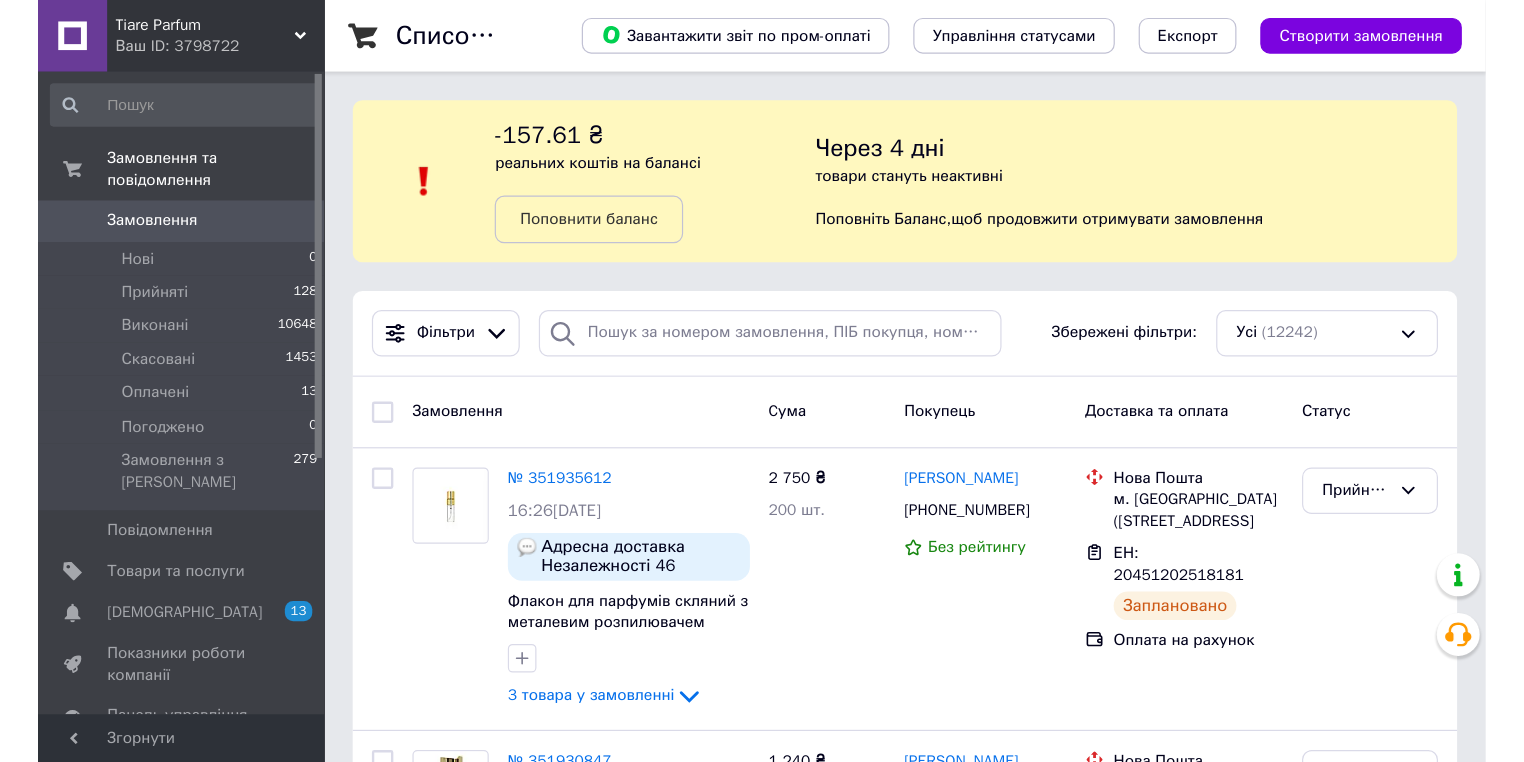 scroll, scrollTop: 0, scrollLeft: 0, axis: both 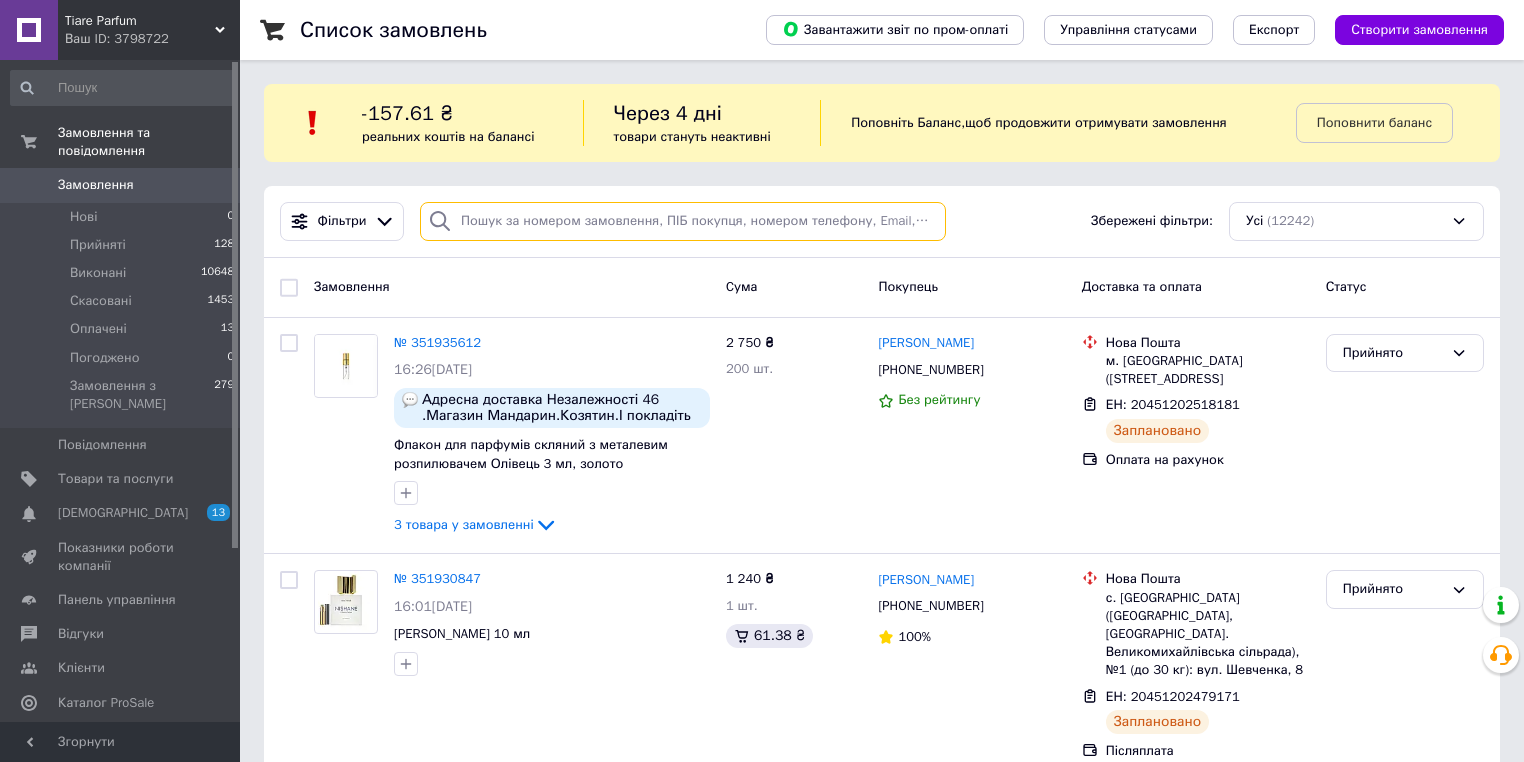 click at bounding box center [683, 221] 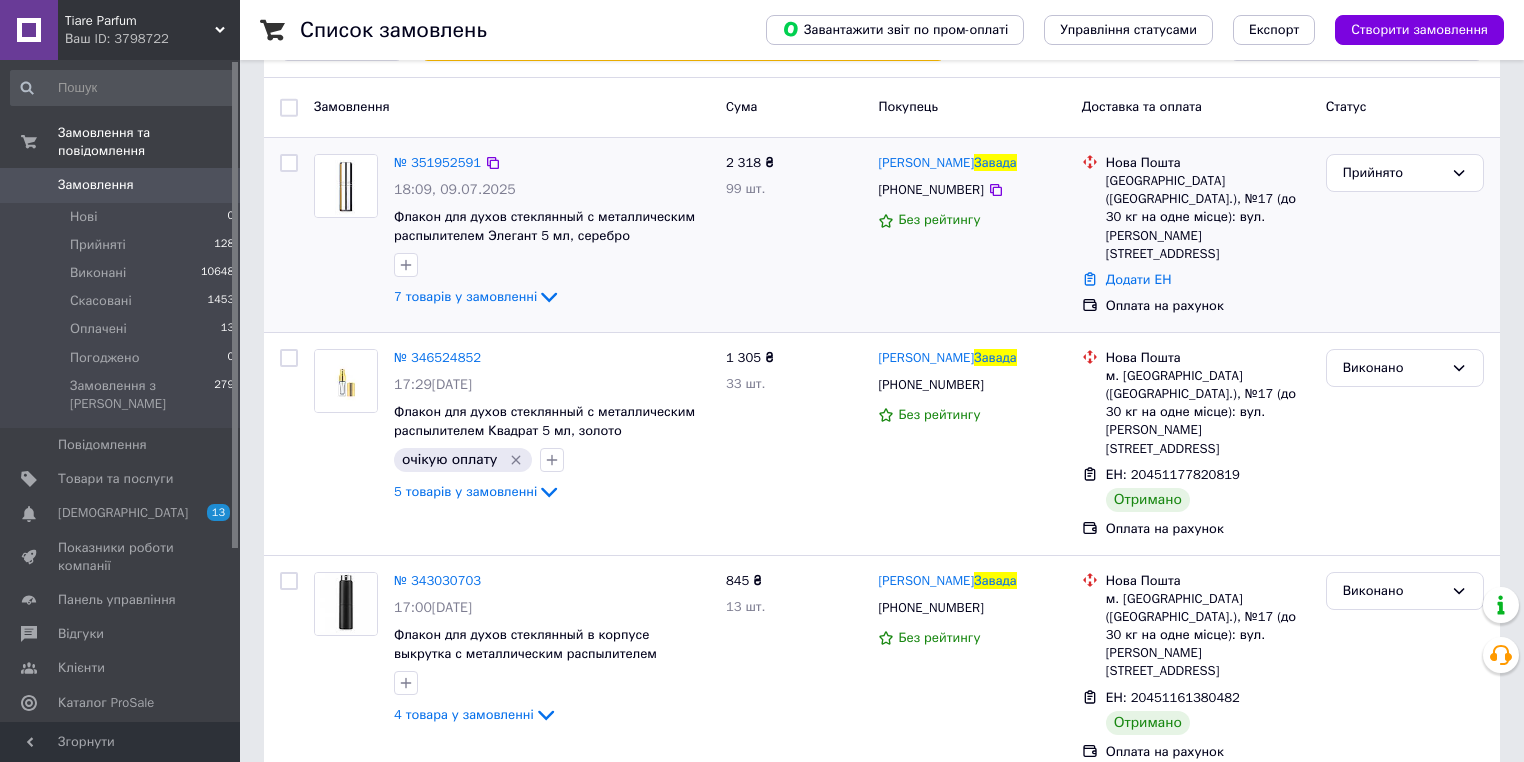 scroll, scrollTop: 240, scrollLeft: 0, axis: vertical 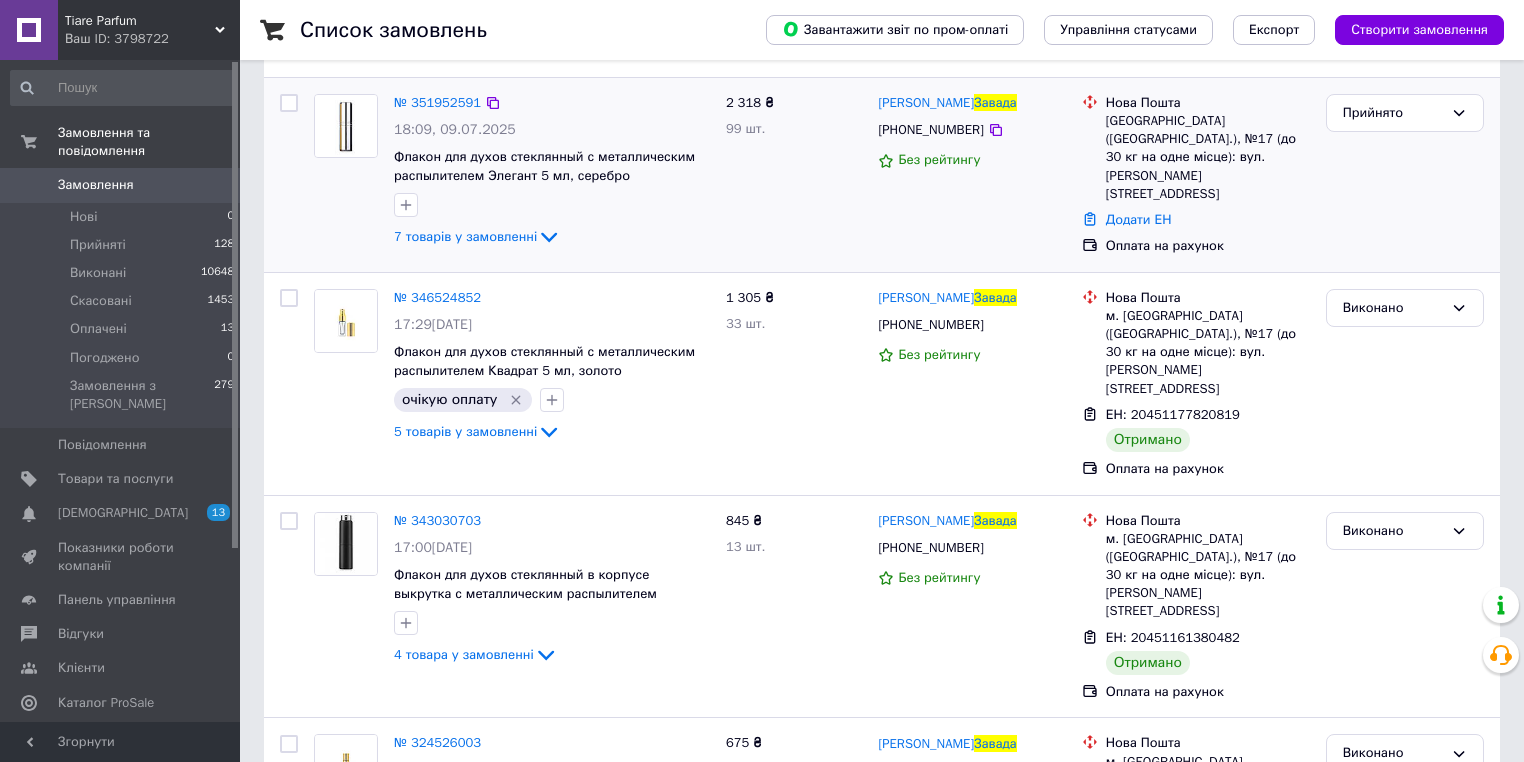 click on "2 318 ₴ 99 шт." at bounding box center [794, 175] 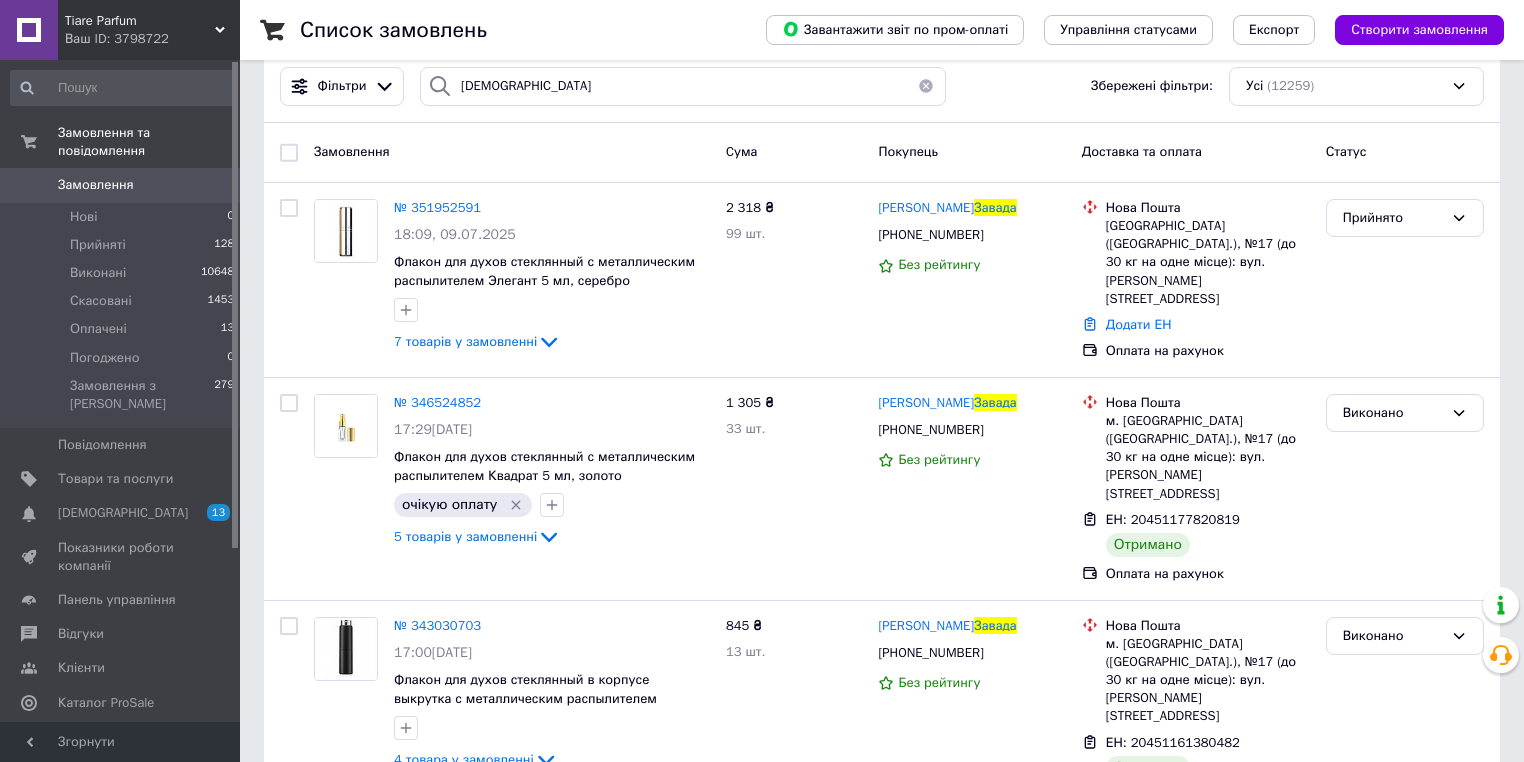 scroll, scrollTop: 0, scrollLeft: 0, axis: both 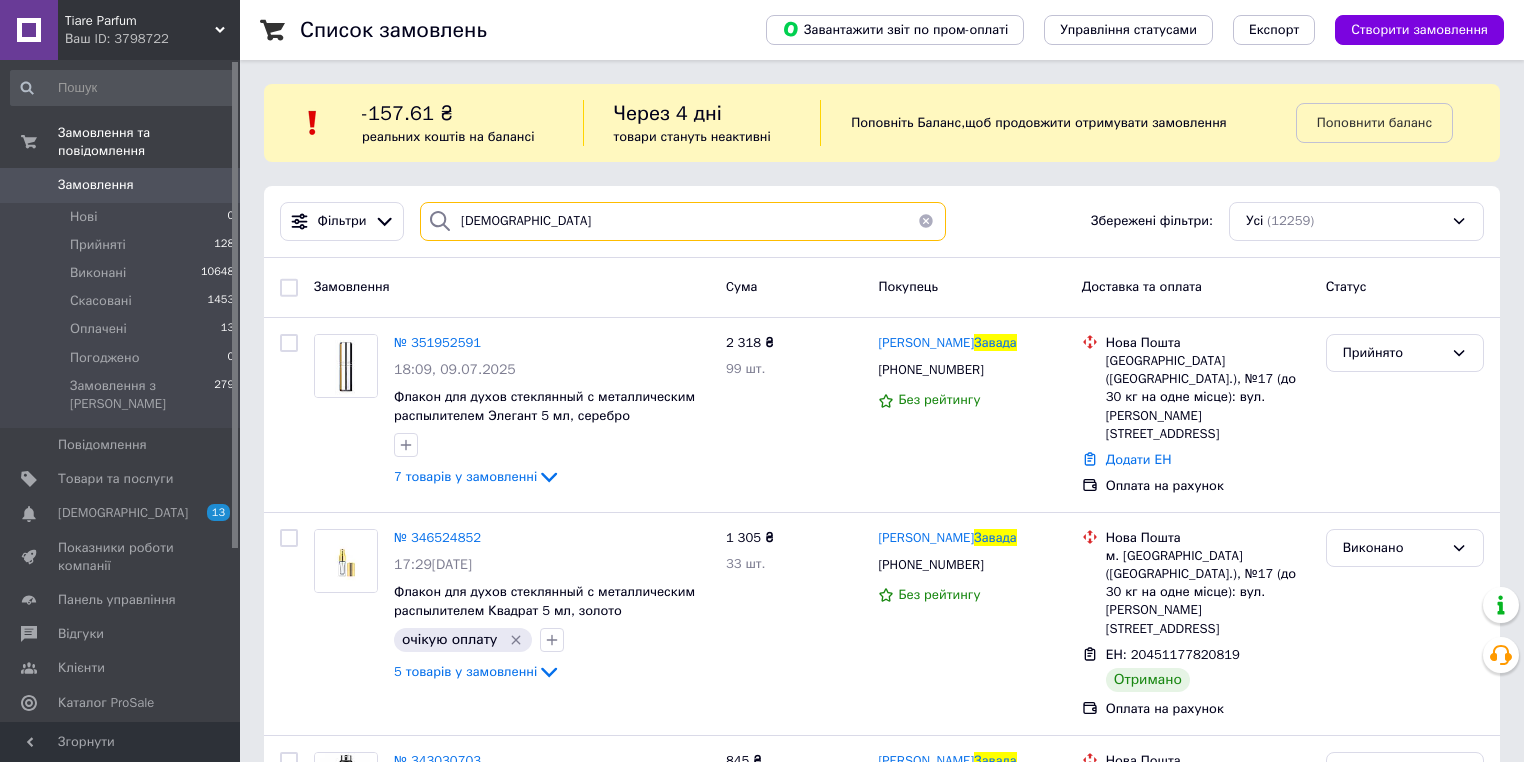 click on "завада" at bounding box center (683, 221) 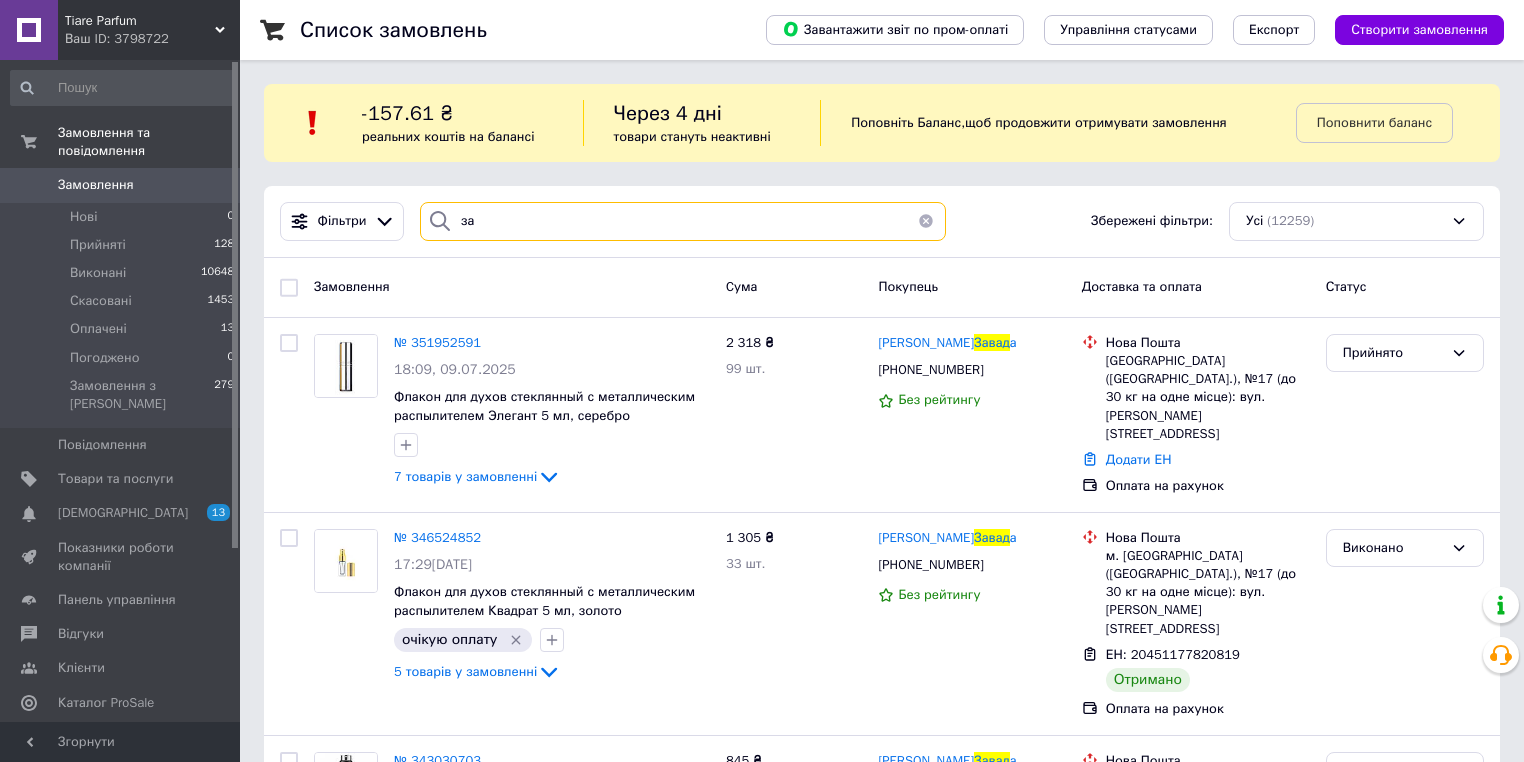 type on "з" 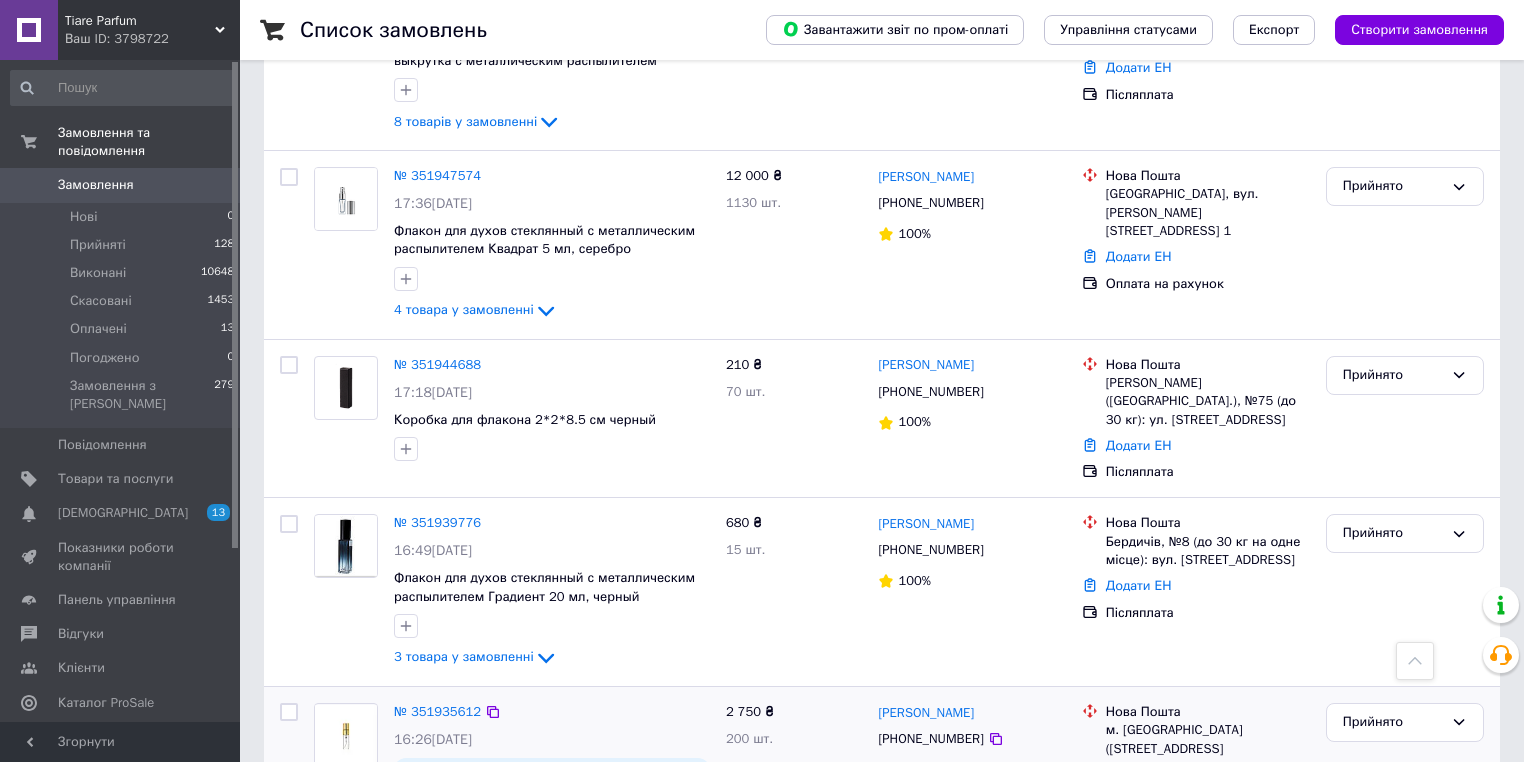 scroll, scrollTop: 2560, scrollLeft: 0, axis: vertical 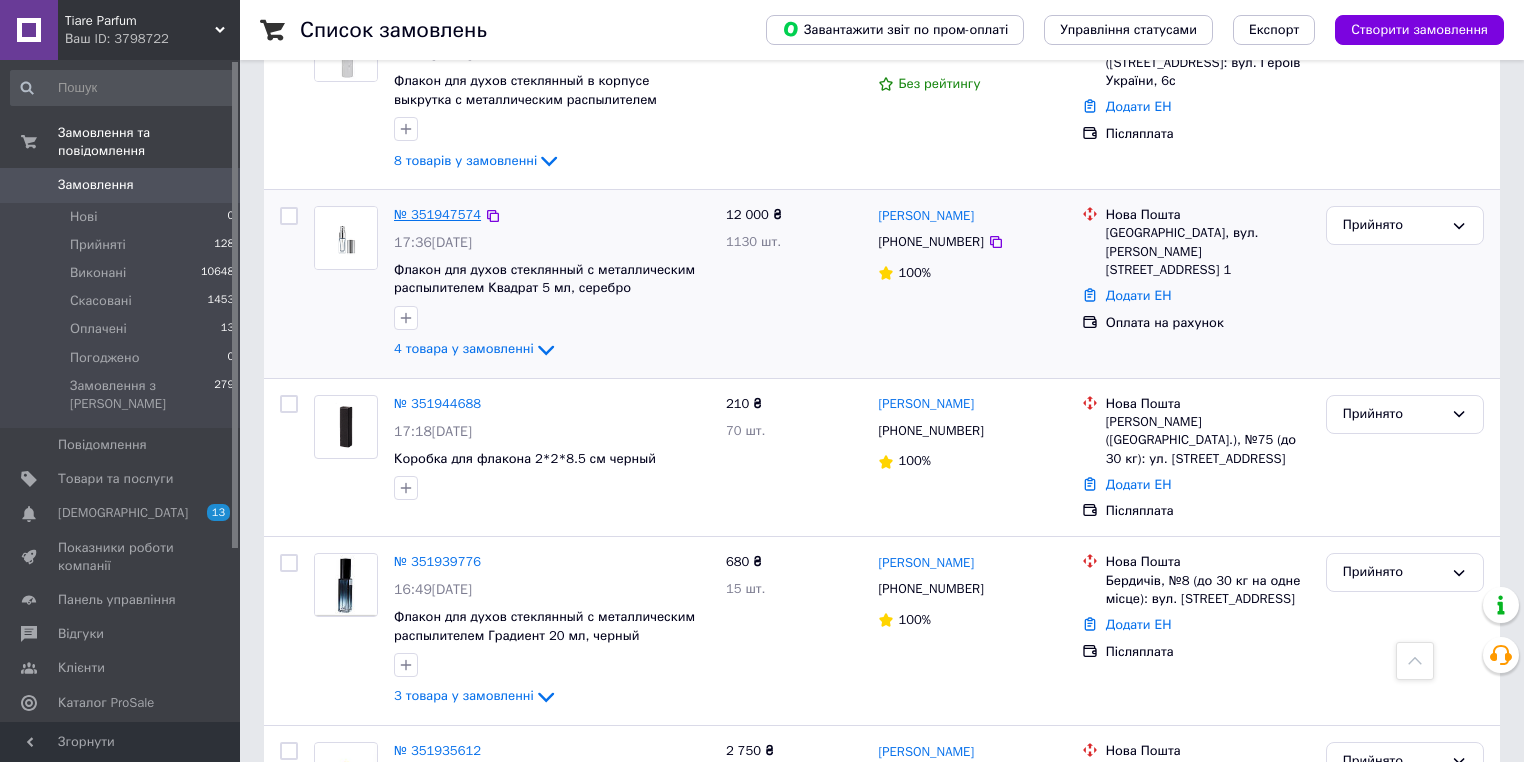 type 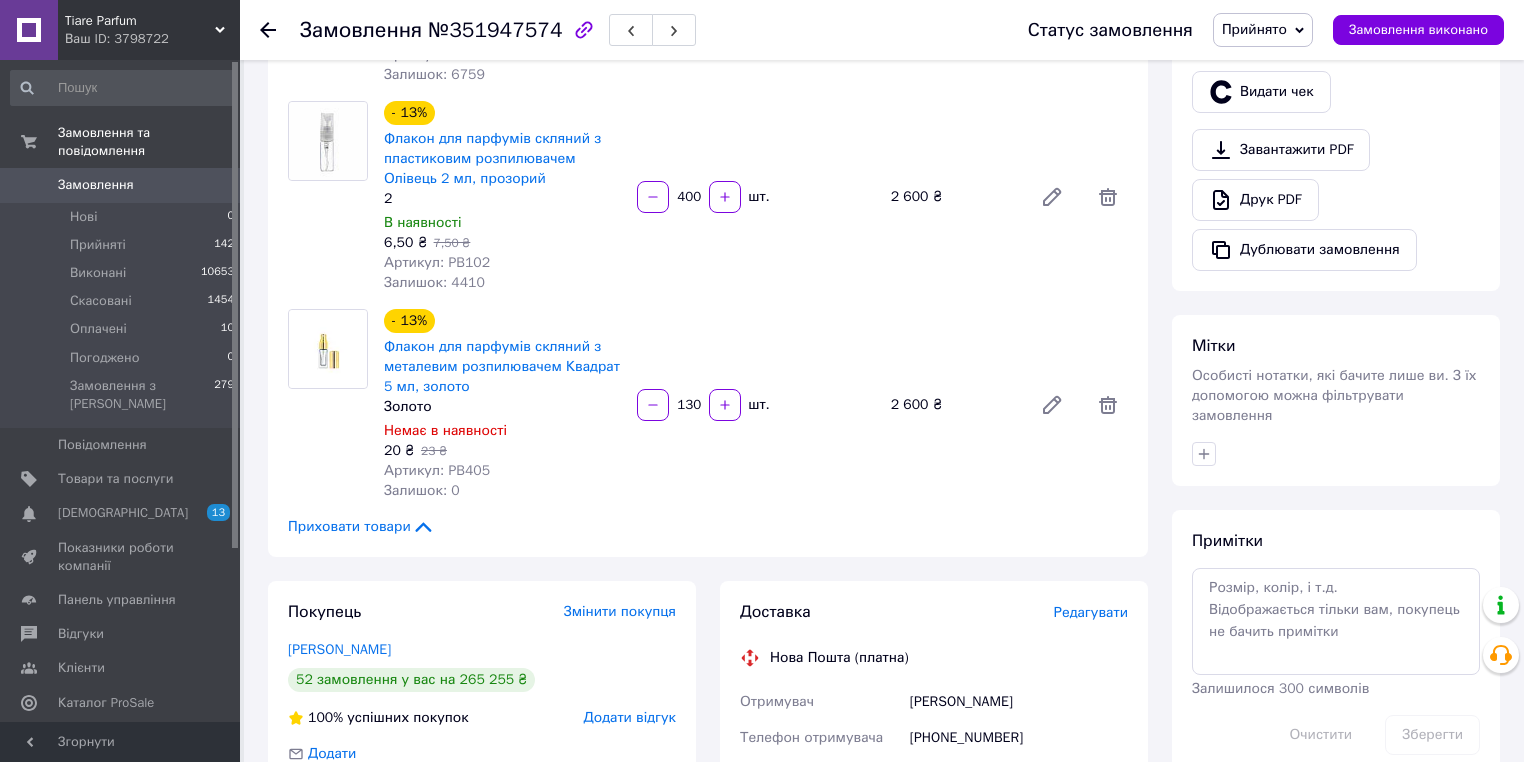 scroll, scrollTop: 560, scrollLeft: 0, axis: vertical 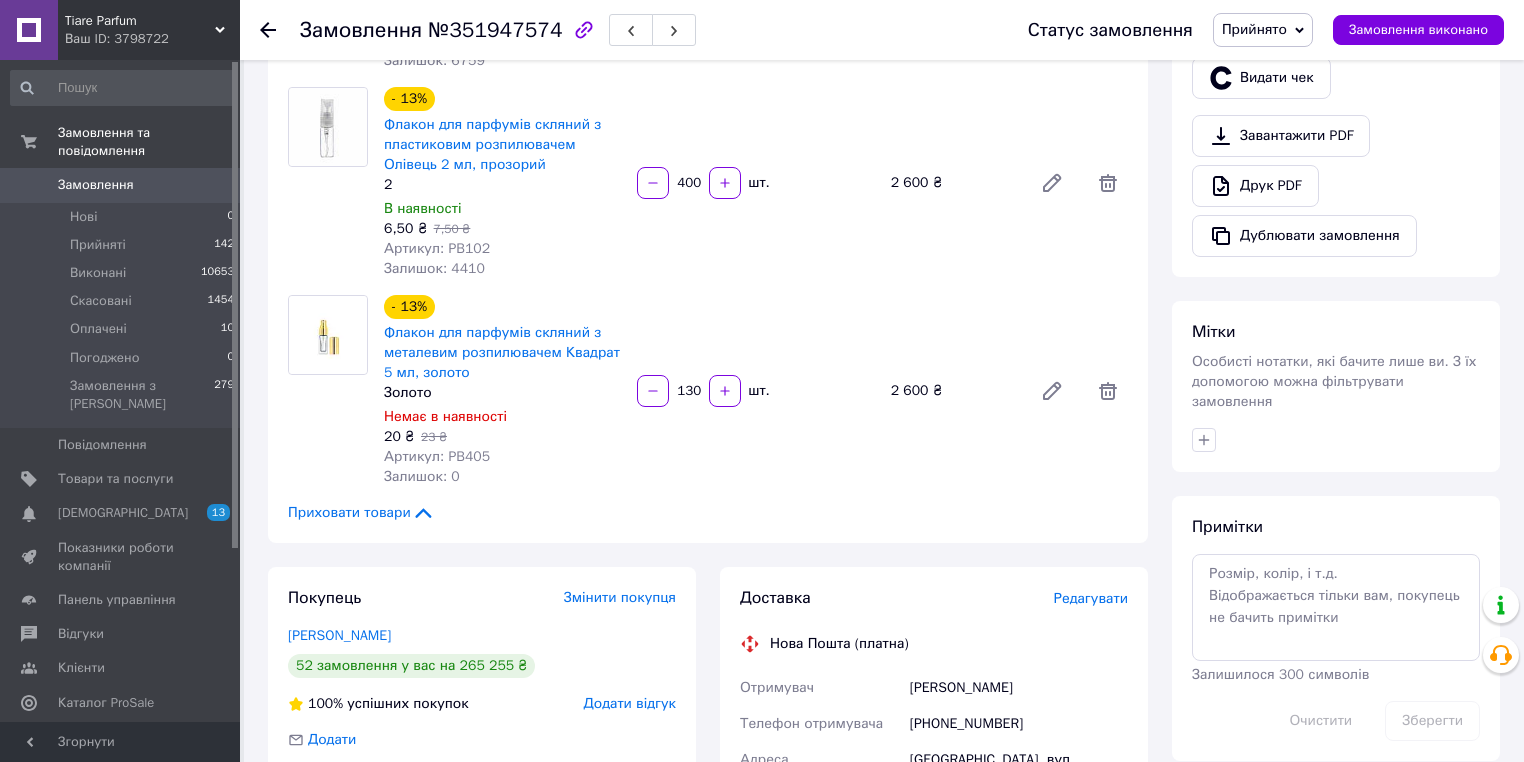 click 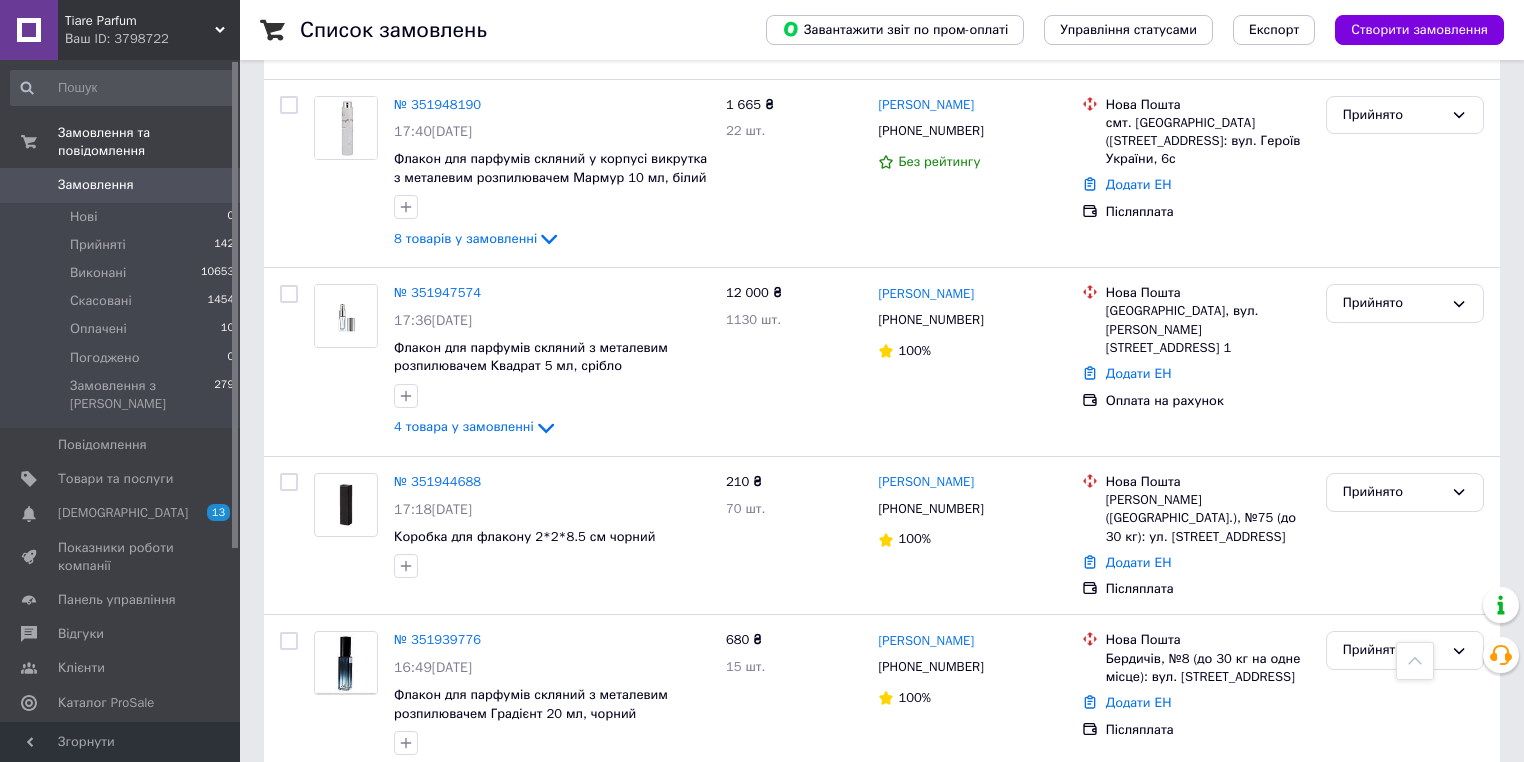 scroll, scrollTop: 2720, scrollLeft: 0, axis: vertical 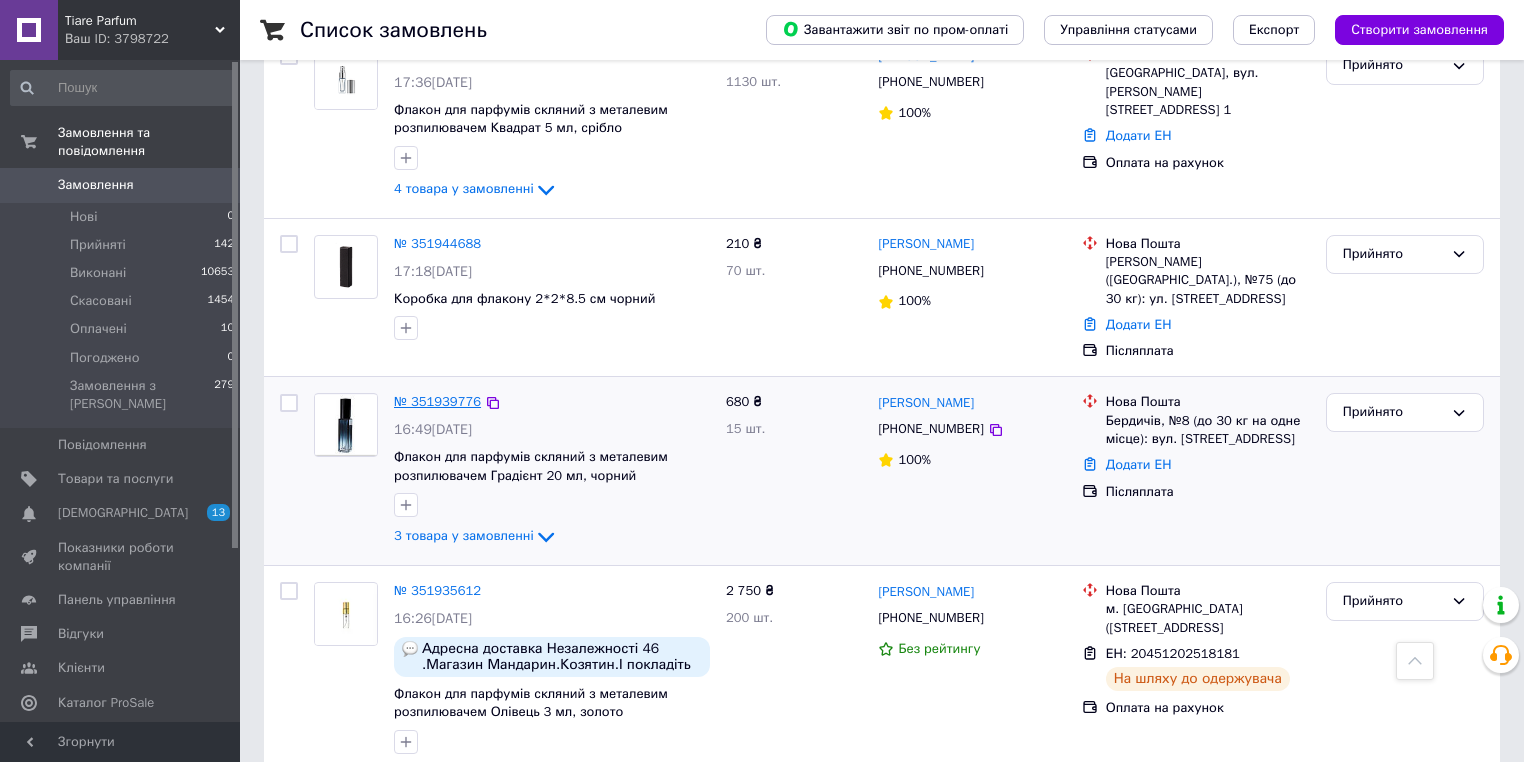 click on "№ 351939776" at bounding box center [437, 401] 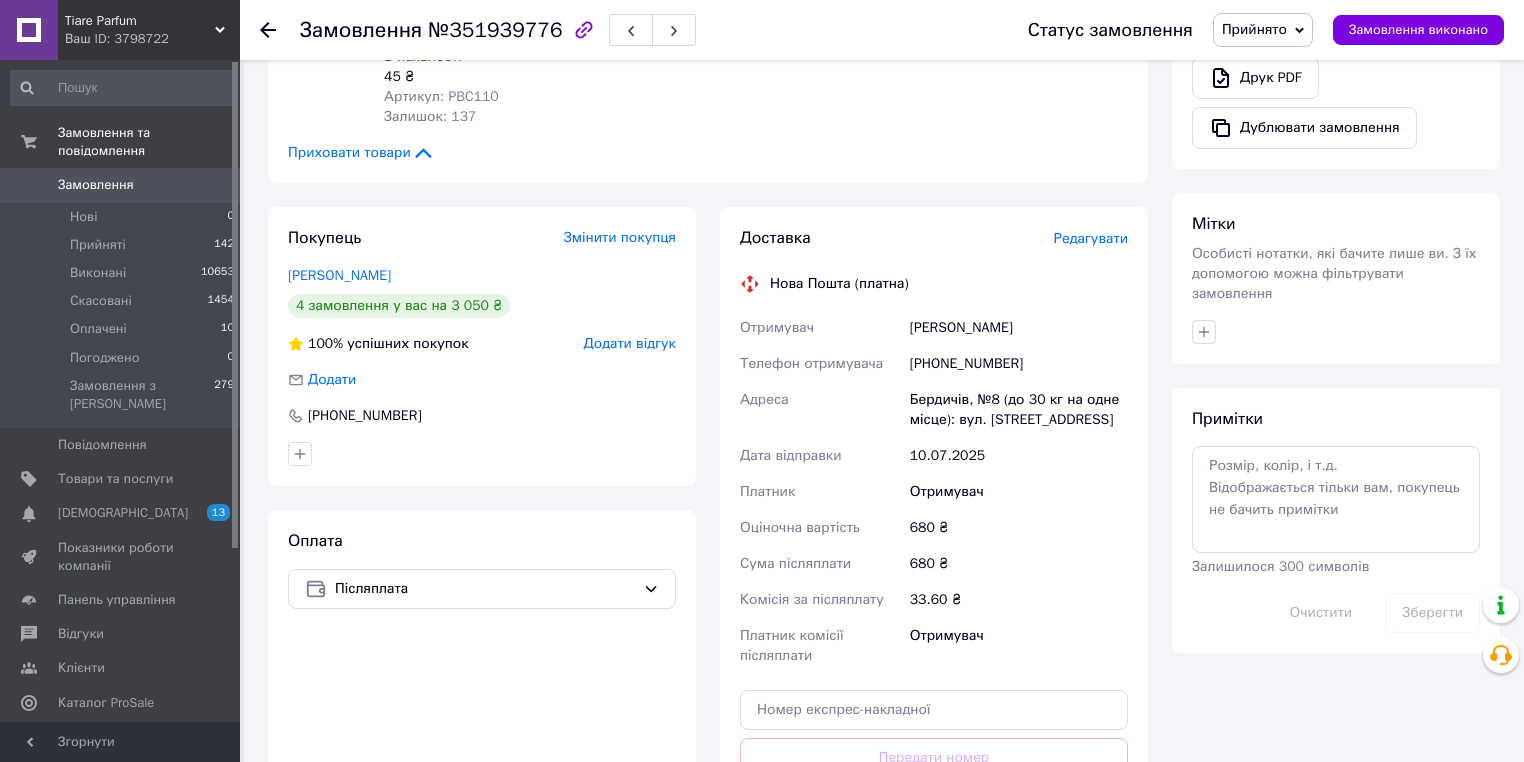 scroll, scrollTop: 647, scrollLeft: 0, axis: vertical 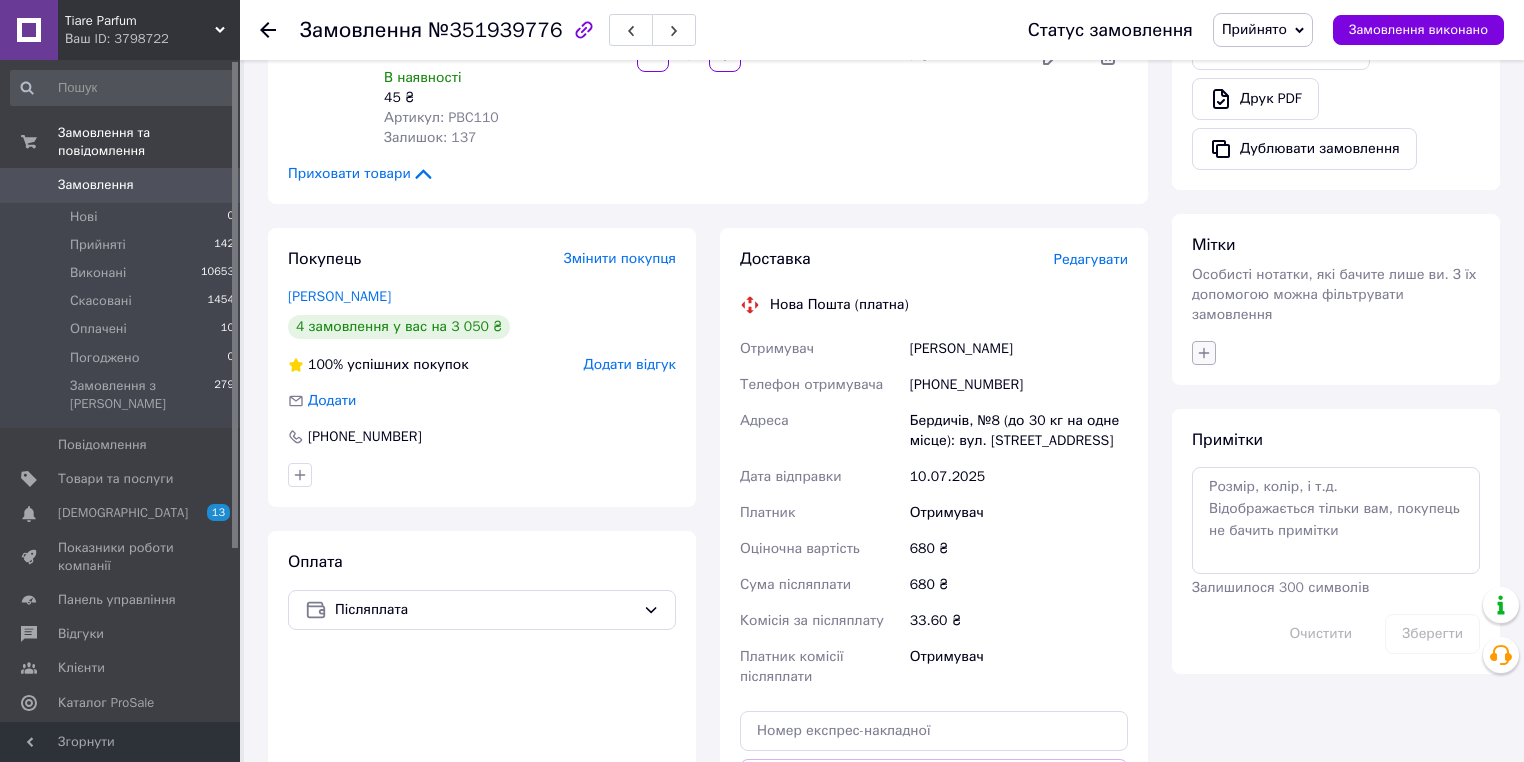 click 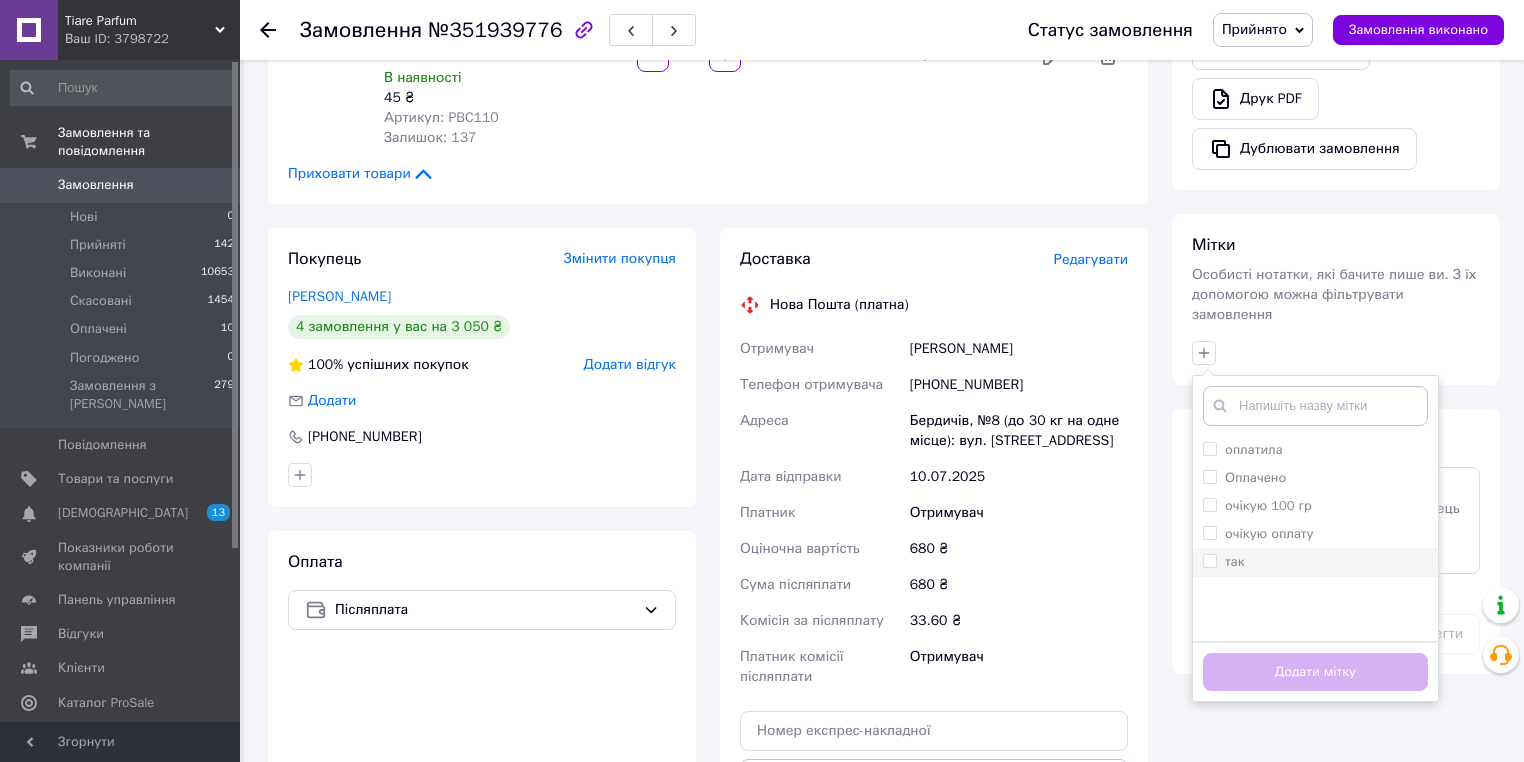 click on "так" at bounding box center [1209, 560] 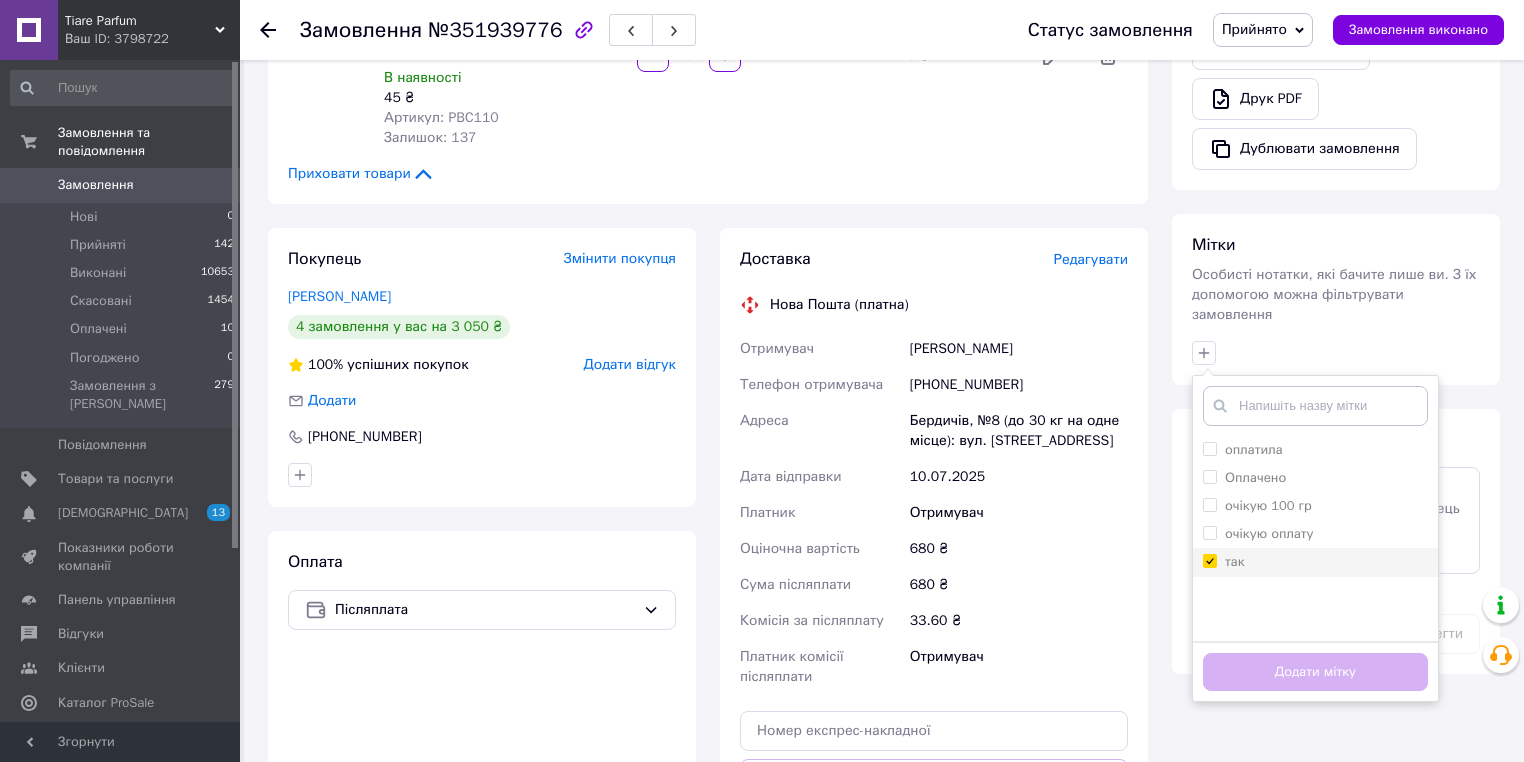 checkbox on "true" 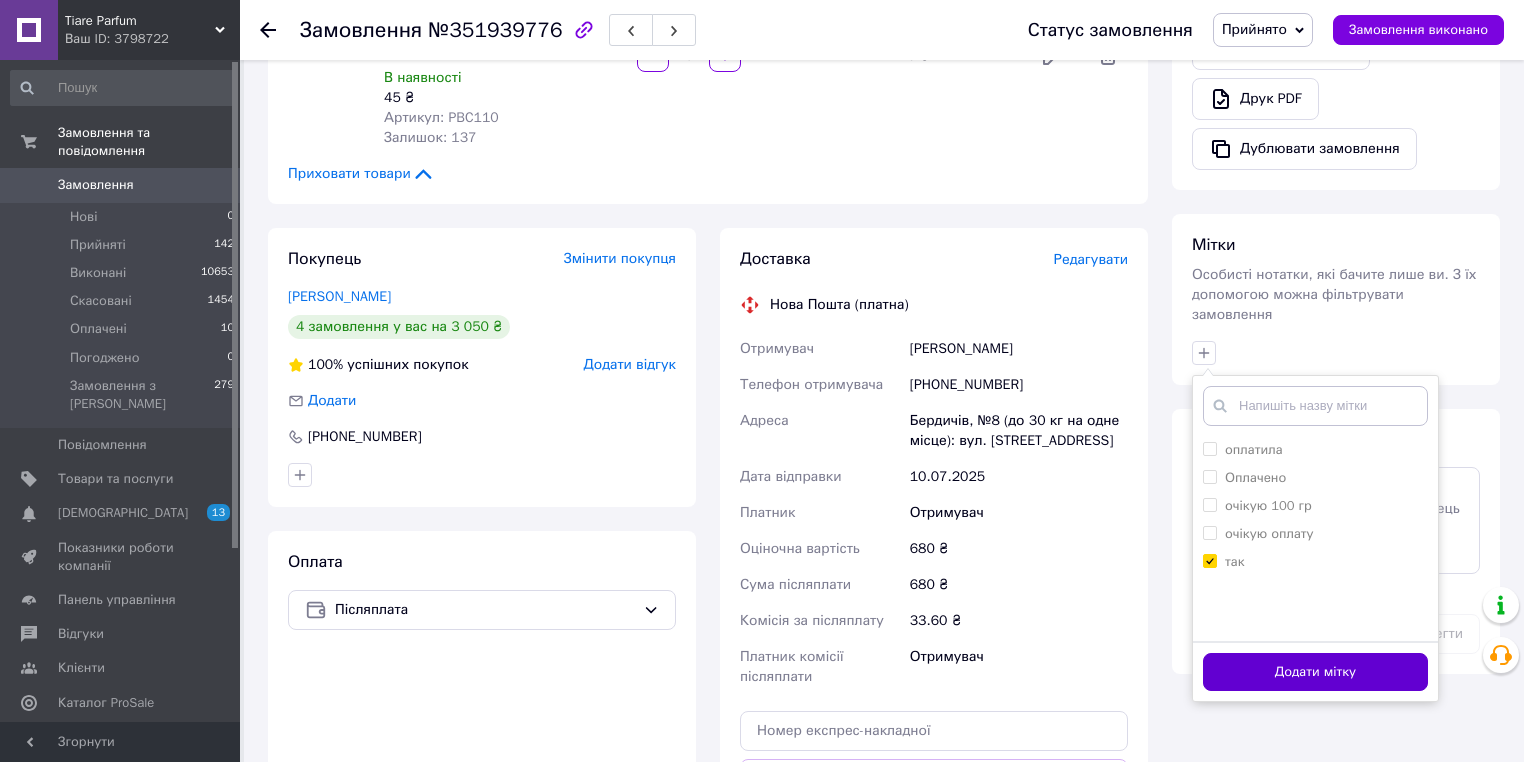 click on "Додати мітку" at bounding box center [1315, 672] 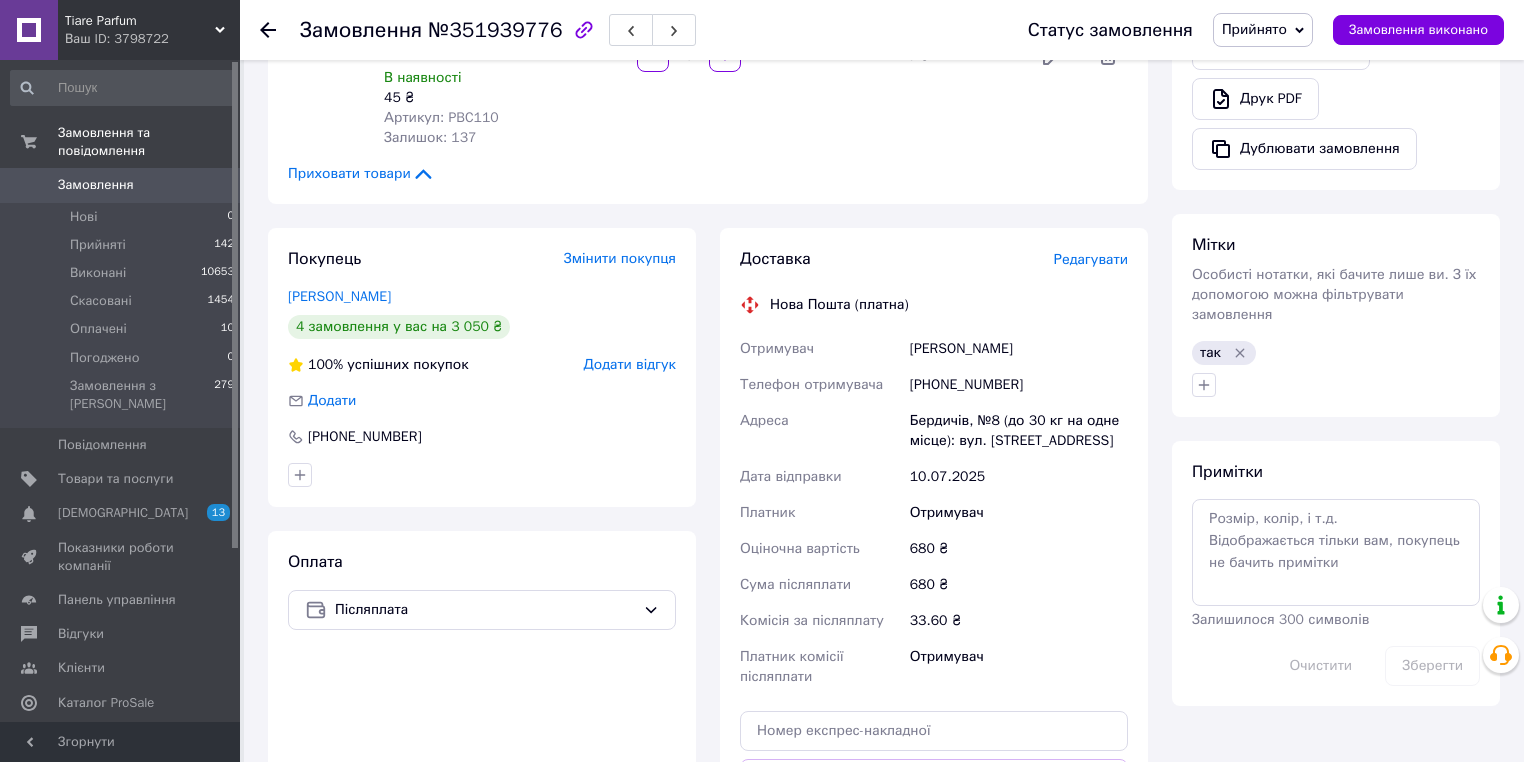 click 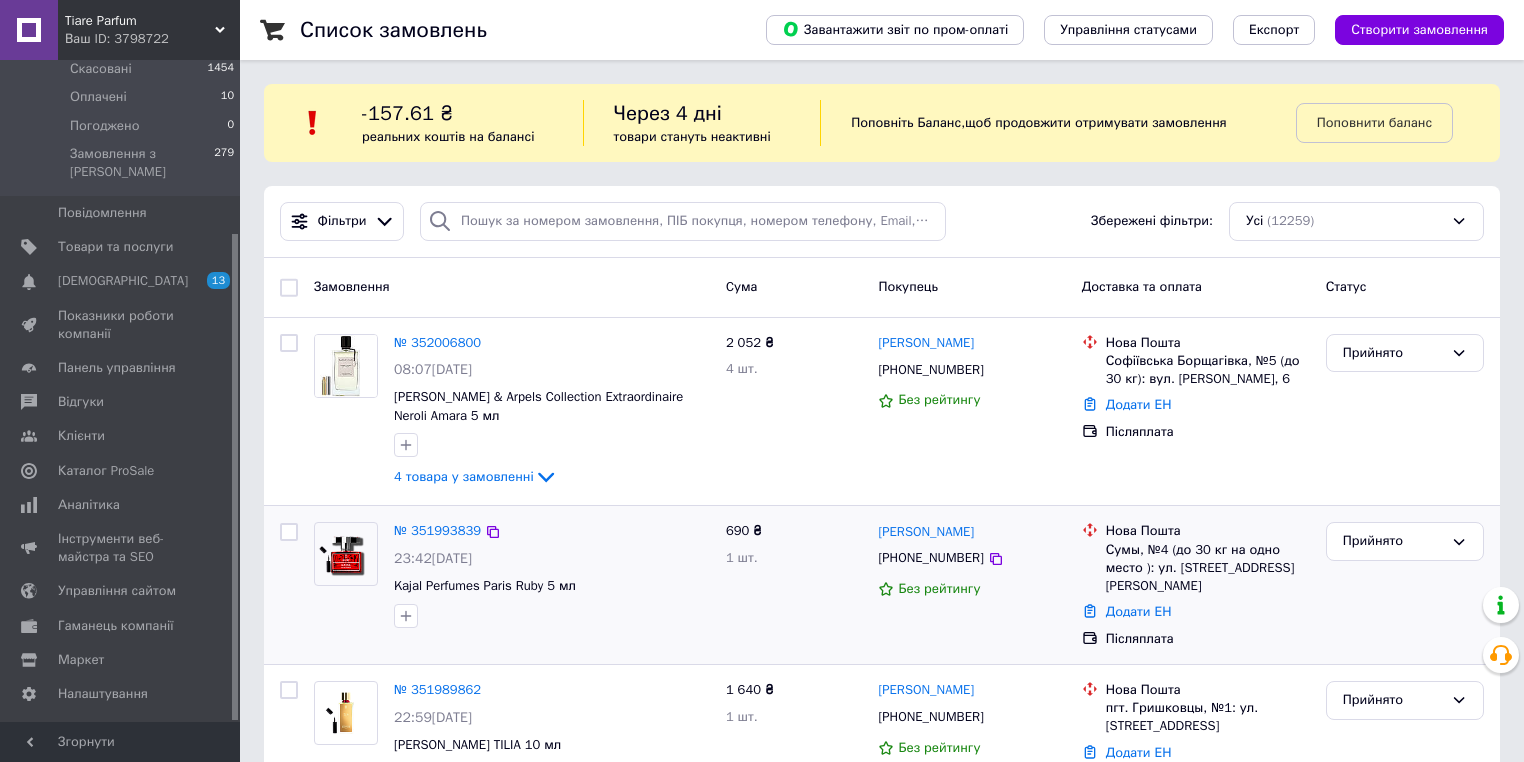 scroll, scrollTop: 236, scrollLeft: 0, axis: vertical 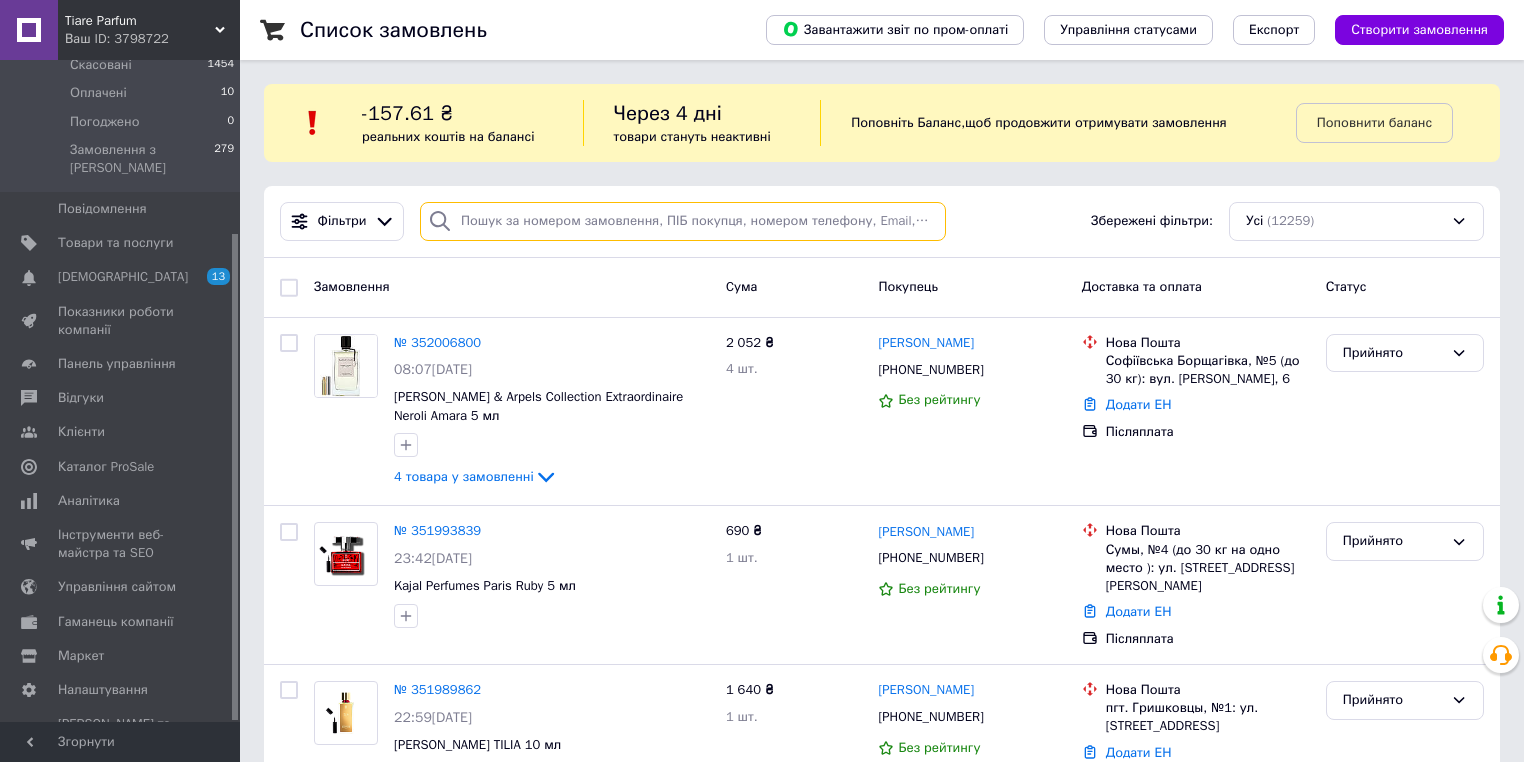 click at bounding box center (683, 221) 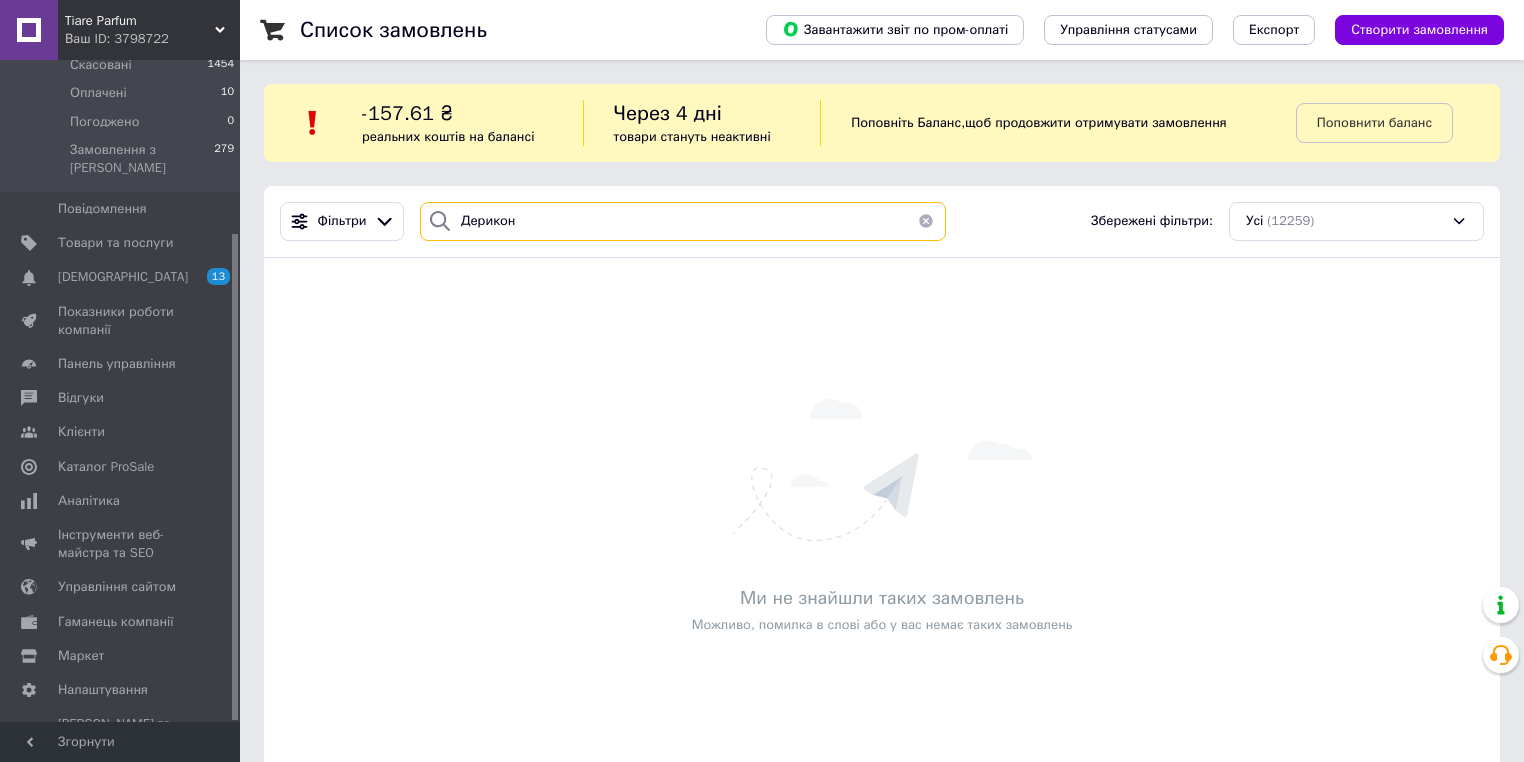 type on "Дериконь" 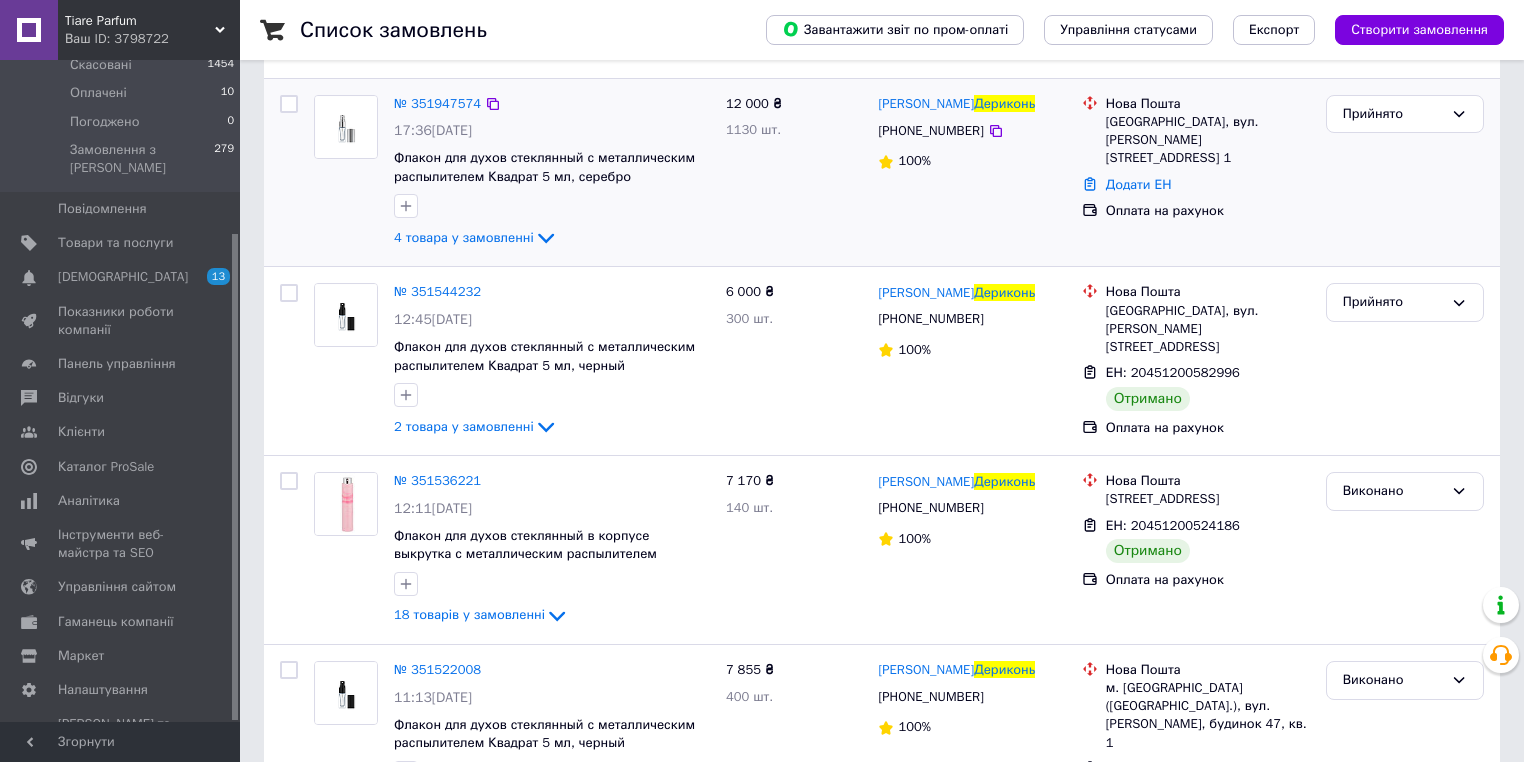 scroll, scrollTop: 240, scrollLeft: 0, axis: vertical 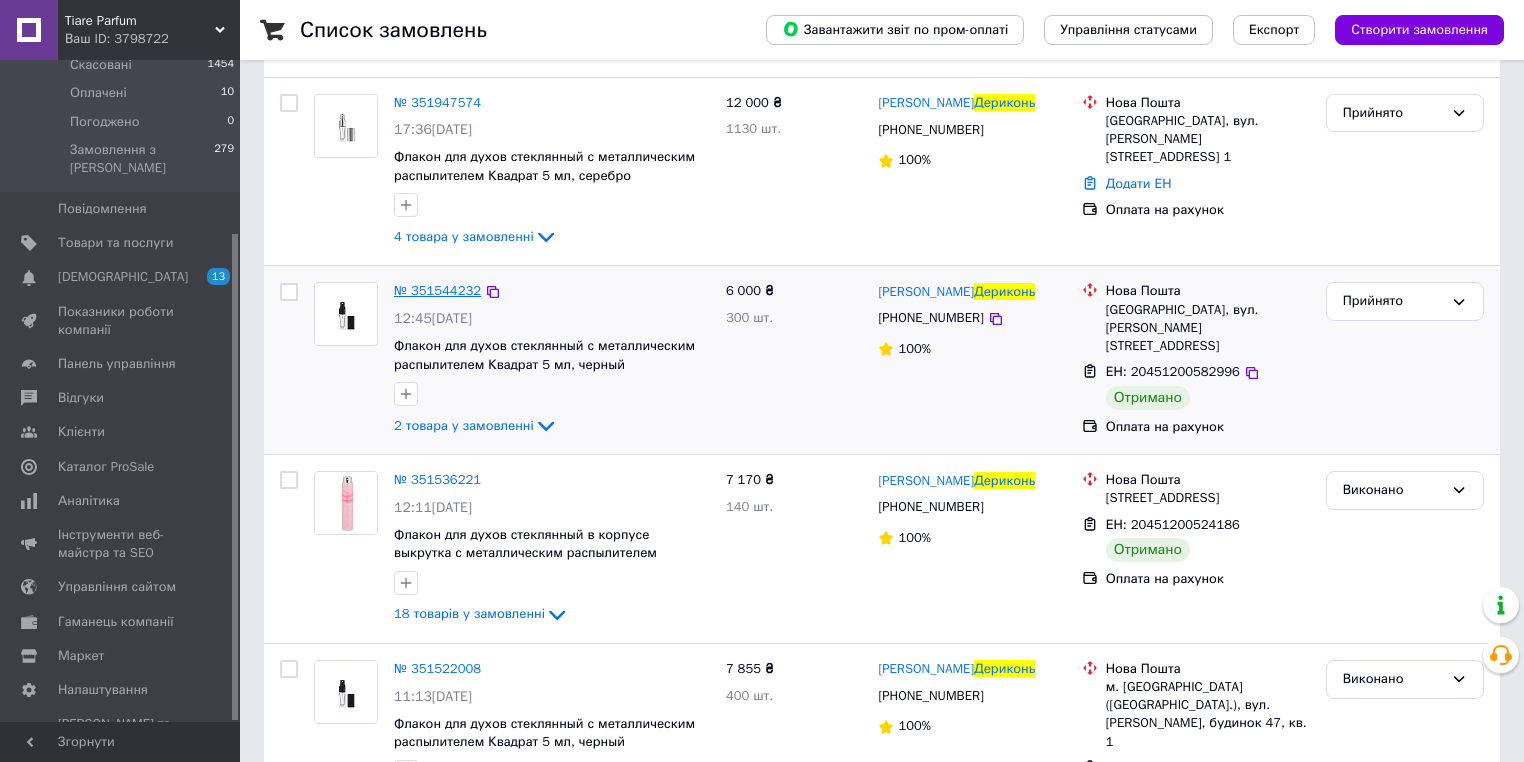 click on "№ 351544232" at bounding box center [437, 290] 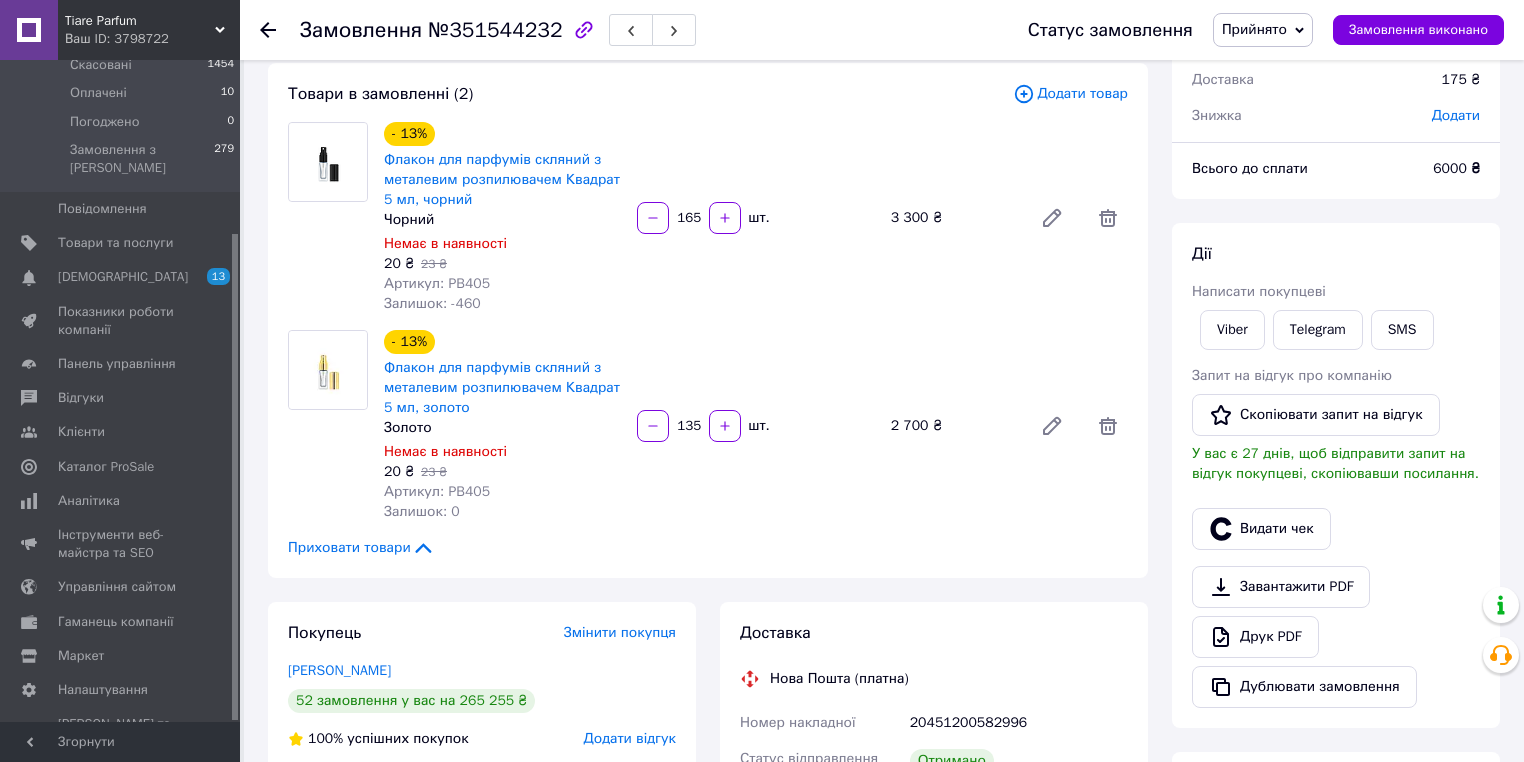 scroll, scrollTop: 80, scrollLeft: 0, axis: vertical 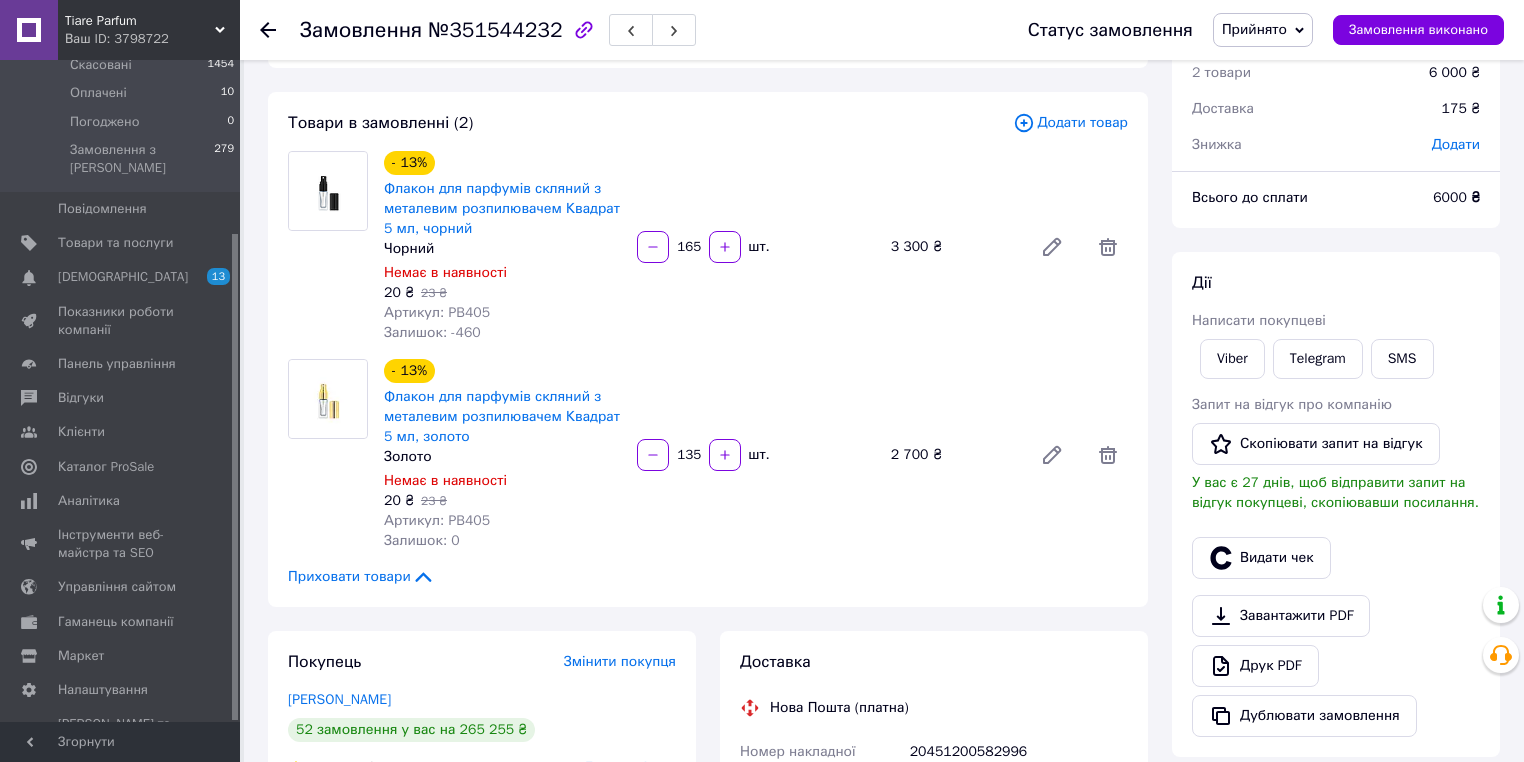 click 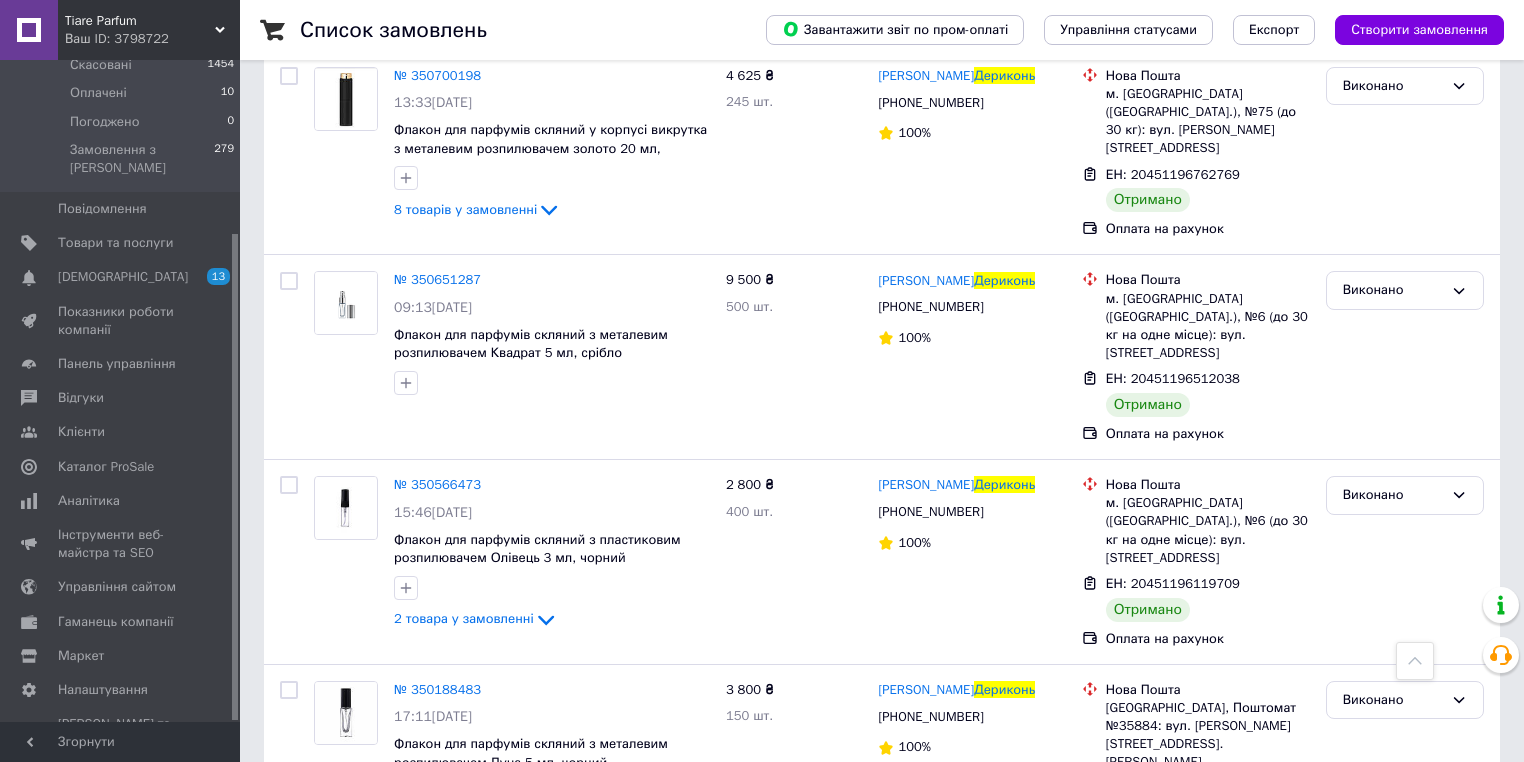 scroll, scrollTop: 1040, scrollLeft: 0, axis: vertical 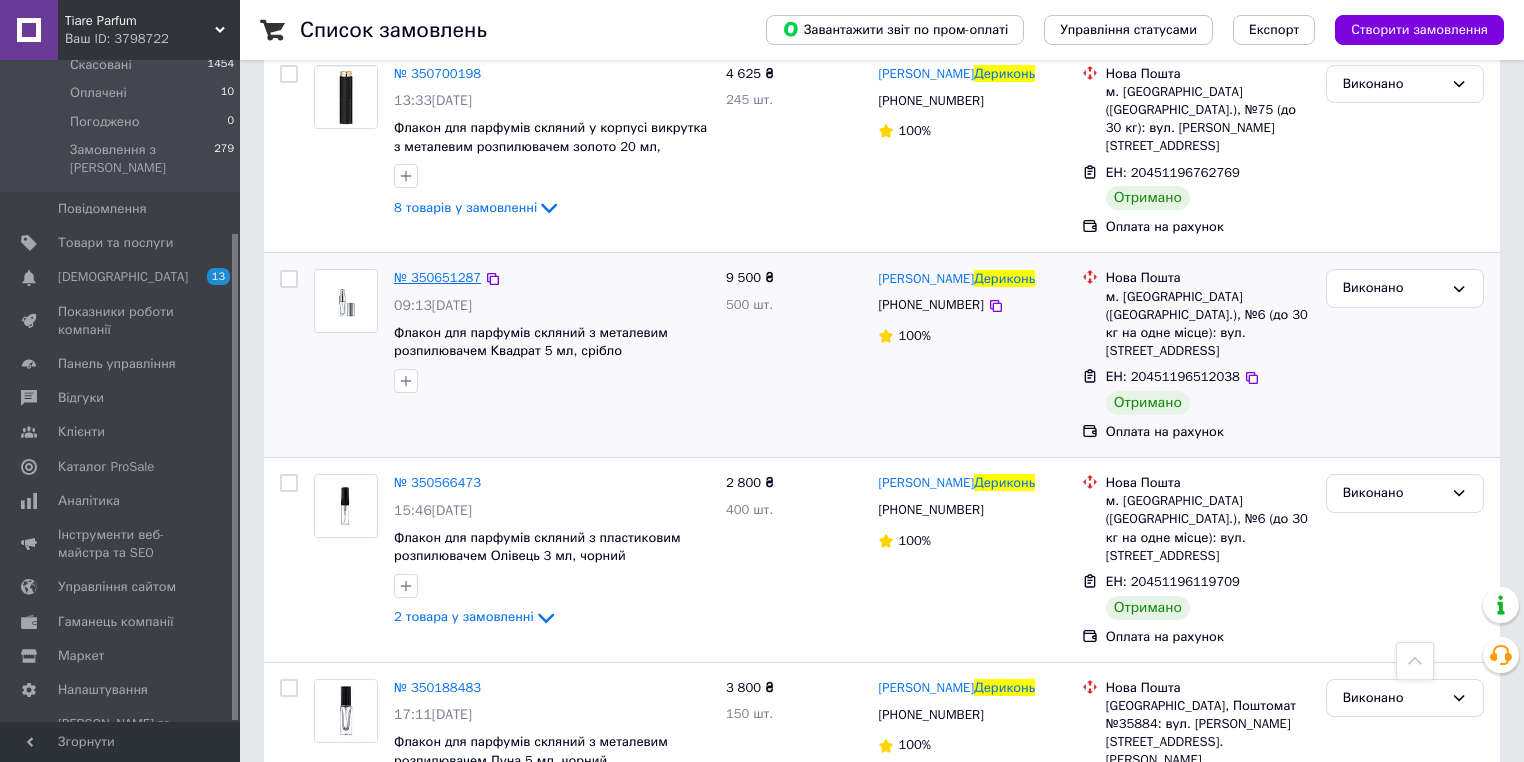 click on "№ 350651287" at bounding box center [437, 277] 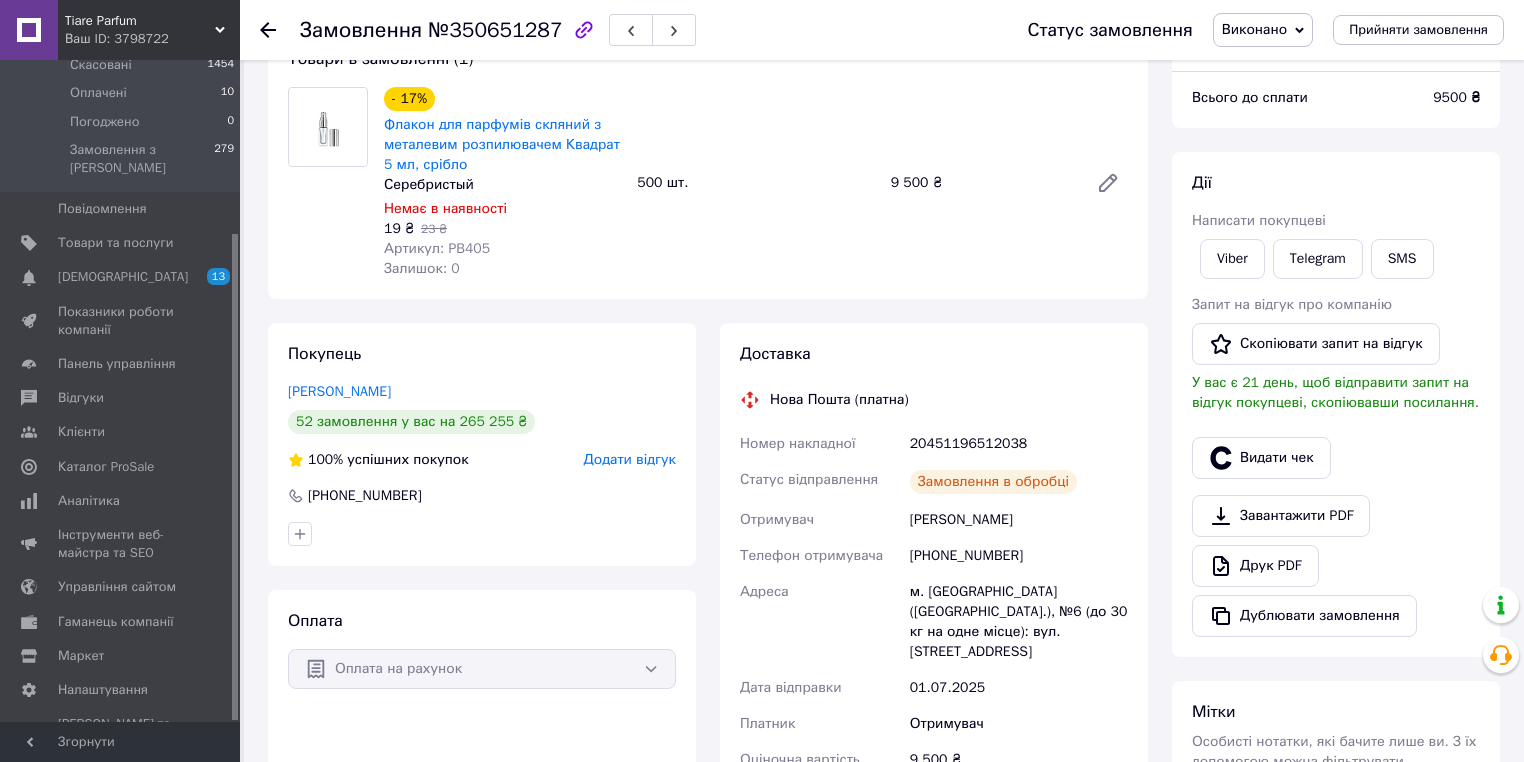 scroll, scrollTop: 980, scrollLeft: 0, axis: vertical 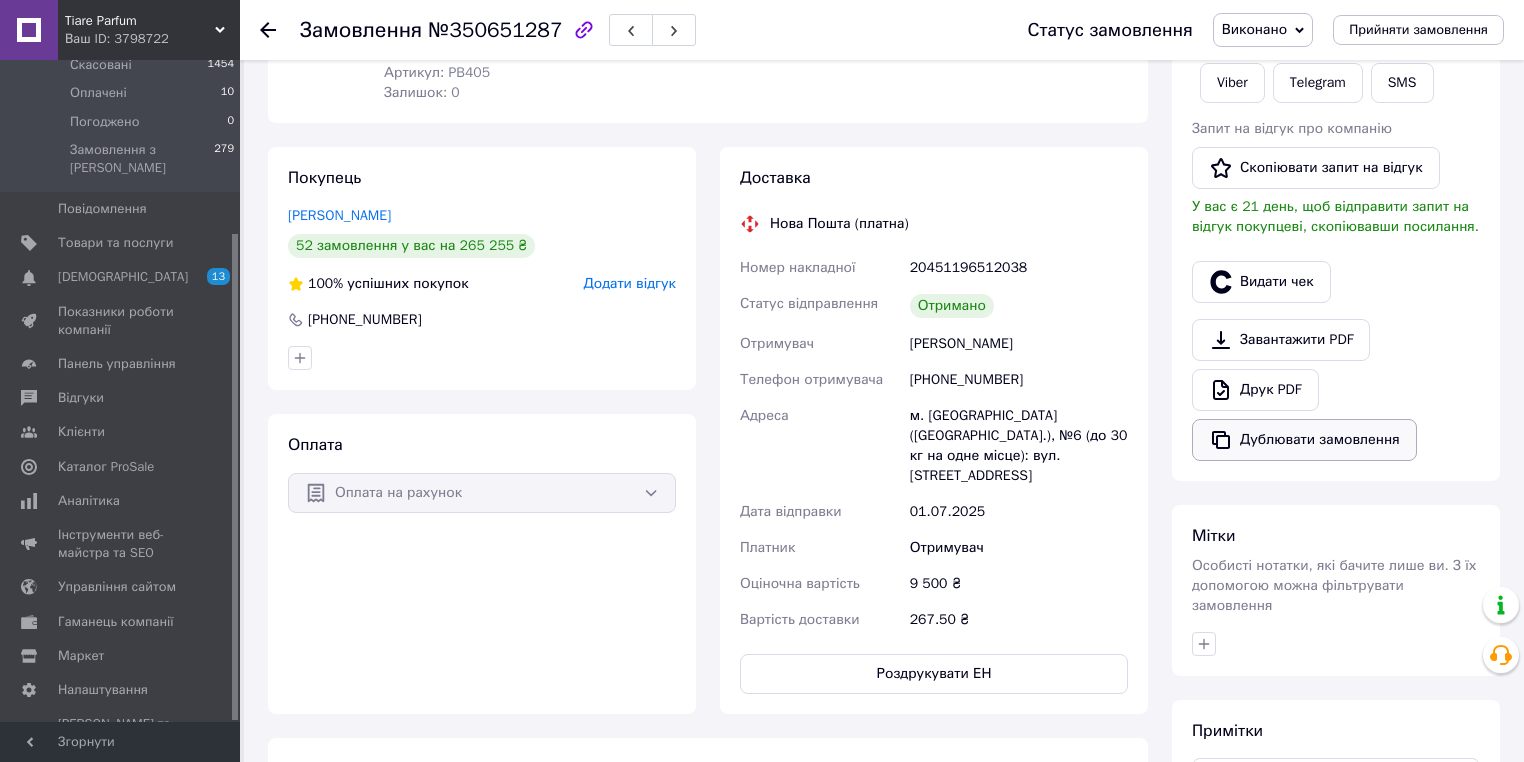click 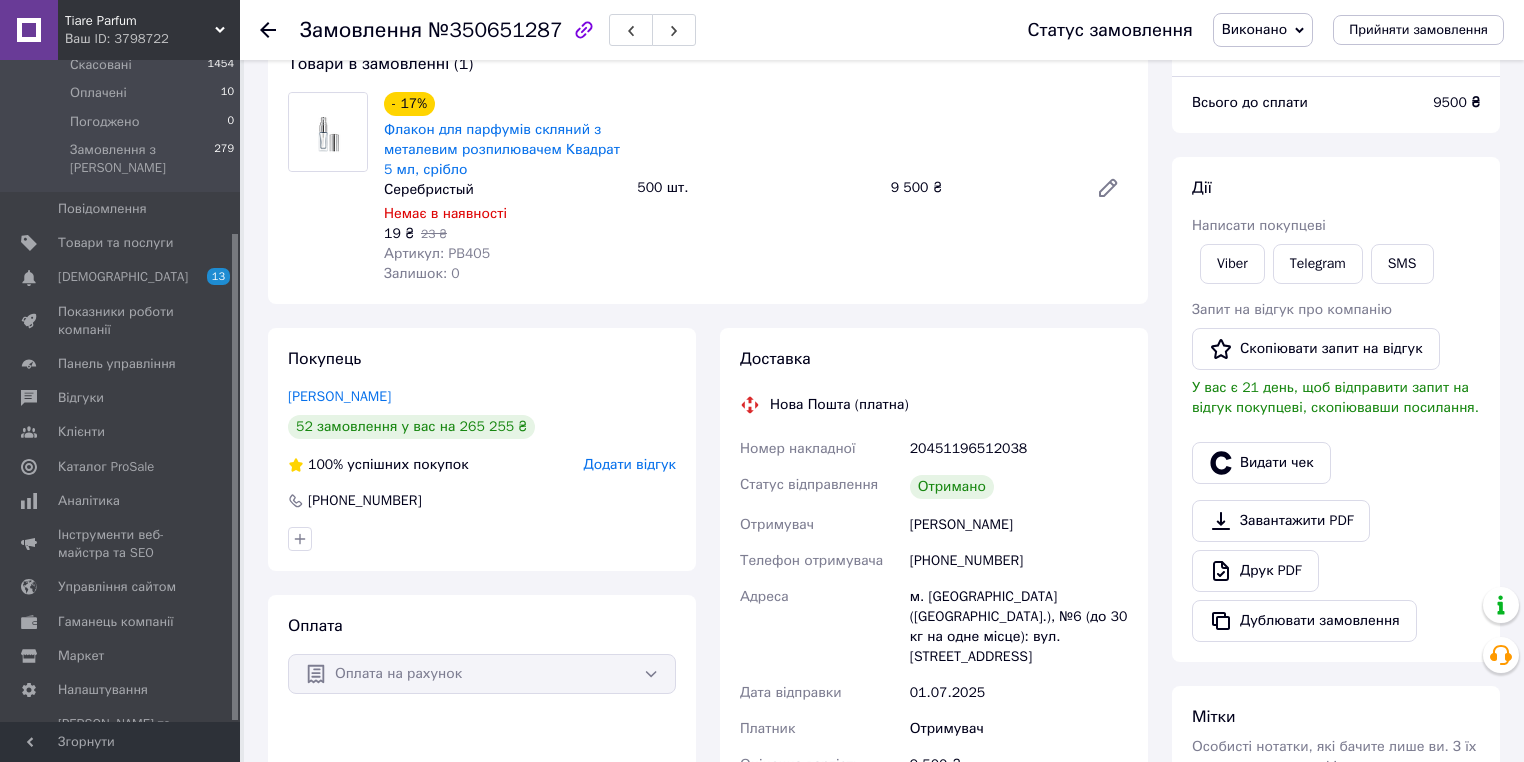 scroll, scrollTop: 0, scrollLeft: 0, axis: both 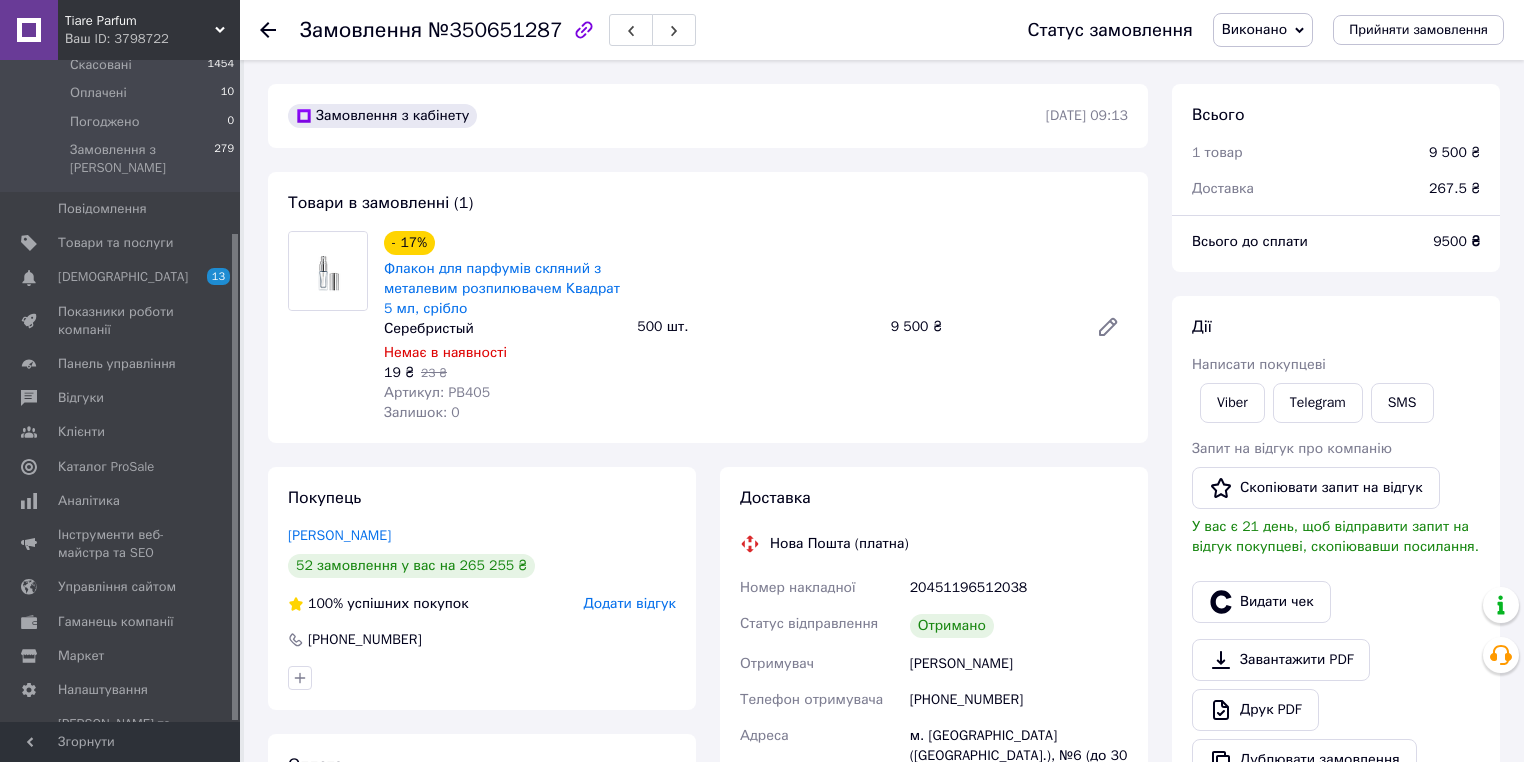 click 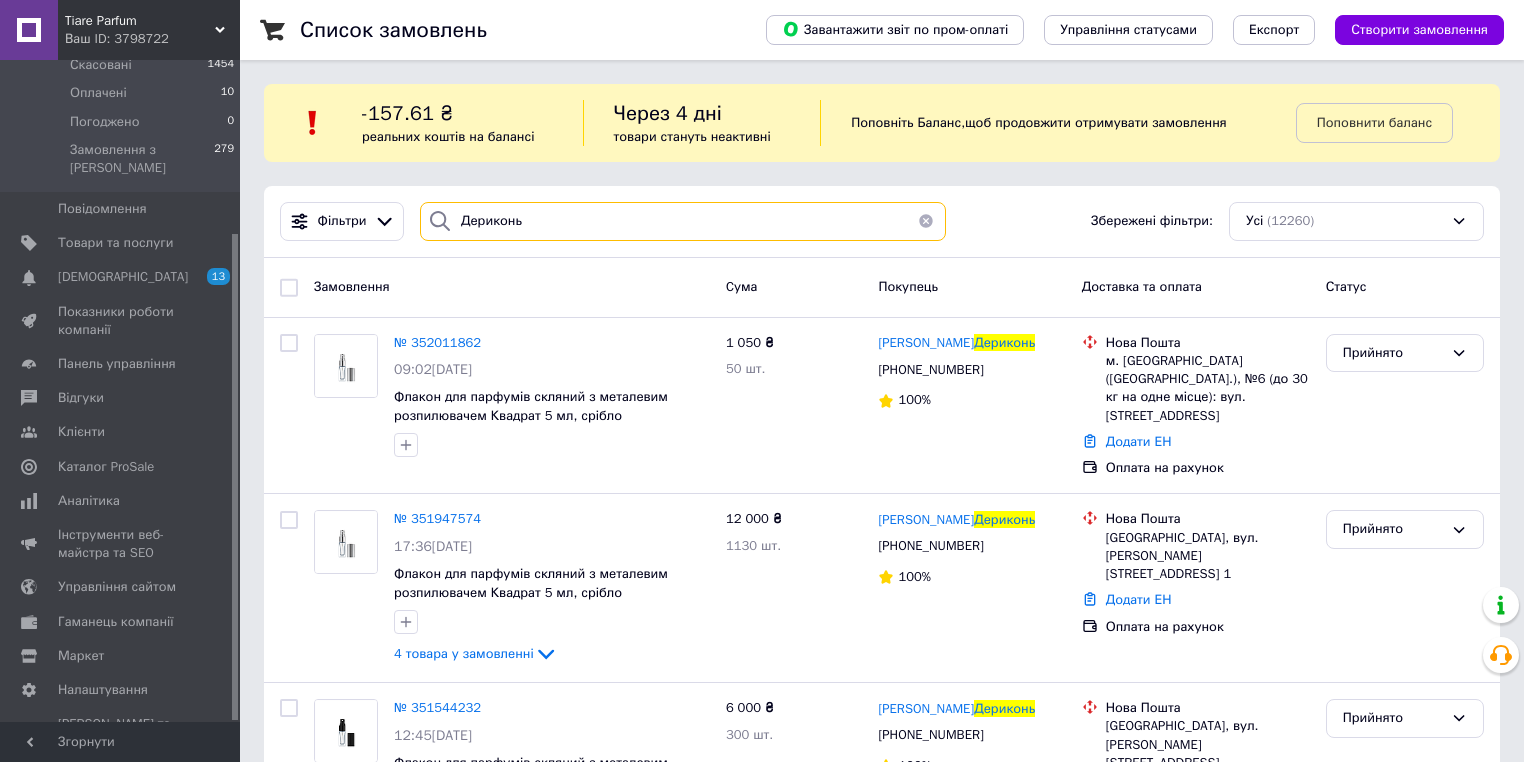 click on "Дериконь" at bounding box center (683, 221) 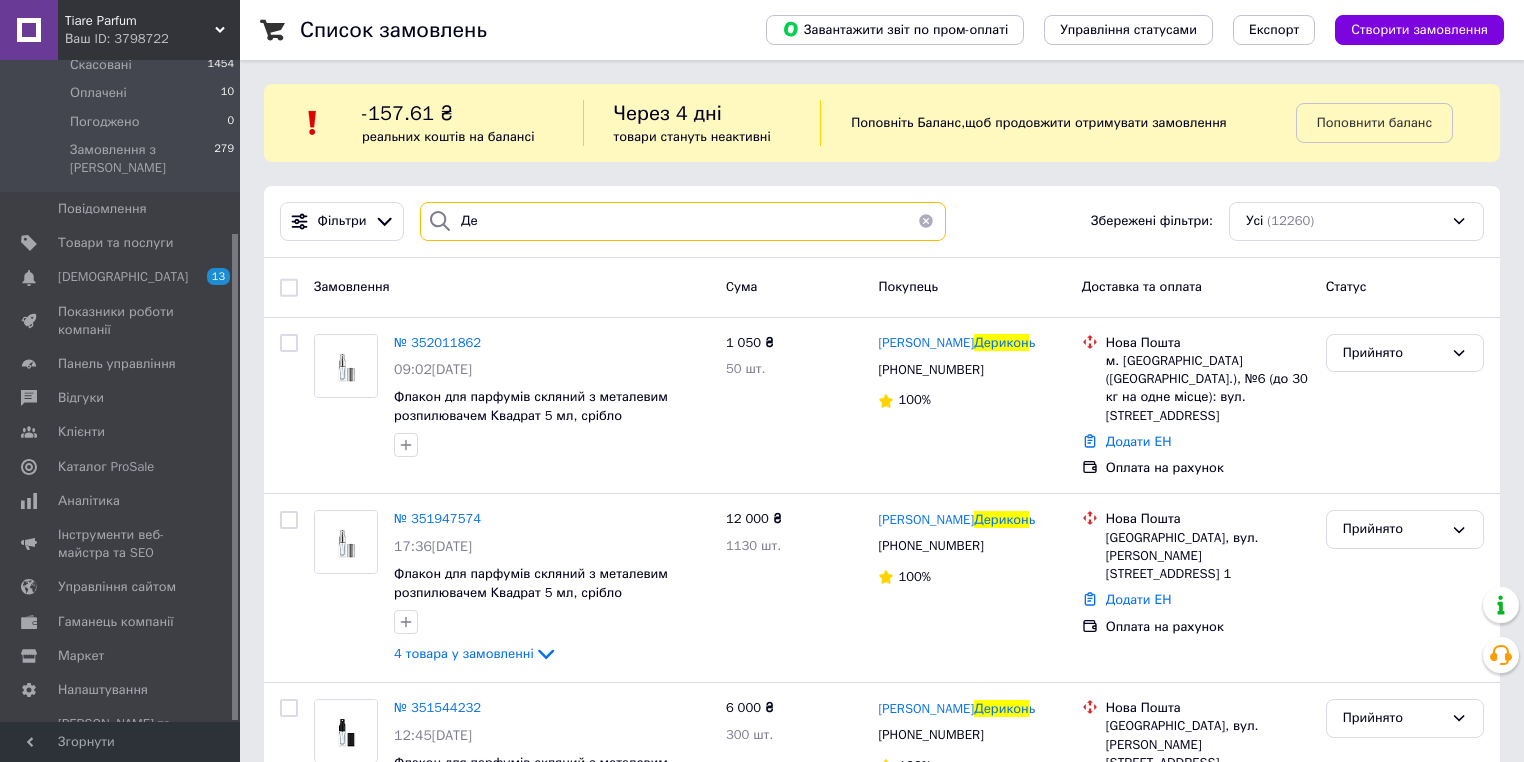 type on "Д" 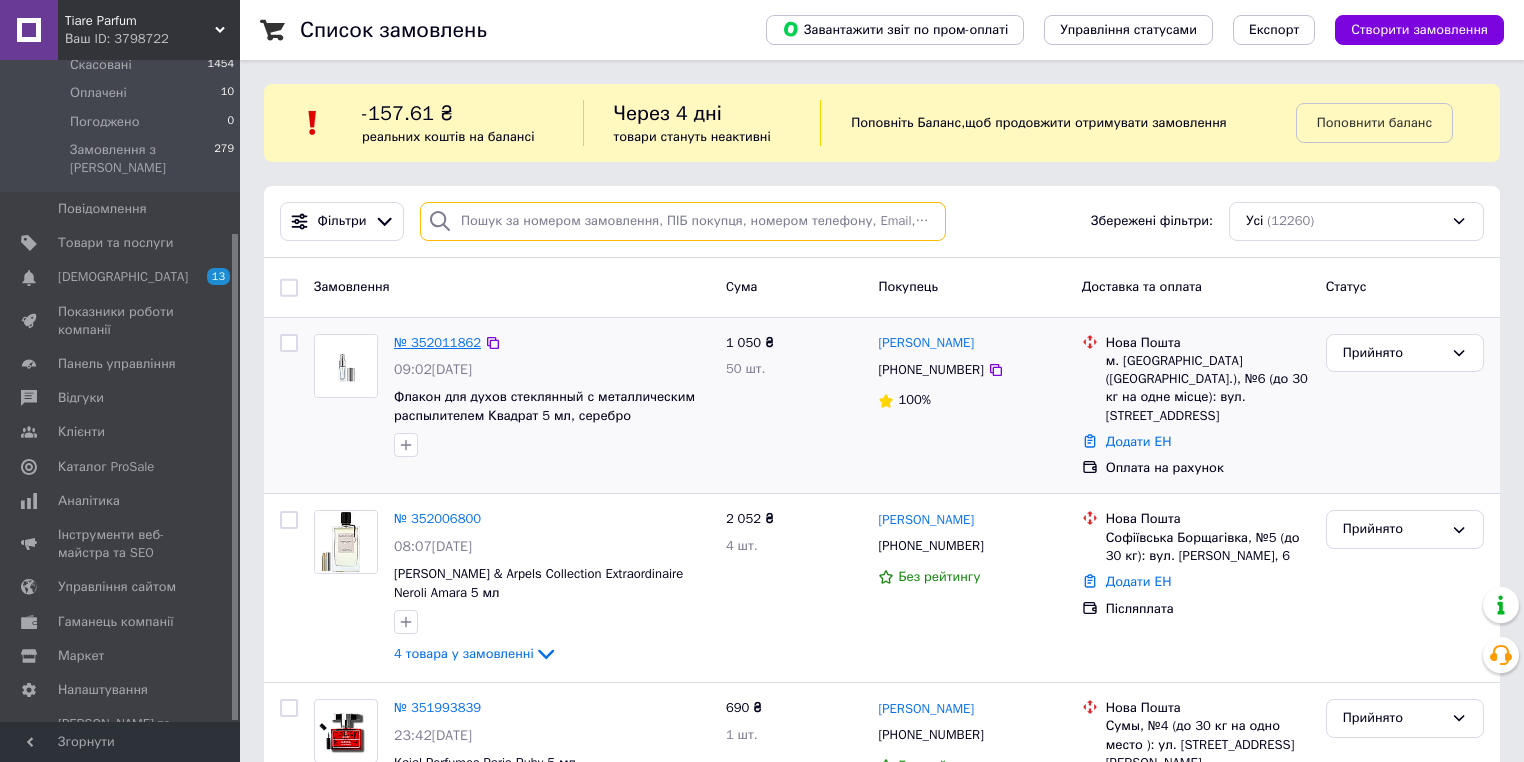 type 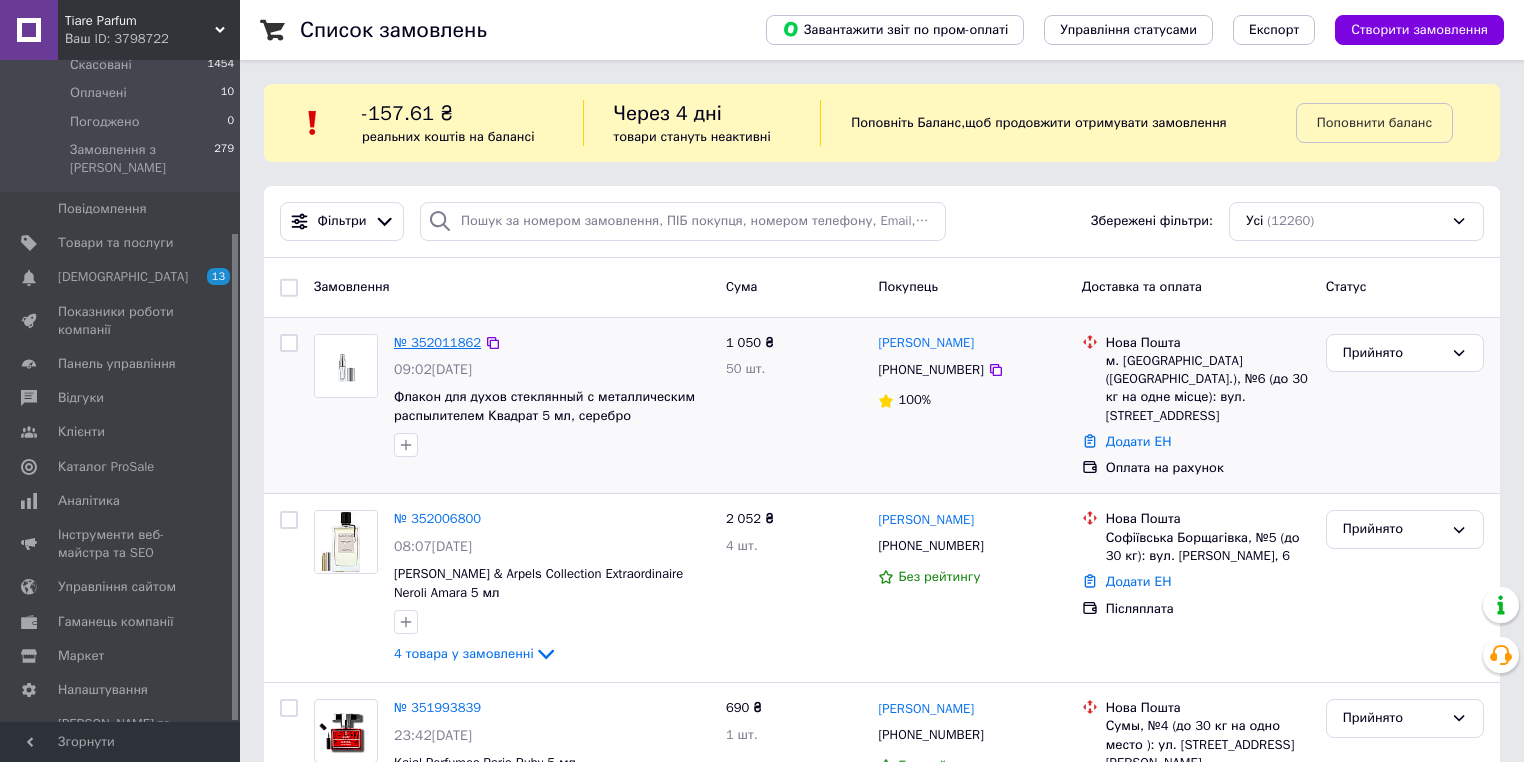 click on "№ 352011862" at bounding box center (437, 342) 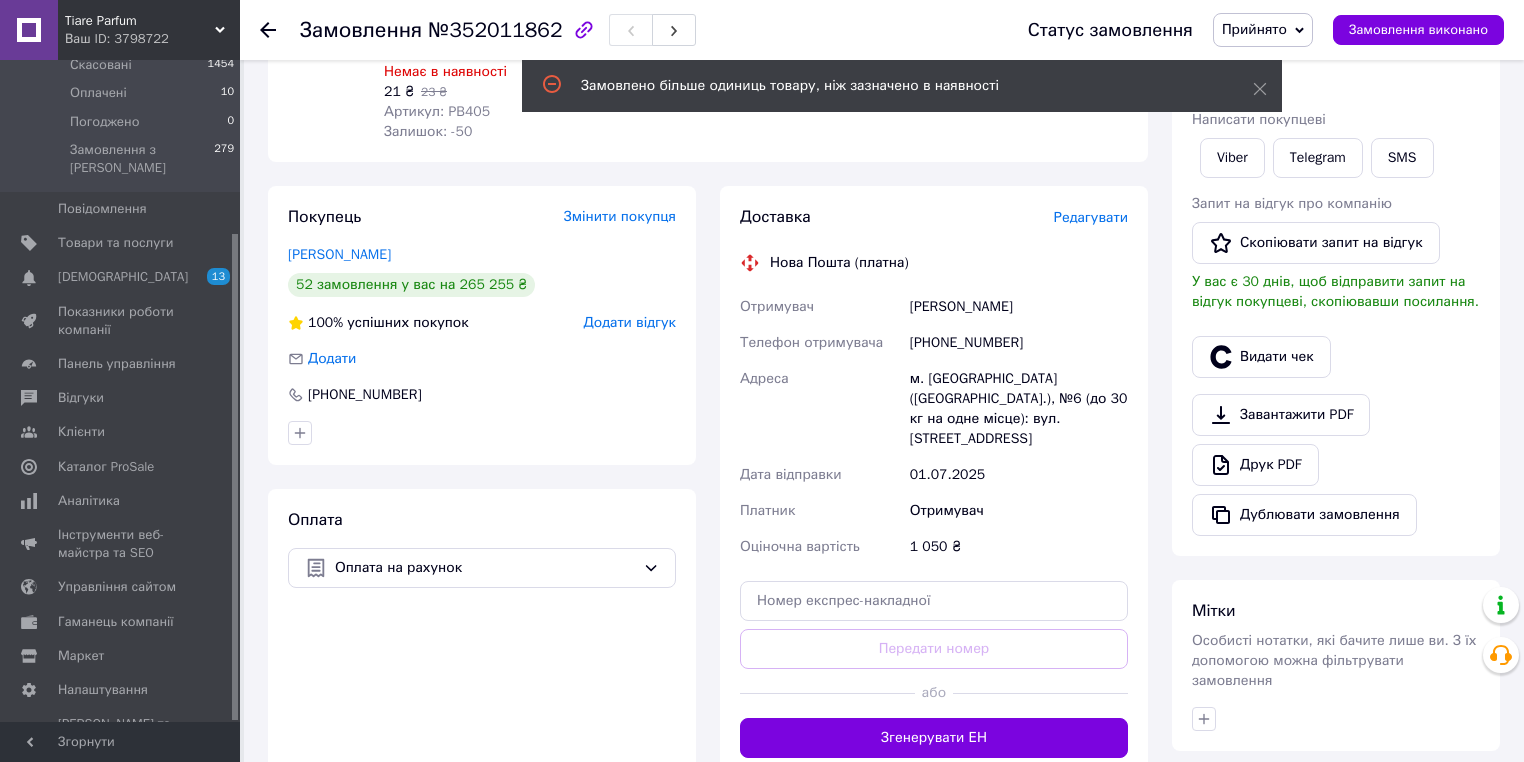 scroll, scrollTop: 240, scrollLeft: 0, axis: vertical 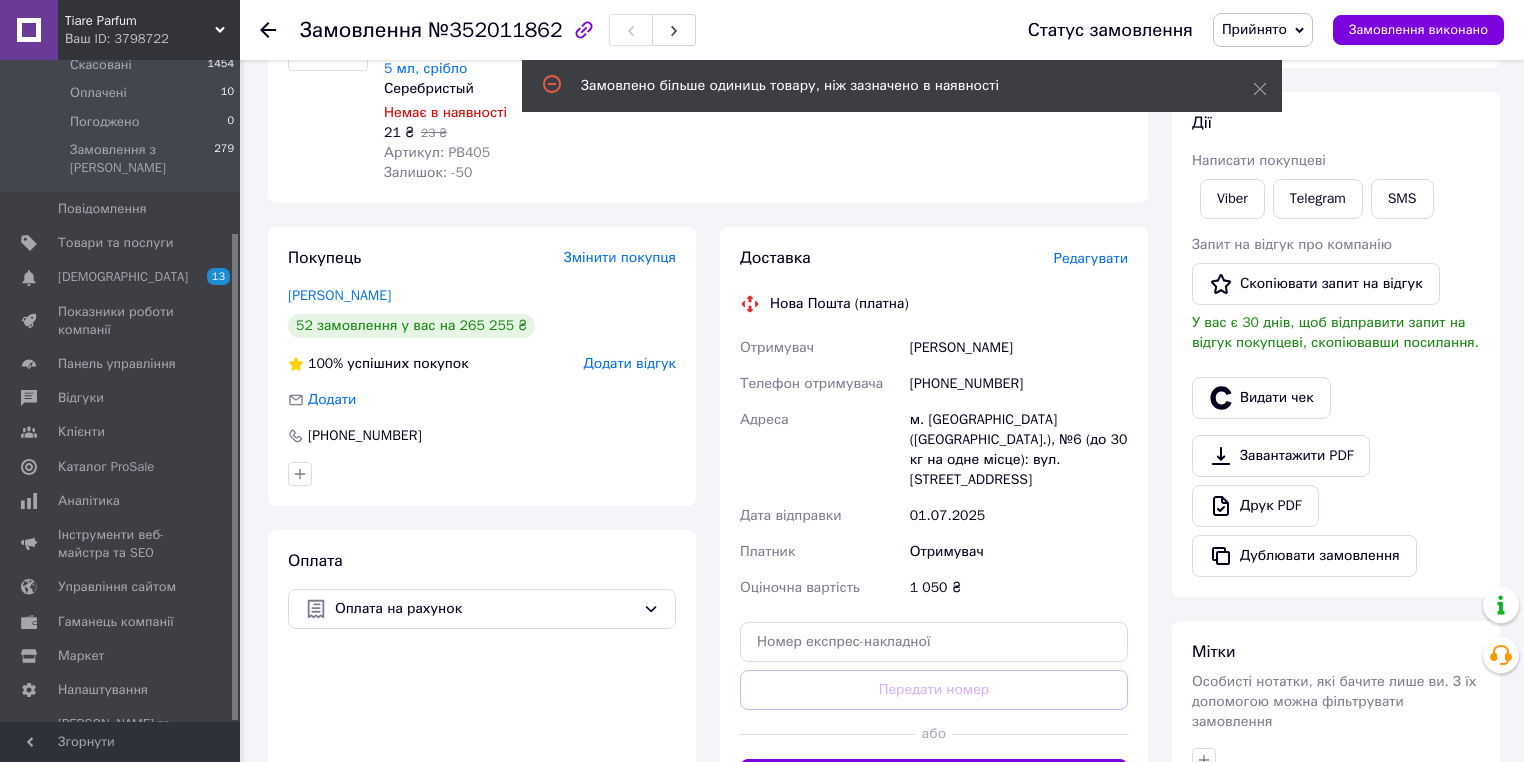 click 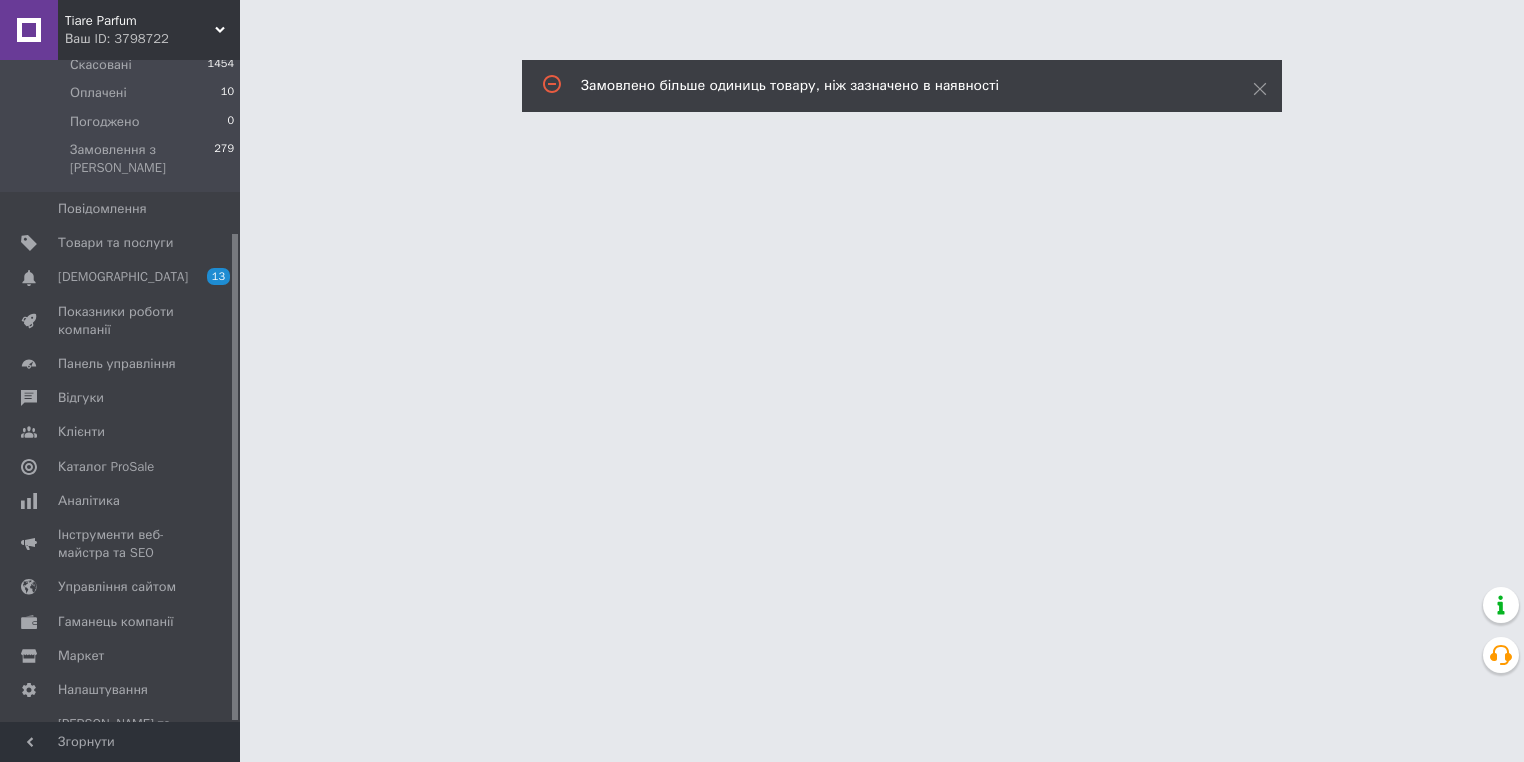 scroll, scrollTop: 0, scrollLeft: 0, axis: both 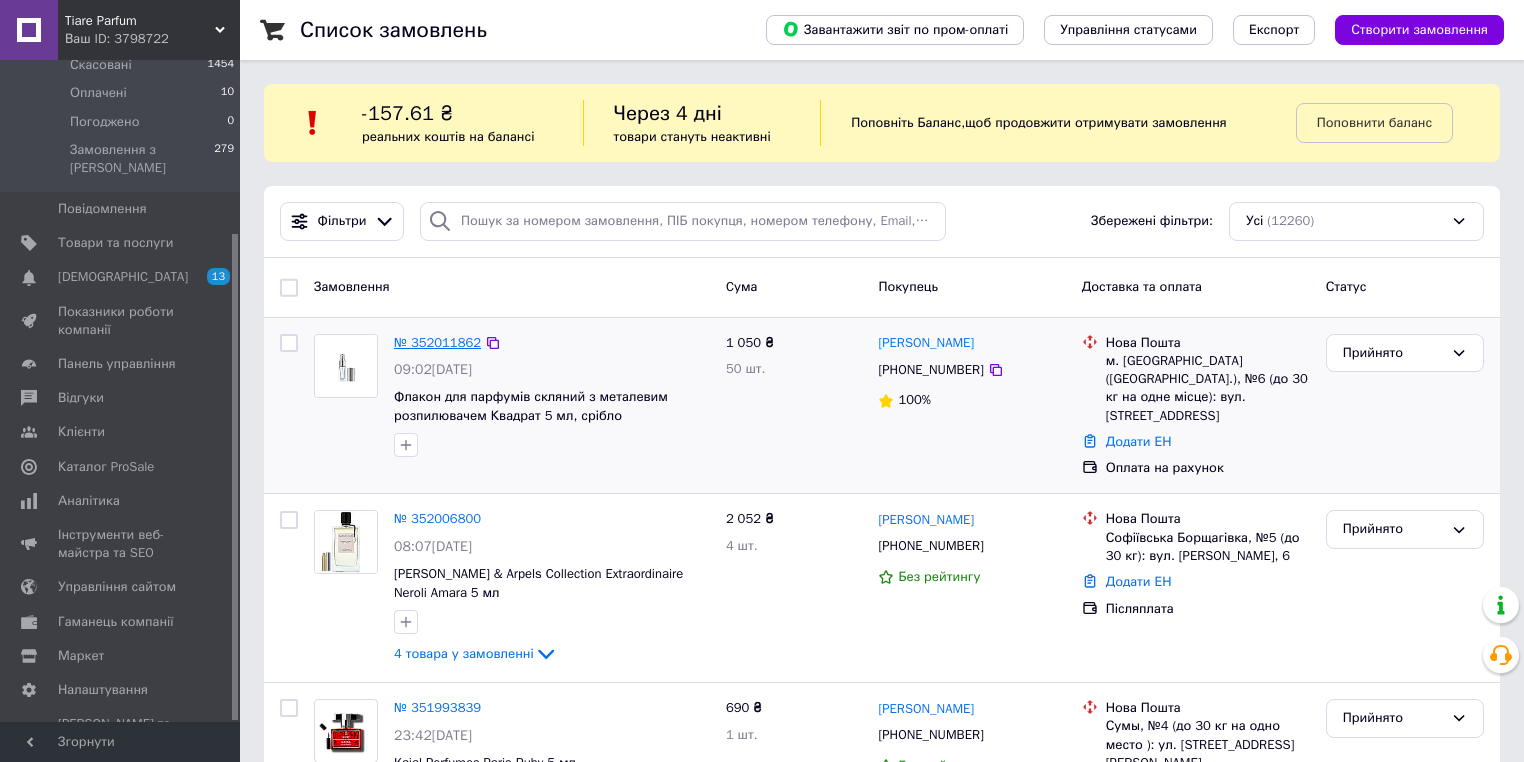 click on "№ 352011862" at bounding box center [437, 342] 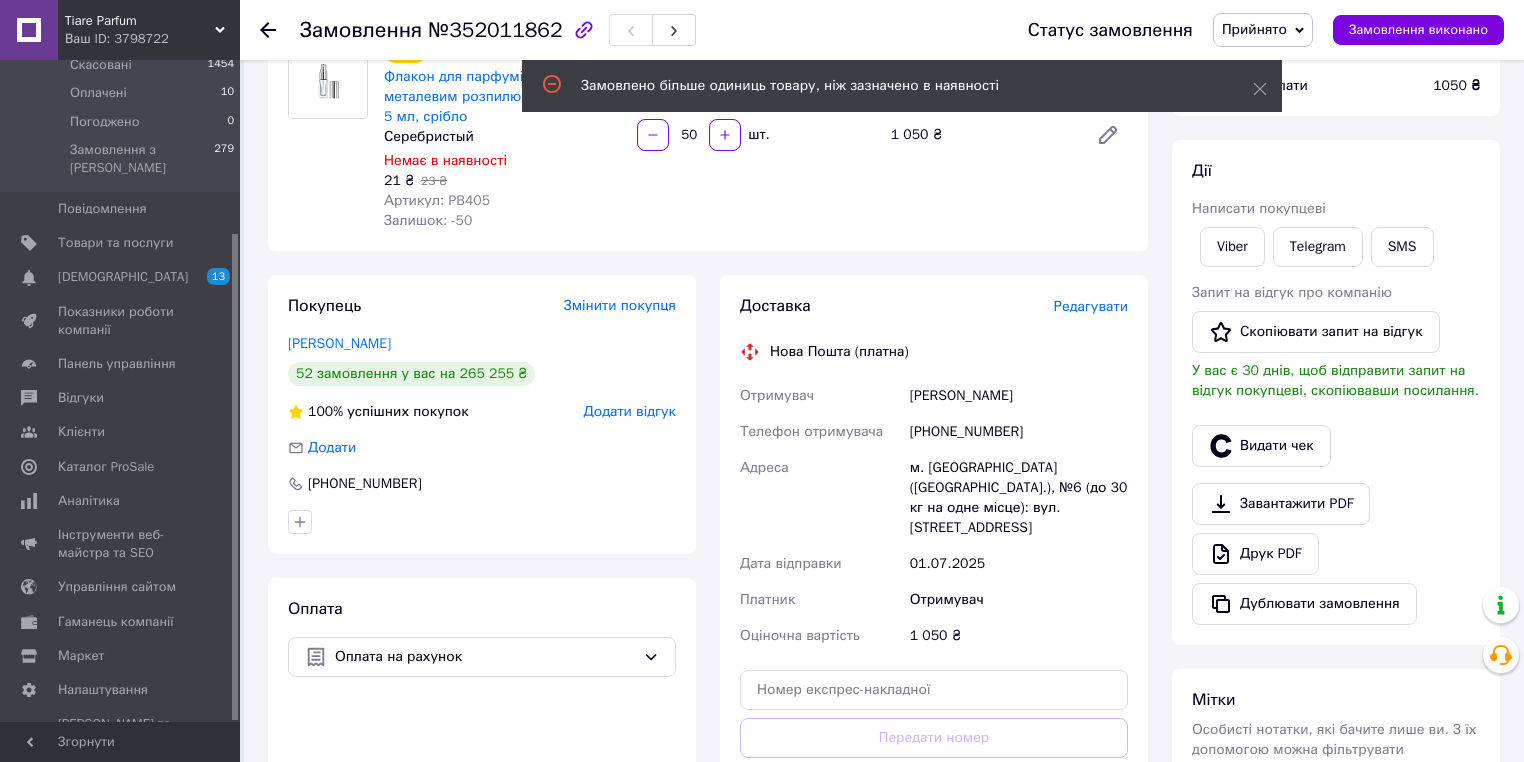 scroll, scrollTop: 160, scrollLeft: 0, axis: vertical 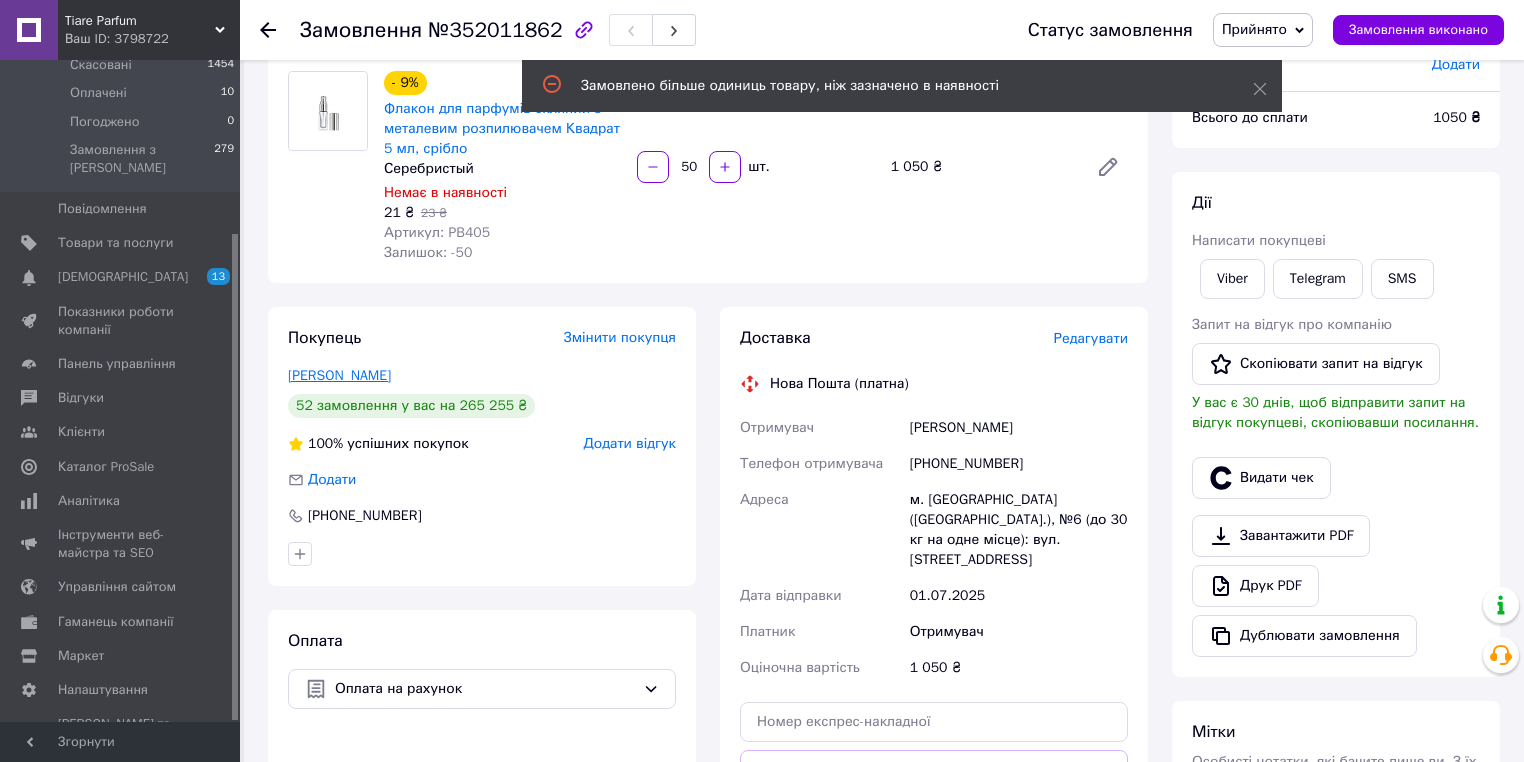 click on "Дериконь Віктор" at bounding box center [339, 375] 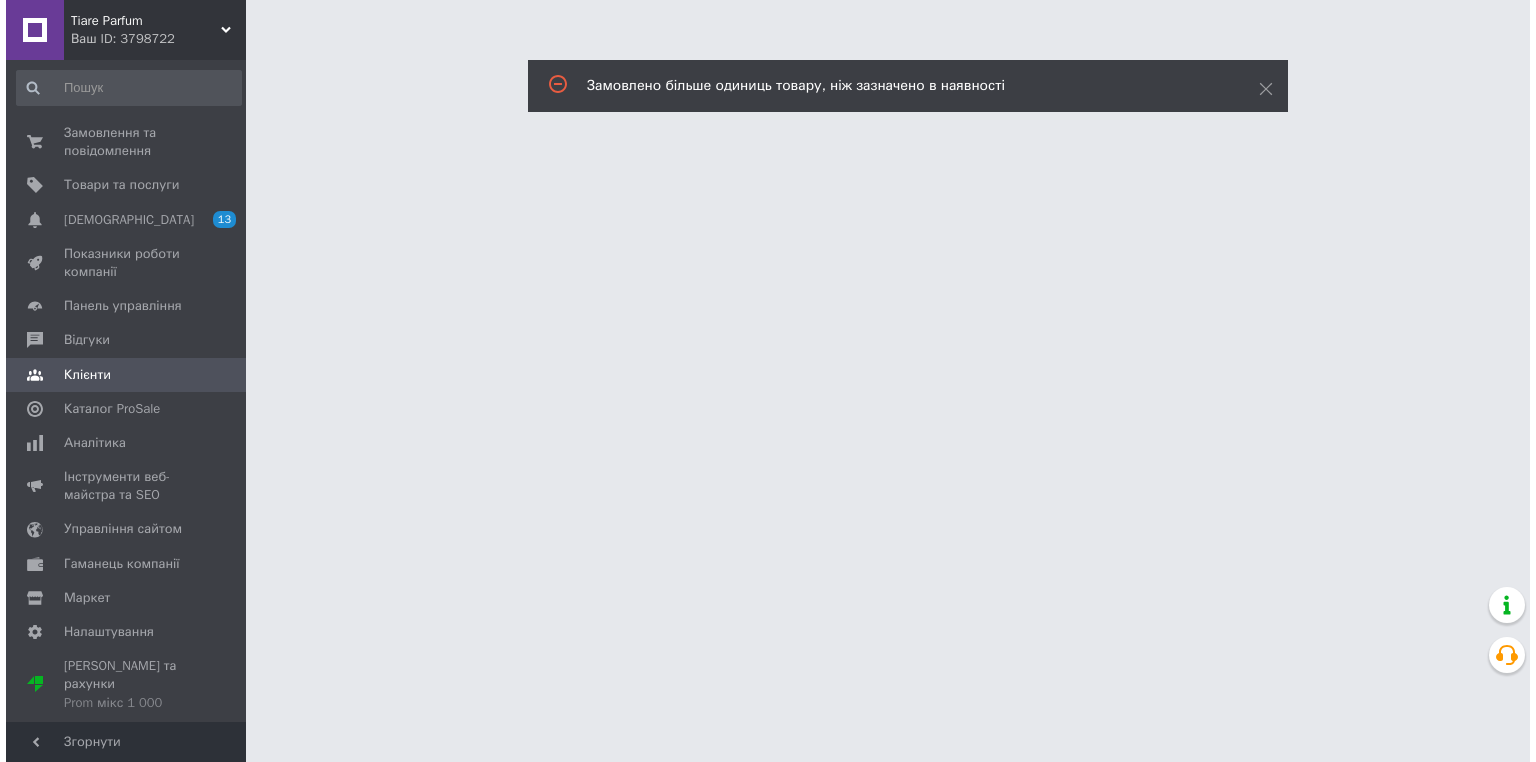 scroll, scrollTop: 0, scrollLeft: 0, axis: both 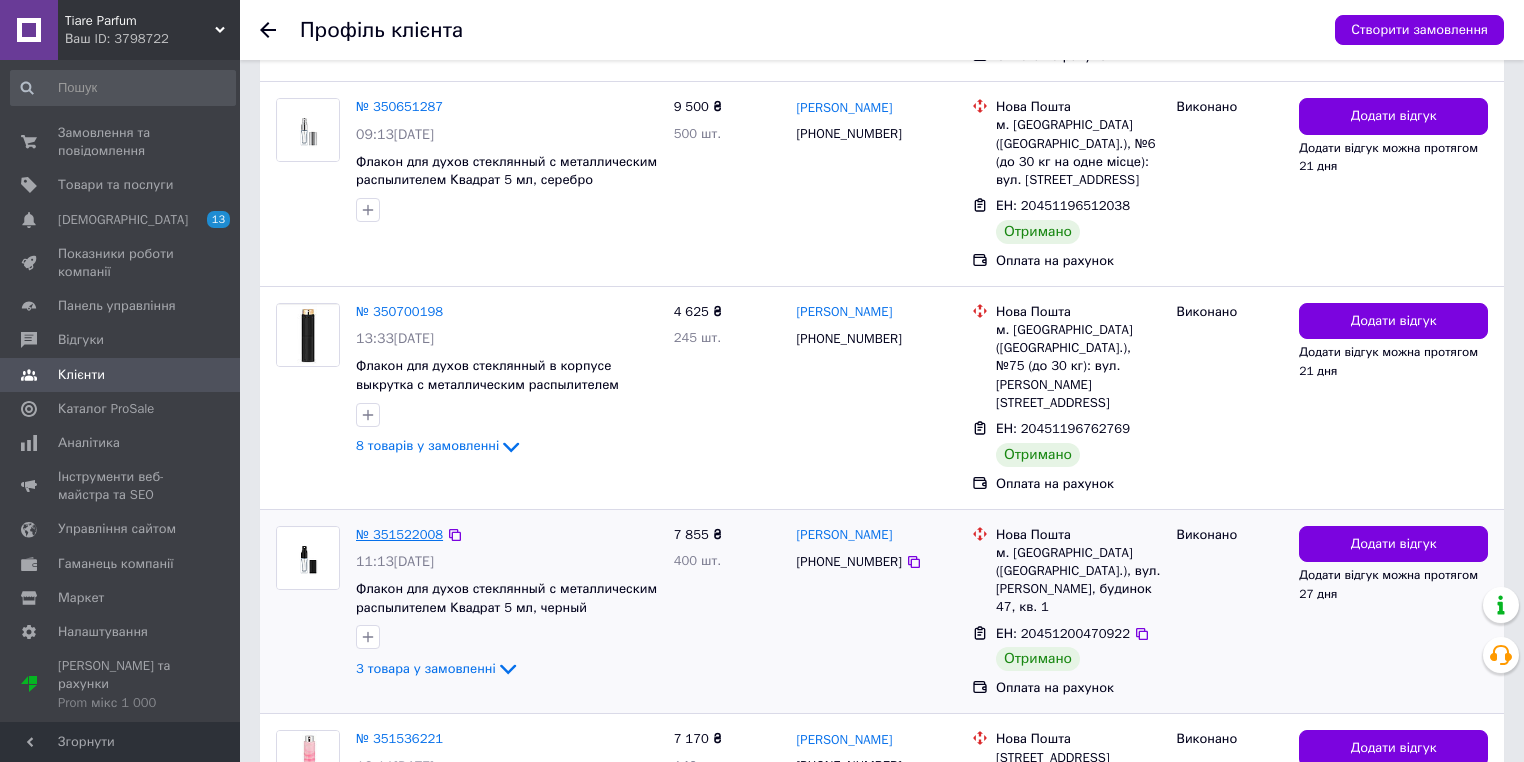 click on "№ 351522008" at bounding box center [399, 534] 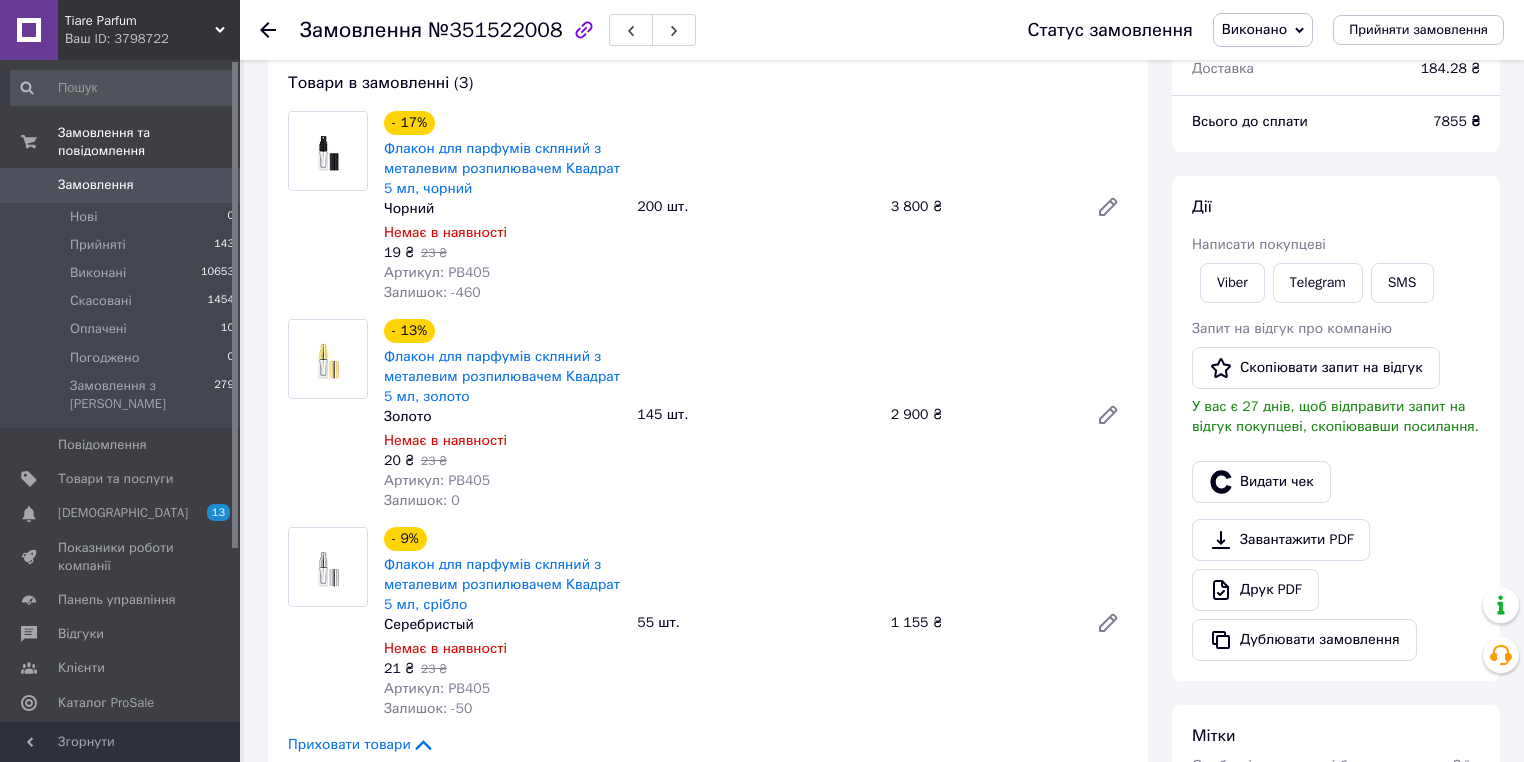scroll, scrollTop: 80, scrollLeft: 0, axis: vertical 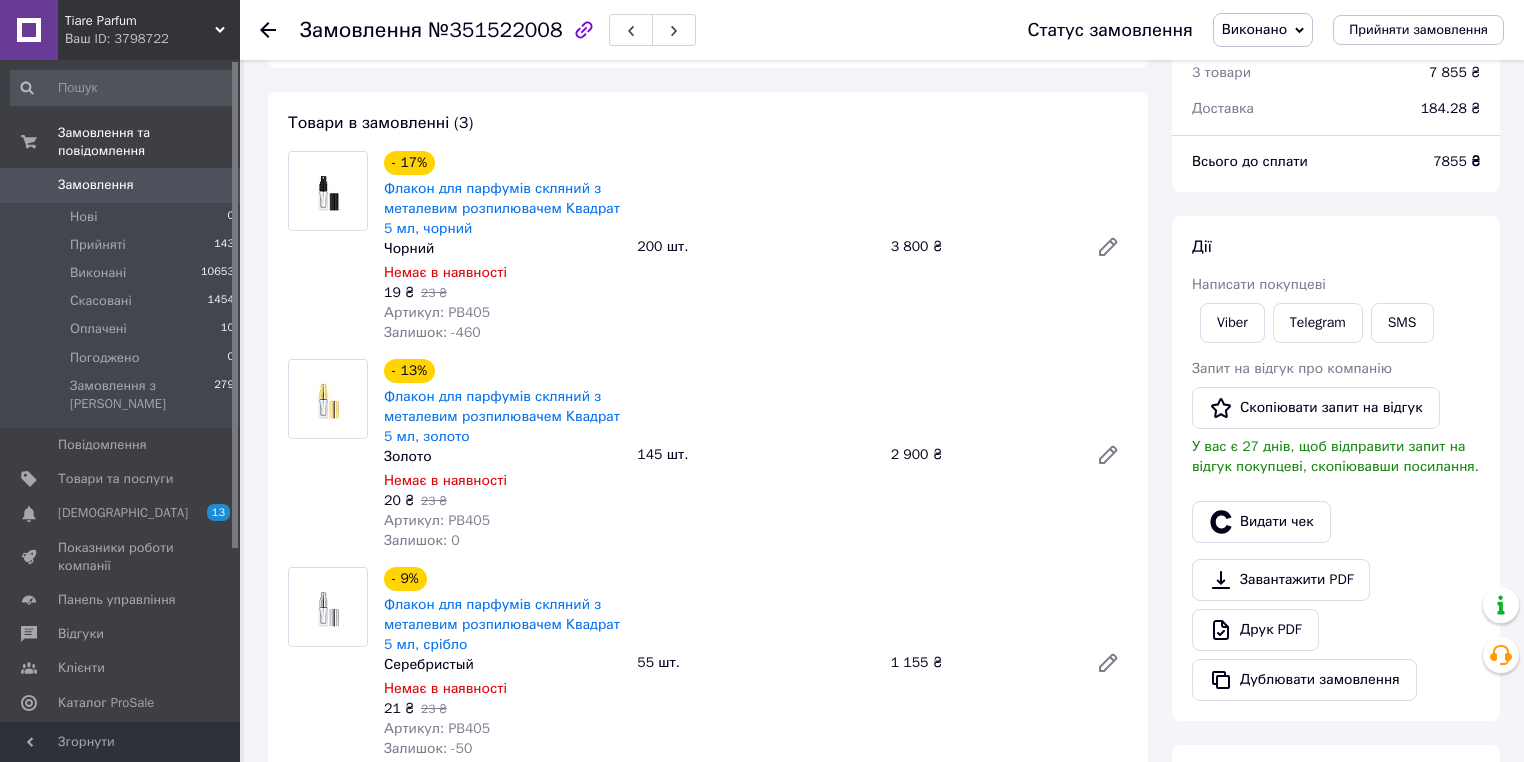 click 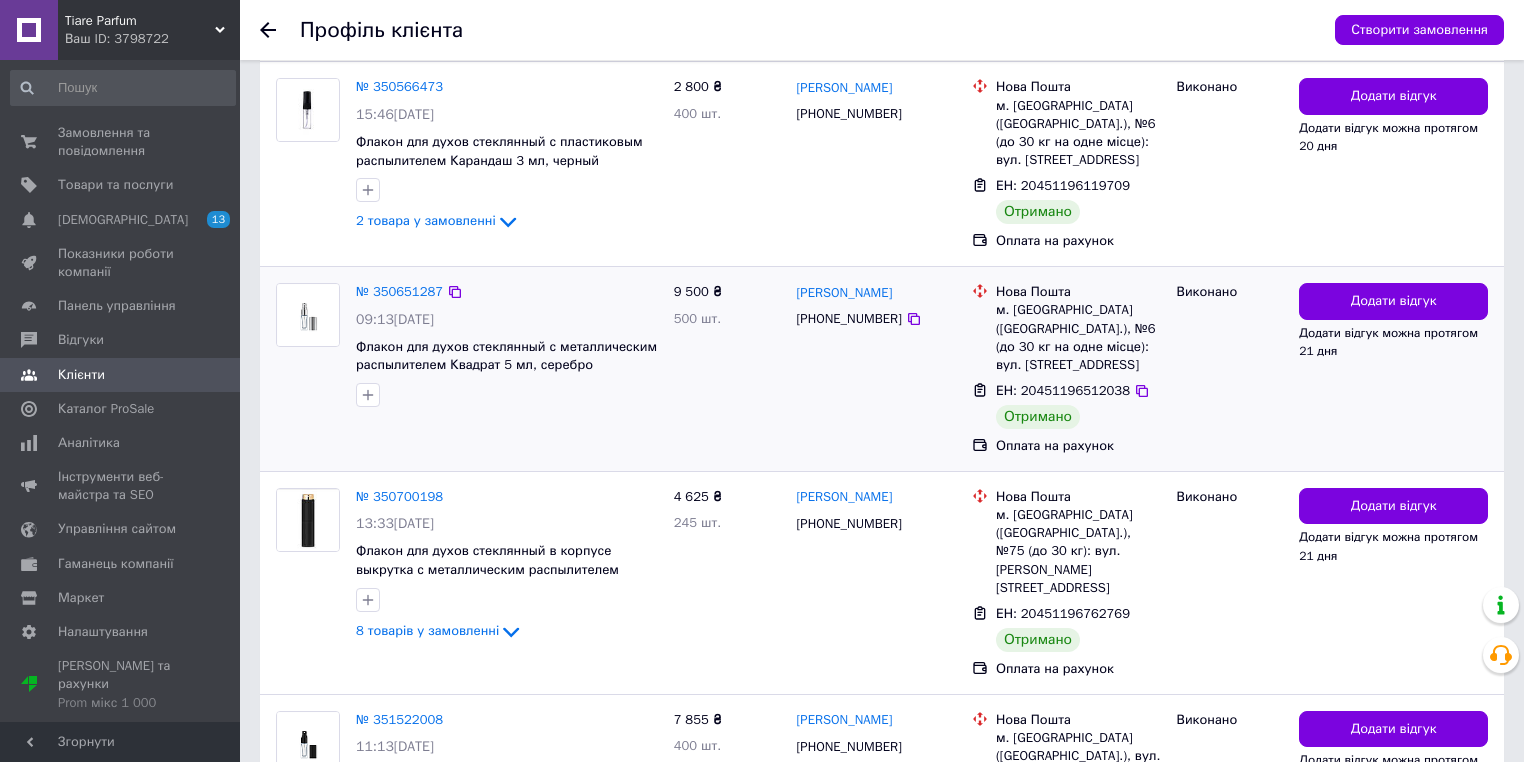 scroll, scrollTop: 2960, scrollLeft: 0, axis: vertical 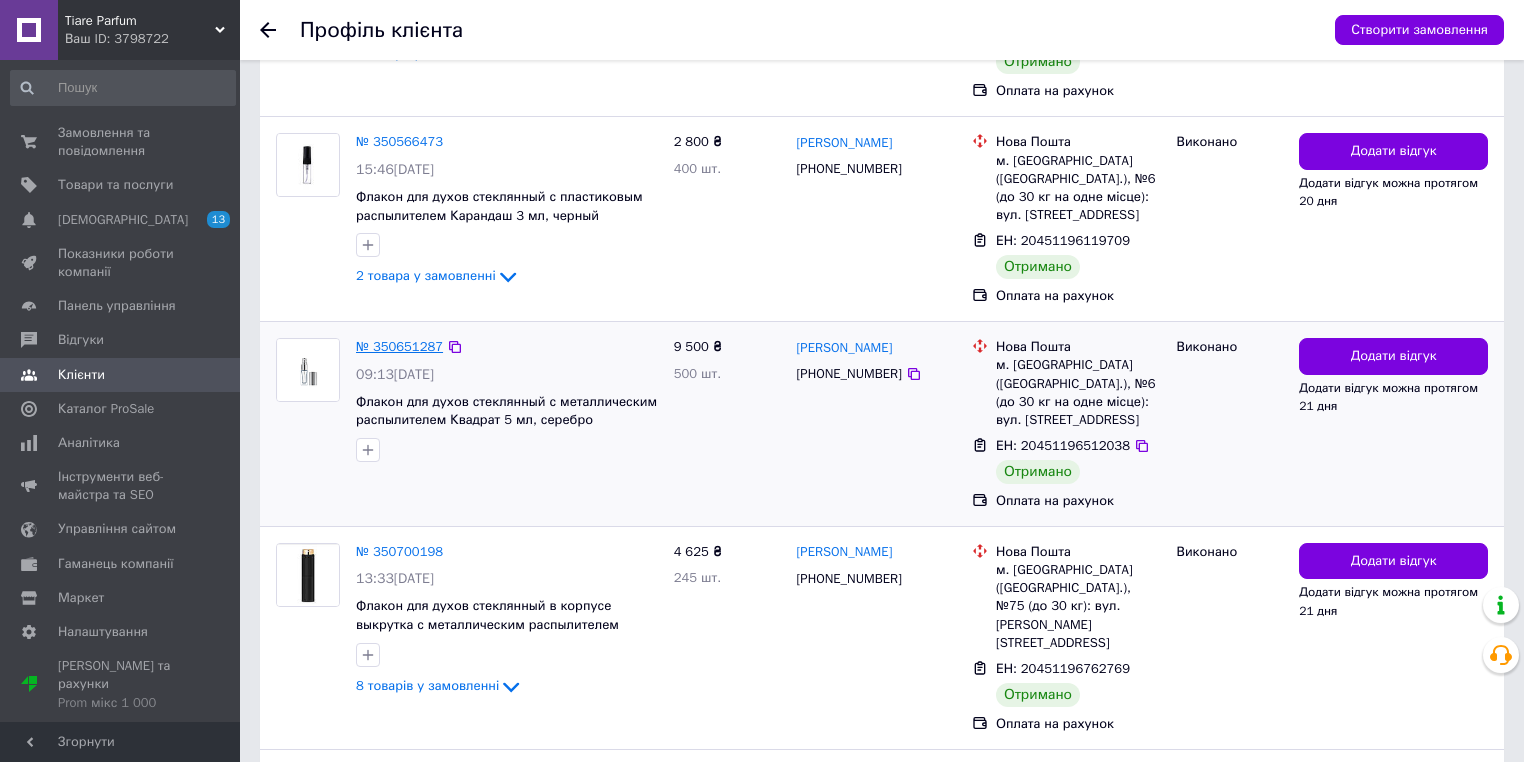 click on "№ 350651287" at bounding box center [399, 346] 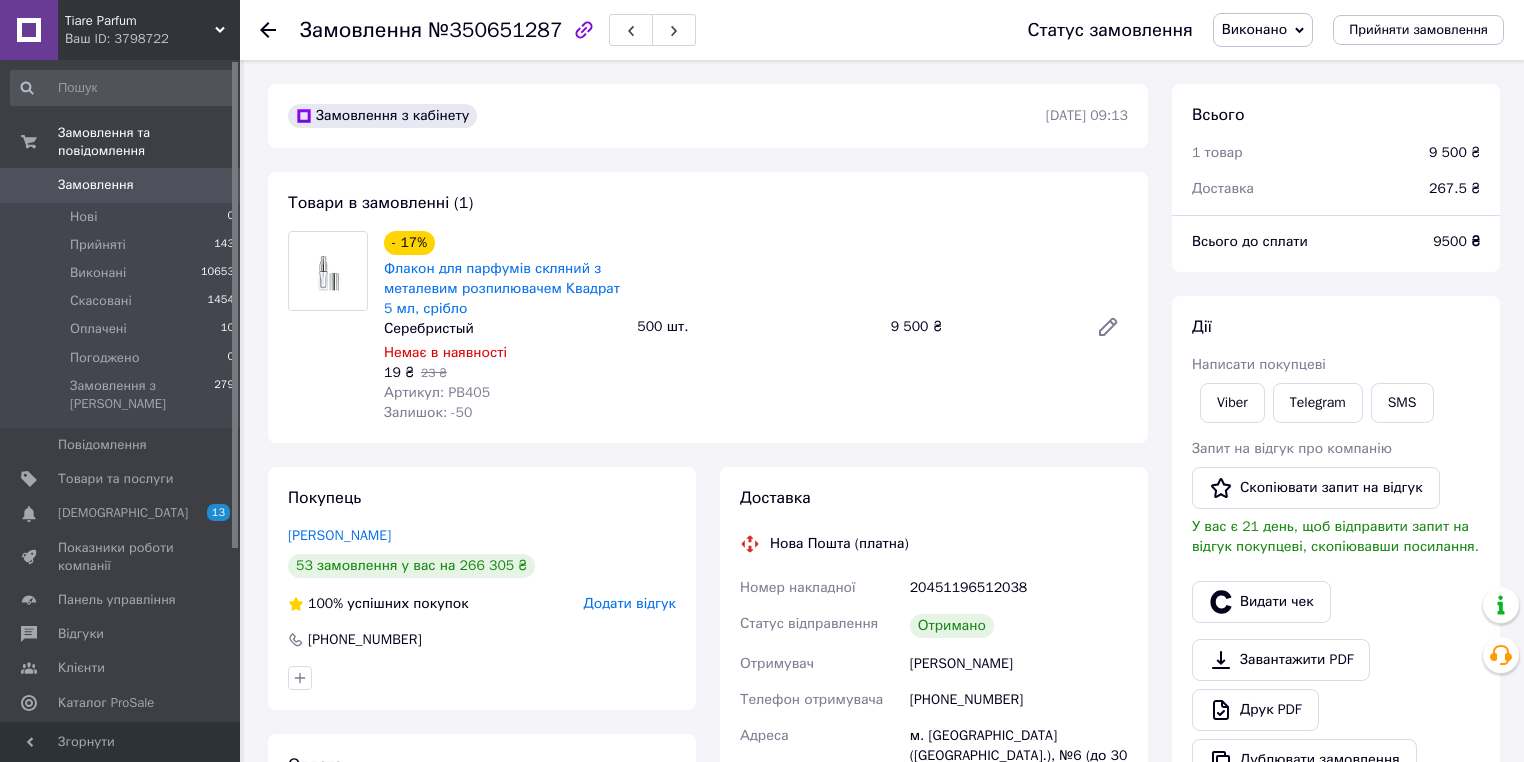 scroll, scrollTop: 52, scrollLeft: 0, axis: vertical 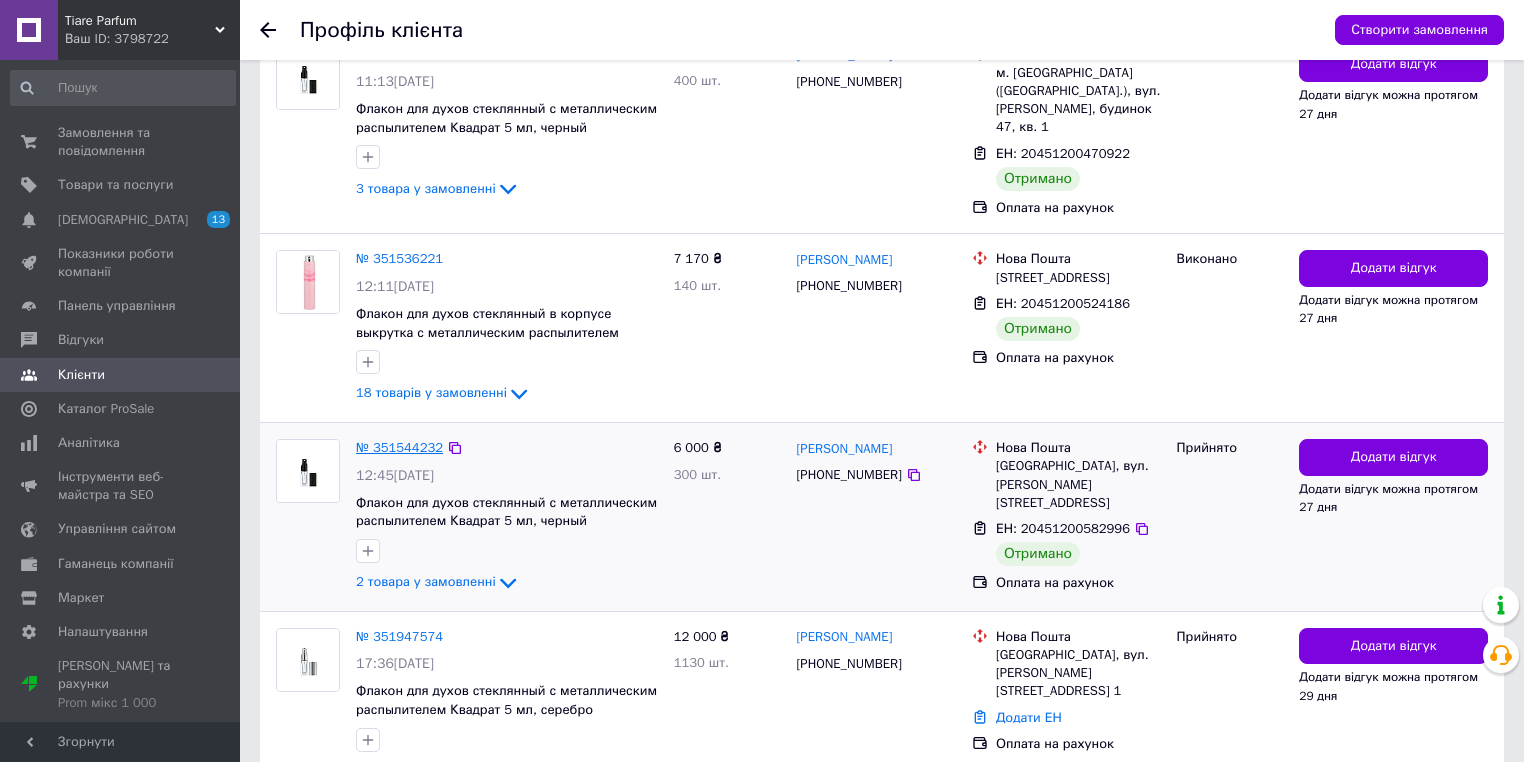 click on "№ 351544232" at bounding box center (399, 447) 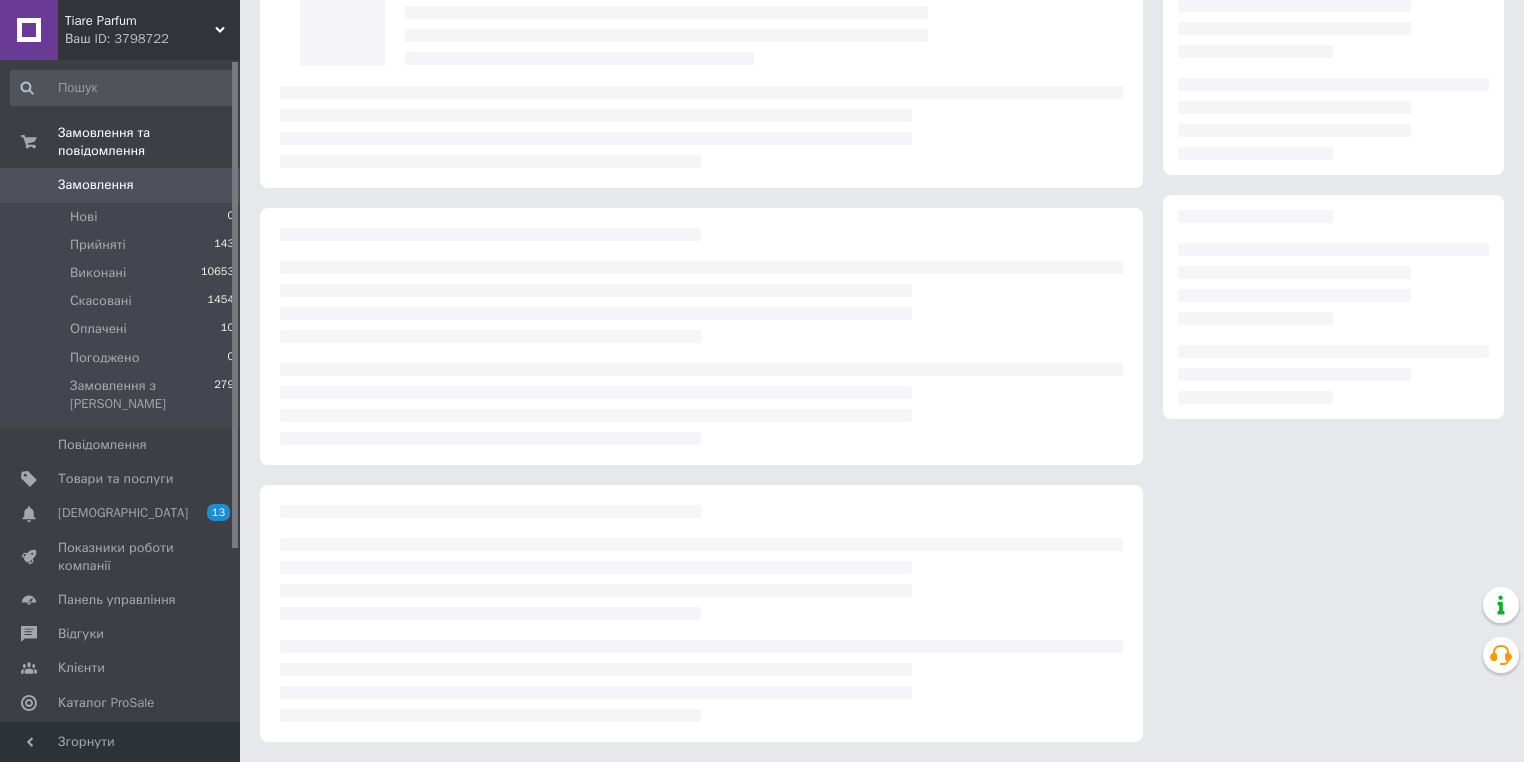 scroll, scrollTop: 0, scrollLeft: 0, axis: both 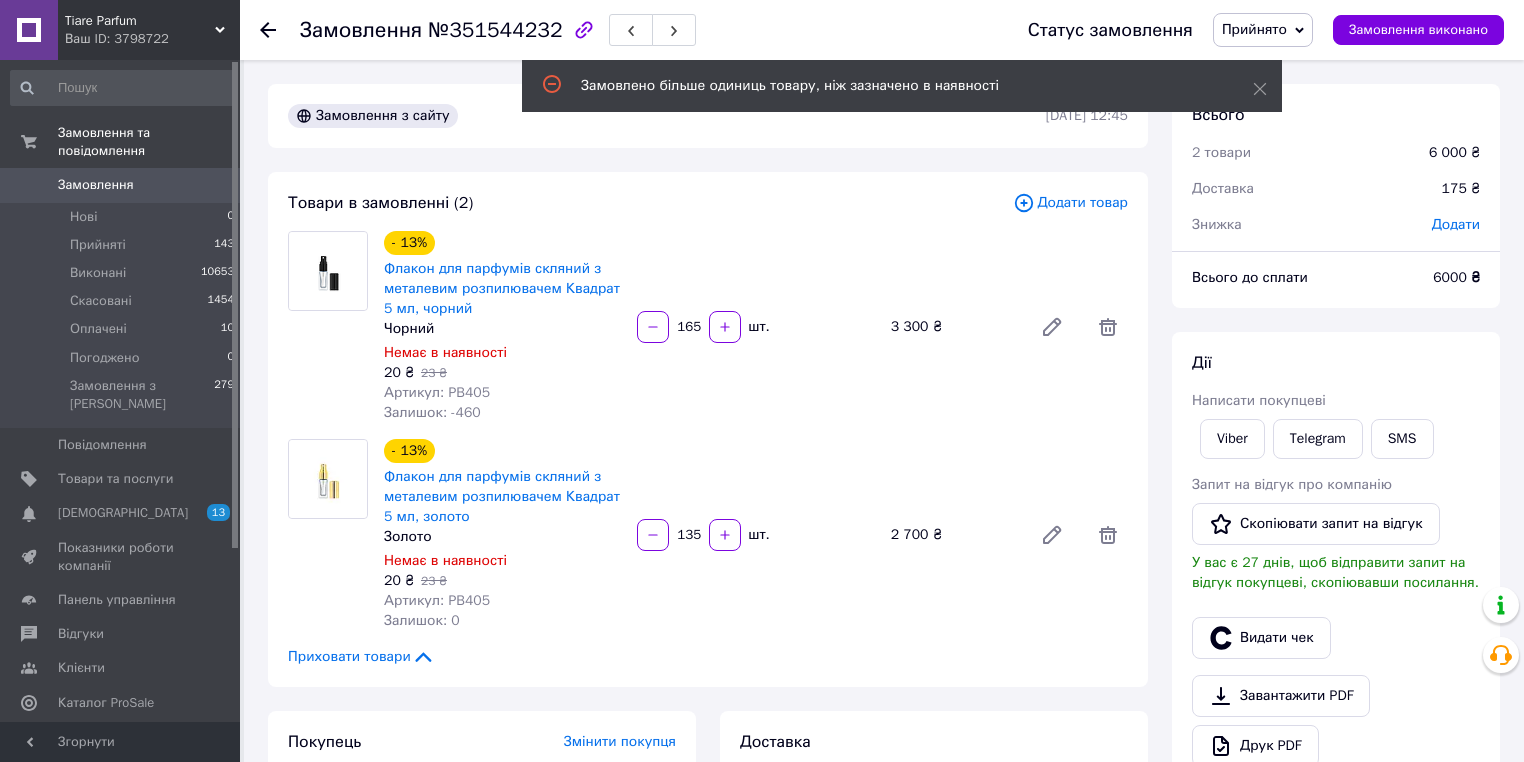 click 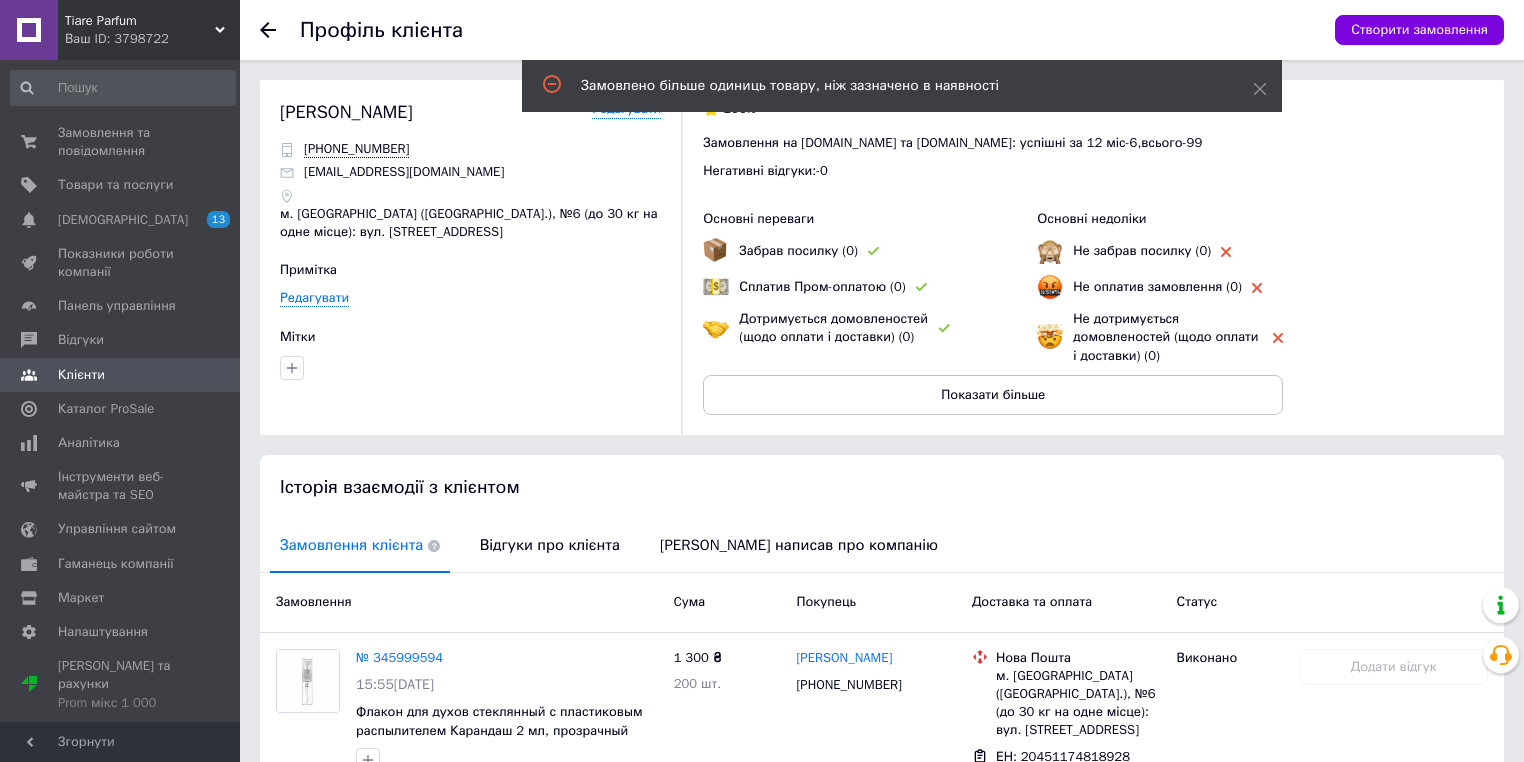 click 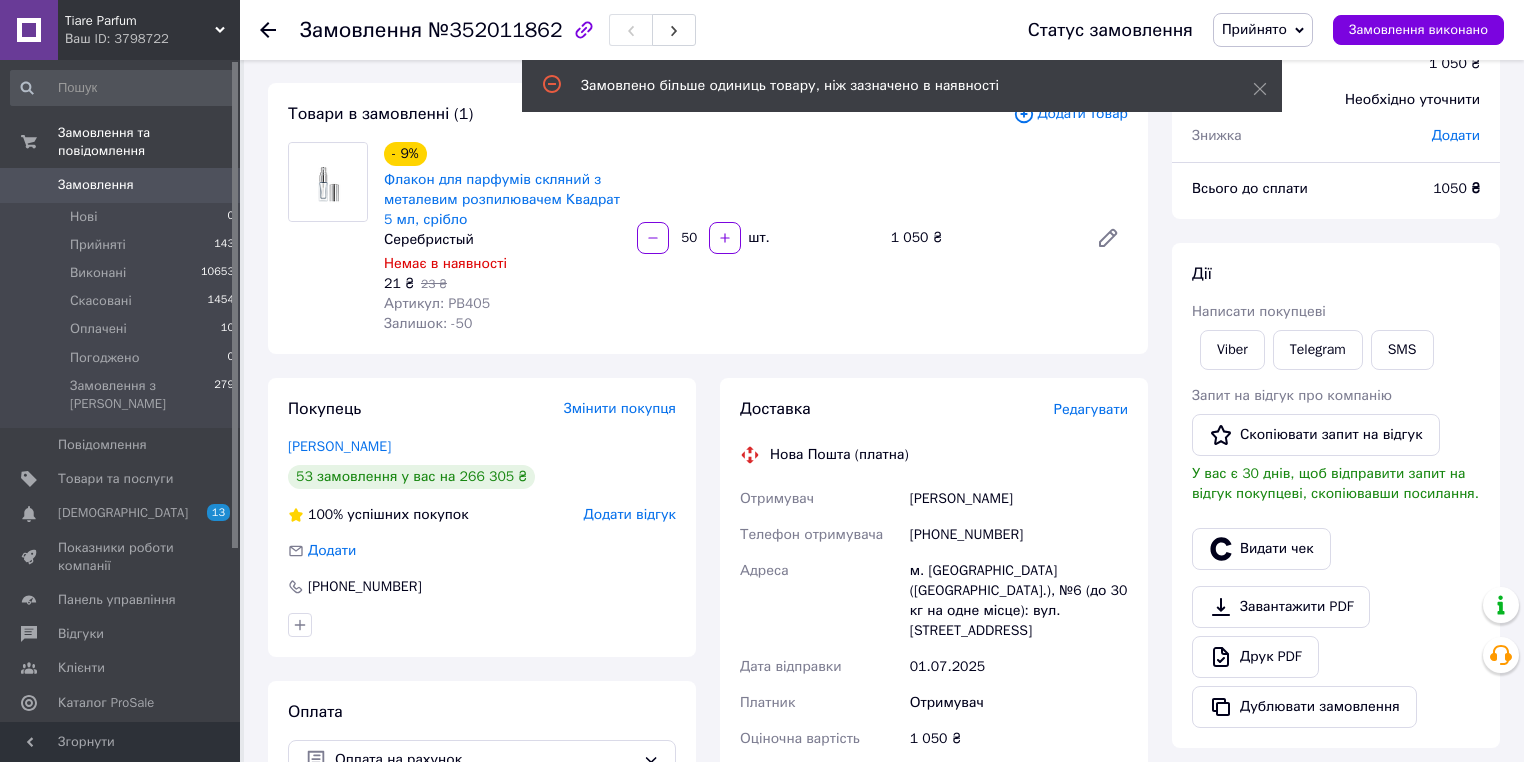 scroll, scrollTop: 0, scrollLeft: 0, axis: both 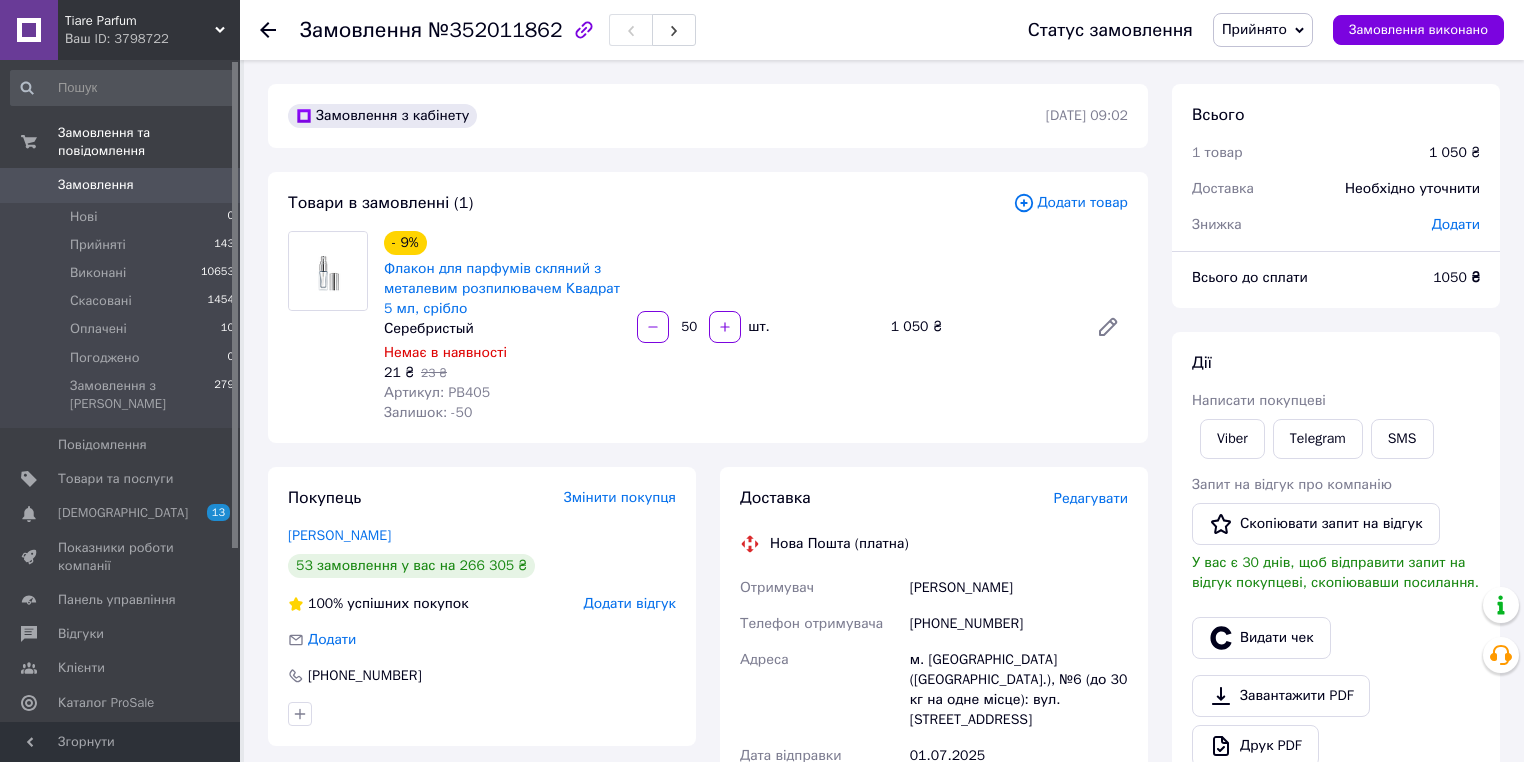 click on "Додати" at bounding box center (1456, 224) 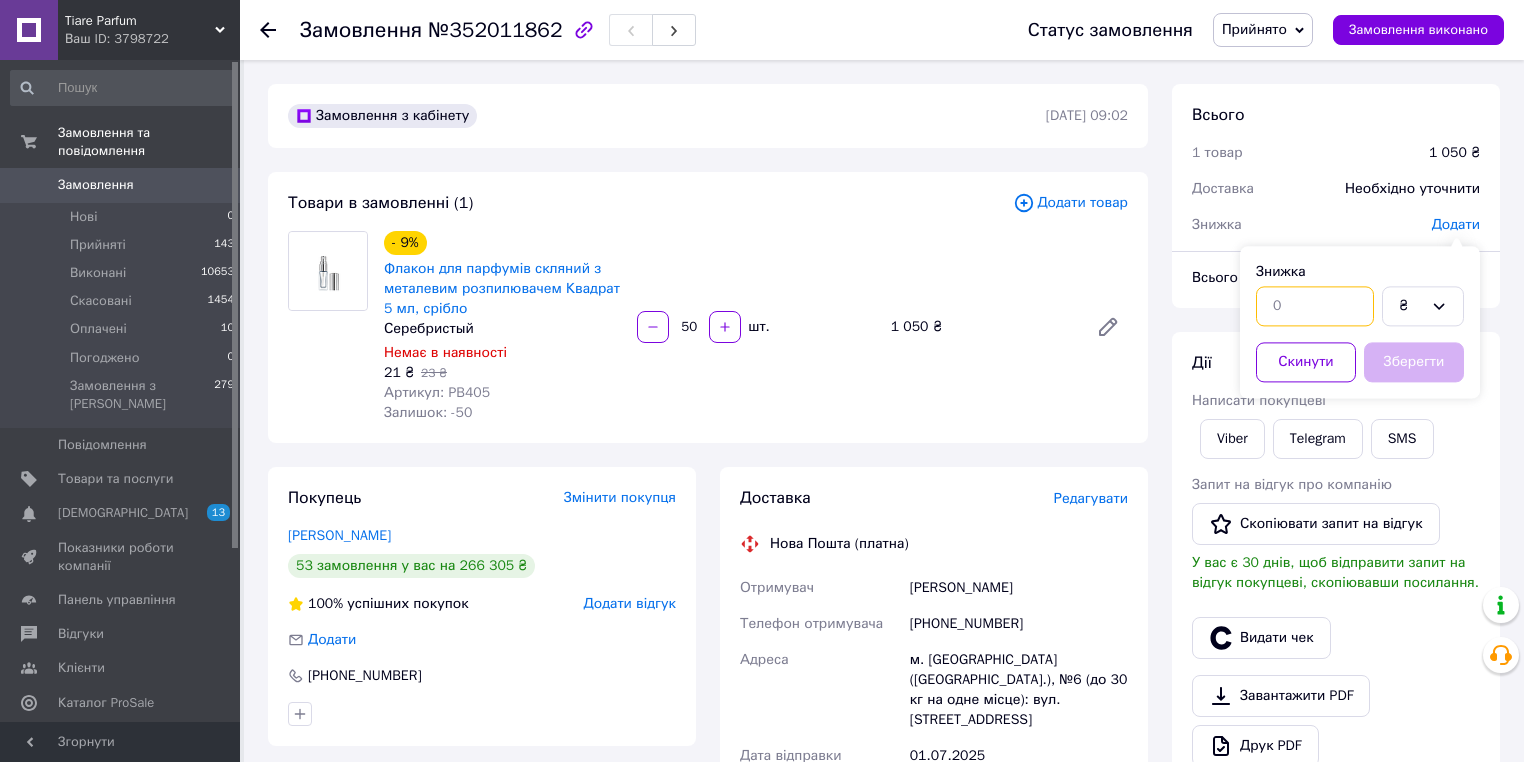 click at bounding box center (1315, 306) 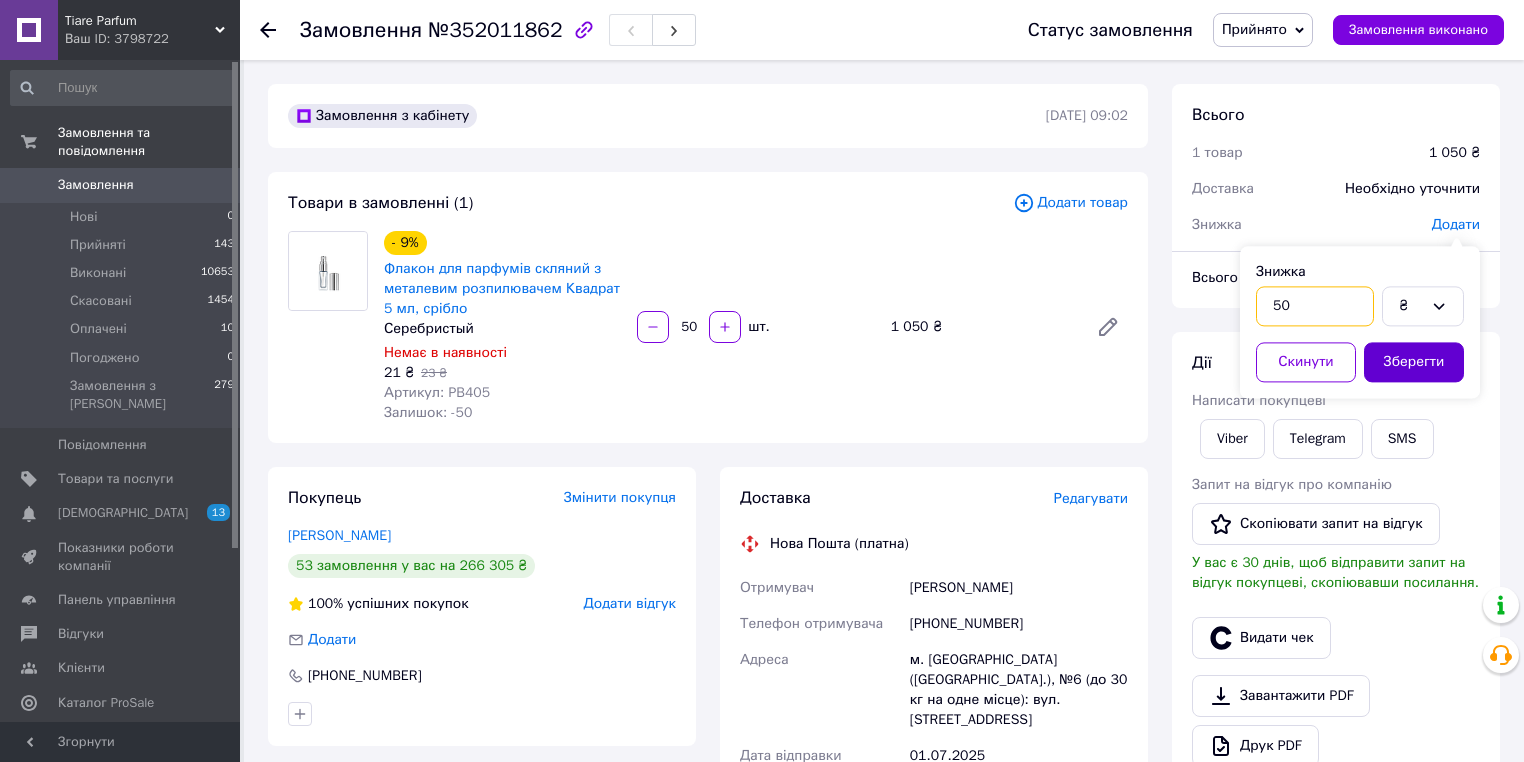 type on "50" 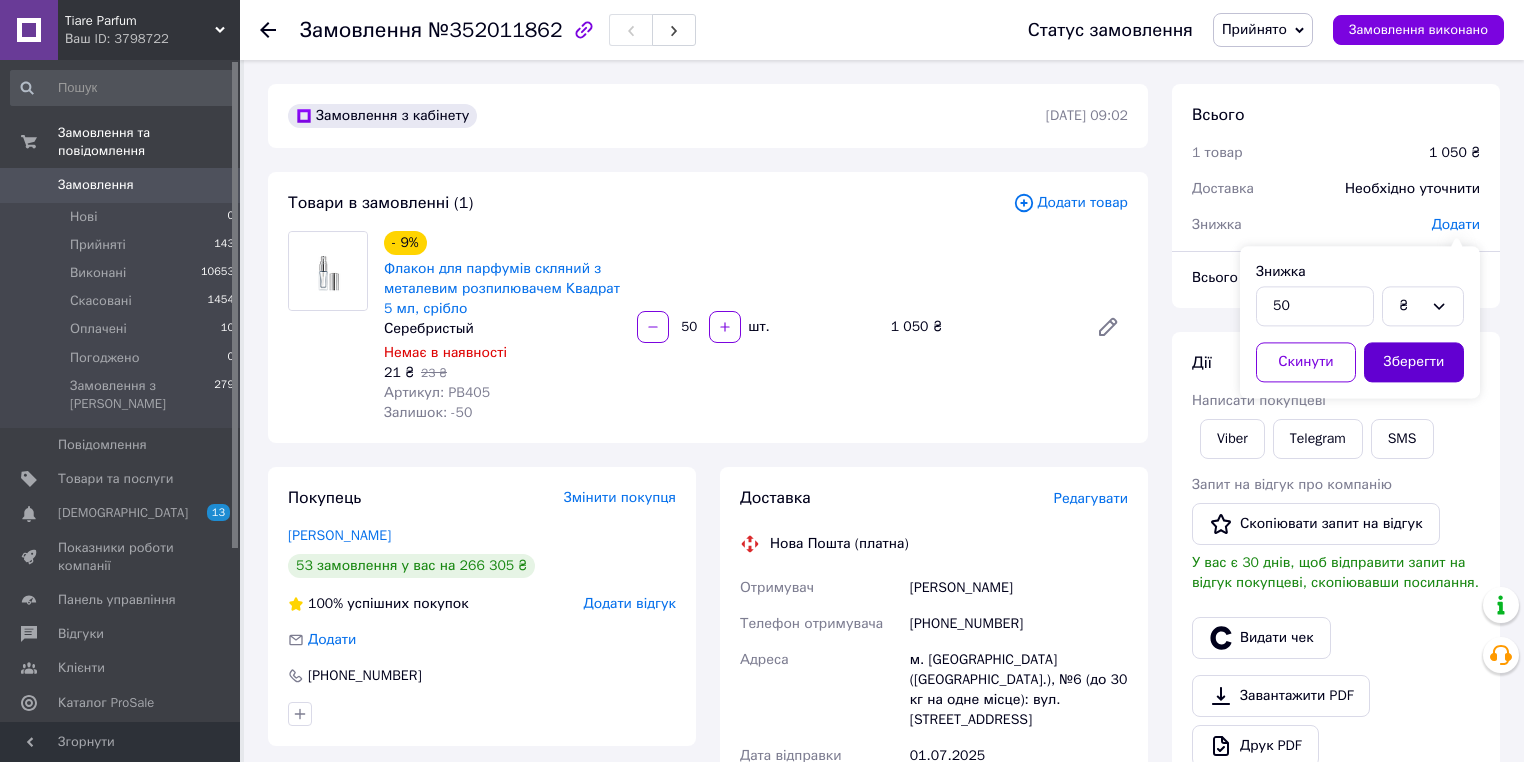 click on "Зберегти" at bounding box center [1414, 362] 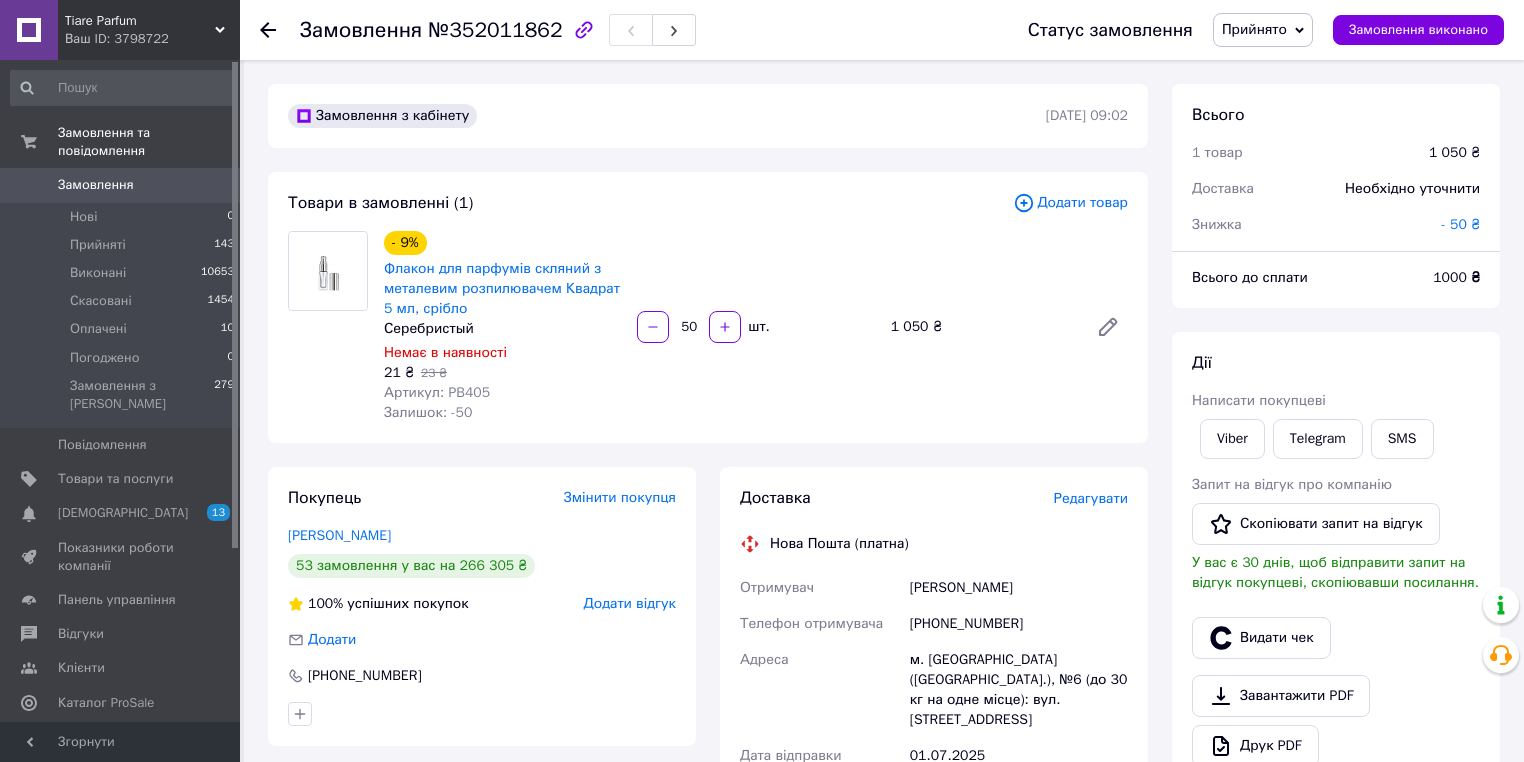 click 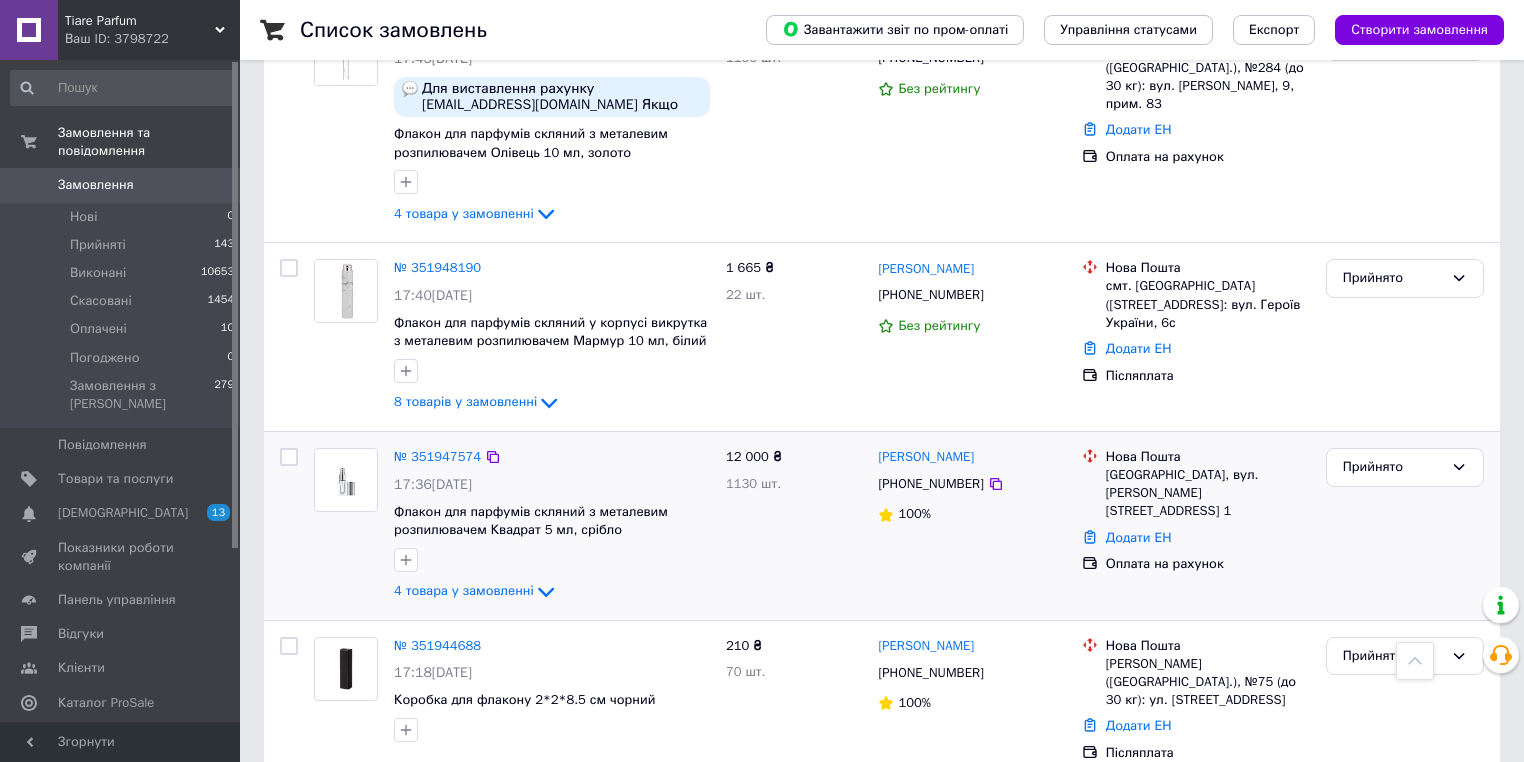 scroll, scrollTop: 2480, scrollLeft: 0, axis: vertical 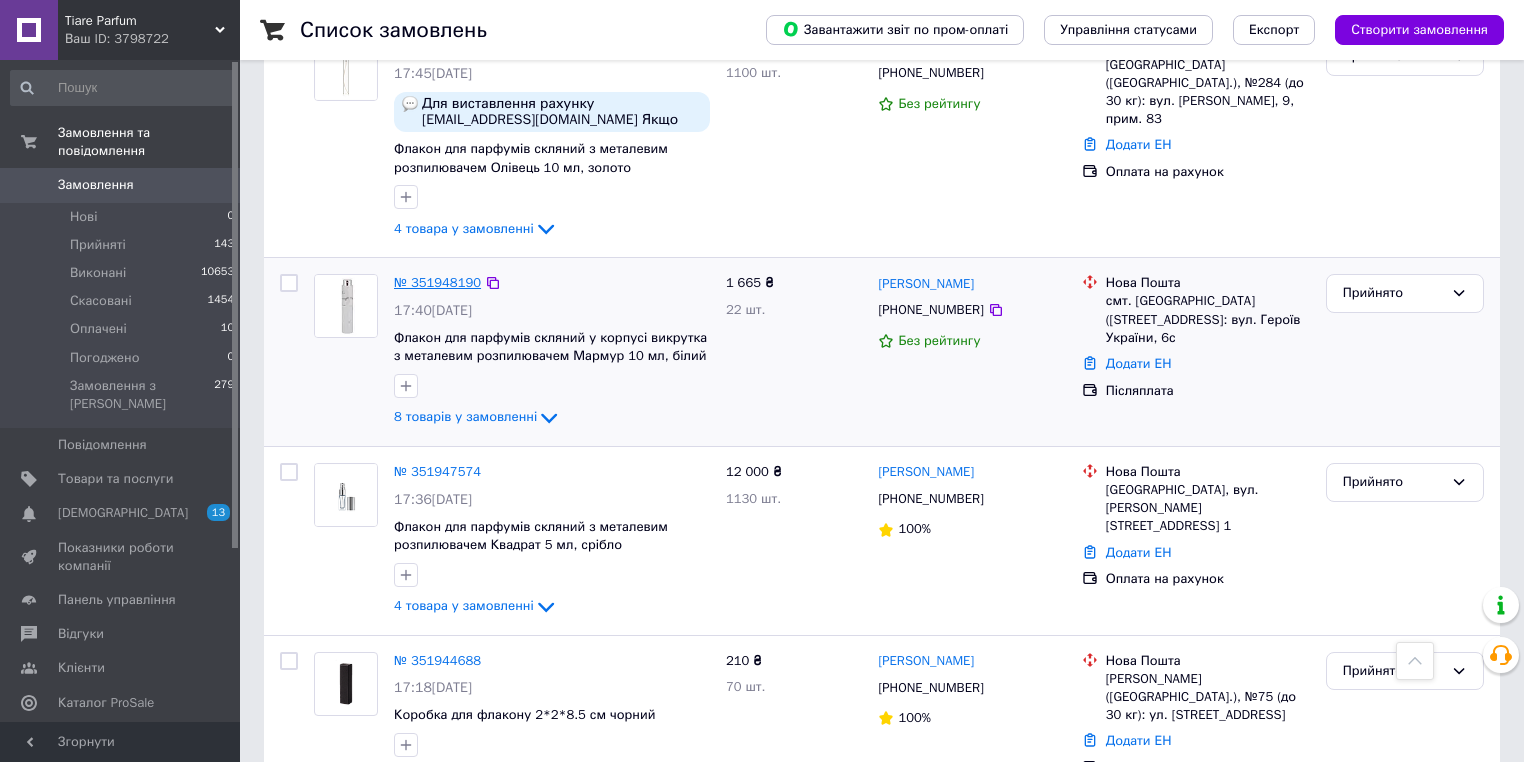 click on "№ 351948190" at bounding box center [437, 282] 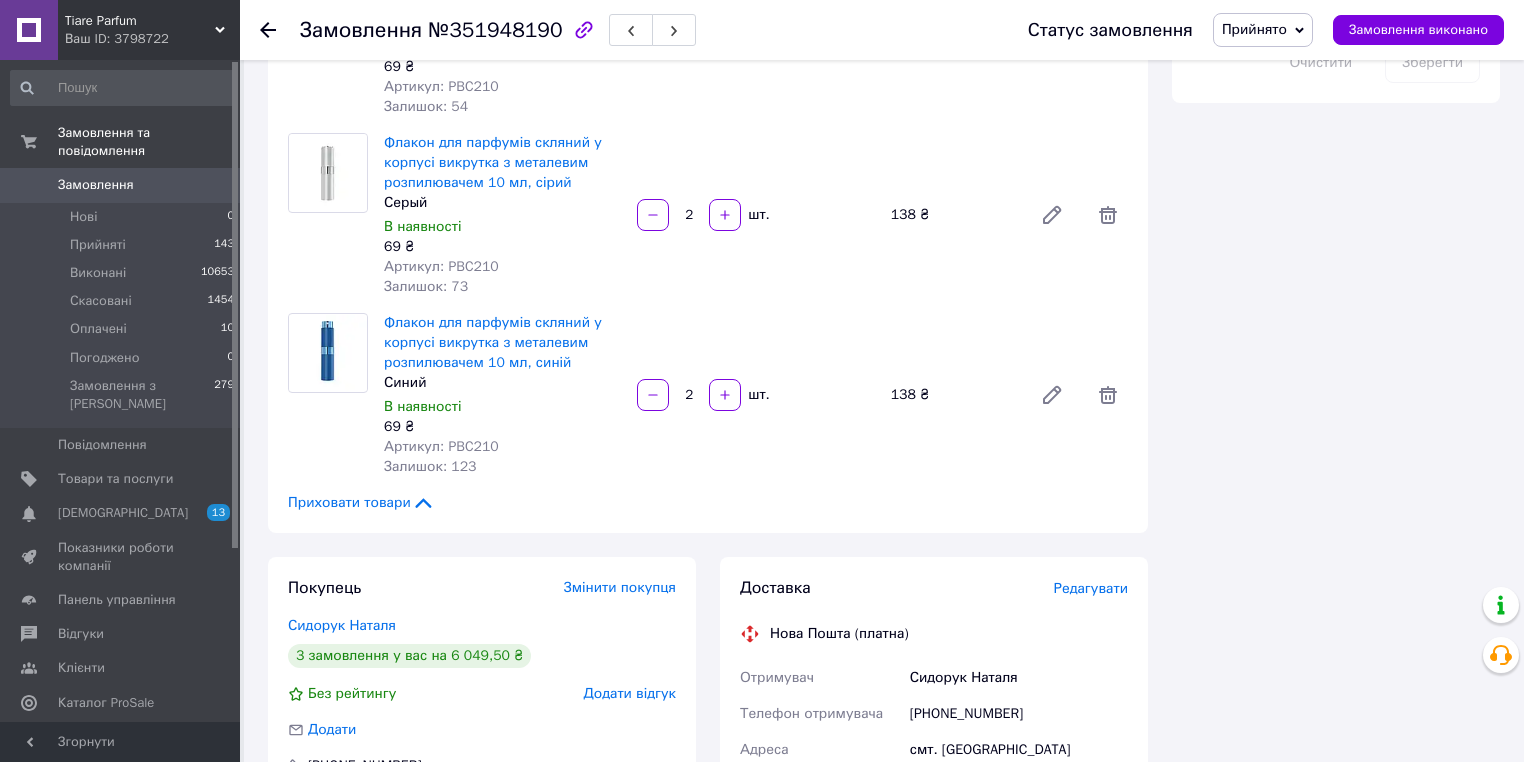scroll, scrollTop: 1167, scrollLeft: 0, axis: vertical 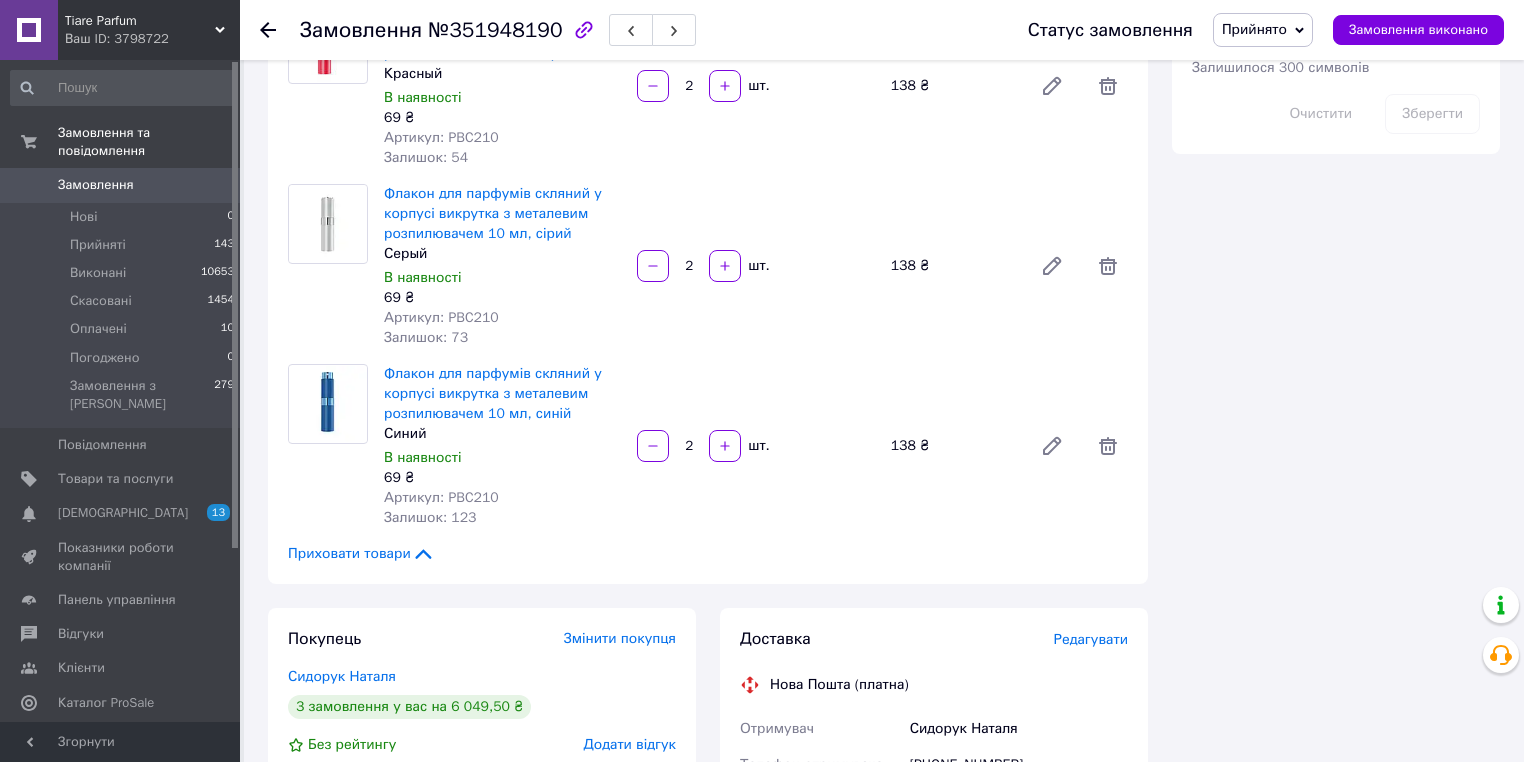 click 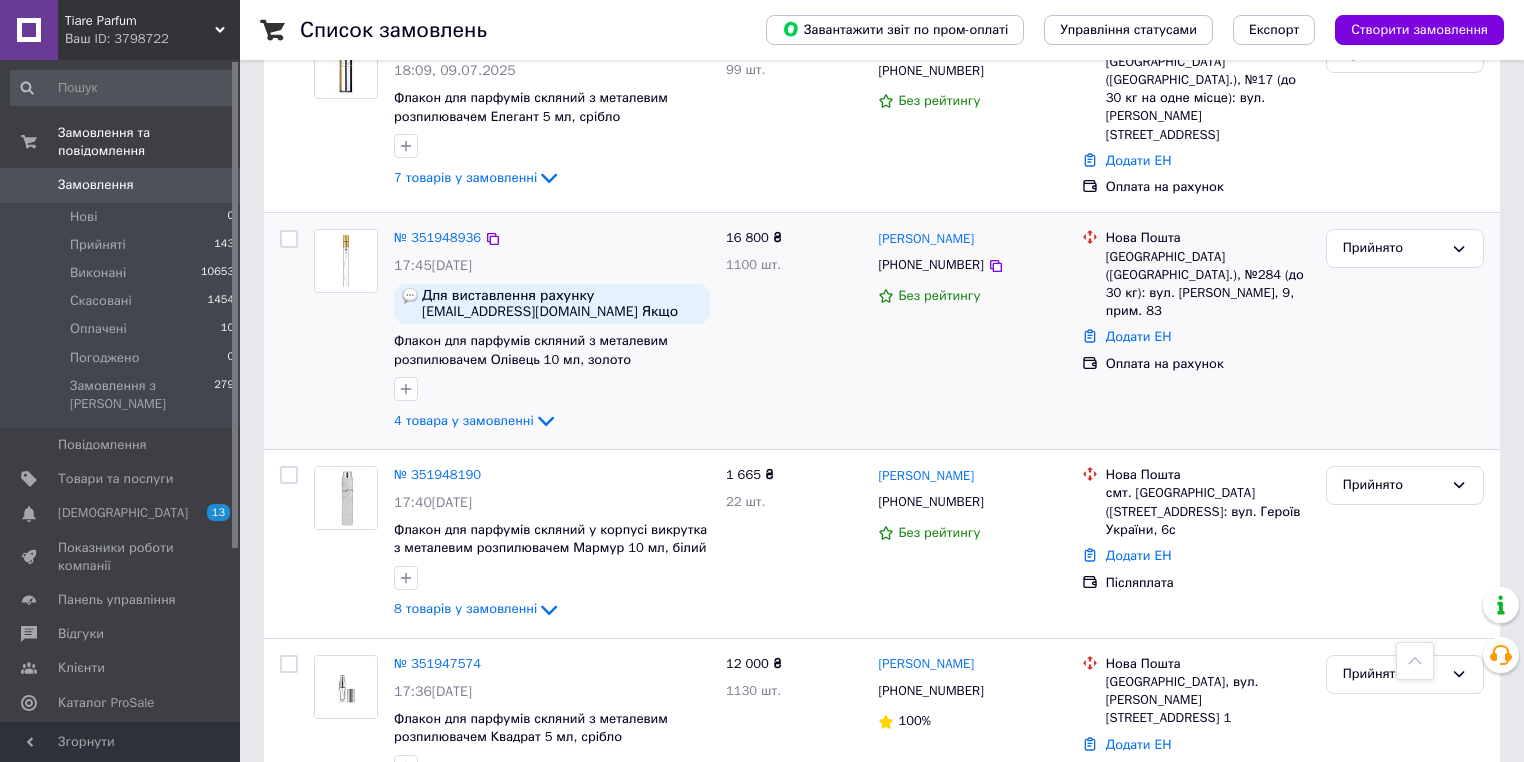 scroll, scrollTop: 2480, scrollLeft: 0, axis: vertical 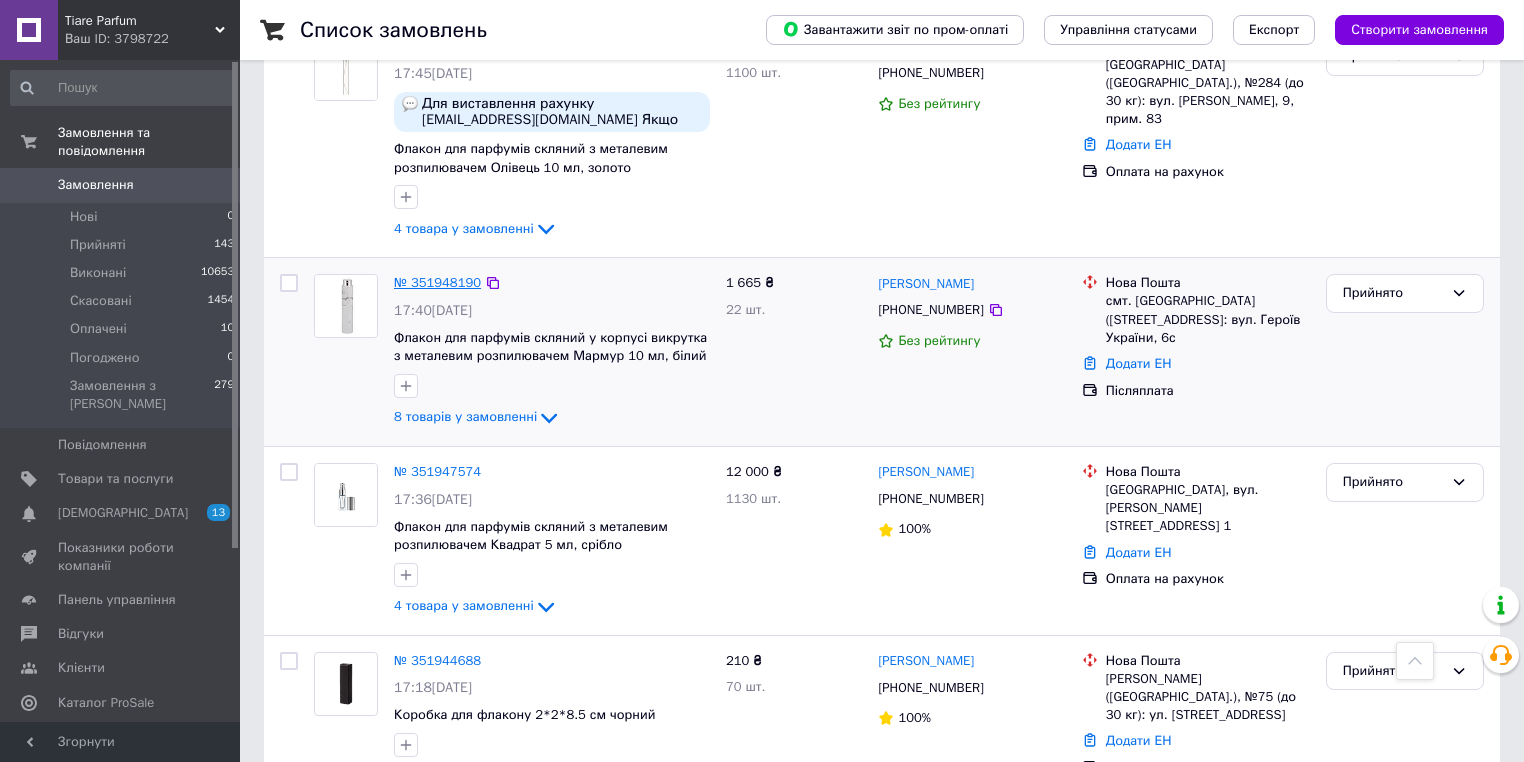 click on "№ 351948190" at bounding box center (437, 282) 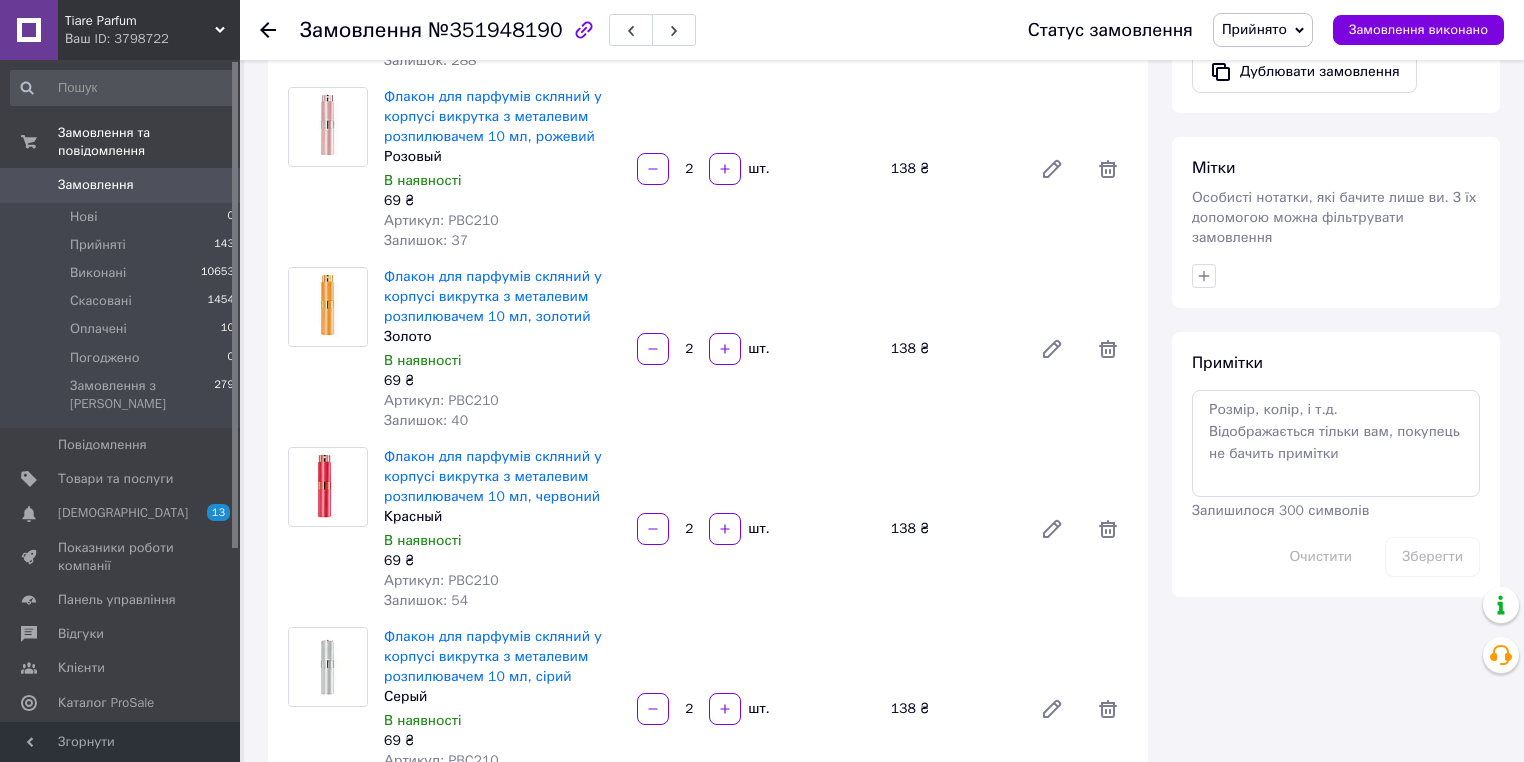 scroll, scrollTop: 767, scrollLeft: 0, axis: vertical 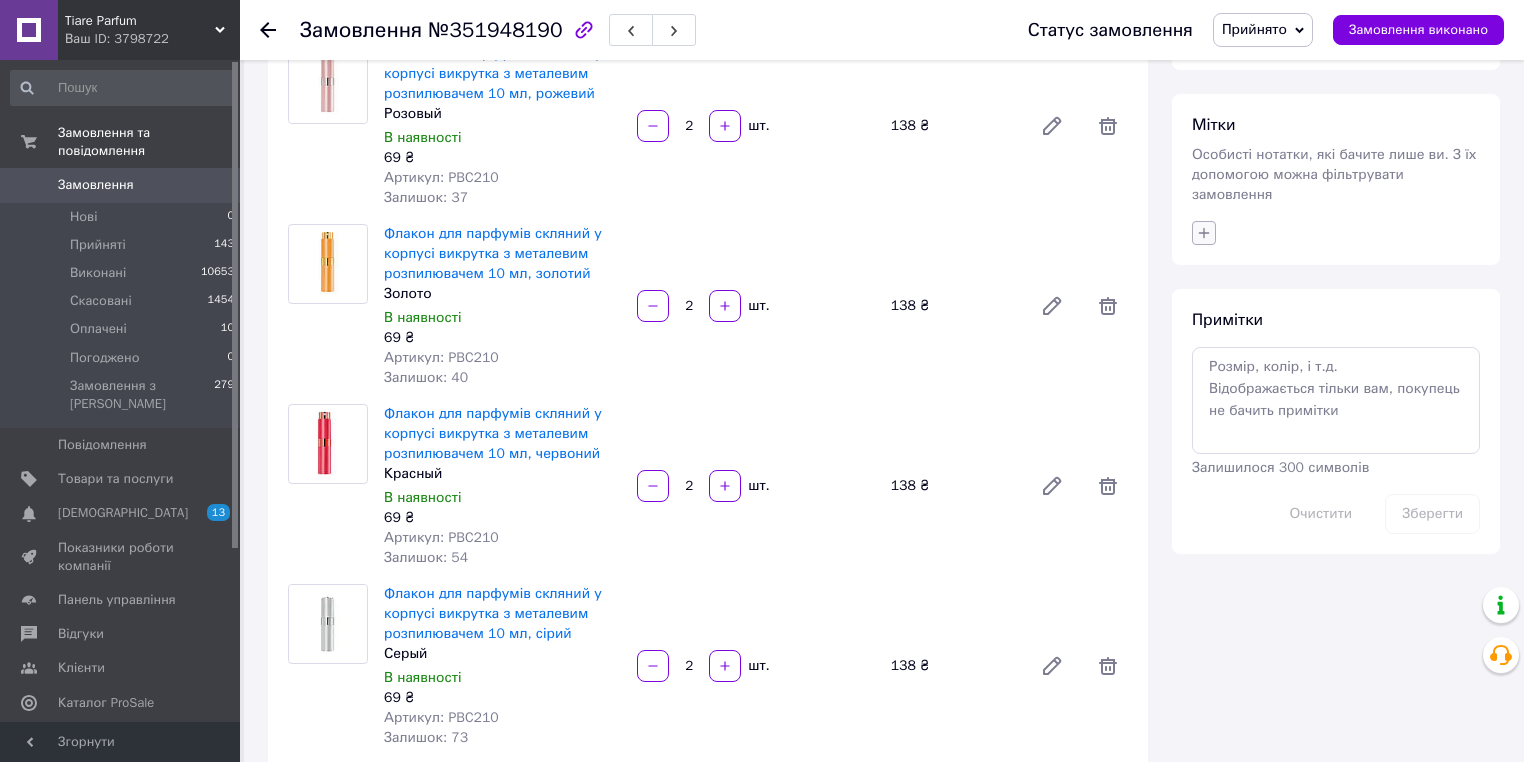 click 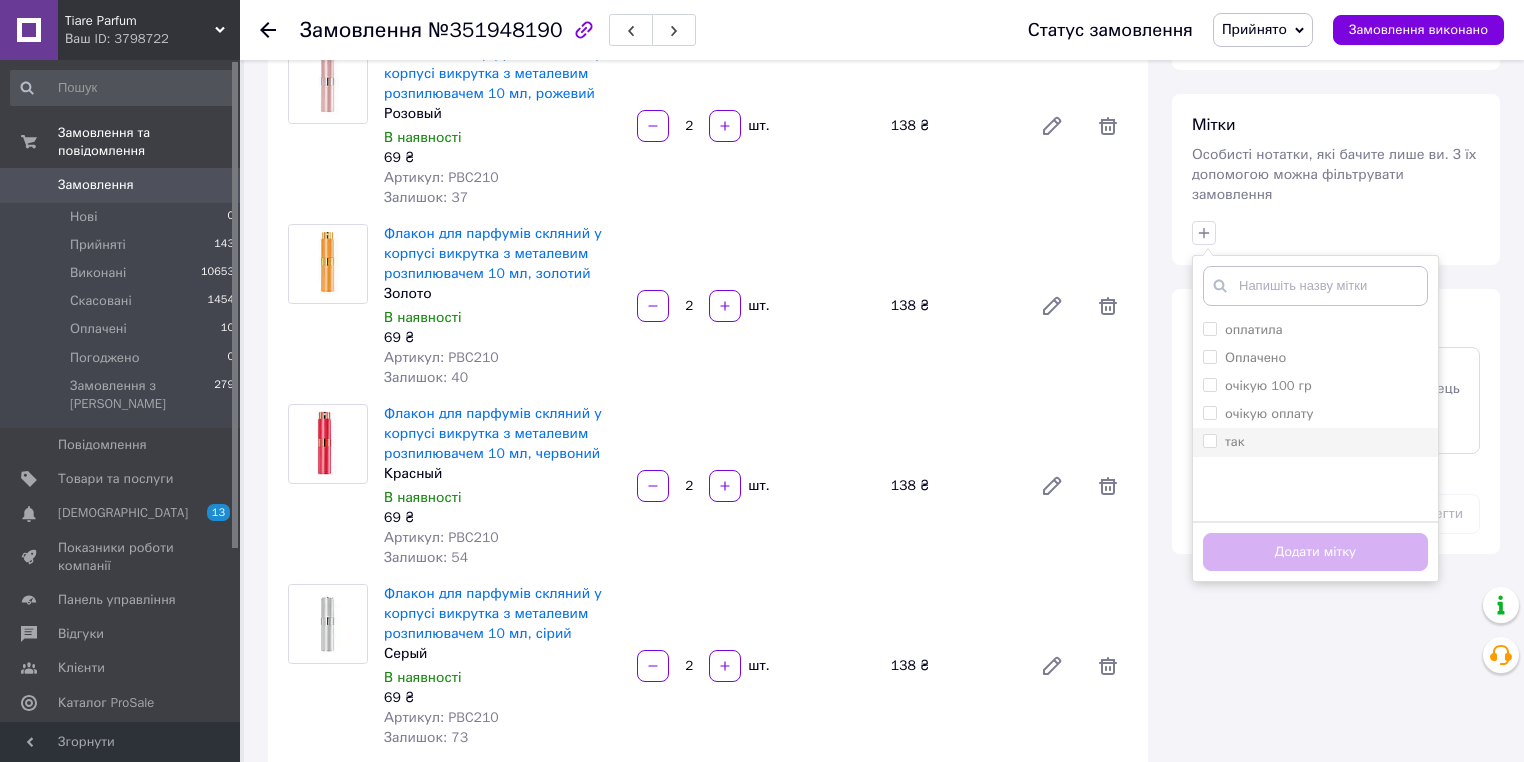 click on "так" at bounding box center [1209, 440] 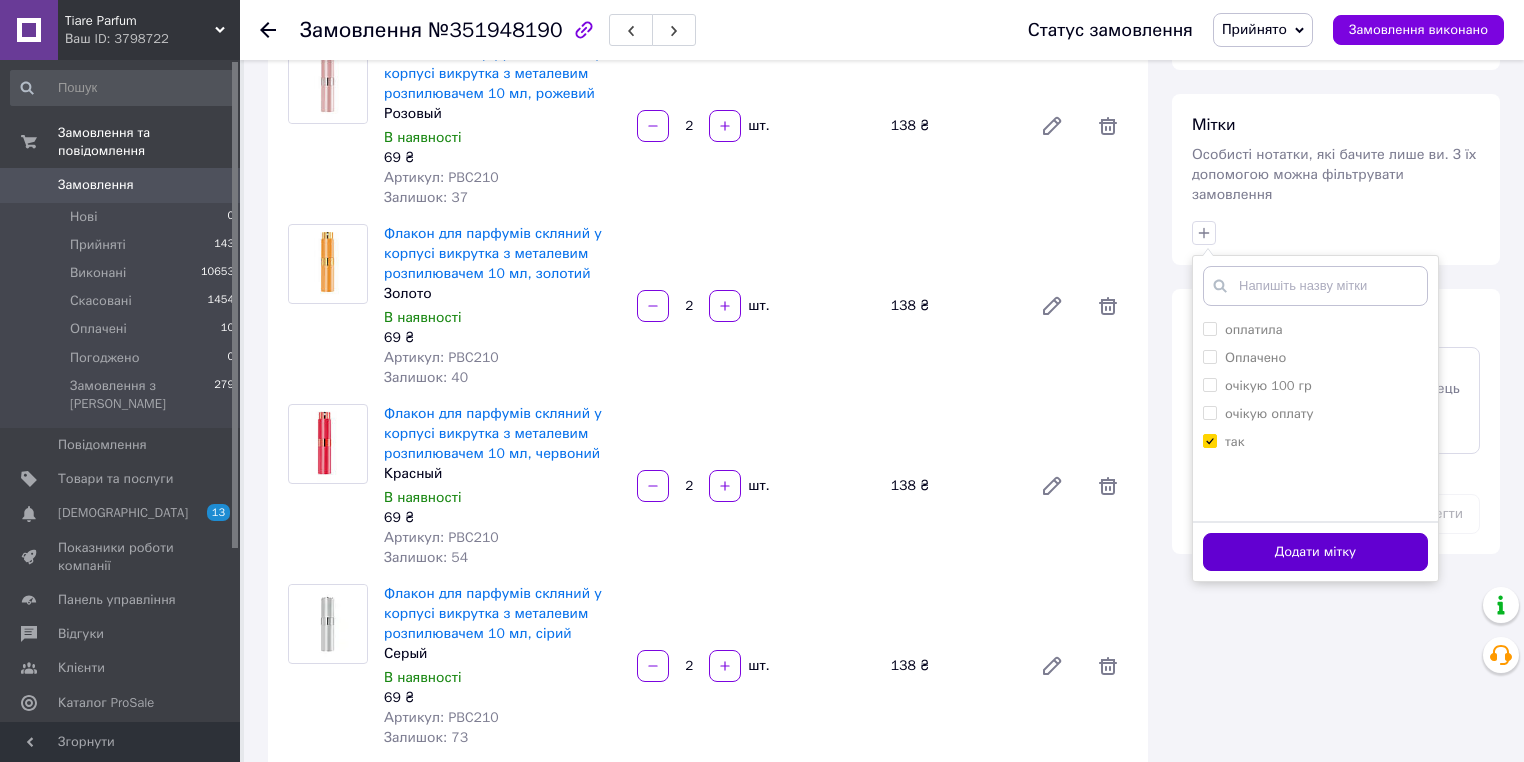 click on "Додати мітку" at bounding box center (1315, 552) 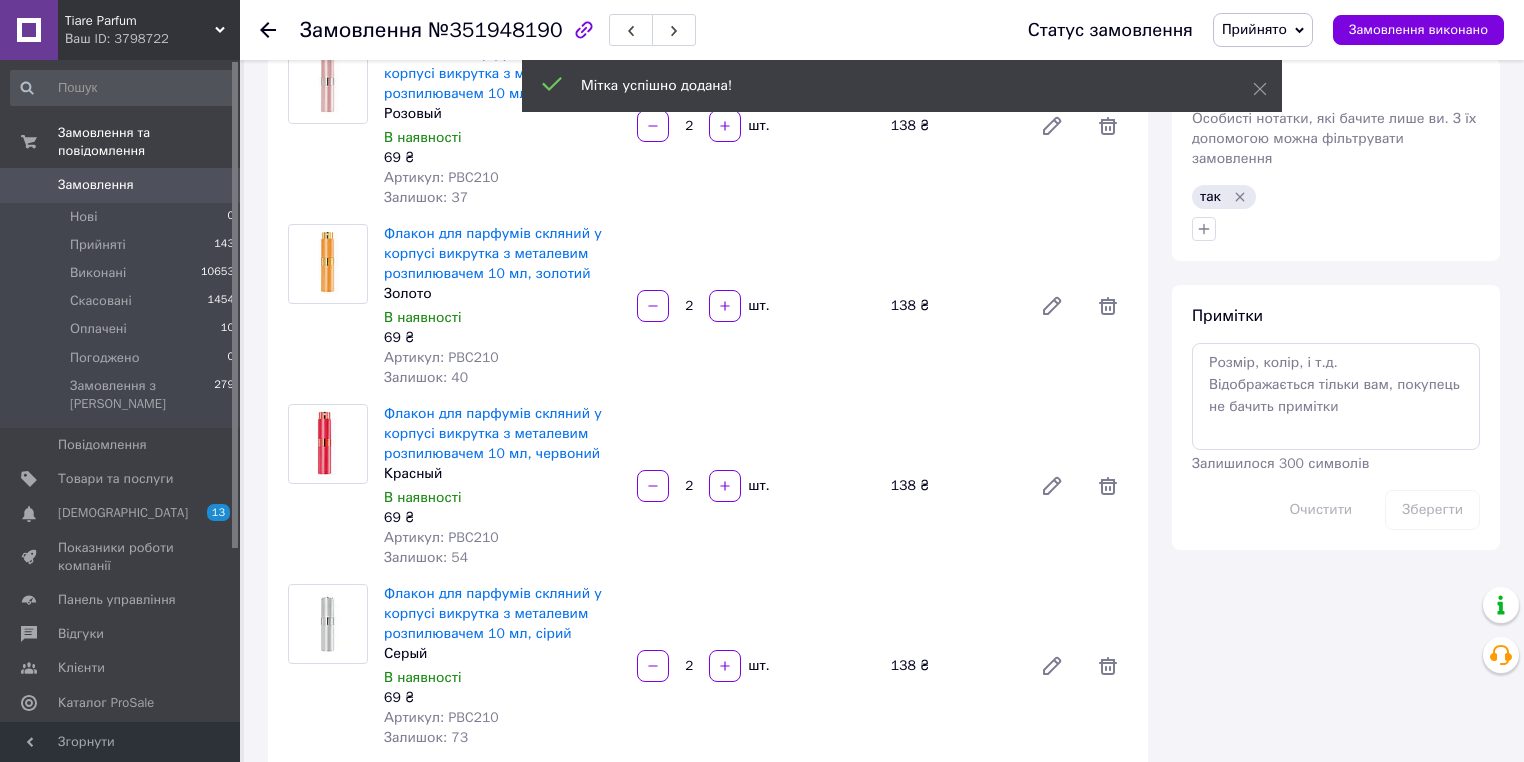 click 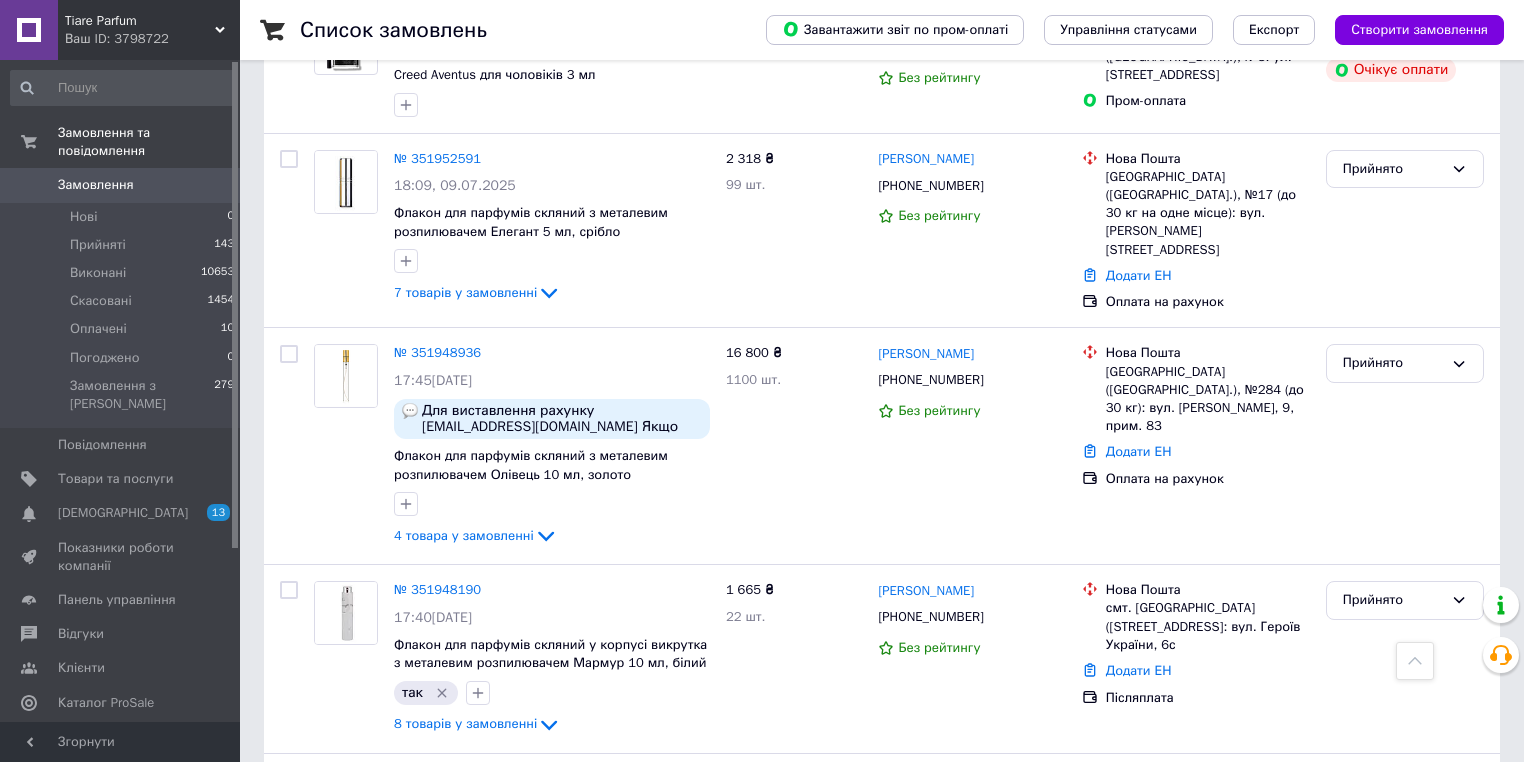 scroll, scrollTop: 2240, scrollLeft: 0, axis: vertical 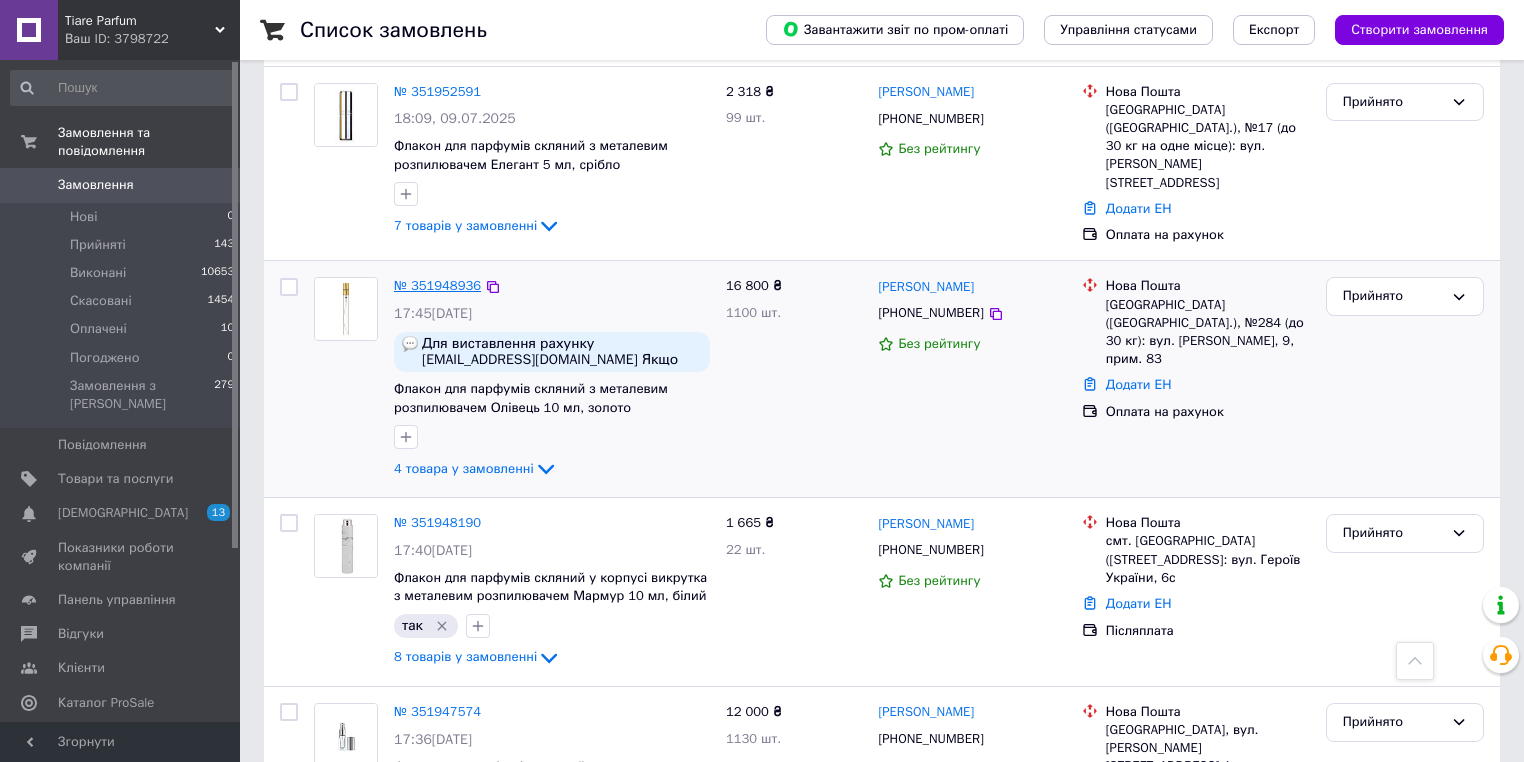 click on "№ 351948936" at bounding box center (437, 285) 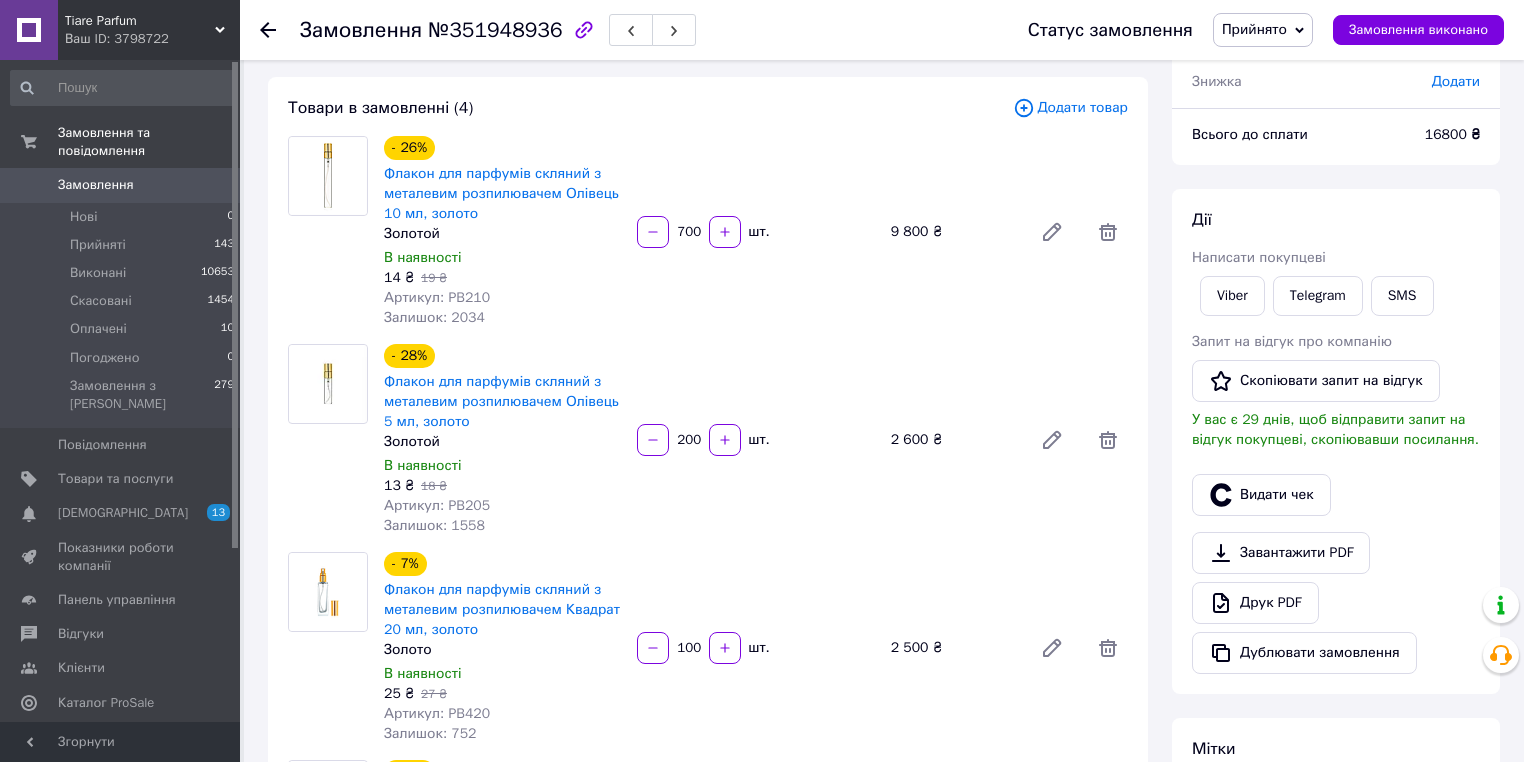 scroll, scrollTop: 0, scrollLeft: 0, axis: both 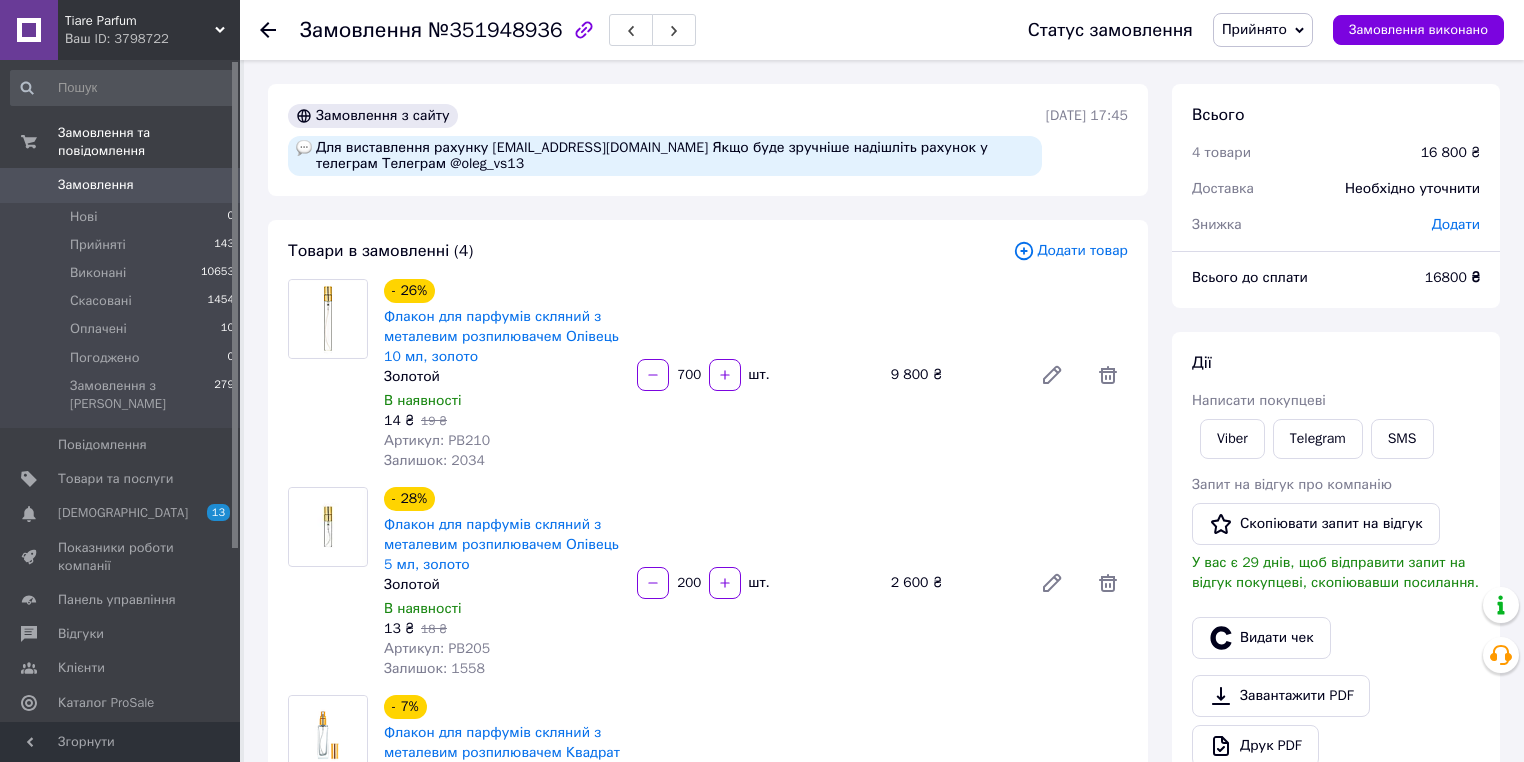 click 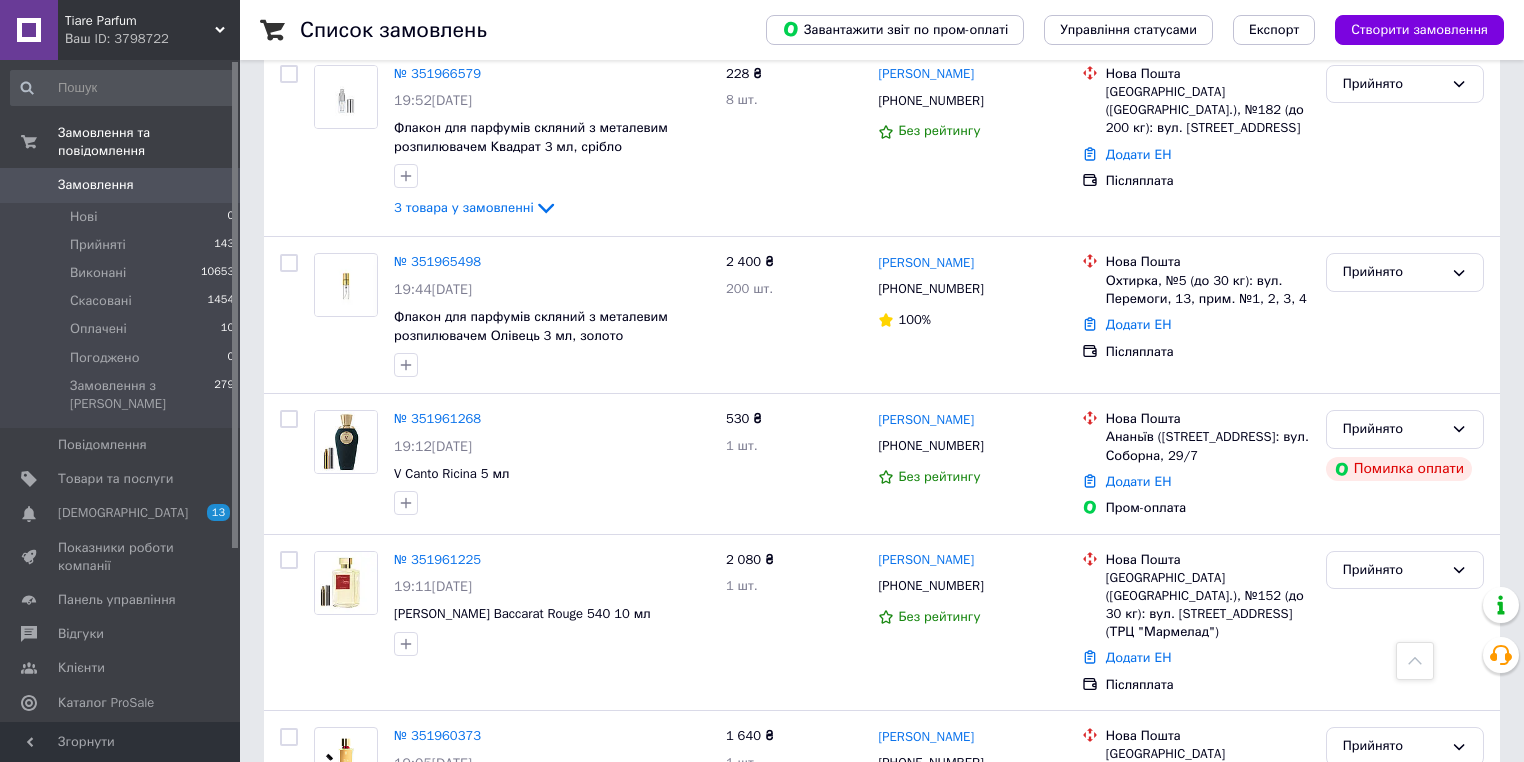 scroll, scrollTop: 1120, scrollLeft: 0, axis: vertical 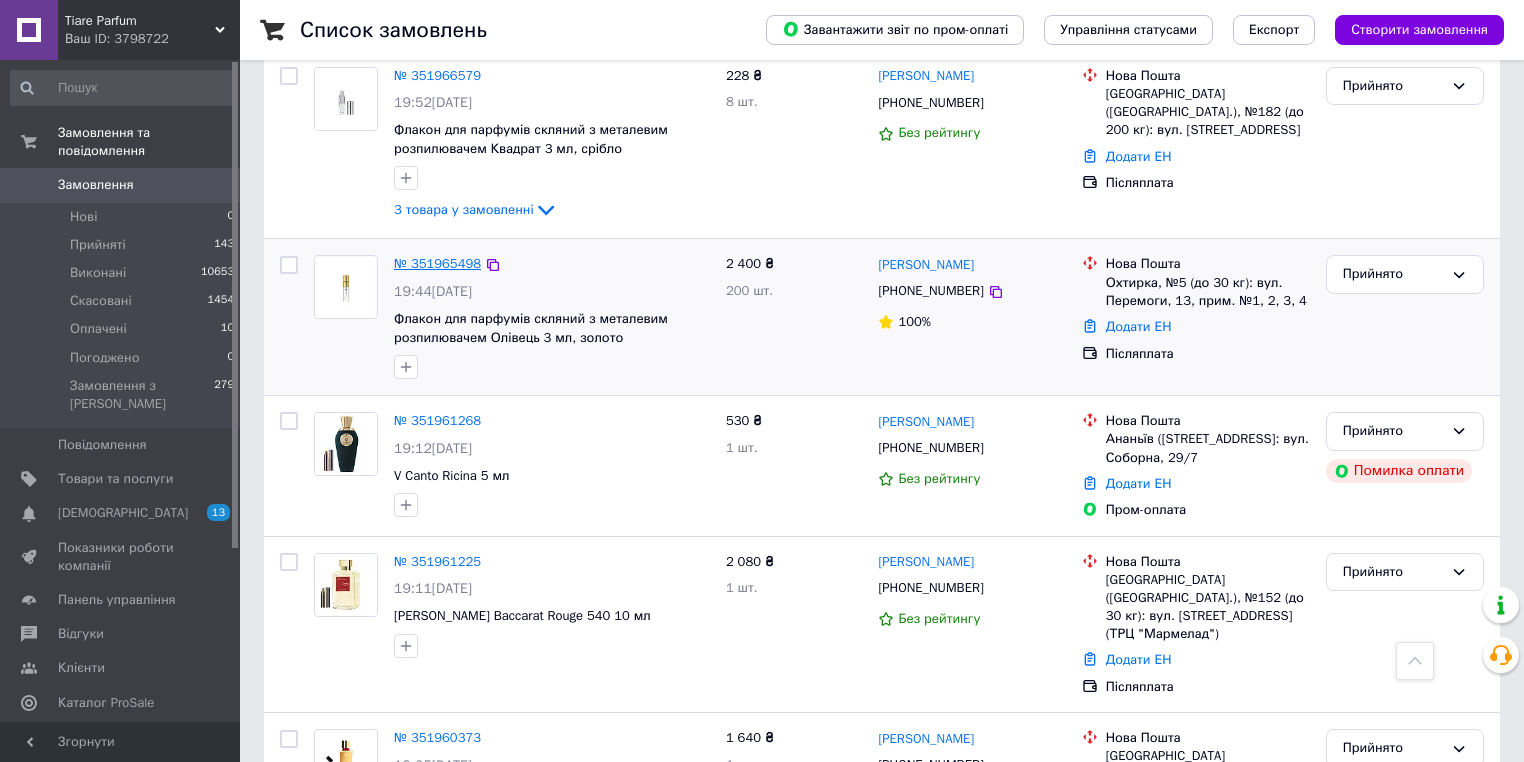 click on "№ 351965498" at bounding box center [437, 263] 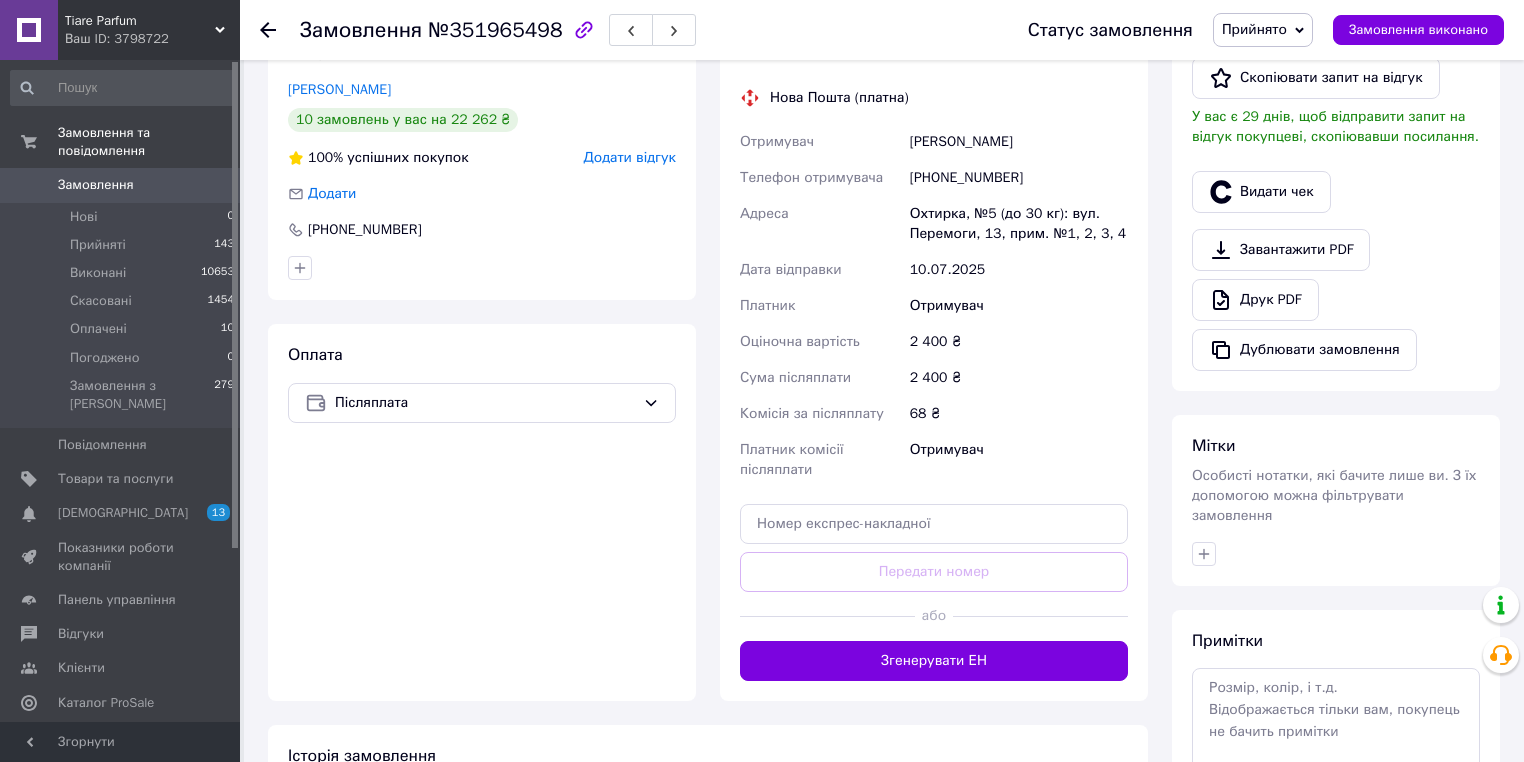 scroll, scrollTop: 440, scrollLeft: 0, axis: vertical 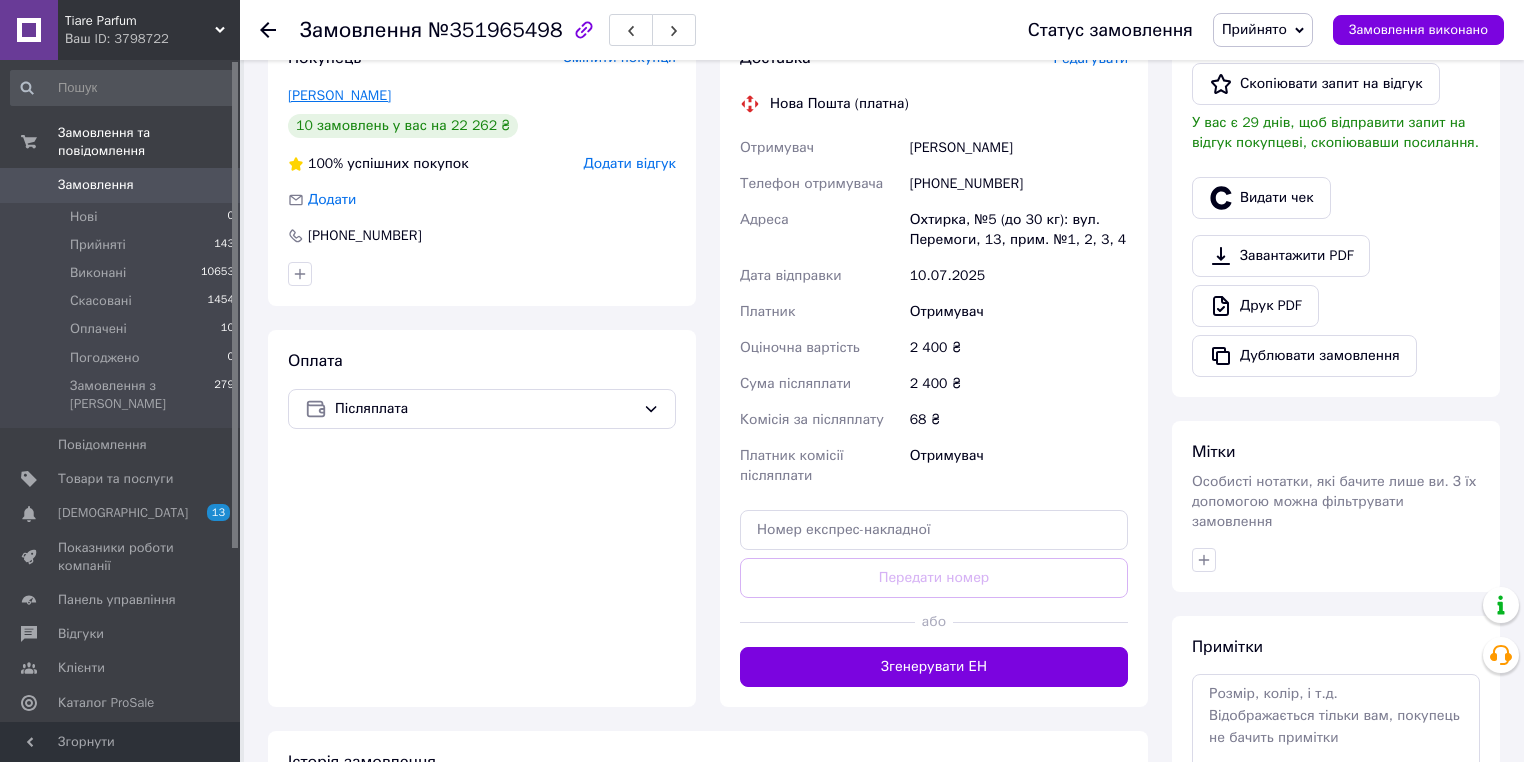 click on "Жила Олена" at bounding box center (339, 95) 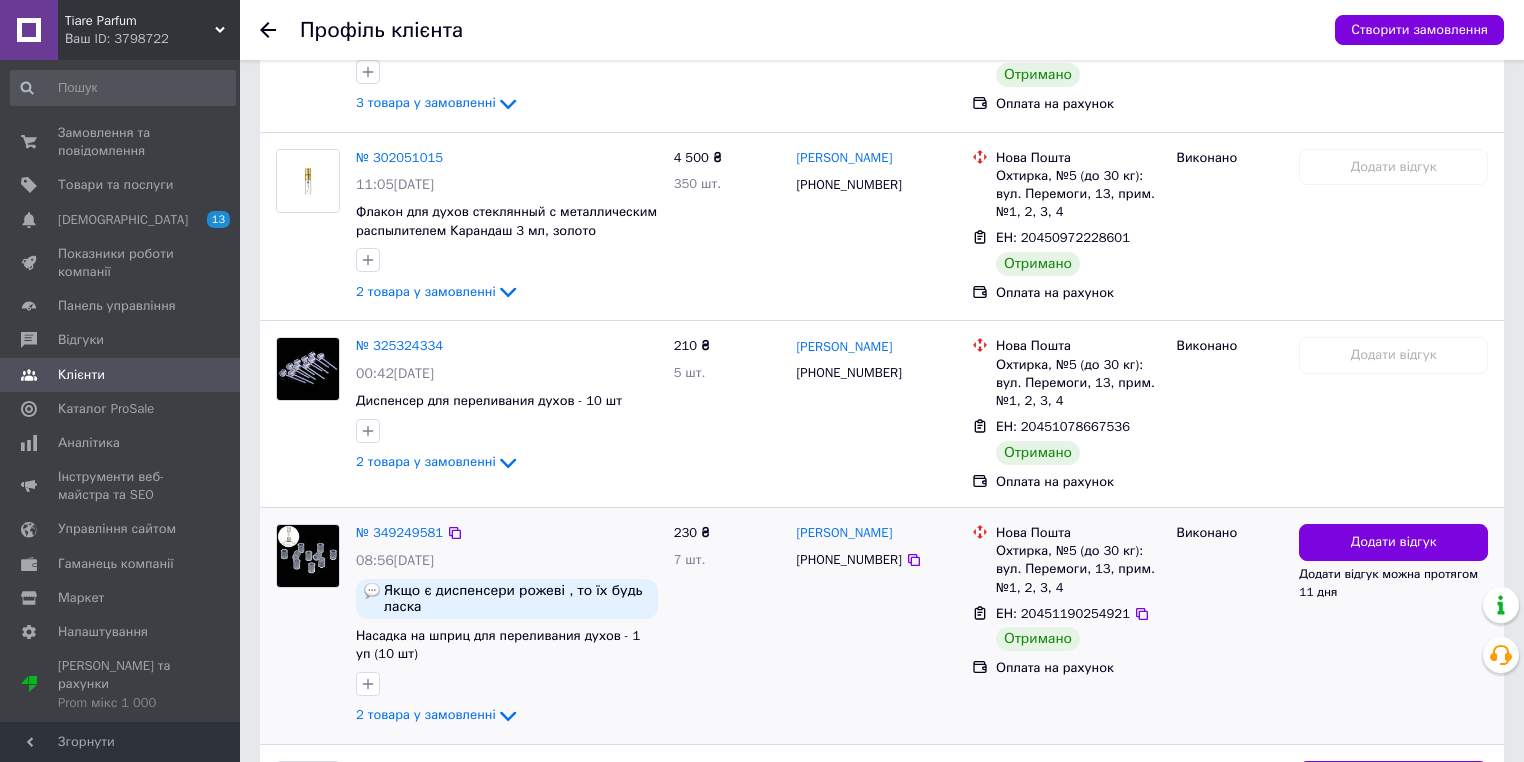 scroll, scrollTop: 2204, scrollLeft: 0, axis: vertical 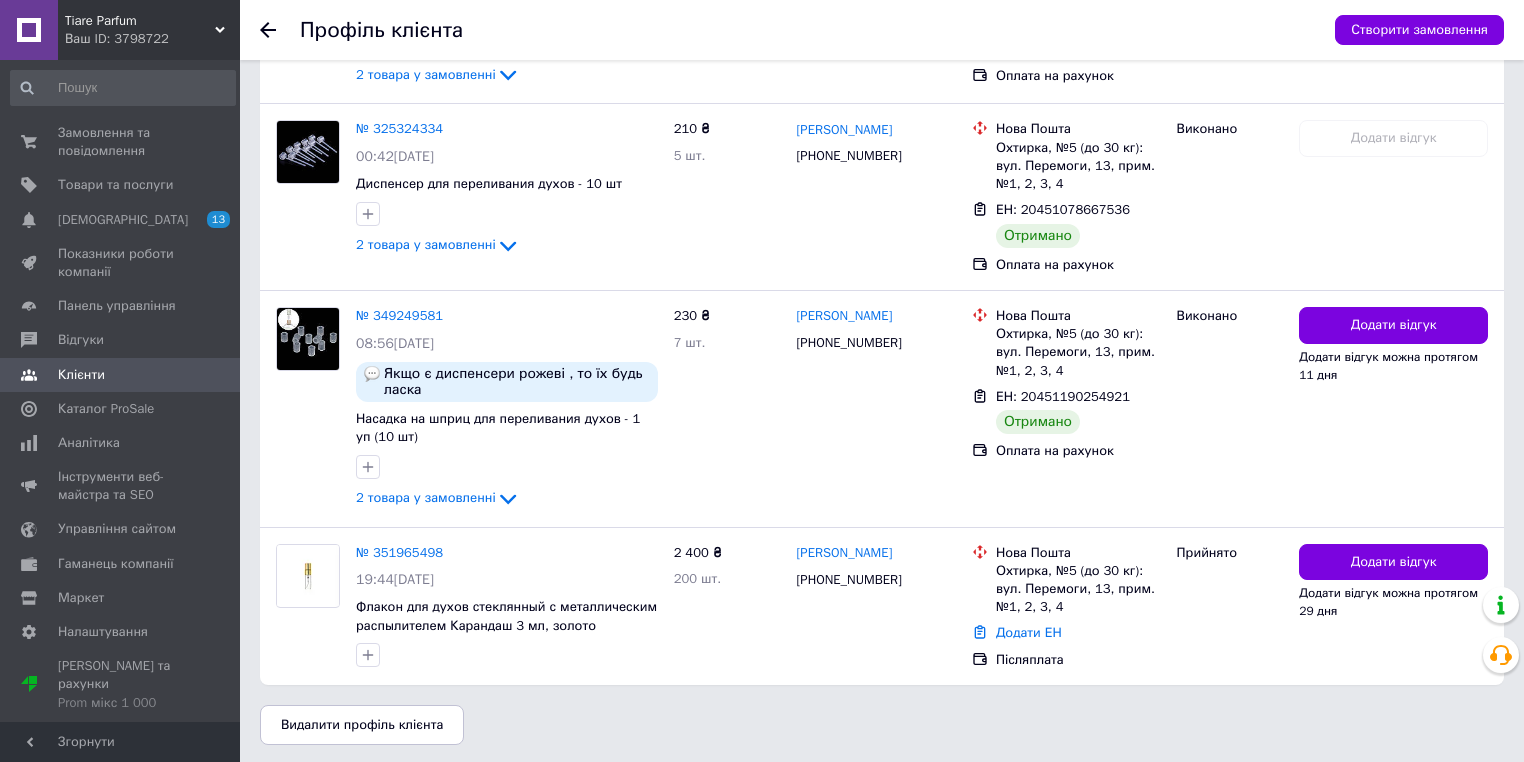 click 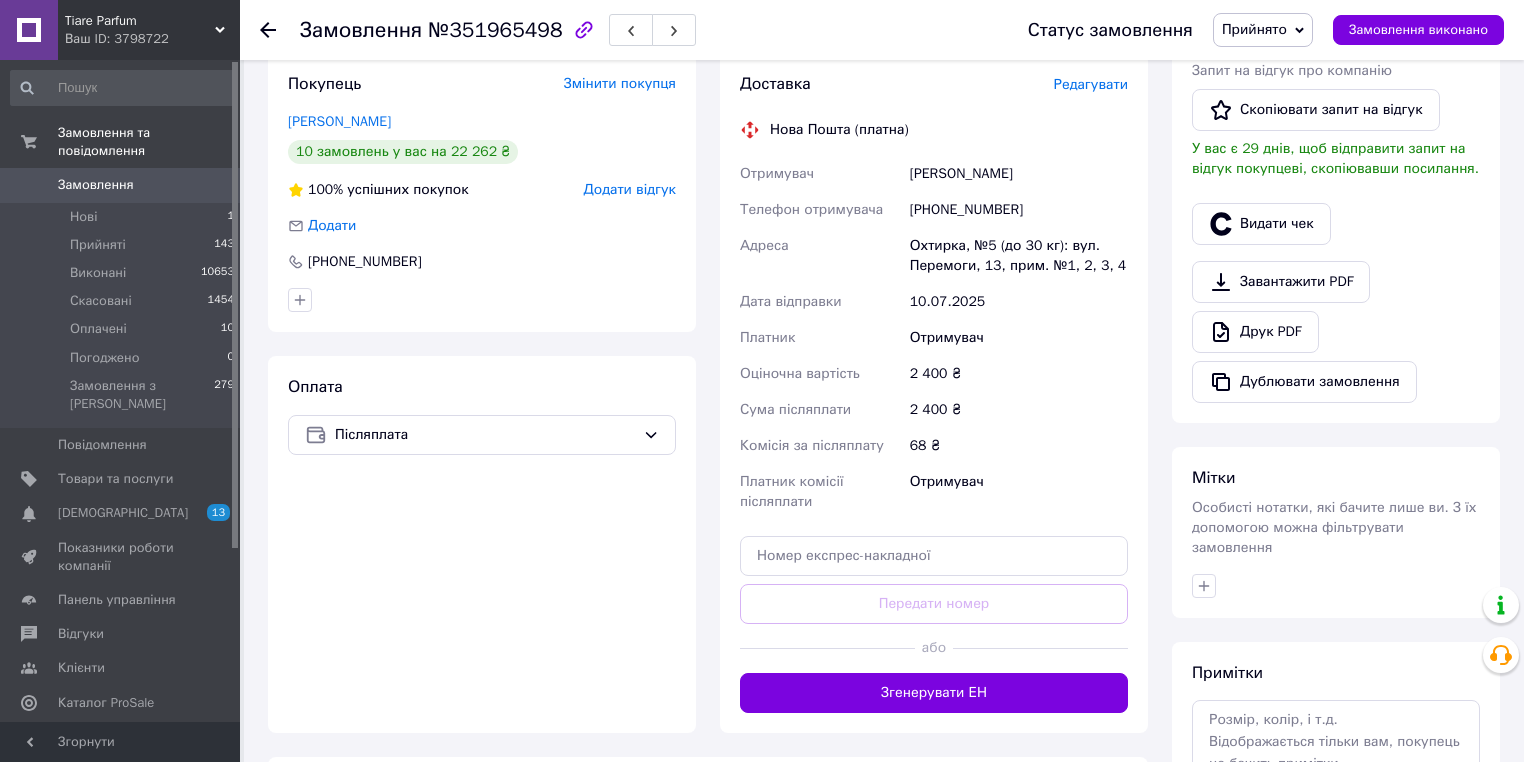 scroll, scrollTop: 552, scrollLeft: 0, axis: vertical 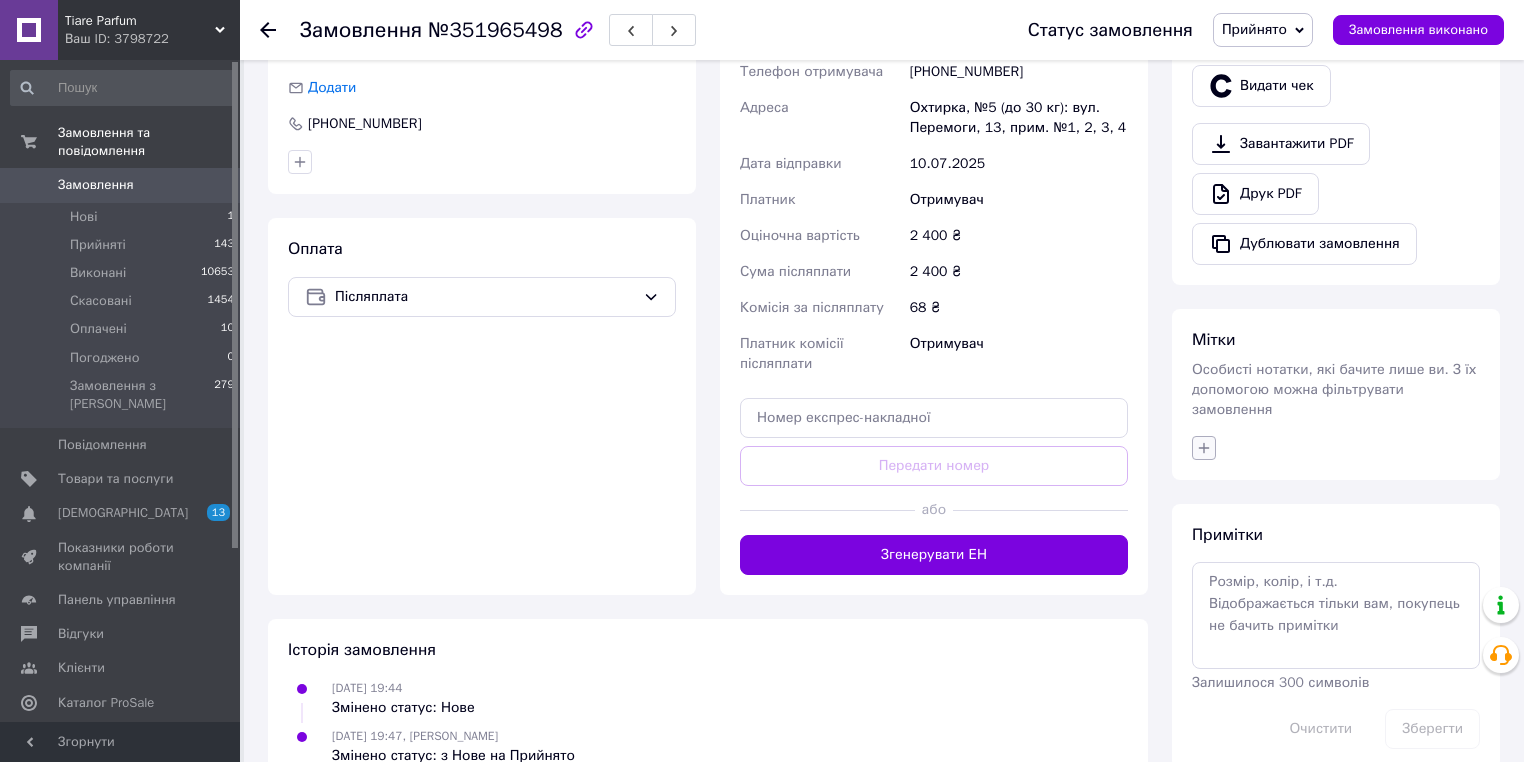 click 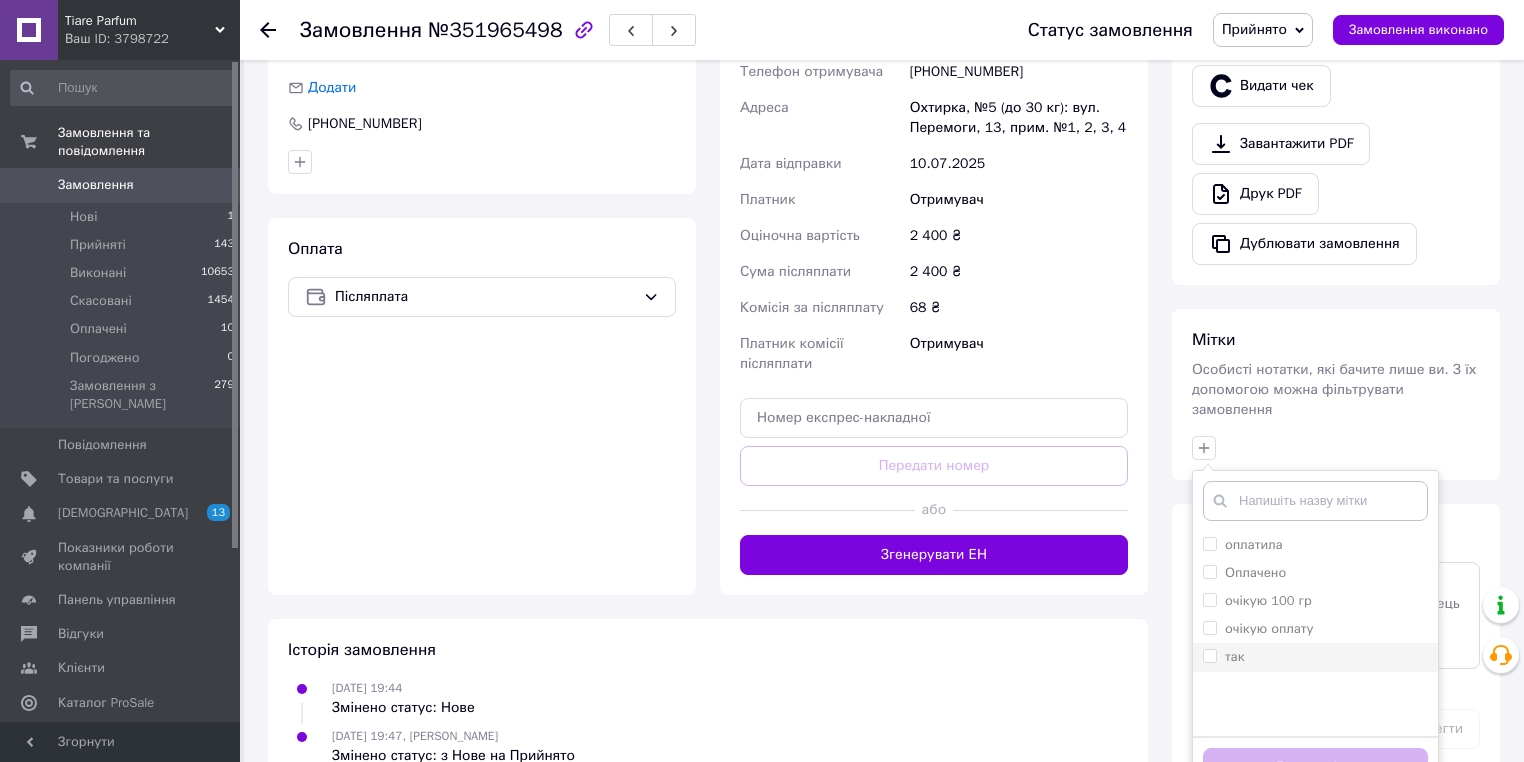 click on "так" at bounding box center (1209, 655) 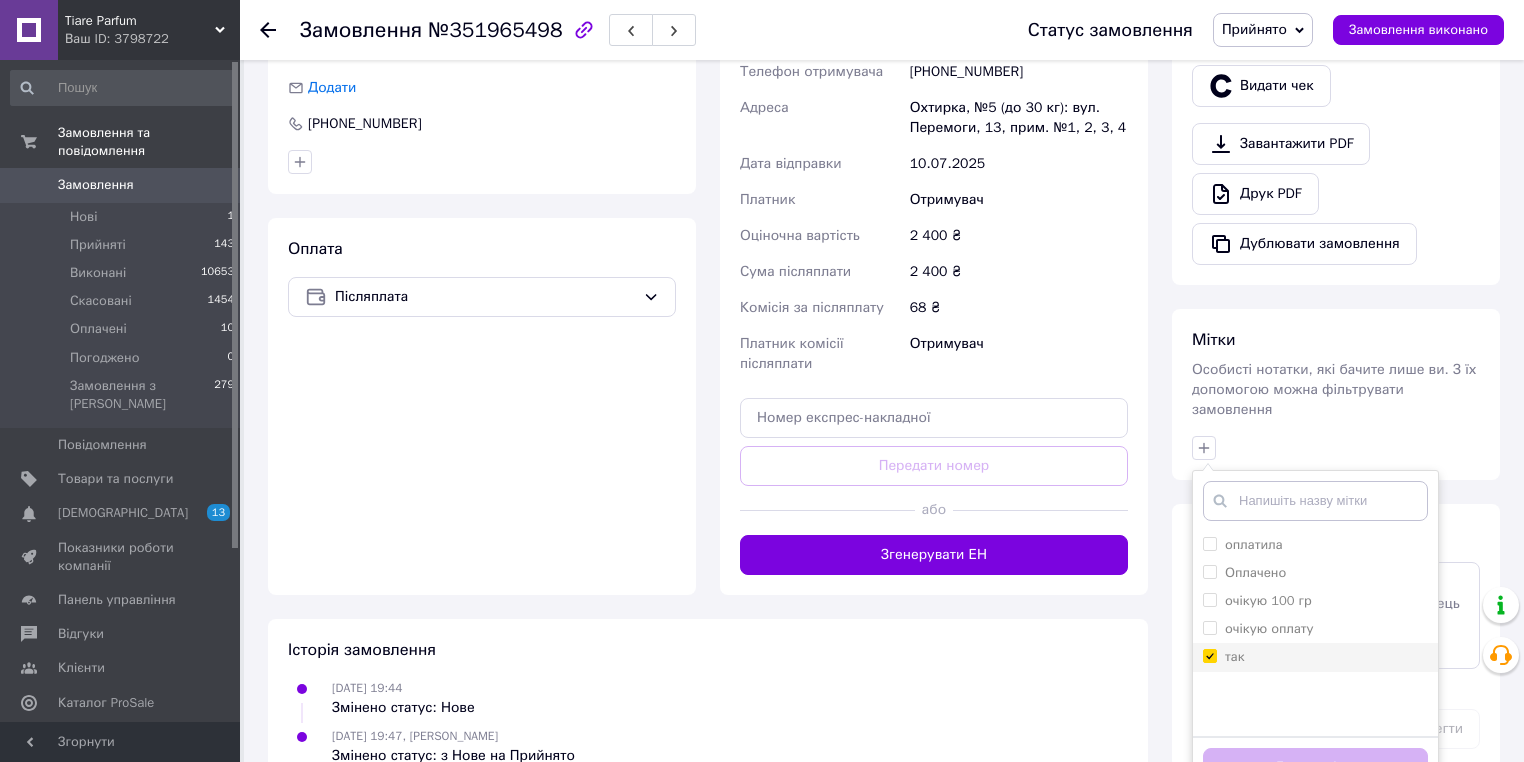 checkbox on "true" 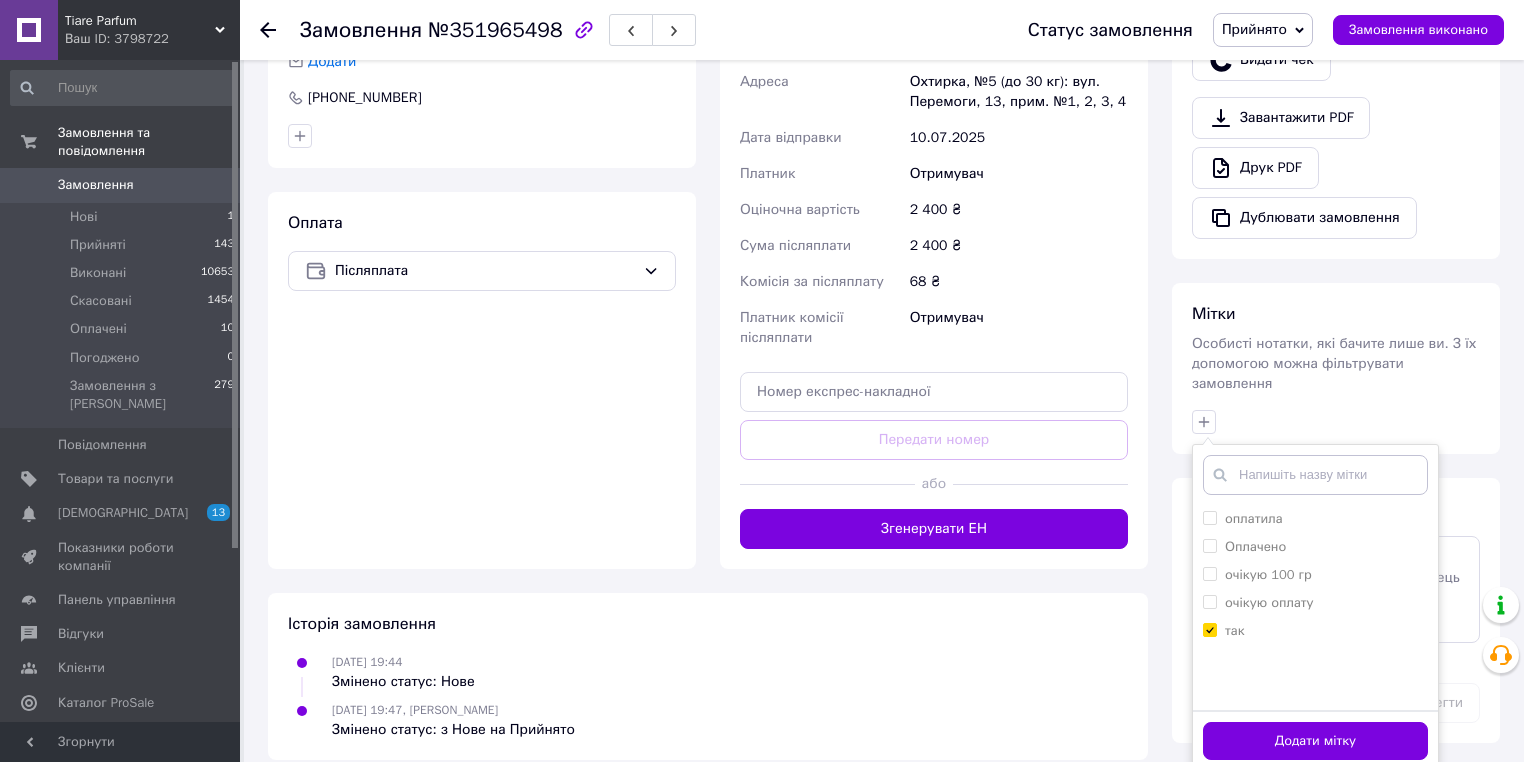 scroll, scrollTop: 600, scrollLeft: 0, axis: vertical 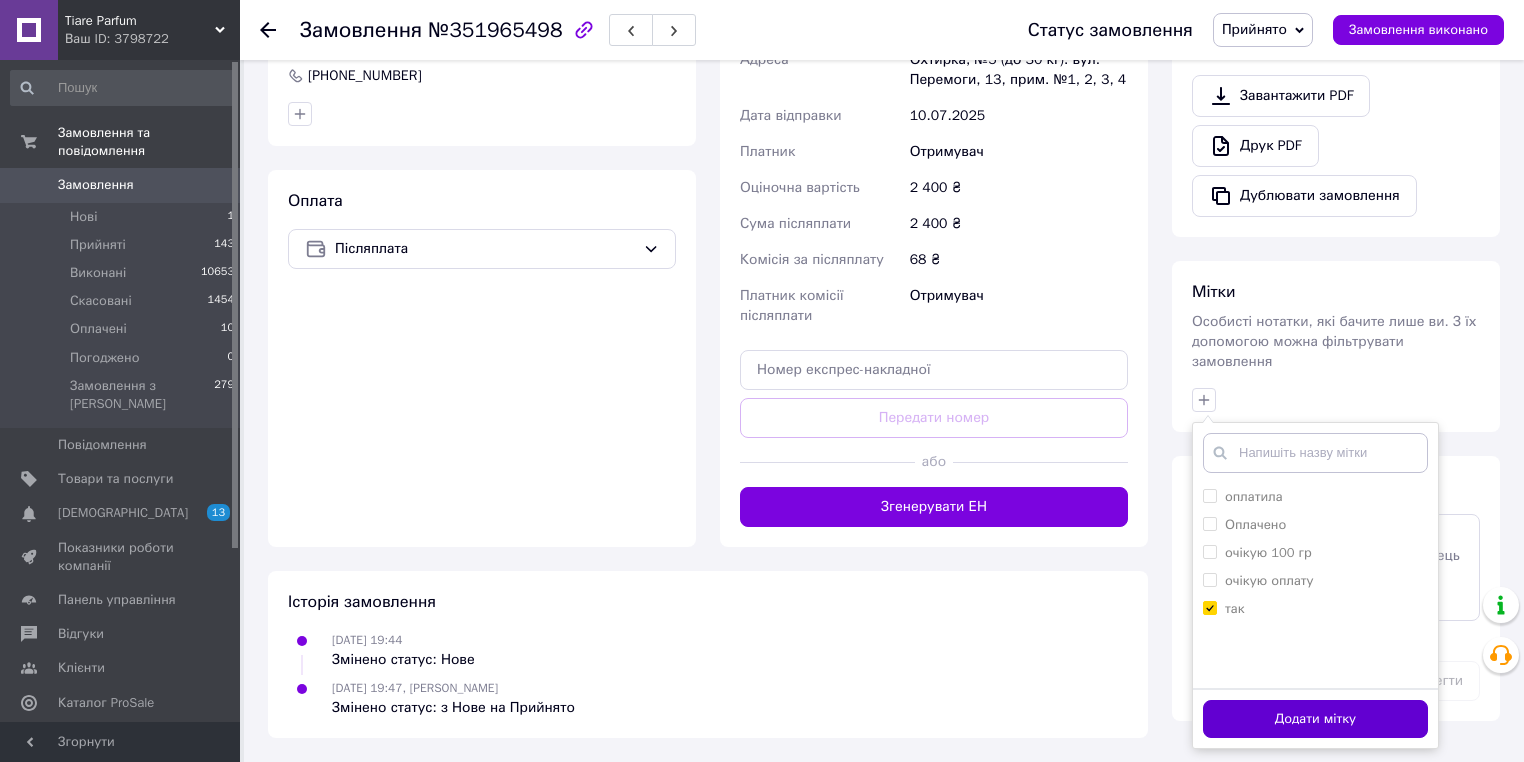 click on "Додати мітку" at bounding box center [1315, 719] 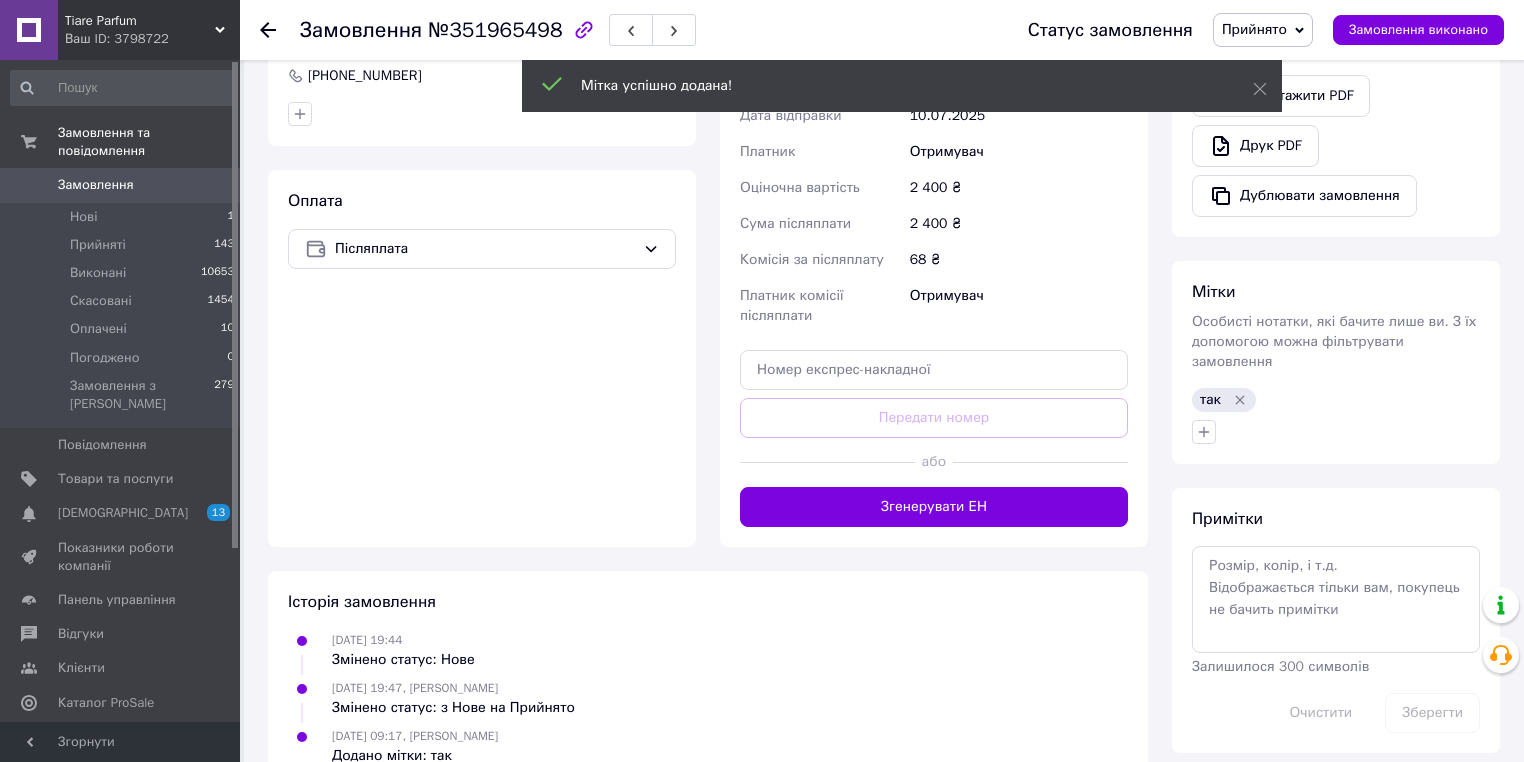 click 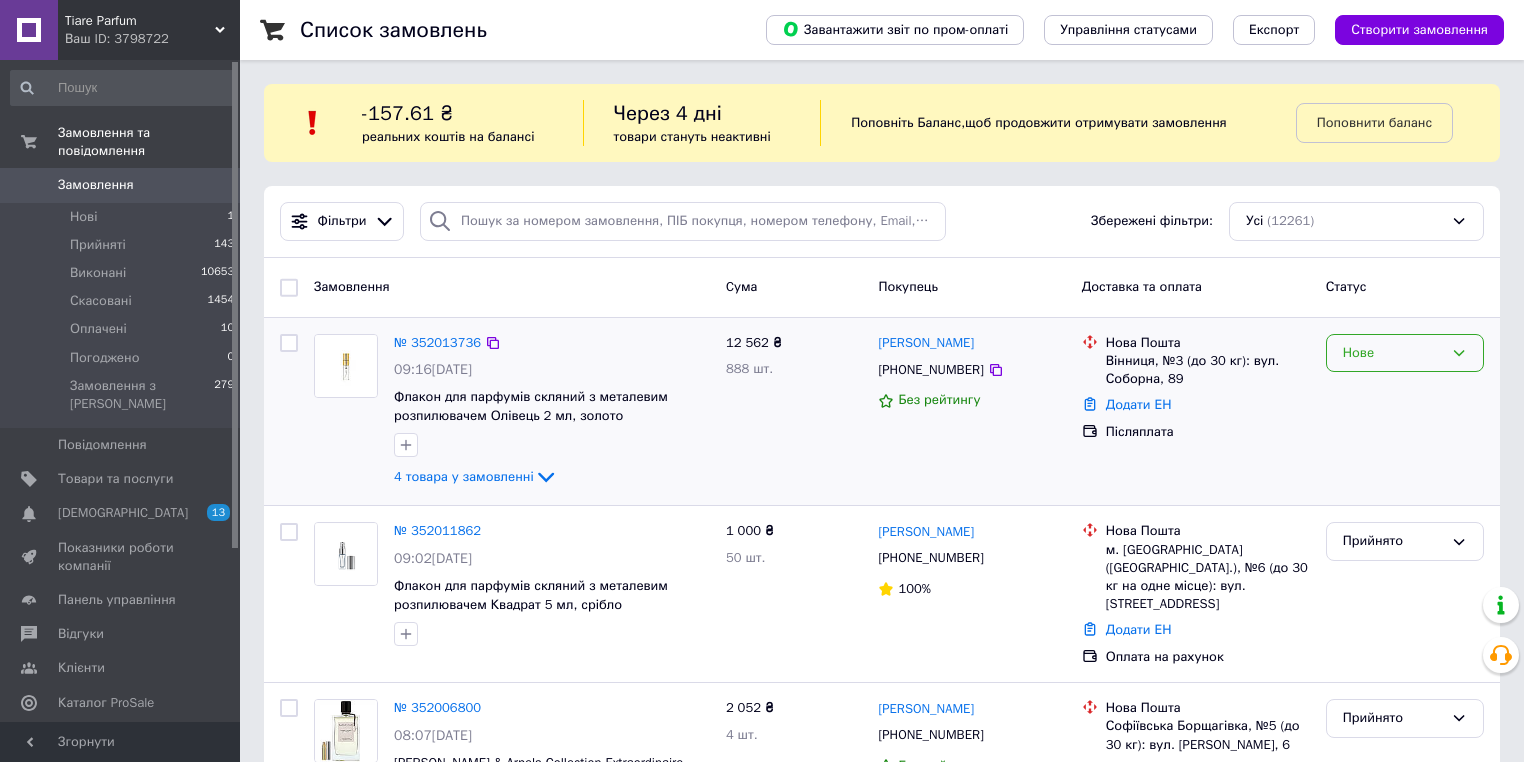 click 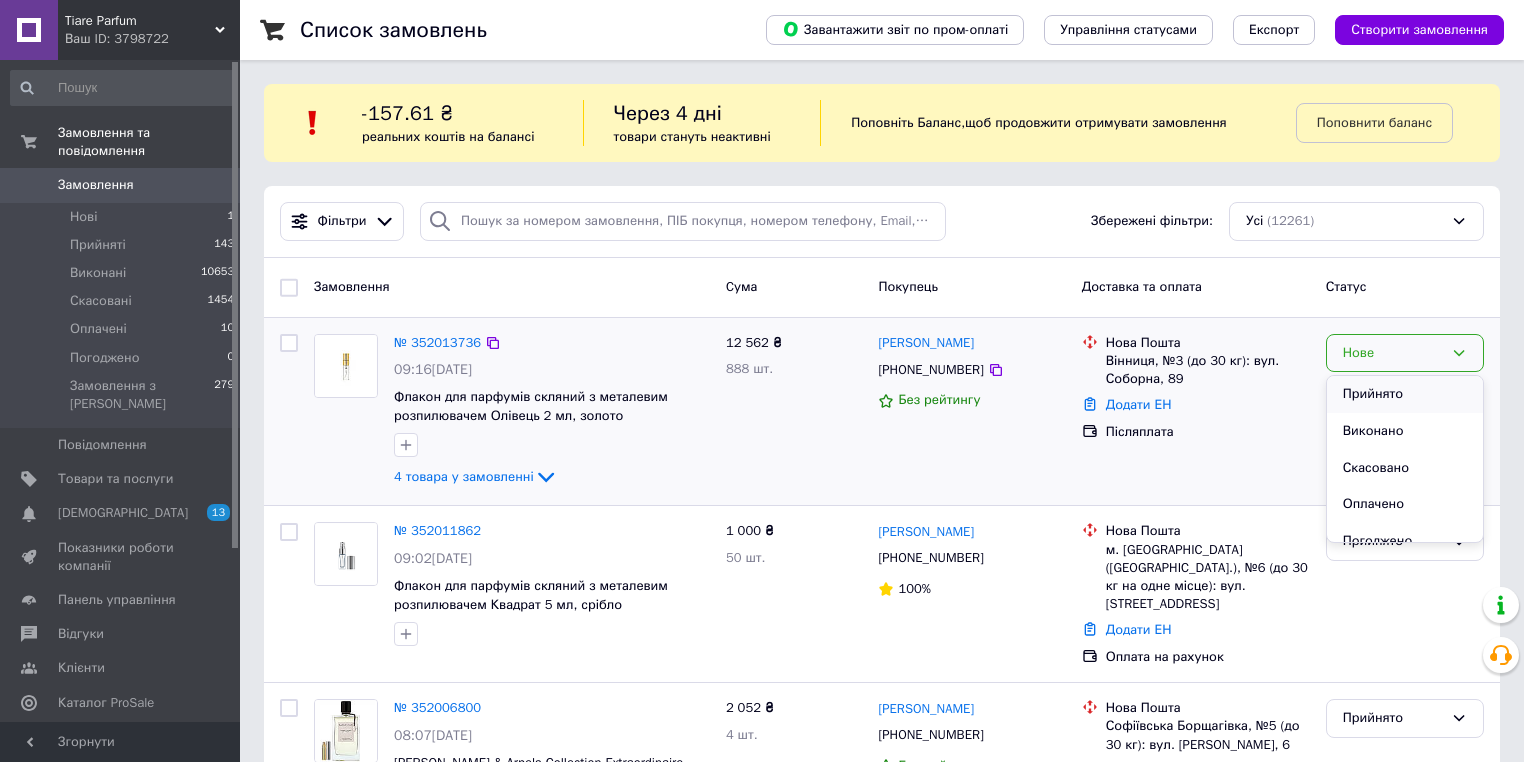 click on "Прийнято" at bounding box center [1405, 394] 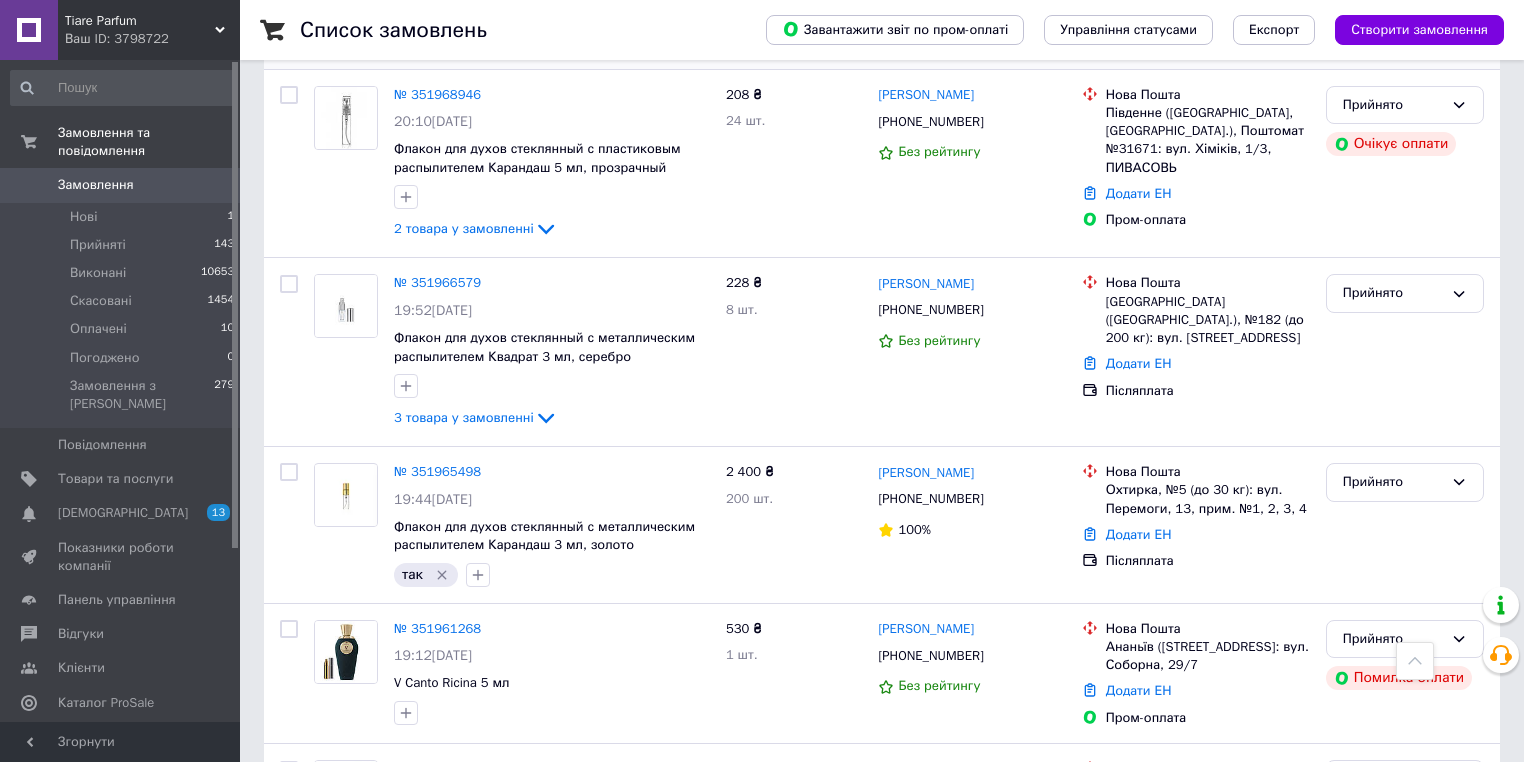 scroll, scrollTop: 1040, scrollLeft: 0, axis: vertical 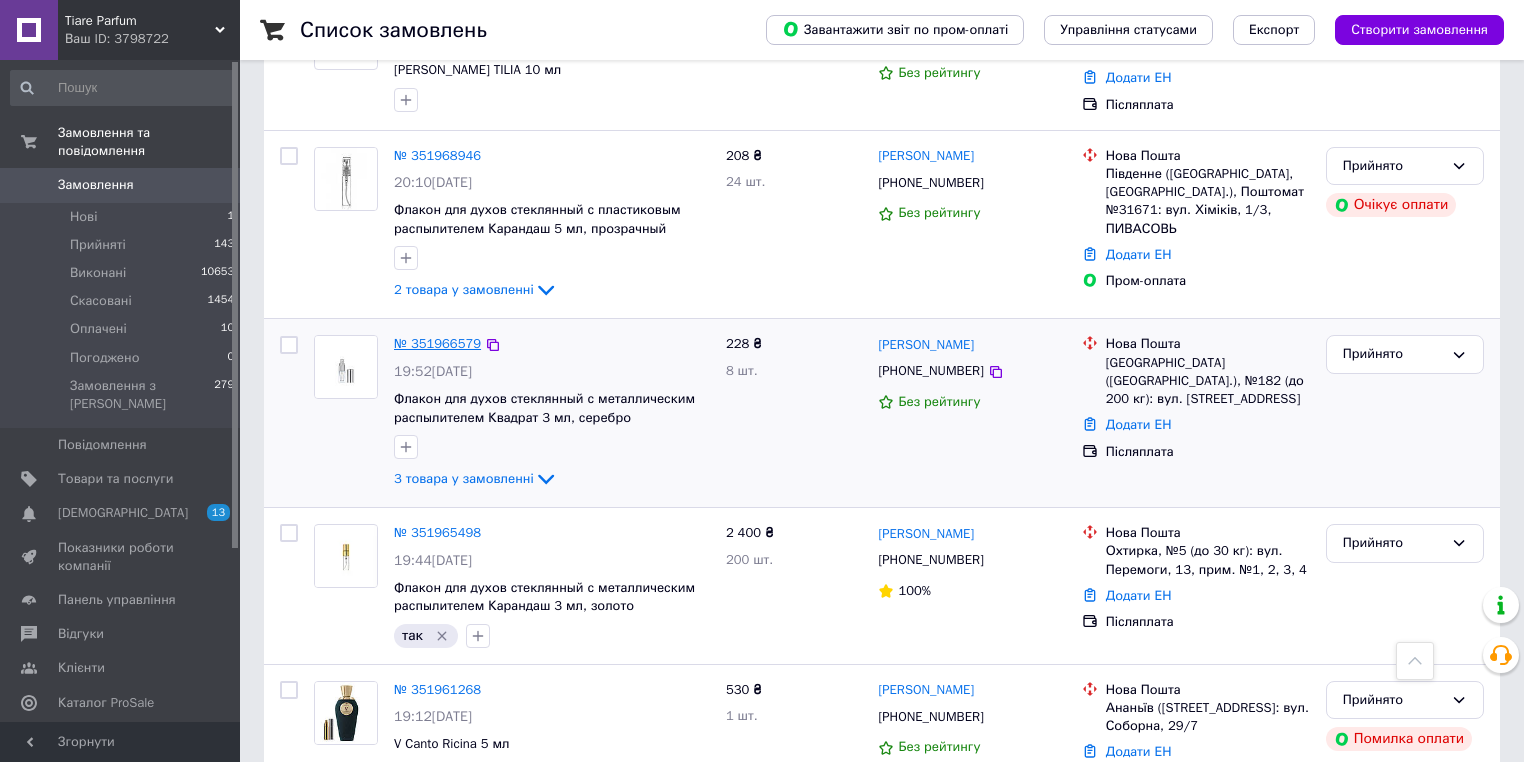 click on "№ 351966579" at bounding box center [437, 343] 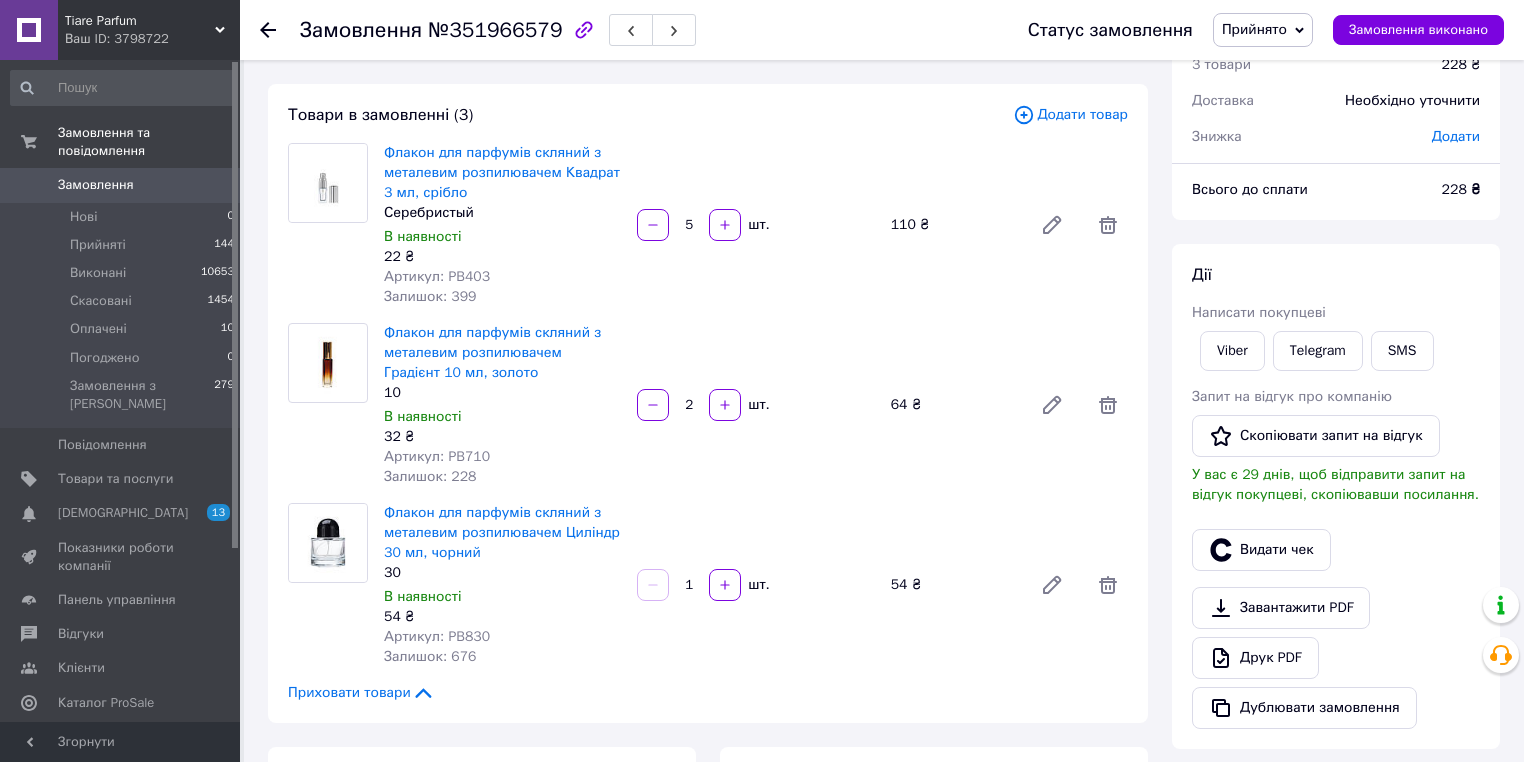 scroll, scrollTop: 27, scrollLeft: 0, axis: vertical 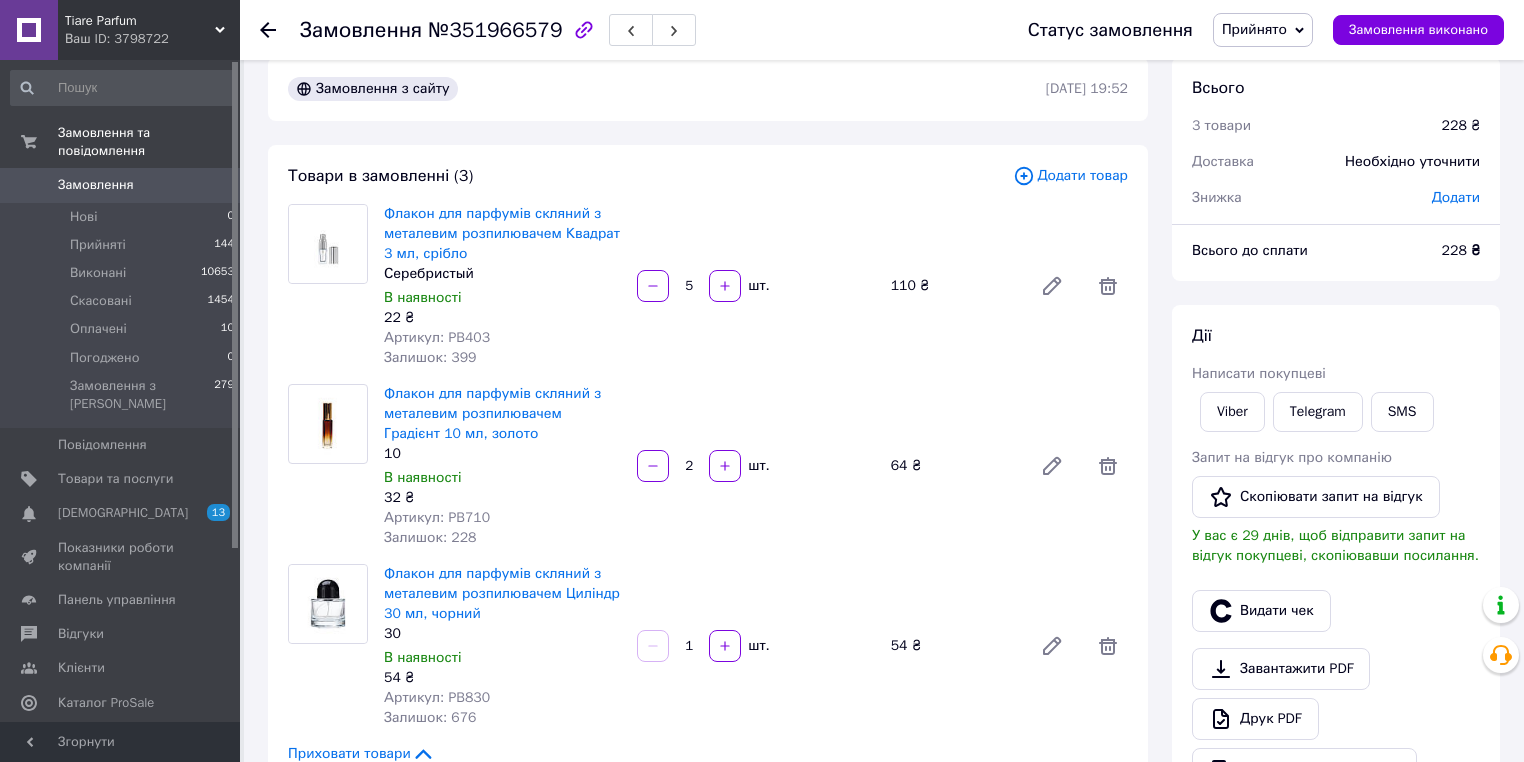 click 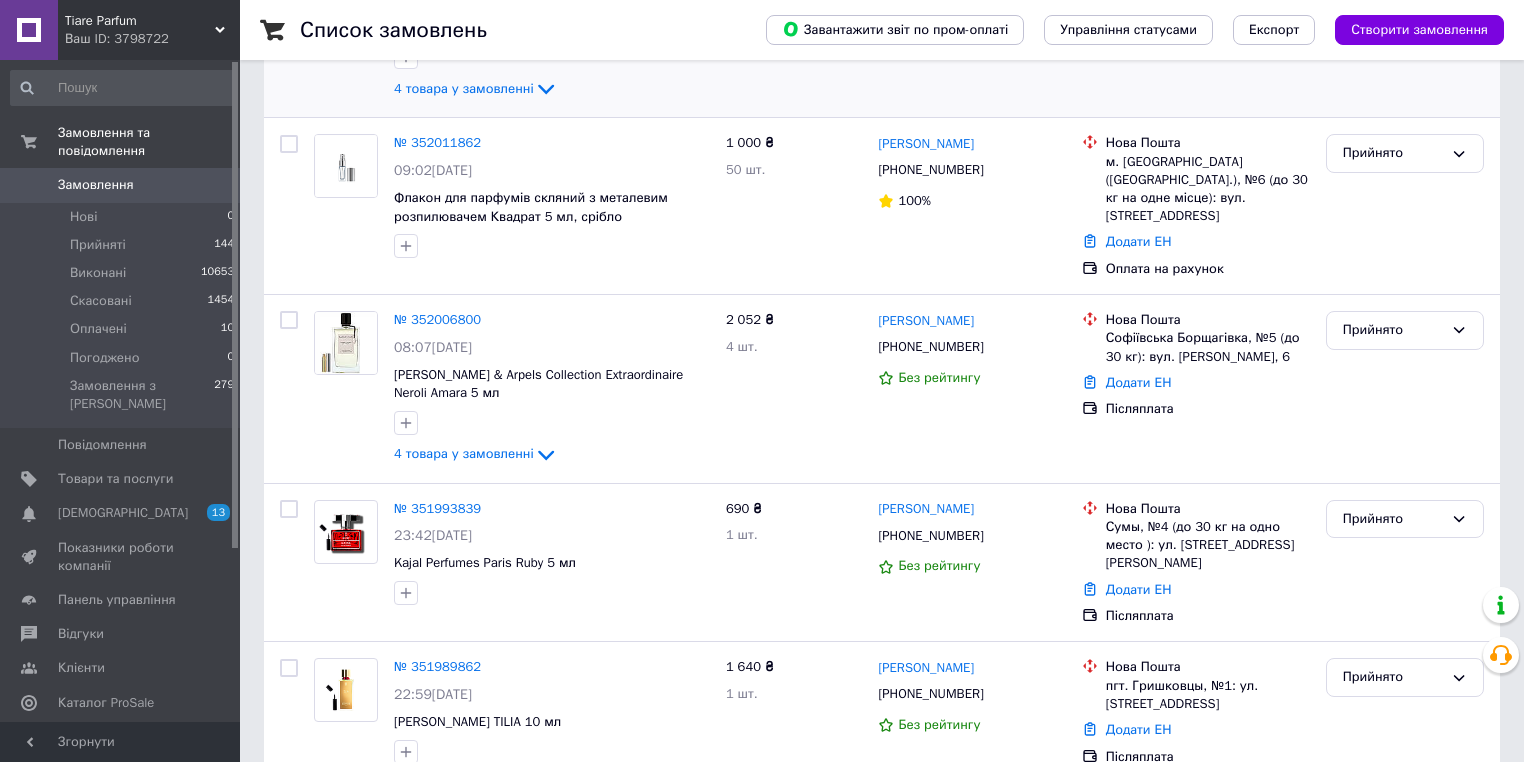 scroll, scrollTop: 400, scrollLeft: 0, axis: vertical 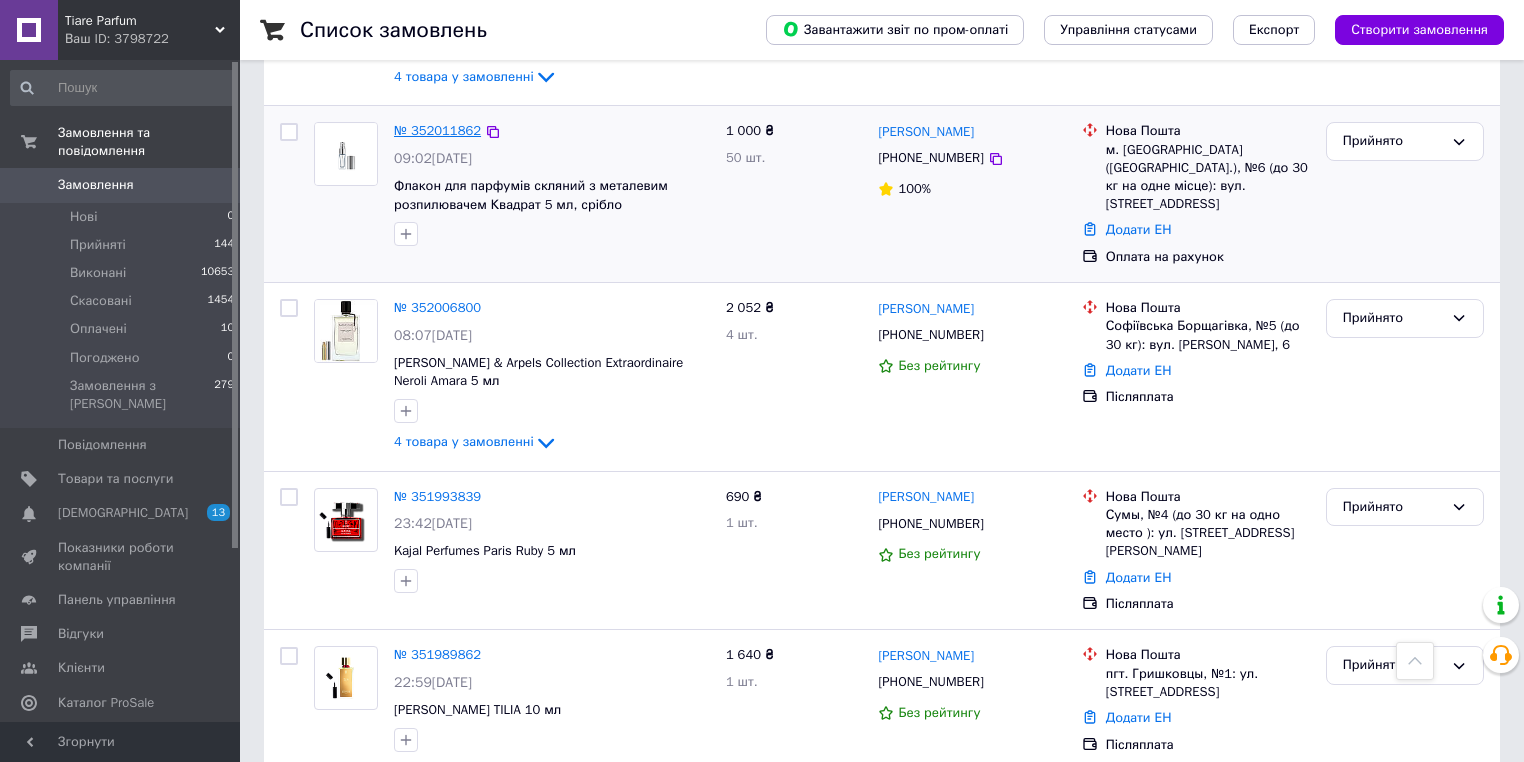 click on "№ 352011862" at bounding box center [437, 130] 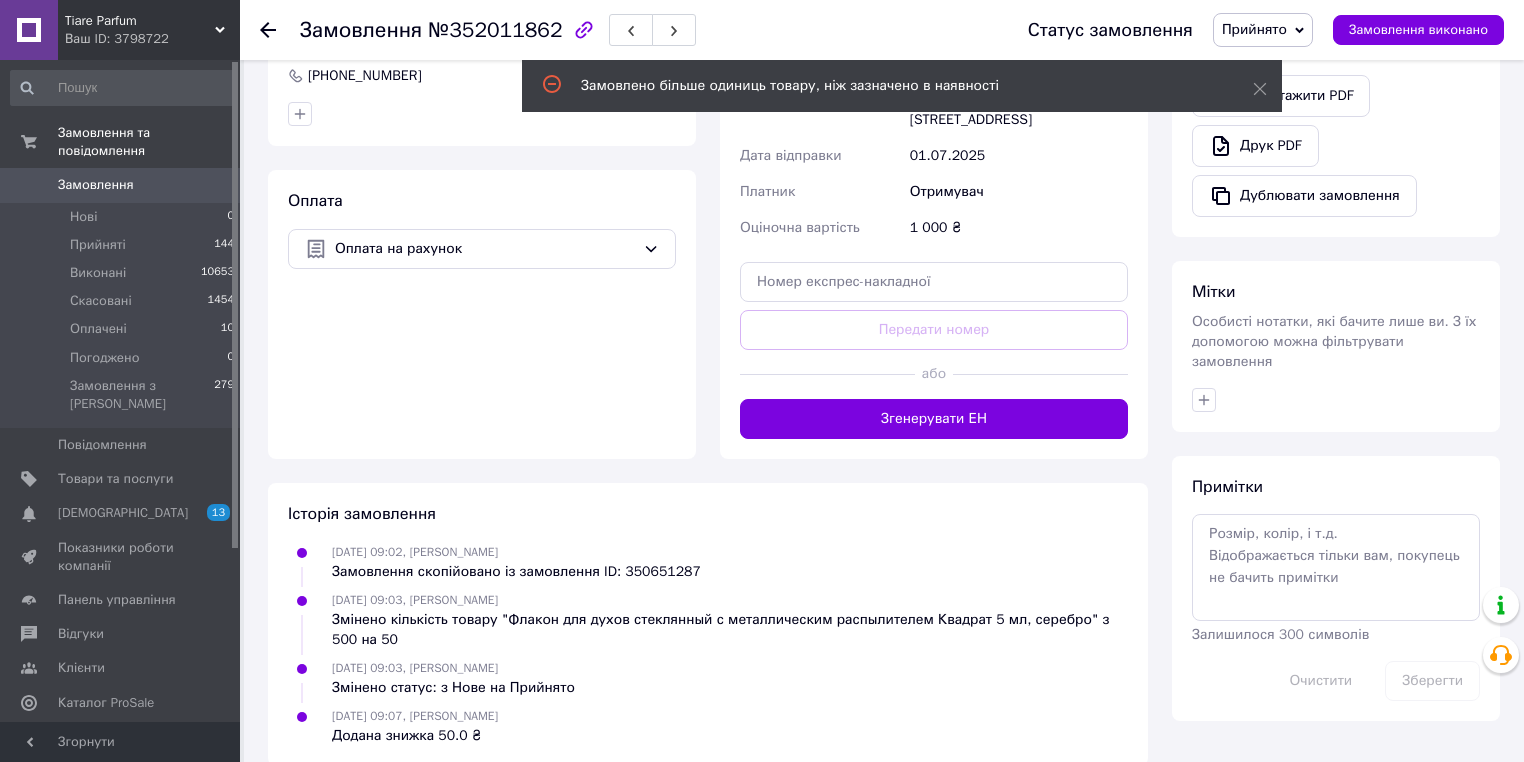 scroll, scrollTop: 608, scrollLeft: 0, axis: vertical 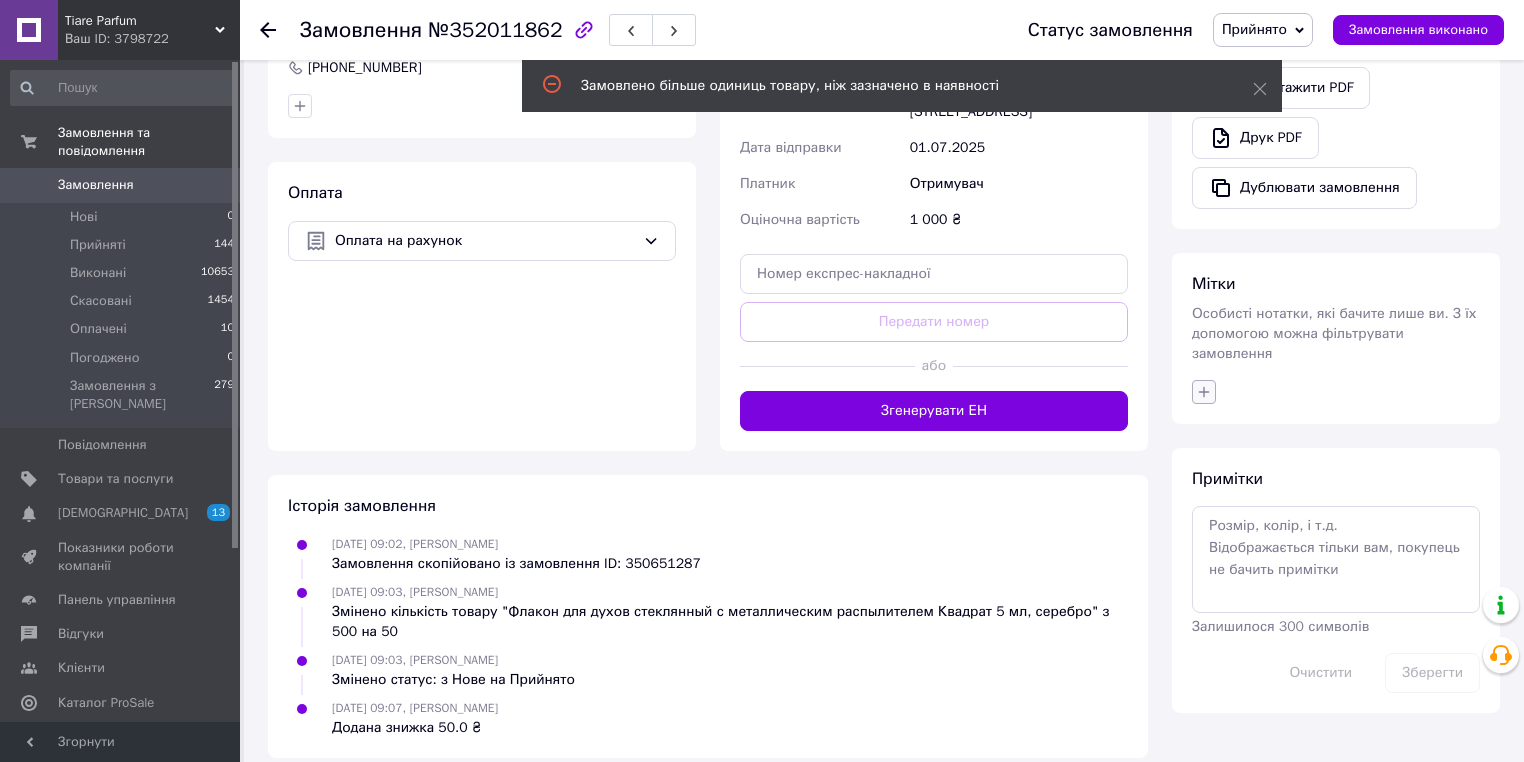 click 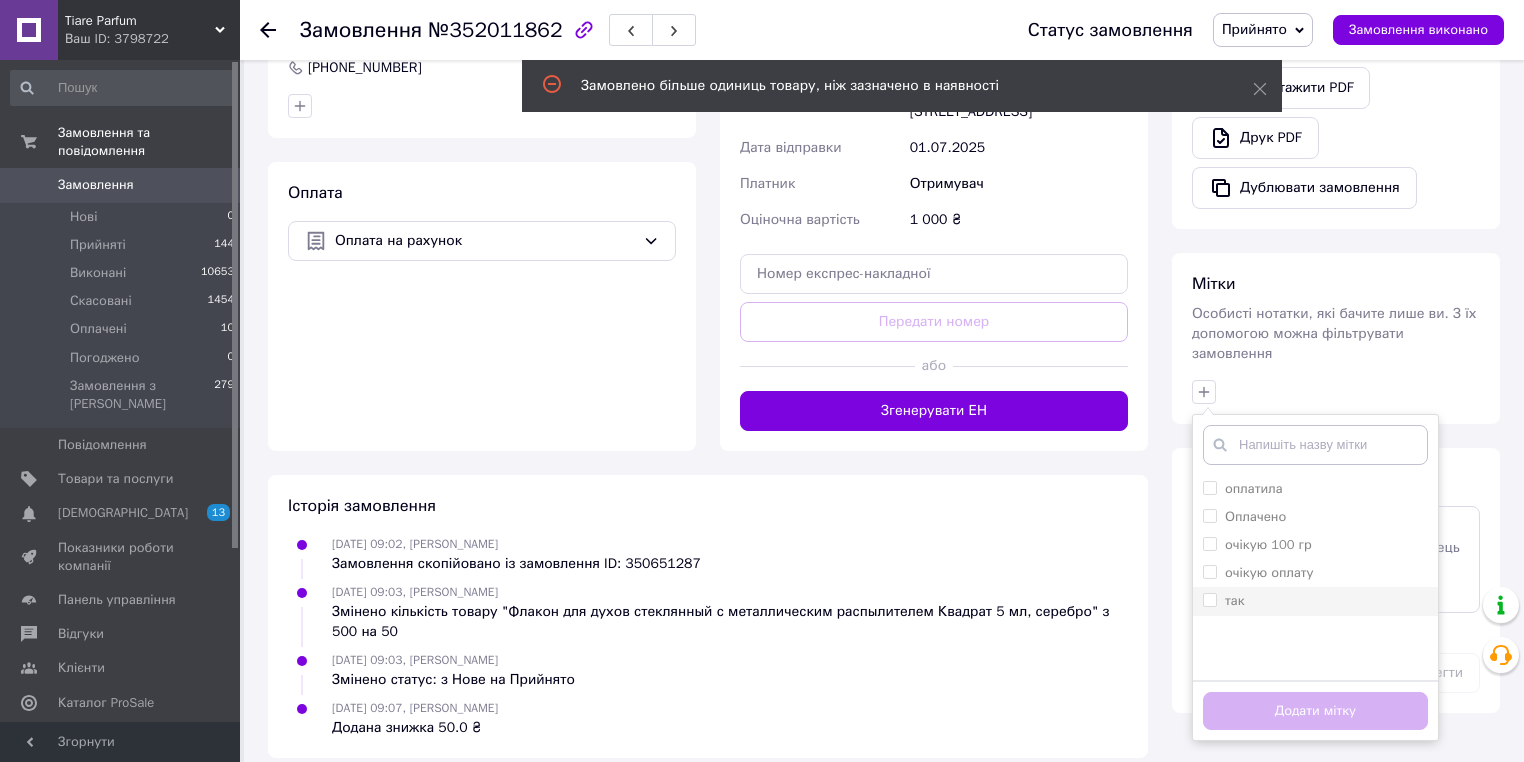 click on "так" at bounding box center [1209, 599] 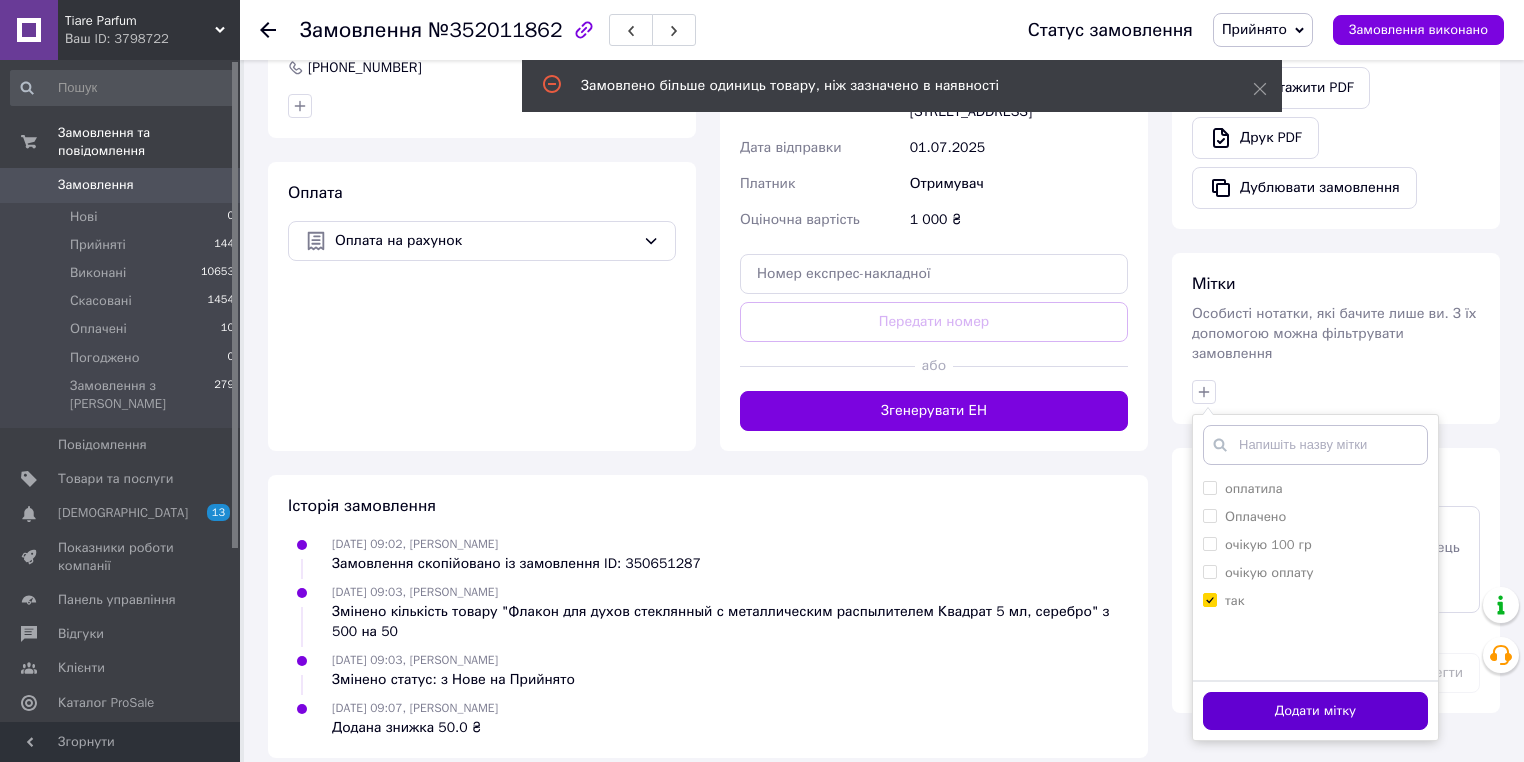 click on "Додати мітку" at bounding box center [1315, 711] 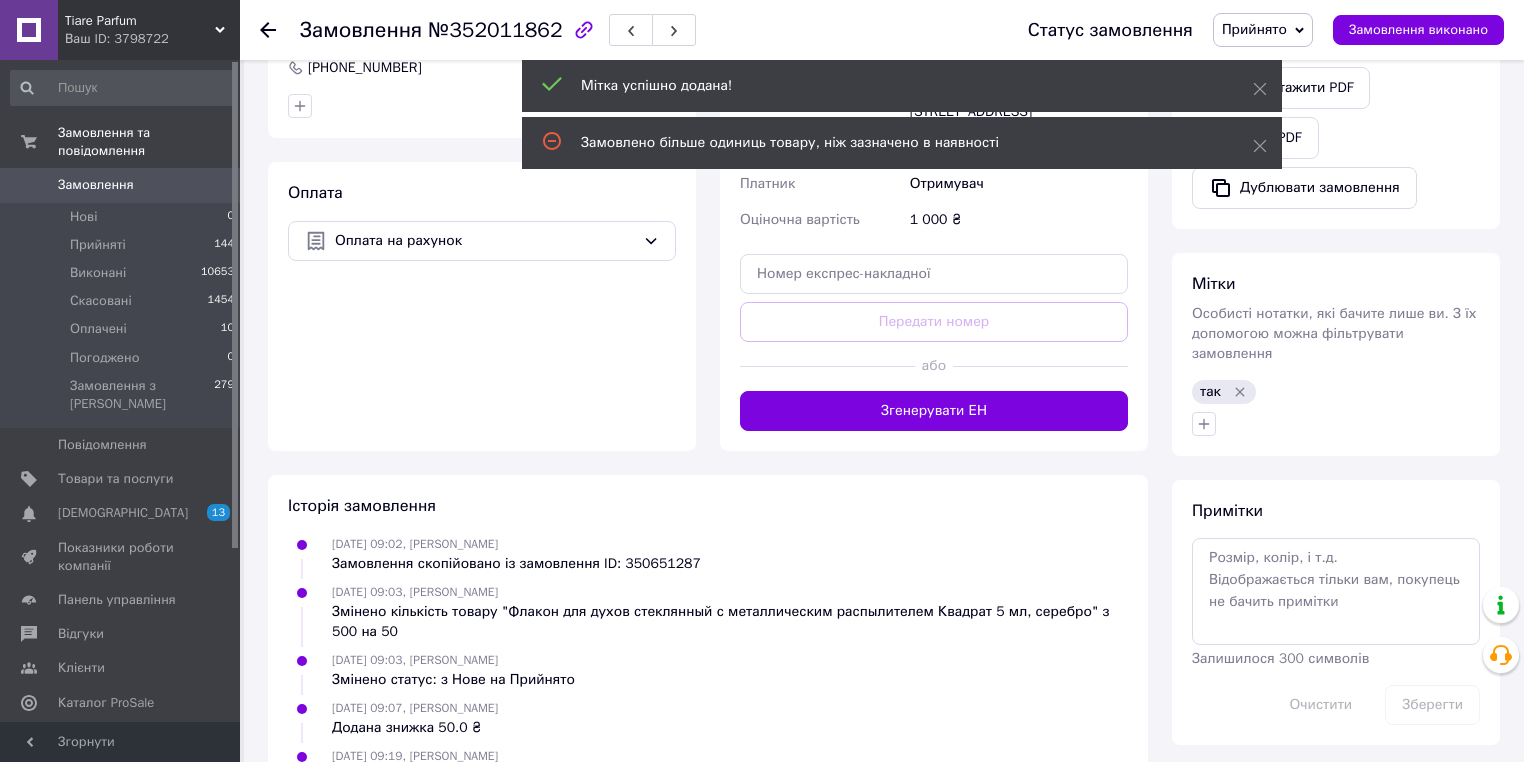 click 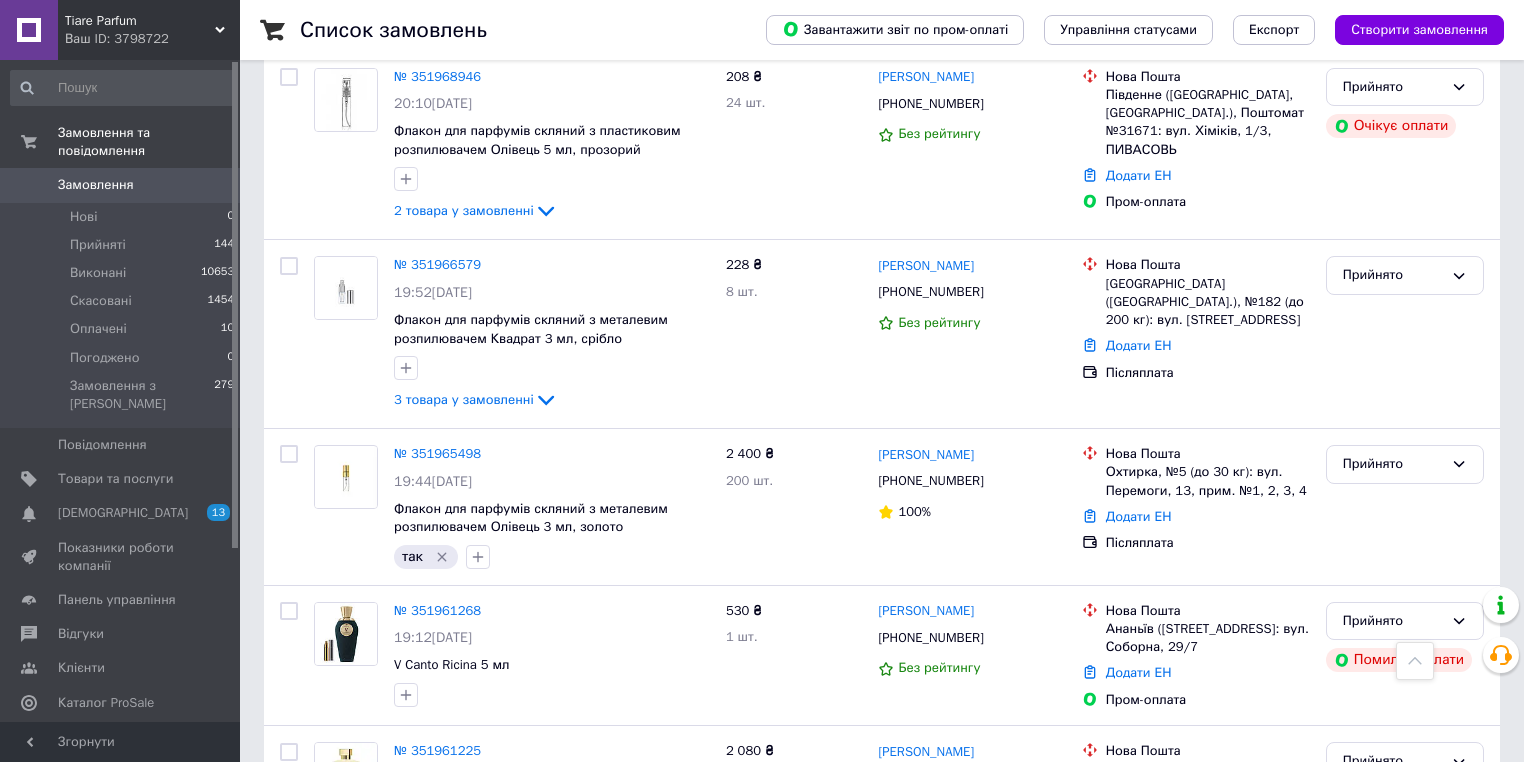 scroll, scrollTop: 1120, scrollLeft: 0, axis: vertical 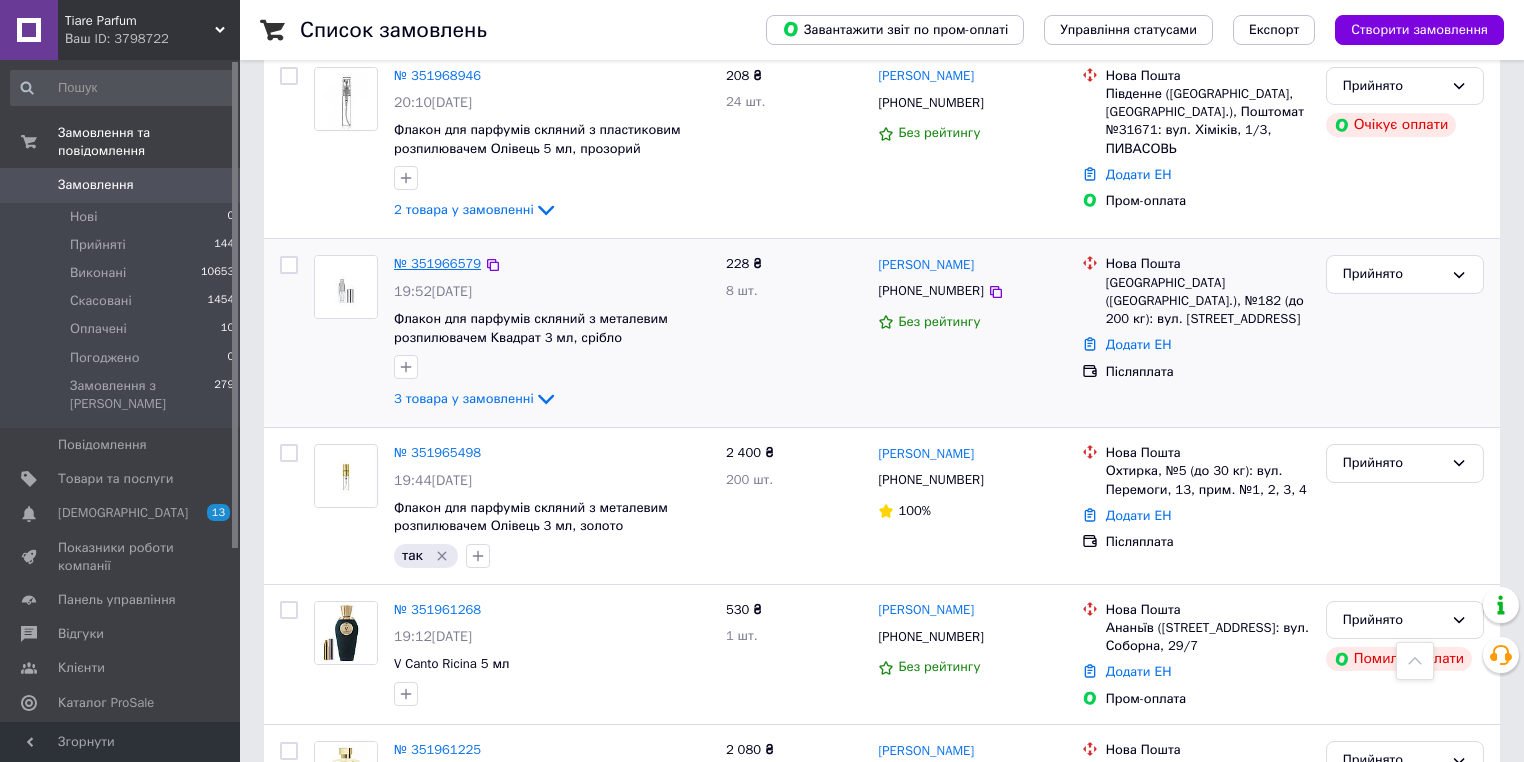 click on "№ 351966579" at bounding box center (437, 263) 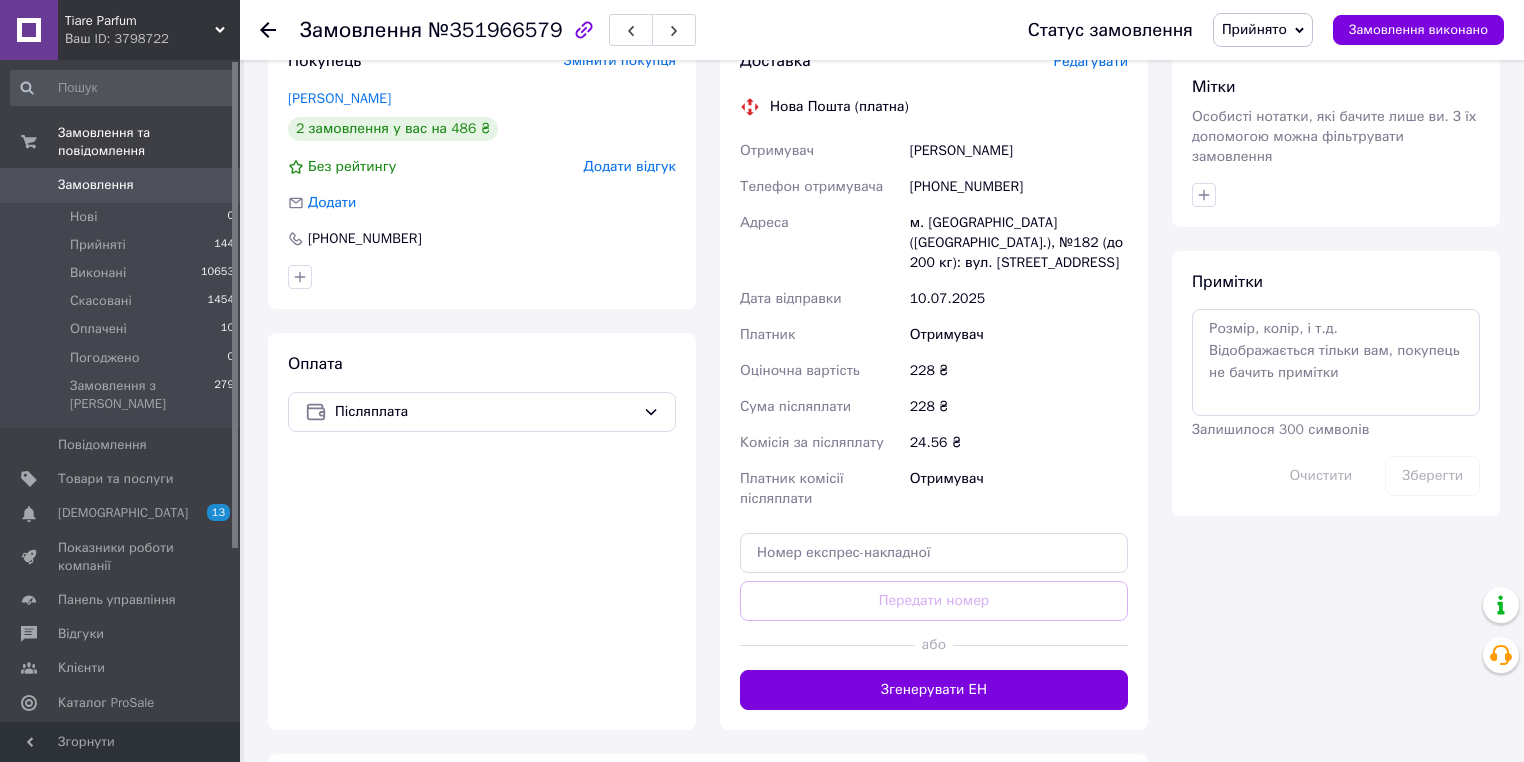 scroll, scrollTop: 587, scrollLeft: 0, axis: vertical 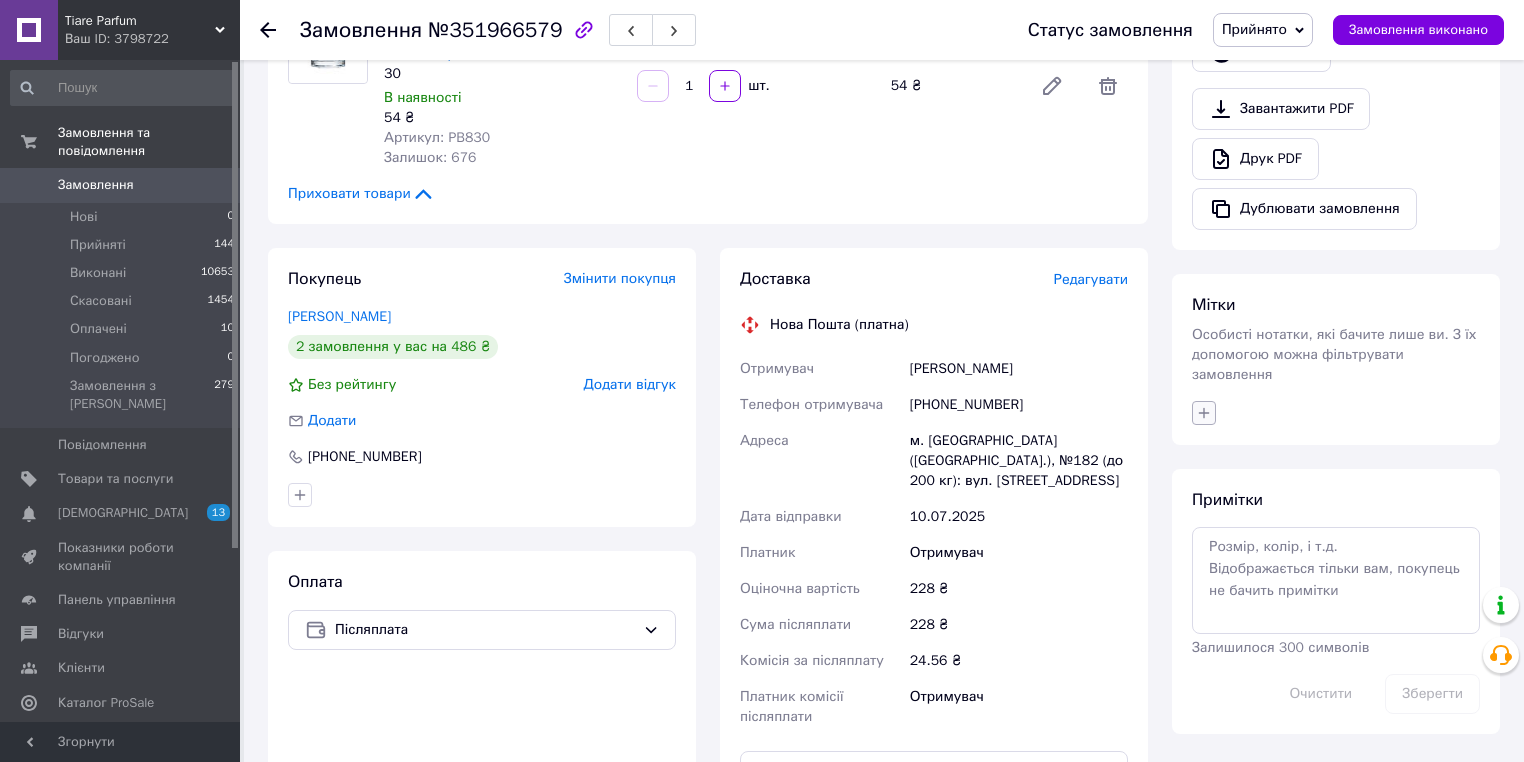 click 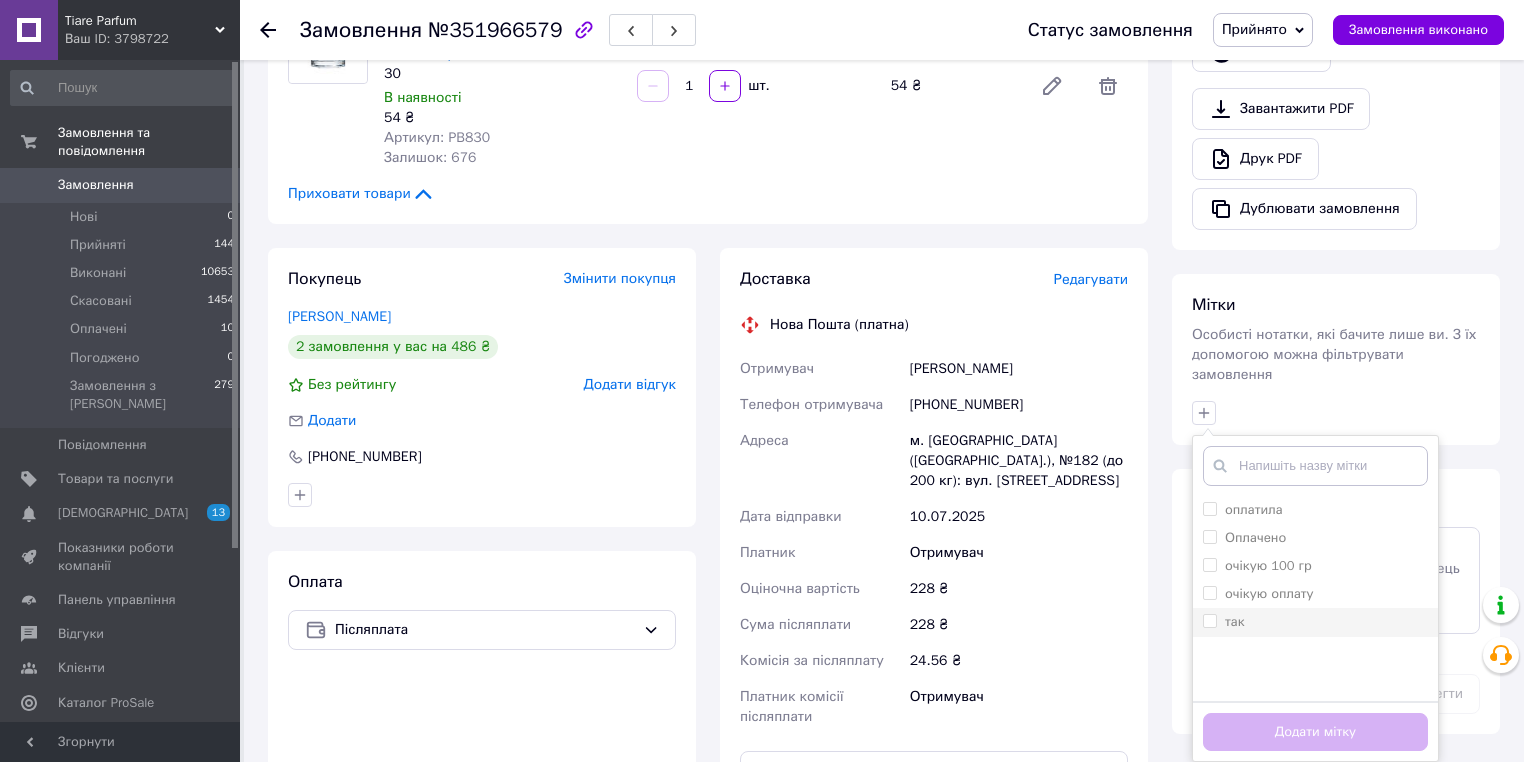 click on "так" at bounding box center (1209, 620) 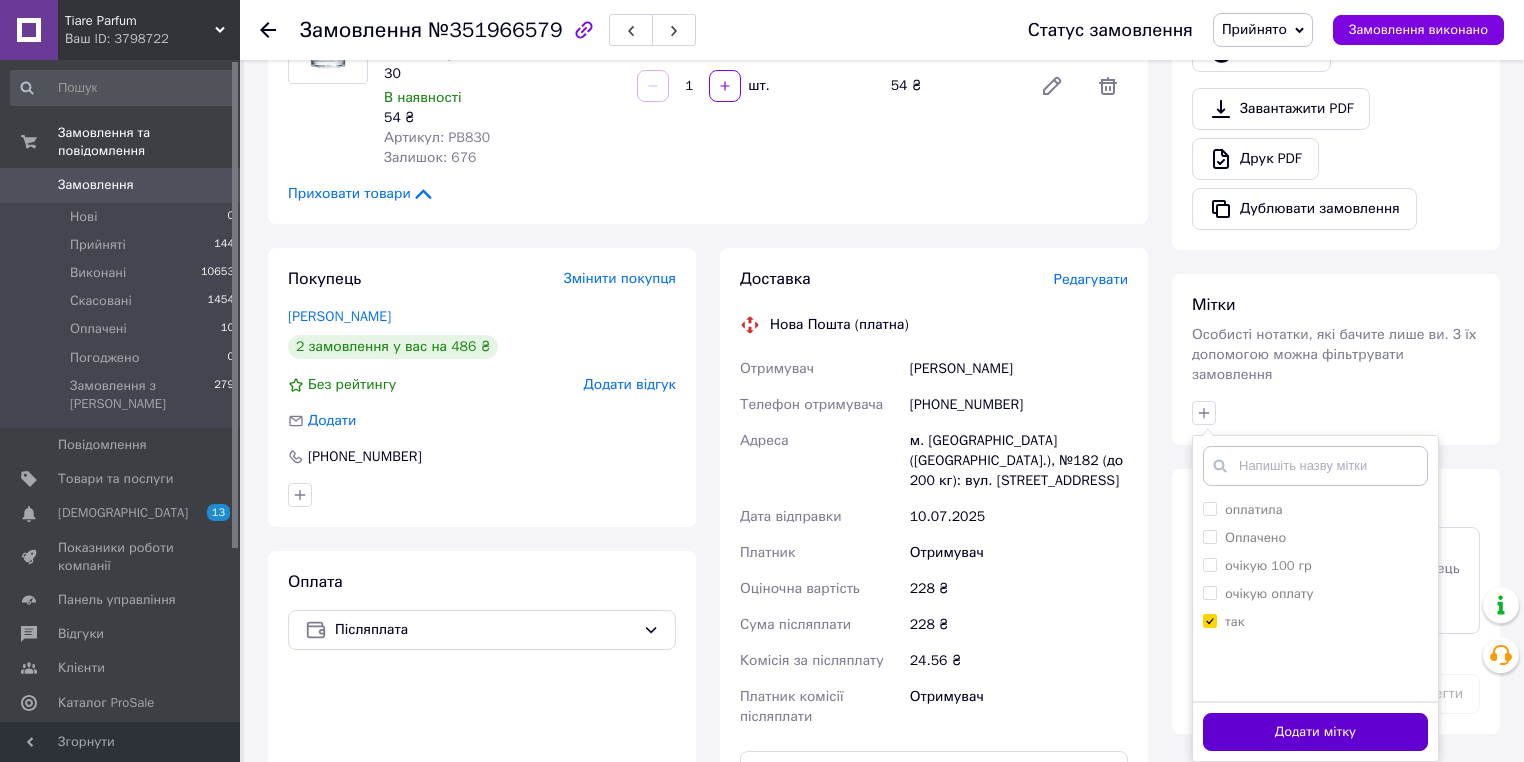 click on "Додати мітку" at bounding box center [1315, 732] 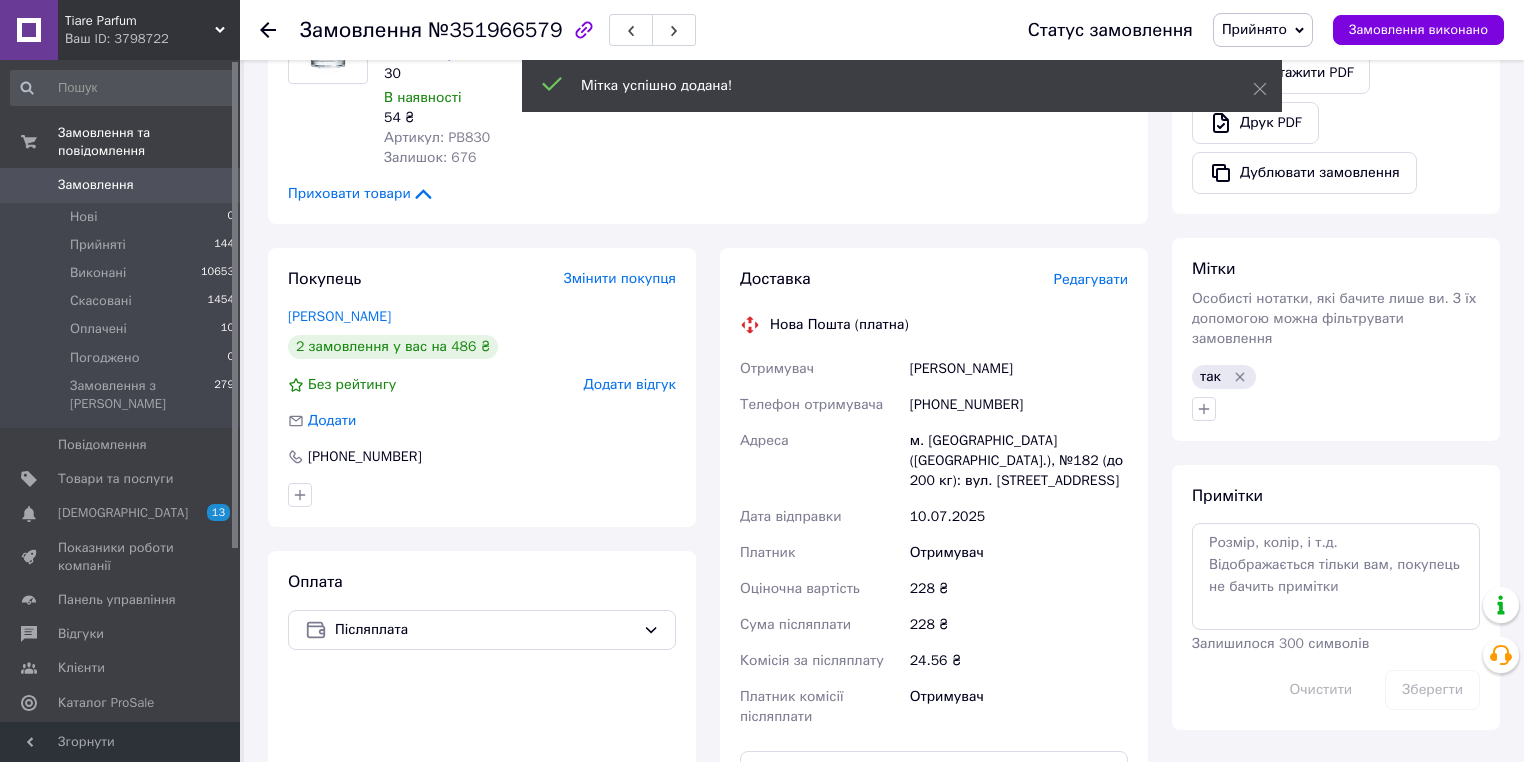 click at bounding box center [280, 30] 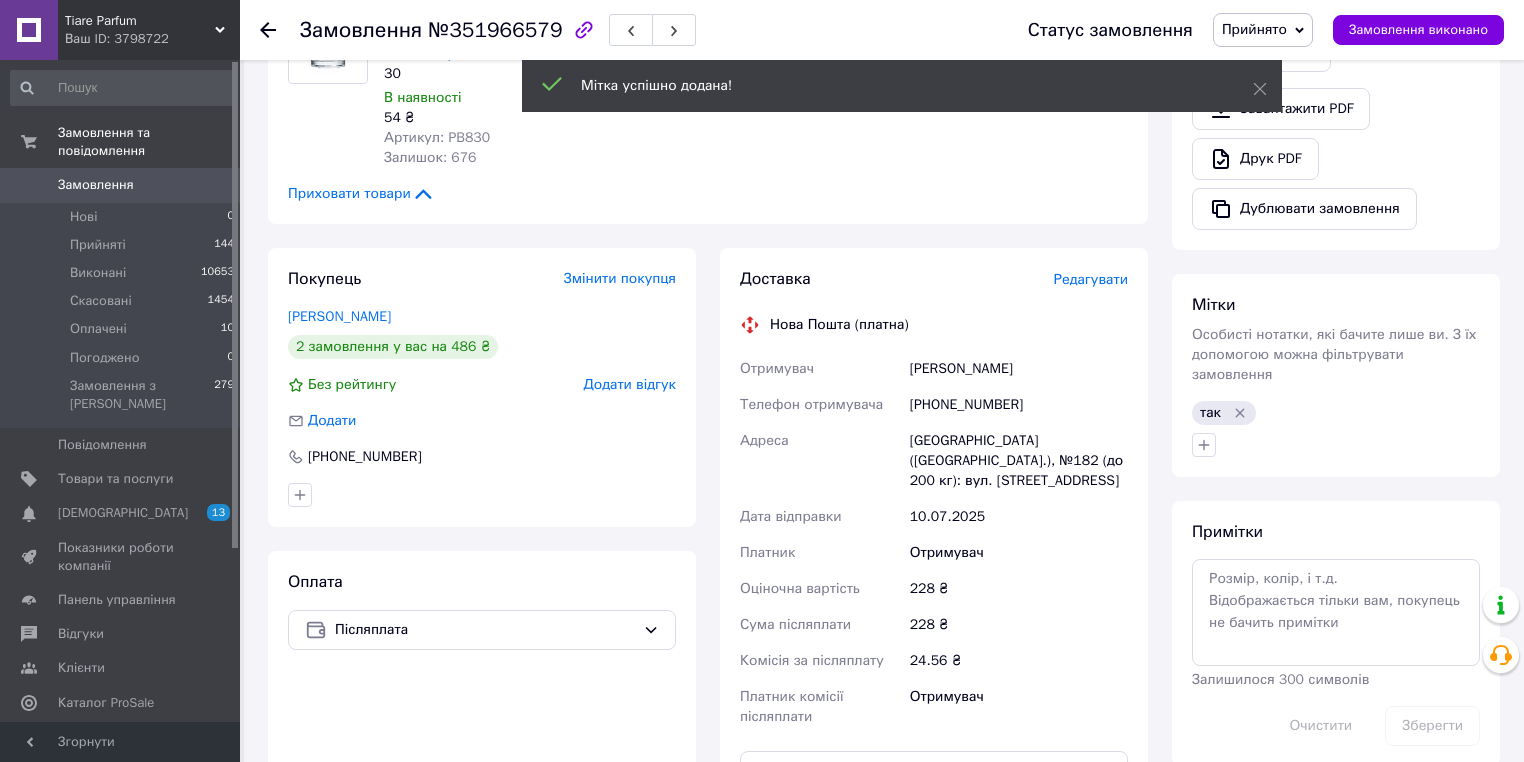 click 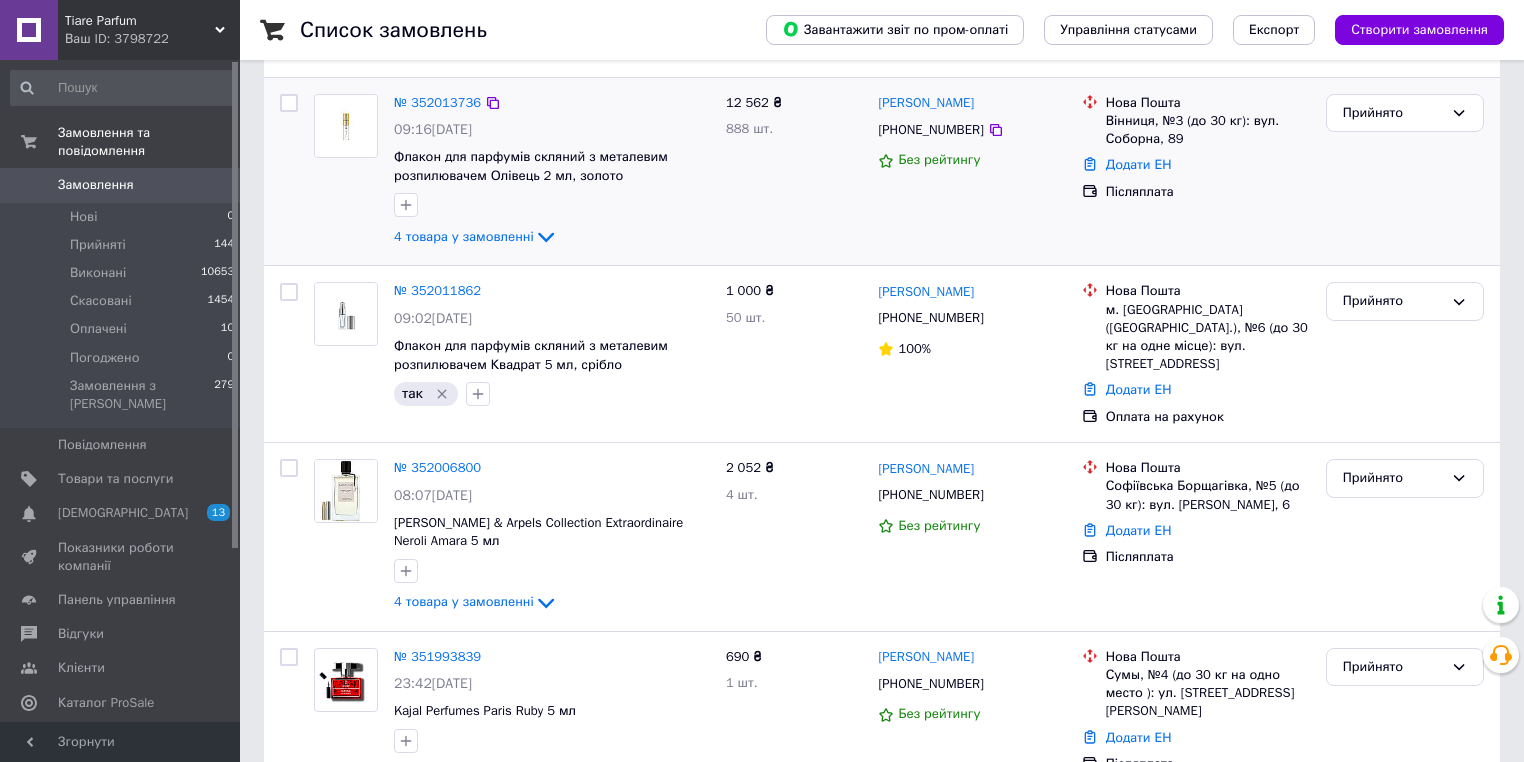 scroll, scrollTop: 80, scrollLeft: 0, axis: vertical 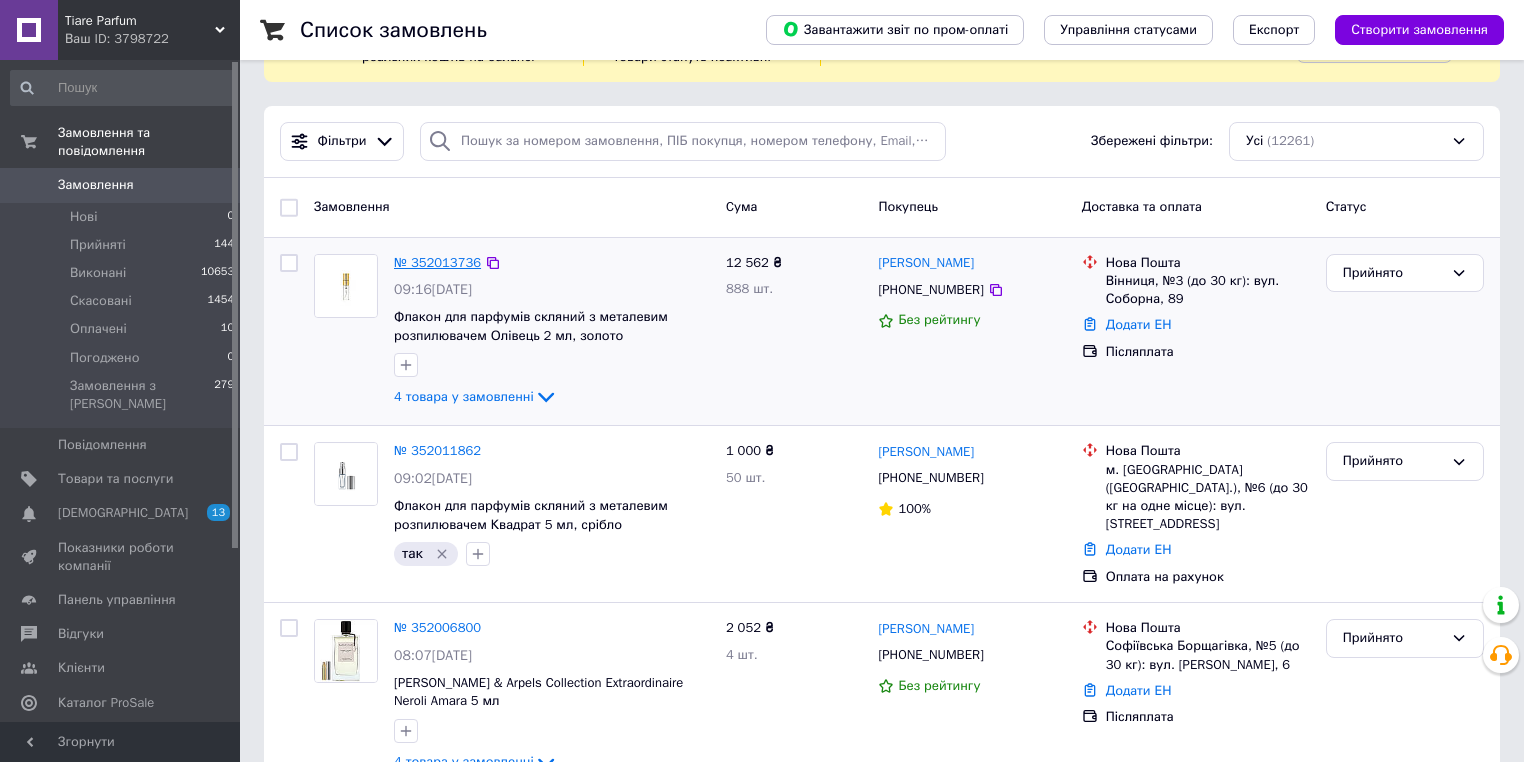 click on "№ 352013736" at bounding box center [437, 262] 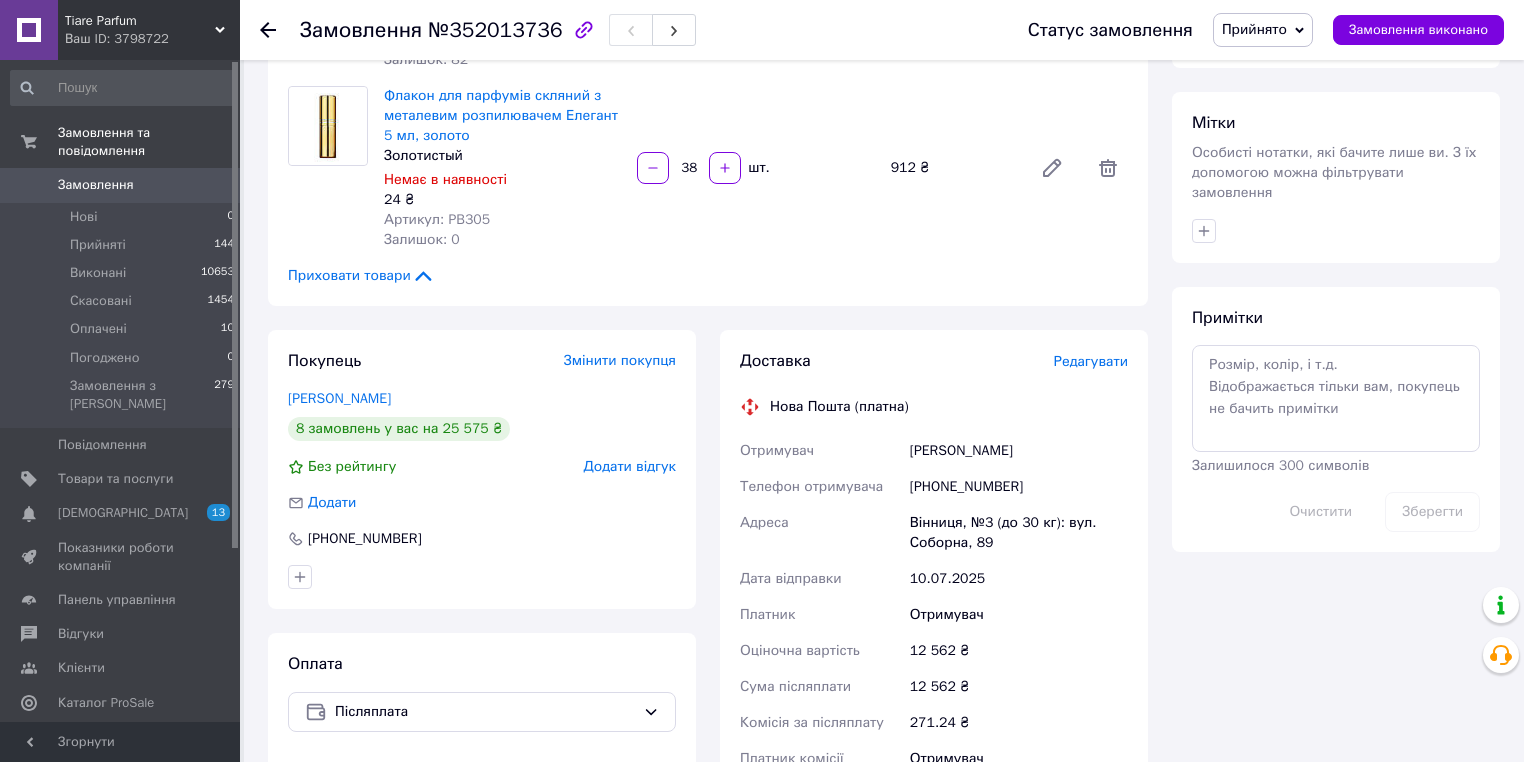 scroll, scrollTop: 720, scrollLeft: 0, axis: vertical 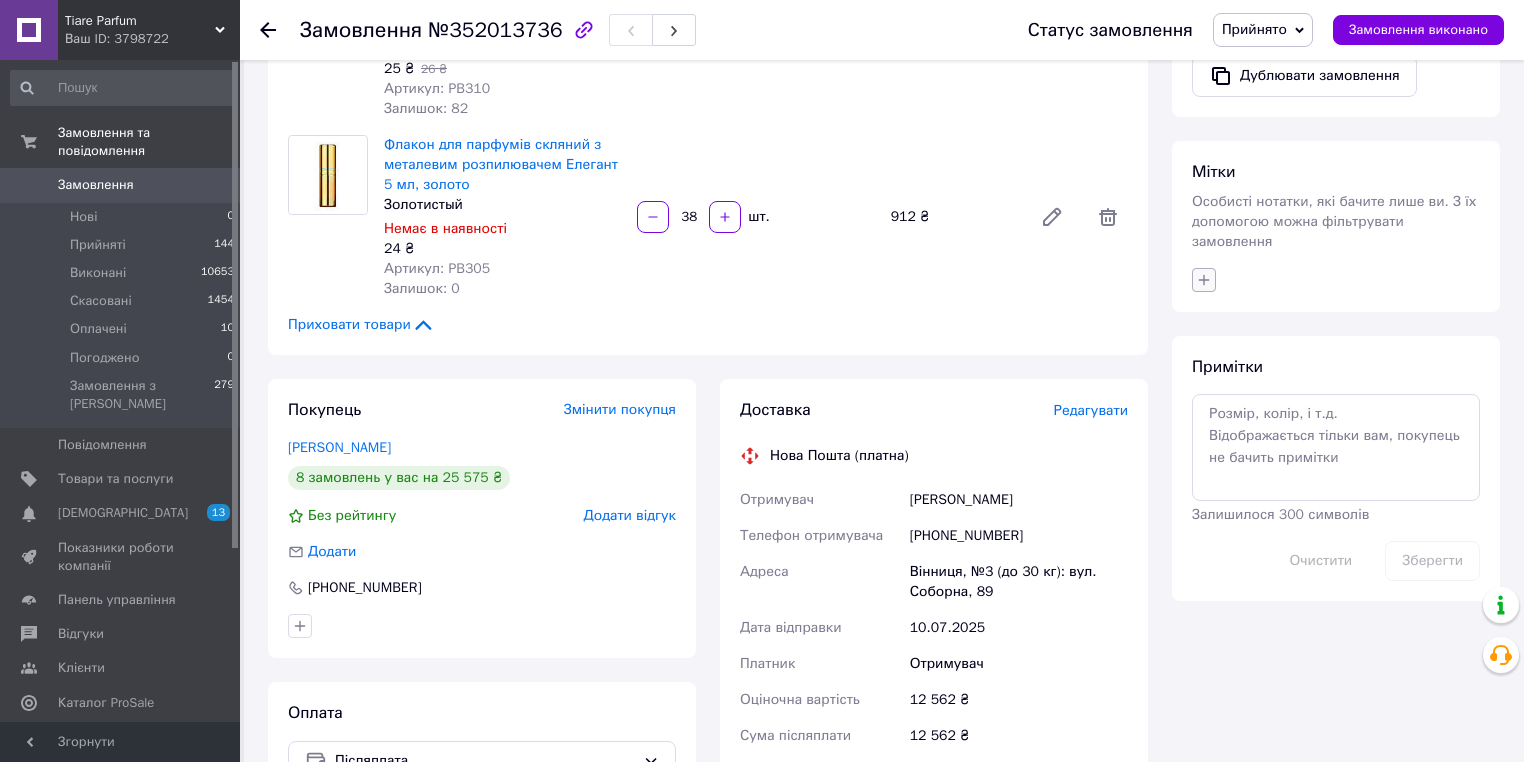 click 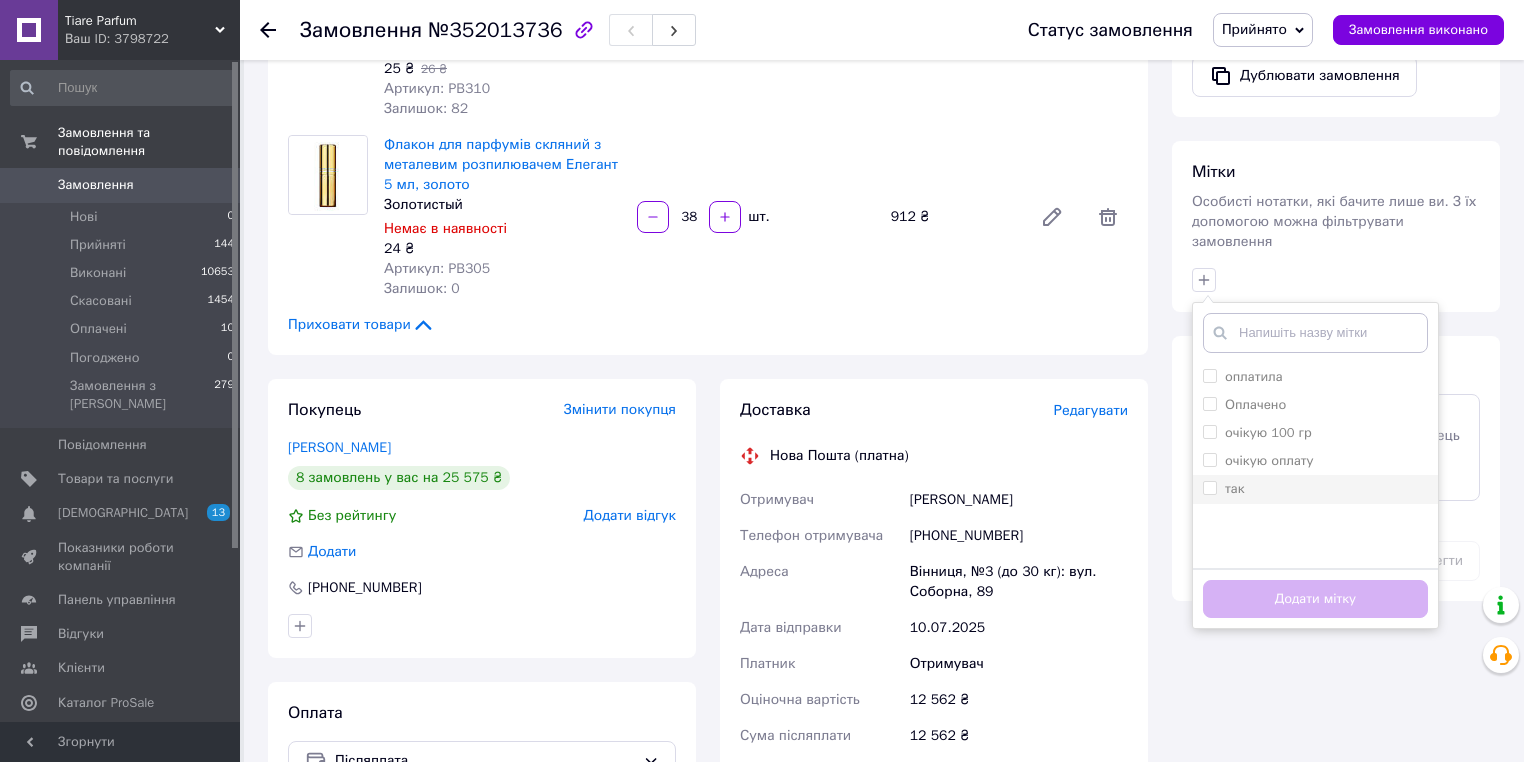click on "так" at bounding box center [1209, 487] 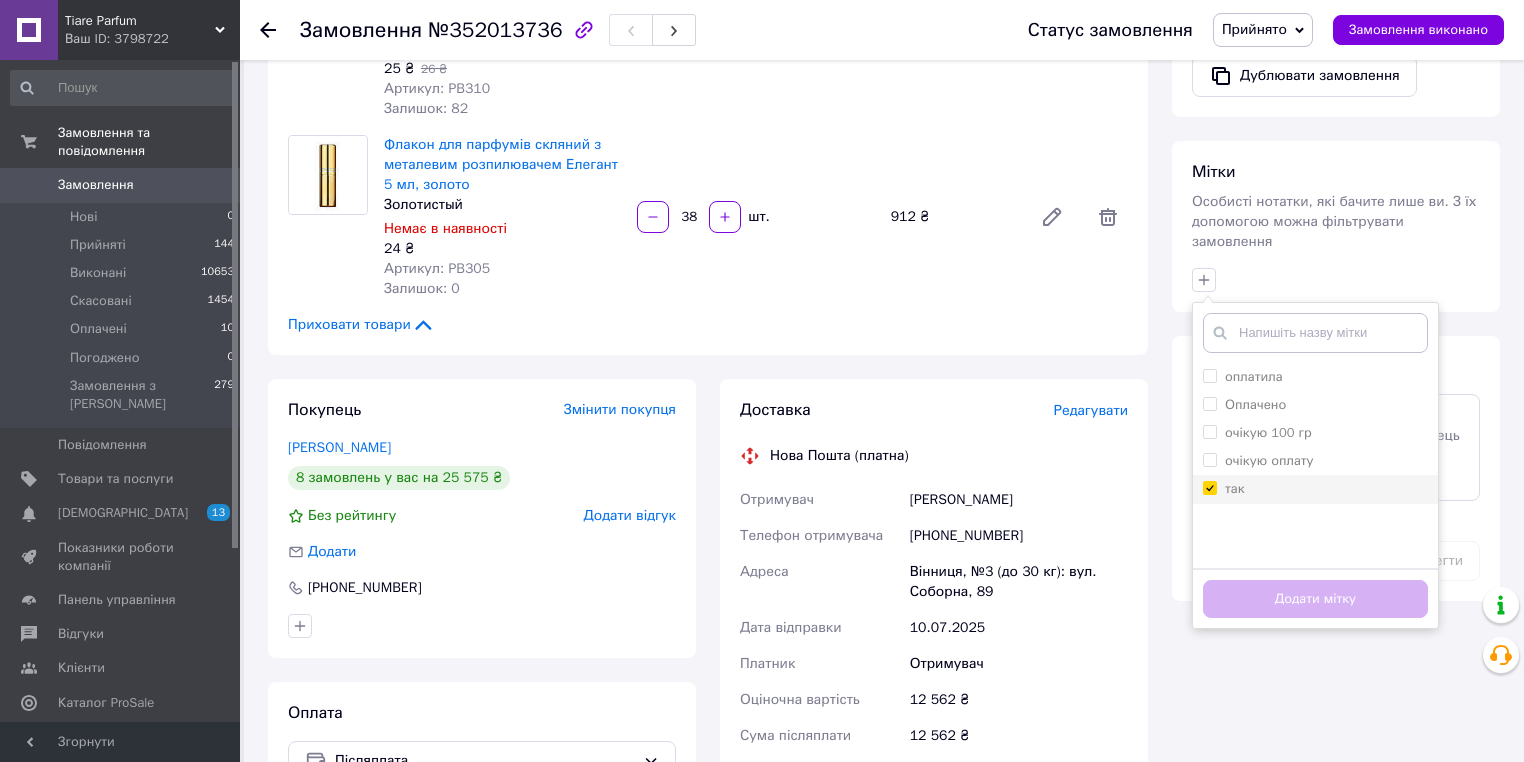 checkbox on "true" 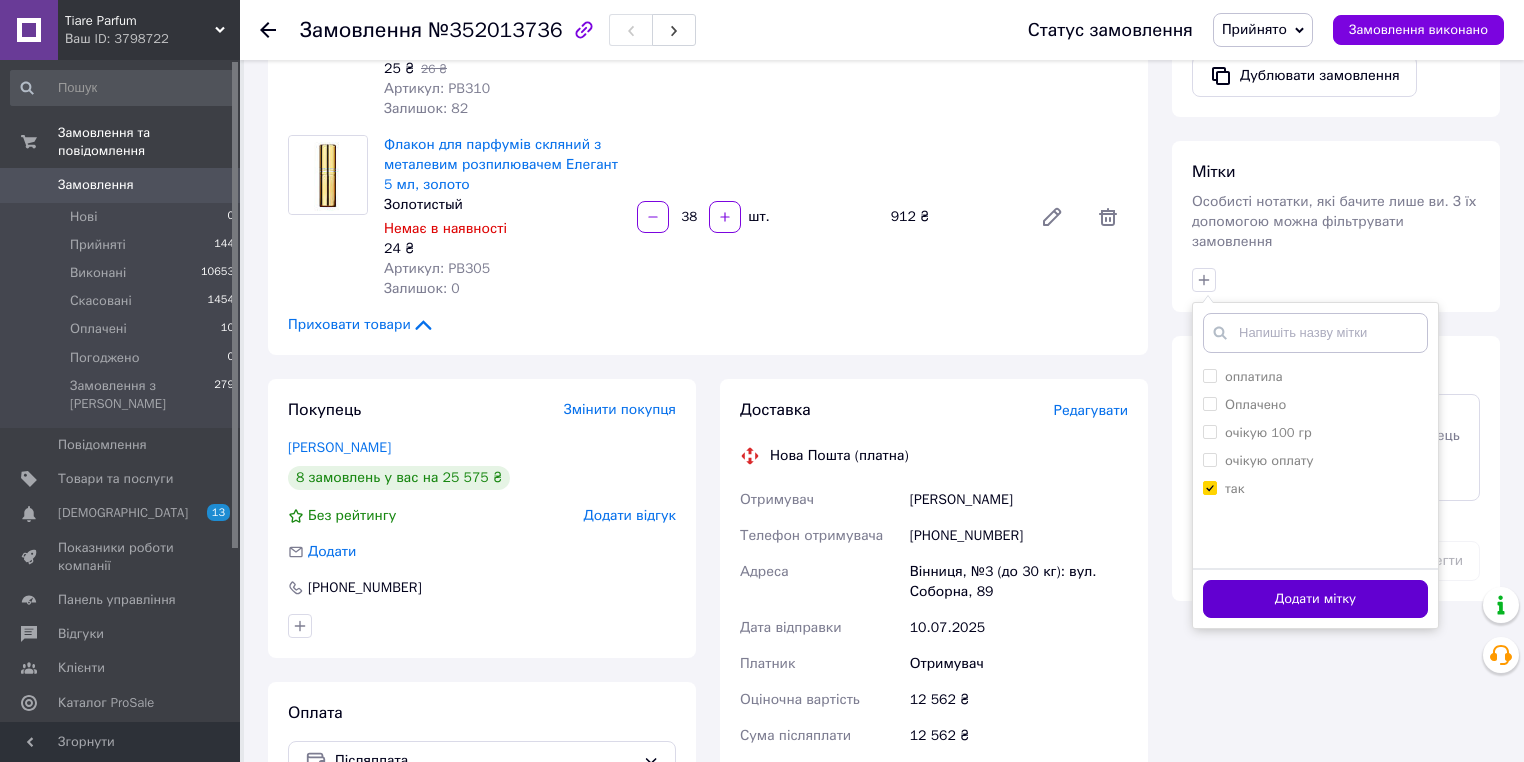 click on "Додати мітку" at bounding box center [1315, 599] 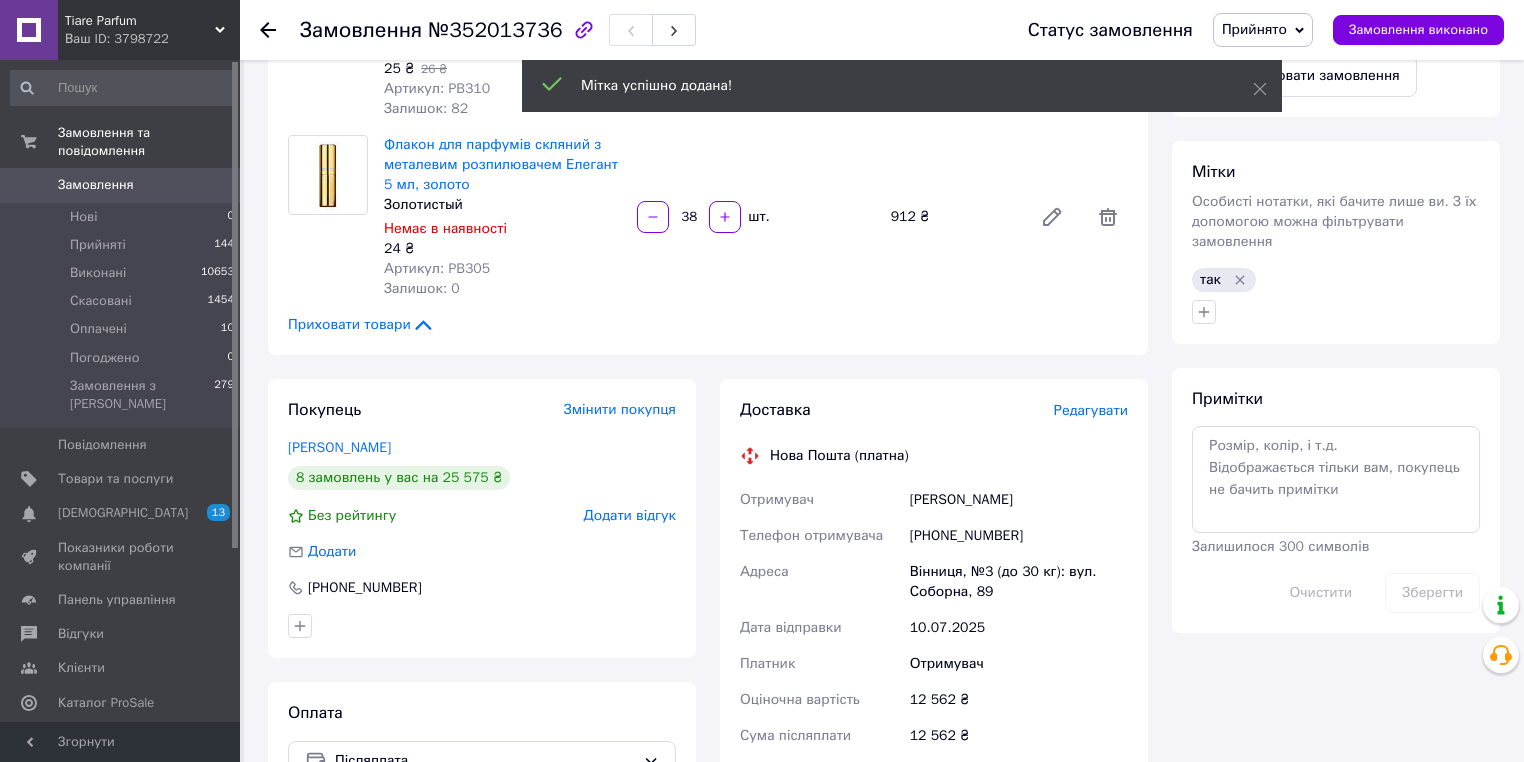 click 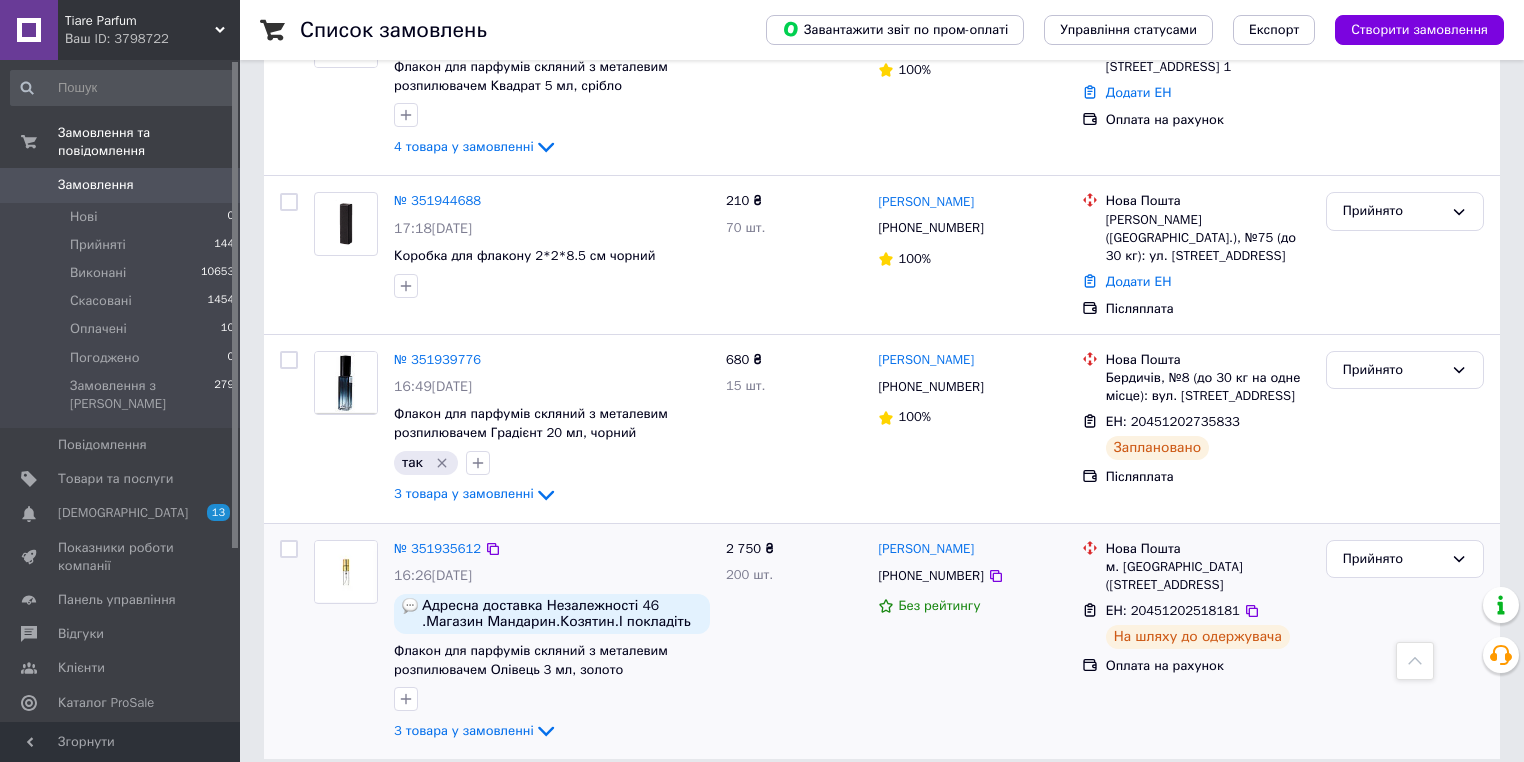 scroll, scrollTop: 3128, scrollLeft: 0, axis: vertical 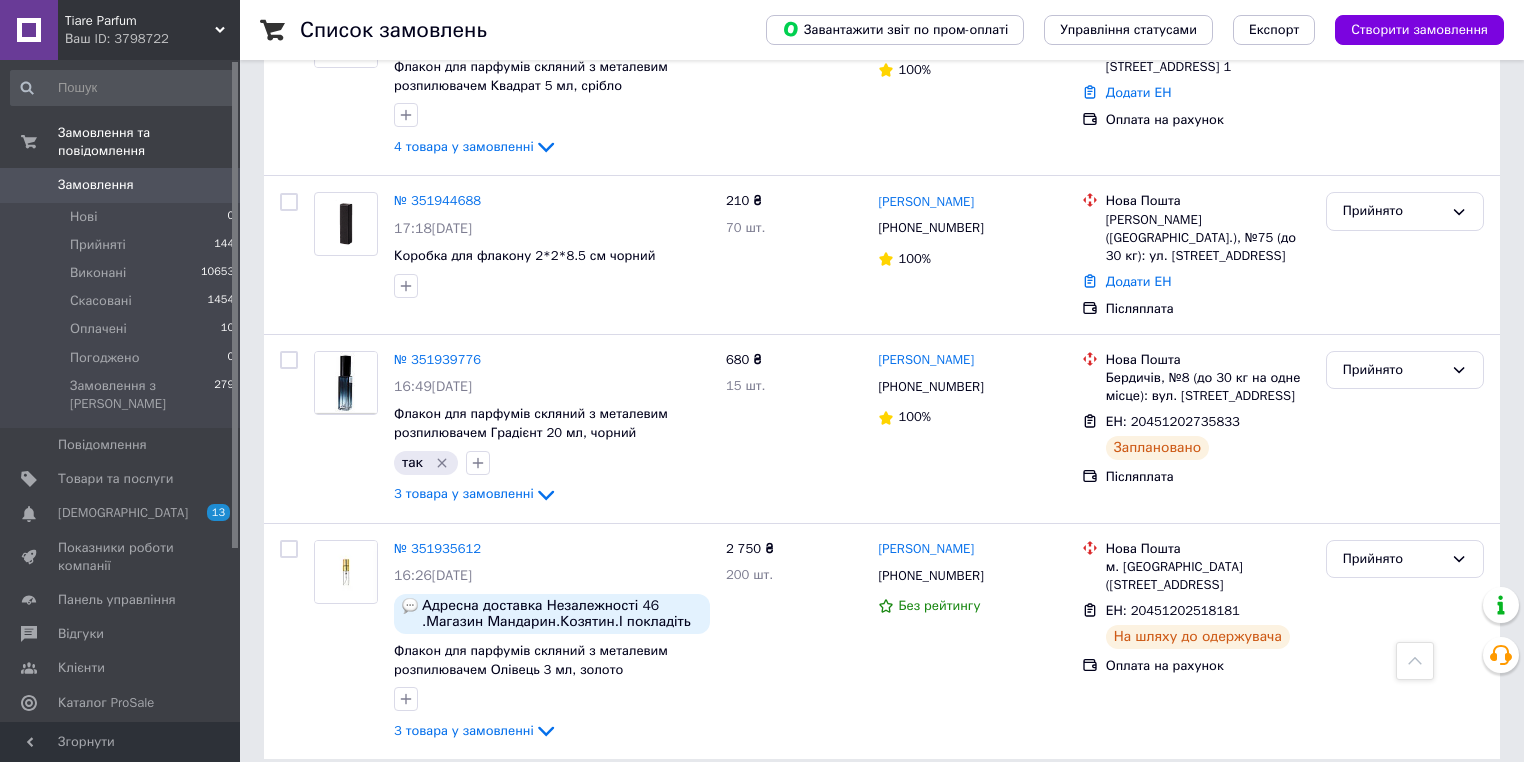 click on "2" at bounding box center [327, 804] 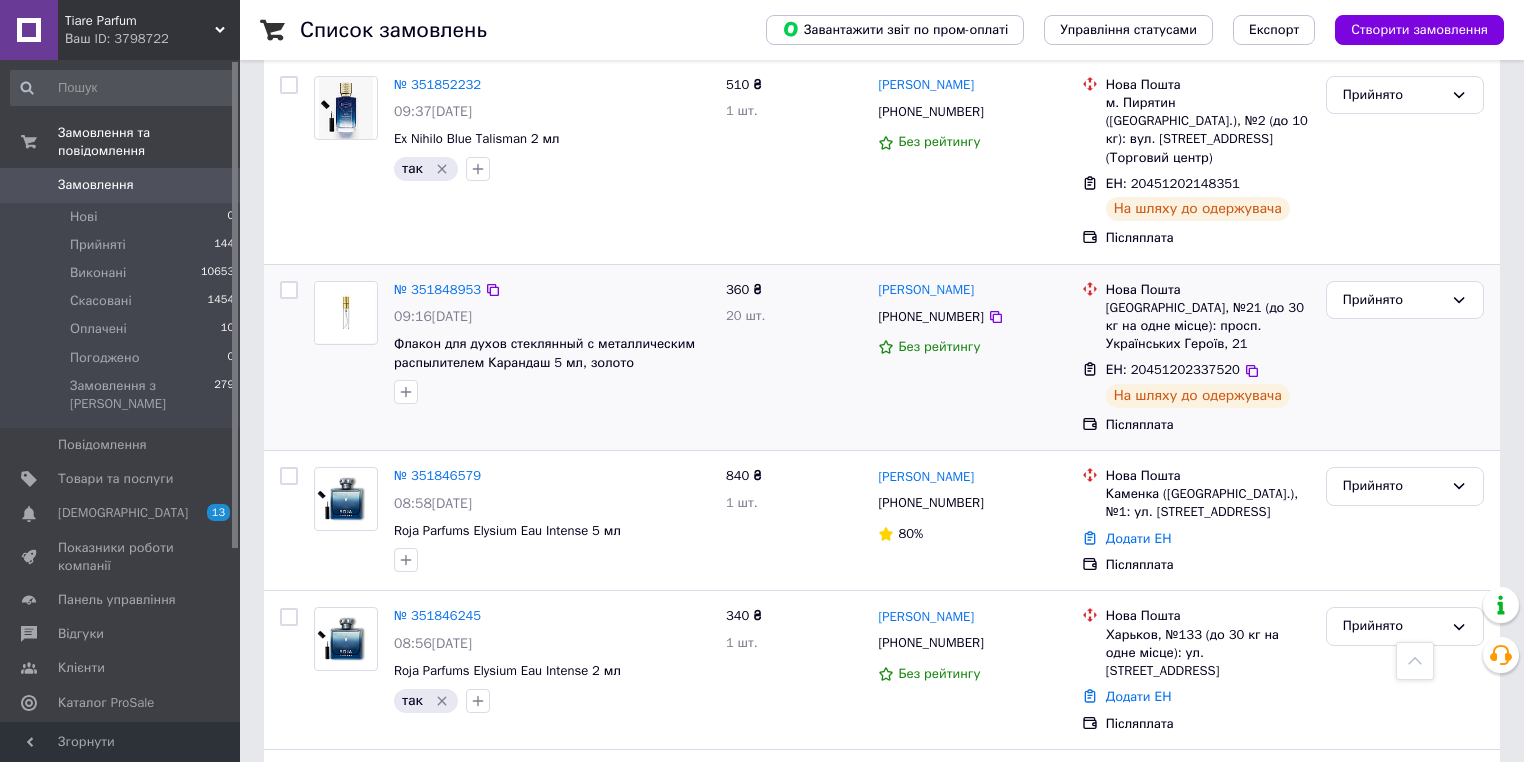 scroll, scrollTop: 3188, scrollLeft: 0, axis: vertical 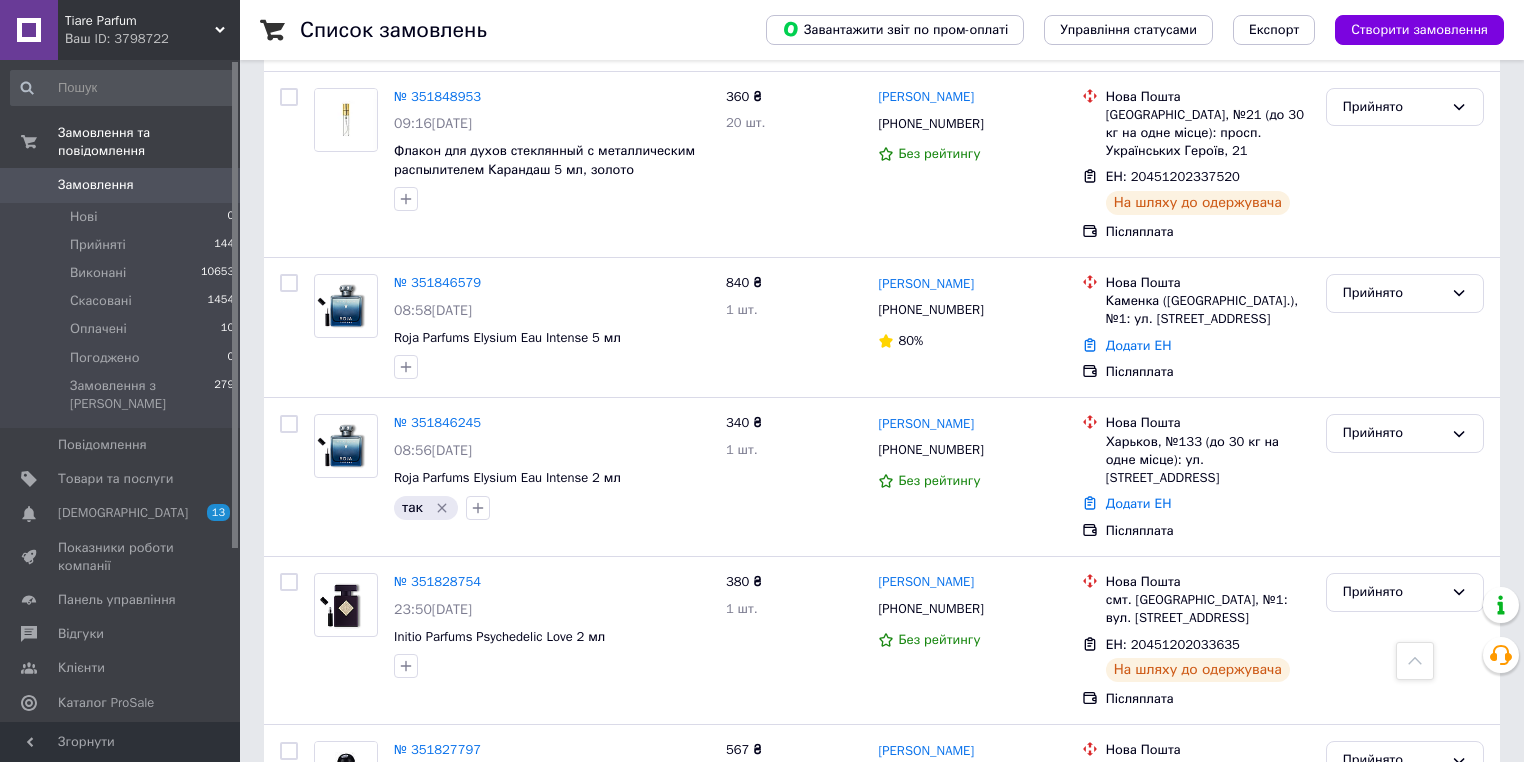 click on "1" at bounding box center [404, 974] 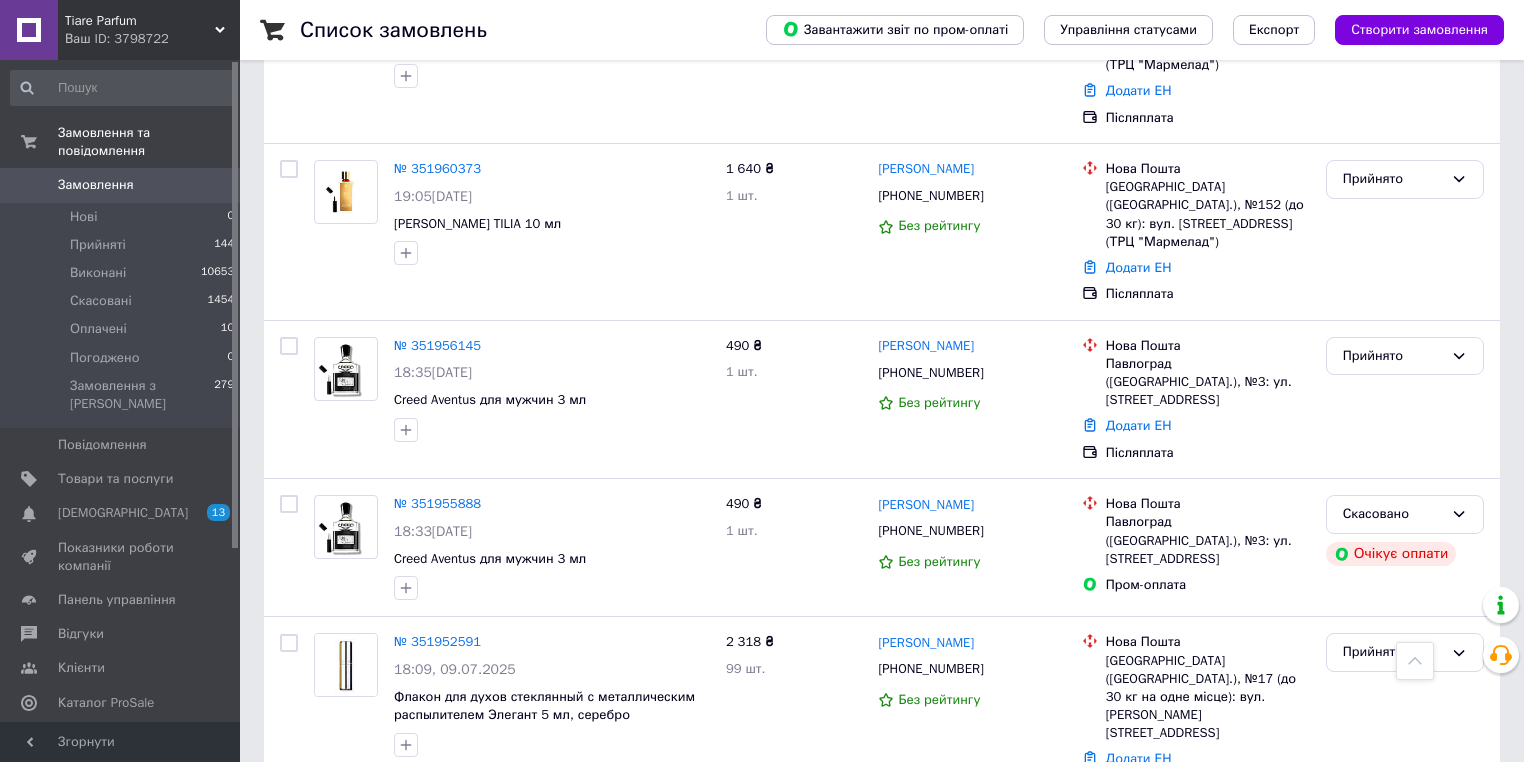 scroll, scrollTop: 1848, scrollLeft: 0, axis: vertical 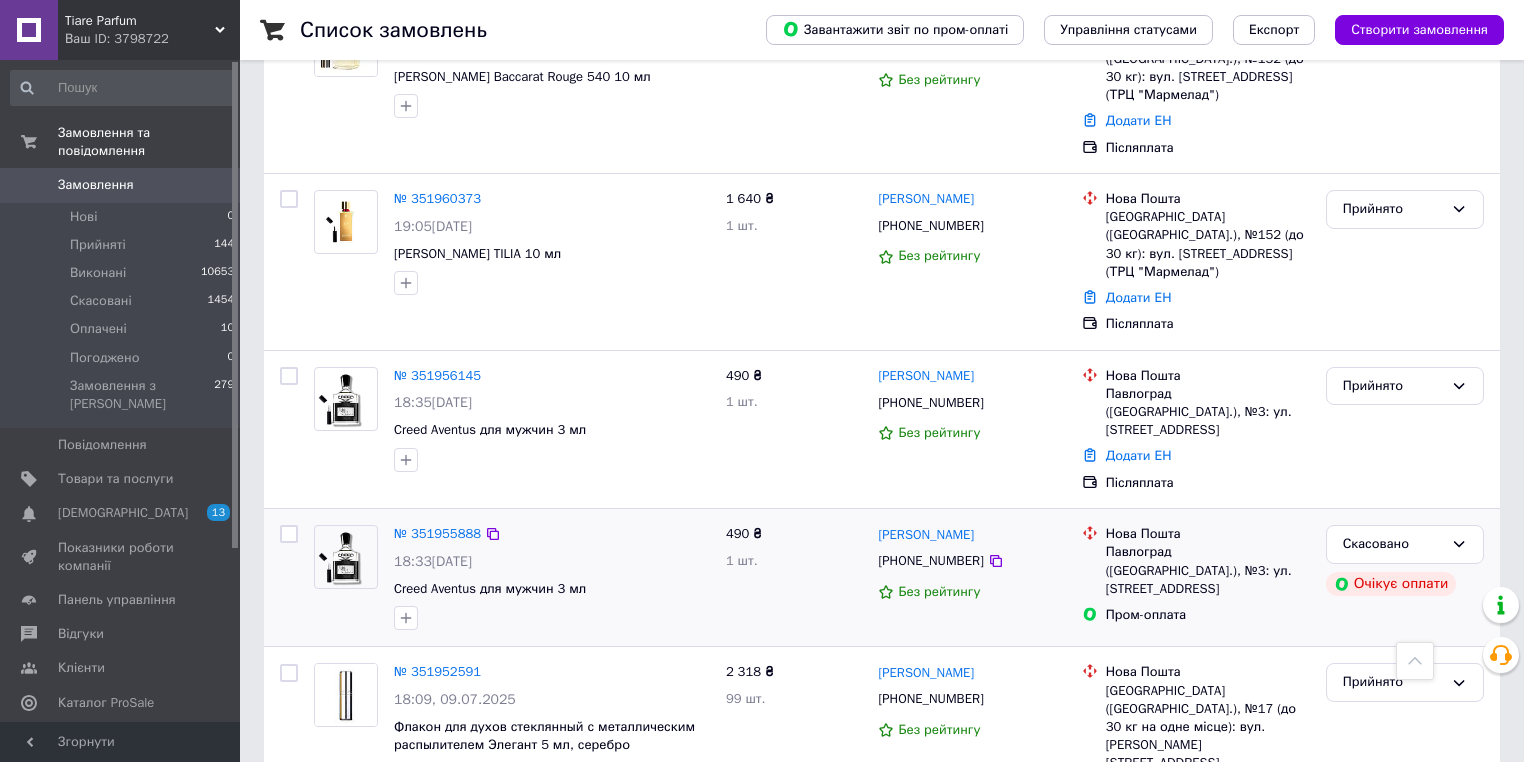 click on "[PERSON_NAME]" at bounding box center [971, 534] 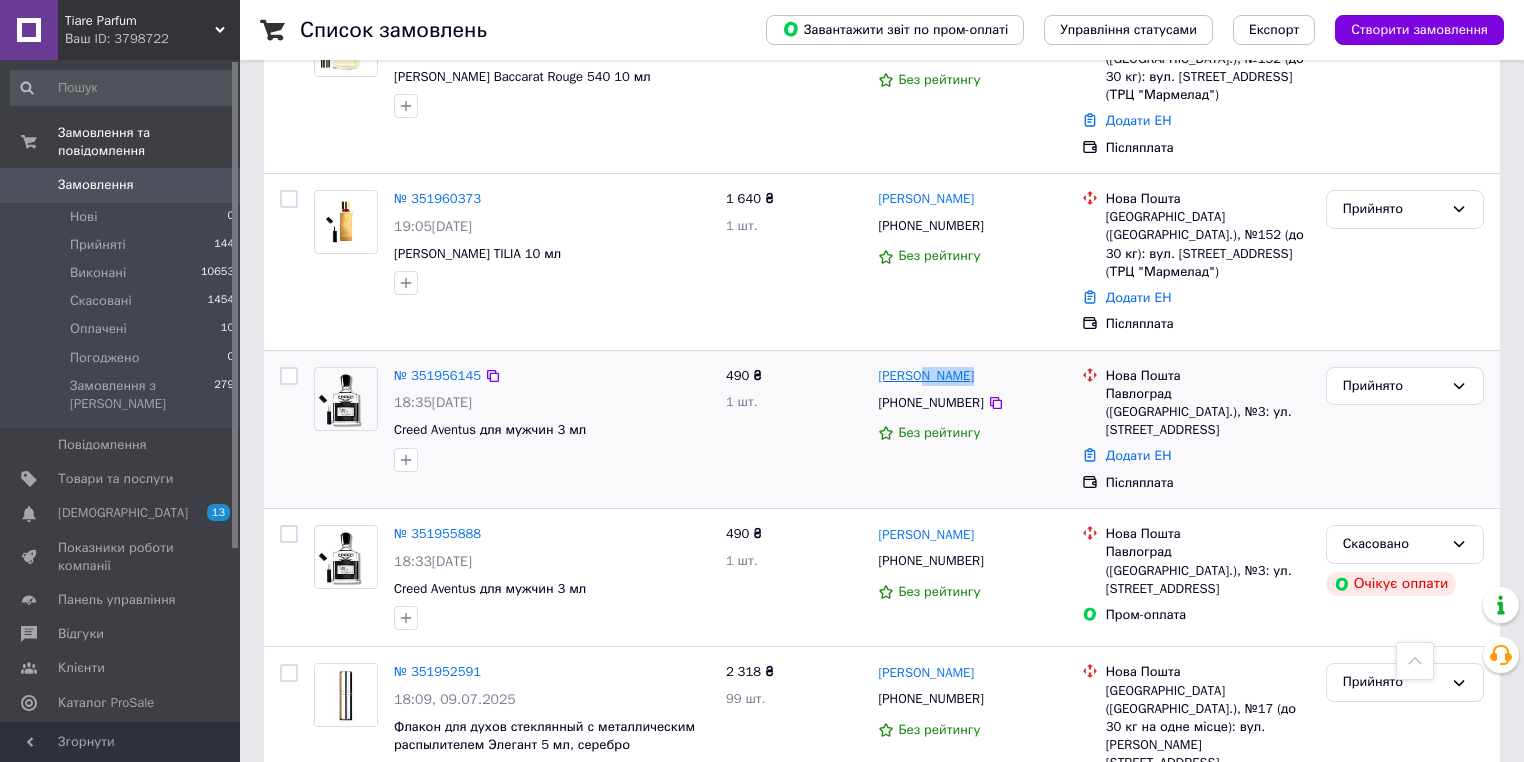 drag, startPoint x: 973, startPoint y: 333, endPoint x: 926, endPoint y: 344, distance: 48.270073 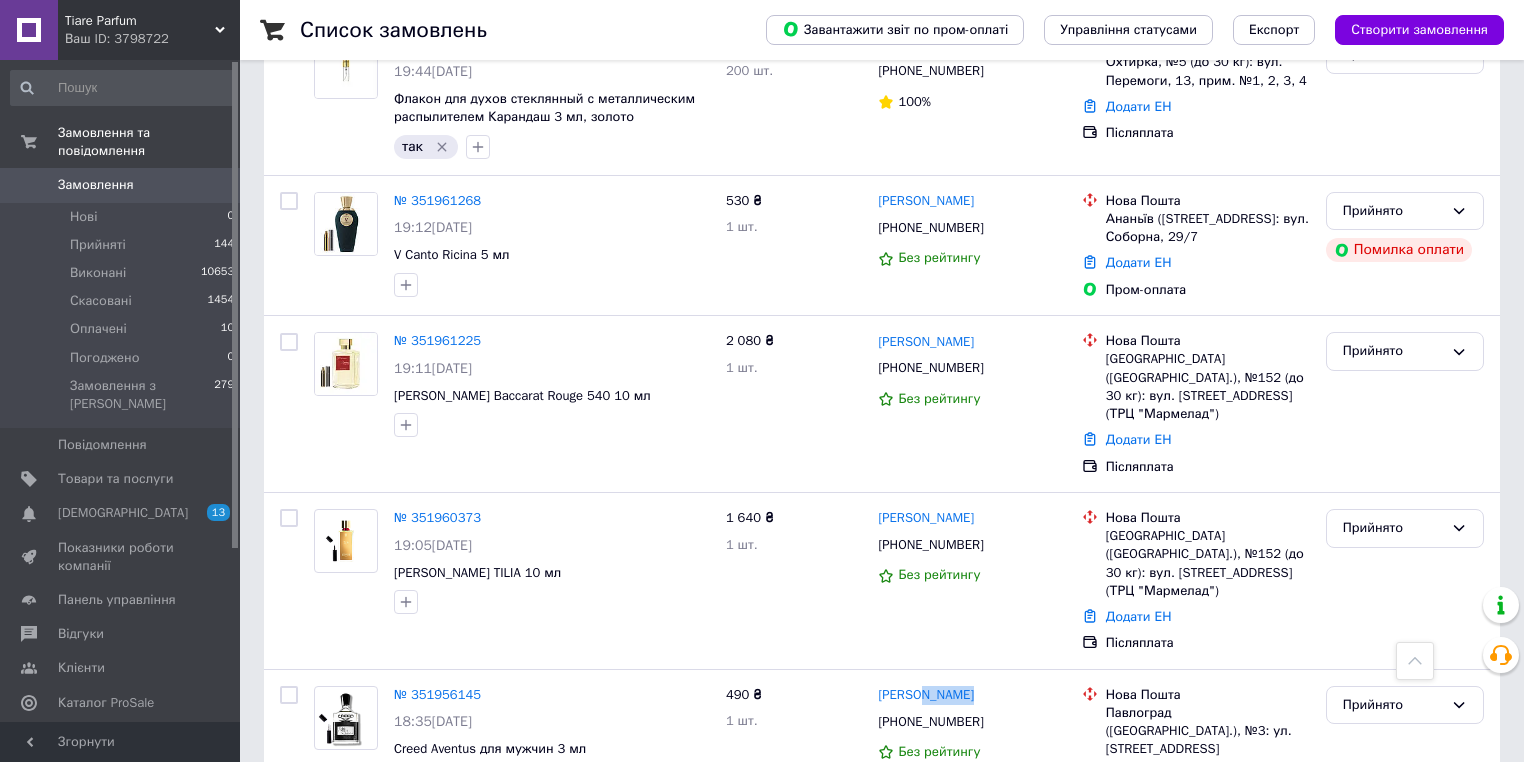 scroll, scrollTop: 1528, scrollLeft: 0, axis: vertical 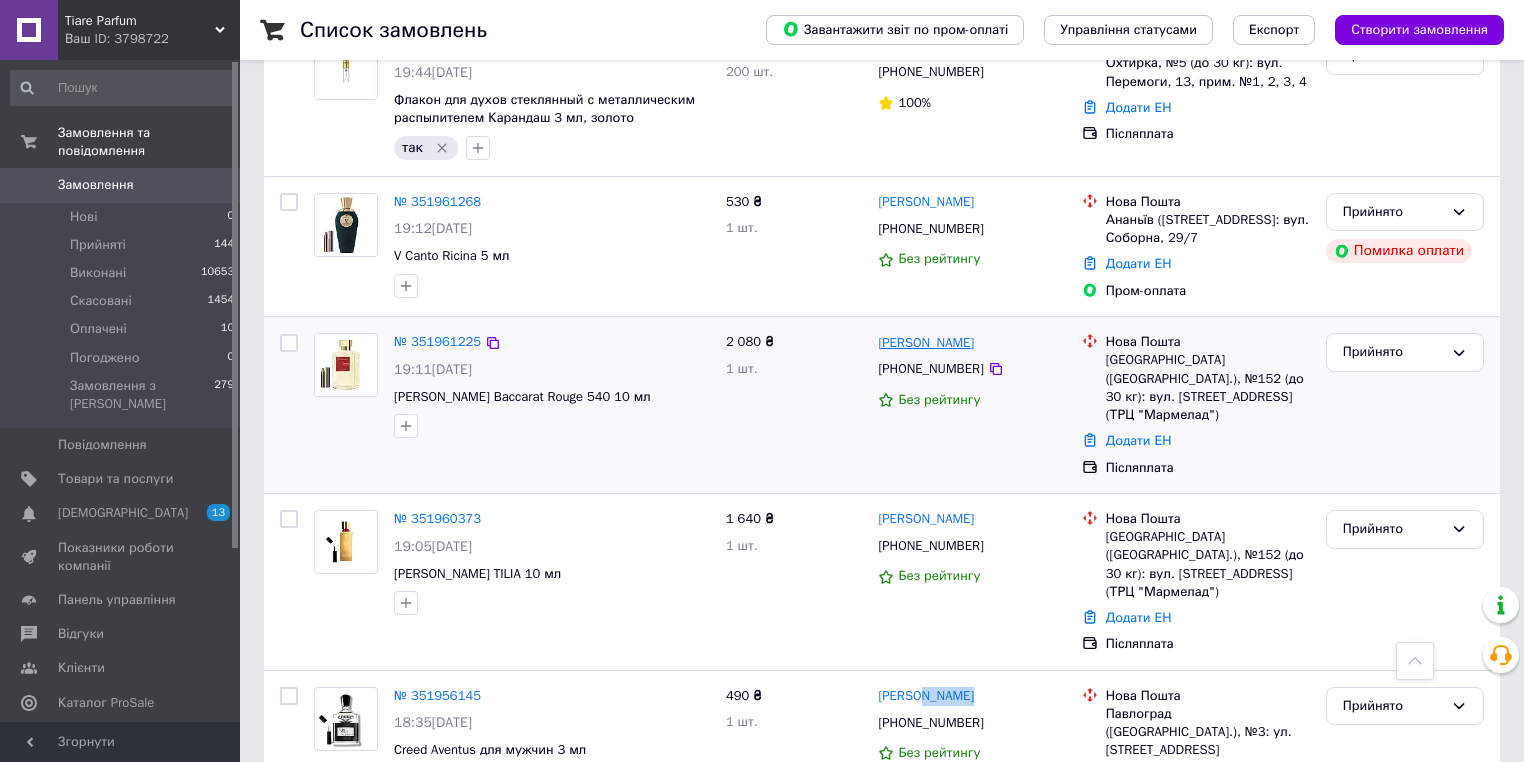 drag, startPoint x: 968, startPoint y: 341, endPoint x: 921, endPoint y: 348, distance: 47.518417 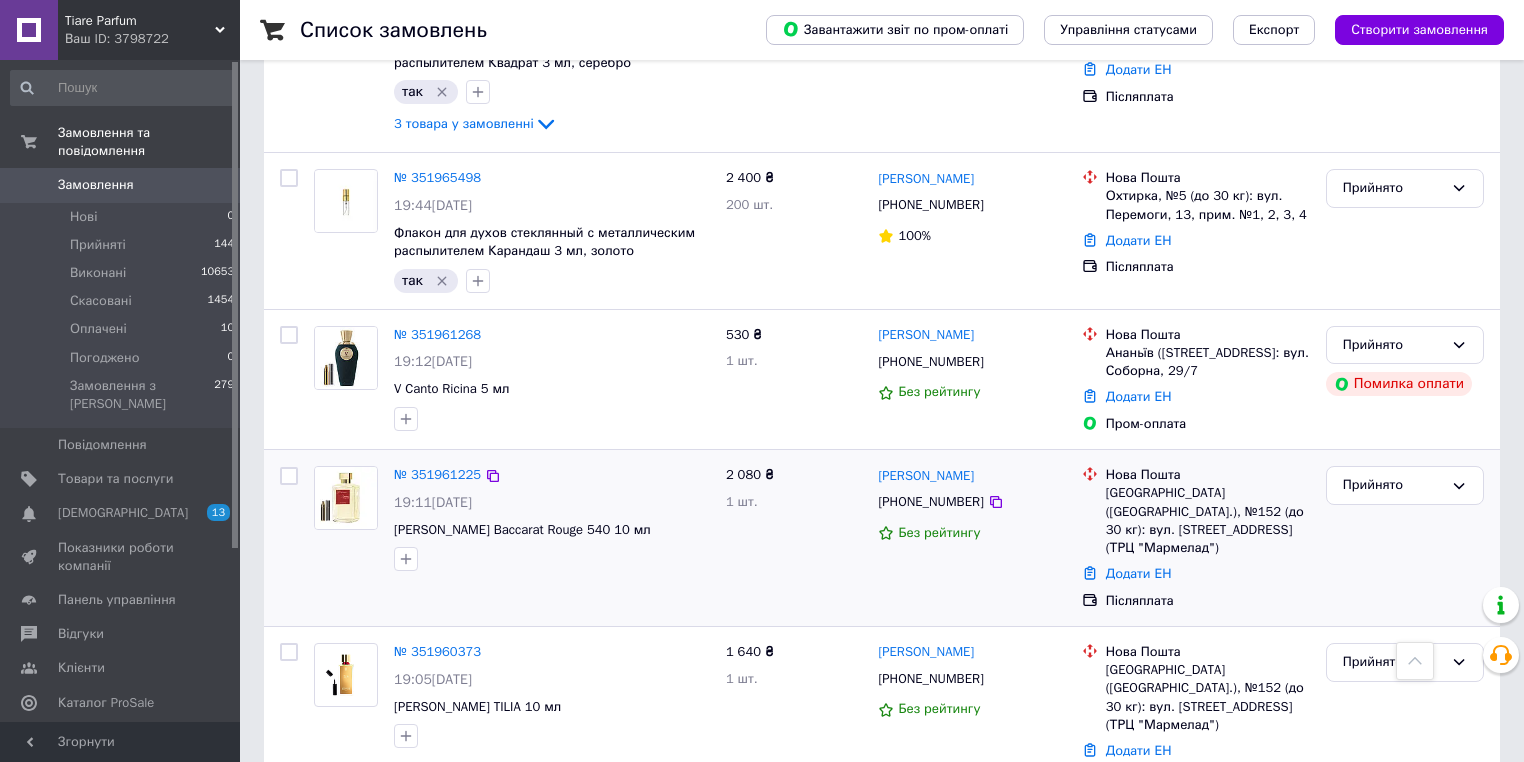 scroll, scrollTop: 1368, scrollLeft: 0, axis: vertical 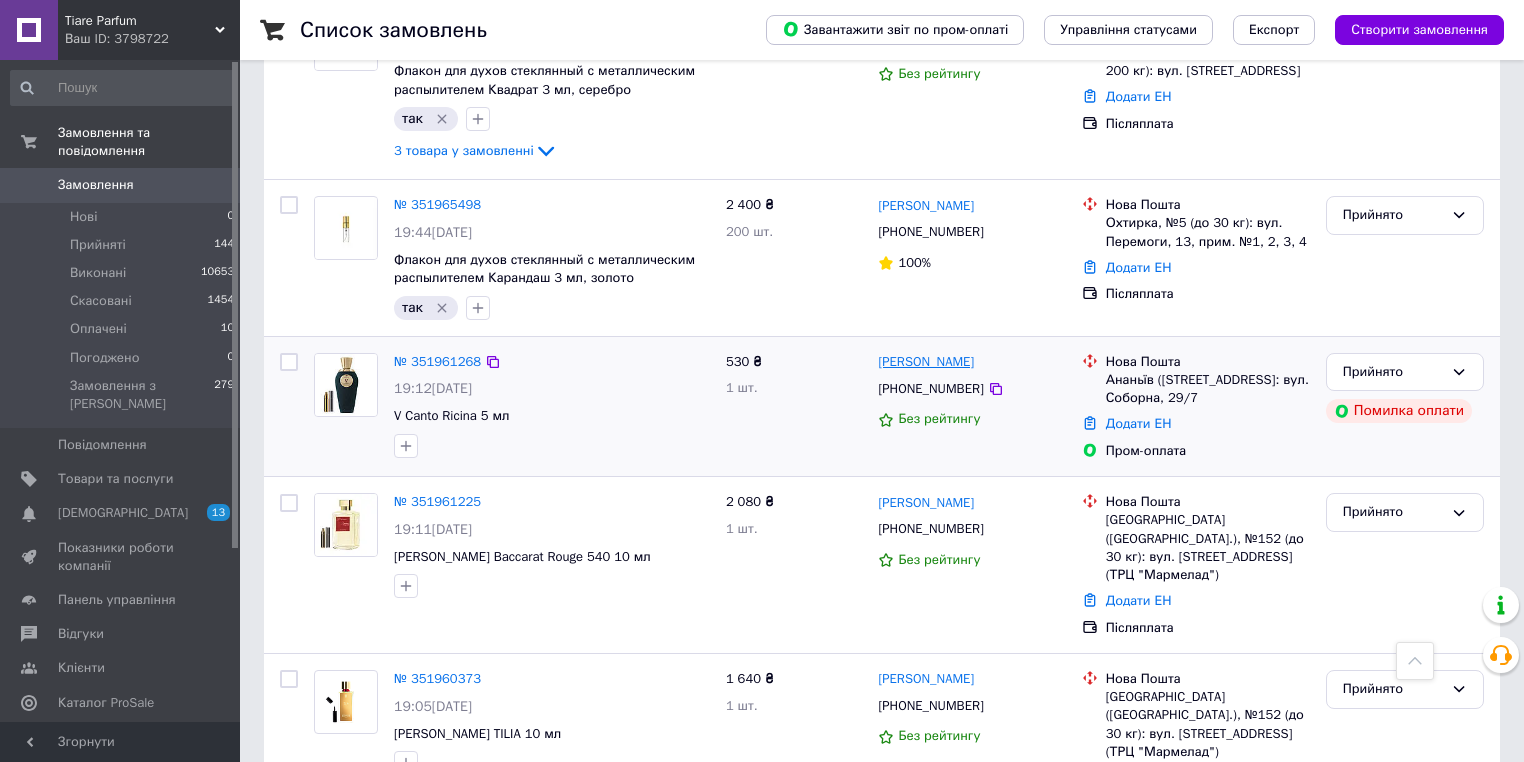 drag, startPoint x: 972, startPoint y: 344, endPoint x: 919, endPoint y: 349, distance: 53.235325 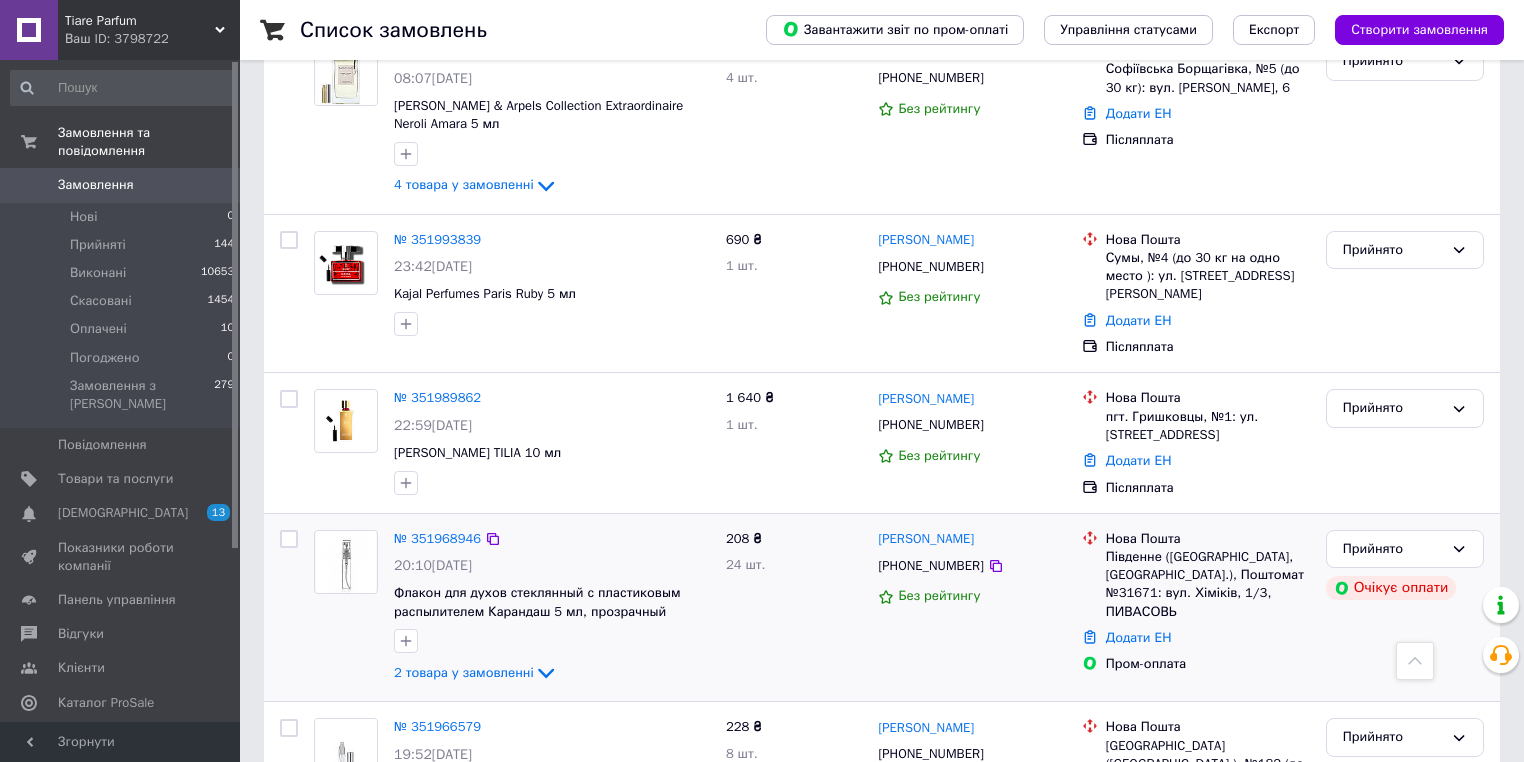 scroll, scrollTop: 648, scrollLeft: 0, axis: vertical 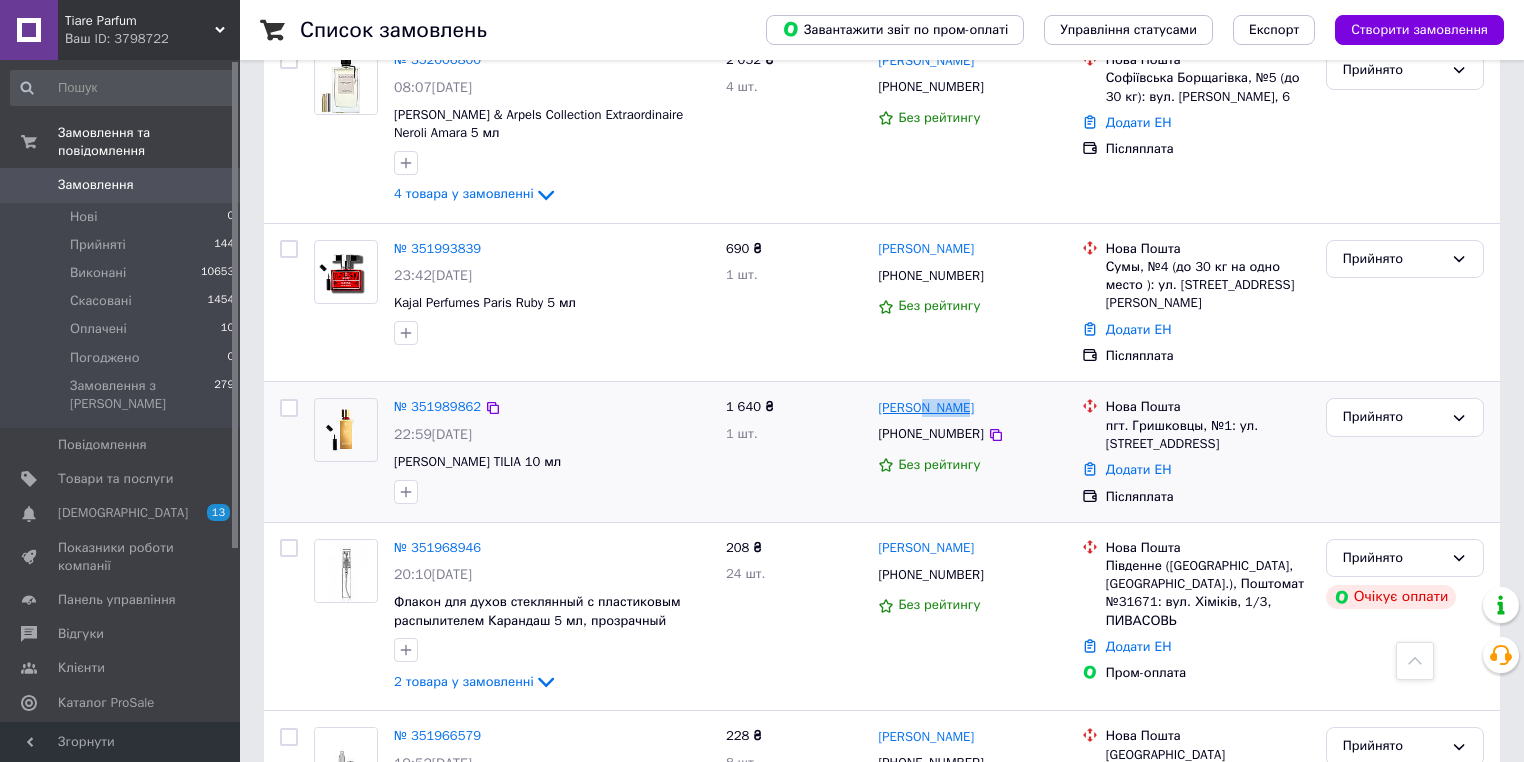 drag, startPoint x: 960, startPoint y: 388, endPoint x: 914, endPoint y: 391, distance: 46.09772 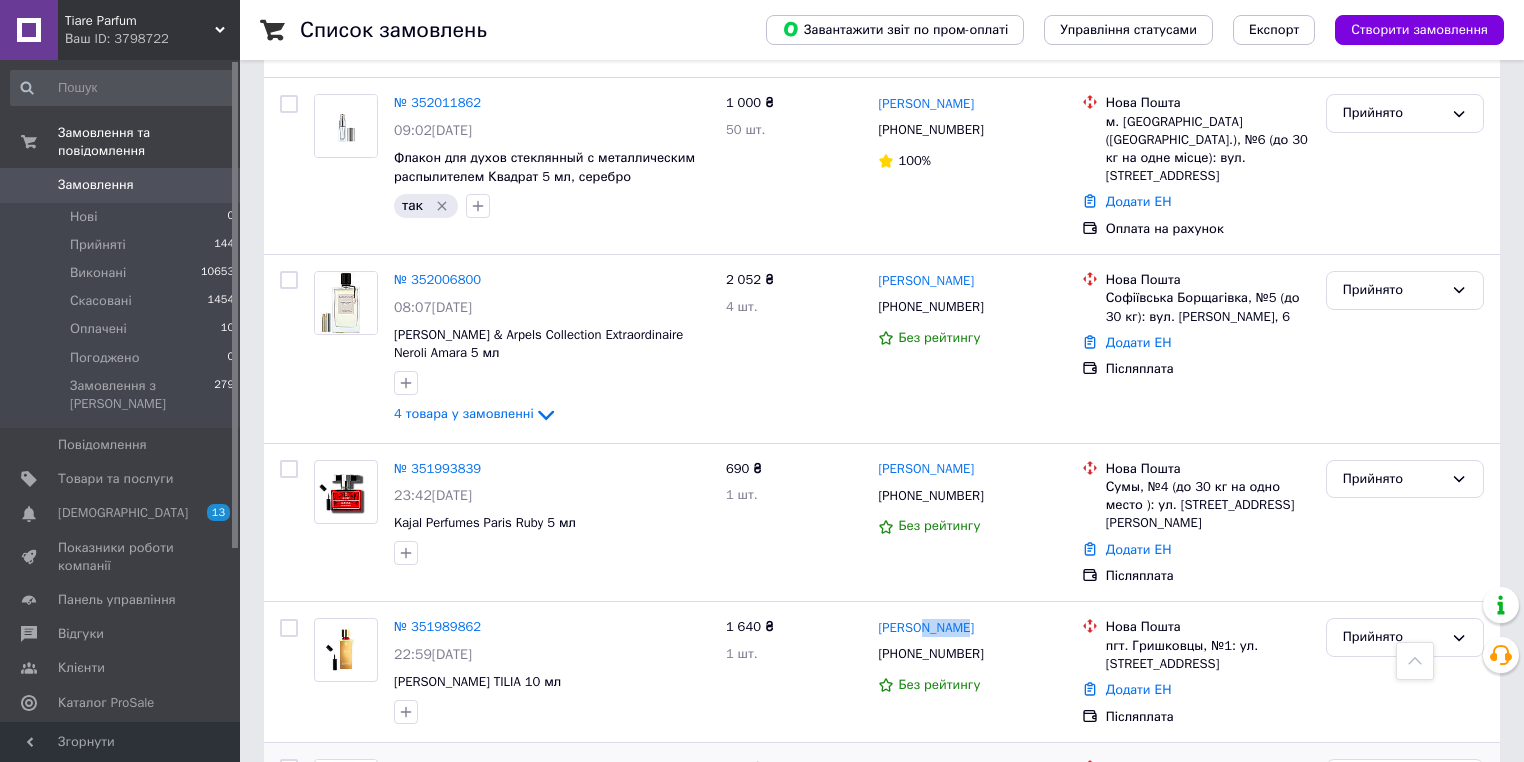 scroll, scrollTop: 408, scrollLeft: 0, axis: vertical 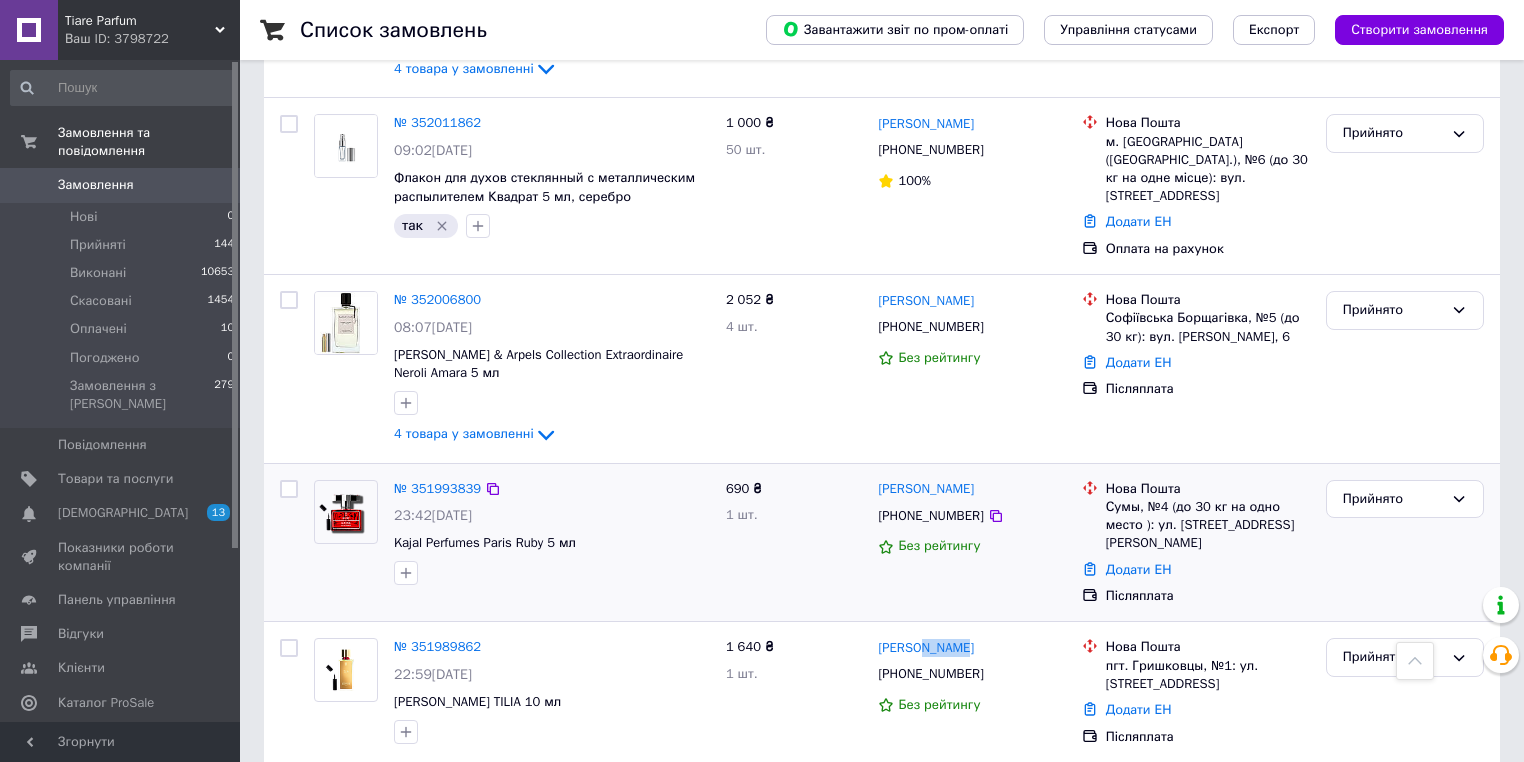 click at bounding box center (552, 573) 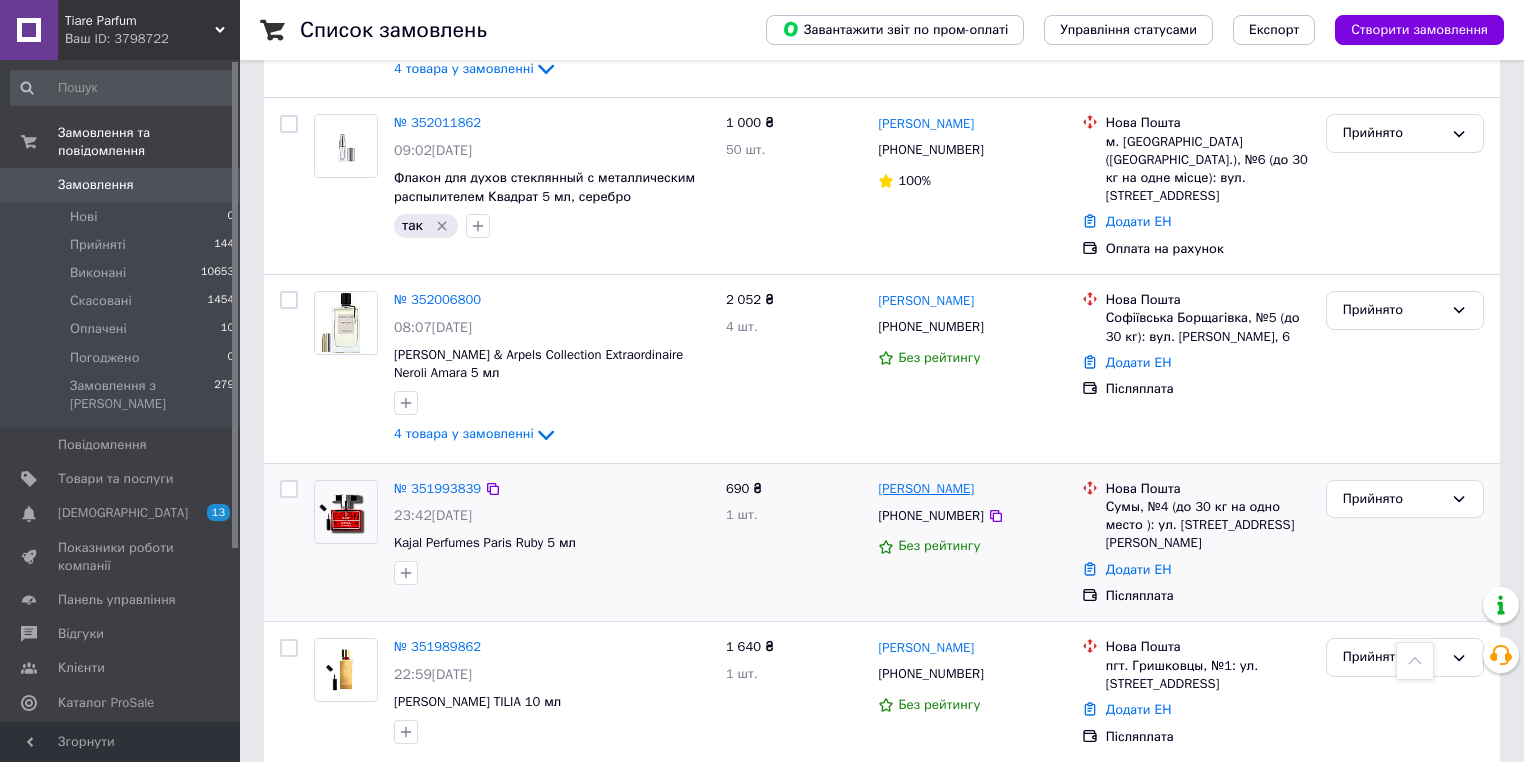 drag, startPoint x: 974, startPoint y: 471, endPoint x: 927, endPoint y: 472, distance: 47.010635 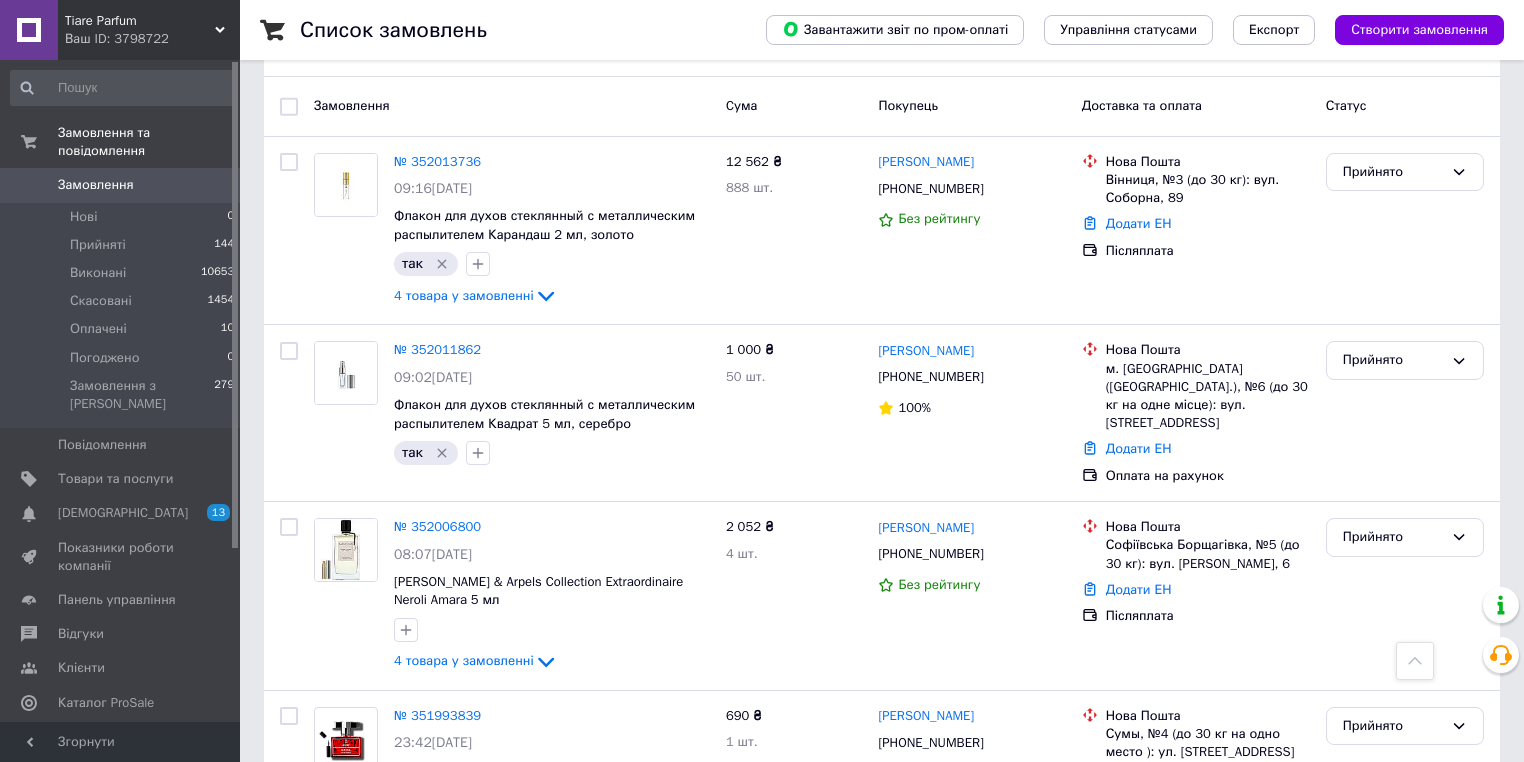 scroll, scrollTop: 168, scrollLeft: 0, axis: vertical 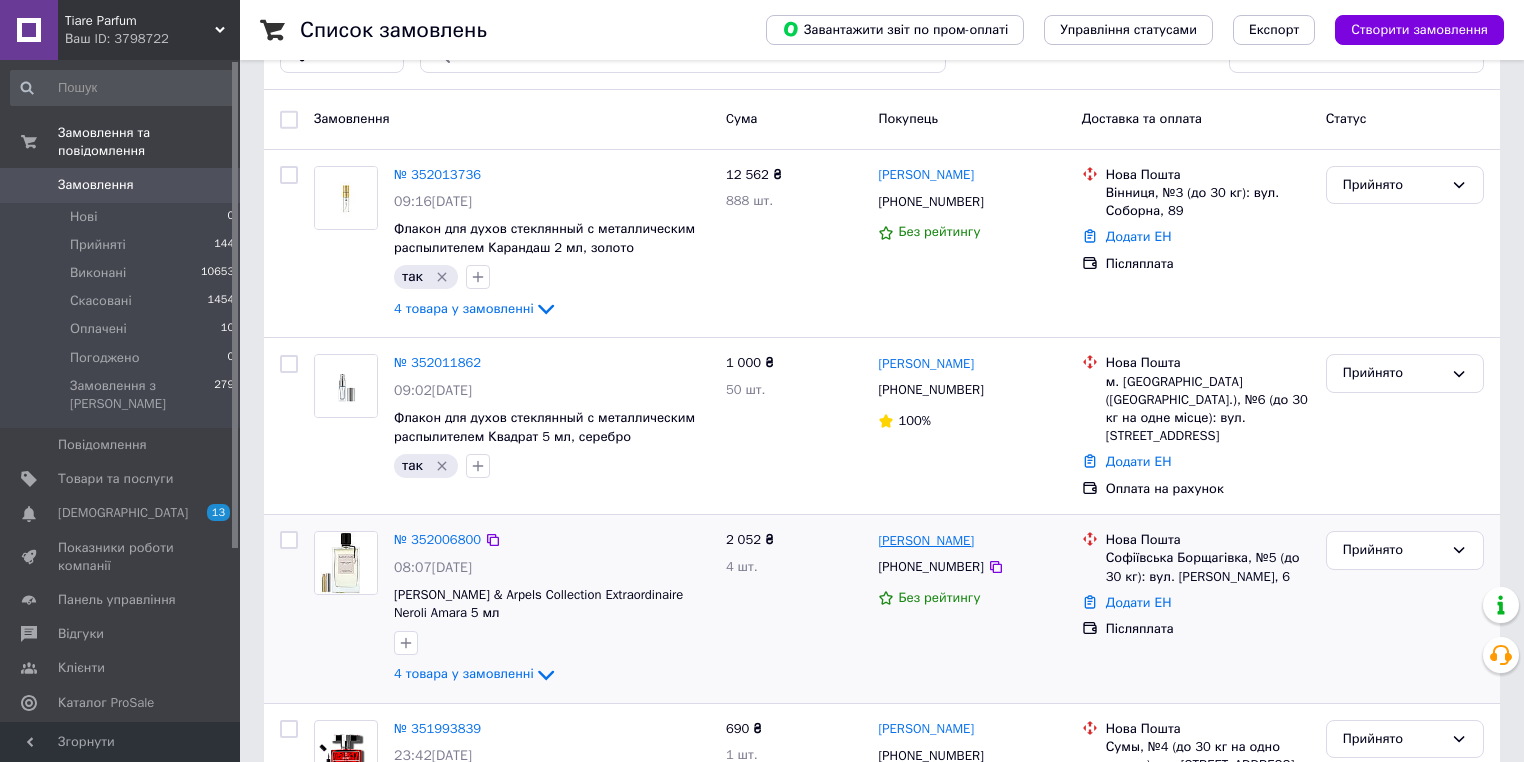 drag, startPoint x: 976, startPoint y: 520, endPoint x: 916, endPoint y: 524, distance: 60.133186 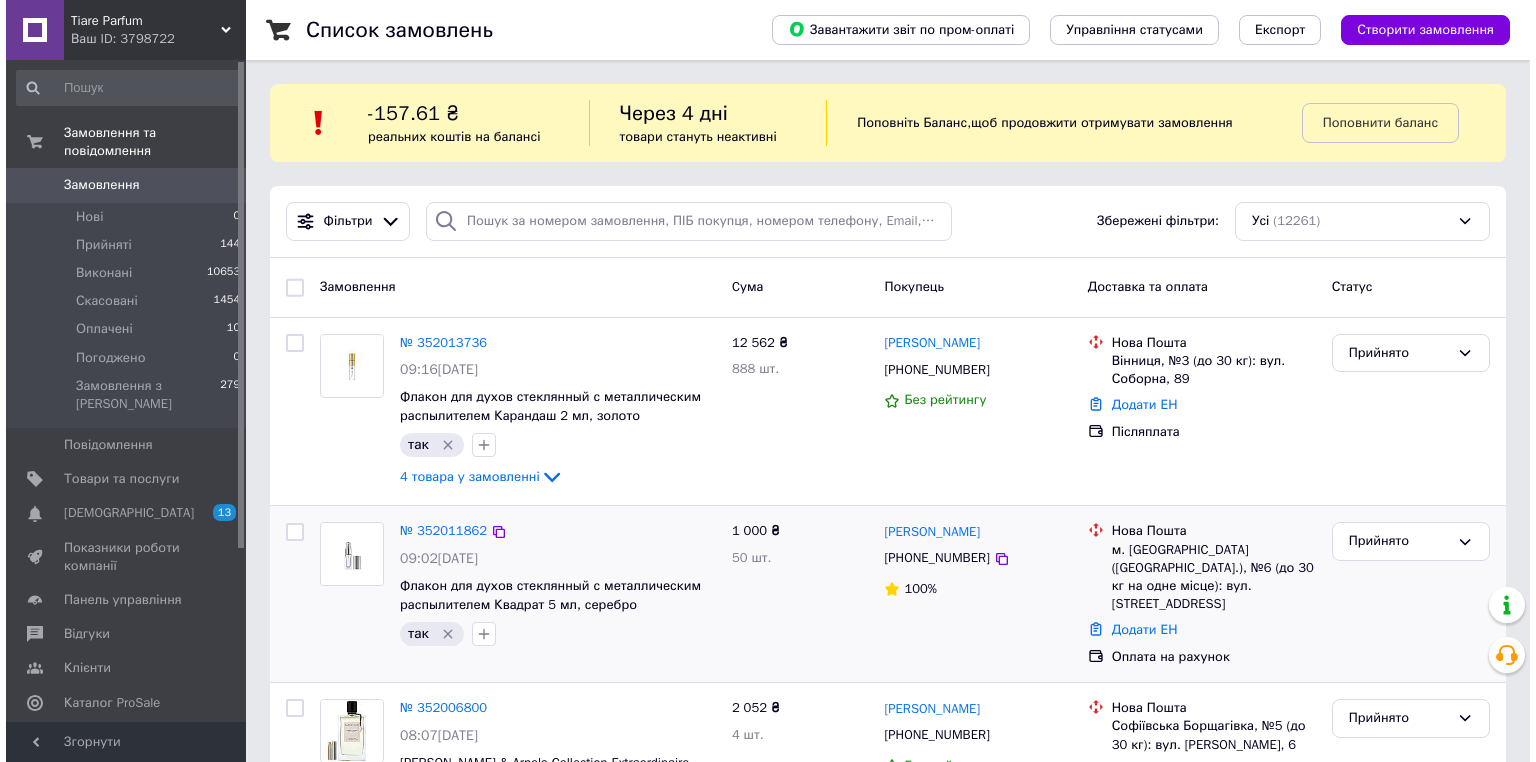 scroll, scrollTop: 0, scrollLeft: 0, axis: both 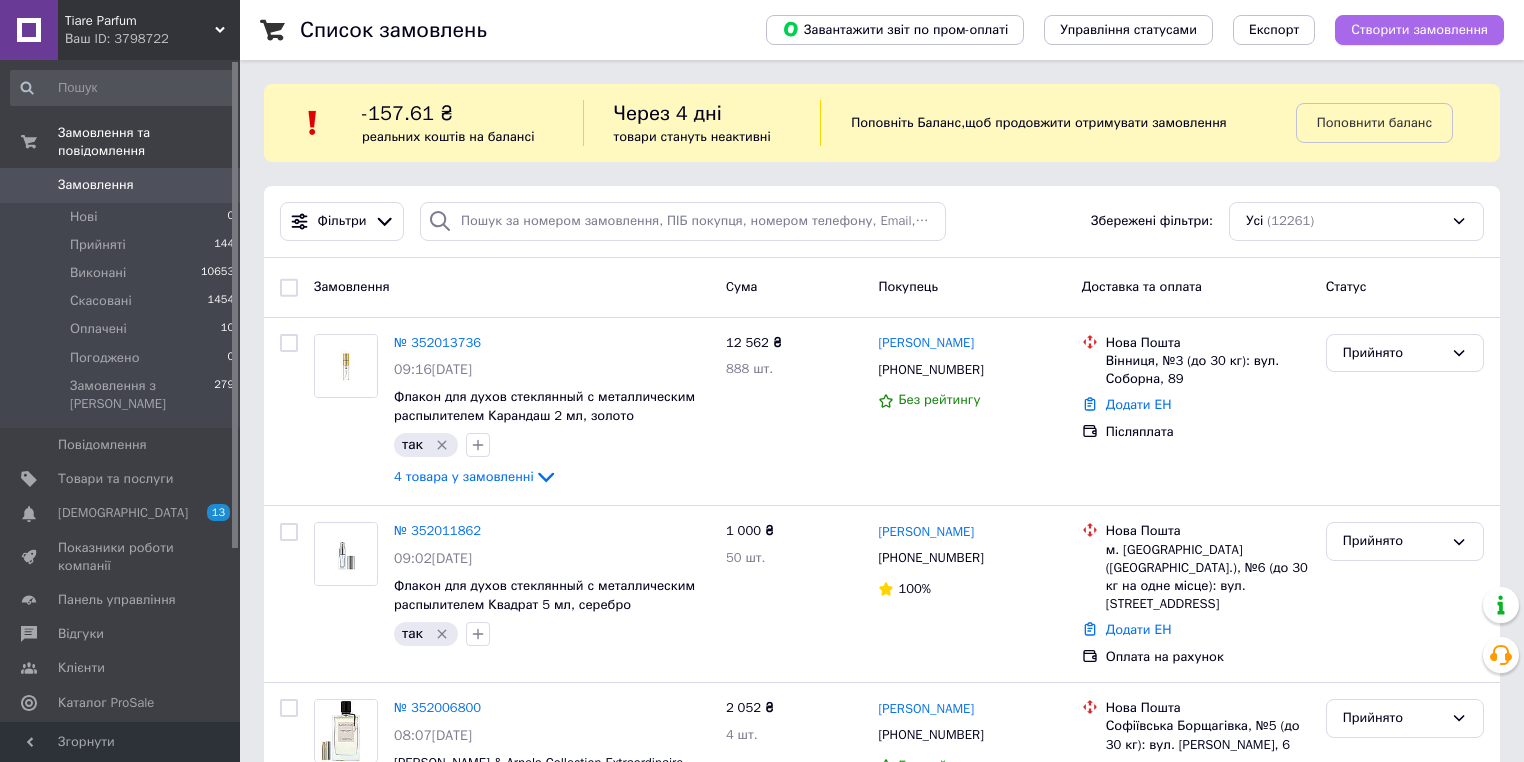 click on "Створити замовлення" at bounding box center (1419, 30) 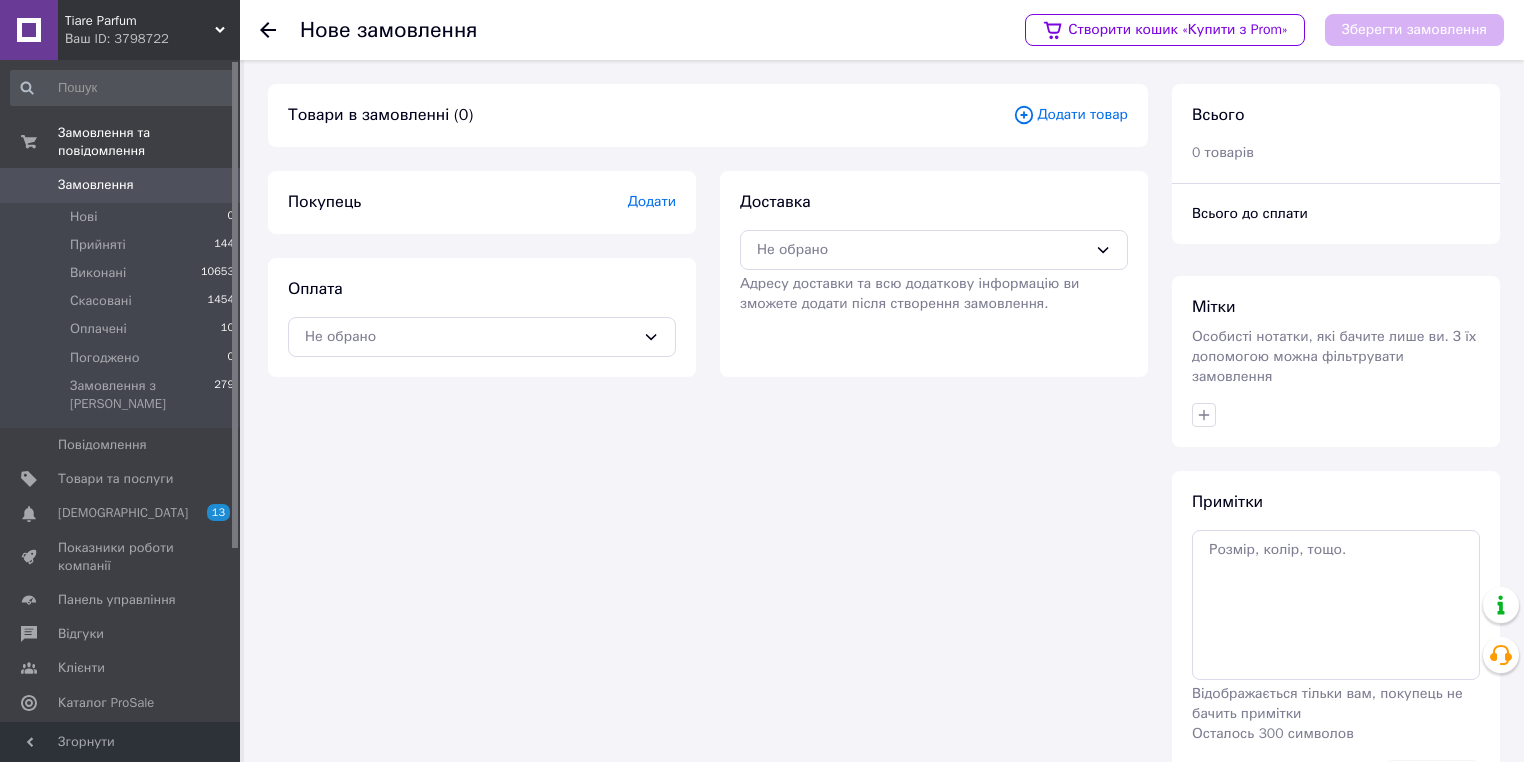 click on "Додати" at bounding box center (652, 201) 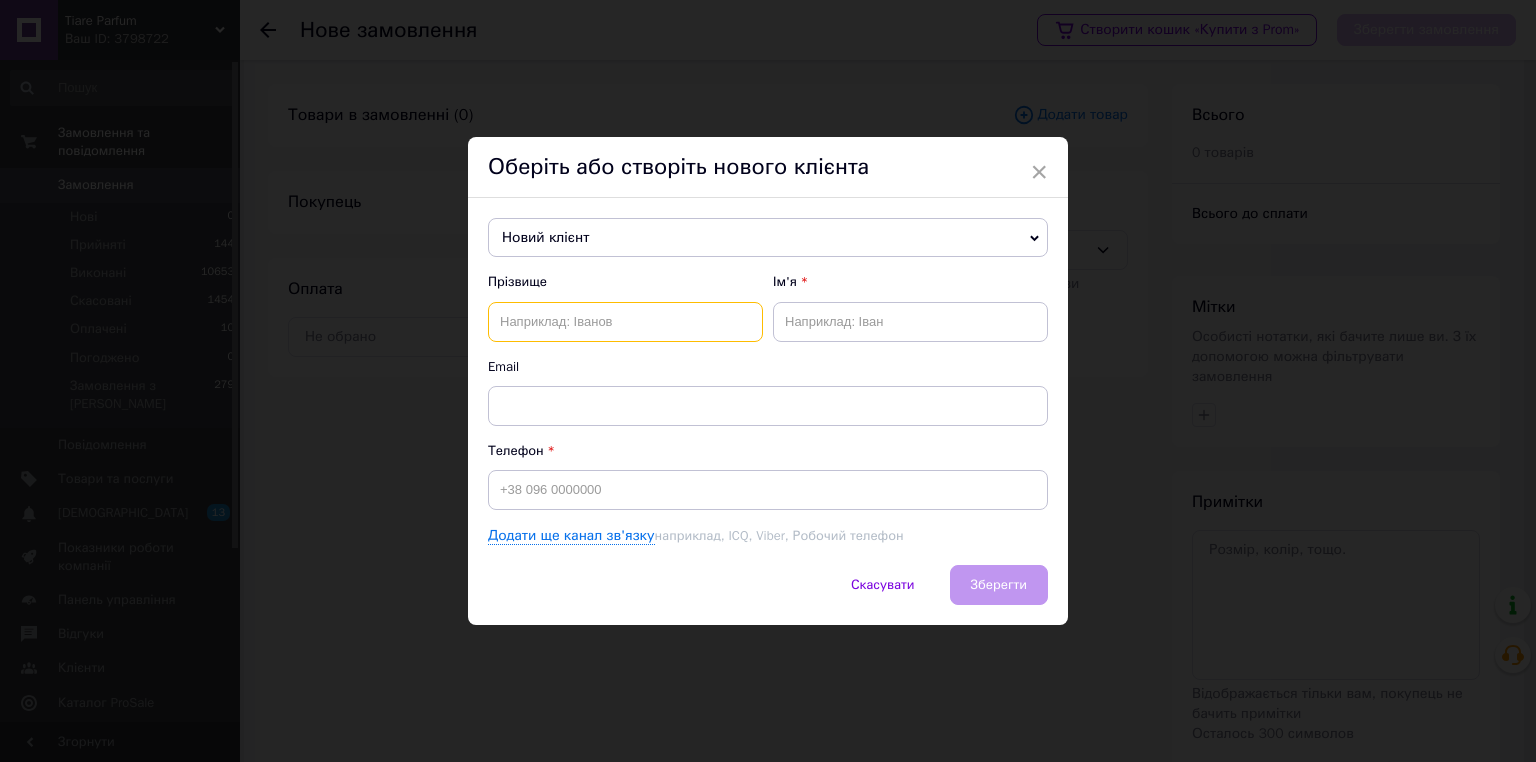 click at bounding box center (625, 322) 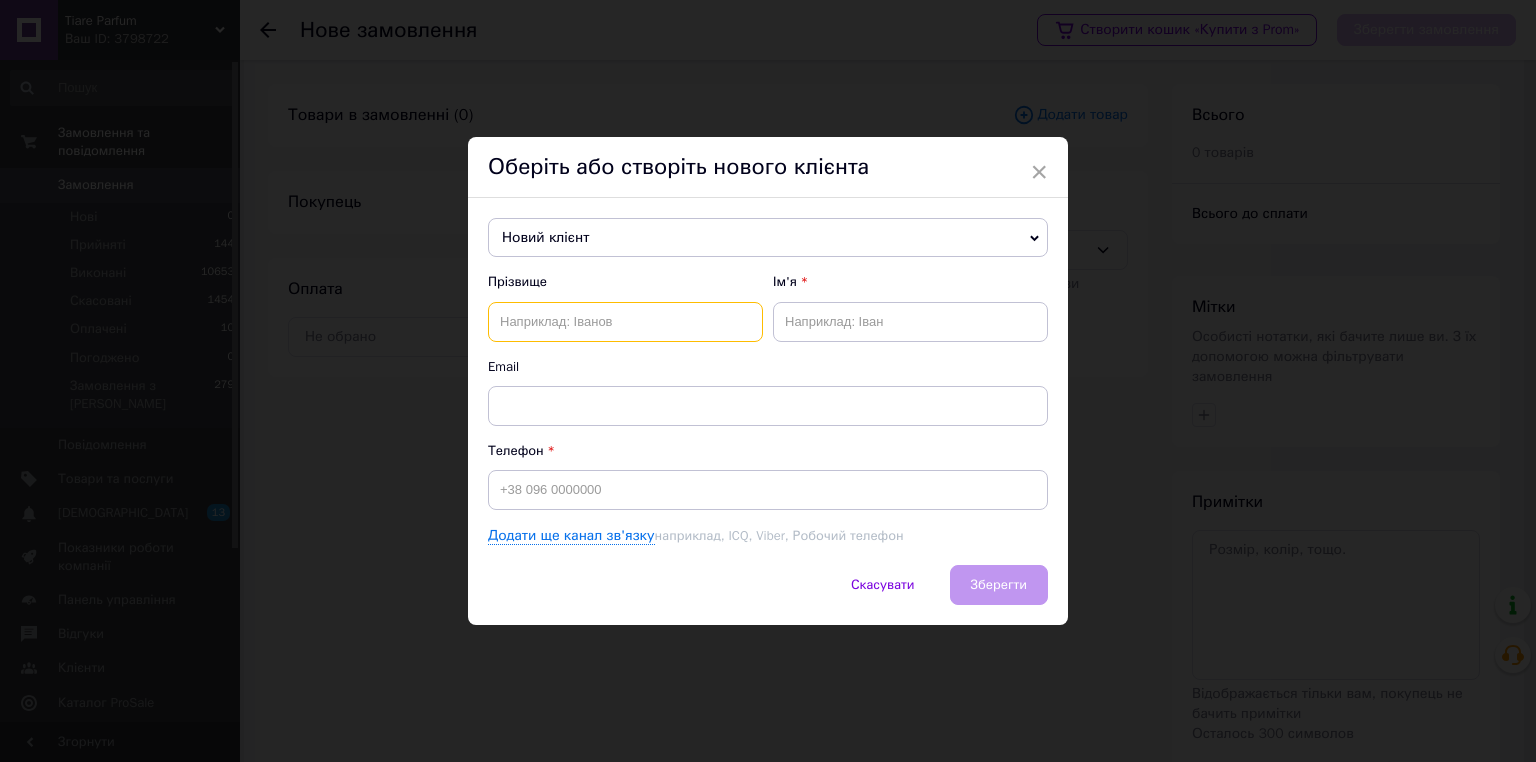 type on "Я" 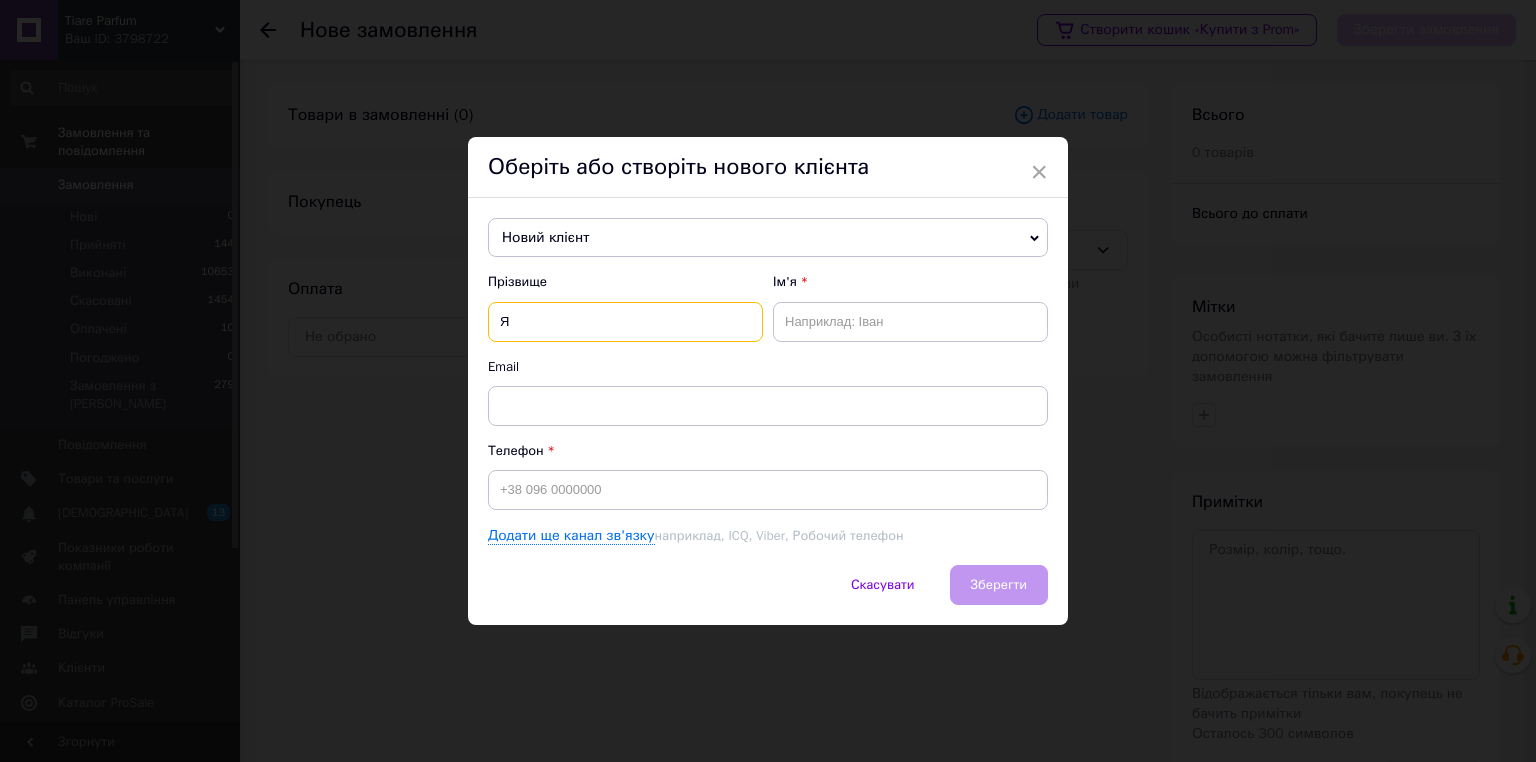 type 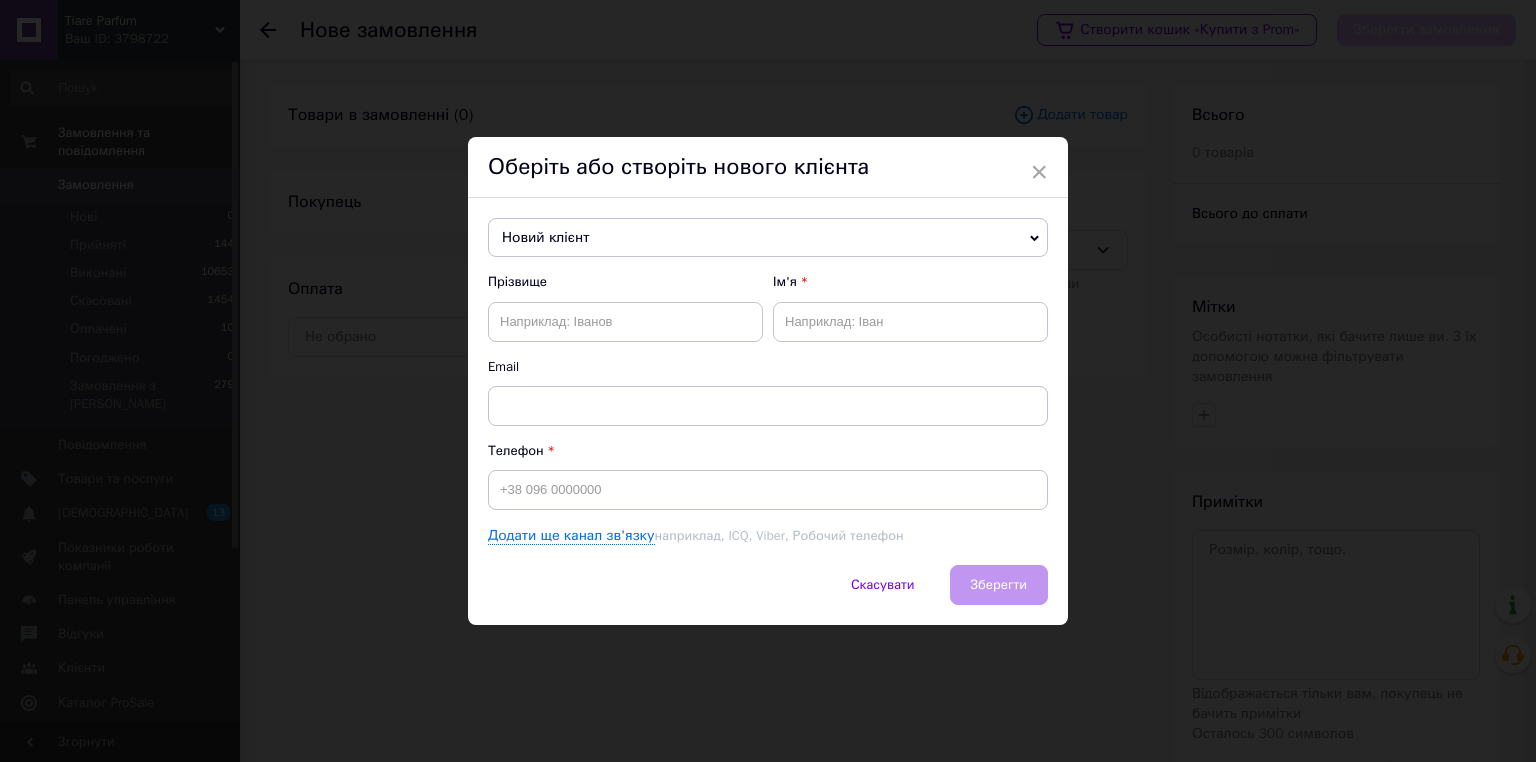 click on "Новий клієнт" at bounding box center (768, 238) 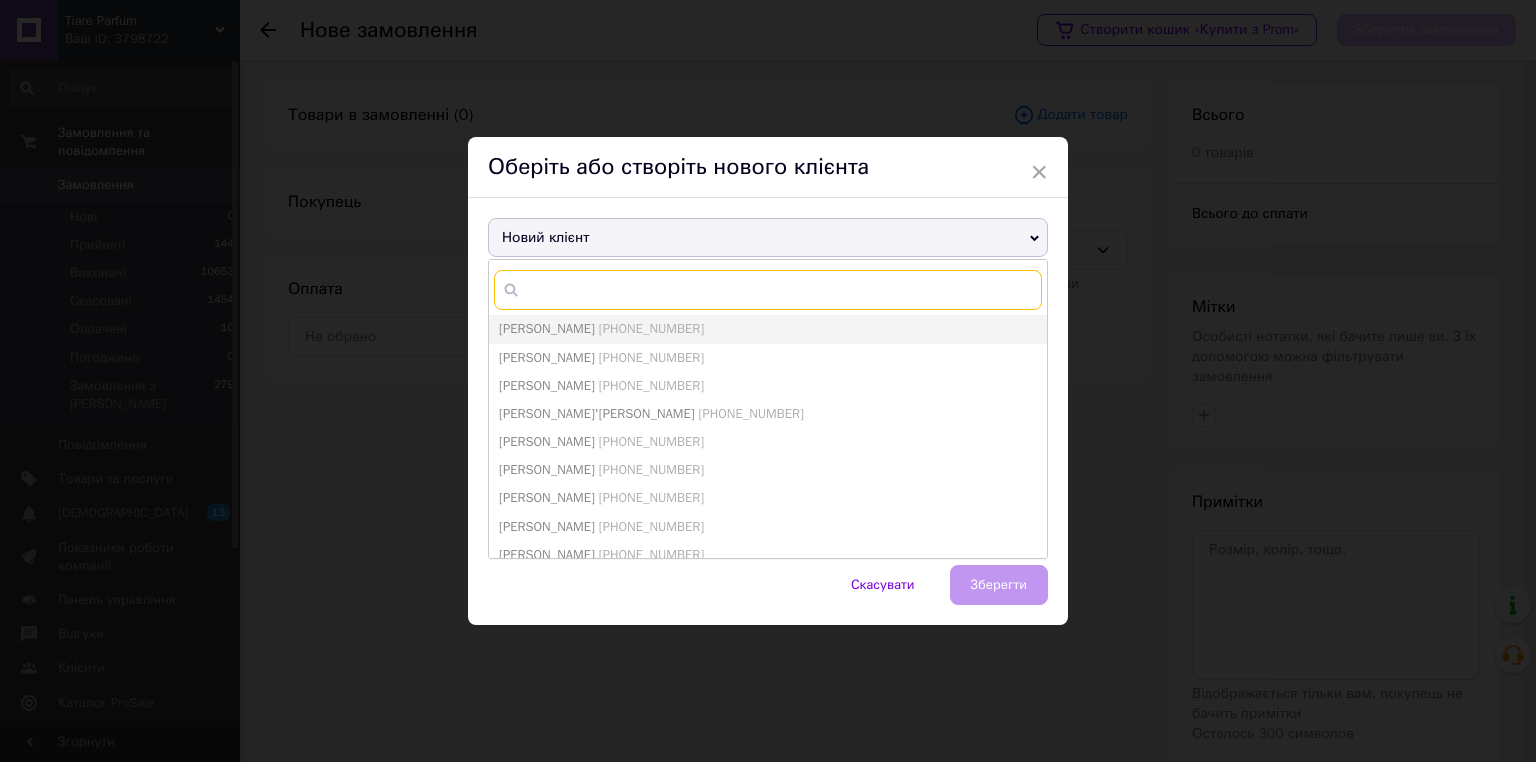 click at bounding box center (768, 290) 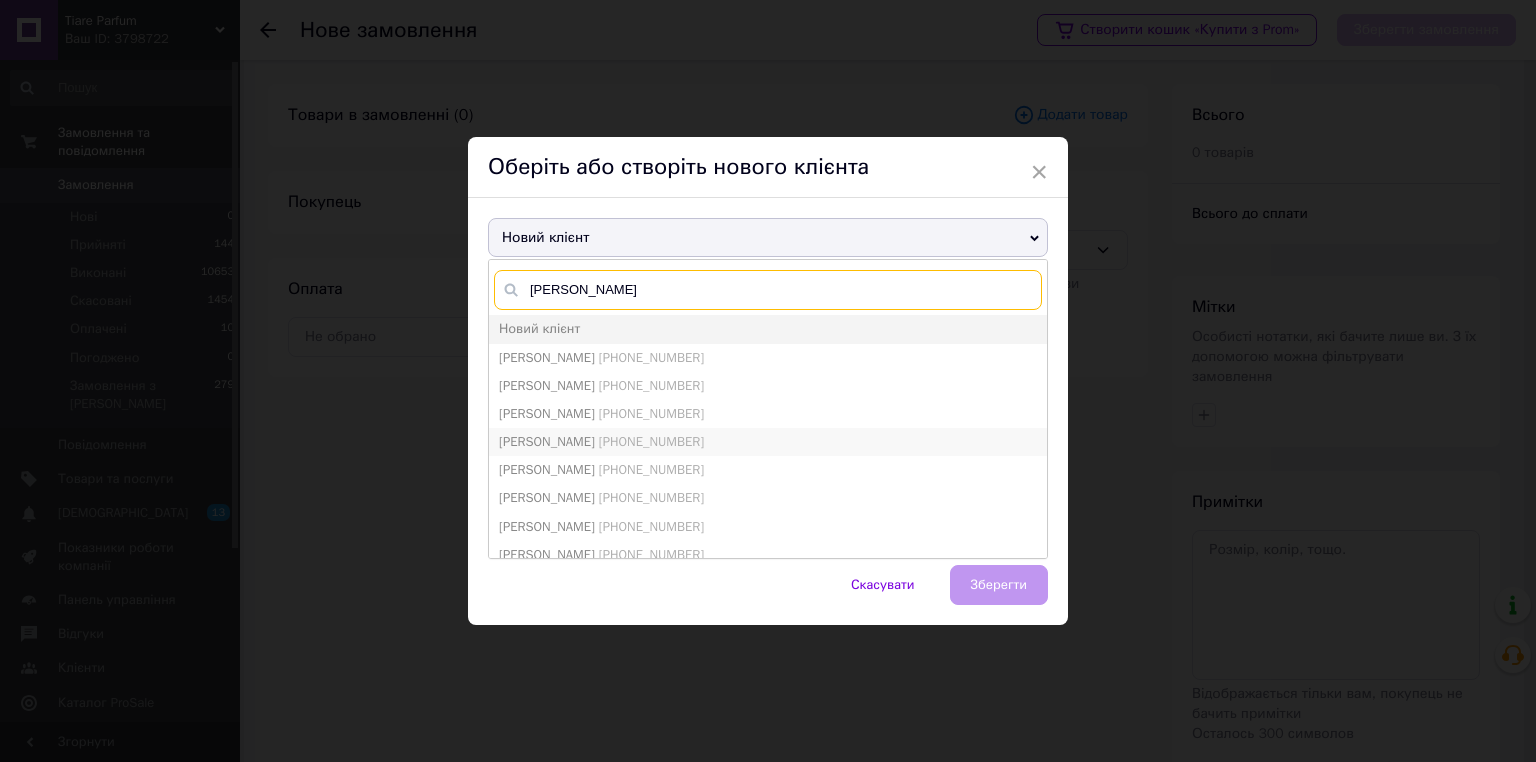 type on "Якименко" 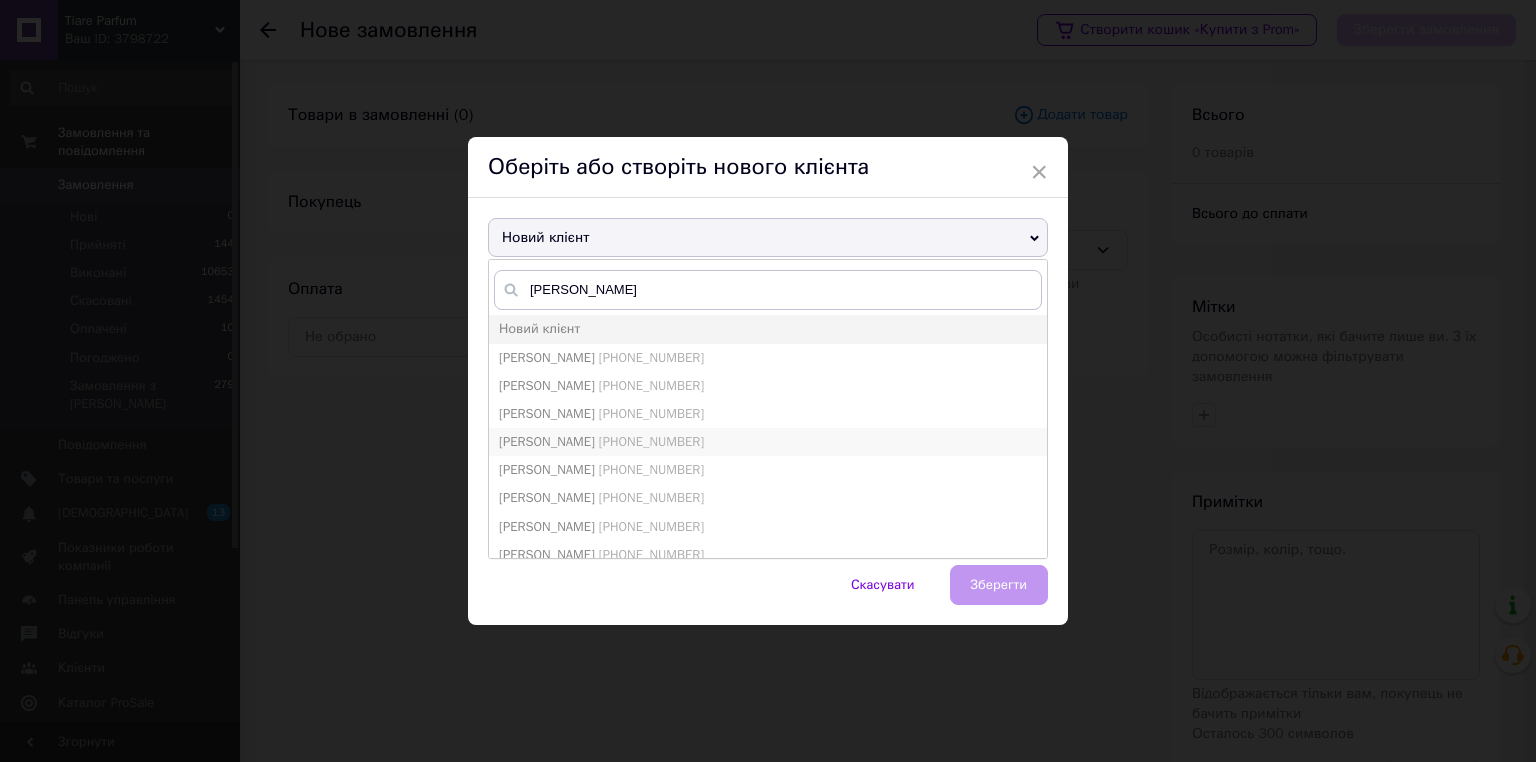 click on "Якименко Наталія   +380963854511" at bounding box center [768, 442] 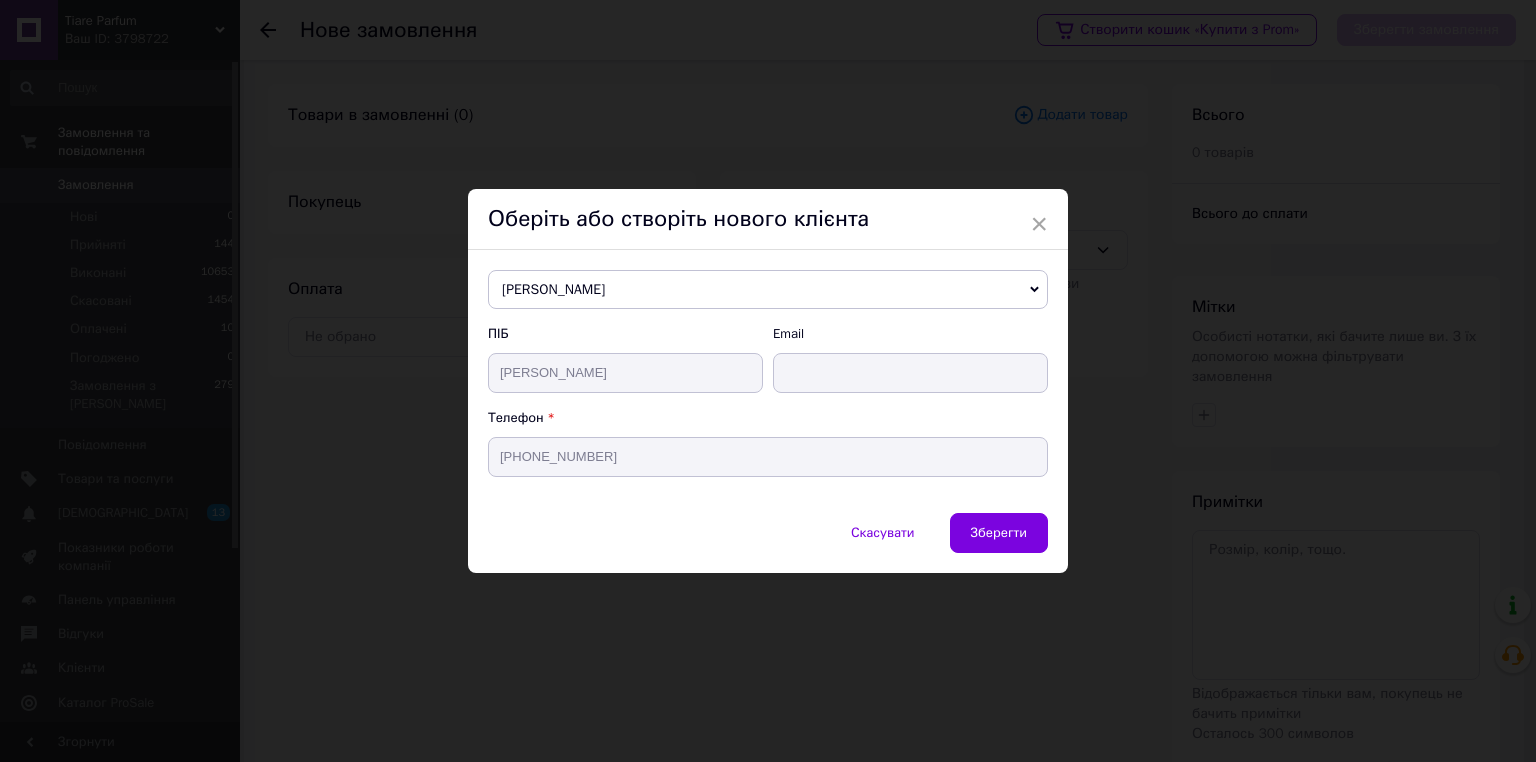 click on "Зберегти" at bounding box center [999, 532] 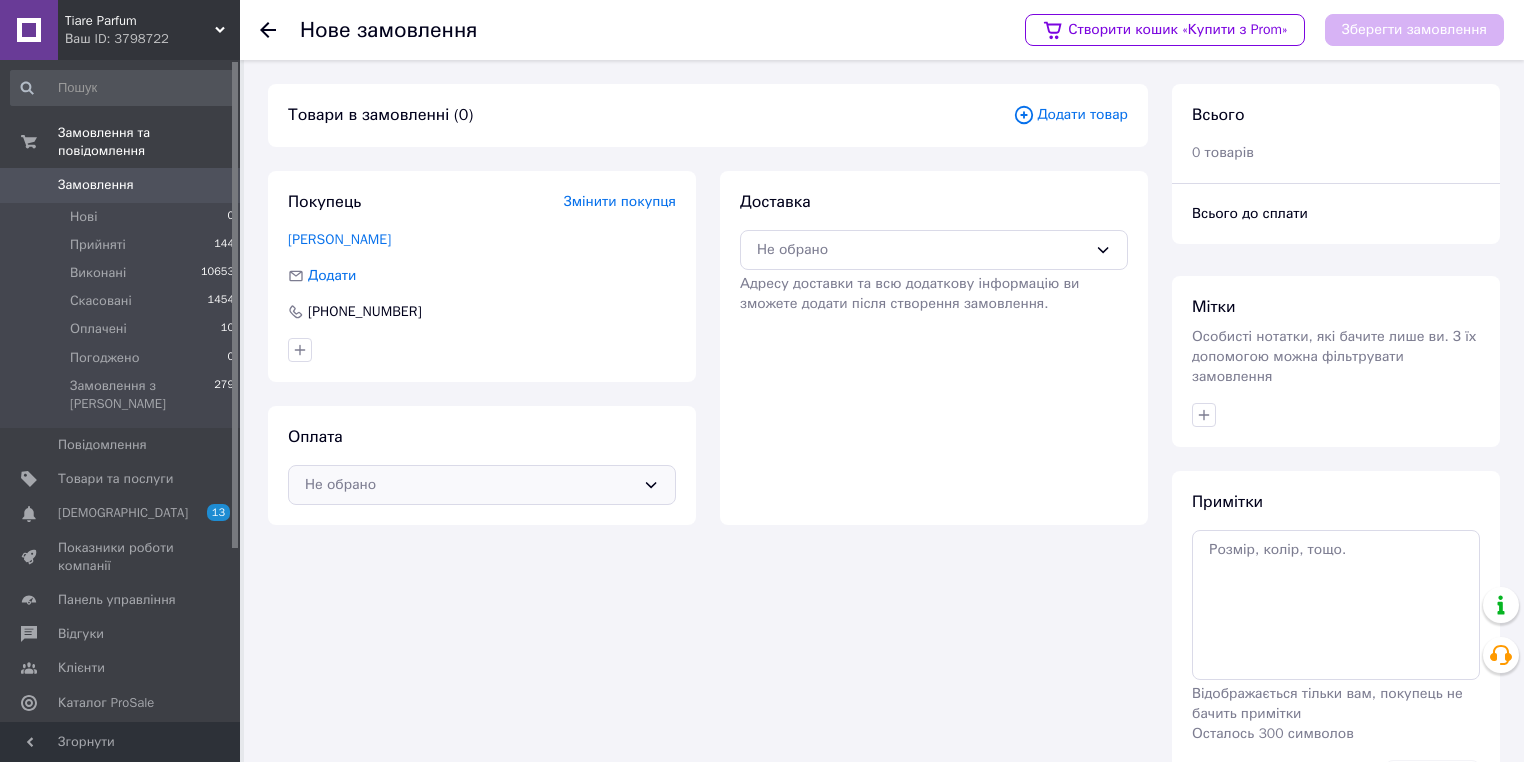 click 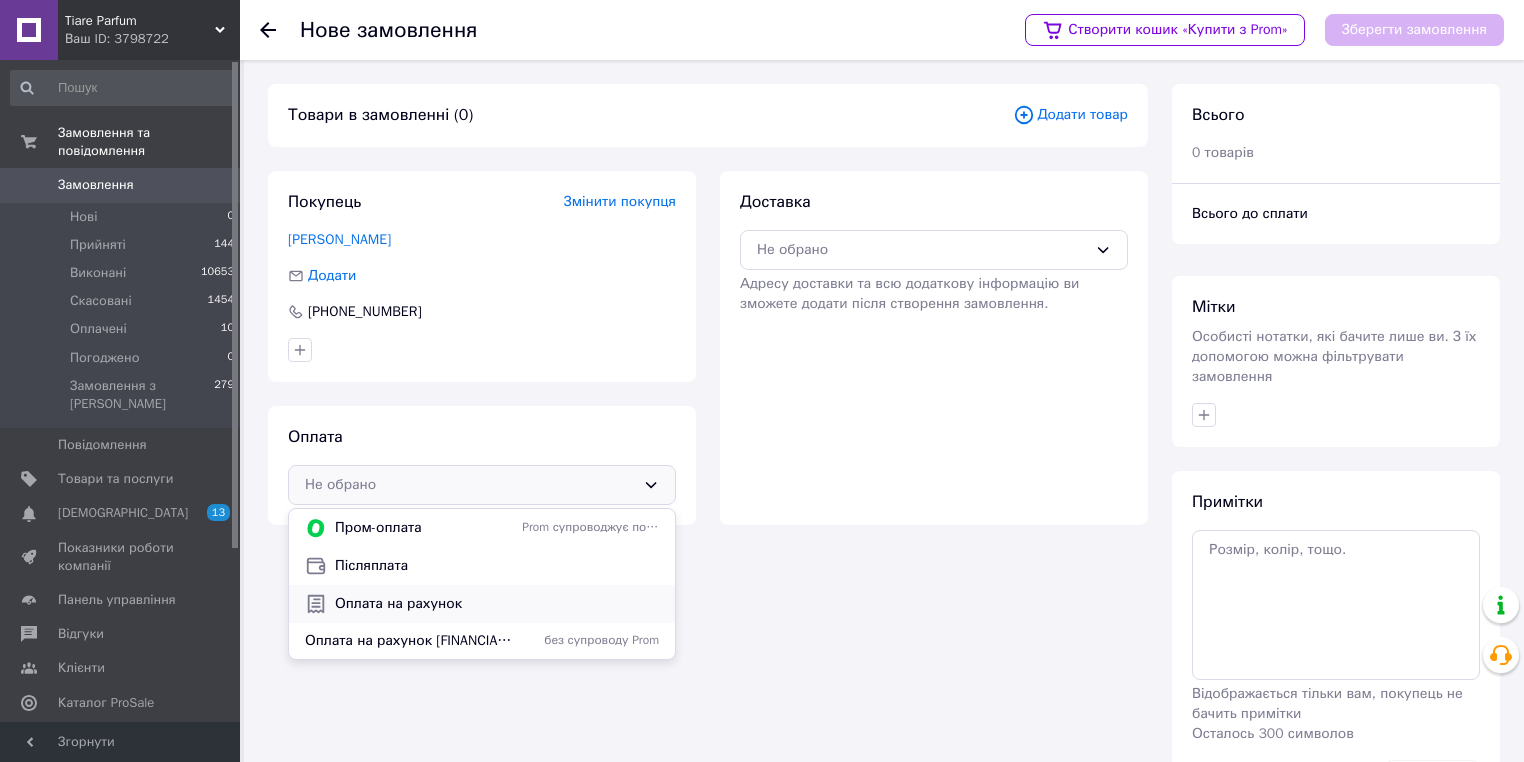 click on "Оплата на рахунок" at bounding box center [497, 604] 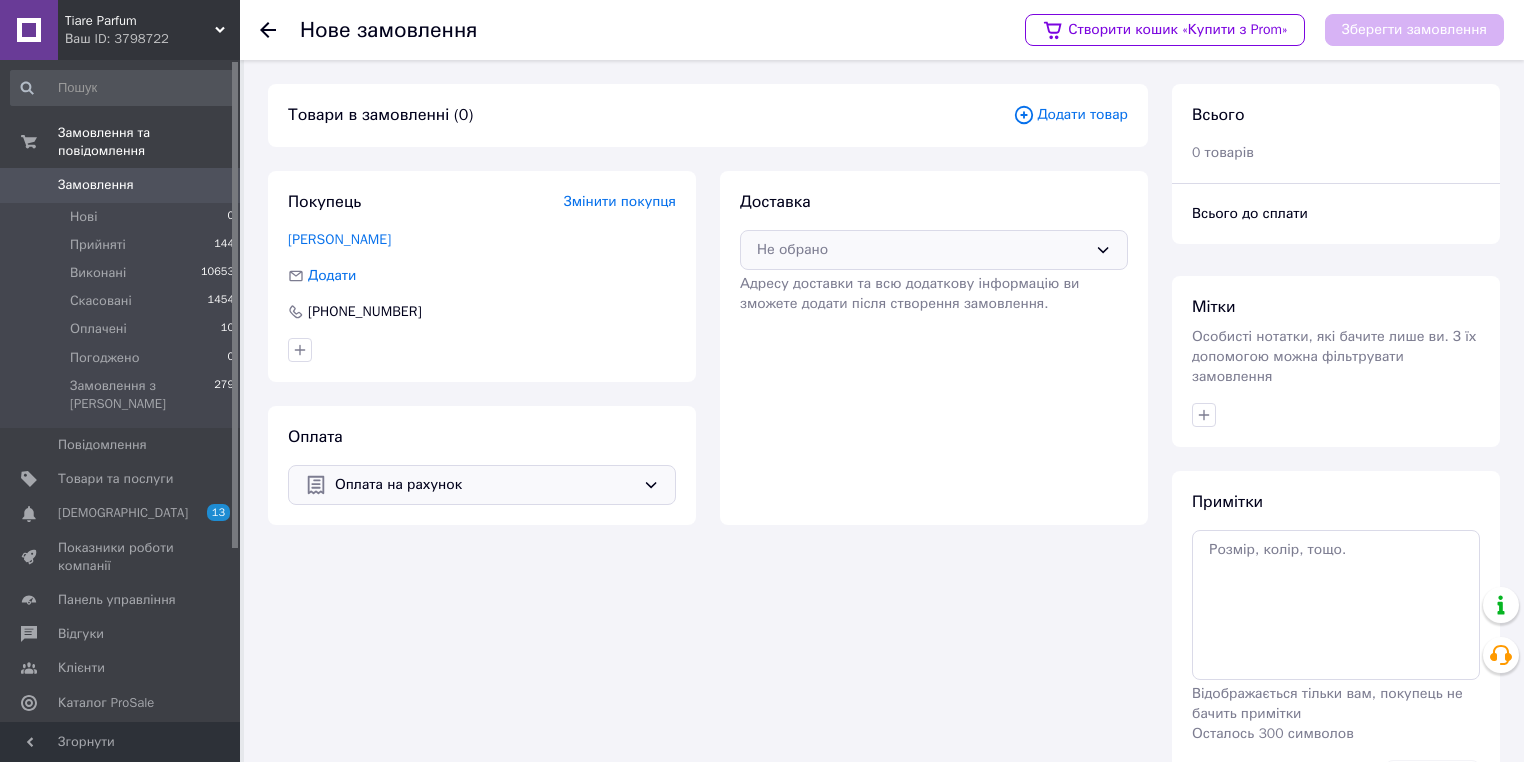 click 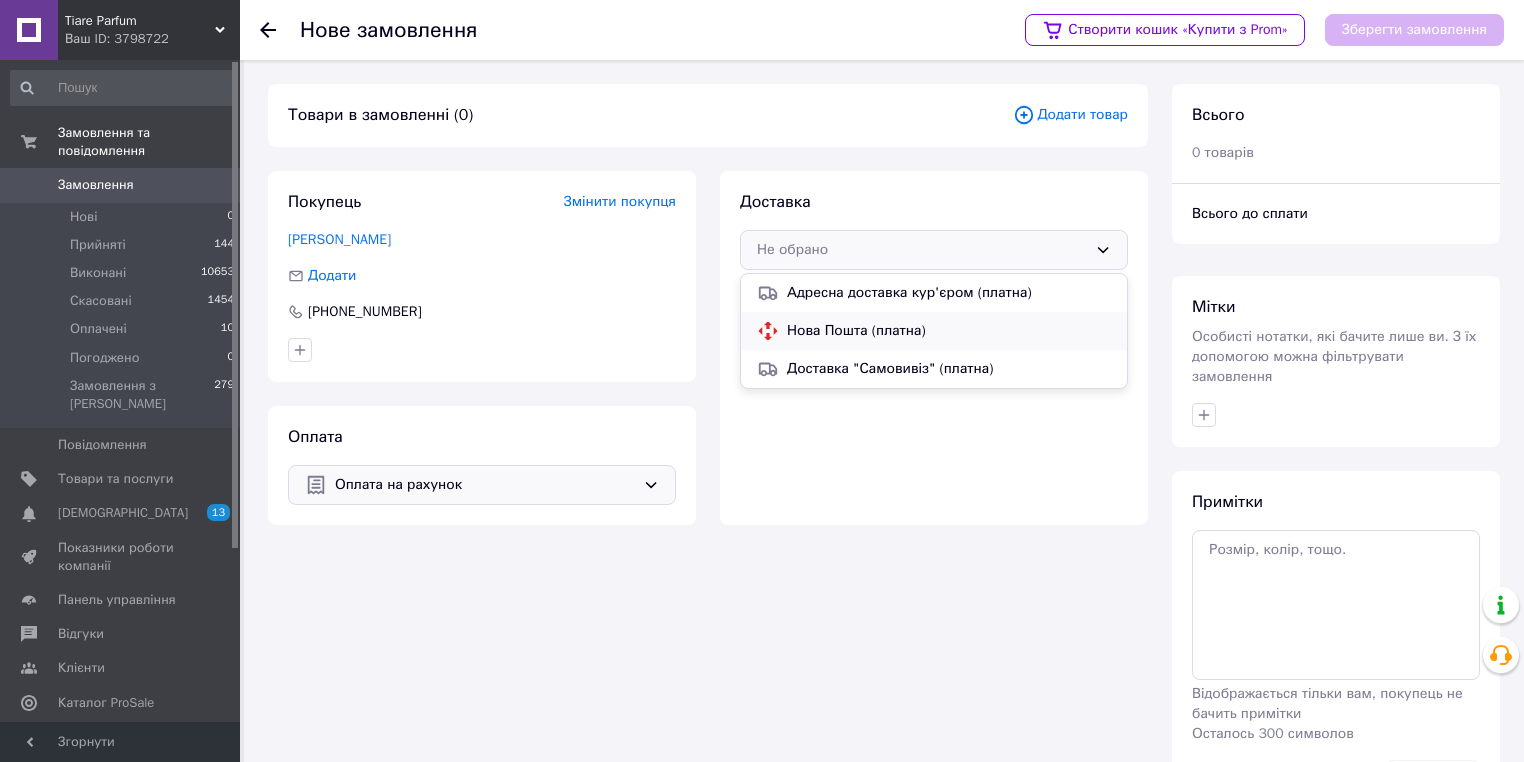 click on "Нова Пошта (платна)" at bounding box center [949, 331] 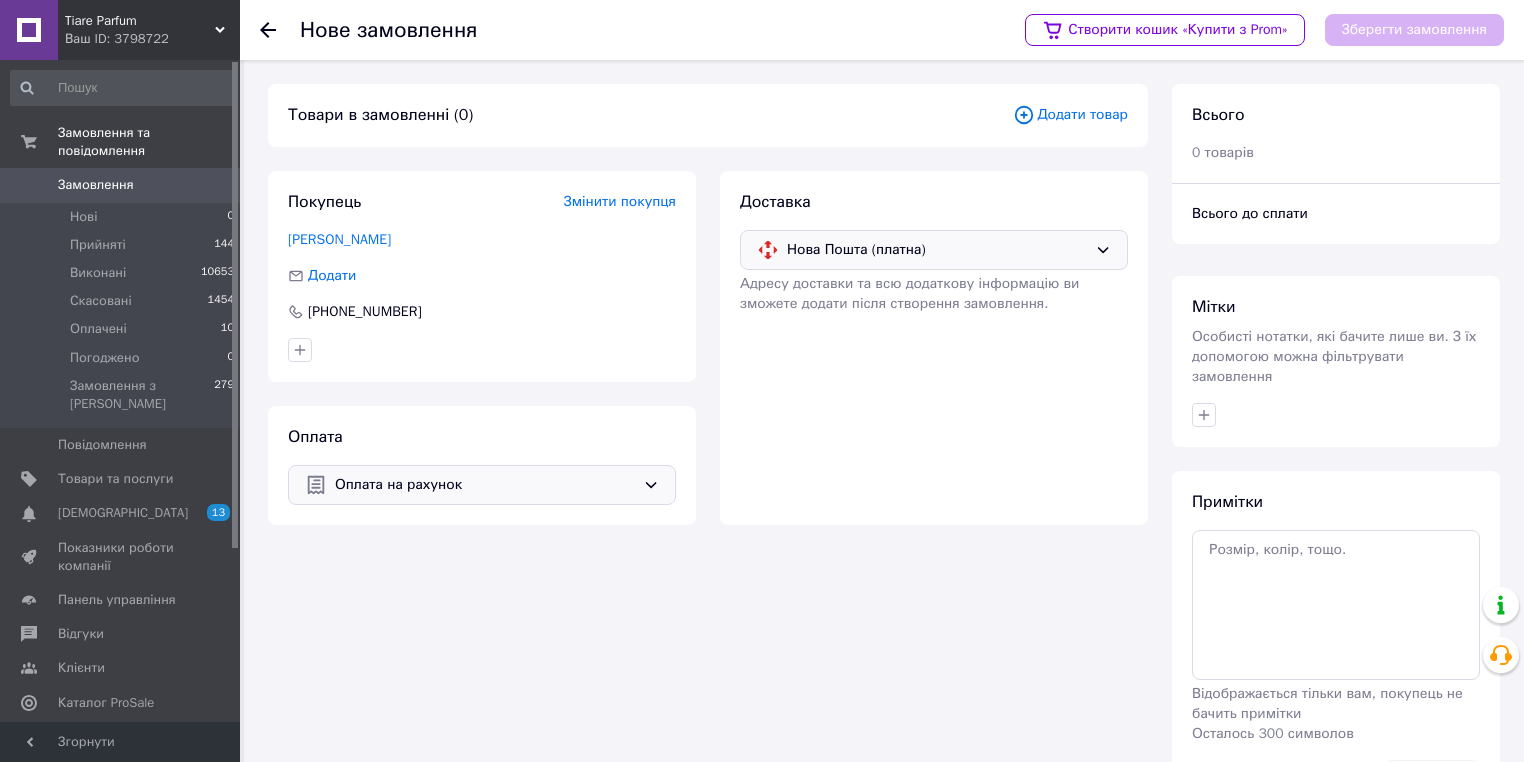 click 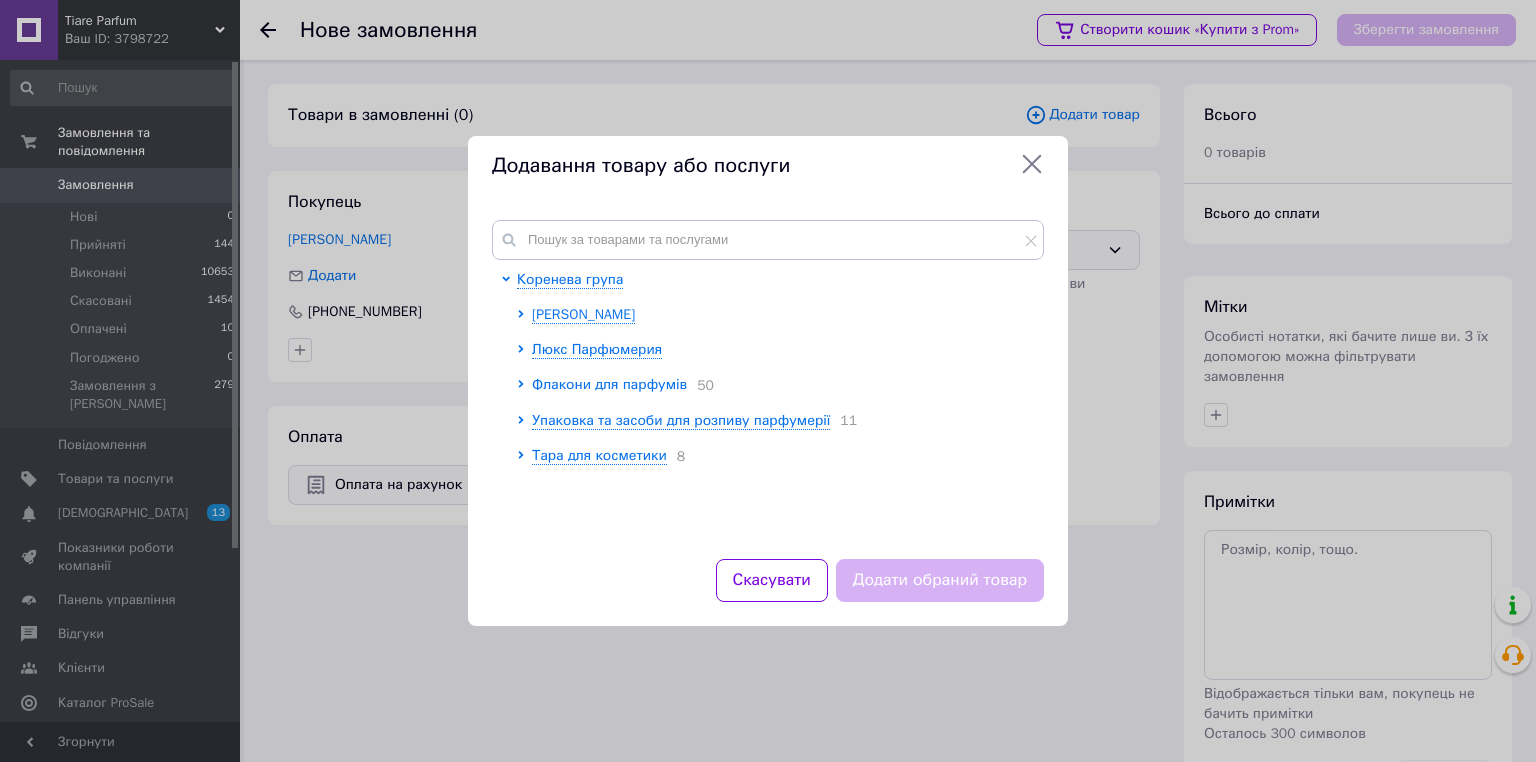 click on "Флакони для парфумів" at bounding box center (609, 384) 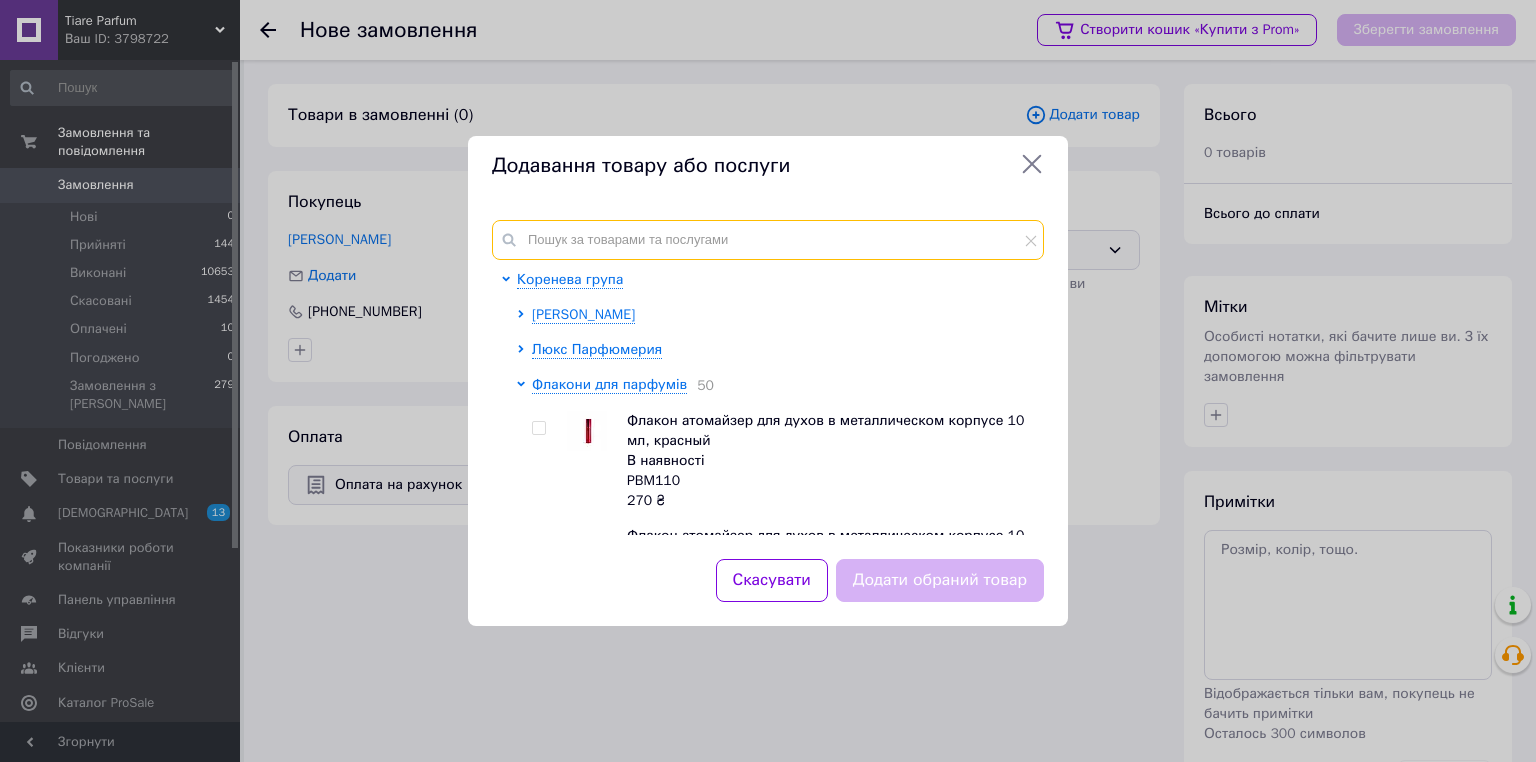 click at bounding box center [768, 240] 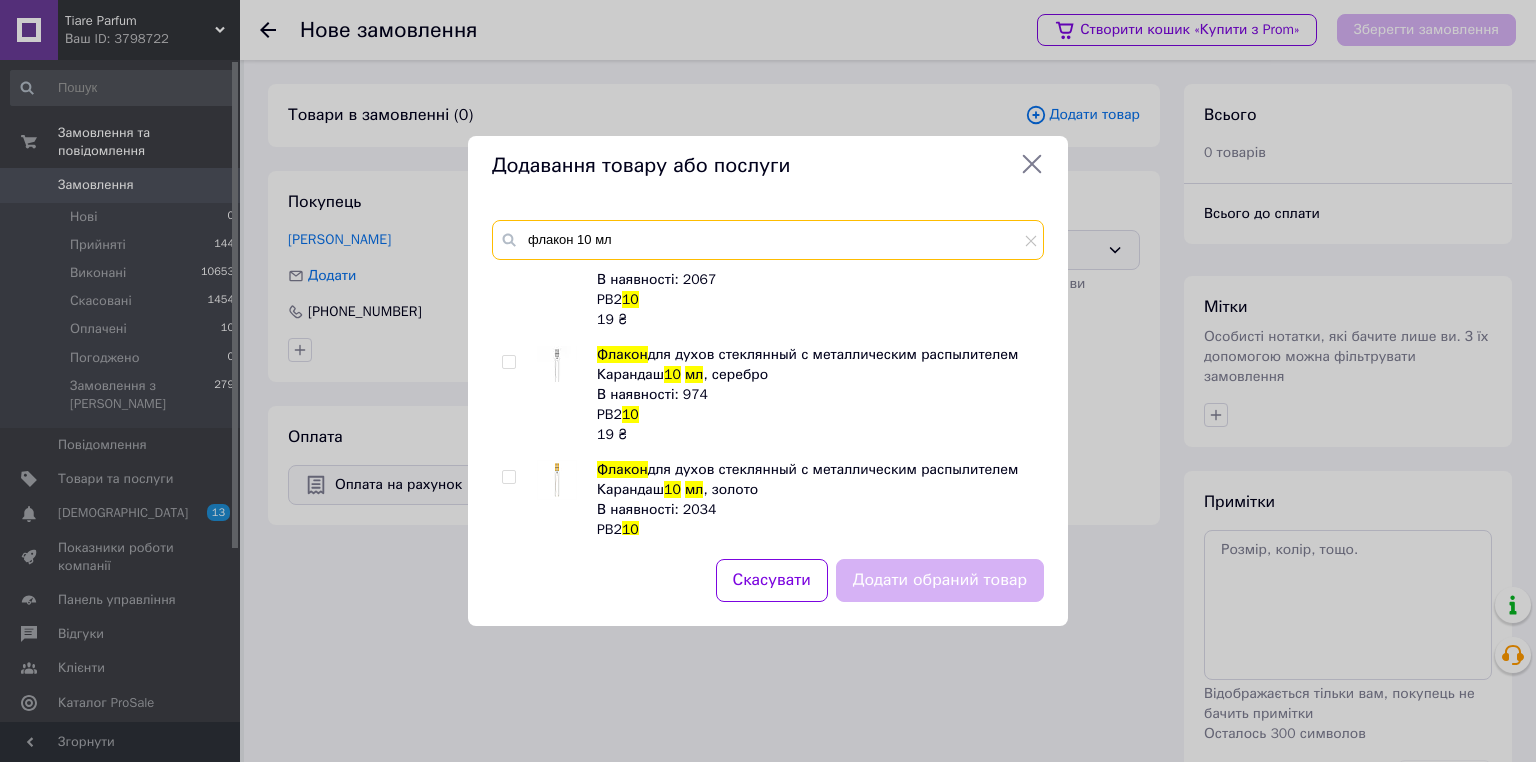 scroll, scrollTop: 525, scrollLeft: 0, axis: vertical 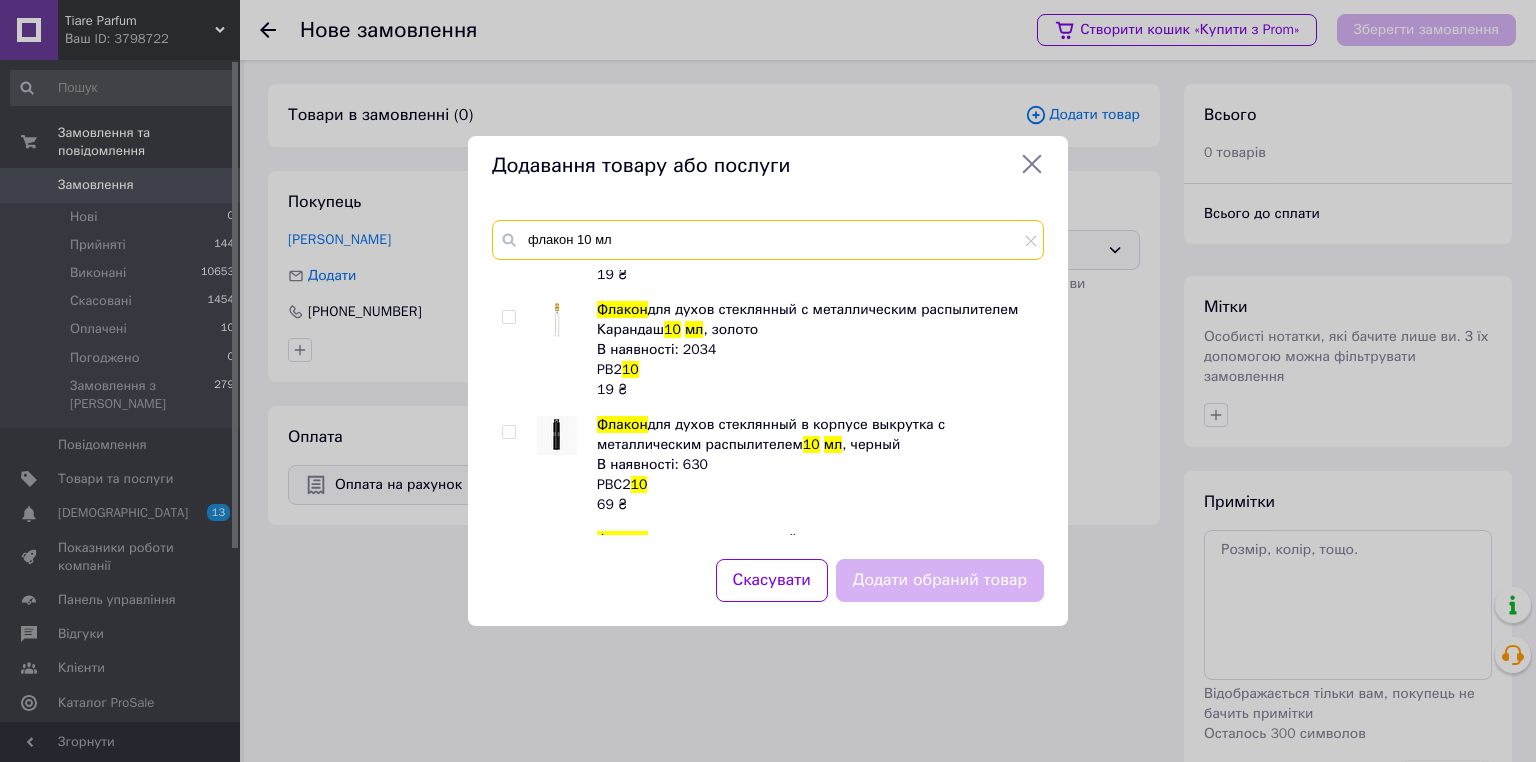 type on "флакон 10 мл" 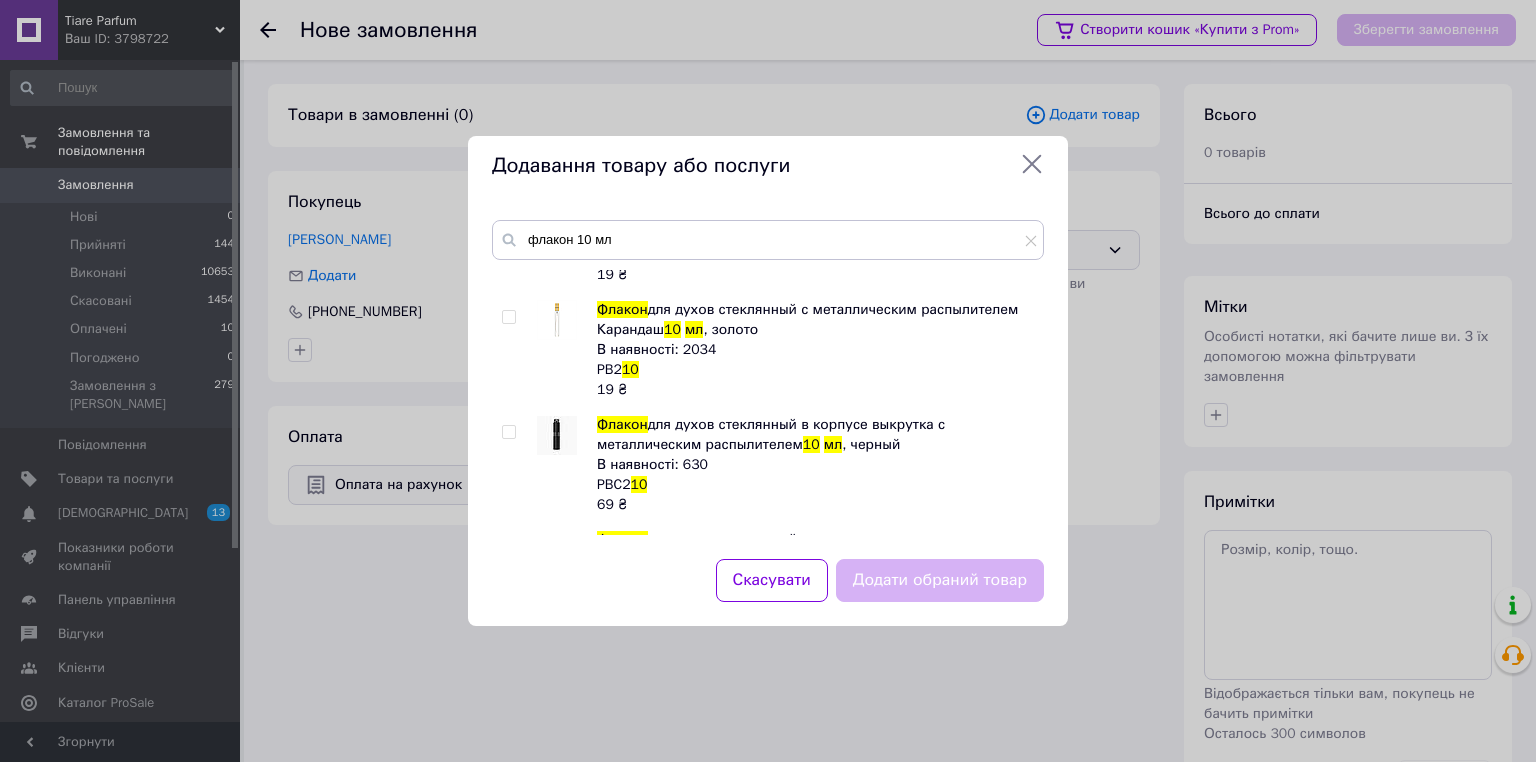 click at bounding box center (508, 317) 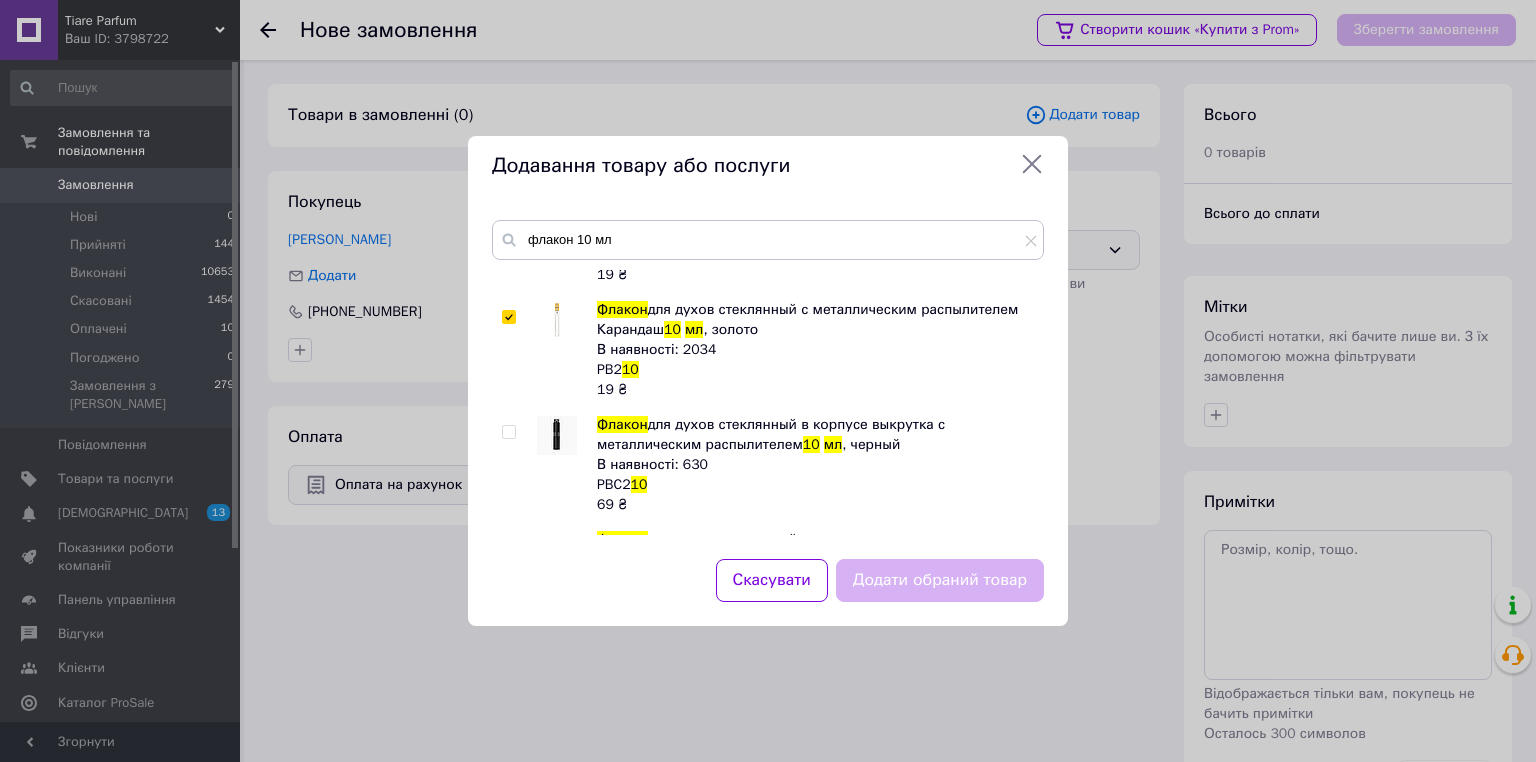 checkbox on "true" 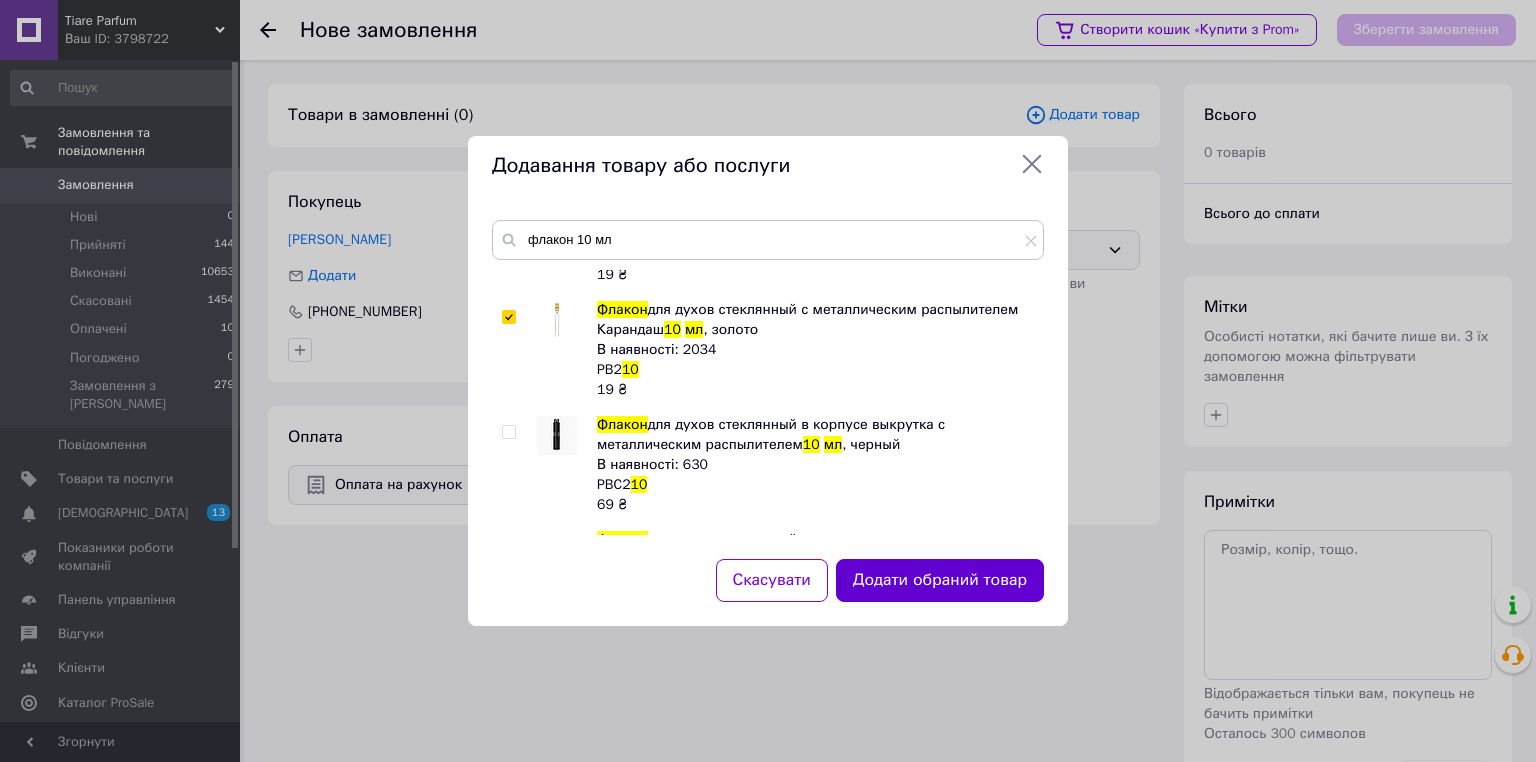 click on "Додати обраний товар" at bounding box center (940, 580) 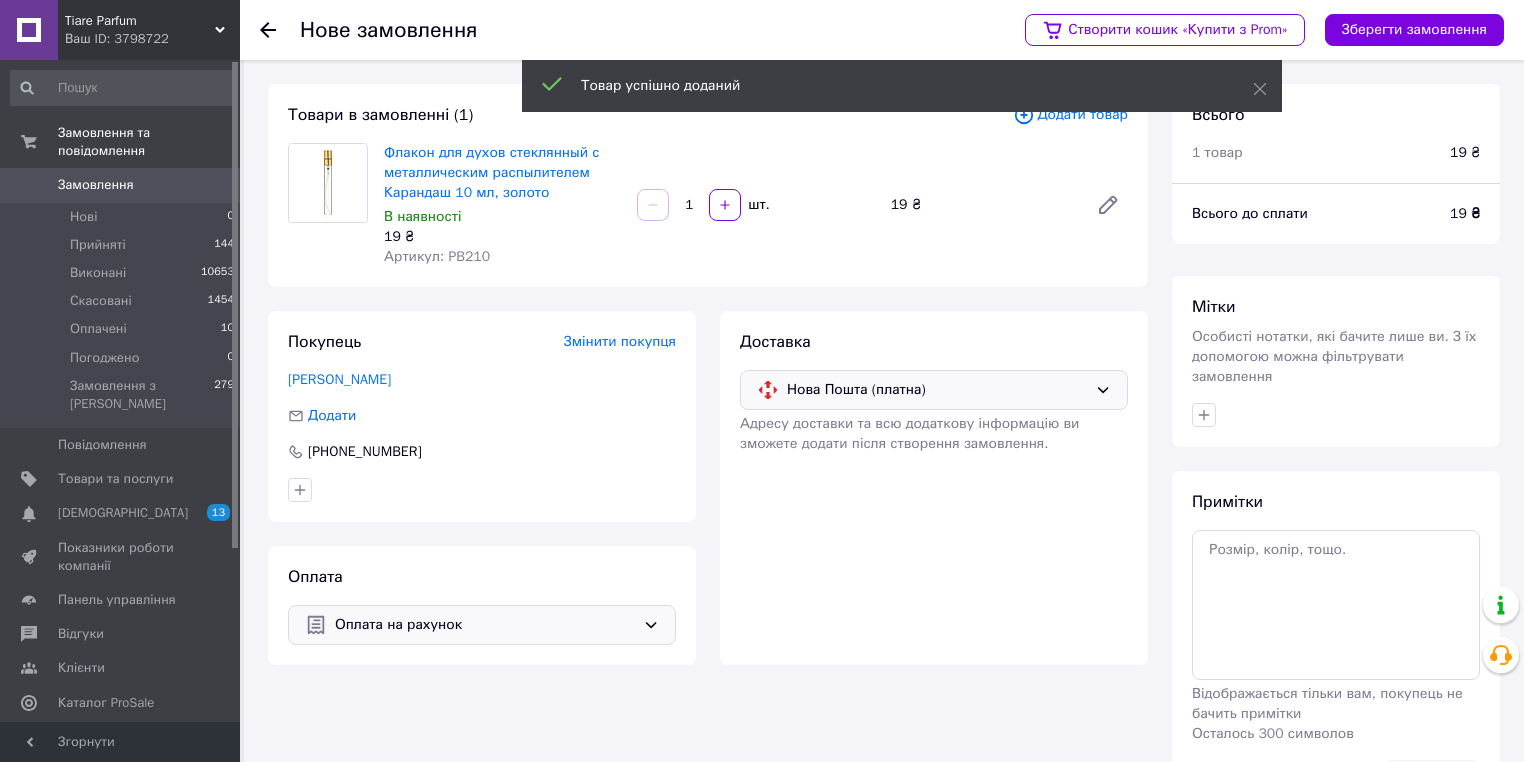 click on "1" at bounding box center [689, 205] 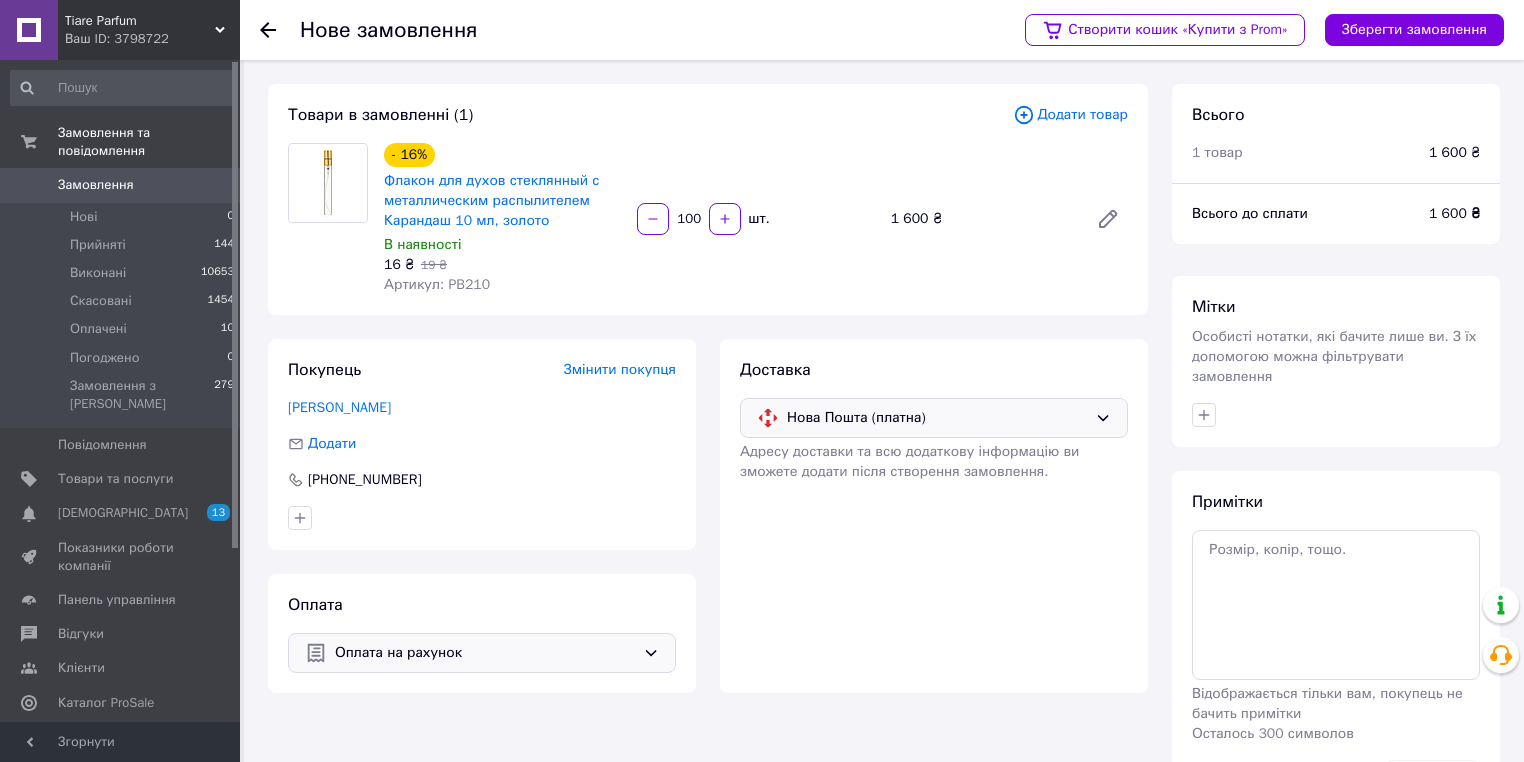 type on "100" 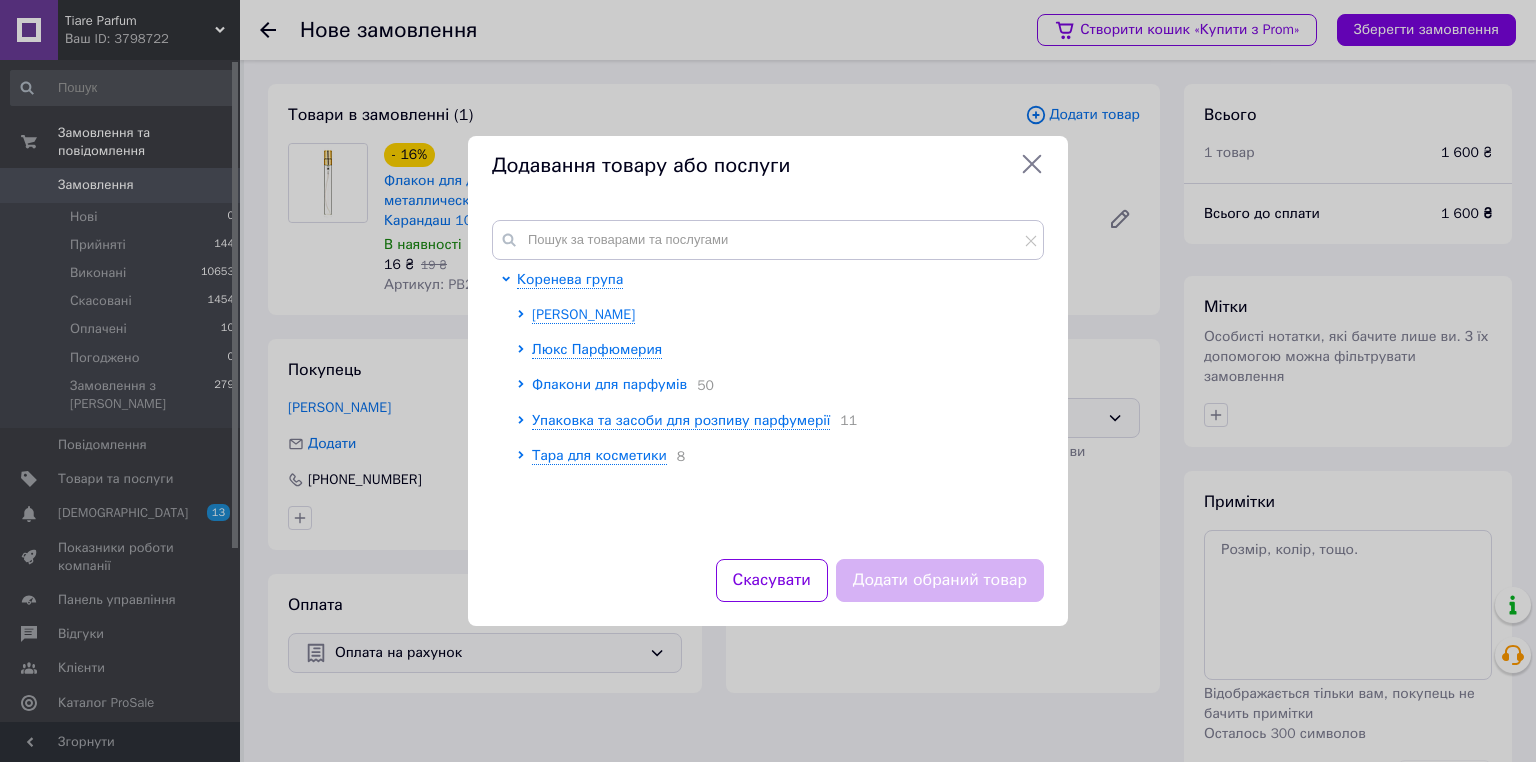click on "Флакони для парфумів" at bounding box center [609, 384] 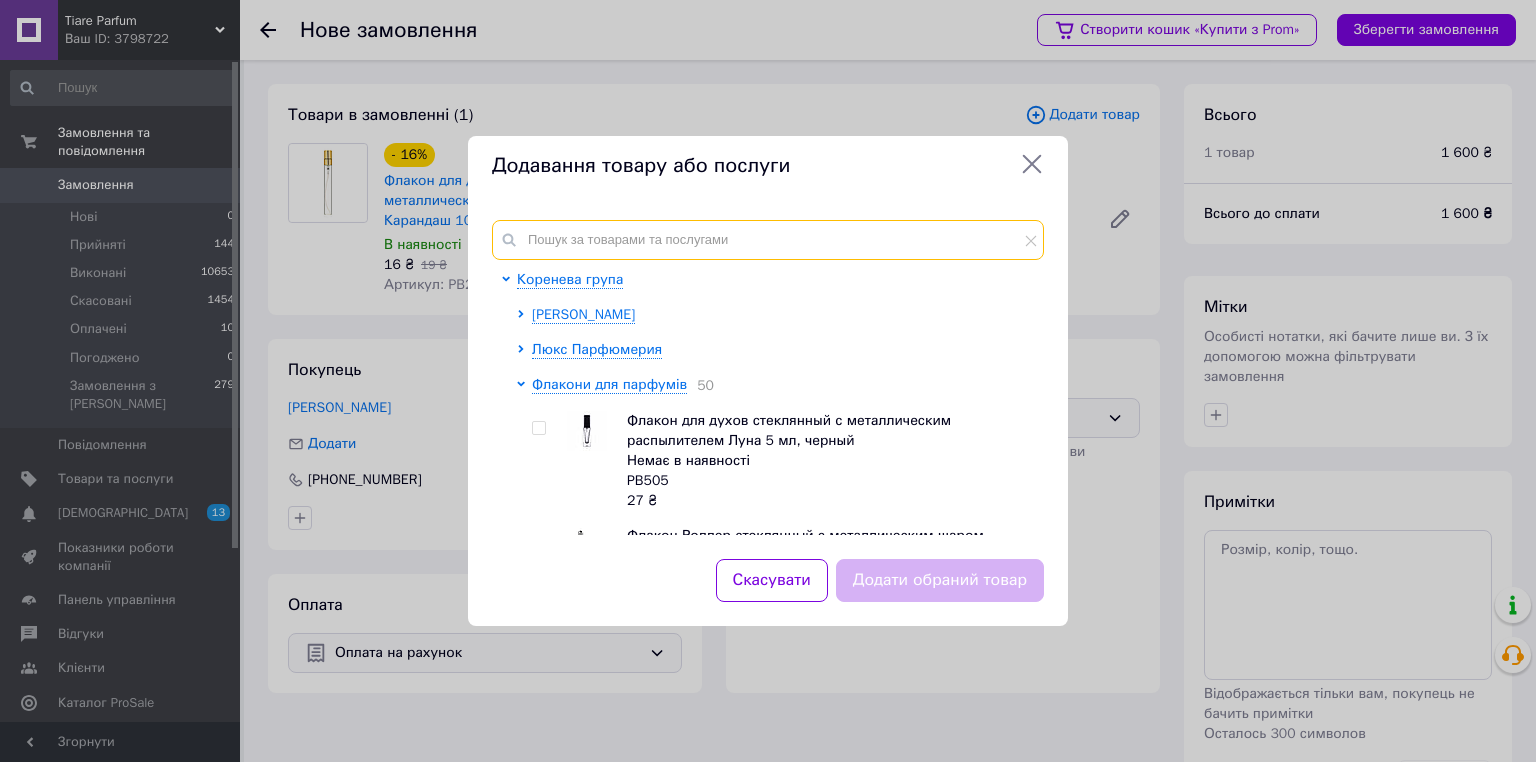 click at bounding box center [768, 240] 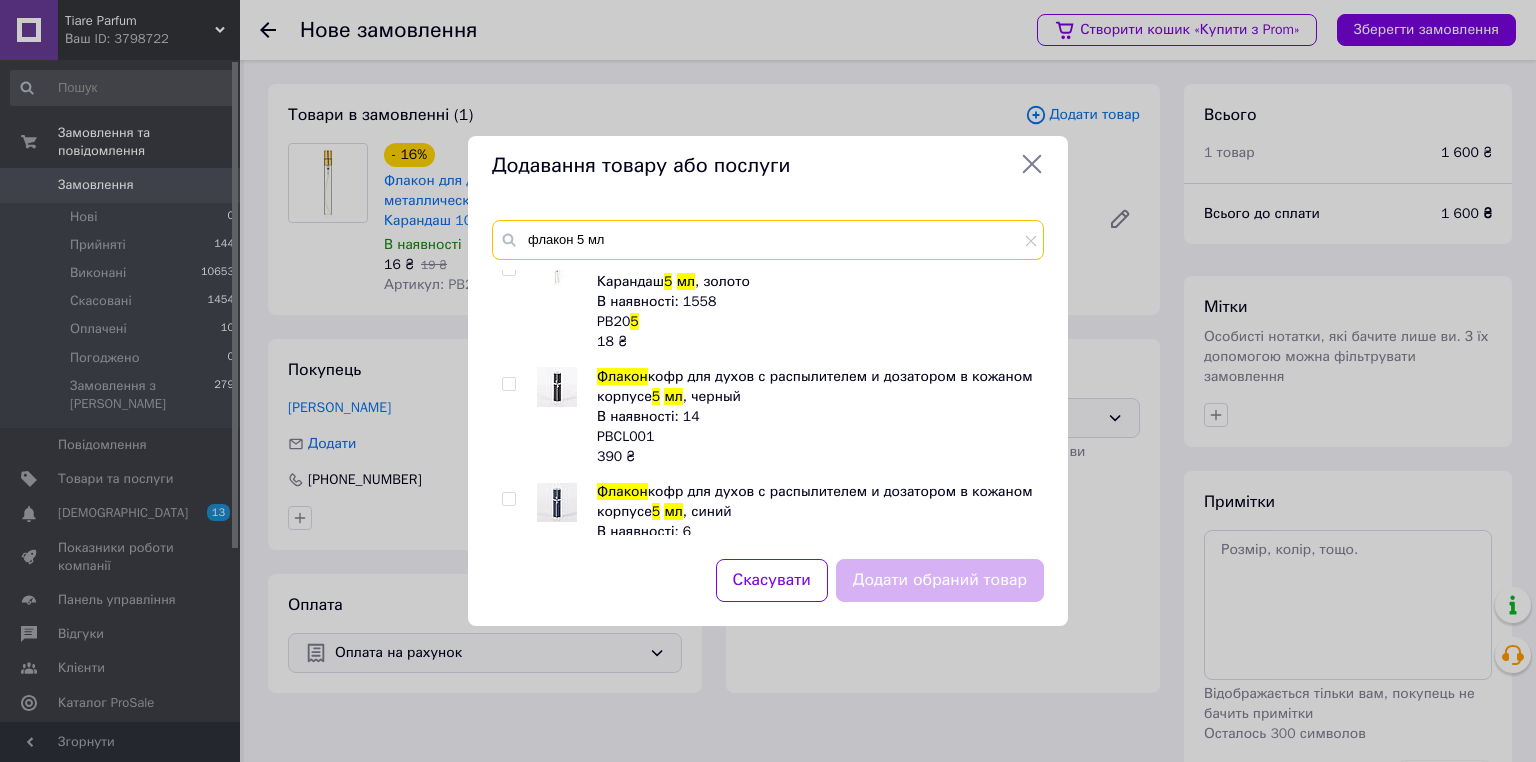 scroll, scrollTop: 0, scrollLeft: 0, axis: both 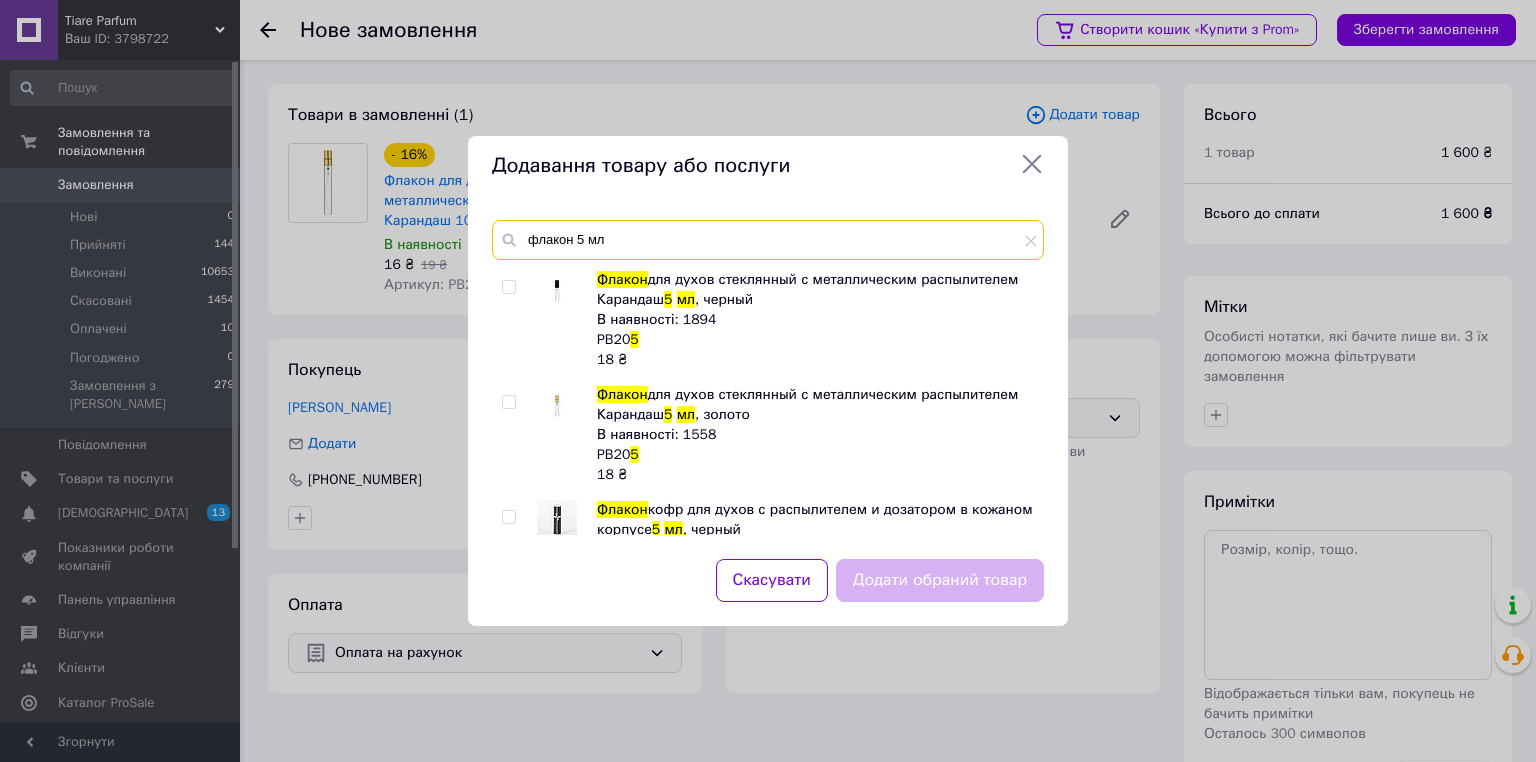 type on "флакон 5 мл" 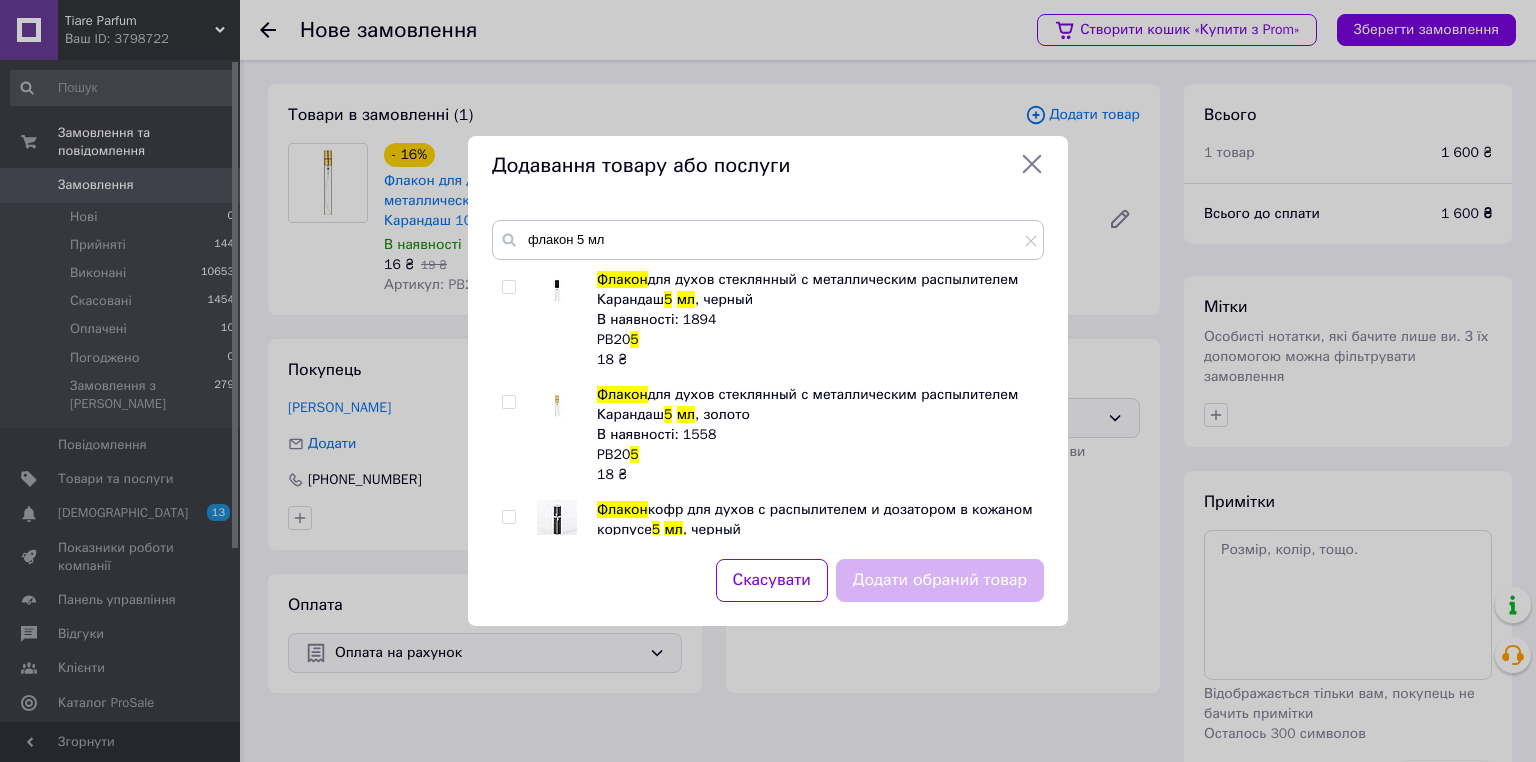 click at bounding box center (508, 402) 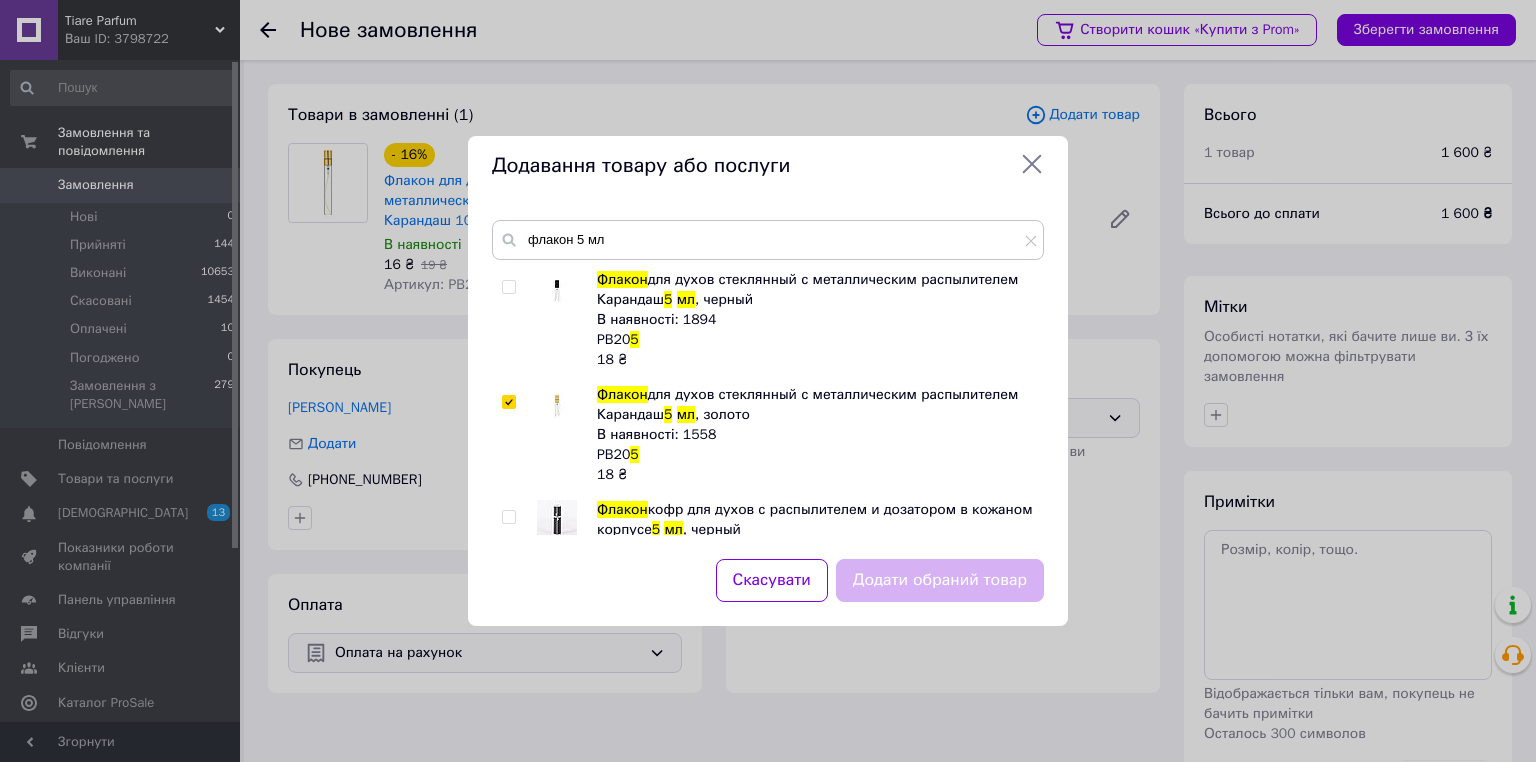 checkbox on "true" 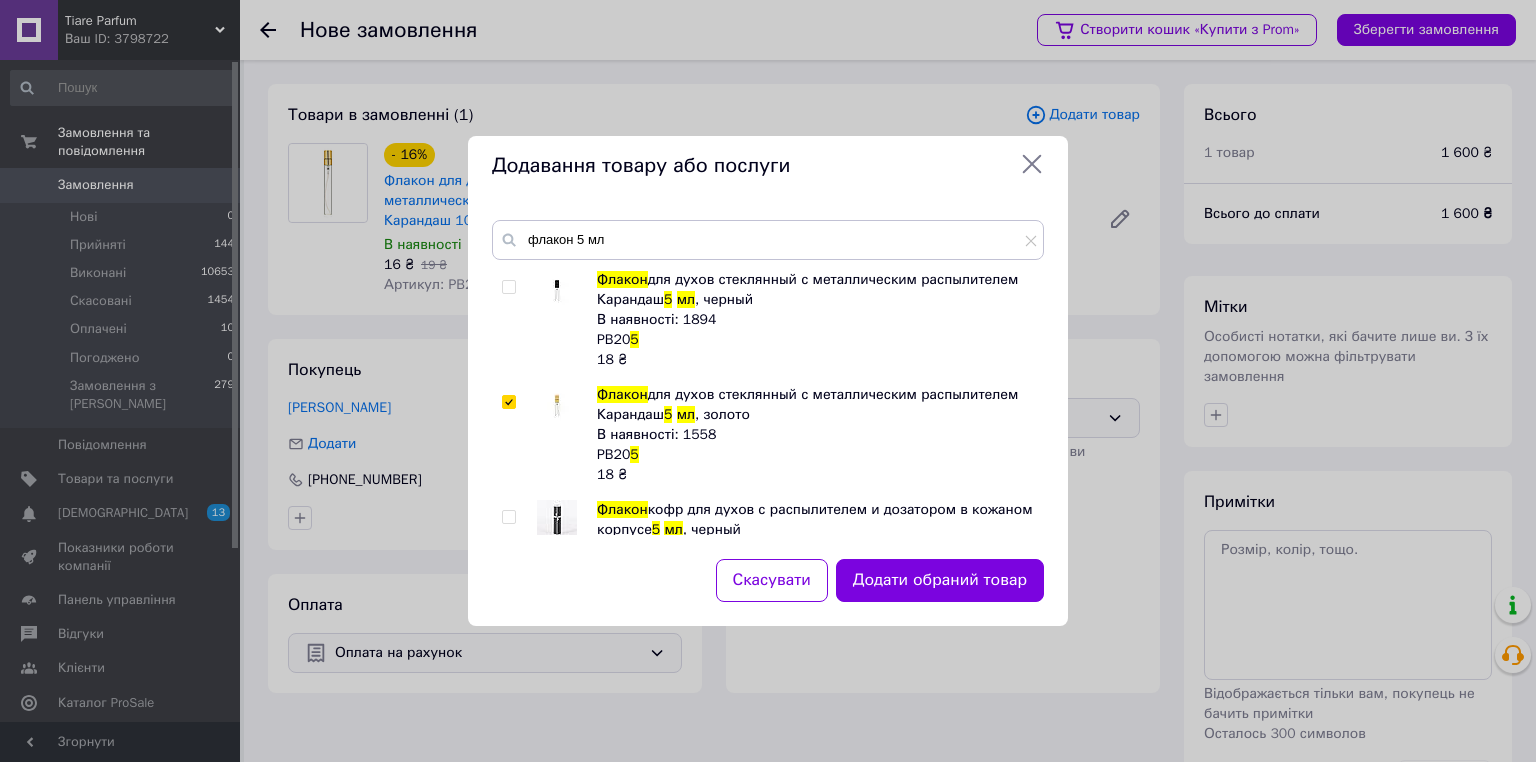 click on "Додати обраний товар" at bounding box center (940, 580) 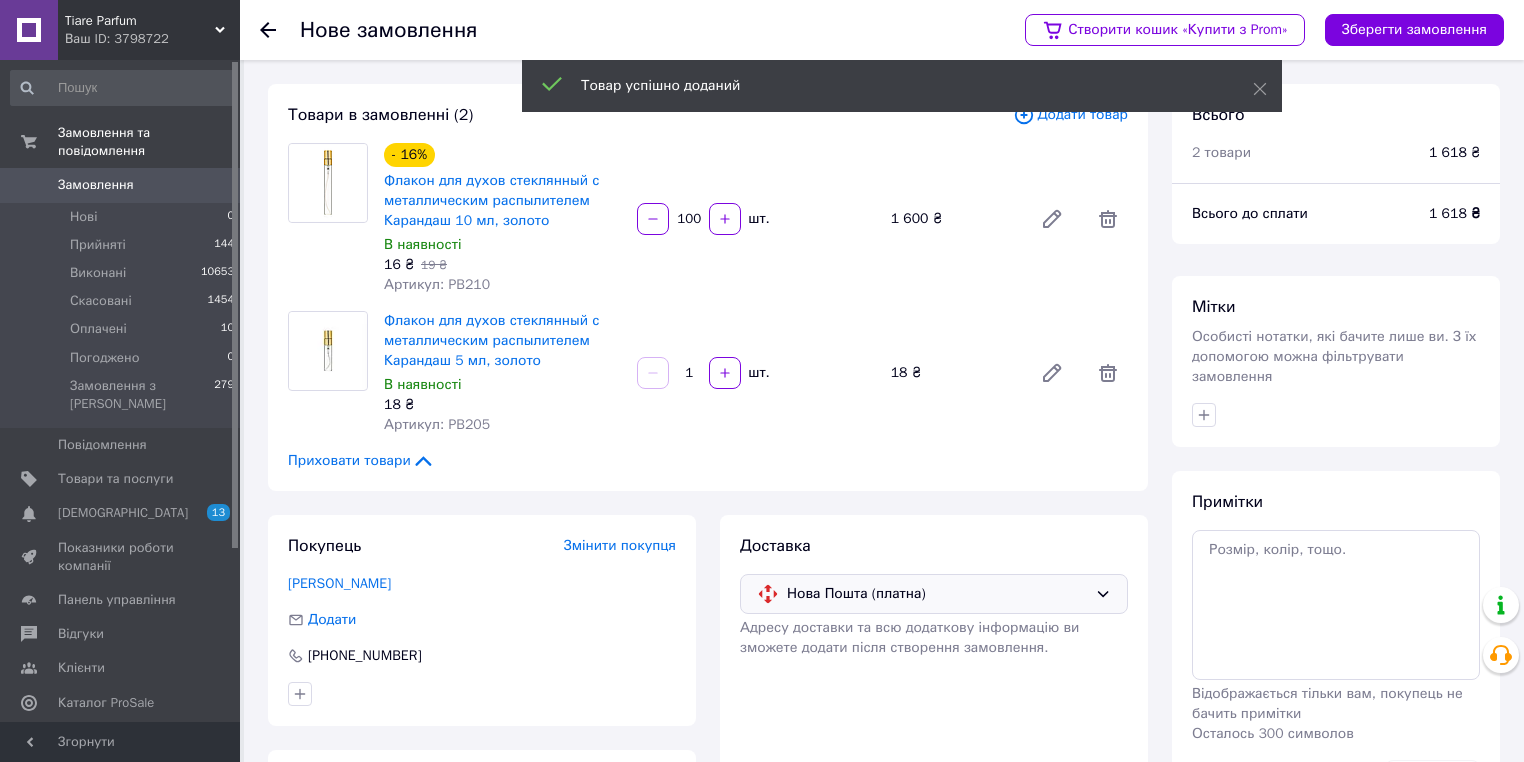 click on "1" at bounding box center (689, 373) 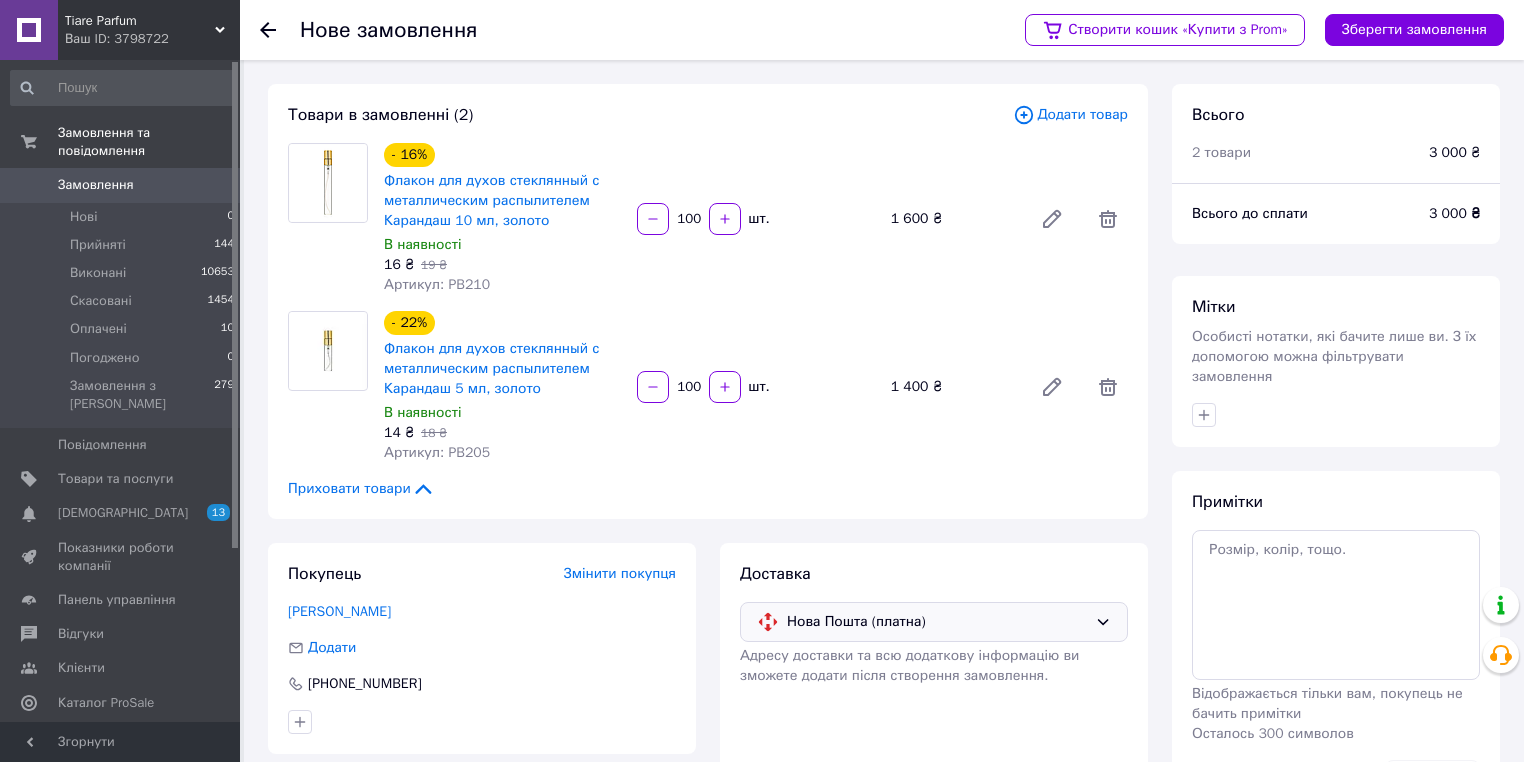 type on "100" 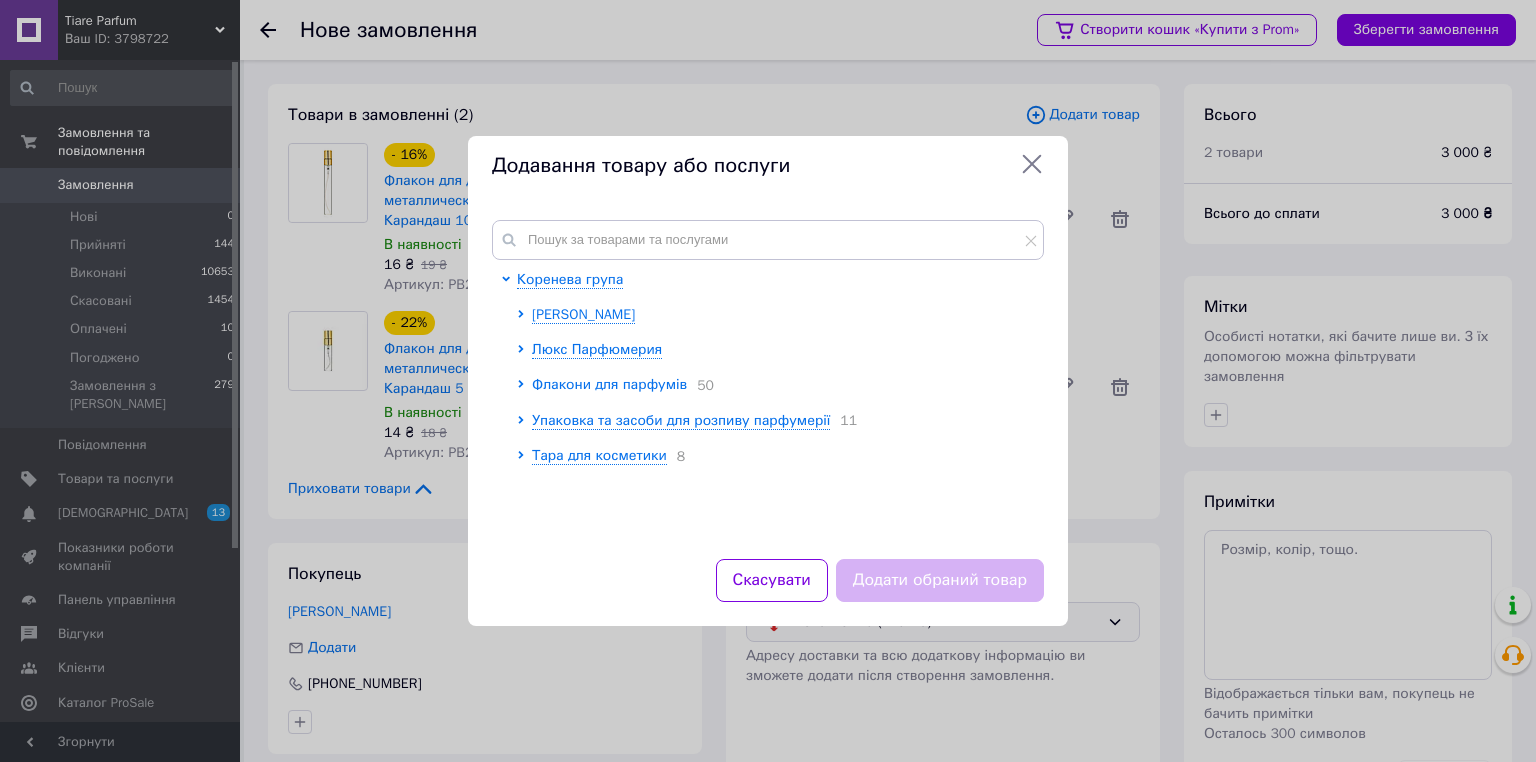 click on "Флакони для парфумів" at bounding box center (609, 384) 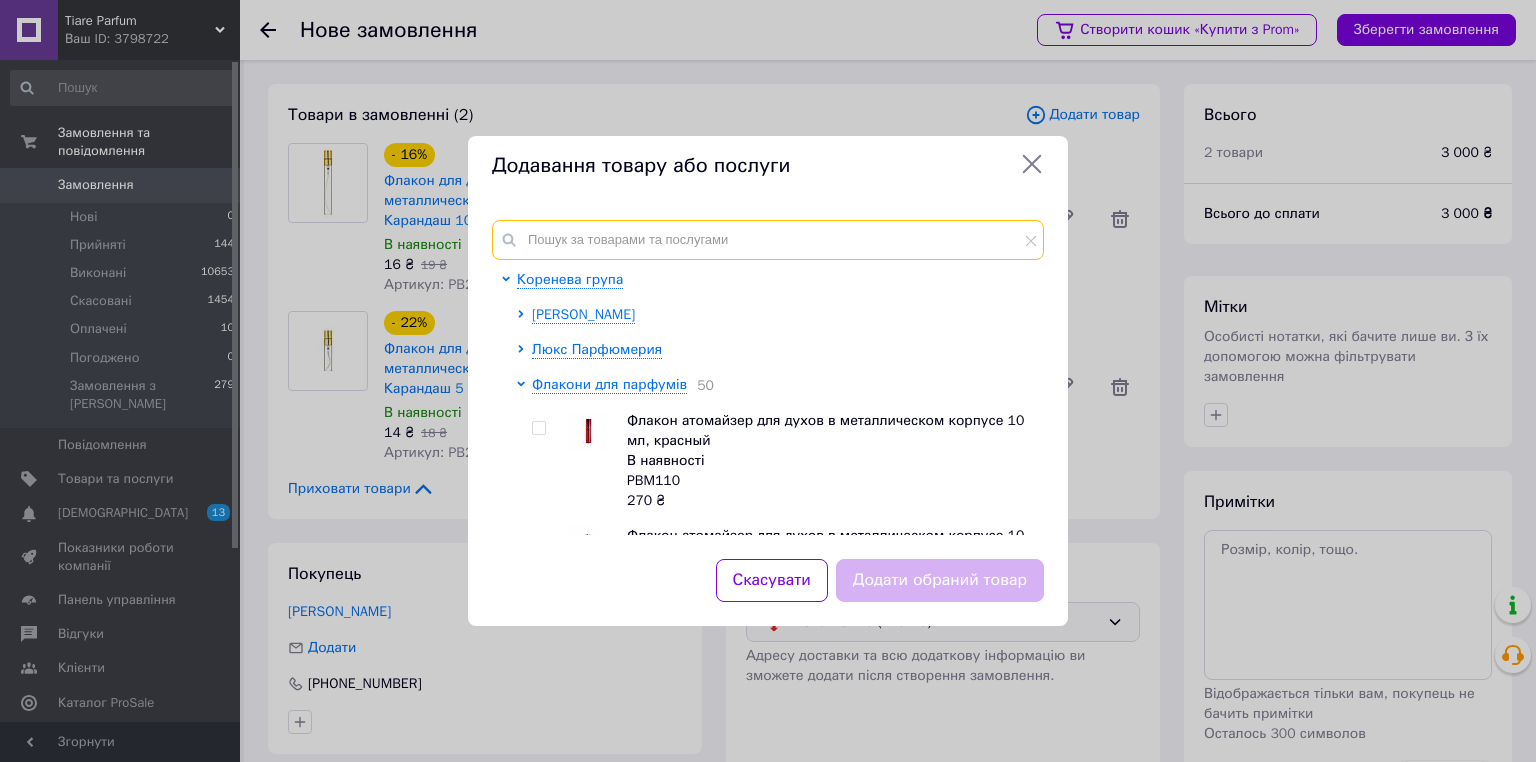 click at bounding box center [768, 240] 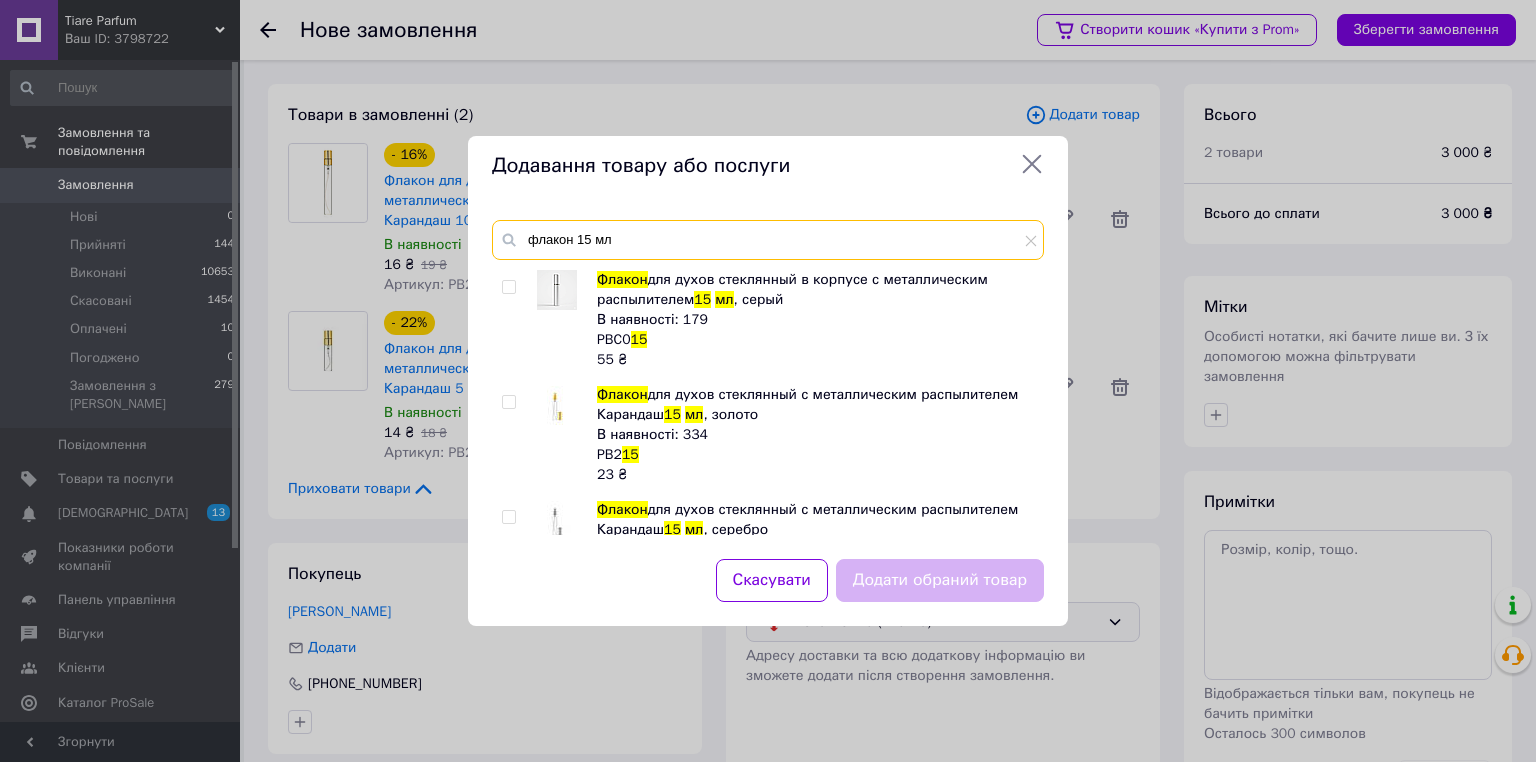 type on "флакон 15 мл" 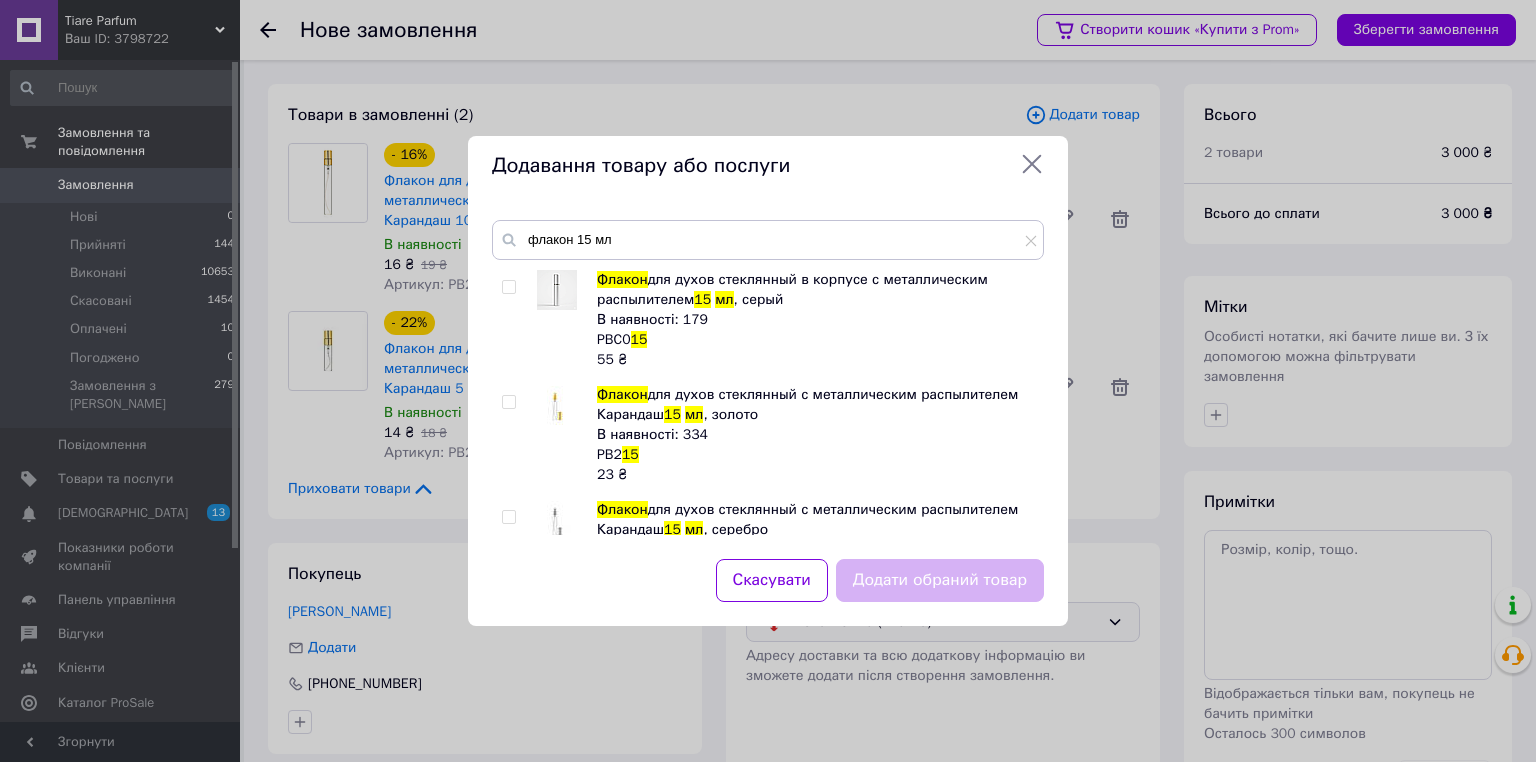 click at bounding box center [508, 402] 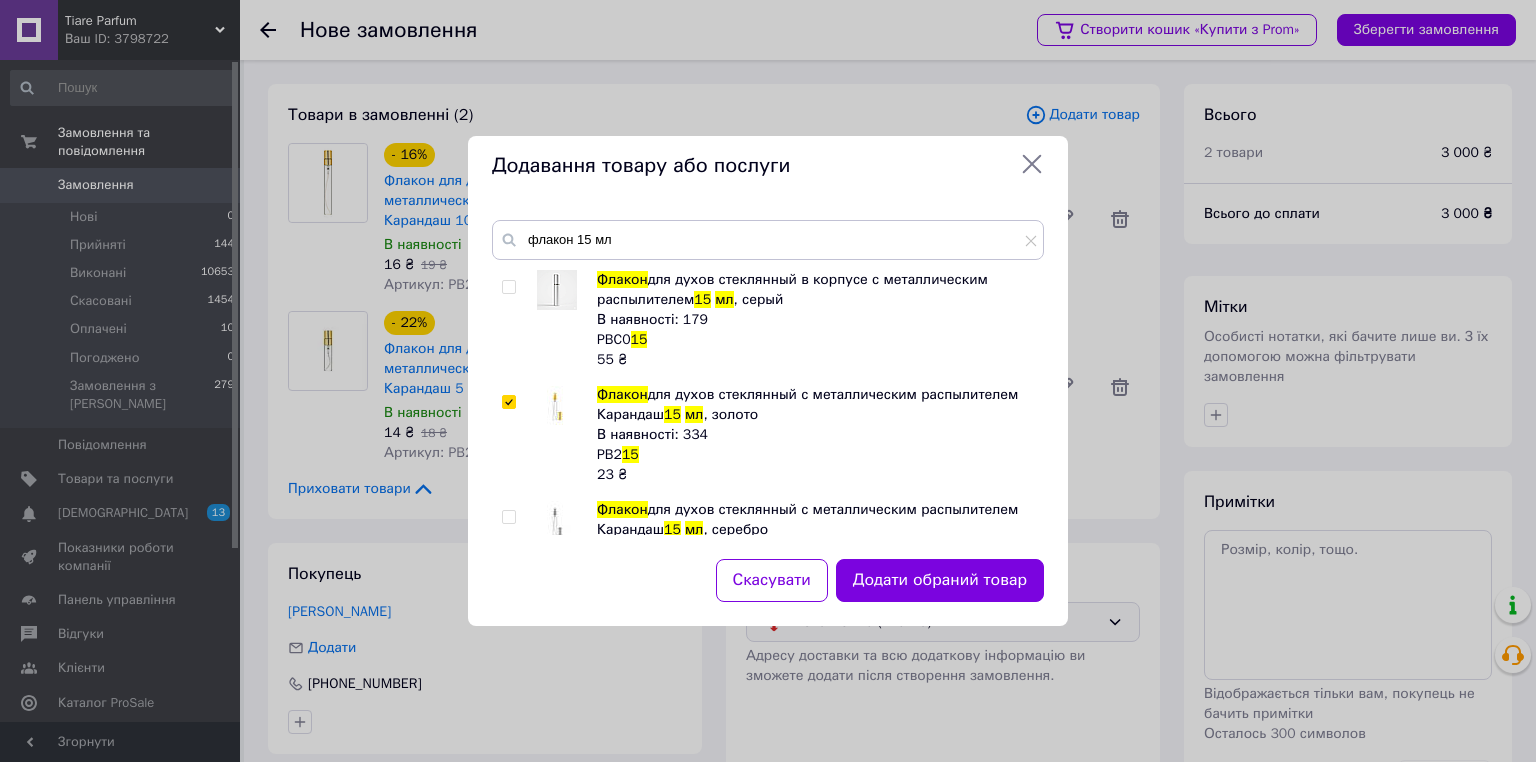 click on "Додати обраний товар" at bounding box center (940, 580) 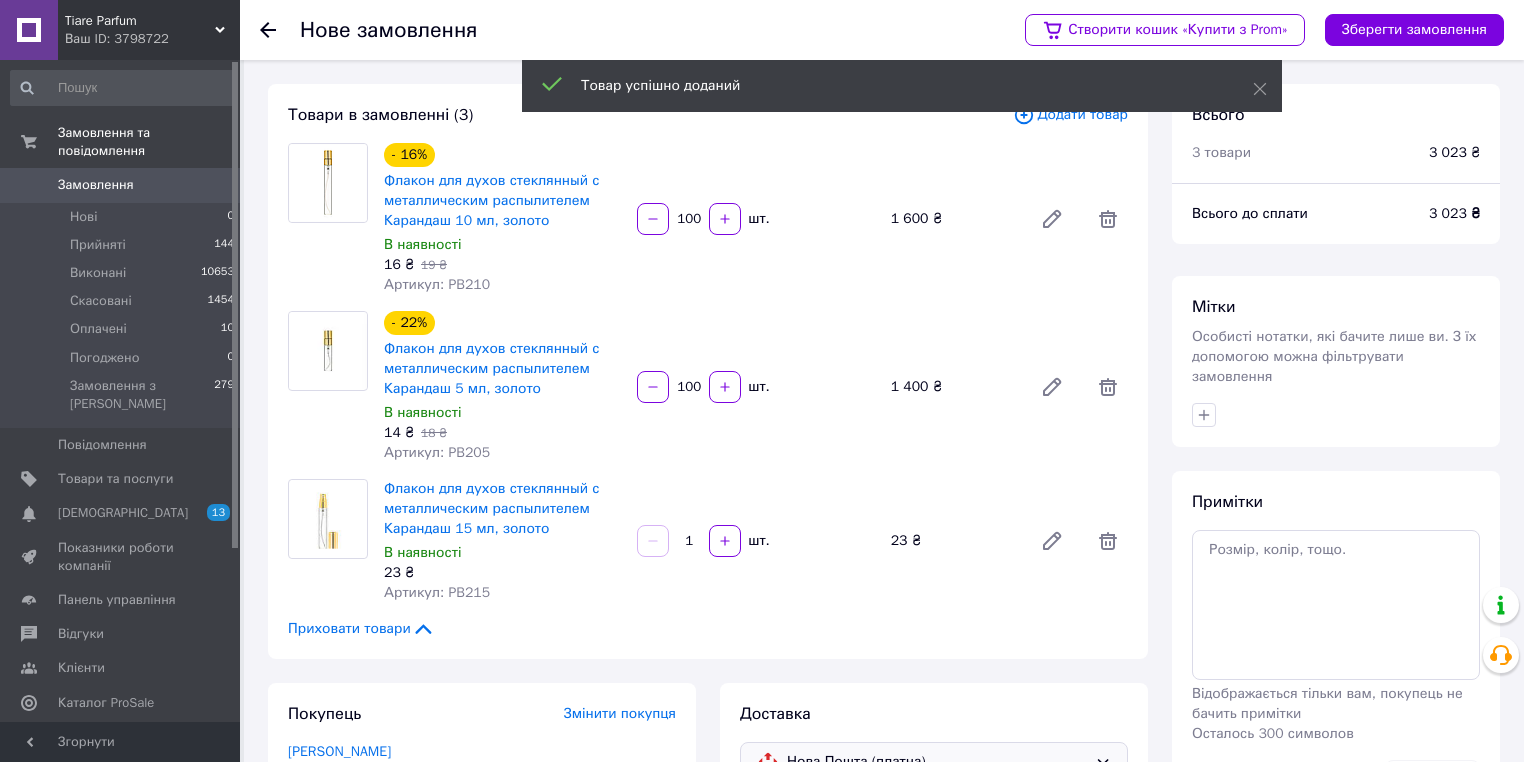click on "1" at bounding box center (689, 541) 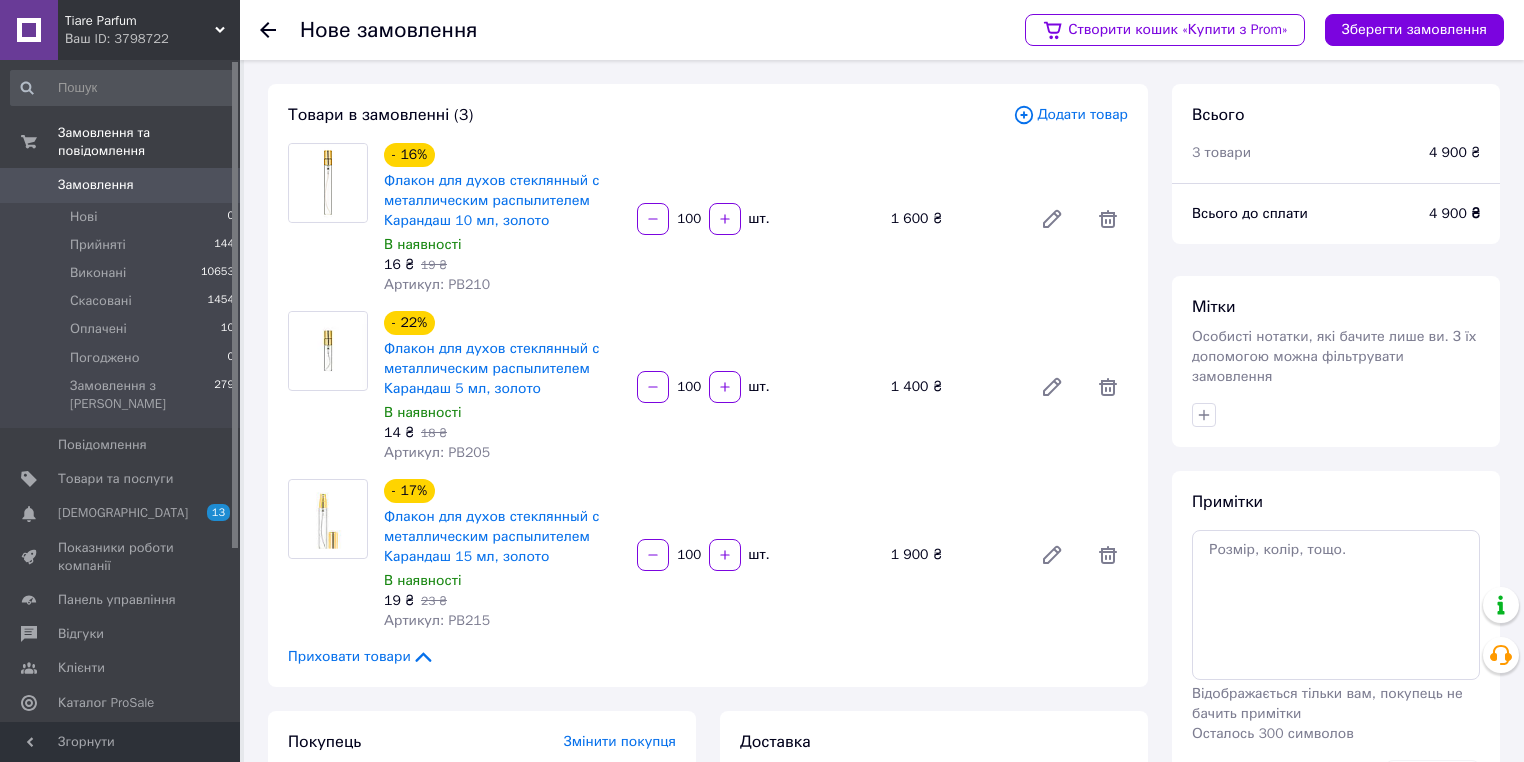 type on "100" 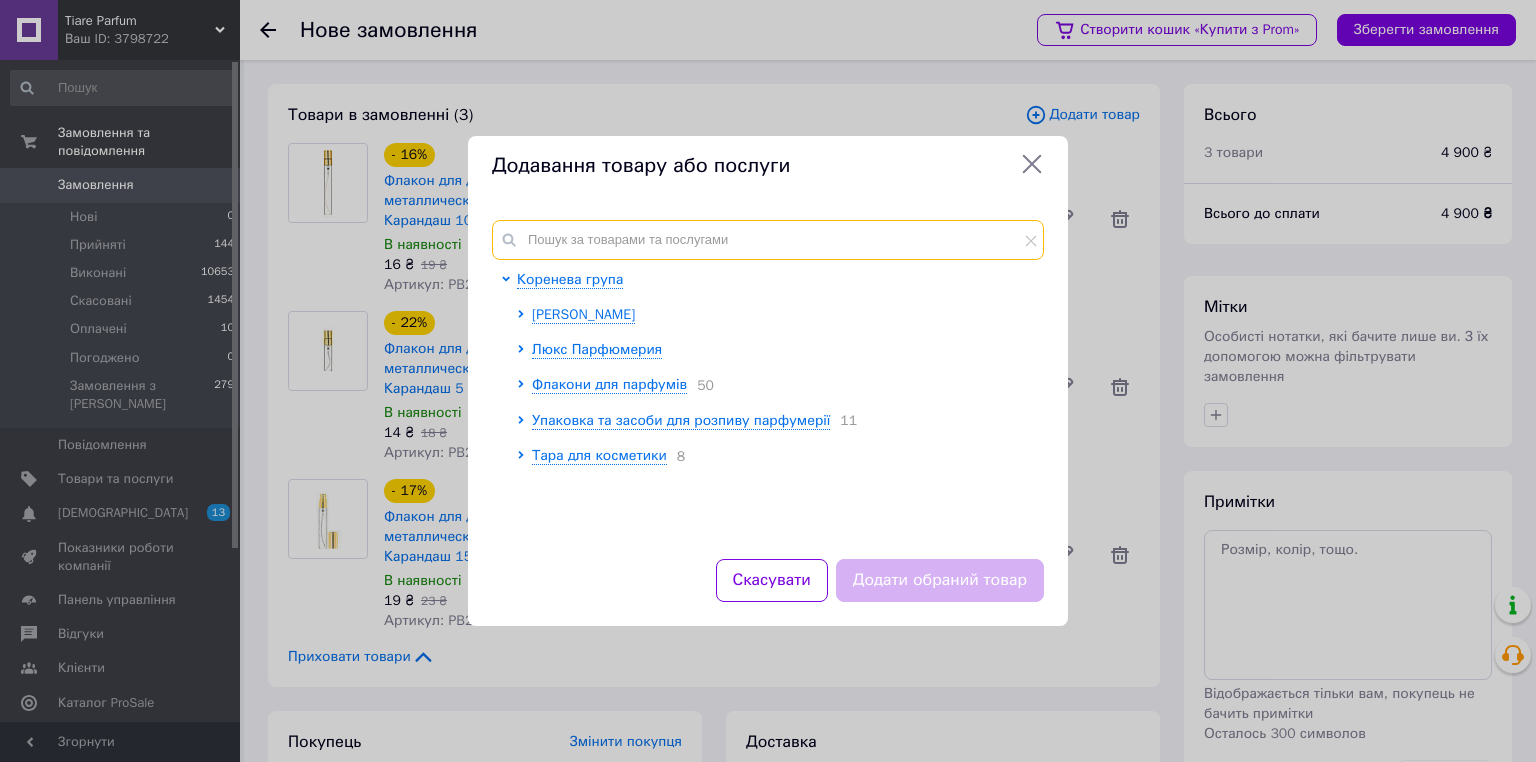 click at bounding box center [768, 240] 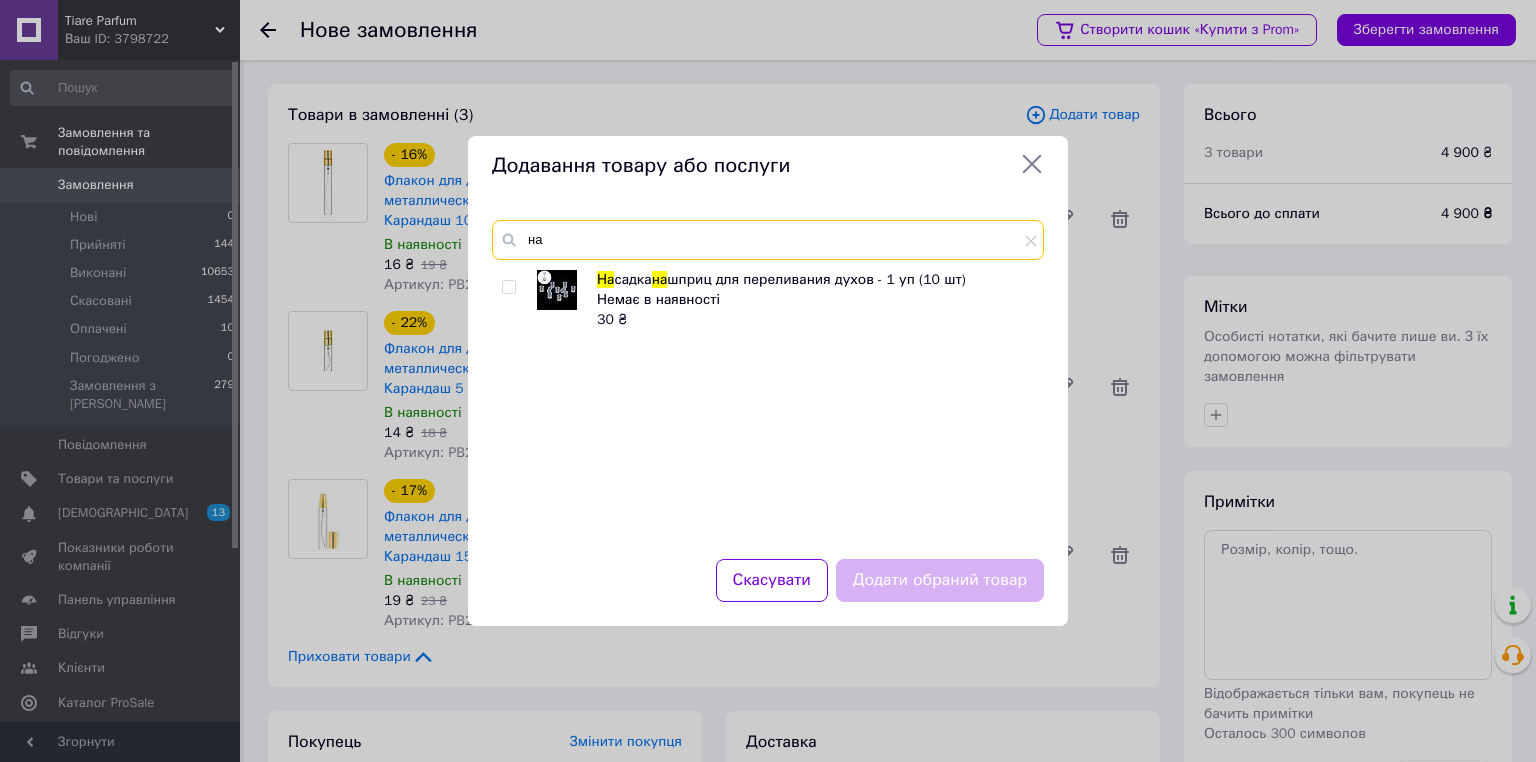 type on "н" 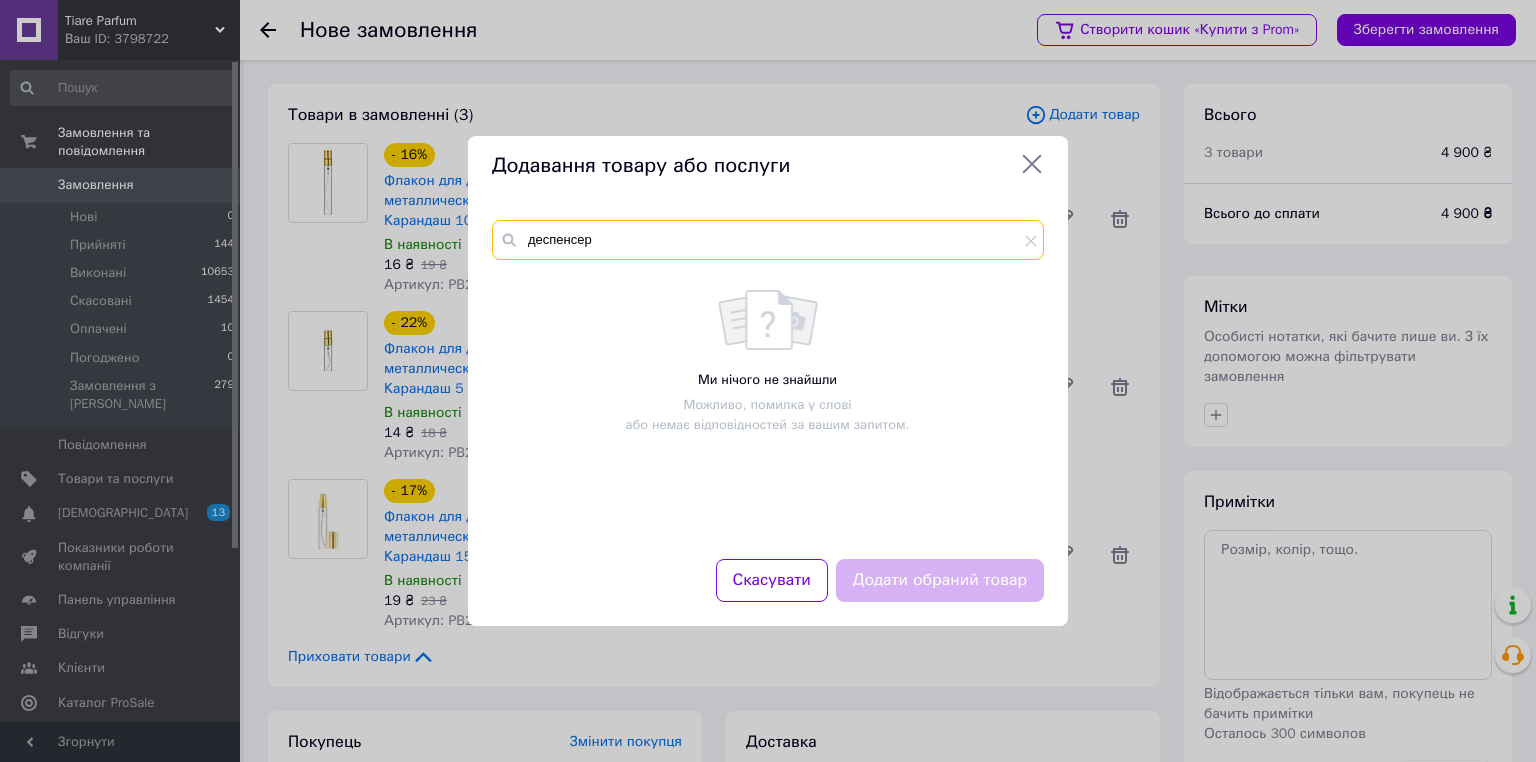 click on "деспенсер" at bounding box center (768, 240) 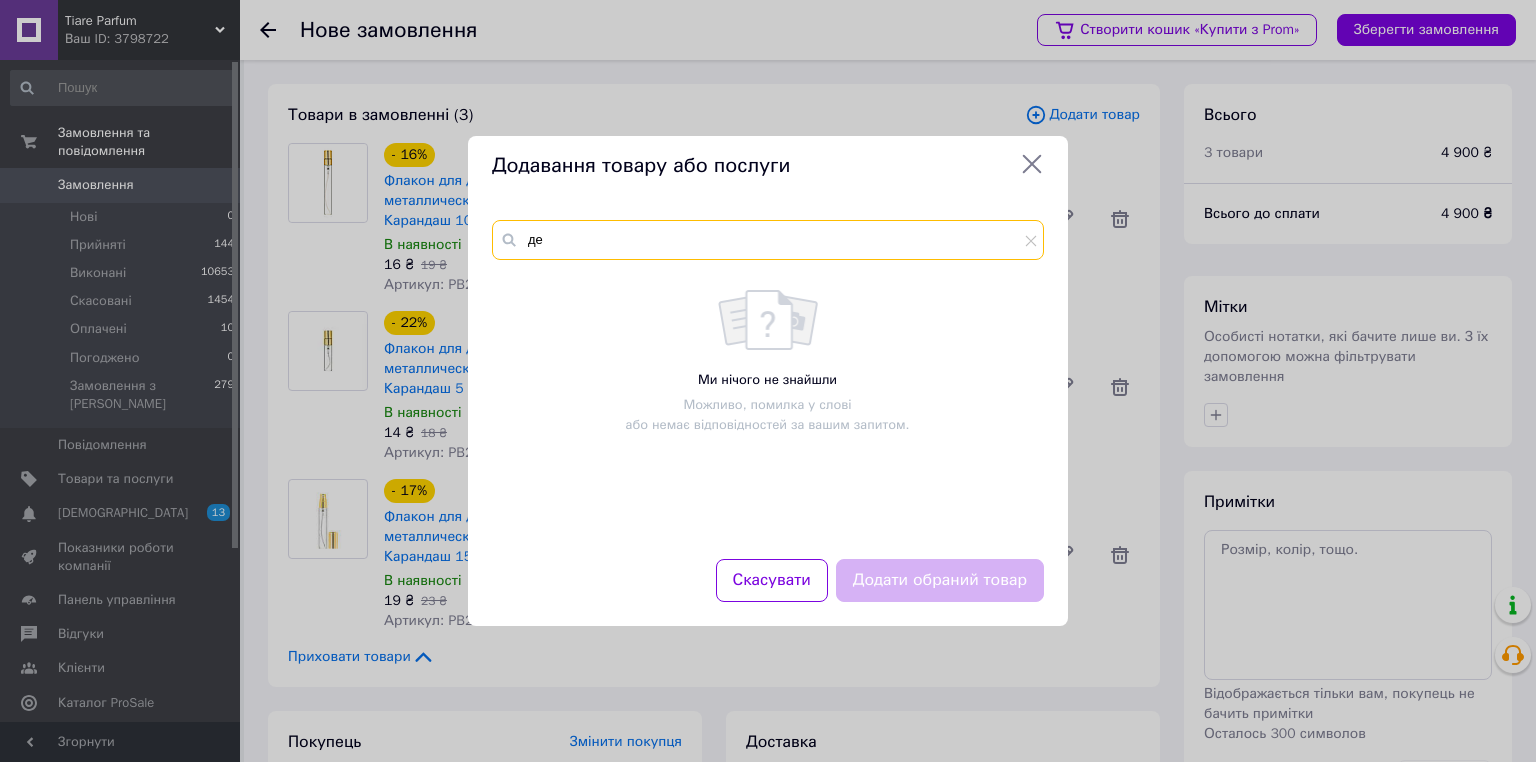 type on "д" 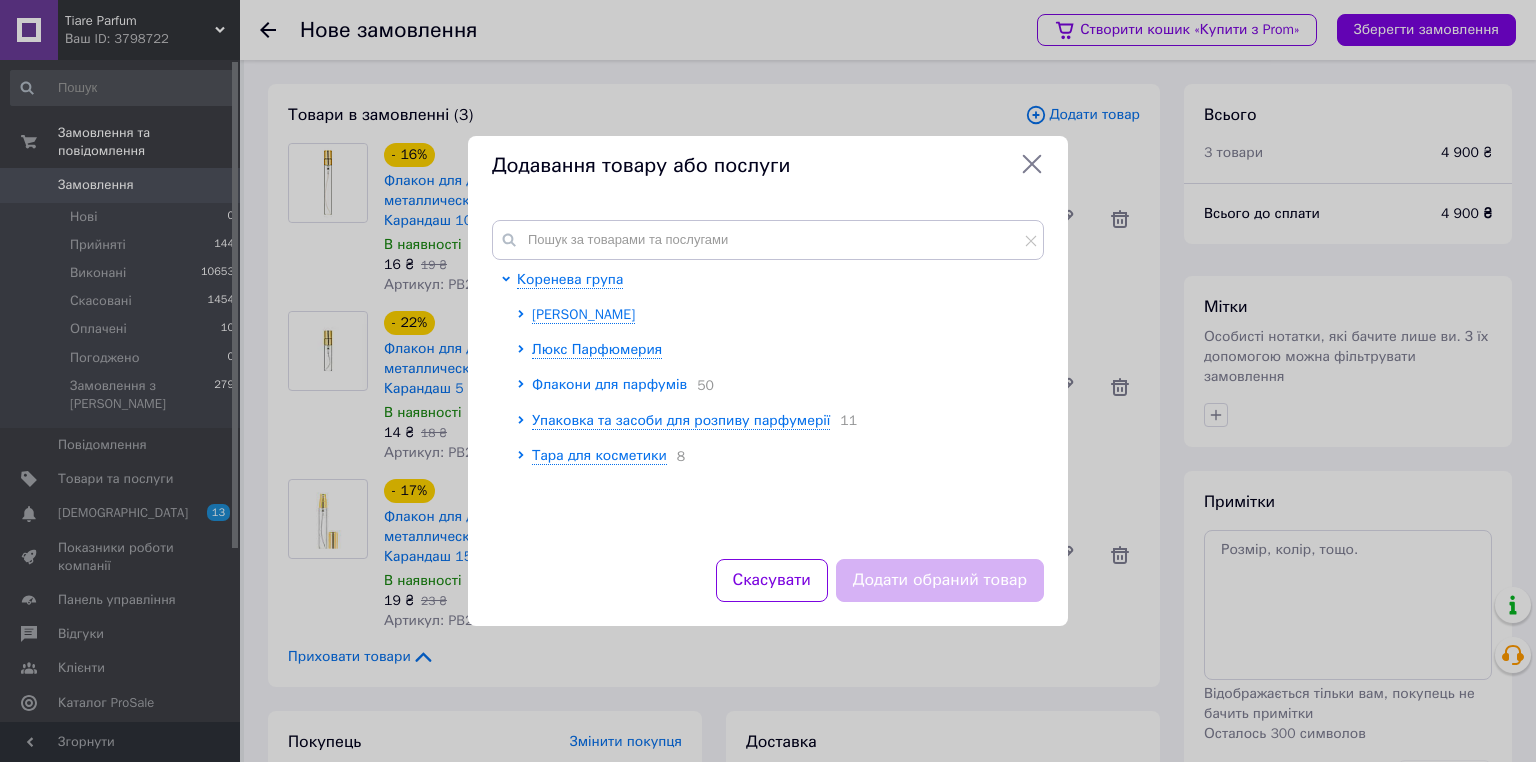 click on "Флакони для парфумів" at bounding box center [609, 384] 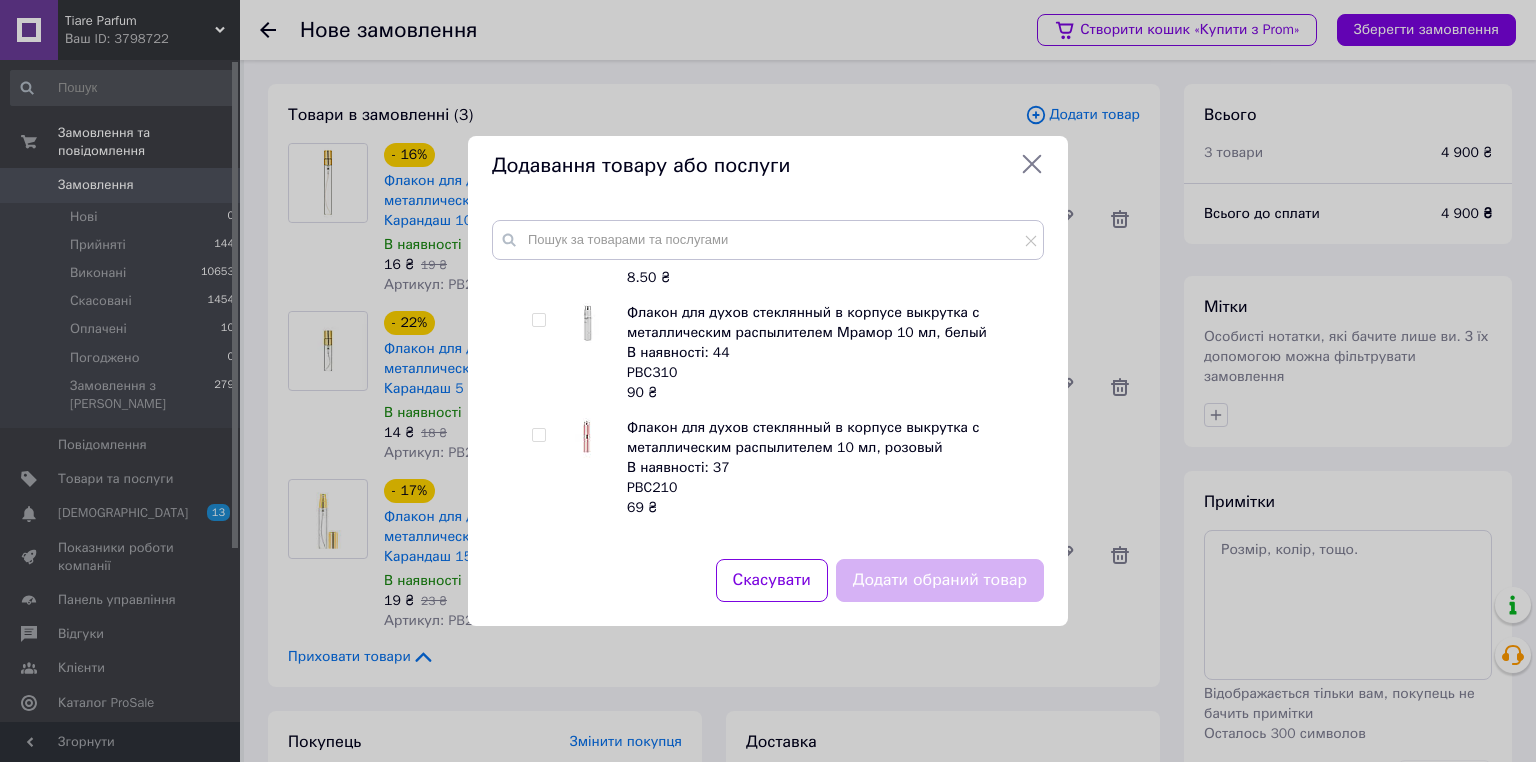 scroll, scrollTop: 6605, scrollLeft: 0, axis: vertical 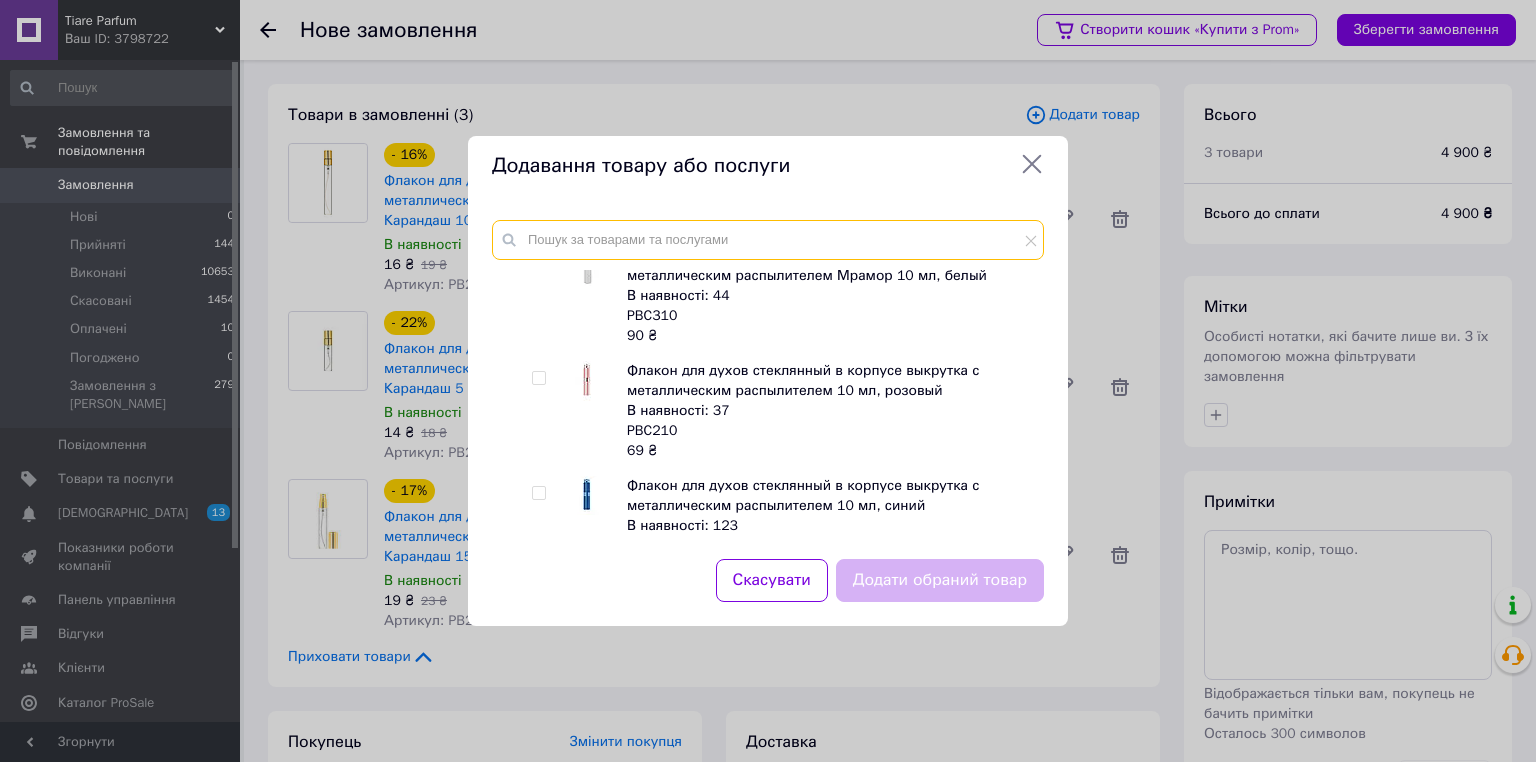 click at bounding box center [768, 240] 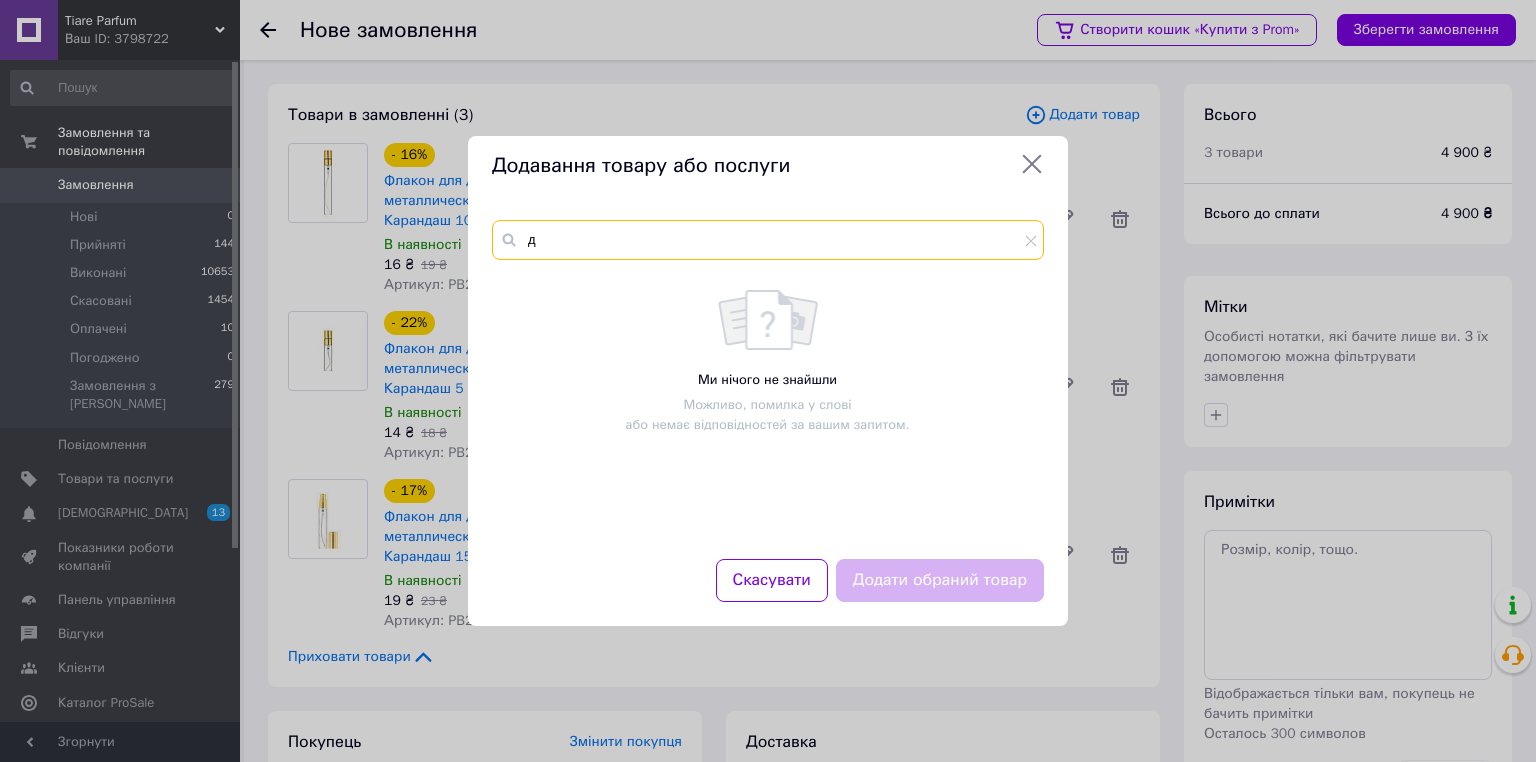 scroll, scrollTop: 0, scrollLeft: 0, axis: both 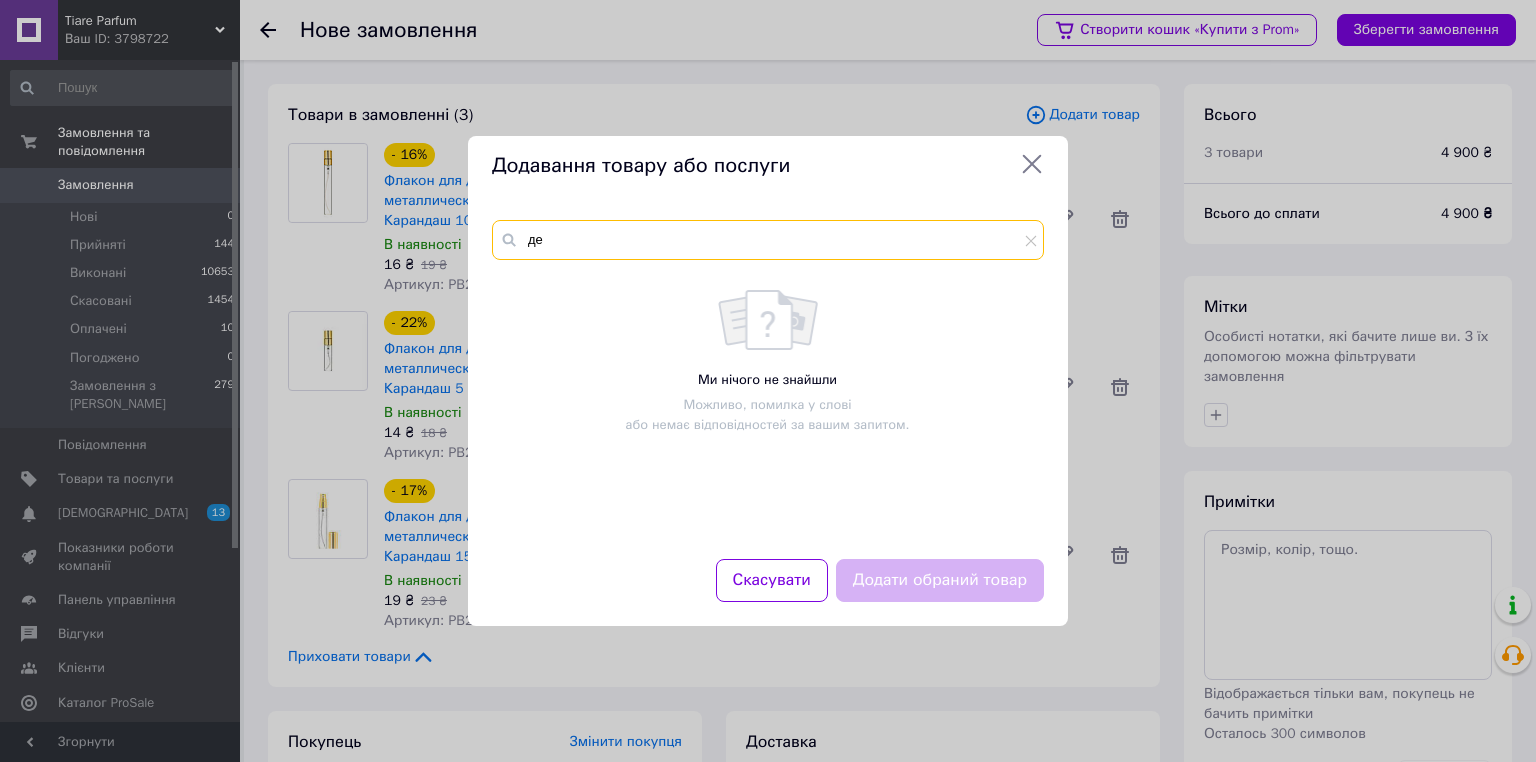 type on "д" 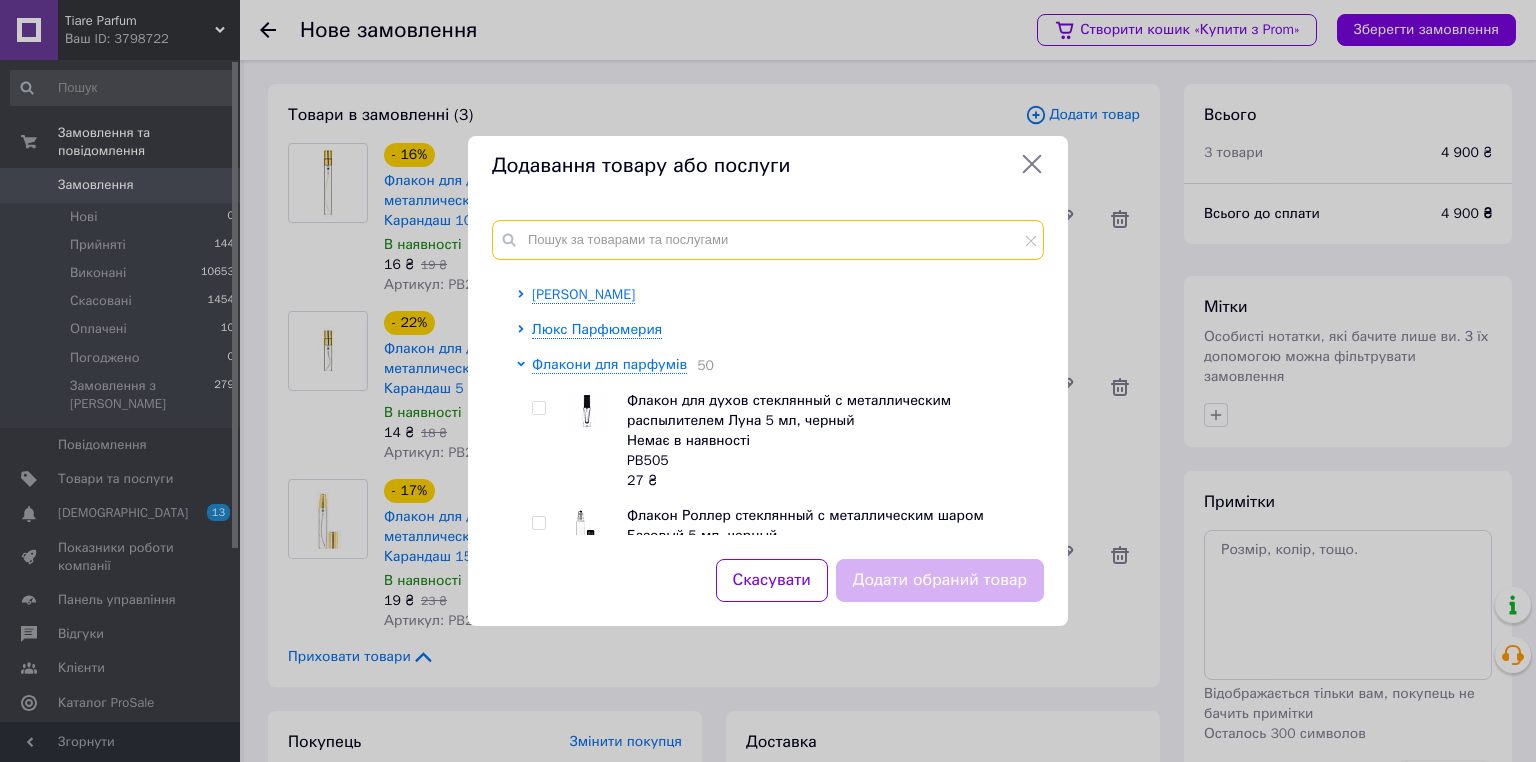 scroll, scrollTop: 0, scrollLeft: 0, axis: both 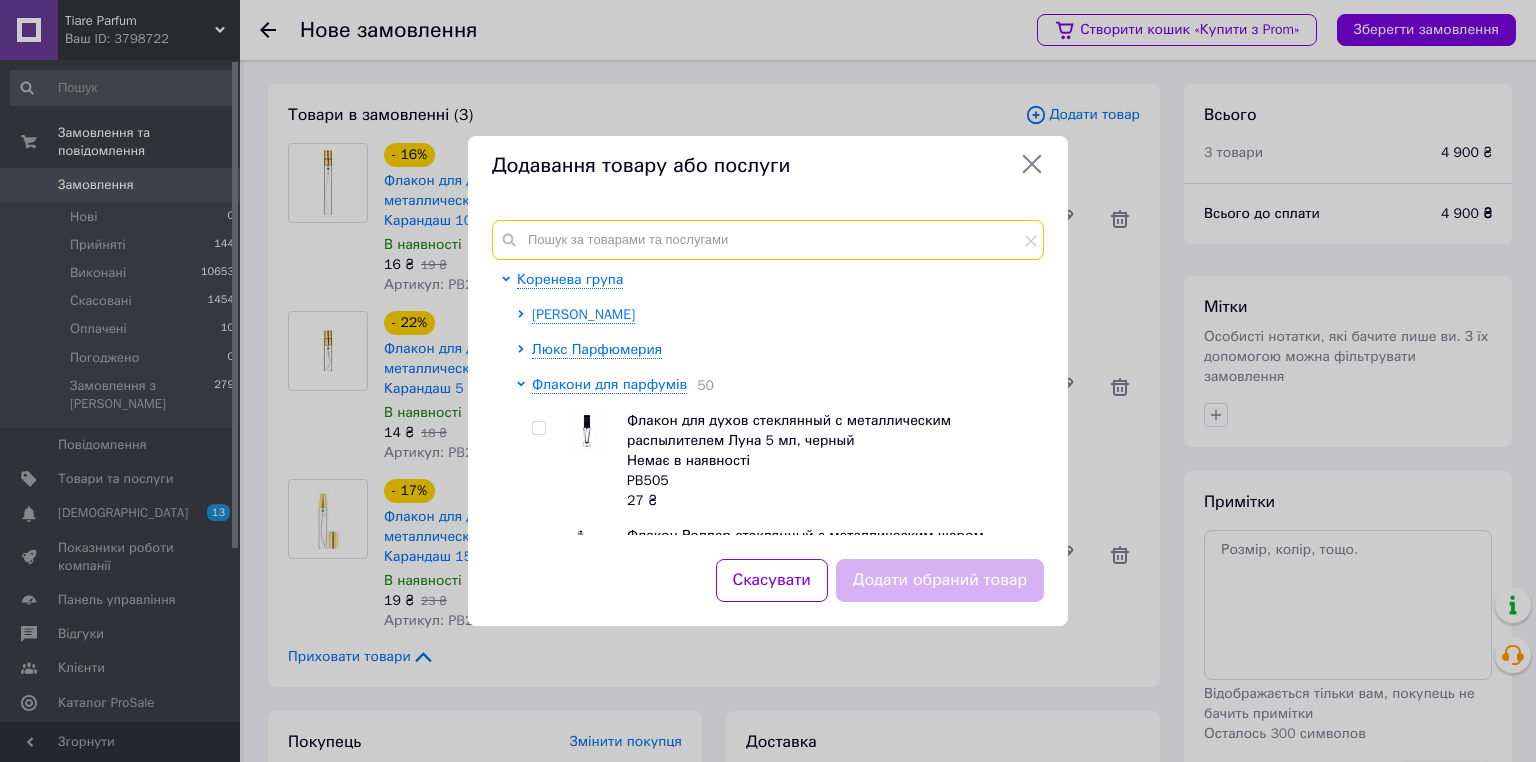 click at bounding box center (768, 240) 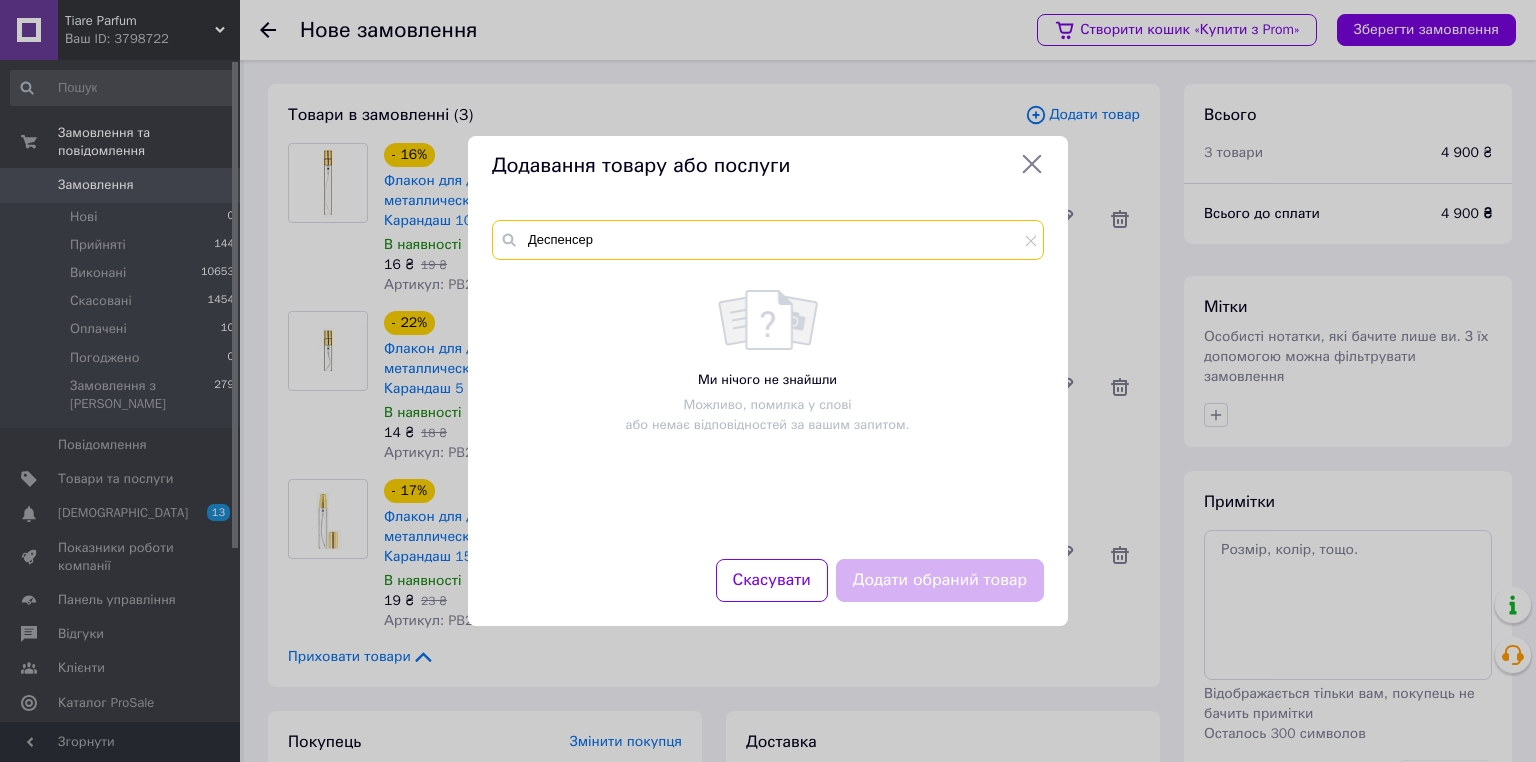 type on "Деспенсер" 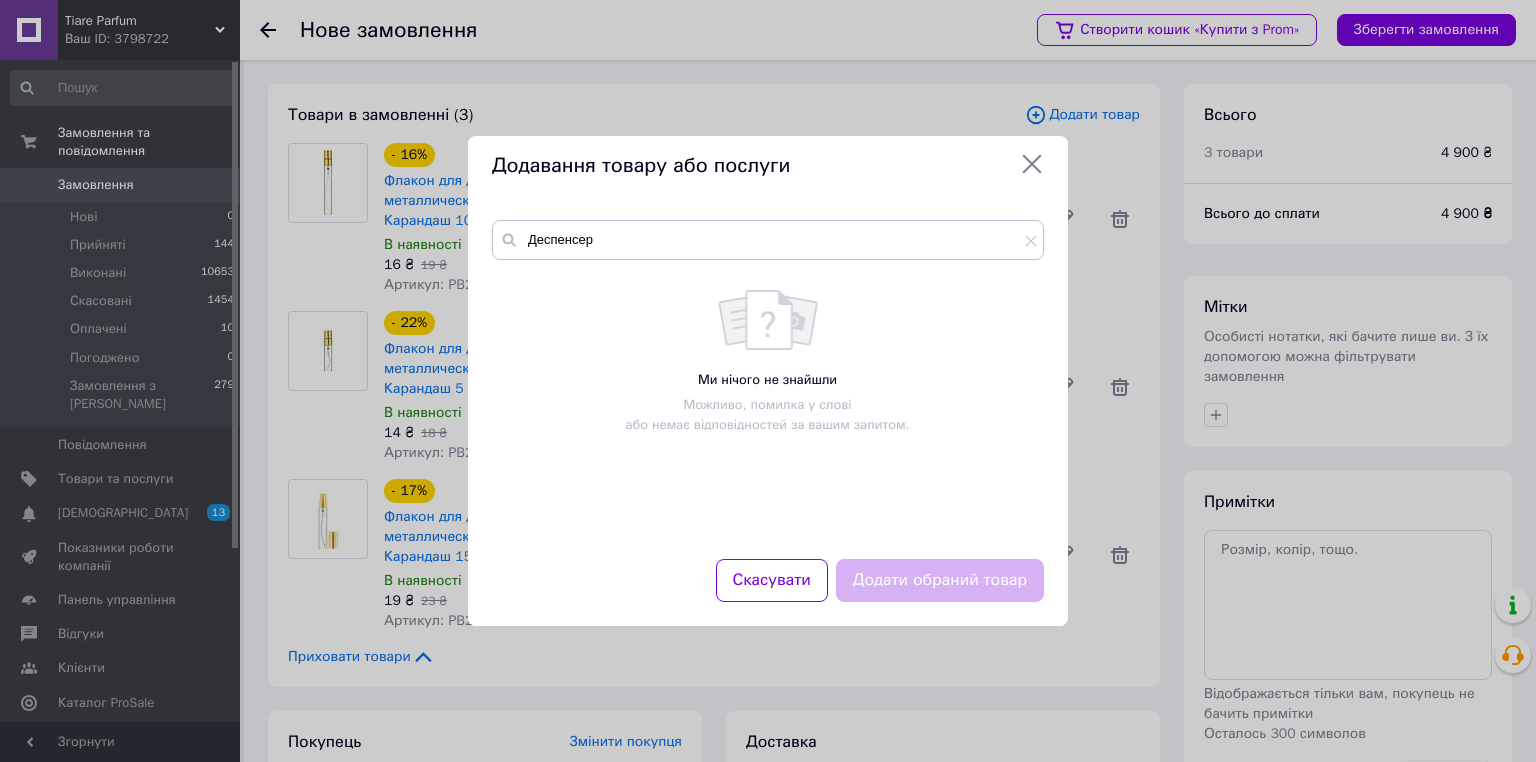 click 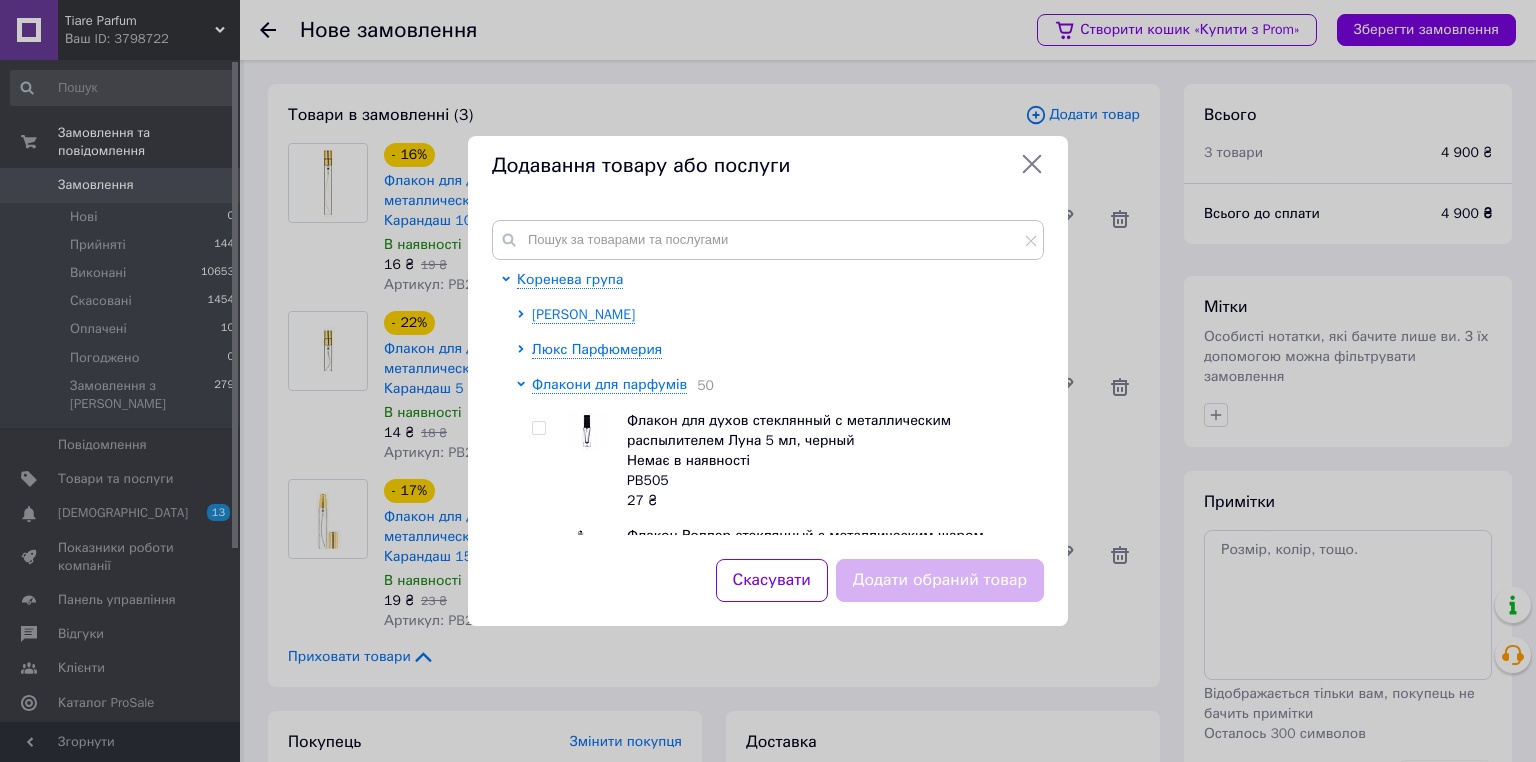 click 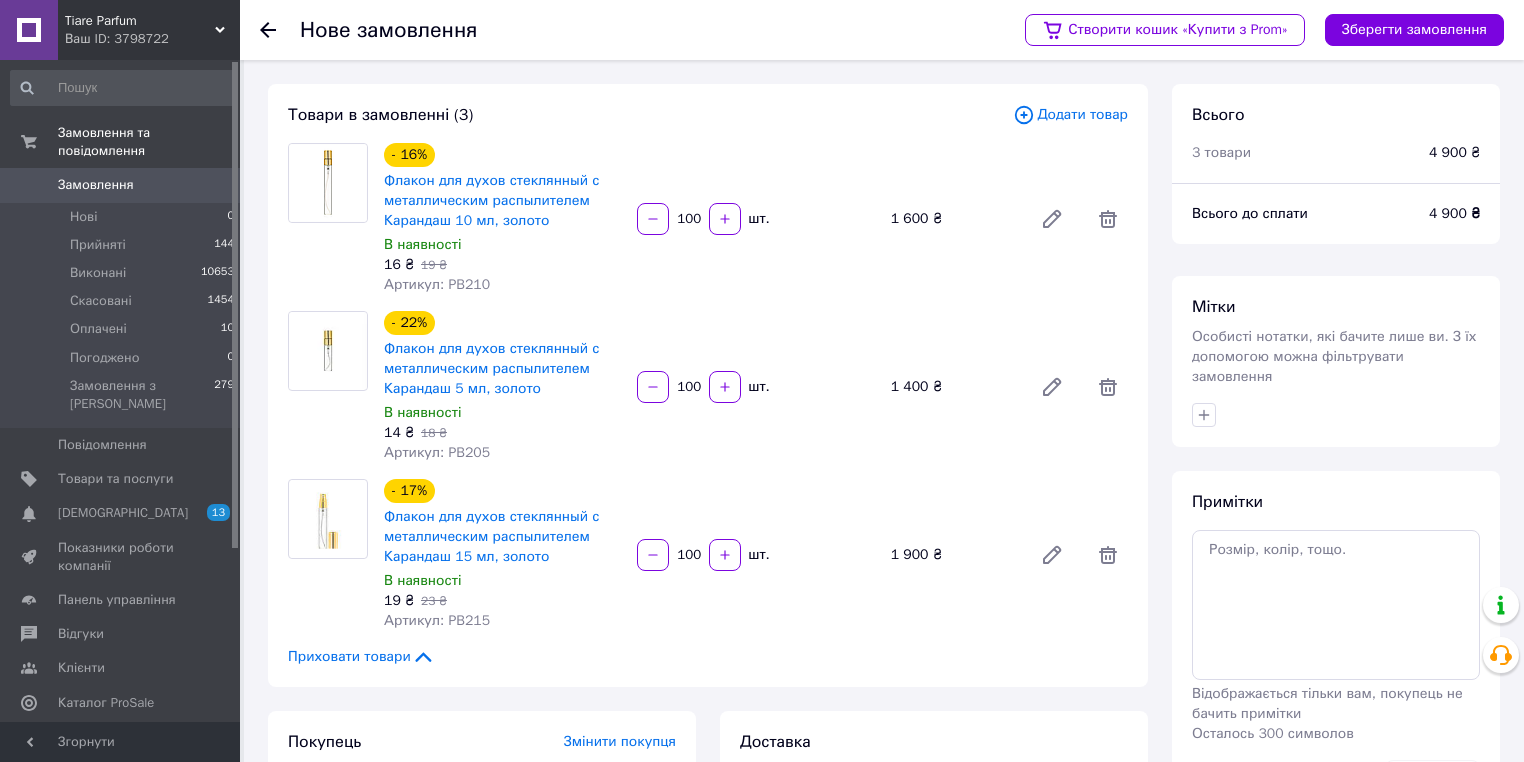 click 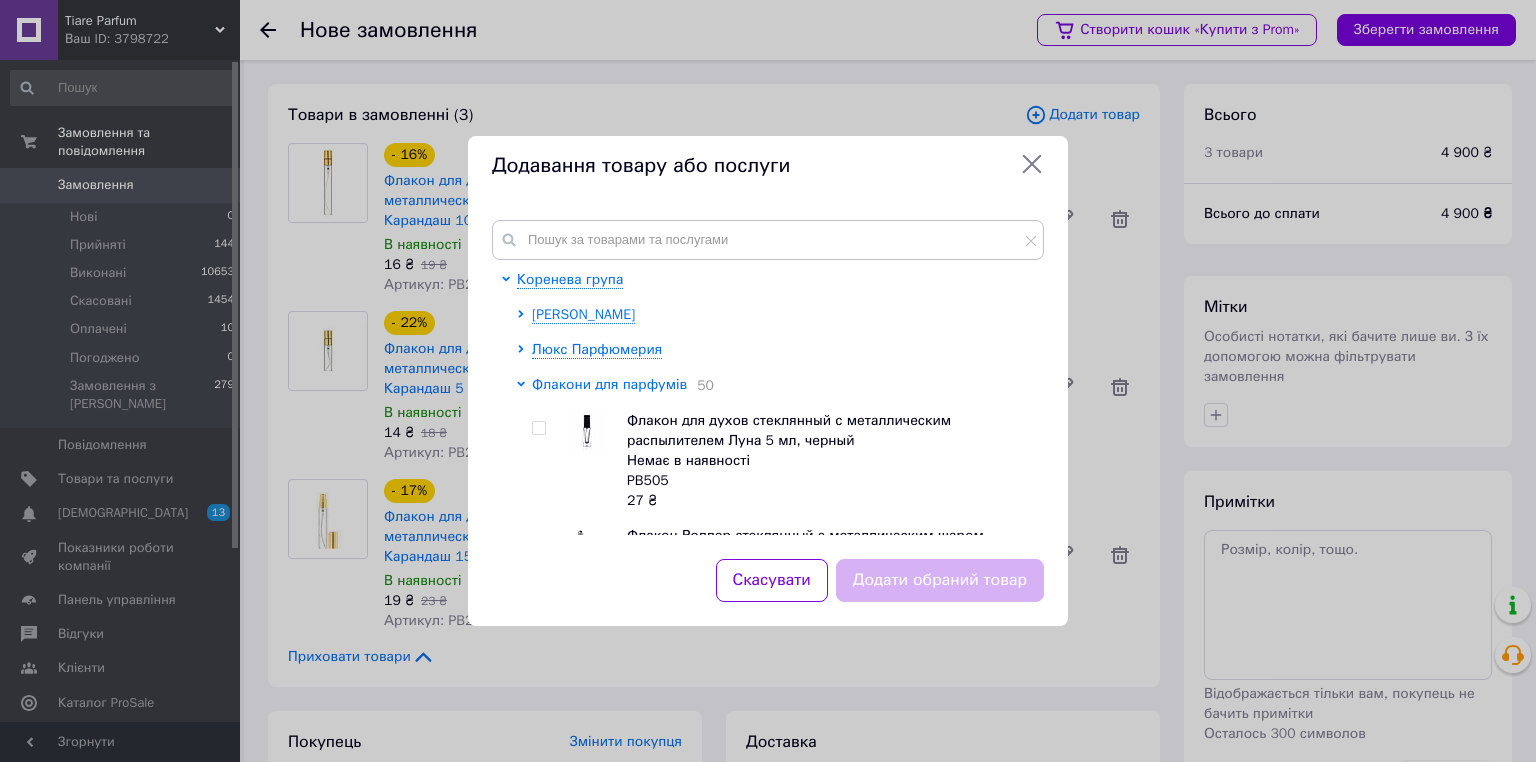 click on "Флакони для парфумів" at bounding box center [609, 384] 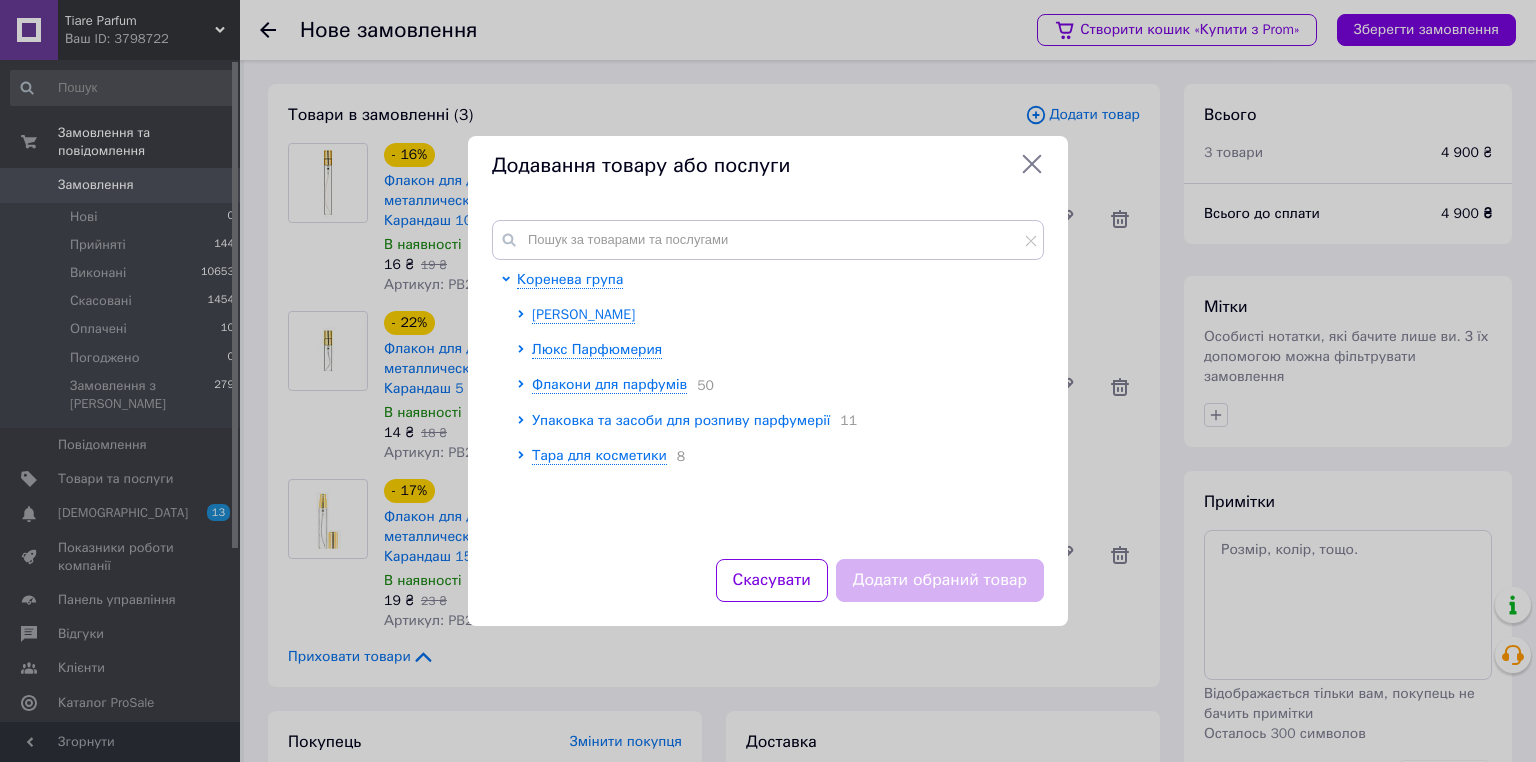 click on "Упаковка та засоби для розпиву парфумерії" at bounding box center [681, 420] 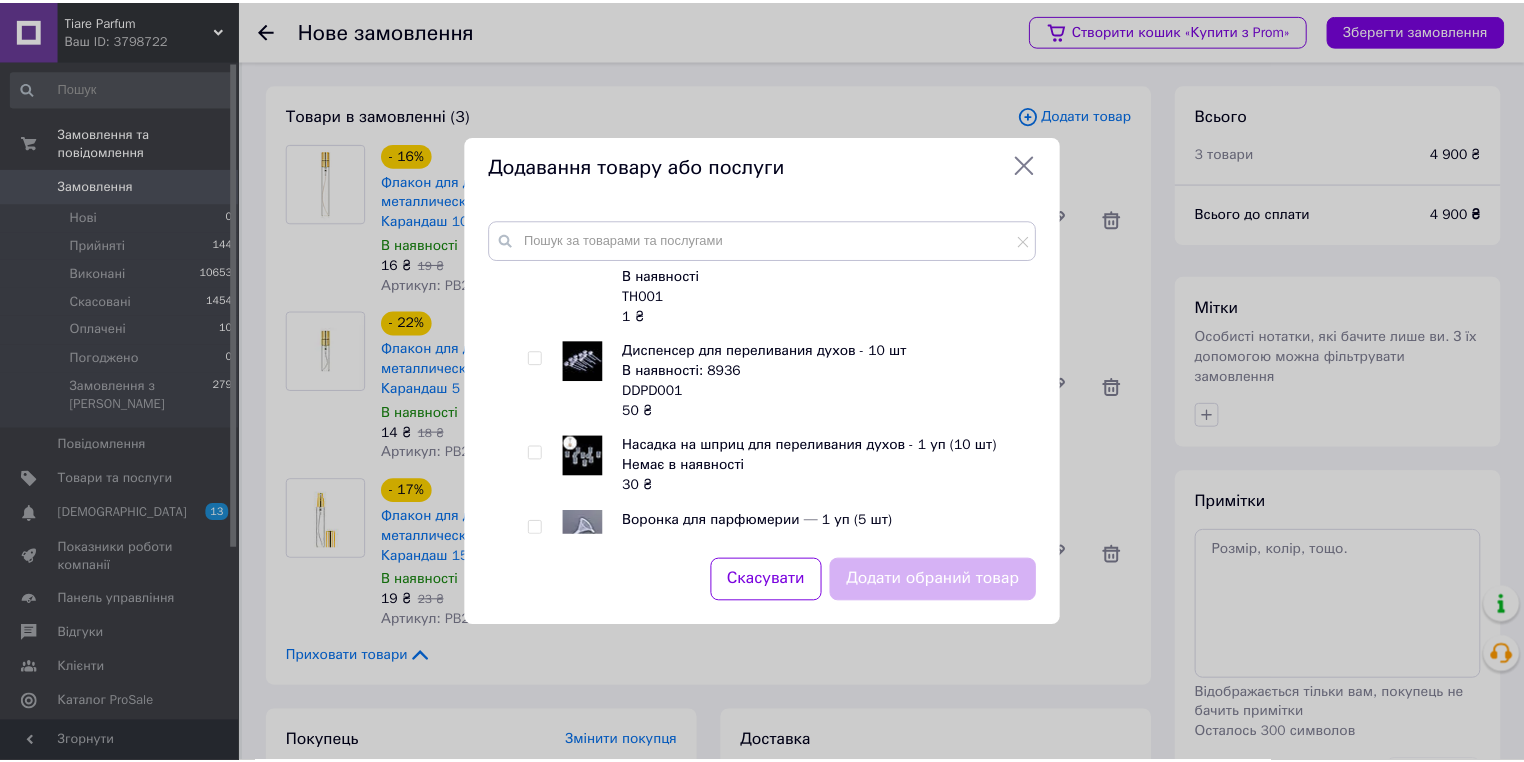 scroll, scrollTop: 1120, scrollLeft: 0, axis: vertical 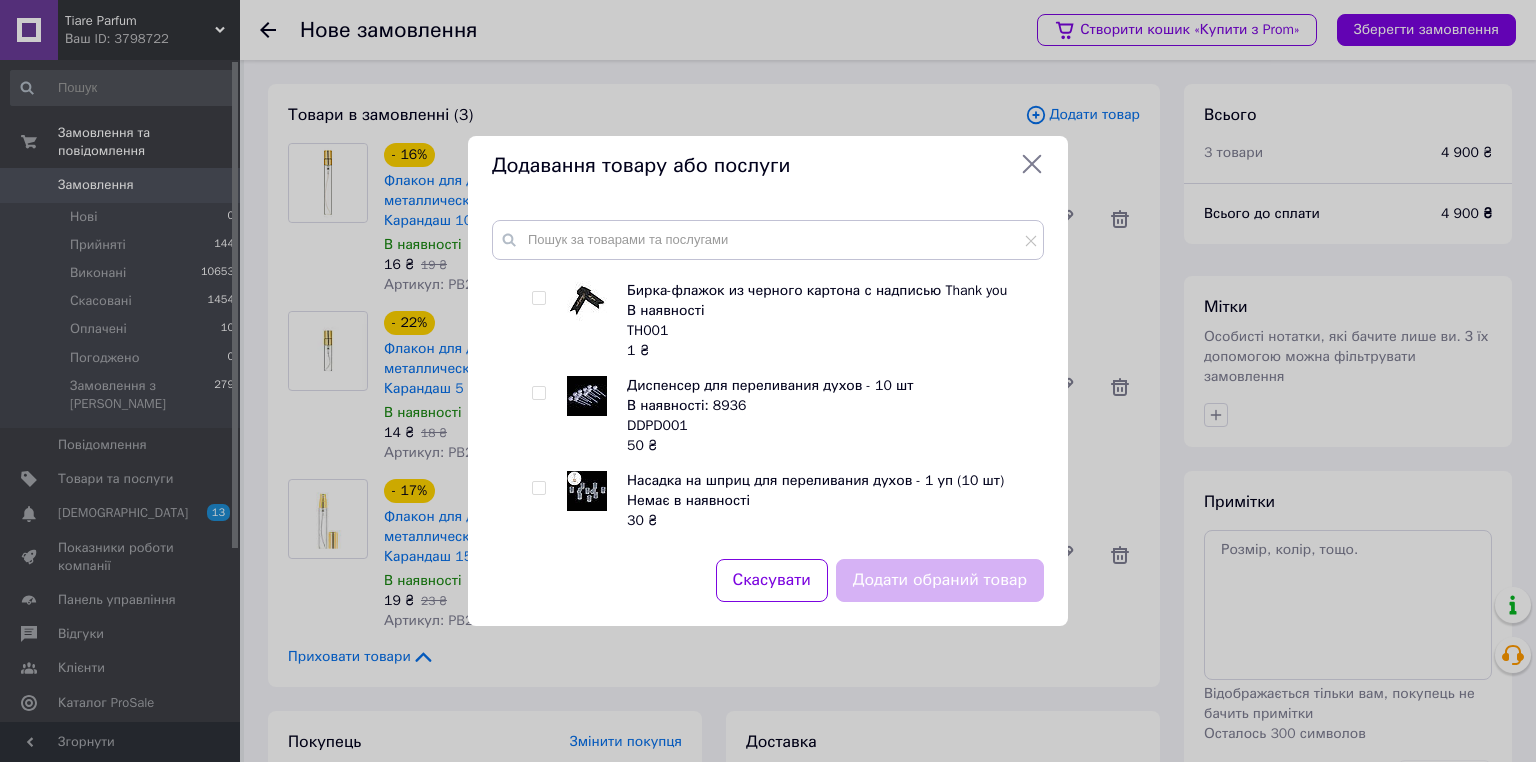 click at bounding box center [538, 393] 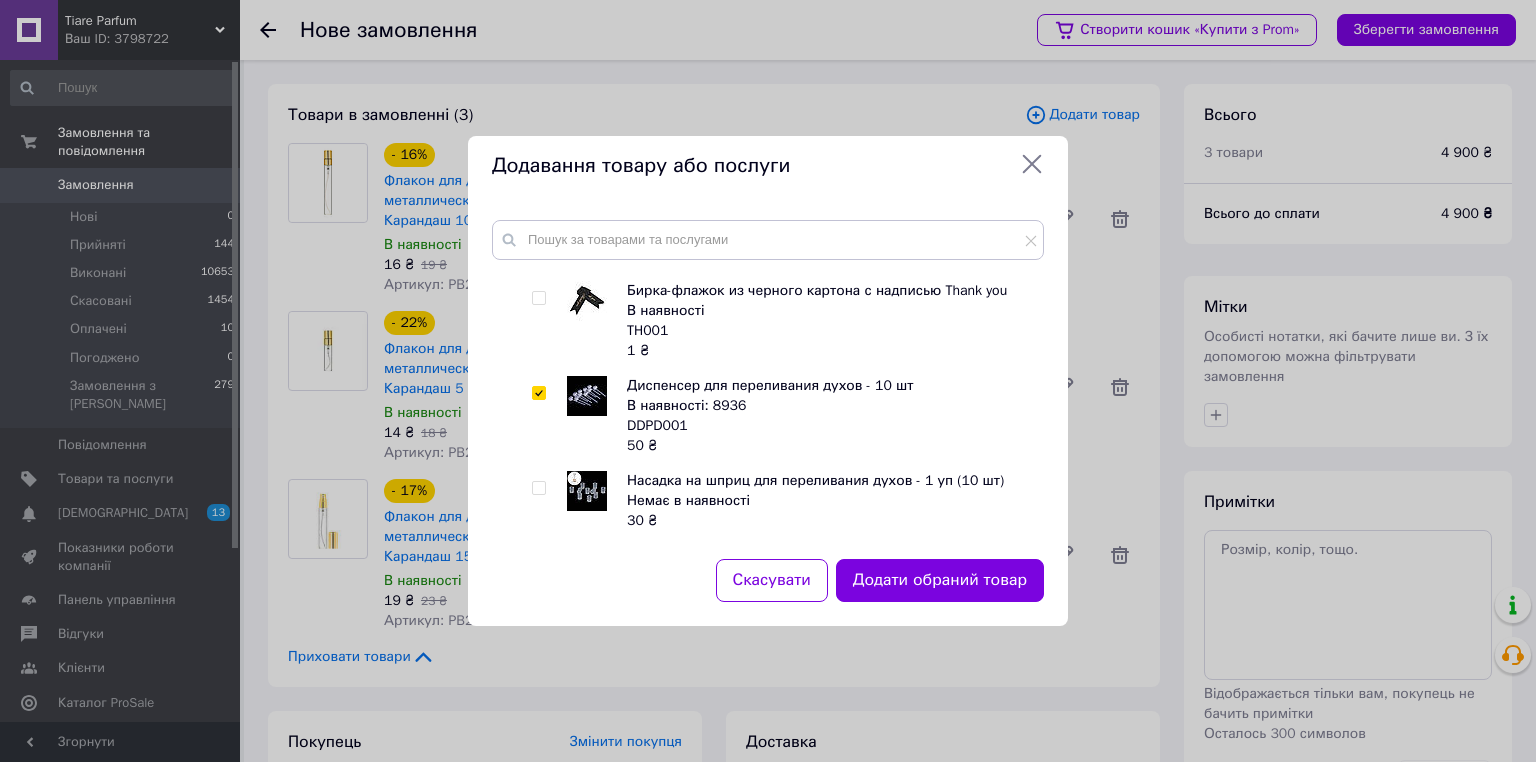 click on "Додати обраний товар" at bounding box center [940, 580] 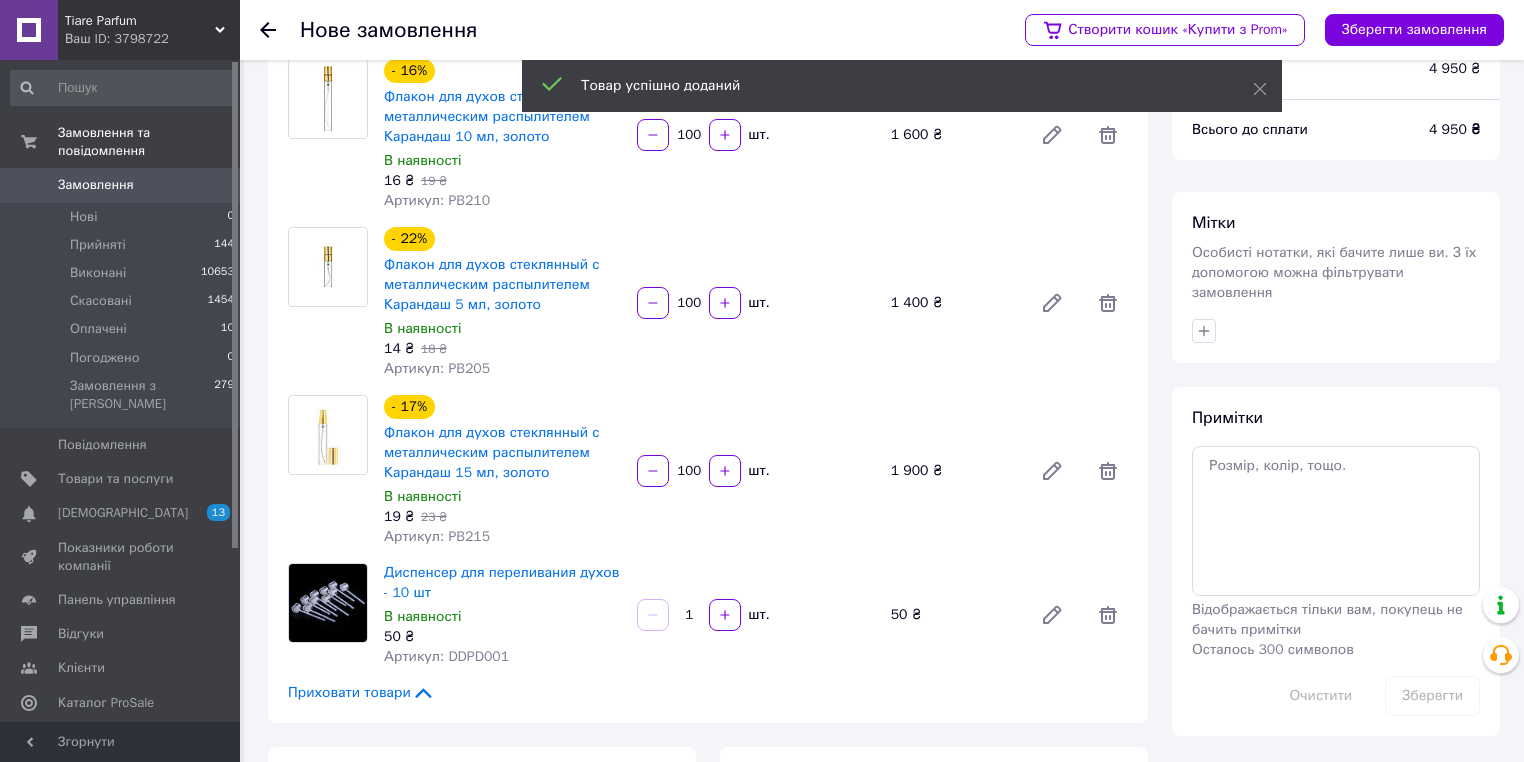 scroll, scrollTop: 320, scrollLeft: 0, axis: vertical 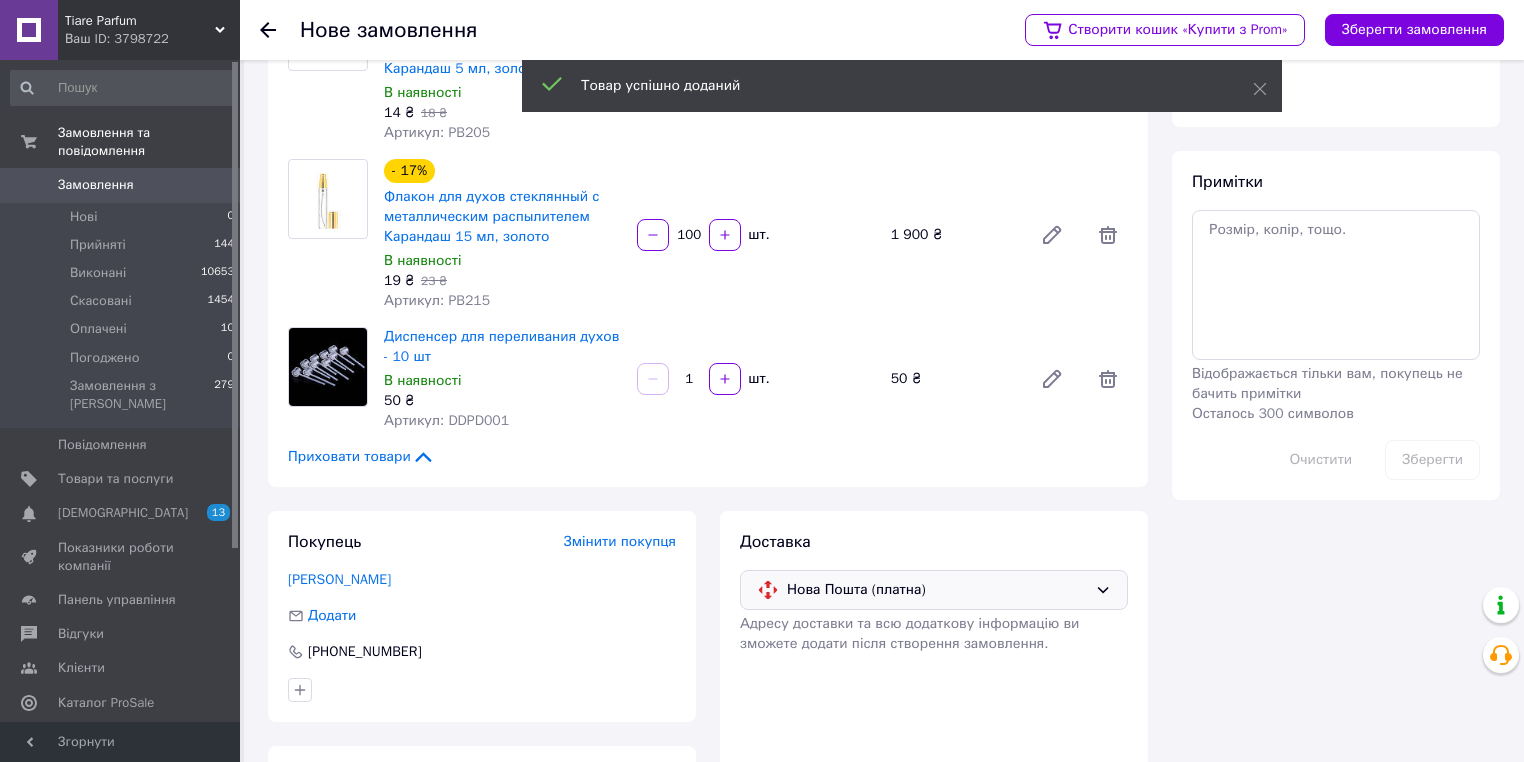 click on "1" at bounding box center [689, 379] 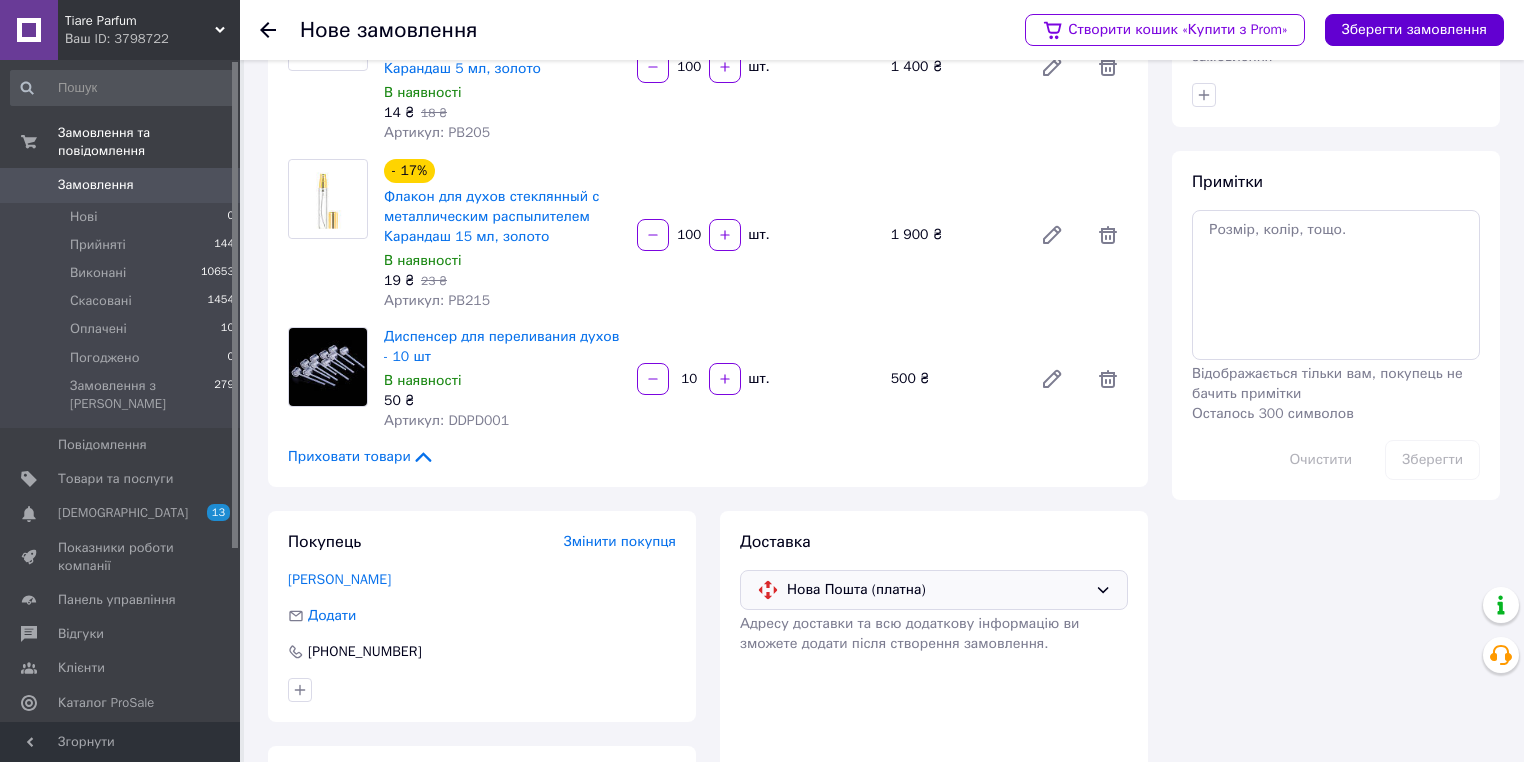 type on "10" 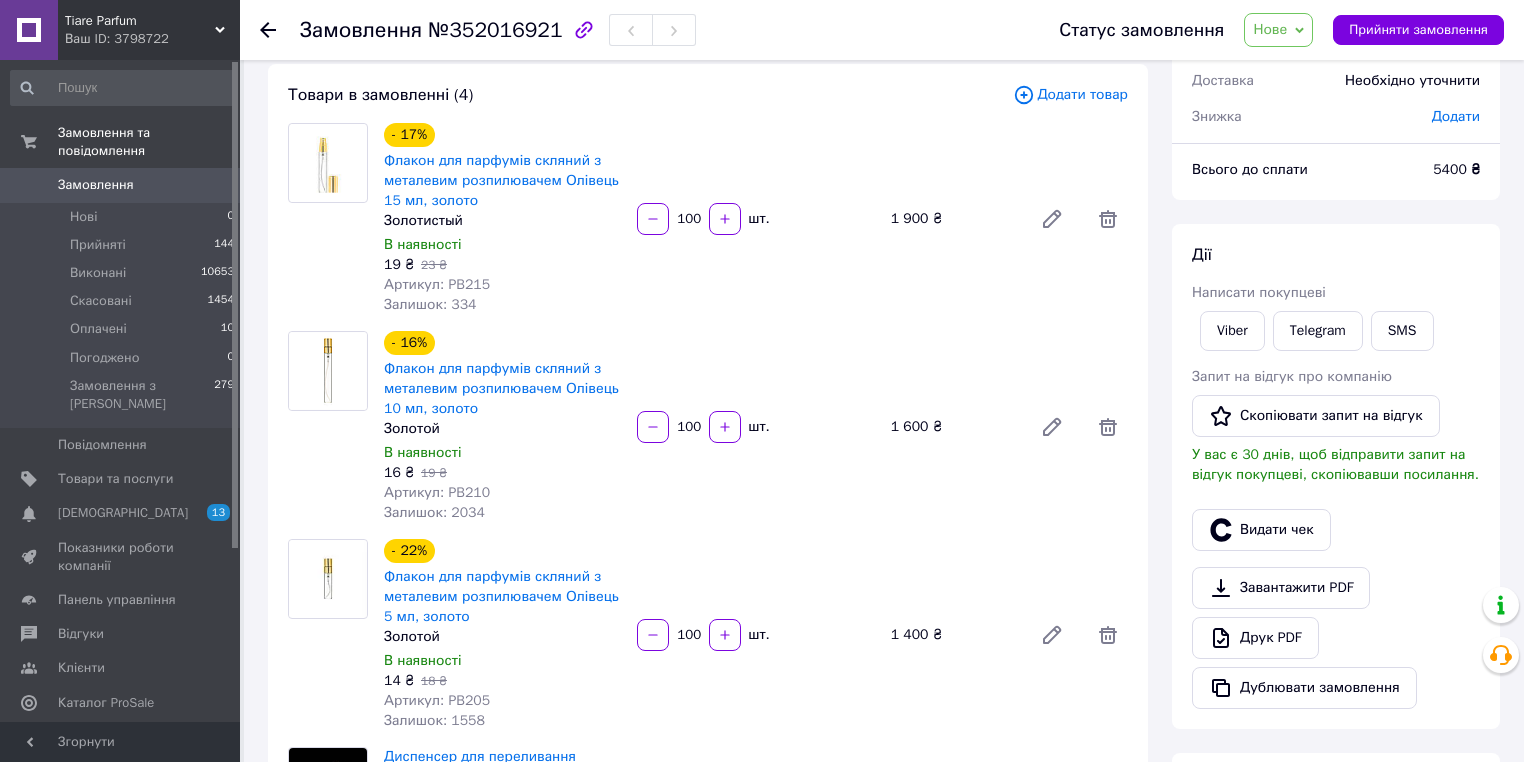 scroll, scrollTop: 0, scrollLeft: 0, axis: both 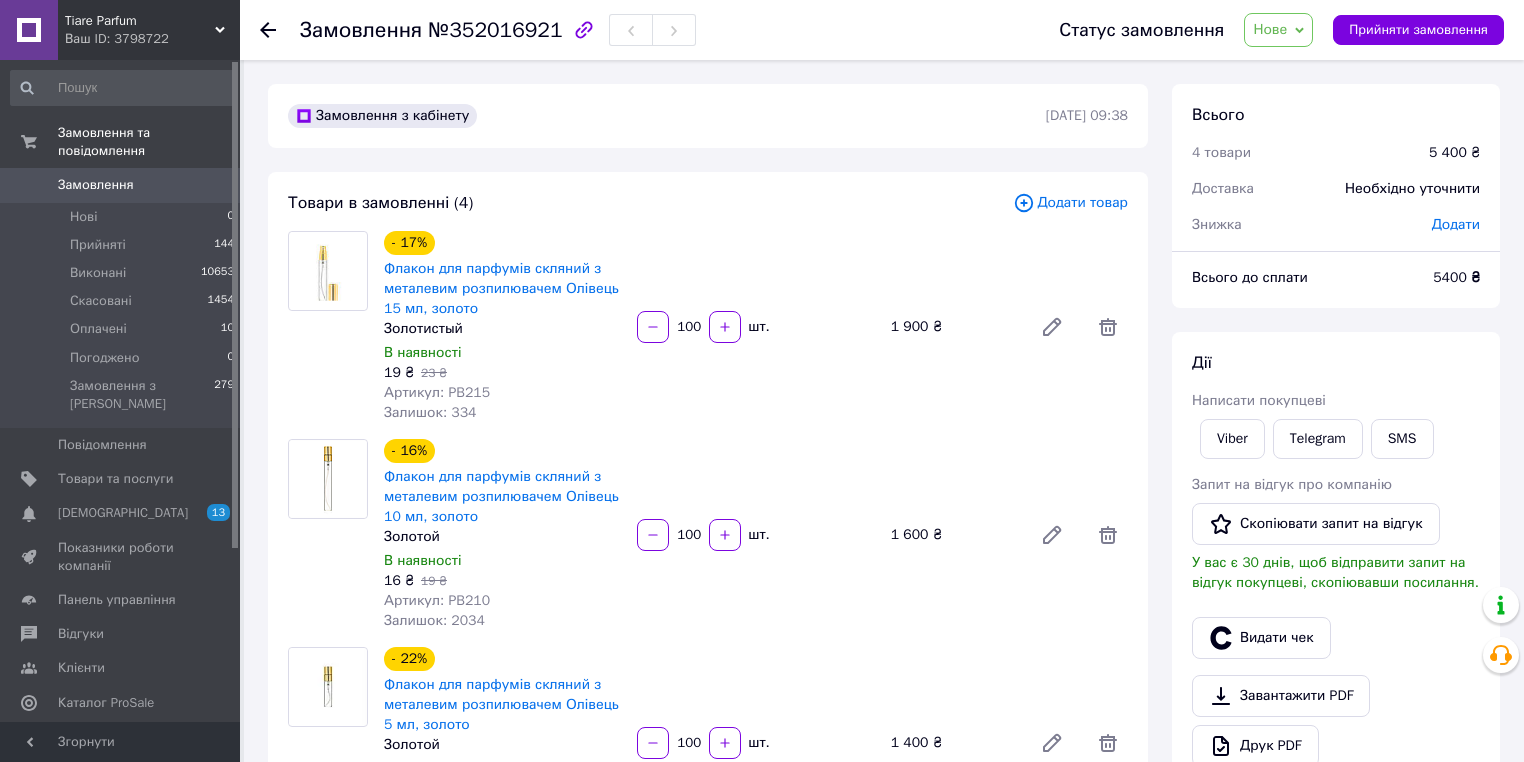 click 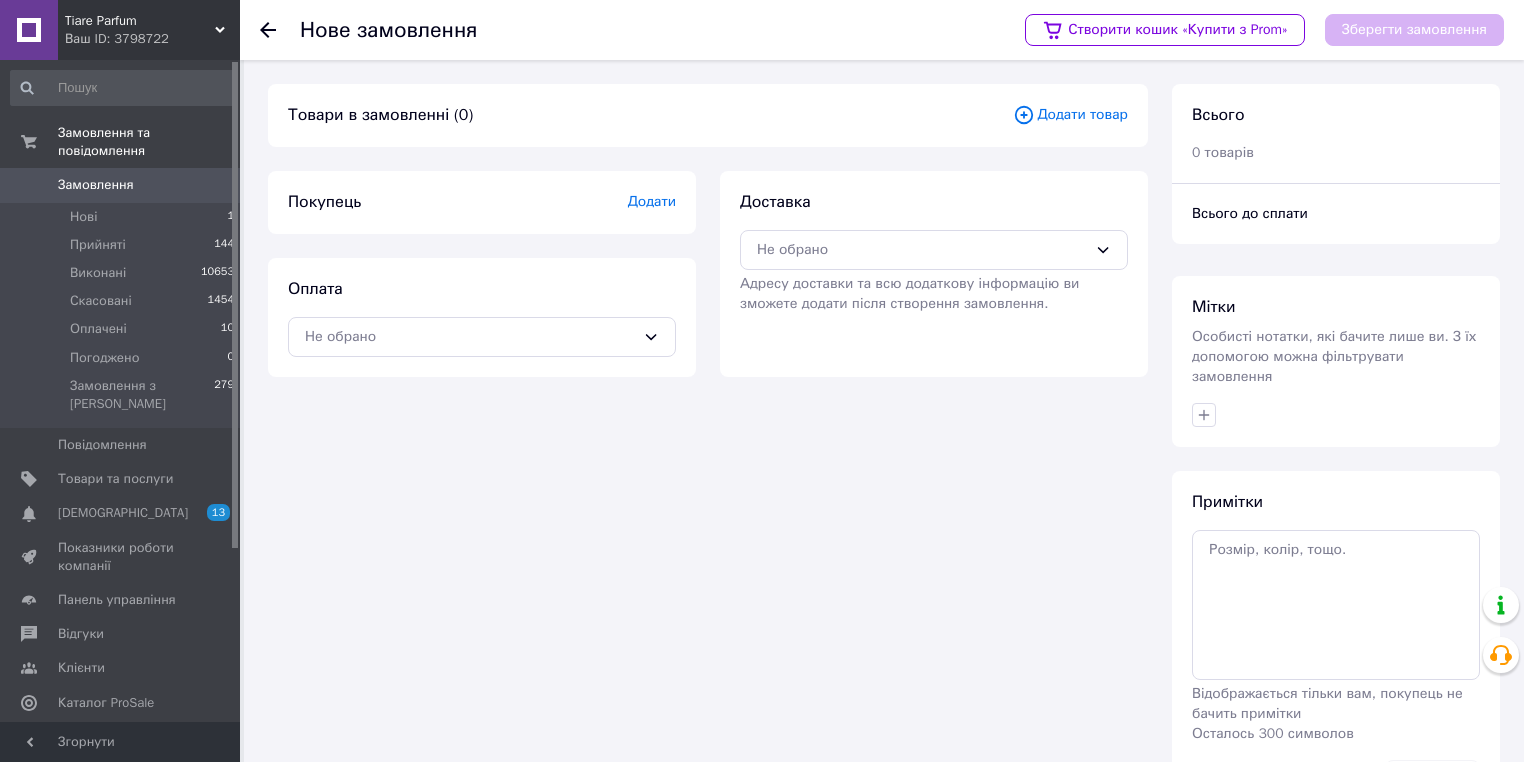 click 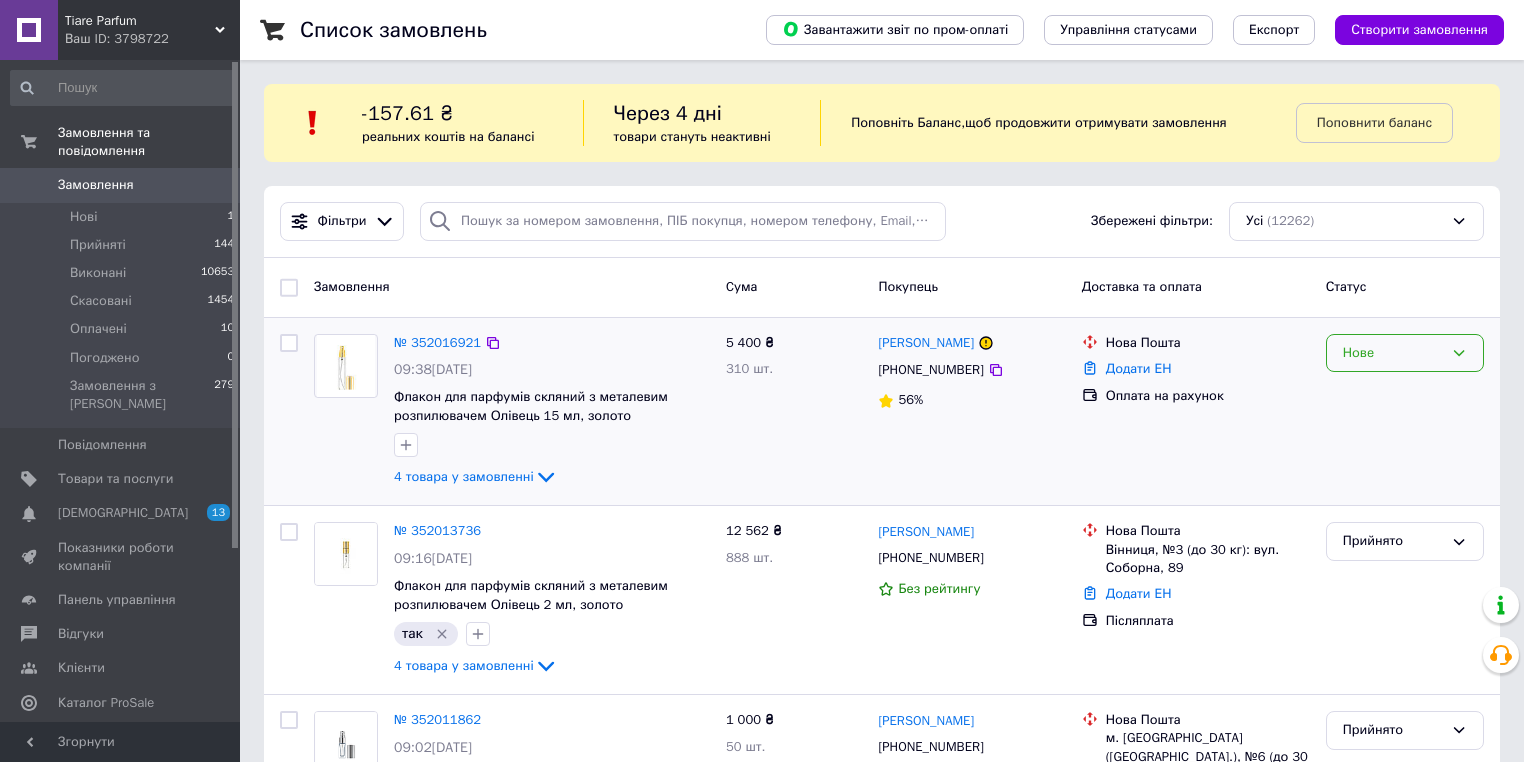 click 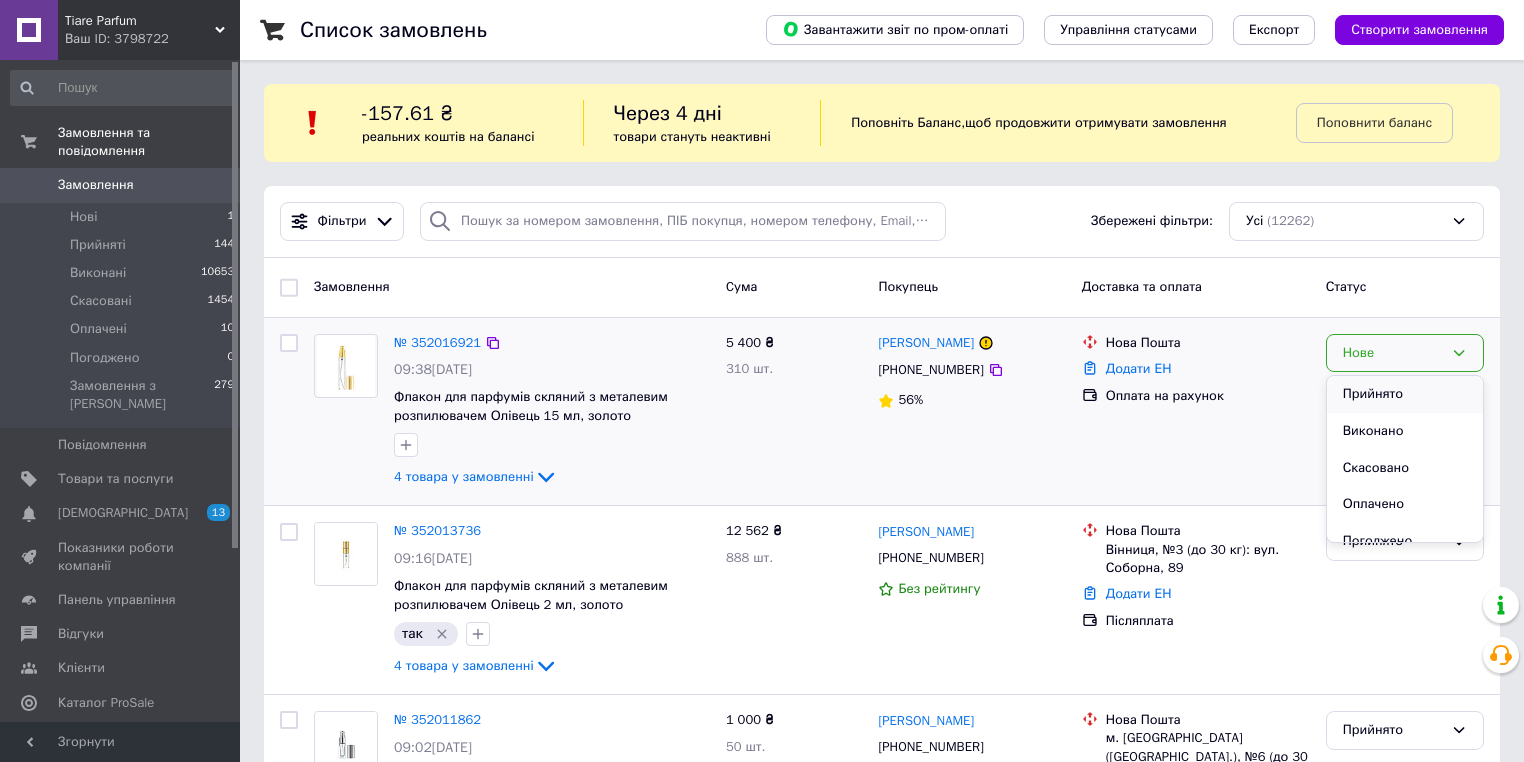 click on "Прийнято" at bounding box center [1405, 394] 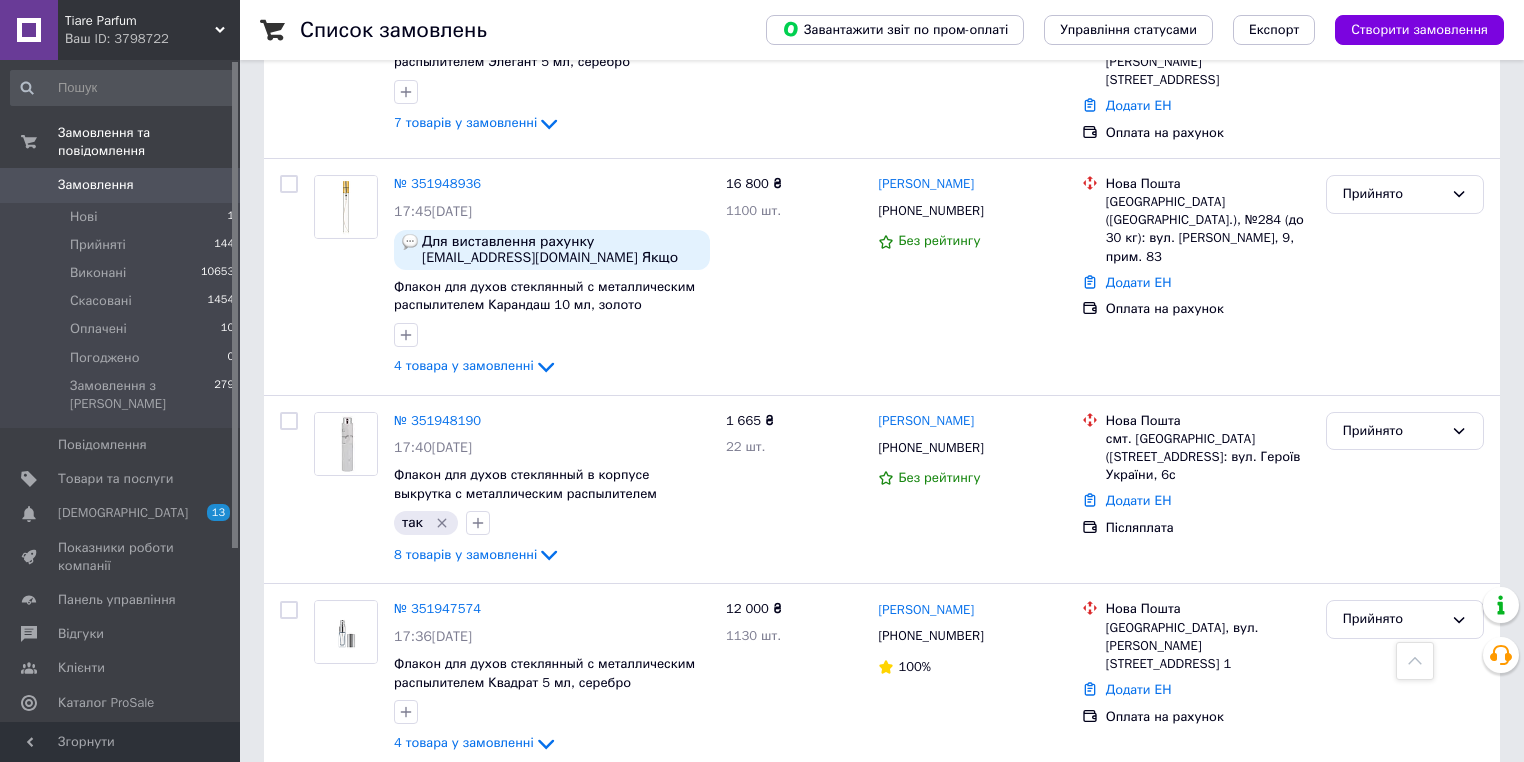 scroll, scrollTop: 2880, scrollLeft: 0, axis: vertical 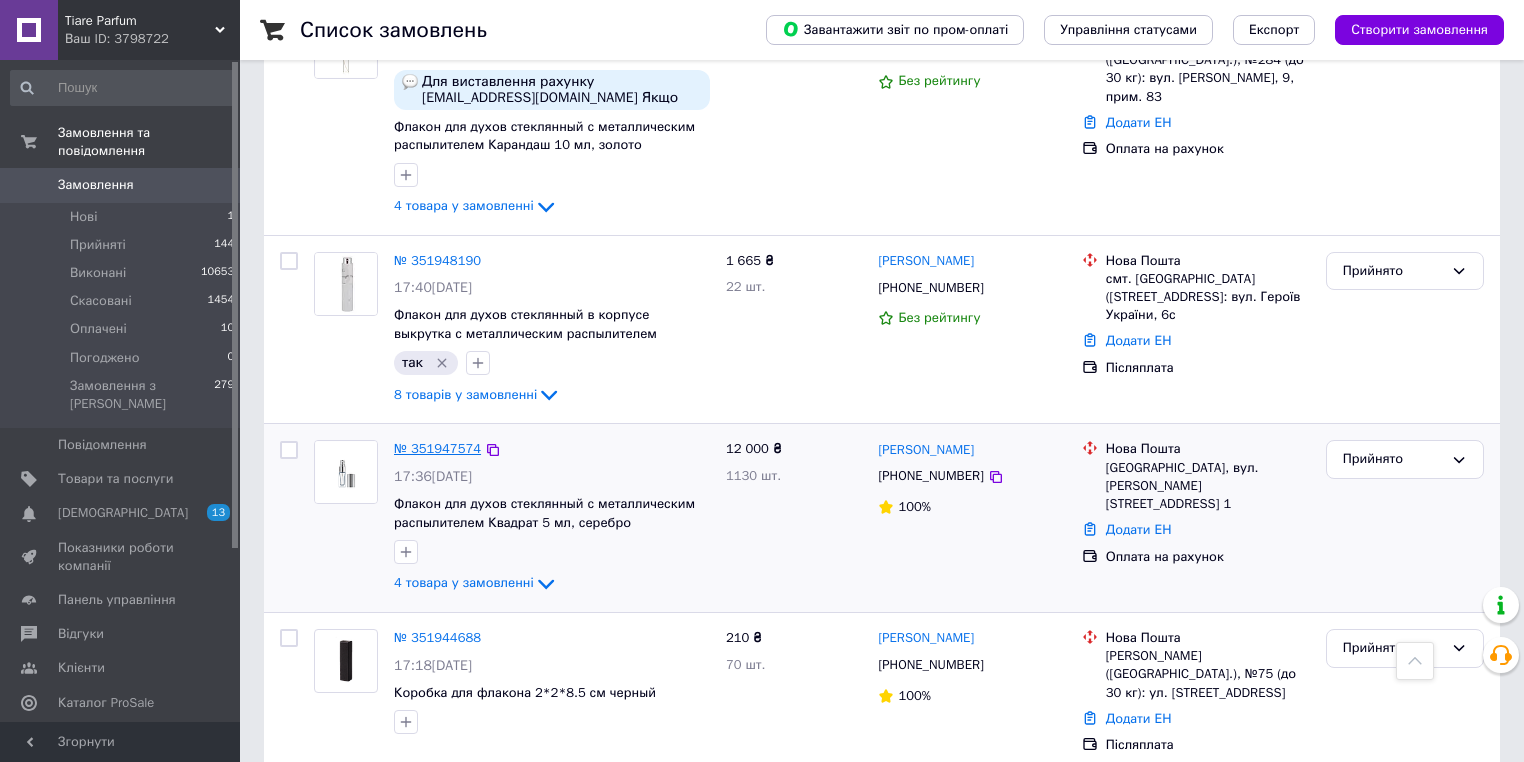 click on "№ 351947574" at bounding box center (437, 448) 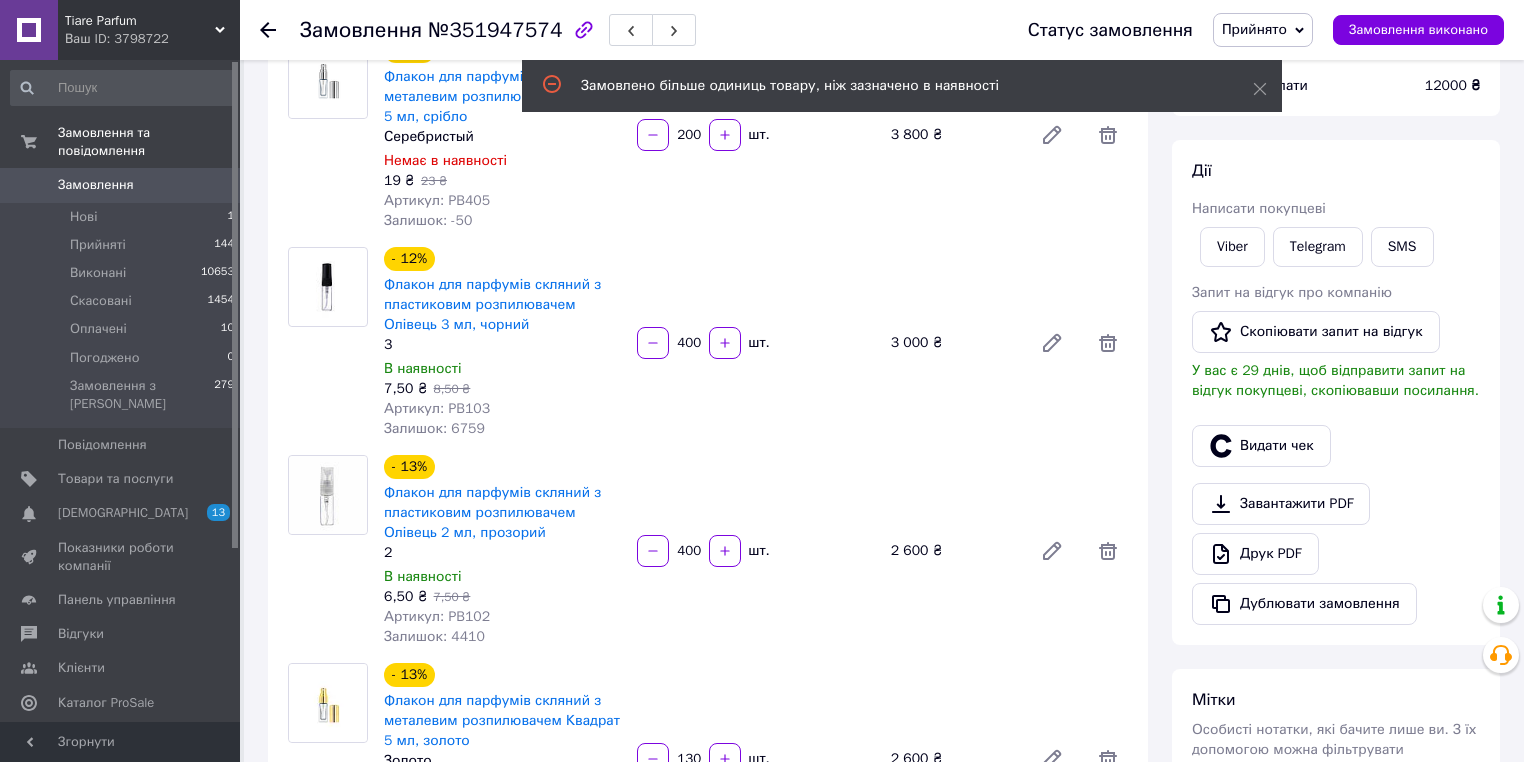 scroll, scrollTop: 334, scrollLeft: 0, axis: vertical 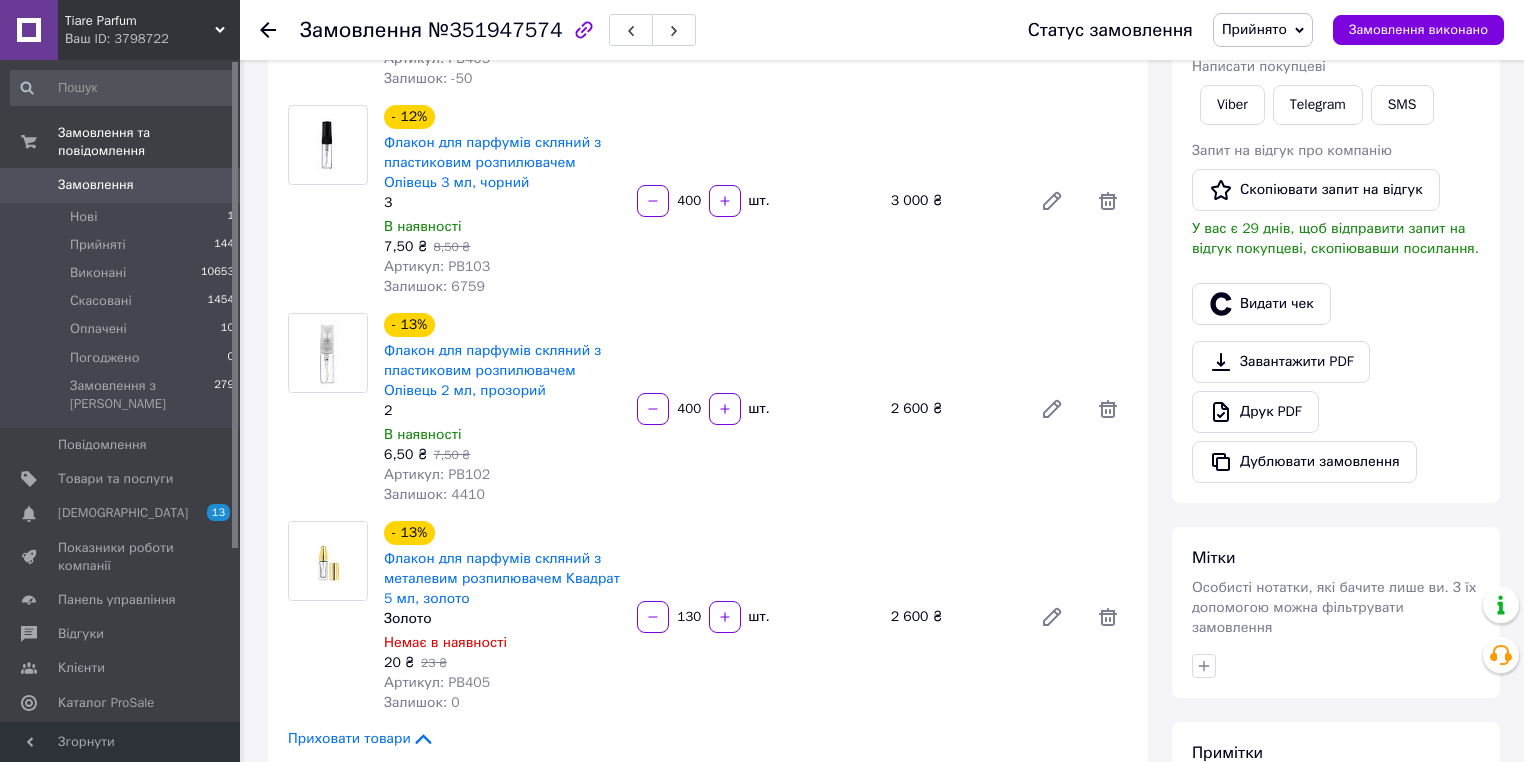 click on "130" at bounding box center [689, 617] 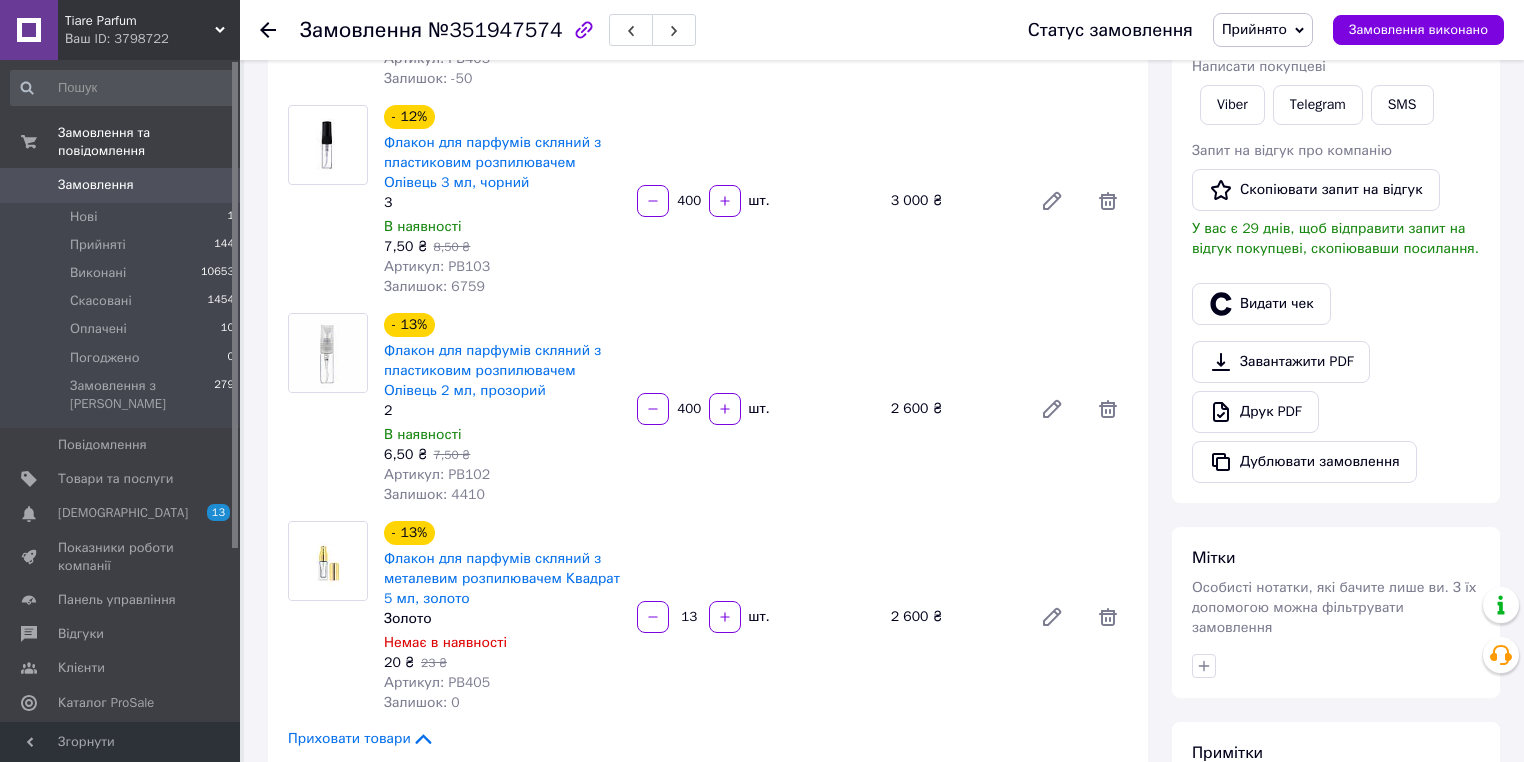 type on "1" 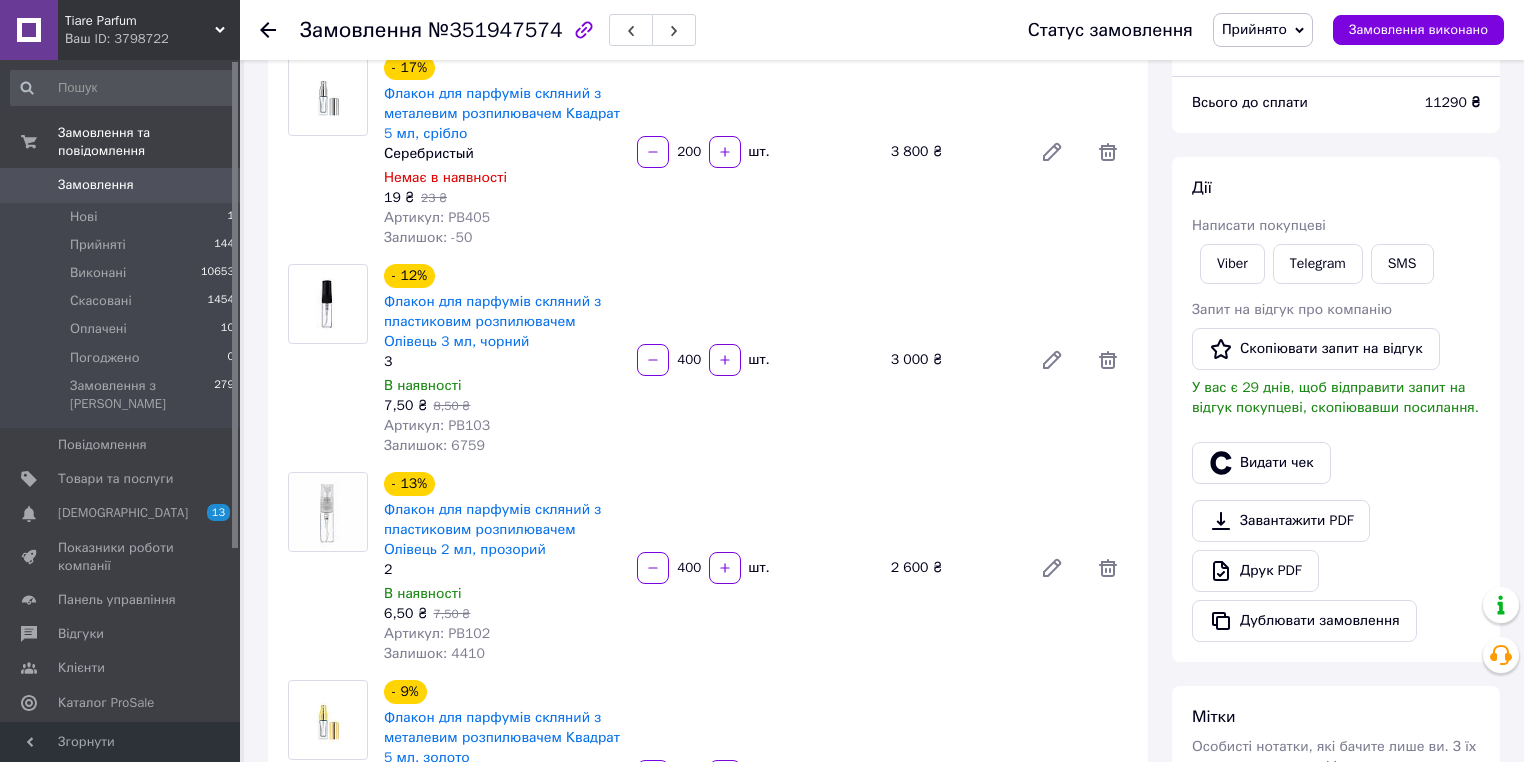 scroll, scrollTop: 400, scrollLeft: 0, axis: vertical 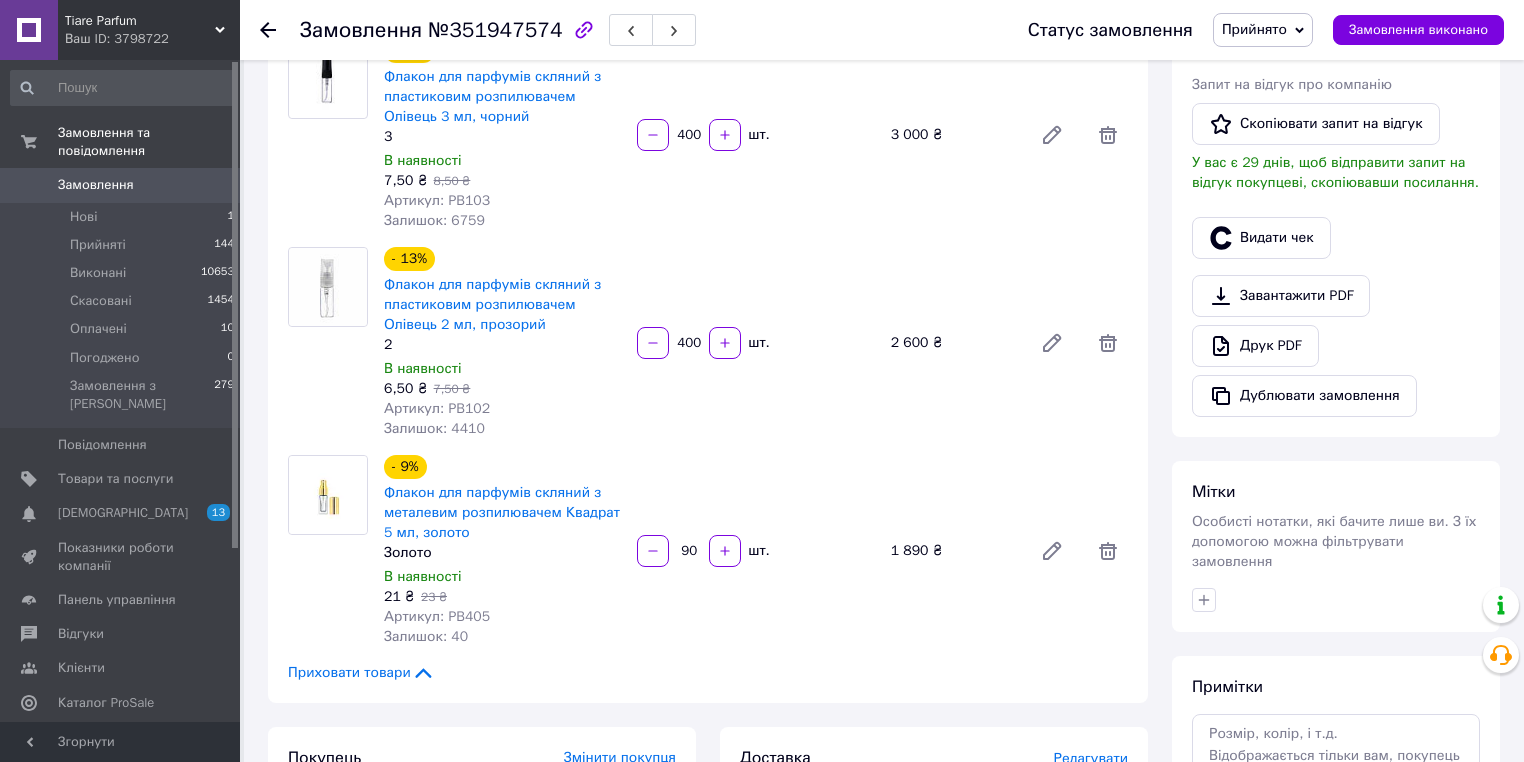 type on "90" 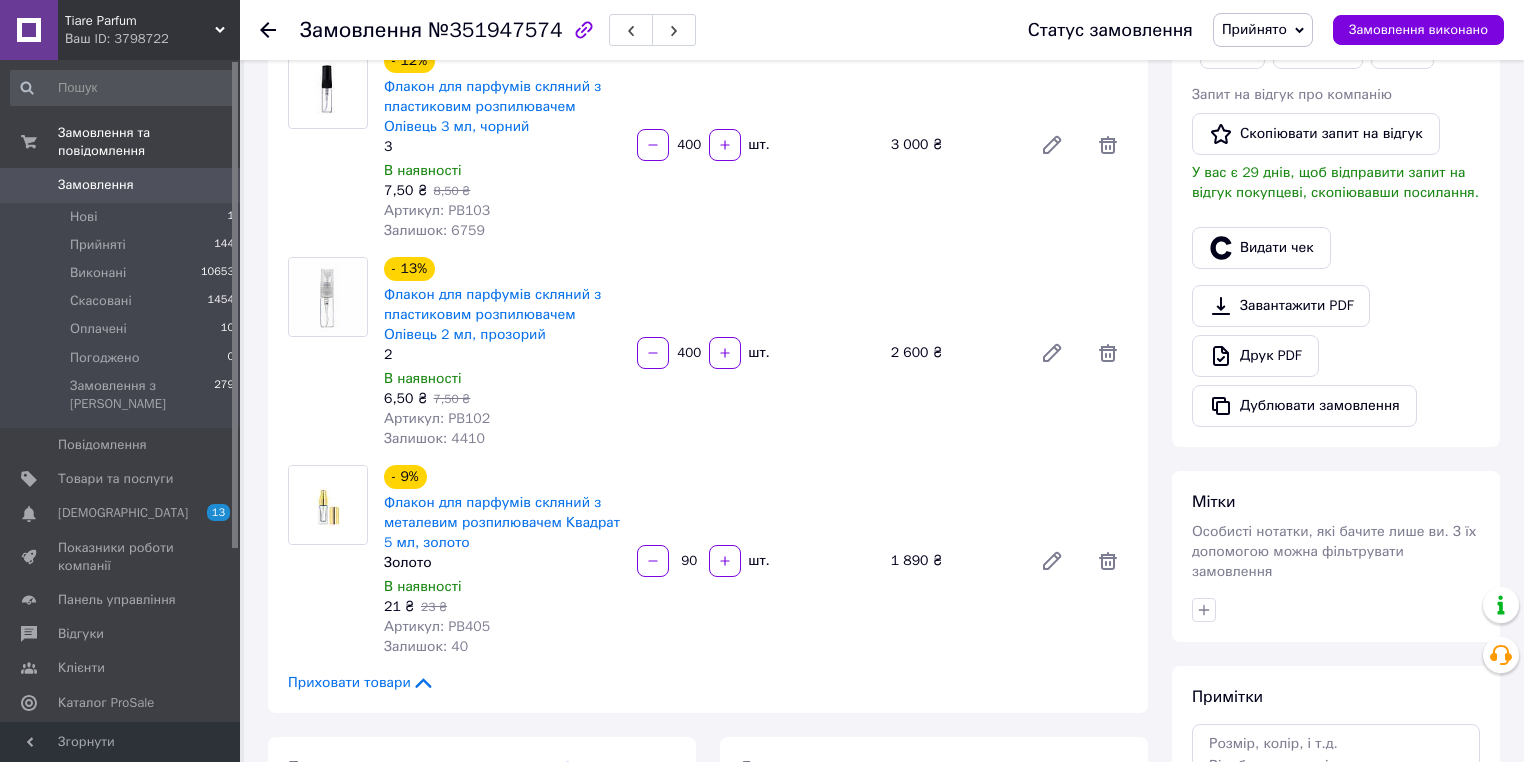 scroll, scrollTop: 160, scrollLeft: 0, axis: vertical 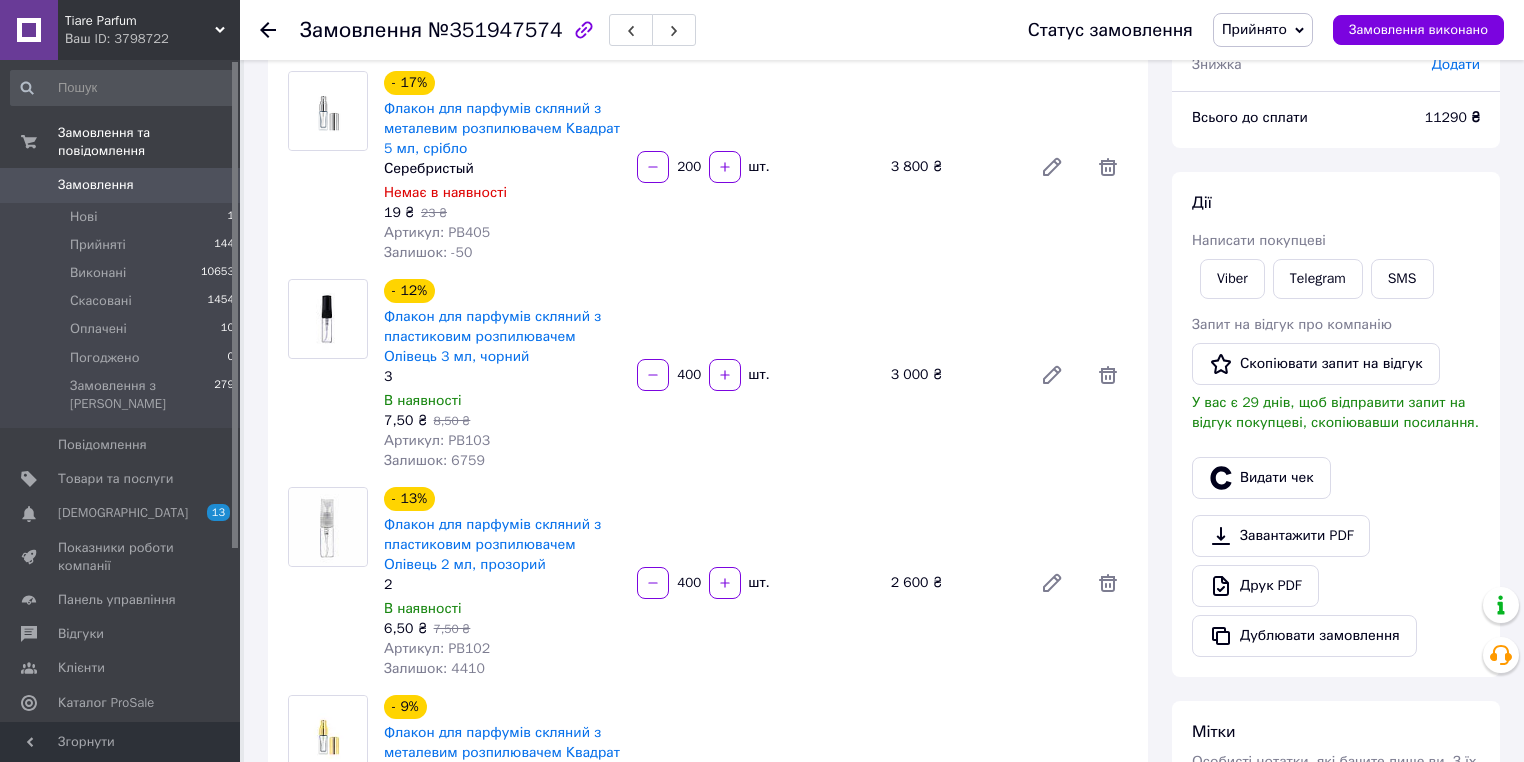 click 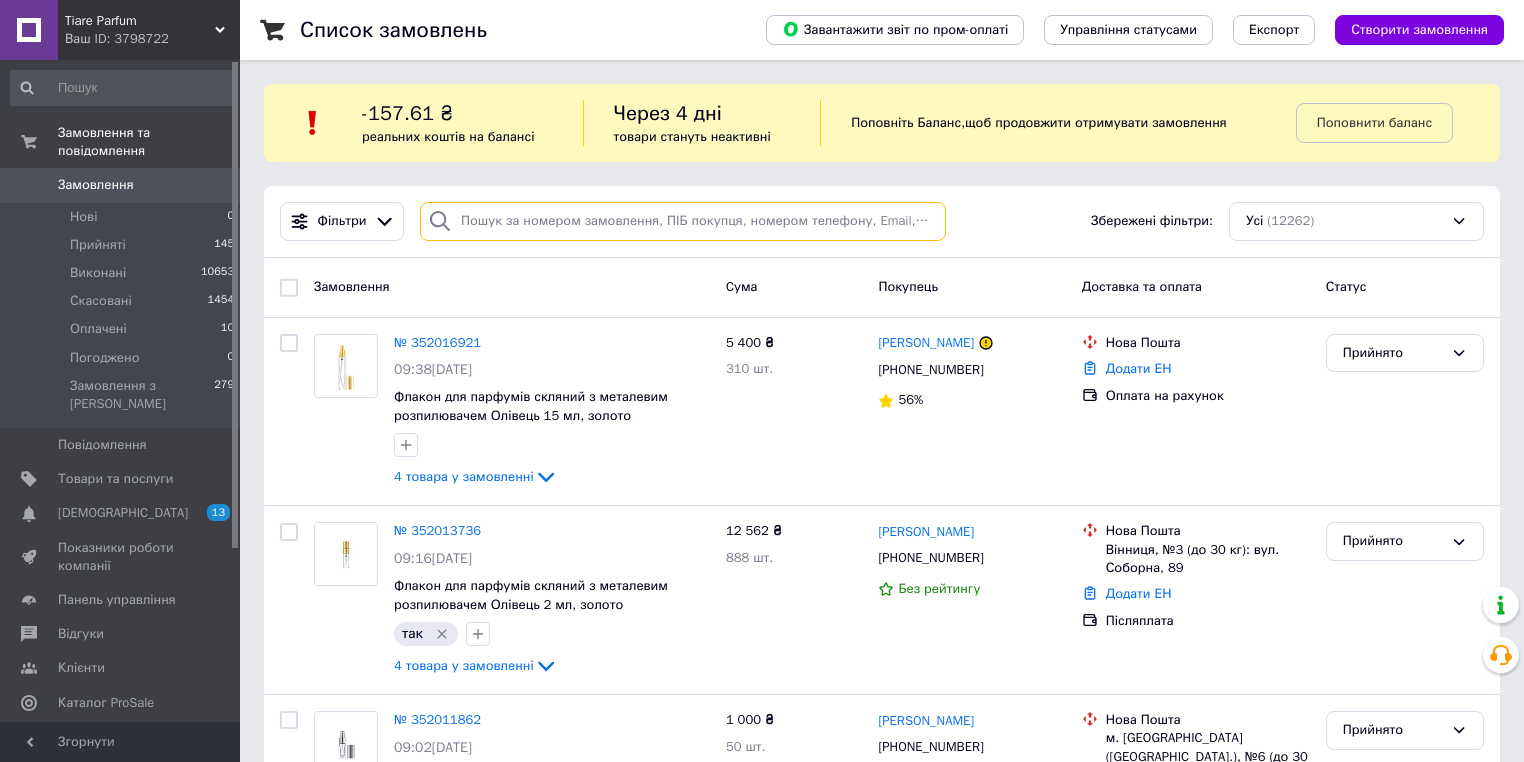 click at bounding box center [683, 221] 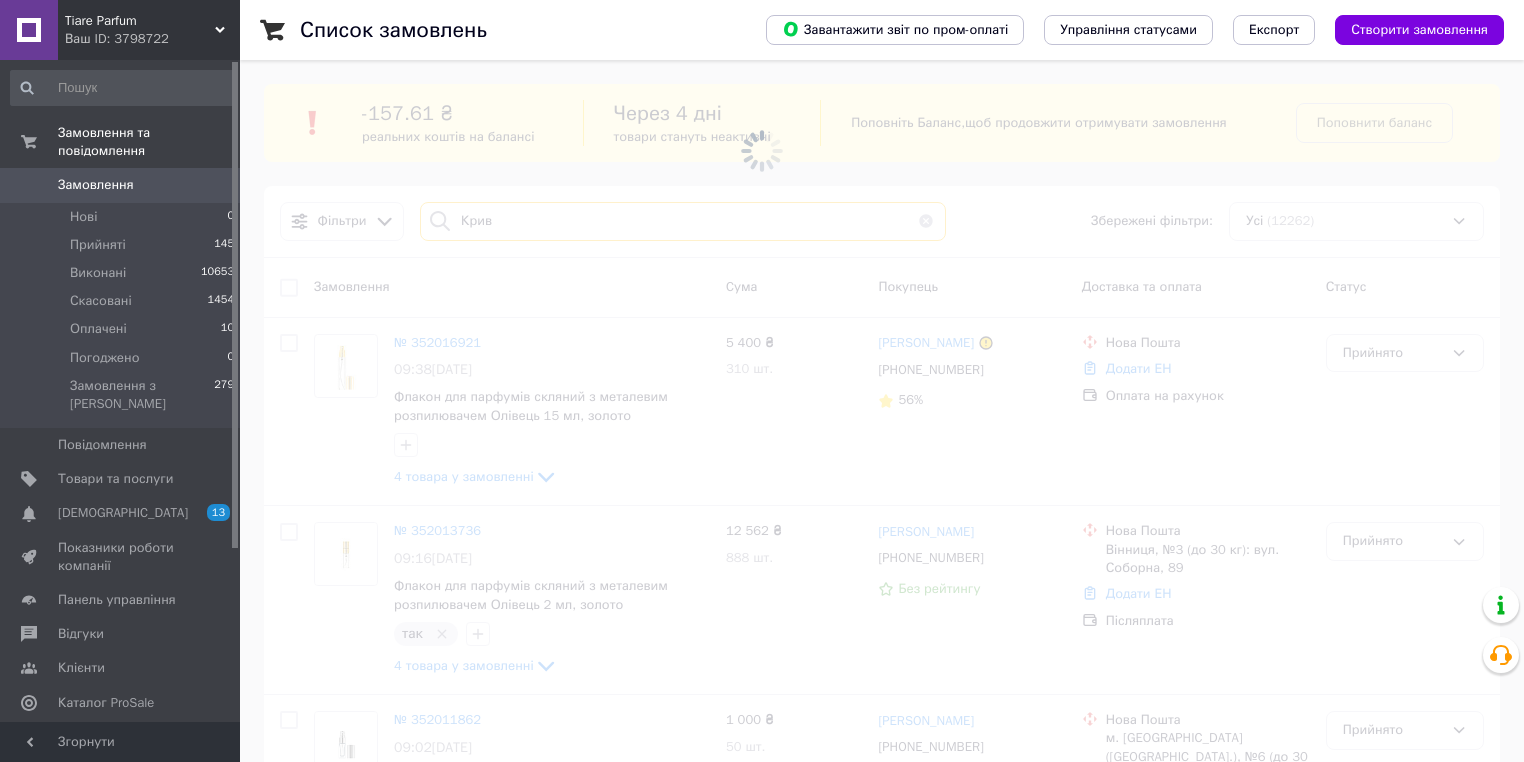 type on "Крива" 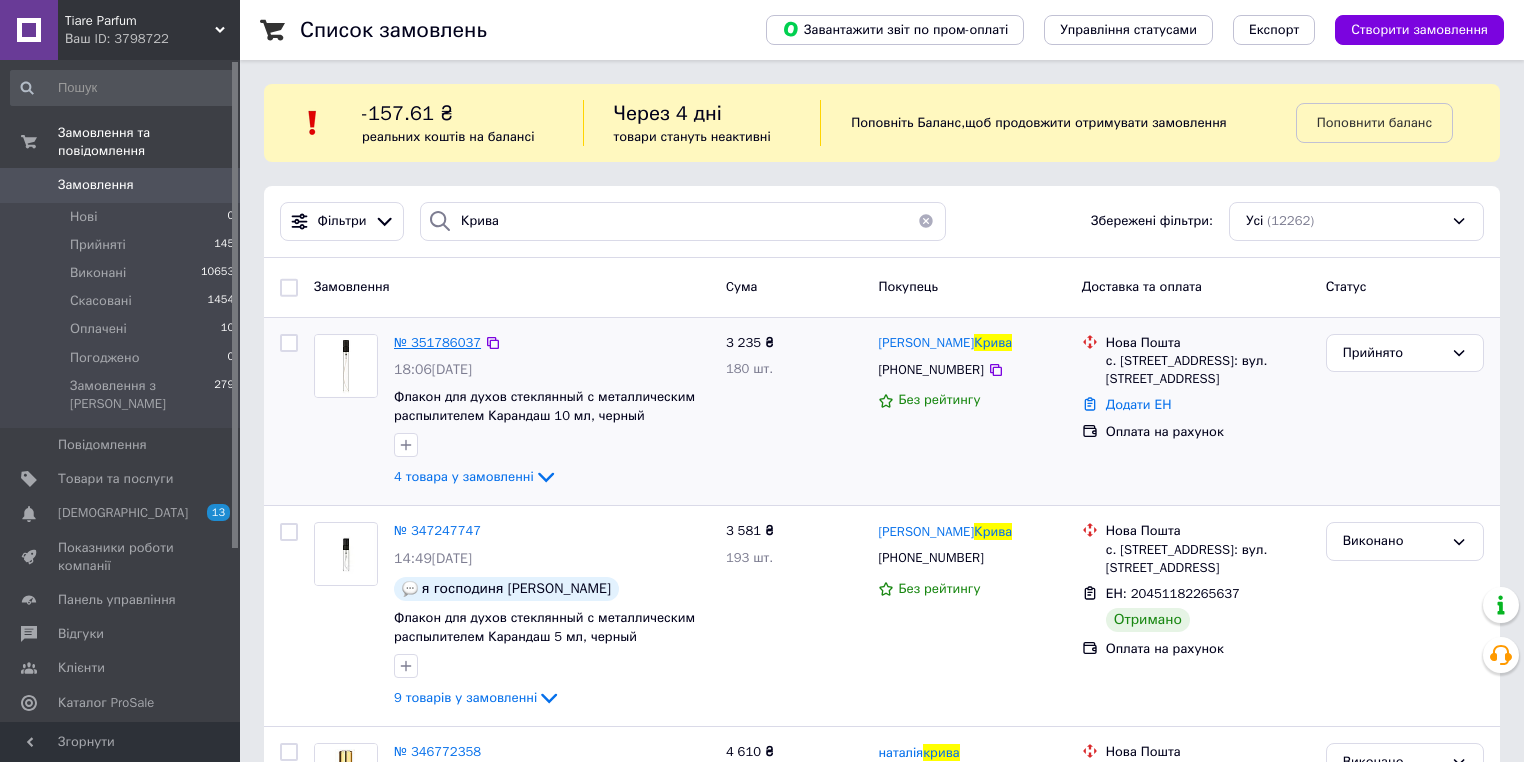 click on "№ 351786037" at bounding box center [437, 342] 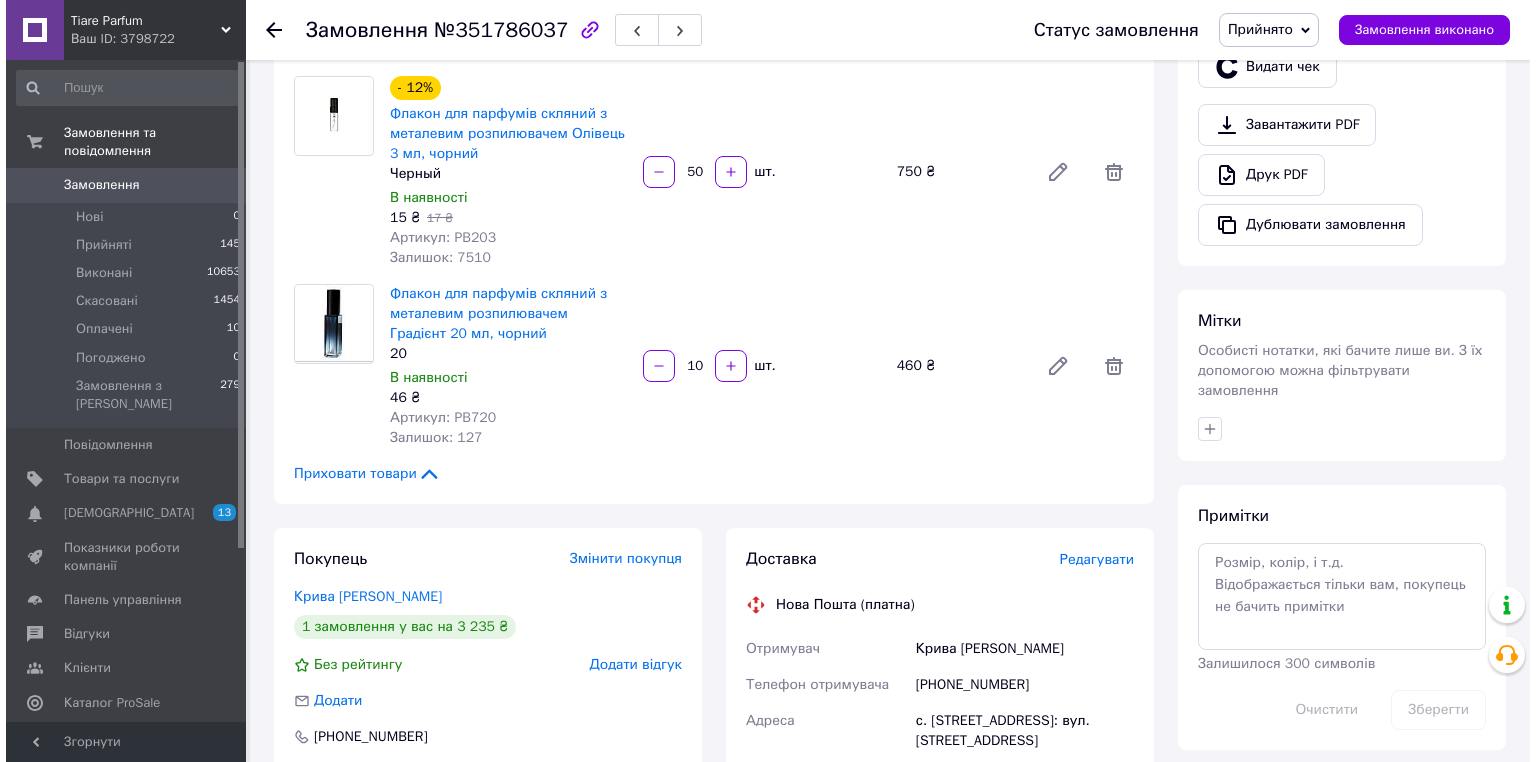 scroll, scrollTop: 880, scrollLeft: 0, axis: vertical 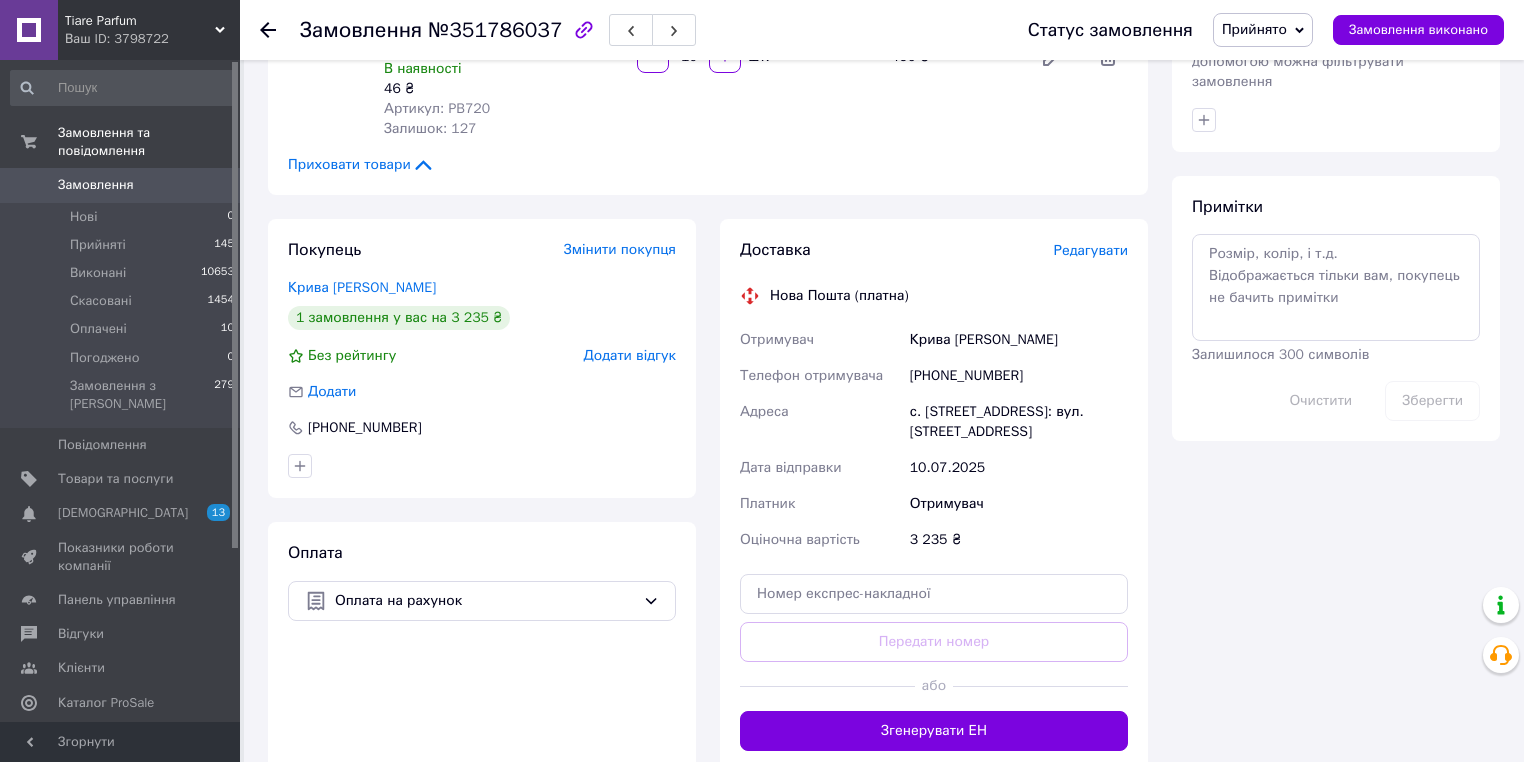 click on "Редагувати" at bounding box center [1091, 250] 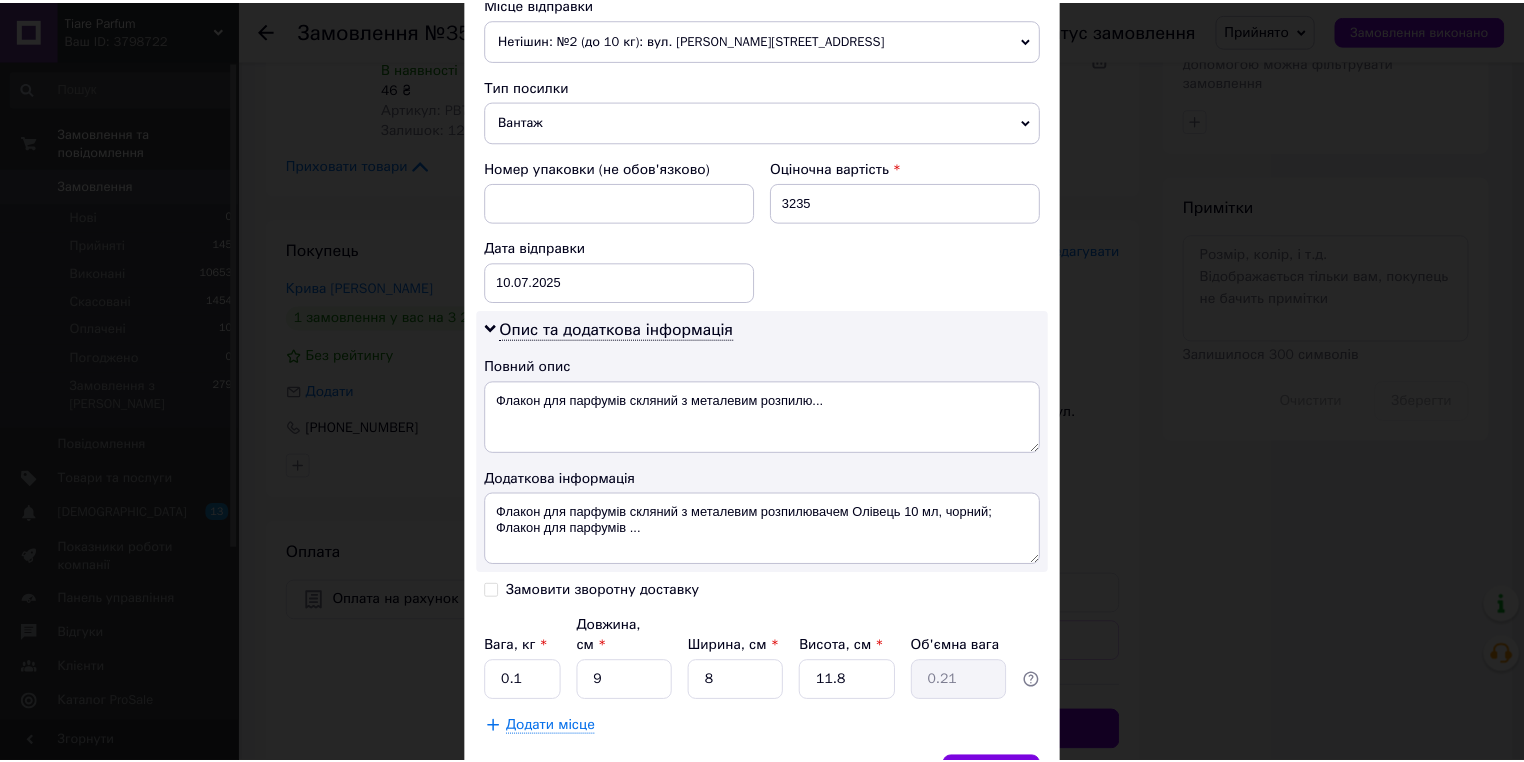 scroll, scrollTop: 819, scrollLeft: 0, axis: vertical 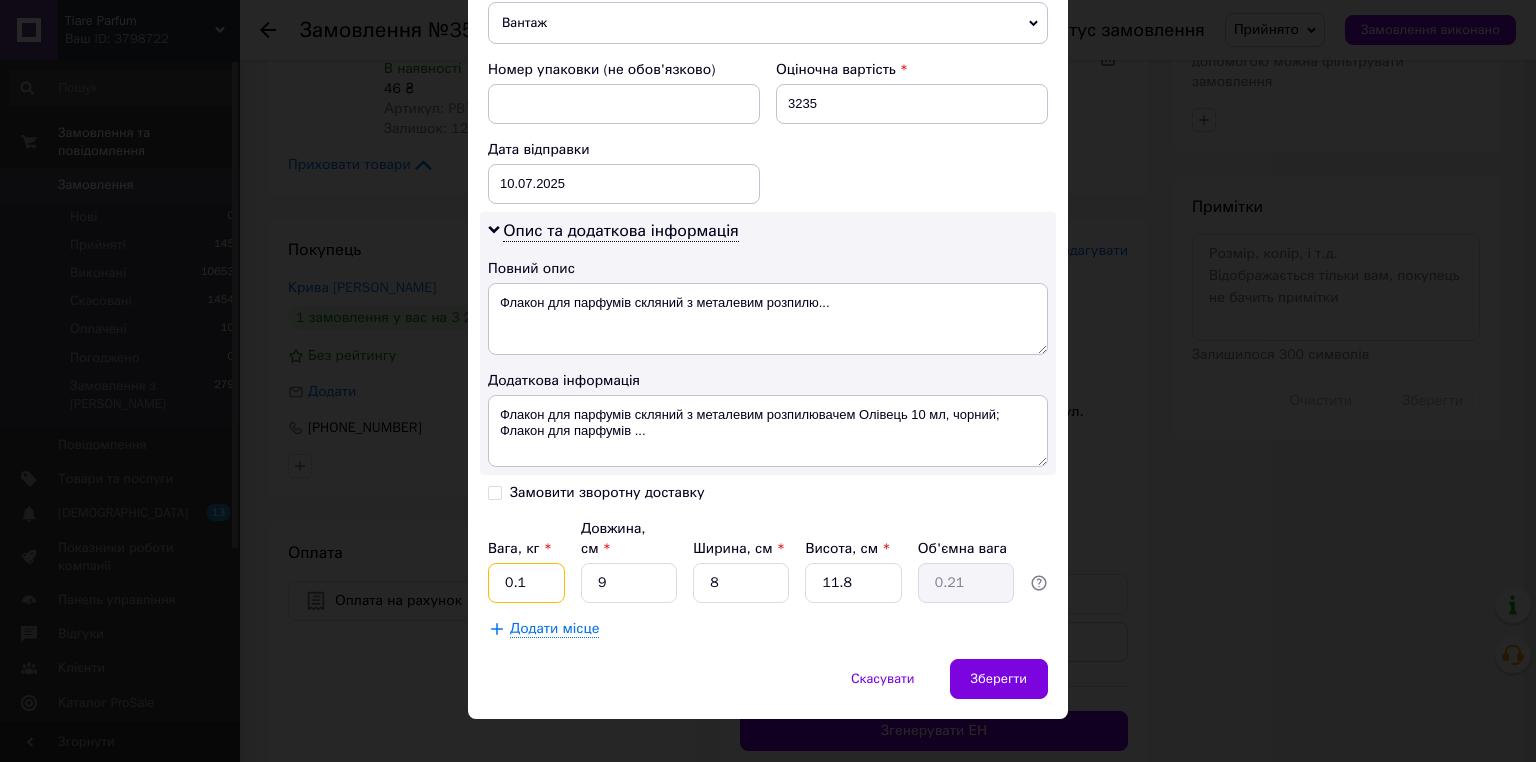 click on "0.1" at bounding box center [526, 583] 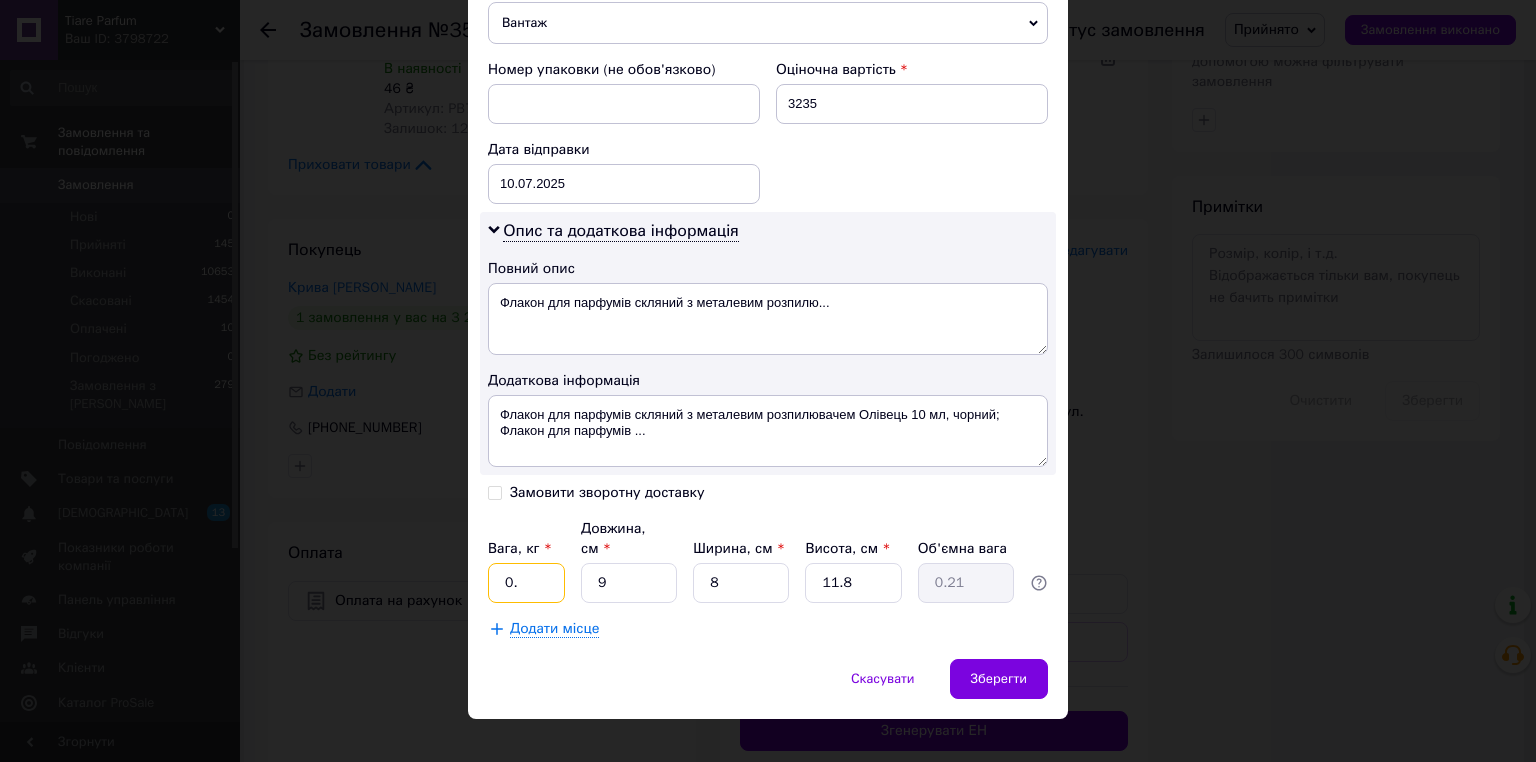 type on "0" 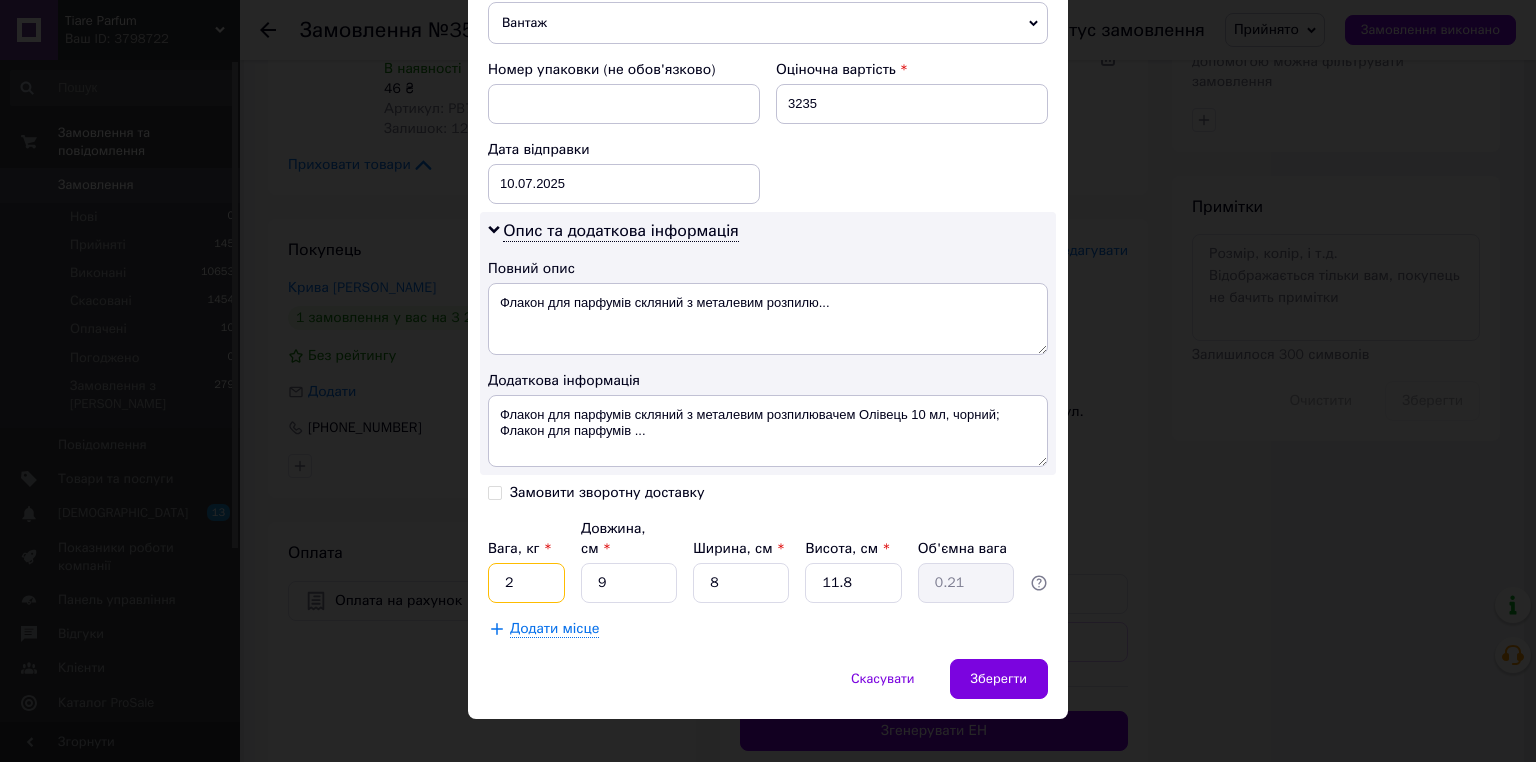type on "2" 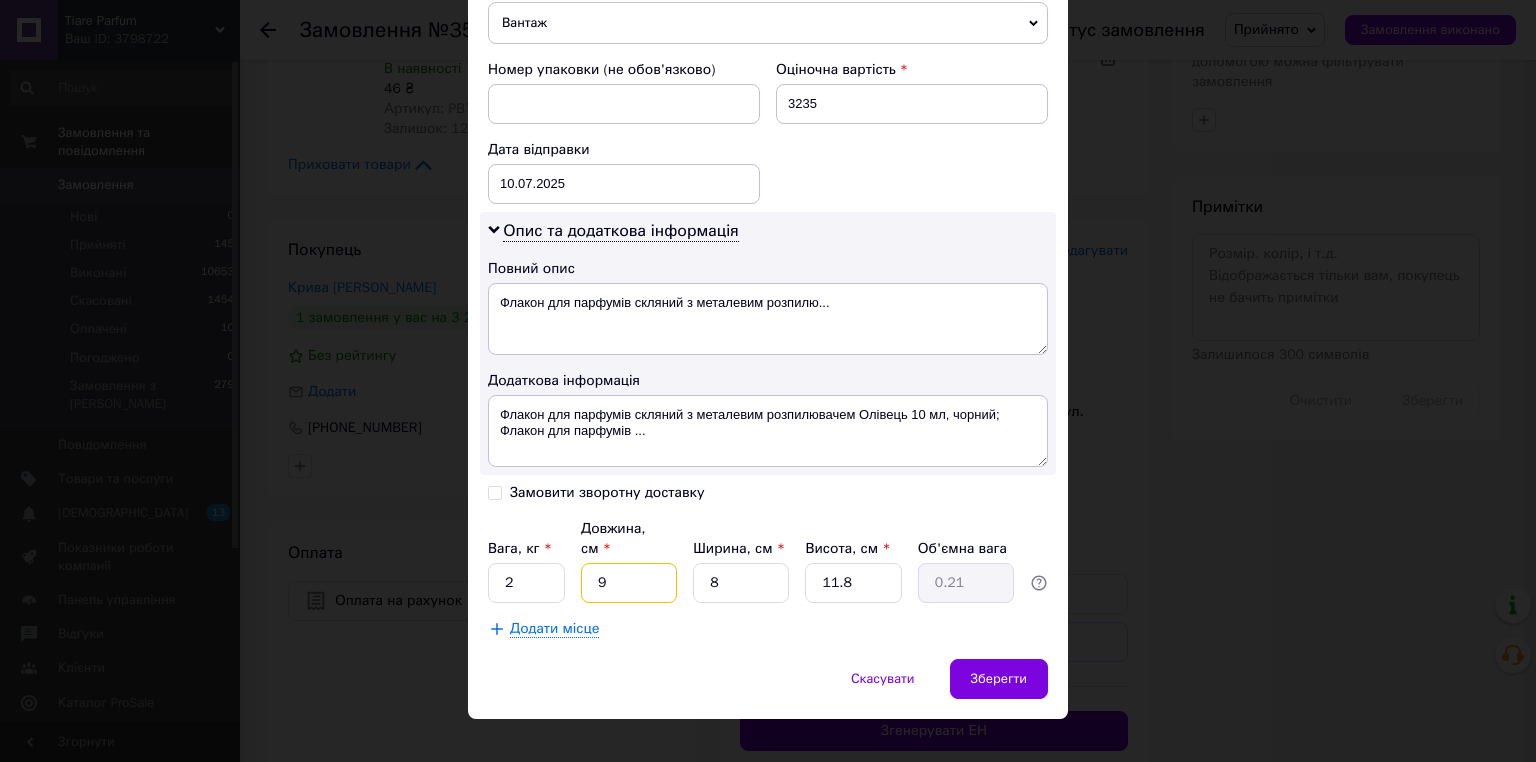 click on "9" at bounding box center (629, 583) 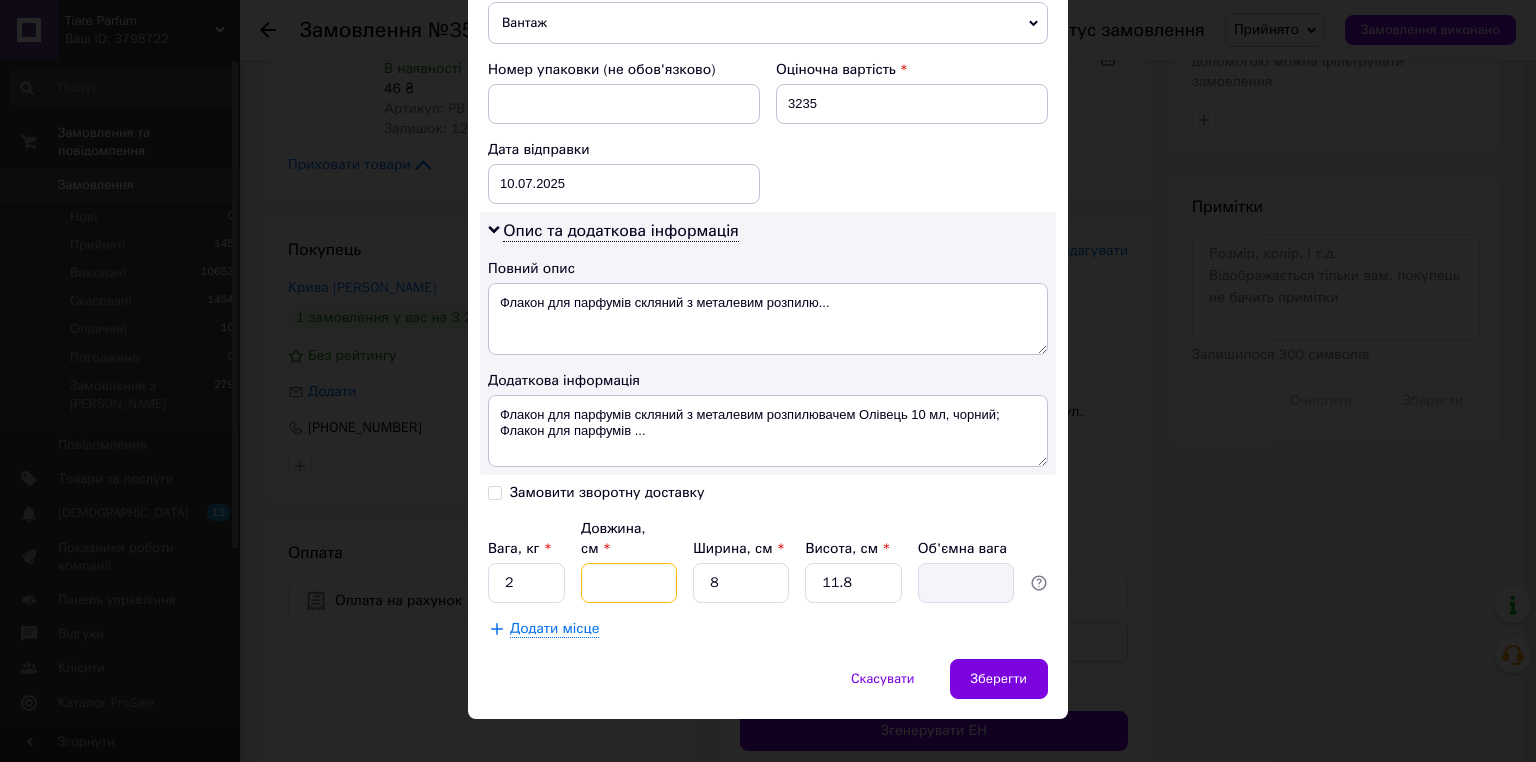 type on "2" 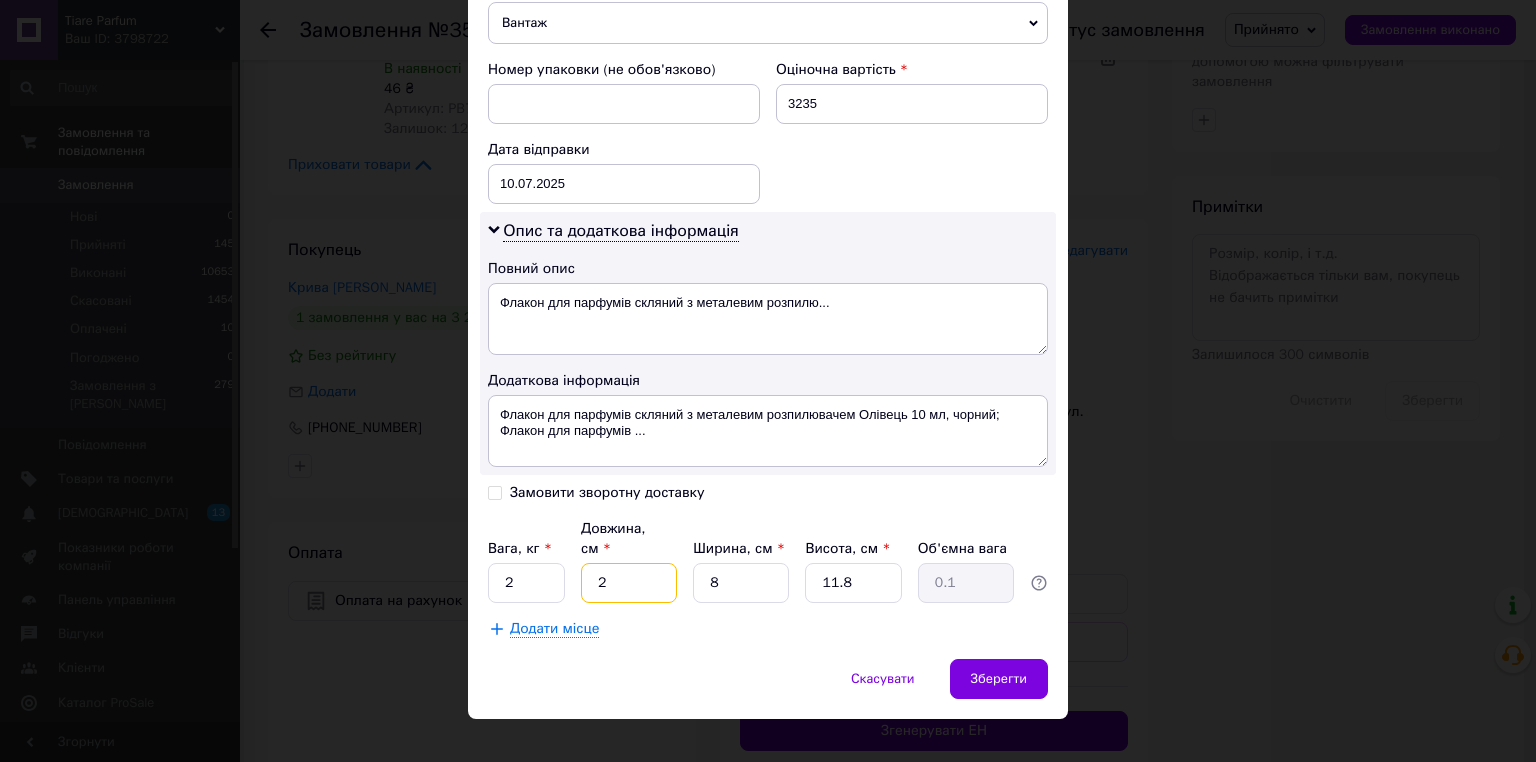 type on "20" 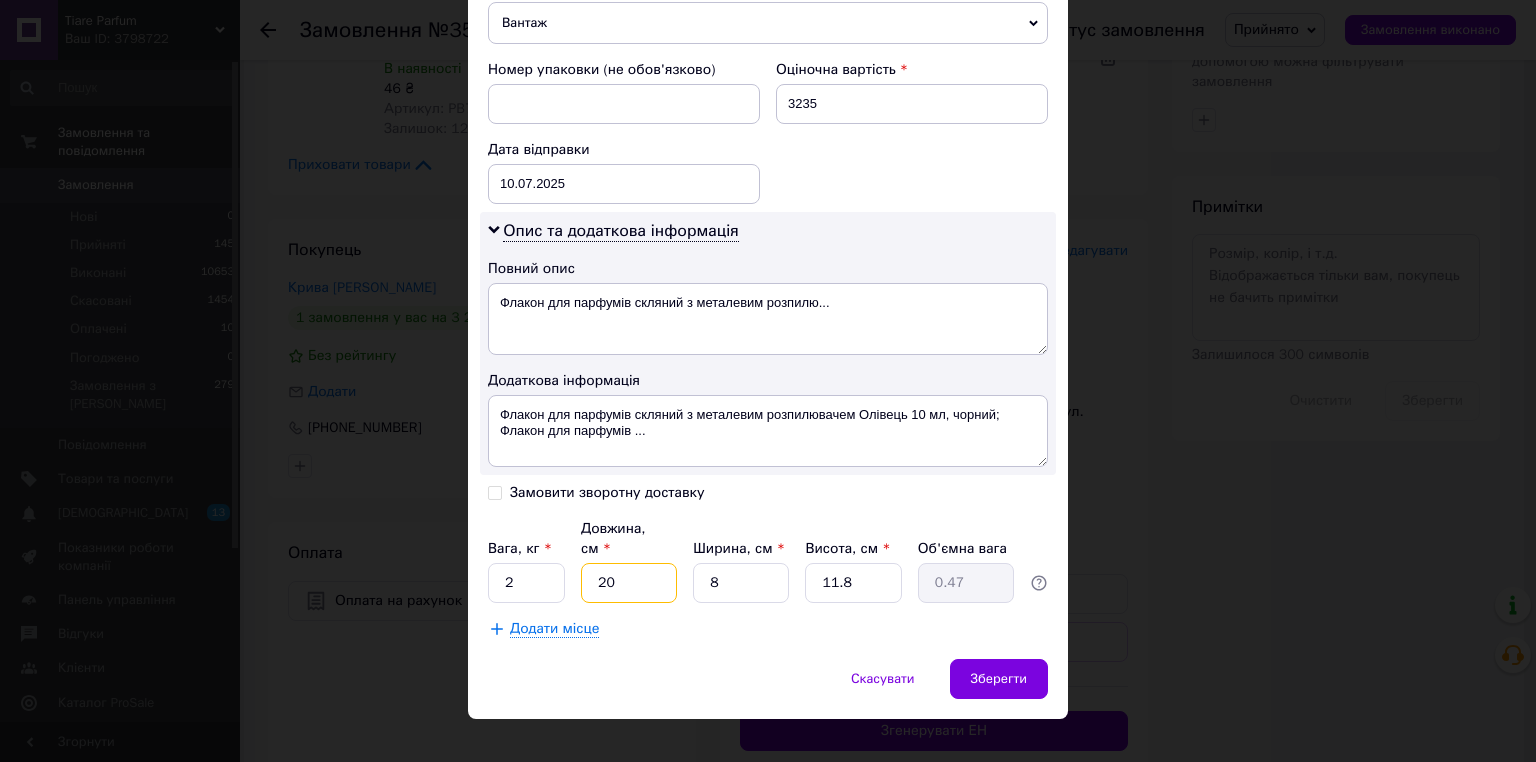type on "20" 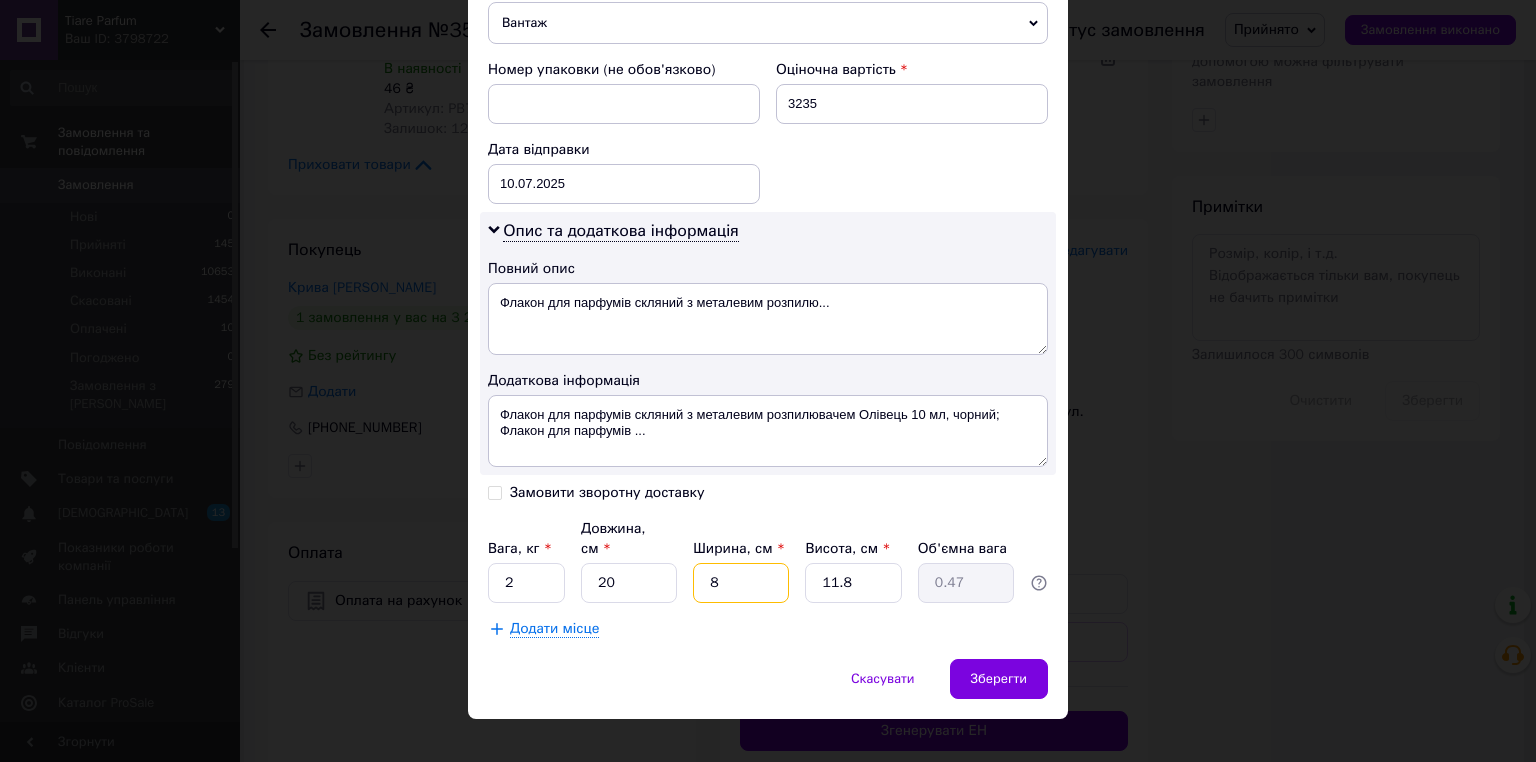 click on "8" at bounding box center (741, 583) 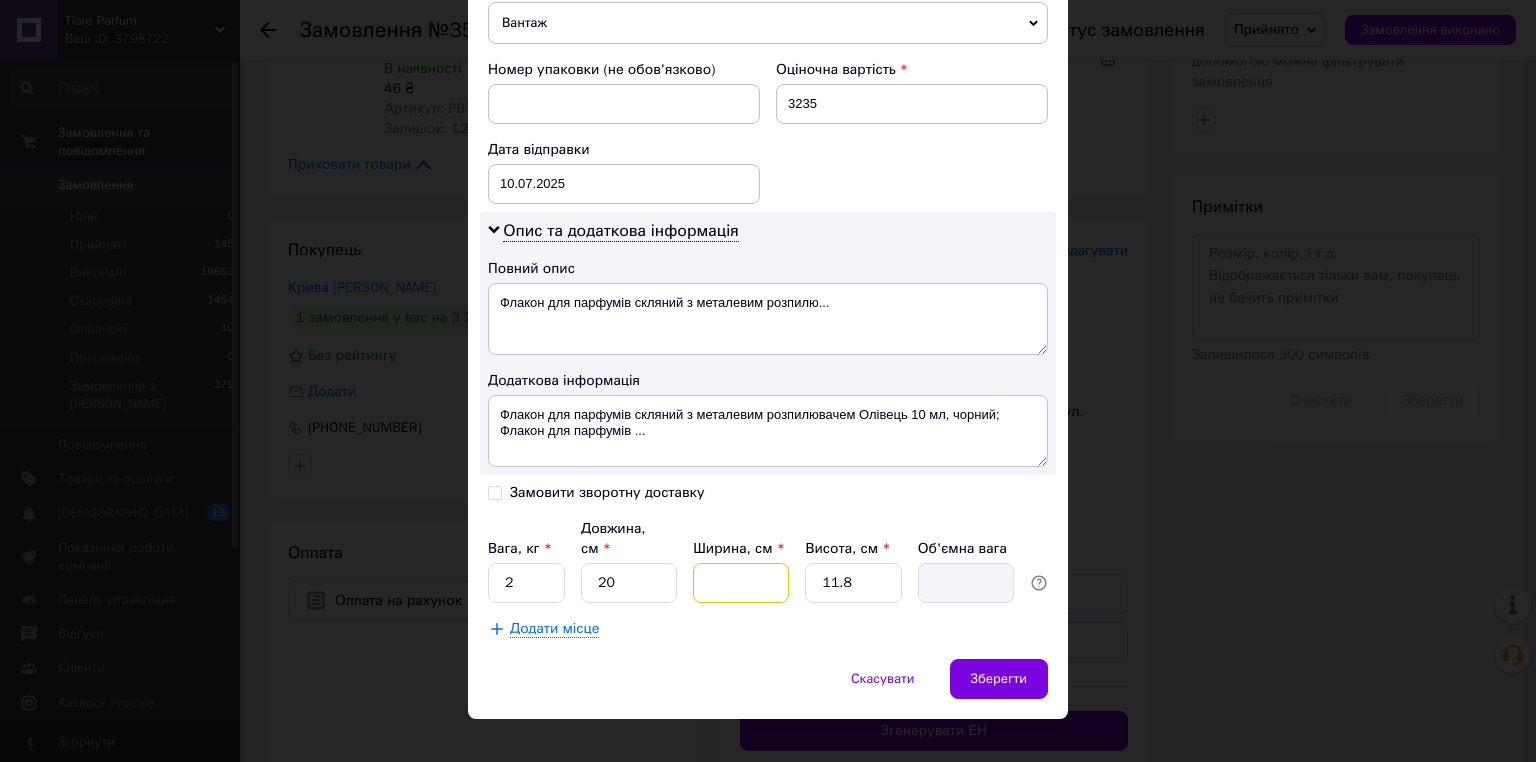 type on "1" 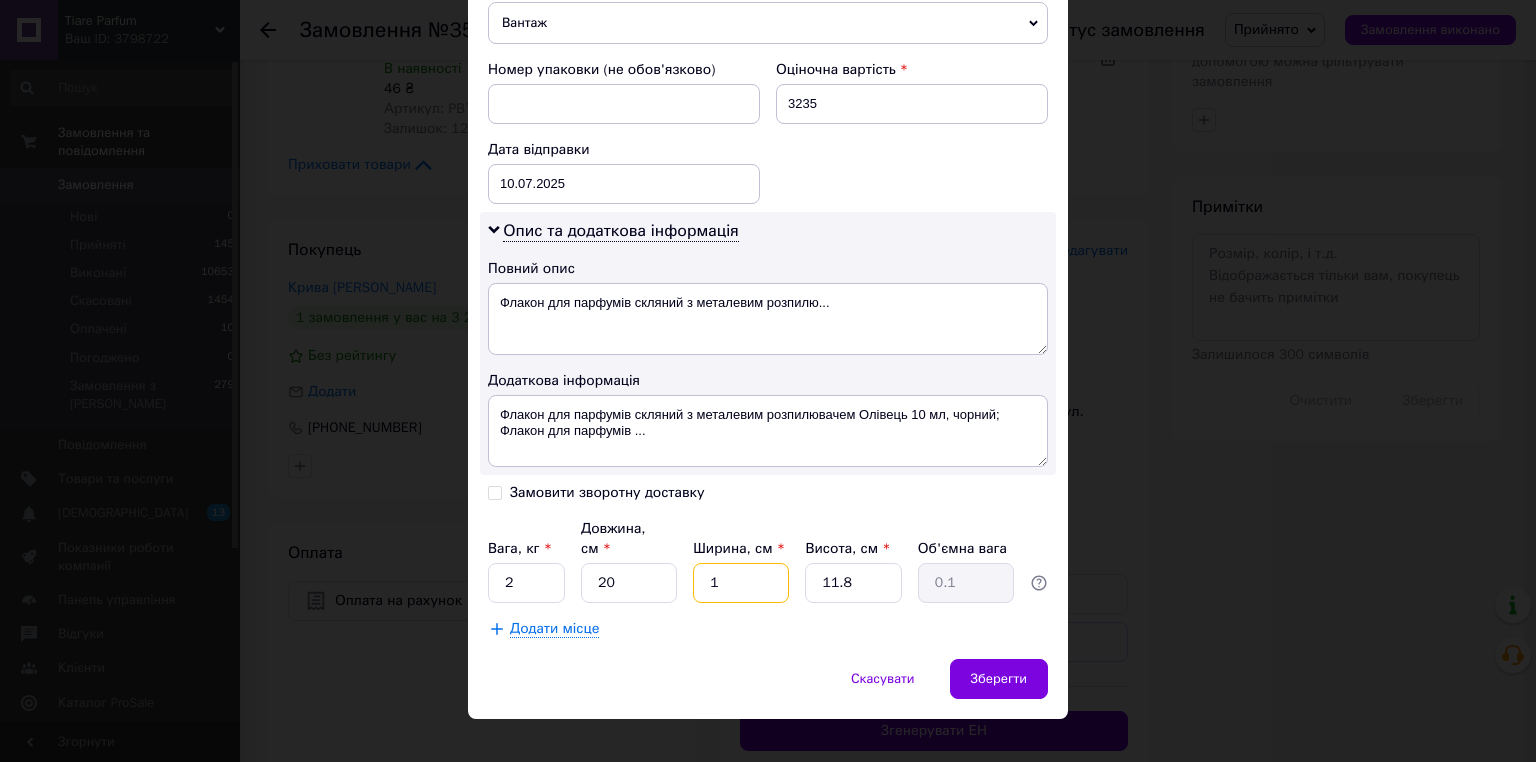 type on "15" 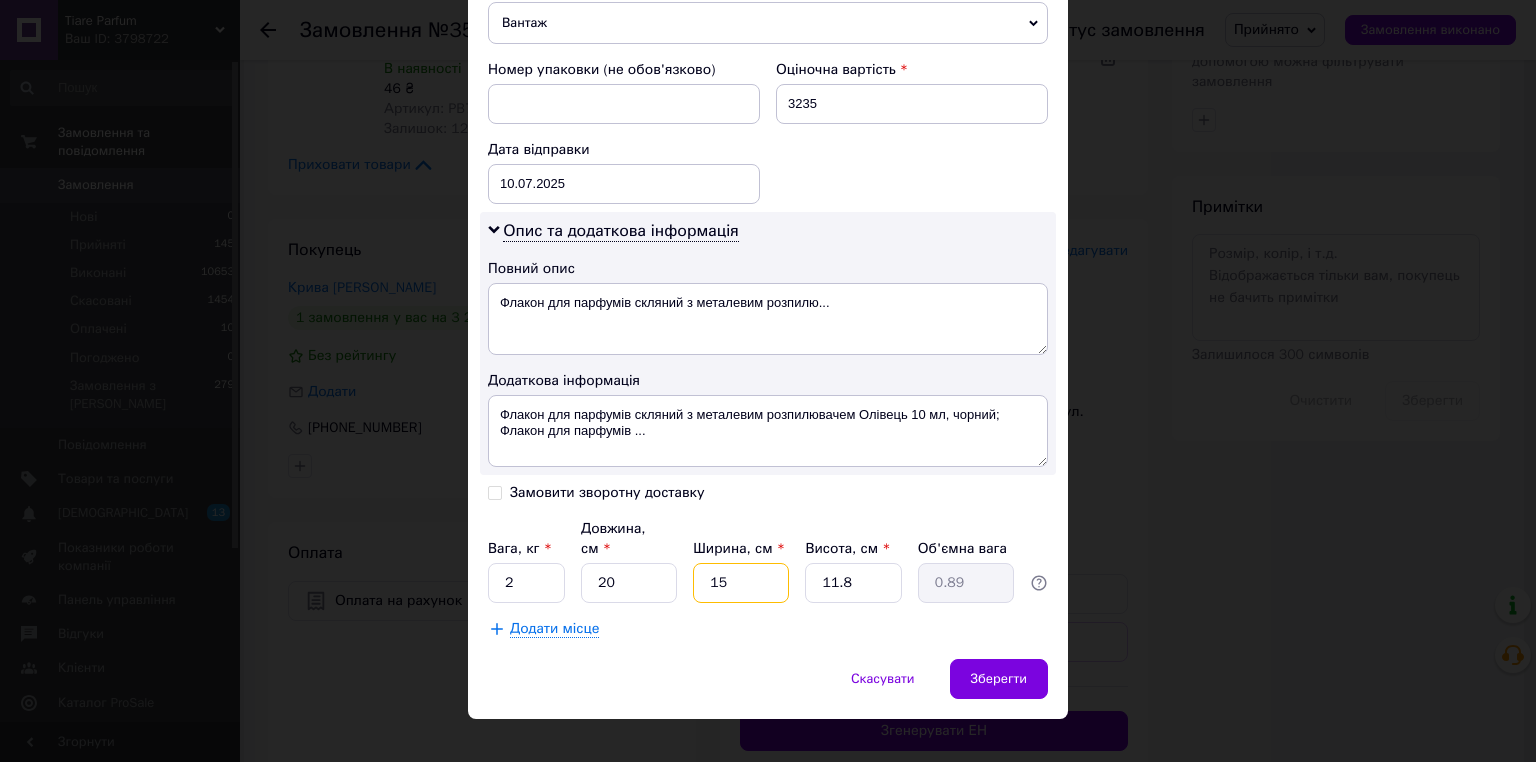 type on "15" 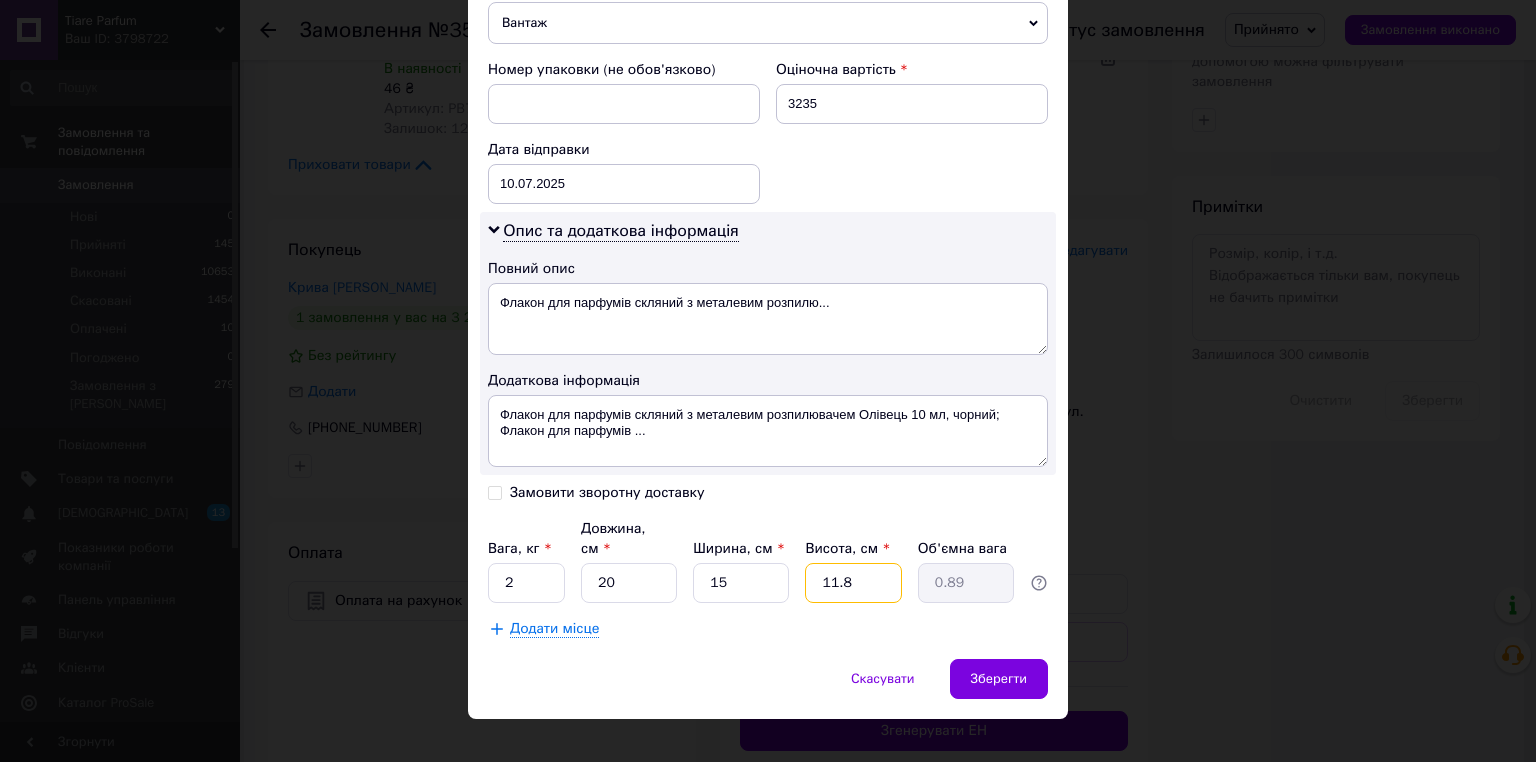 click on "11.8" at bounding box center (853, 583) 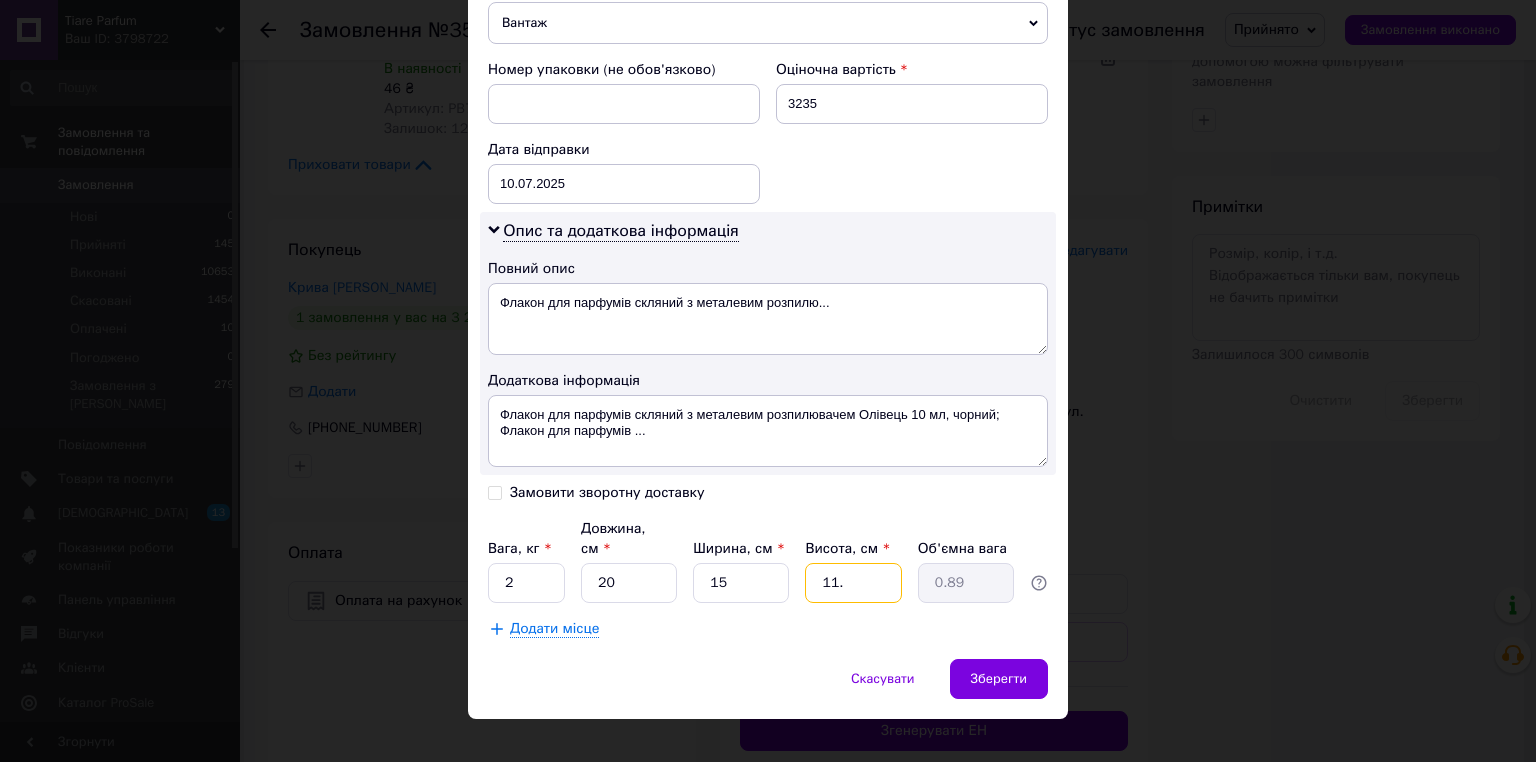 type on "0.83" 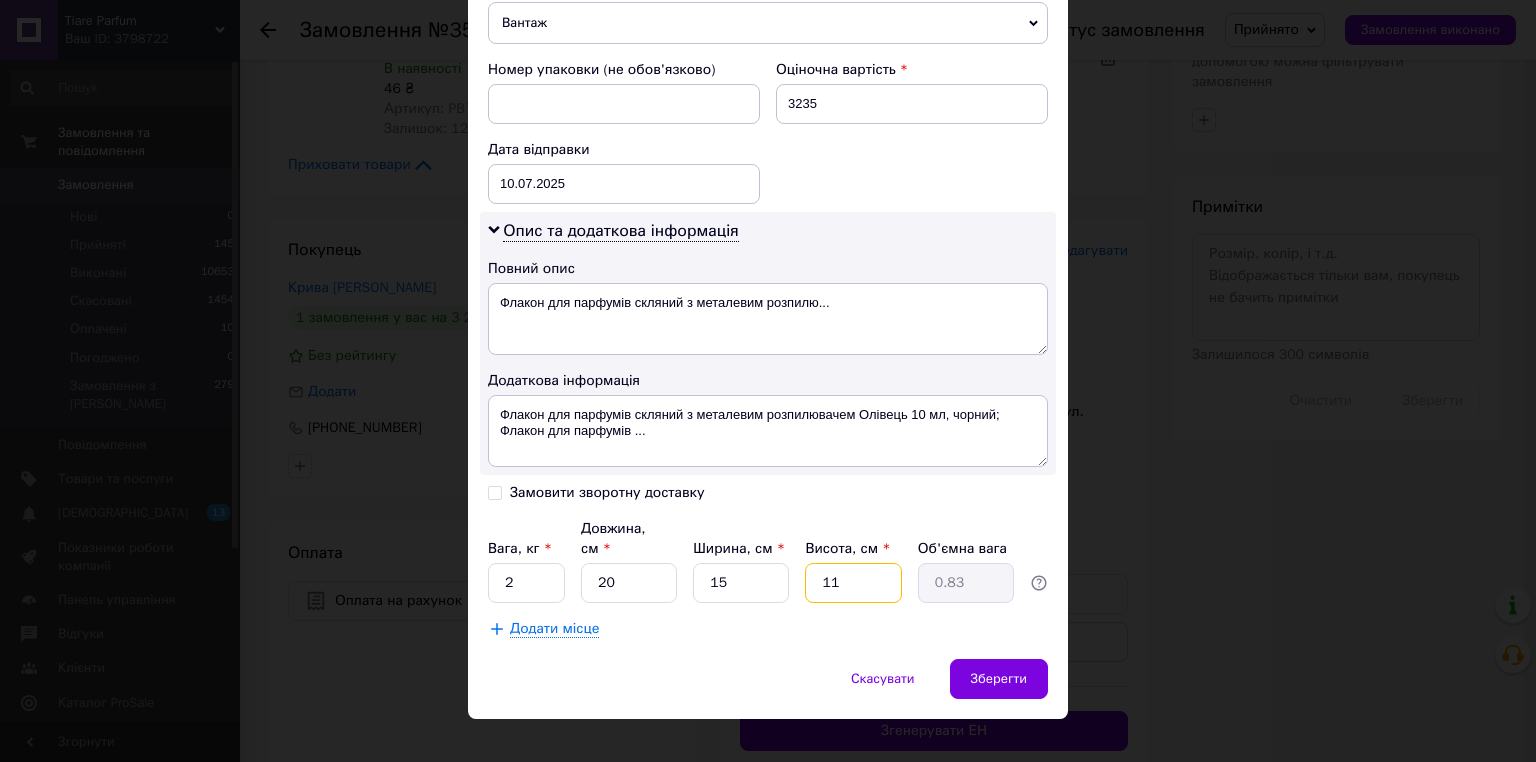 type on "1" 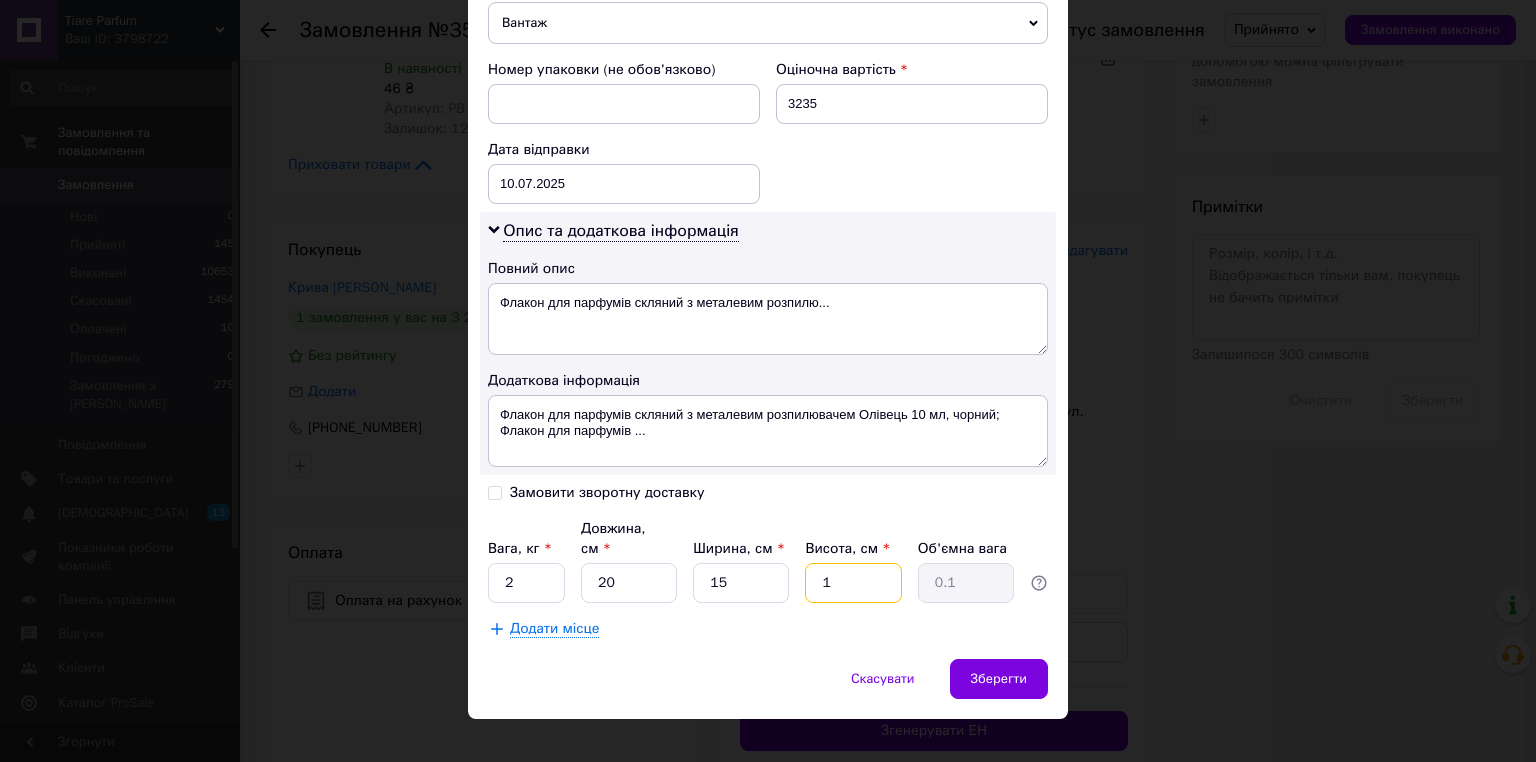 type 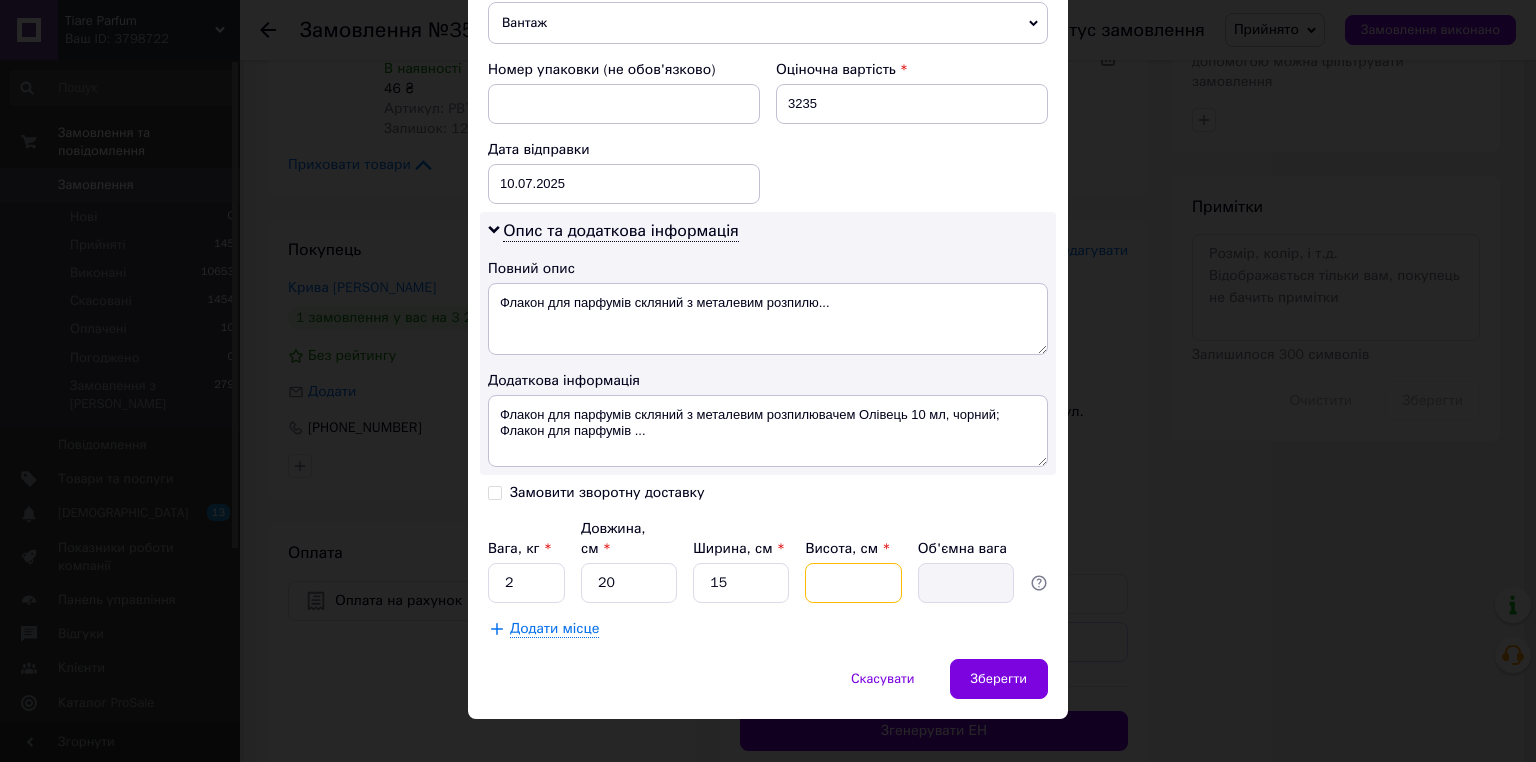 type on "2" 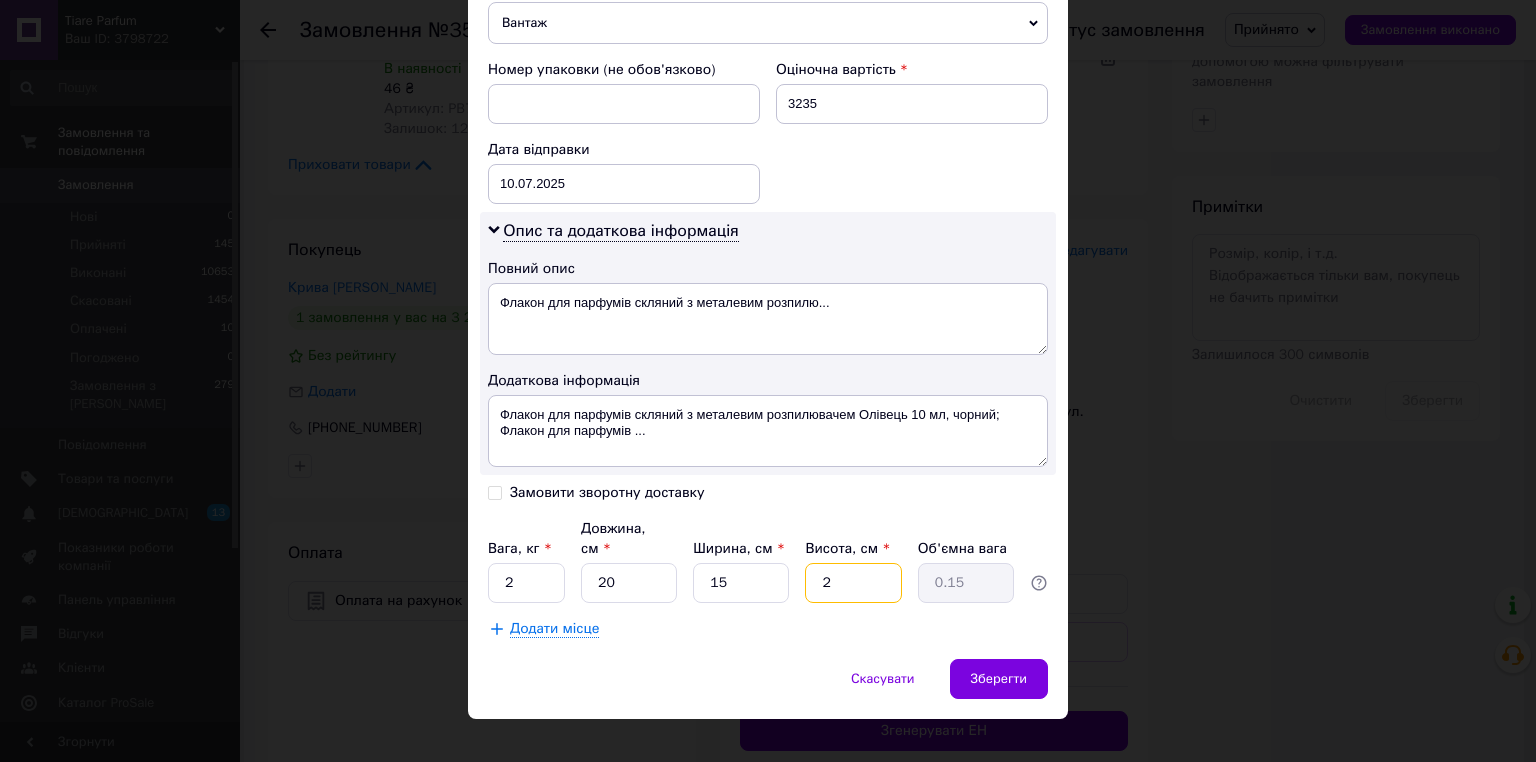 type on "20" 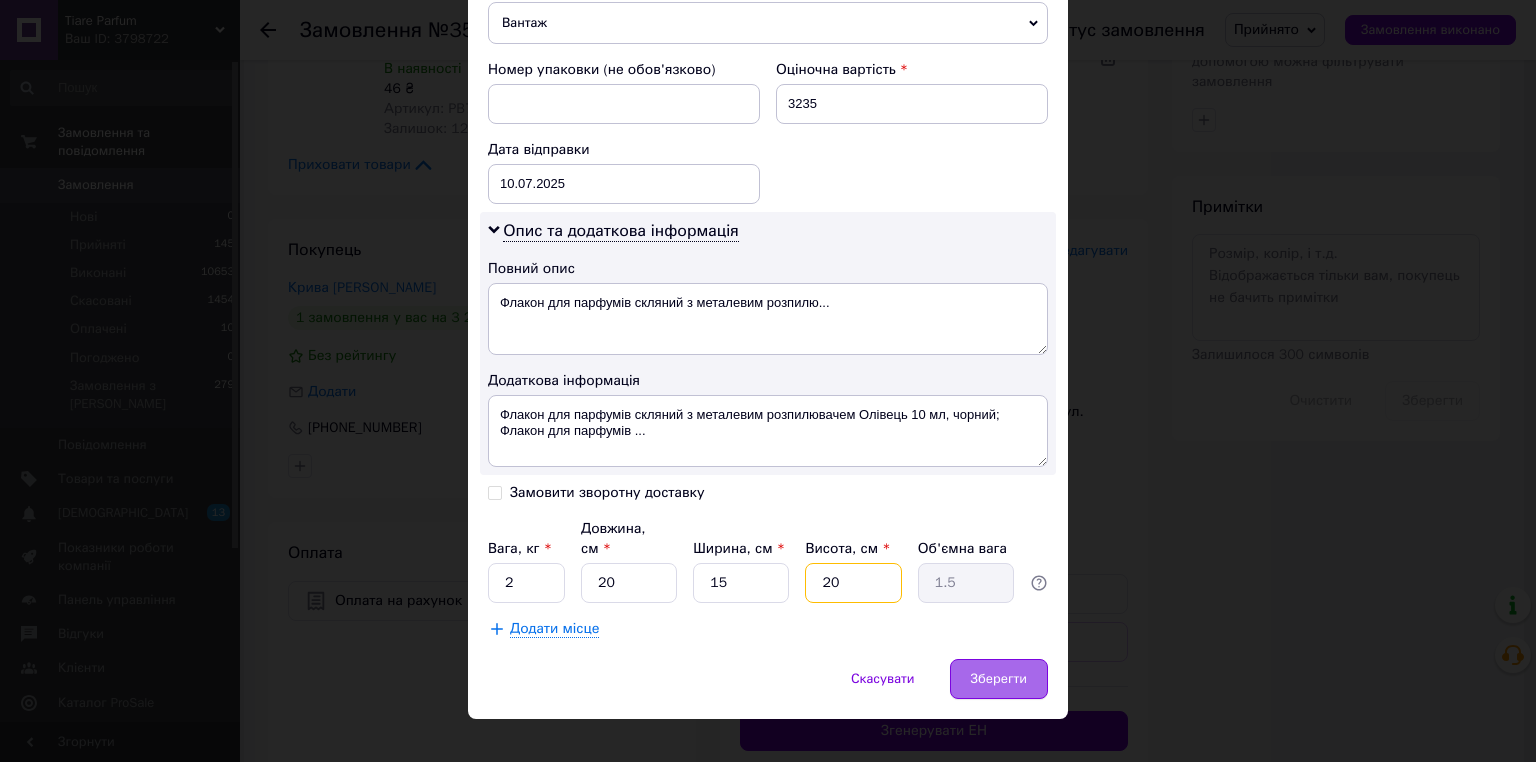 type on "20" 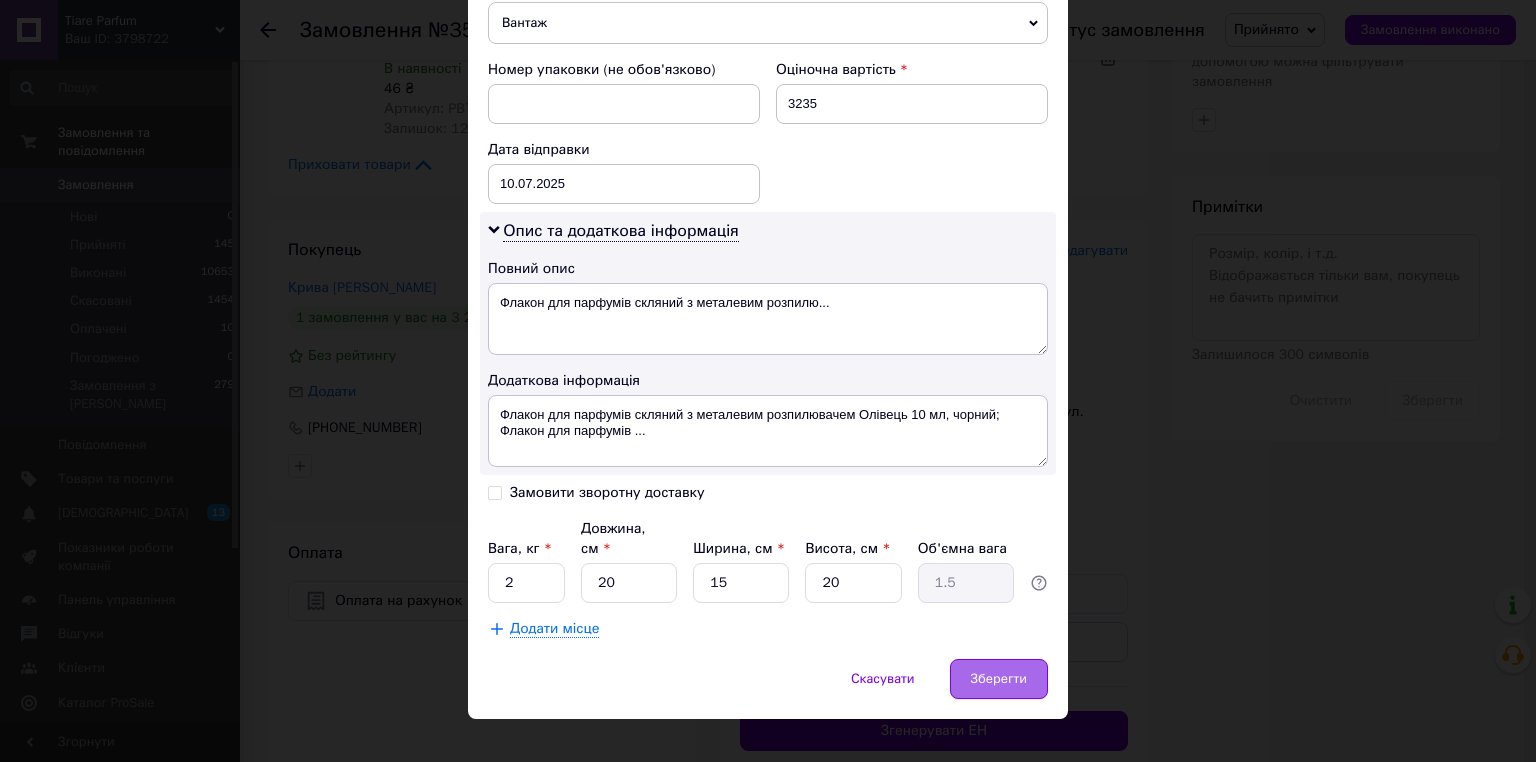click on "Зберегти" at bounding box center (999, 679) 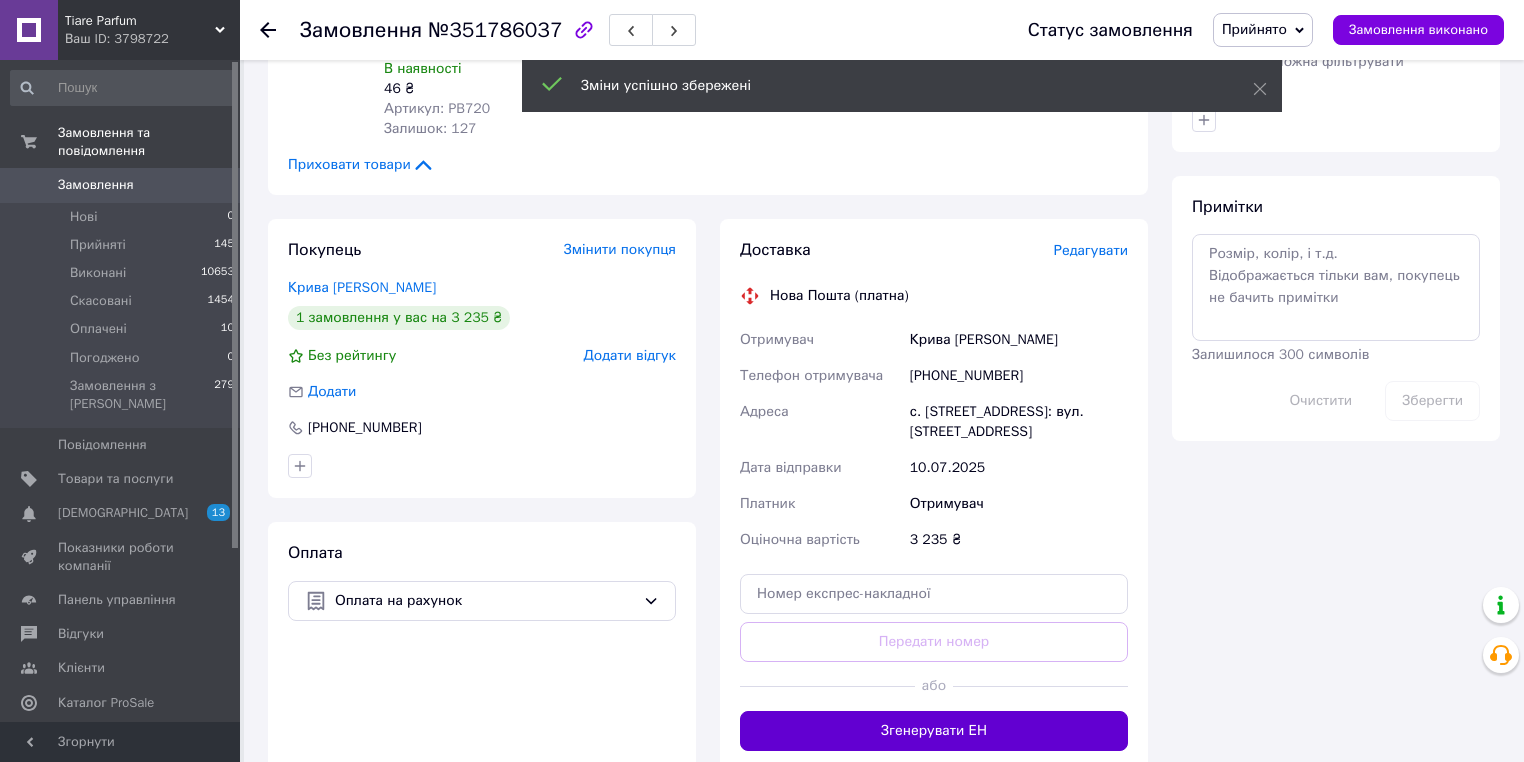 click on "Згенерувати ЕН" at bounding box center (934, 731) 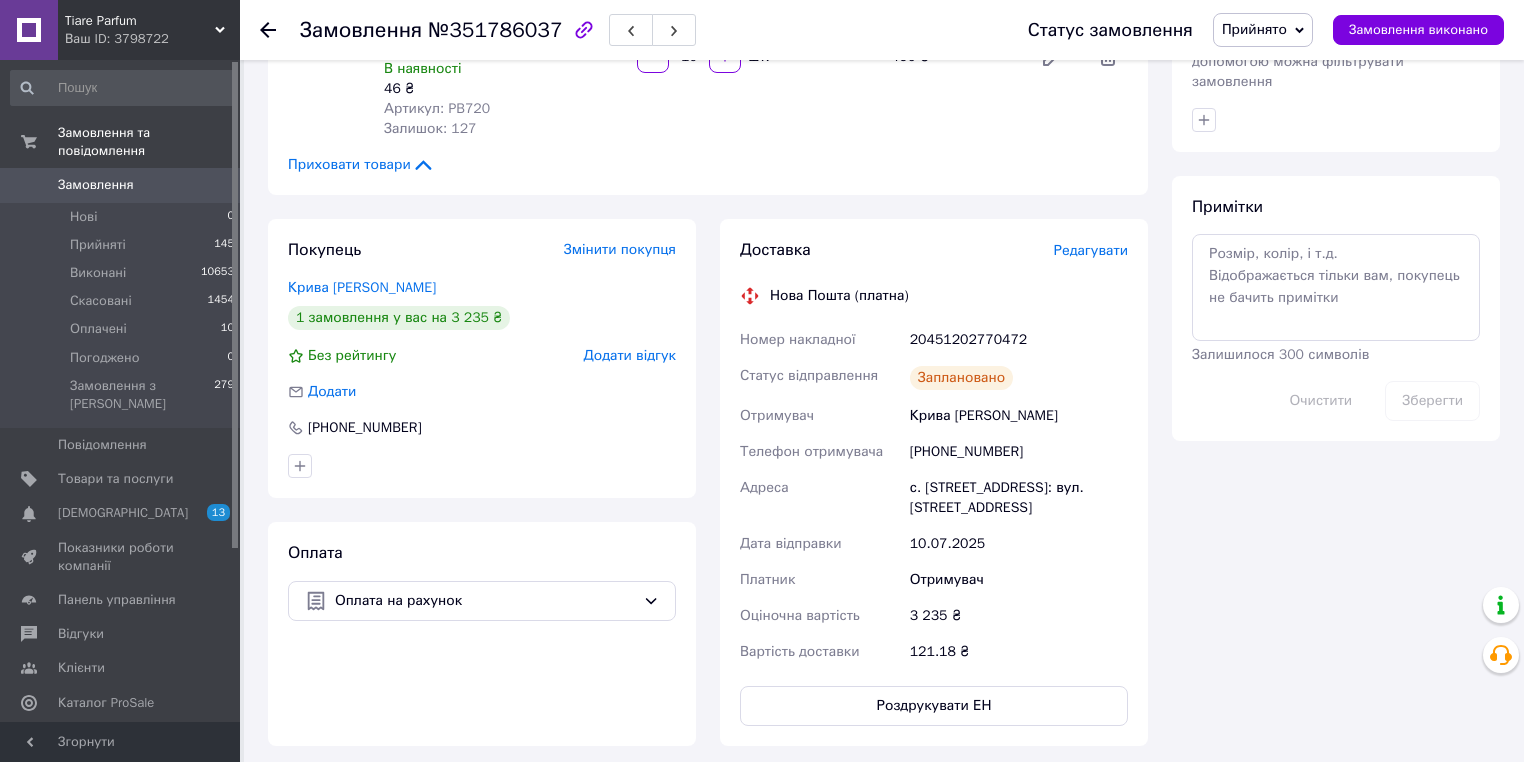 click 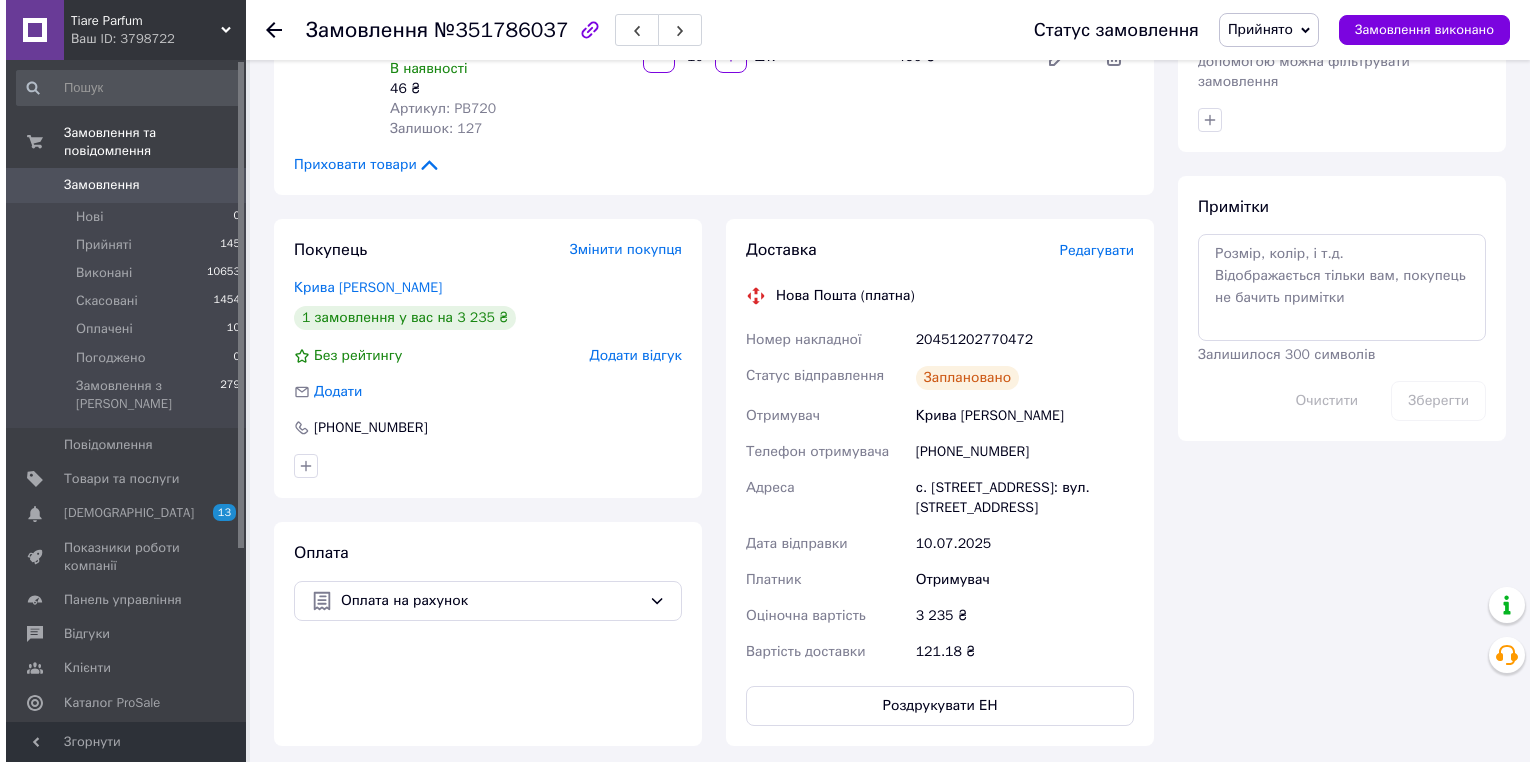scroll, scrollTop: 0, scrollLeft: 0, axis: both 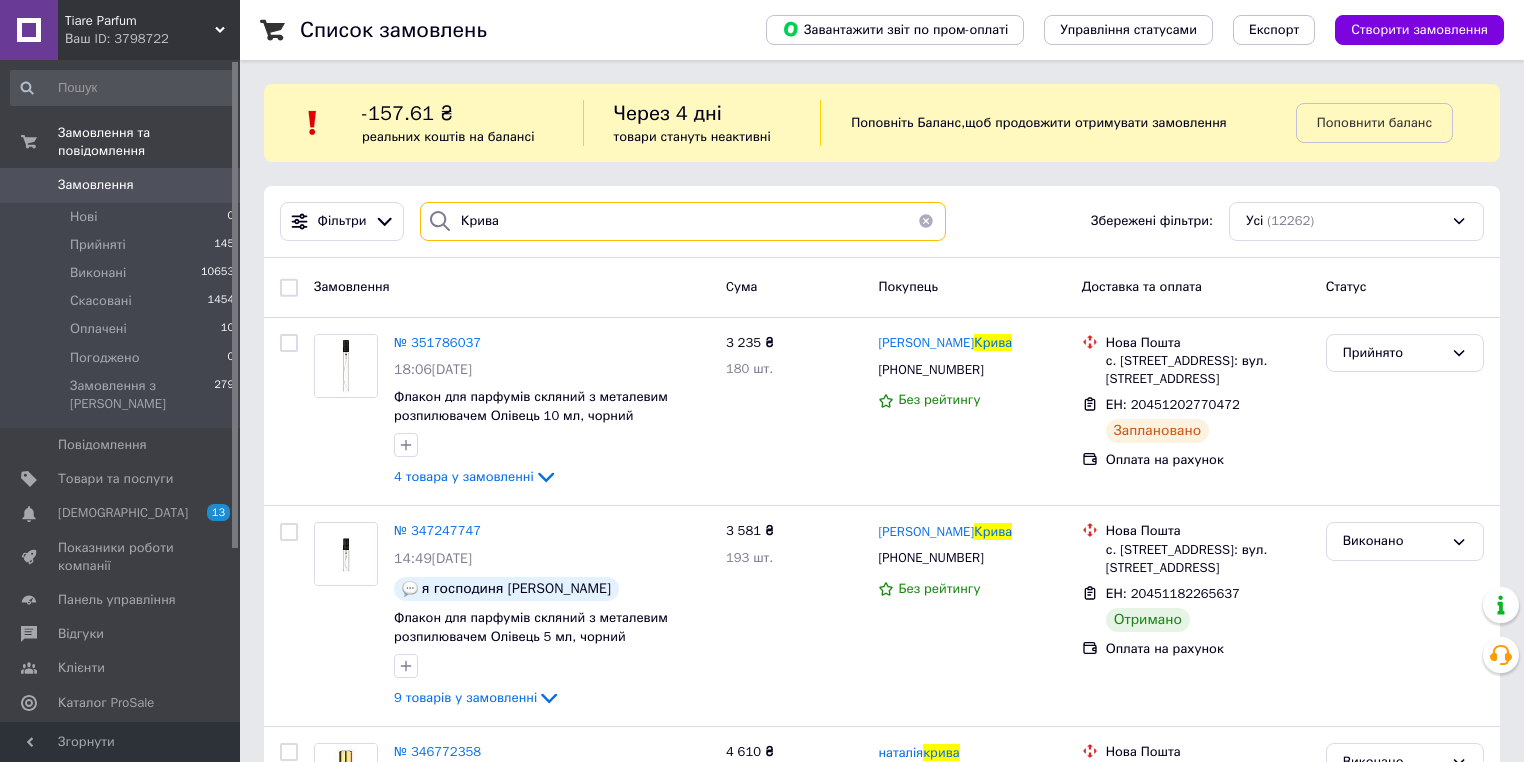 click on "Крива" at bounding box center [683, 221] 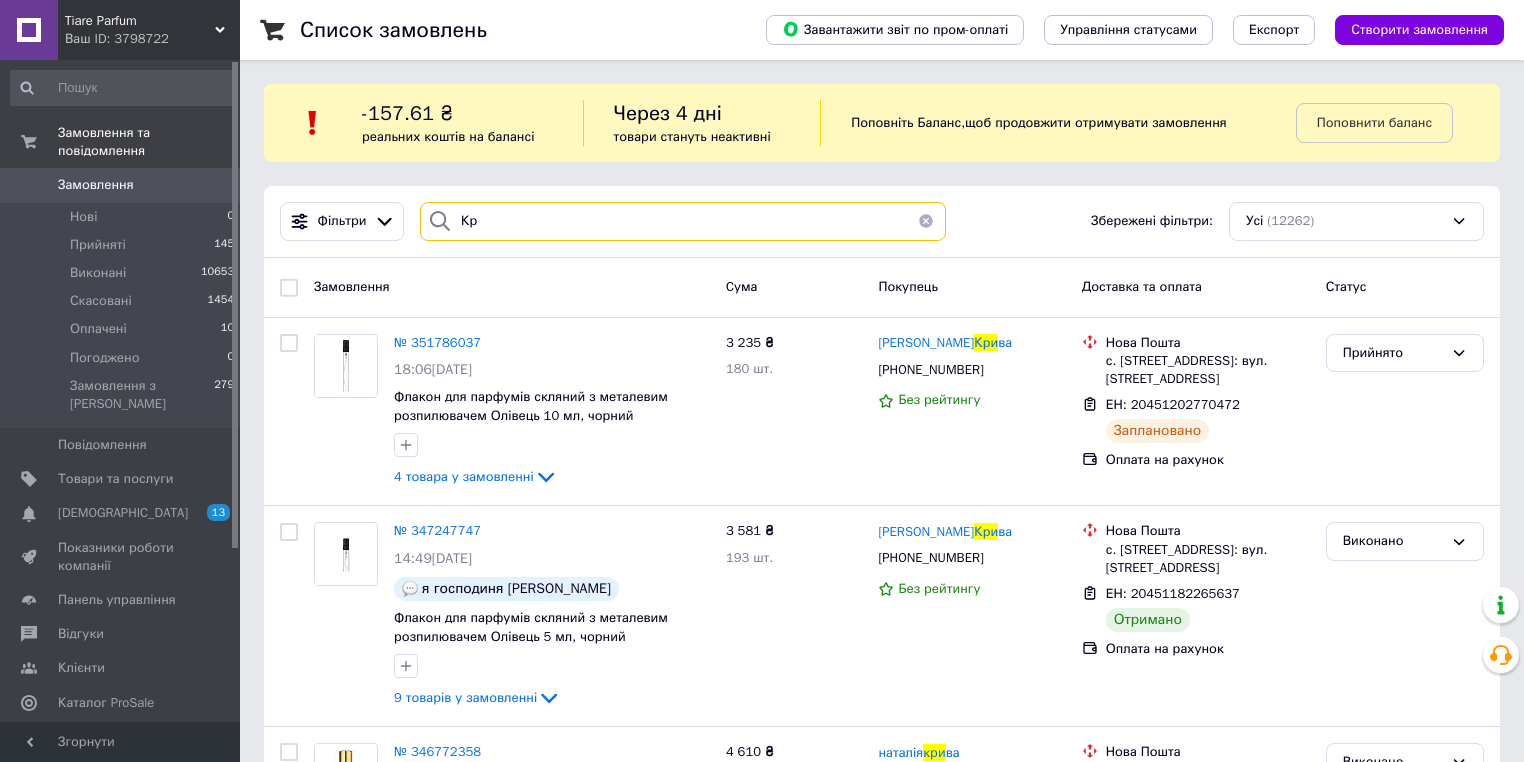 type on "К" 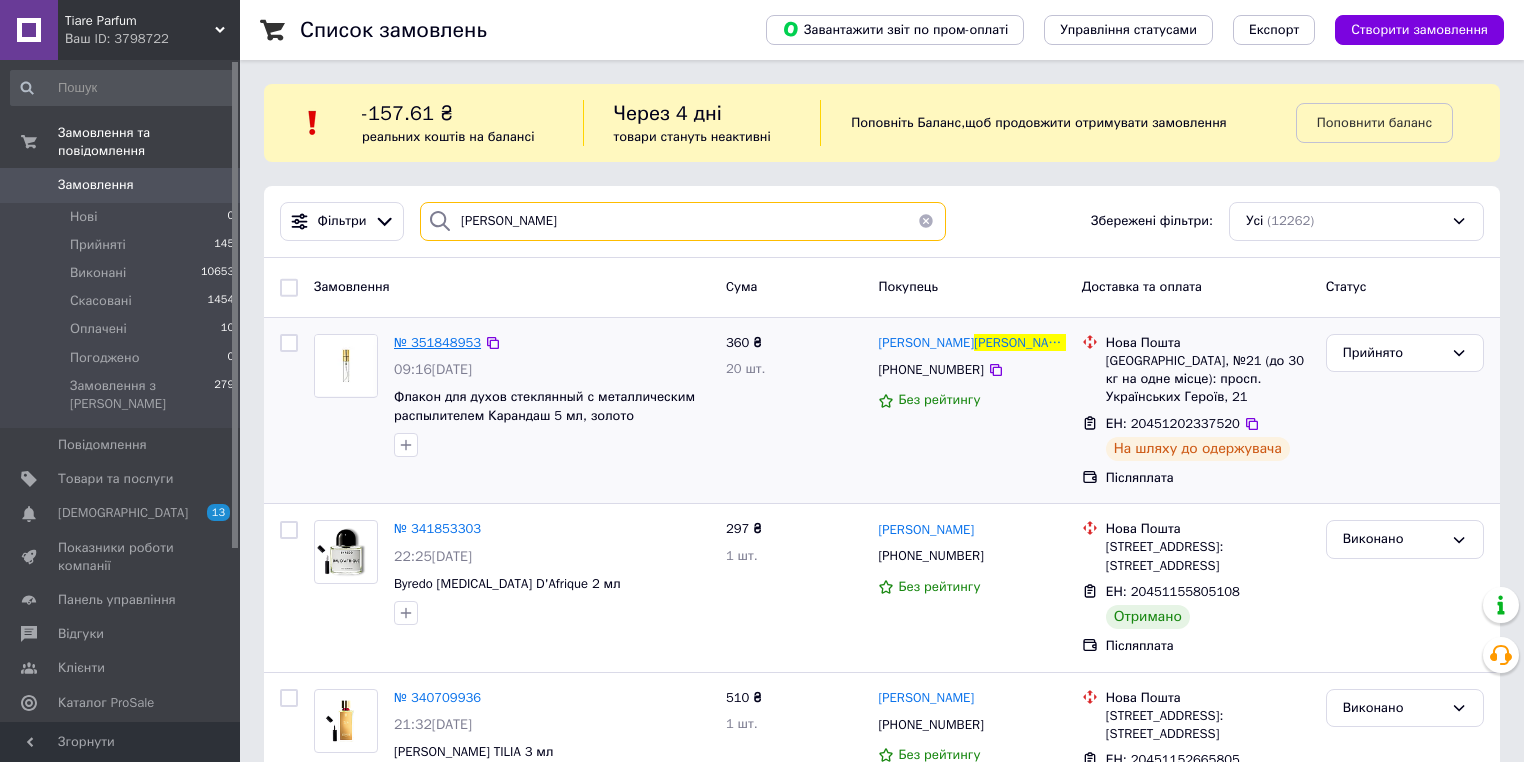 type on "Соколов" 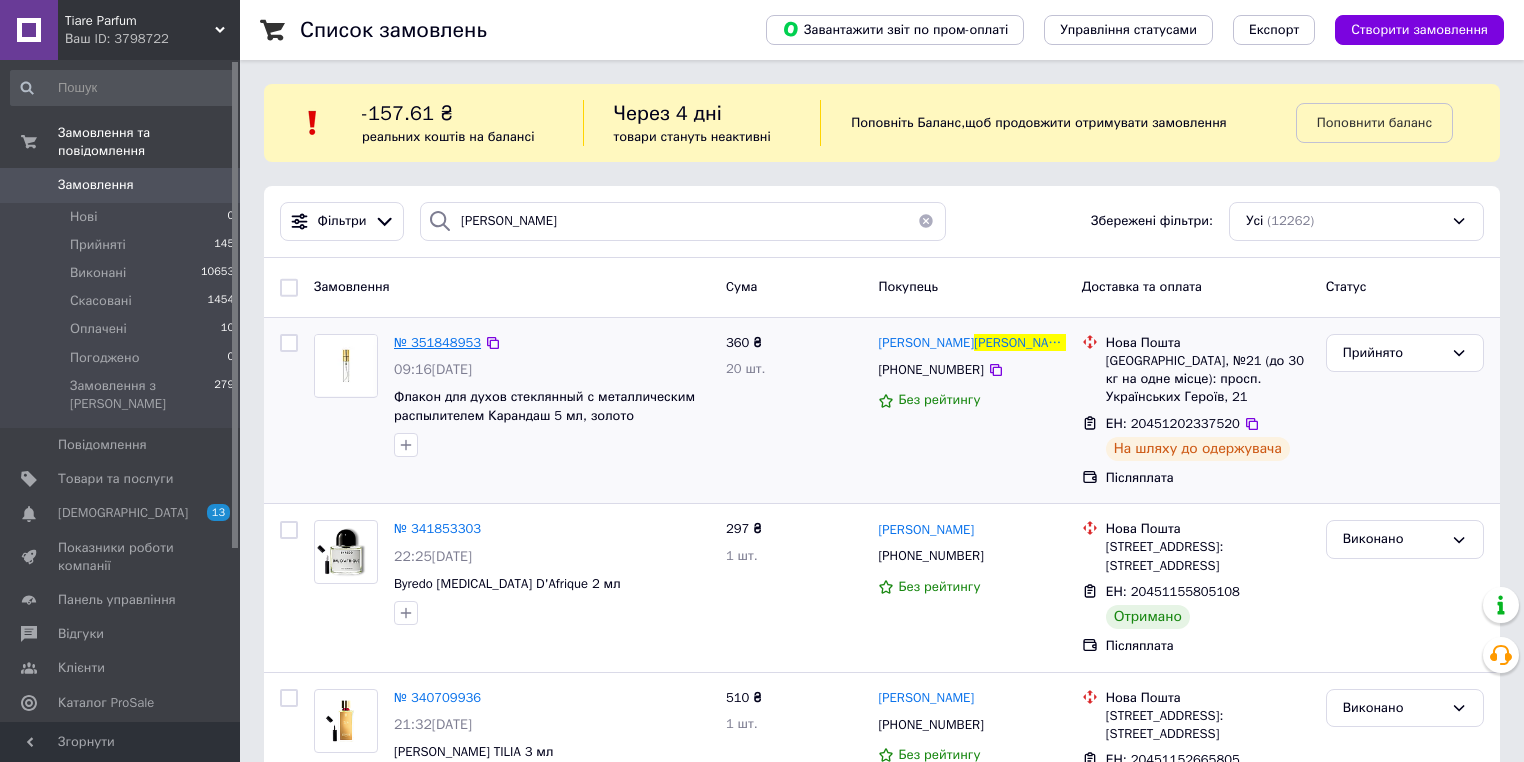 click on "№ 351848953" at bounding box center (437, 342) 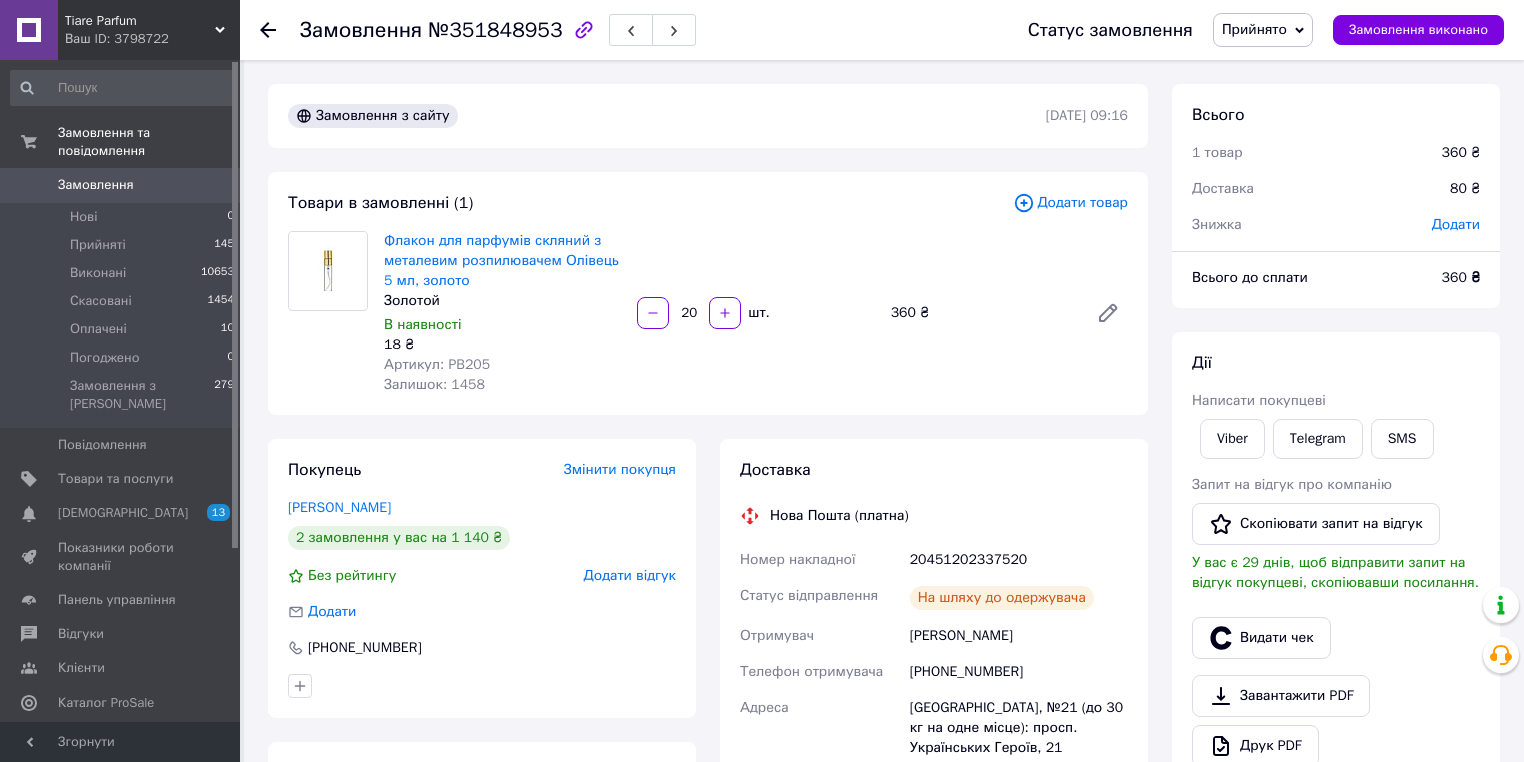 click 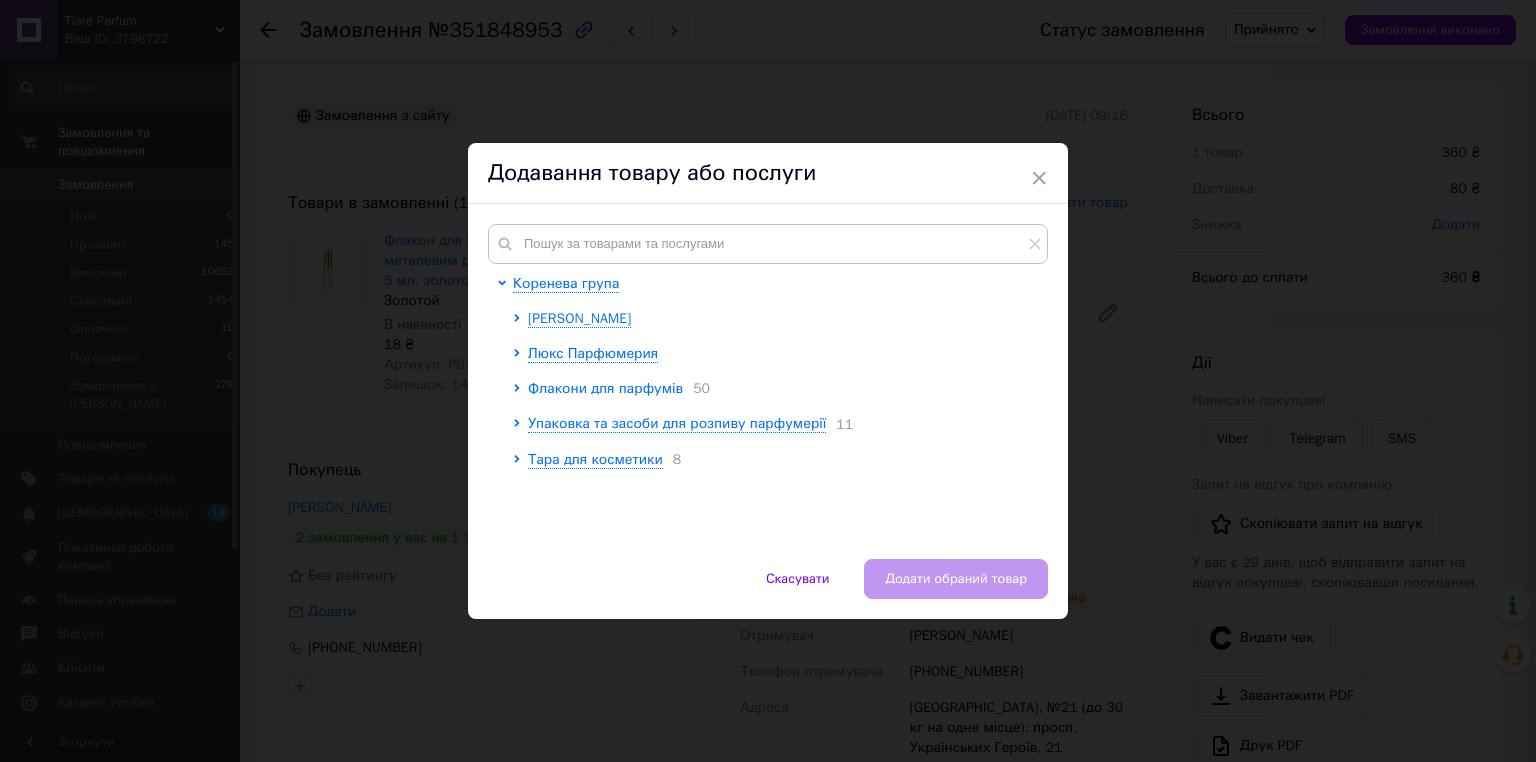 click on "Флакони для парфумів" at bounding box center (605, 388) 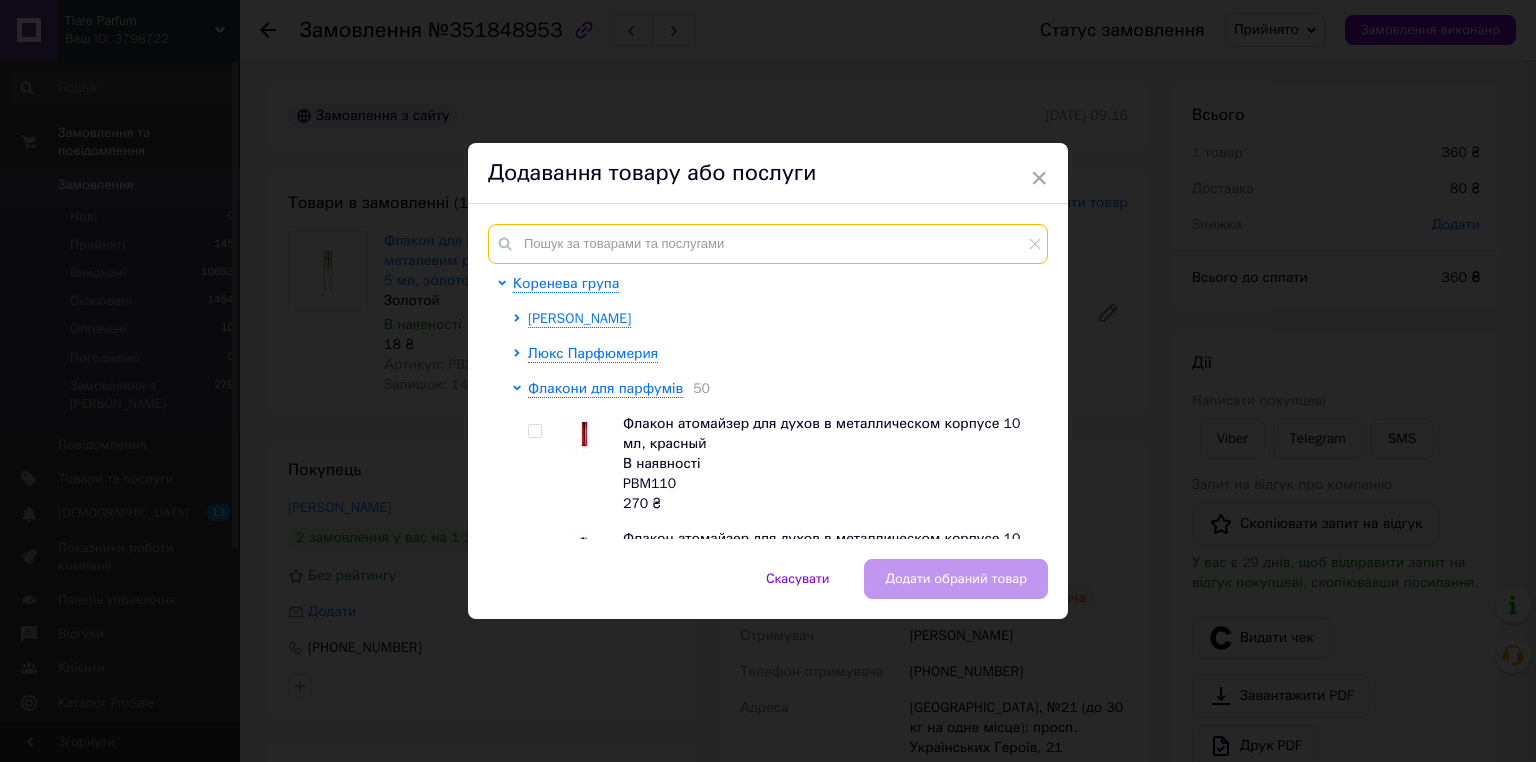 click at bounding box center [768, 244] 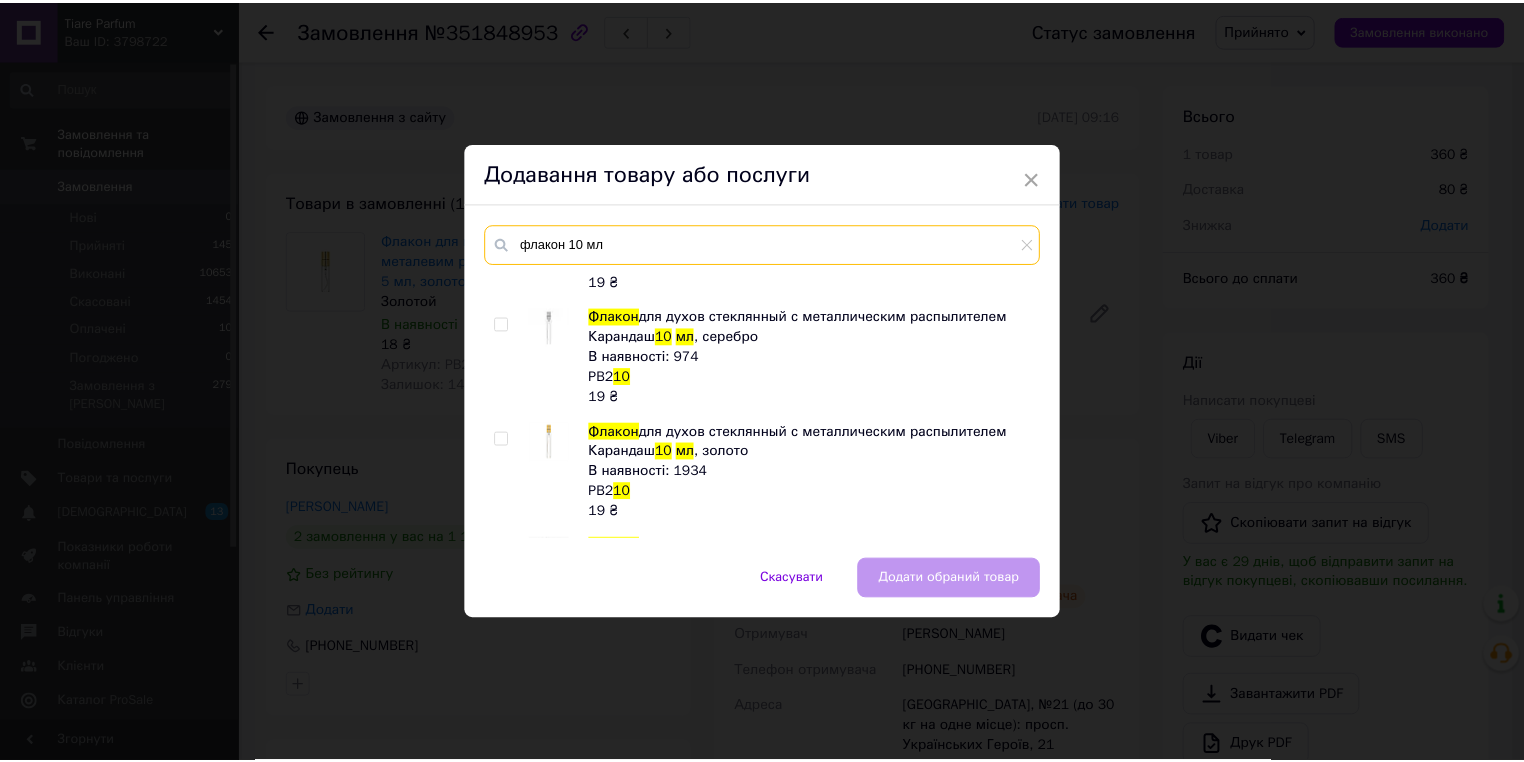 scroll, scrollTop: 400, scrollLeft: 0, axis: vertical 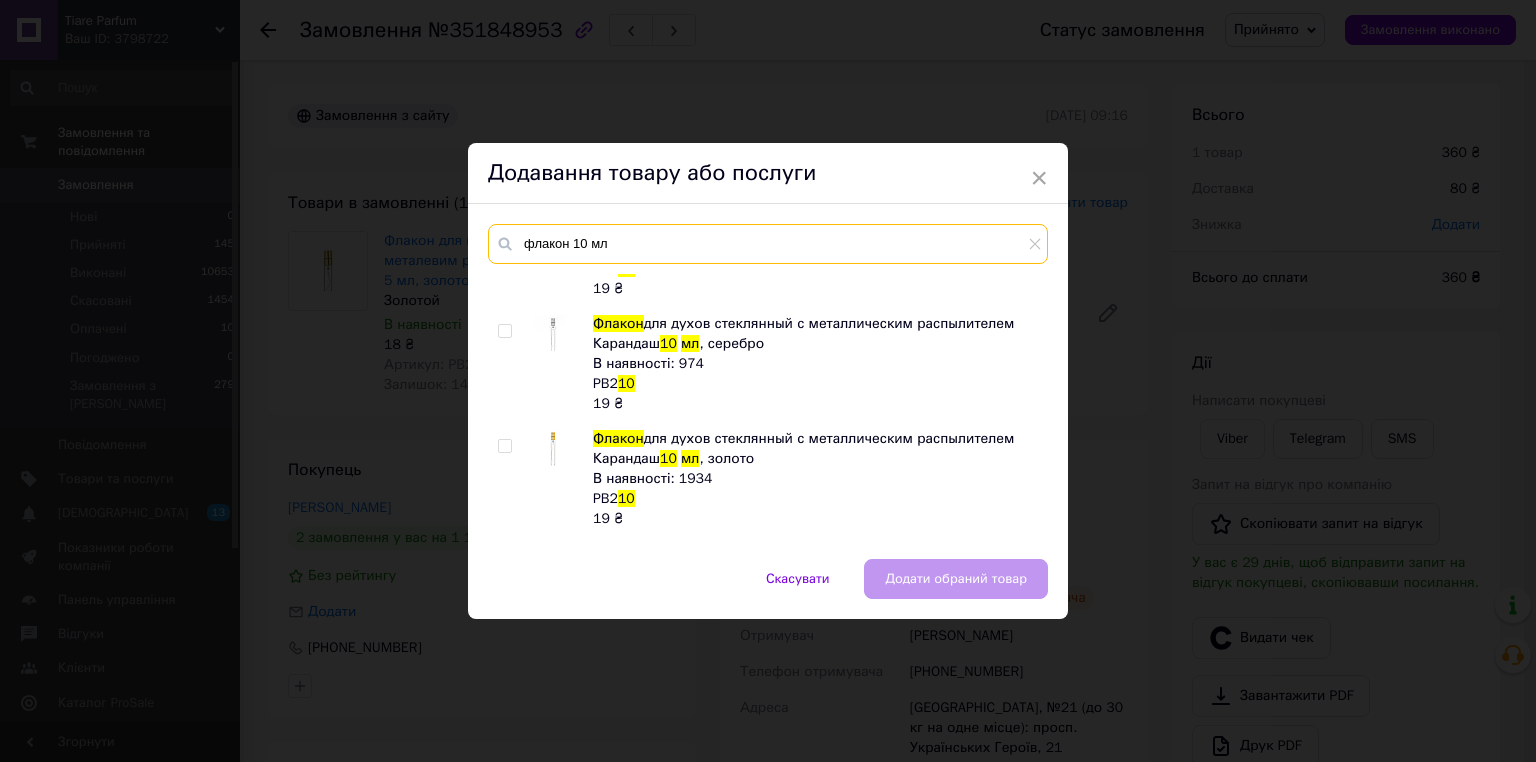 type on "флакон 10 мл" 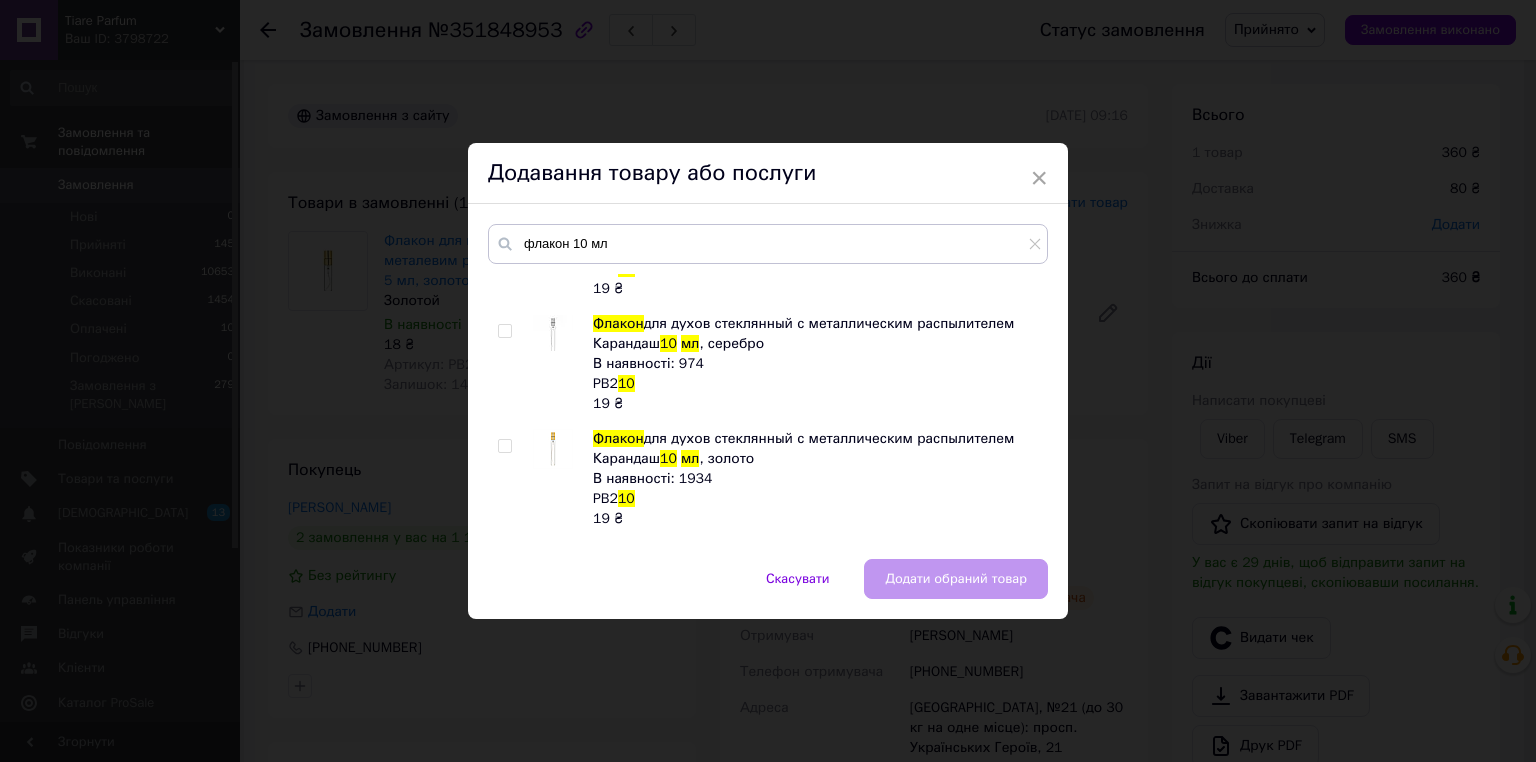 click at bounding box center (504, 446) 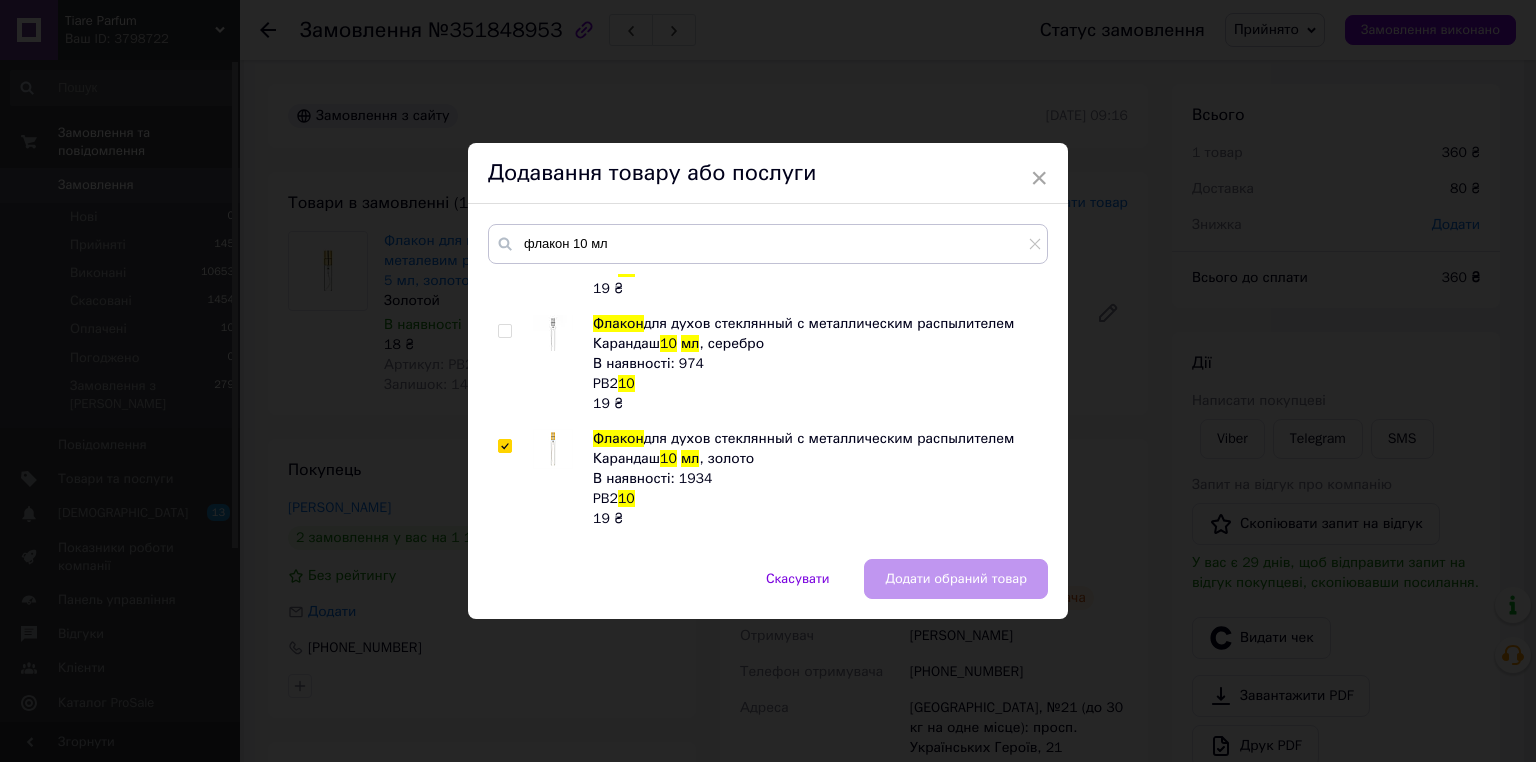 checkbox on "true" 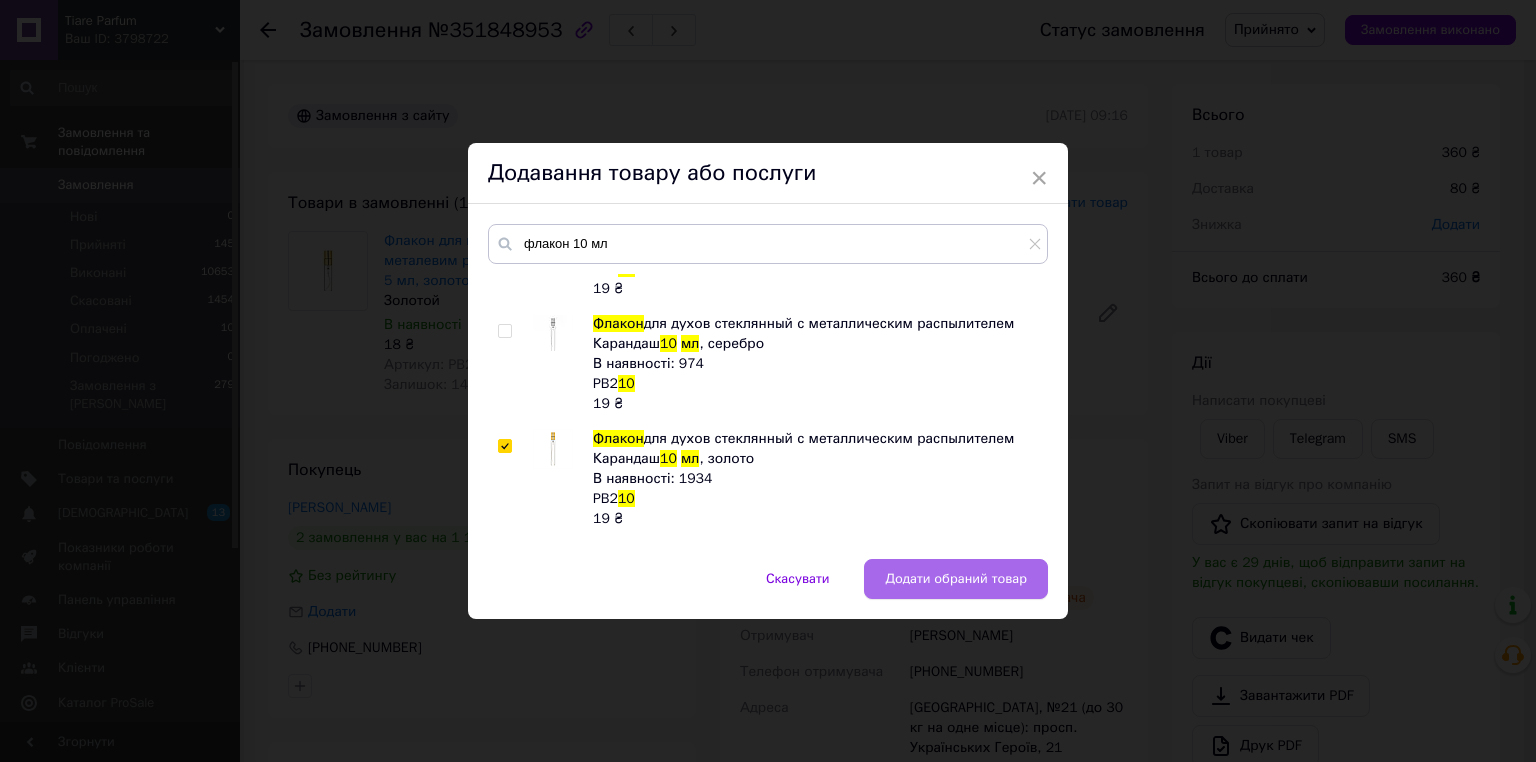 click on "Додати обраний товар" at bounding box center (956, 579) 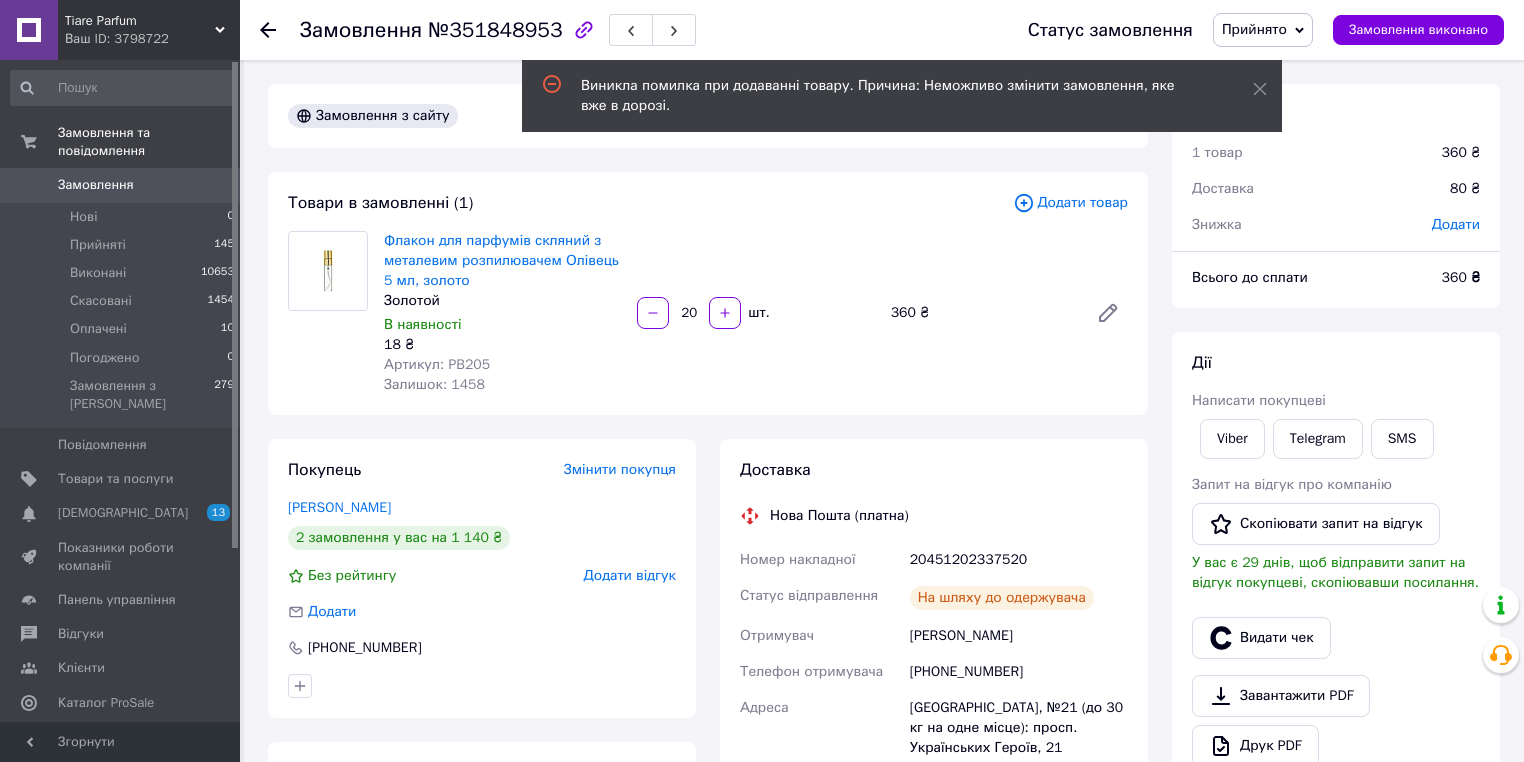 click 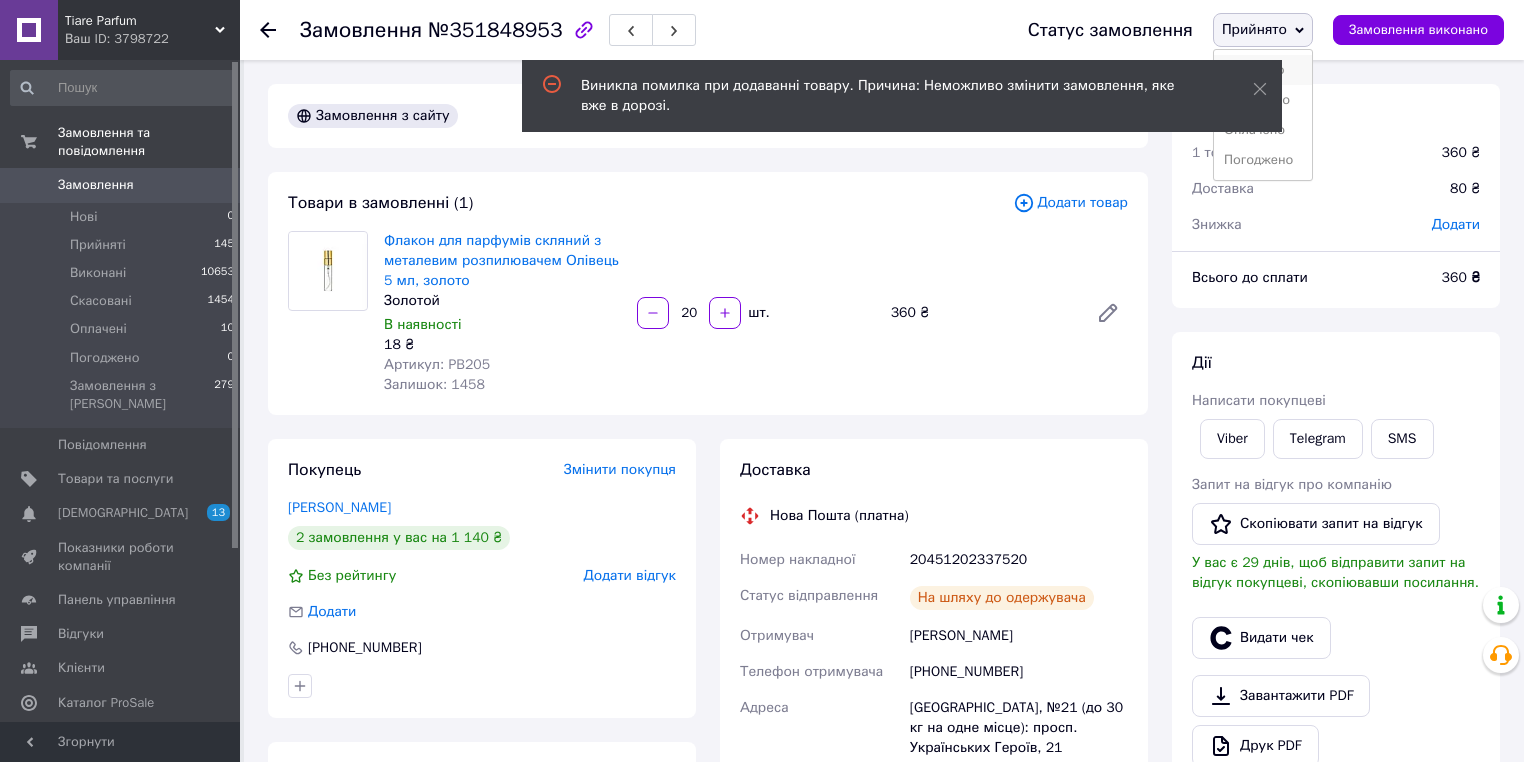 click on "Виконано" at bounding box center (1263, 70) 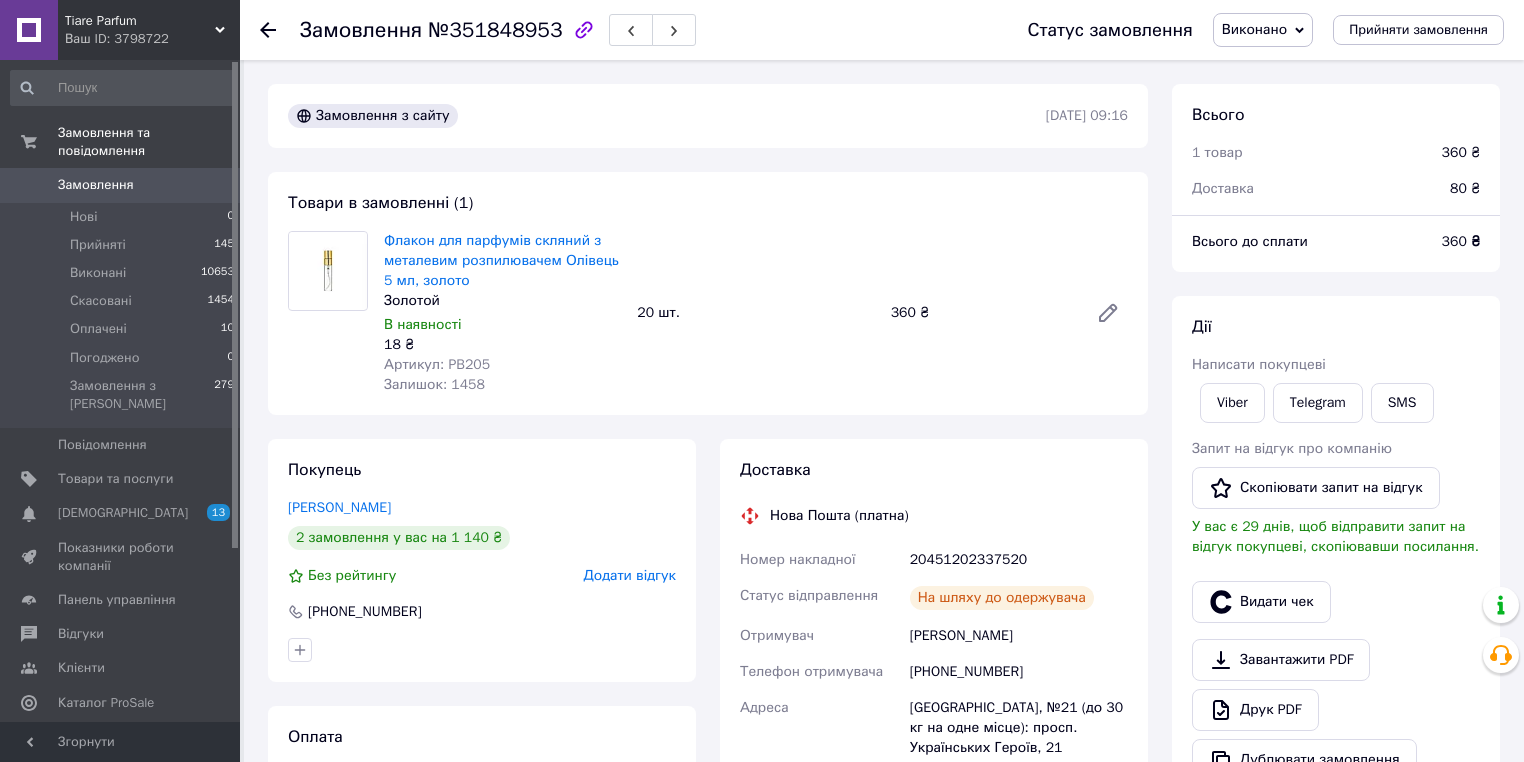 click 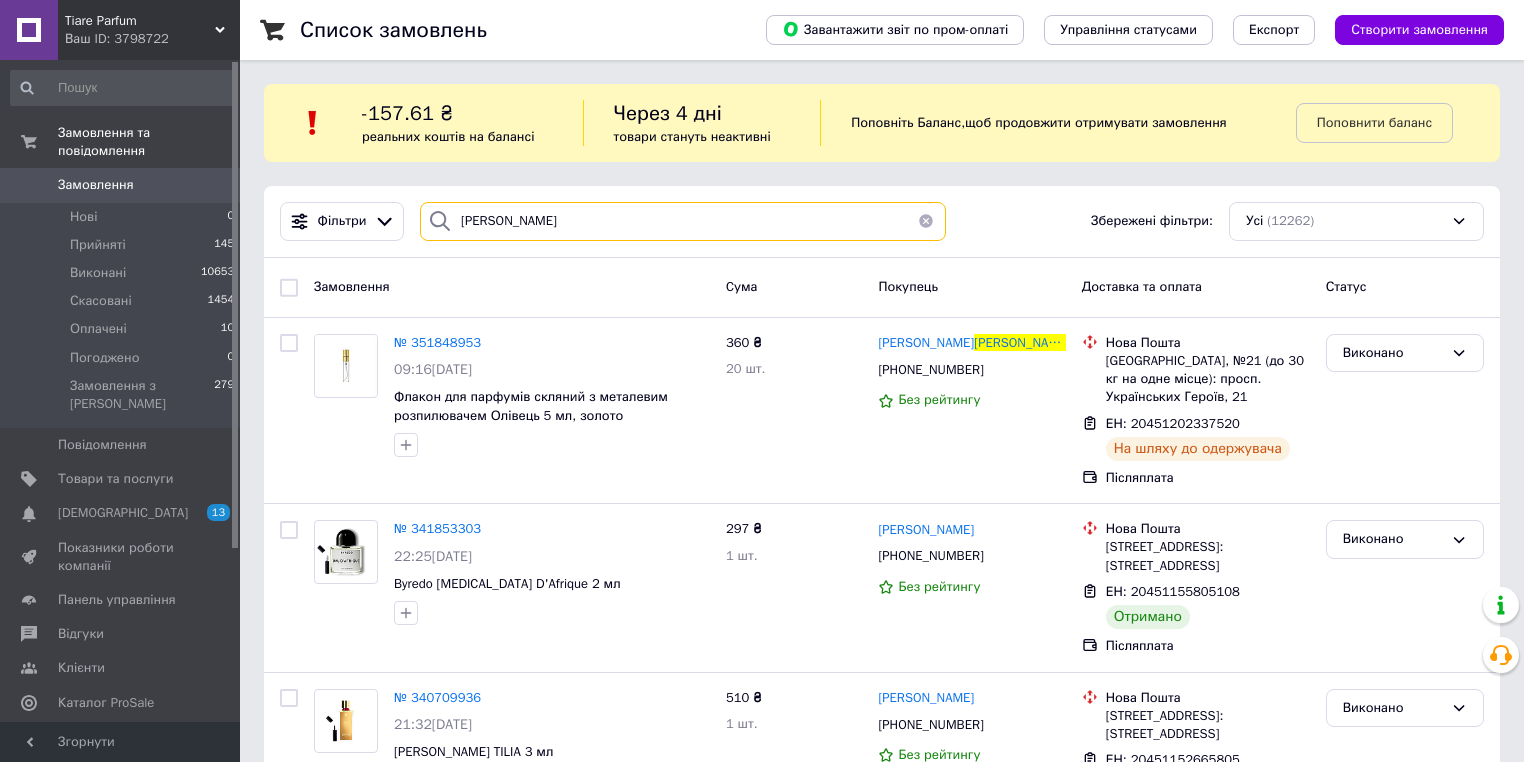 click on "Соколов" at bounding box center (683, 221) 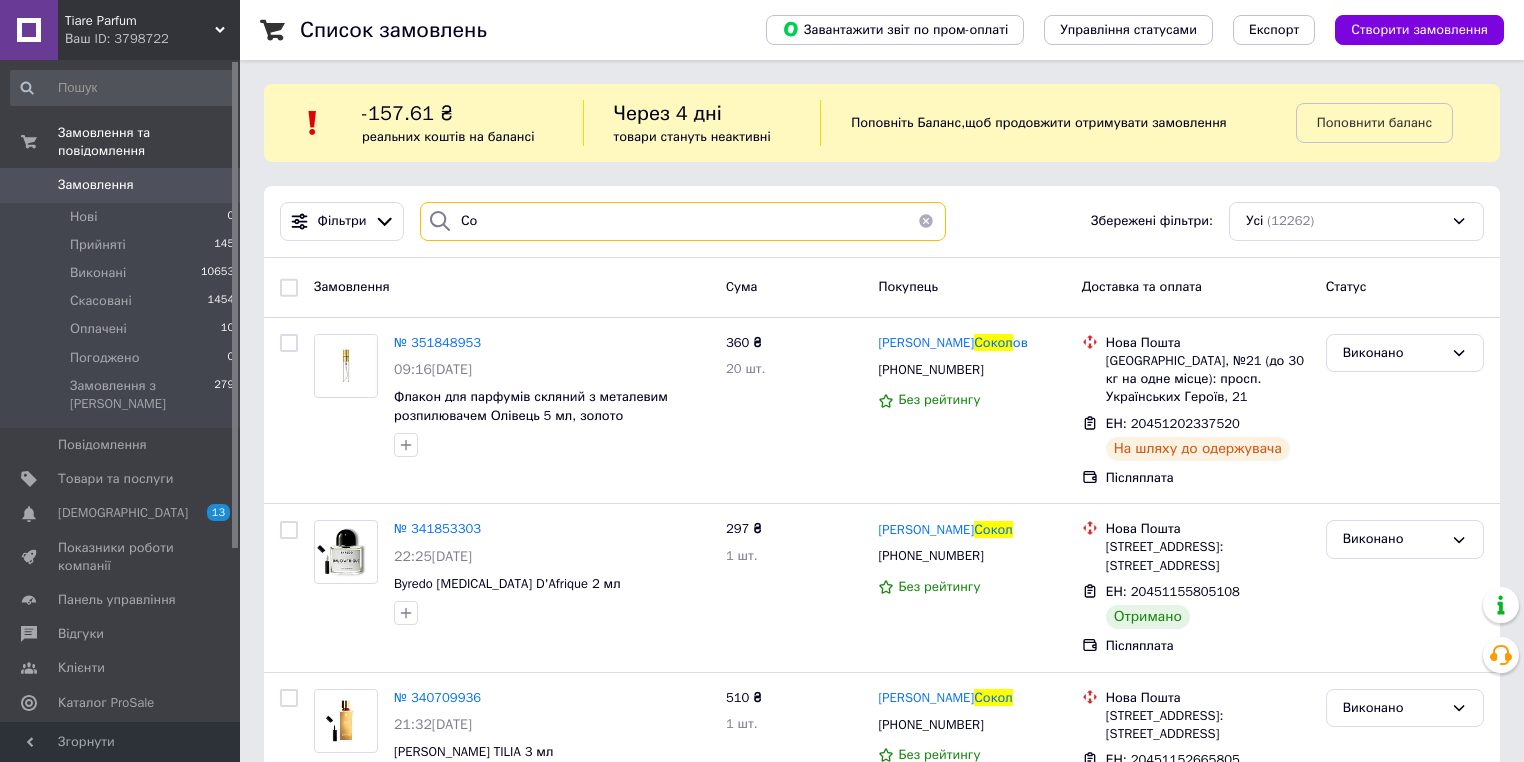 type on "С" 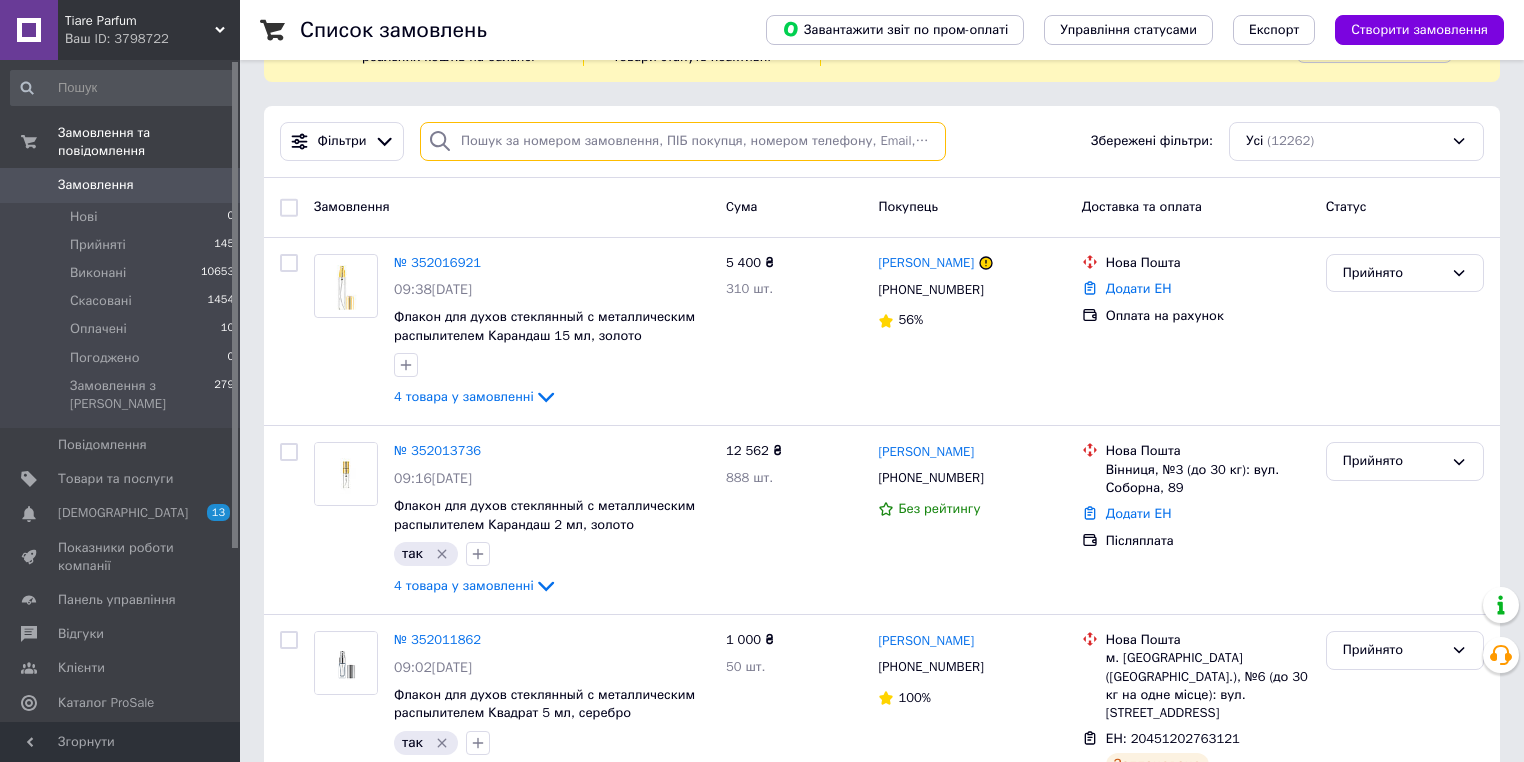 scroll, scrollTop: 0, scrollLeft: 0, axis: both 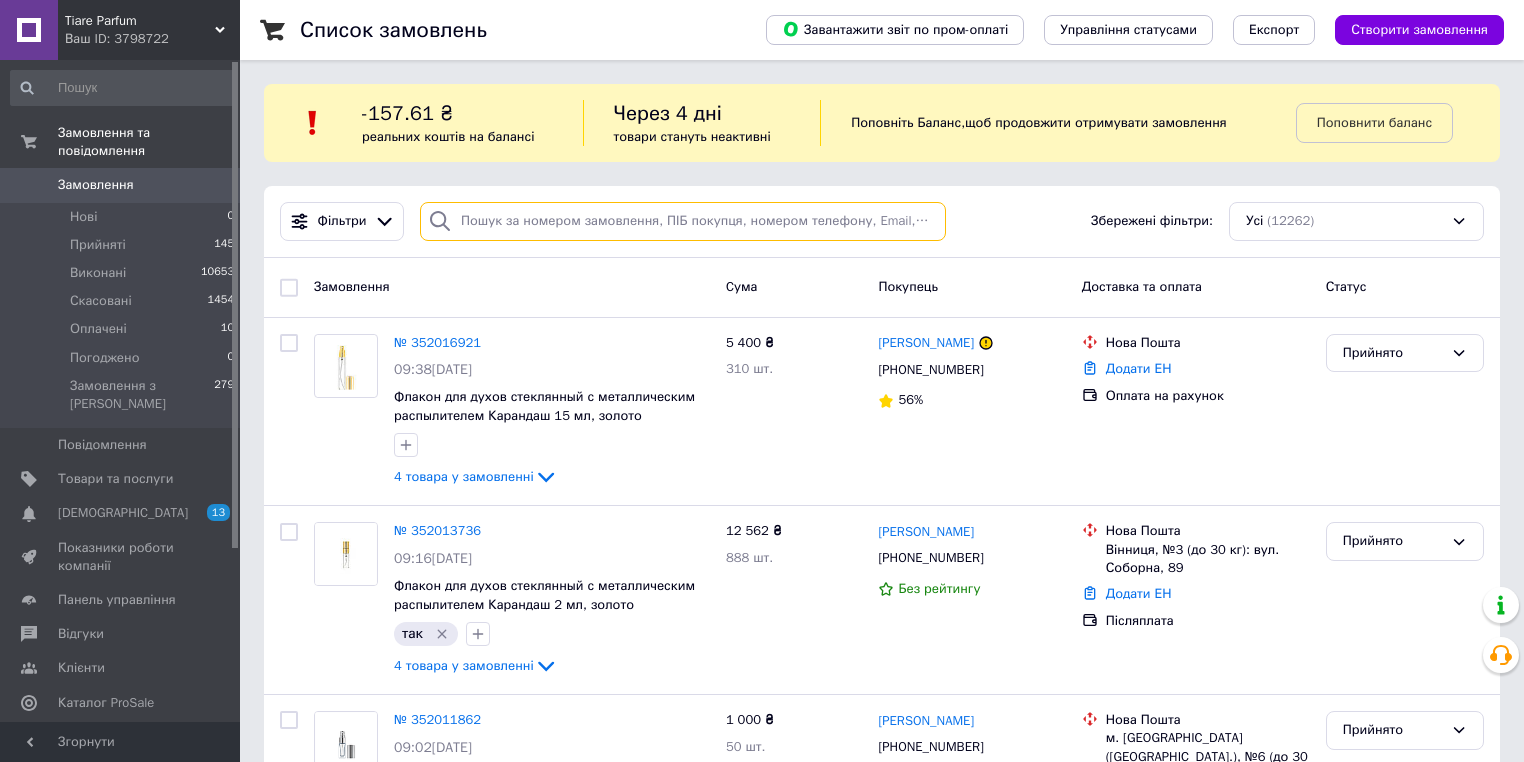 type 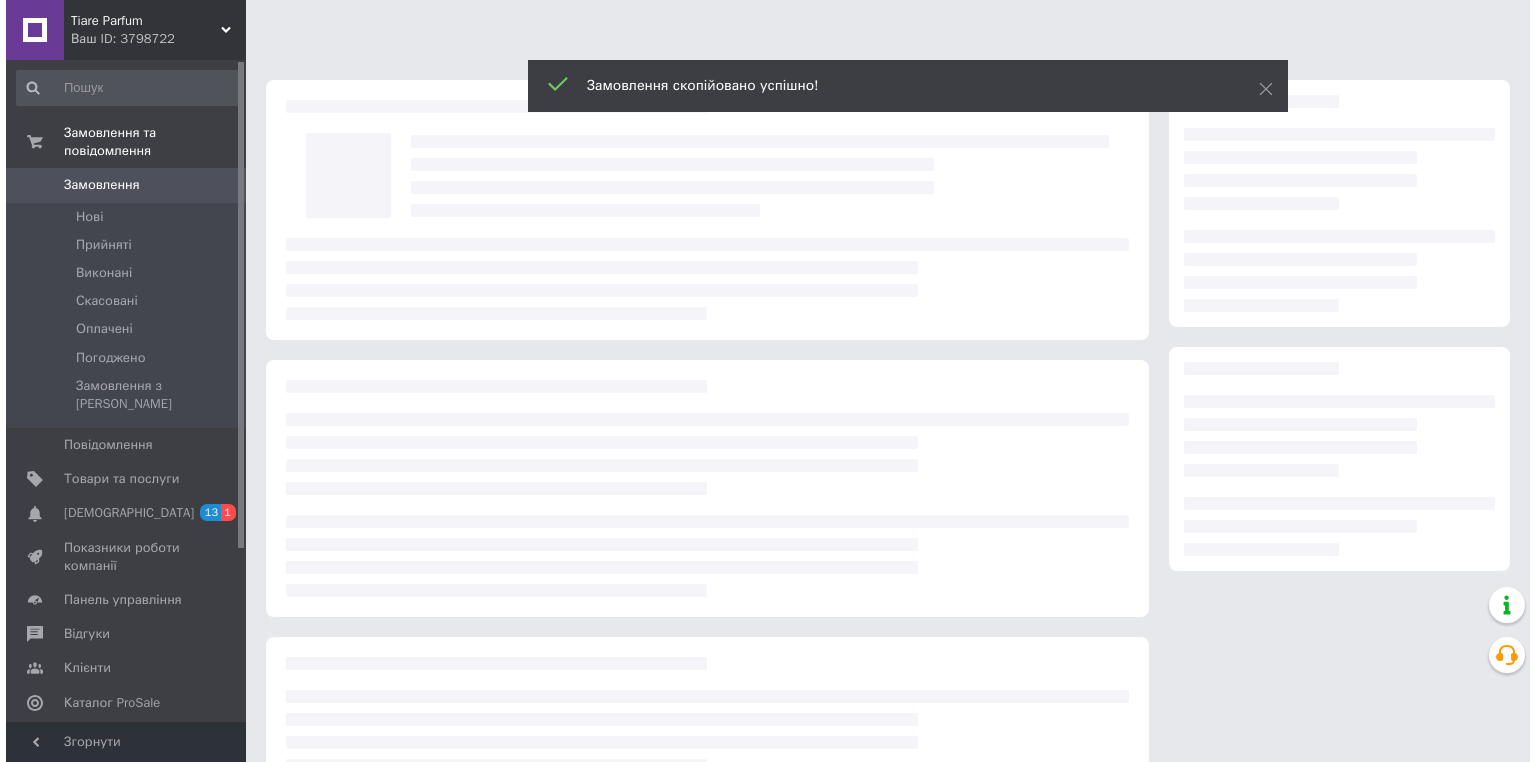 scroll, scrollTop: 0, scrollLeft: 0, axis: both 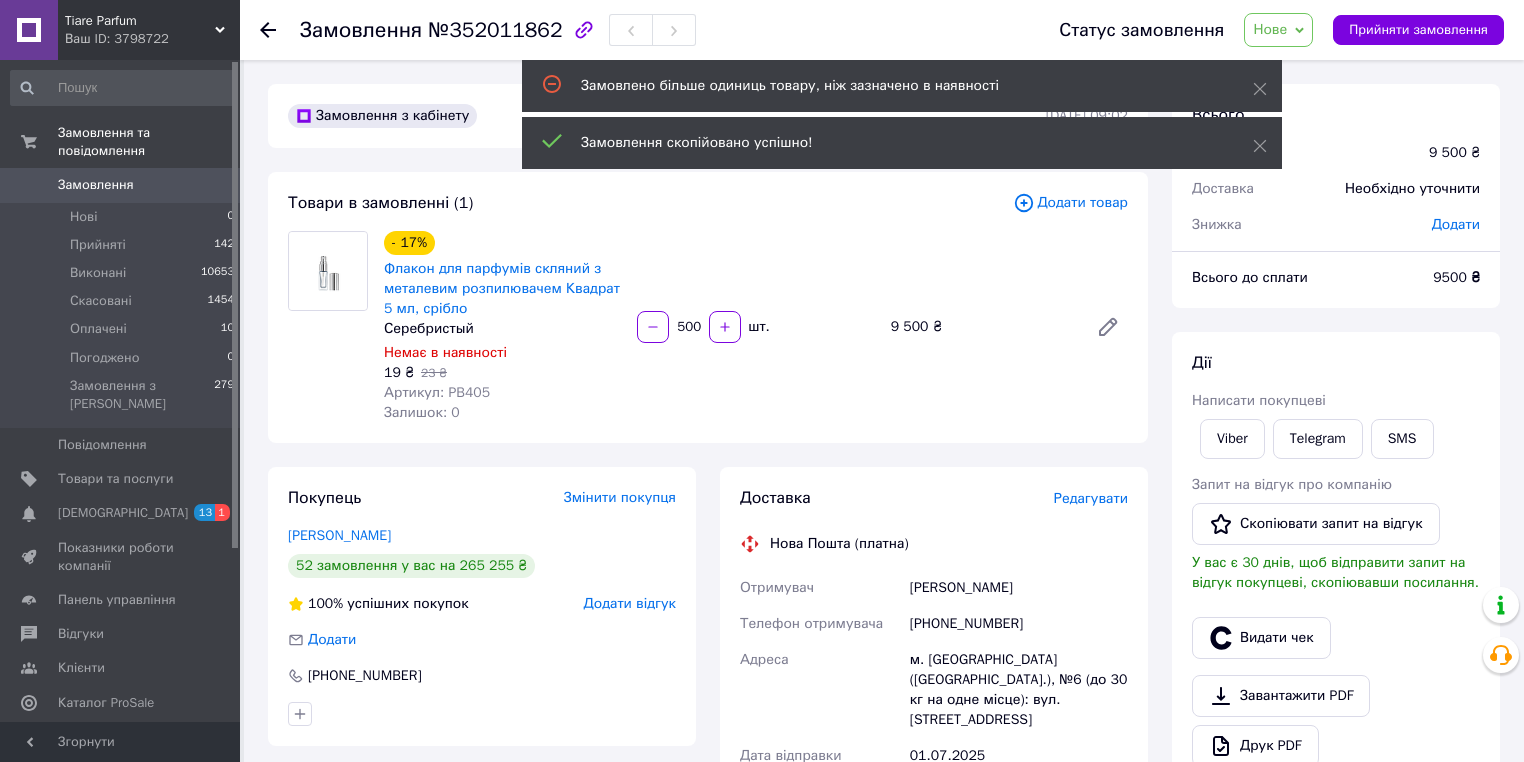 click 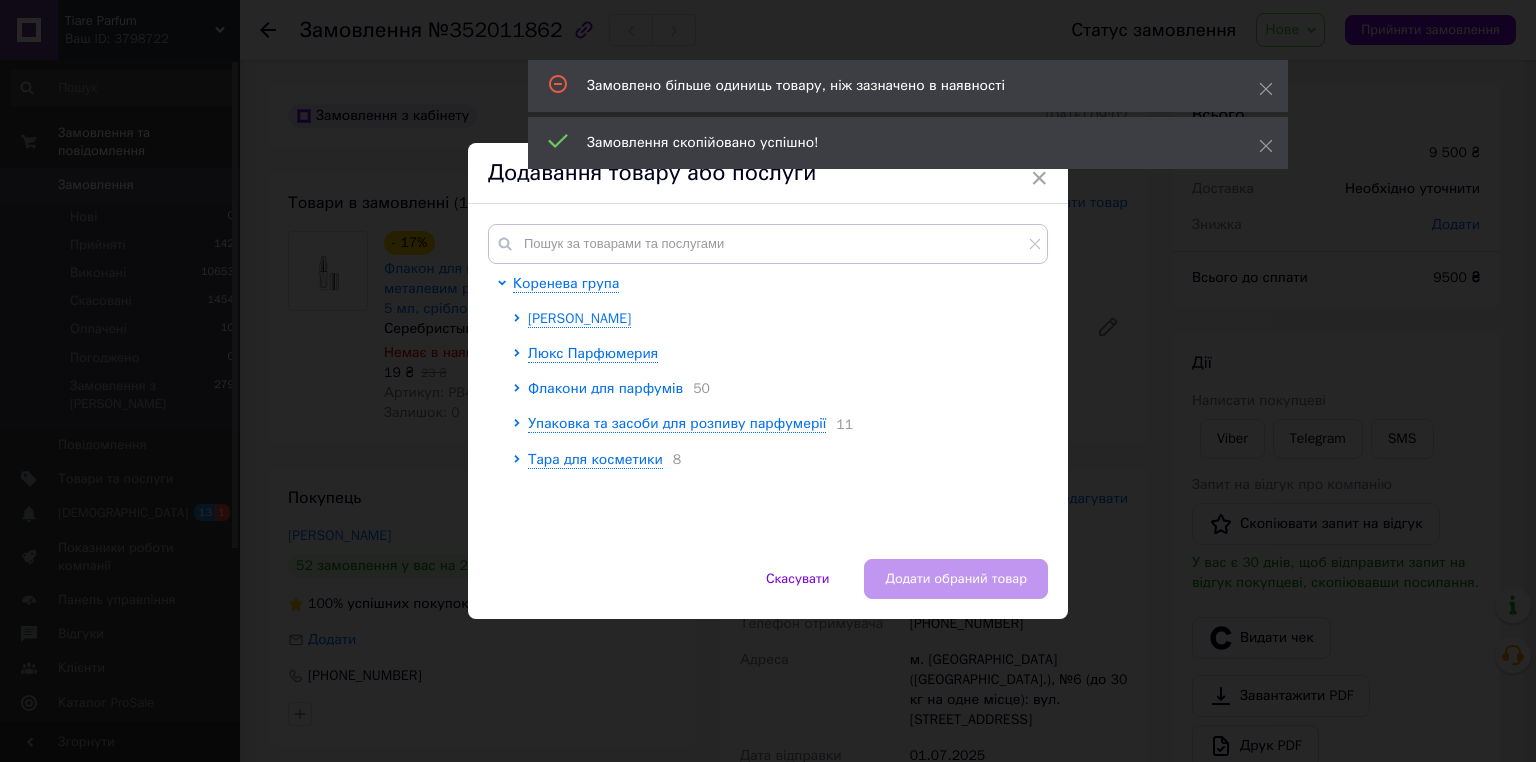 click on "Флакони для парфумів" at bounding box center (605, 388) 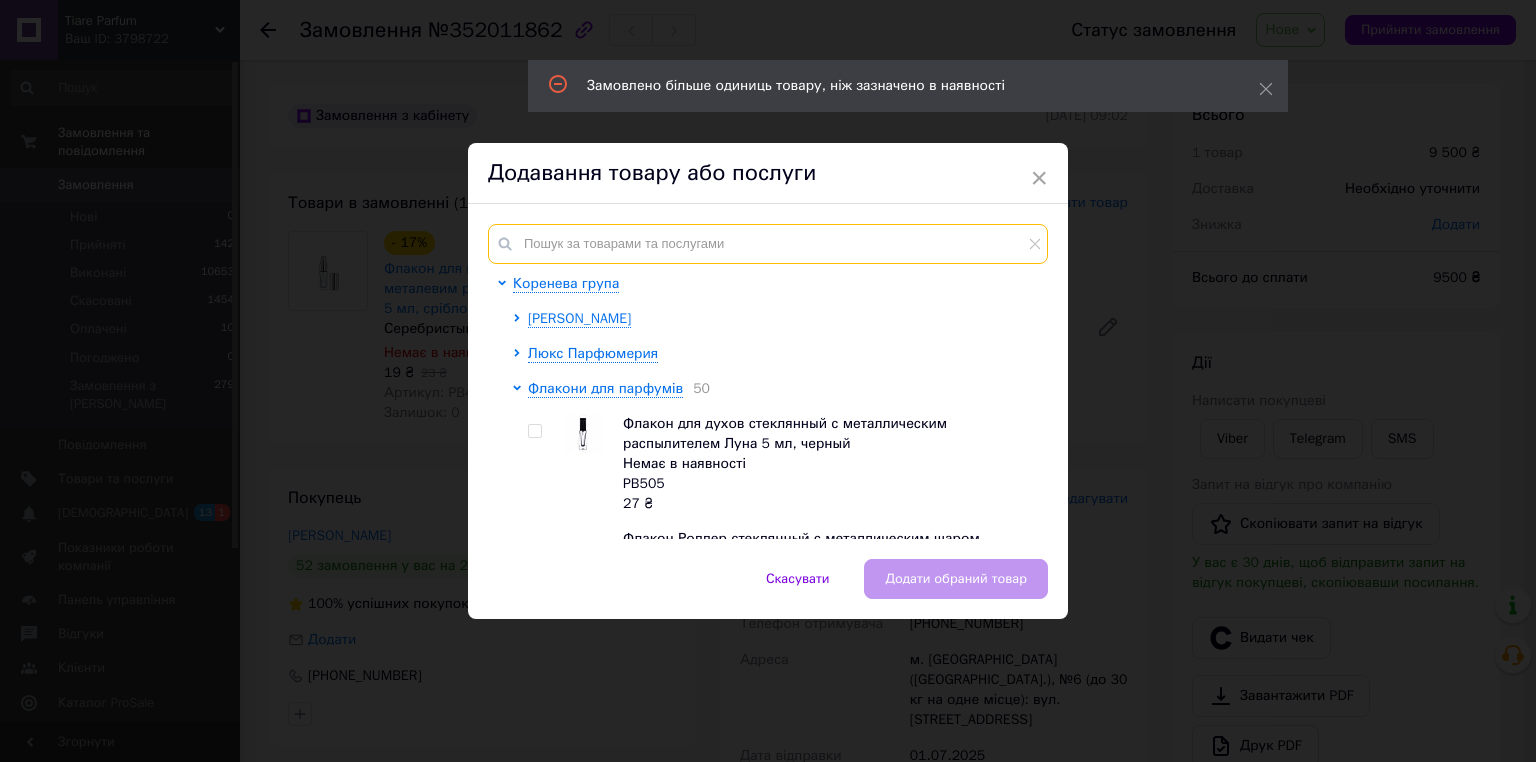 click at bounding box center (768, 244) 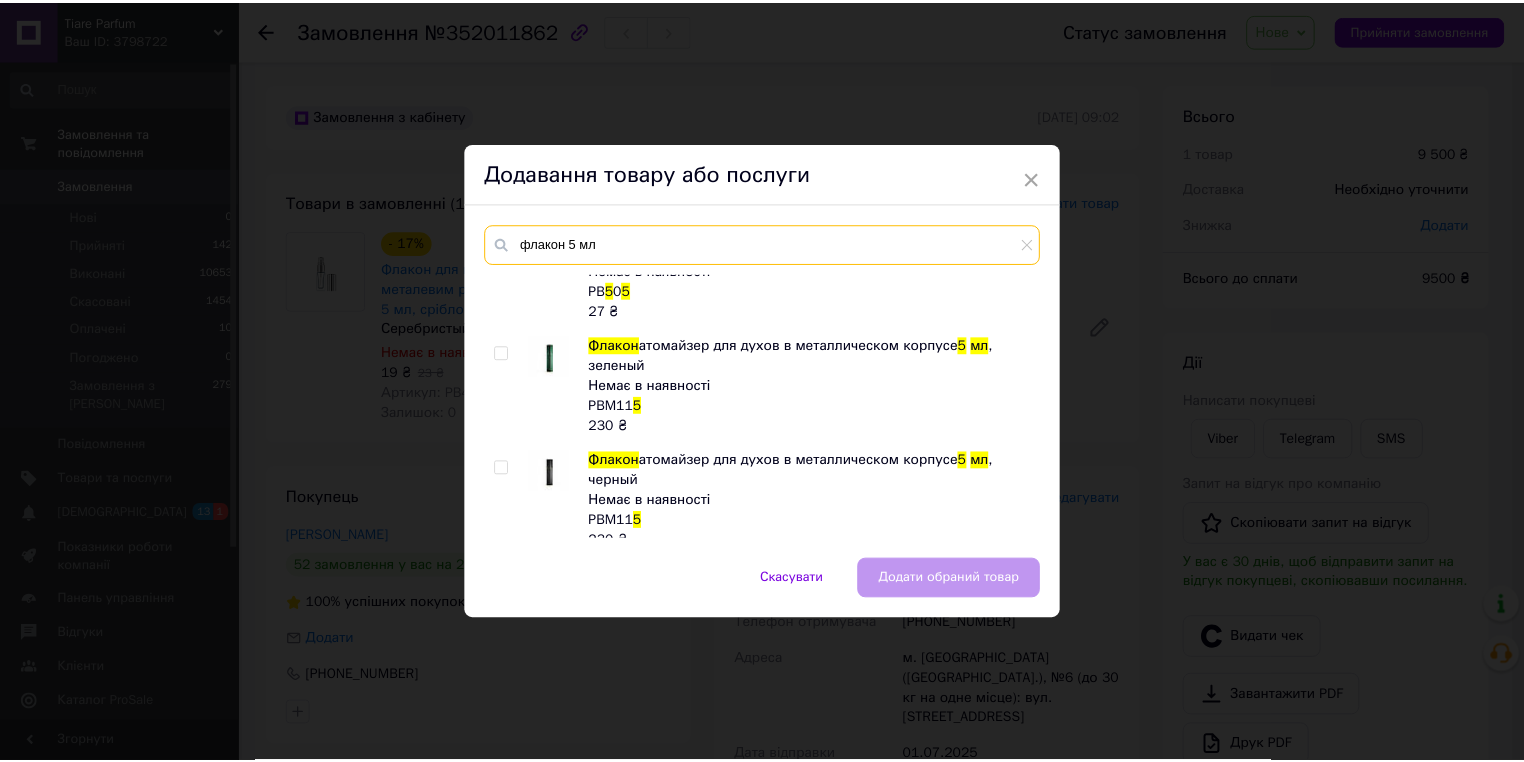 scroll, scrollTop: 3574, scrollLeft: 0, axis: vertical 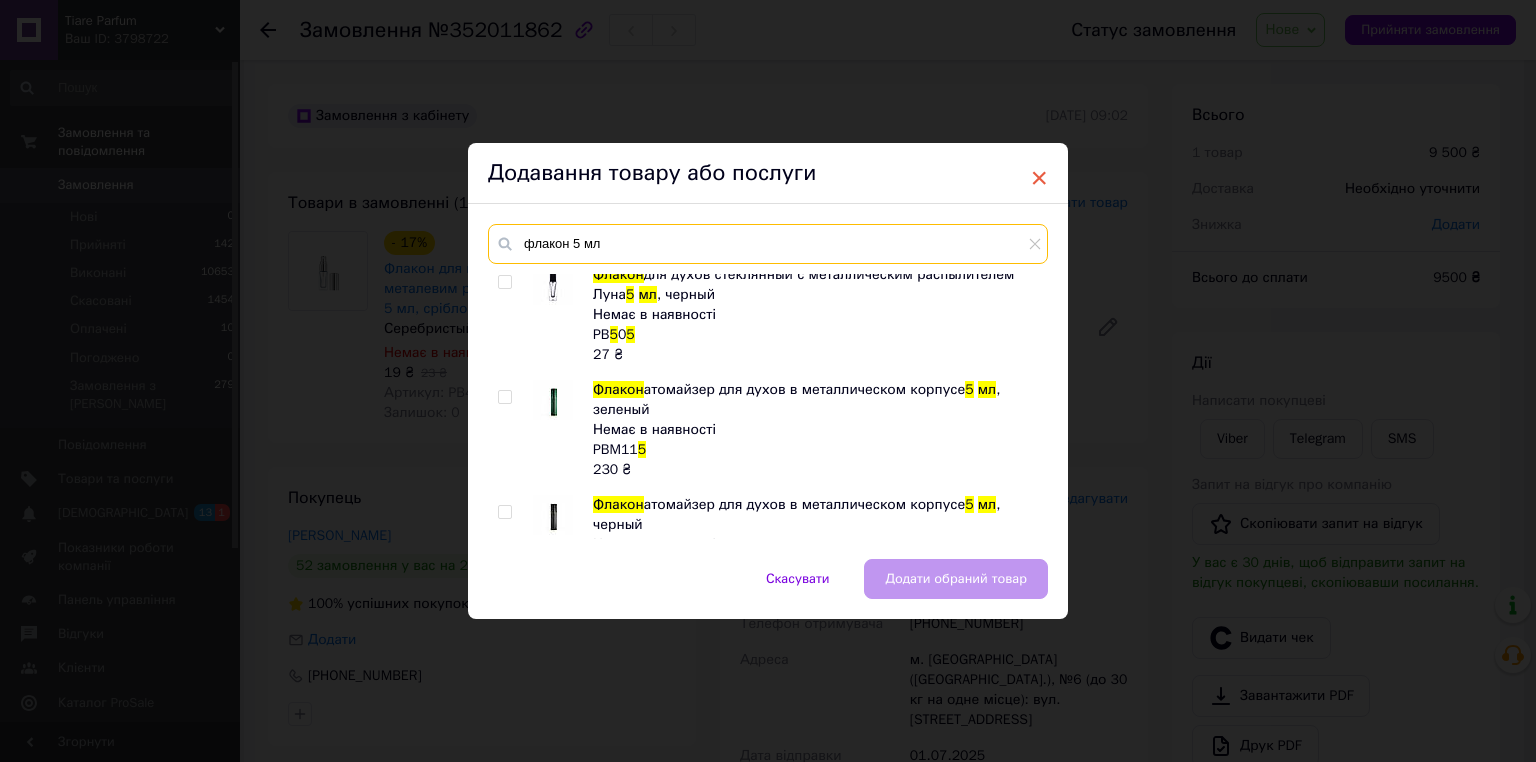 type on "флакон 5 мл" 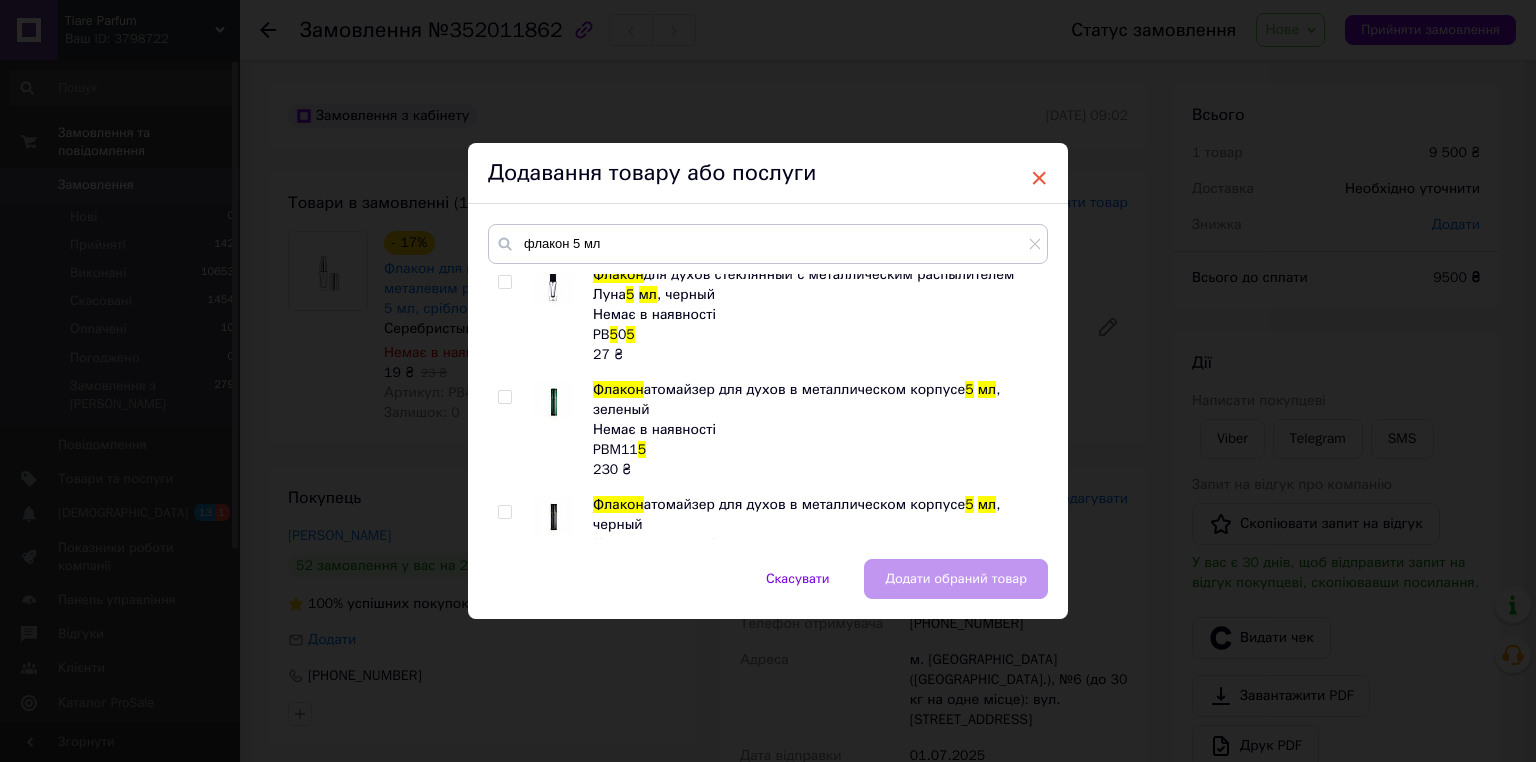 click on "×" at bounding box center (1039, 178) 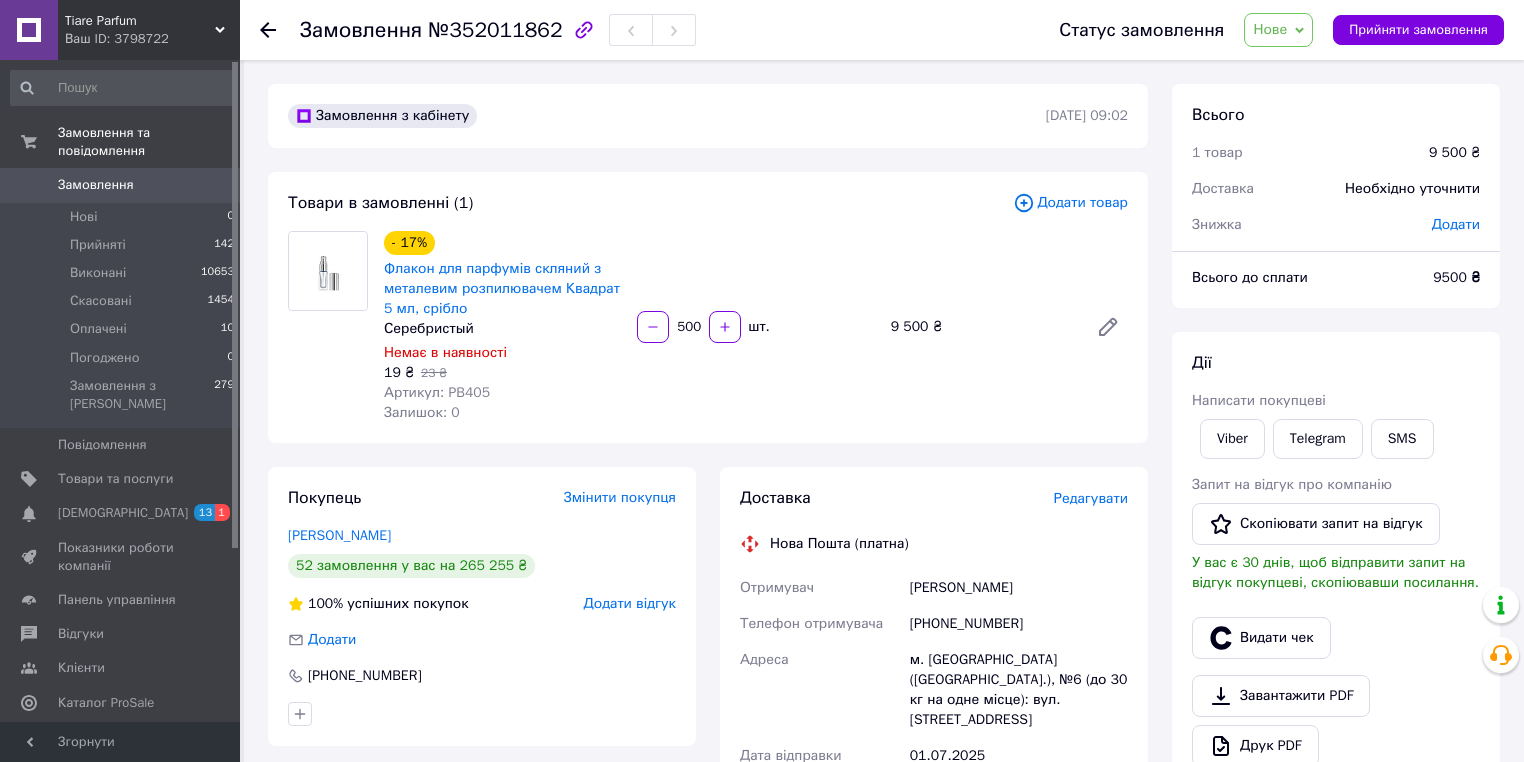 click on "500" at bounding box center (689, 327) 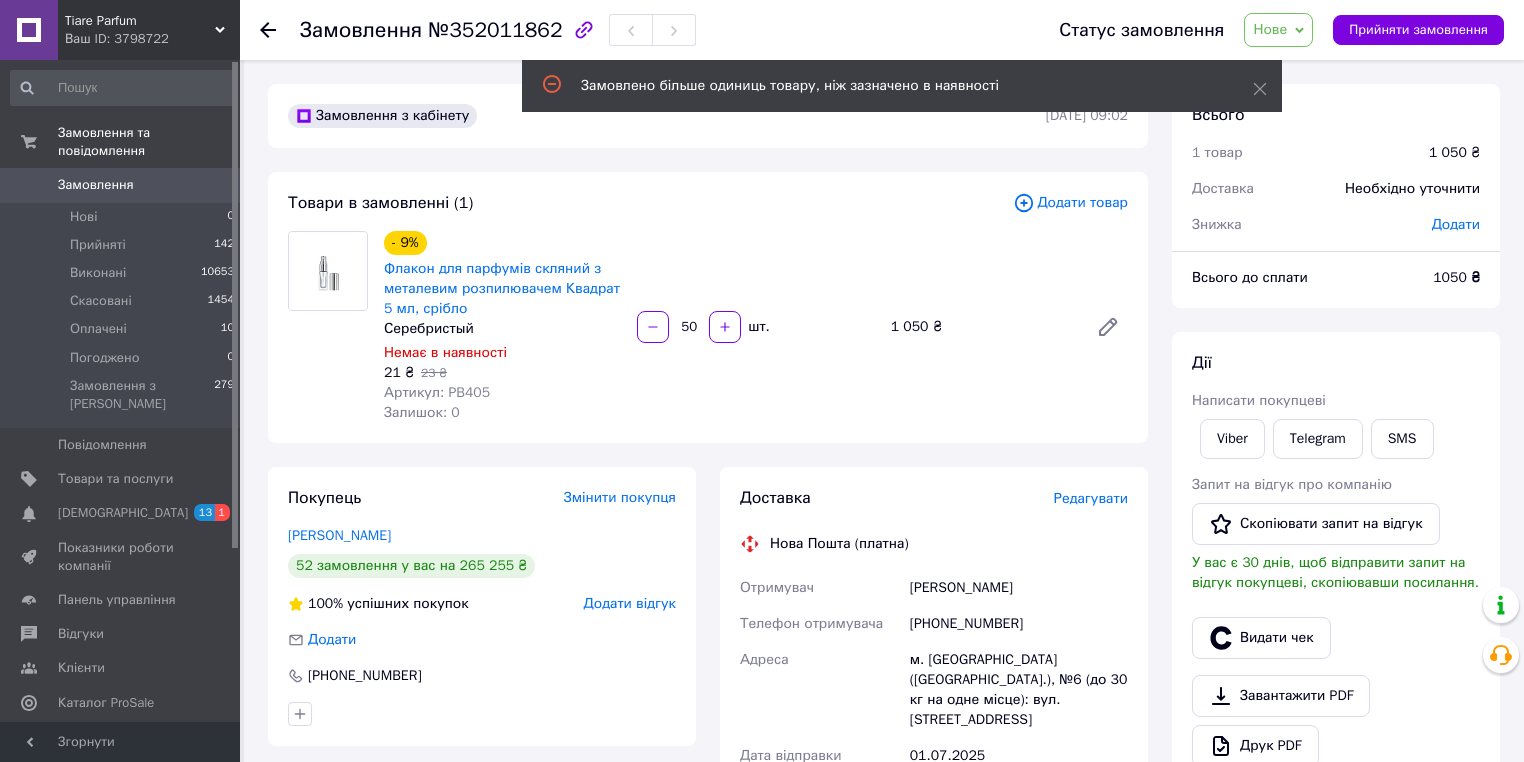 type on "50" 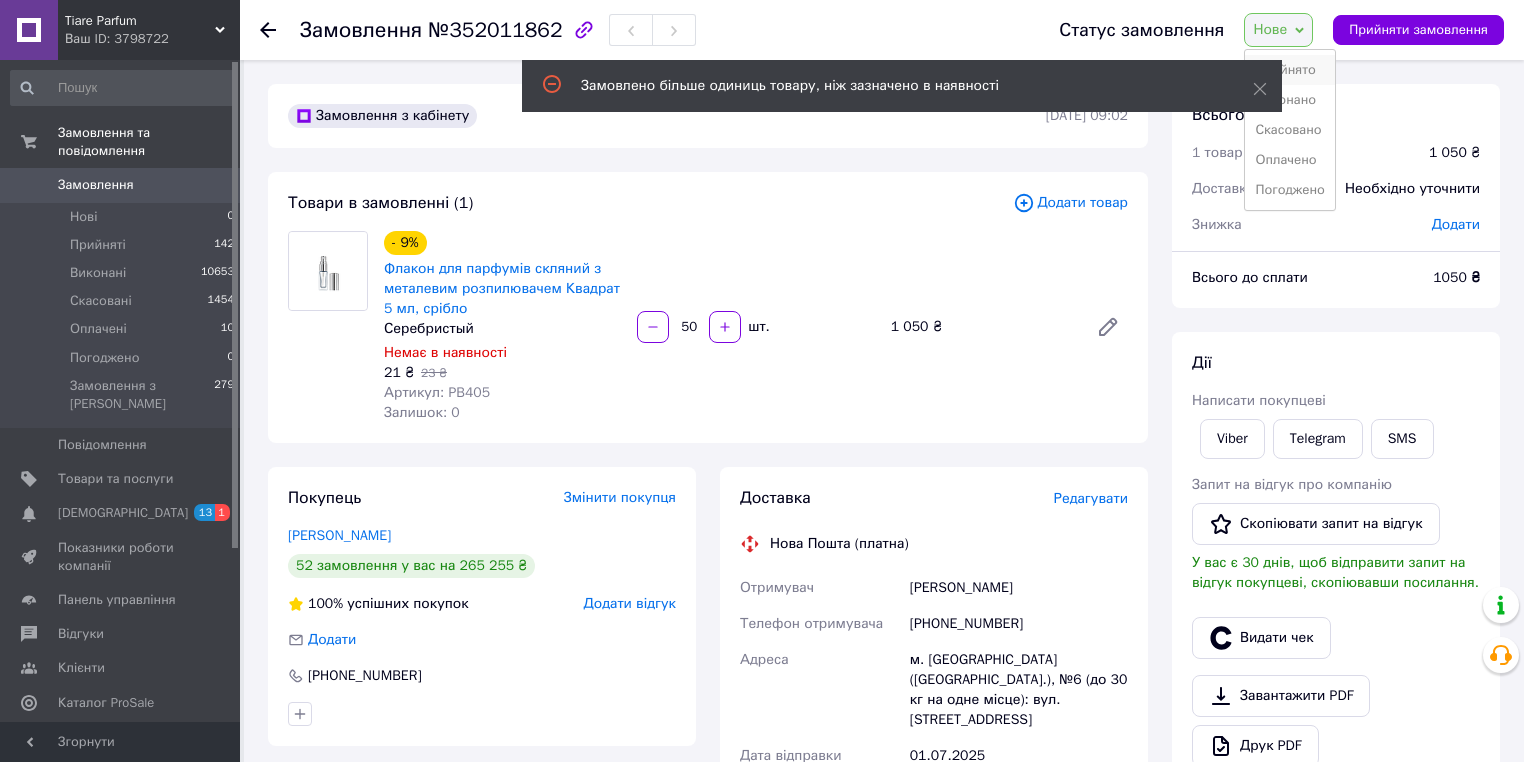 click on "Прийнято" at bounding box center [1289, 70] 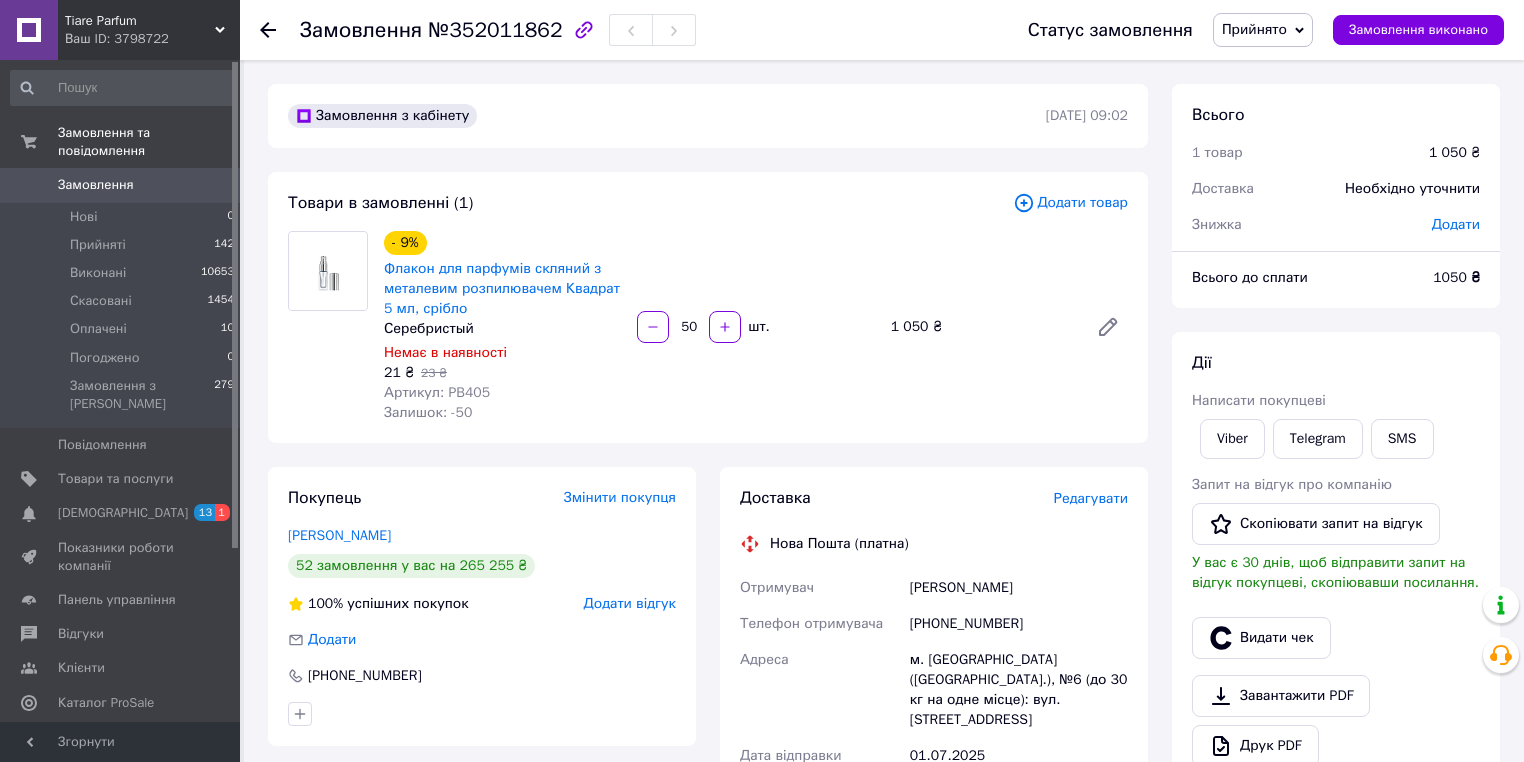 click 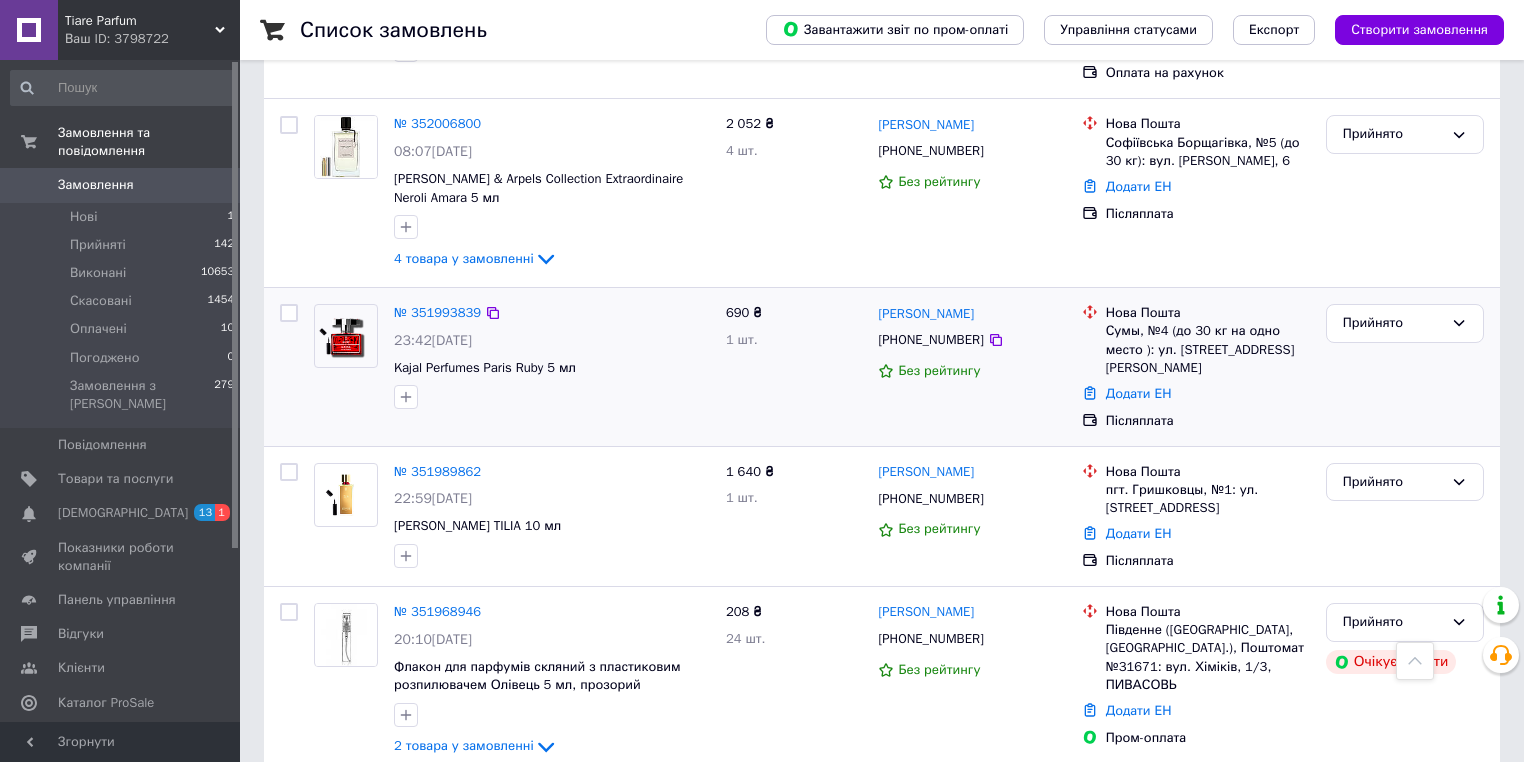 scroll, scrollTop: 0, scrollLeft: 0, axis: both 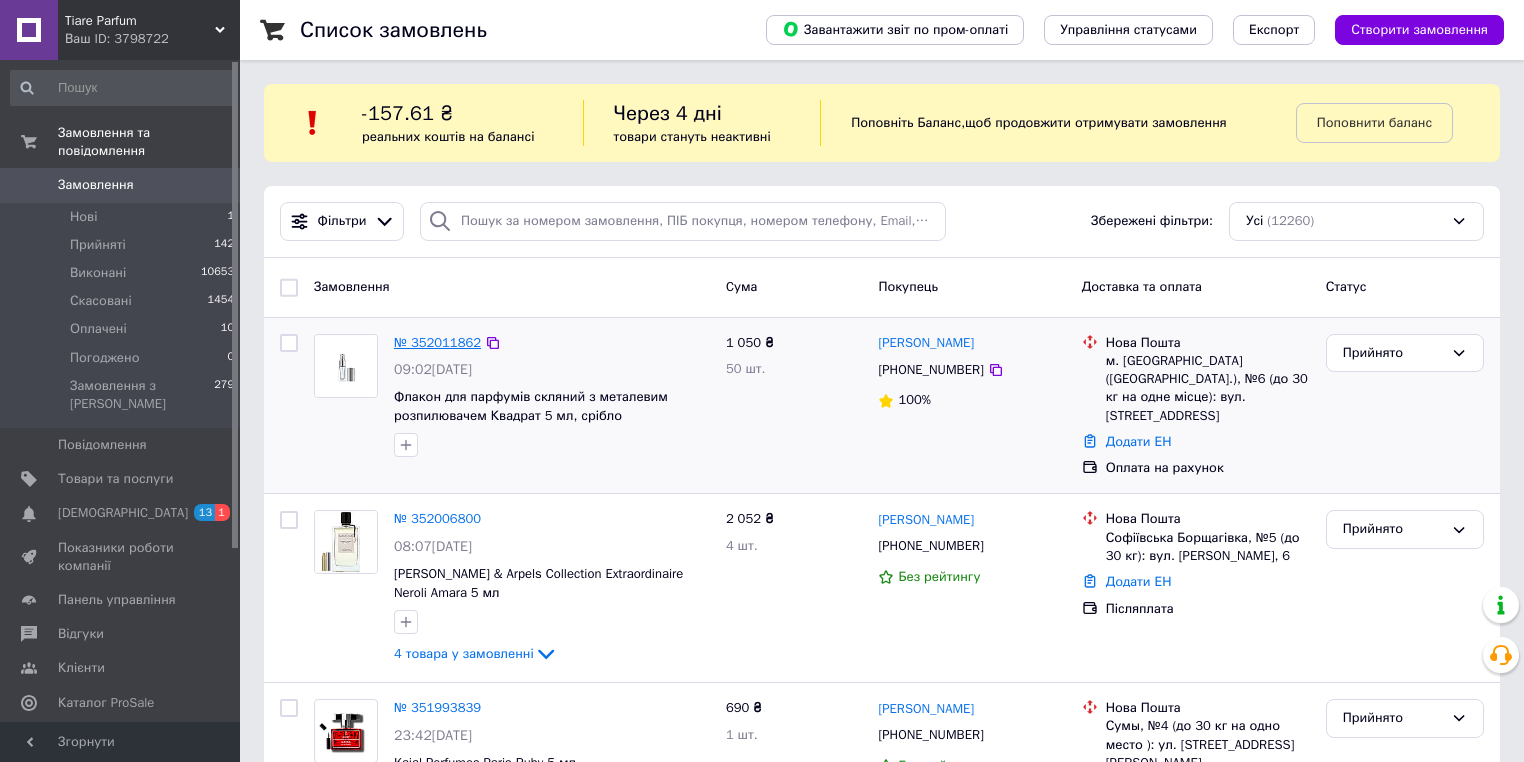 click on "№ 352011862" at bounding box center (437, 342) 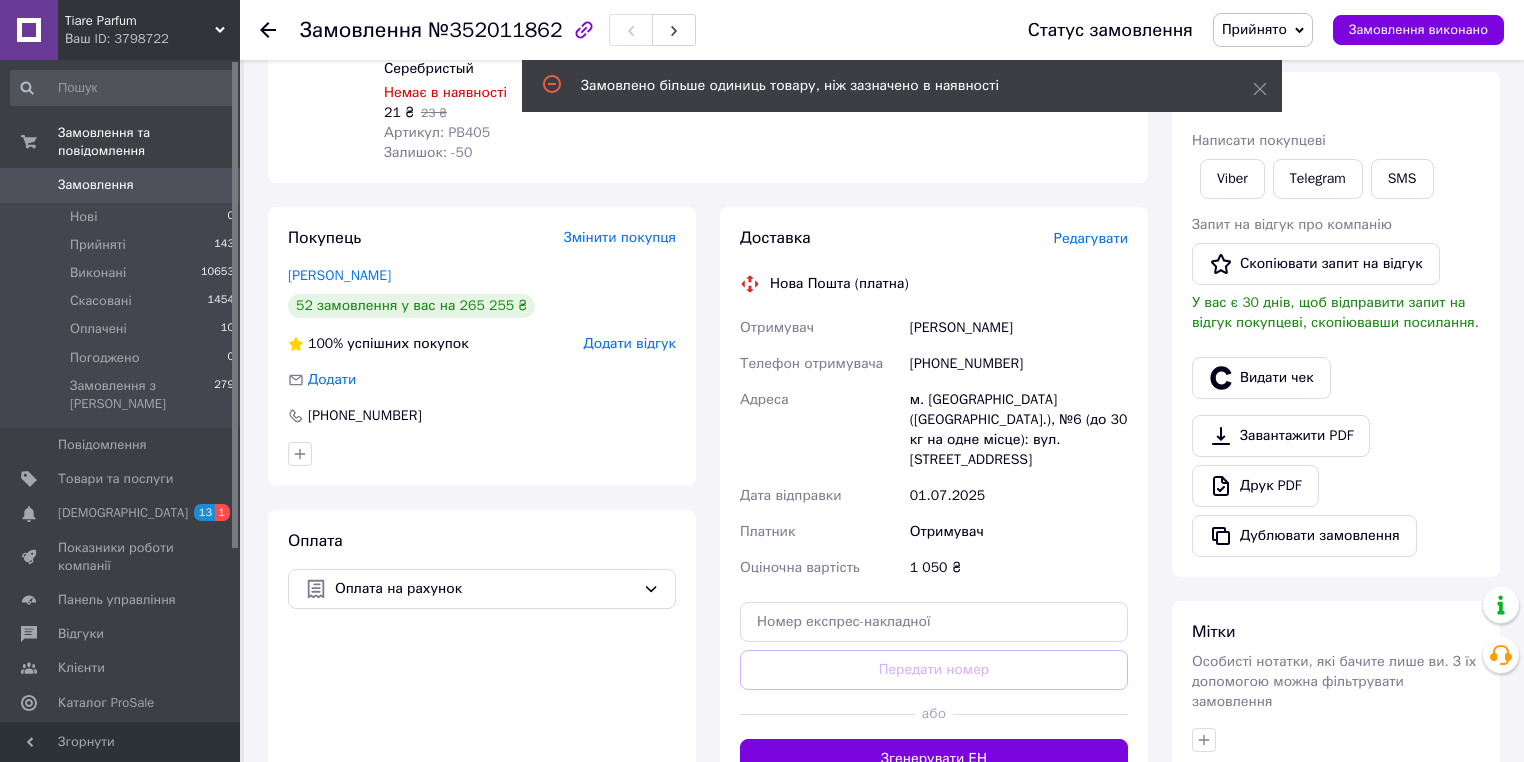scroll, scrollTop: 320, scrollLeft: 0, axis: vertical 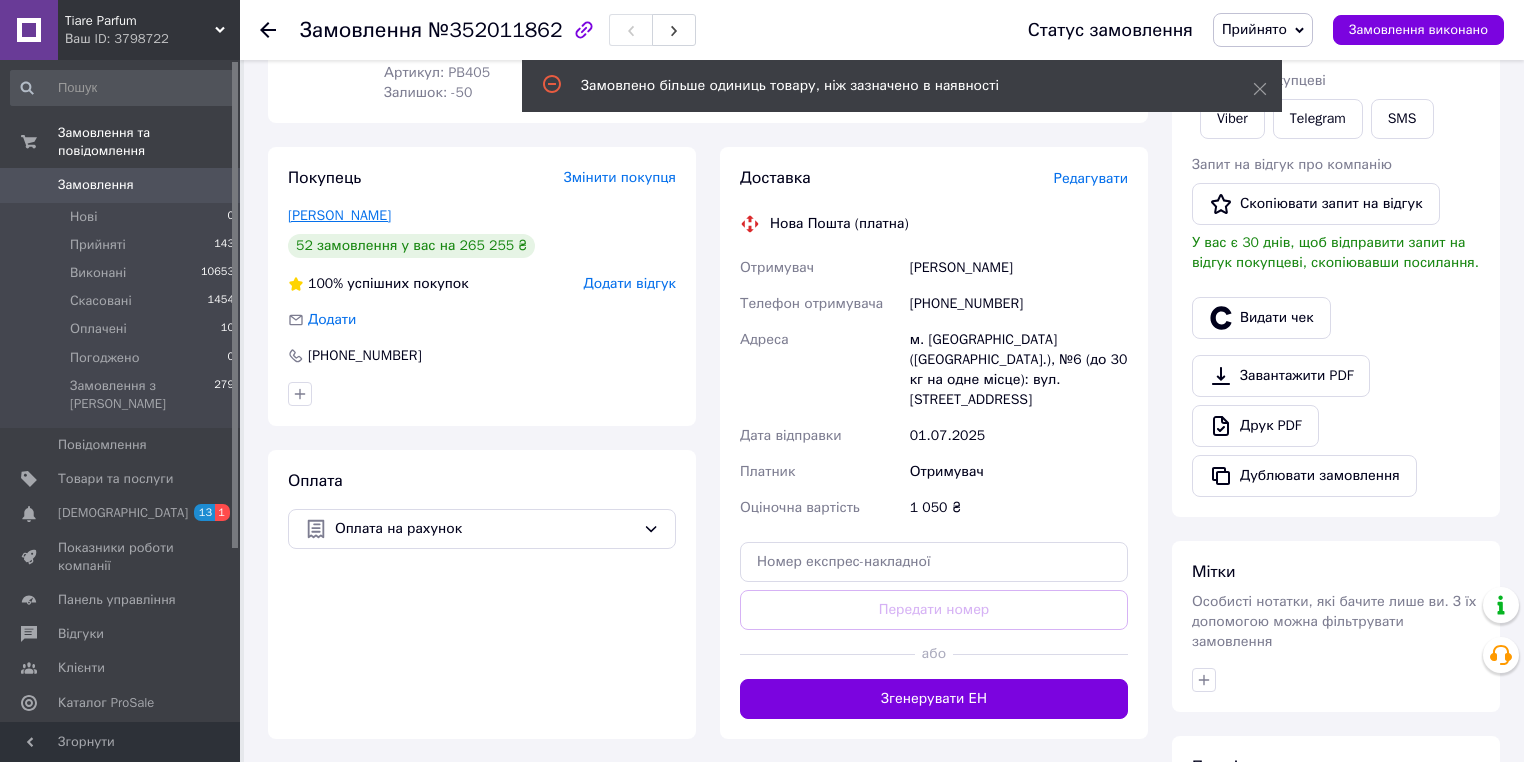 click on "Дериконь Віктор" at bounding box center (339, 215) 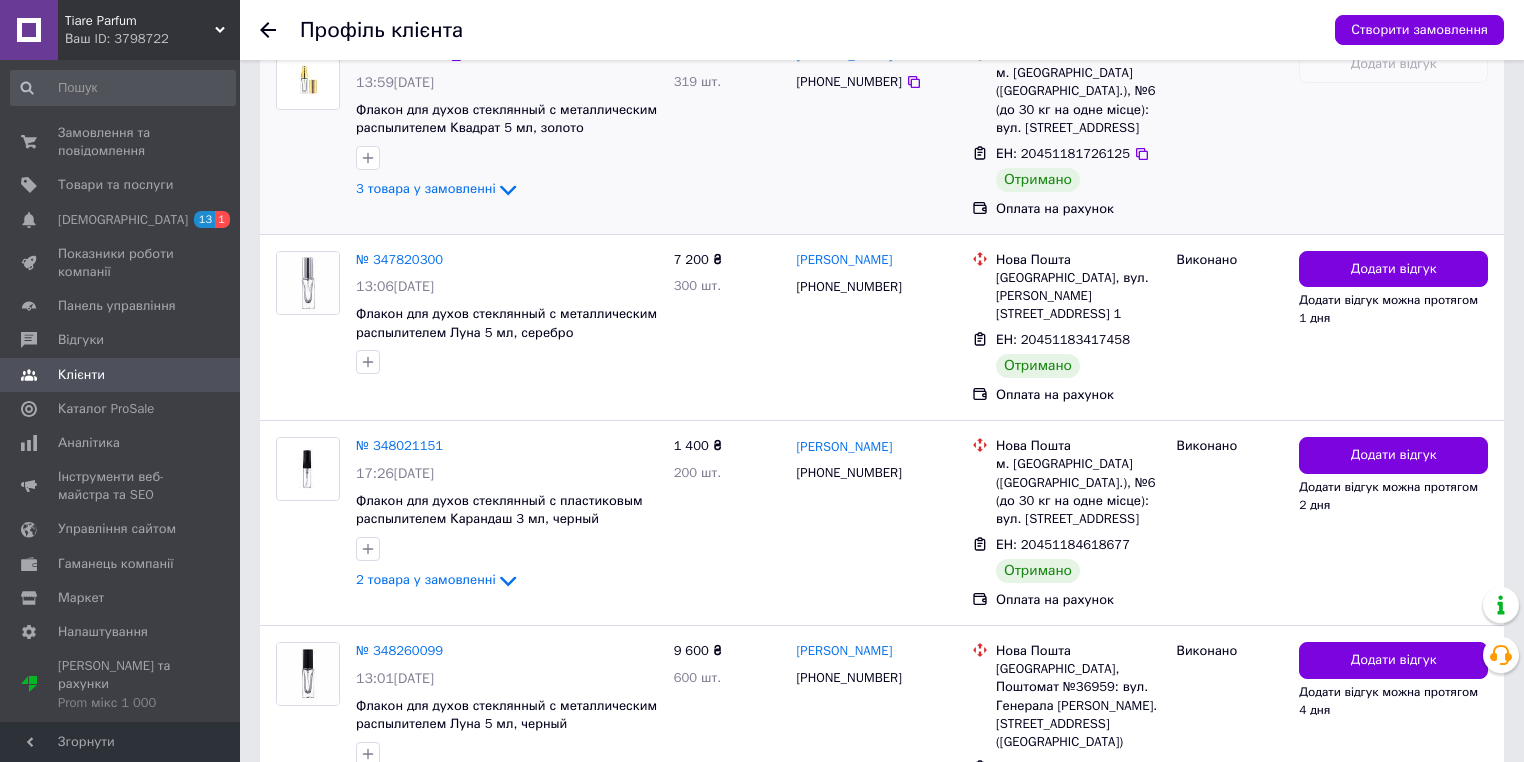 scroll, scrollTop: 1840, scrollLeft: 0, axis: vertical 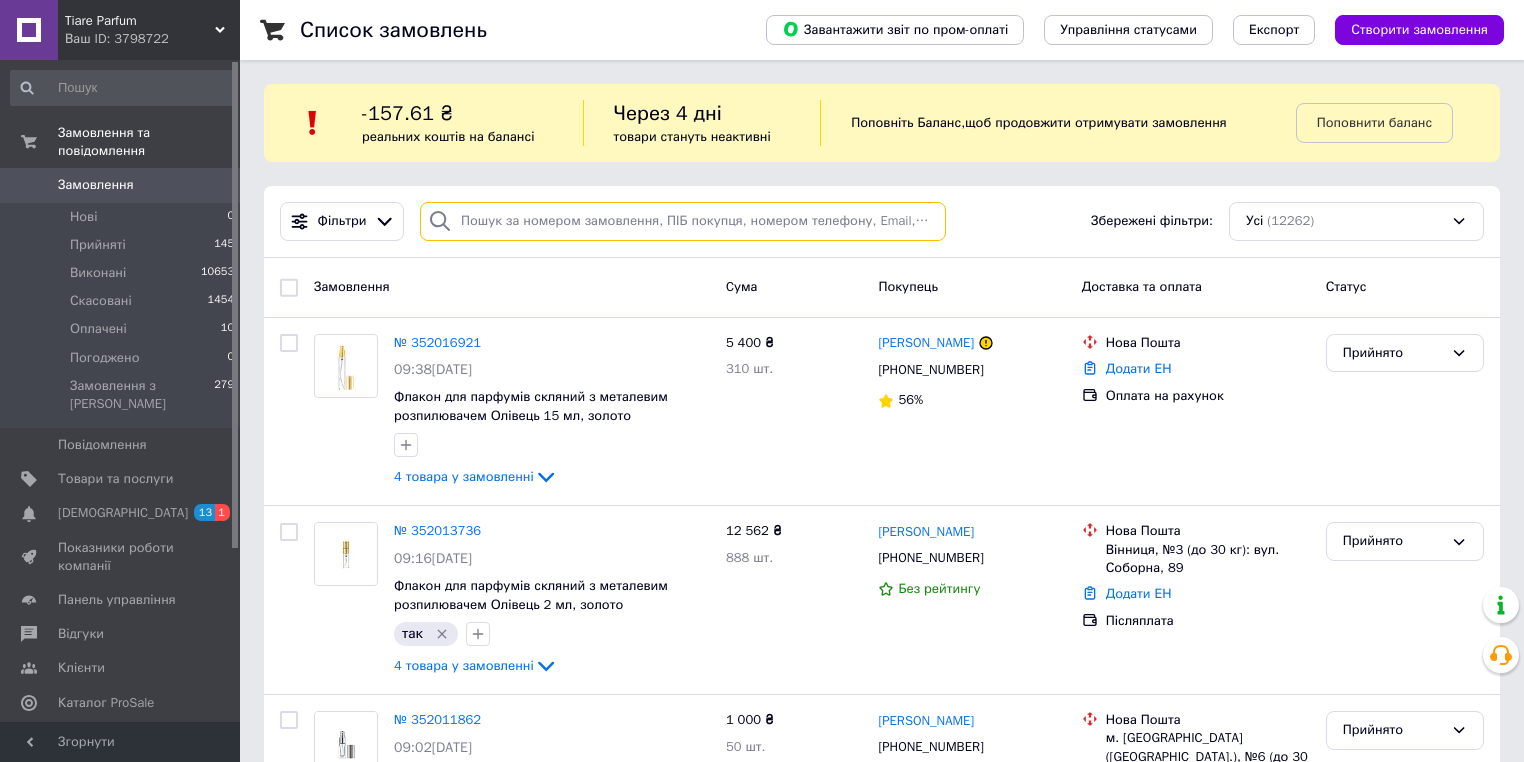 click at bounding box center [683, 221] 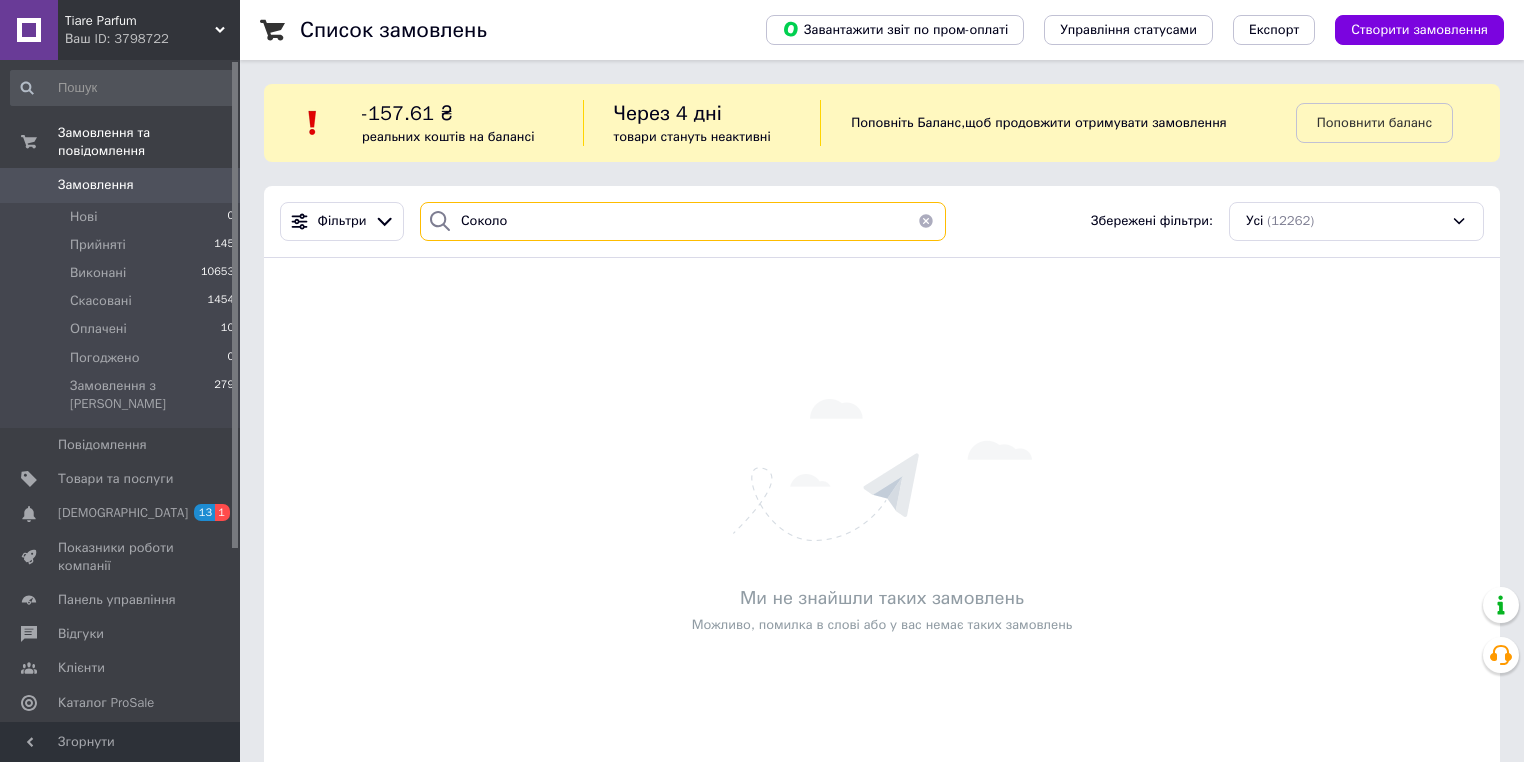 type on "[PERSON_NAME]" 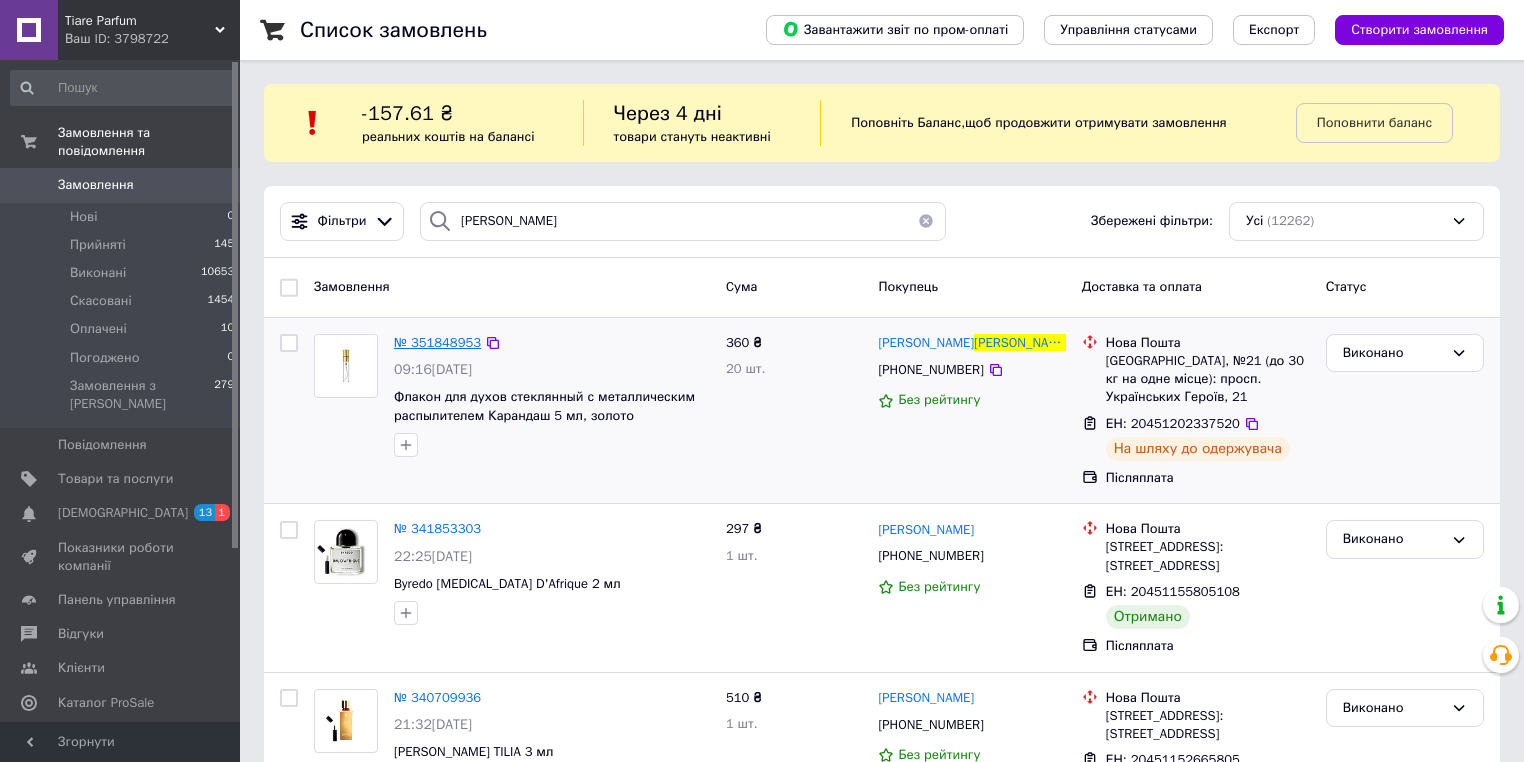 click on "№ 351848953" at bounding box center (437, 342) 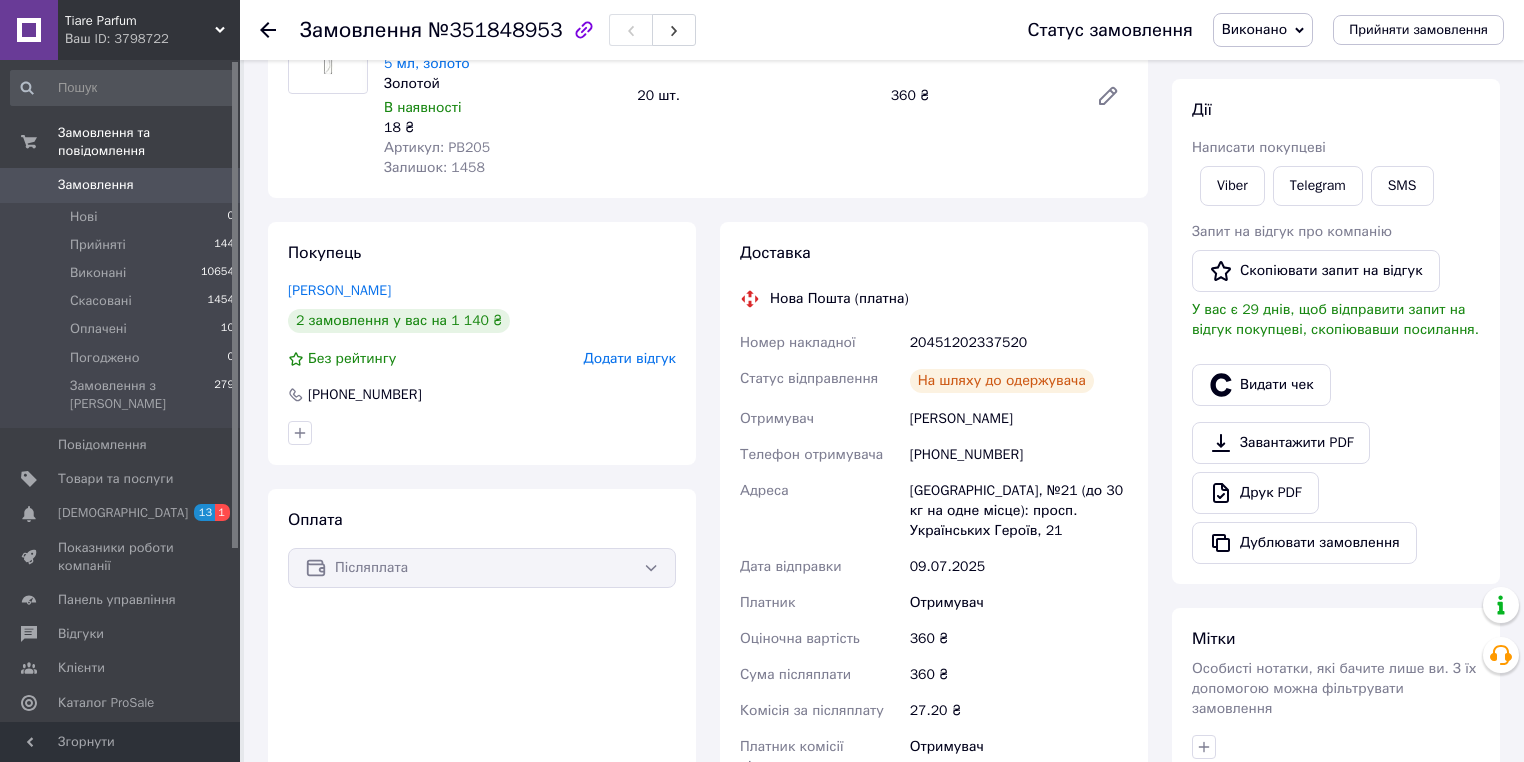 scroll, scrollTop: 240, scrollLeft: 0, axis: vertical 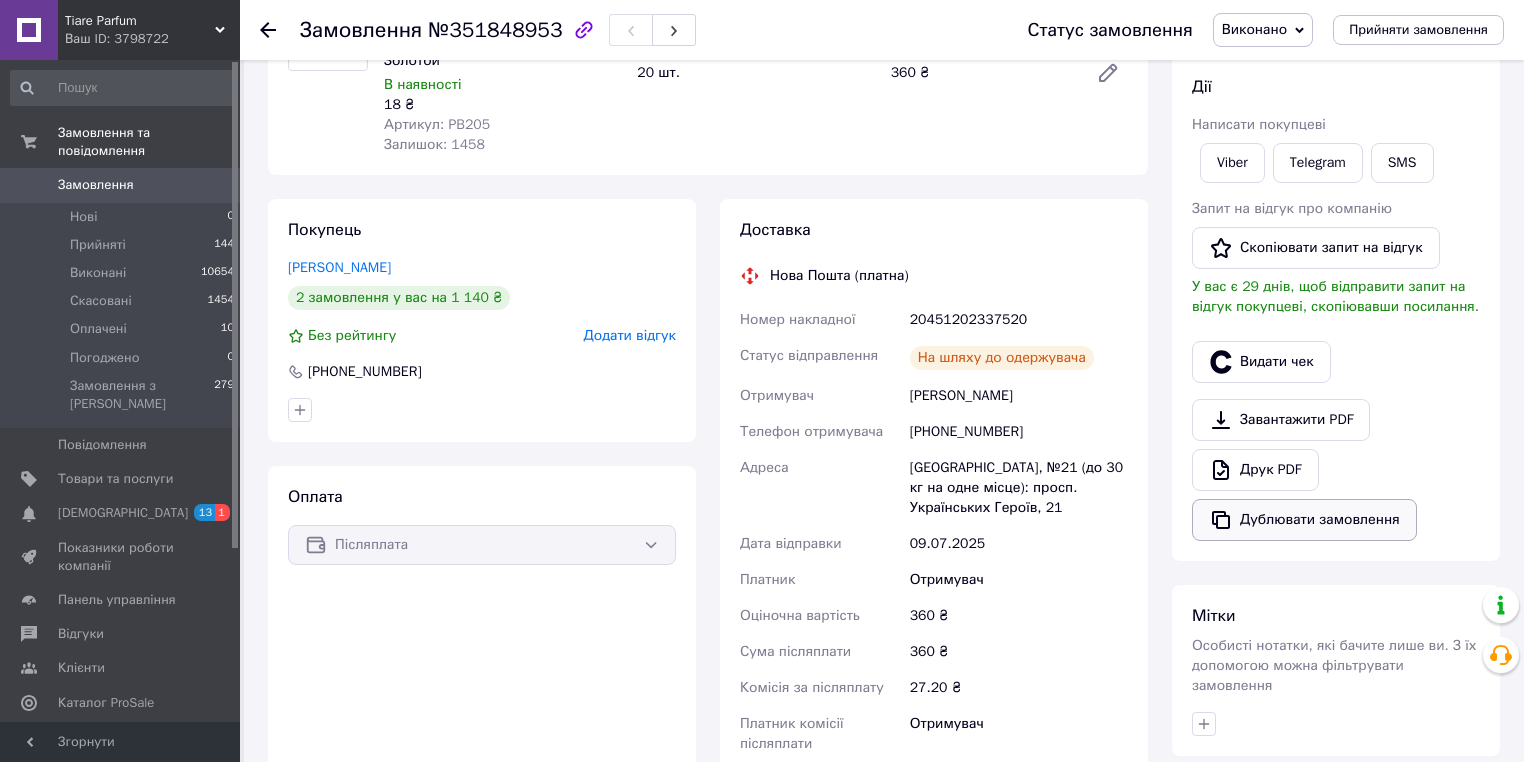 click 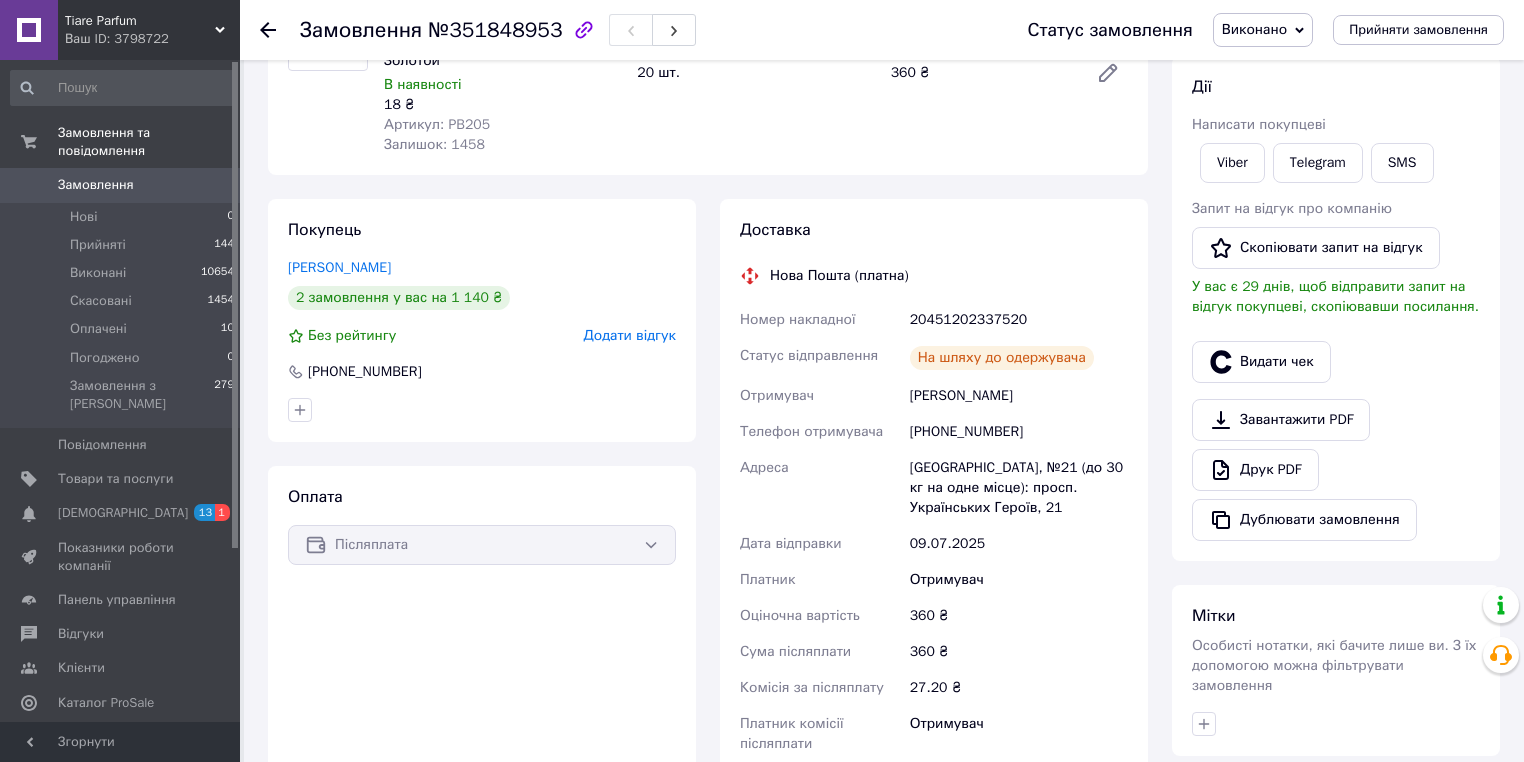 click 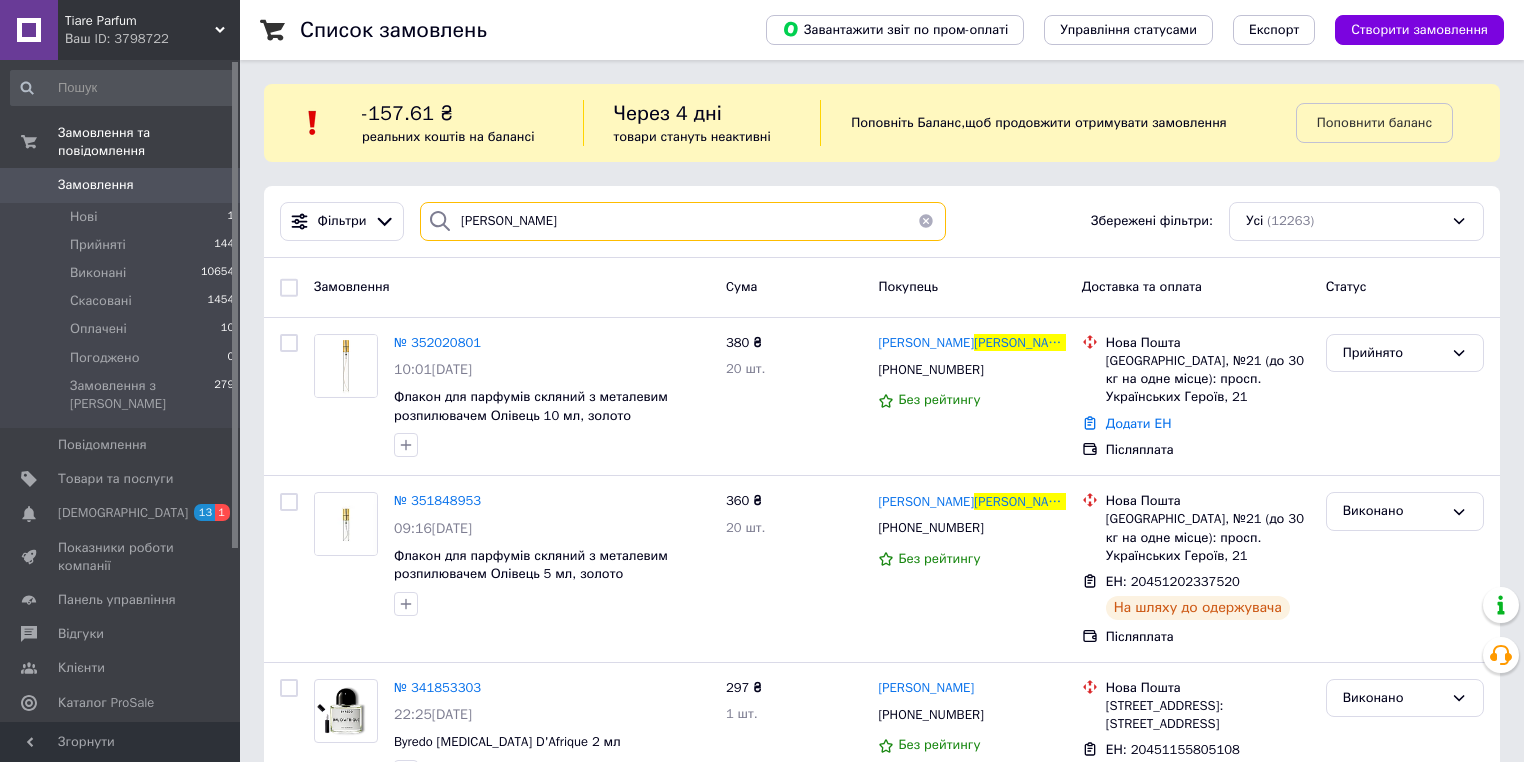 click on "Соколов" at bounding box center (683, 221) 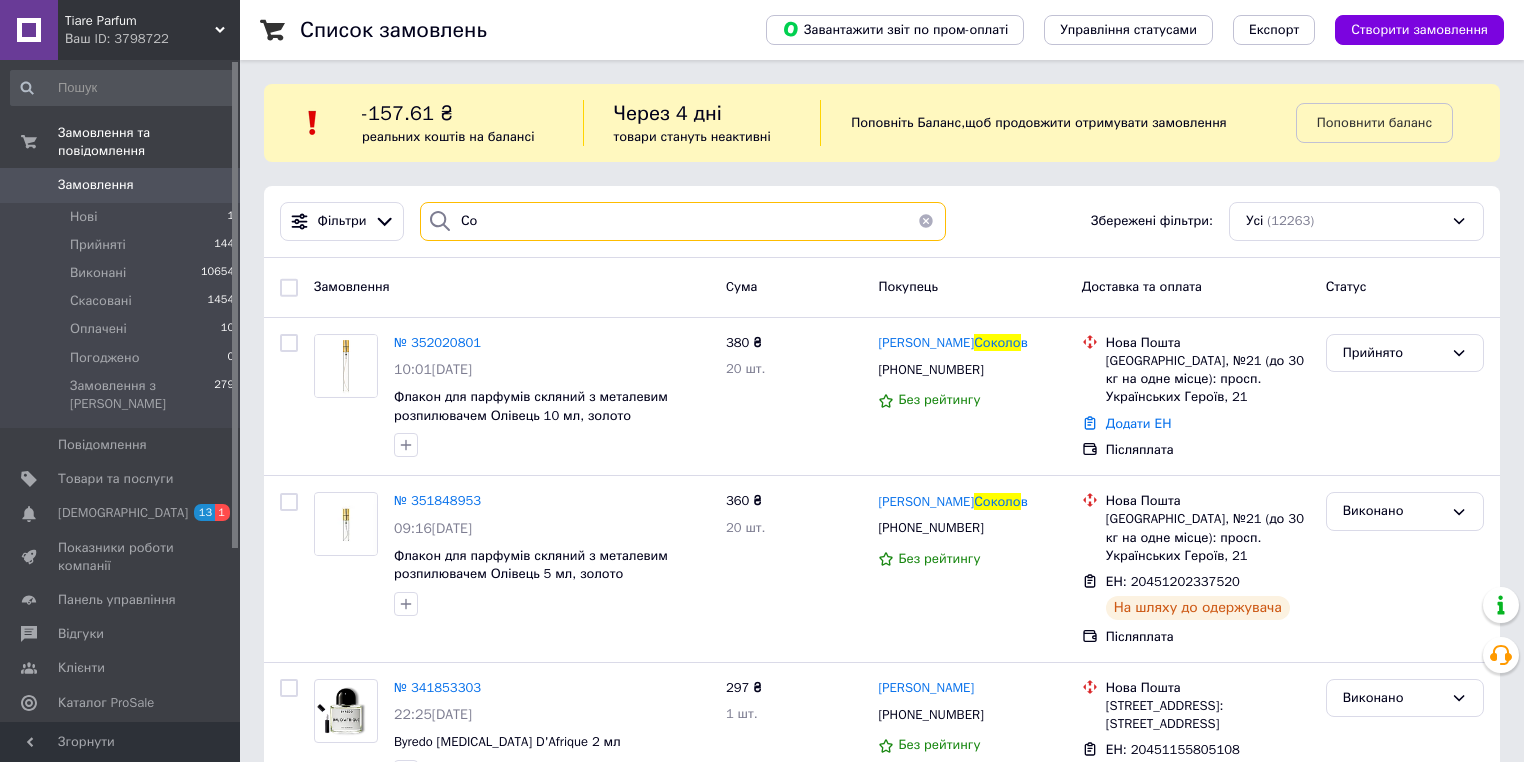 type on "С" 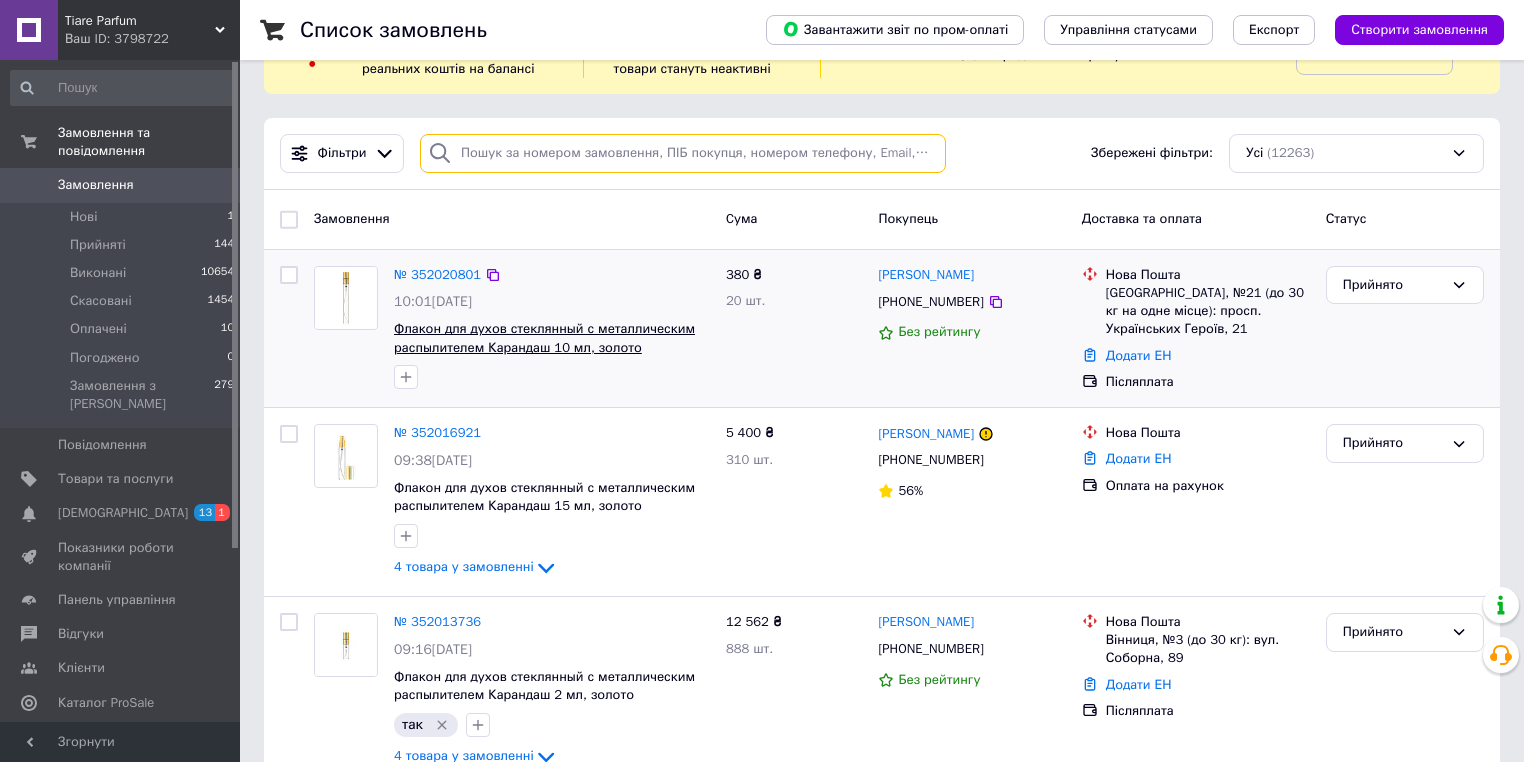 scroll, scrollTop: 160, scrollLeft: 0, axis: vertical 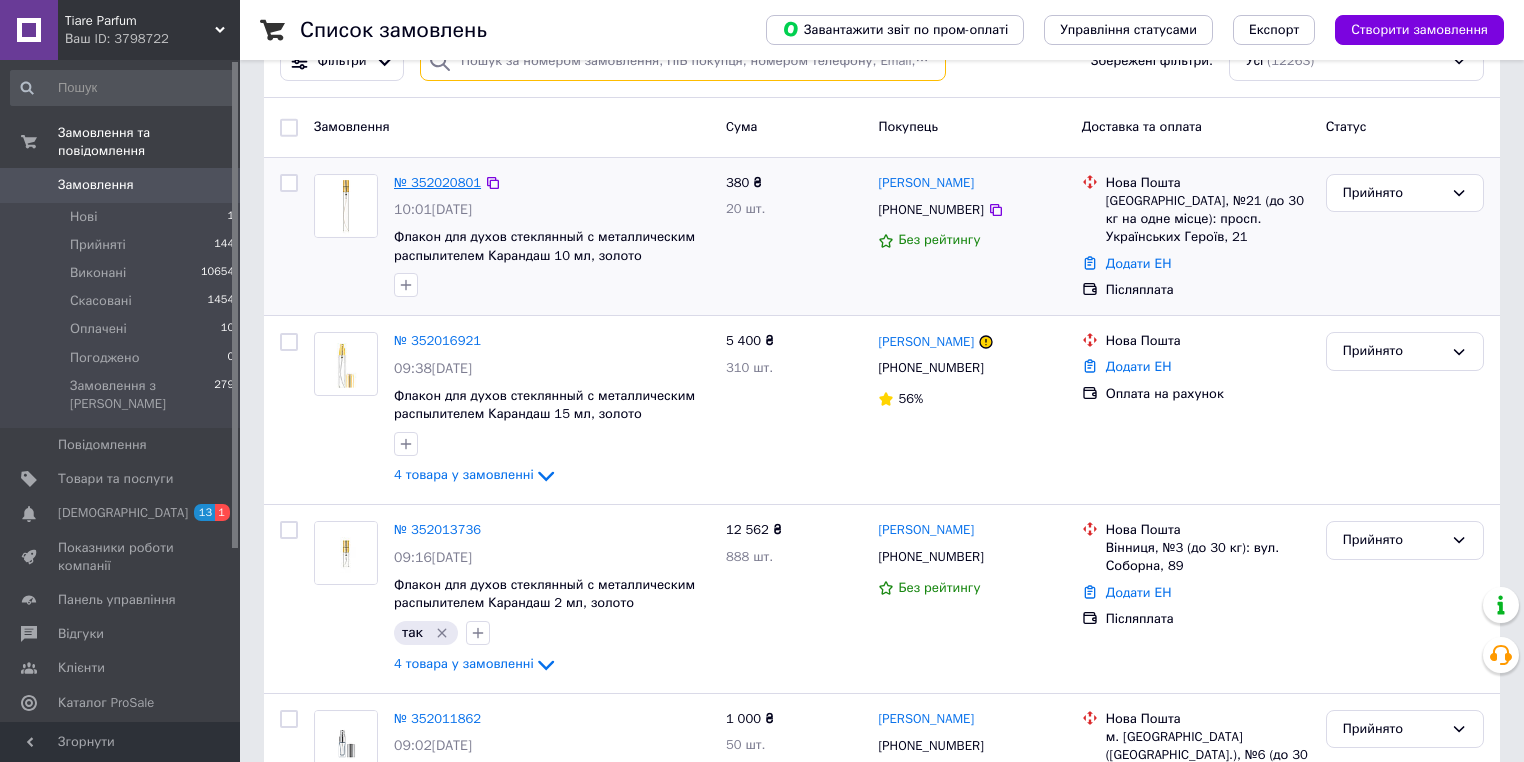 type 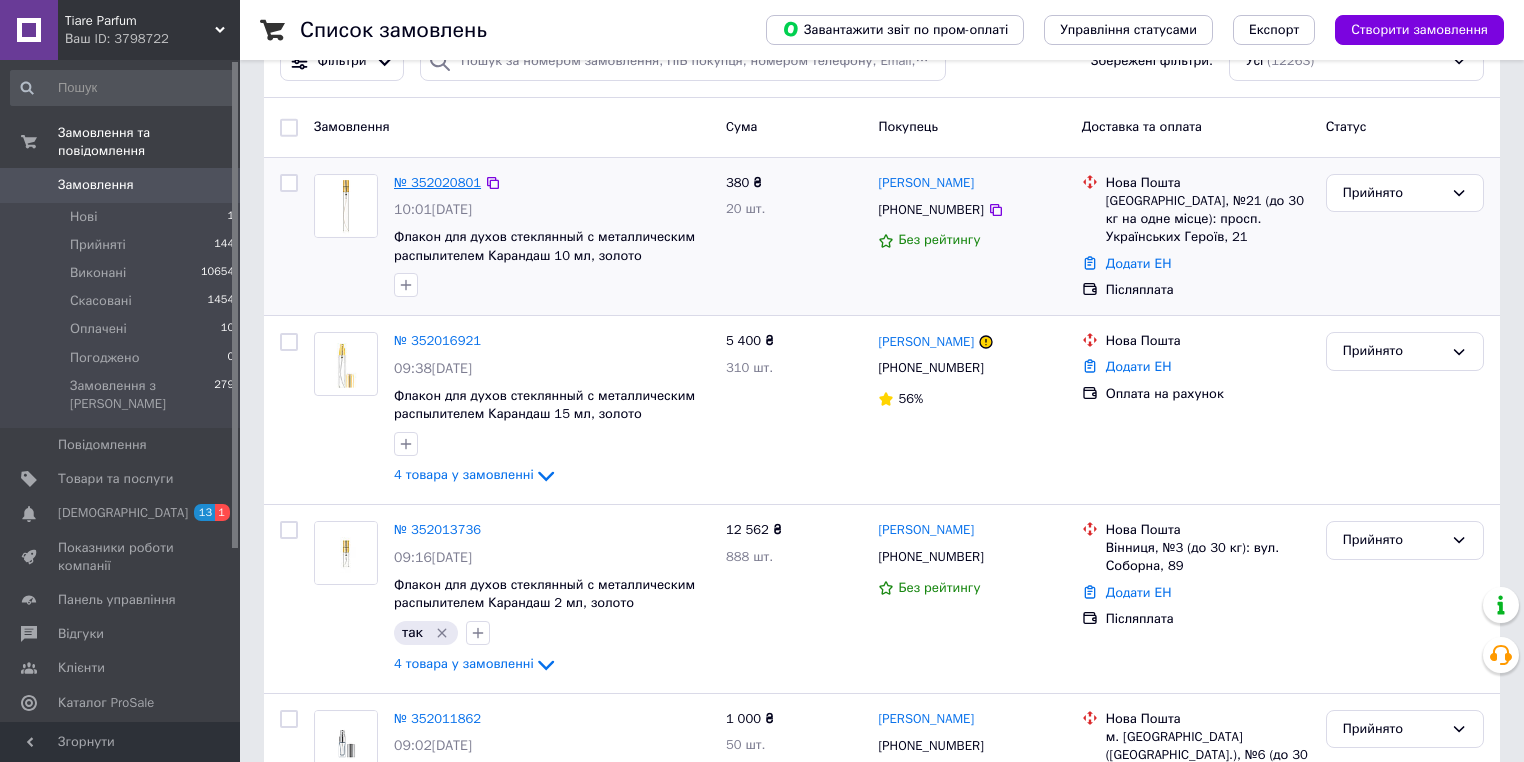 click on "№ 352020801" at bounding box center (437, 182) 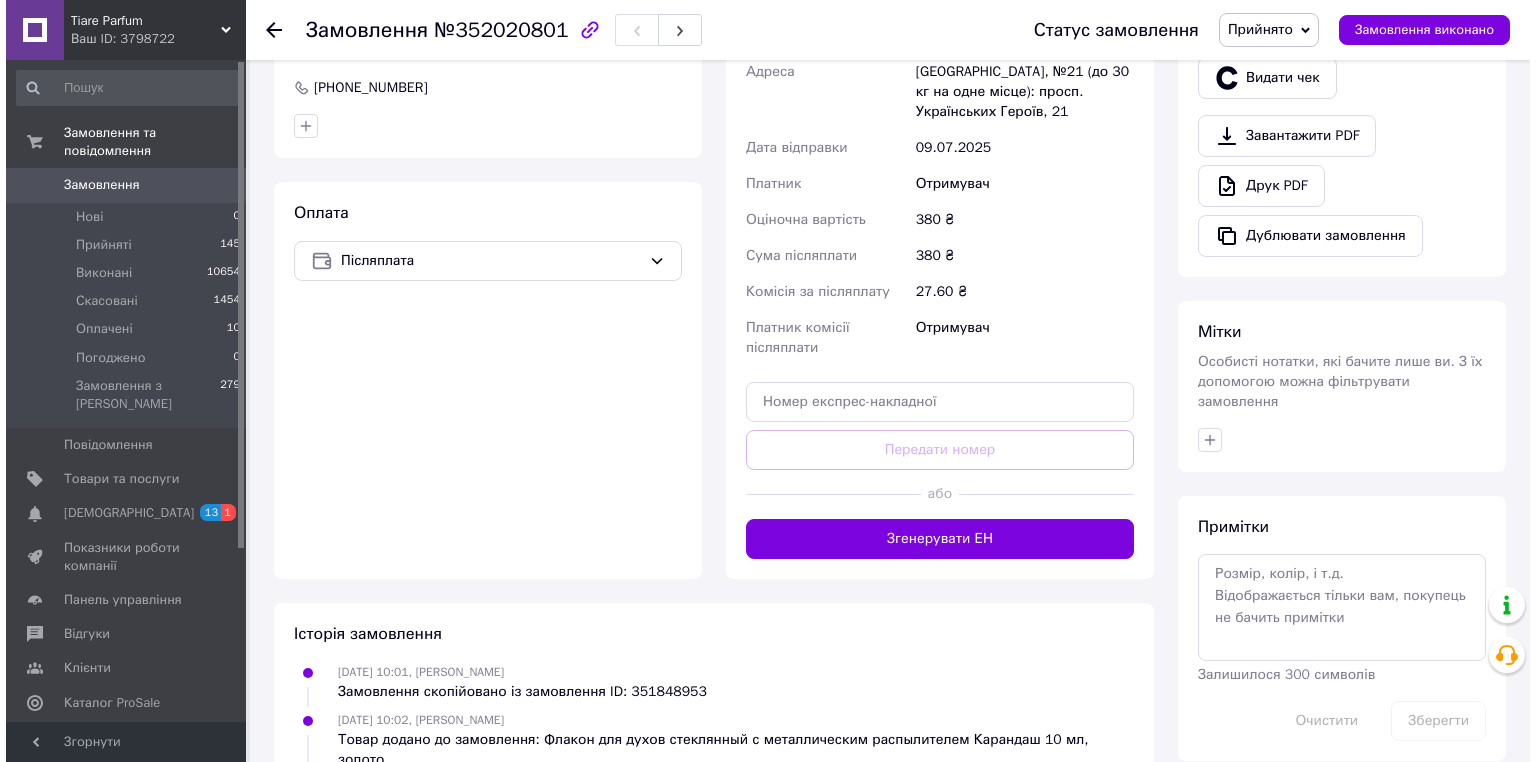 scroll, scrollTop: 400, scrollLeft: 0, axis: vertical 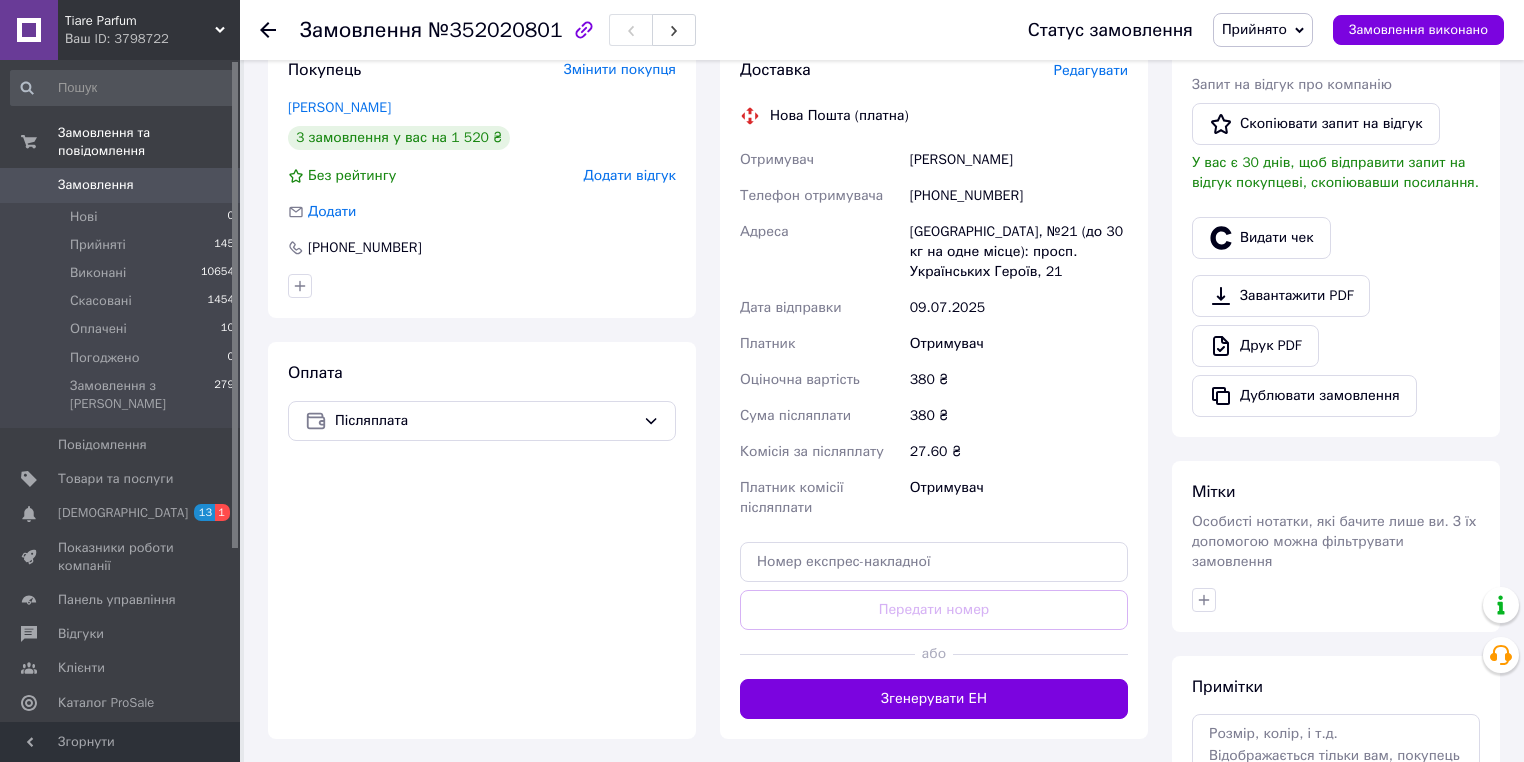 click on "Редагувати" at bounding box center (1091, 70) 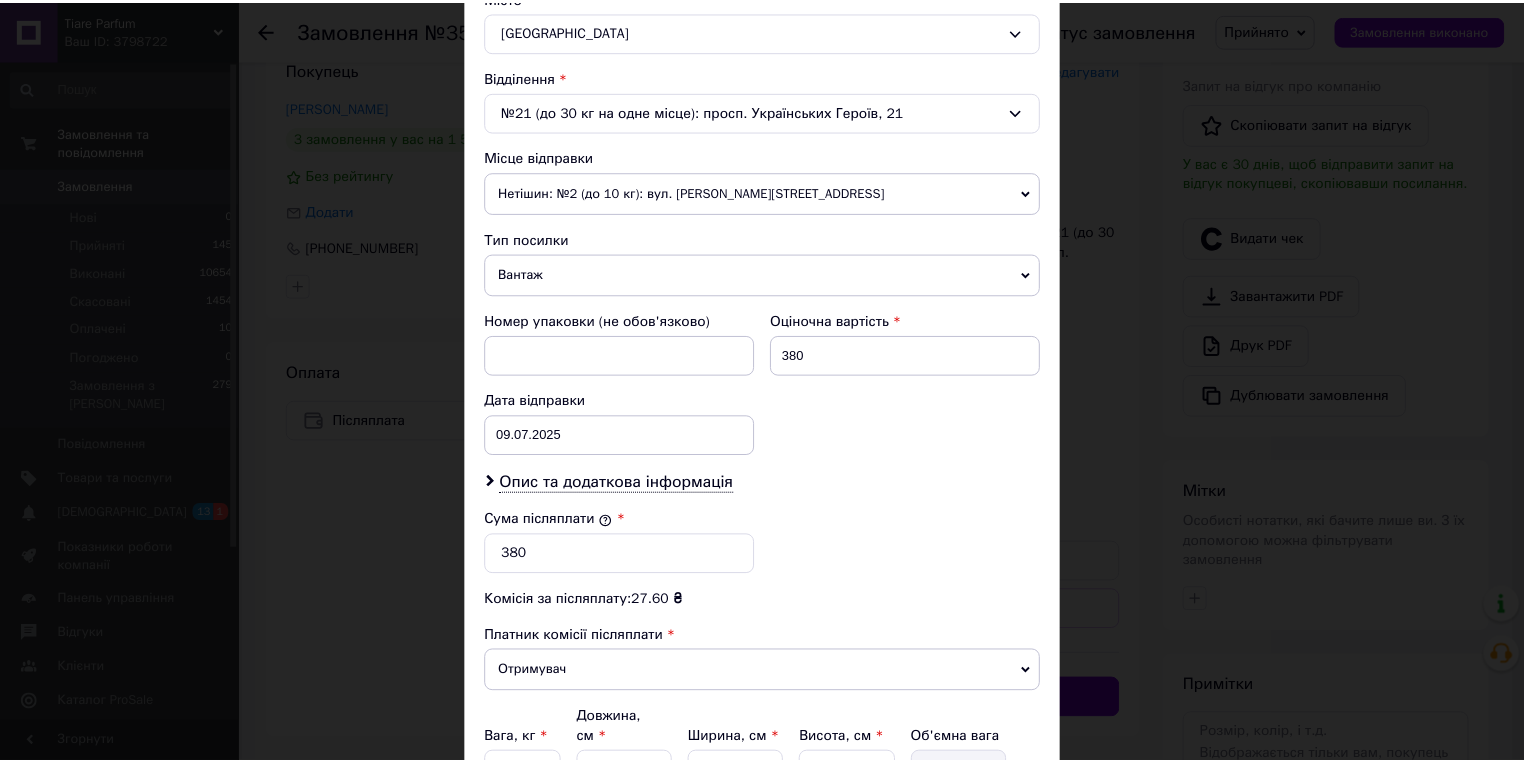 scroll, scrollTop: 757, scrollLeft: 0, axis: vertical 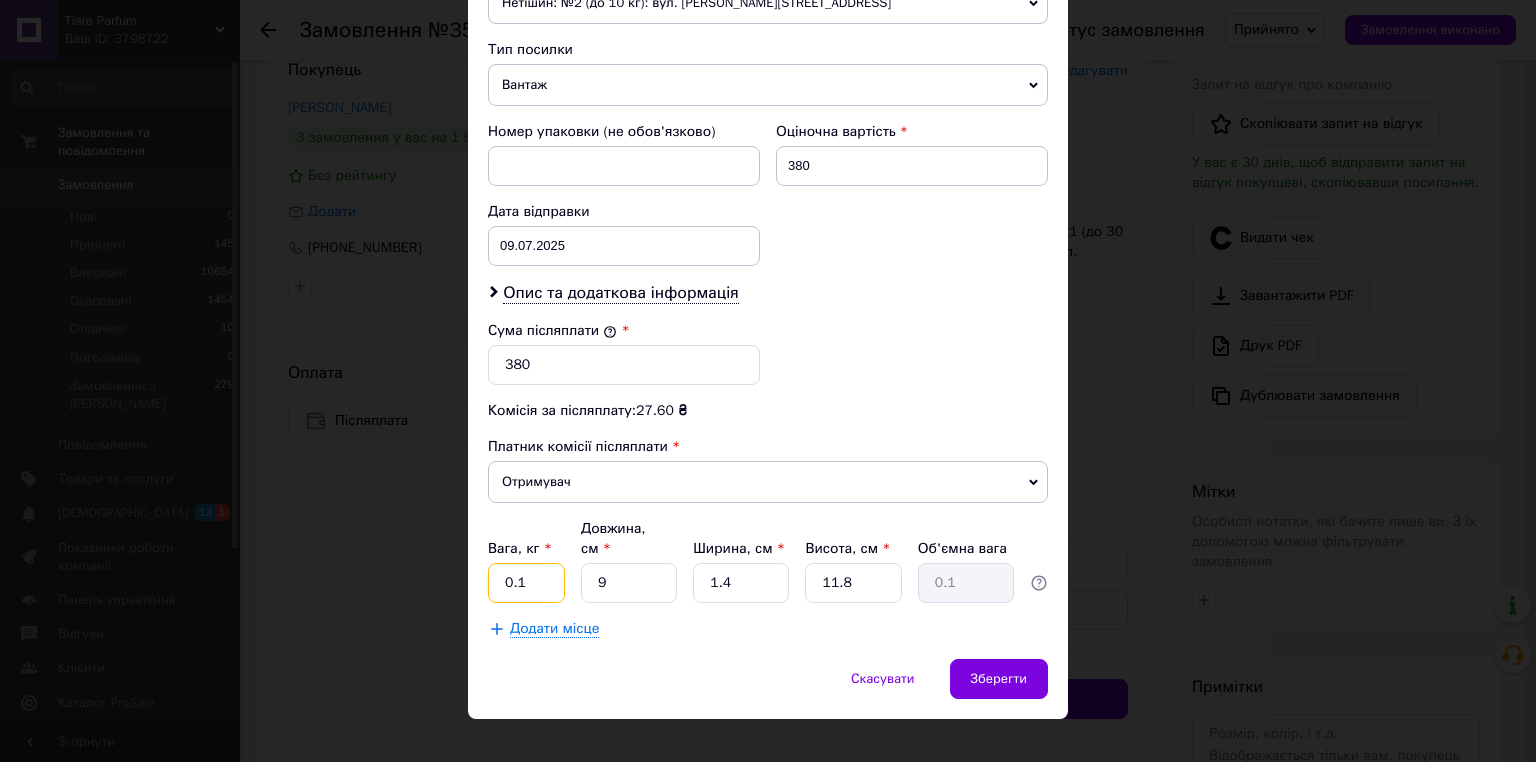 click on "0.1" at bounding box center [526, 583] 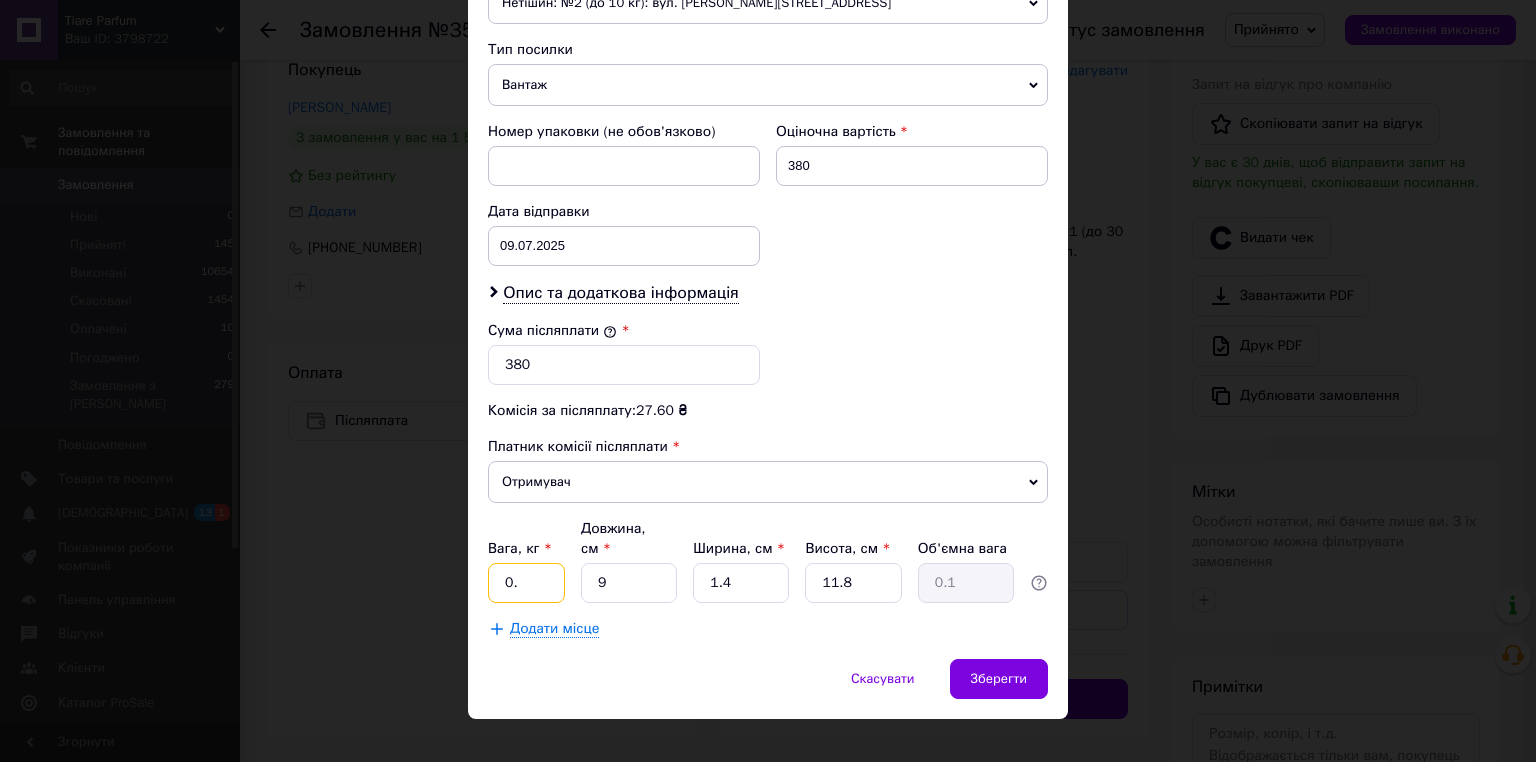 type on "0" 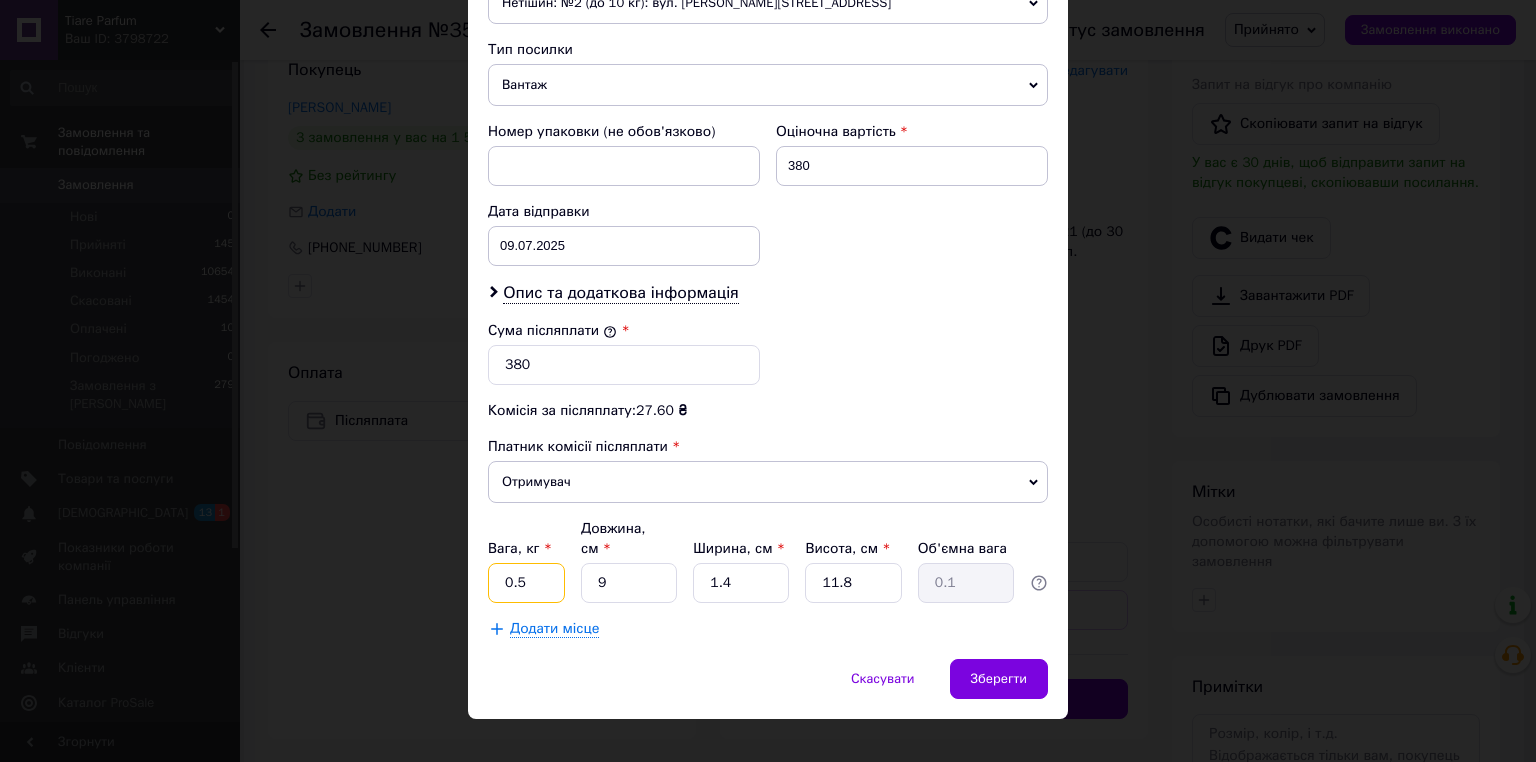 type on "0.5" 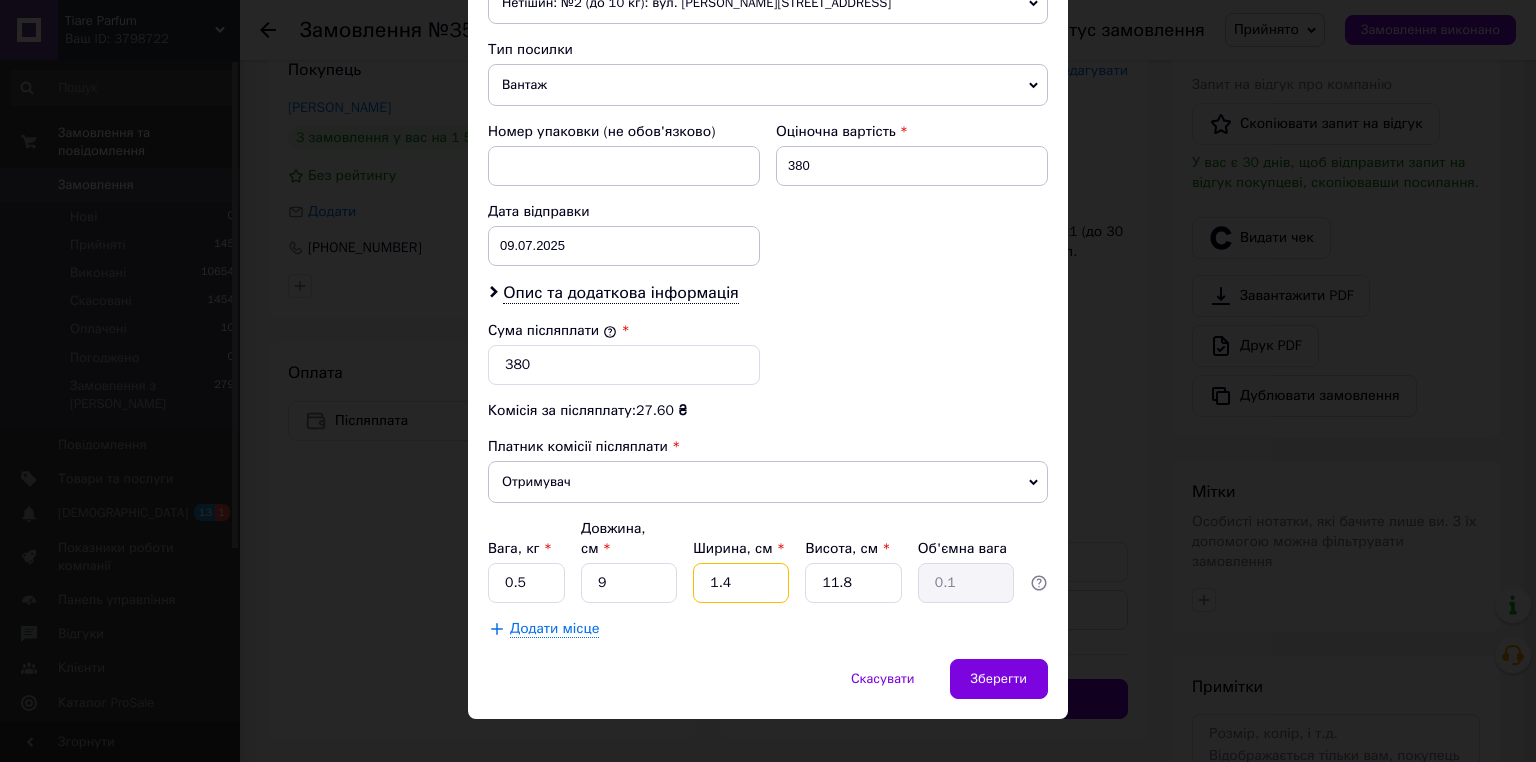 click on "1.4" at bounding box center [741, 583] 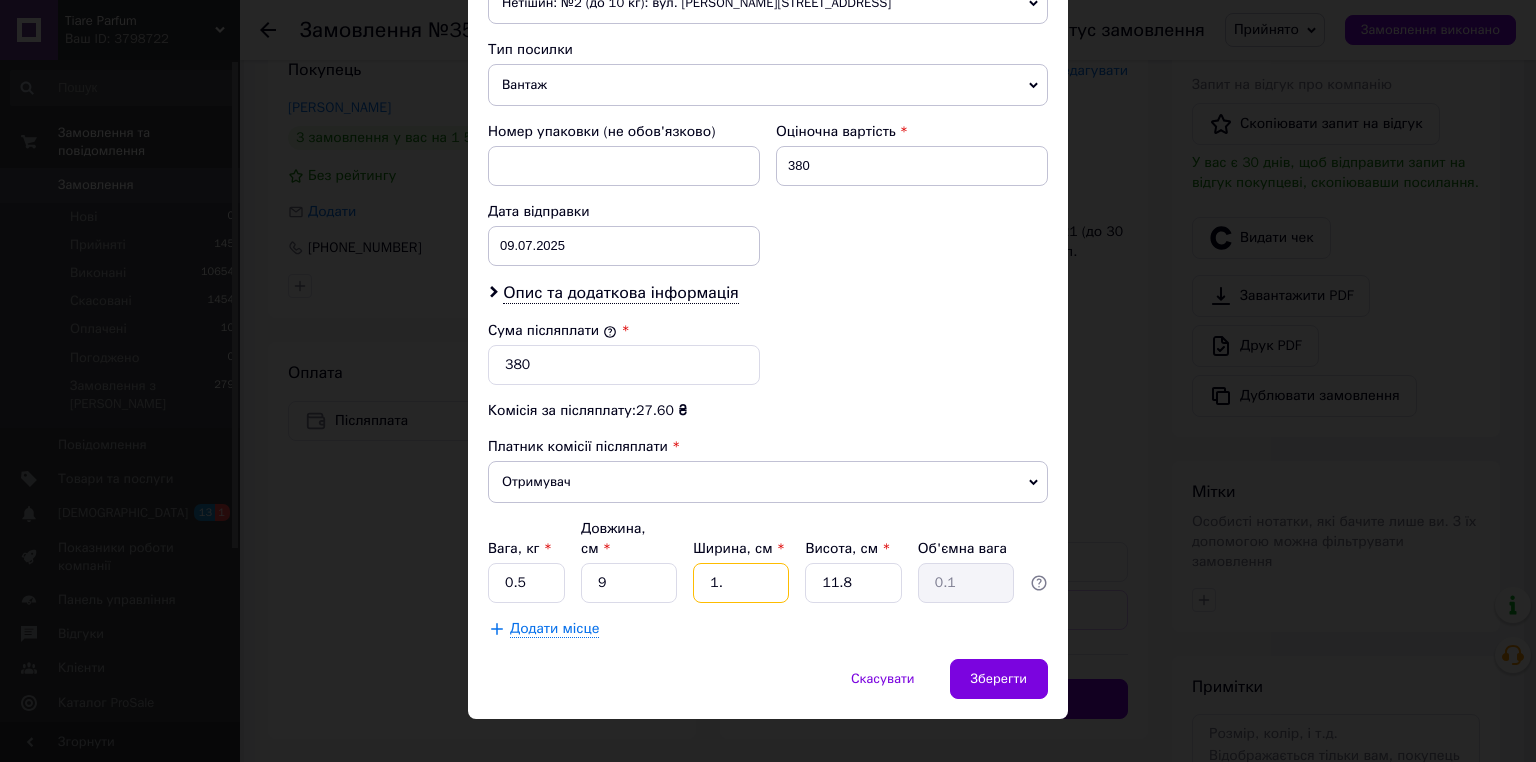 type on "1" 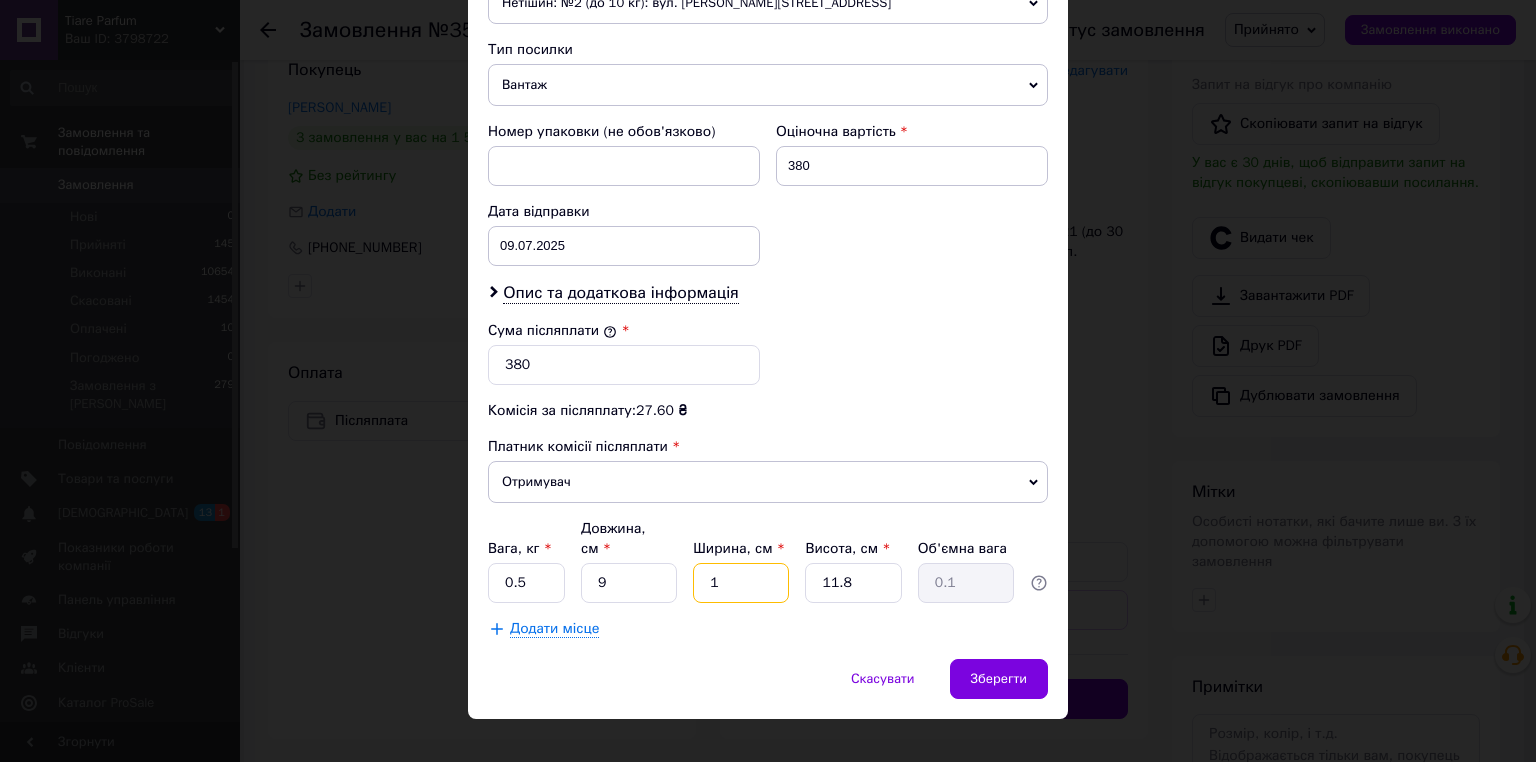 type 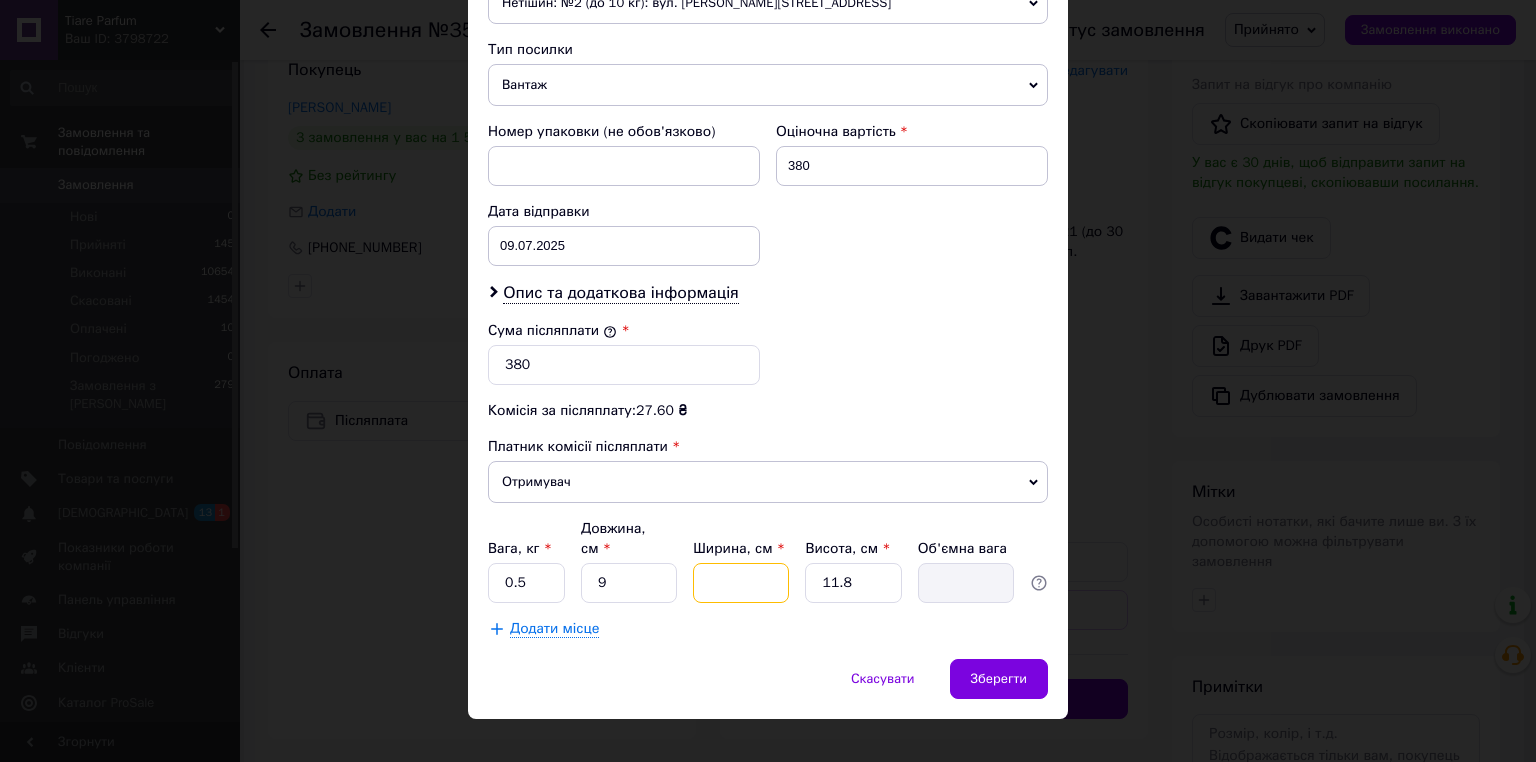 type on "1" 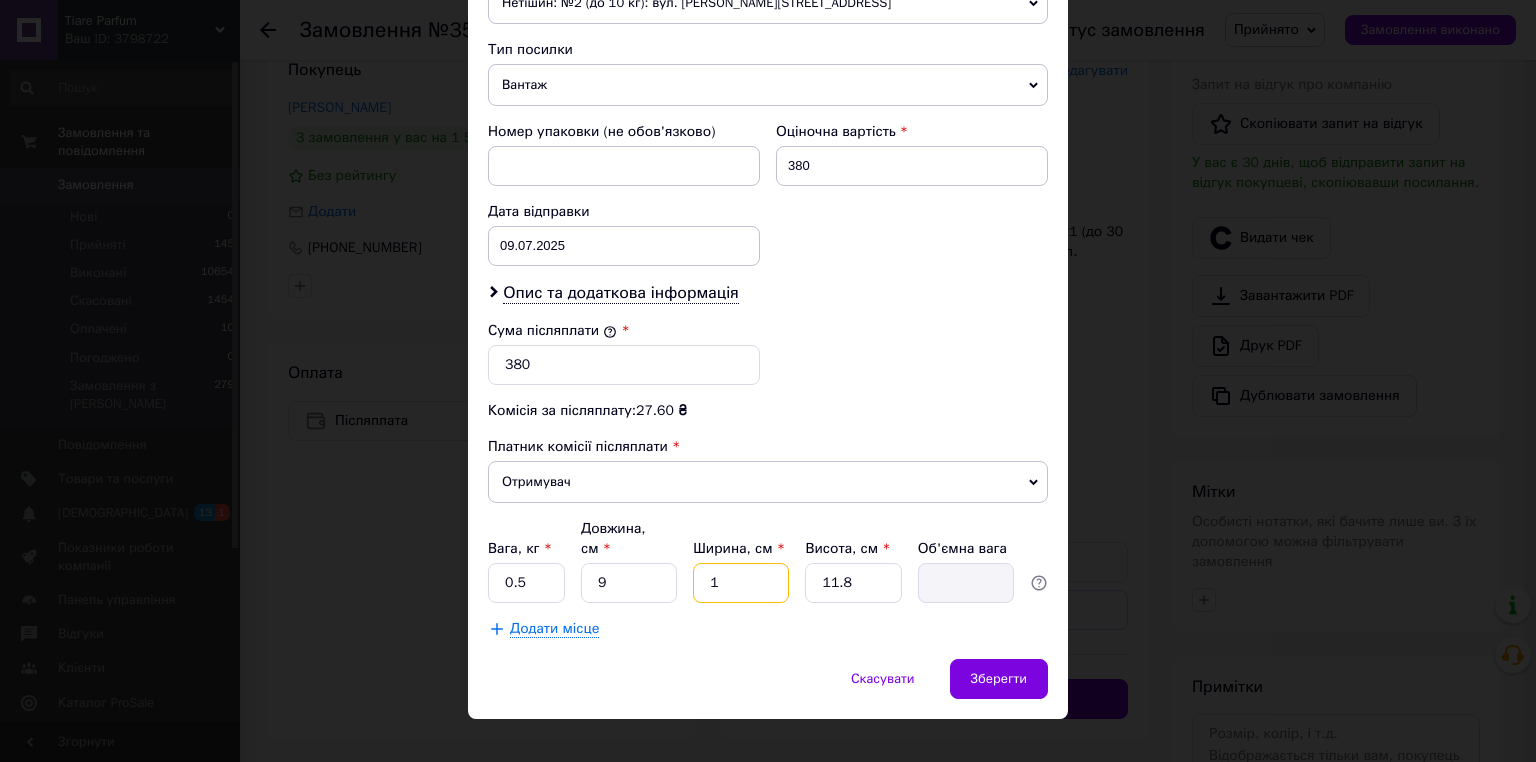 type on "0.1" 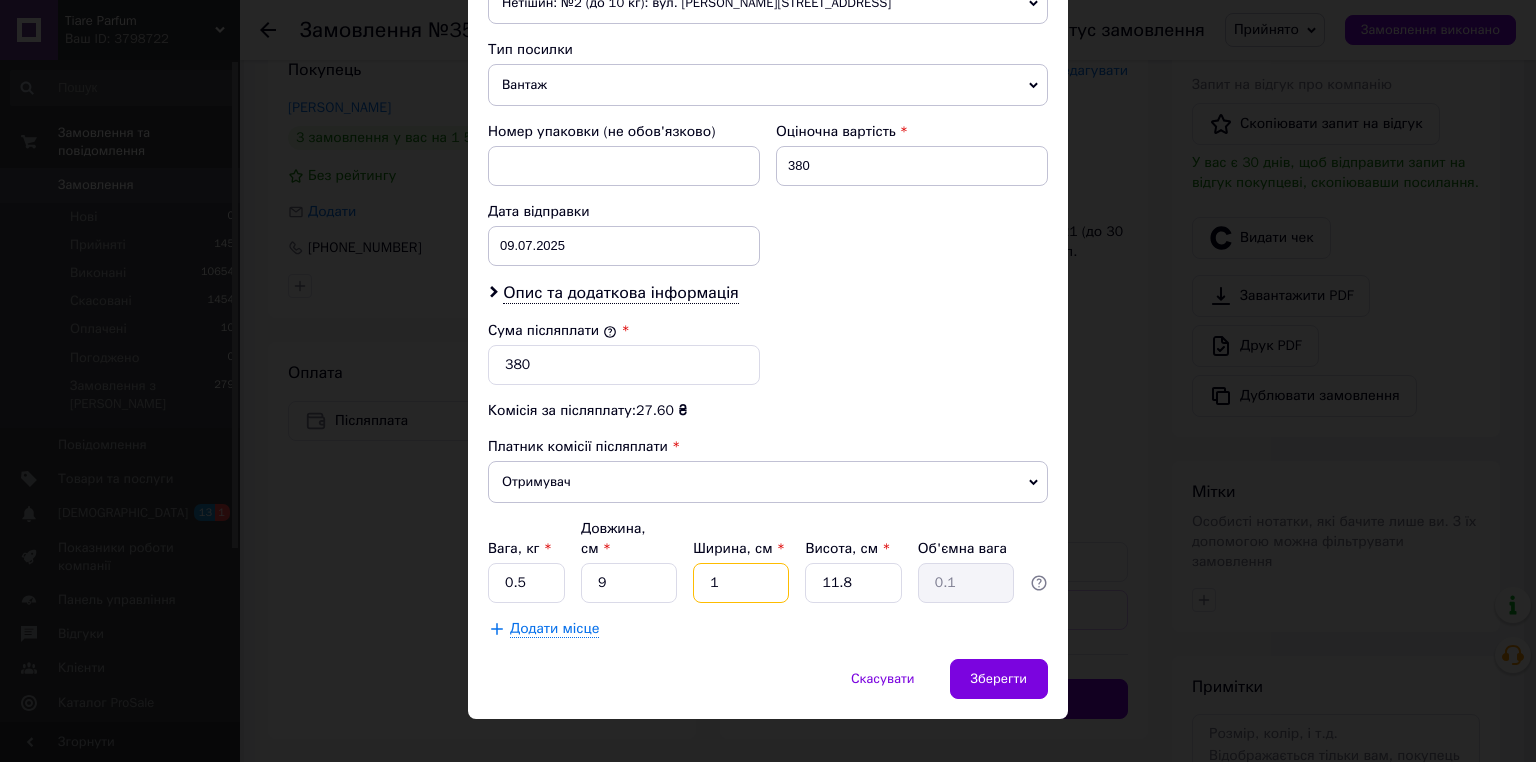 type on "10" 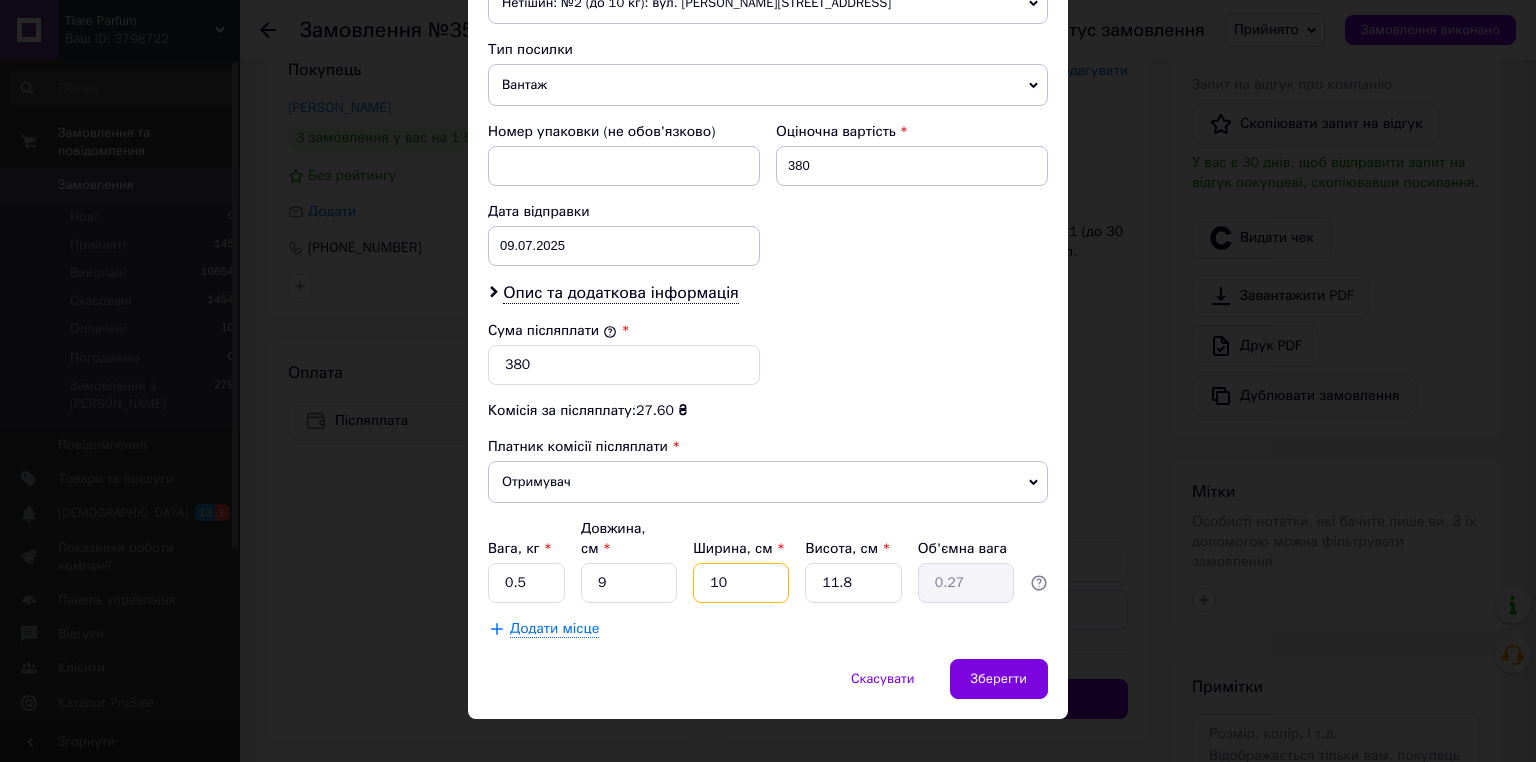 type on "10" 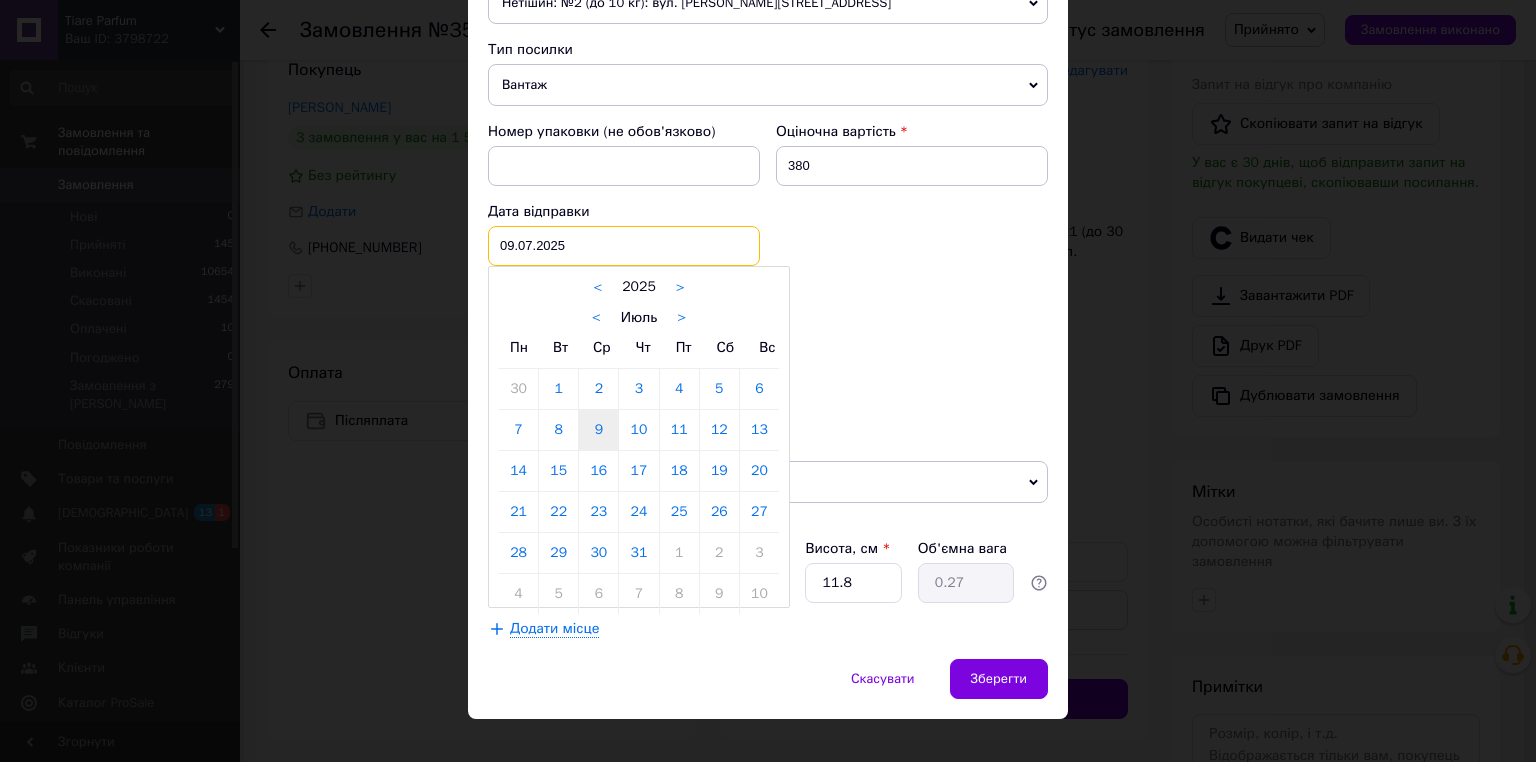 click on "09.07.2025 < 2025 > < Июль > Пн Вт Ср Чт Пт Сб Вс 30 1 2 3 4 5 6 7 8 9 10 11 12 13 14 15 16 17 18 19 20 21 22 23 24 25 26 27 28 29 30 31 1 2 3 4 5 6 7 8 9 10" at bounding box center (624, 246) 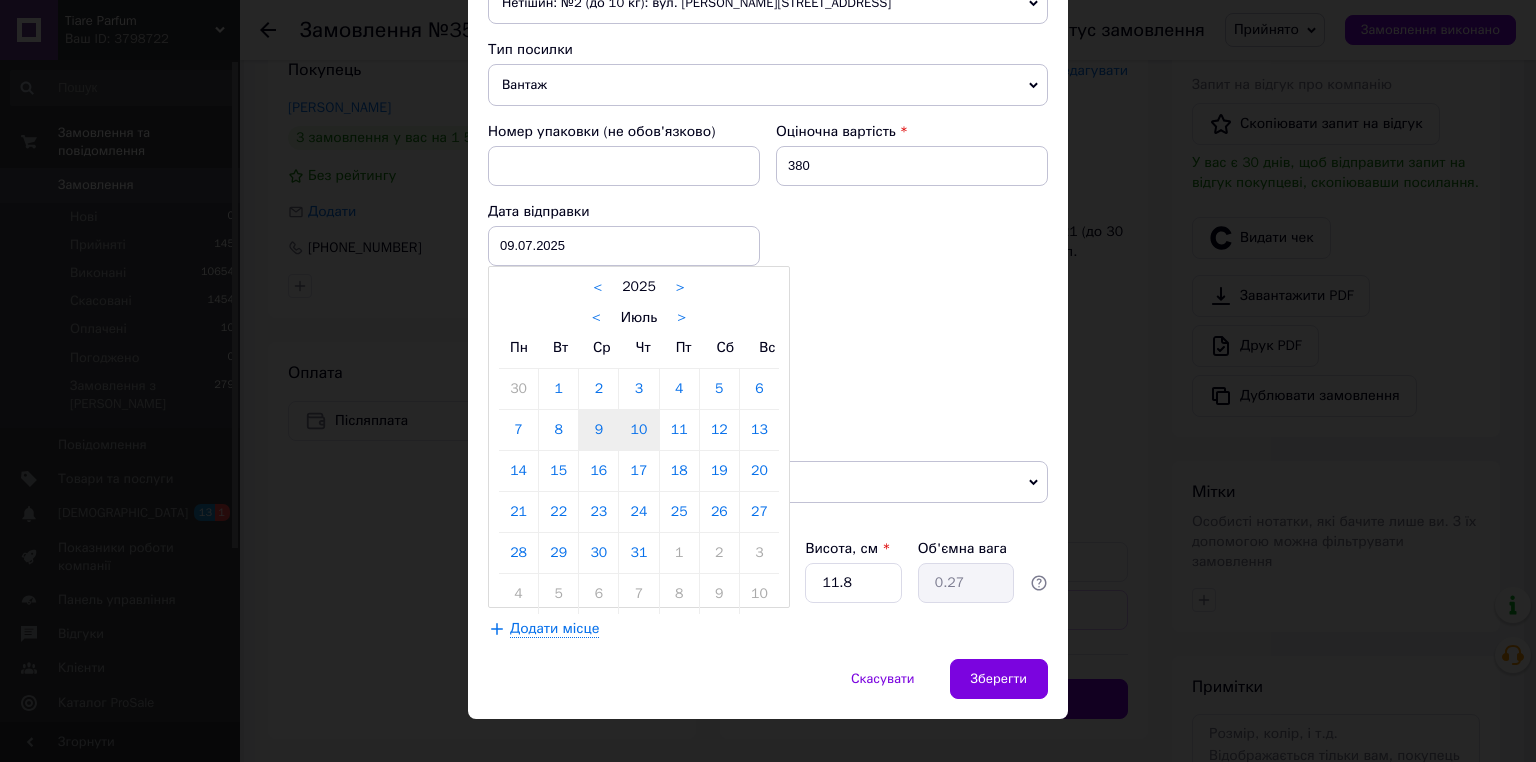 click on "10" at bounding box center [638, 430] 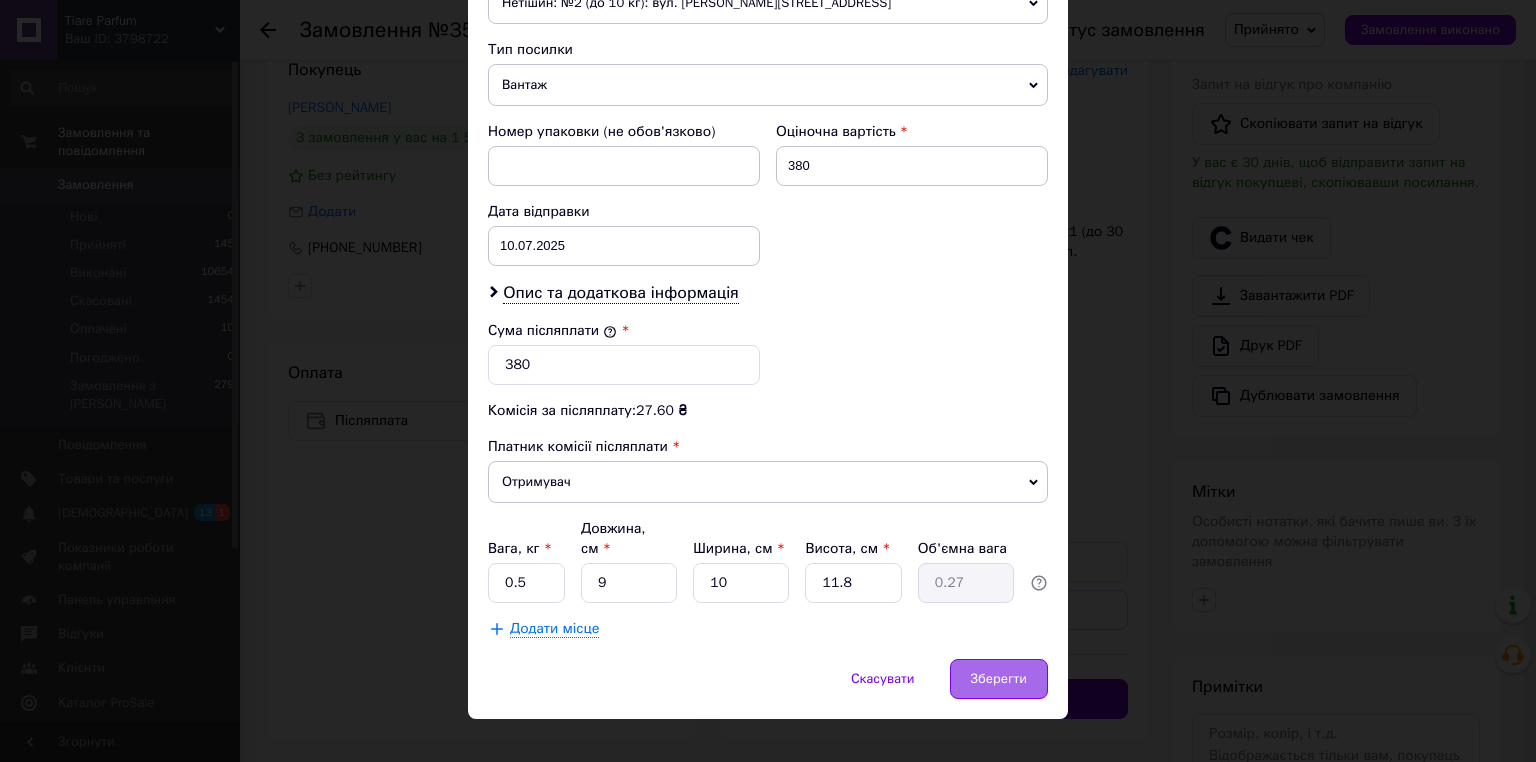 click on "Зберегти" at bounding box center [999, 679] 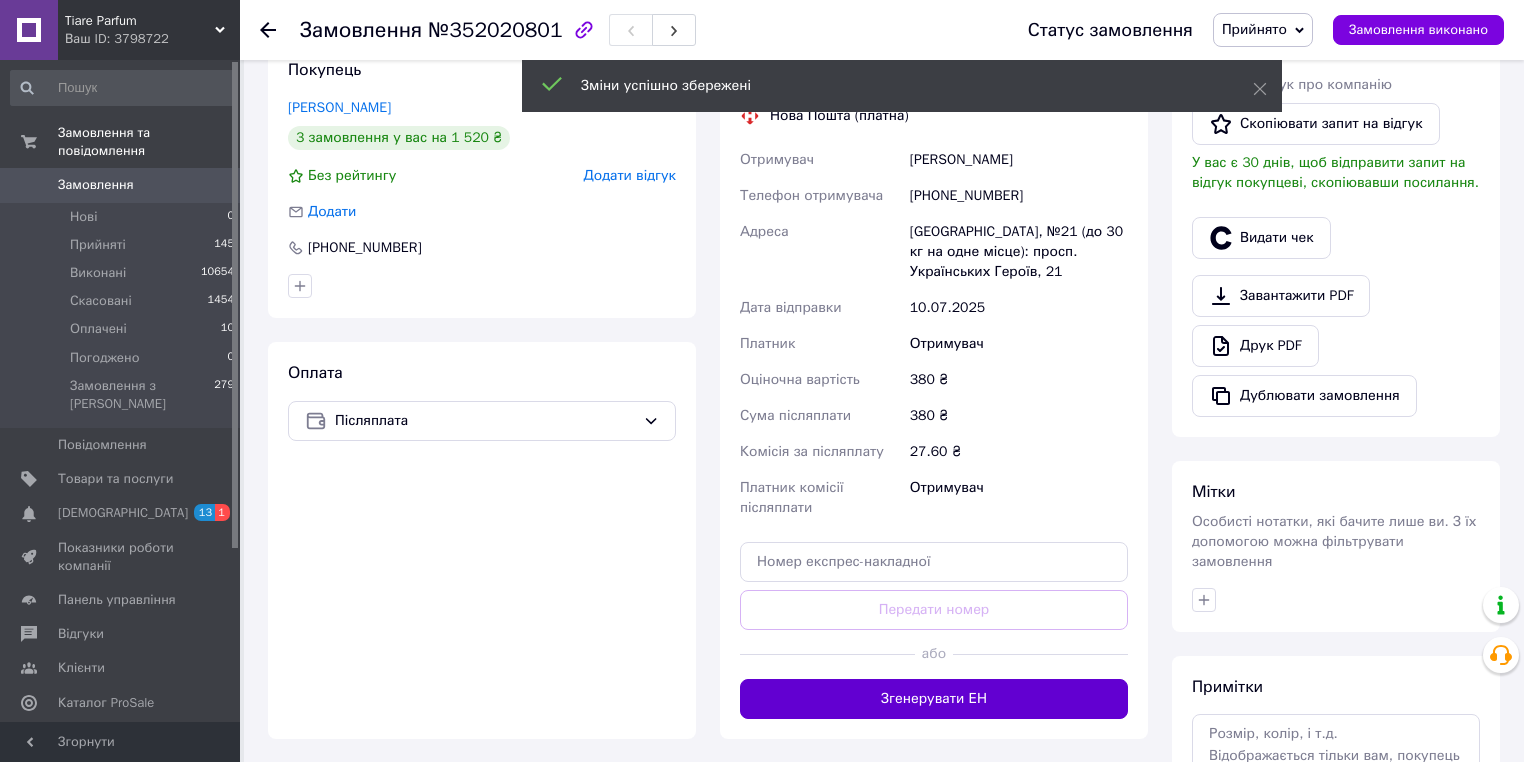 click on "Згенерувати ЕН" at bounding box center [934, 699] 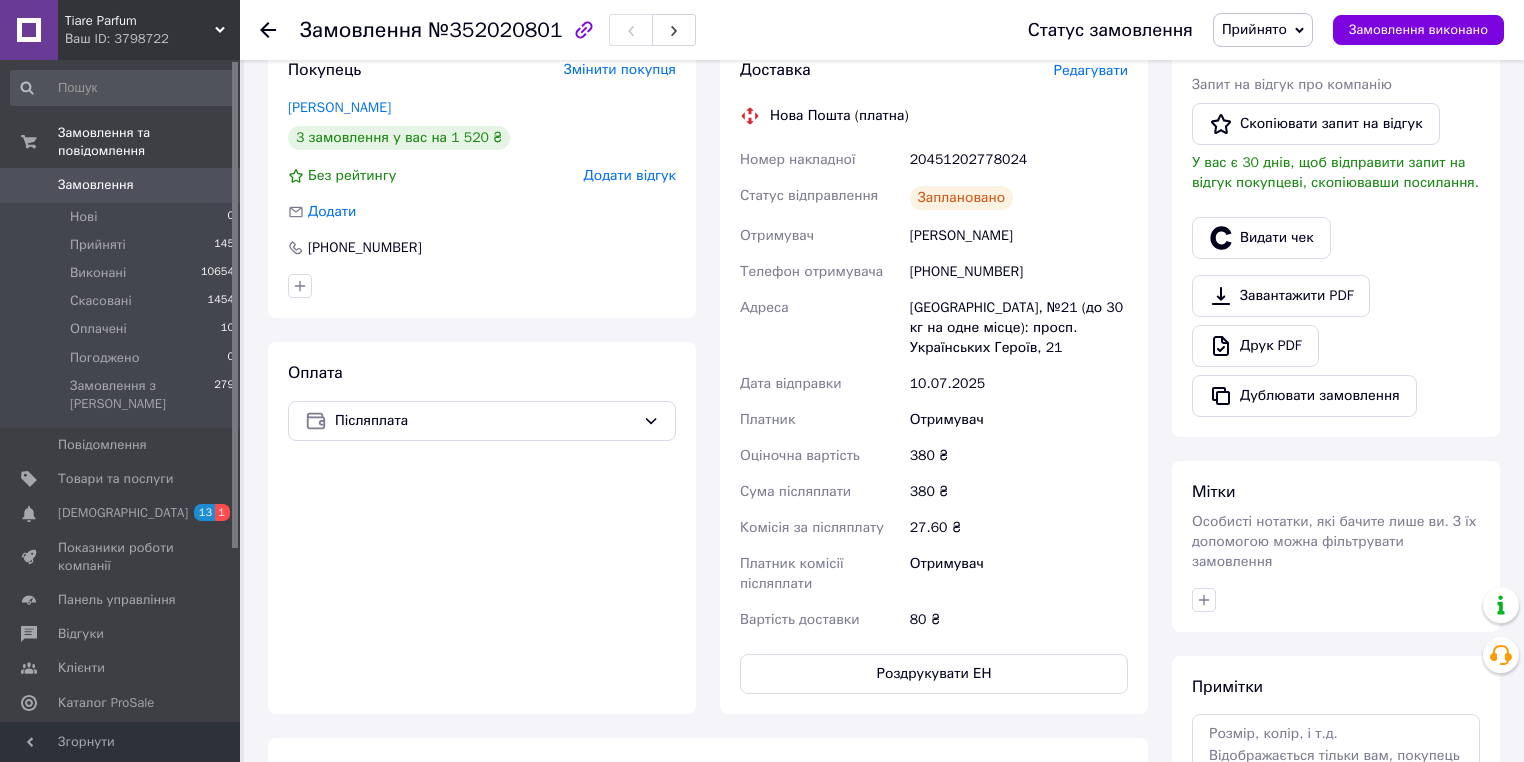 click 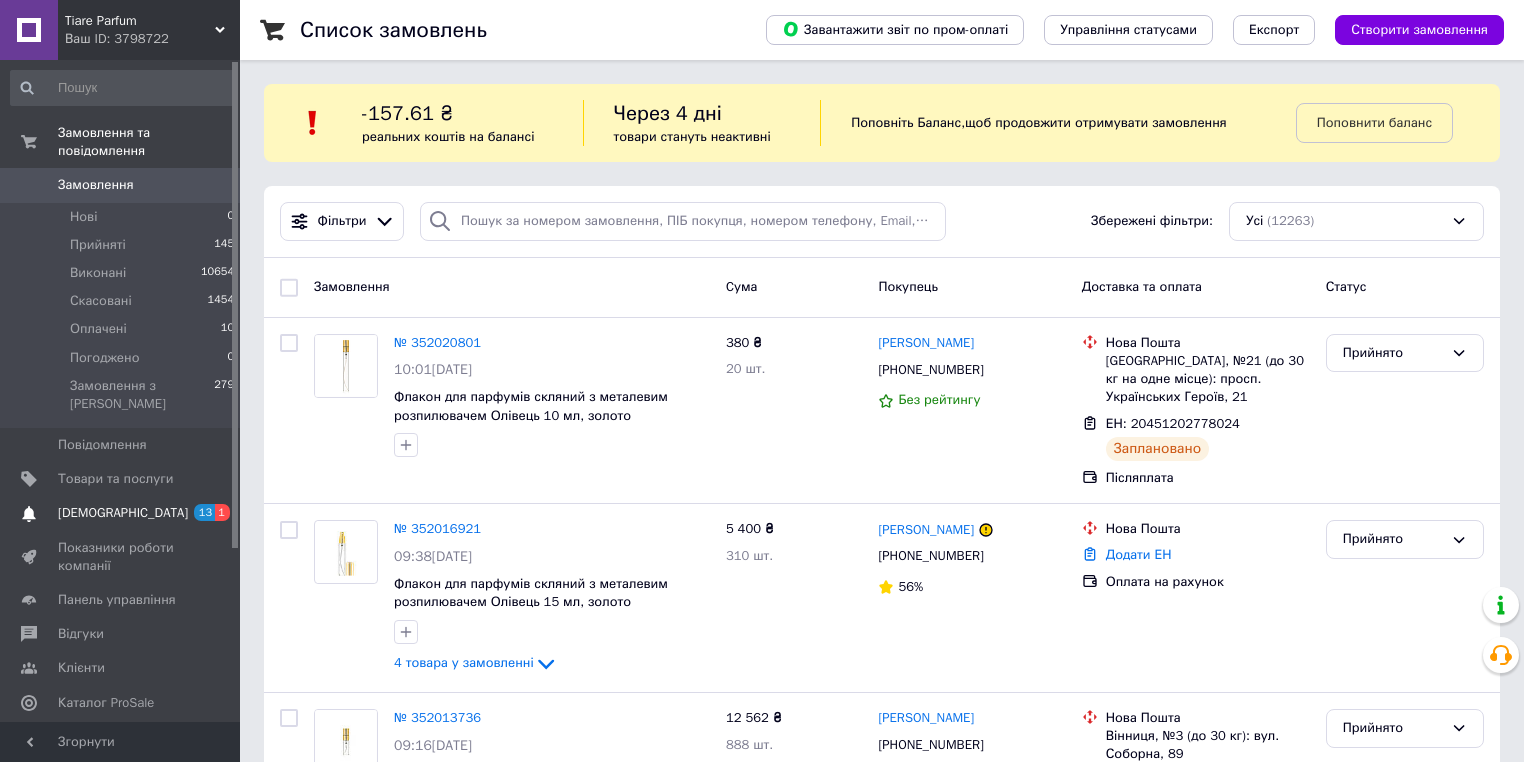 click on "1" at bounding box center (222, 512) 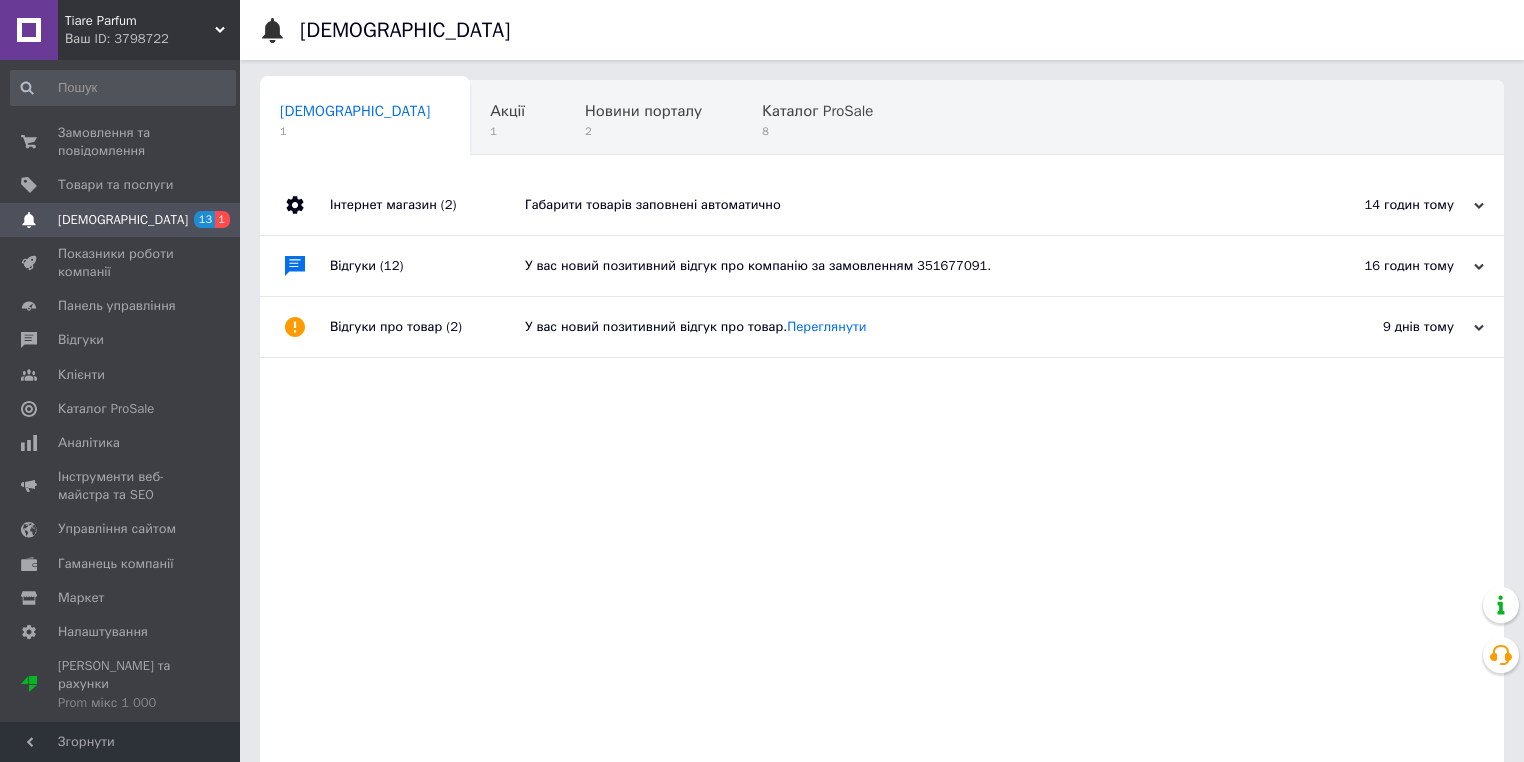 click on "У вас новий позитивний відгук про компанію за замовленням 351677091." at bounding box center [904, 266] 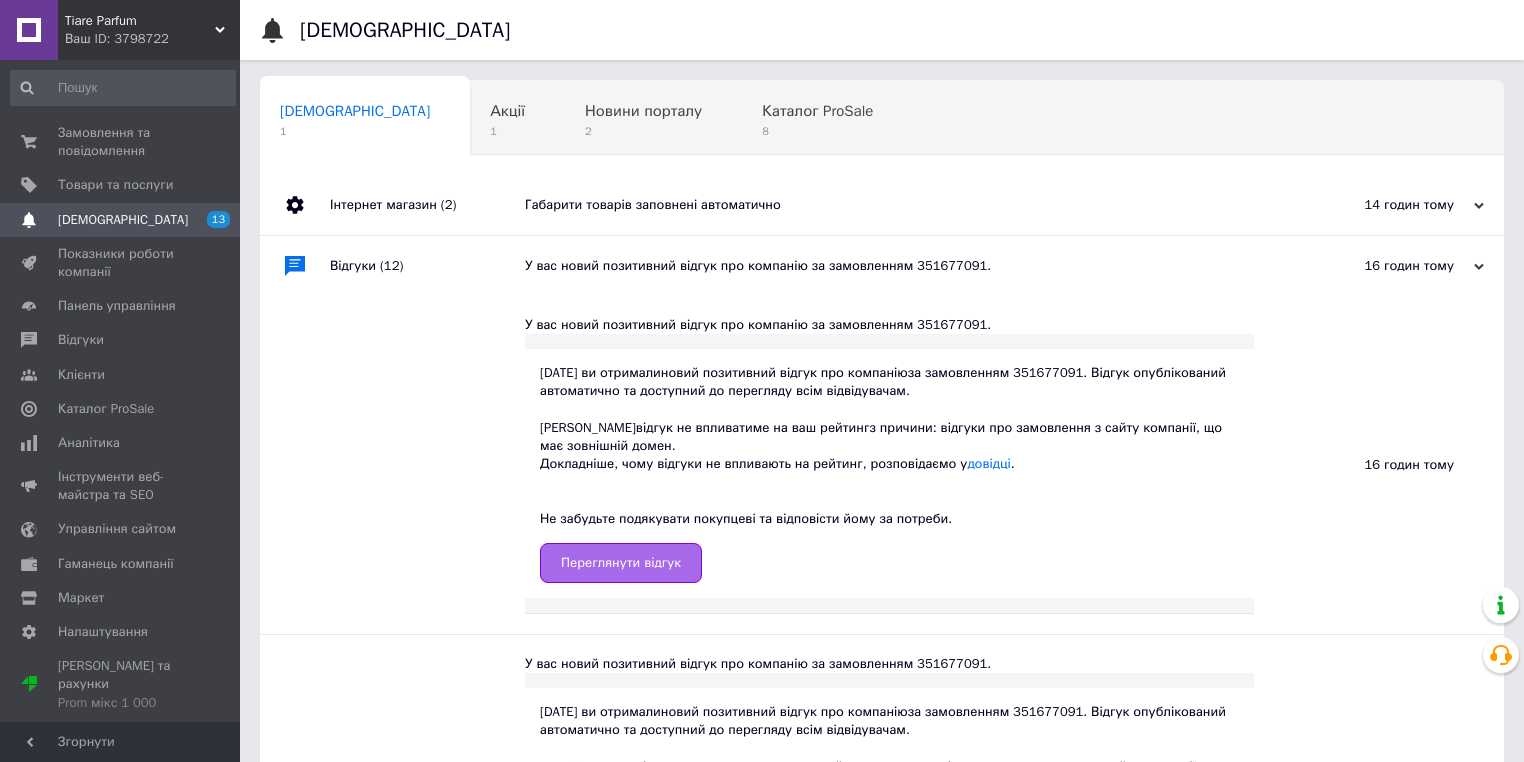 click on "Переглянути відгук" at bounding box center [621, 563] 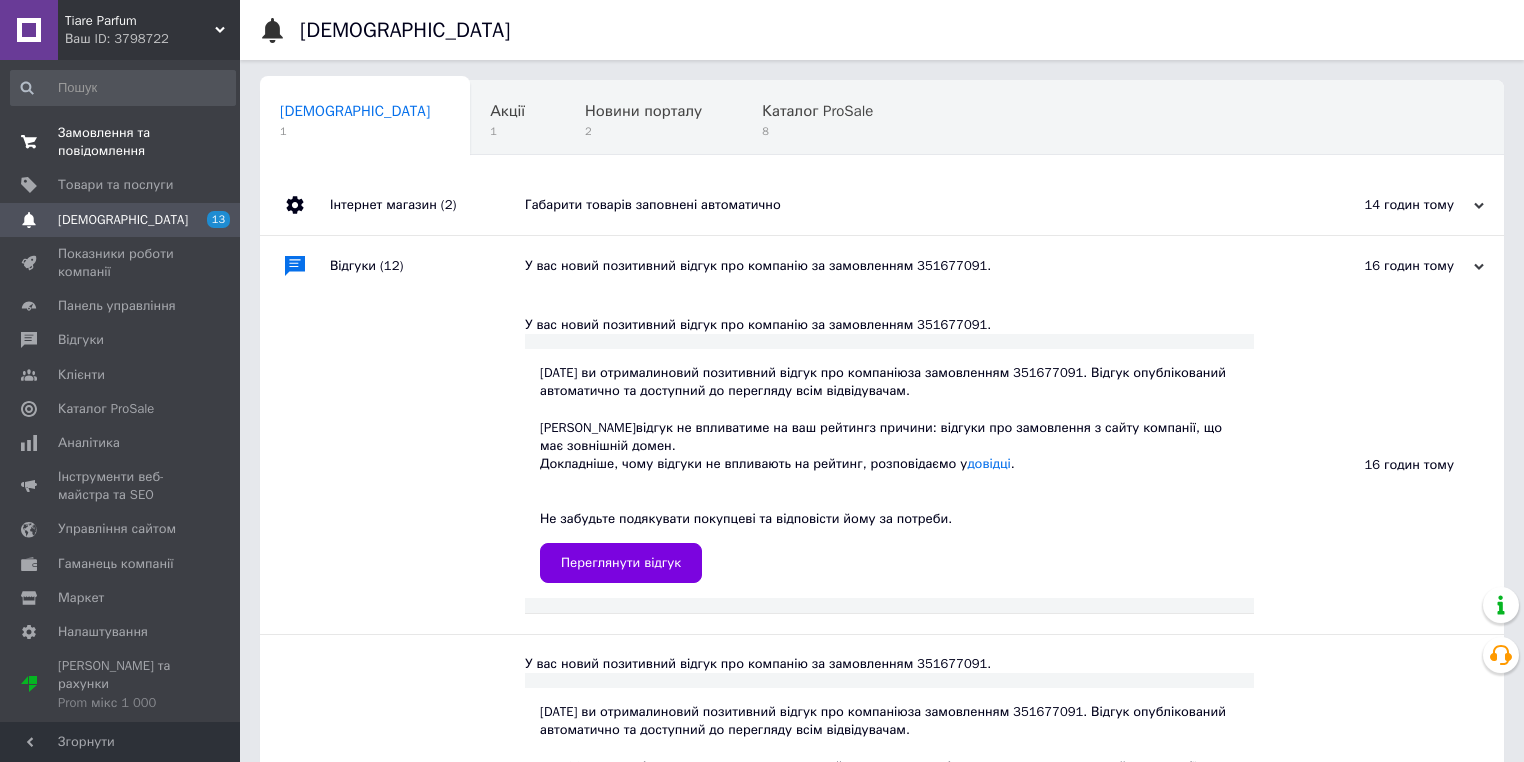 click on "Замовлення та повідомлення" at bounding box center [121, 142] 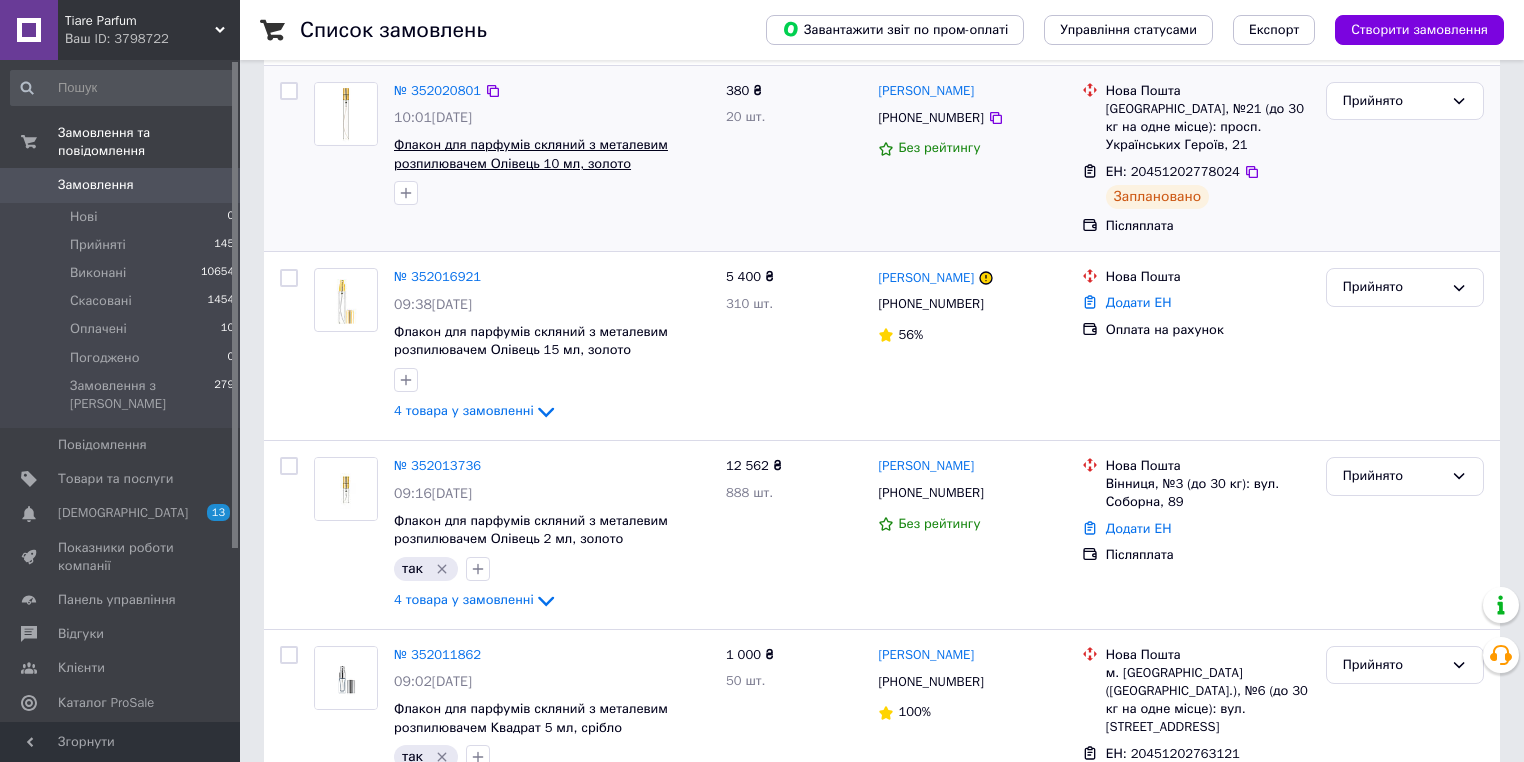 scroll, scrollTop: 320, scrollLeft: 0, axis: vertical 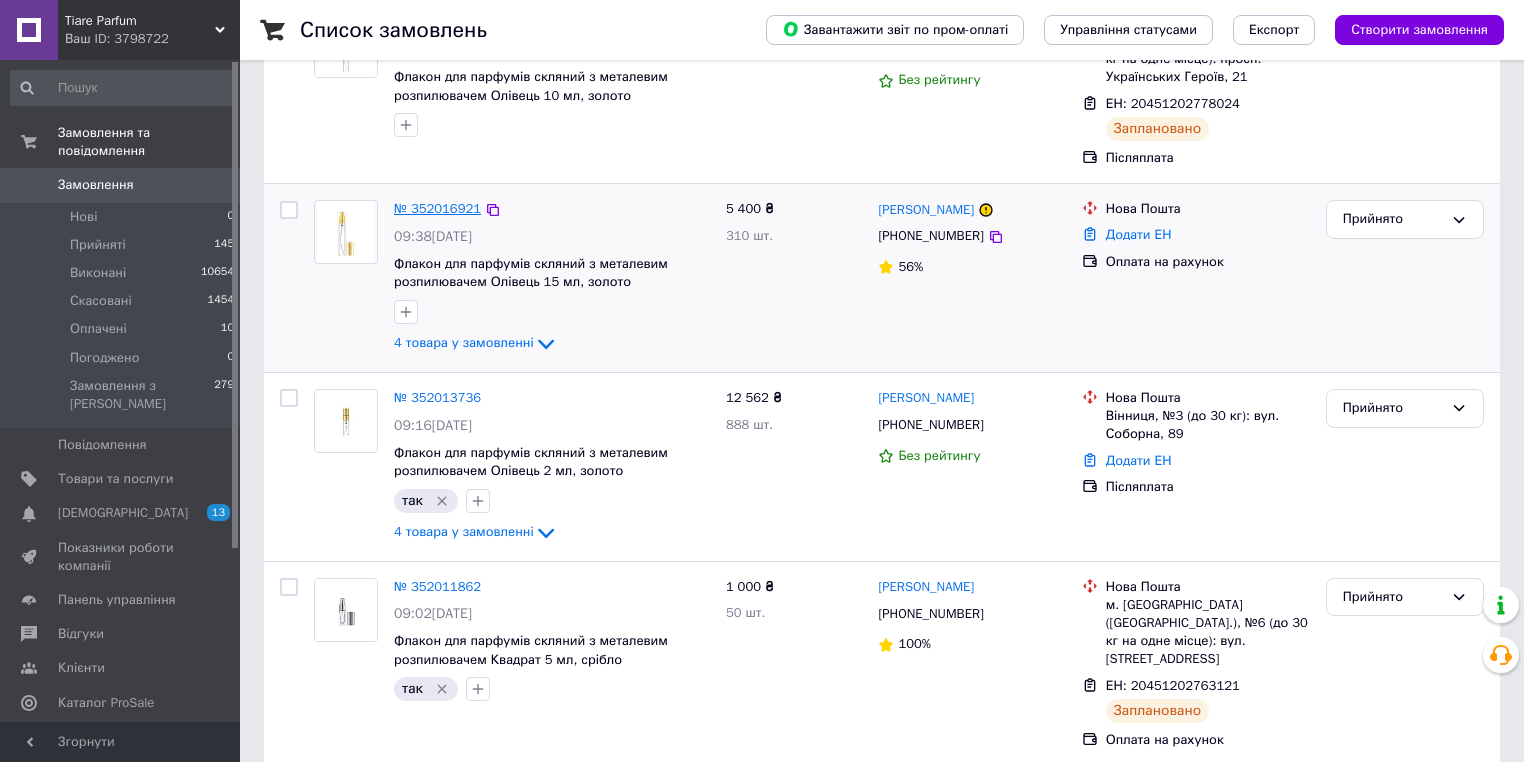 click on "№ 352016921" at bounding box center [437, 208] 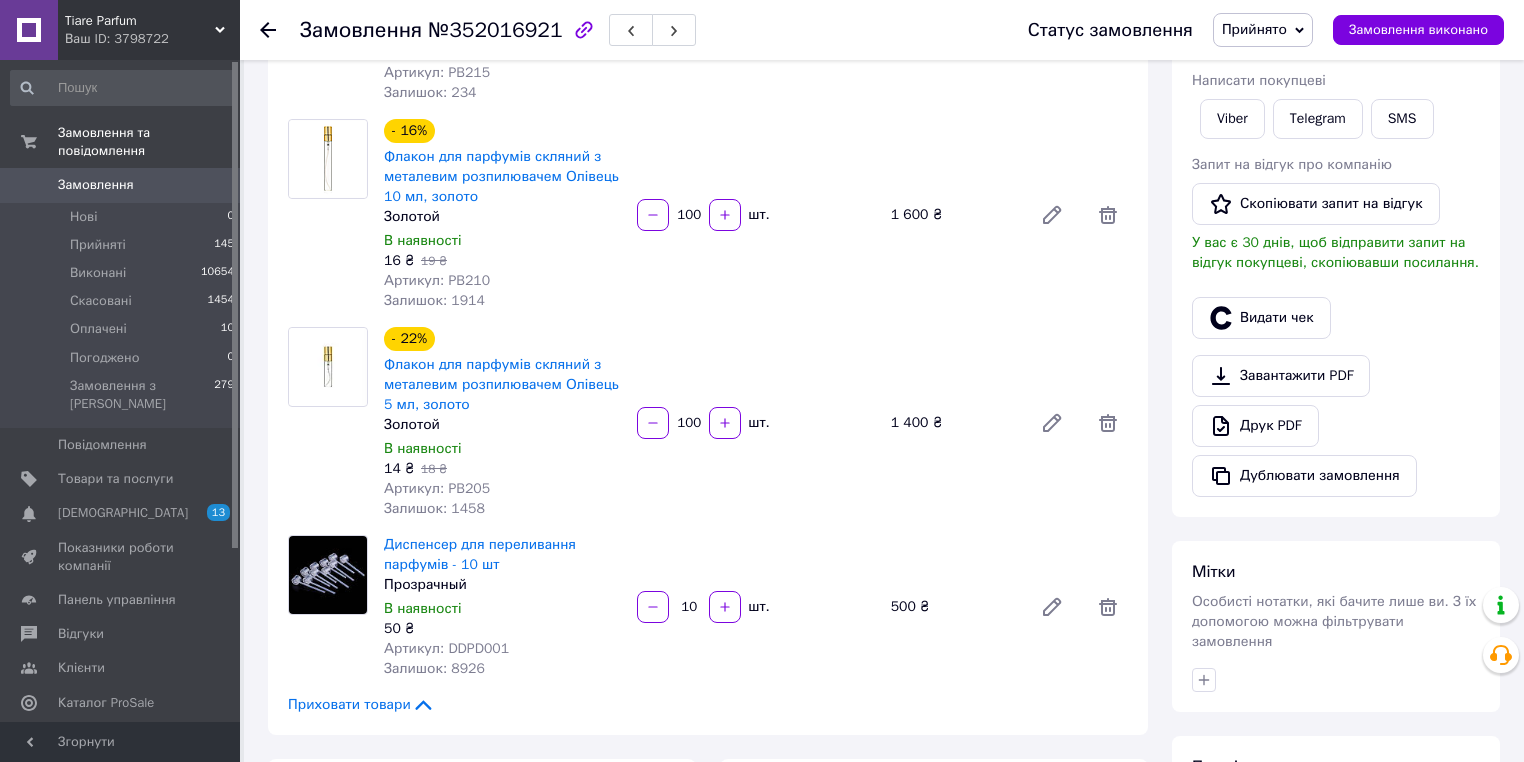 scroll, scrollTop: 160, scrollLeft: 0, axis: vertical 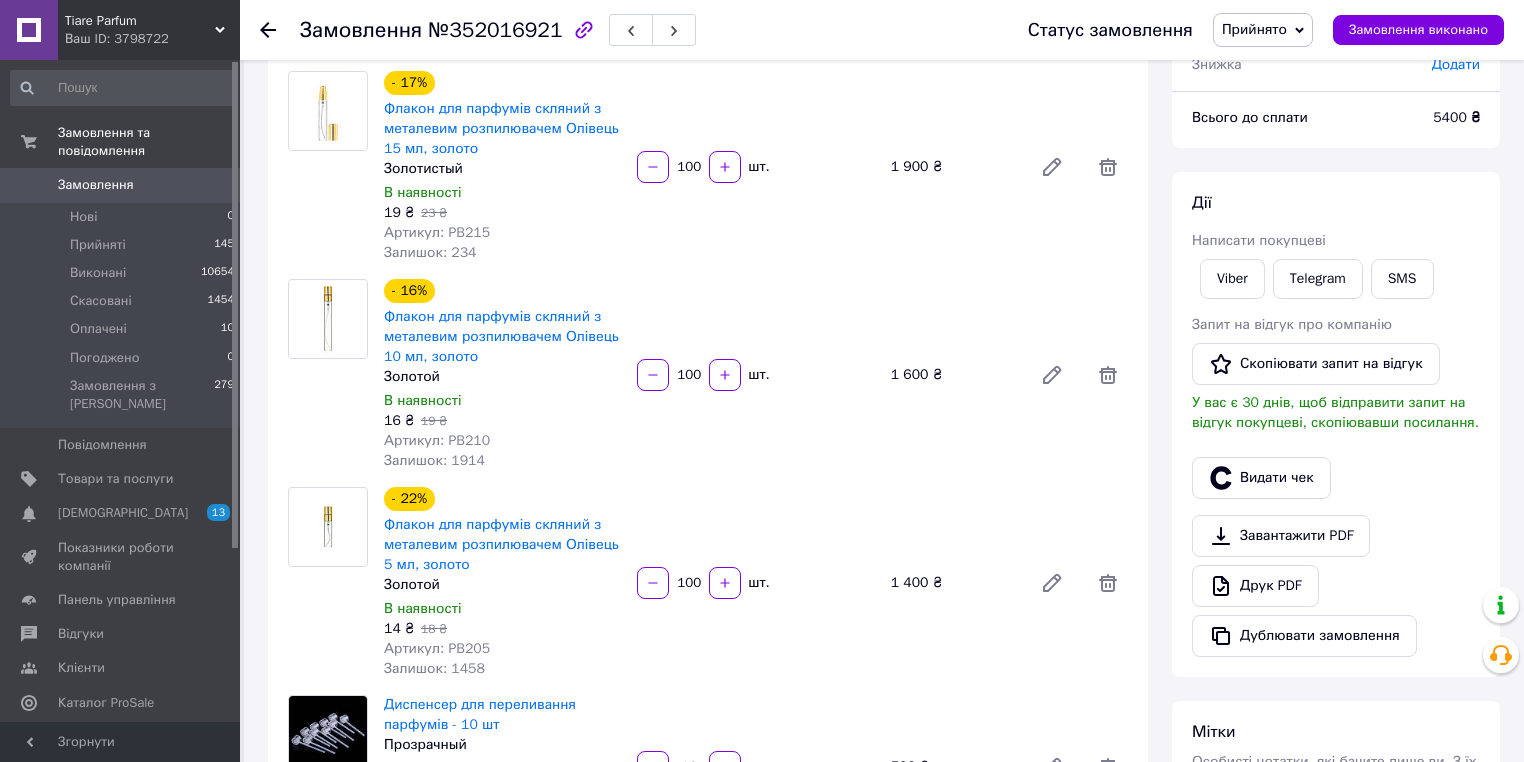 click 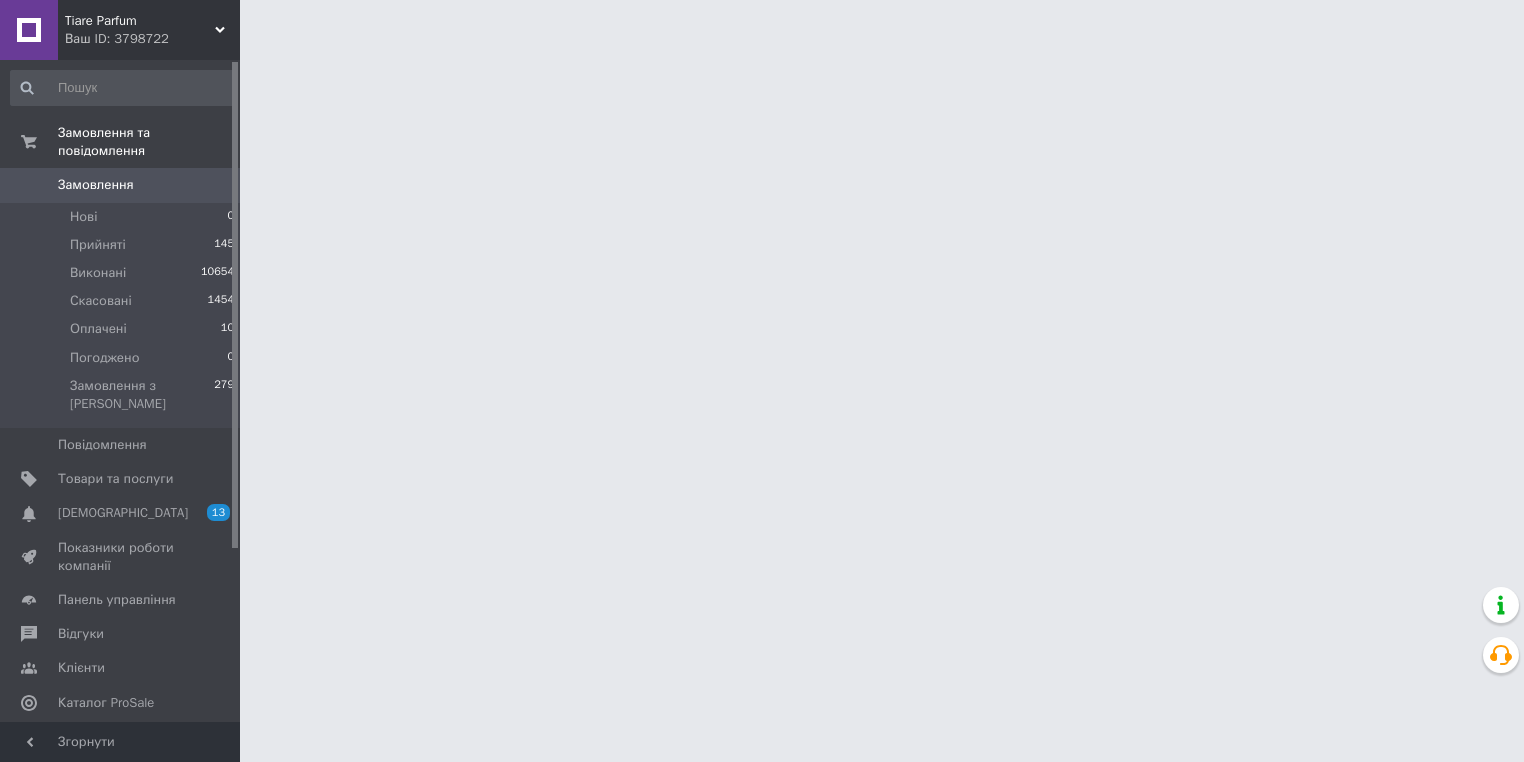 scroll, scrollTop: 0, scrollLeft: 0, axis: both 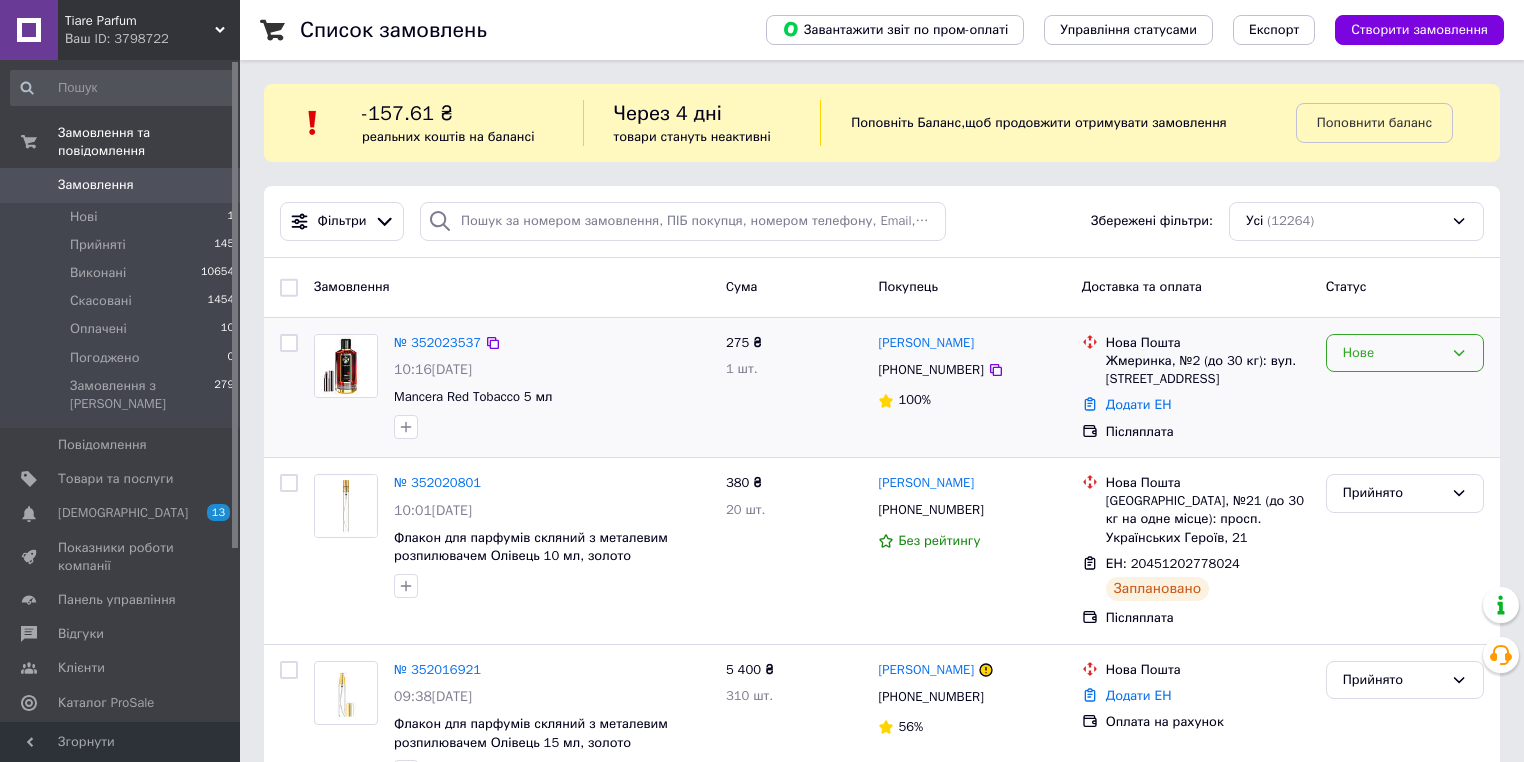 click 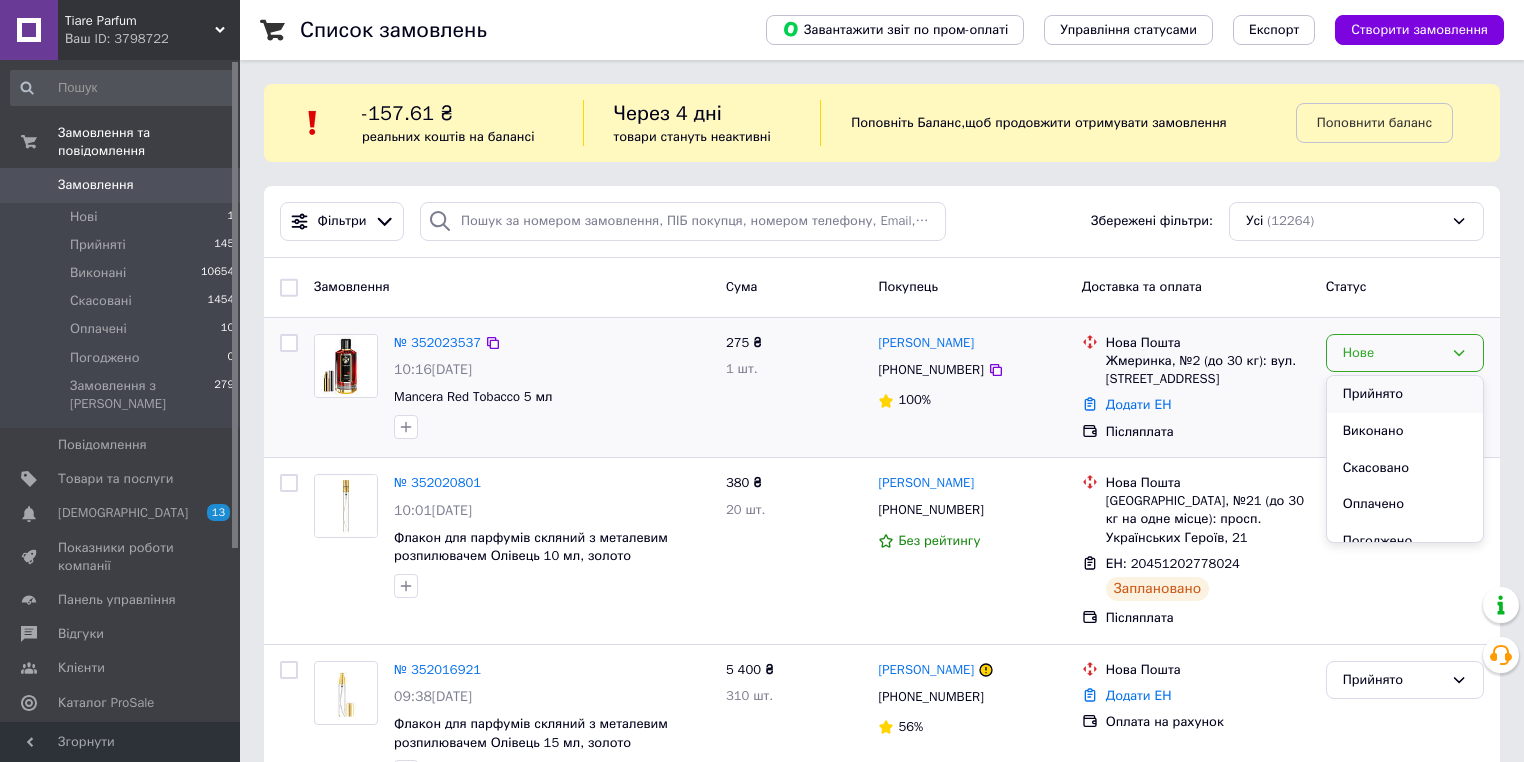 click on "Прийнято" at bounding box center (1405, 394) 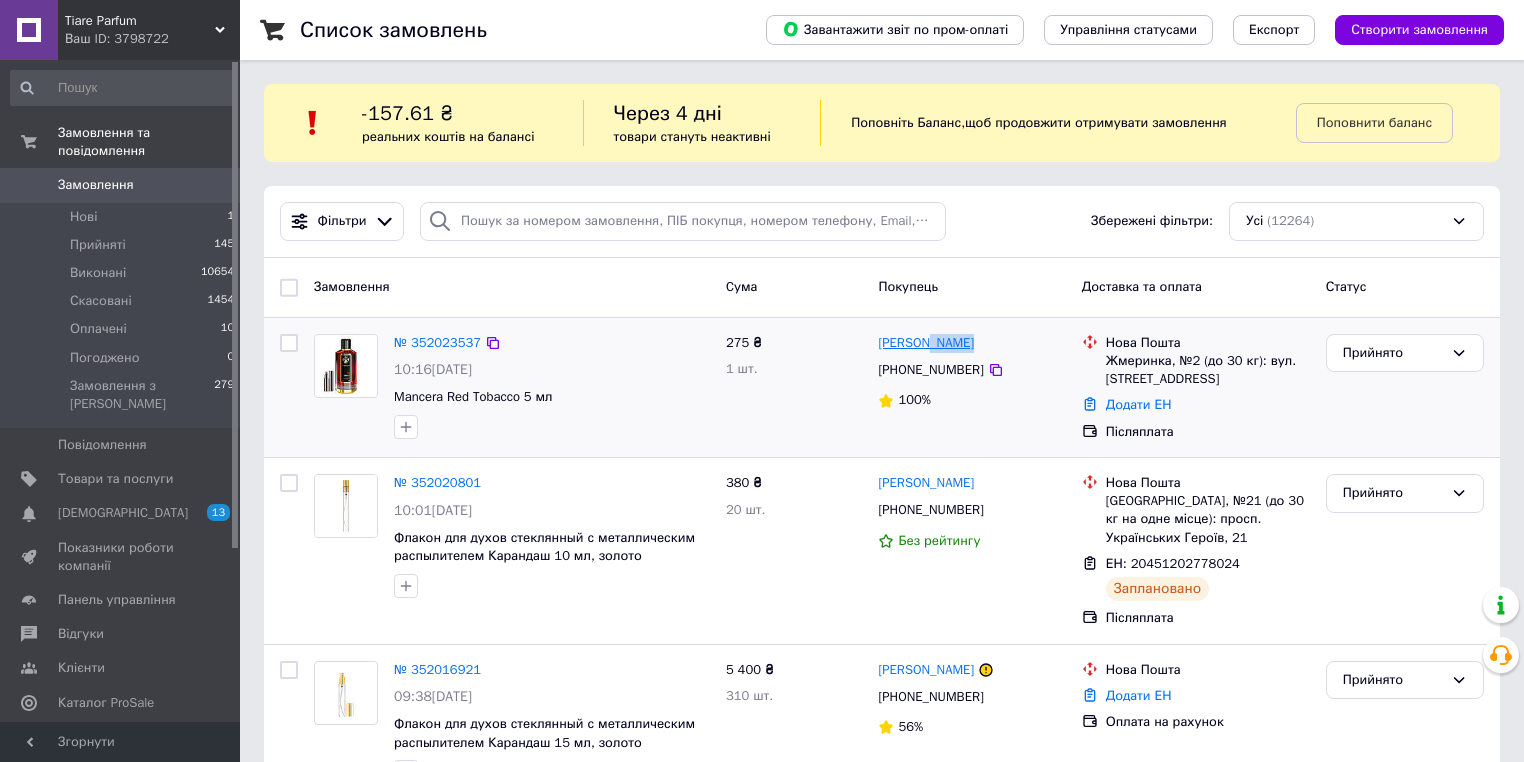 drag, startPoint x: 974, startPoint y: 344, endPoint x: 921, endPoint y: 342, distance: 53.037724 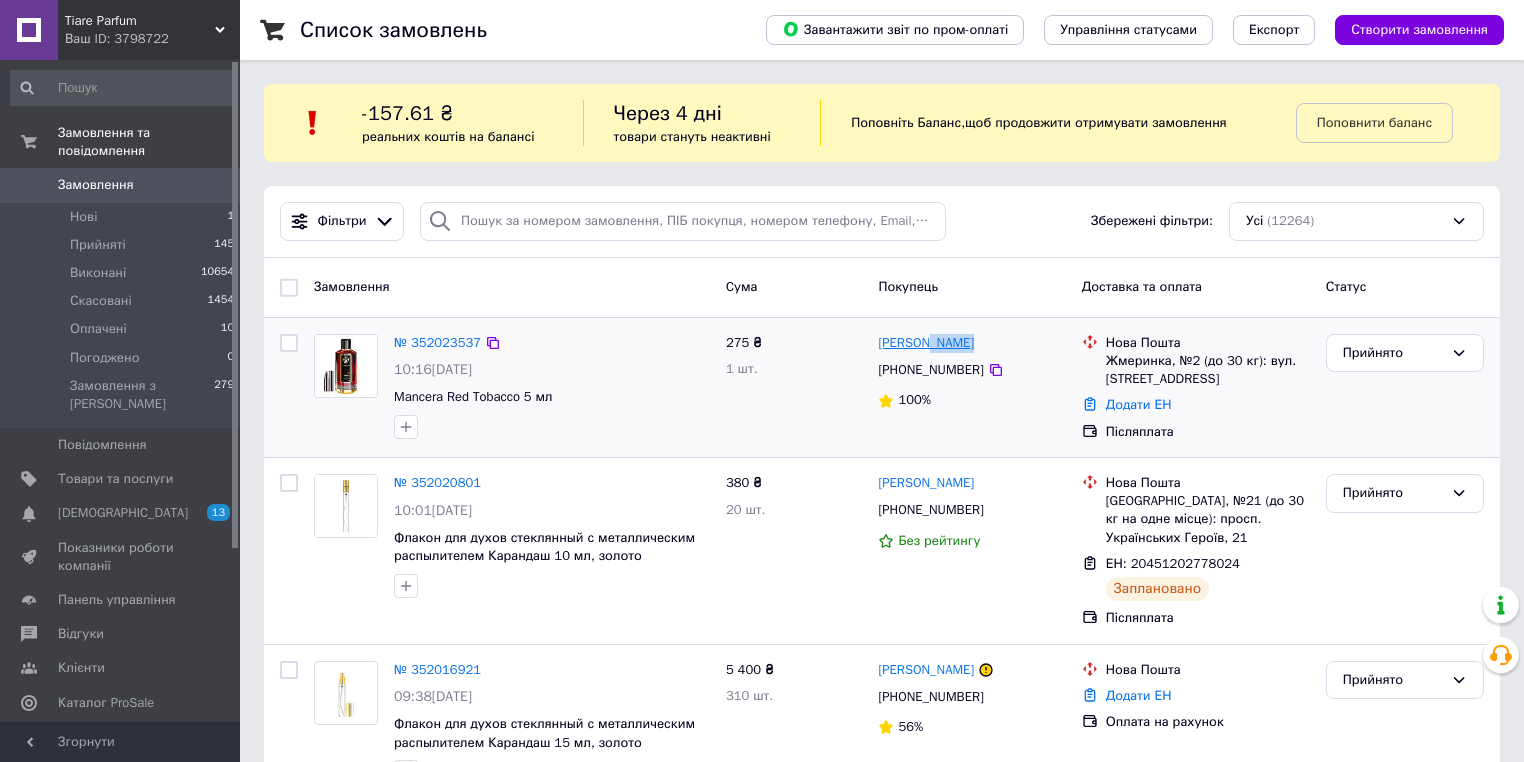 copy on "Стецюк" 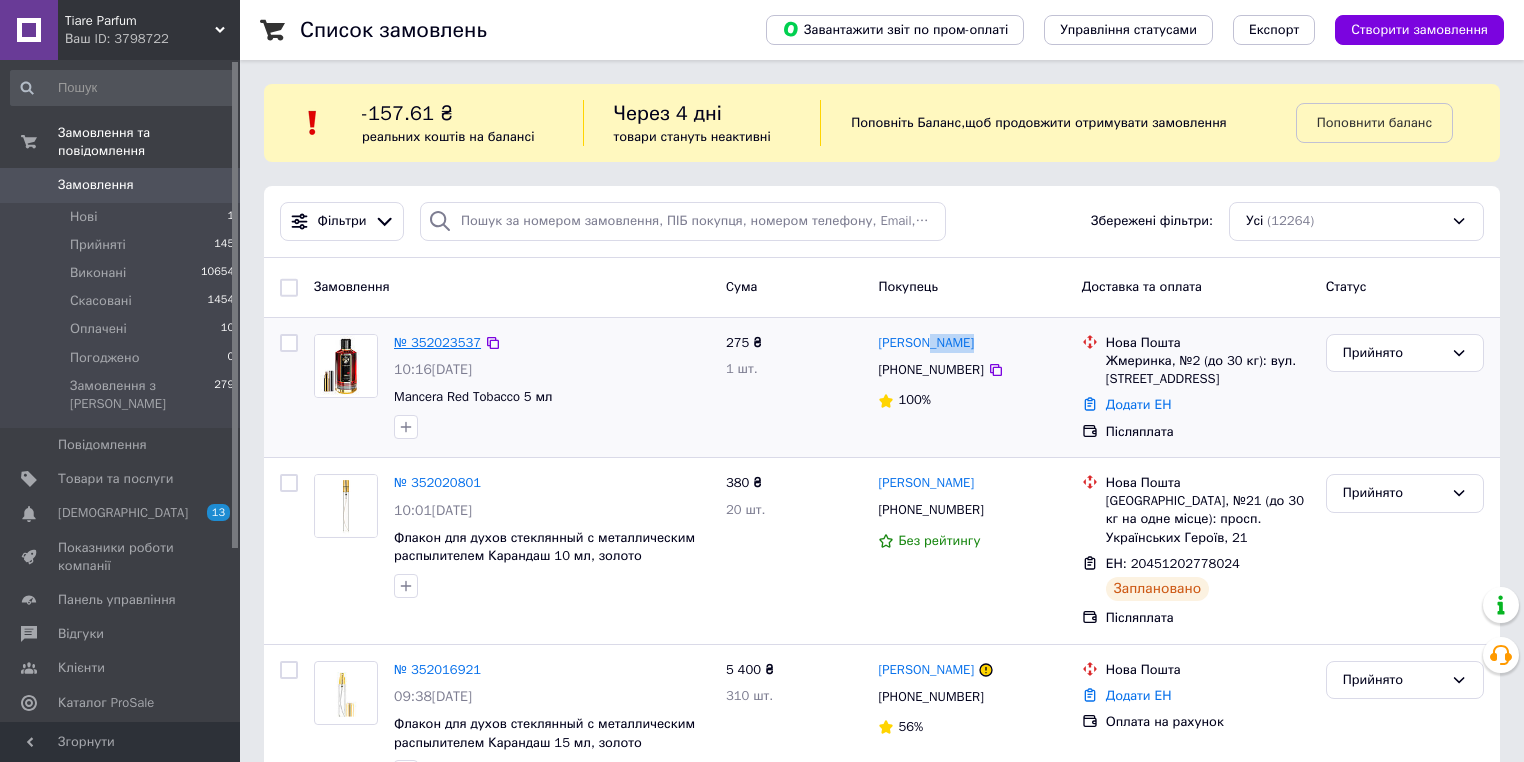 click on "№ 352023537" at bounding box center (437, 342) 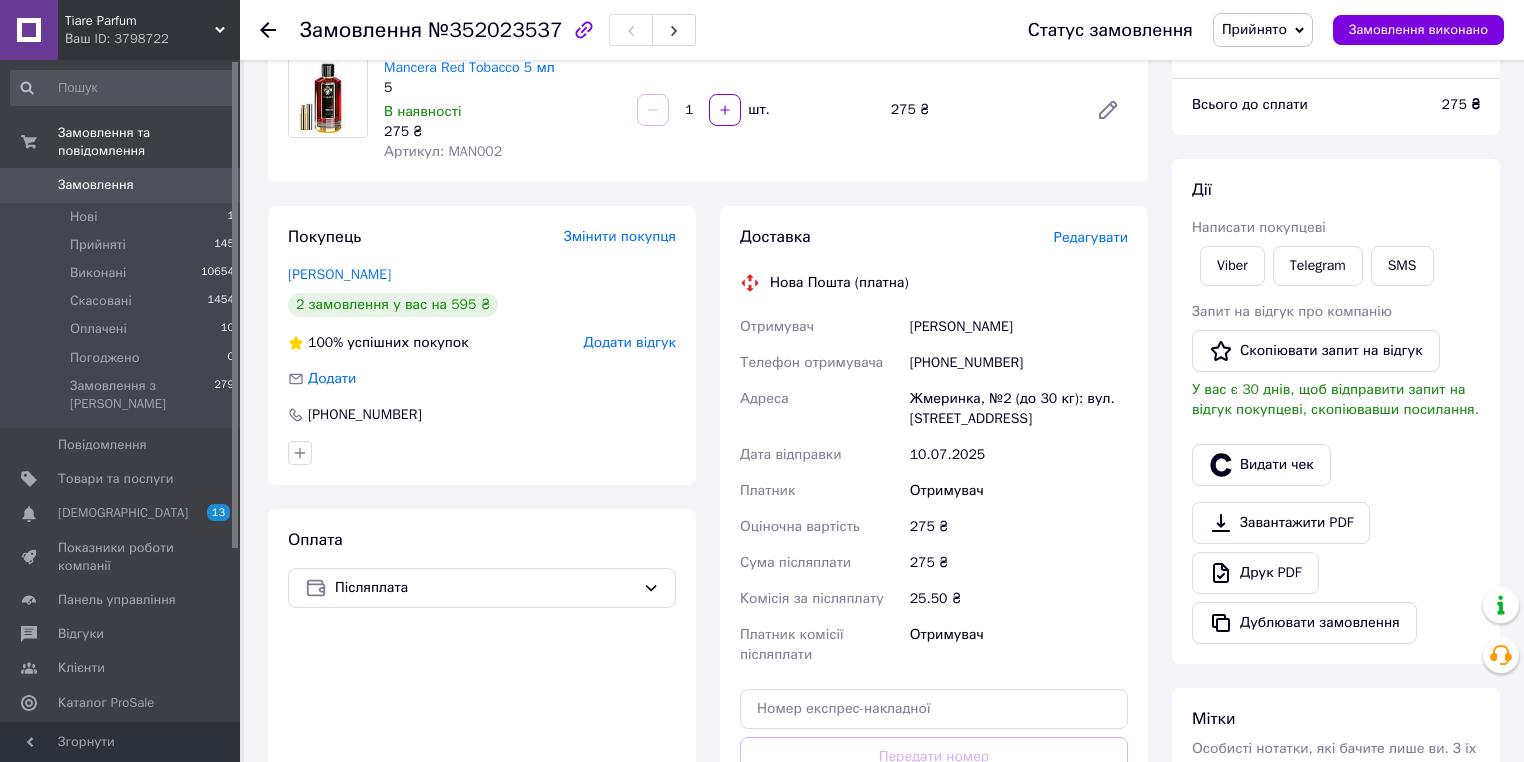 scroll, scrollTop: 160, scrollLeft: 0, axis: vertical 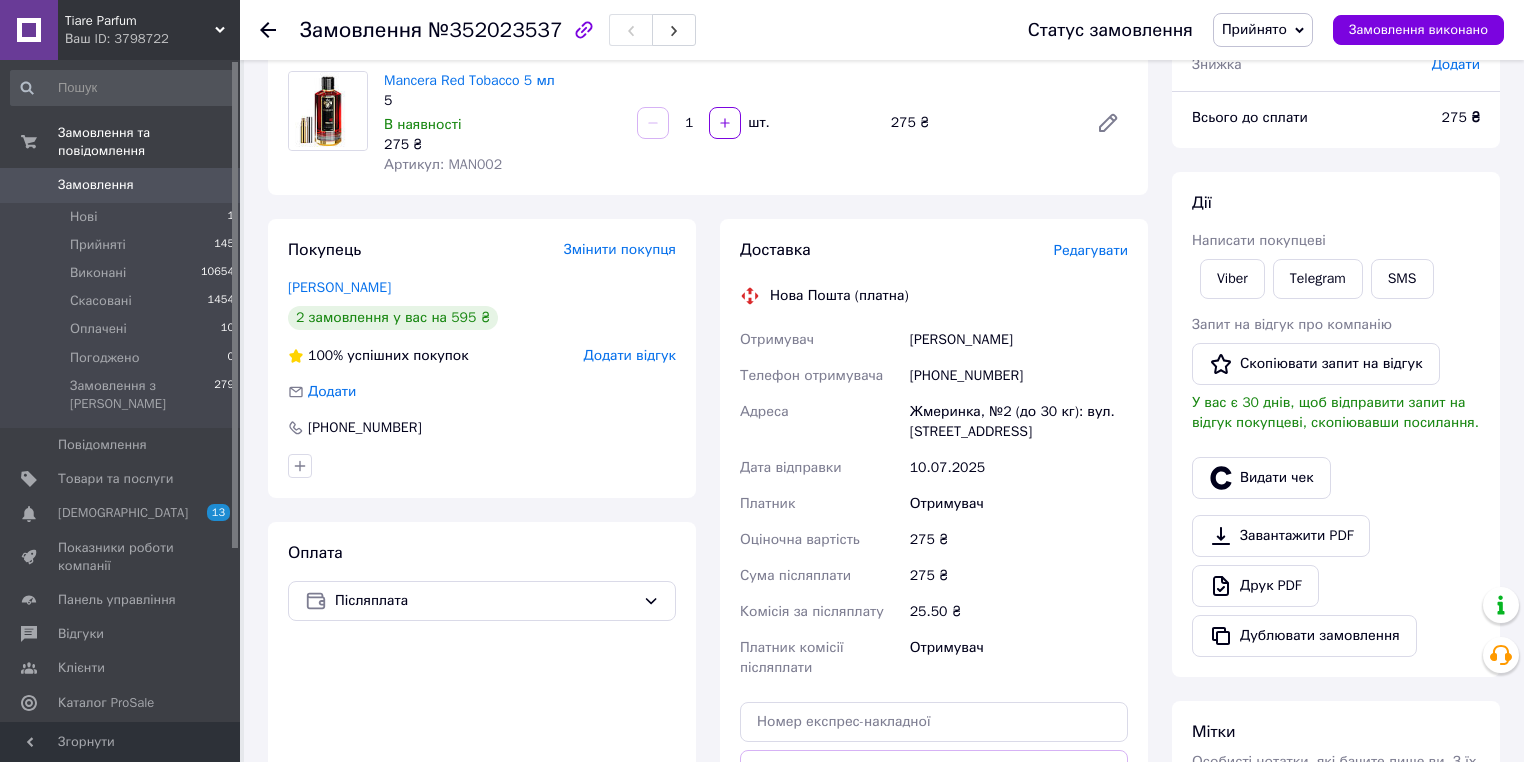 click 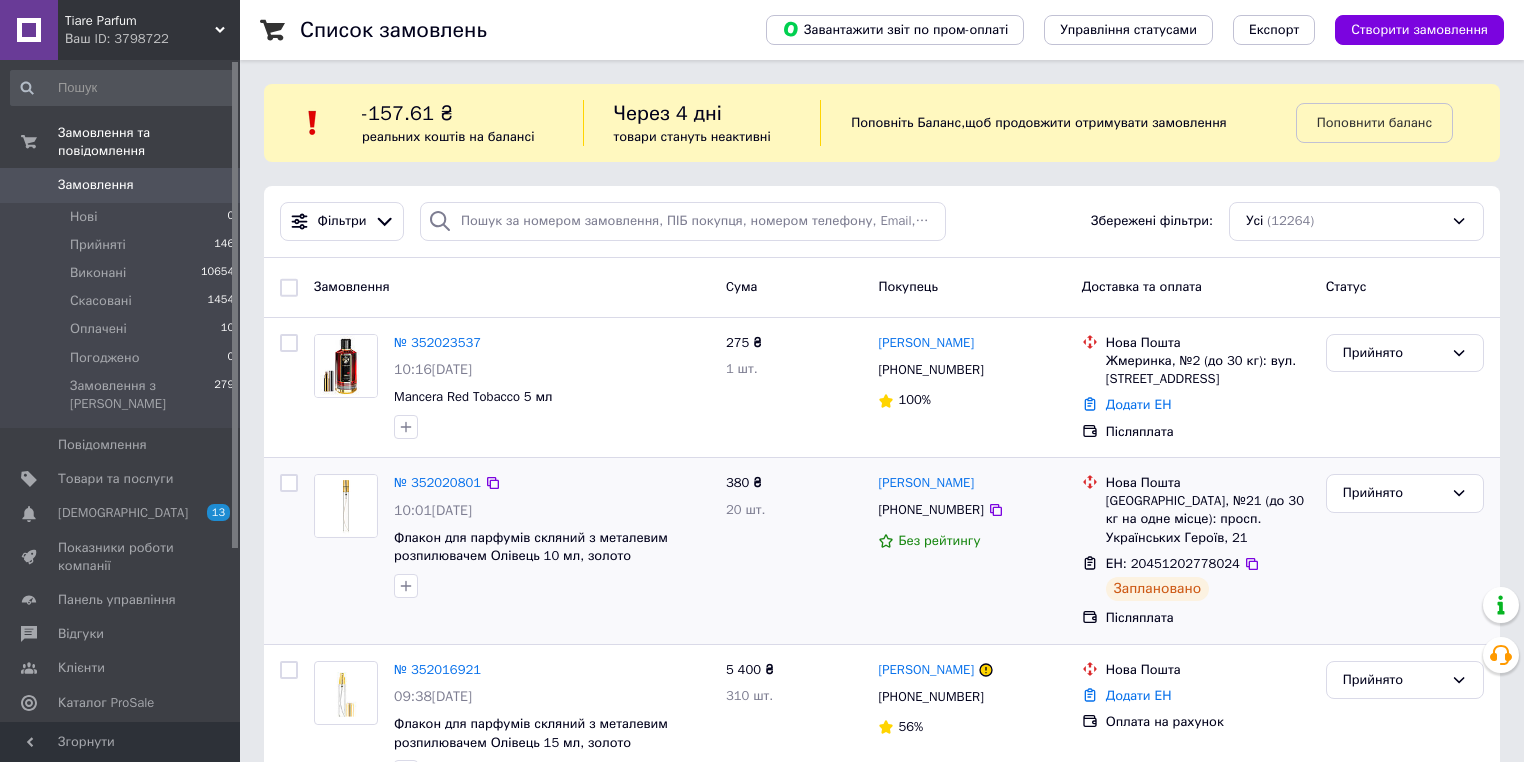 scroll, scrollTop: 480, scrollLeft: 0, axis: vertical 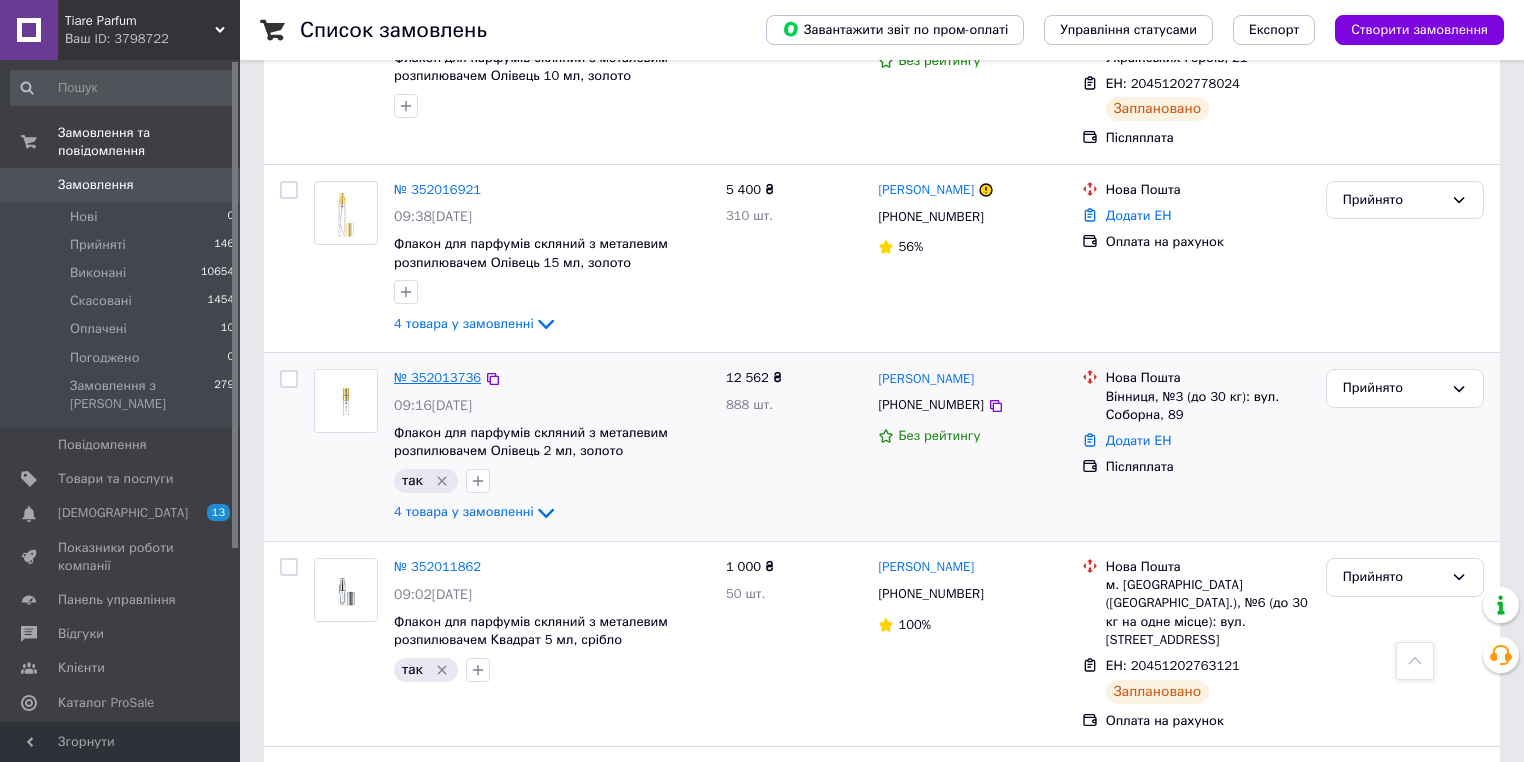 click on "№ 352013736" at bounding box center (437, 377) 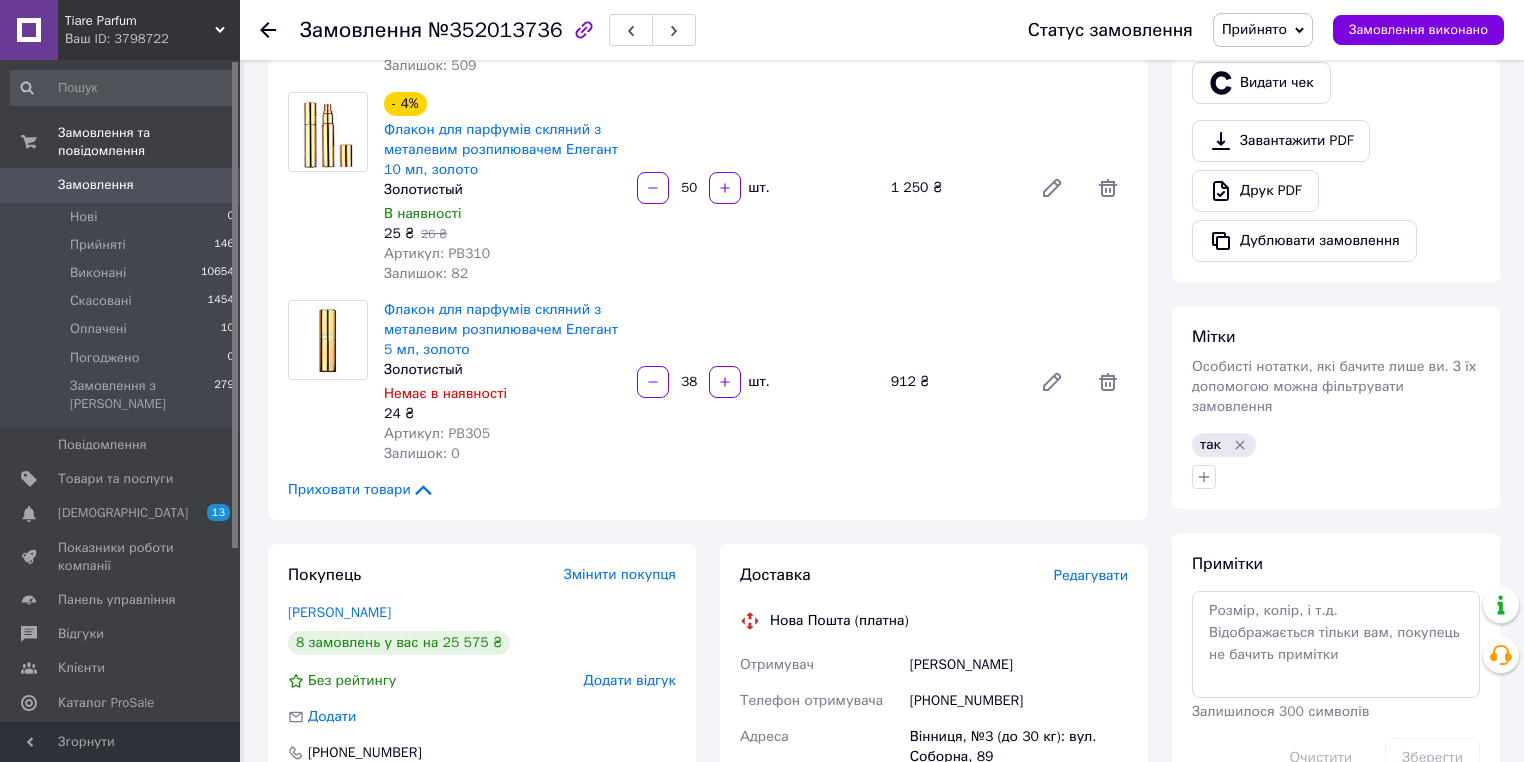scroll, scrollTop: 800, scrollLeft: 0, axis: vertical 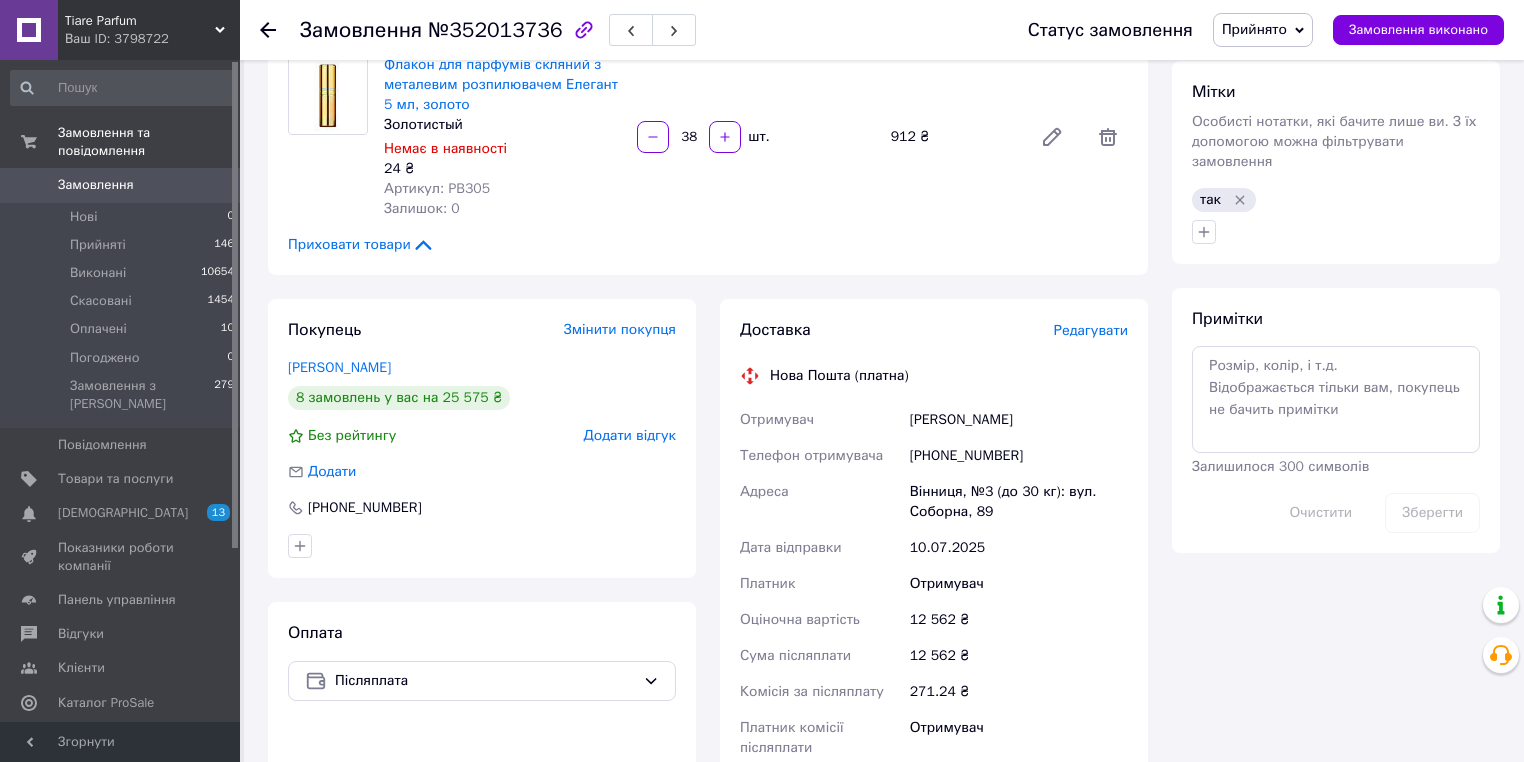 click 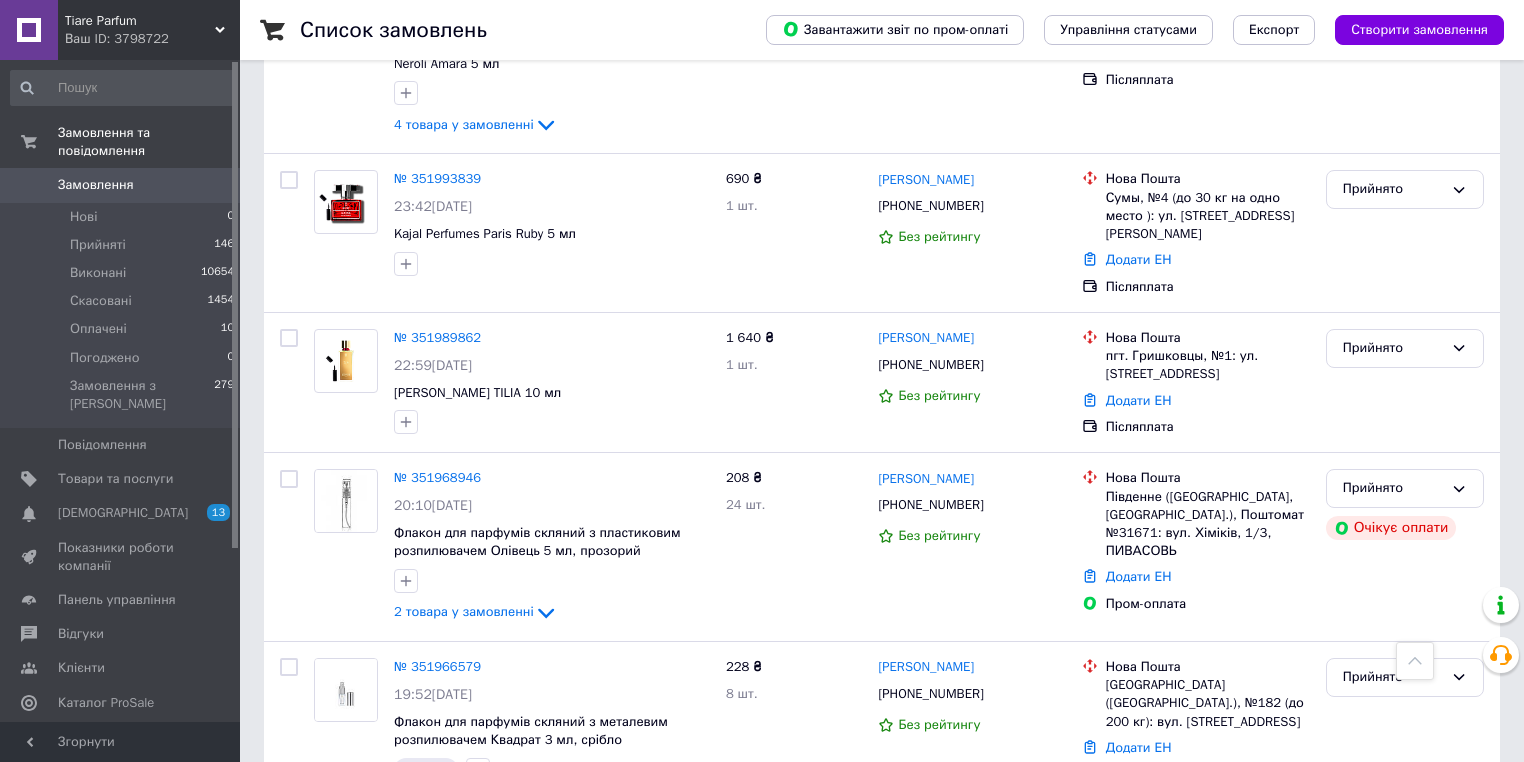 scroll, scrollTop: 1280, scrollLeft: 0, axis: vertical 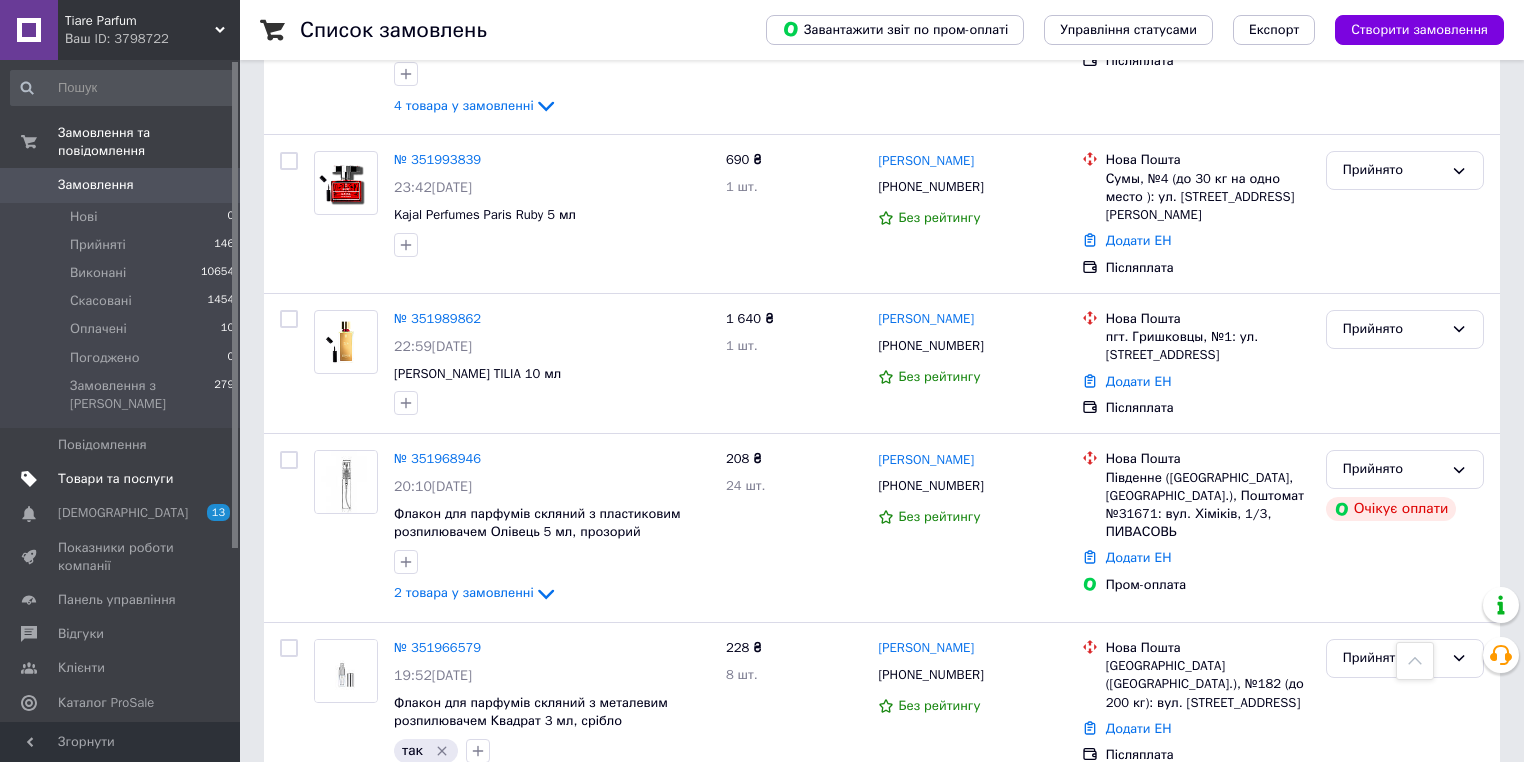 click on "Товари та послуги" at bounding box center (115, 479) 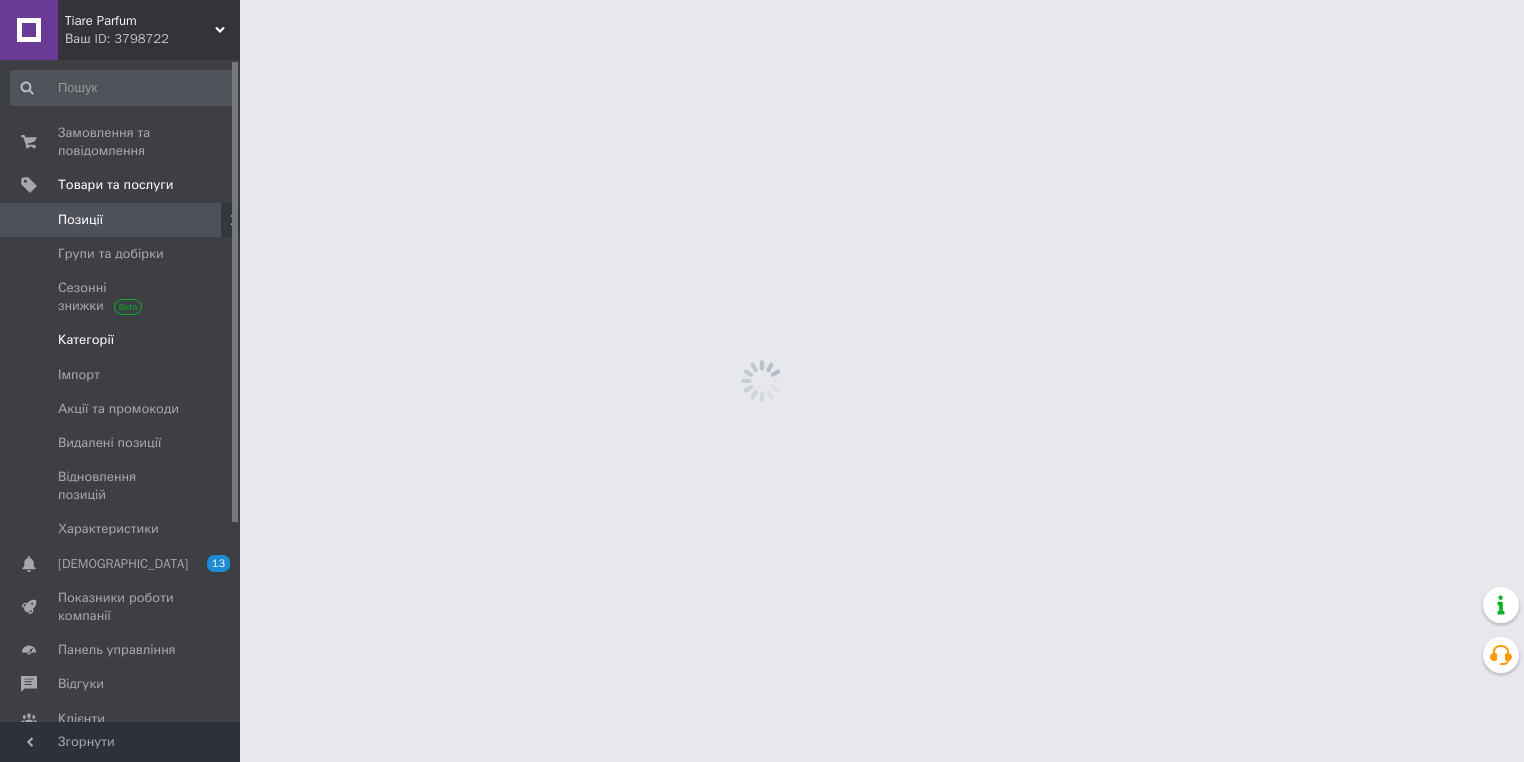 scroll, scrollTop: 0, scrollLeft: 0, axis: both 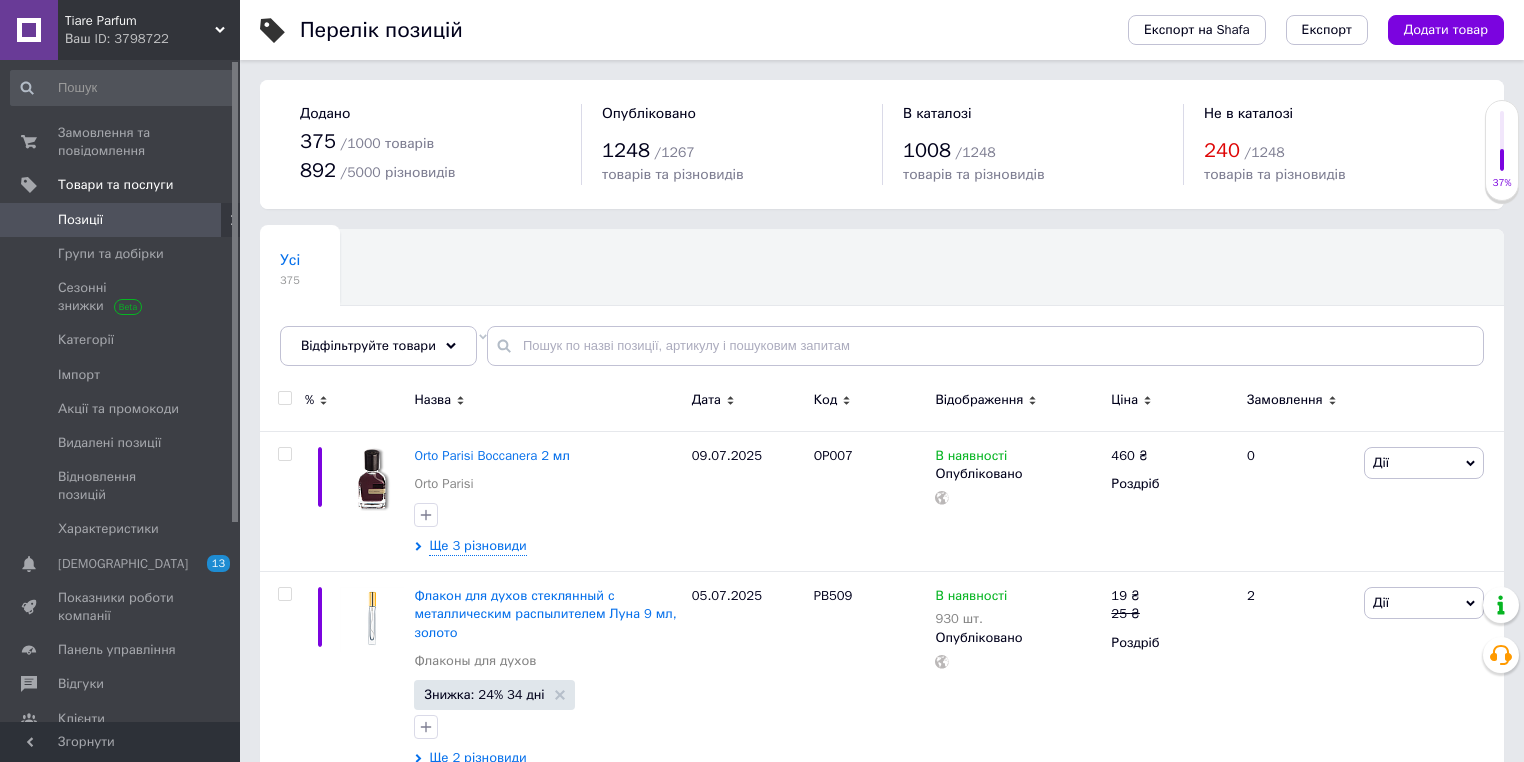 click 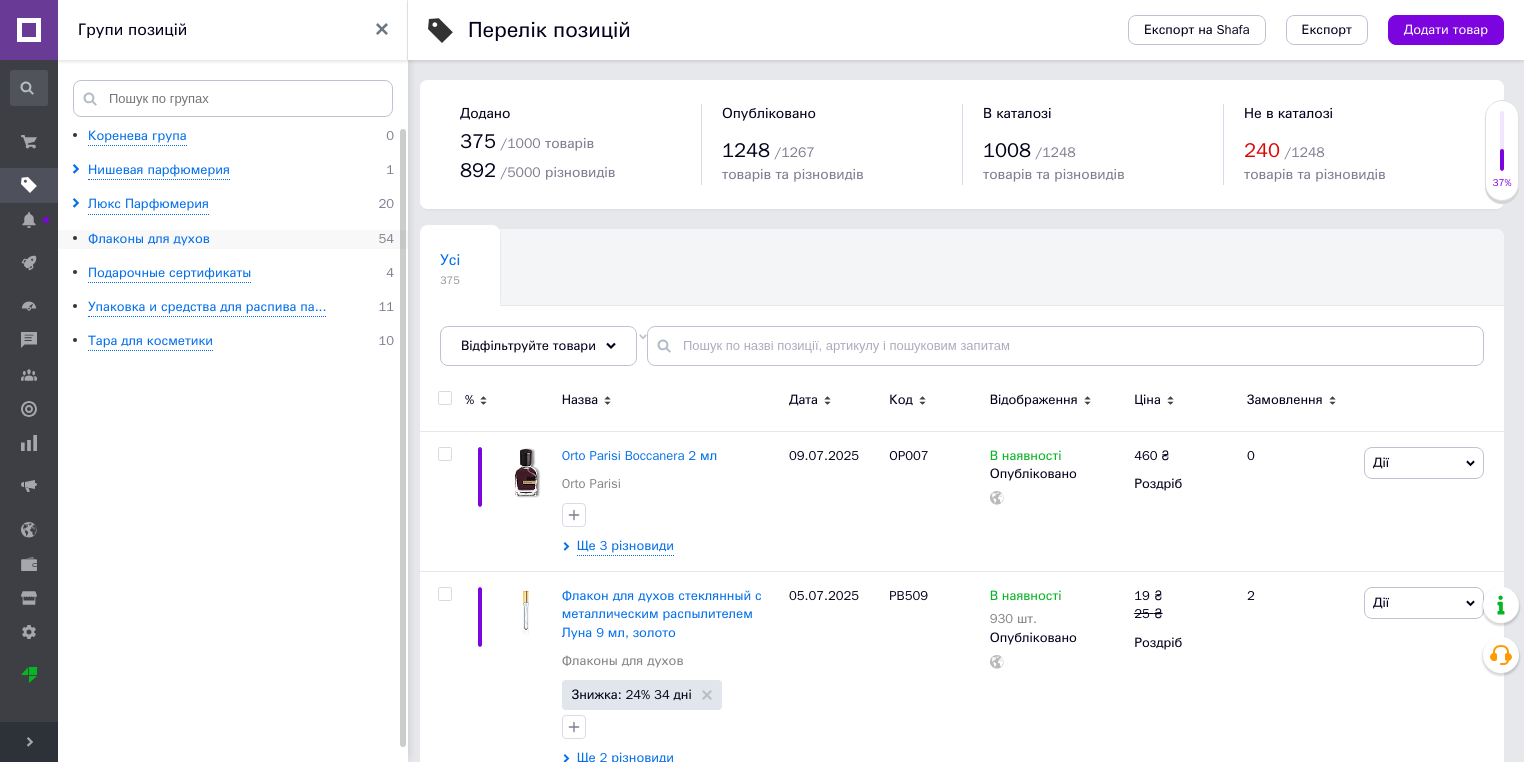 click on "Флаконы для духов" at bounding box center (149, 239) 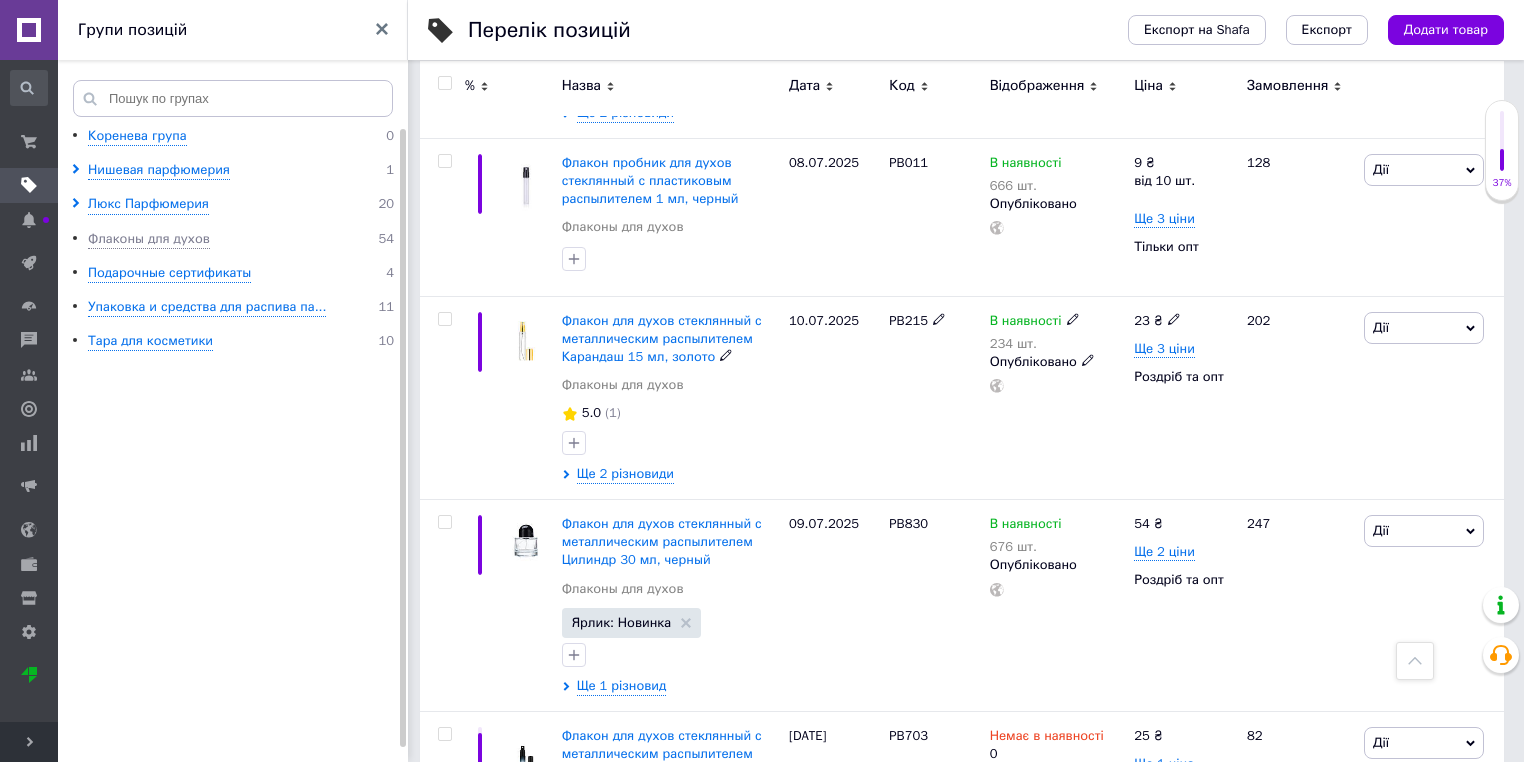 scroll, scrollTop: 3809, scrollLeft: 0, axis: vertical 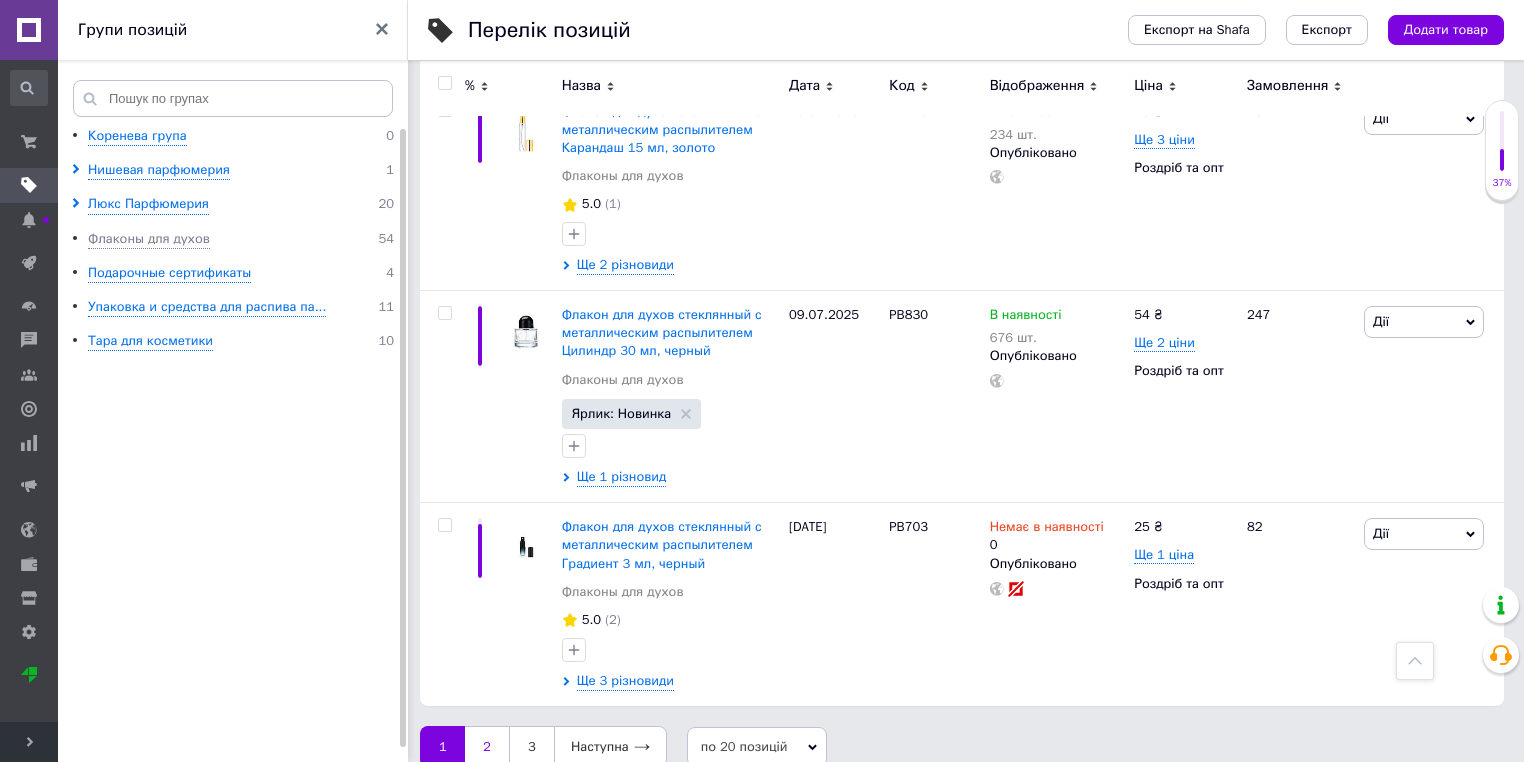 click on "2" at bounding box center (487, 747) 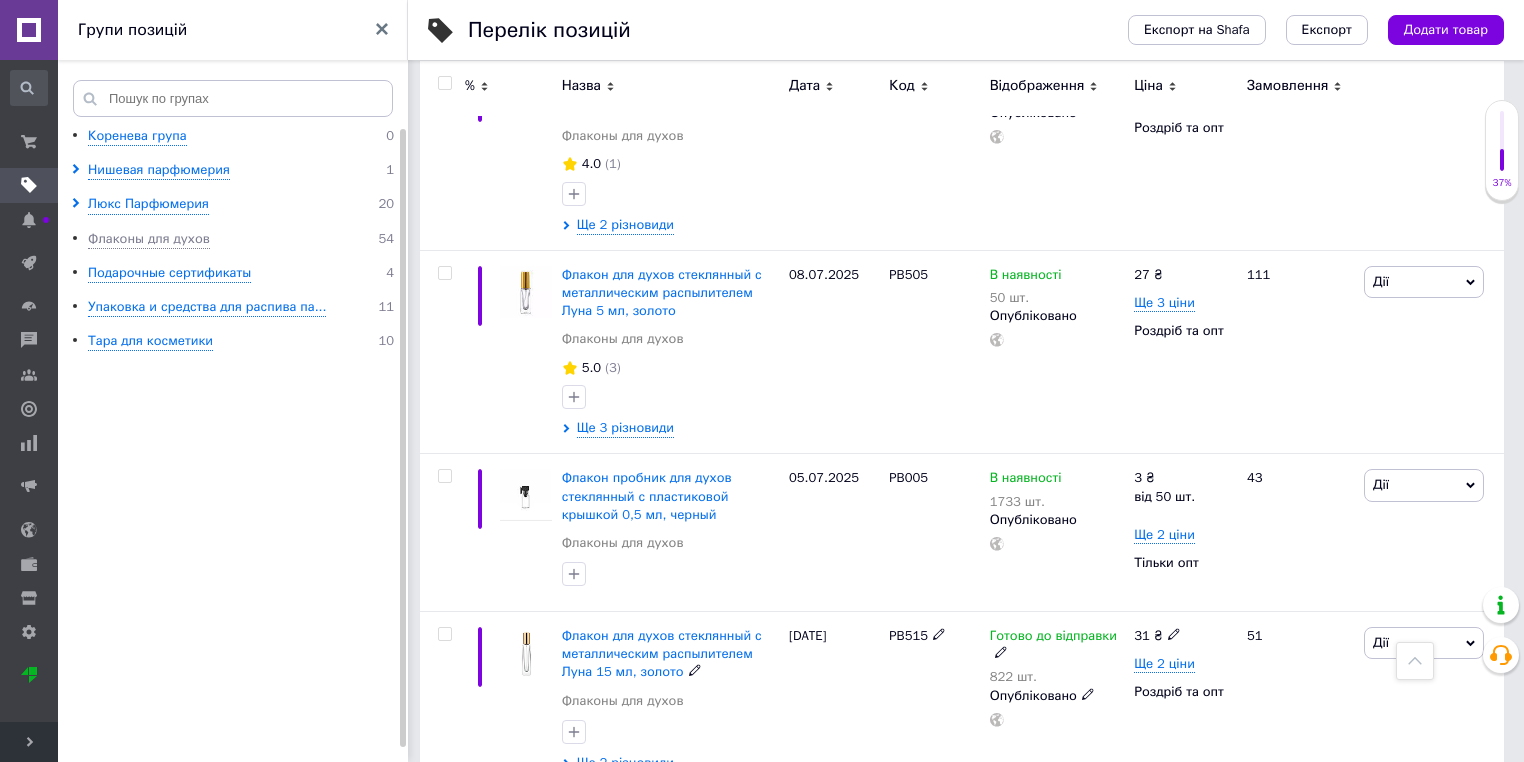 scroll, scrollTop: 2842, scrollLeft: 0, axis: vertical 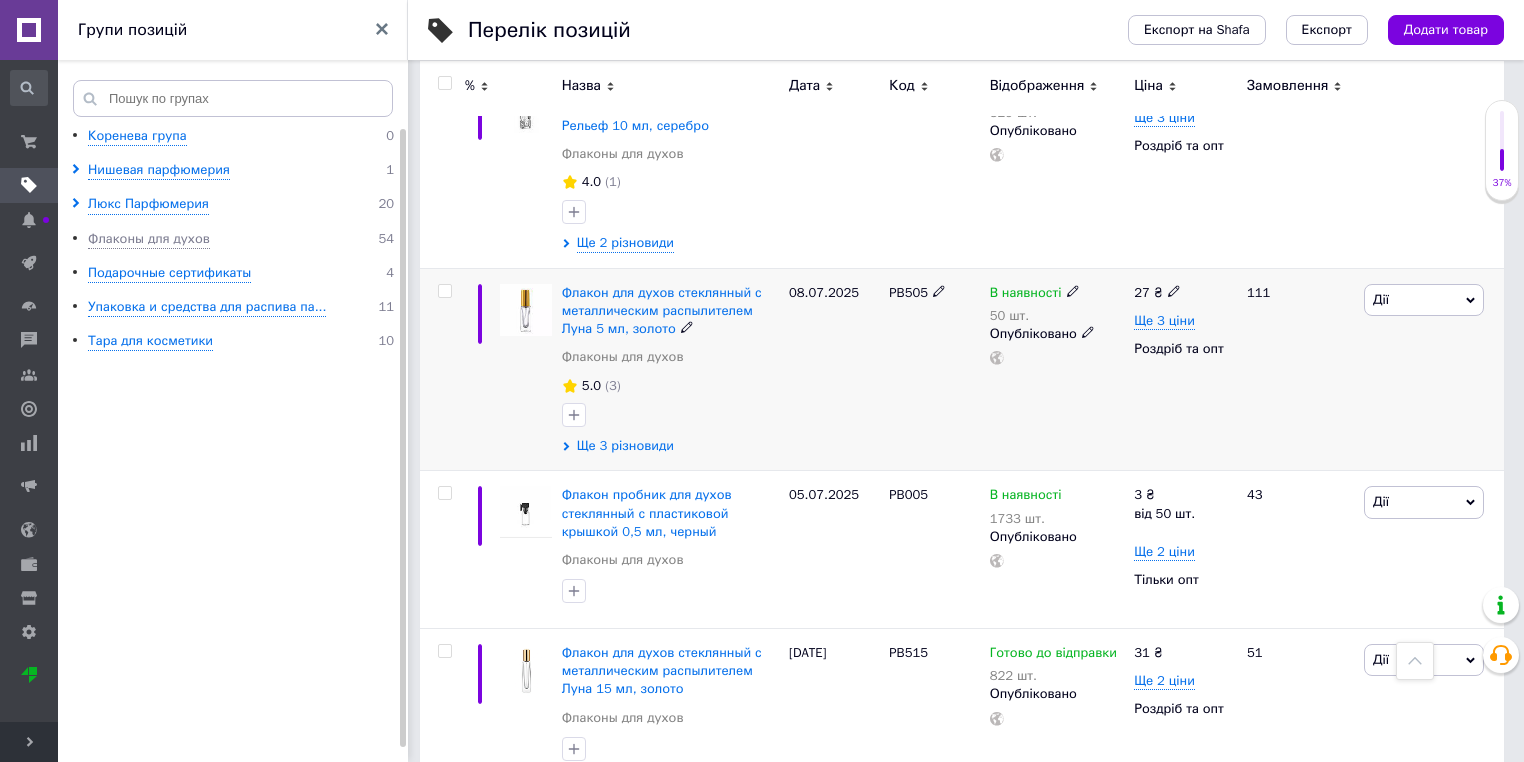 click on "Ще 3 різновиди" at bounding box center (625, 446) 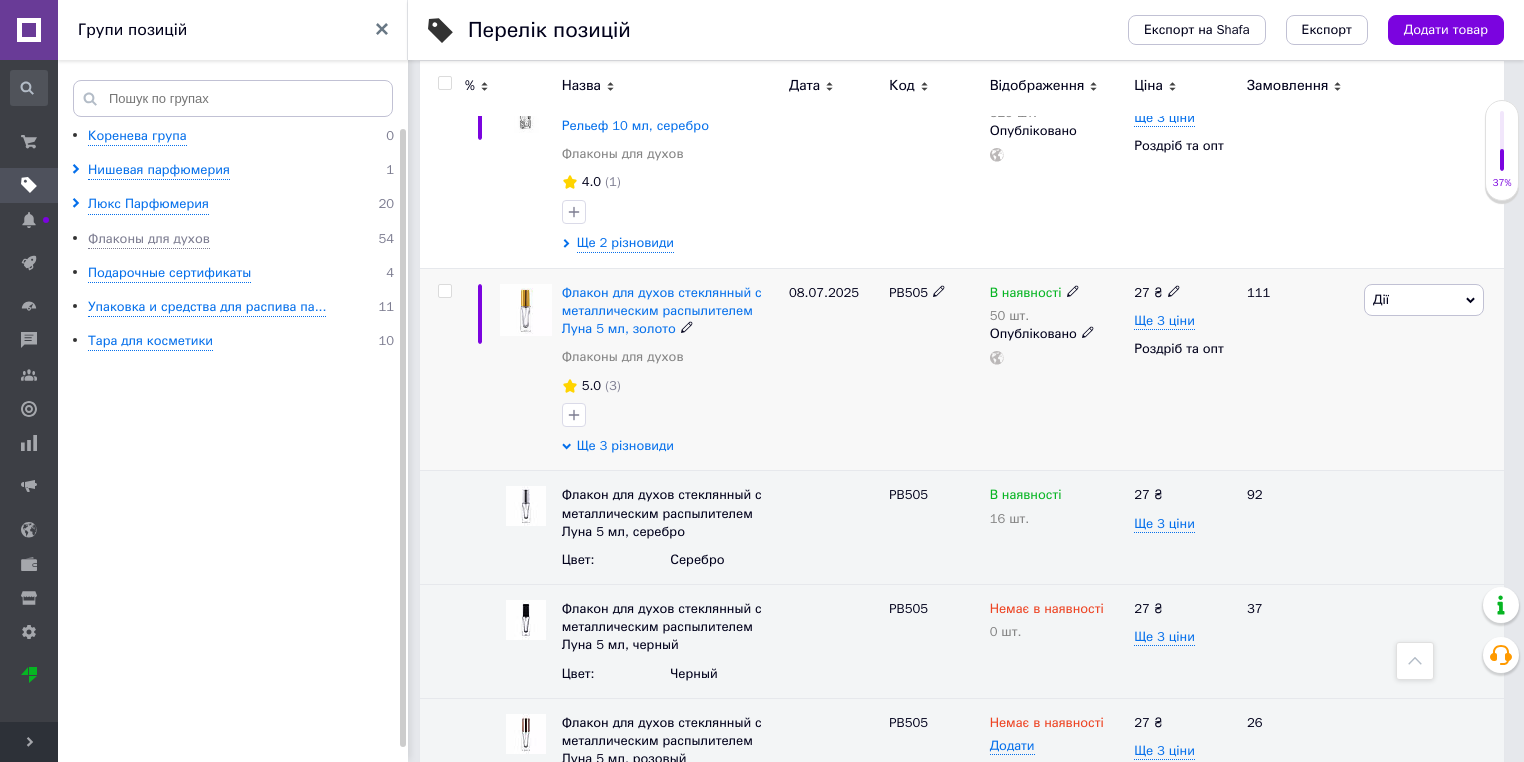click 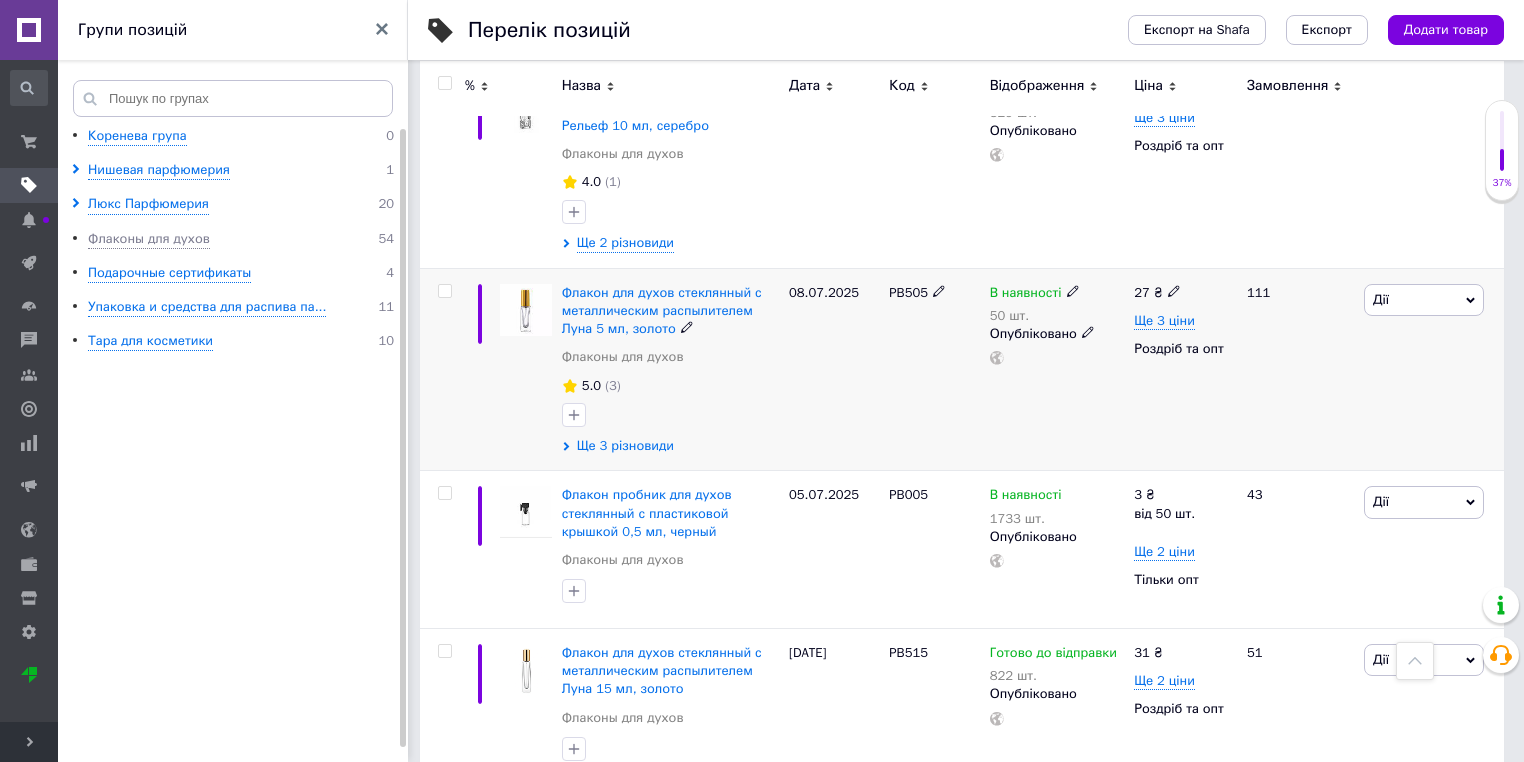 click on "Ще 3 різновиди" at bounding box center (625, 446) 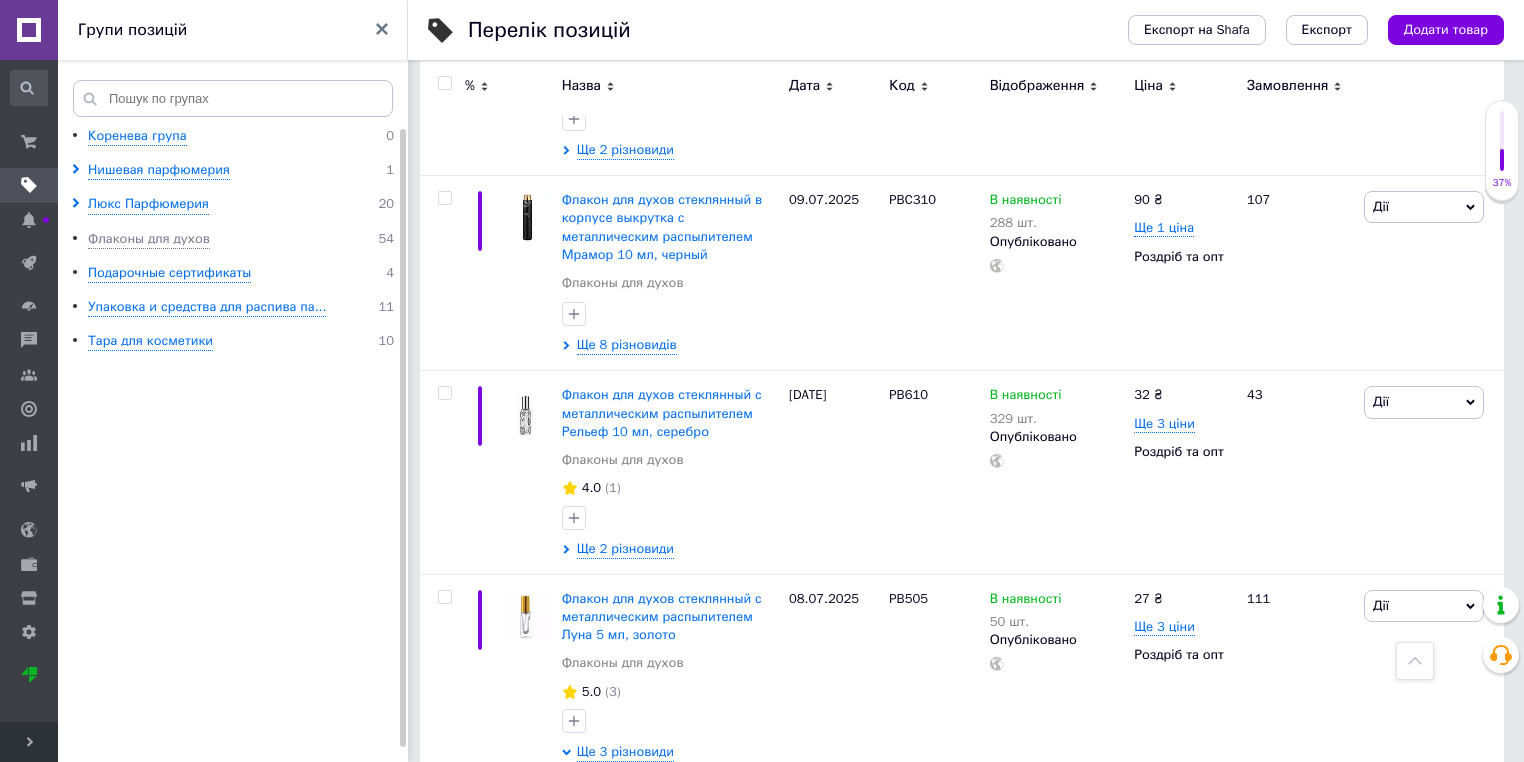 scroll, scrollTop: 2442, scrollLeft: 0, axis: vertical 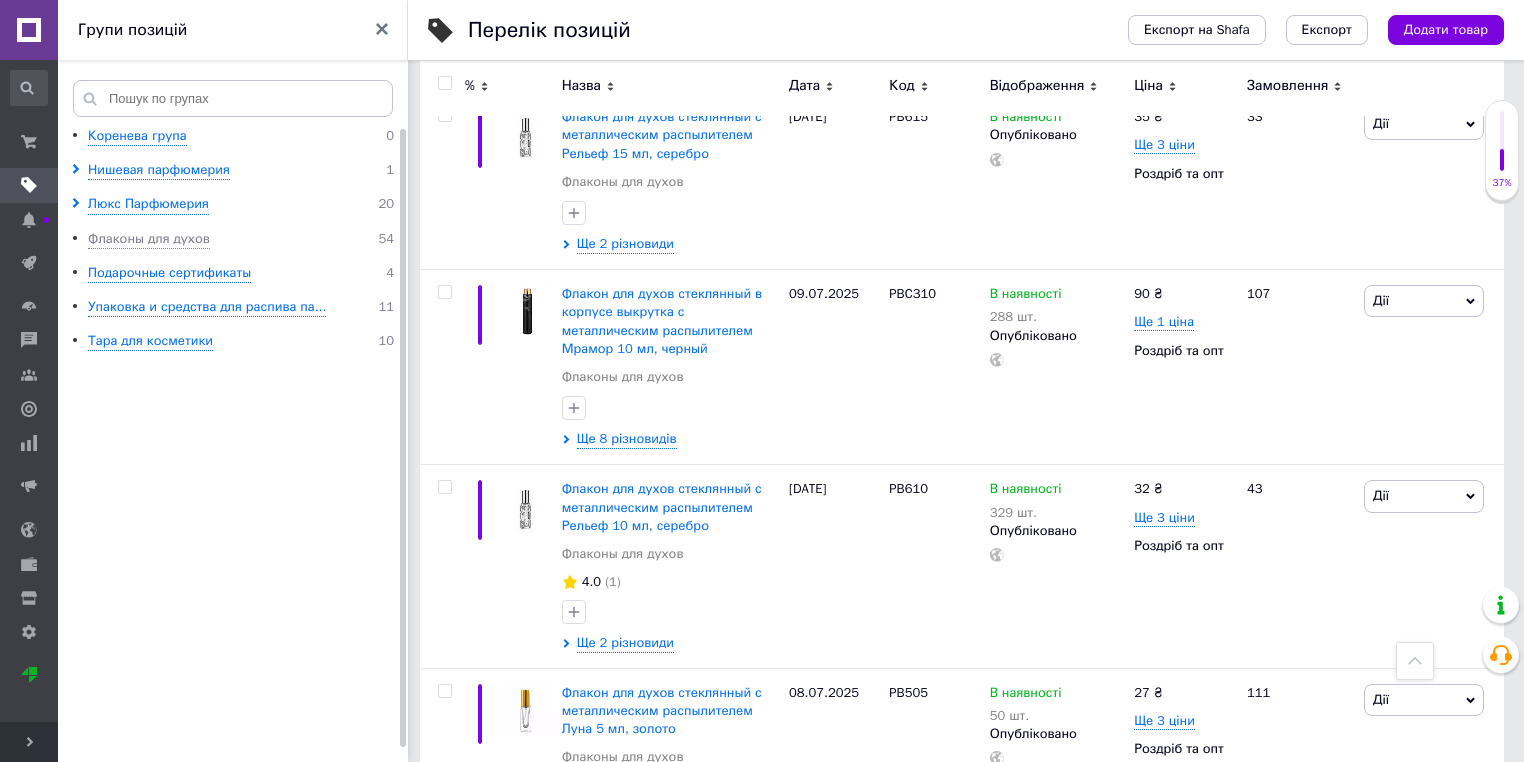 click 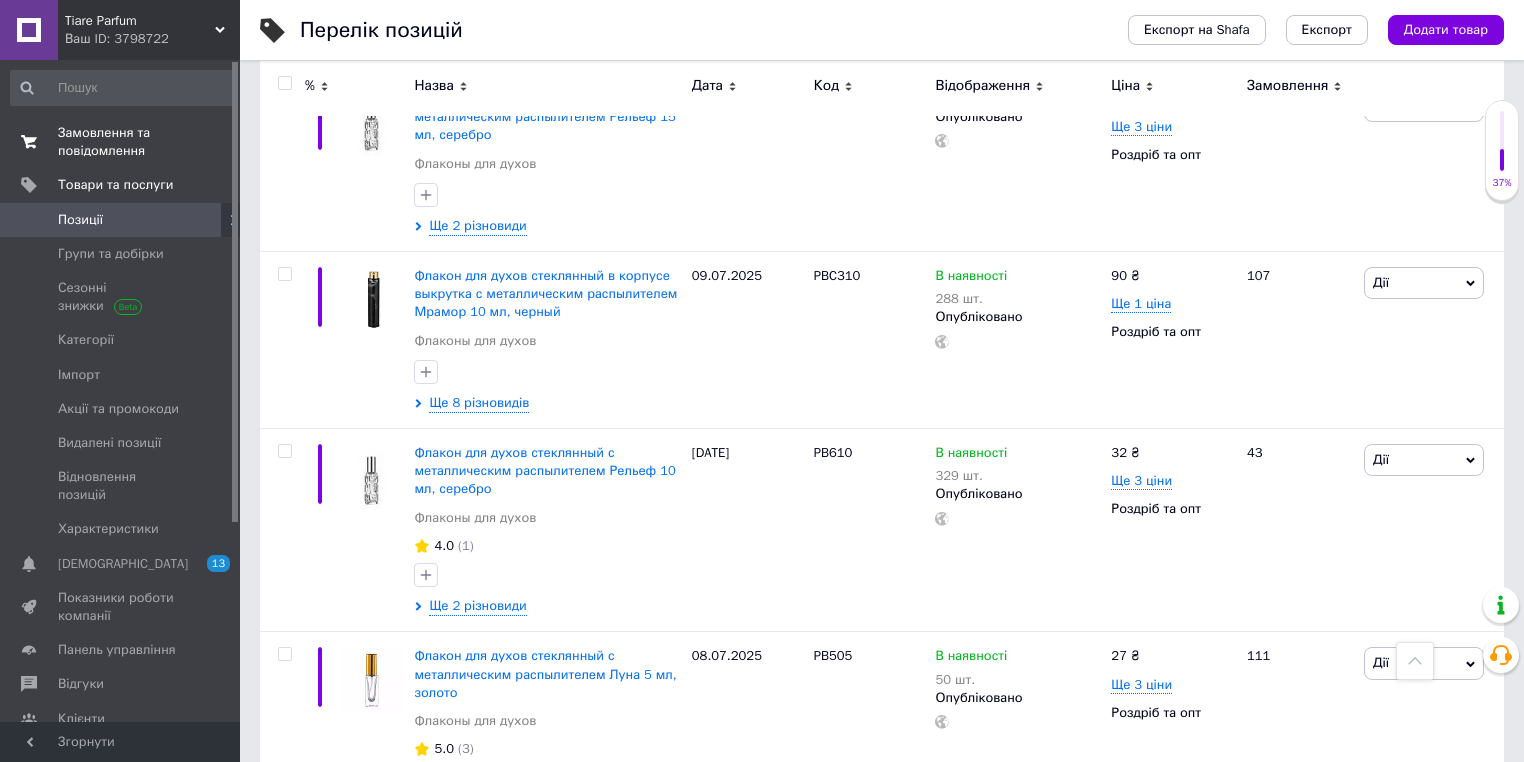 click on "Замовлення та повідомлення" at bounding box center [121, 142] 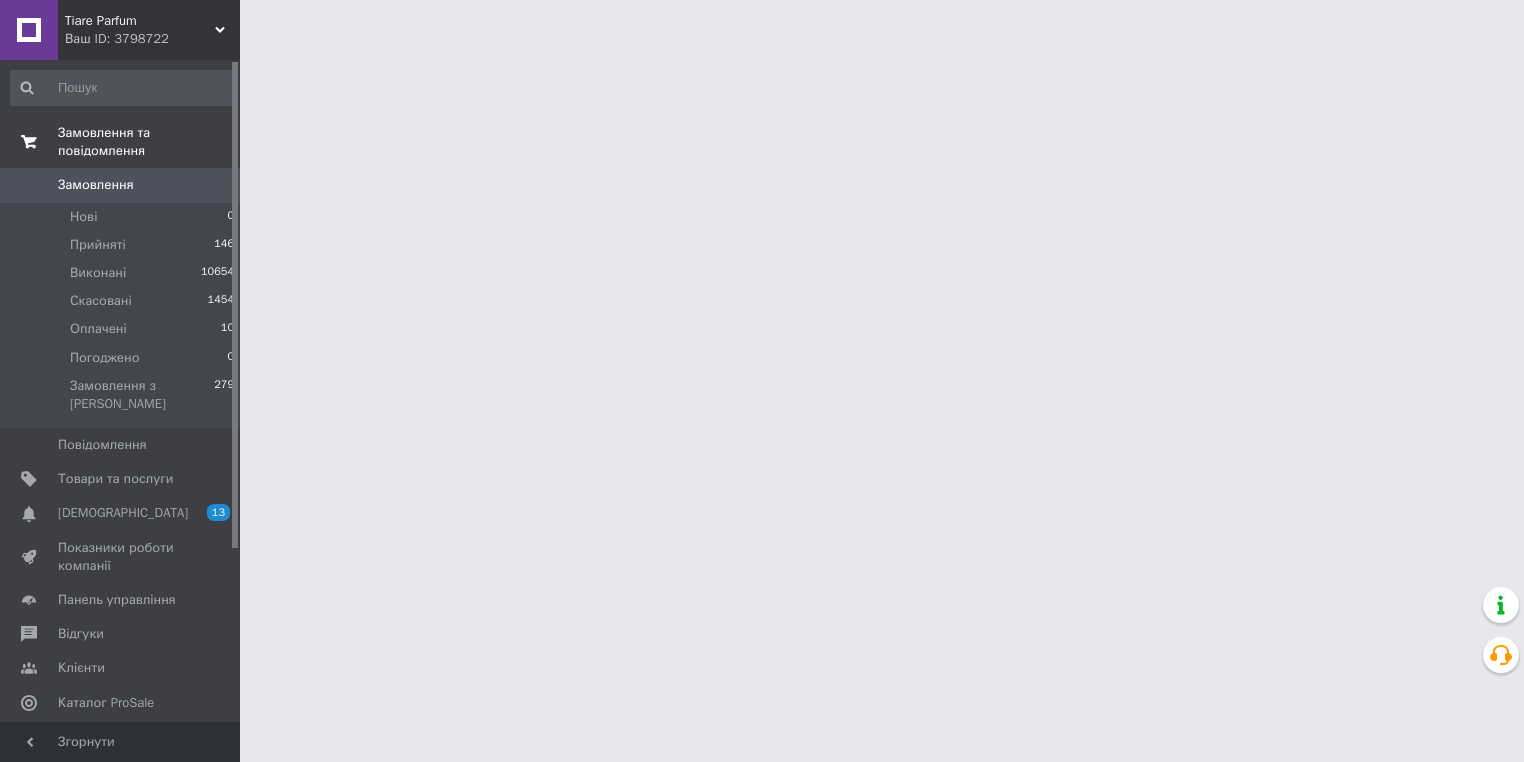scroll, scrollTop: 0, scrollLeft: 0, axis: both 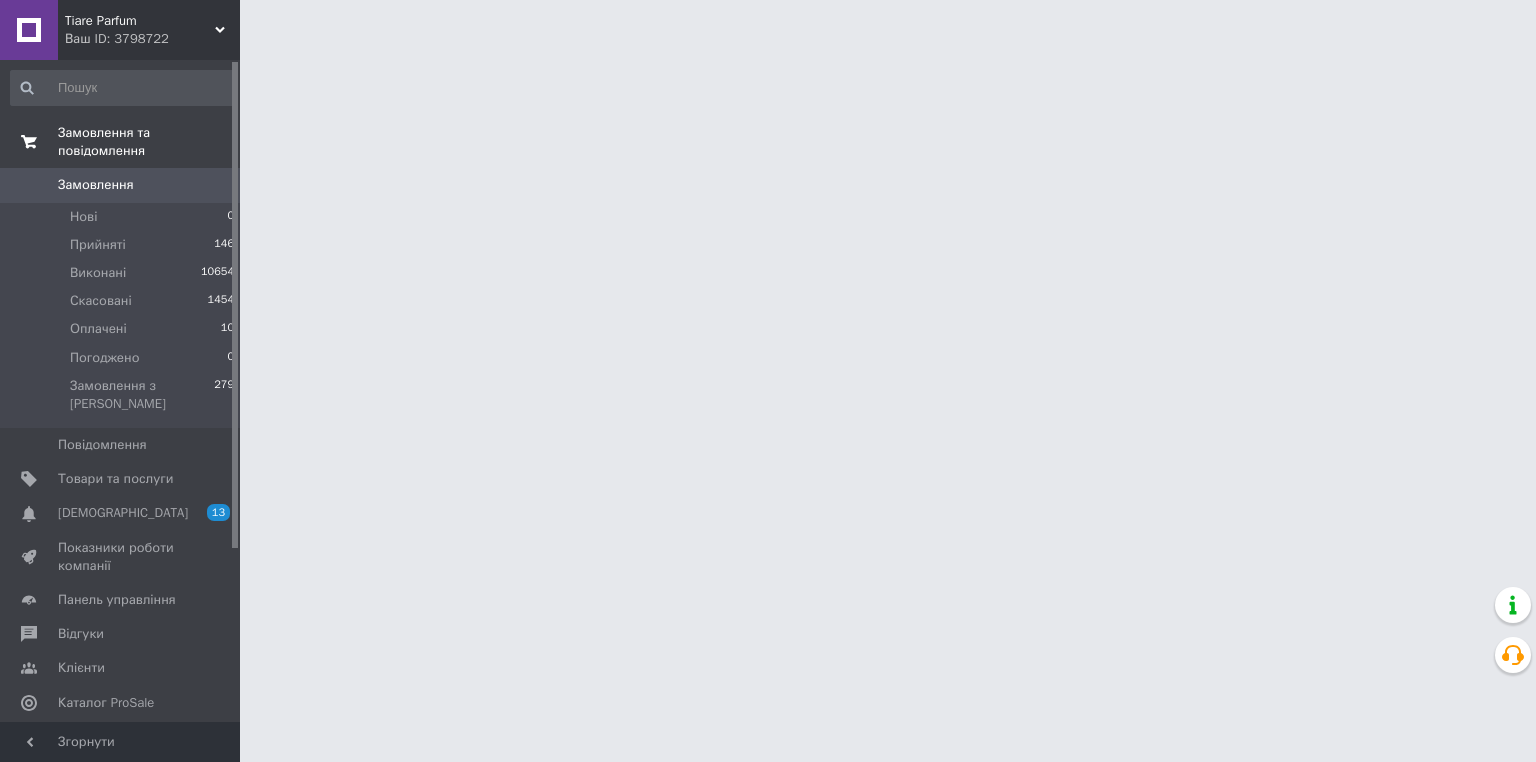 click on "Замовлення та повідомлення" at bounding box center (149, 142) 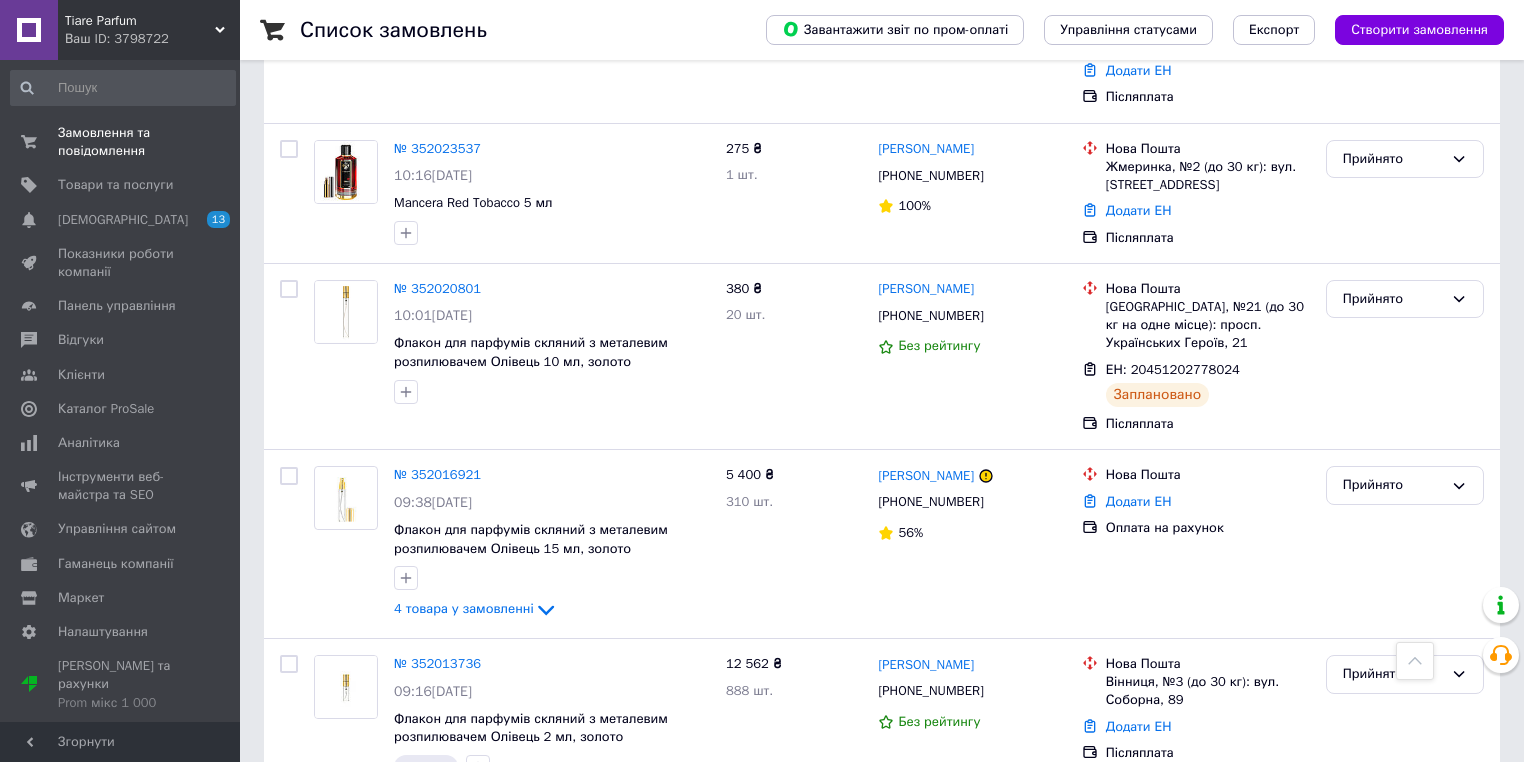 scroll, scrollTop: 880, scrollLeft: 0, axis: vertical 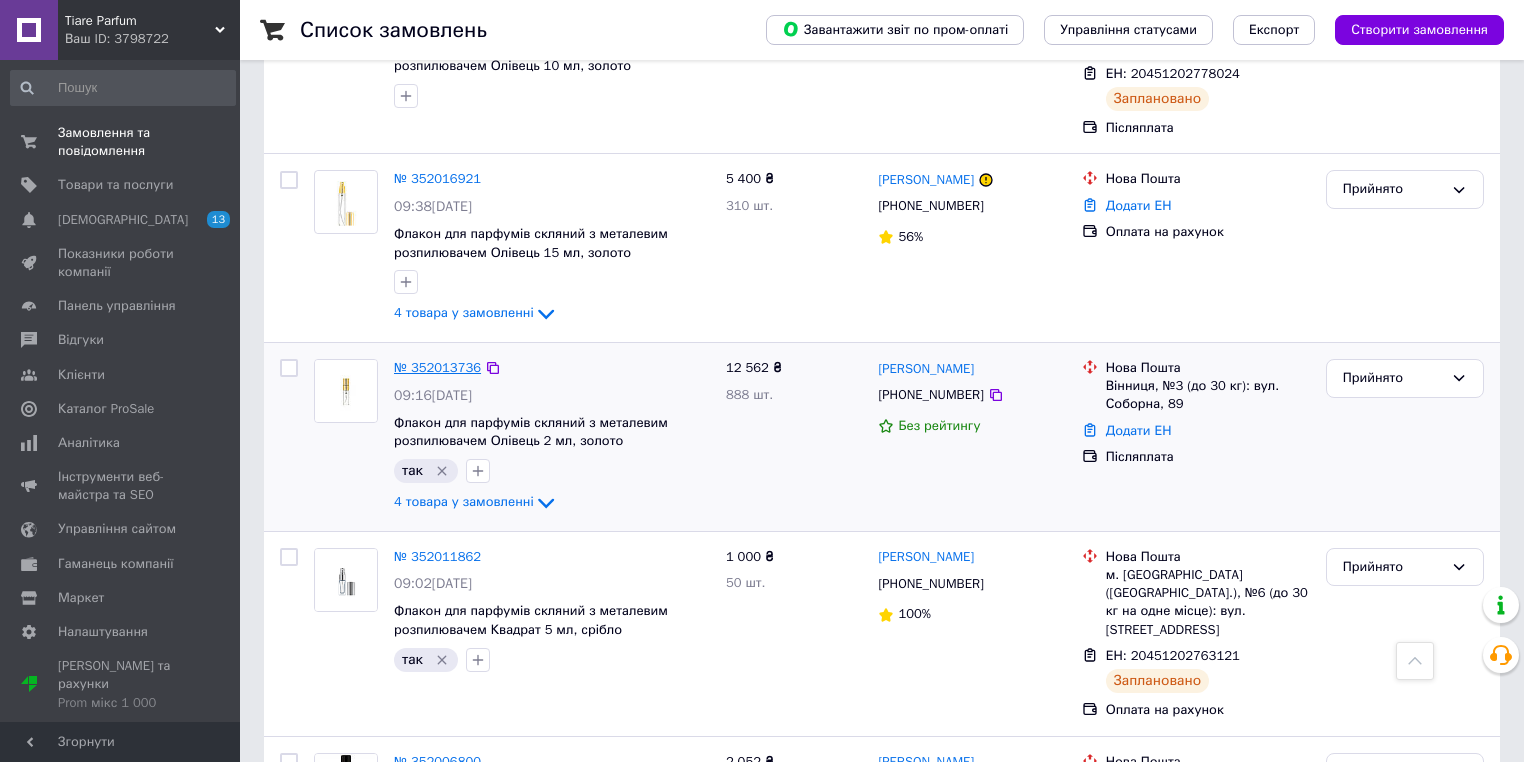 click on "№ 352013736" at bounding box center [437, 367] 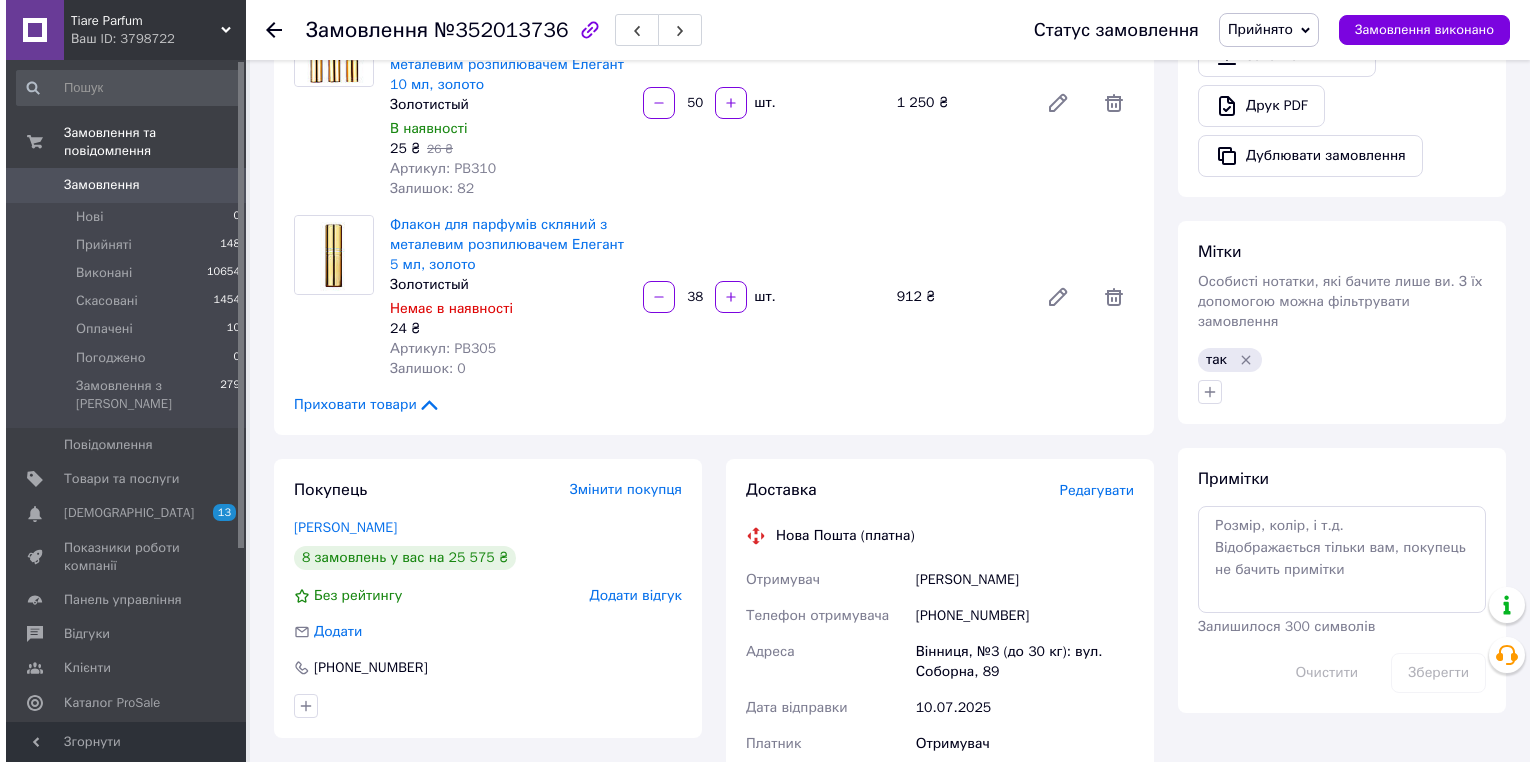 scroll, scrollTop: 880, scrollLeft: 0, axis: vertical 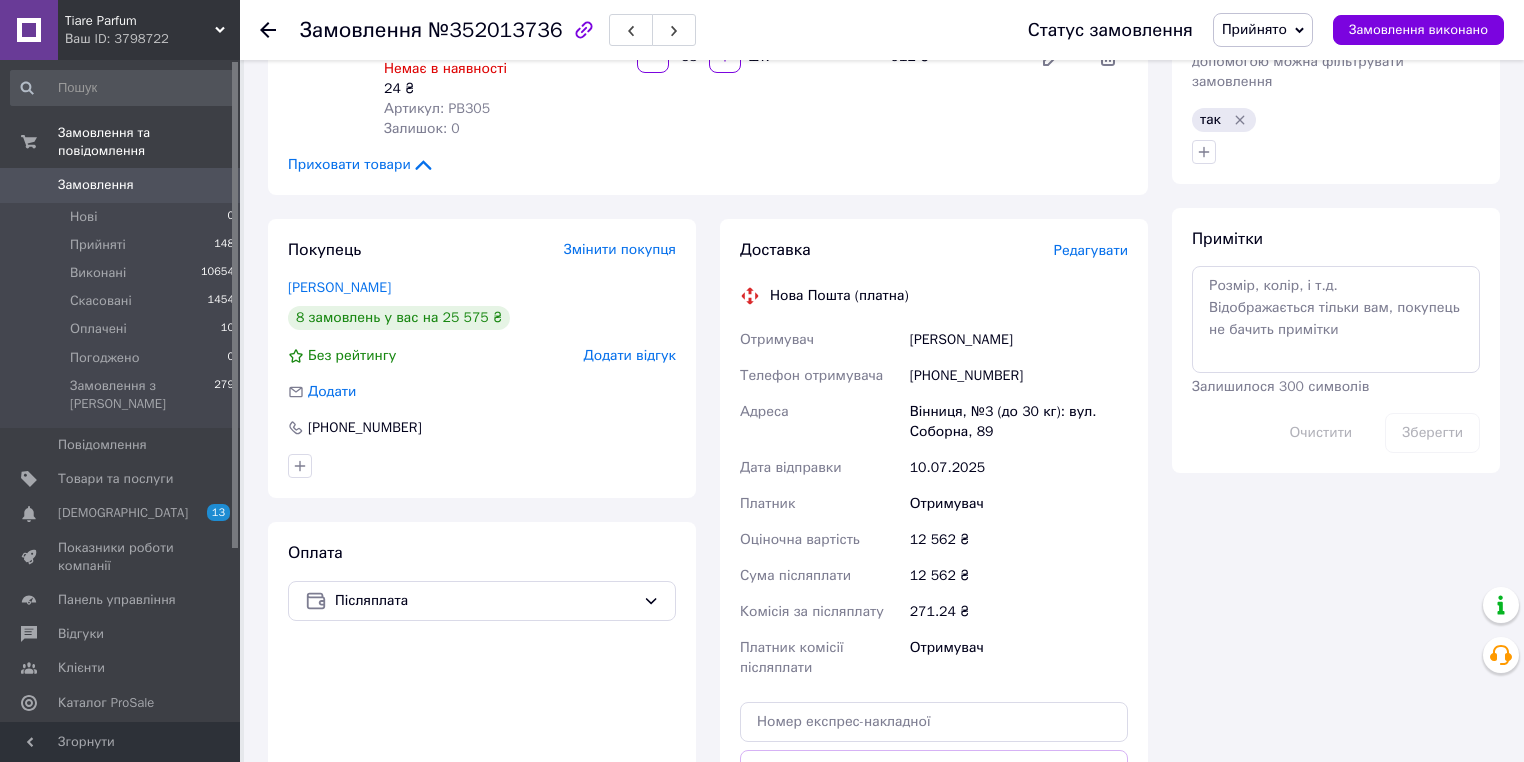 click on "Редагувати" at bounding box center (1091, 250) 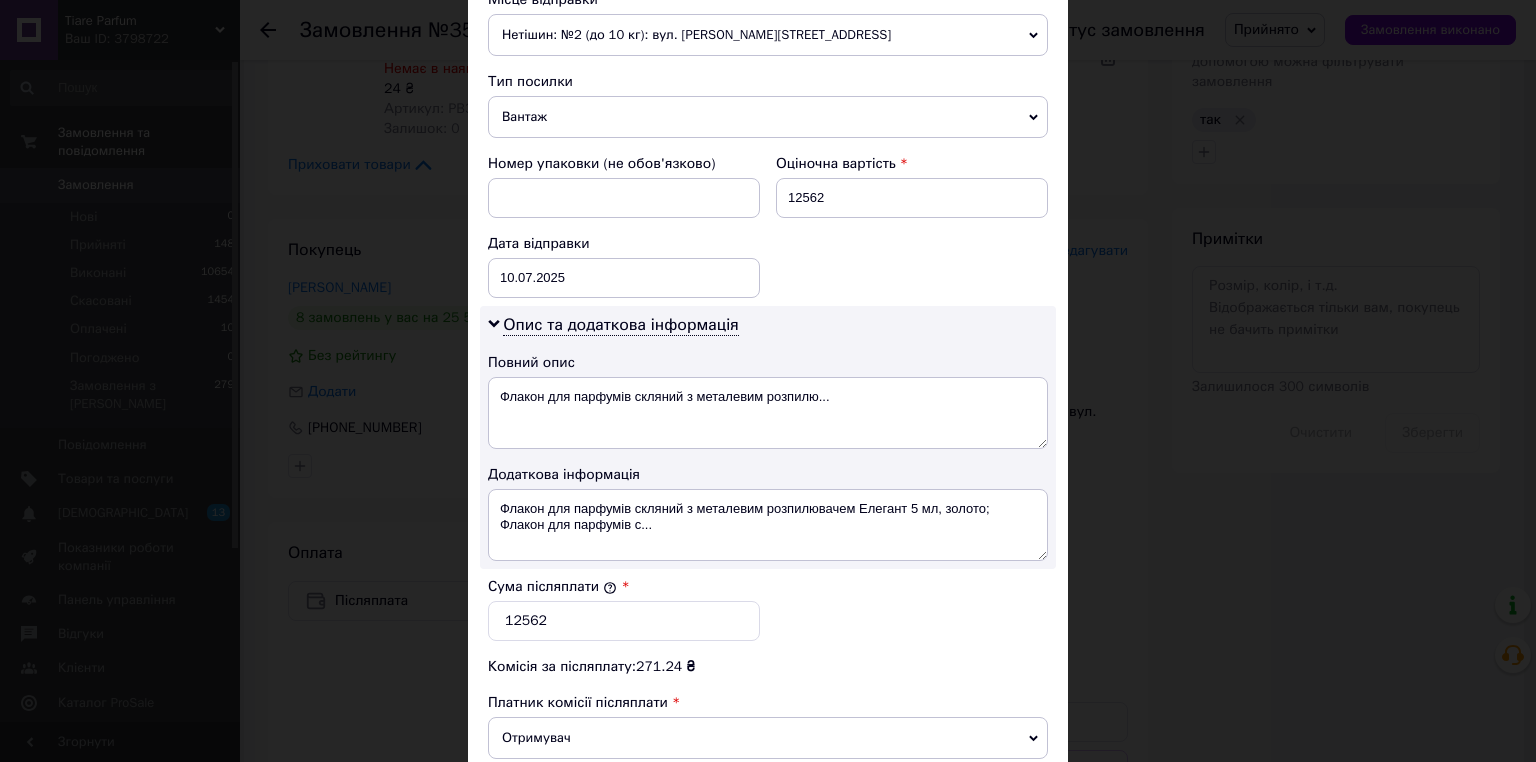 scroll, scrollTop: 880, scrollLeft: 0, axis: vertical 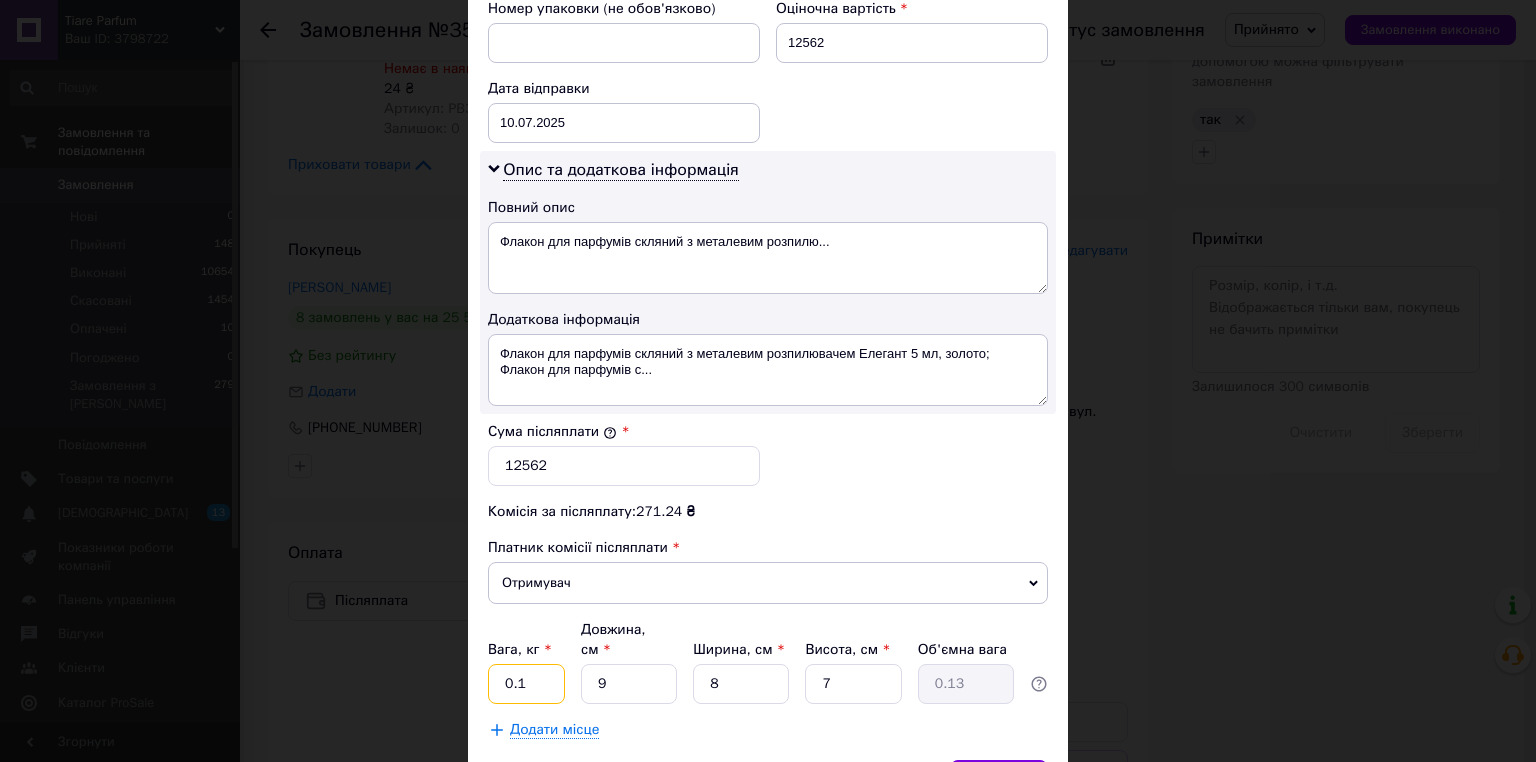 click on "0.1" at bounding box center (526, 684) 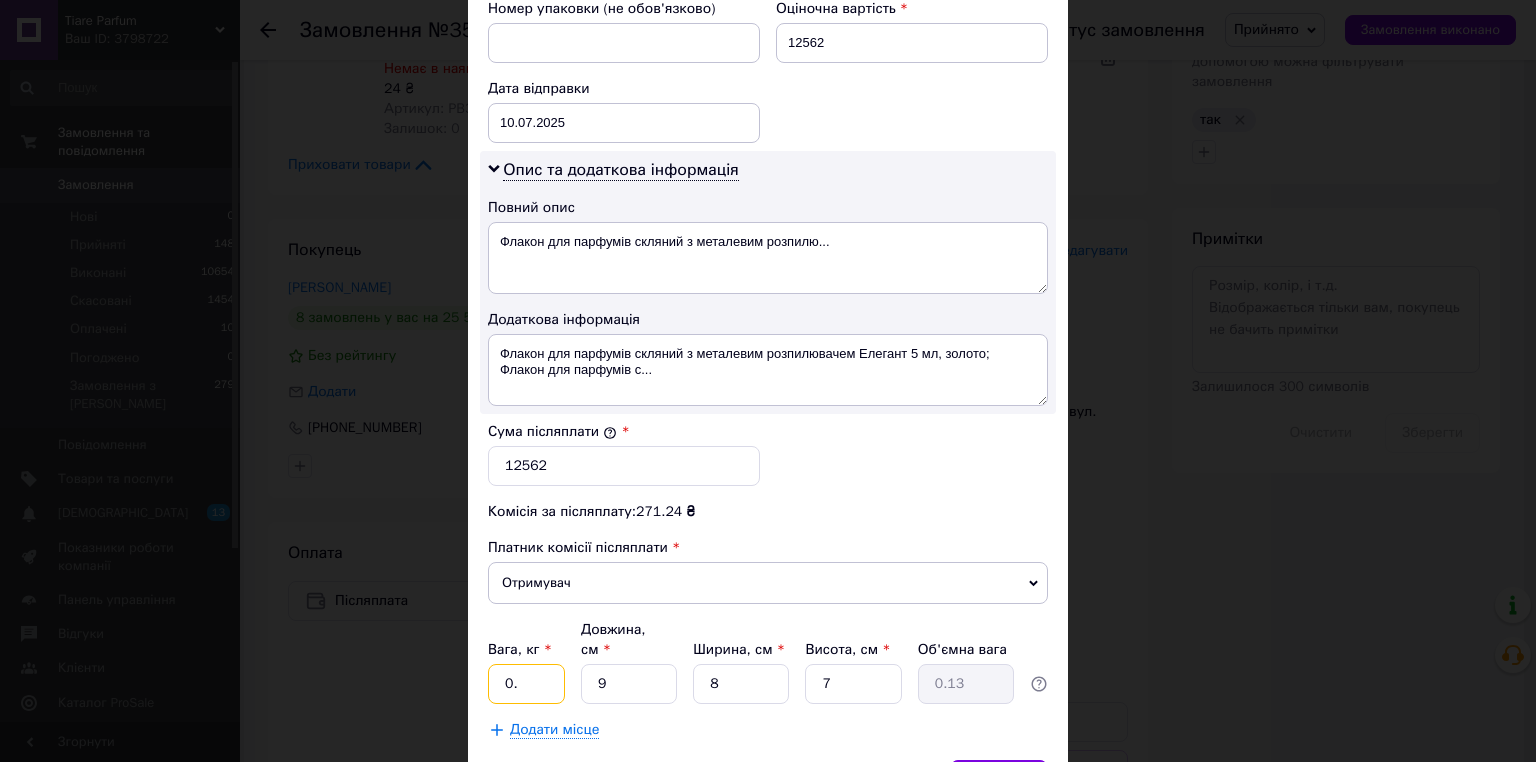 type on "0" 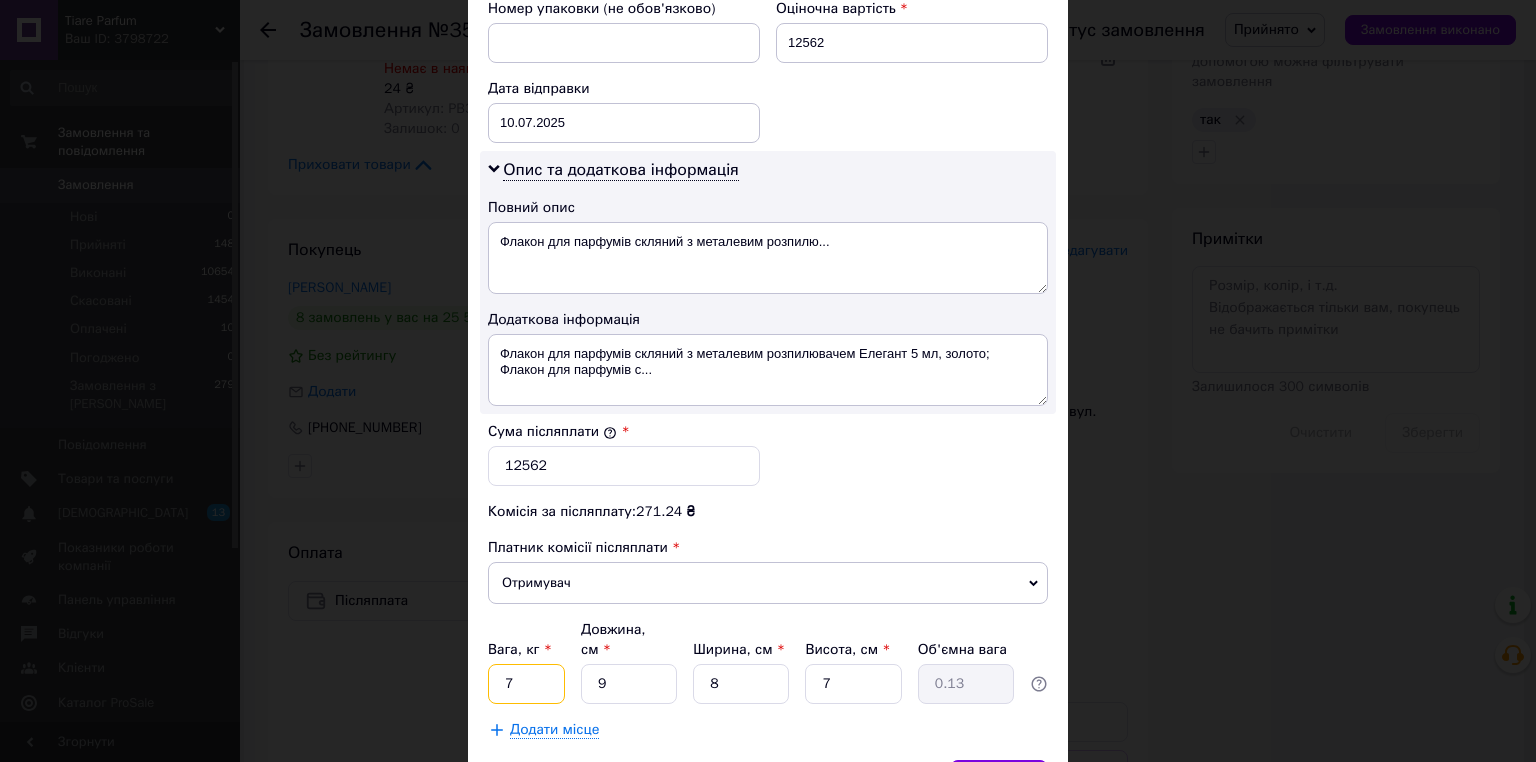 type on "7" 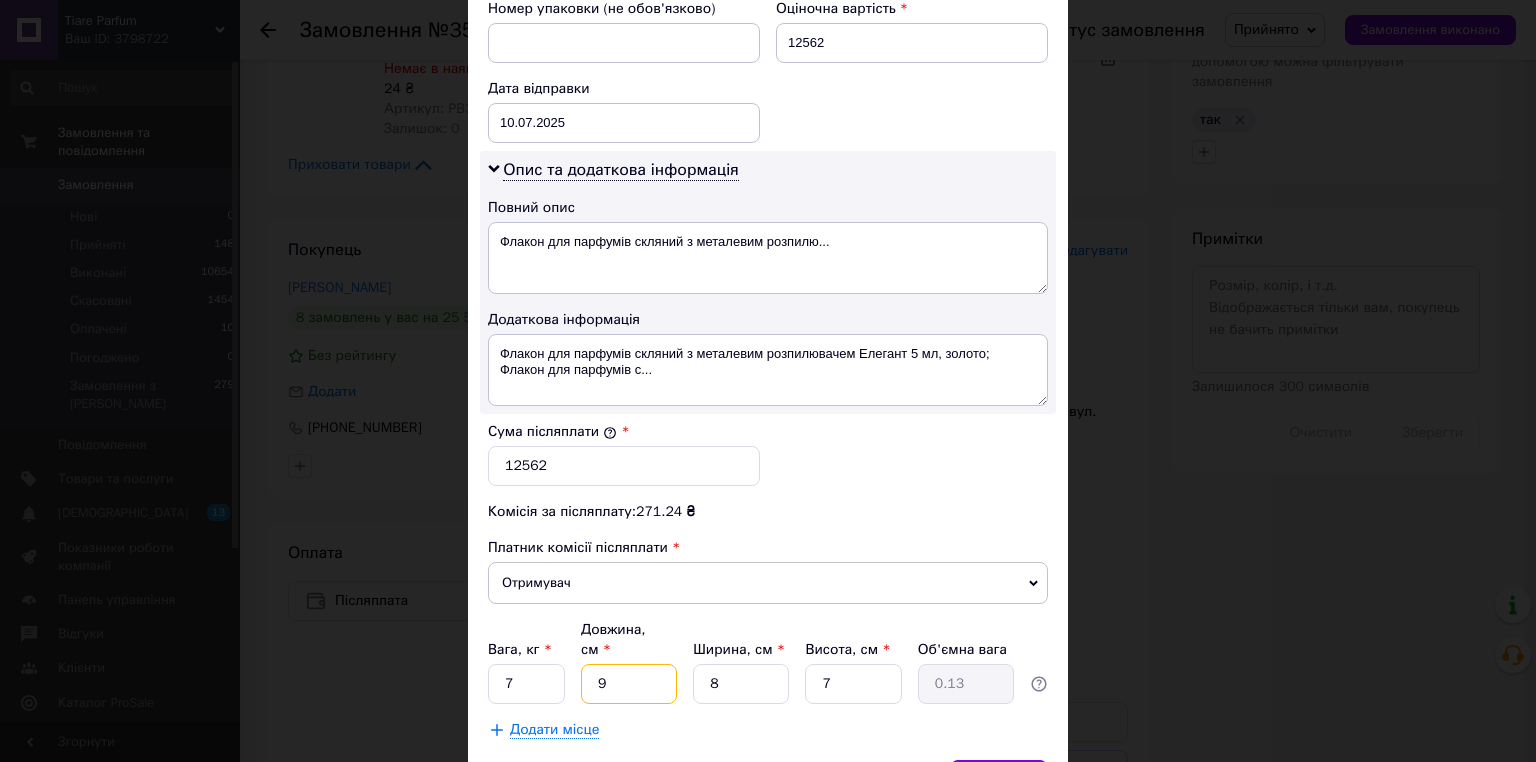 click on "9" at bounding box center [629, 684] 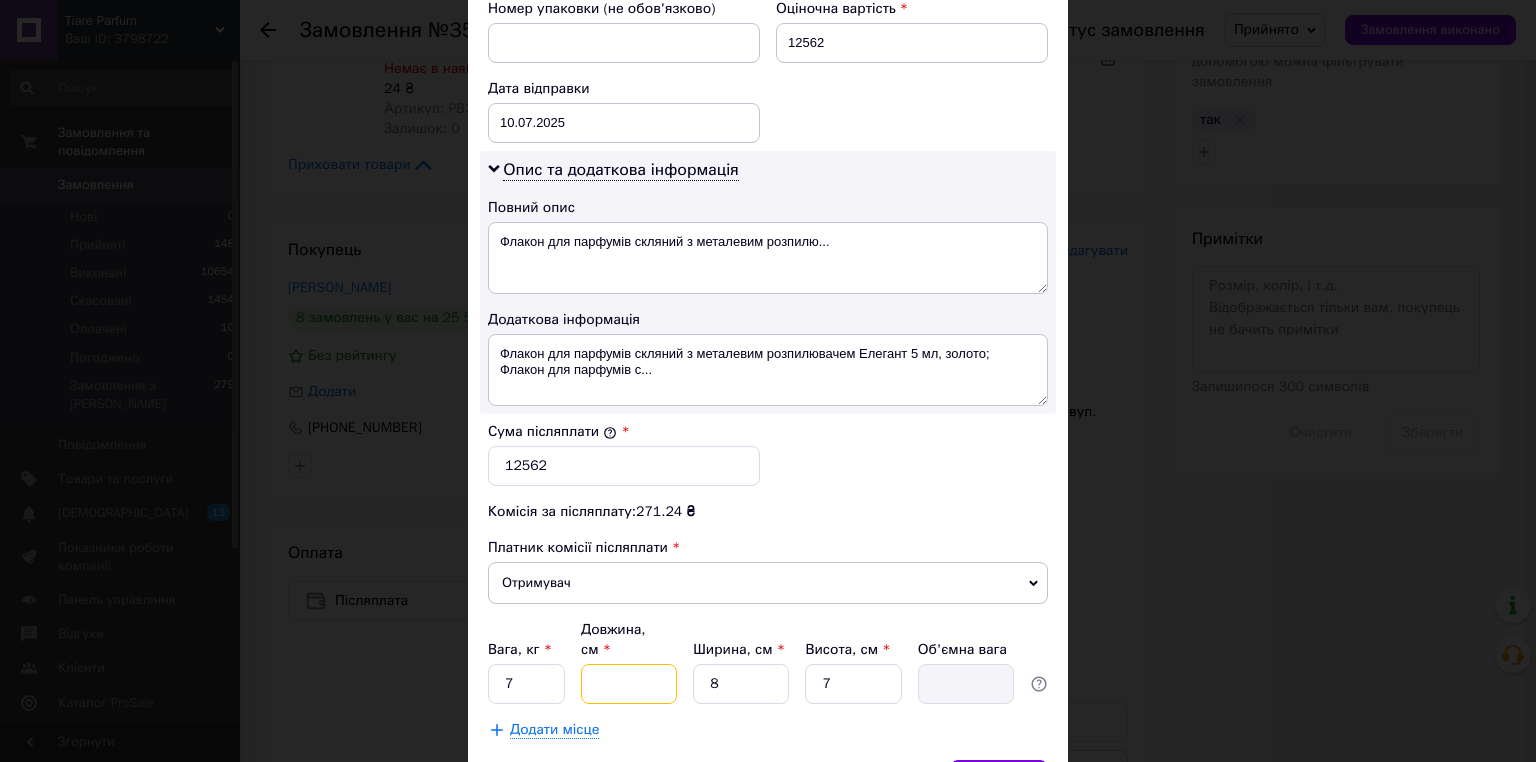 type on "4" 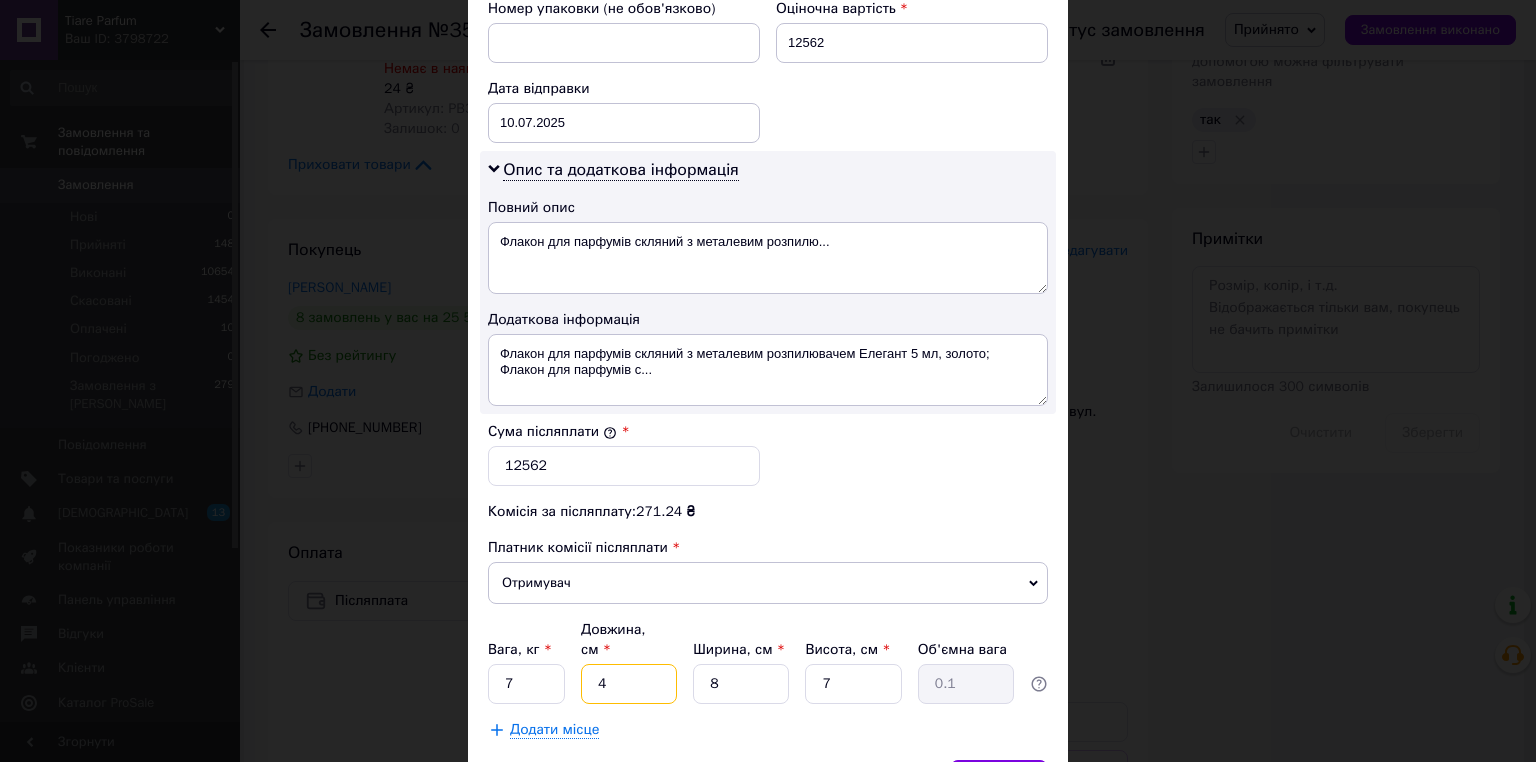 type on "45" 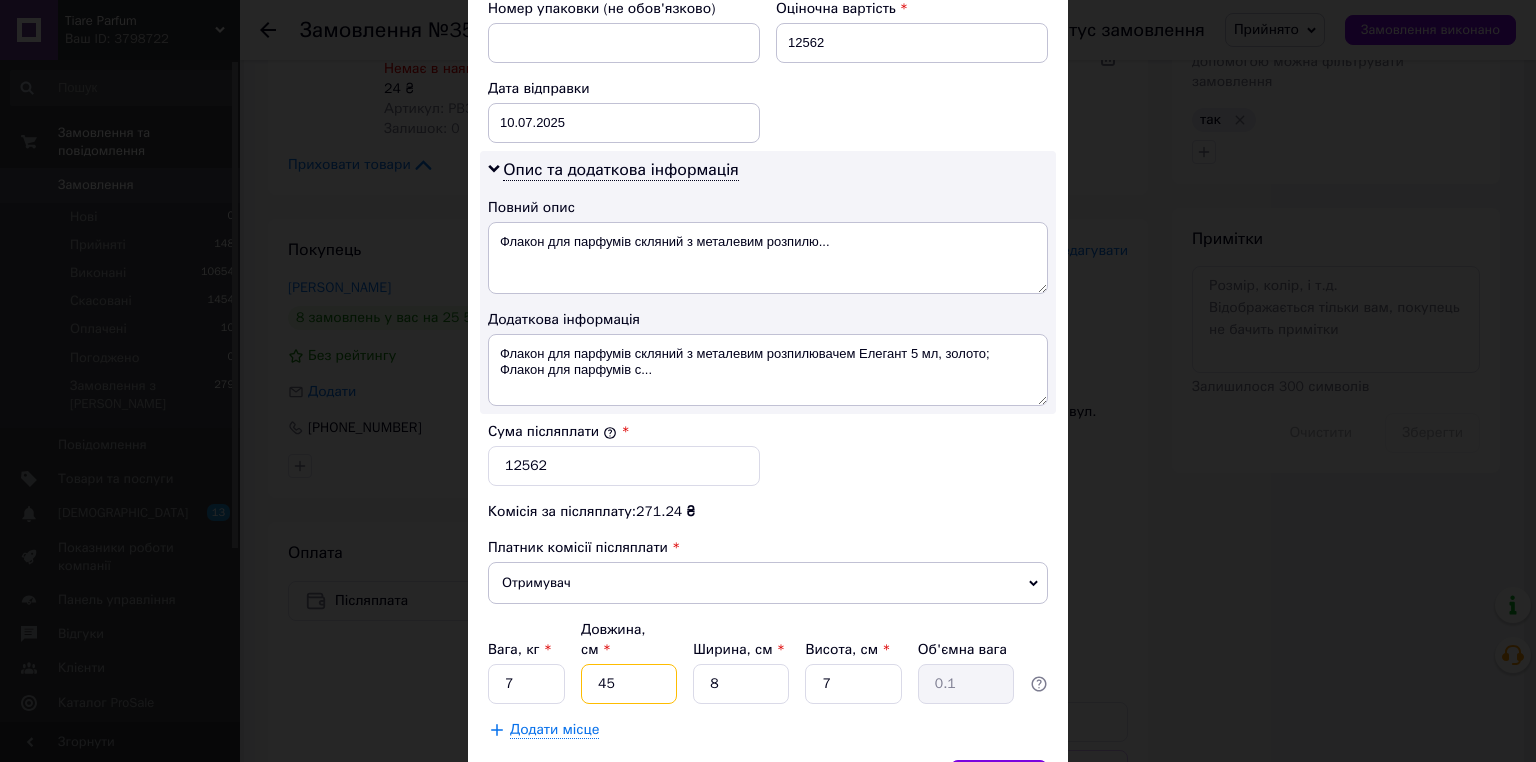 type on "0.63" 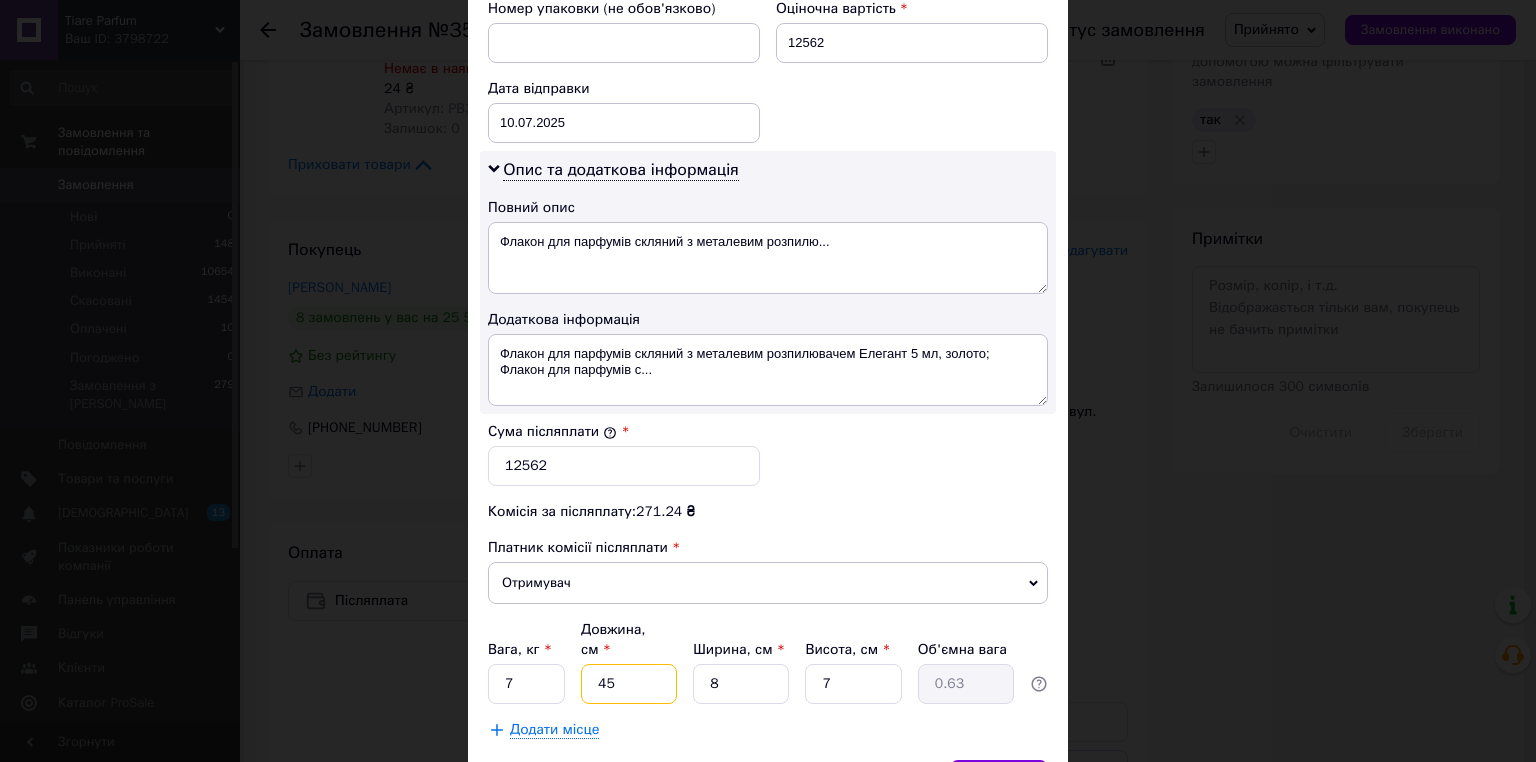 type on "45" 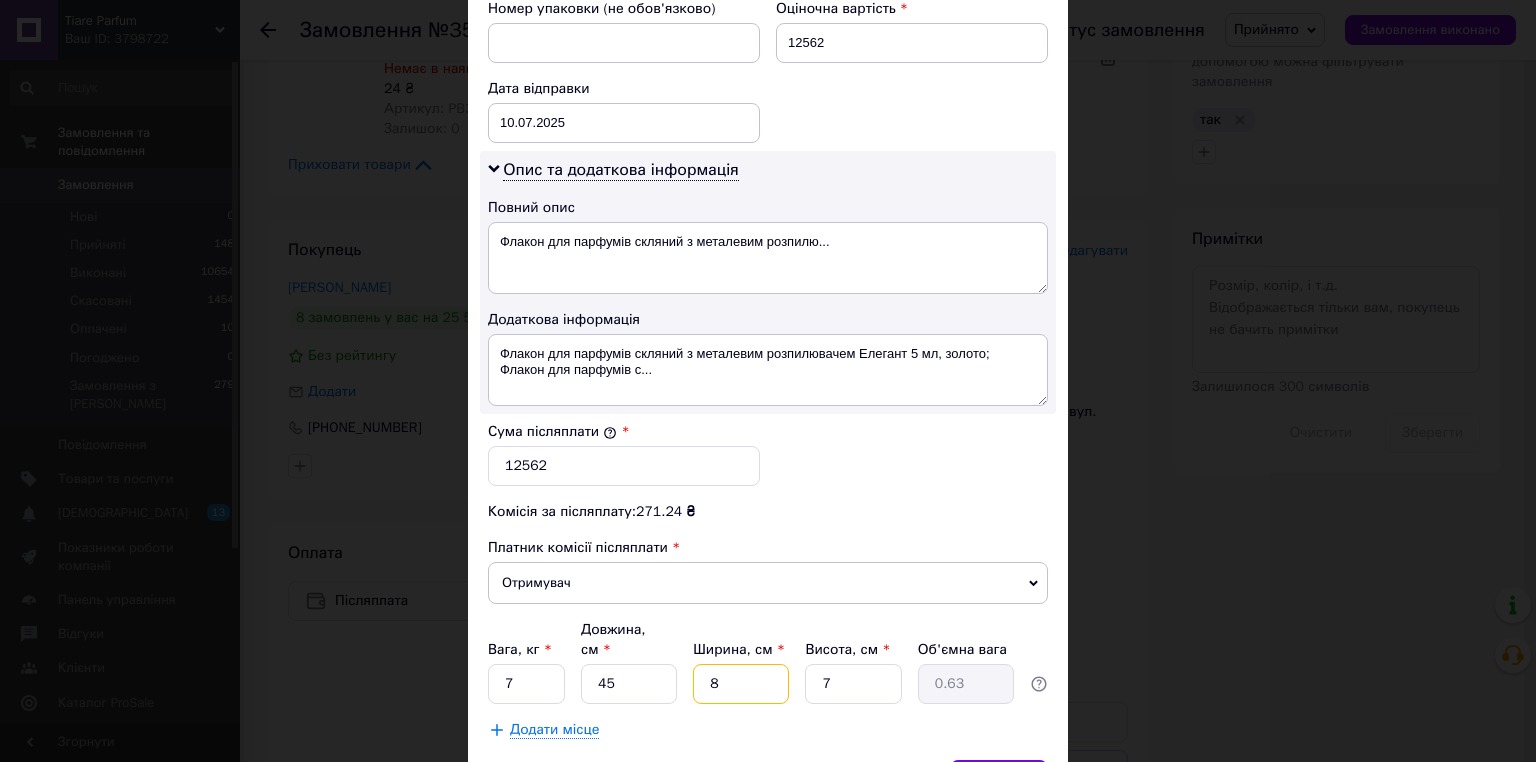 click on "8" at bounding box center [741, 684] 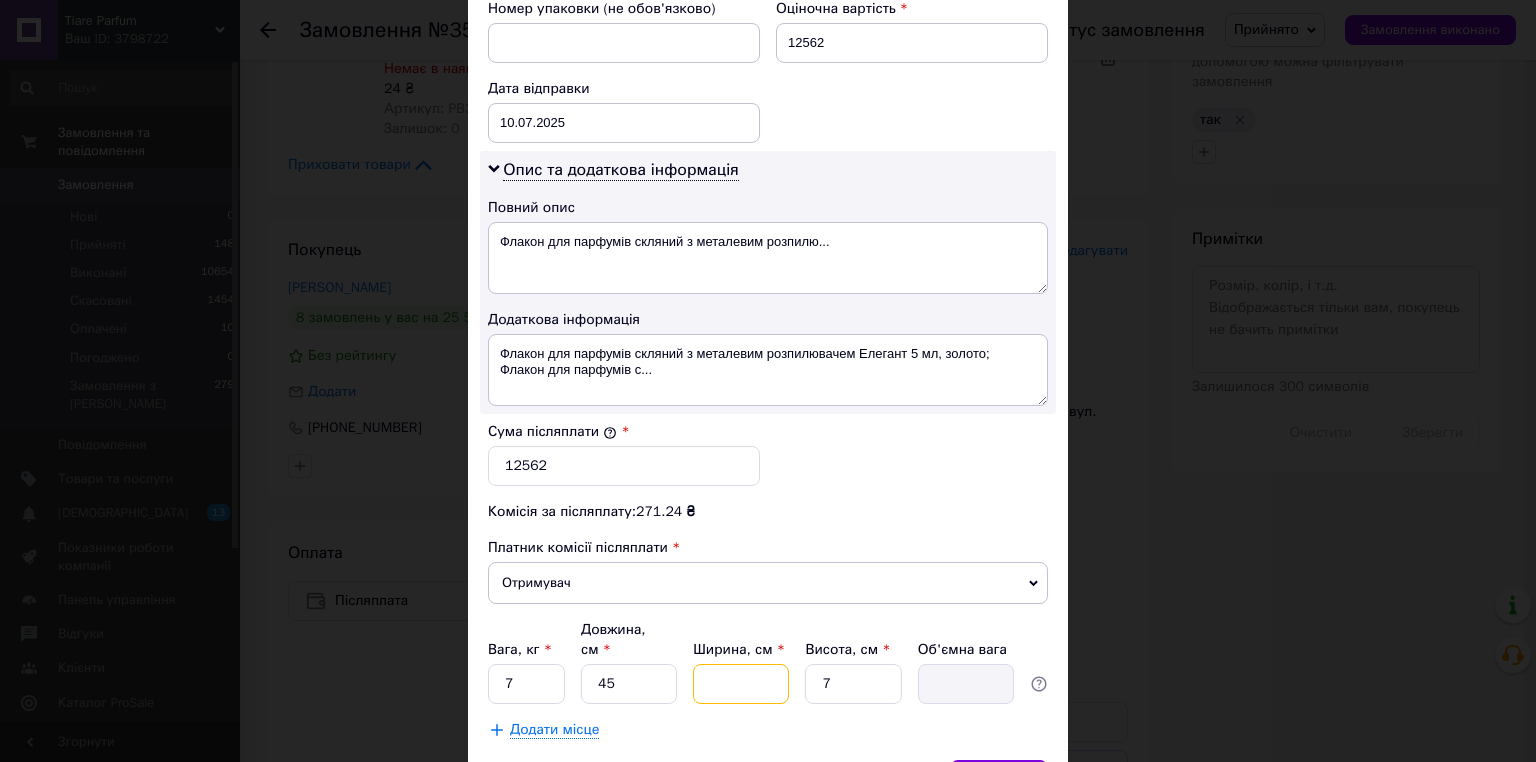 type on "3" 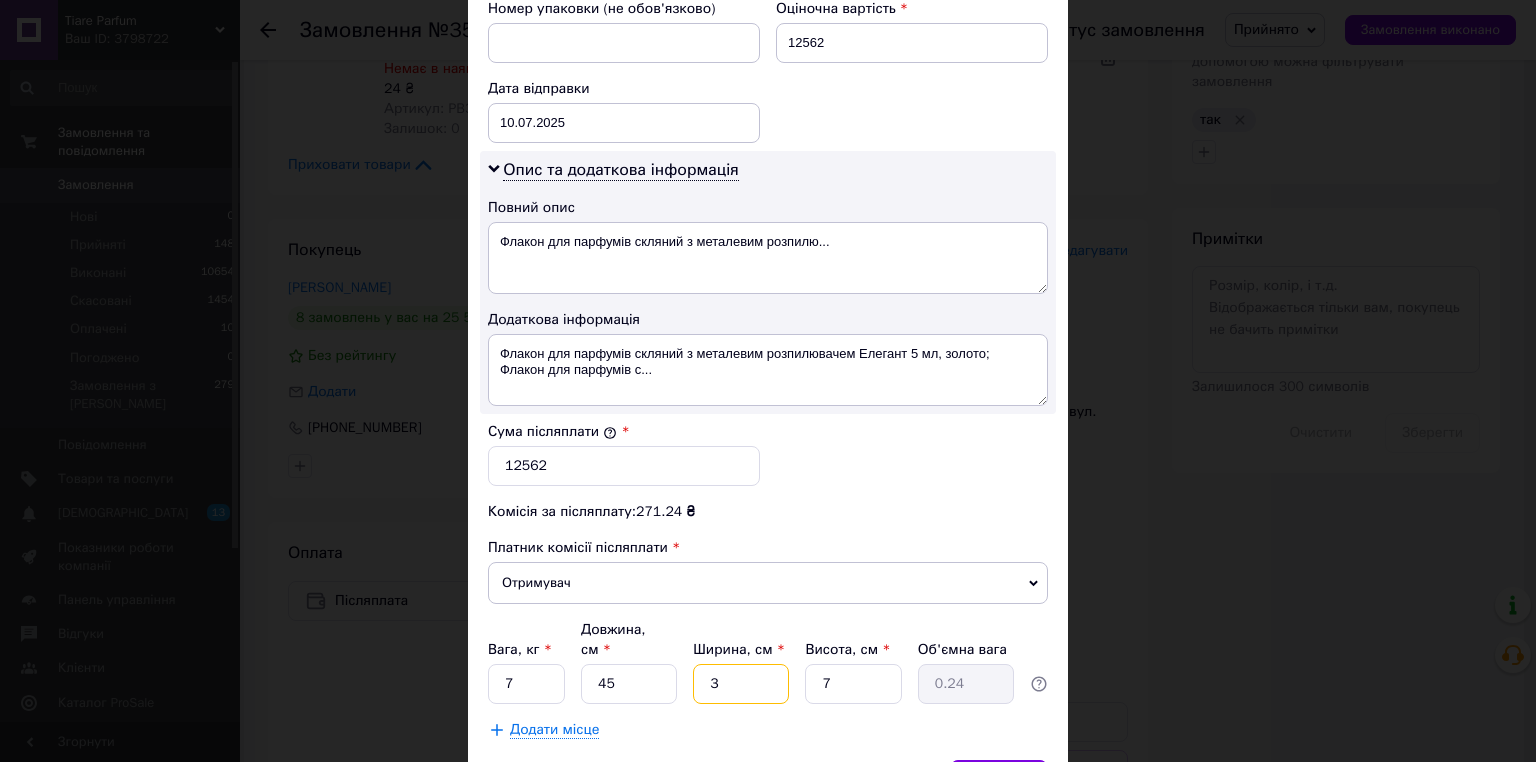 type on "35" 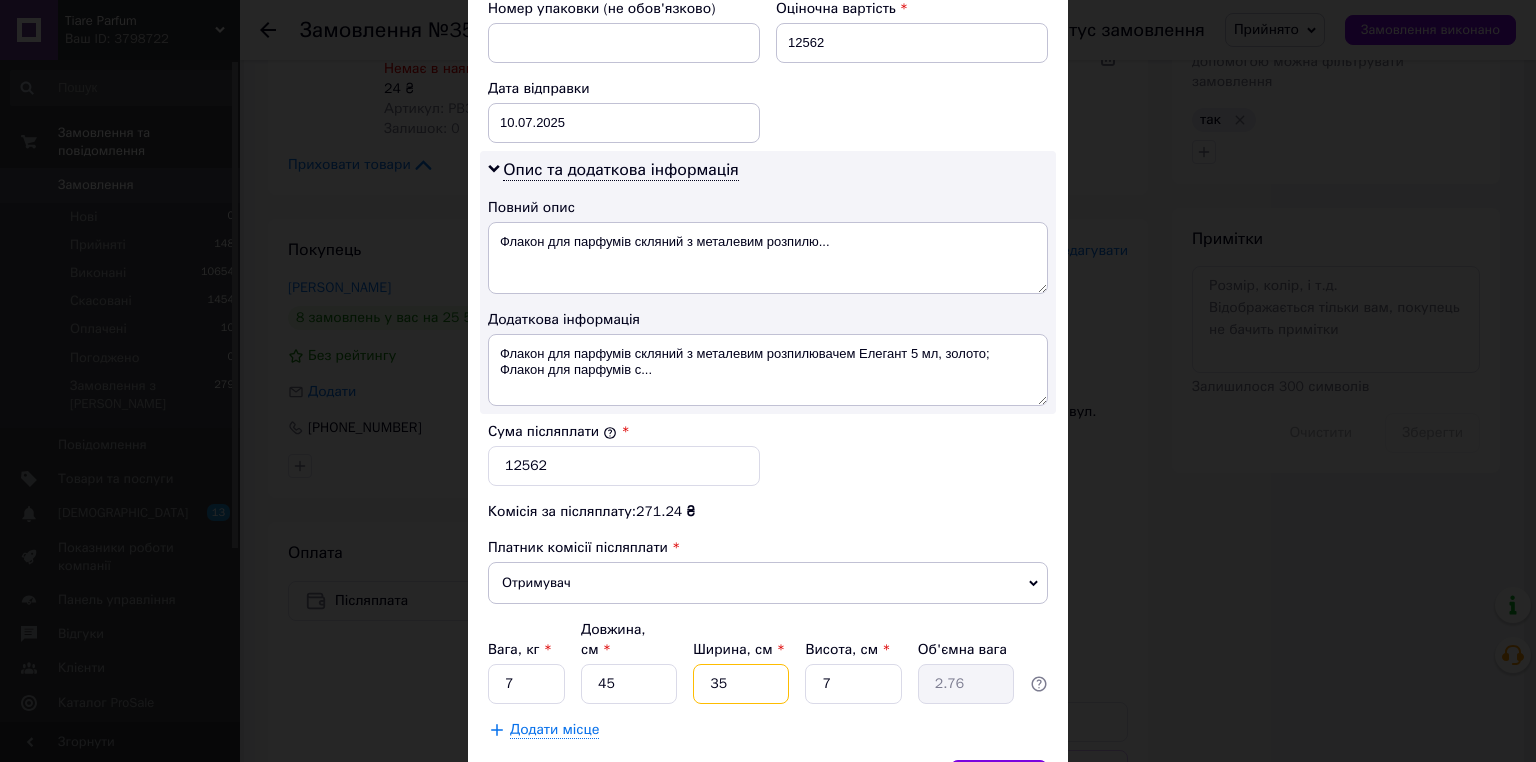 type on "35" 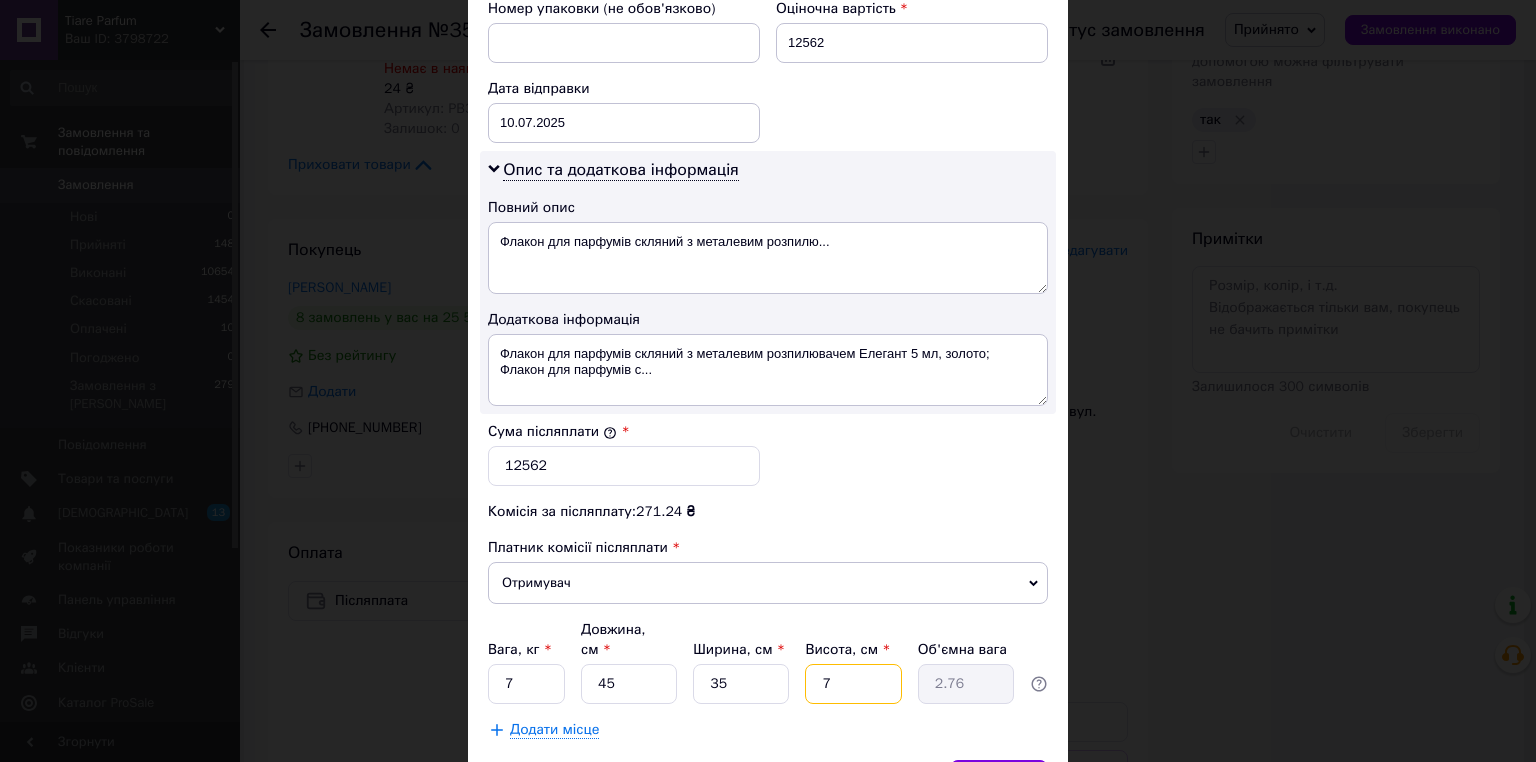 click on "7" at bounding box center [853, 684] 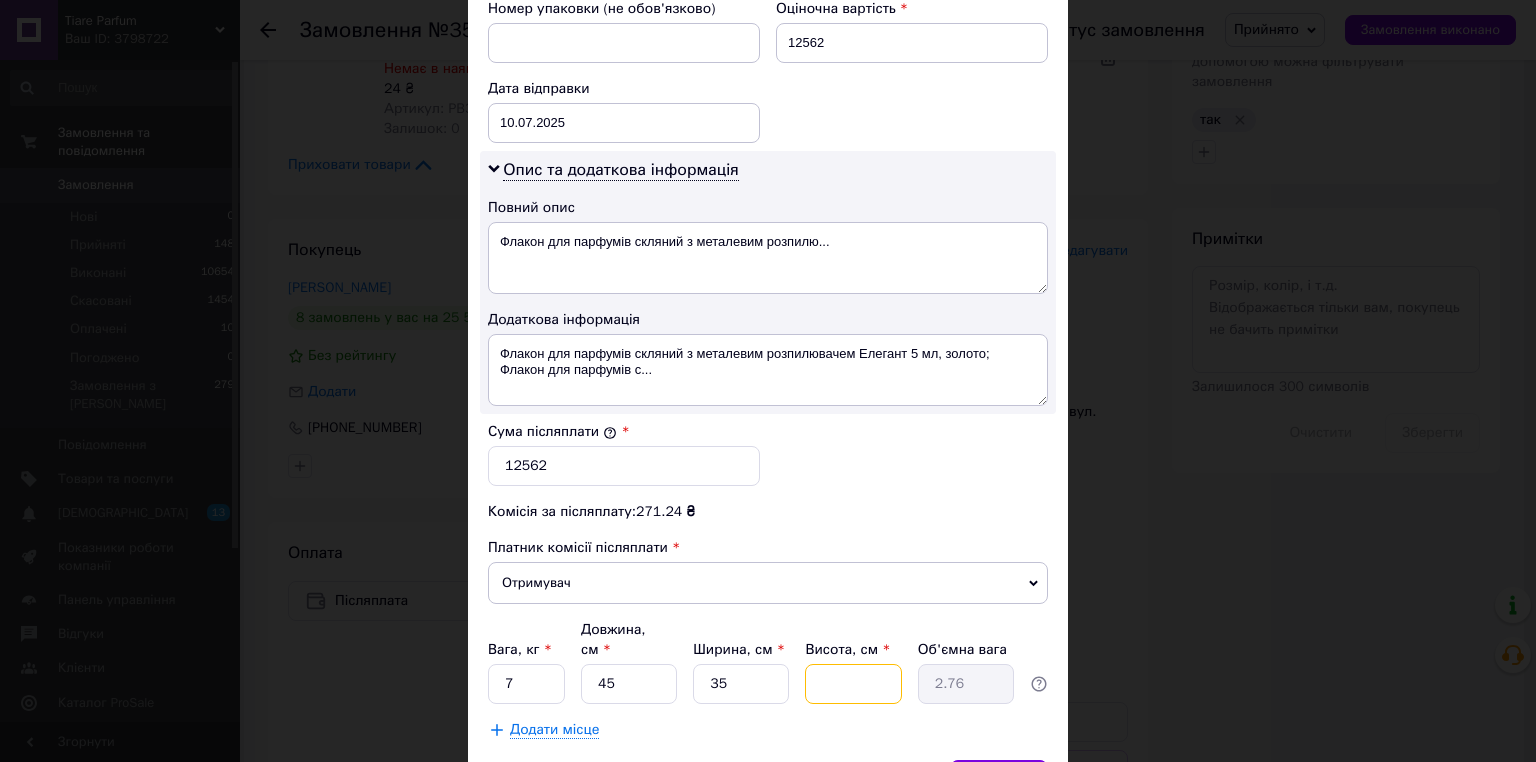 type 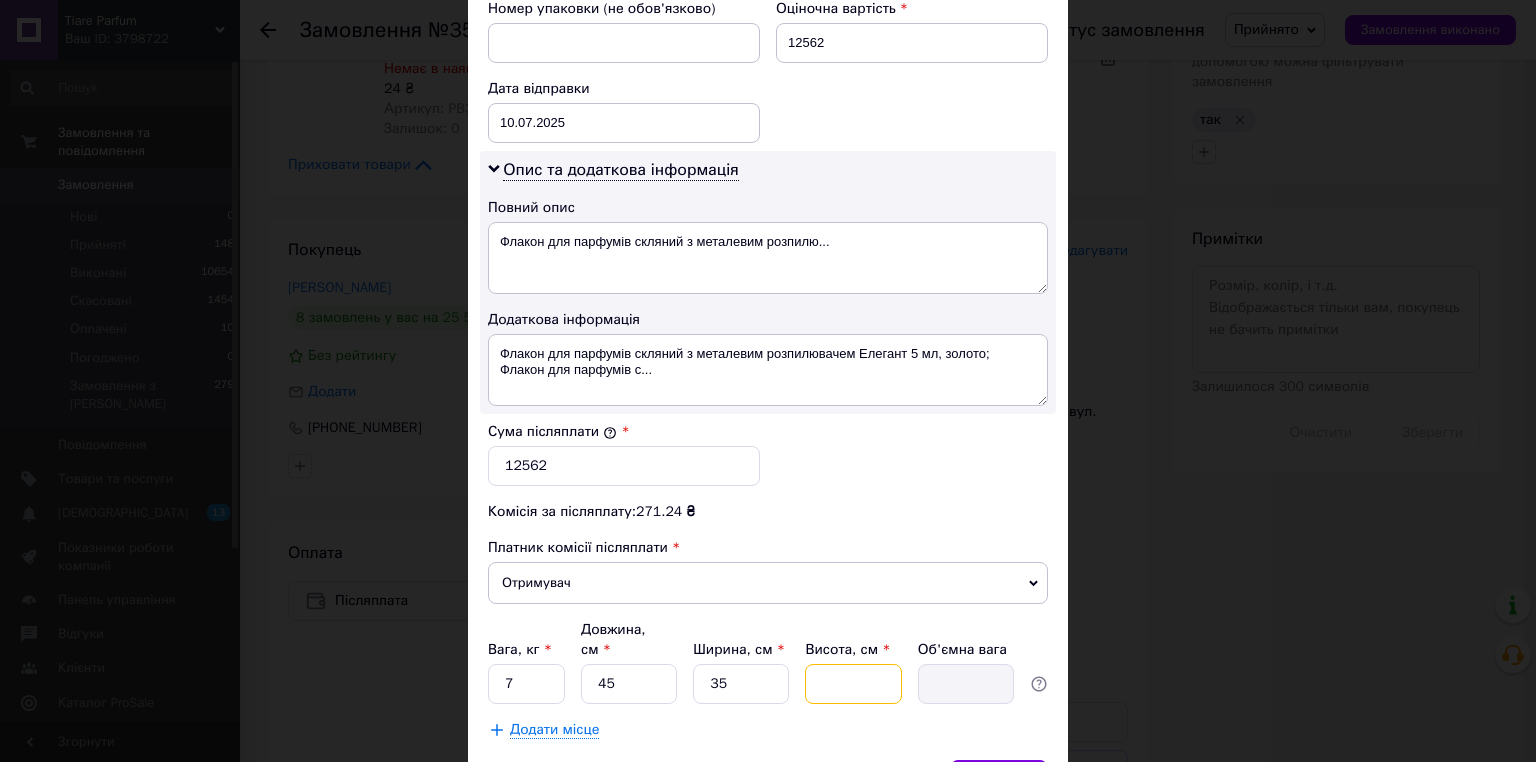 type on "2" 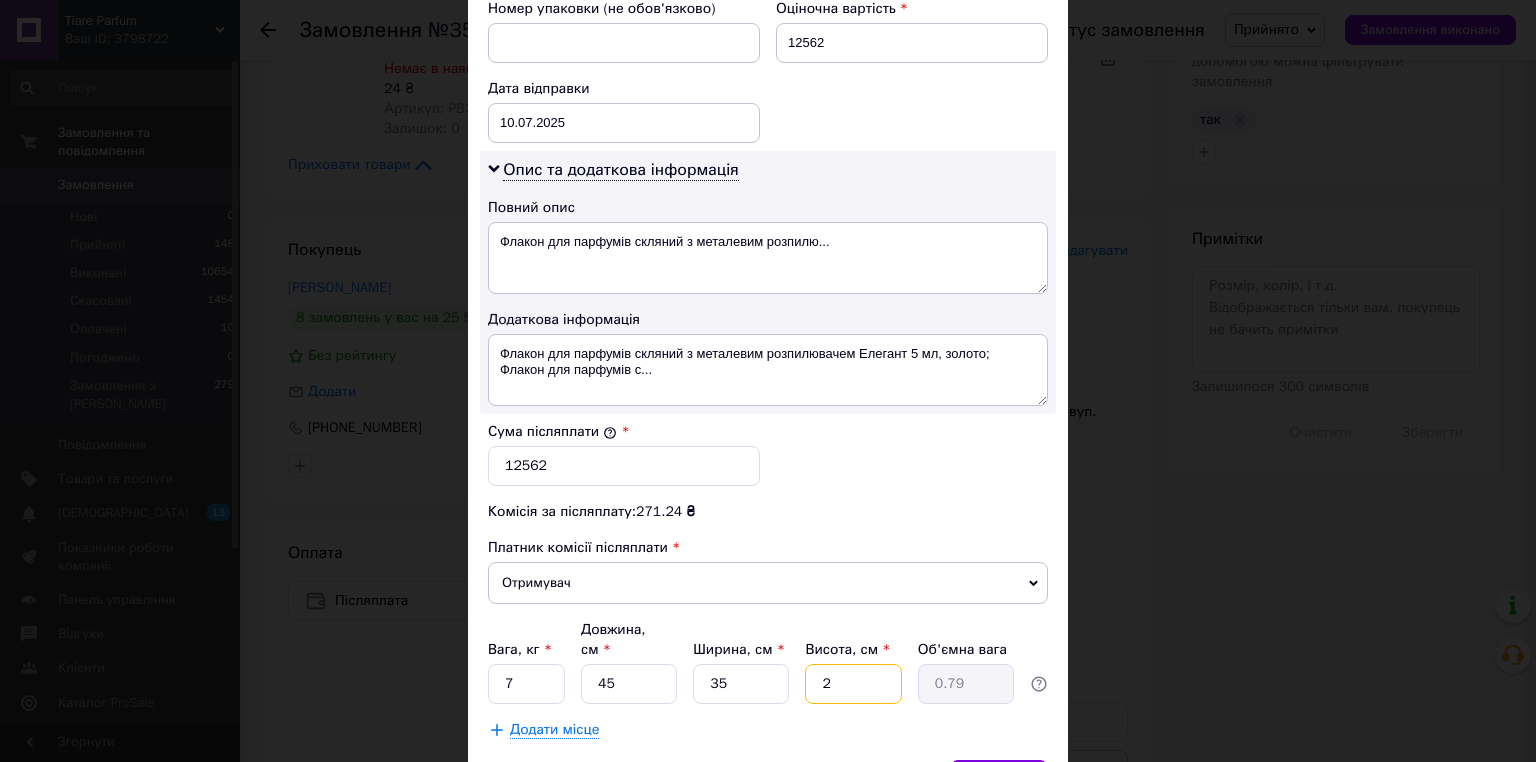 type on "25" 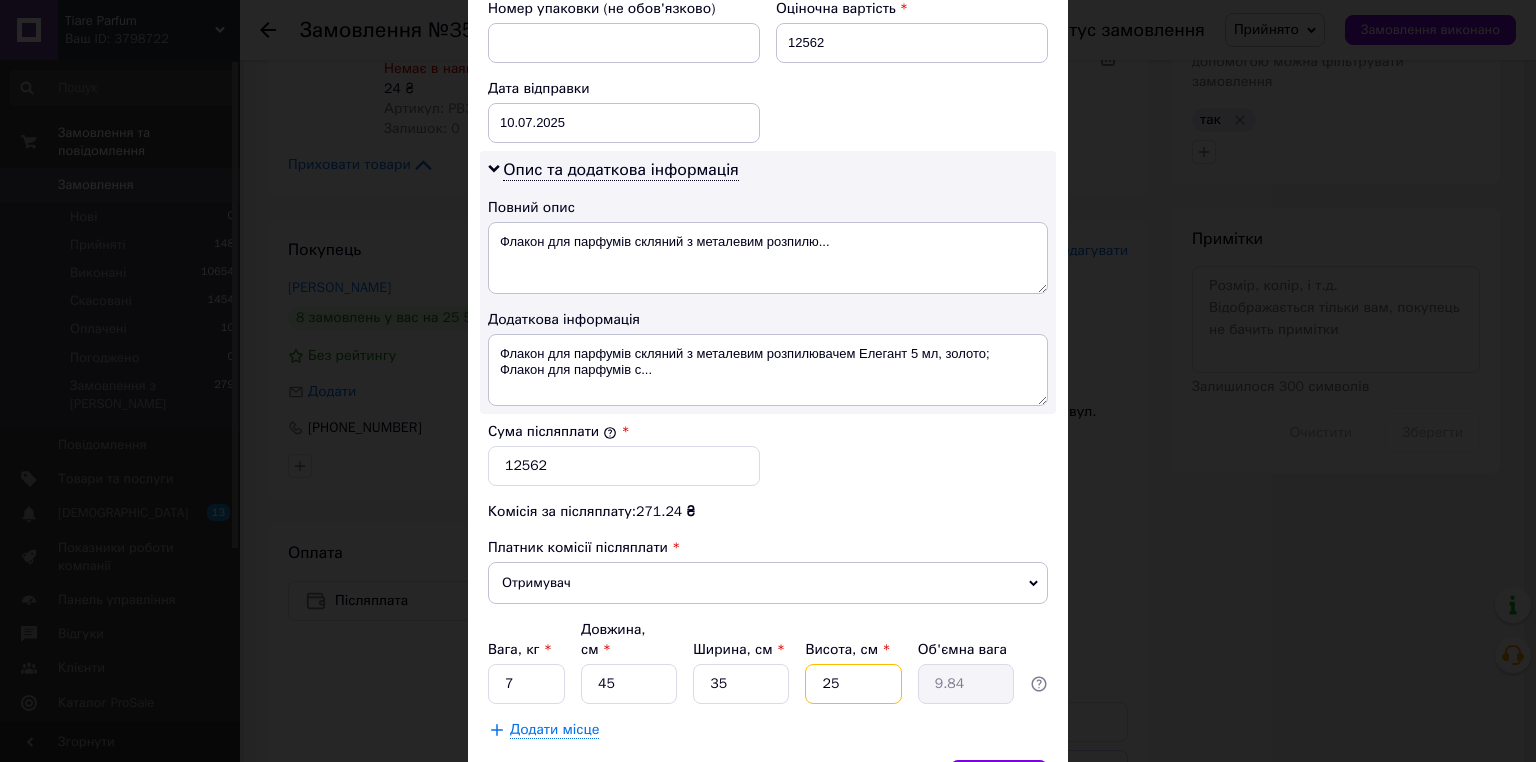 type on "25" 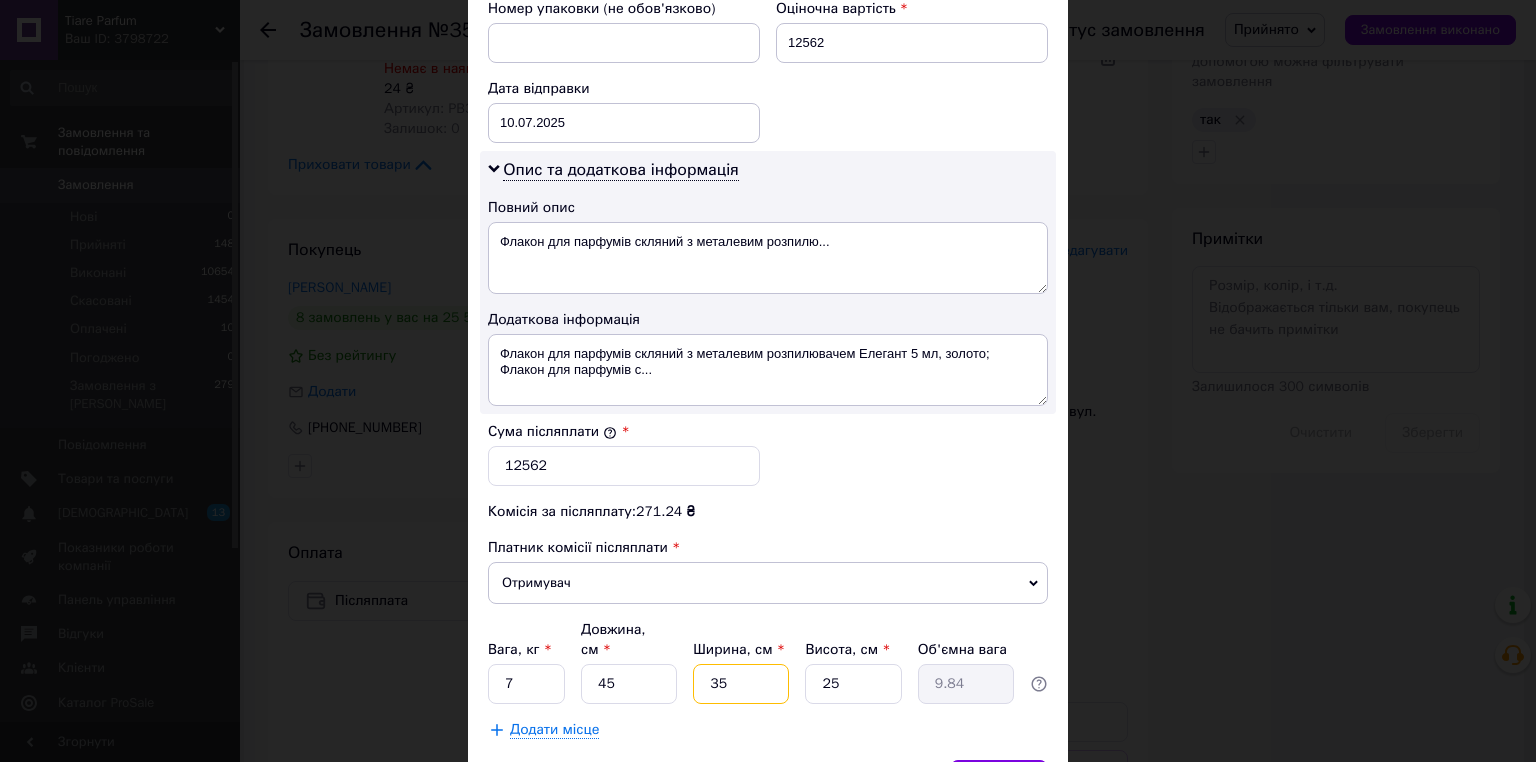 click on "35" at bounding box center [741, 684] 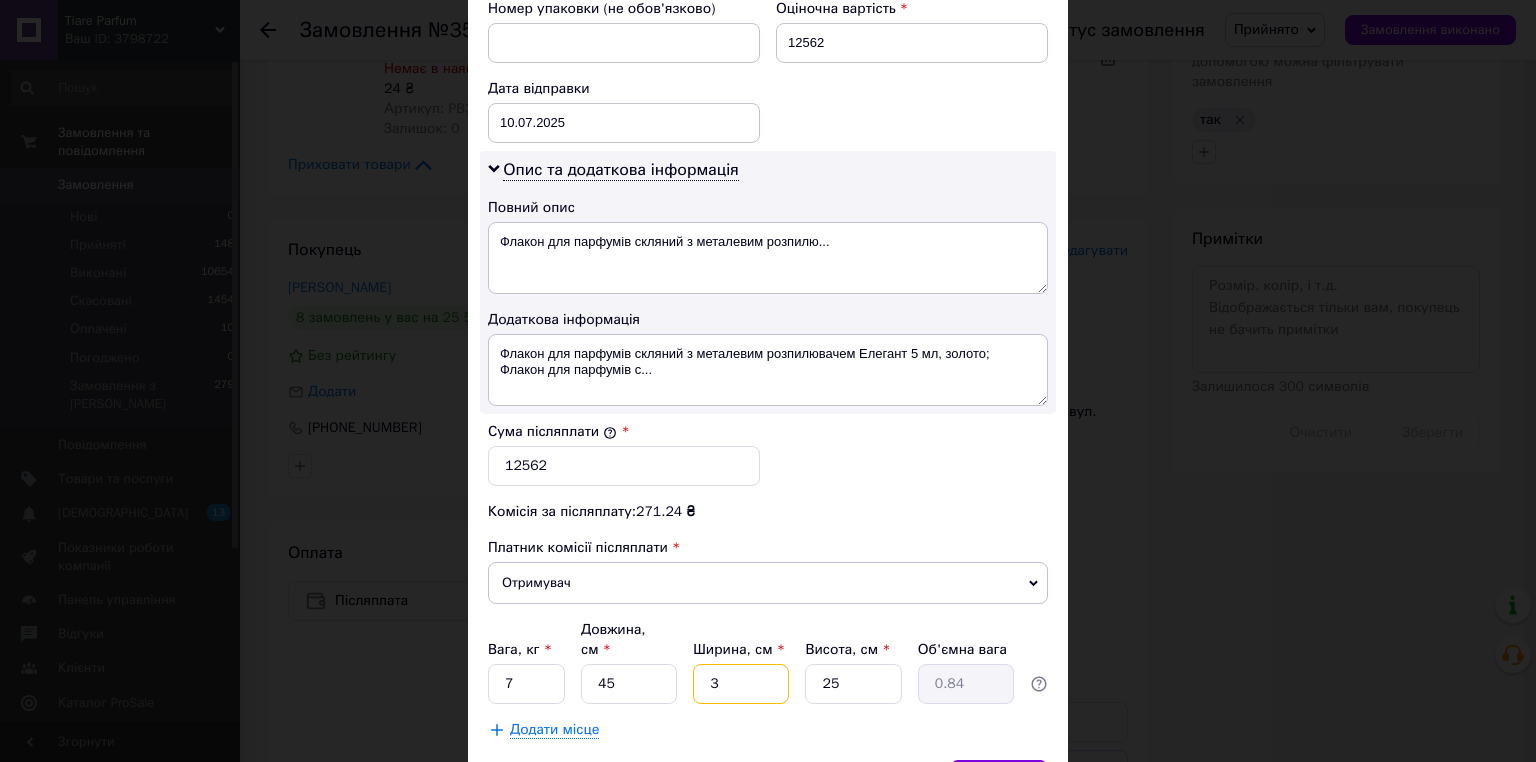 type on "30" 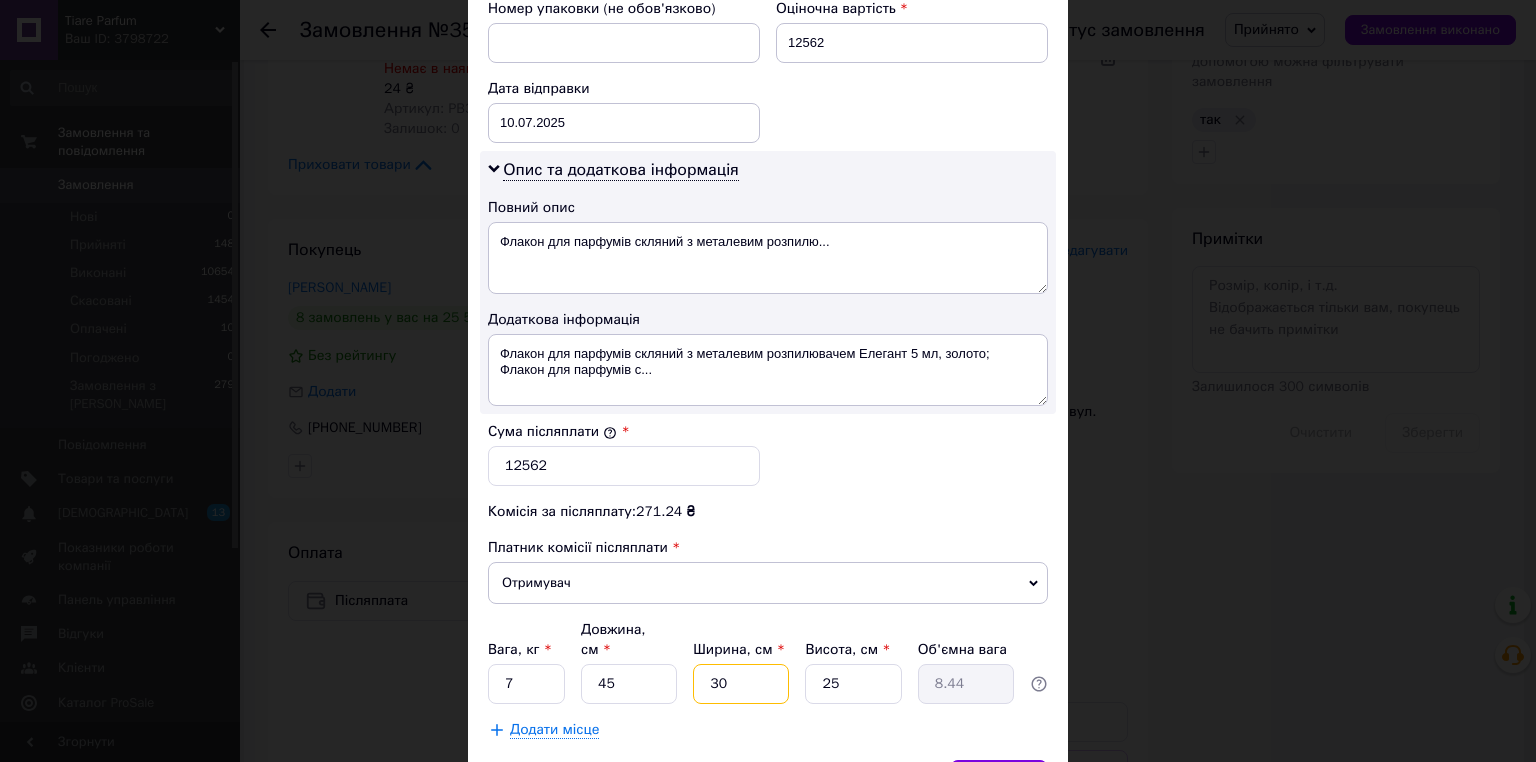type on "30" 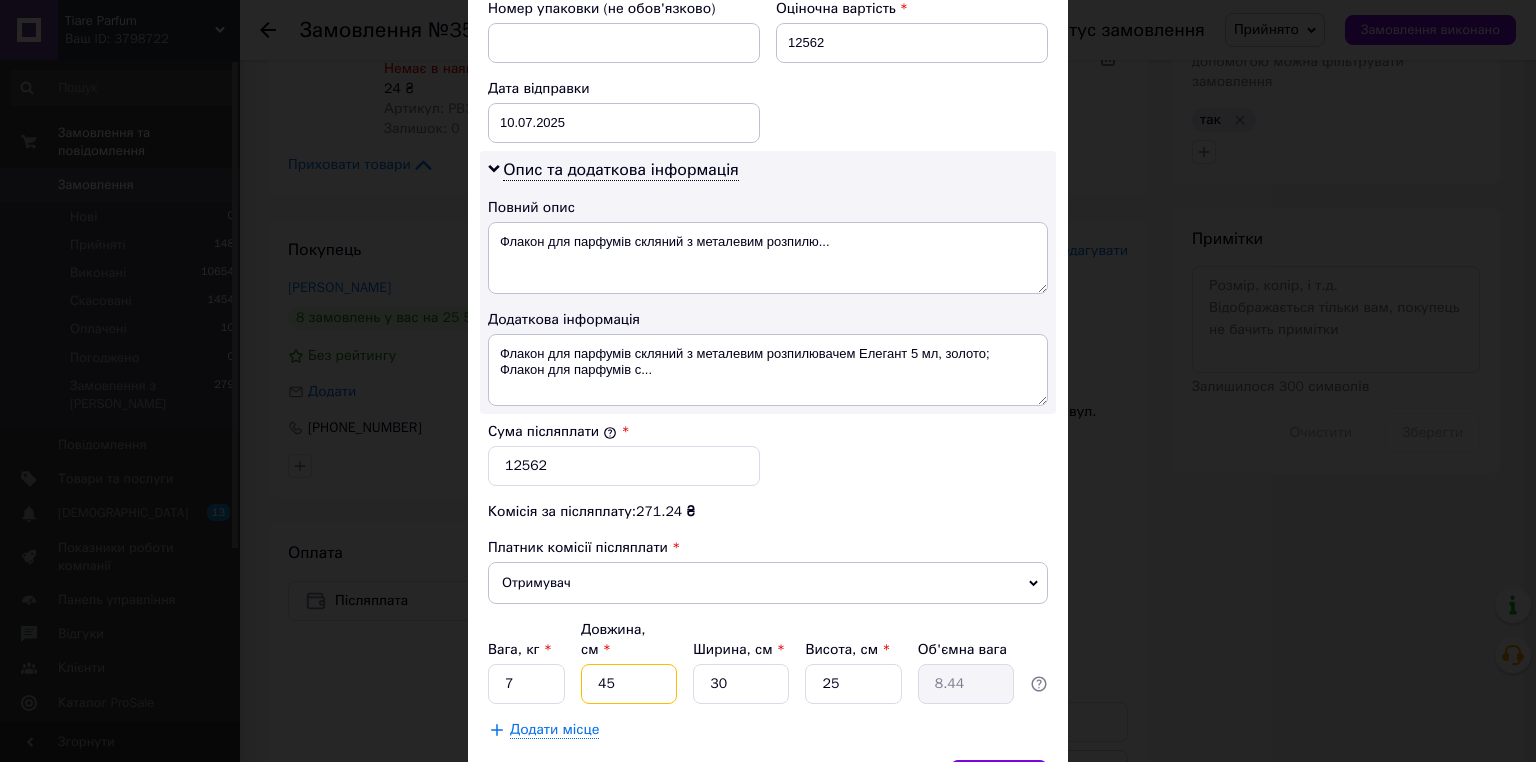click on "45" at bounding box center (629, 684) 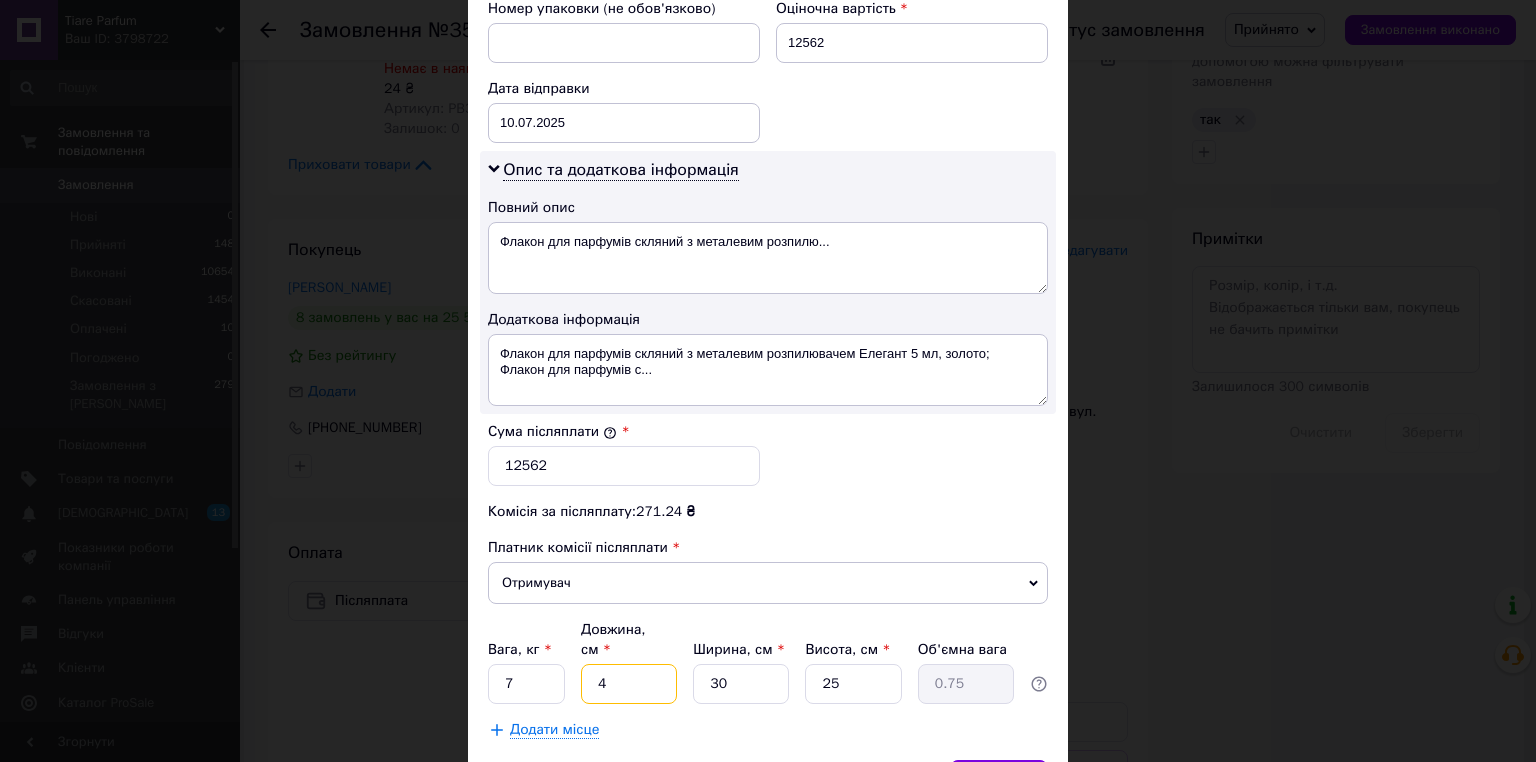 type on "40" 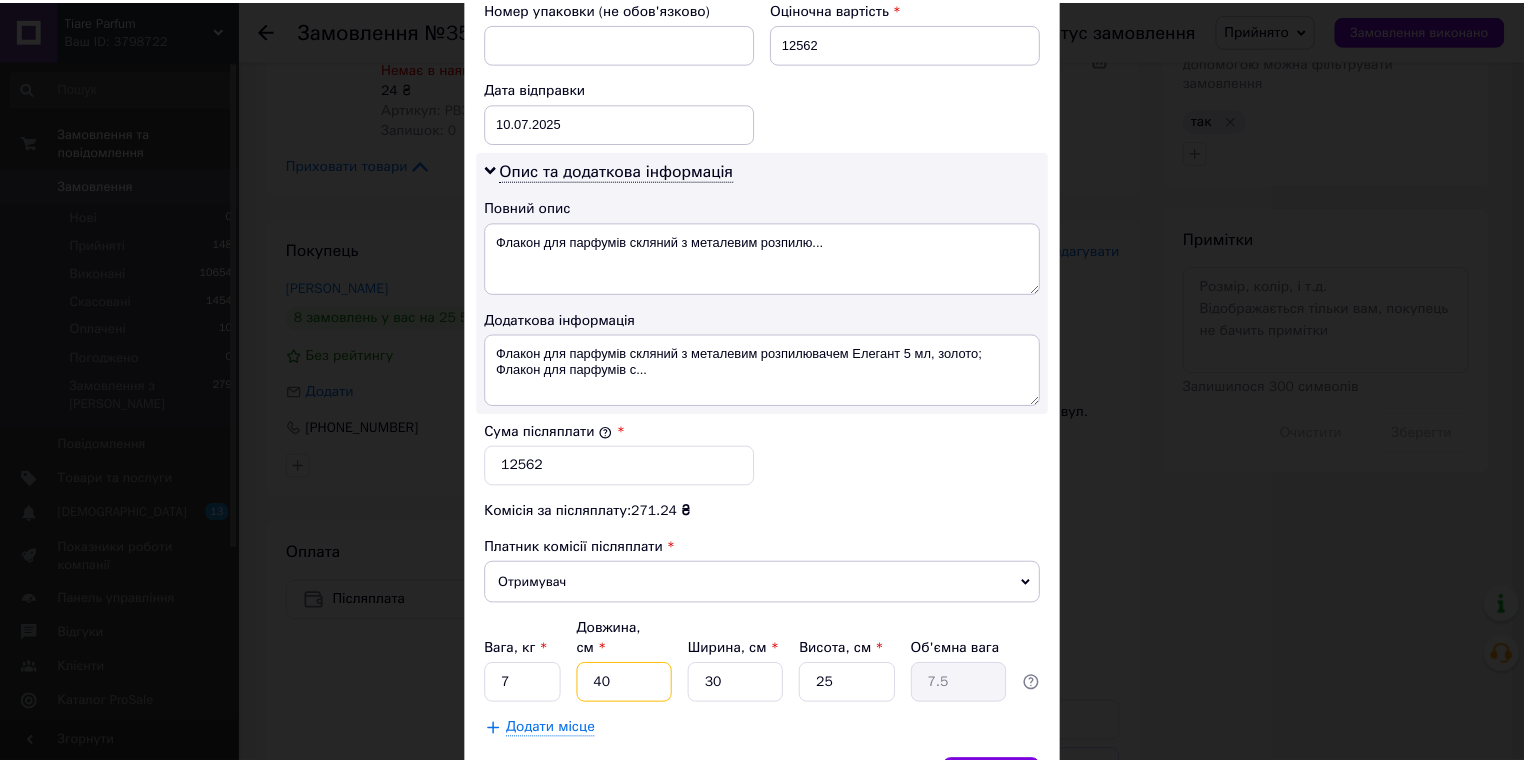 scroll, scrollTop: 980, scrollLeft: 0, axis: vertical 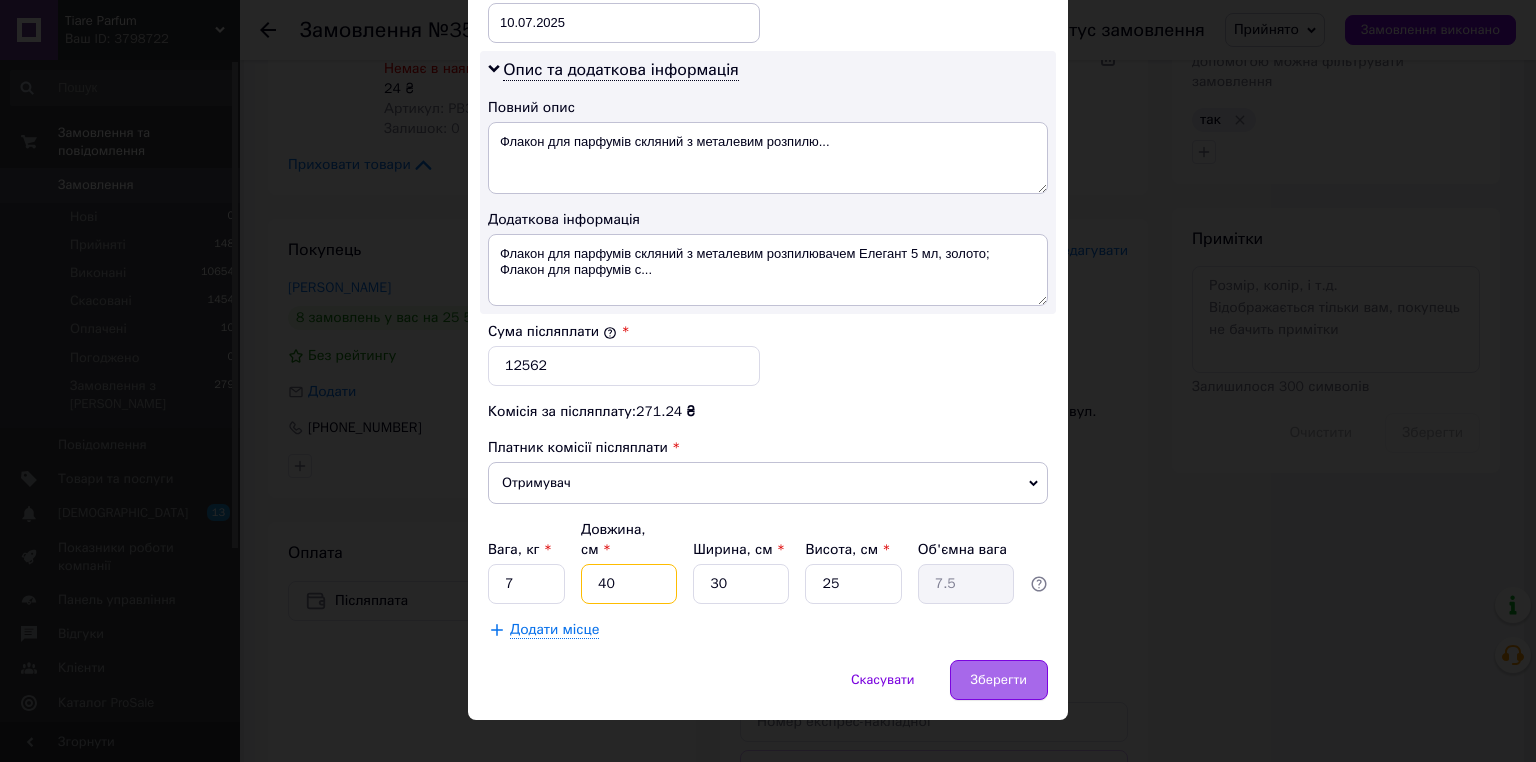 type on "40" 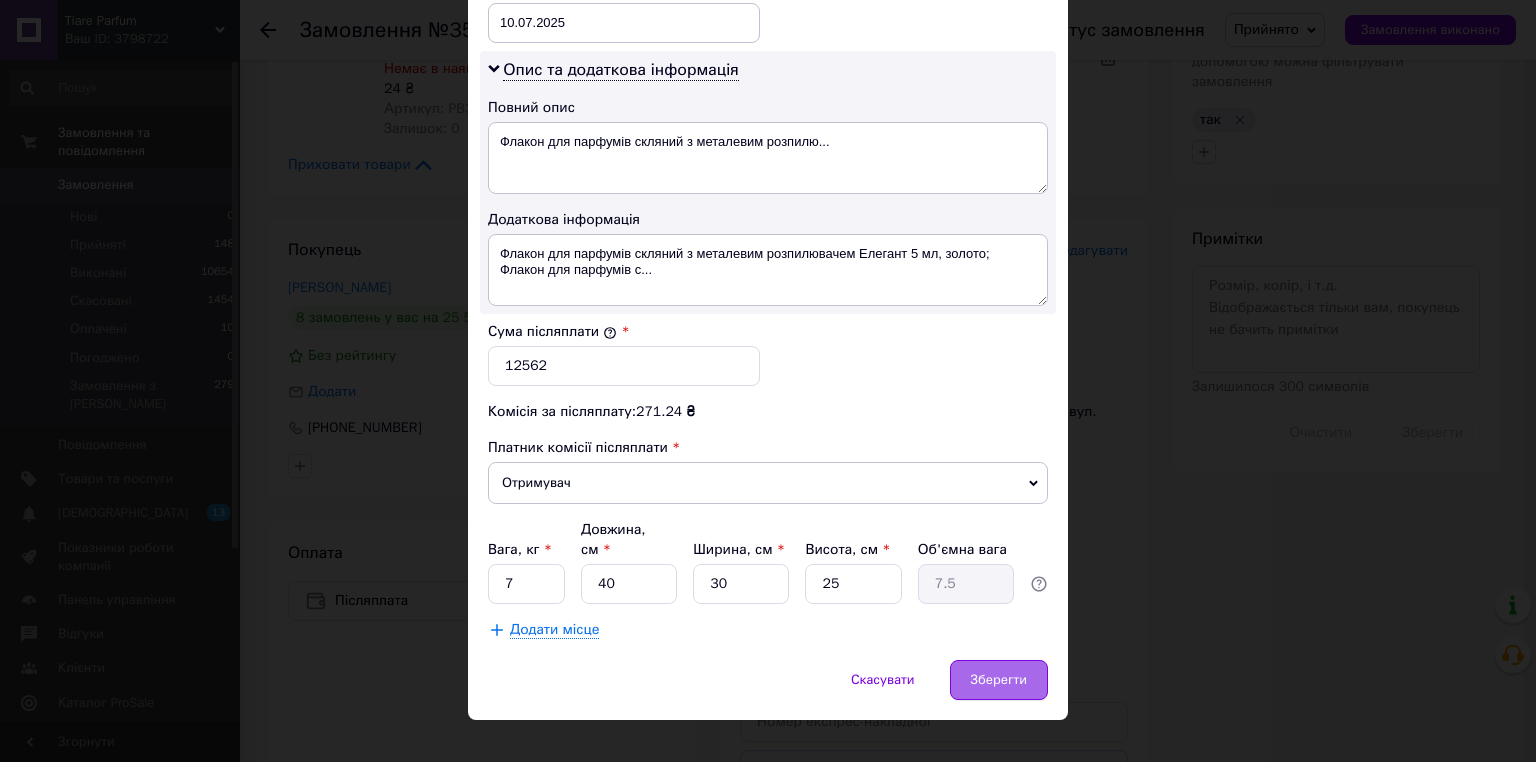 click on "Зберегти" at bounding box center [999, 680] 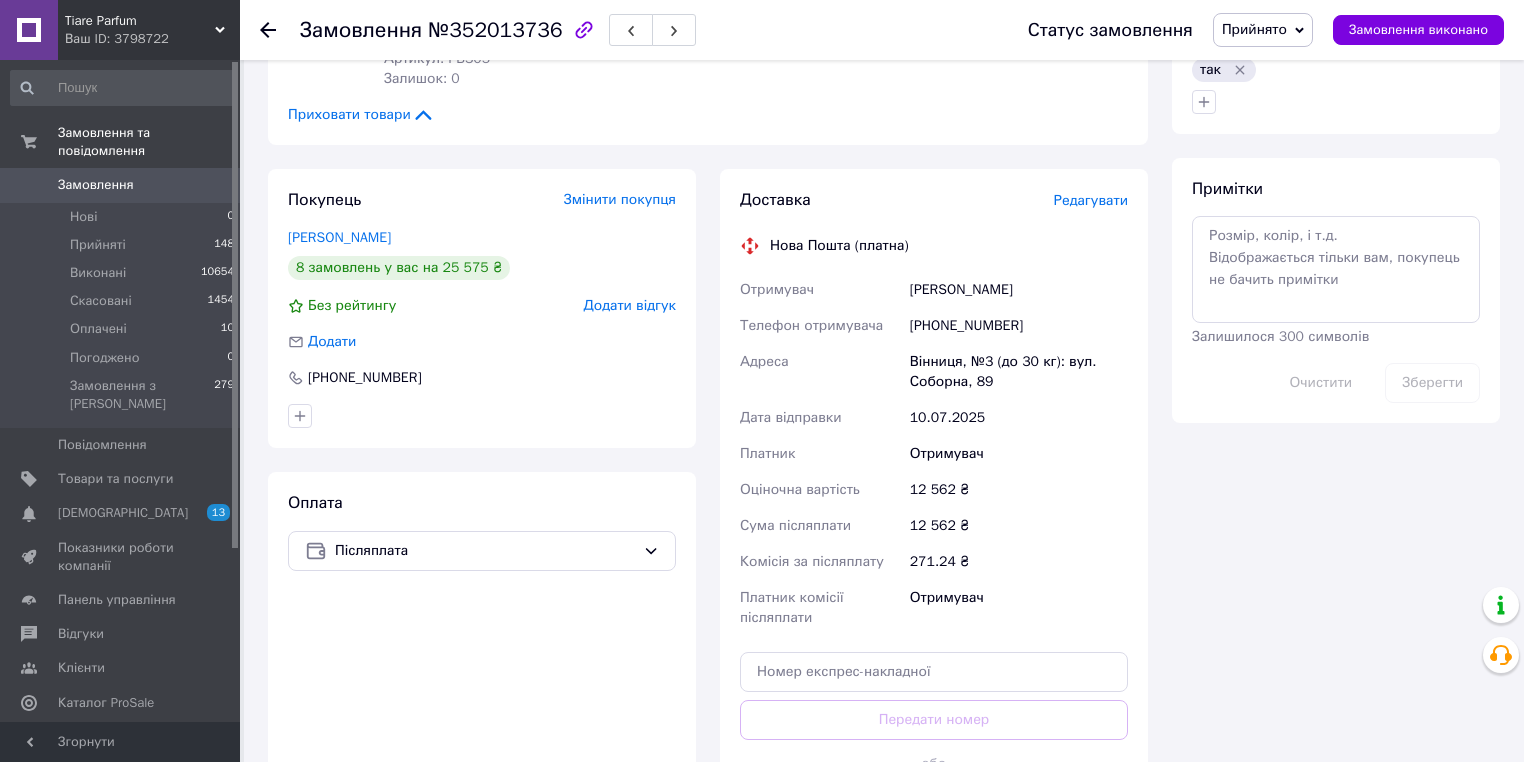 scroll, scrollTop: 1040, scrollLeft: 0, axis: vertical 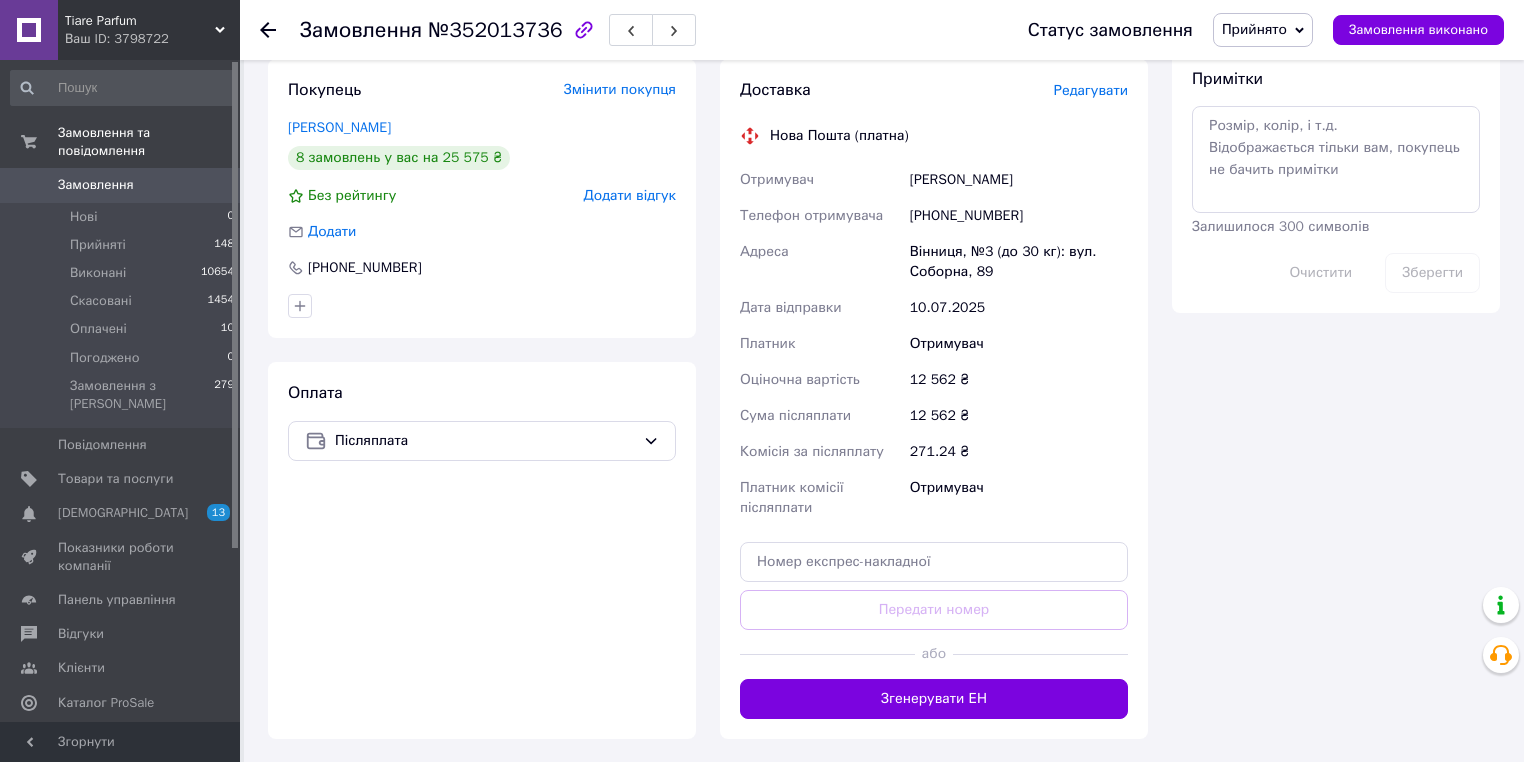 click on "Згенерувати ЕН" at bounding box center (934, 699) 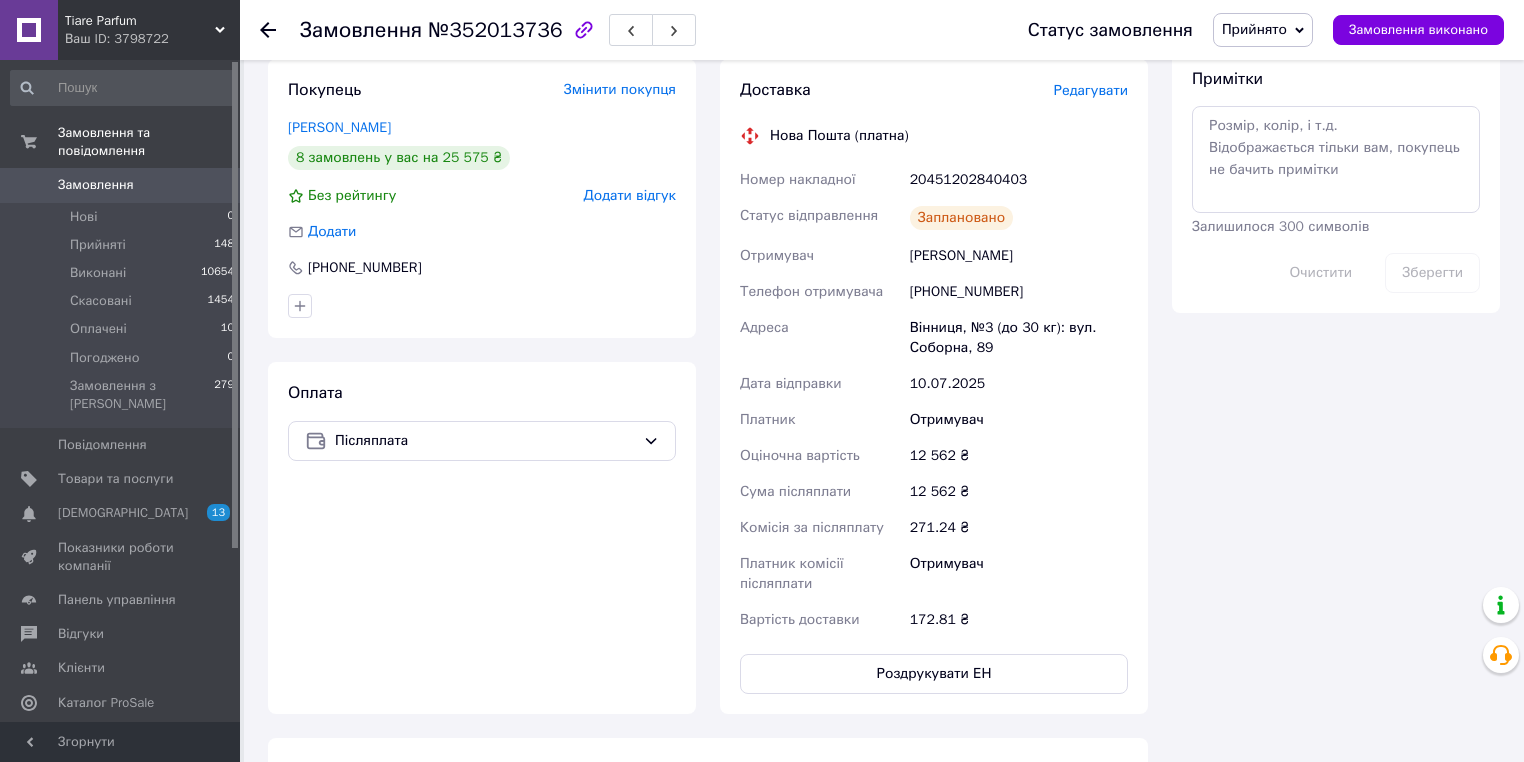 click 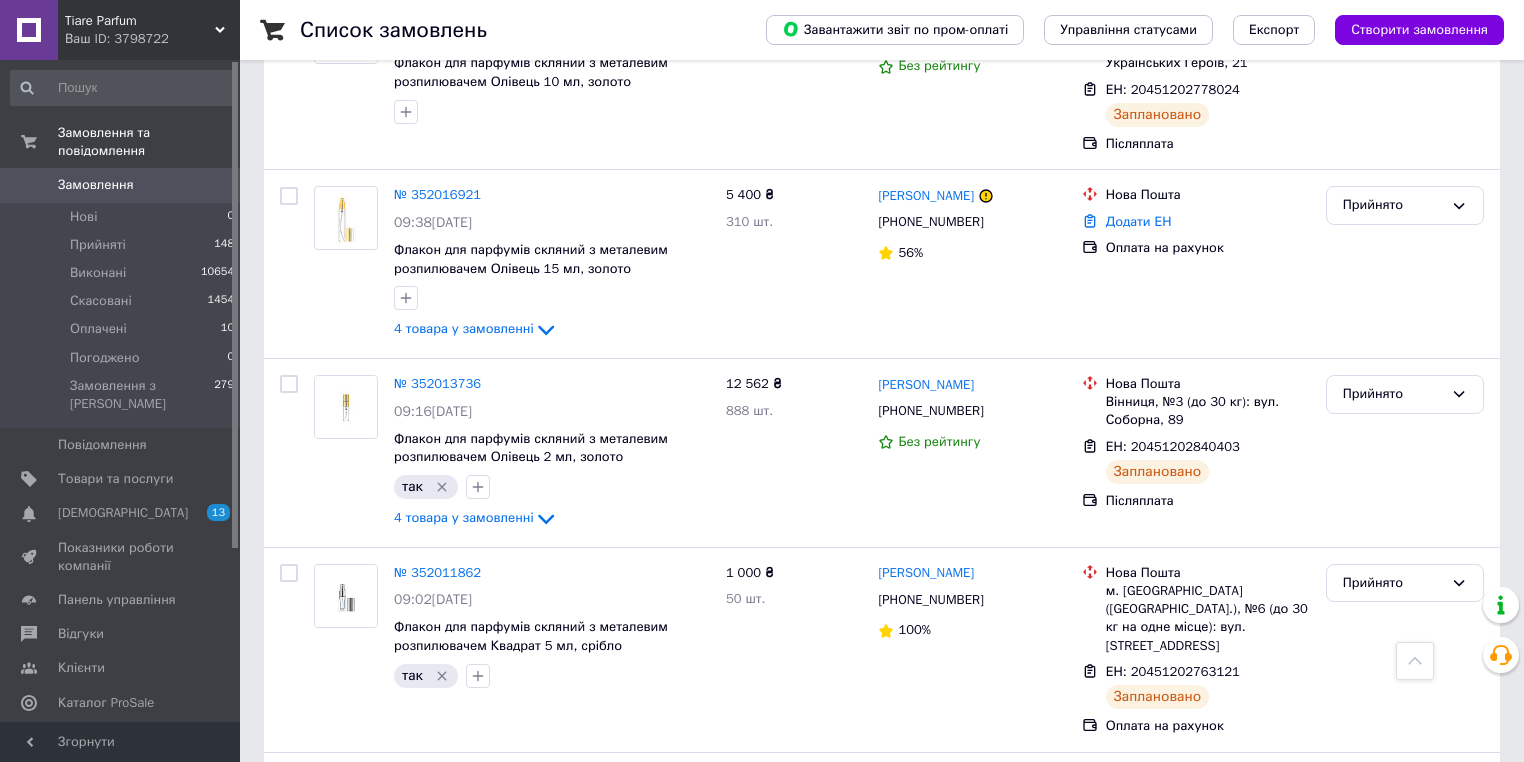 scroll, scrollTop: 960, scrollLeft: 0, axis: vertical 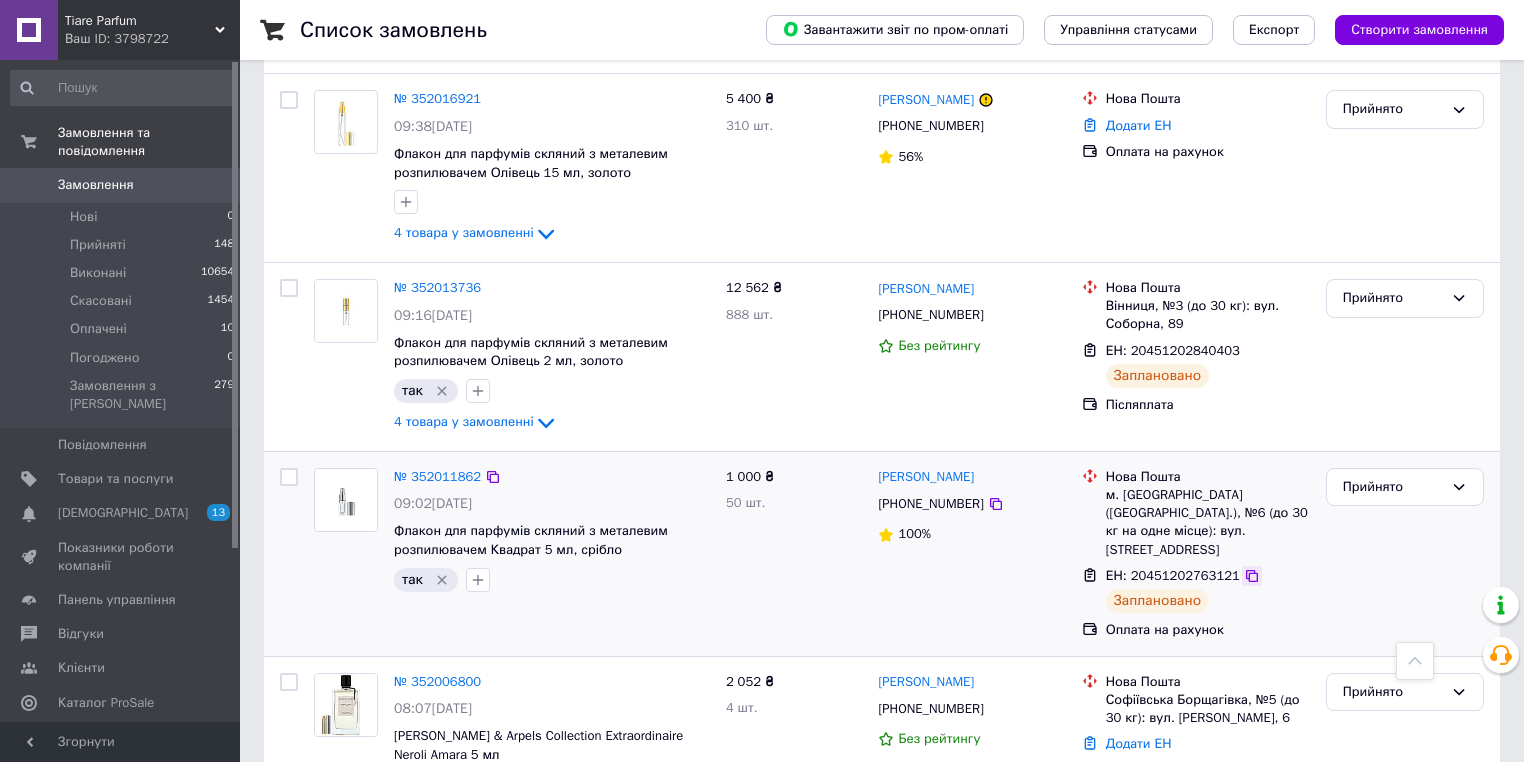 click 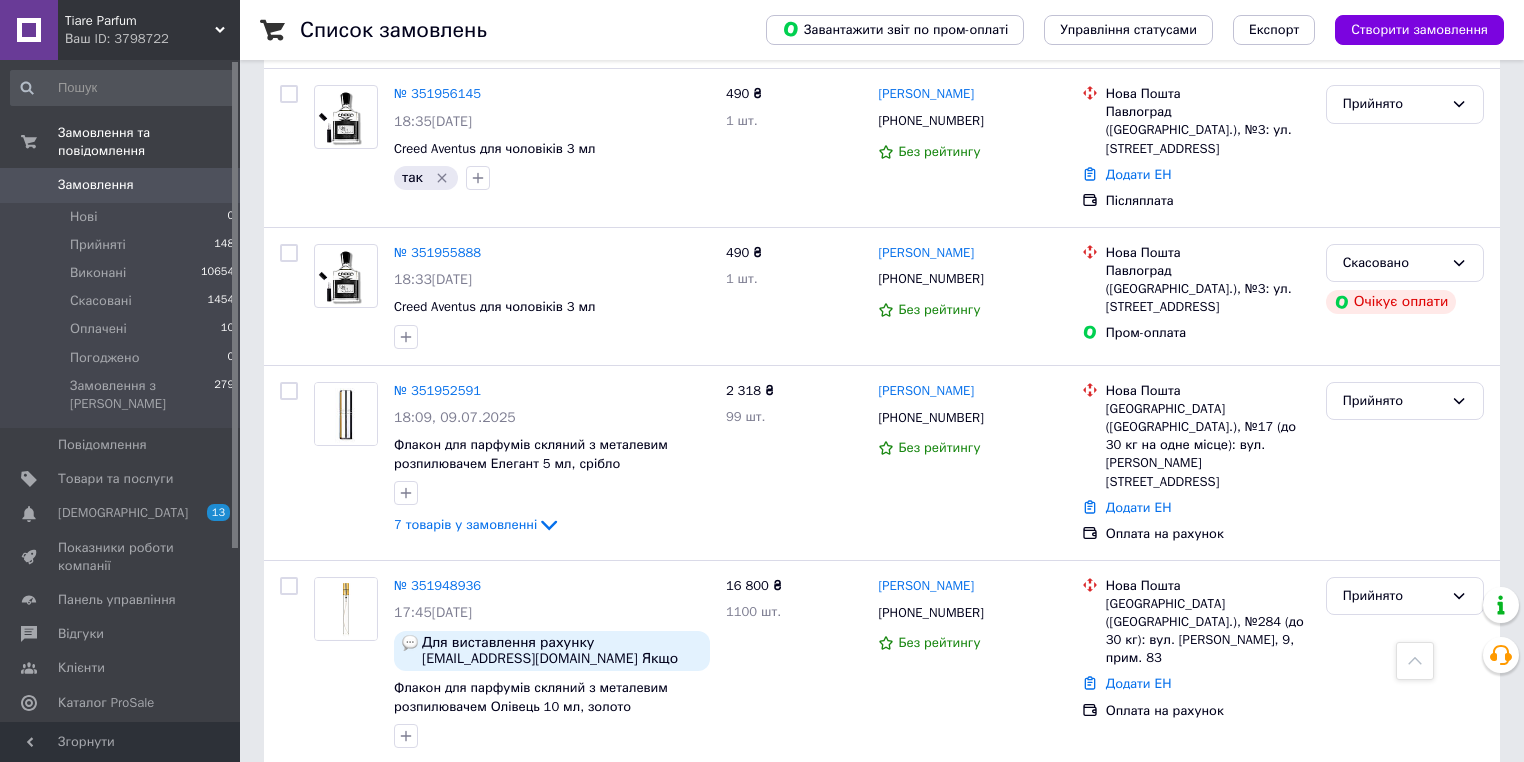 scroll, scrollTop: 3064, scrollLeft: 0, axis: vertical 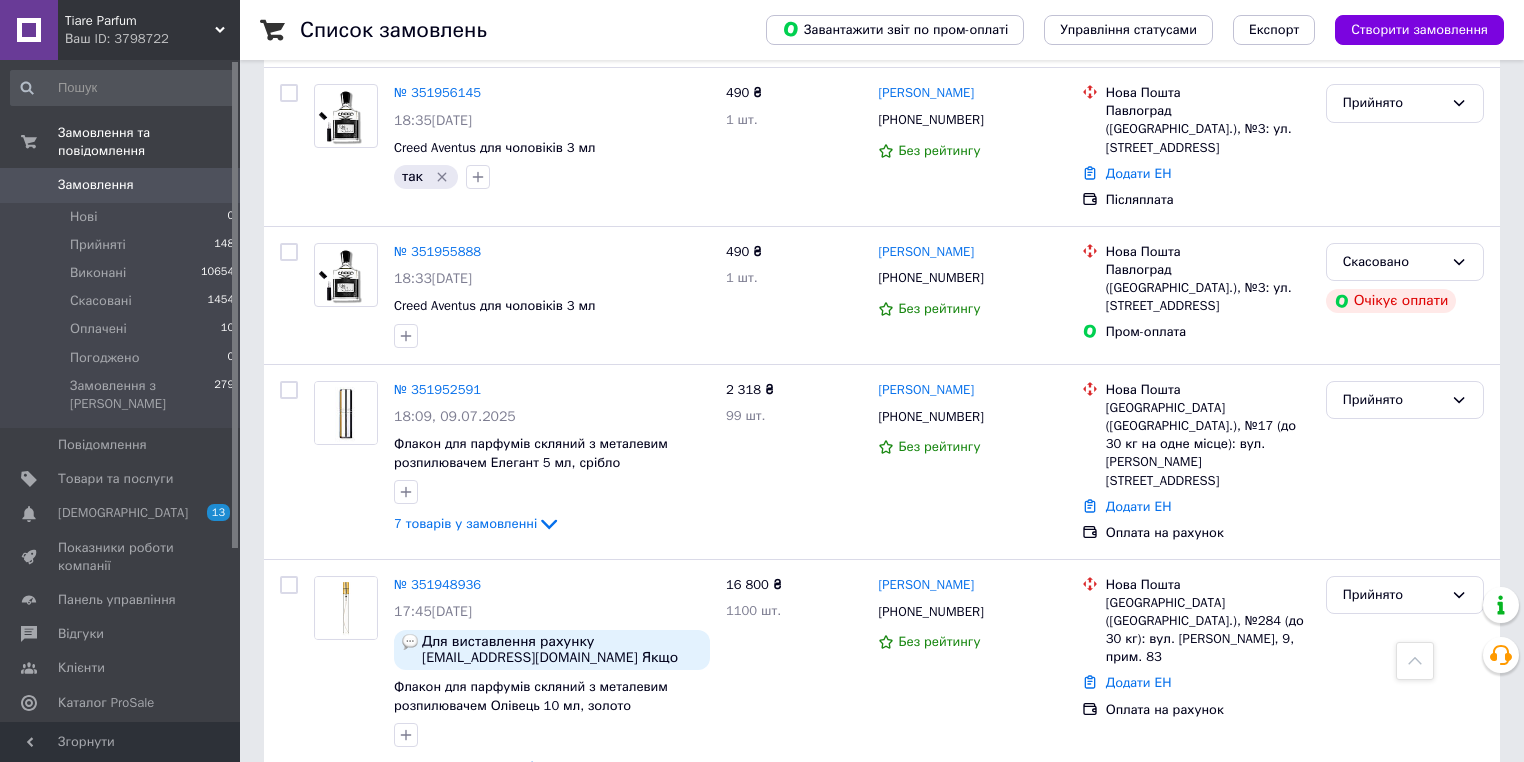 click on "2" at bounding box center [327, 840] 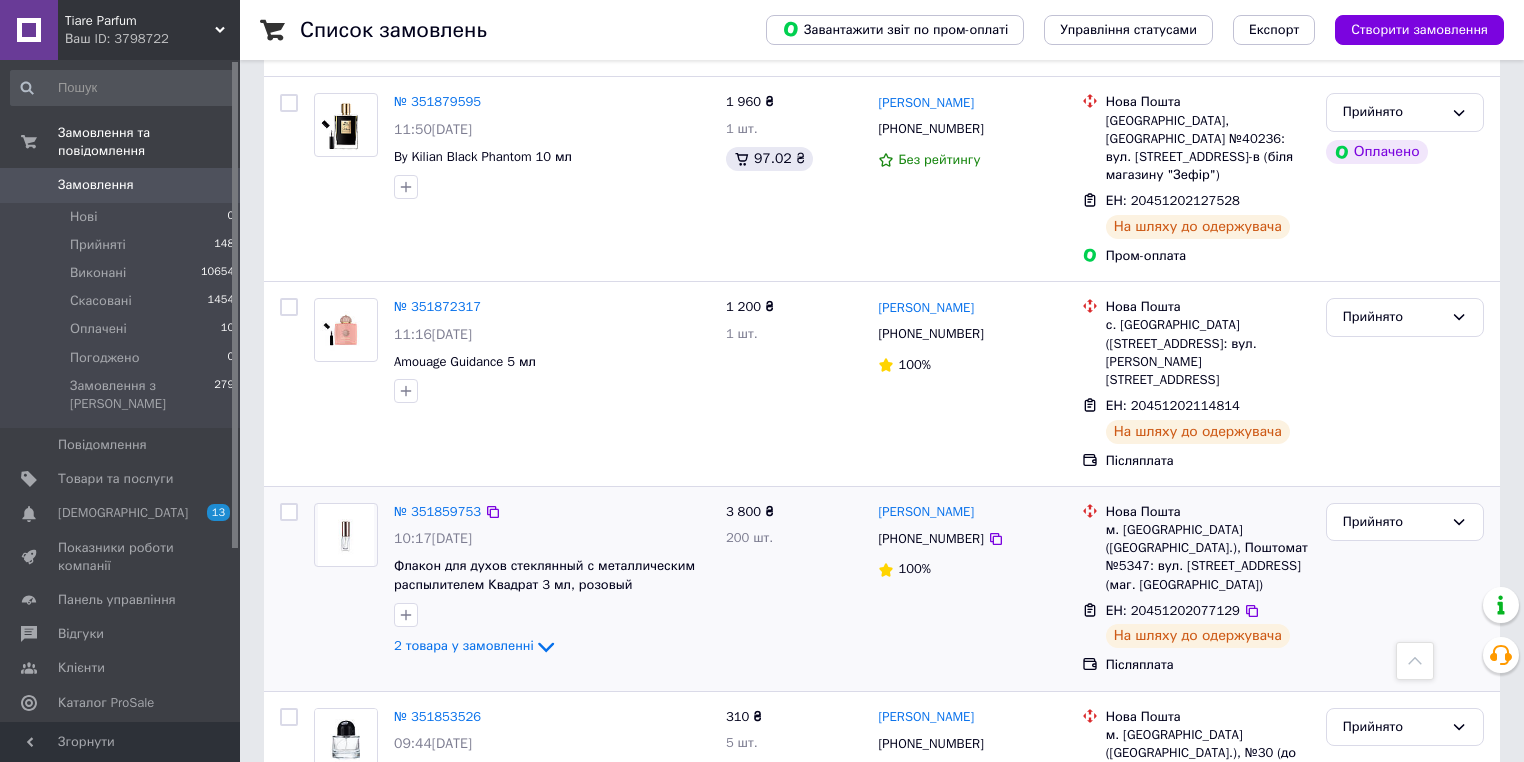 scroll, scrollTop: 3306, scrollLeft: 0, axis: vertical 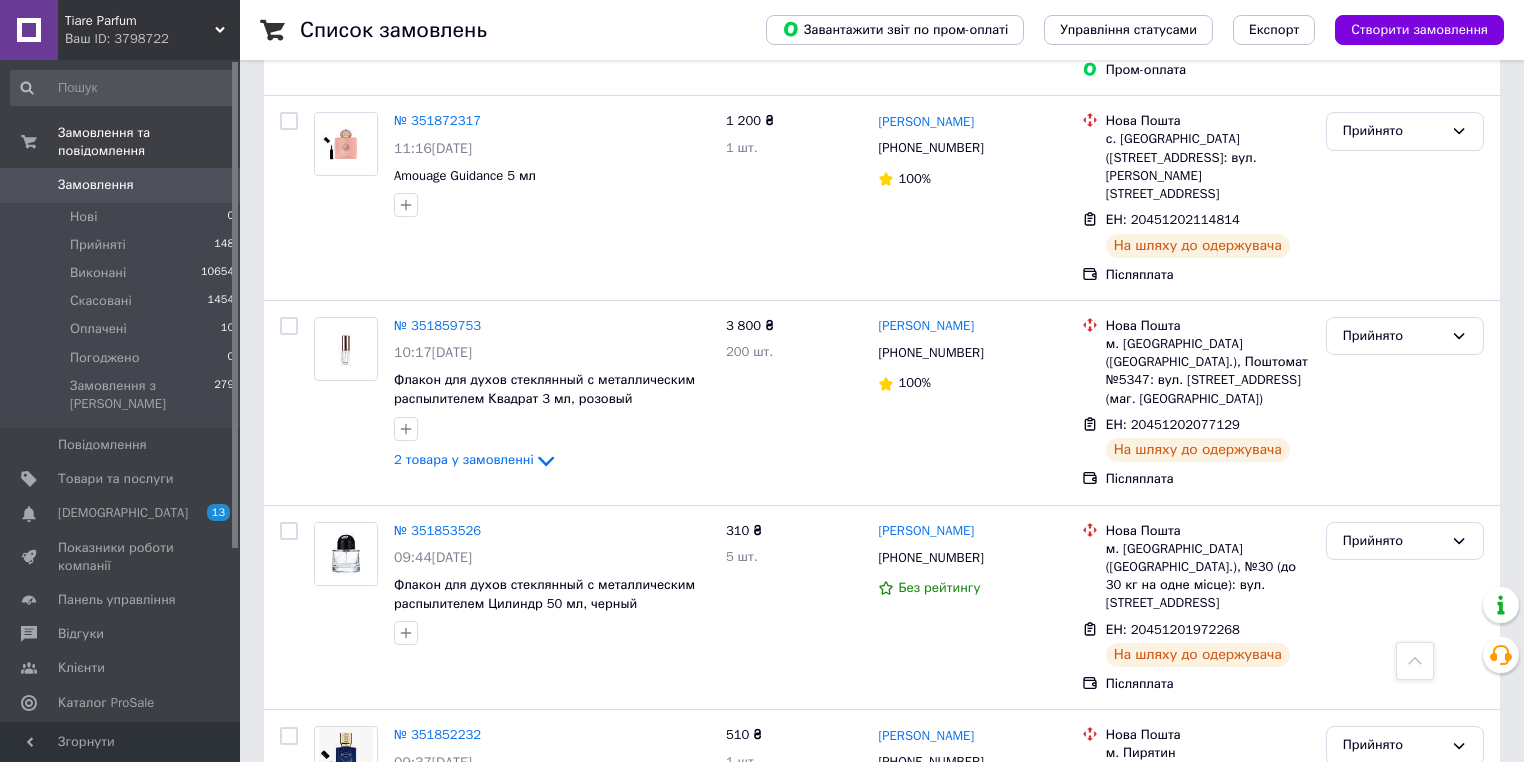 click on "1" at bounding box center [404, 959] 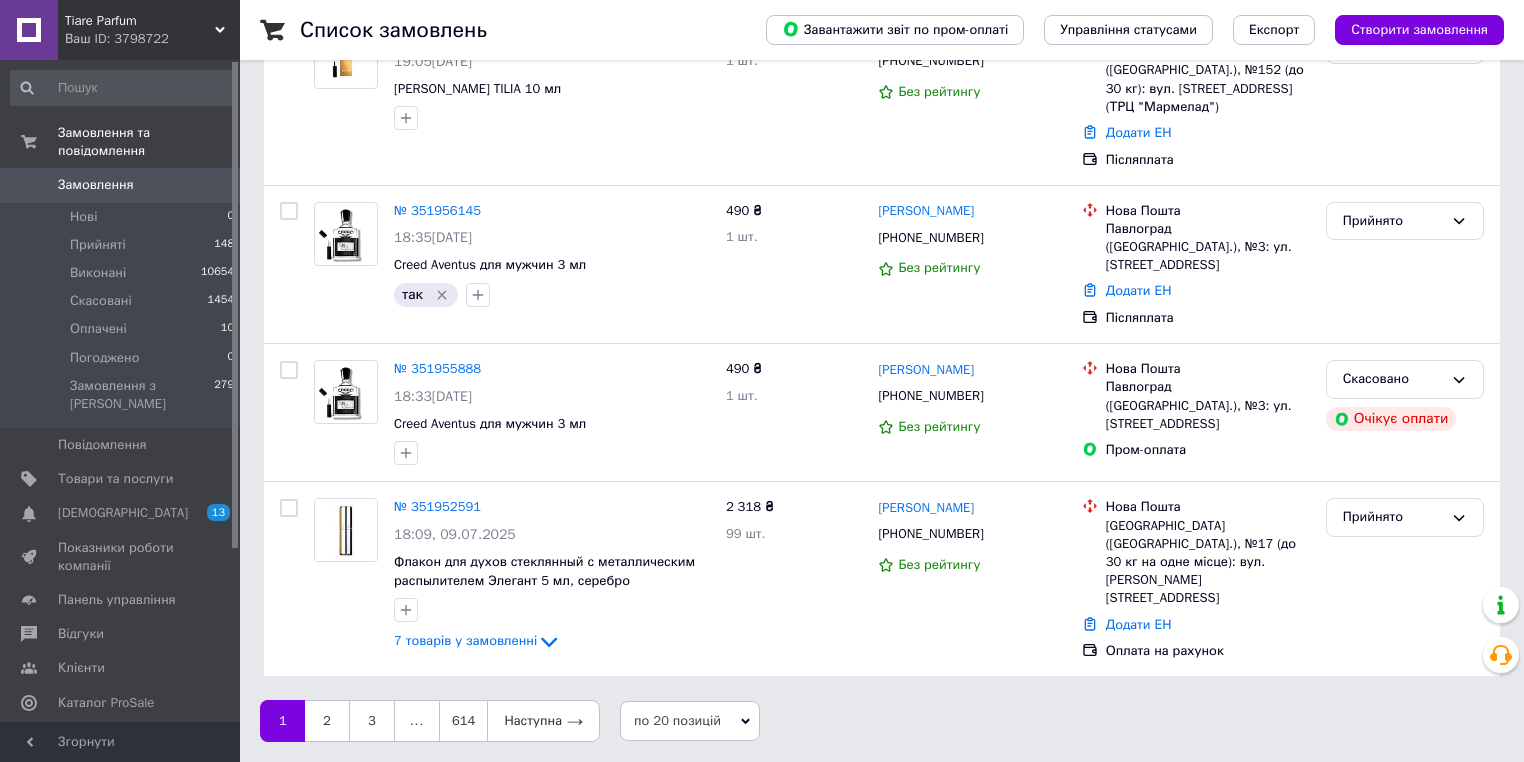 scroll, scrollTop: 0, scrollLeft: 0, axis: both 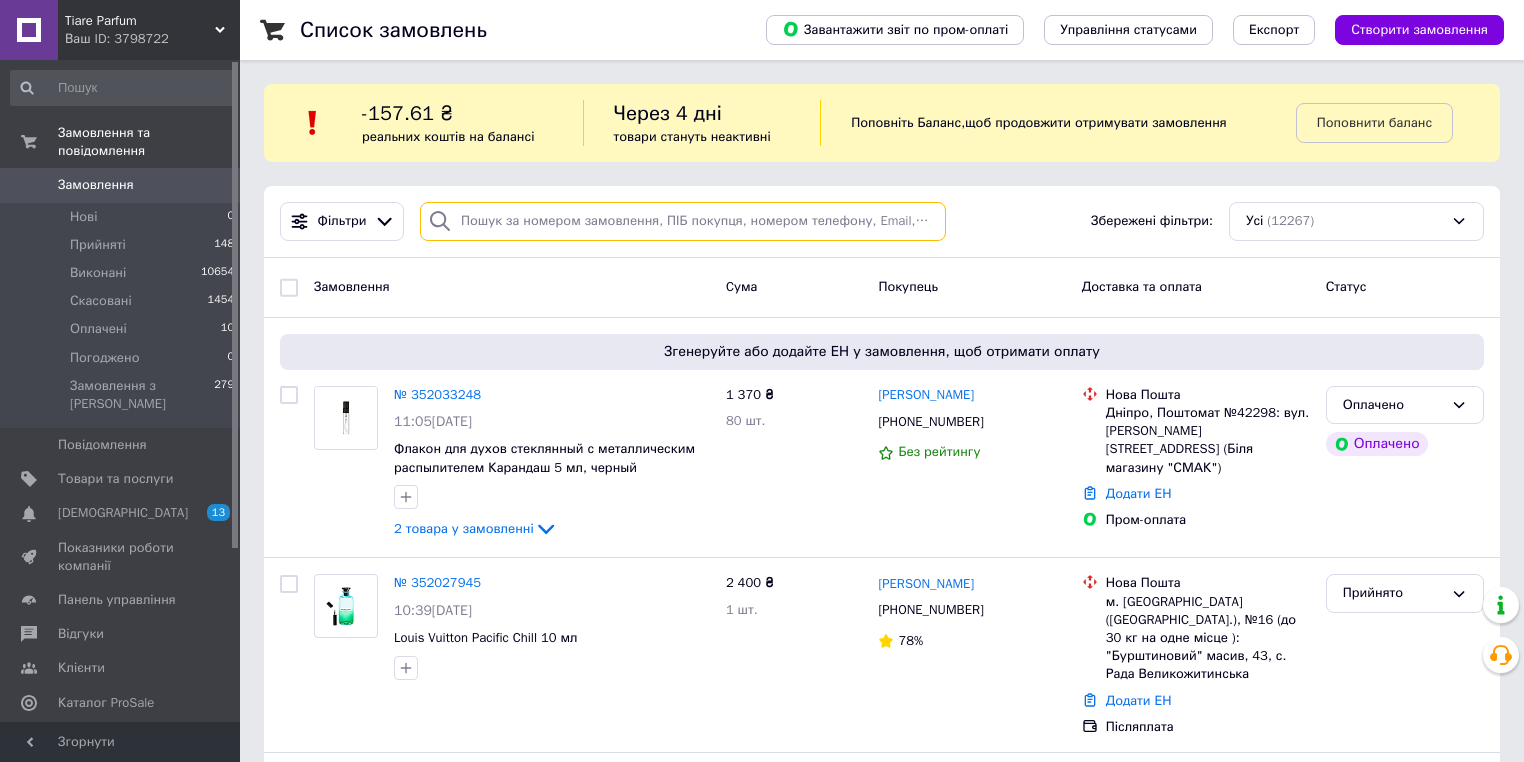 click at bounding box center (683, 221) 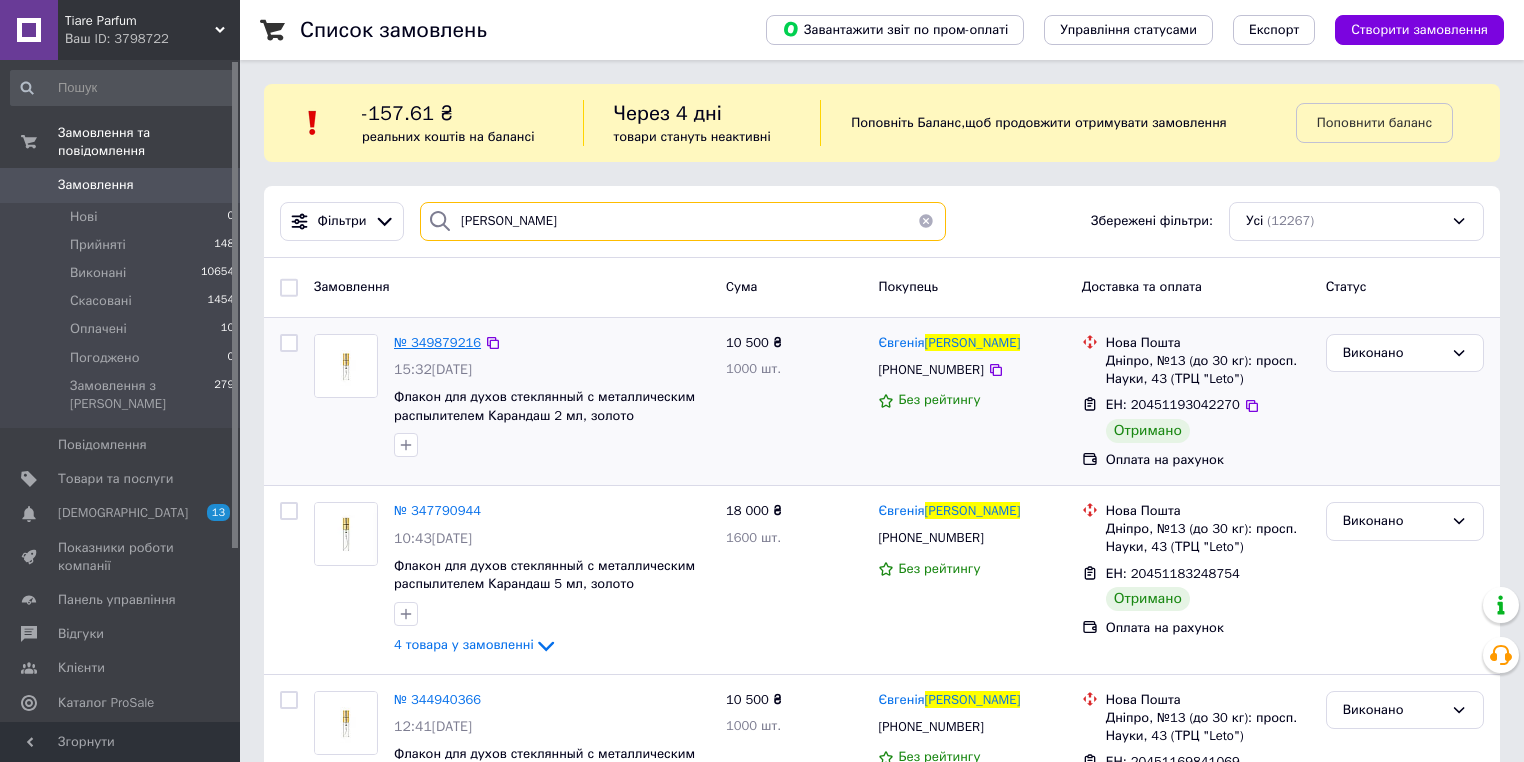 type on "Телюкова" 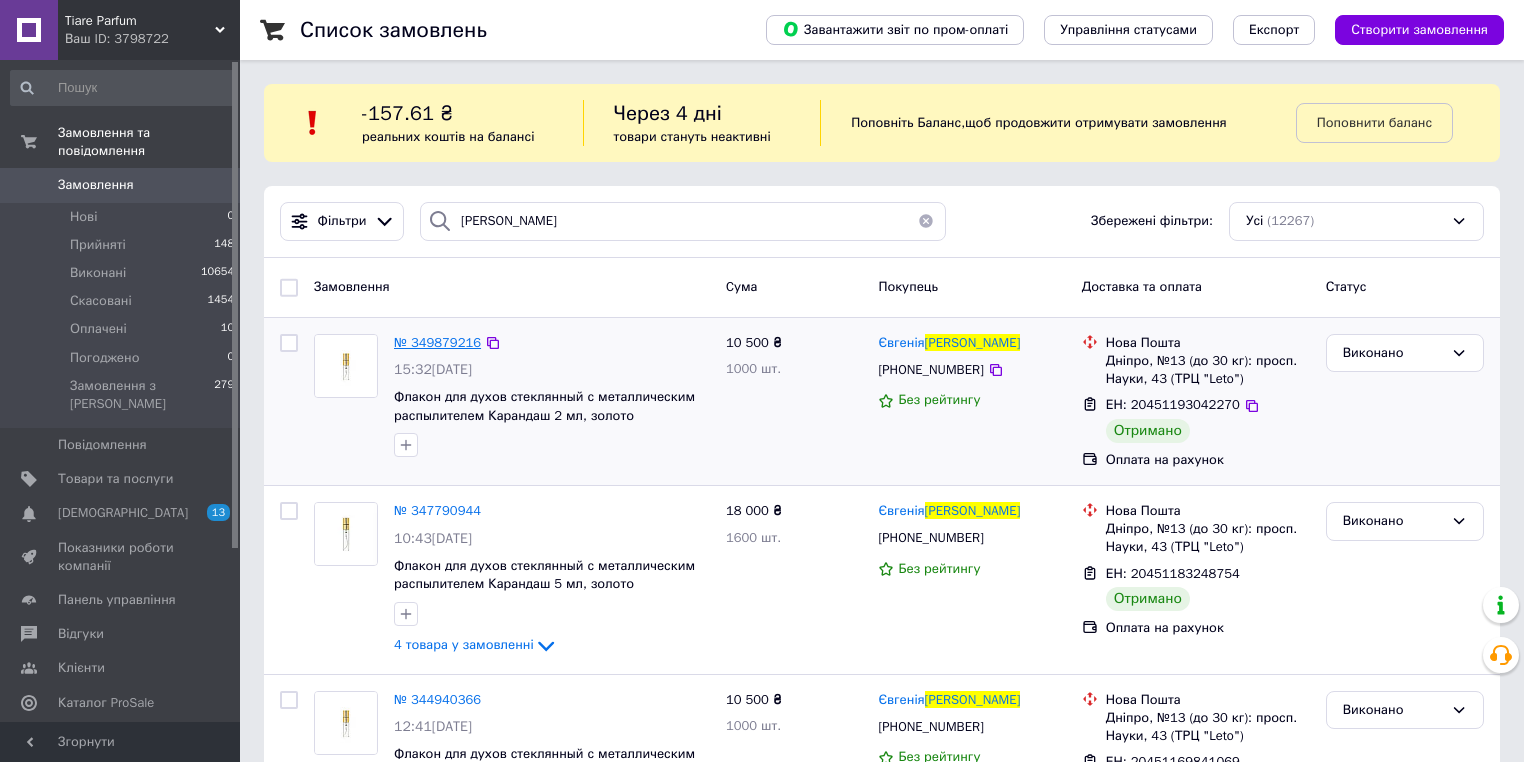 click on "№ 349879216" at bounding box center (437, 342) 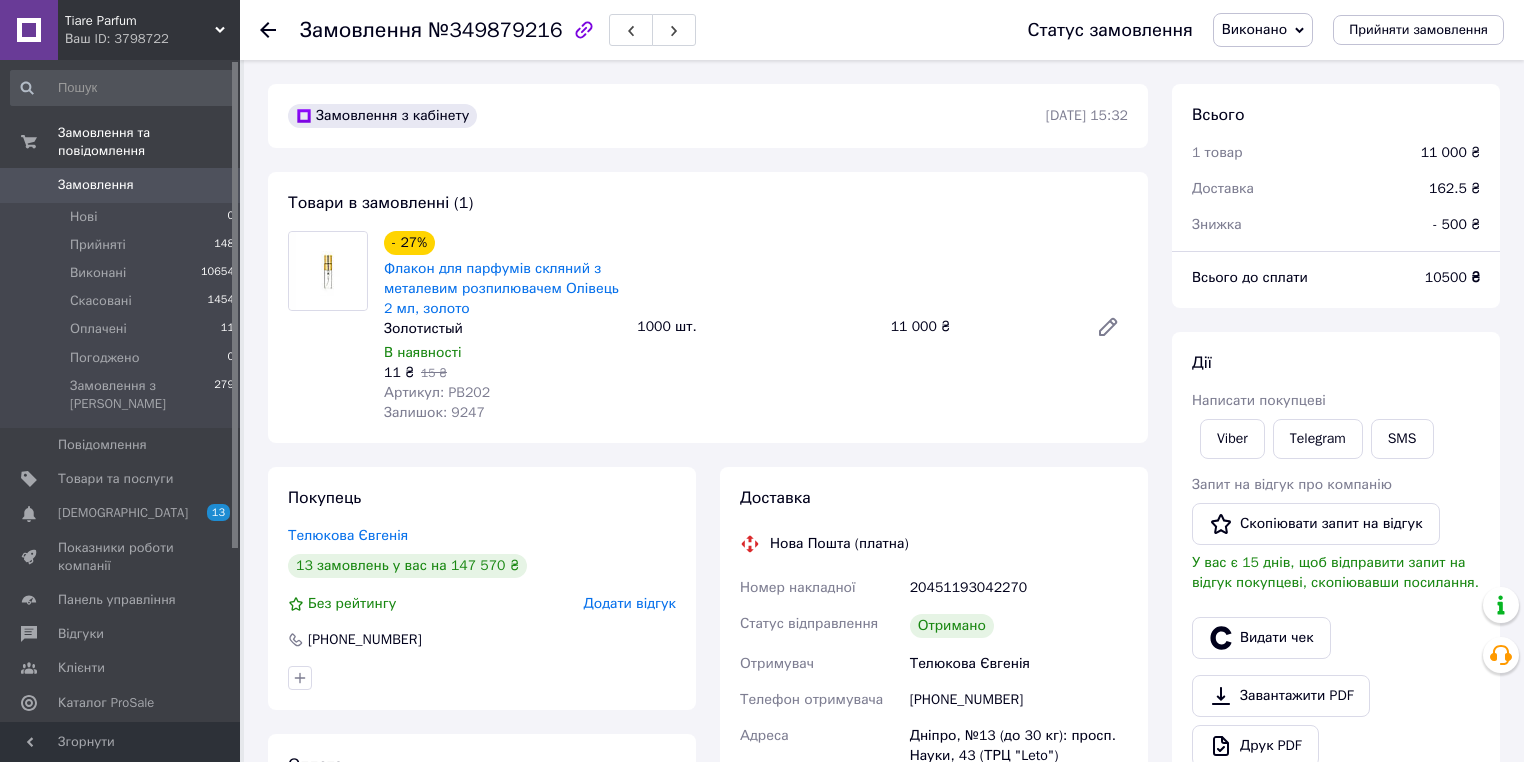 click 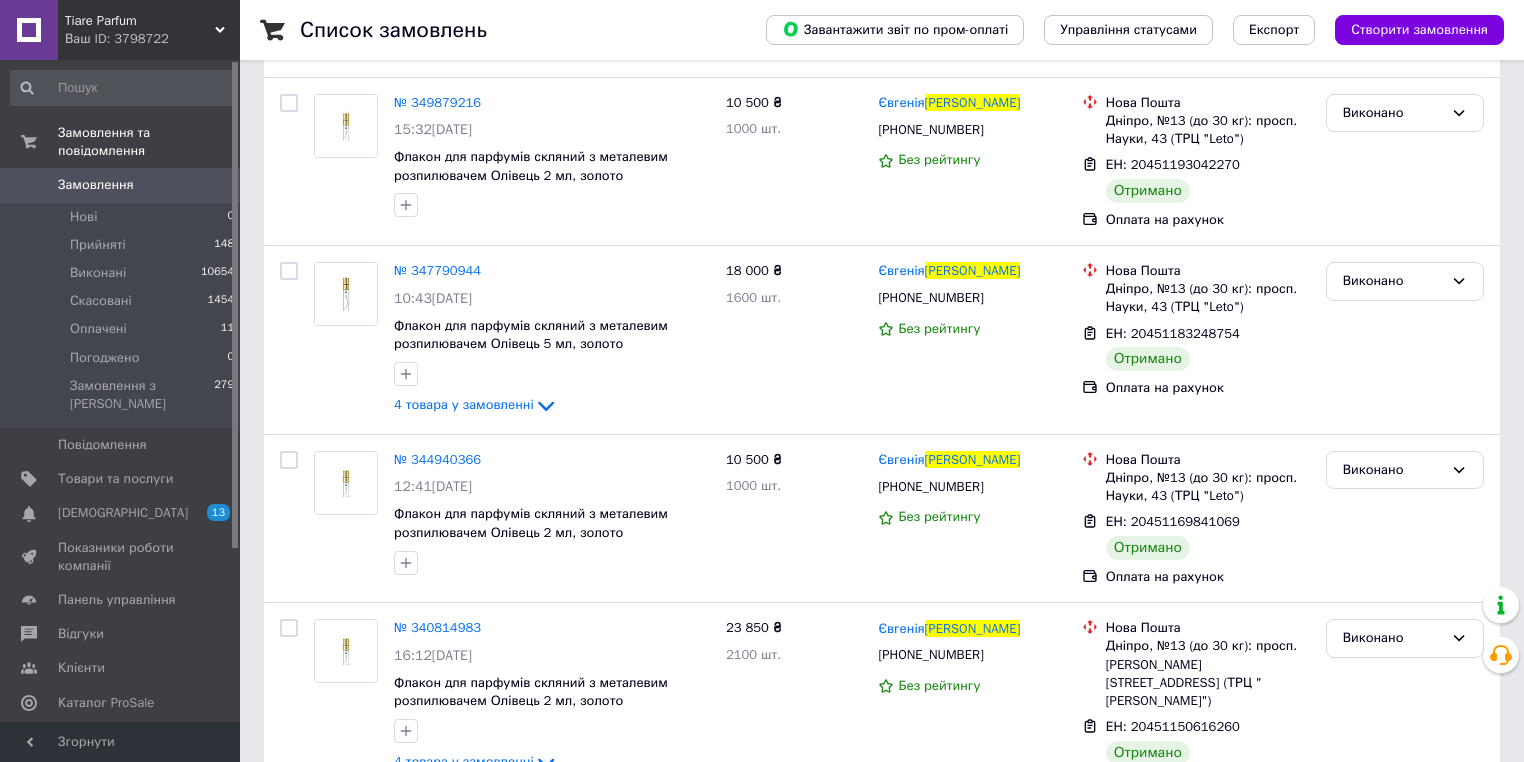 scroll, scrollTop: 320, scrollLeft: 0, axis: vertical 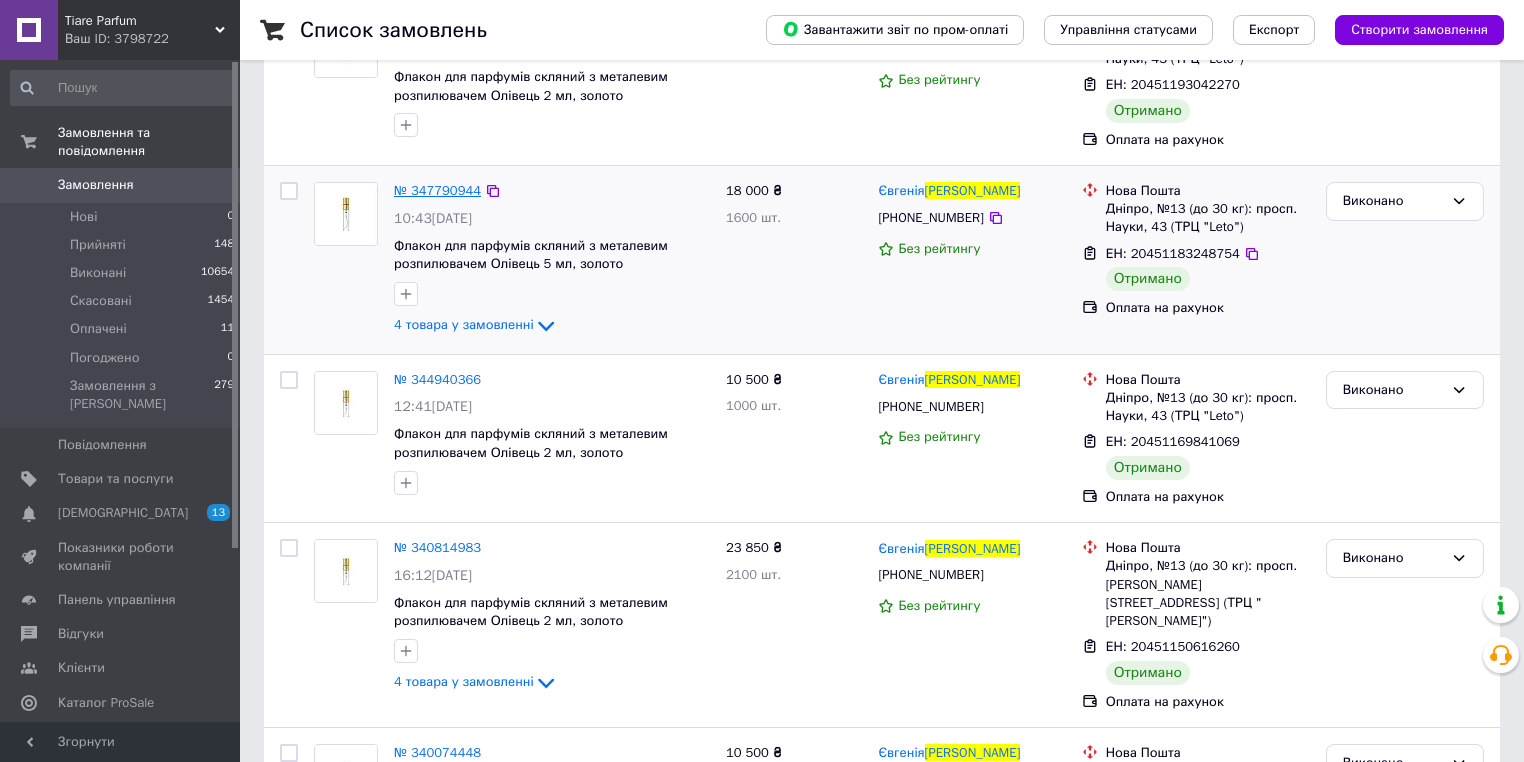 click on "№ 347790944" at bounding box center [437, 190] 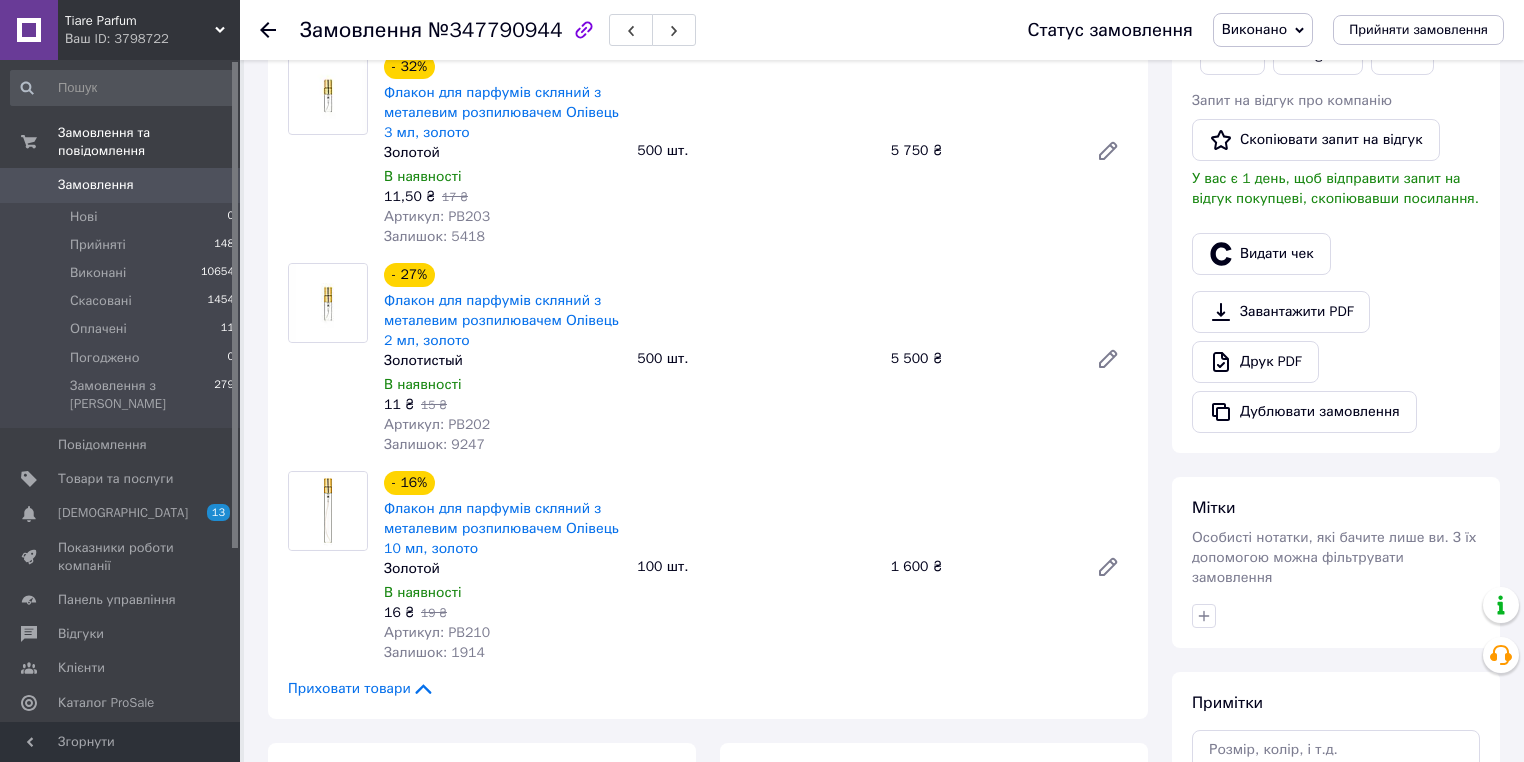 scroll, scrollTop: 480, scrollLeft: 0, axis: vertical 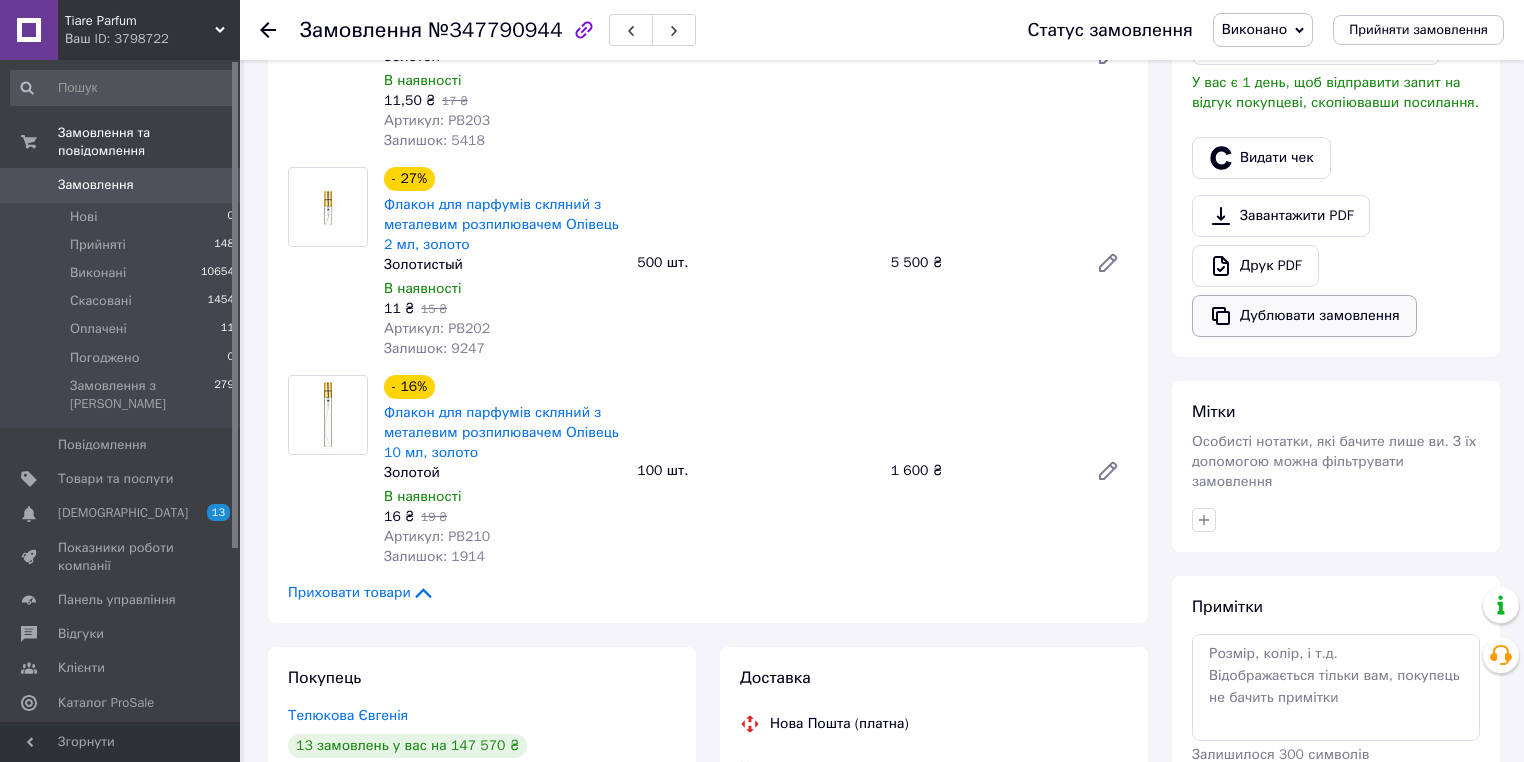 click 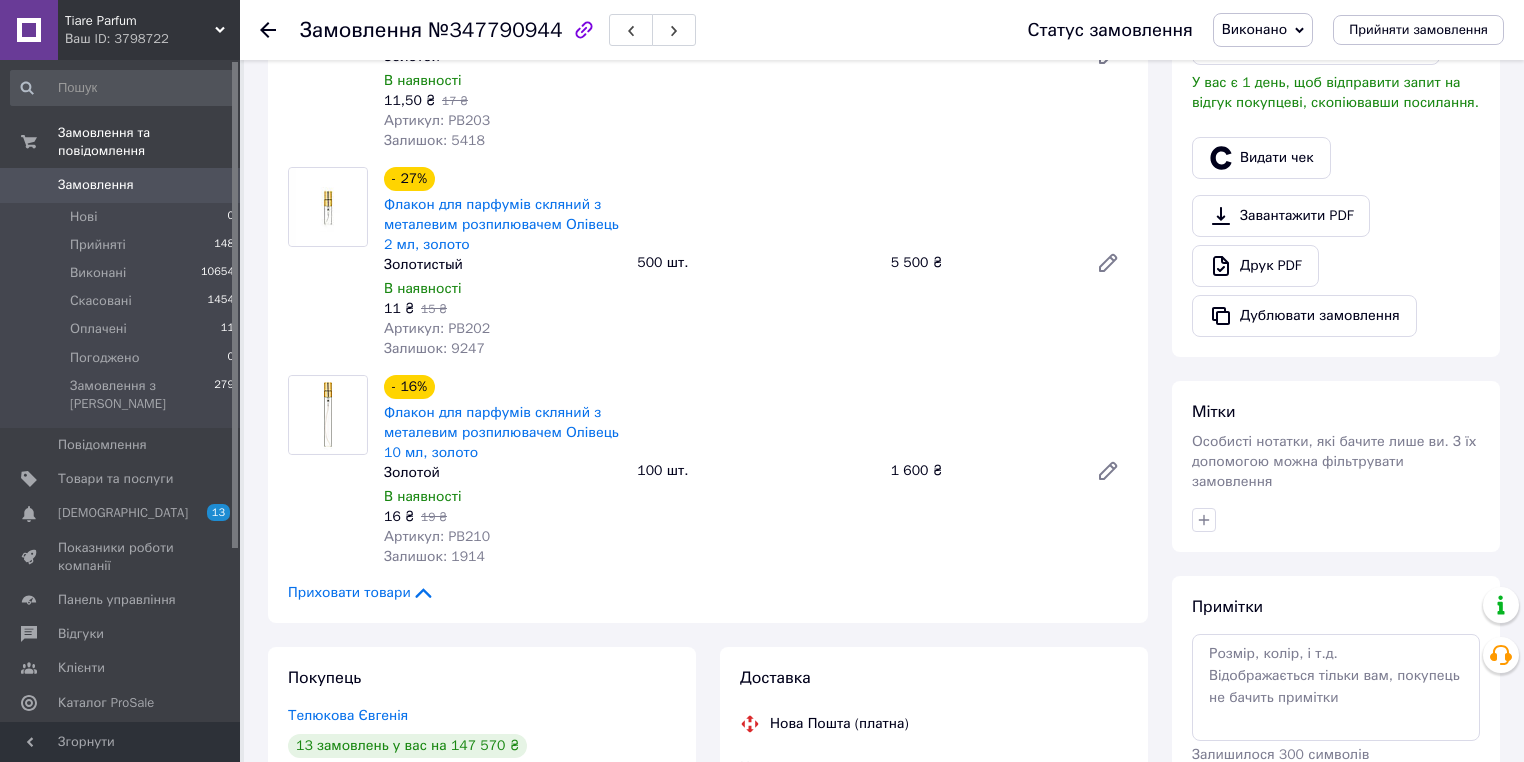 click 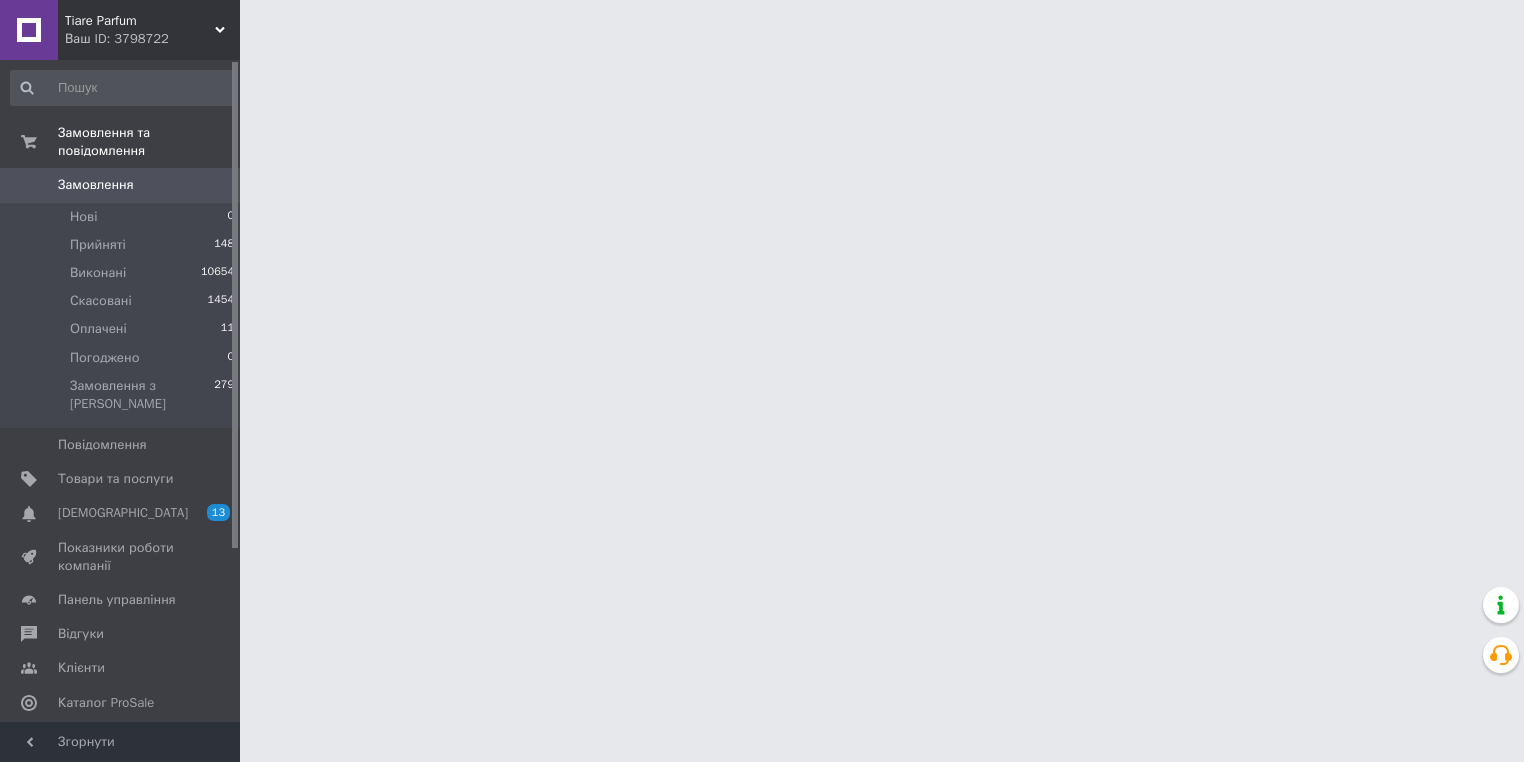 scroll, scrollTop: 0, scrollLeft: 0, axis: both 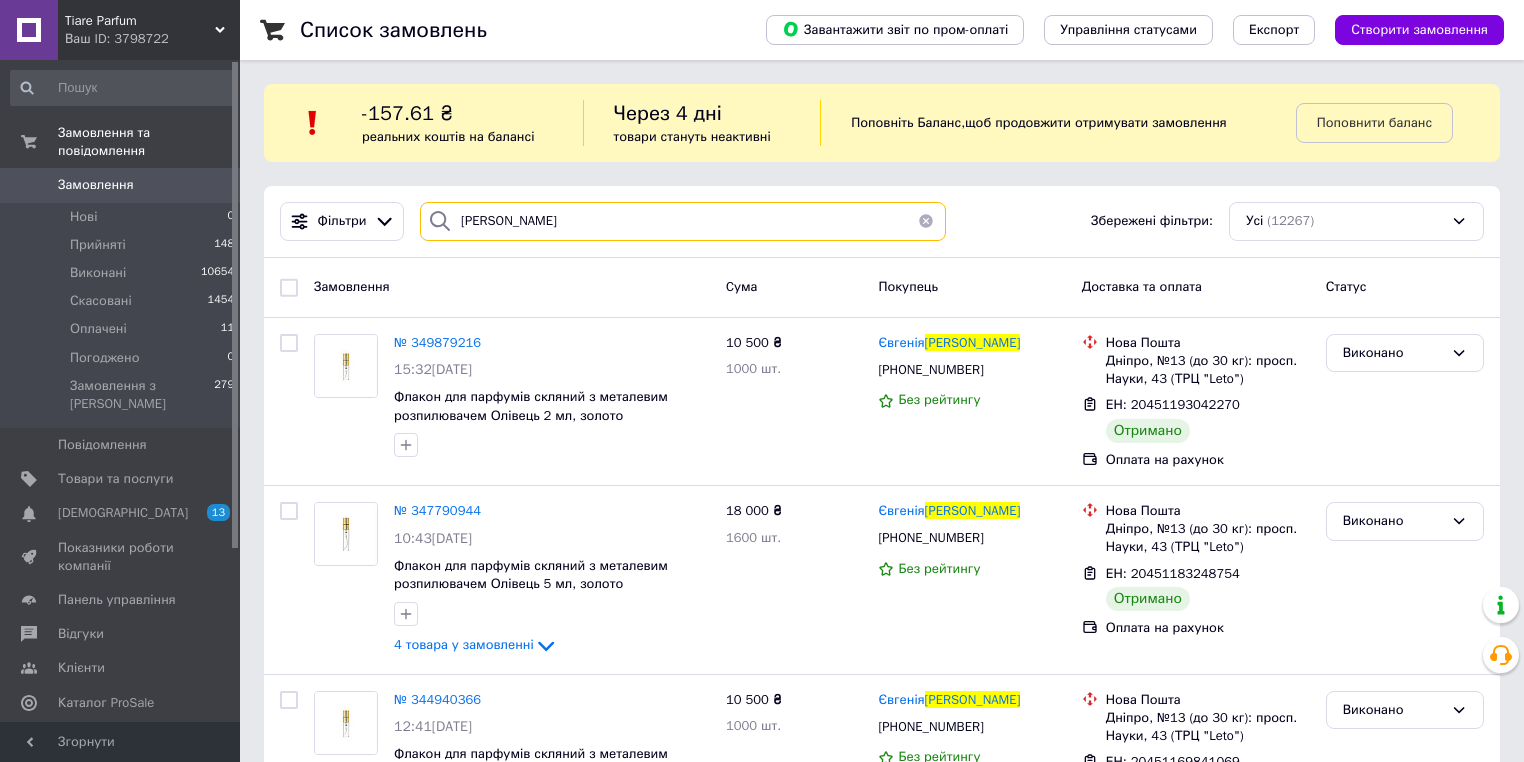 click on "Телюкова" at bounding box center [683, 221] 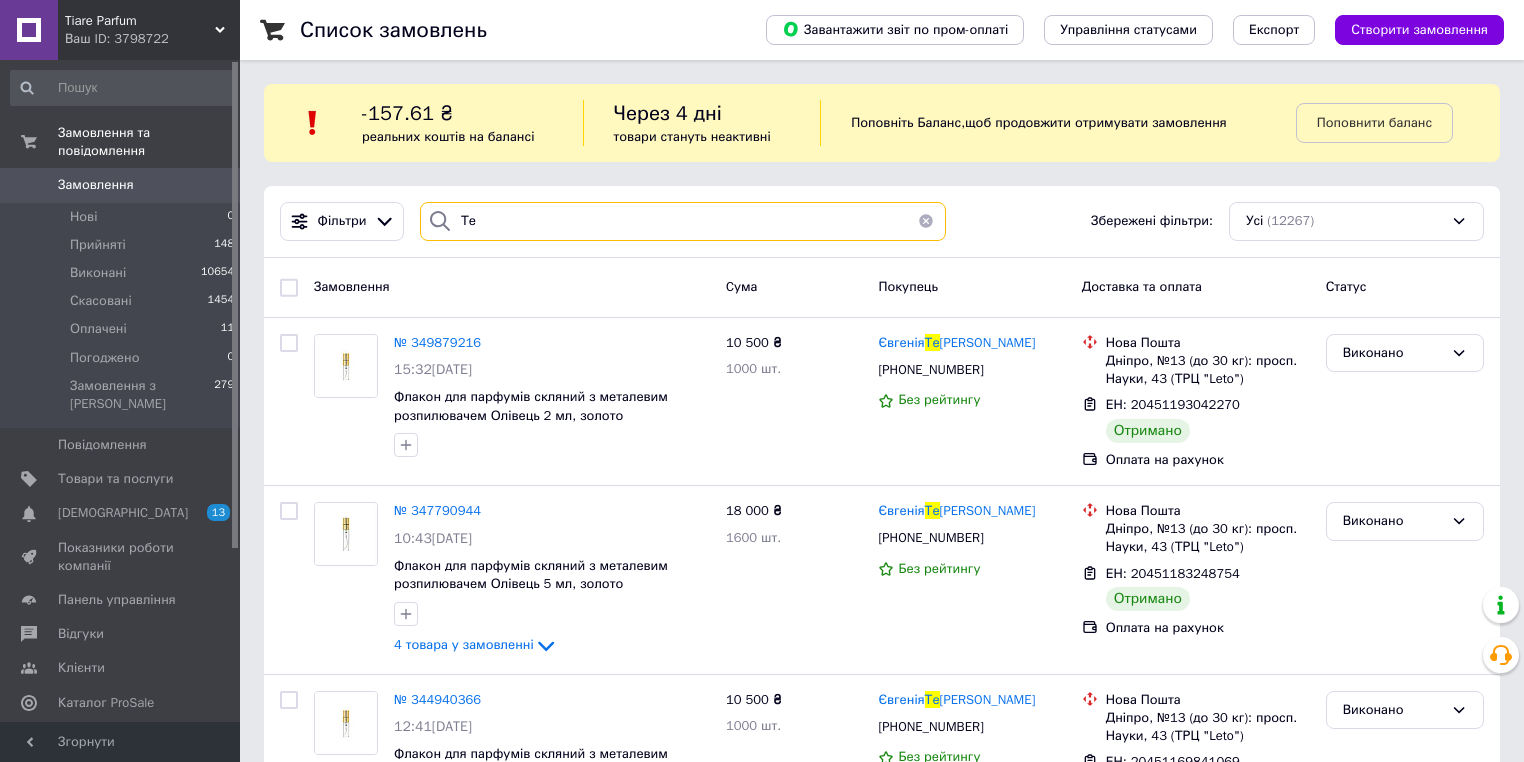 type on "Т" 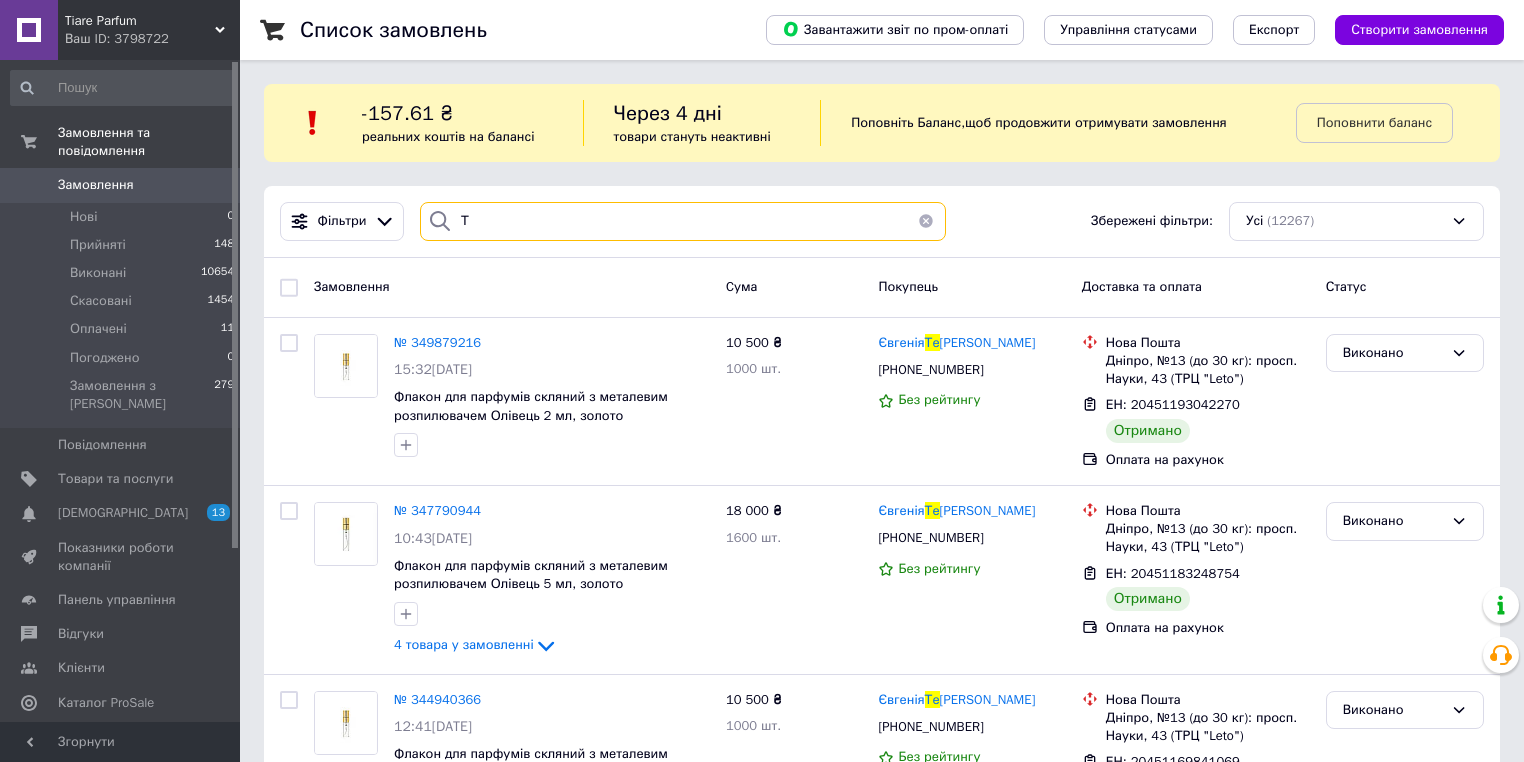 type 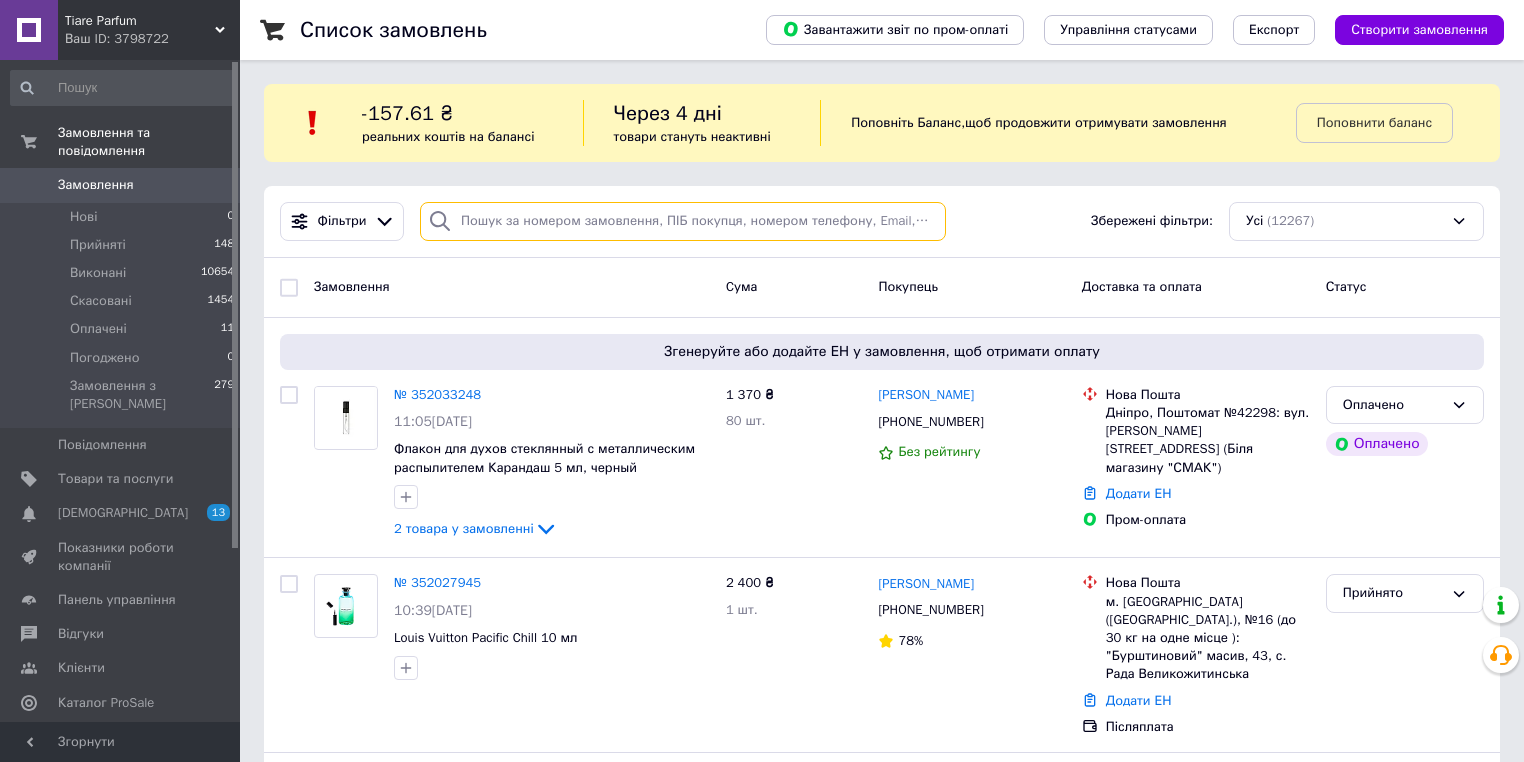 click at bounding box center (683, 221) 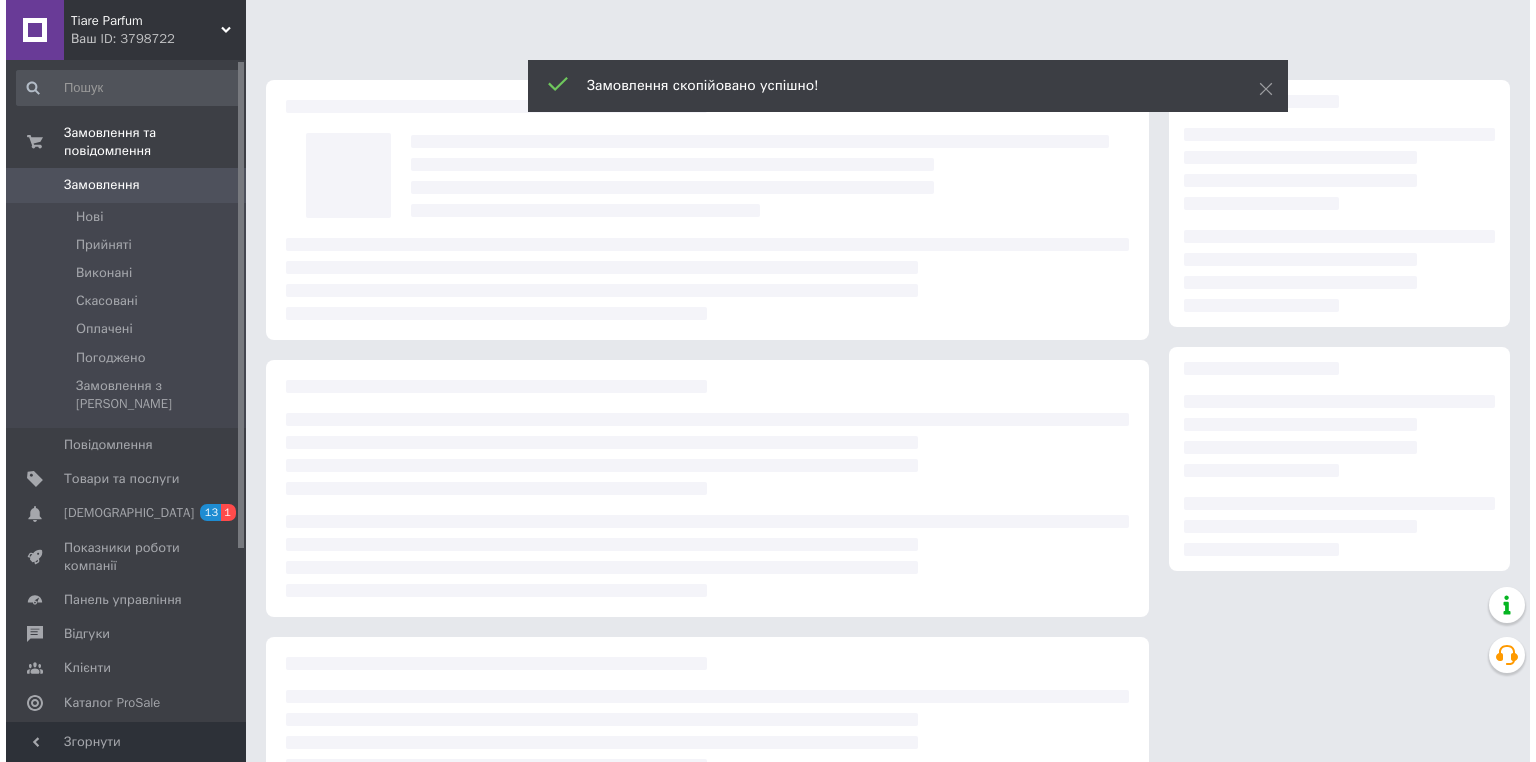 scroll, scrollTop: 0, scrollLeft: 0, axis: both 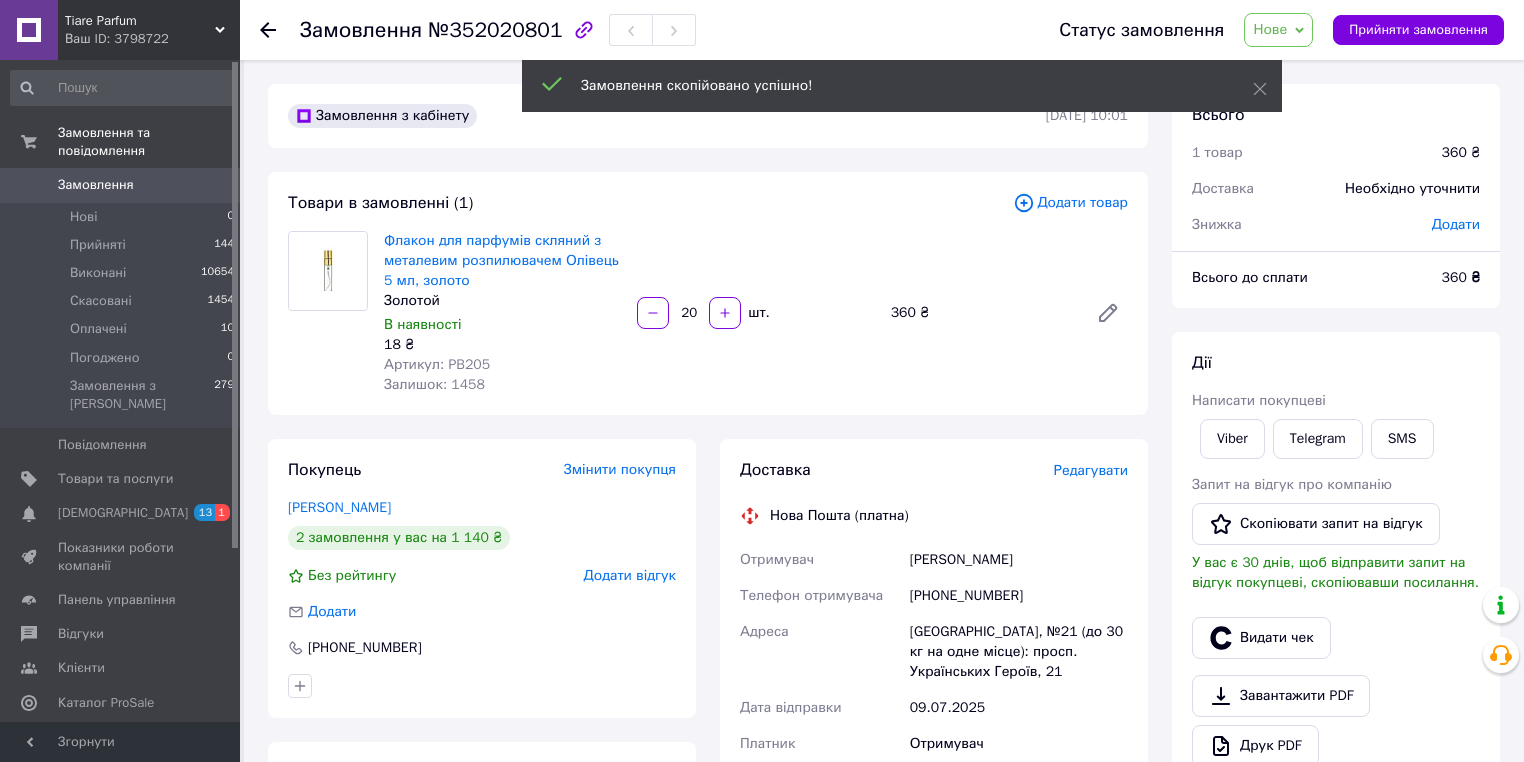 click 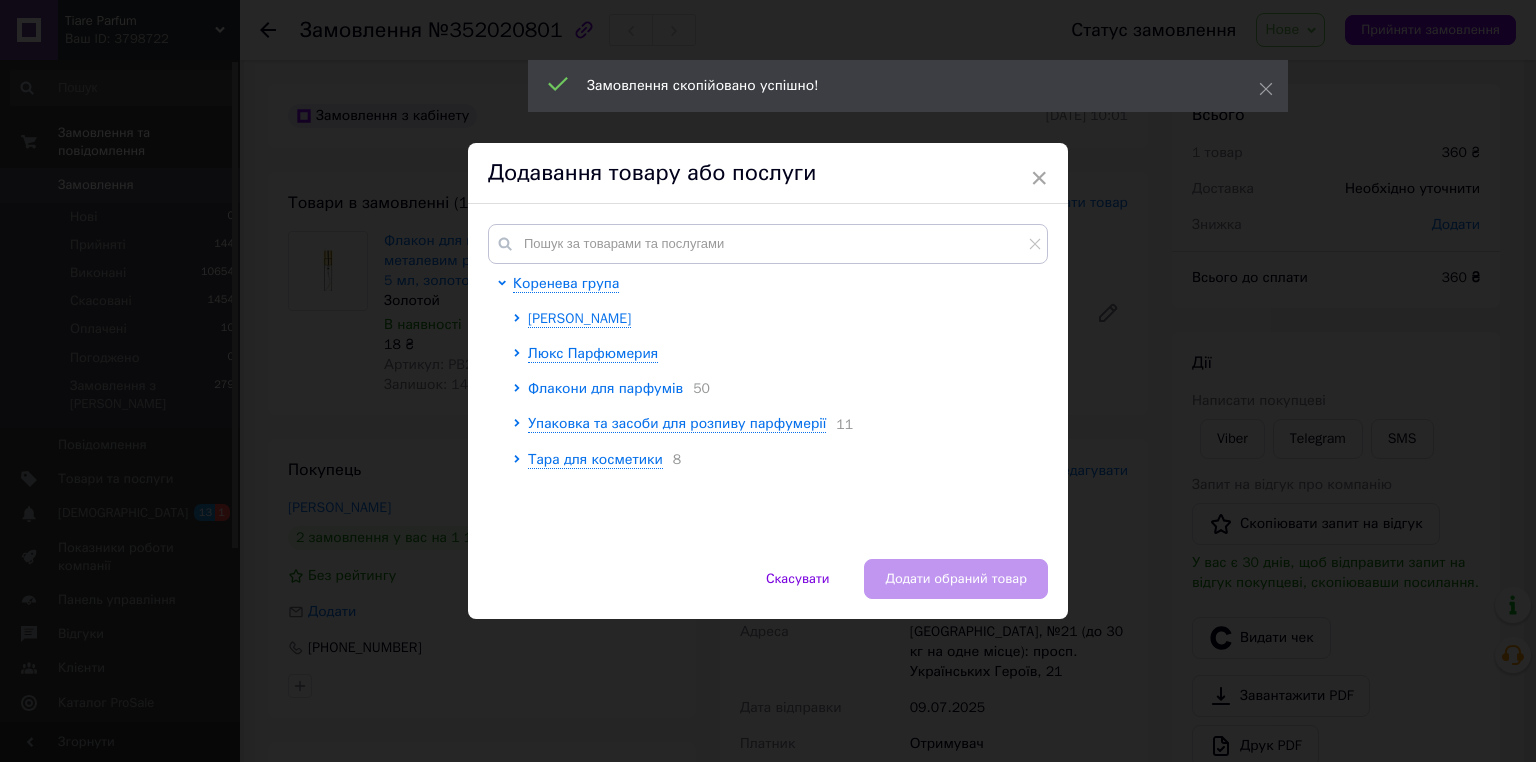 click on "Флакони для парфумів" at bounding box center [605, 388] 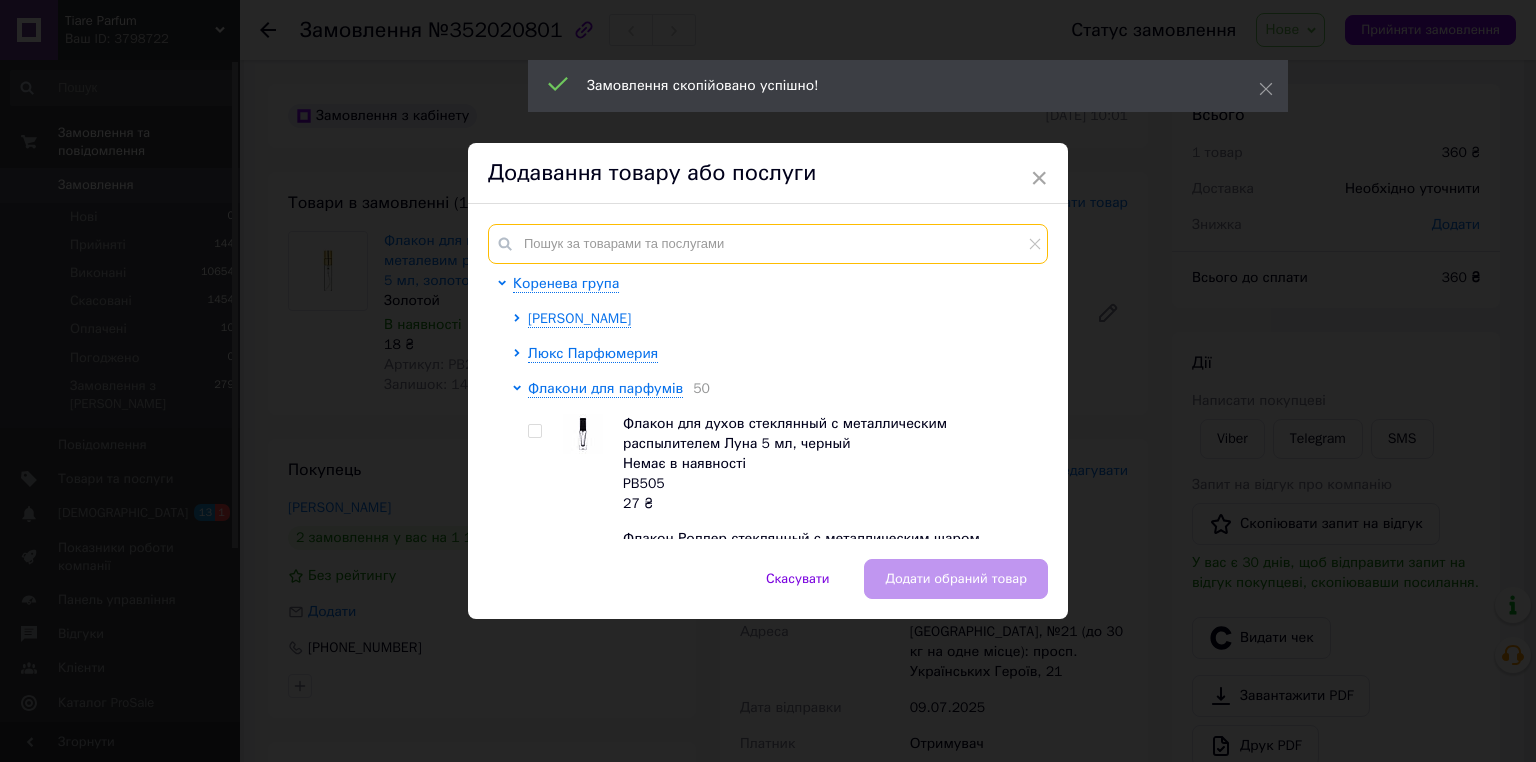 click at bounding box center [768, 244] 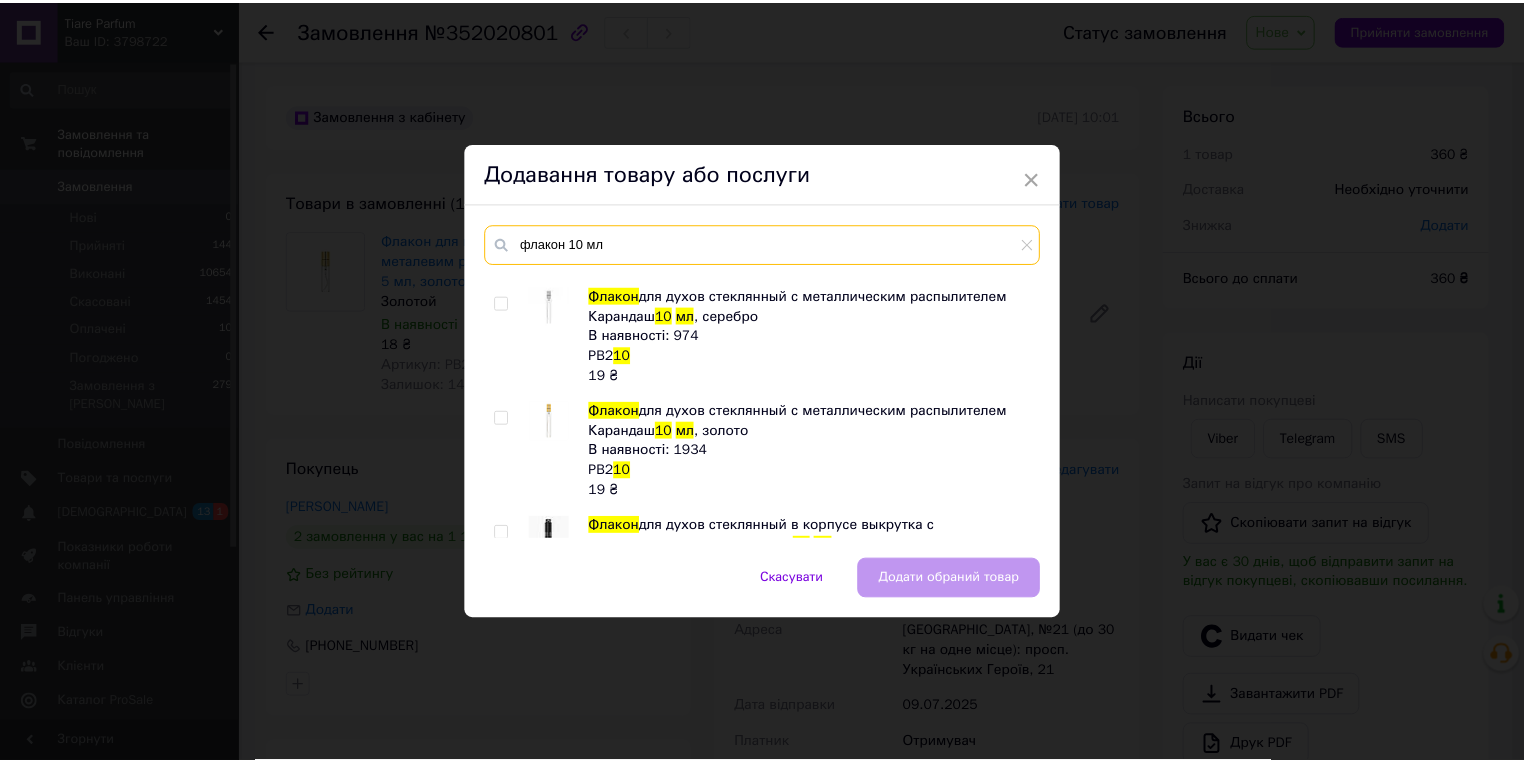 scroll, scrollTop: 429, scrollLeft: 0, axis: vertical 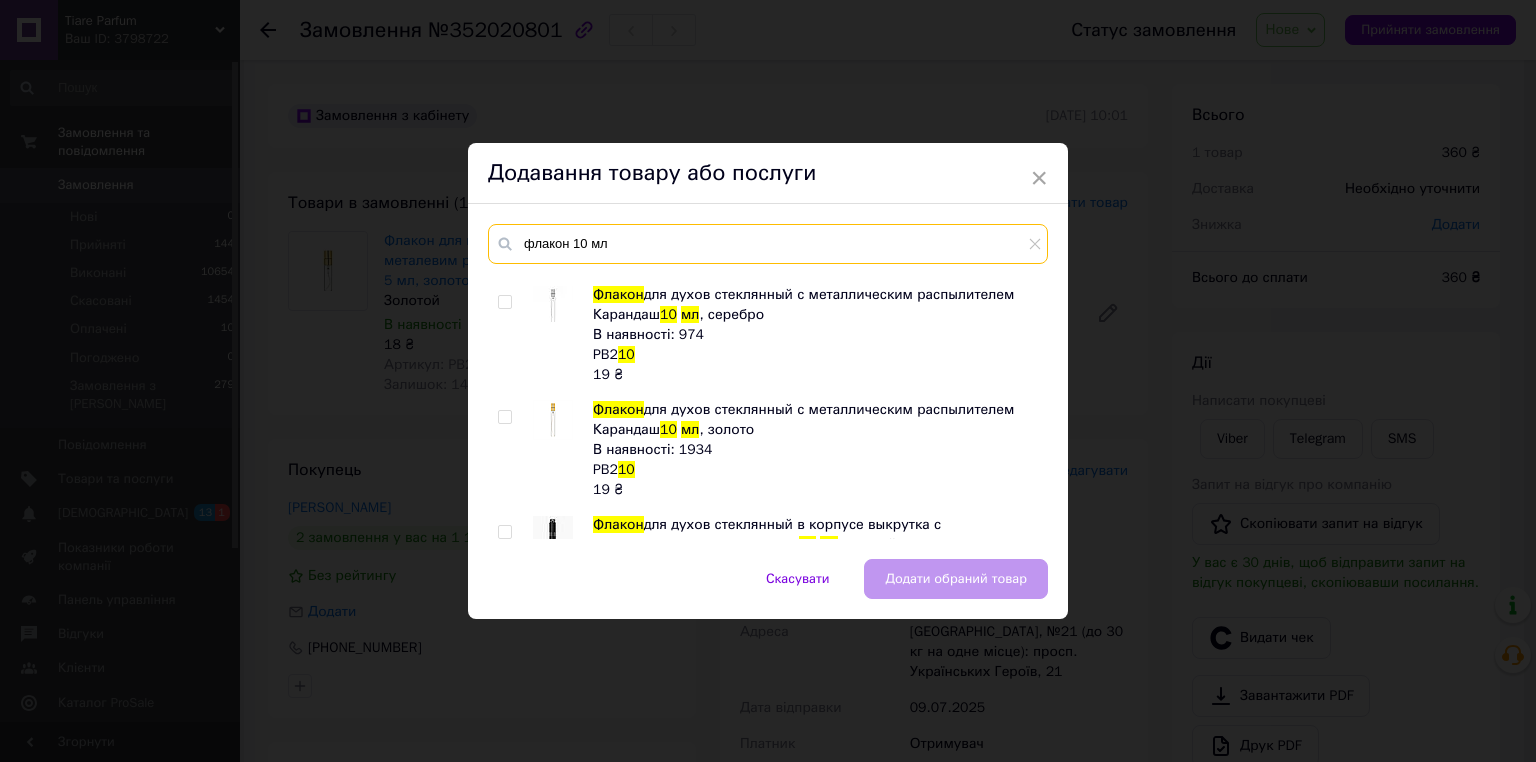 type on "флакон 10 мл" 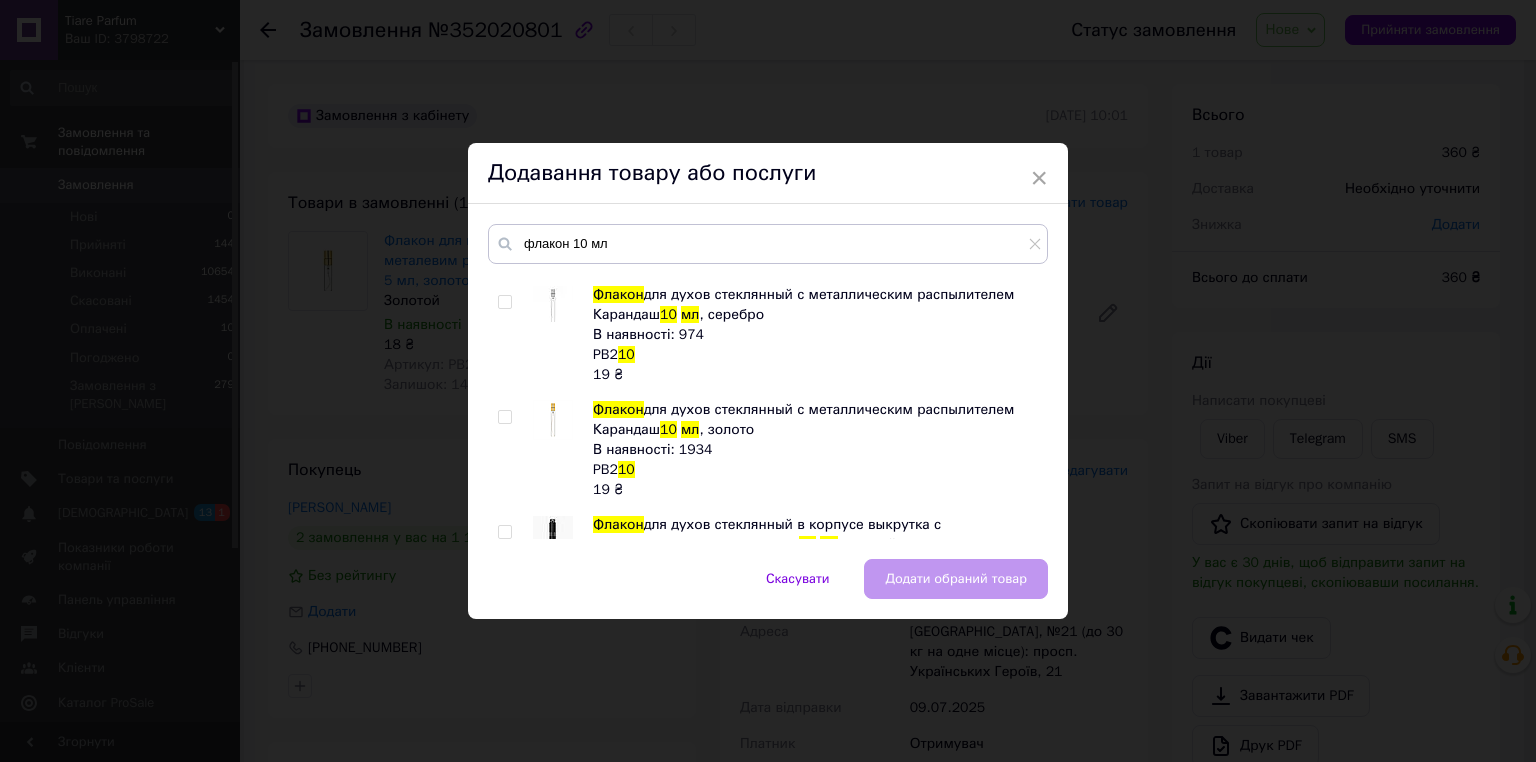 click at bounding box center (504, 417) 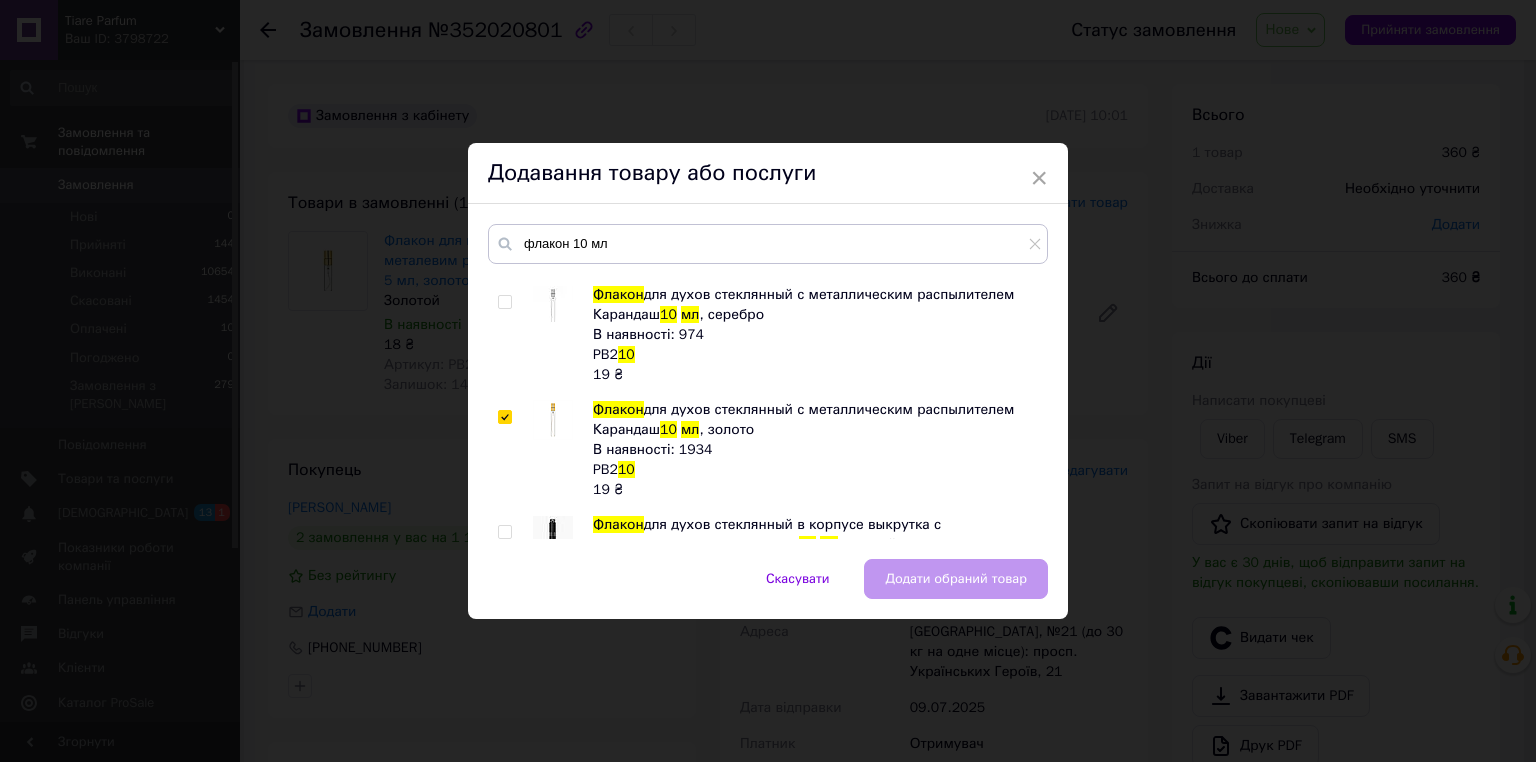 checkbox on "true" 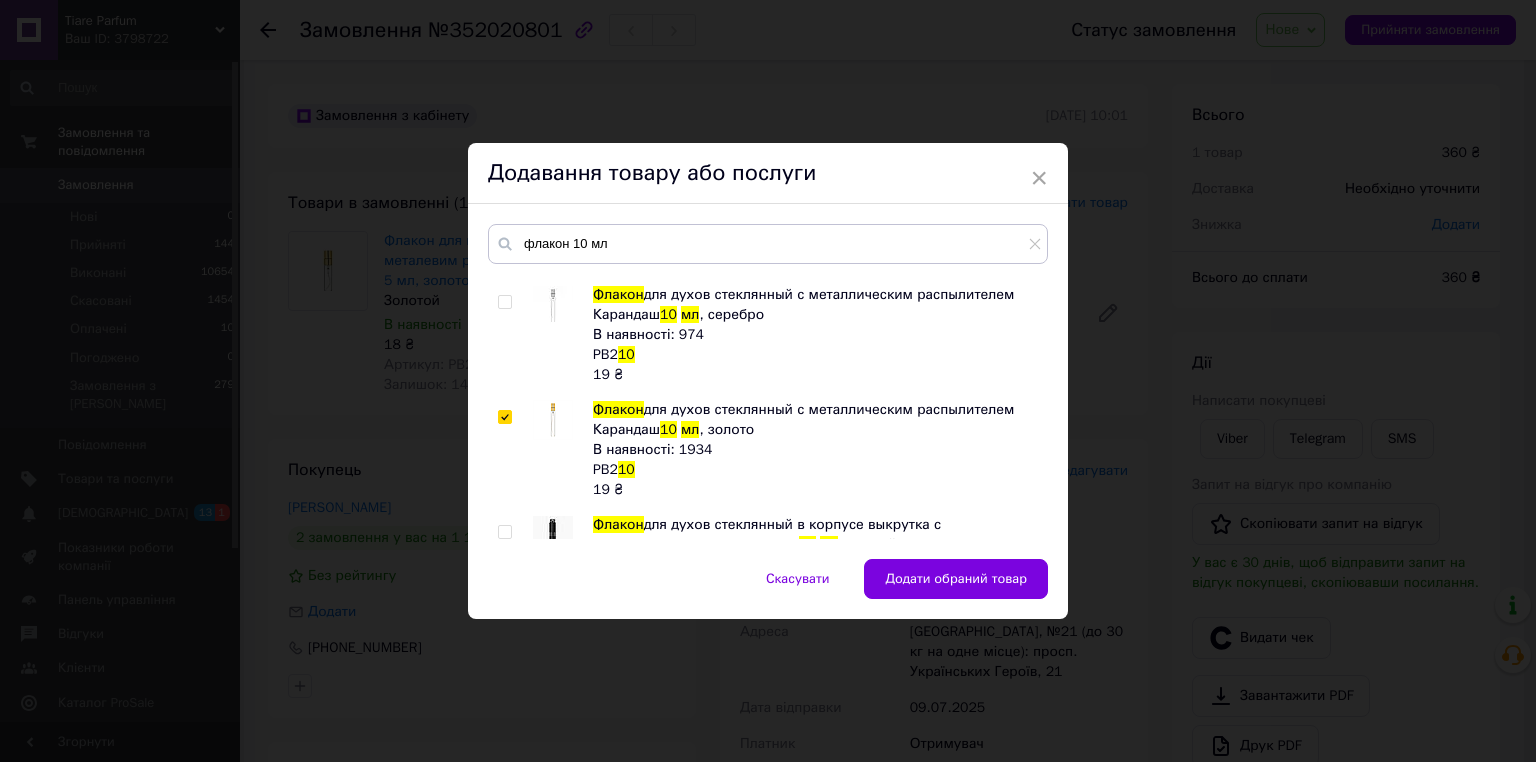 click on "Додати обраний товар" at bounding box center [956, 579] 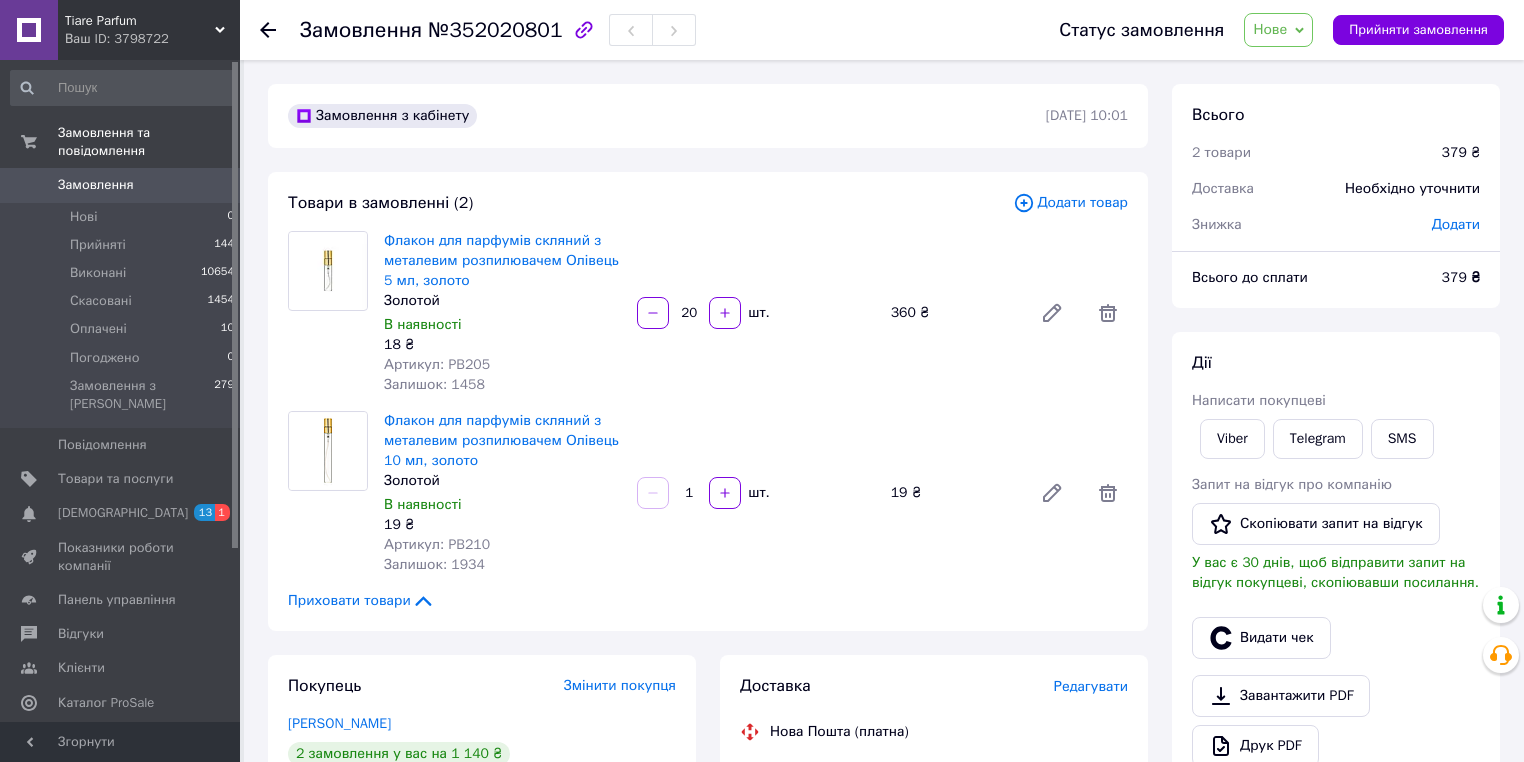 click on "1" at bounding box center (689, 493) 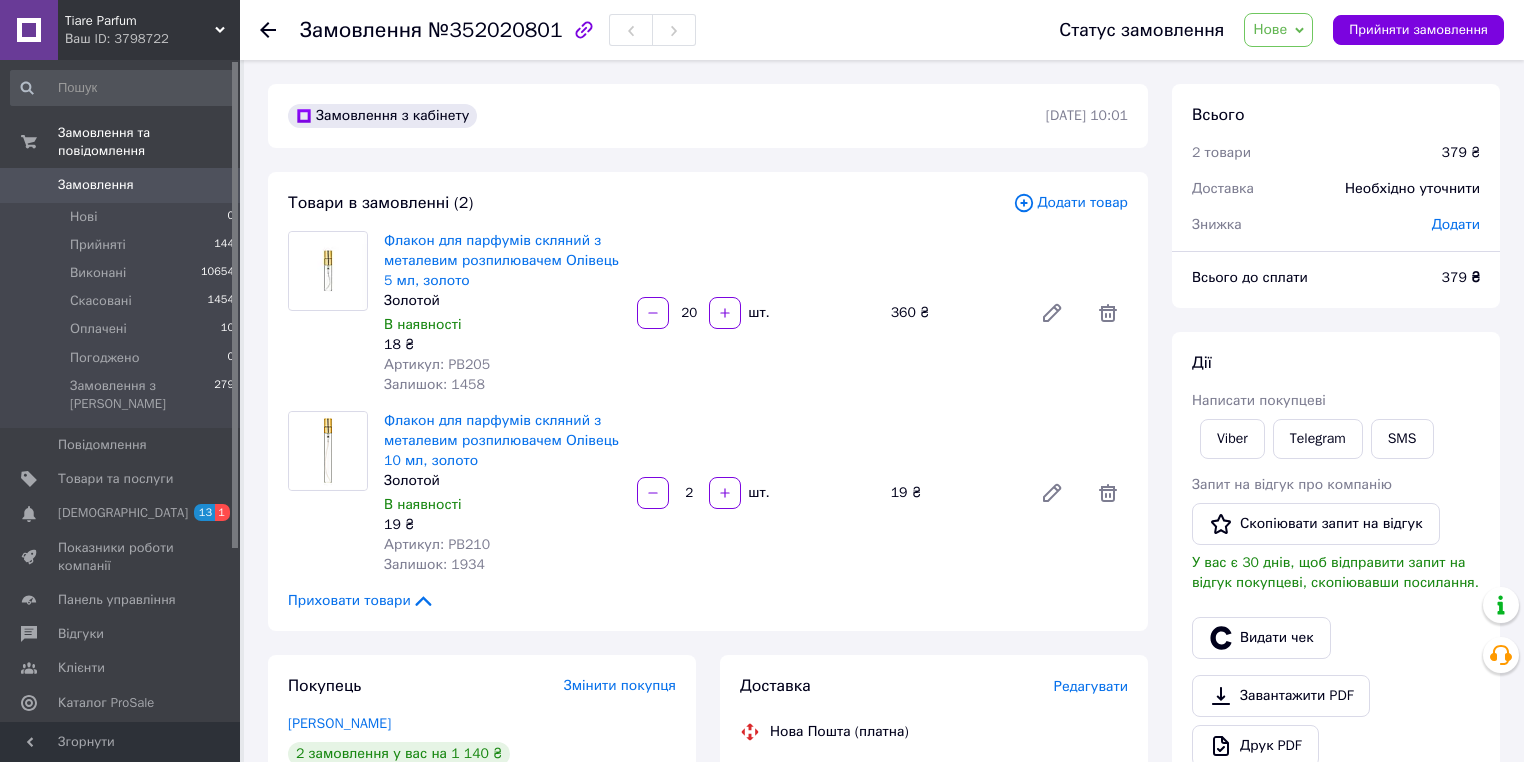 type on "20" 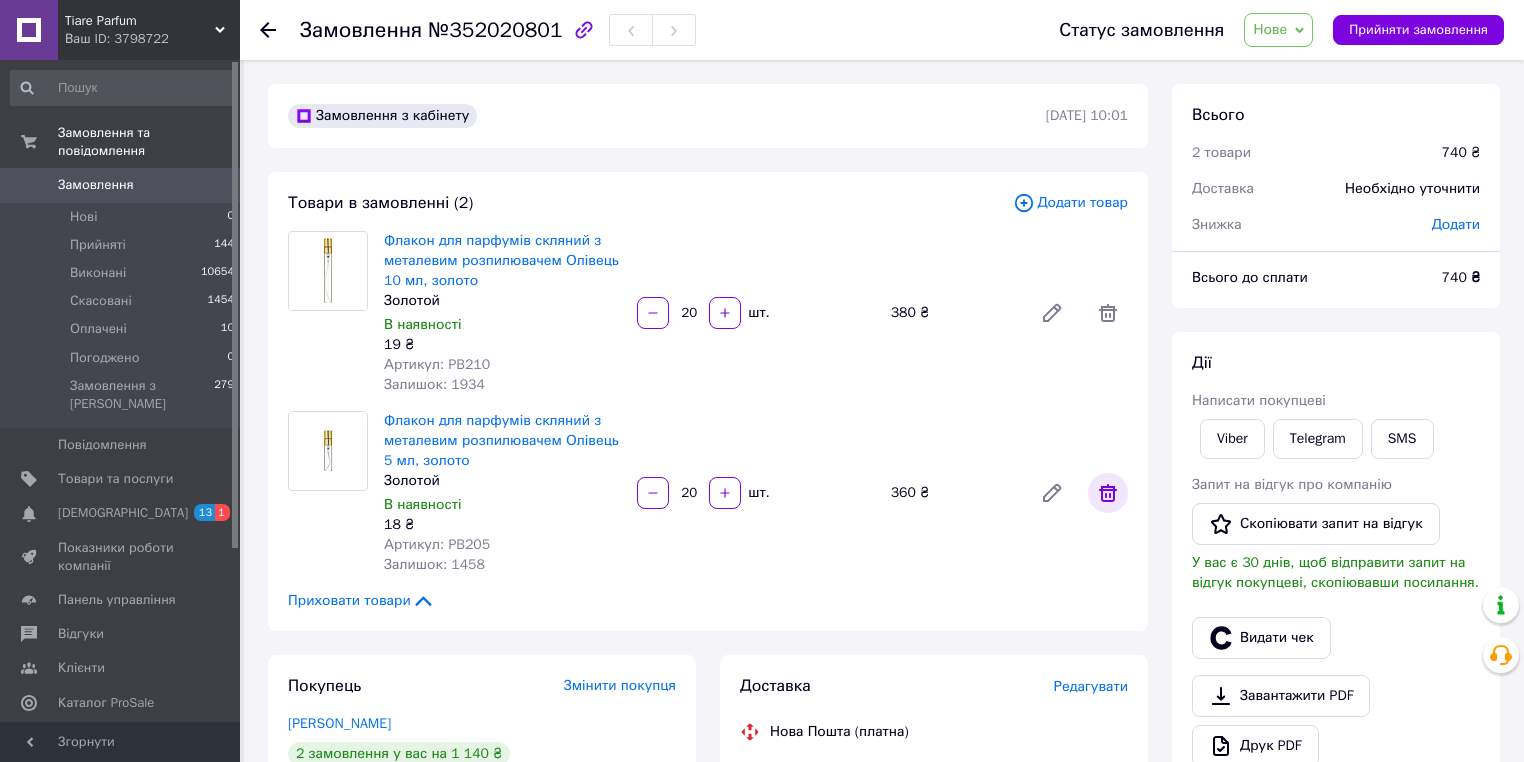 click 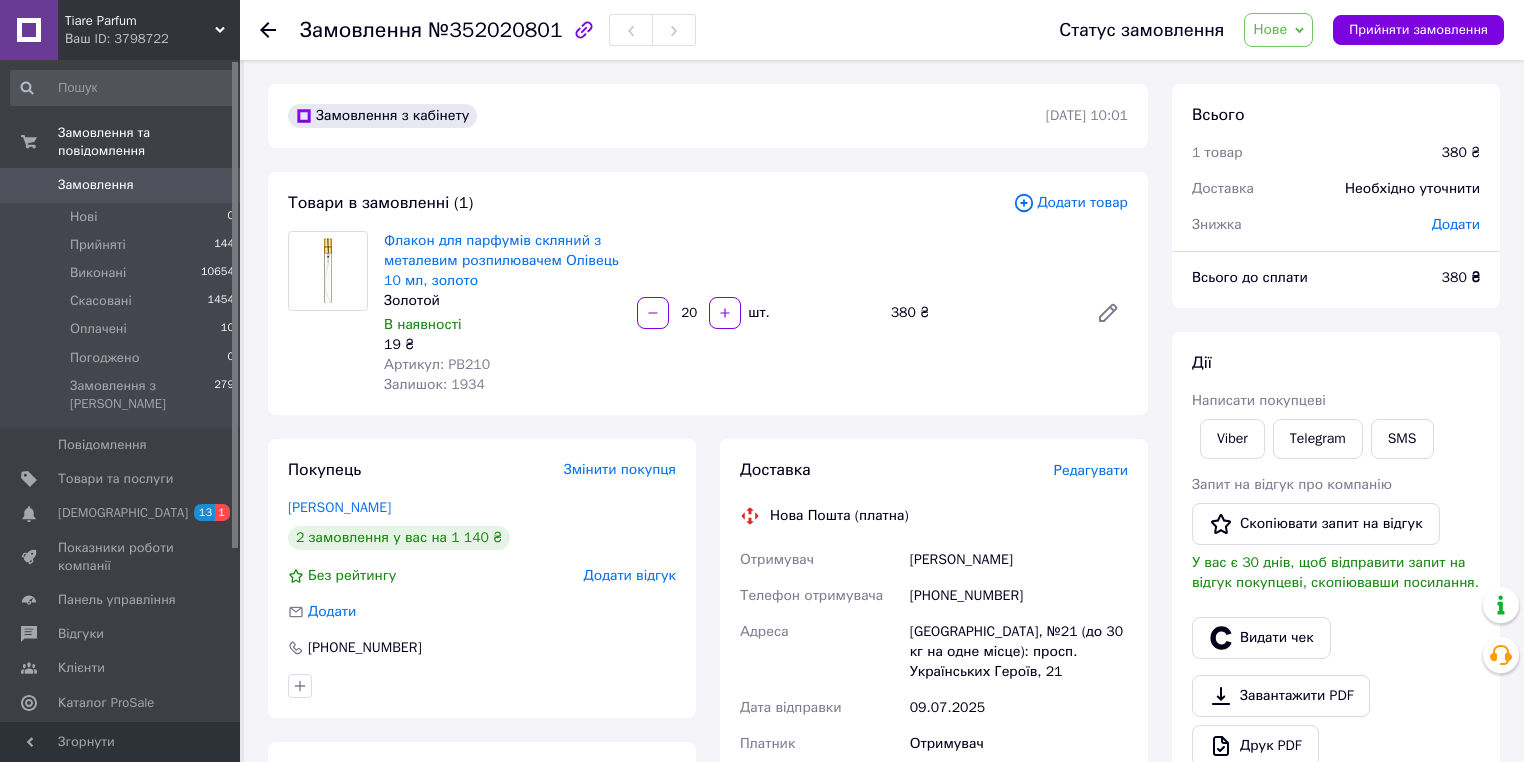 click 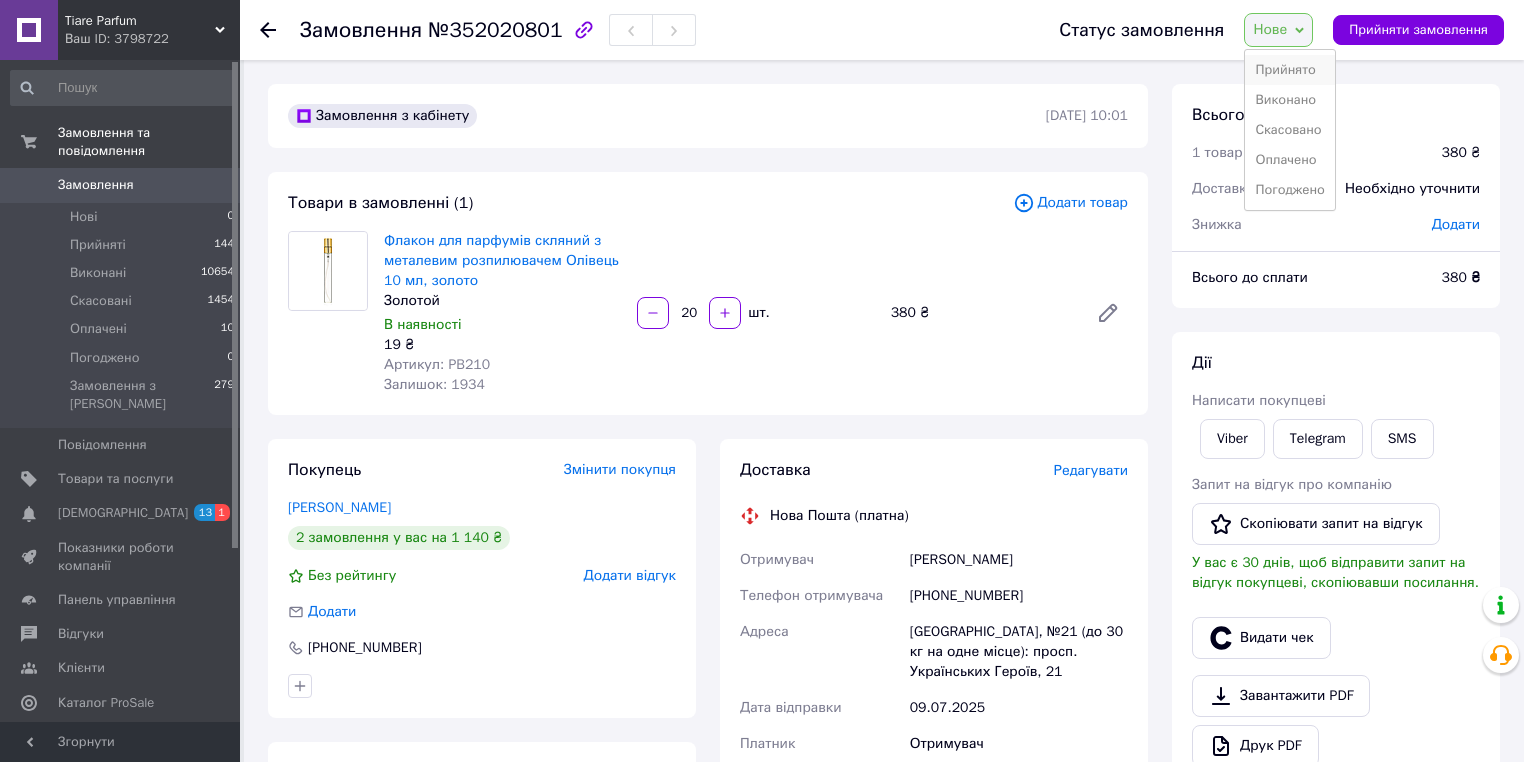 click on "Прийнято" at bounding box center [1289, 70] 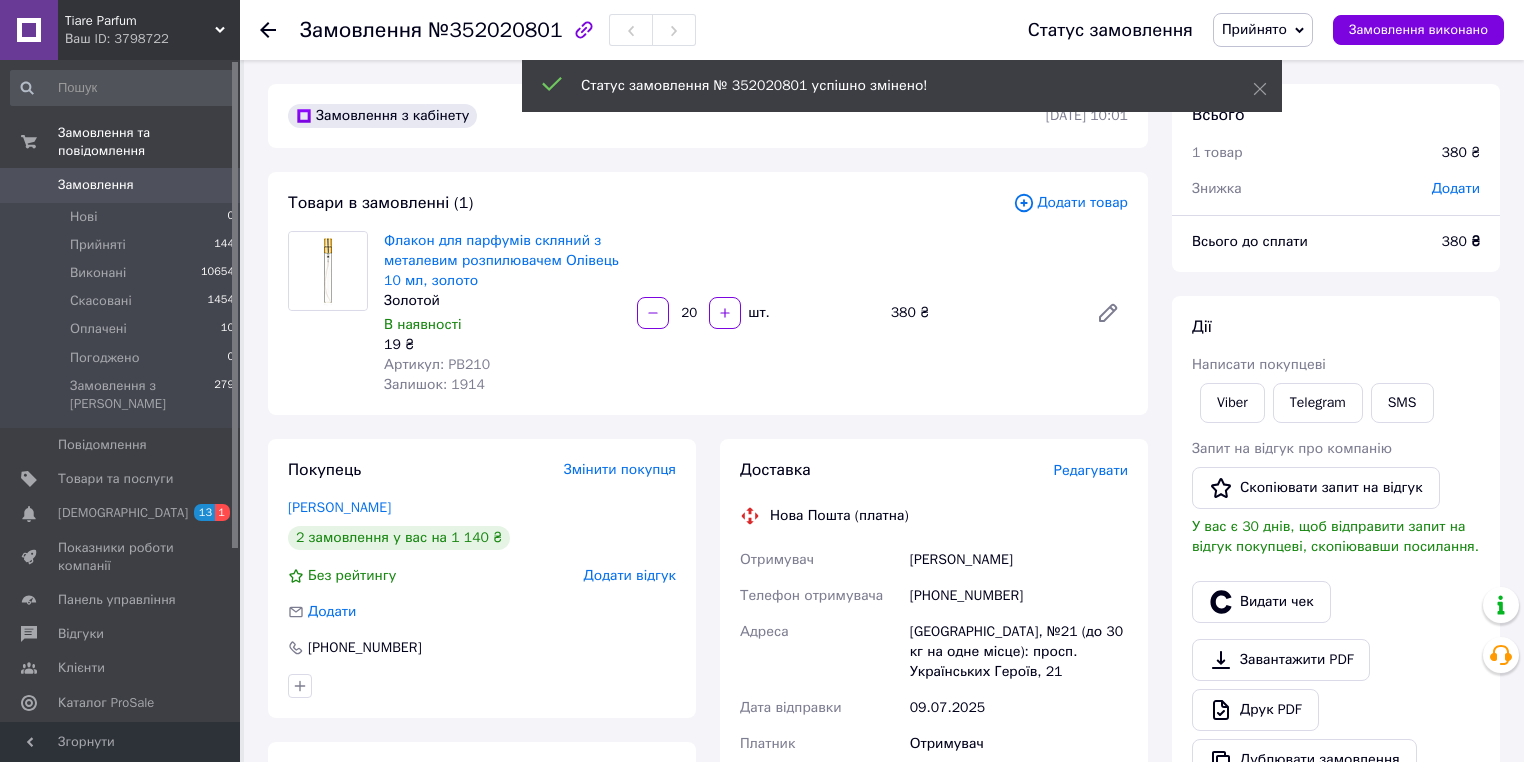 click 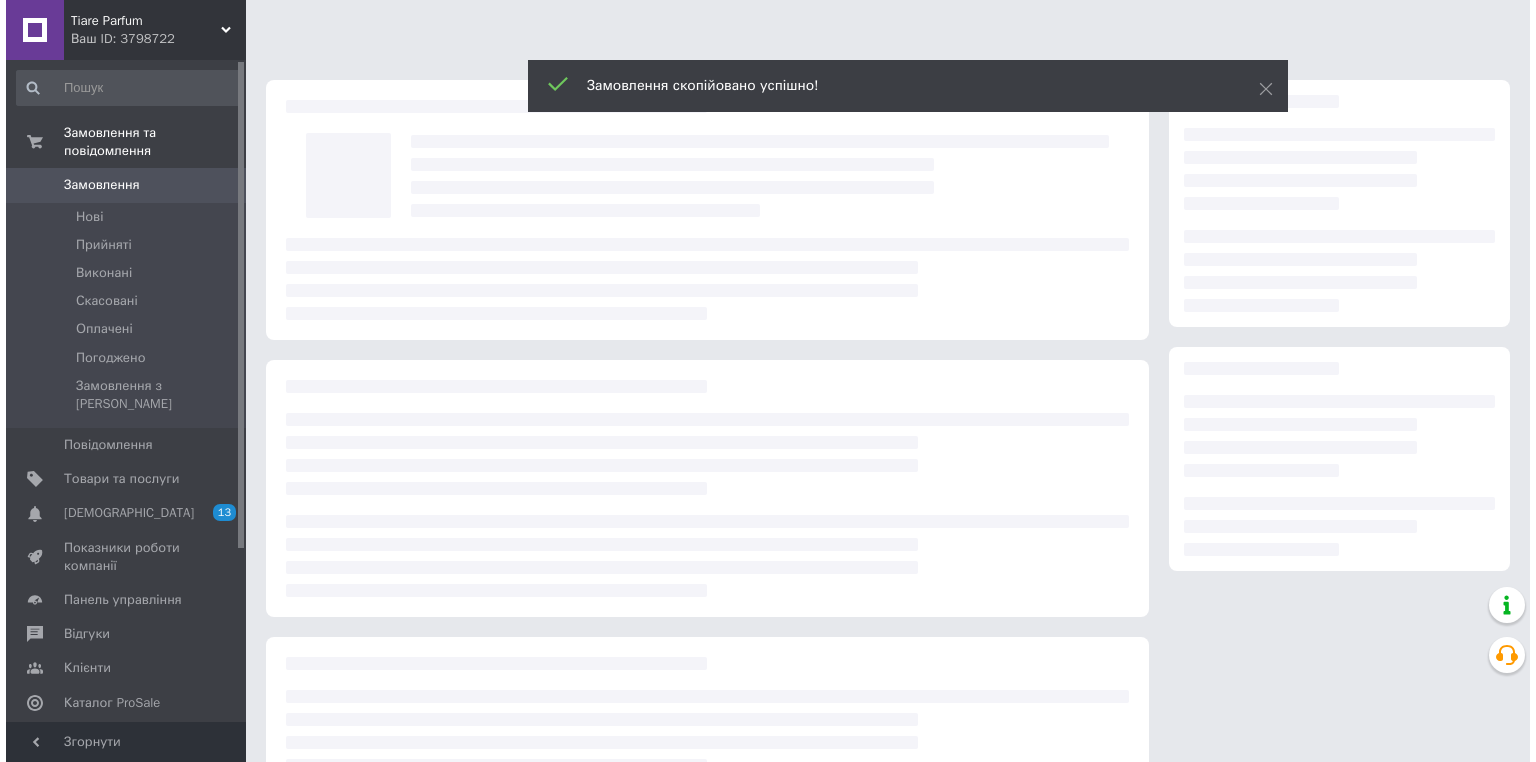 scroll, scrollTop: 0, scrollLeft: 0, axis: both 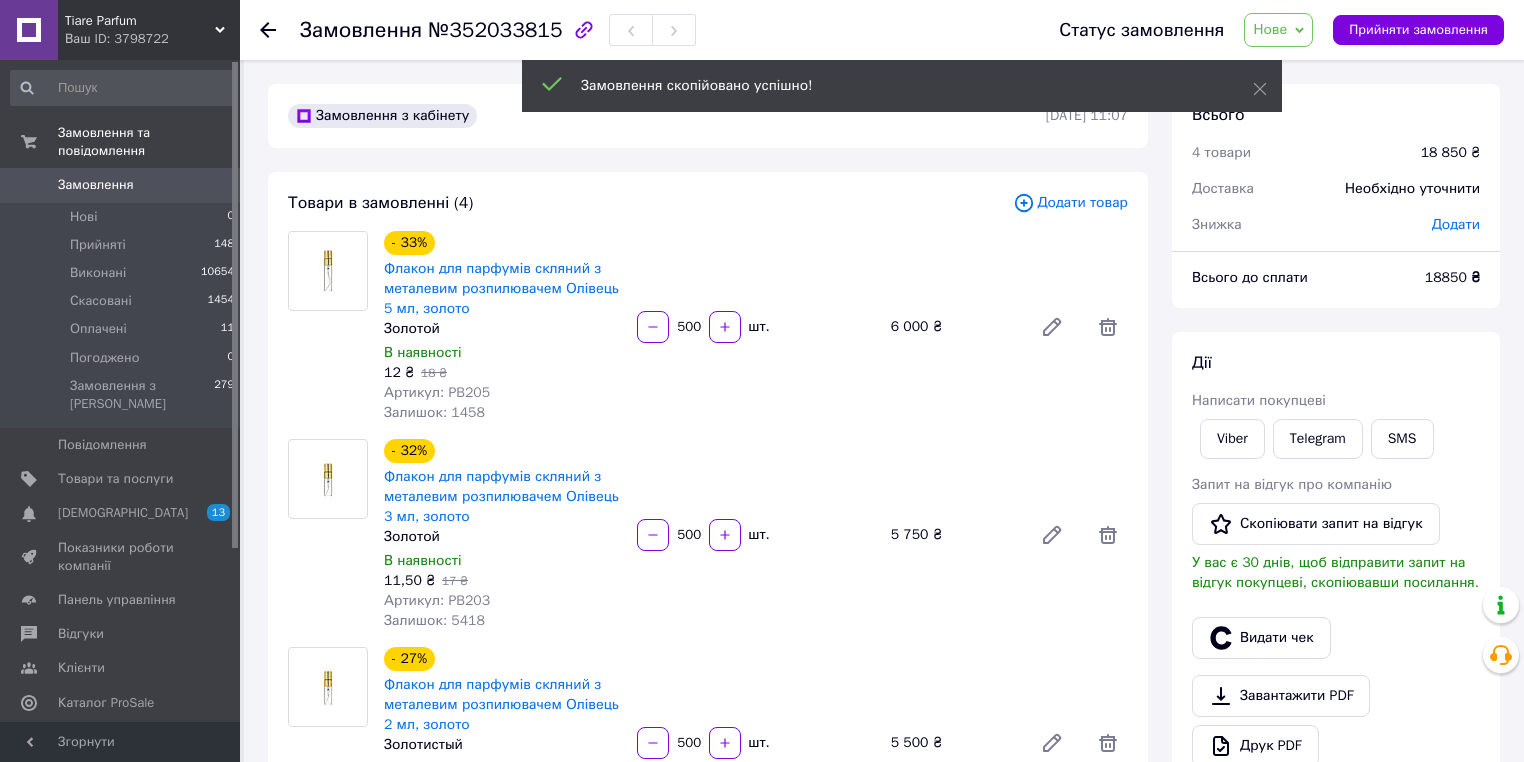 click 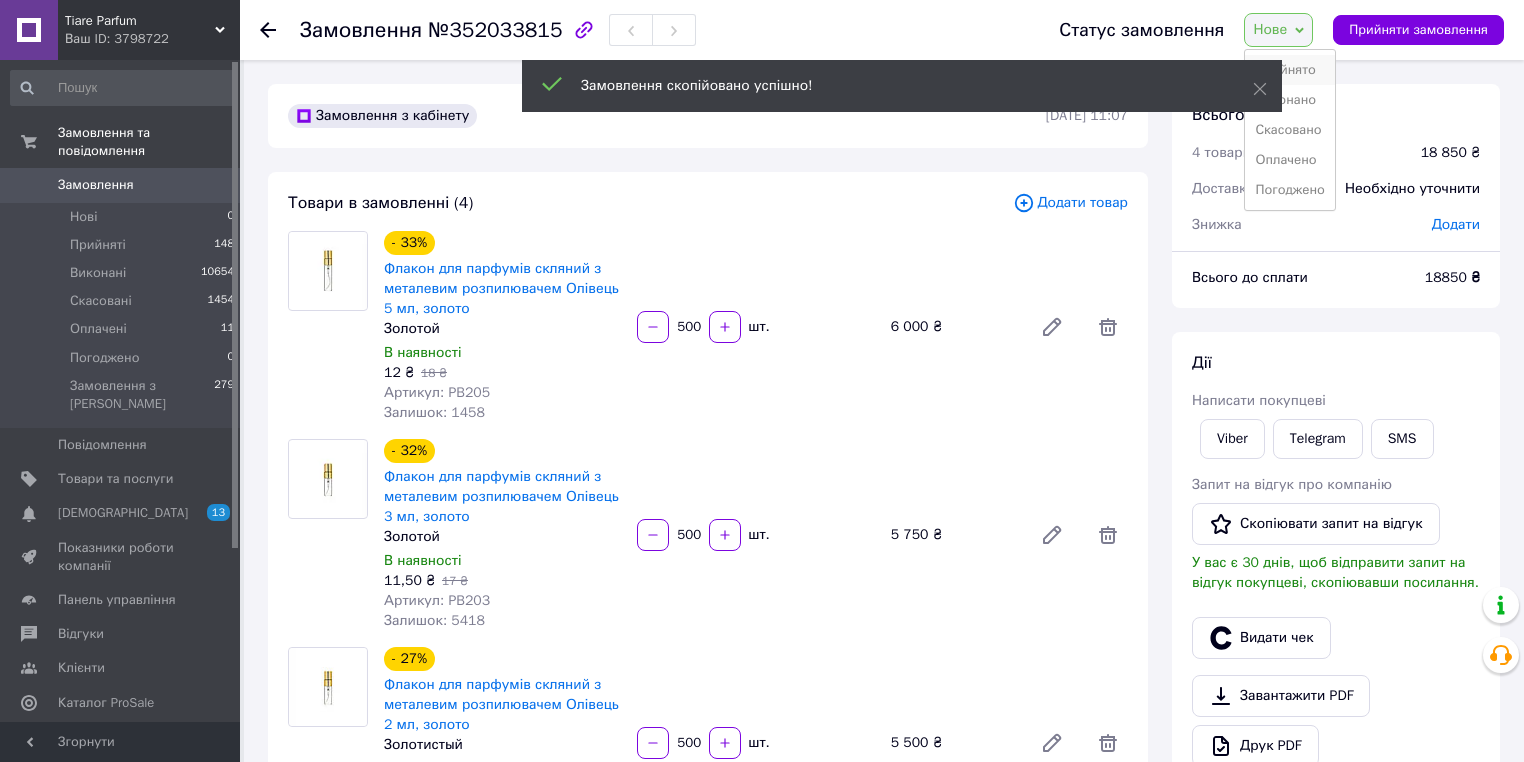 click on "Прийнято" at bounding box center (1289, 70) 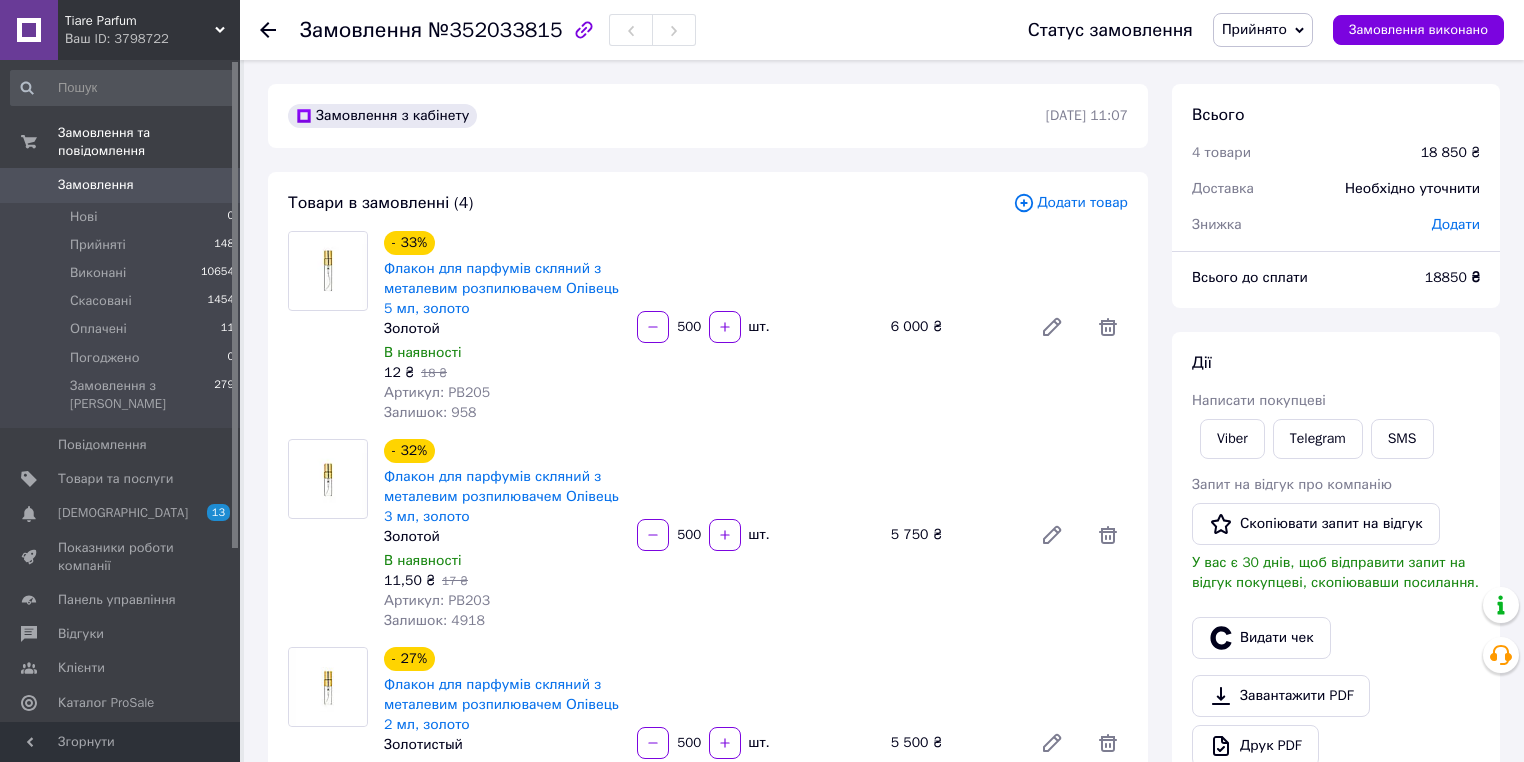 click 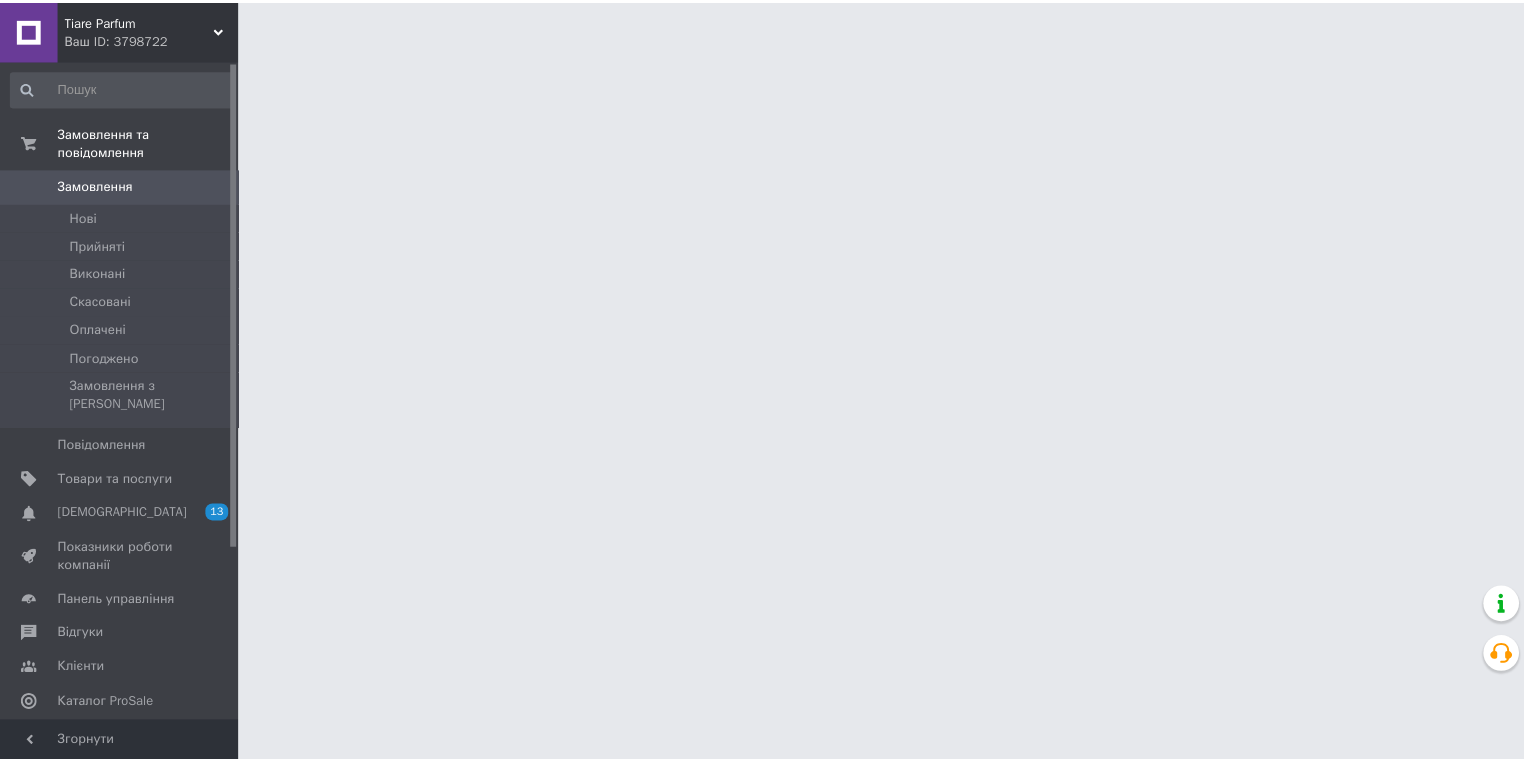 scroll, scrollTop: 0, scrollLeft: 0, axis: both 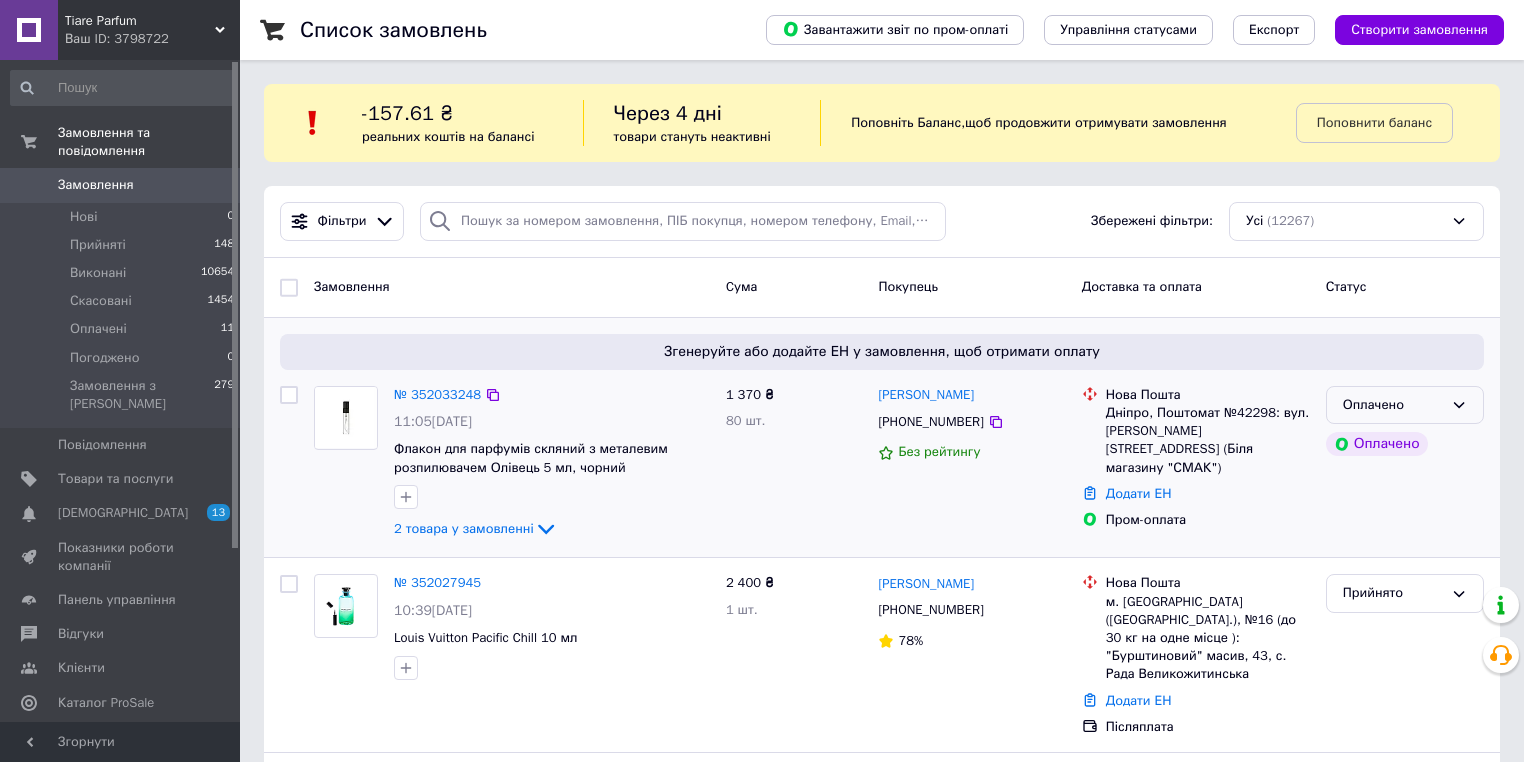 click 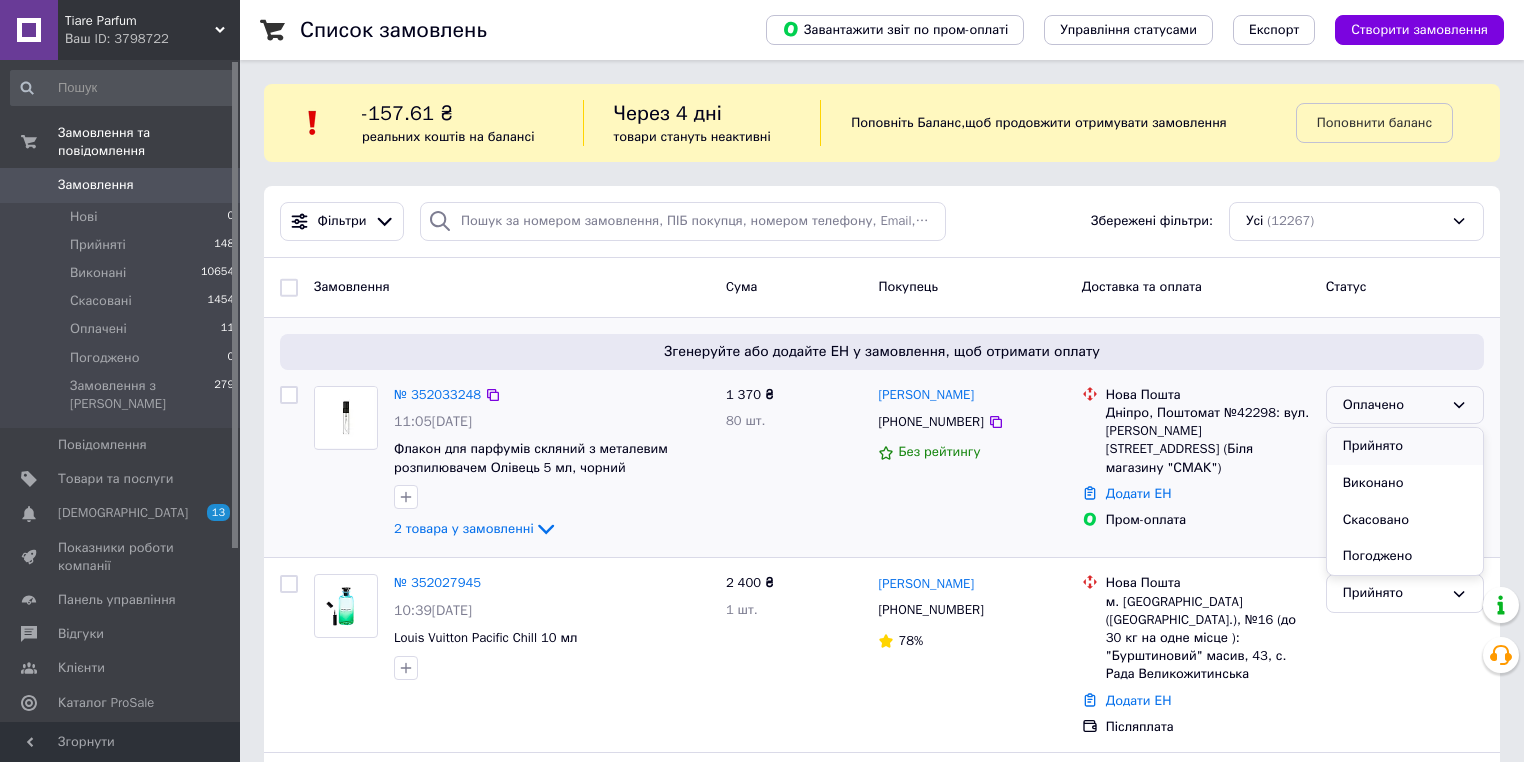 click on "Прийнято" at bounding box center [1405, 446] 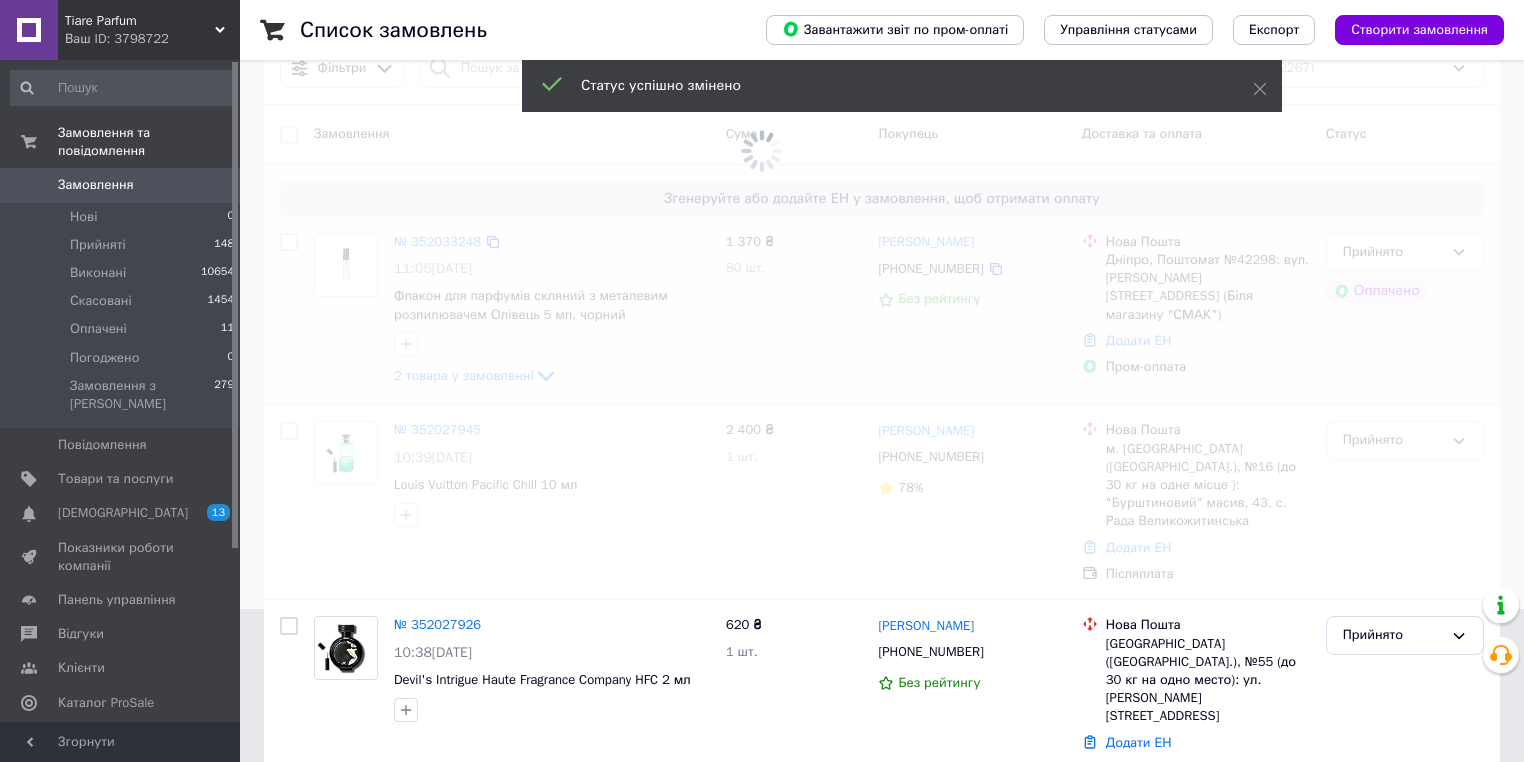 scroll, scrollTop: 0, scrollLeft: 0, axis: both 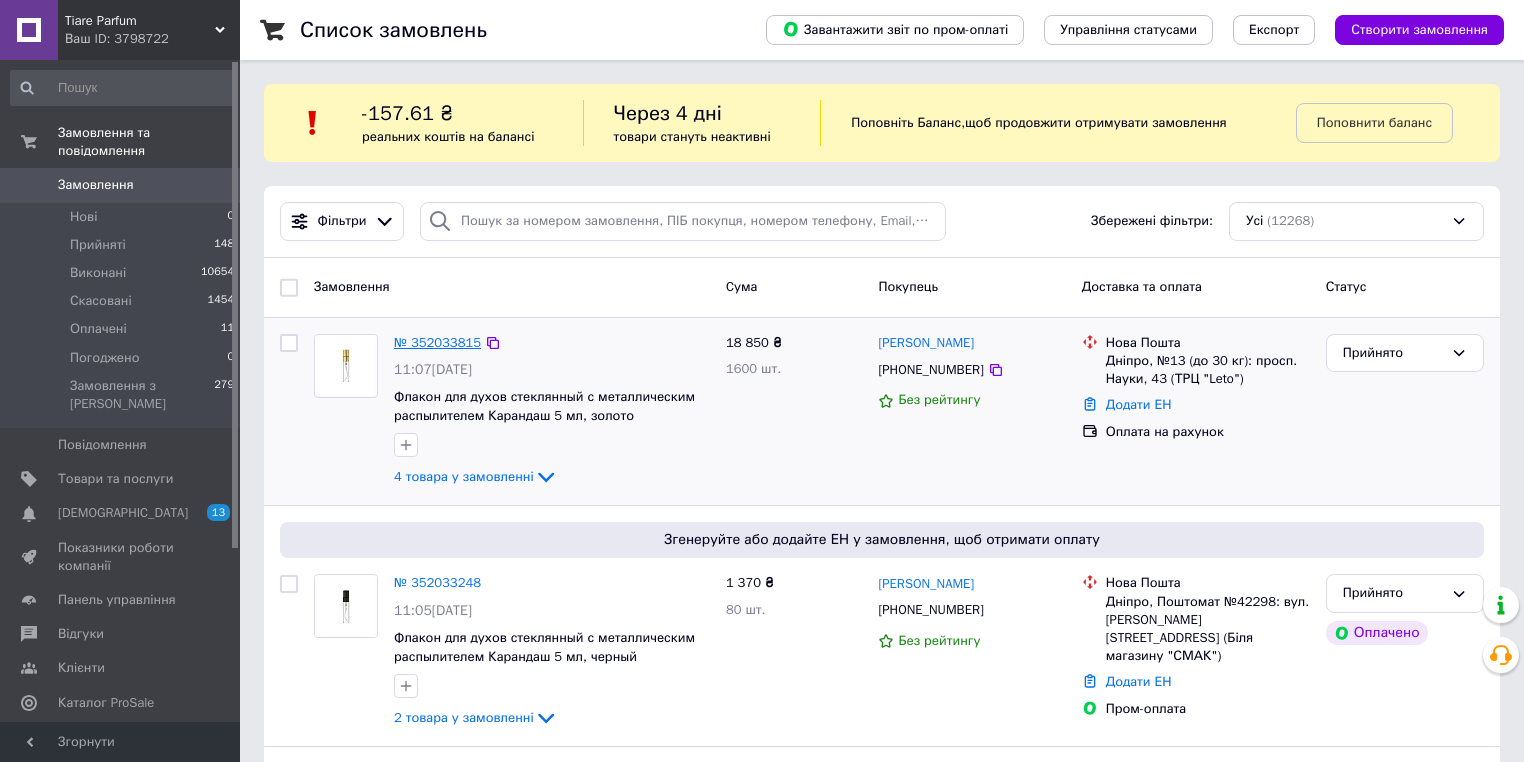 click on "№ 352033815" at bounding box center (437, 342) 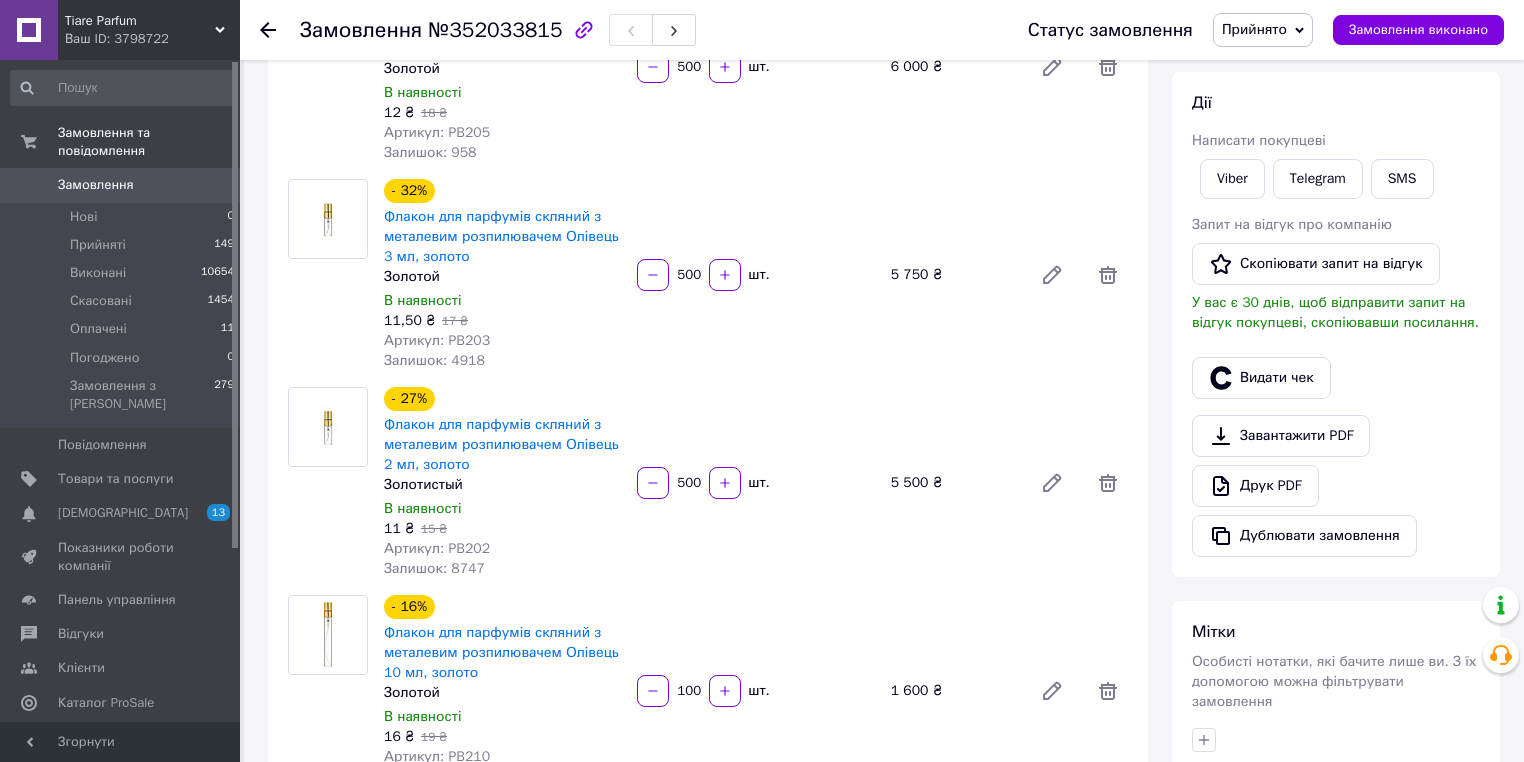 scroll, scrollTop: 320, scrollLeft: 0, axis: vertical 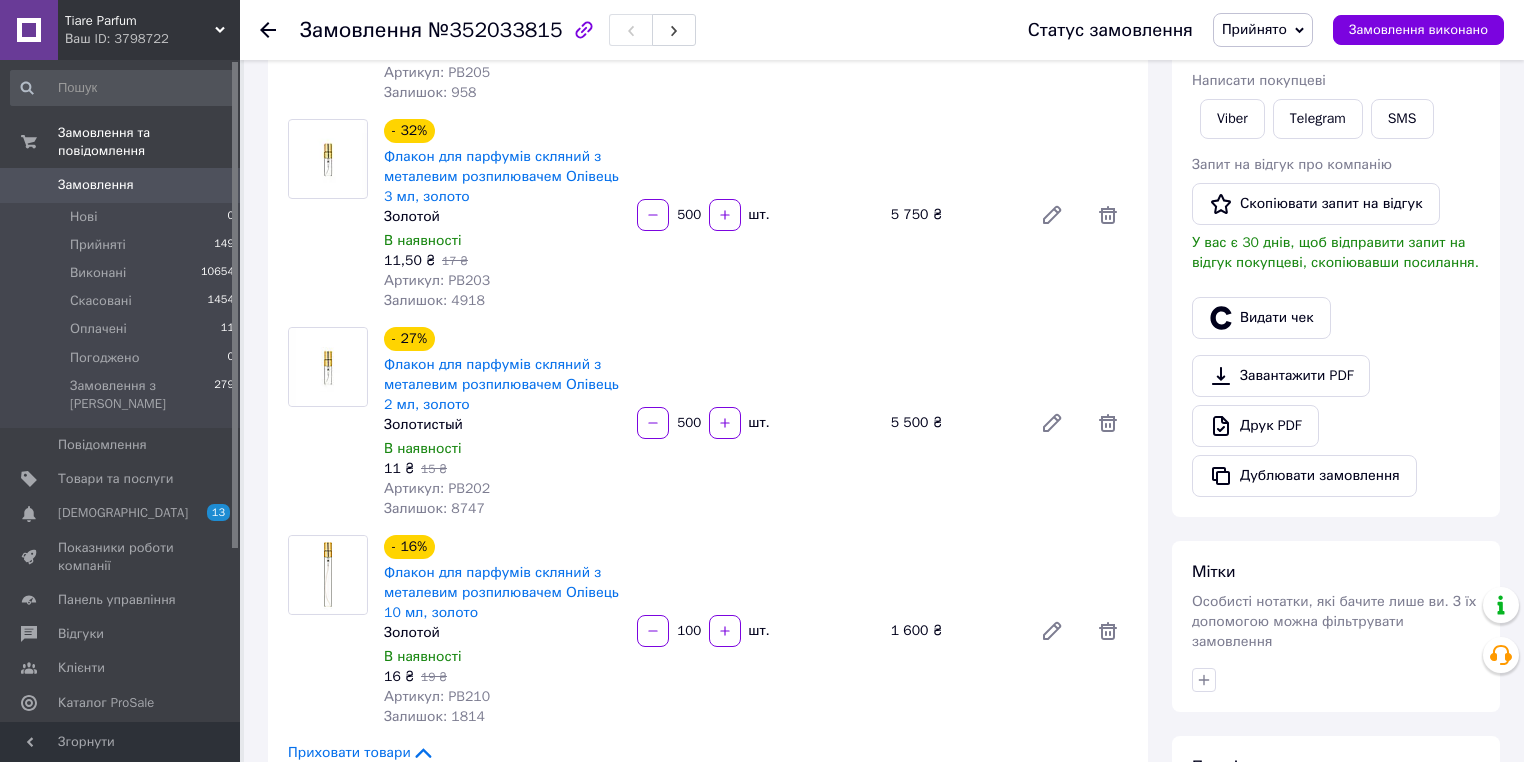 click on "500" at bounding box center [689, 423] 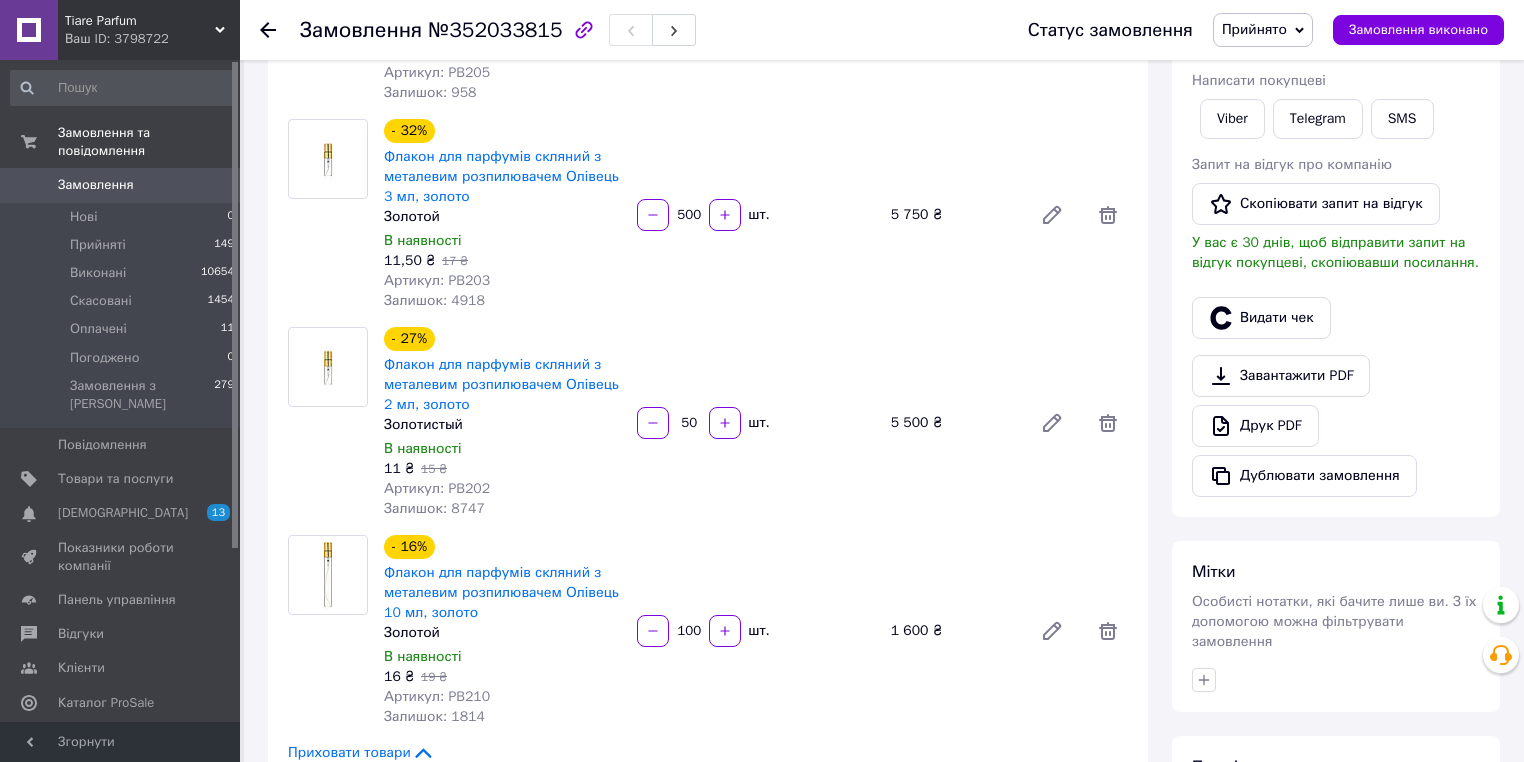 type on "5" 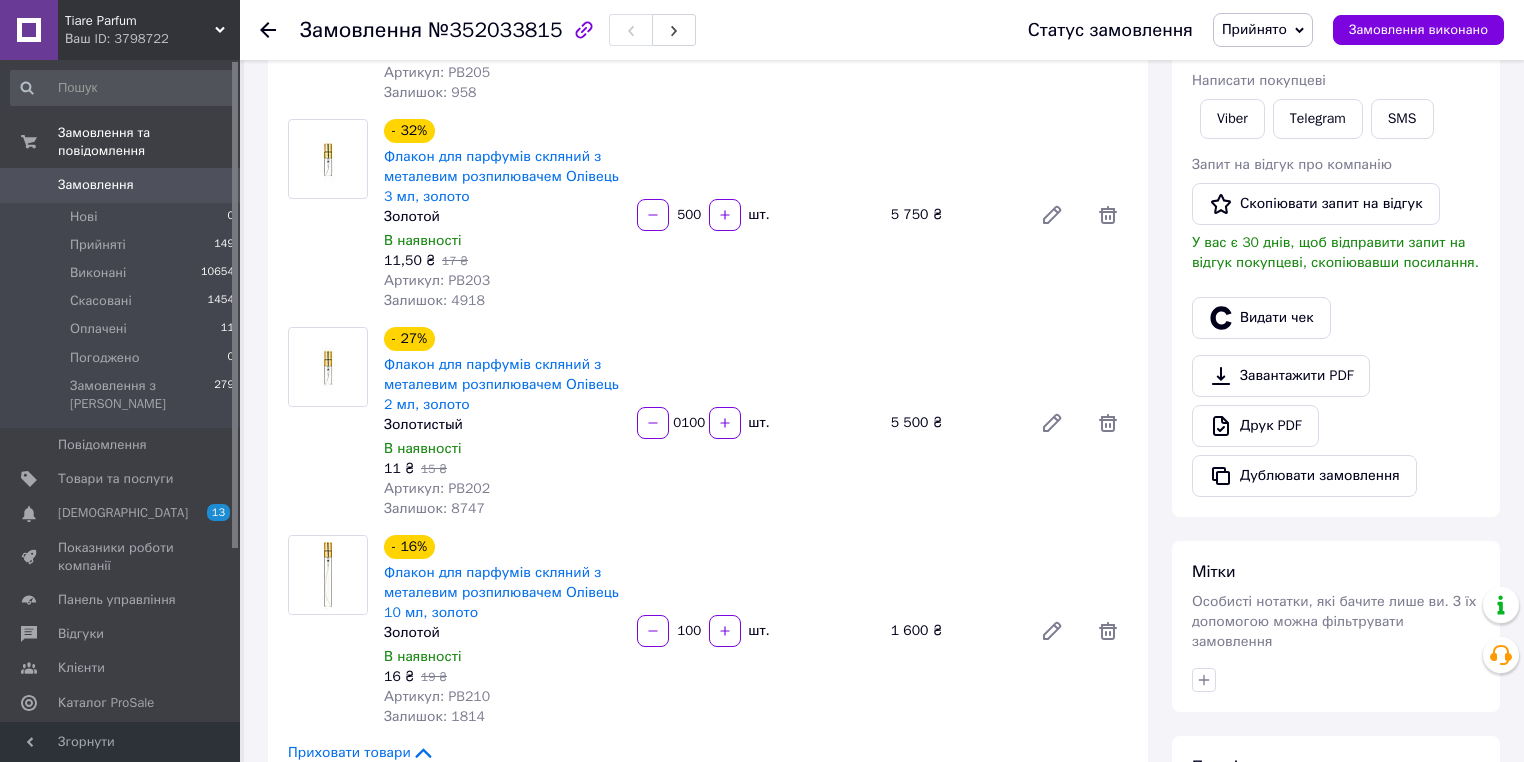 scroll, scrollTop: 0, scrollLeft: 4, axis: horizontal 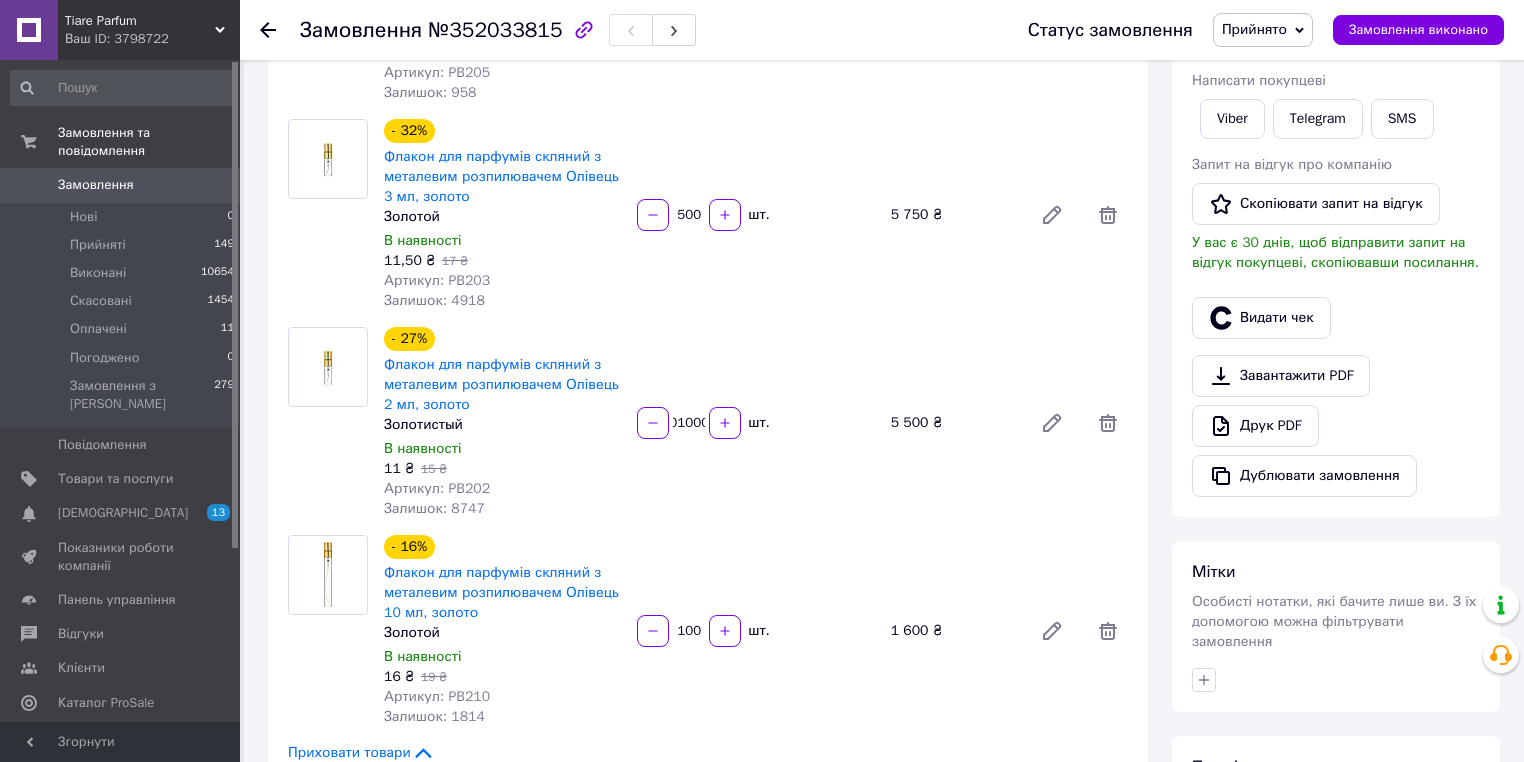 type on "1000" 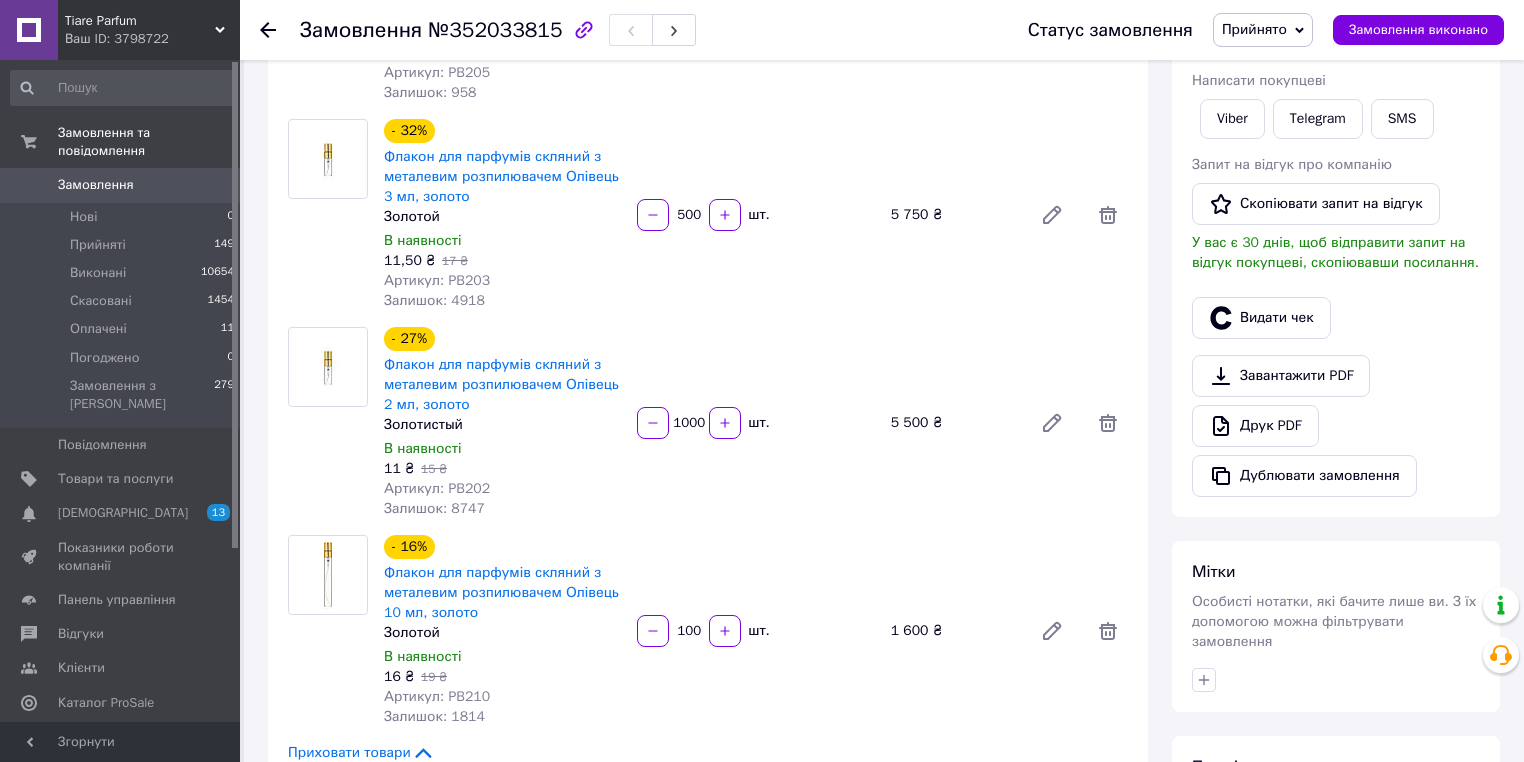 scroll, scrollTop: 0, scrollLeft: 0, axis: both 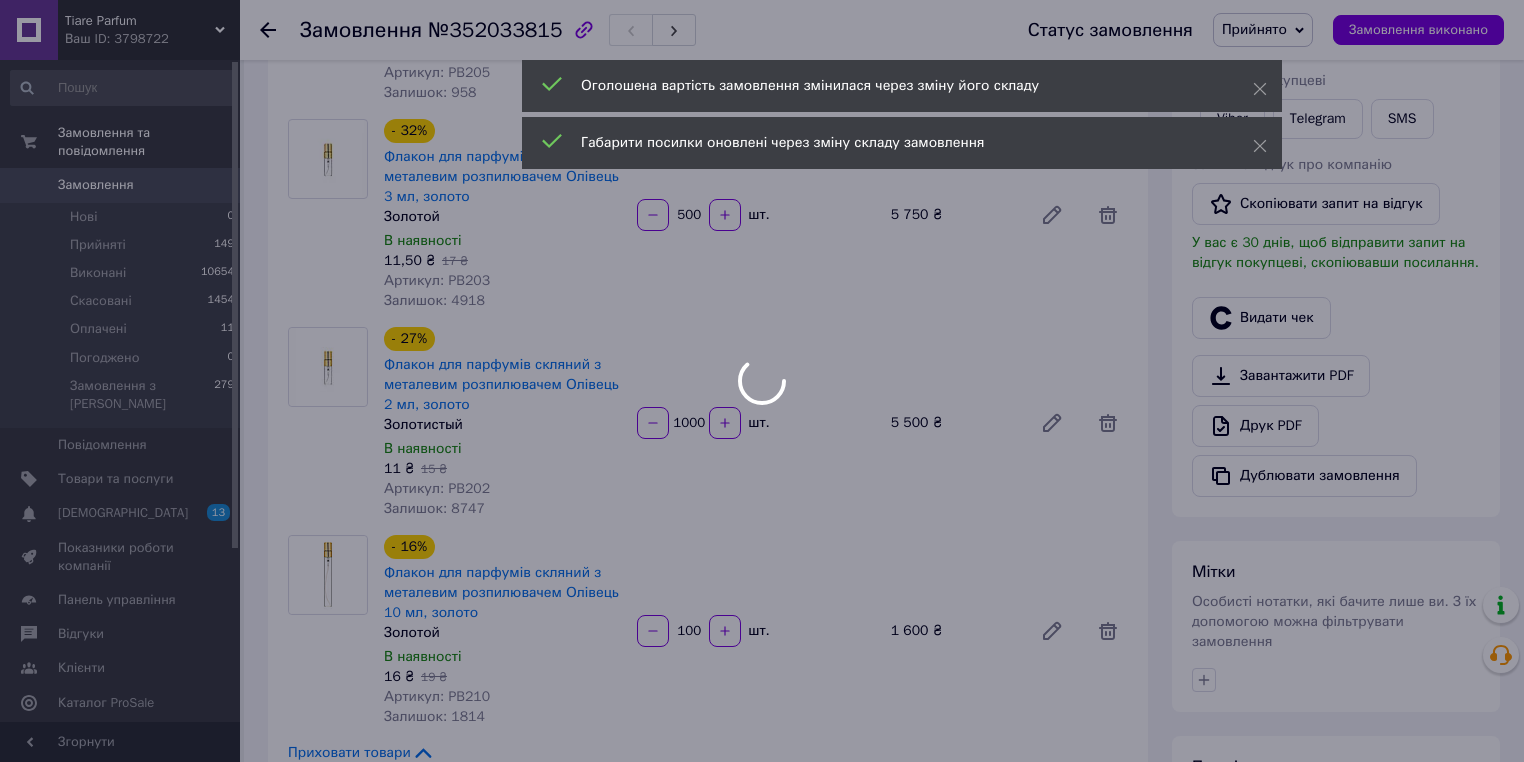 type on "1000" 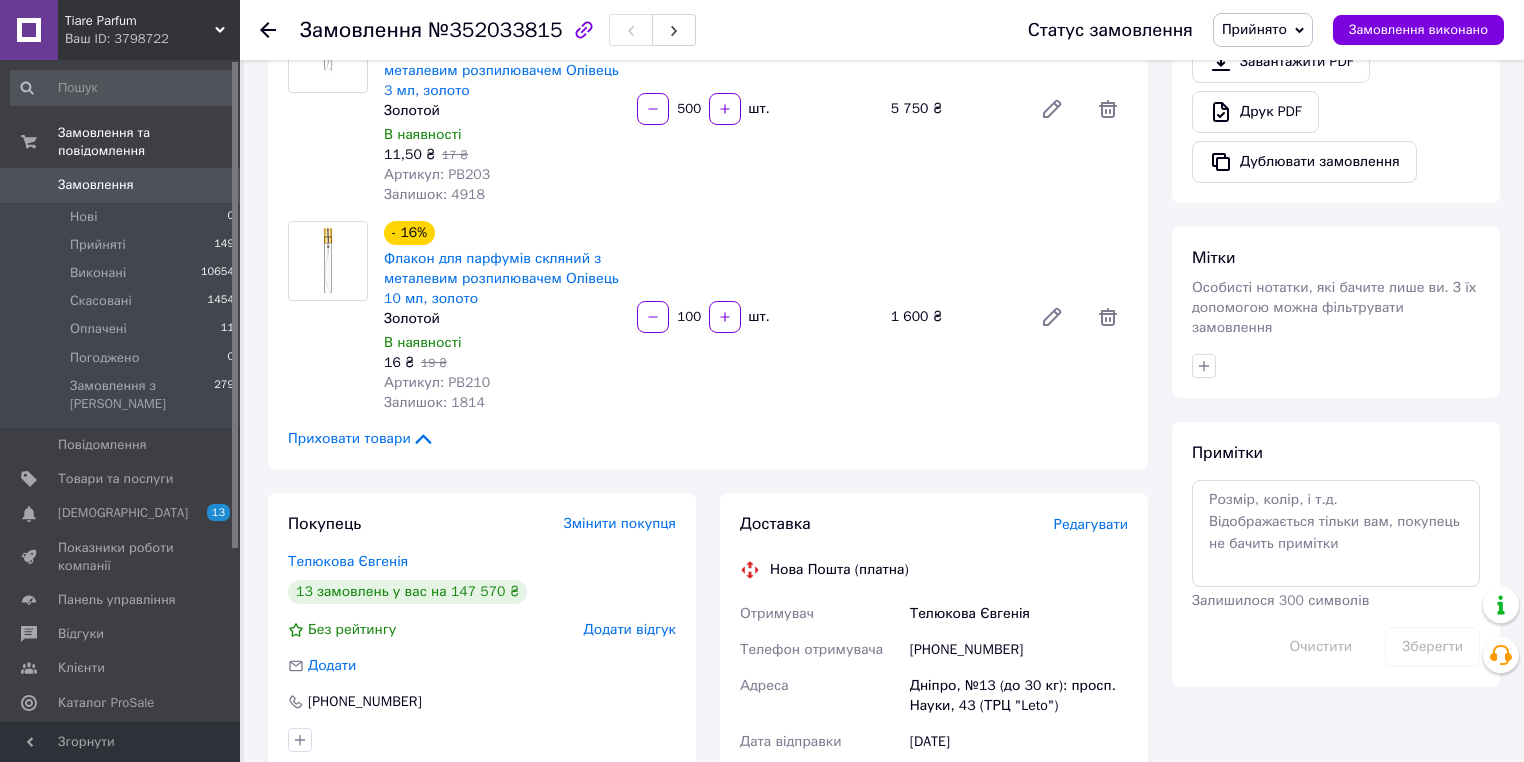 scroll, scrollTop: 640, scrollLeft: 0, axis: vertical 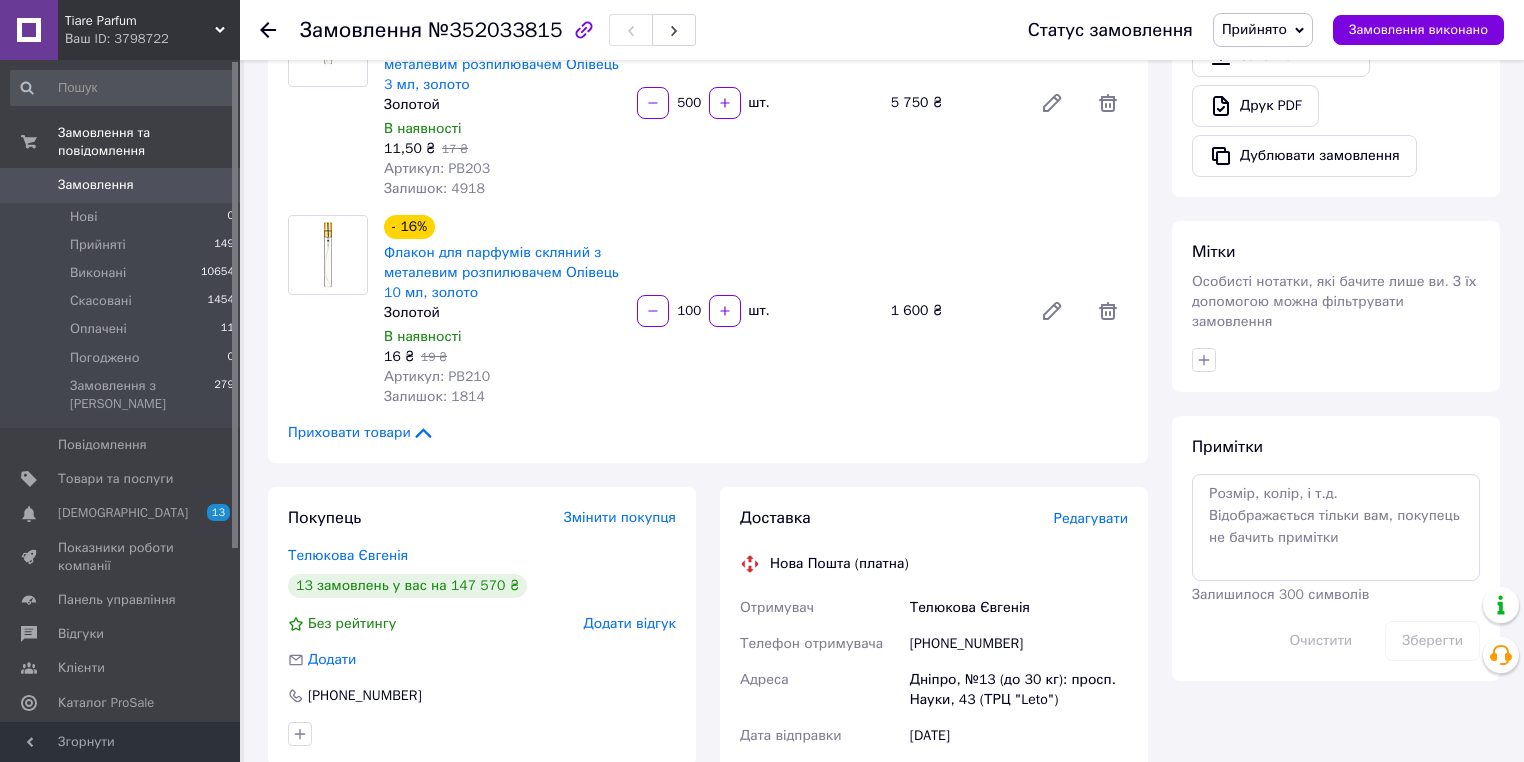 click on "100" at bounding box center [689, 311] 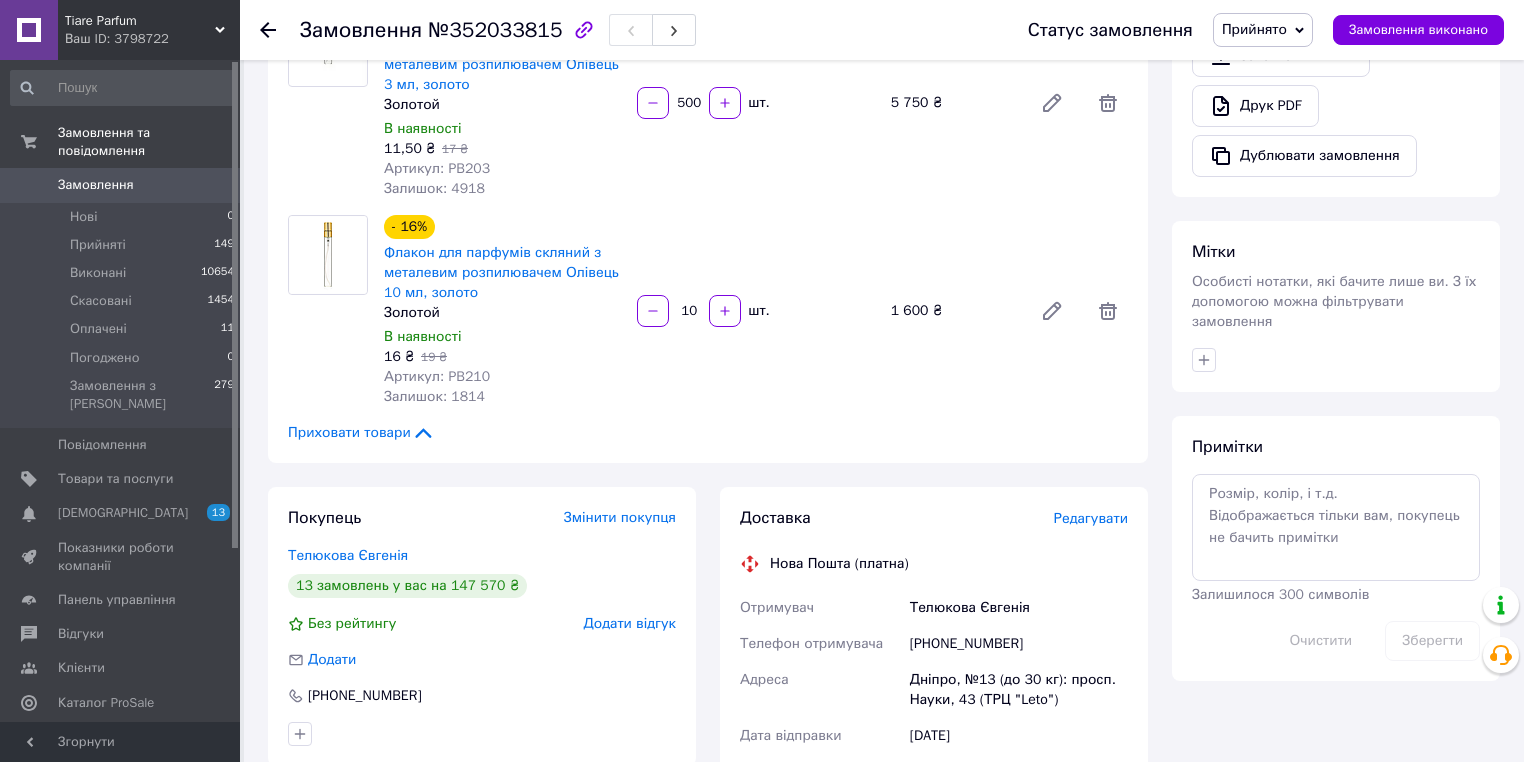 type on "1" 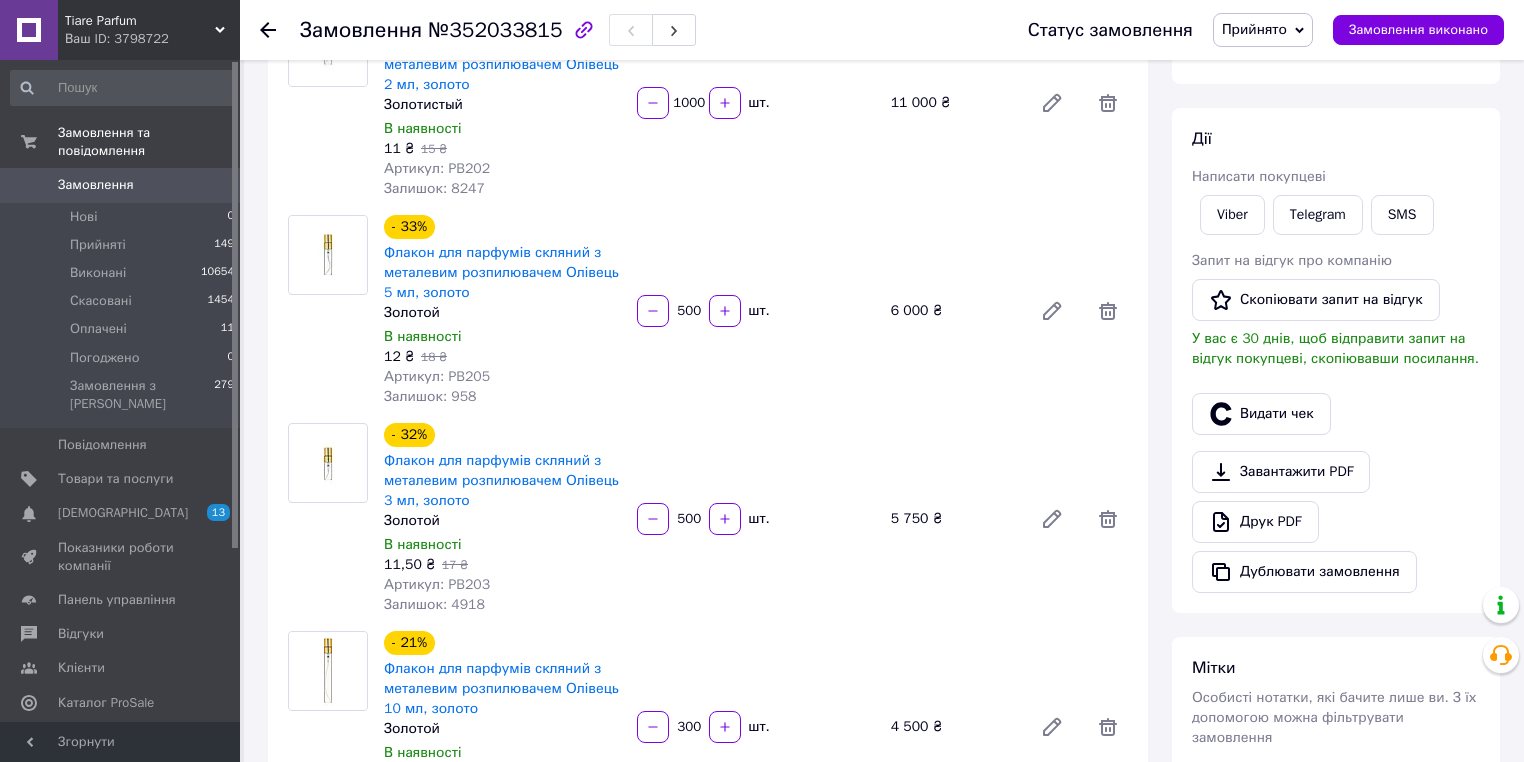 scroll, scrollTop: 0, scrollLeft: 0, axis: both 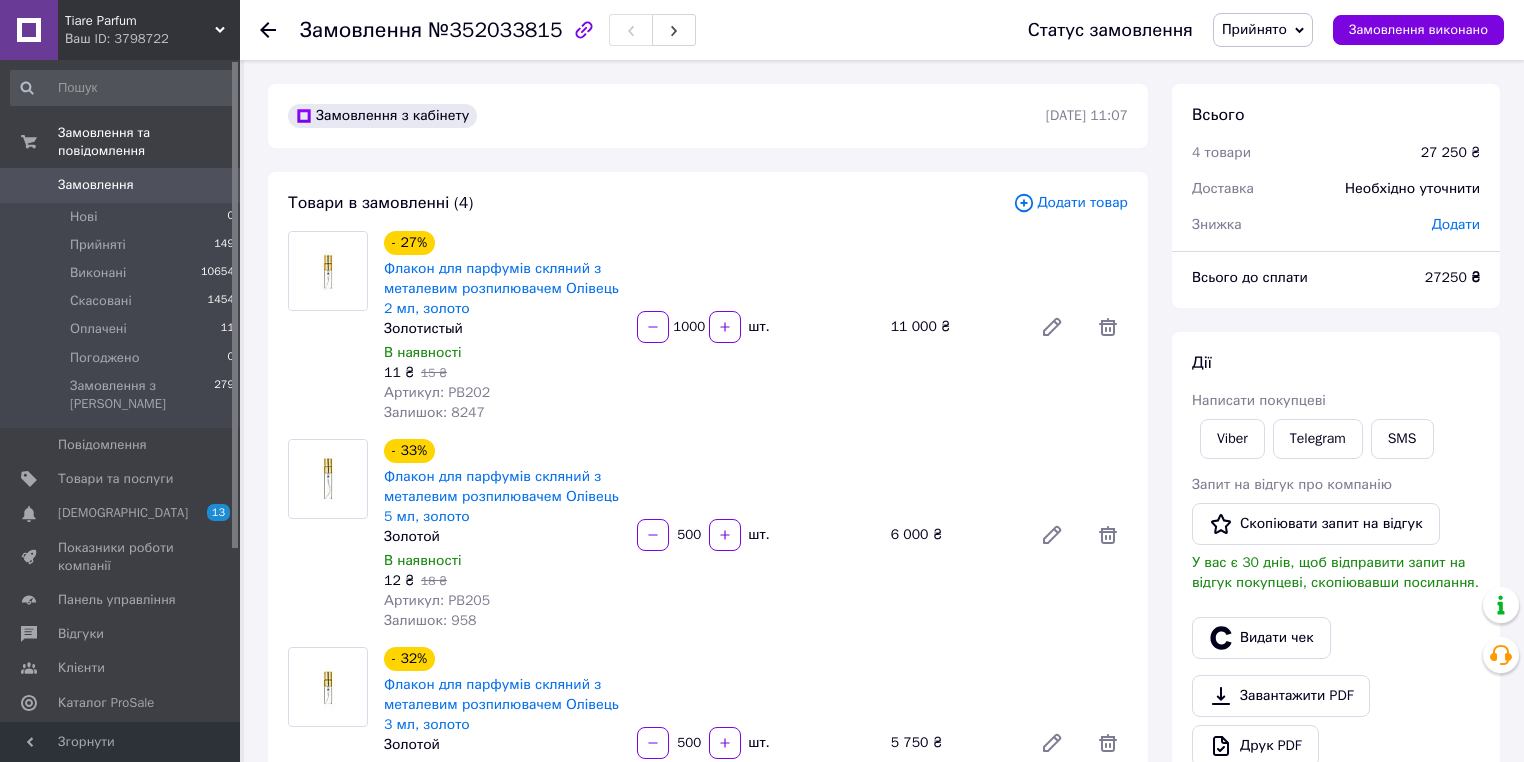type on "300" 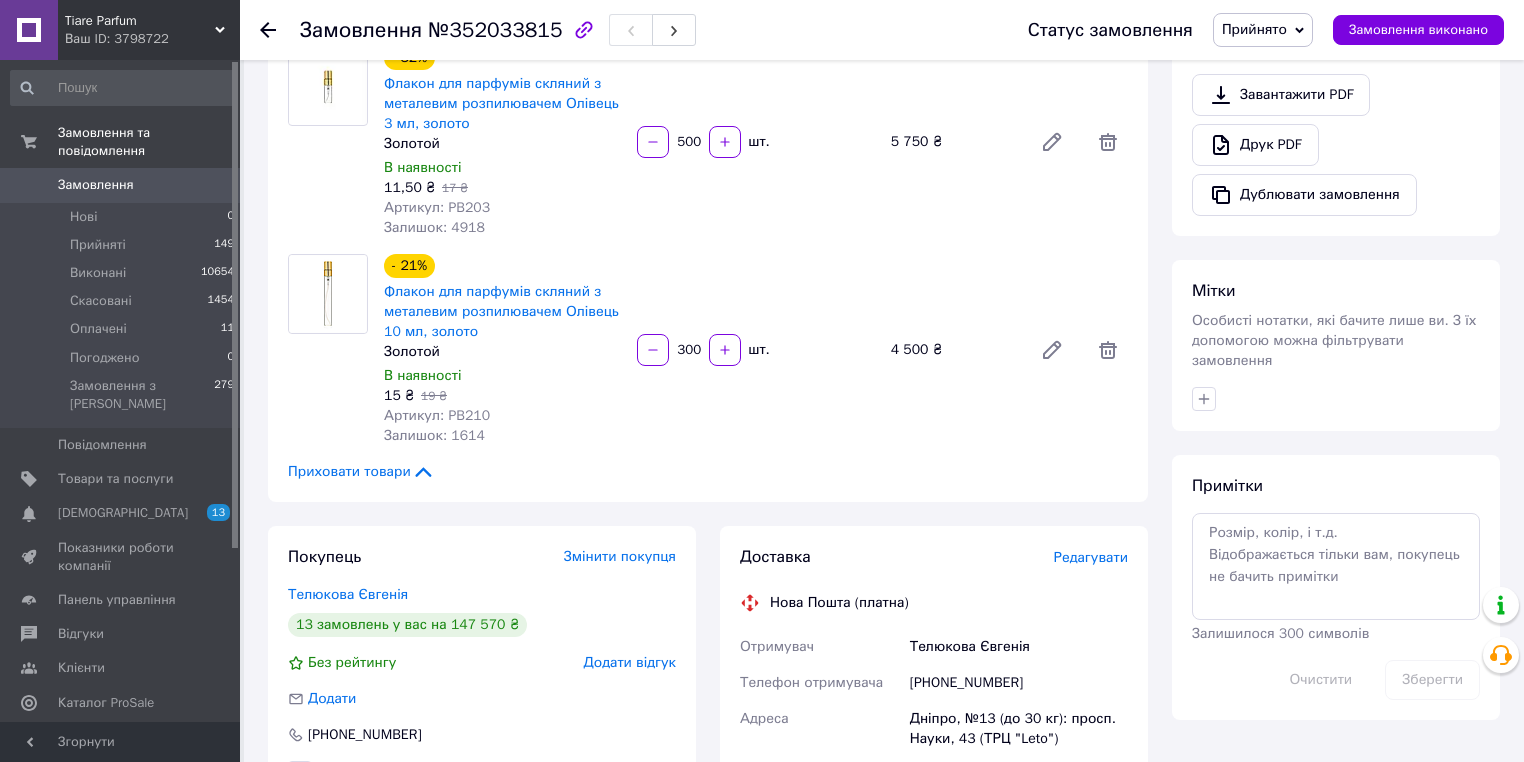 scroll, scrollTop: 560, scrollLeft: 0, axis: vertical 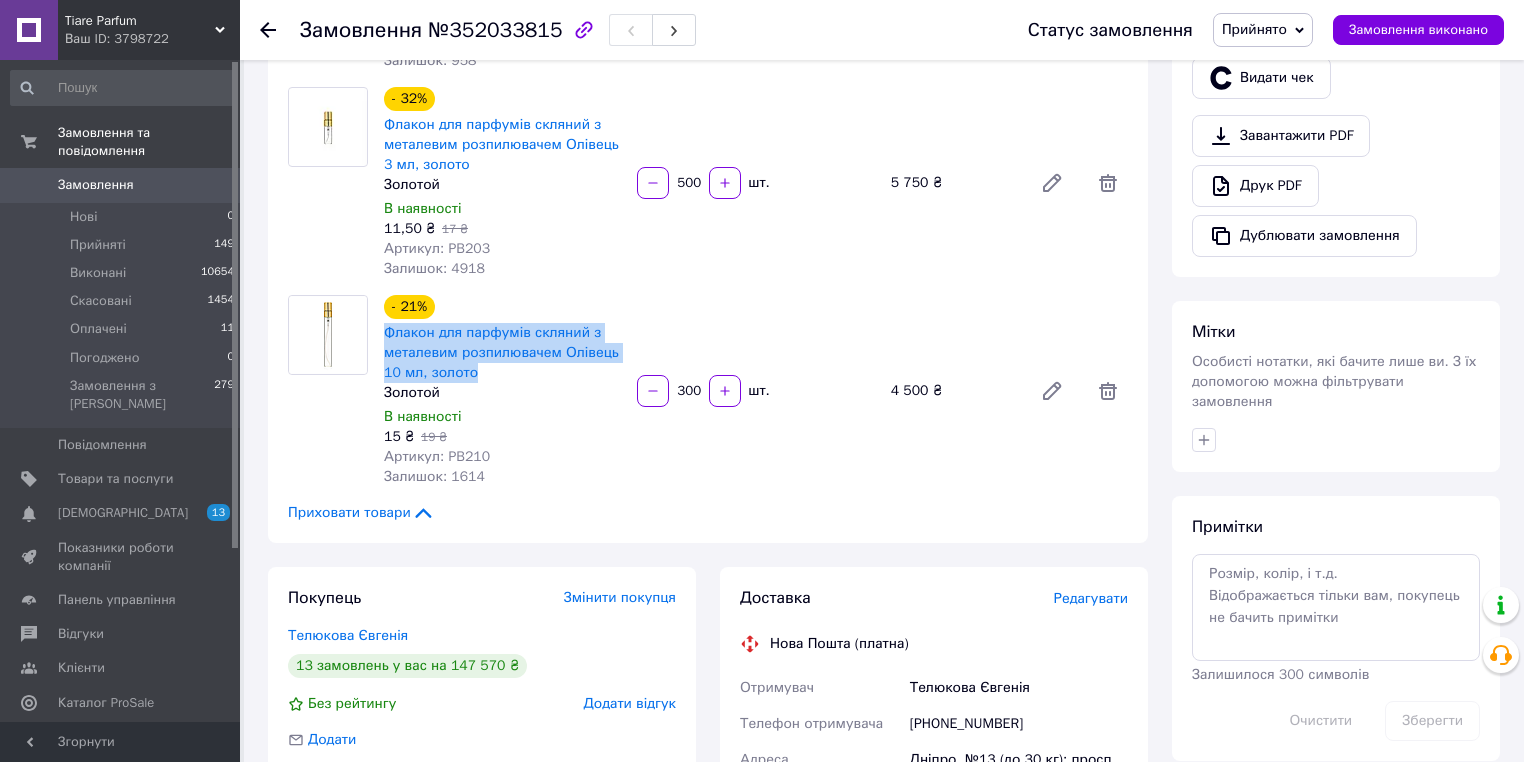 drag, startPoint x: 473, startPoint y: 372, endPoint x: 380, endPoint y: 332, distance: 101.23734 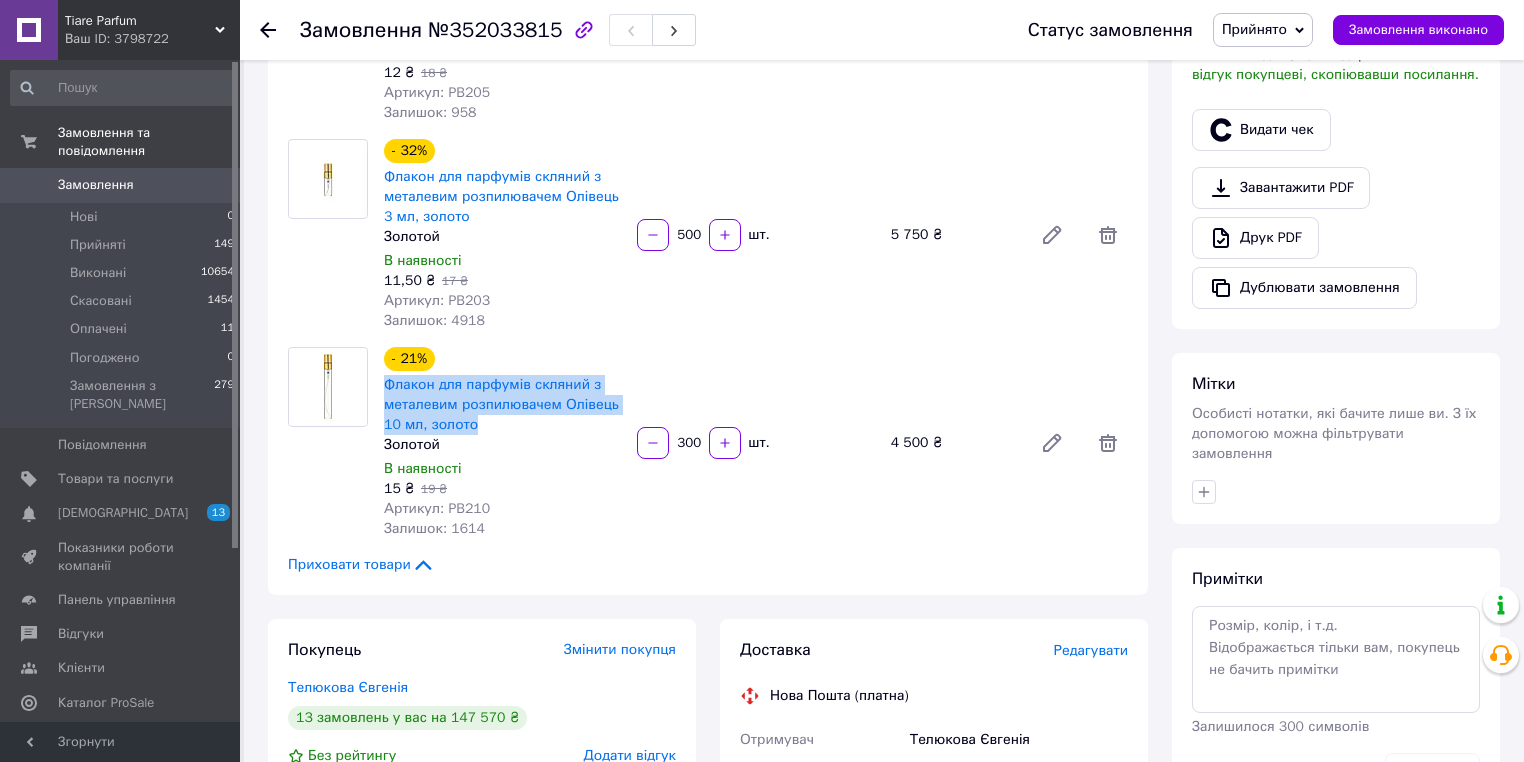 scroll, scrollTop: 480, scrollLeft: 0, axis: vertical 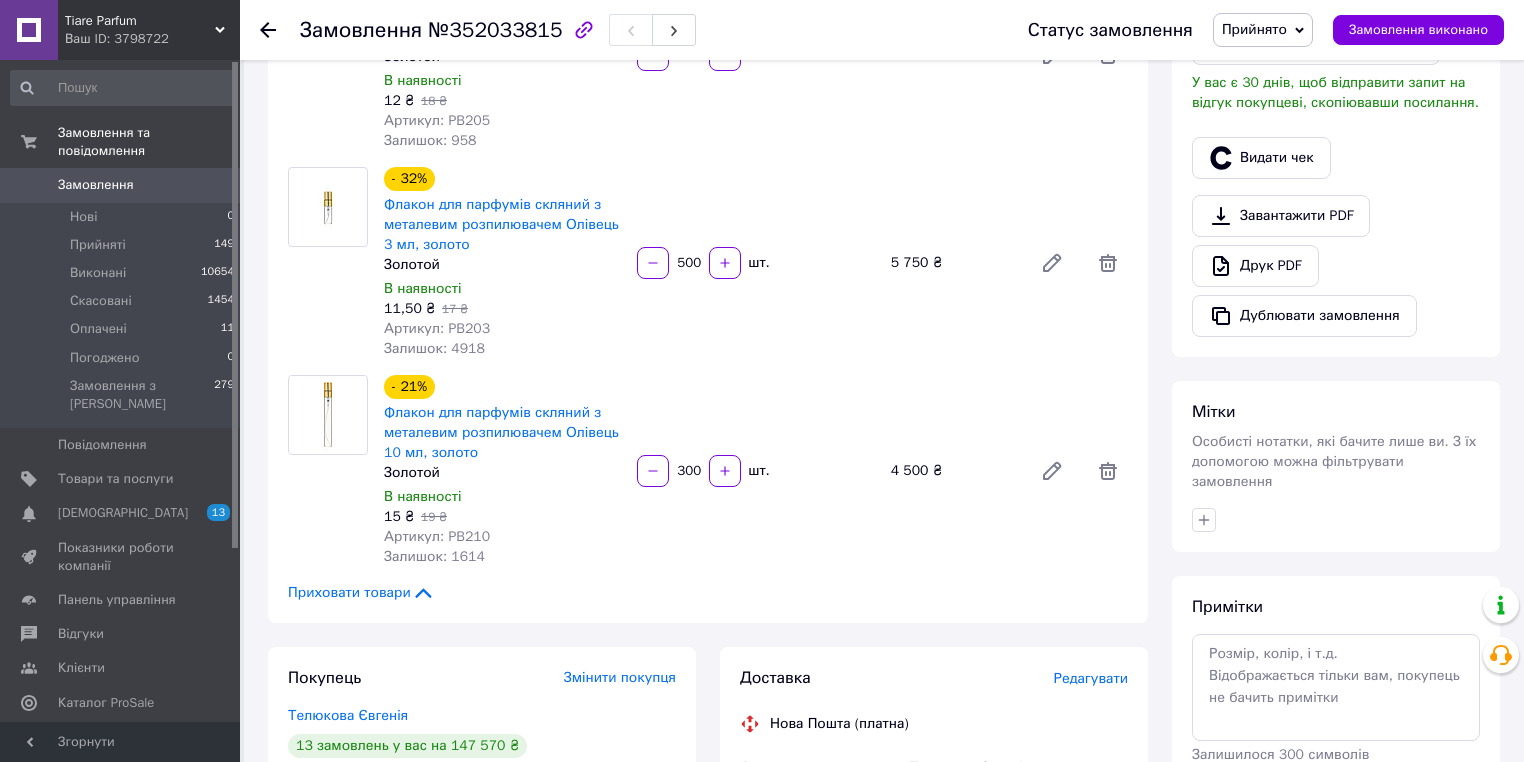 click on "Залишок: 4918" at bounding box center (502, 349) 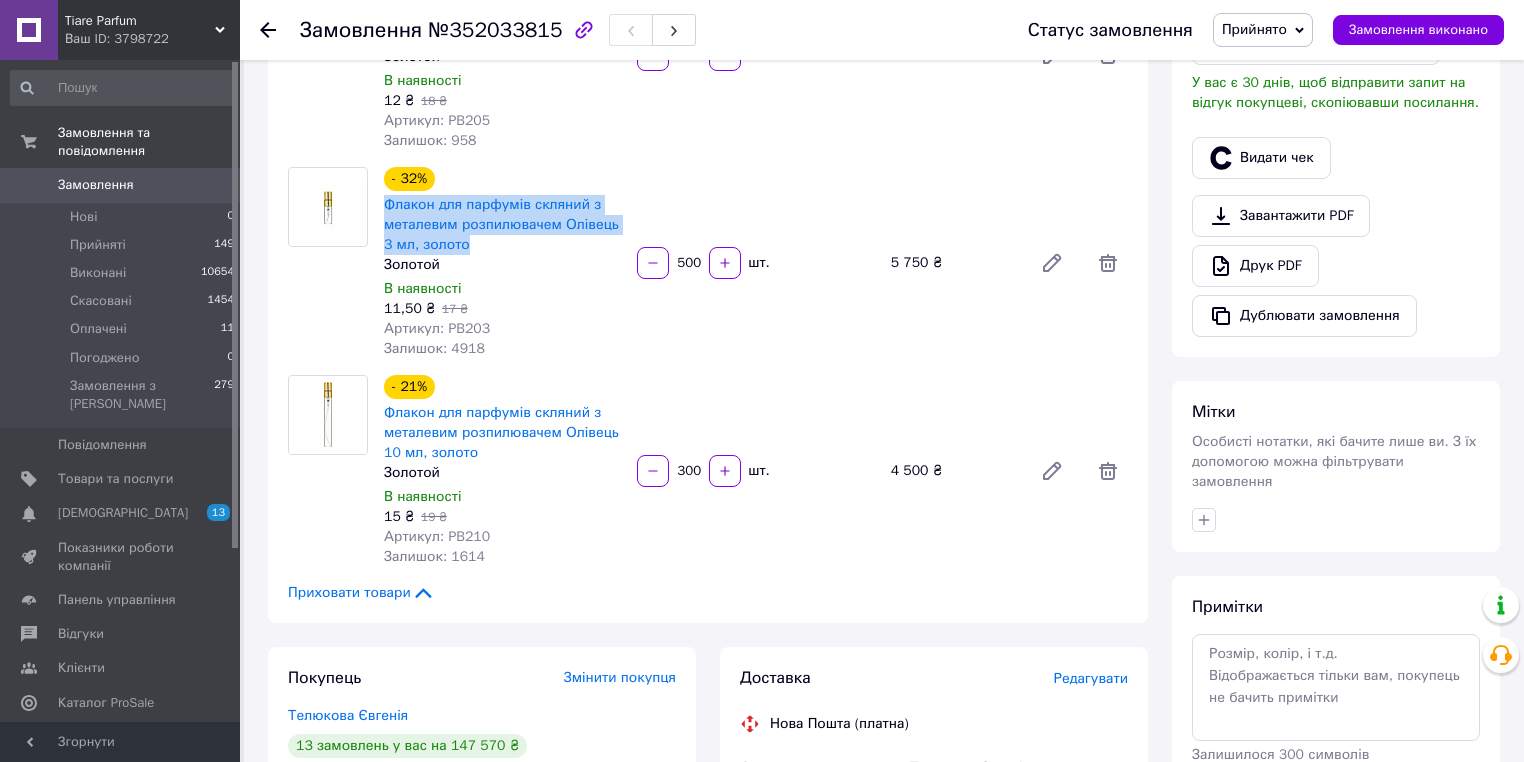 drag, startPoint x: 466, startPoint y: 246, endPoint x: 382, endPoint y: 211, distance: 91 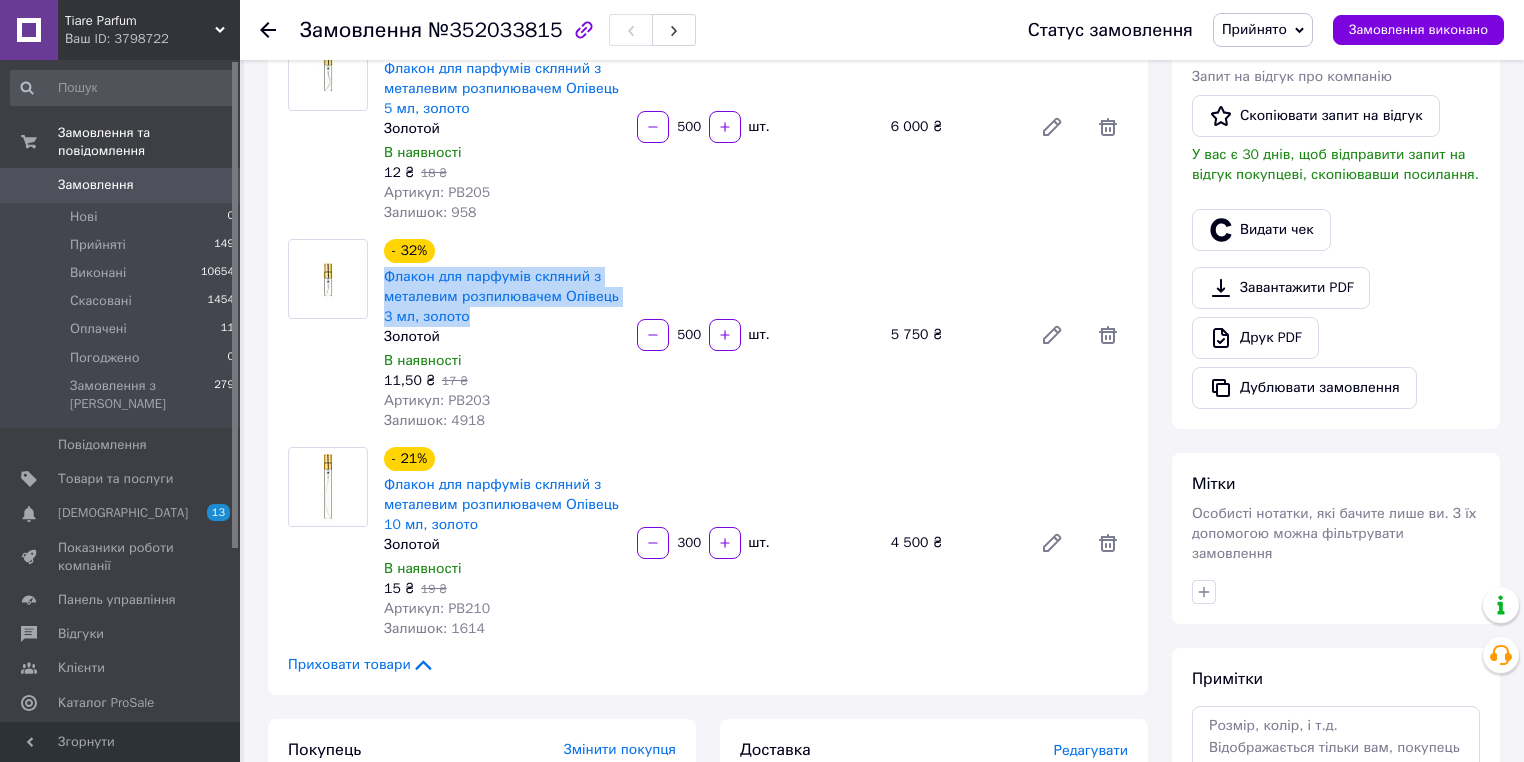 scroll, scrollTop: 240, scrollLeft: 0, axis: vertical 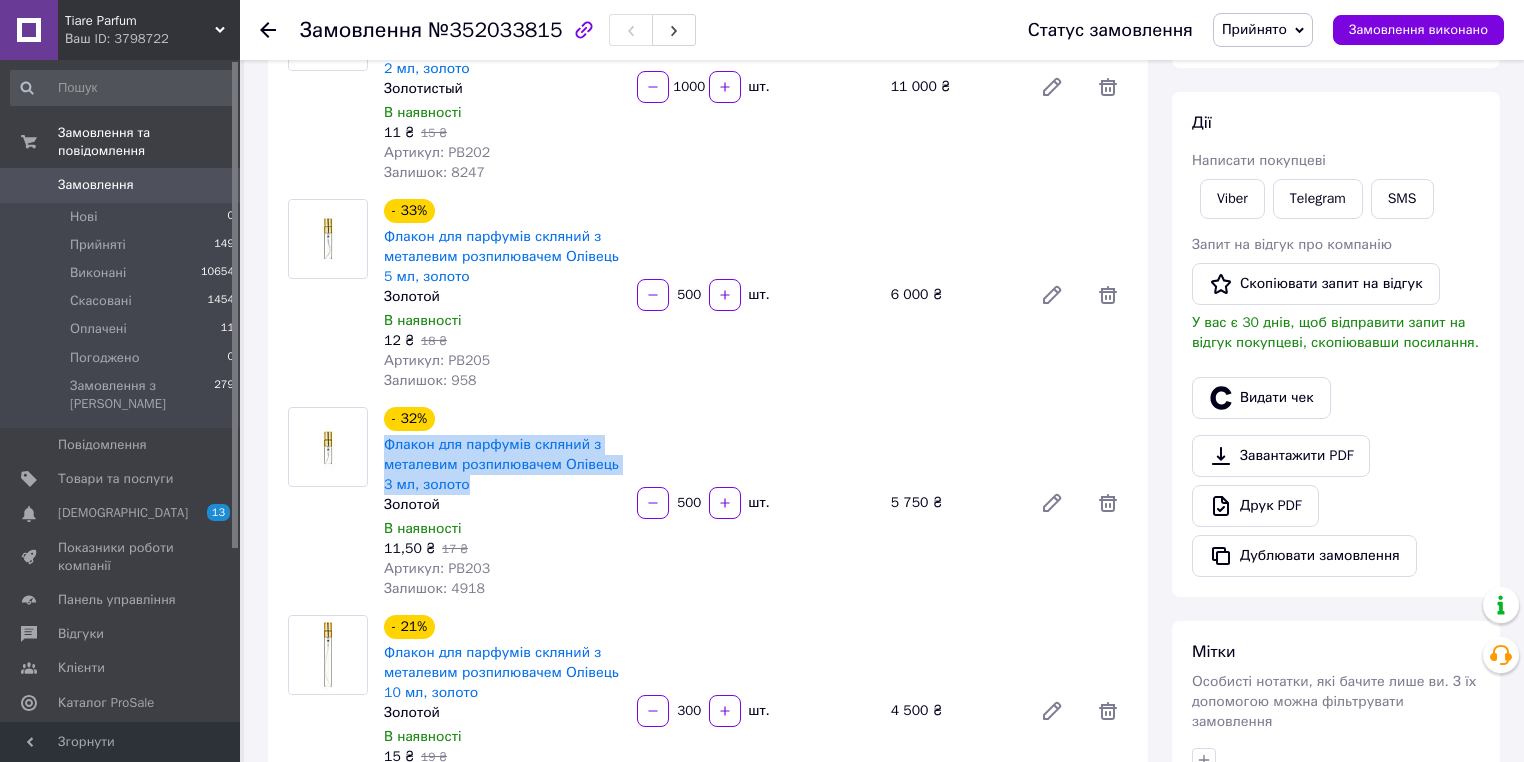 click on "12 ₴   18 ₴" at bounding box center (502, 341) 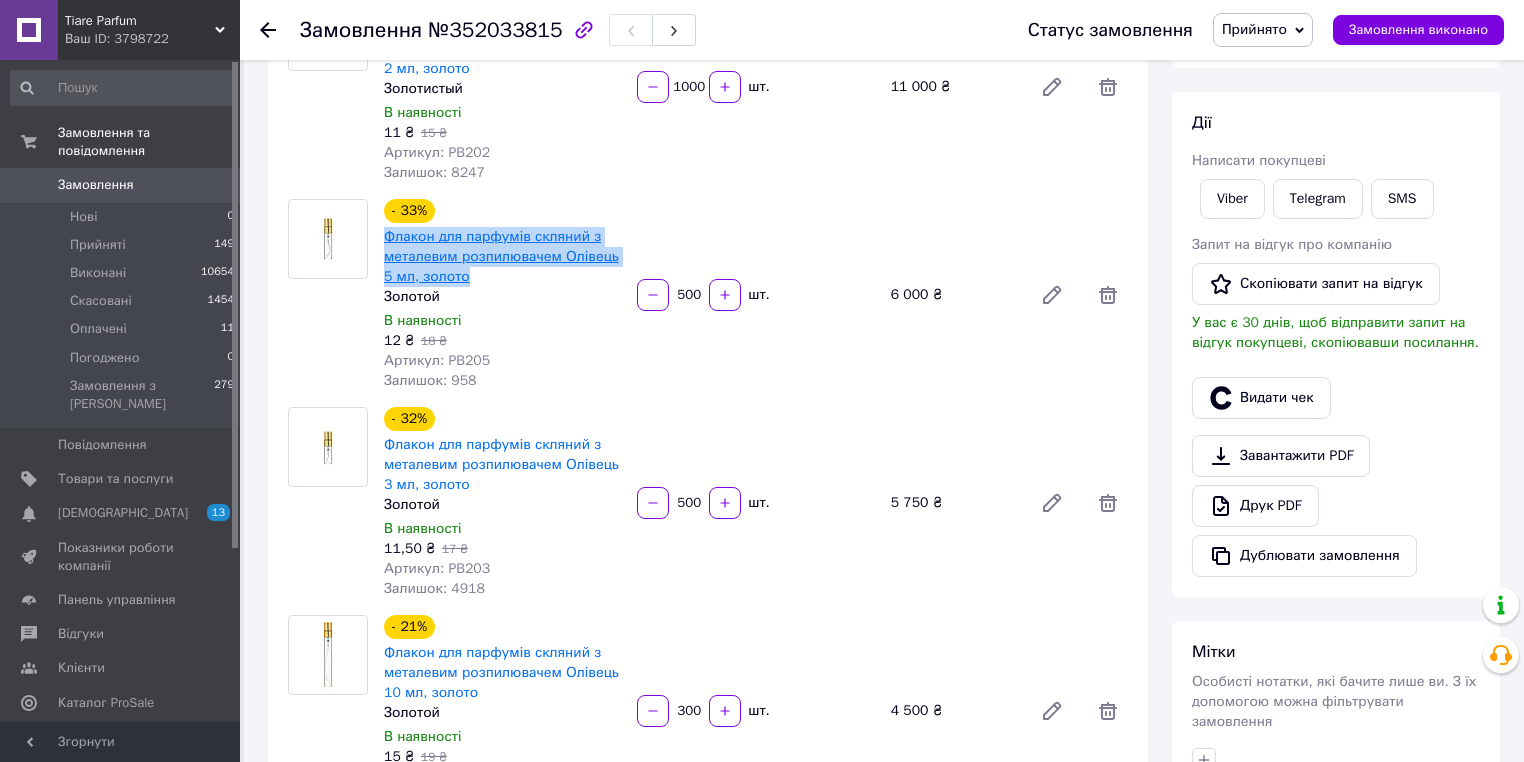 drag, startPoint x: 472, startPoint y: 273, endPoint x: 387, endPoint y: 237, distance: 92.309265 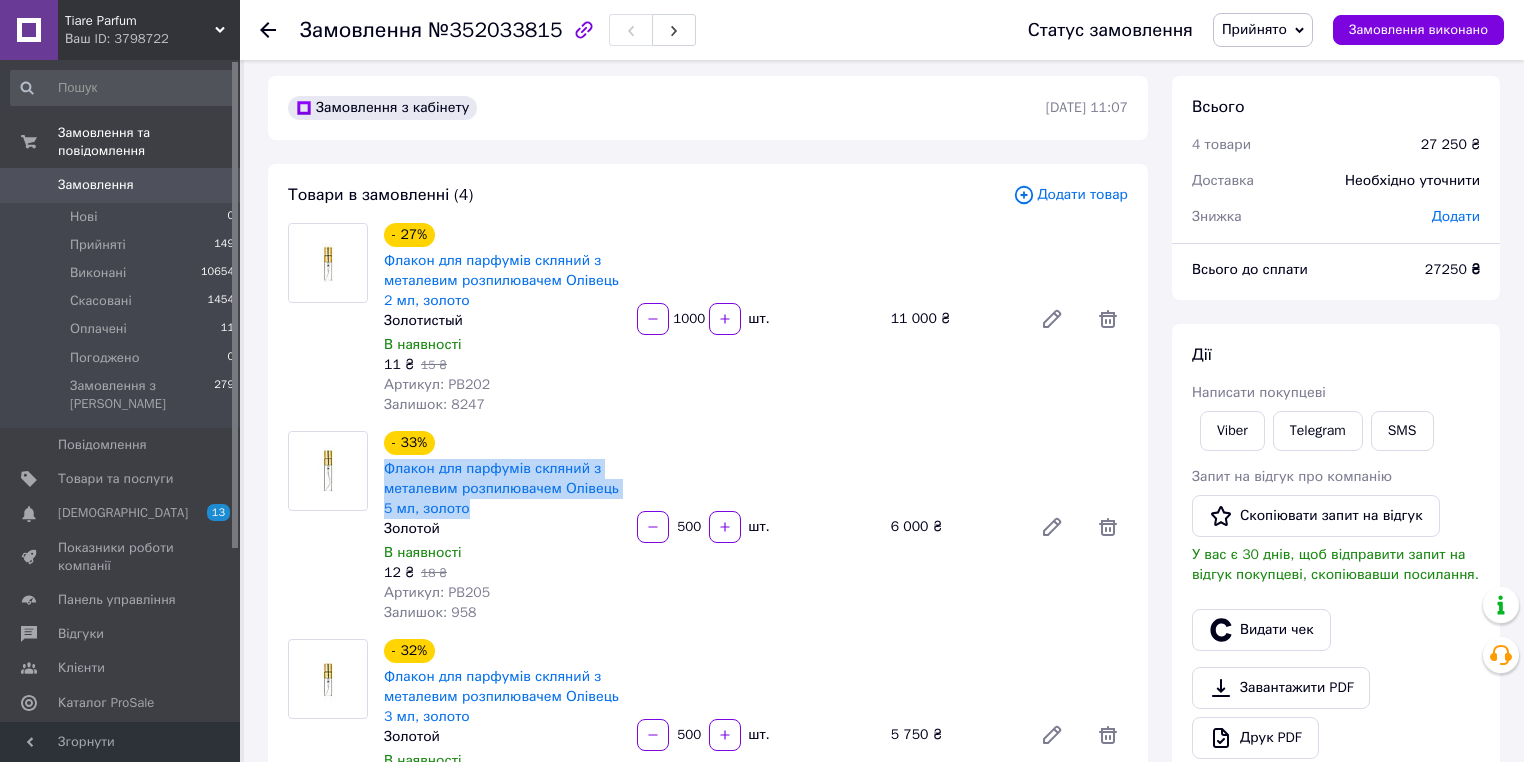scroll, scrollTop: 0, scrollLeft: 0, axis: both 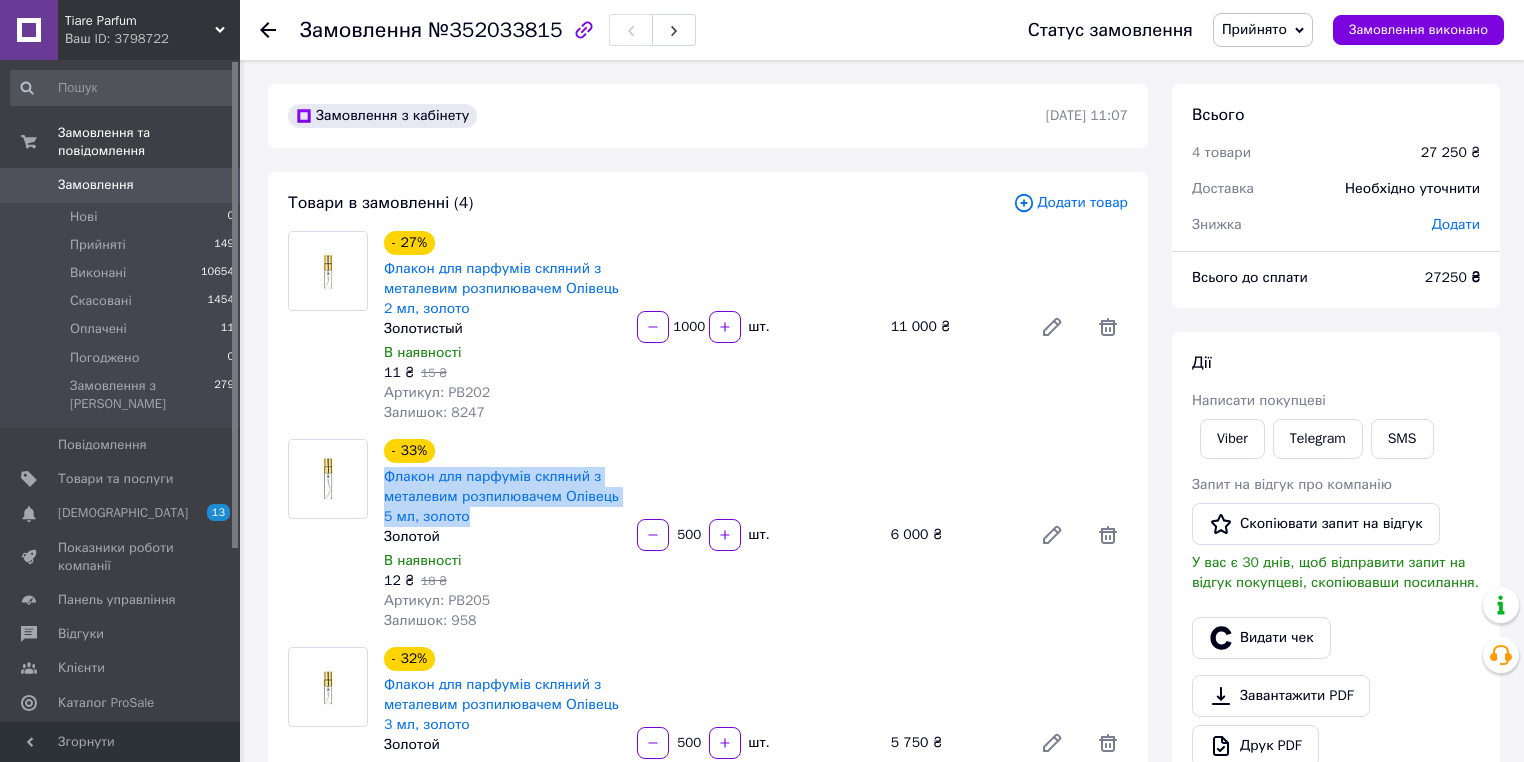 click on "В наявності" at bounding box center [502, 353] 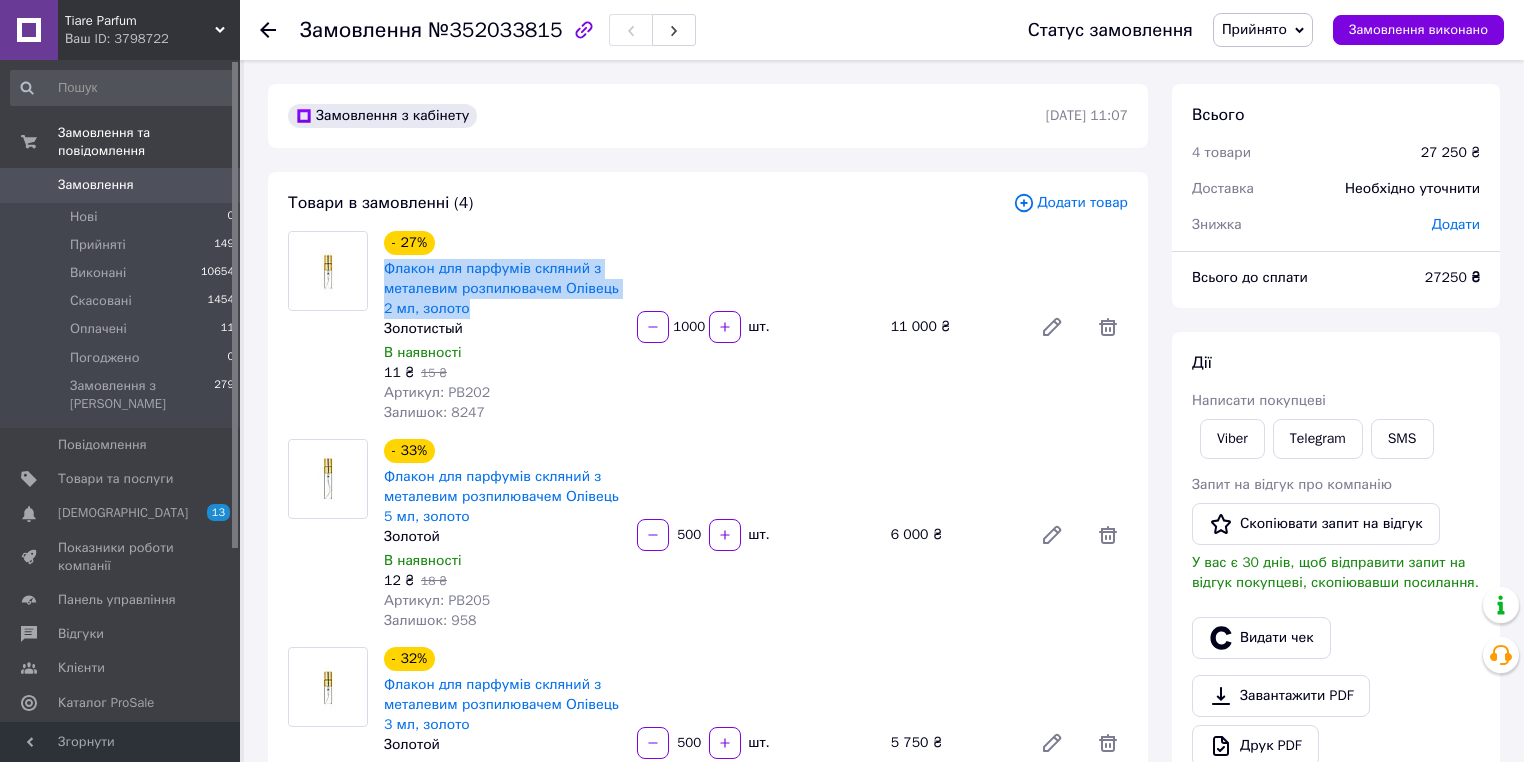 drag, startPoint x: 466, startPoint y: 307, endPoint x: 380, endPoint y: 273, distance: 92.47703 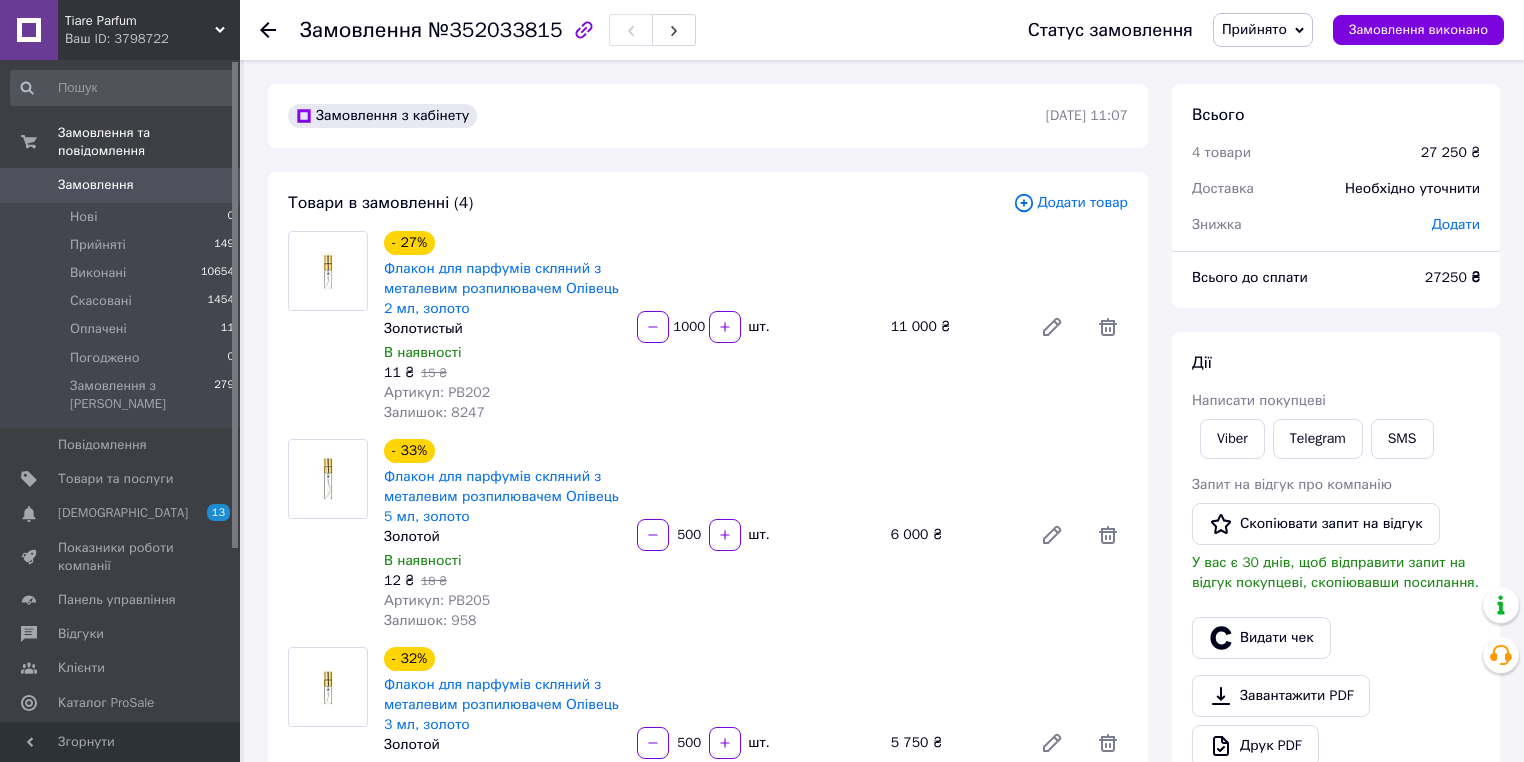 click on "- 32% Флакон для парфумів скляний з металевим розпилювачем Олівець 3 мл, золото Золотой В наявності 11,50 ₴   17 ₴ Артикул: PB203 Залишок: 4918 500   шт. 5 750 ₴" at bounding box center [756, 743] 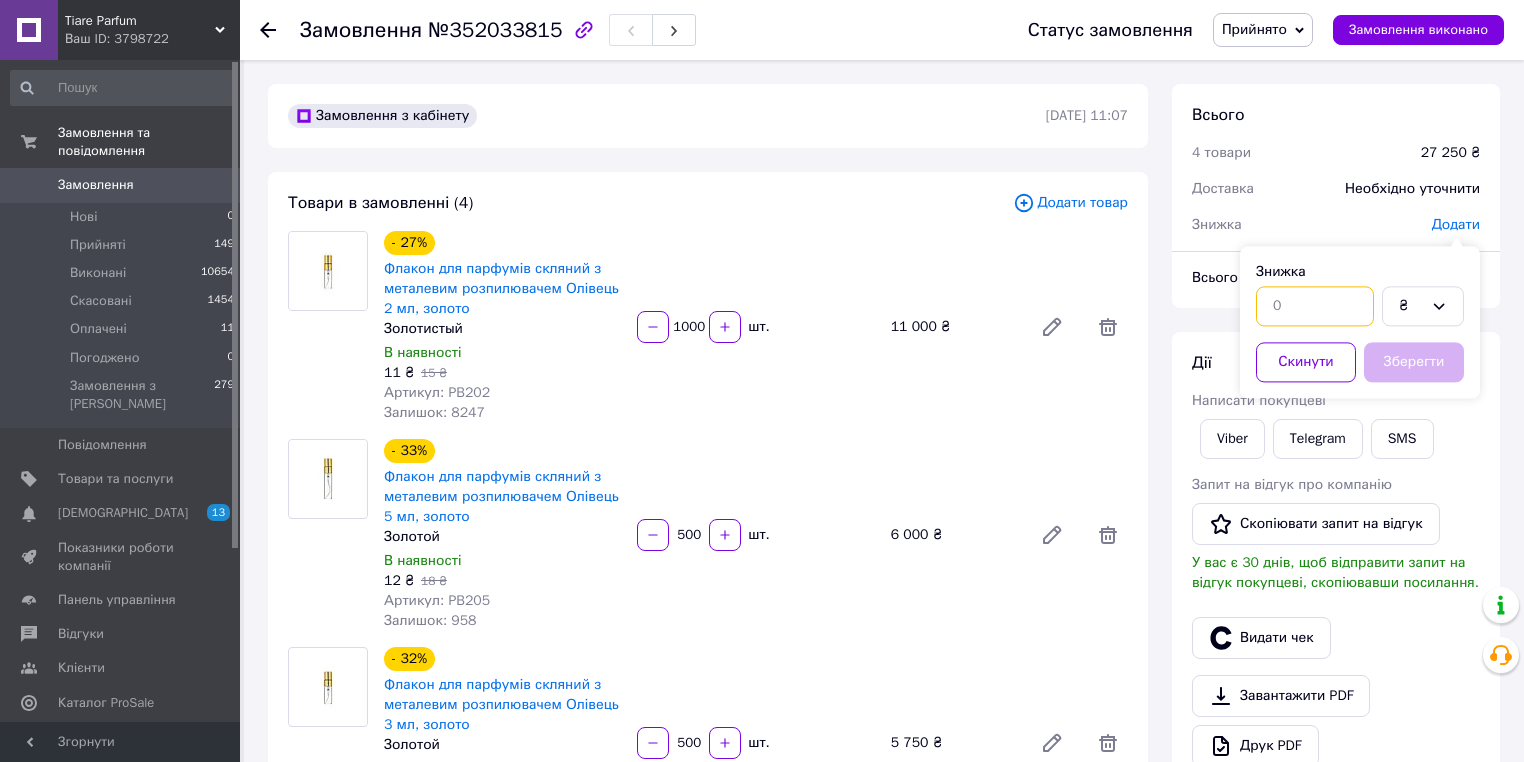 click at bounding box center [1315, 306] 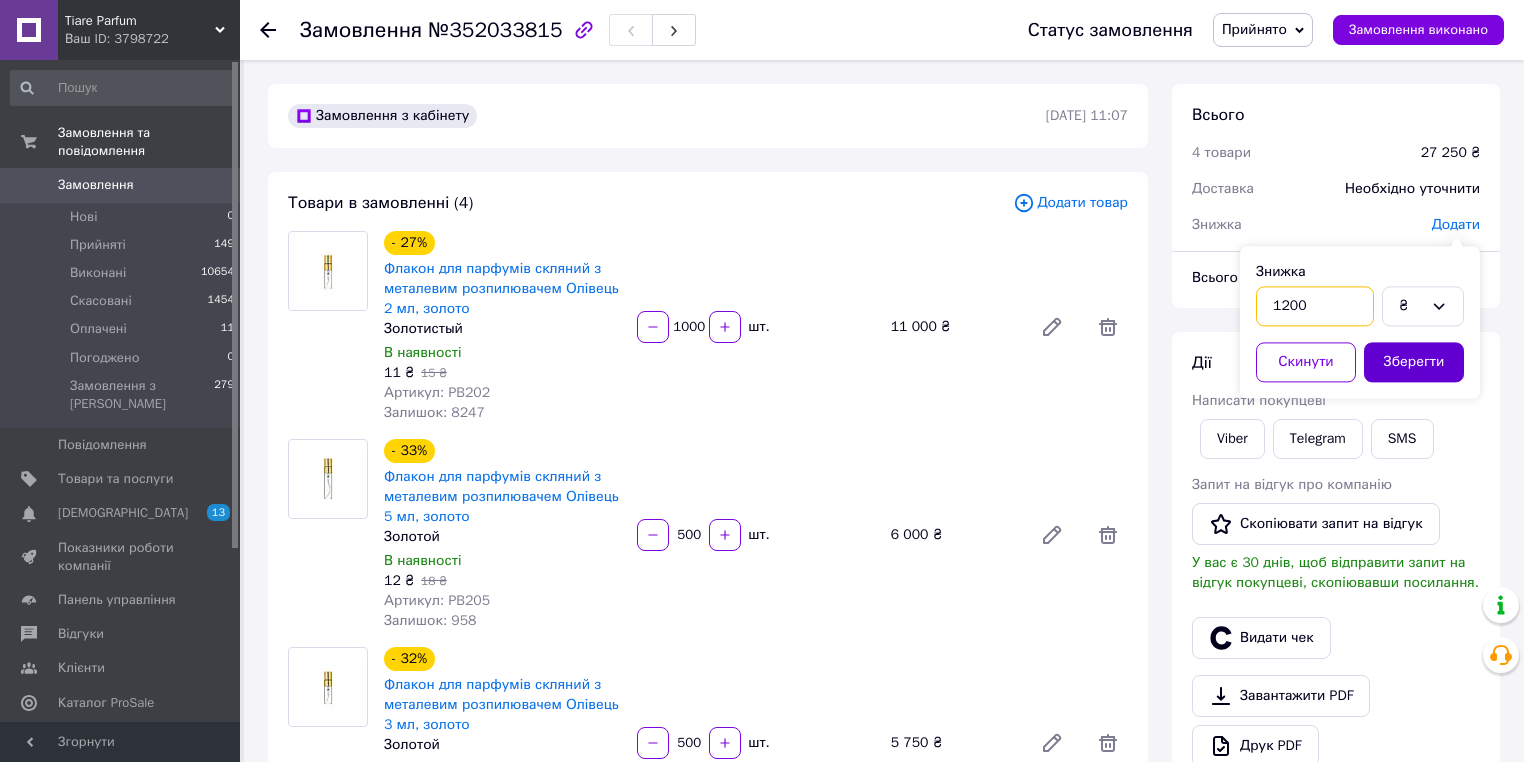 type on "1200" 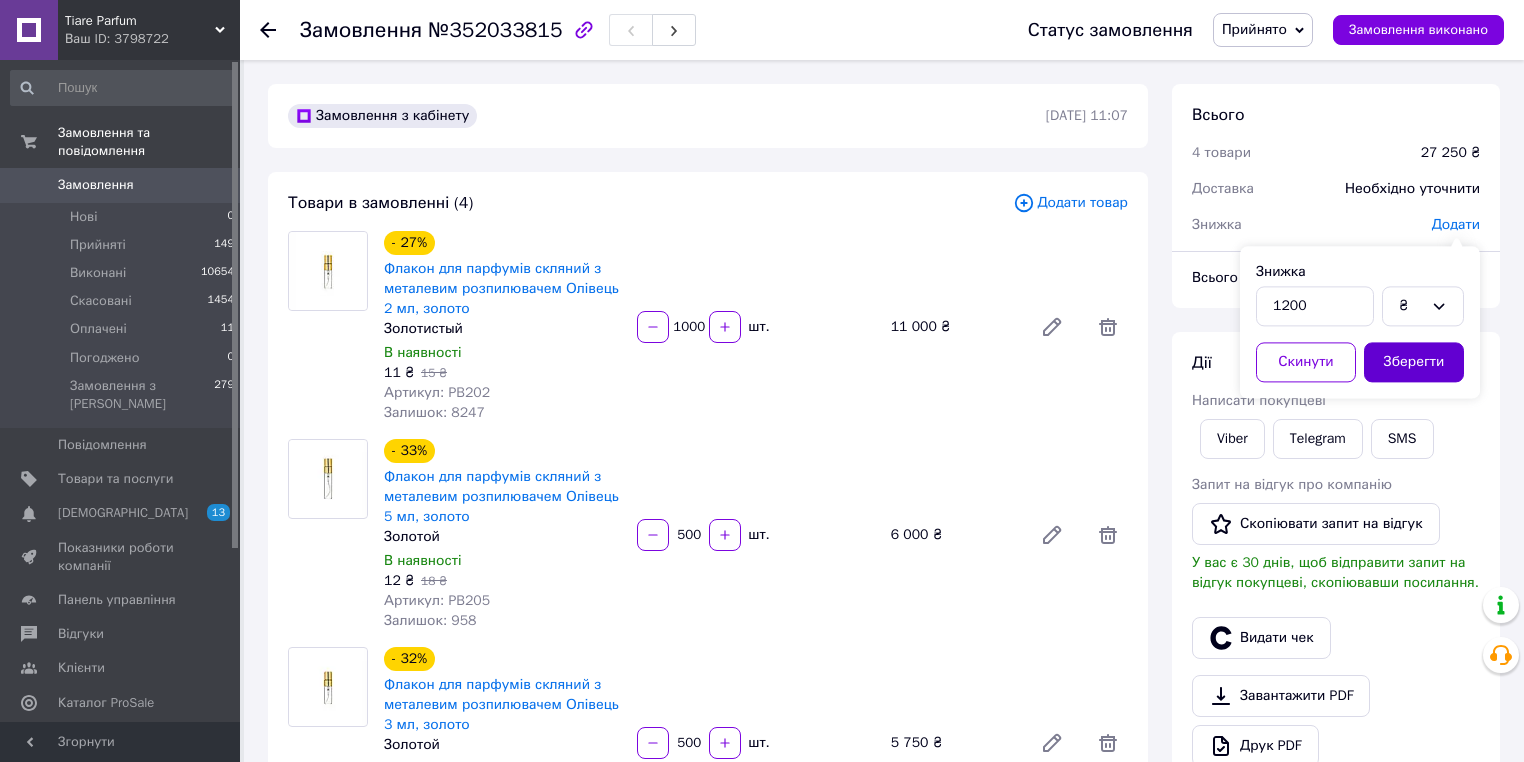 click on "Зберегти" at bounding box center (1414, 362) 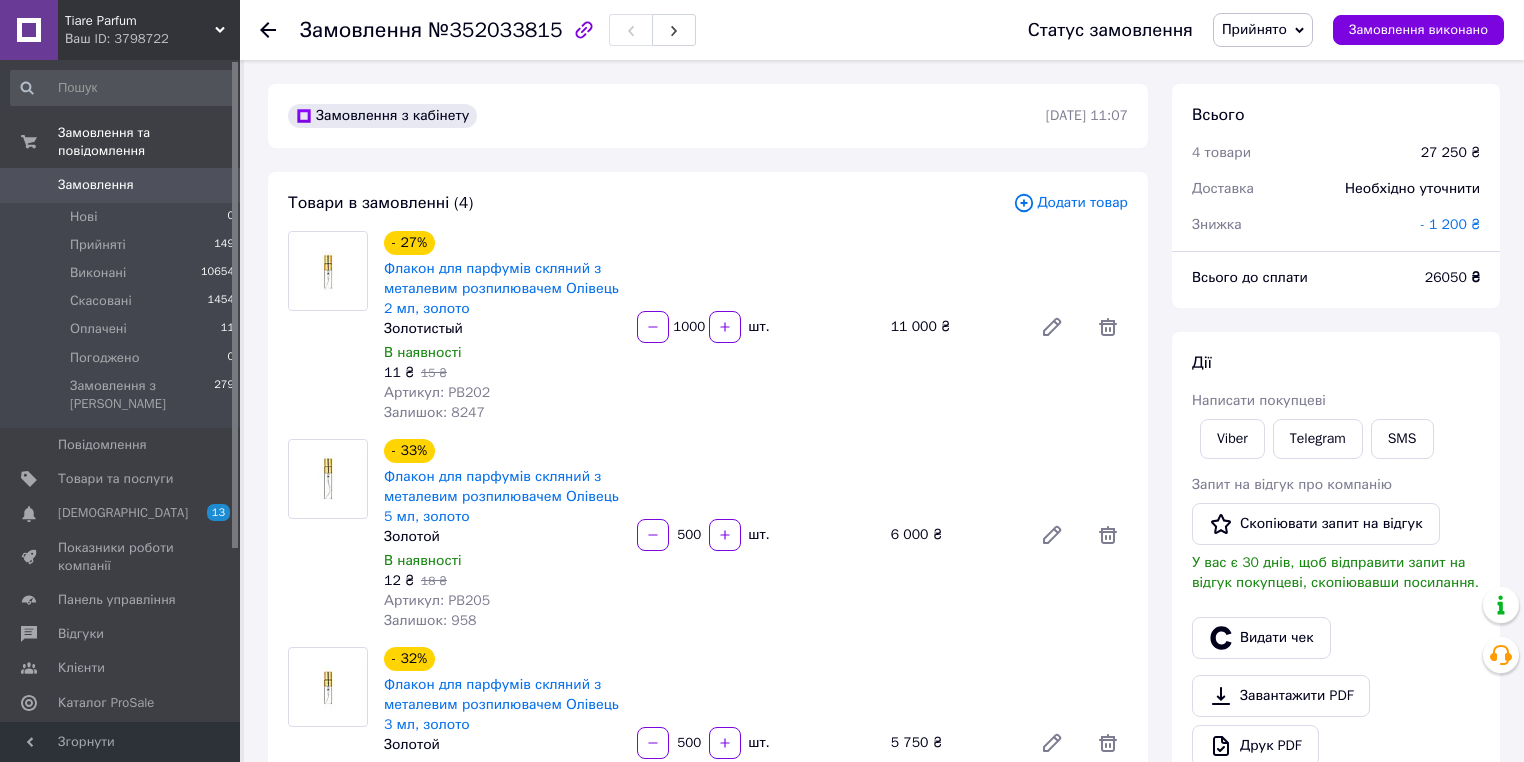 click on "Товари в замовленні (4) Додати товар - 27% Флакон для парфумів скляний з металевим розпилювачем Олівець 2 мл, золото Золотистый В наявності 11 ₴   15 ₴ Артикул: PB202 Залишок: 8247 1000   шт. 11 000 ₴ - 33% Флакон для парфумів скляний з металевим розпилювачем Олівець 5 мл, золото Золотой В наявності 12 ₴   18 ₴ Артикул: PB205 Залишок: 958 500   шт. 6 000 ₴ - 32% Флакон для парфумів скляний з металевим розпилювачем Олівець 3 мл, золото Золотой В наявності 11,50 ₴   17 ₴ Артикул: PB203 Залишок: 4918 500   шт. 5 750 ₴ - 21% Флакон для парфумів скляний з металевим розпилювачем Олівець 10 мл, золото Золотой" at bounding box center (708, 637) 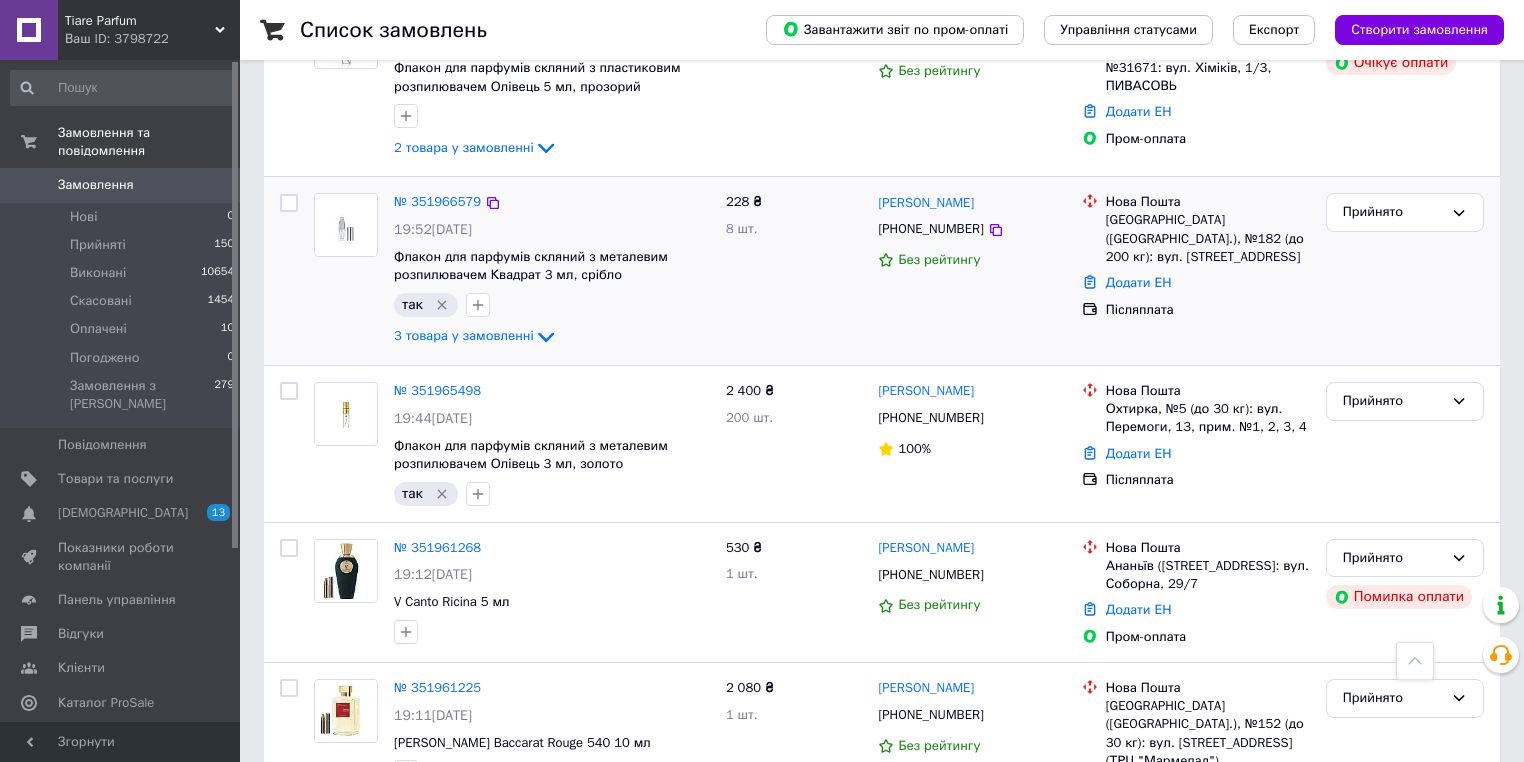 scroll, scrollTop: 2560, scrollLeft: 0, axis: vertical 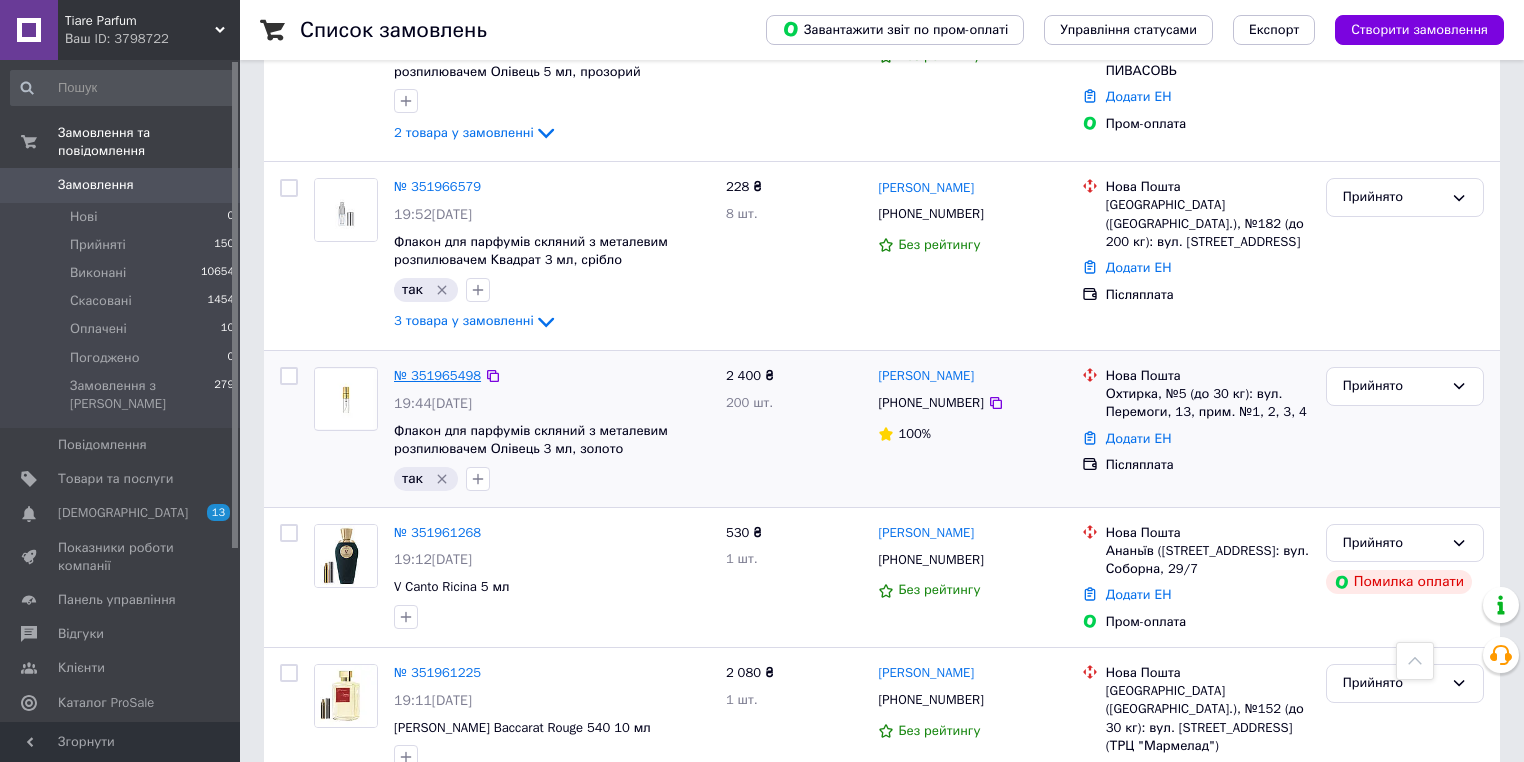 click on "№ 351965498" at bounding box center [437, 375] 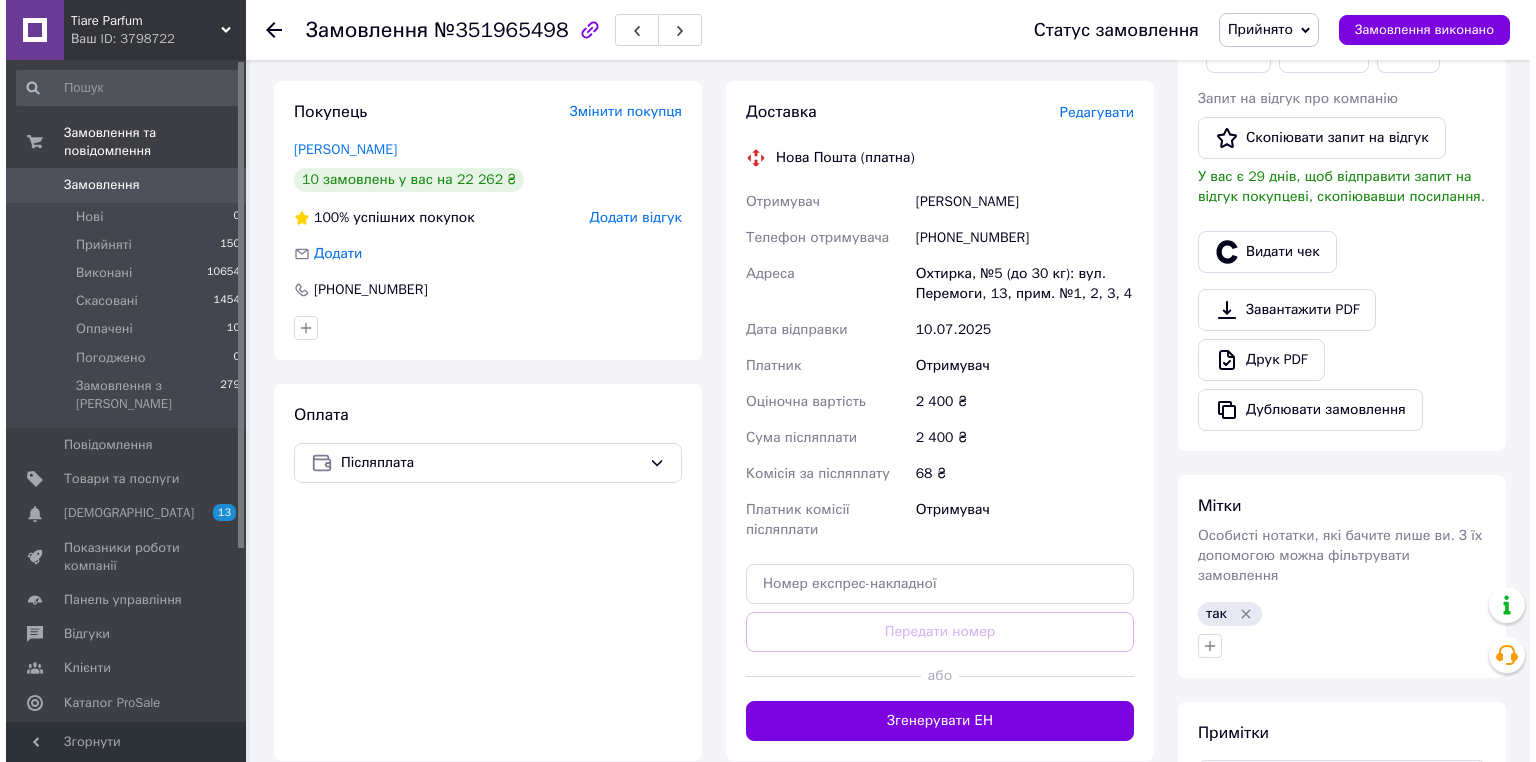 scroll, scrollTop: 400, scrollLeft: 0, axis: vertical 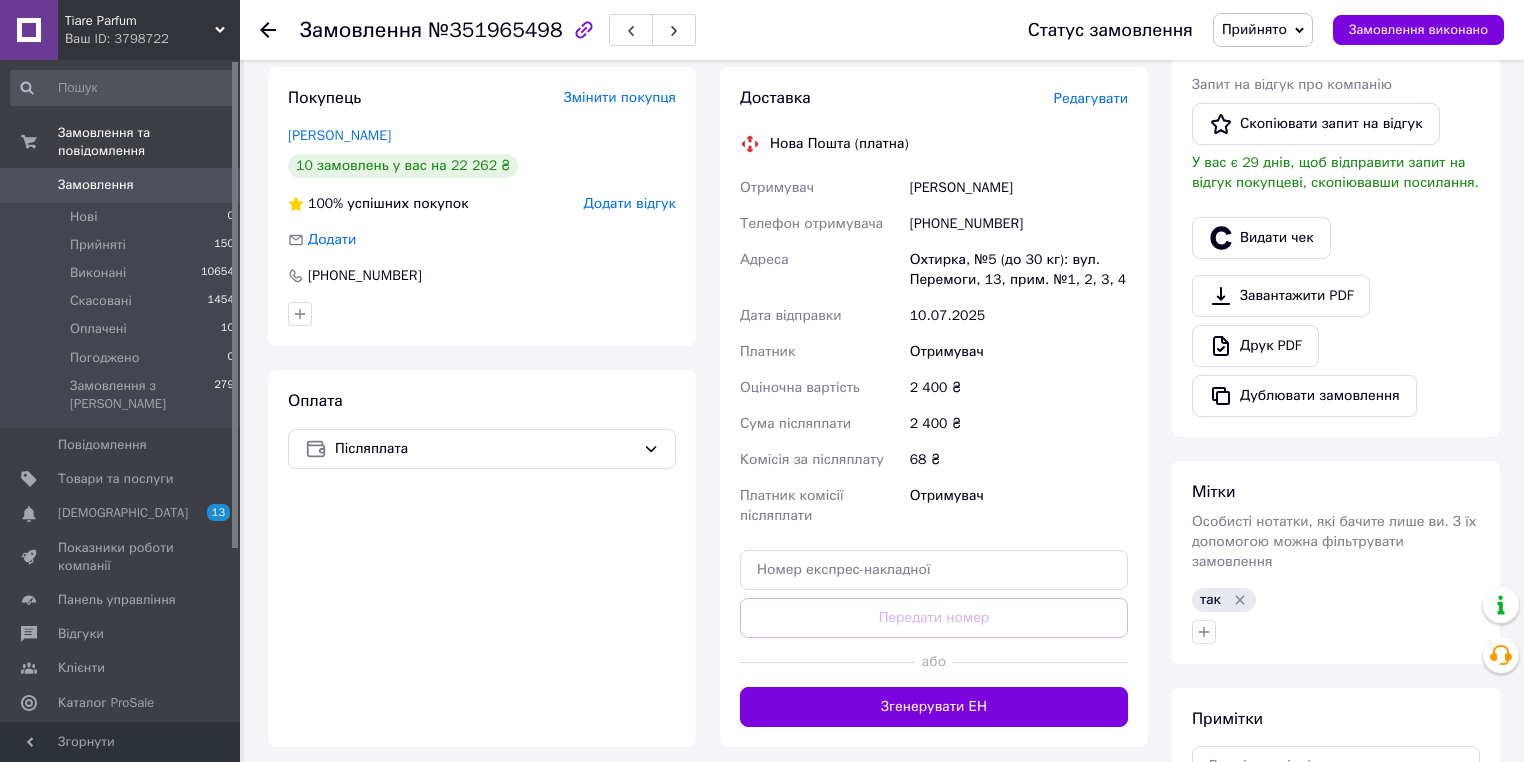 click on "Редагувати" at bounding box center [1091, 98] 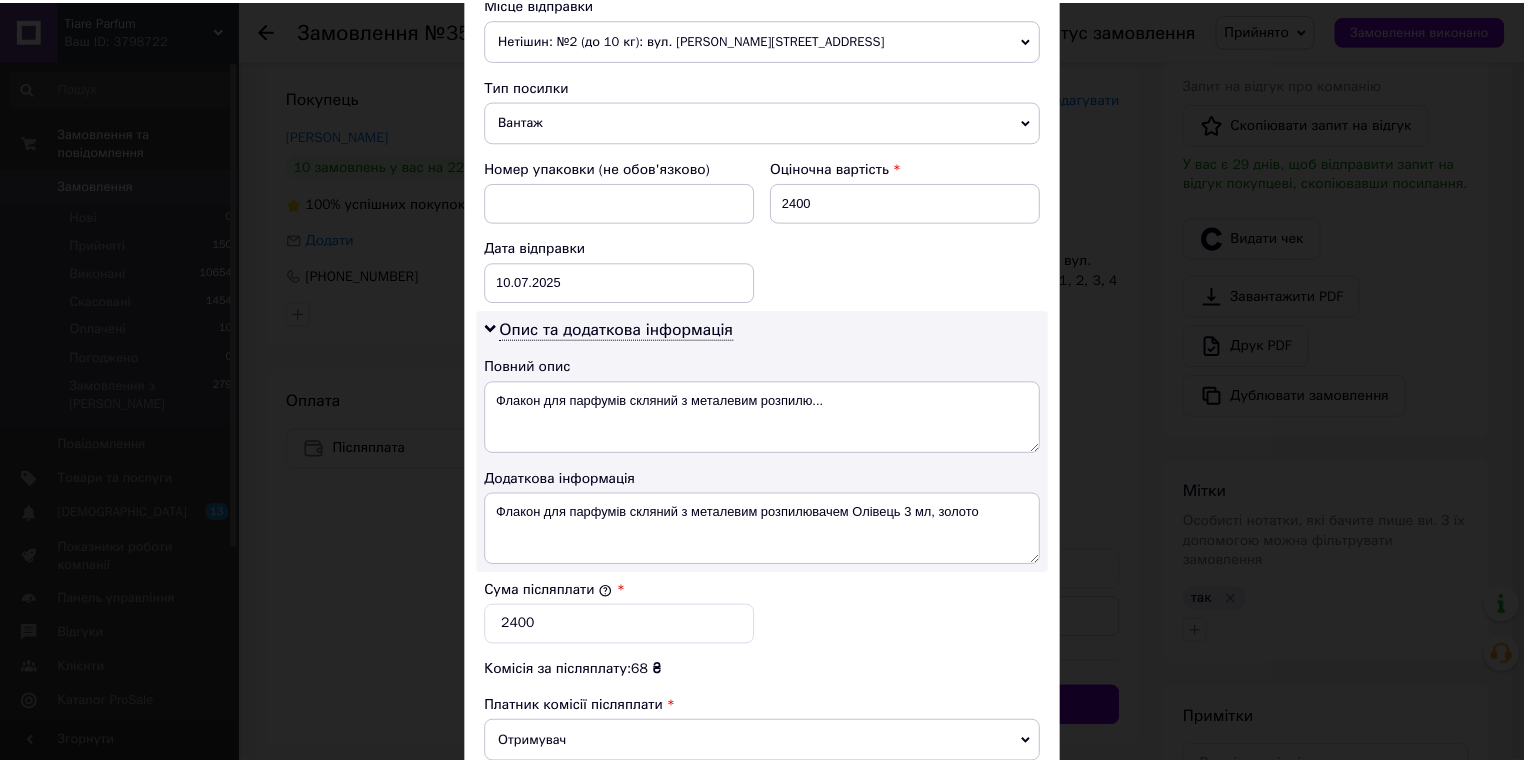 scroll, scrollTop: 960, scrollLeft: 0, axis: vertical 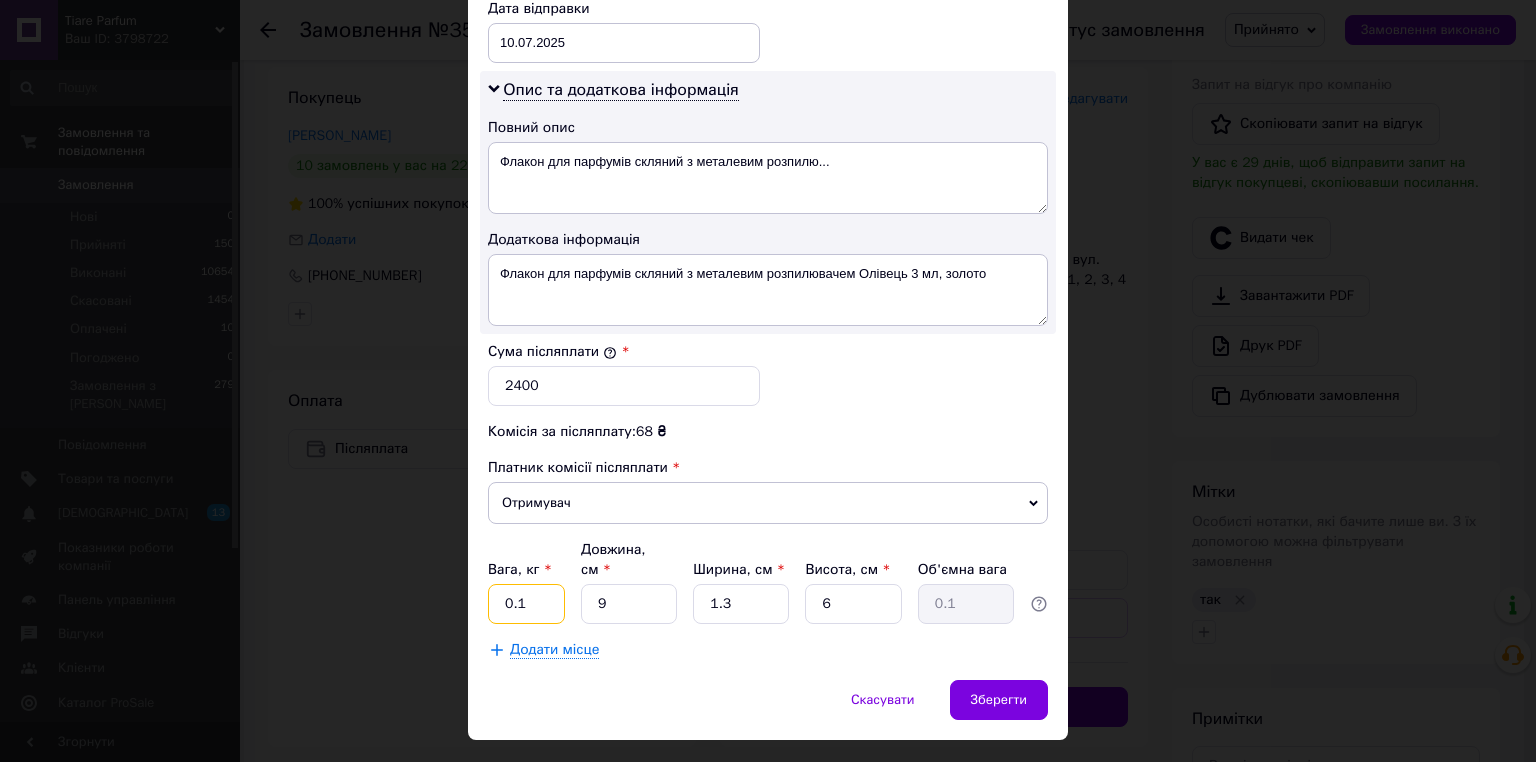 click on "0.1" at bounding box center (526, 604) 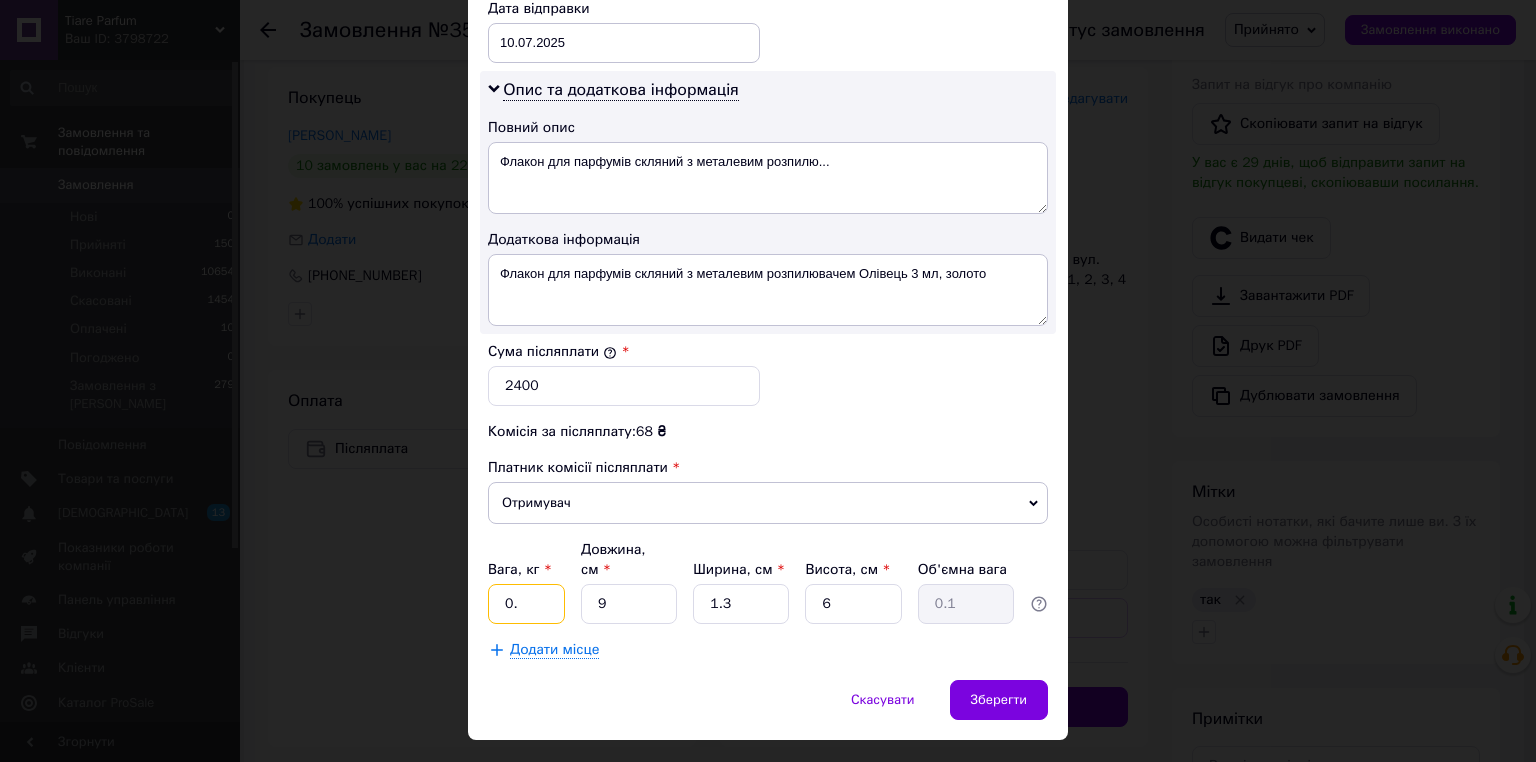 type on "0" 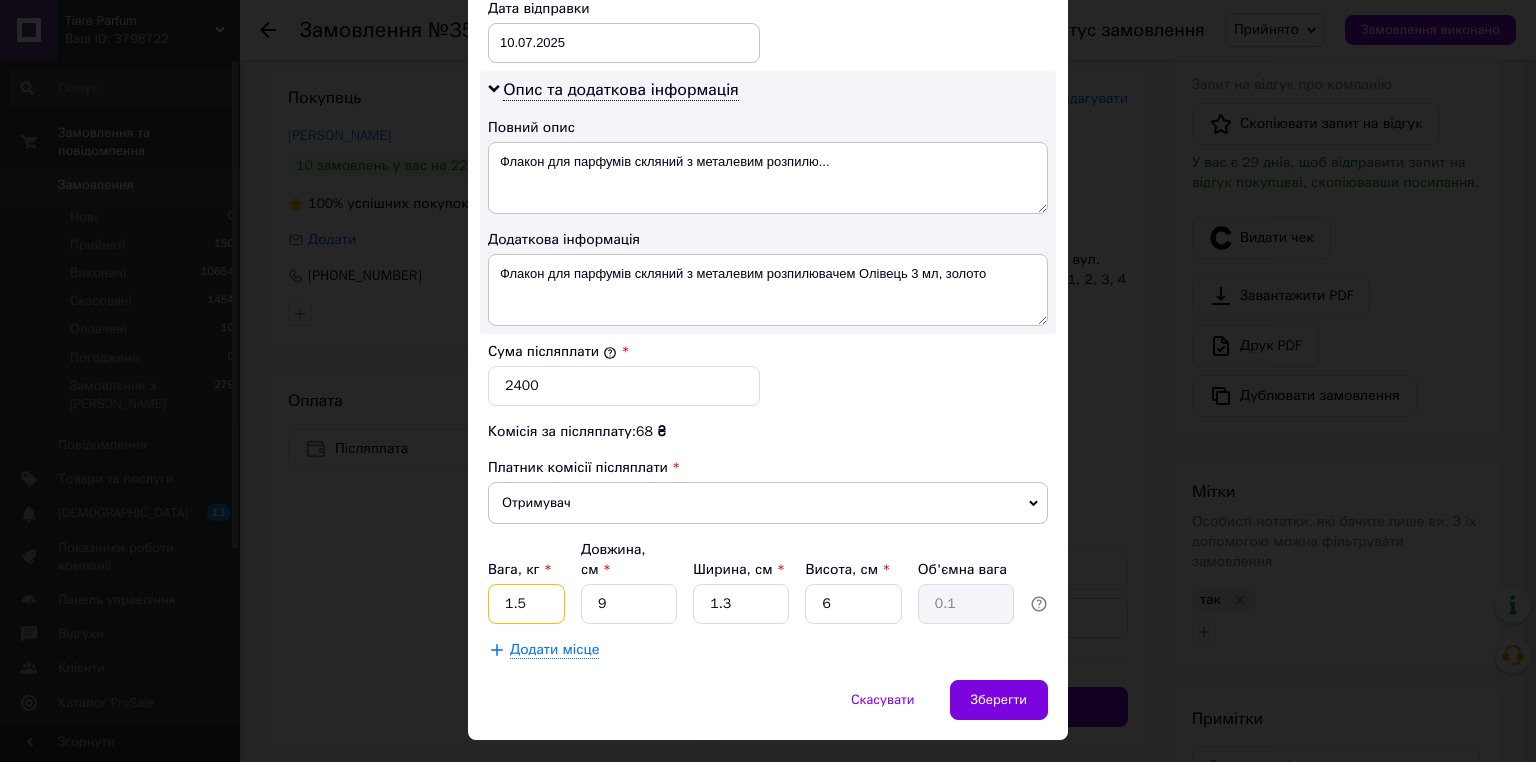 type on "1.5" 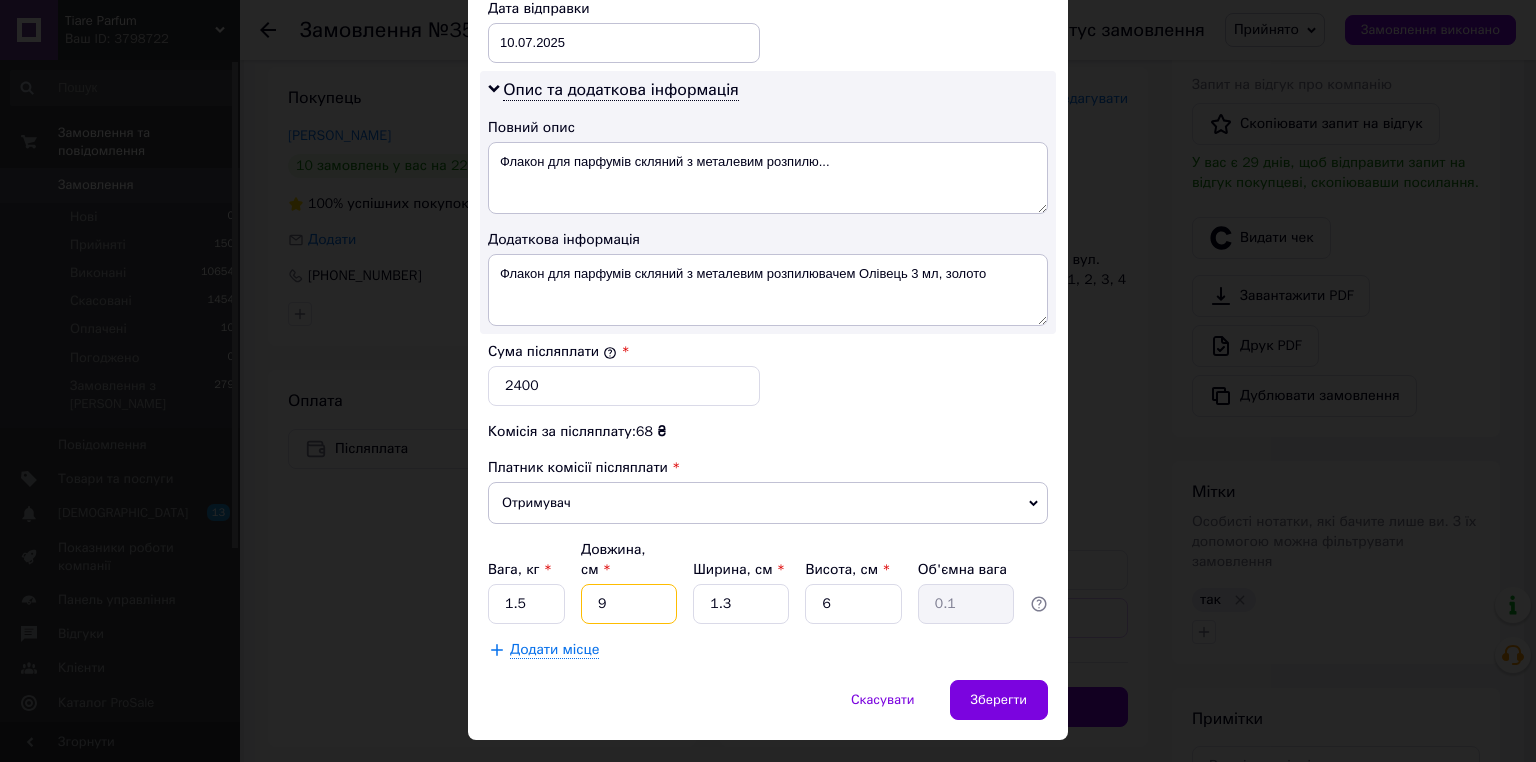 click on "9" at bounding box center (629, 604) 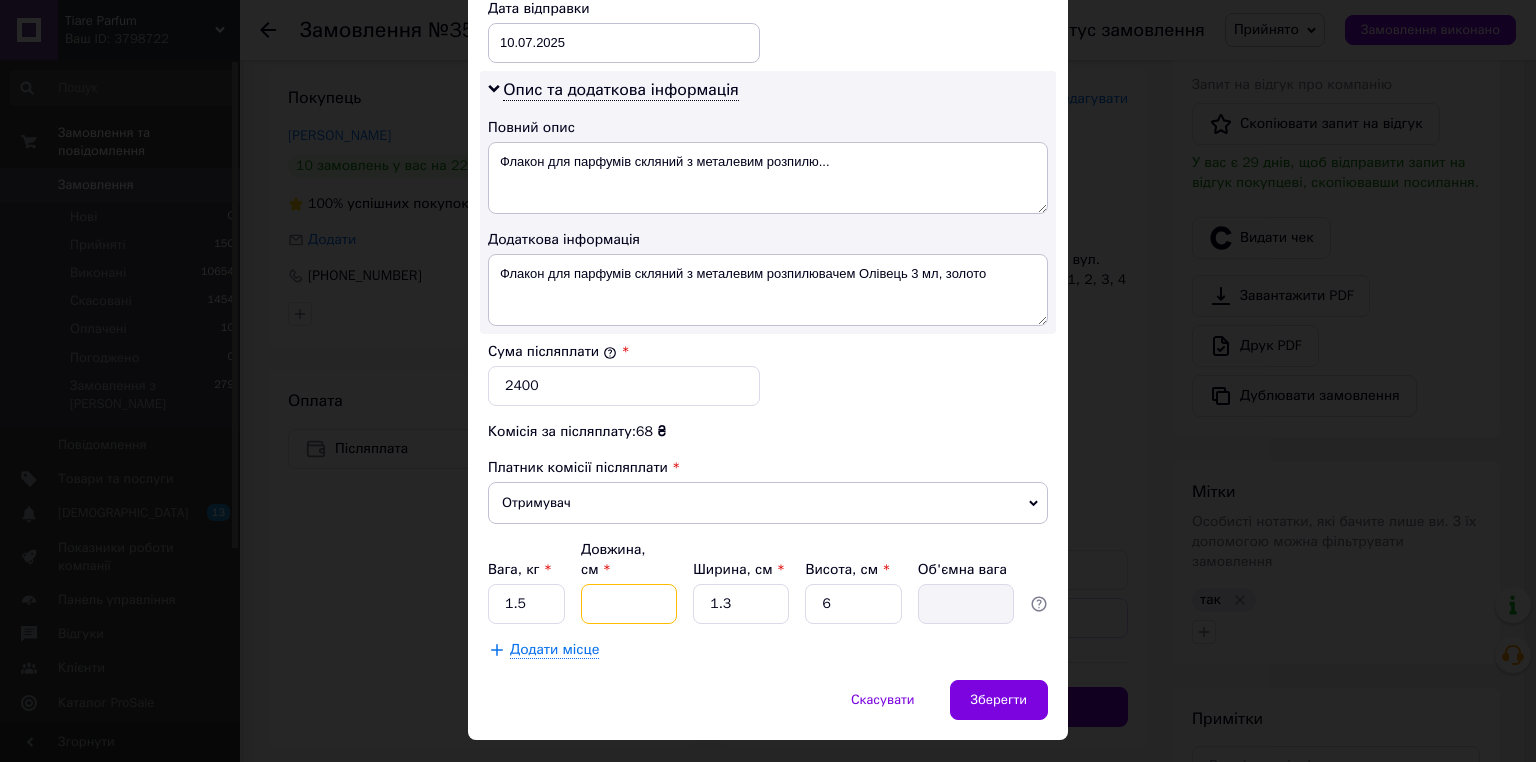 type on "3" 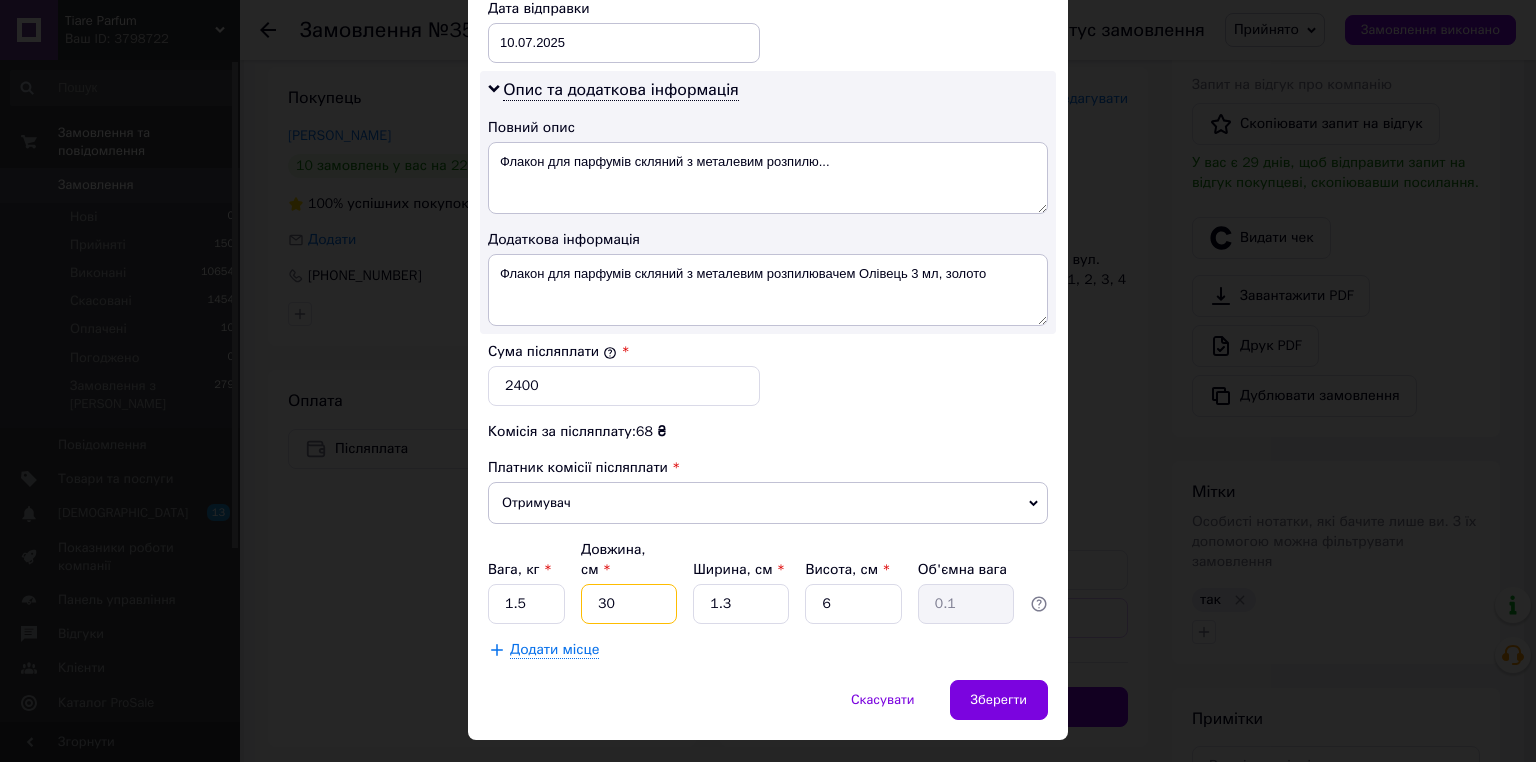type on "30" 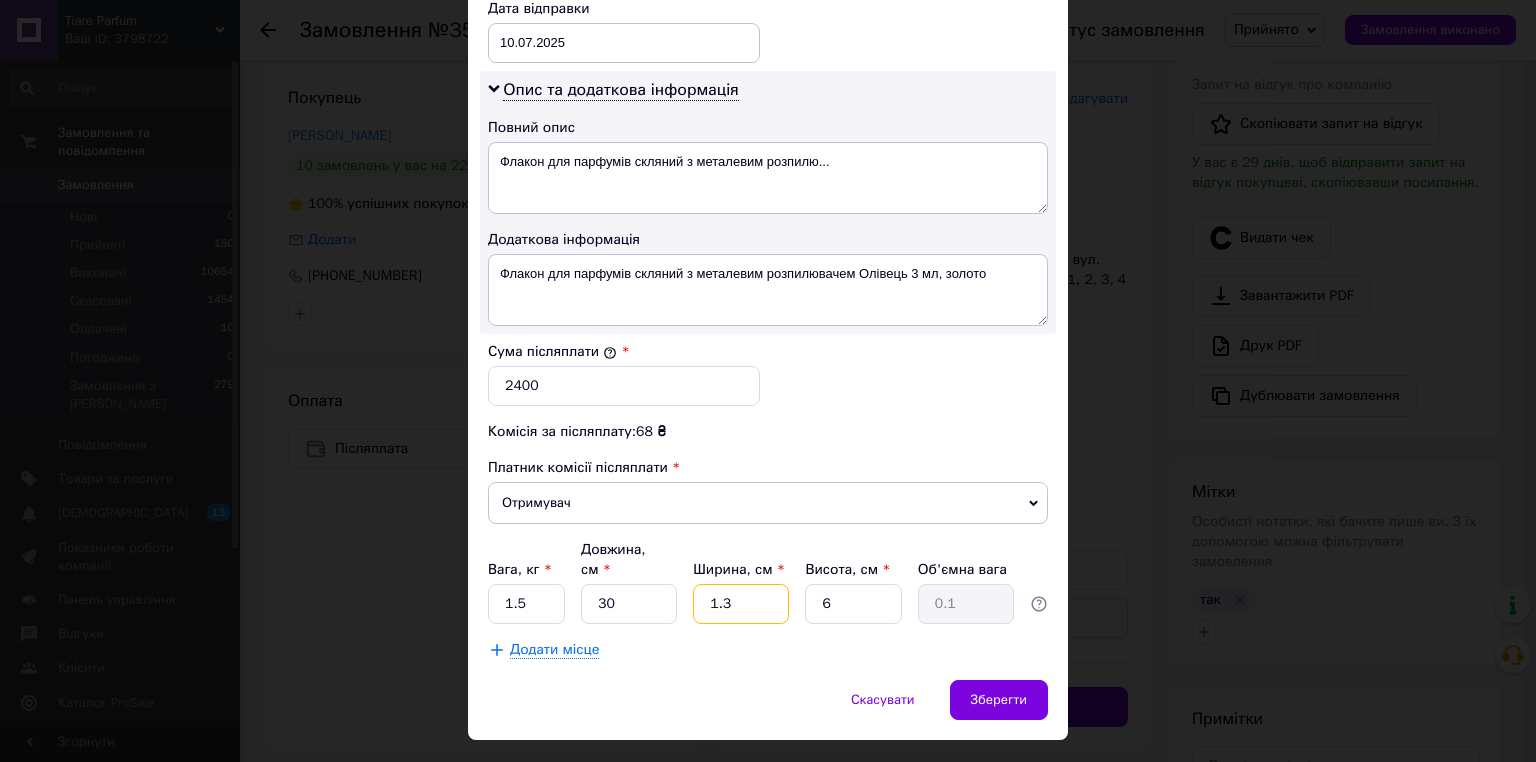 click on "1.3" at bounding box center (741, 604) 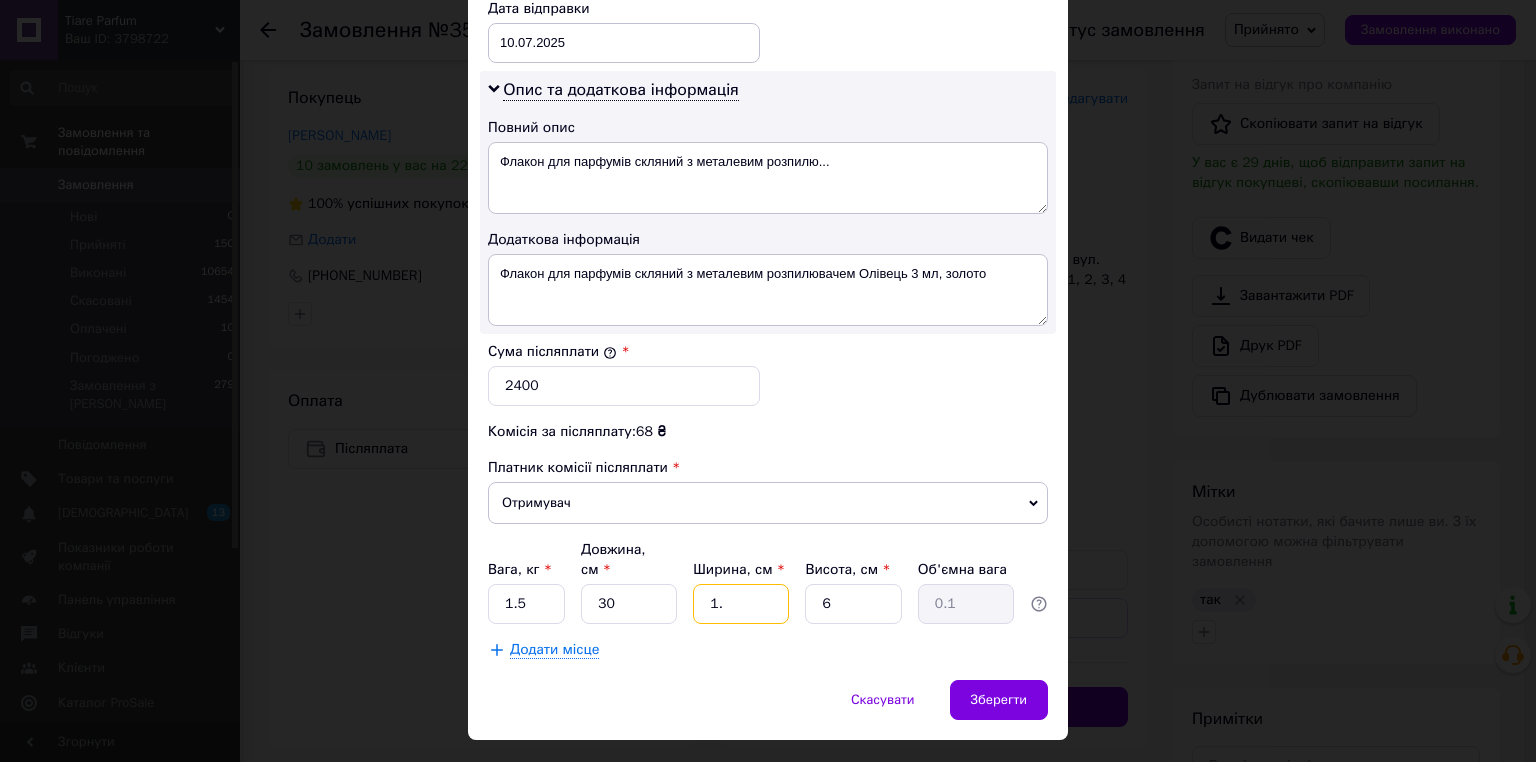type on "1" 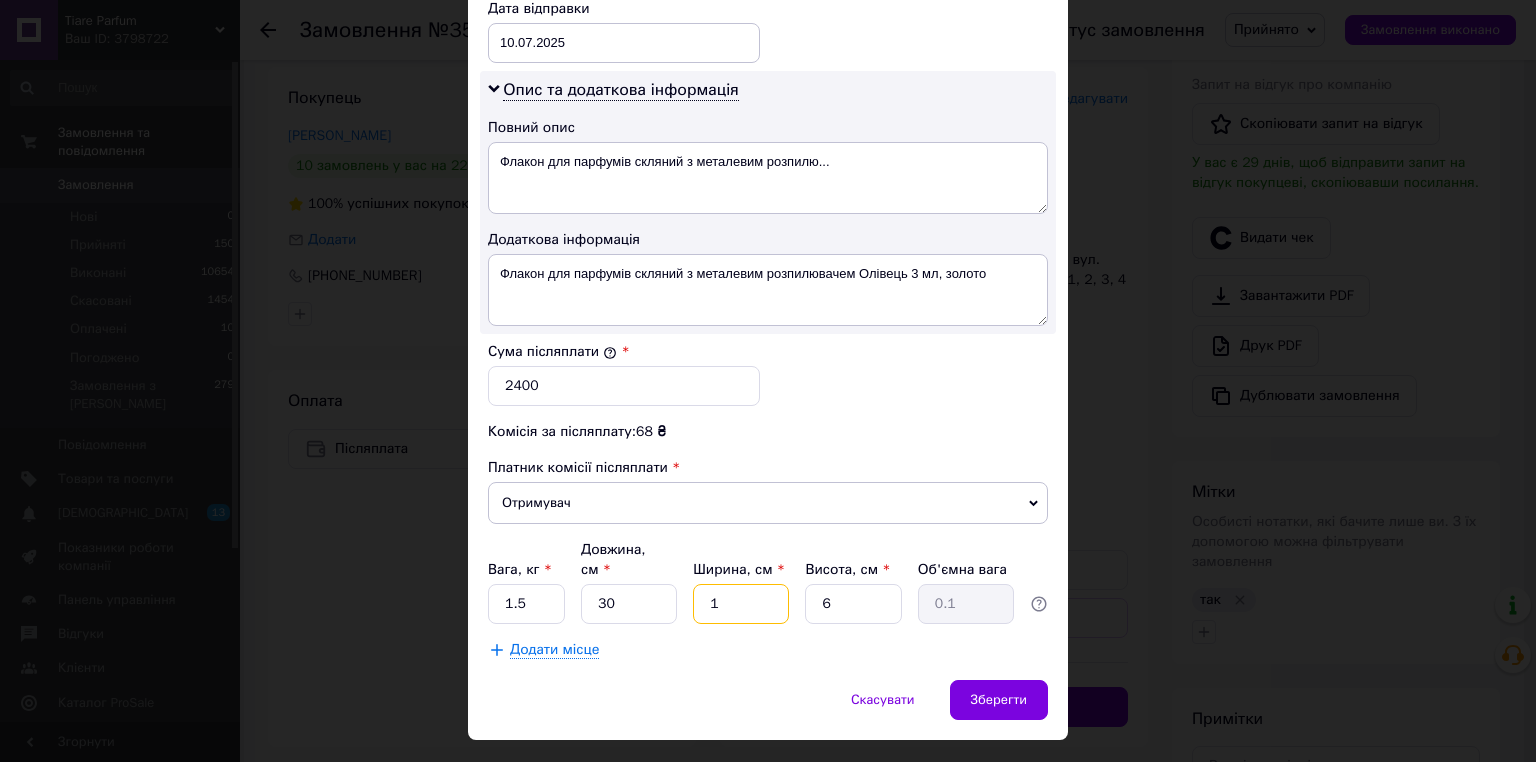 type 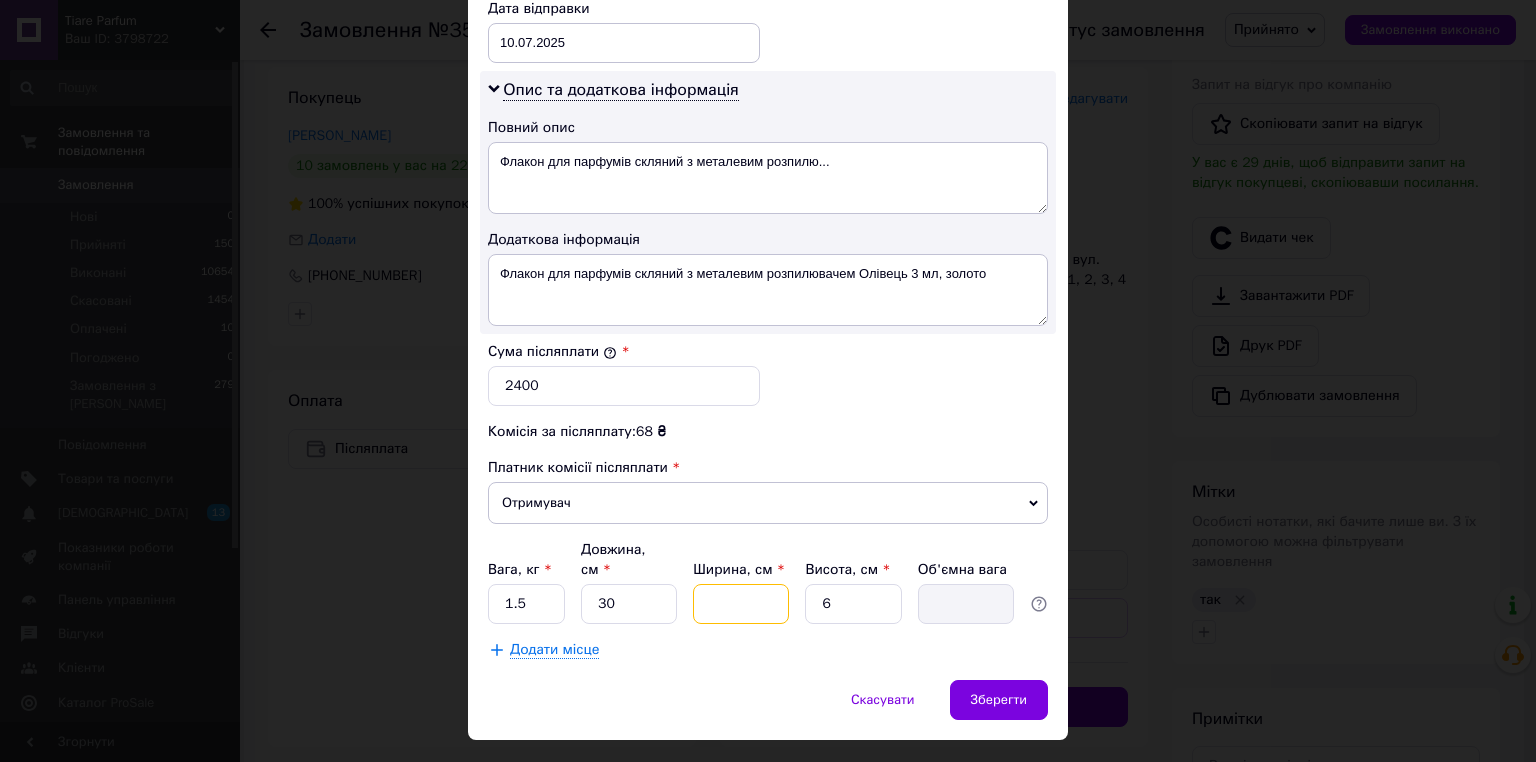 type on "2" 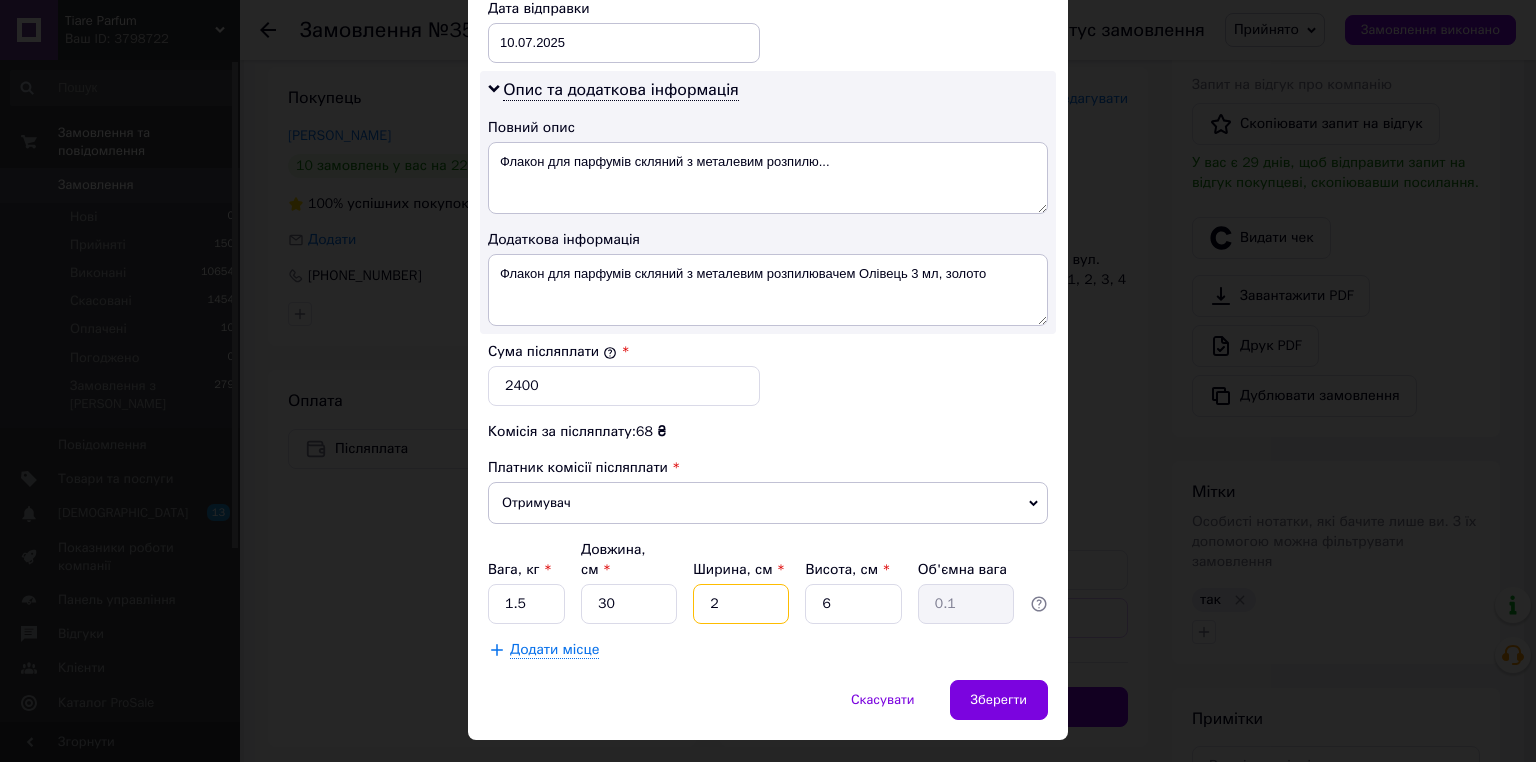 type on "20" 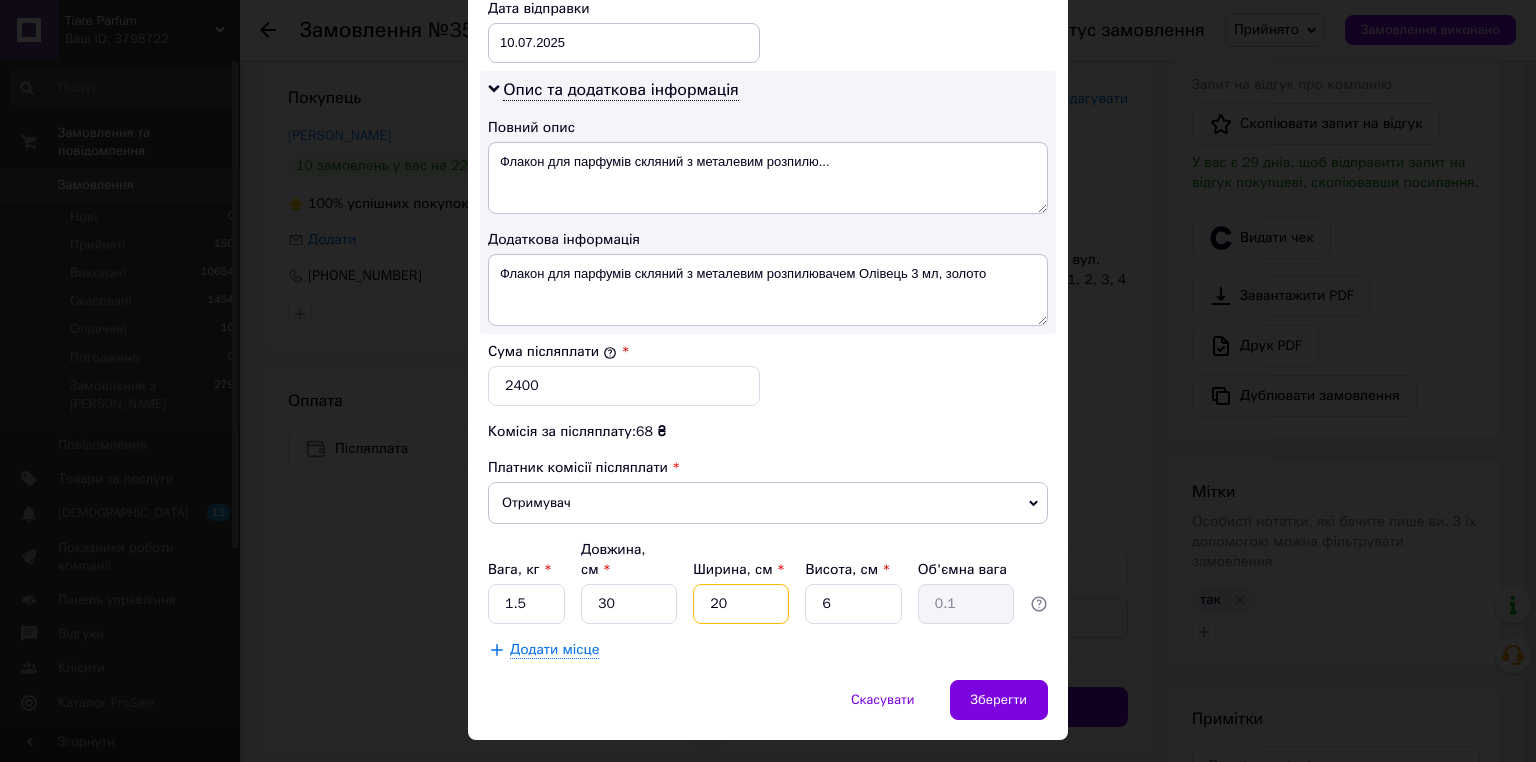 type on "0.9" 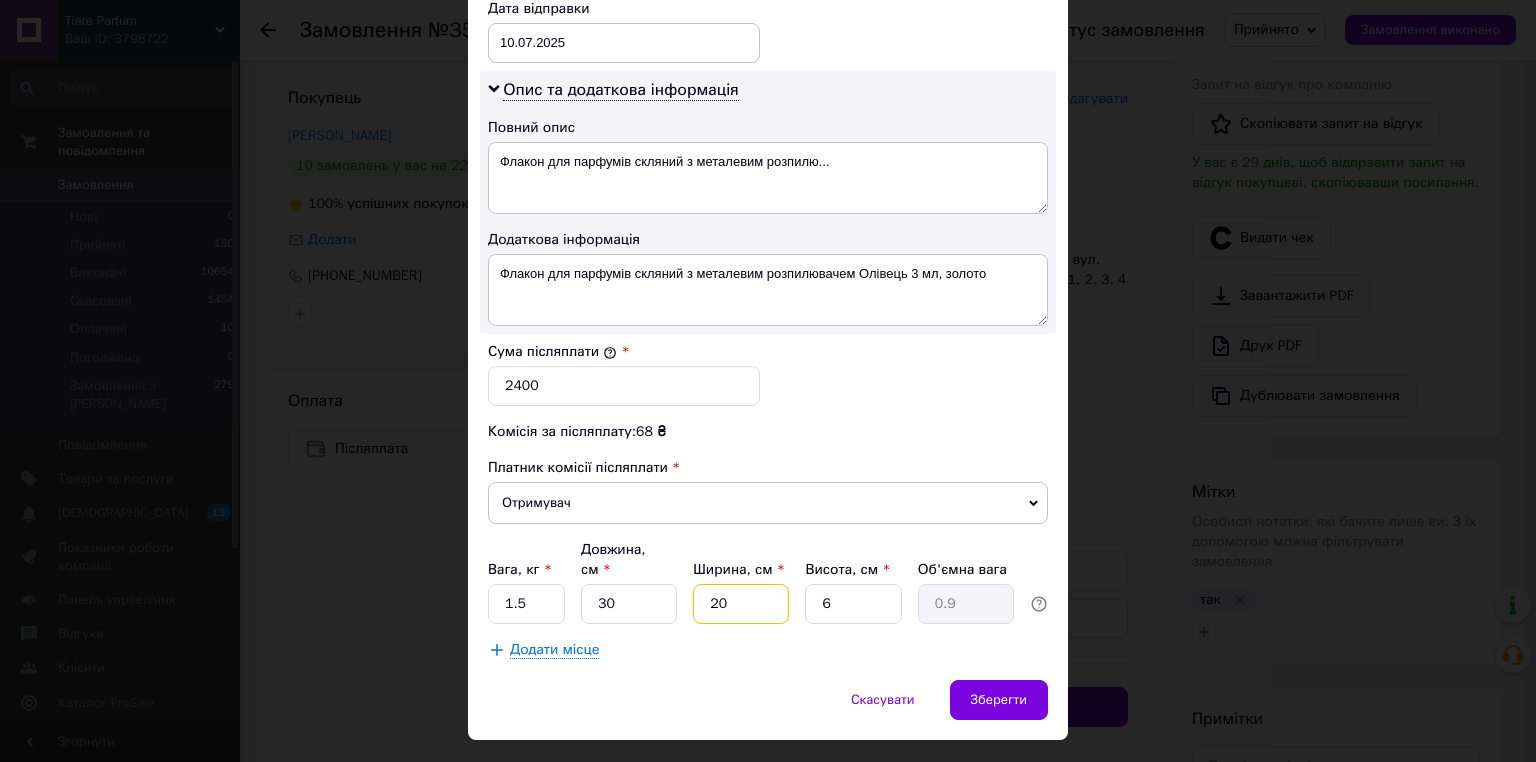 type on "20" 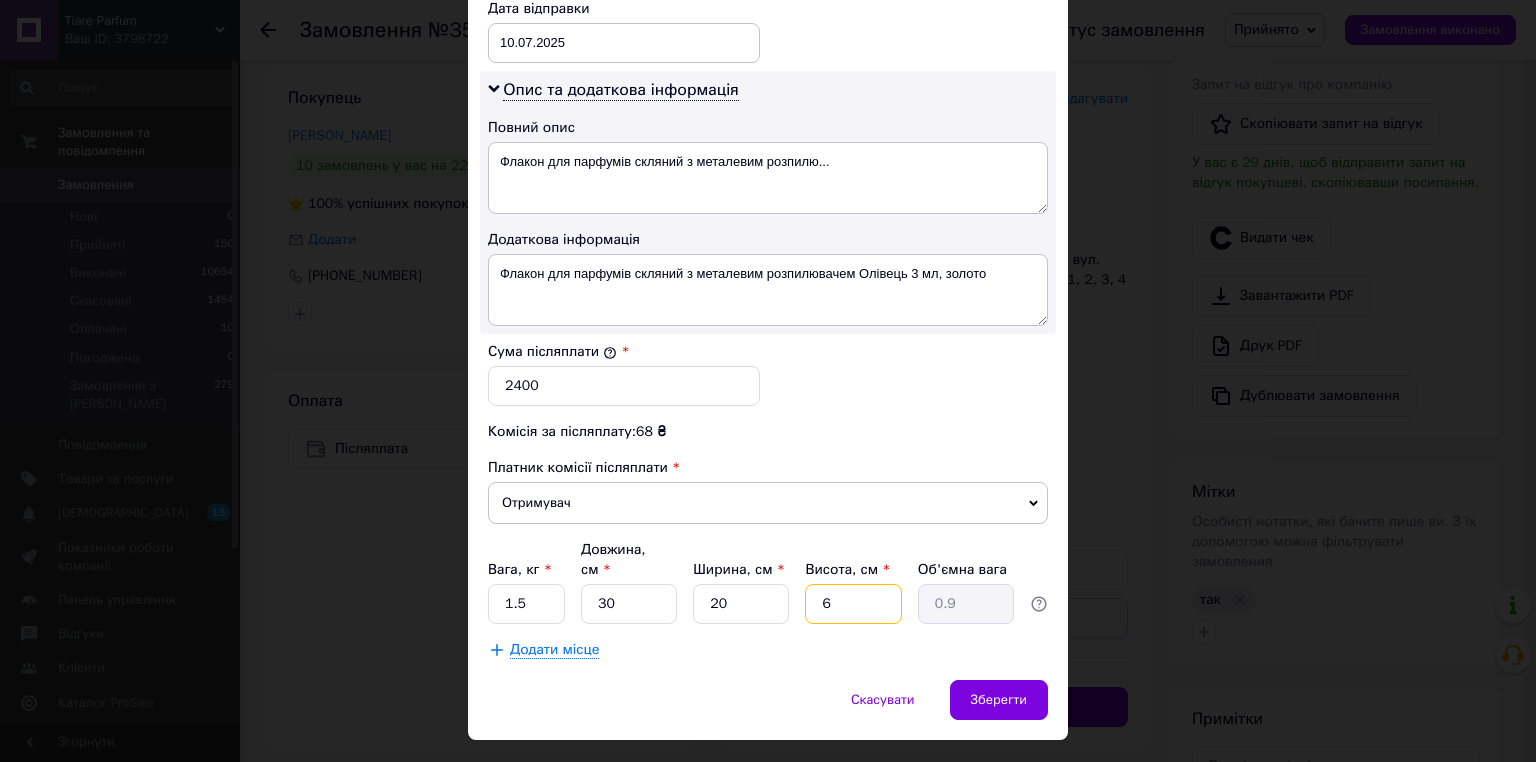 click on "6" at bounding box center [853, 604] 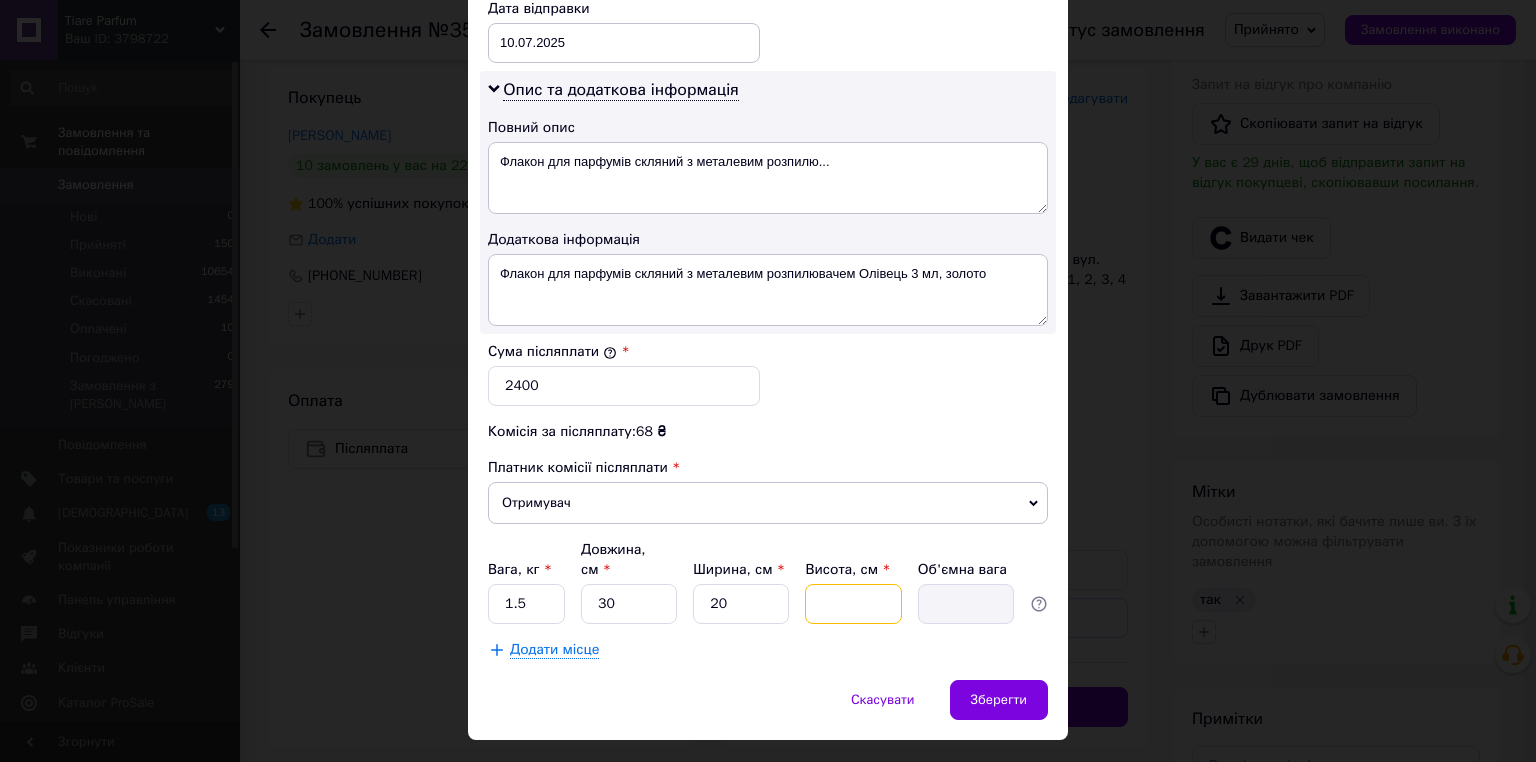 type on "7" 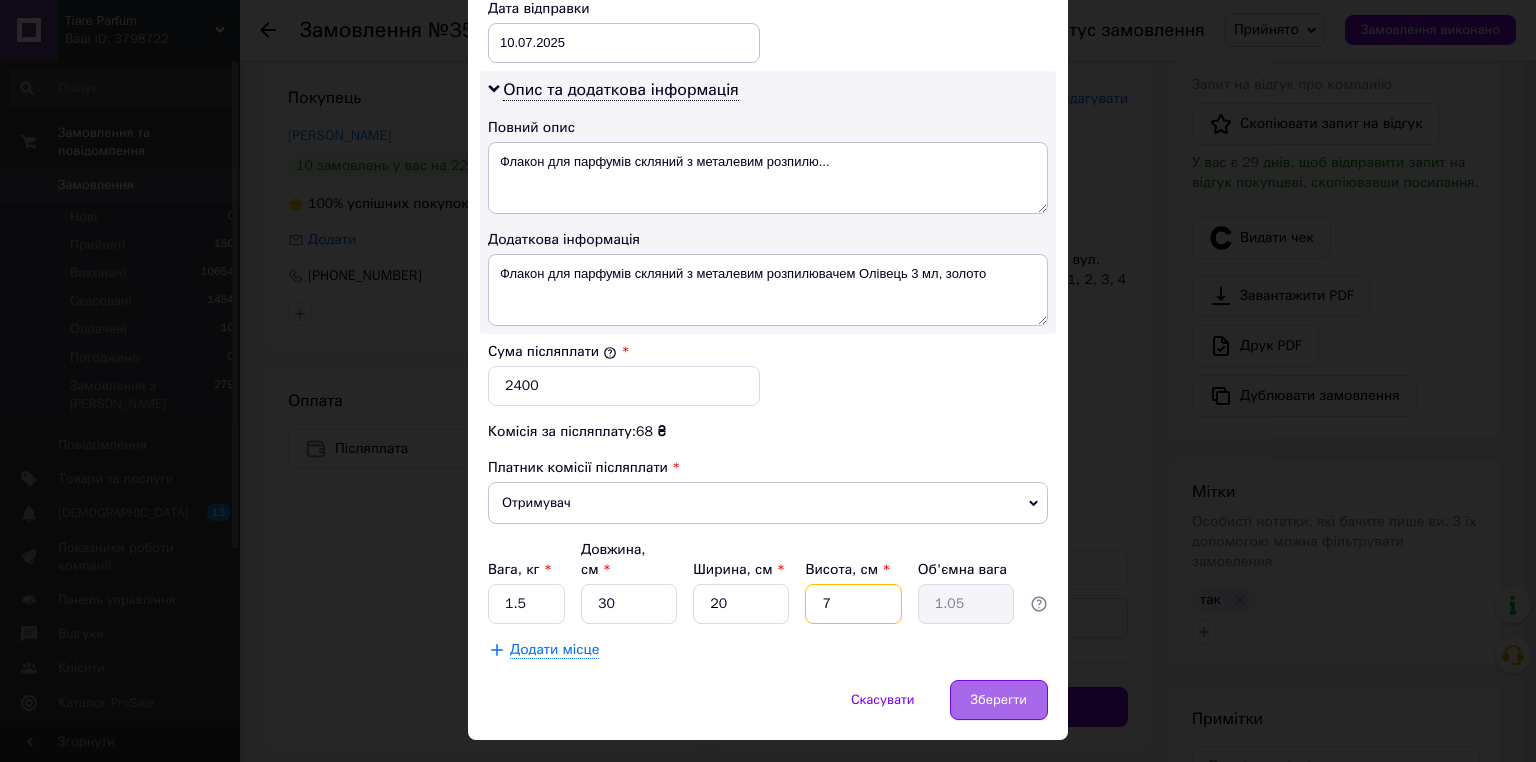 type on "7" 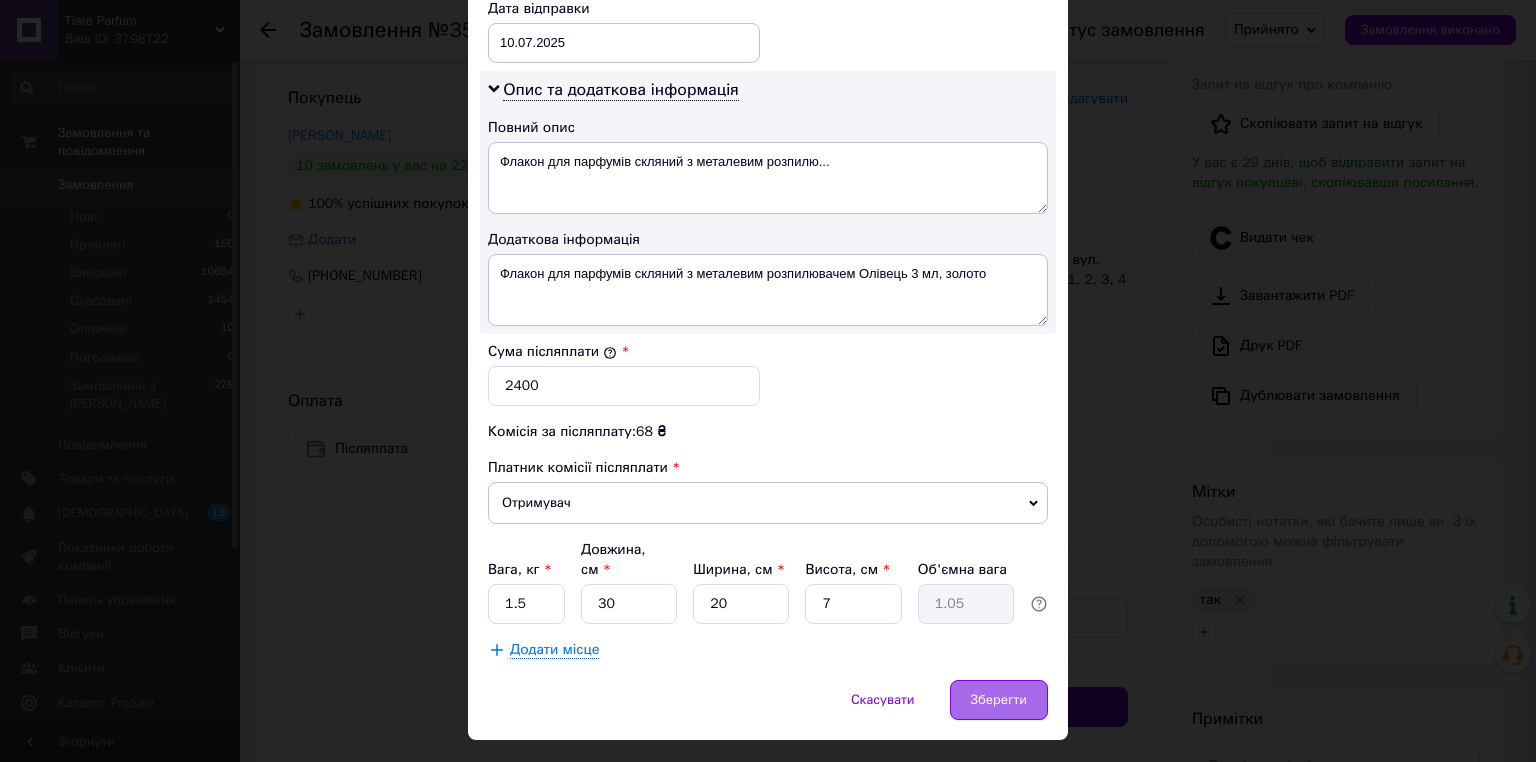 click on "Зберегти" at bounding box center (999, 700) 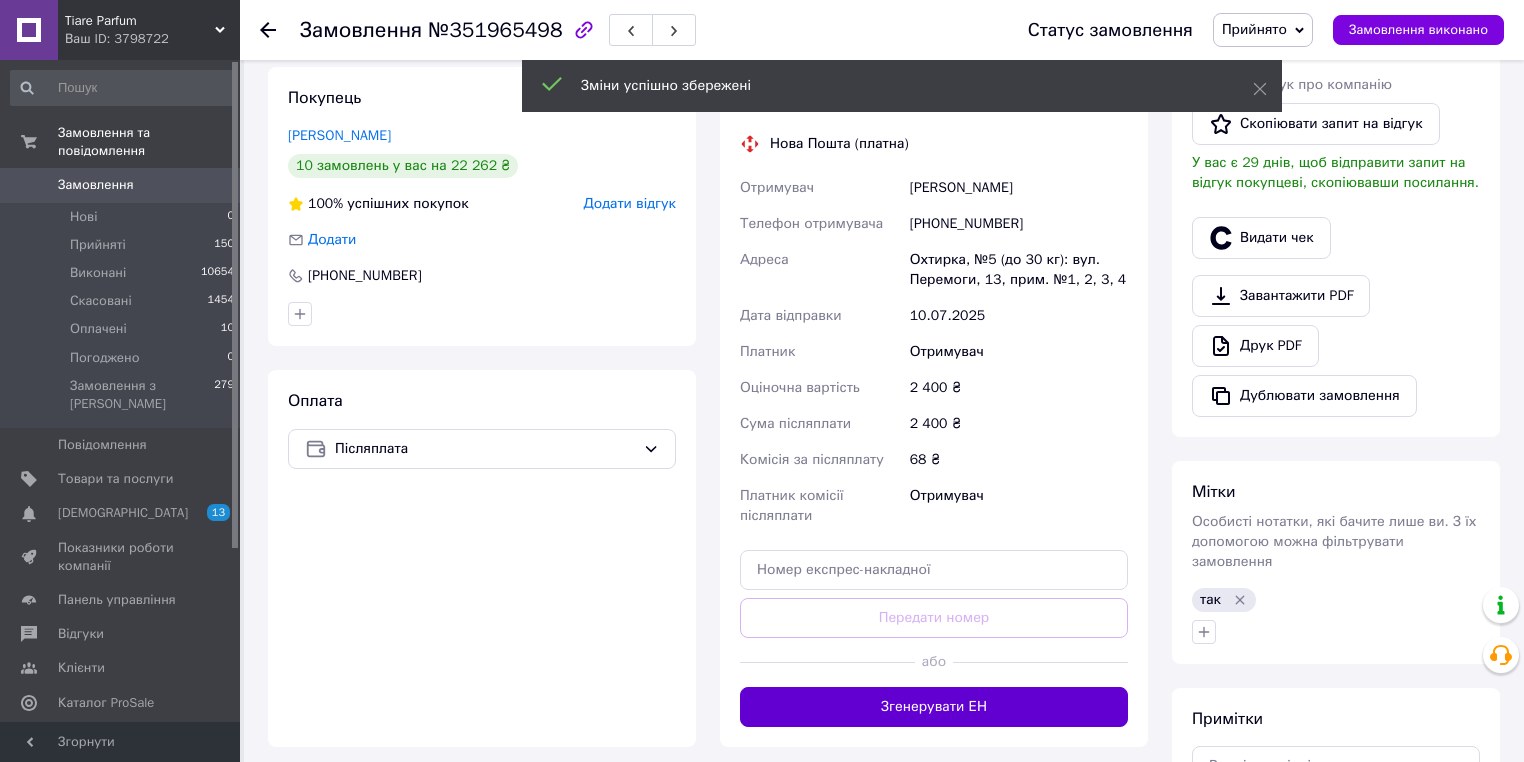 click on "Згенерувати ЕН" at bounding box center (934, 707) 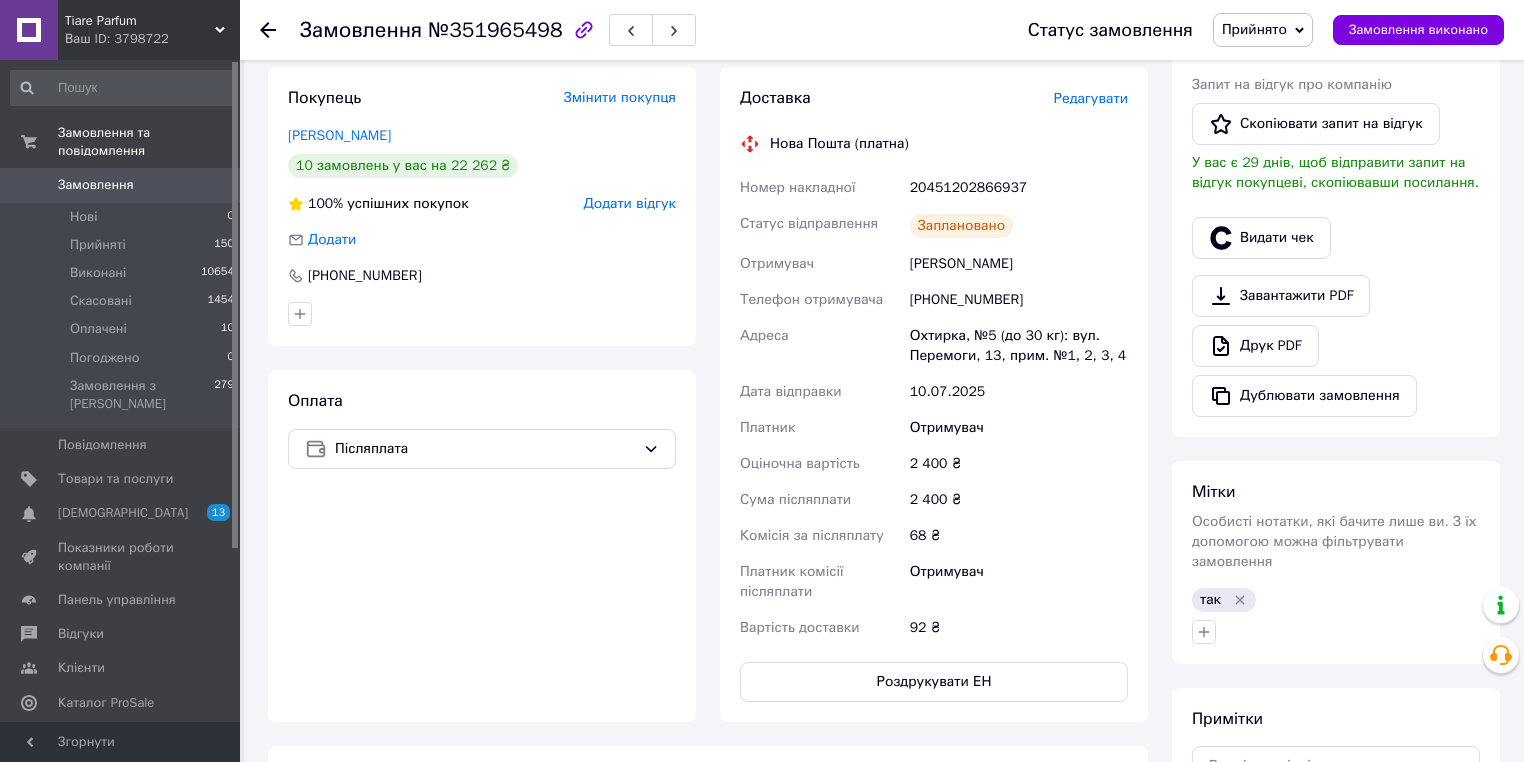click at bounding box center [280, 30] 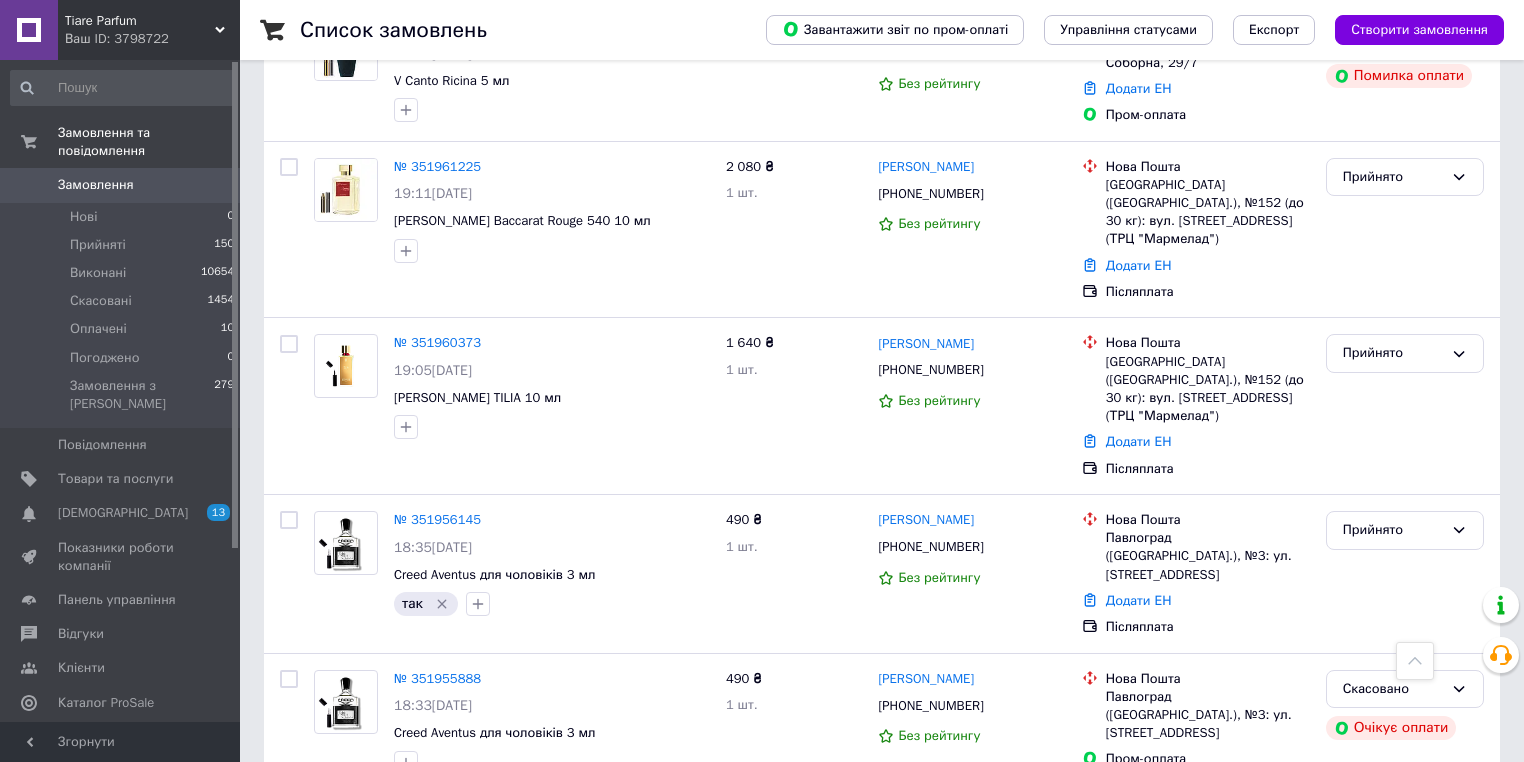 scroll, scrollTop: 3080, scrollLeft: 0, axis: vertical 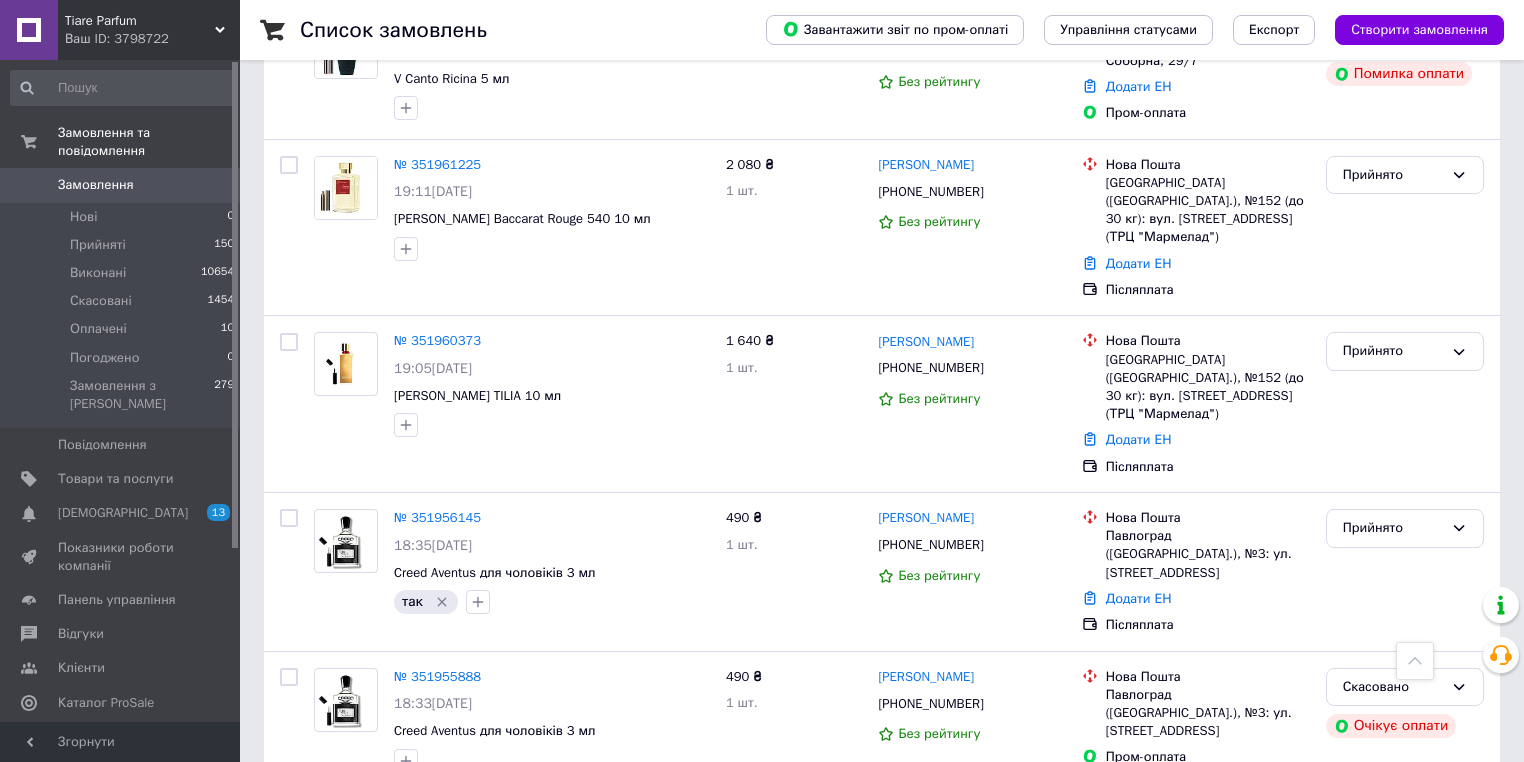 click on "2" at bounding box center (327, 834) 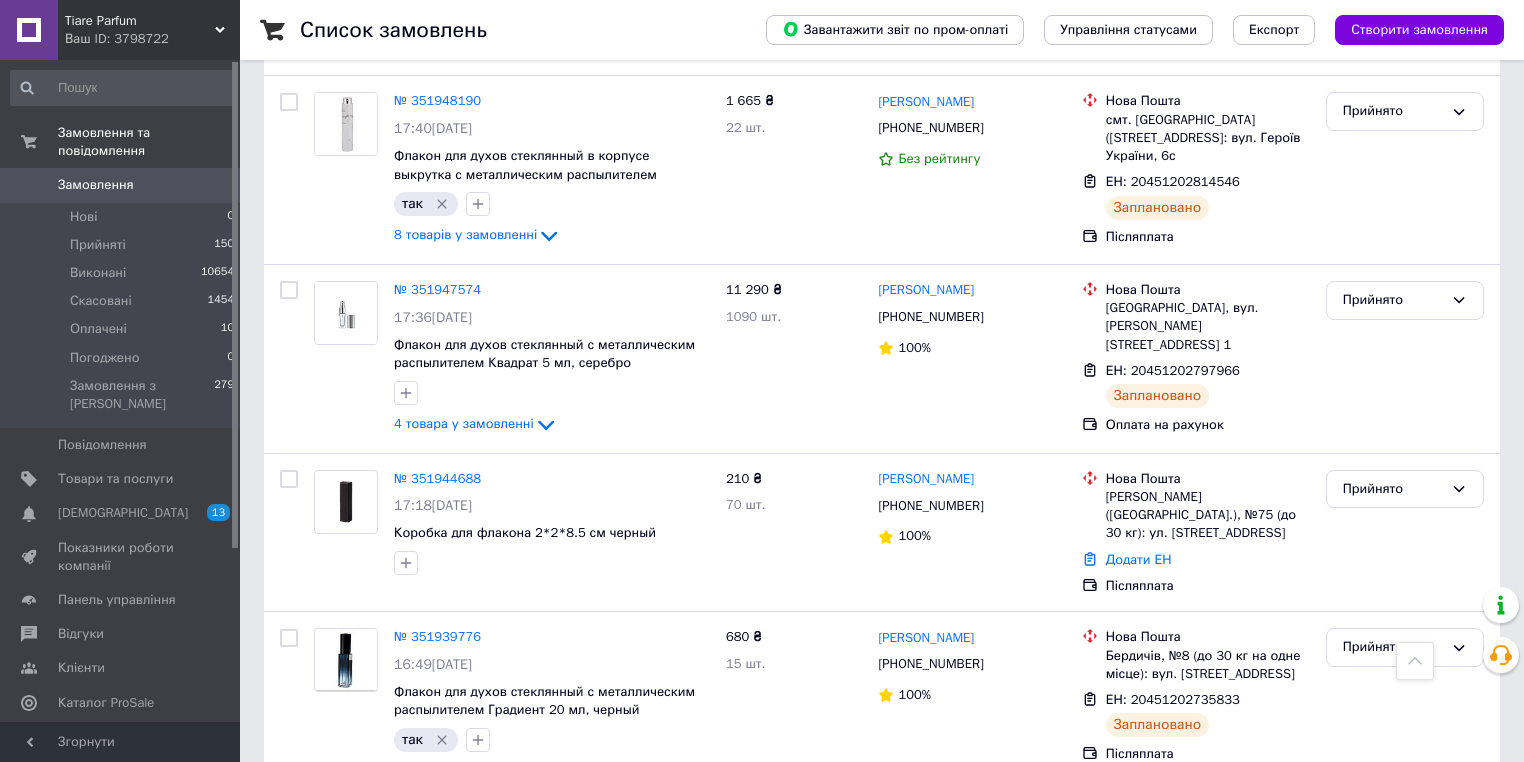 scroll, scrollTop: 720, scrollLeft: 0, axis: vertical 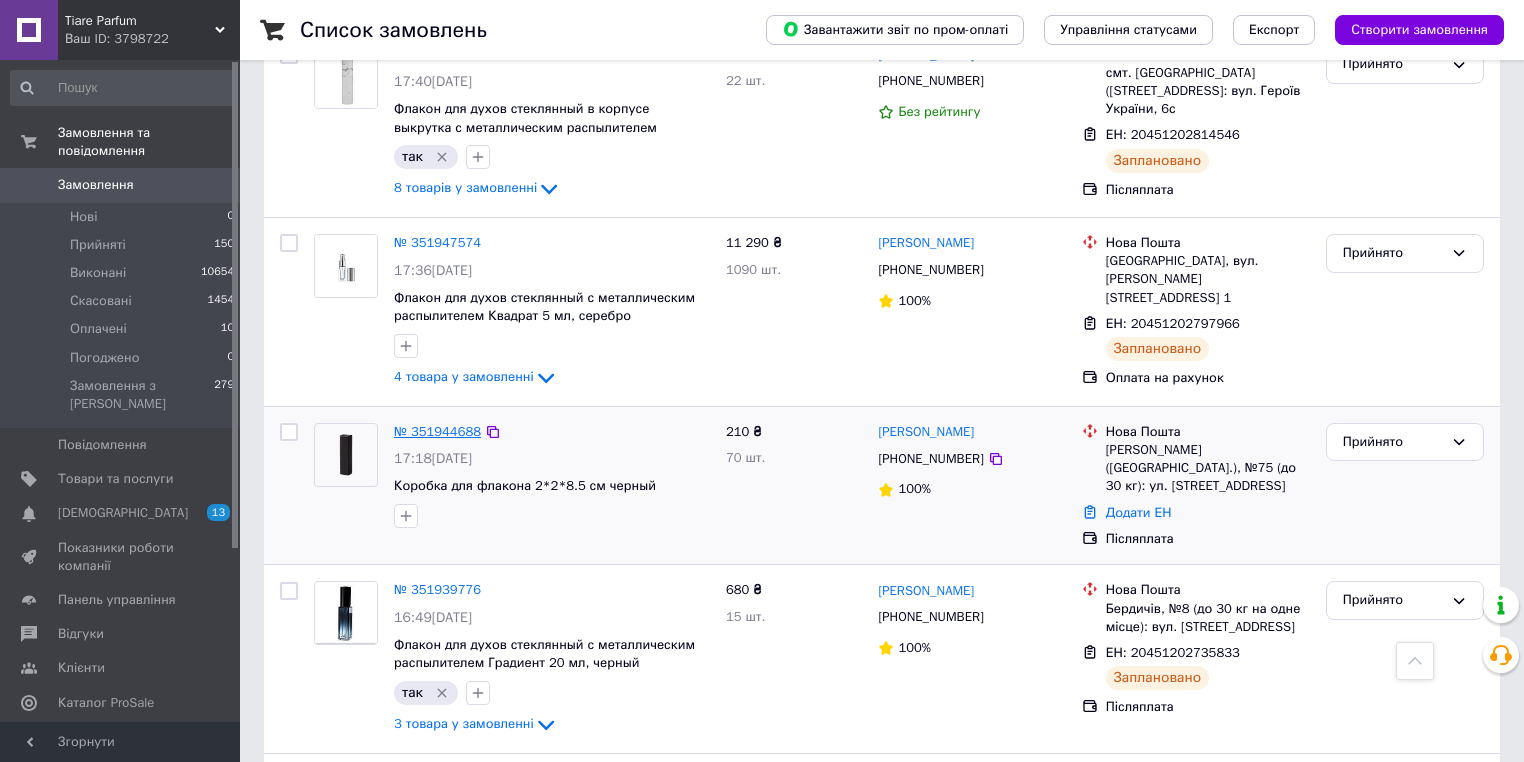 click on "№ 351944688" at bounding box center [437, 431] 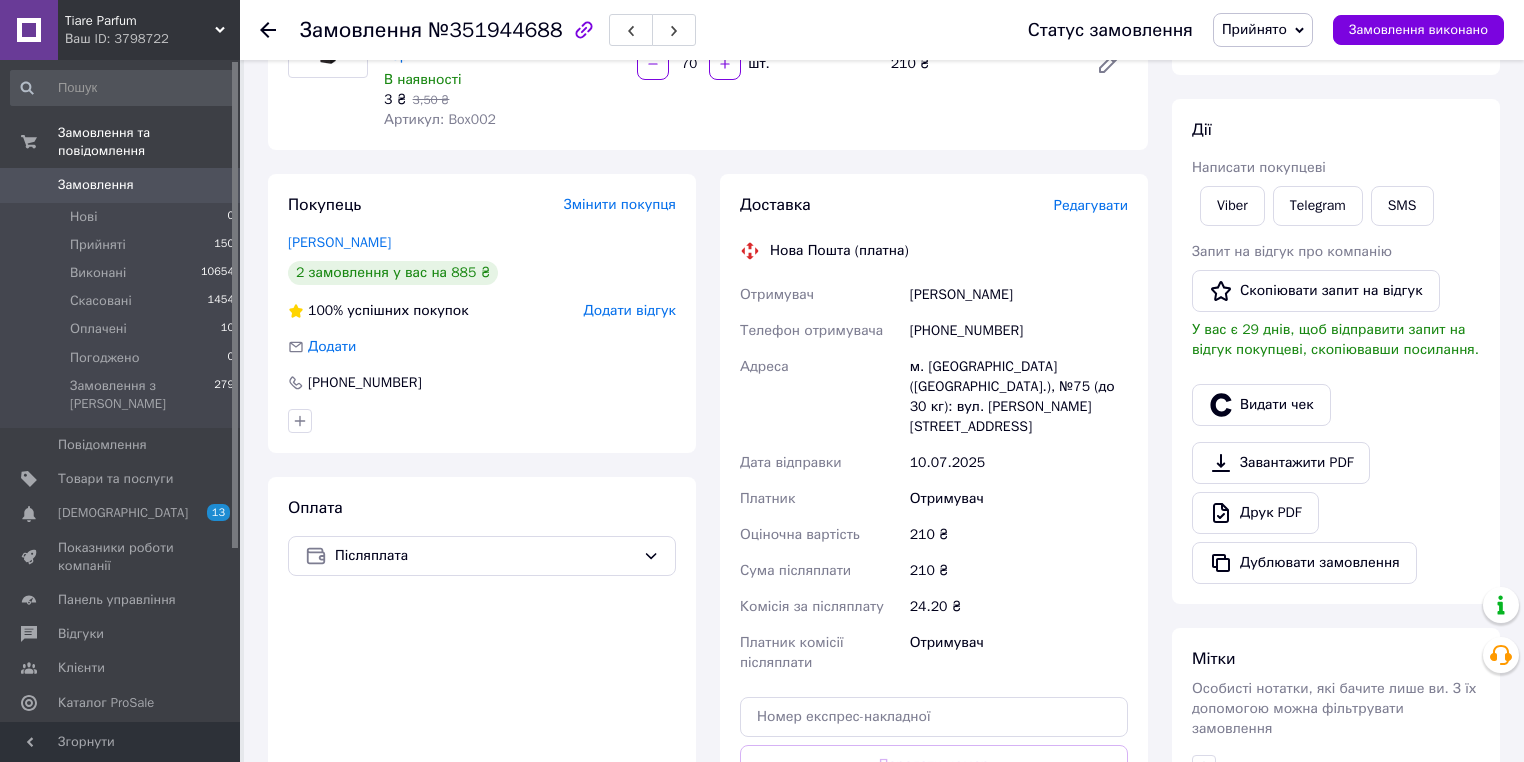 scroll, scrollTop: 160, scrollLeft: 0, axis: vertical 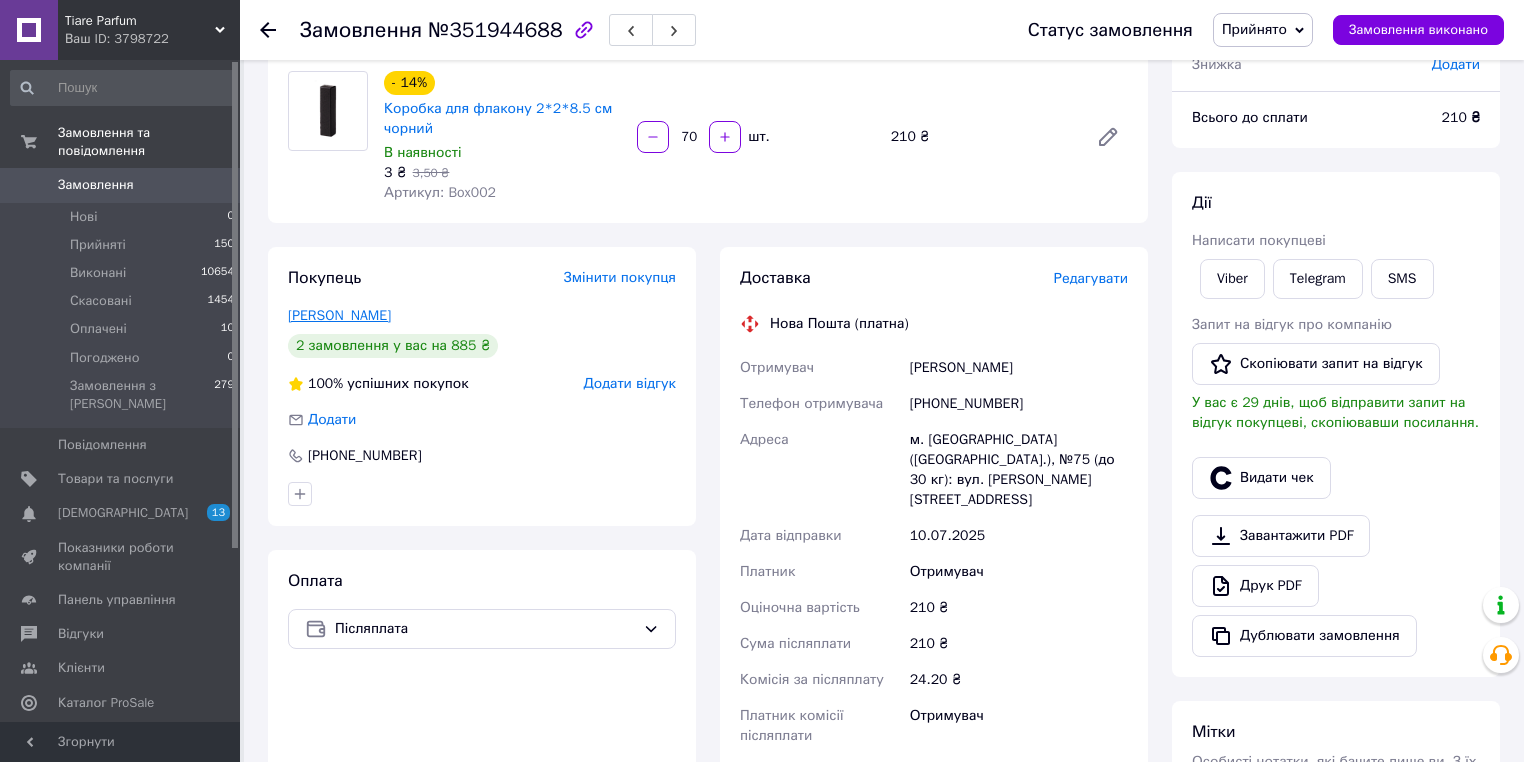 click on "дмитерко уляна" at bounding box center [339, 315] 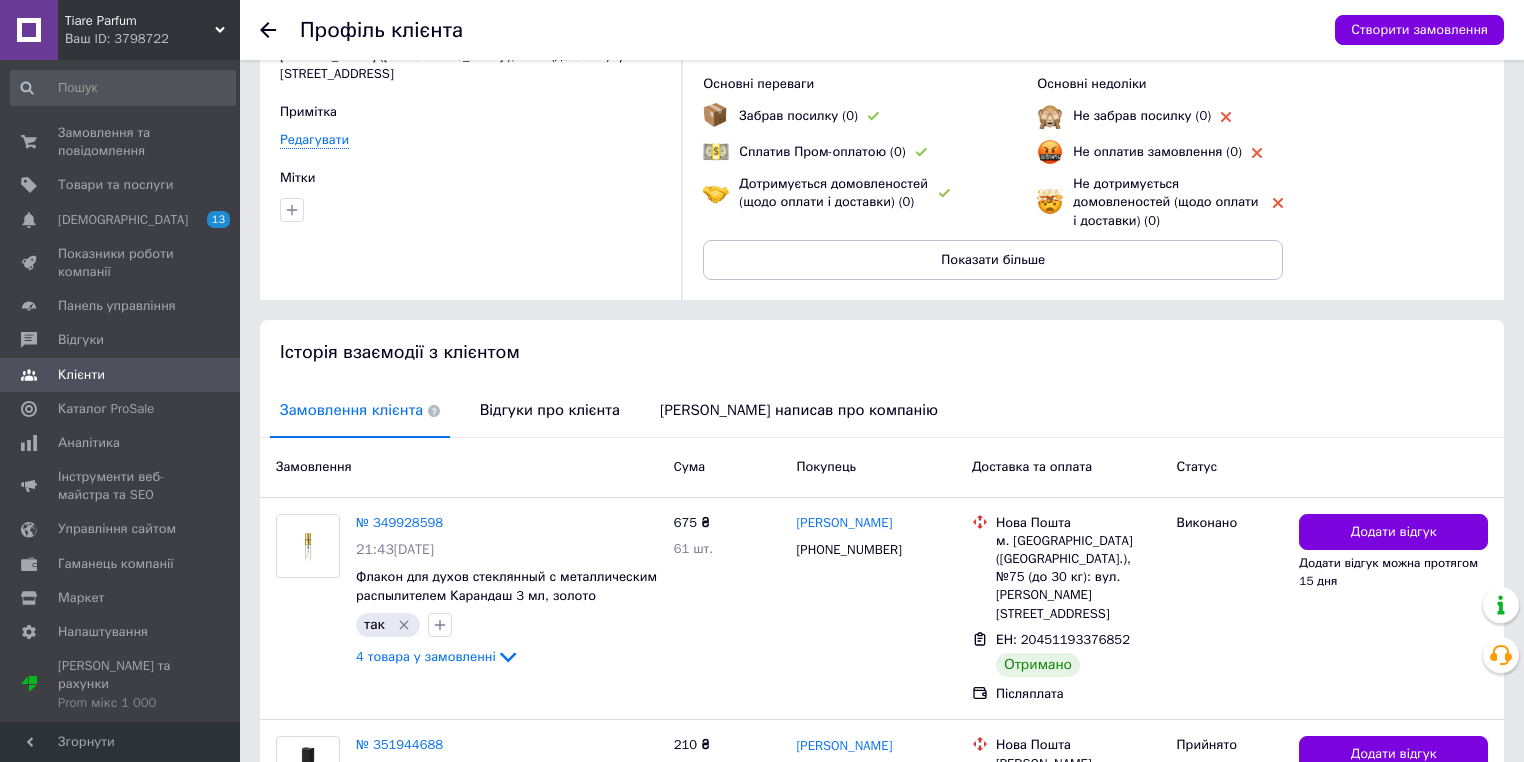 scroll, scrollTop: 0, scrollLeft: 0, axis: both 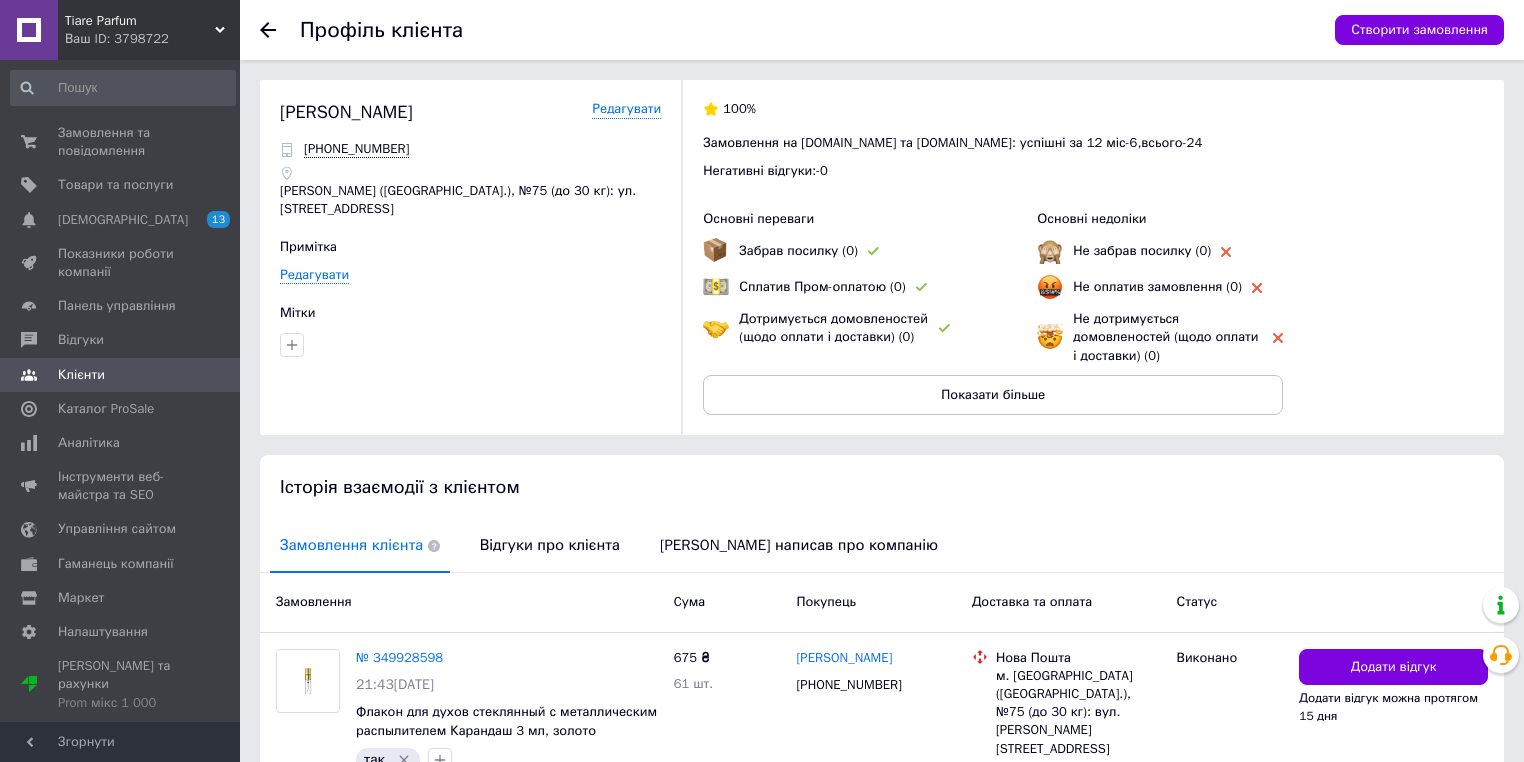 click 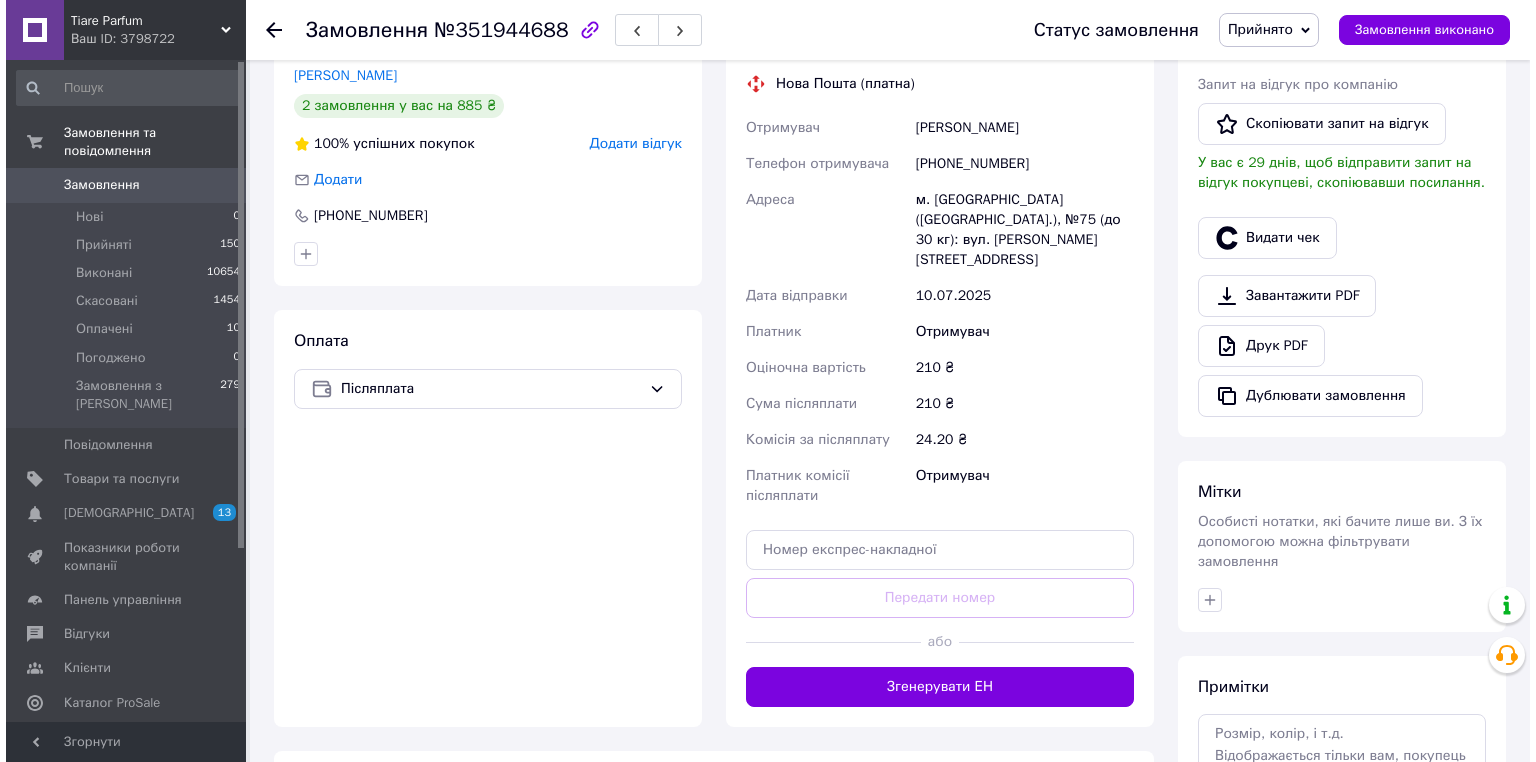 scroll, scrollTop: 312, scrollLeft: 0, axis: vertical 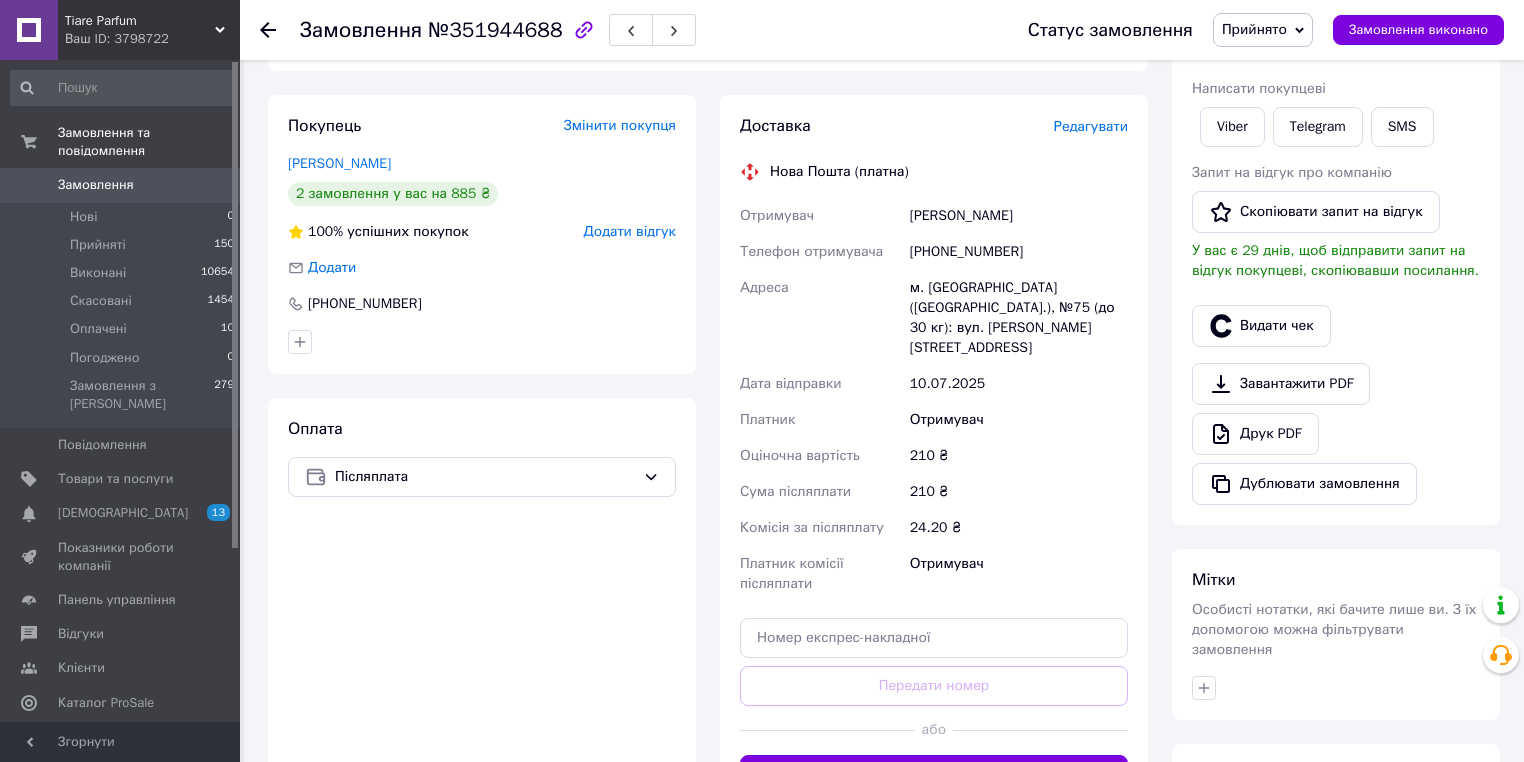 click on "Редагувати" at bounding box center (1091, 126) 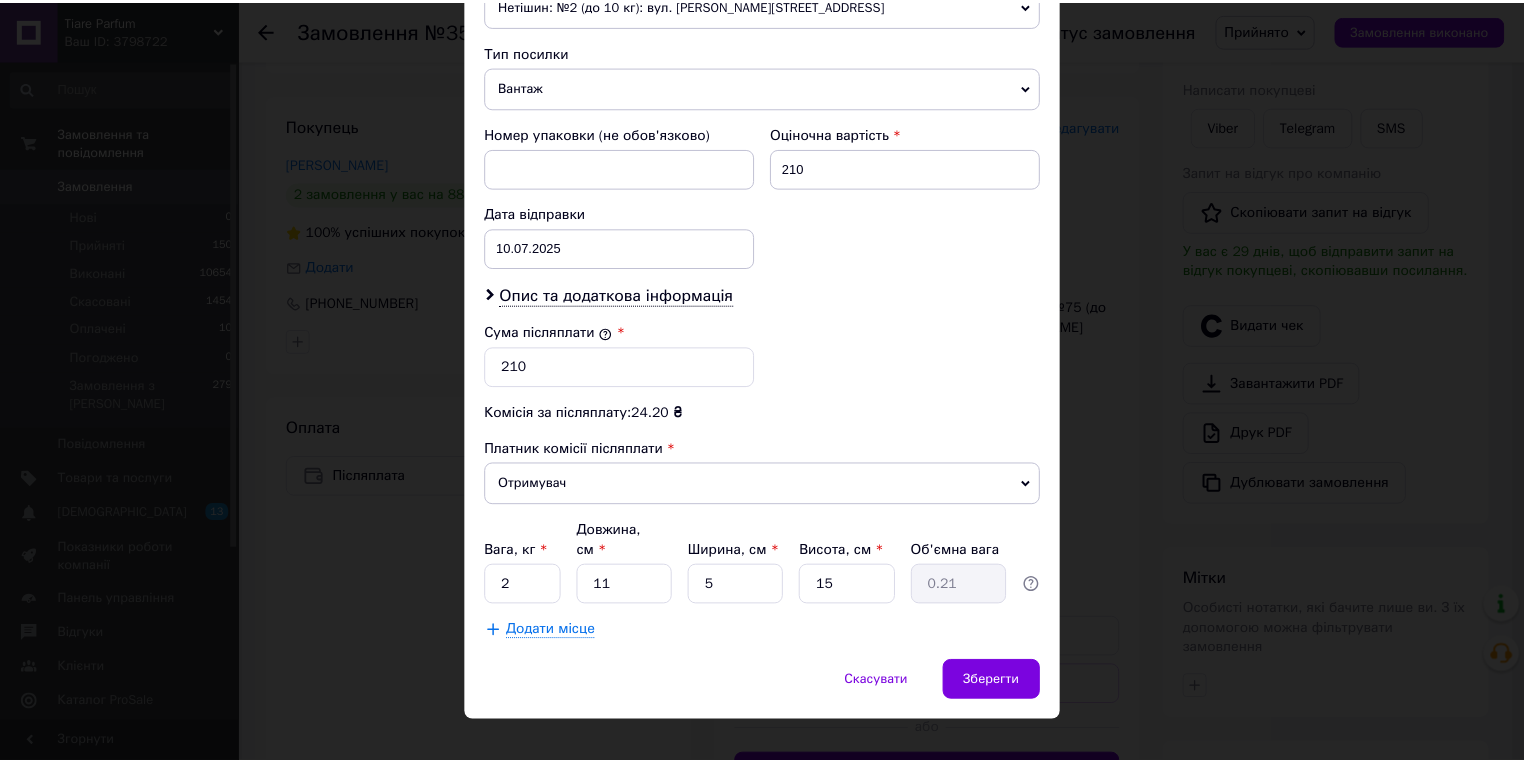 scroll, scrollTop: 757, scrollLeft: 0, axis: vertical 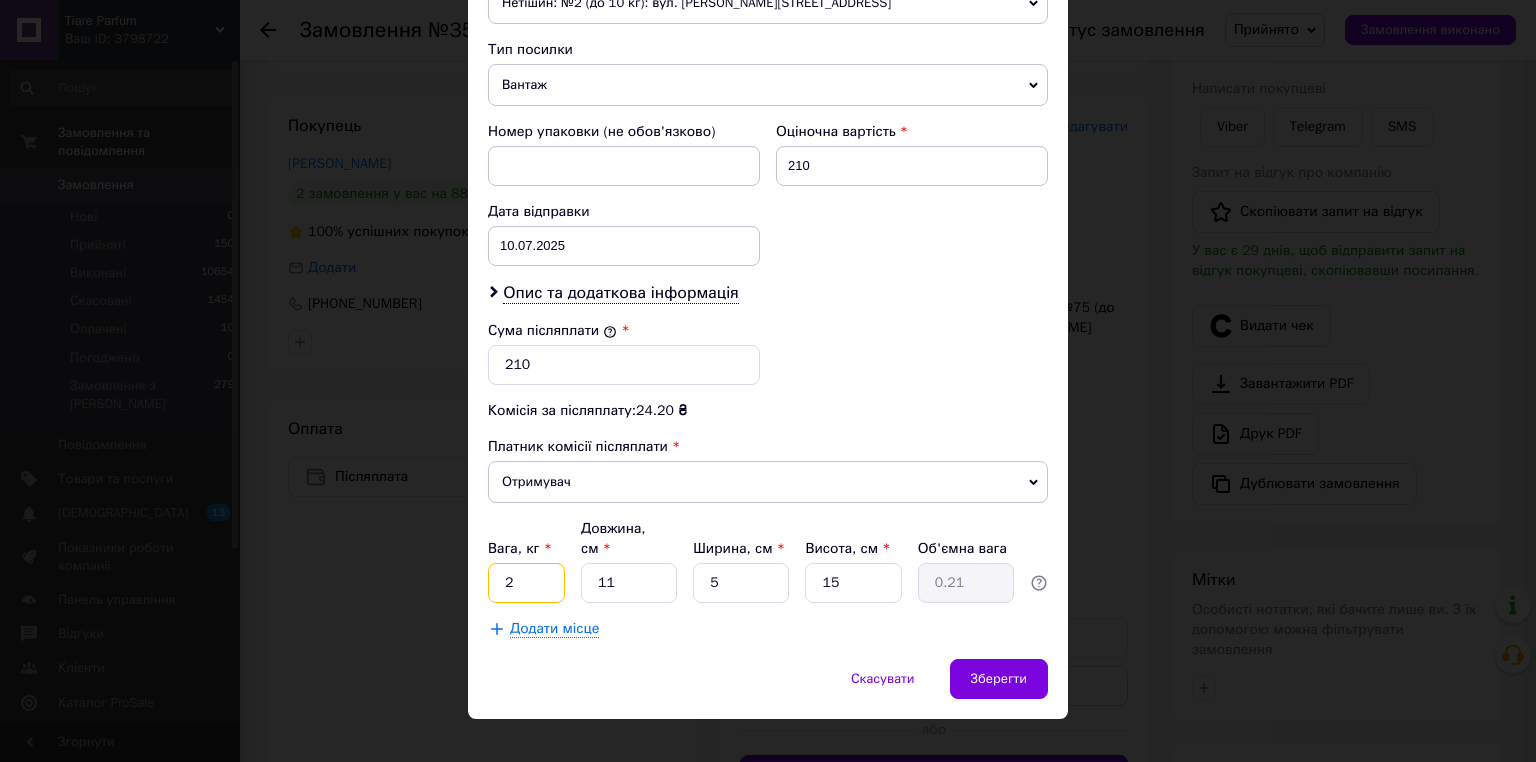 click on "2" at bounding box center (526, 583) 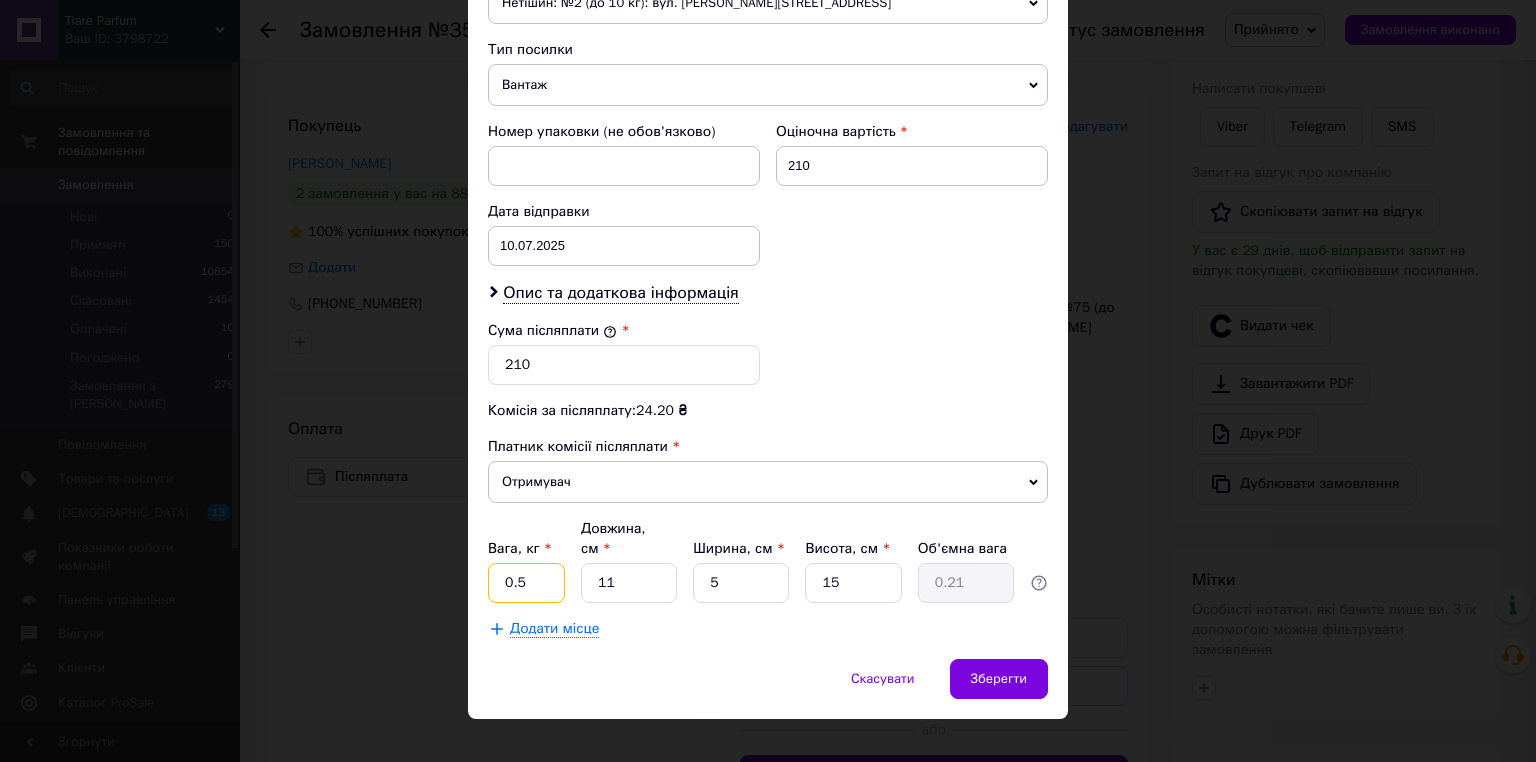 type on "0.5" 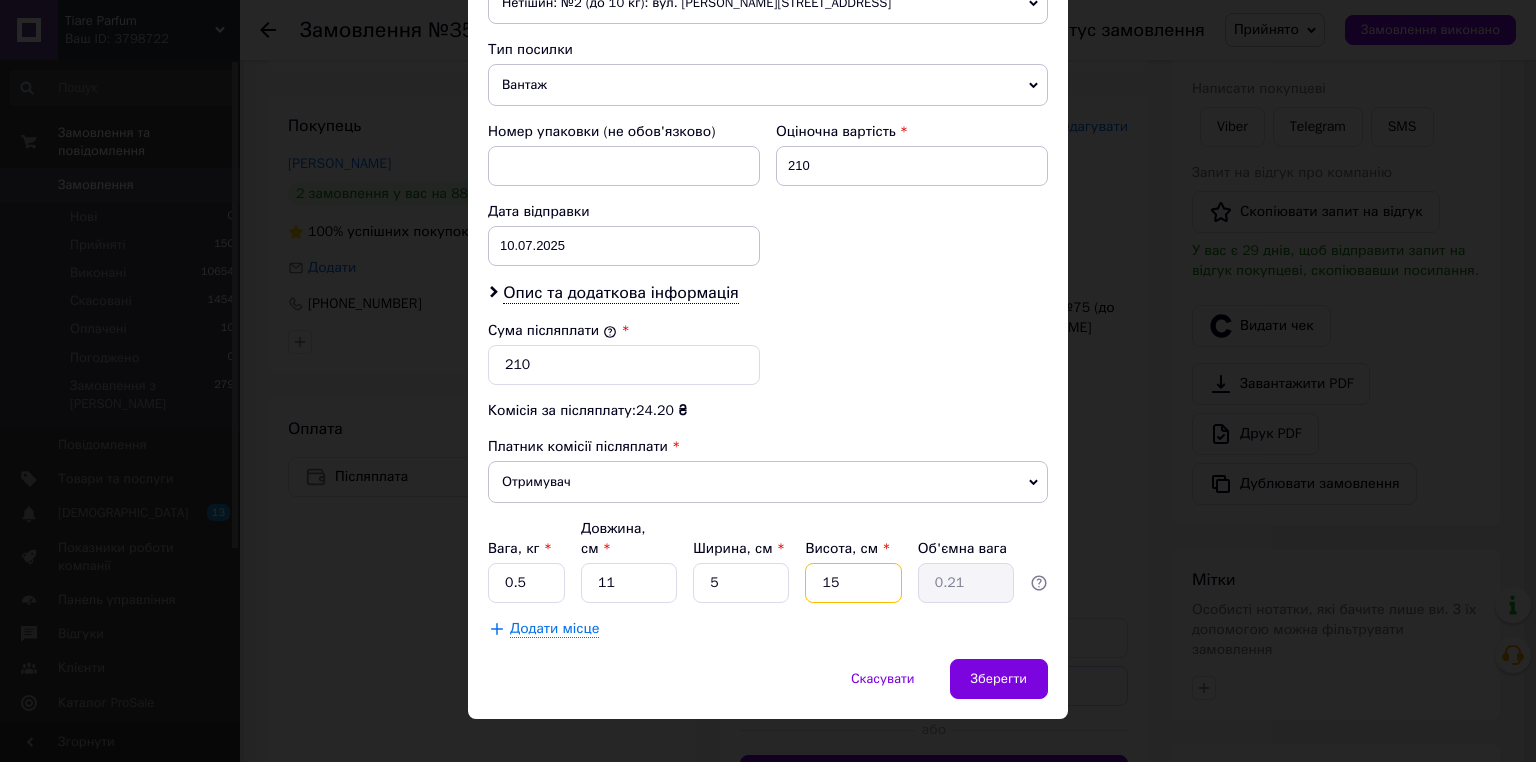 click on "15" at bounding box center (853, 583) 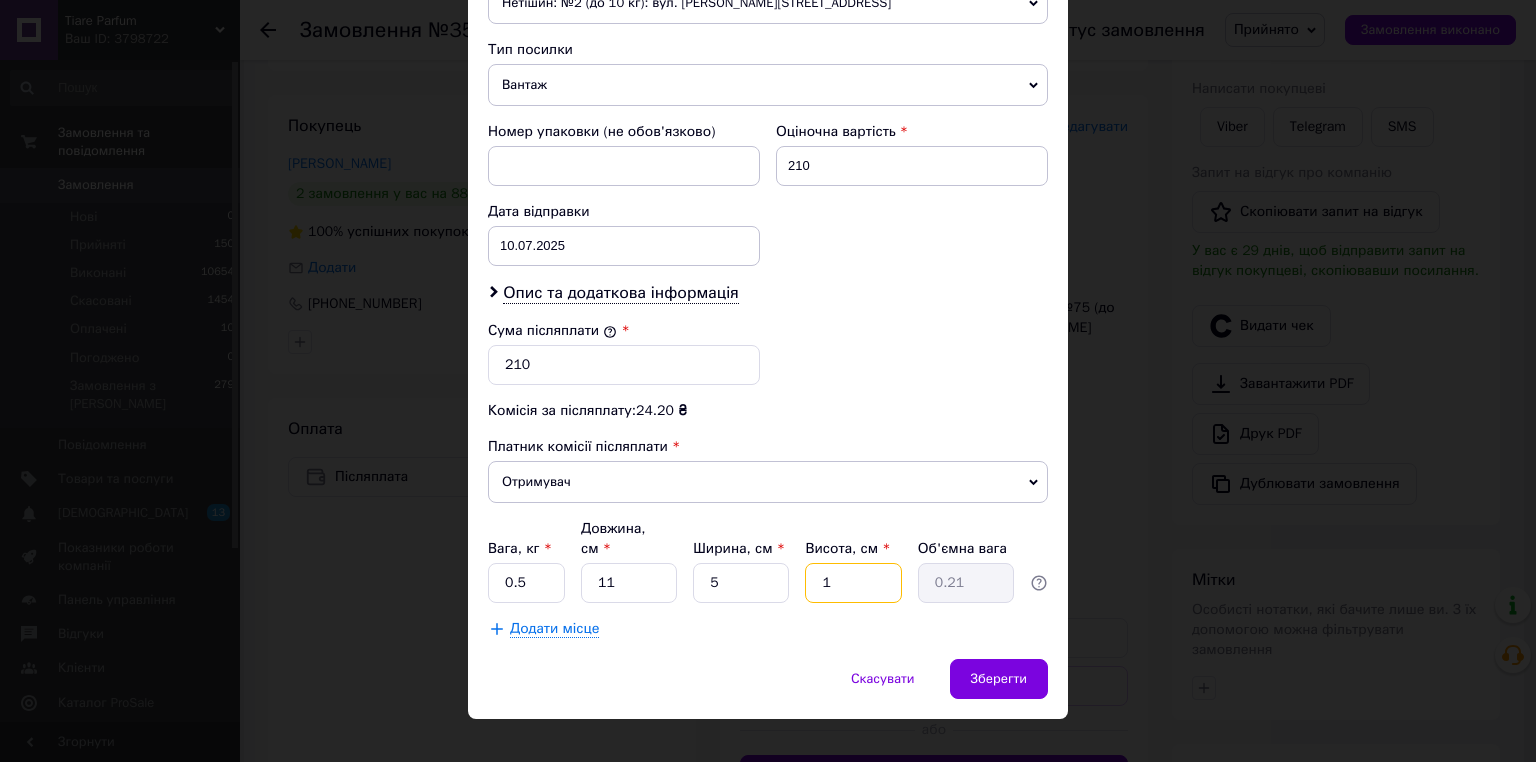 type on "0.1" 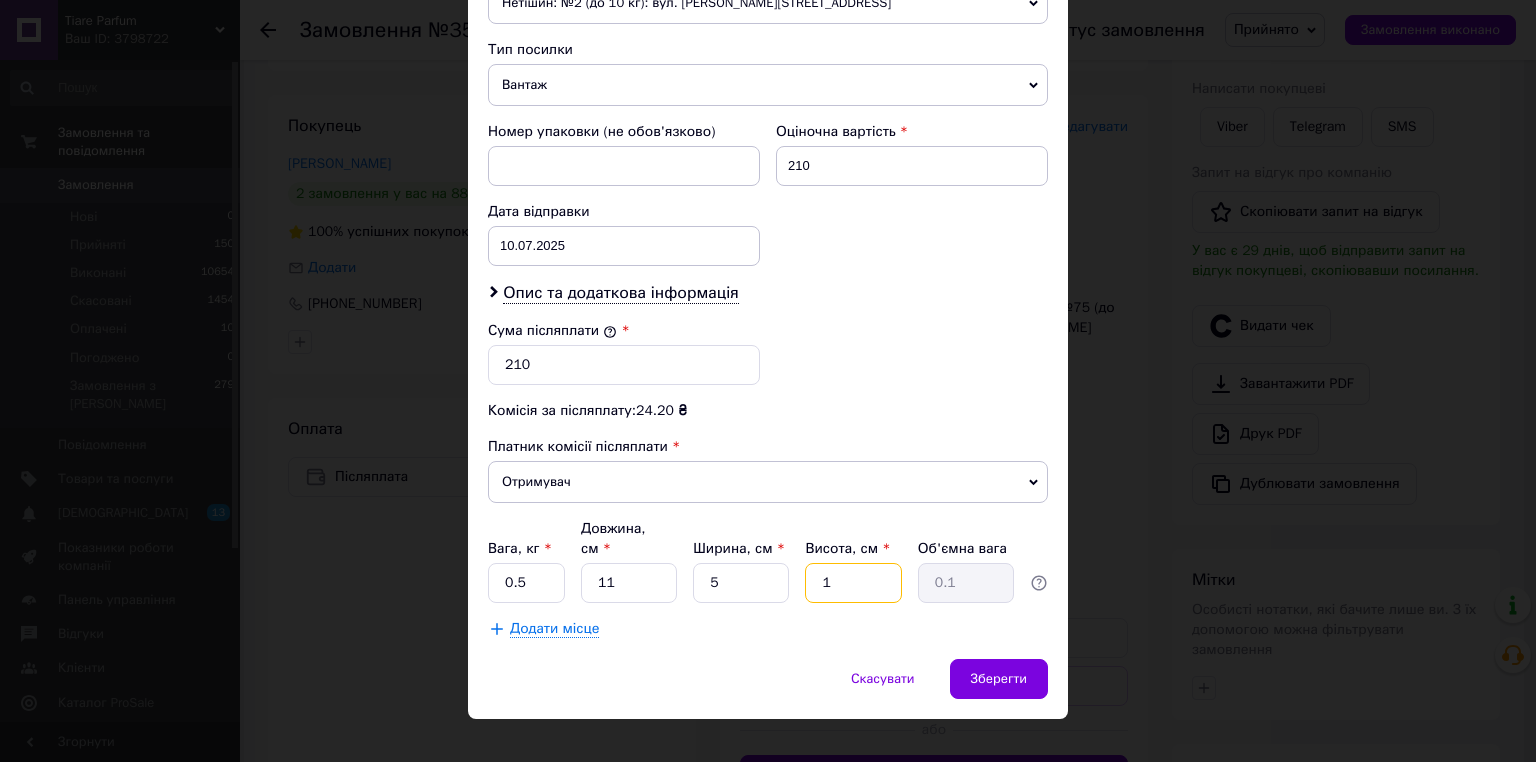 type 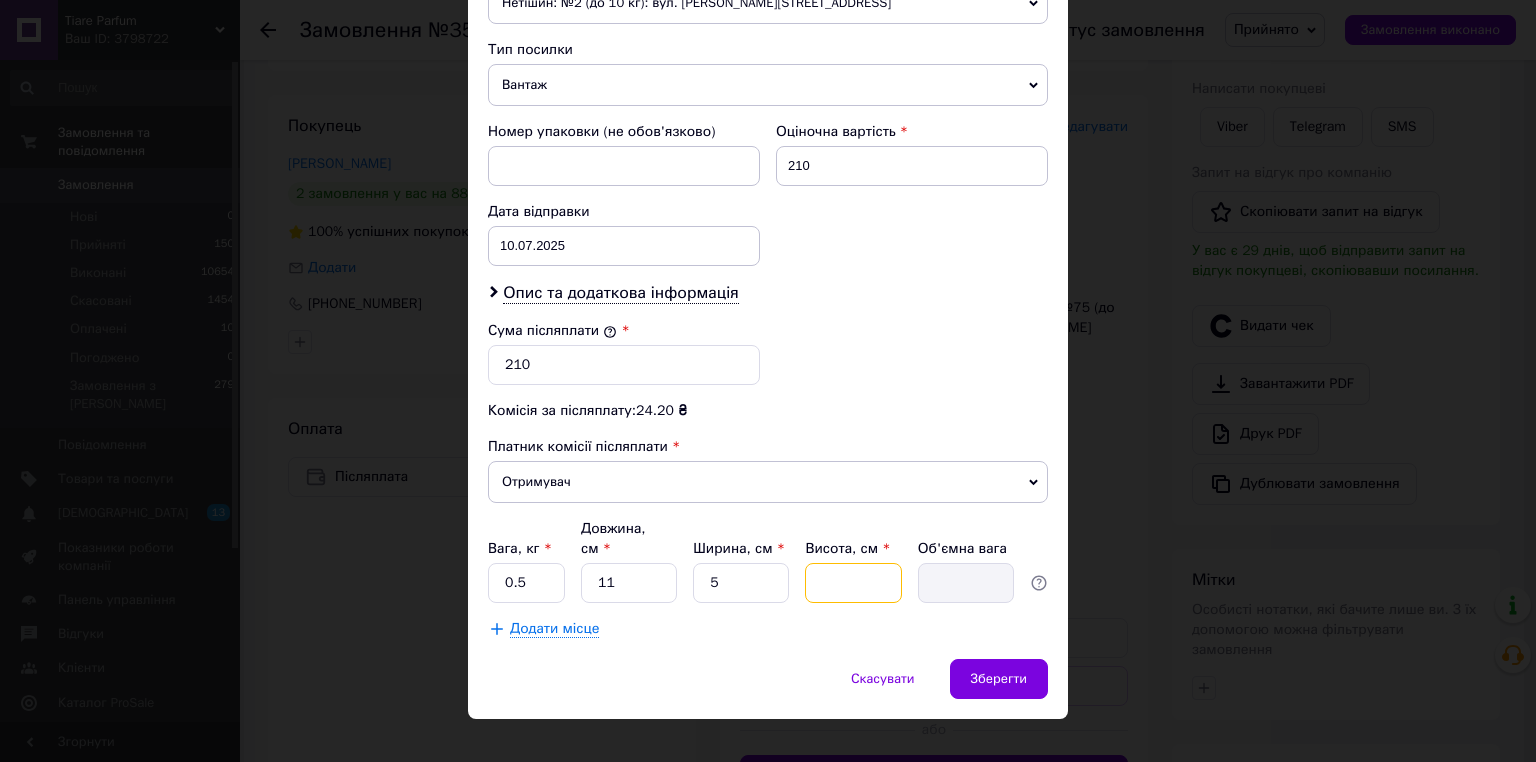 type on "5" 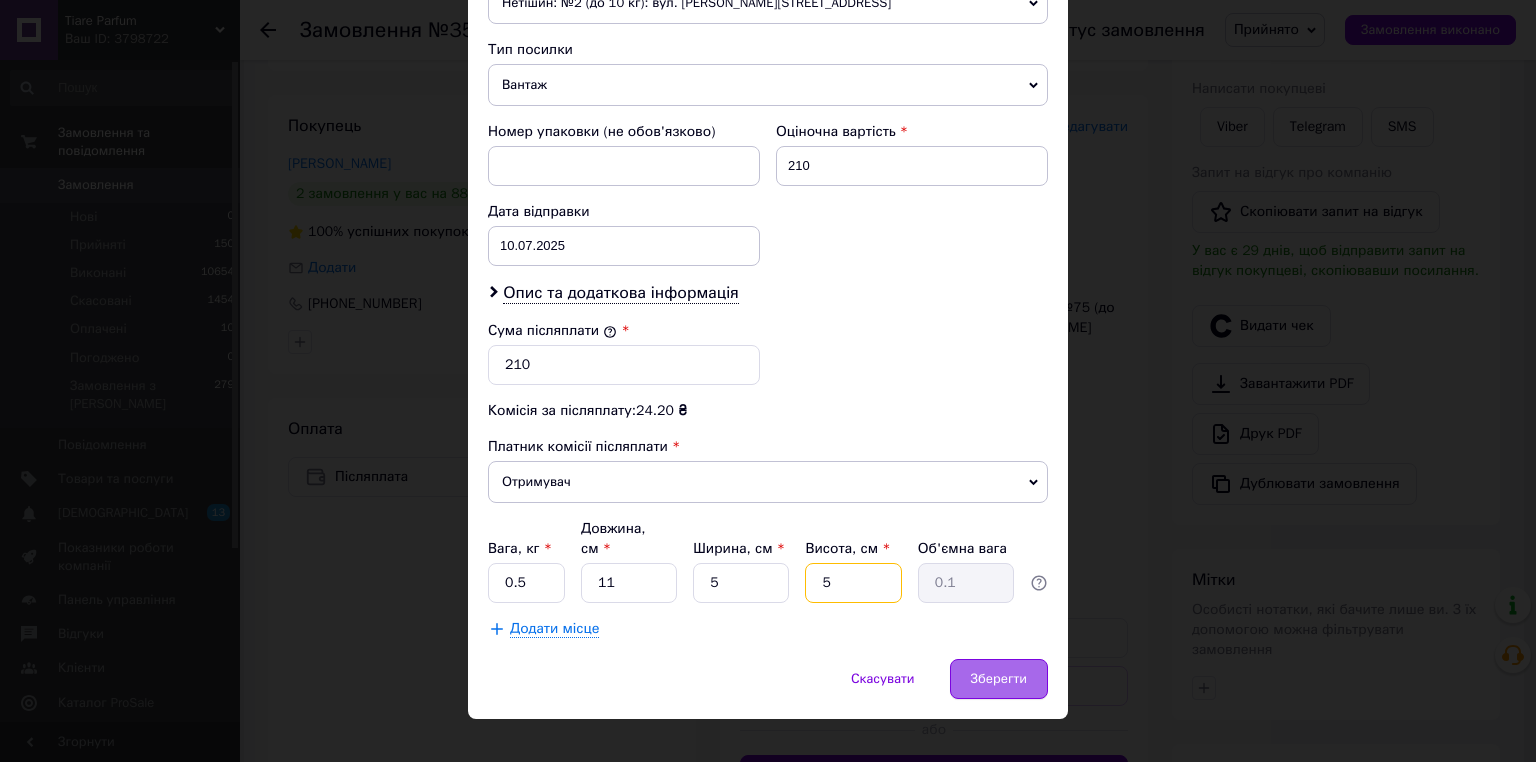 type on "5" 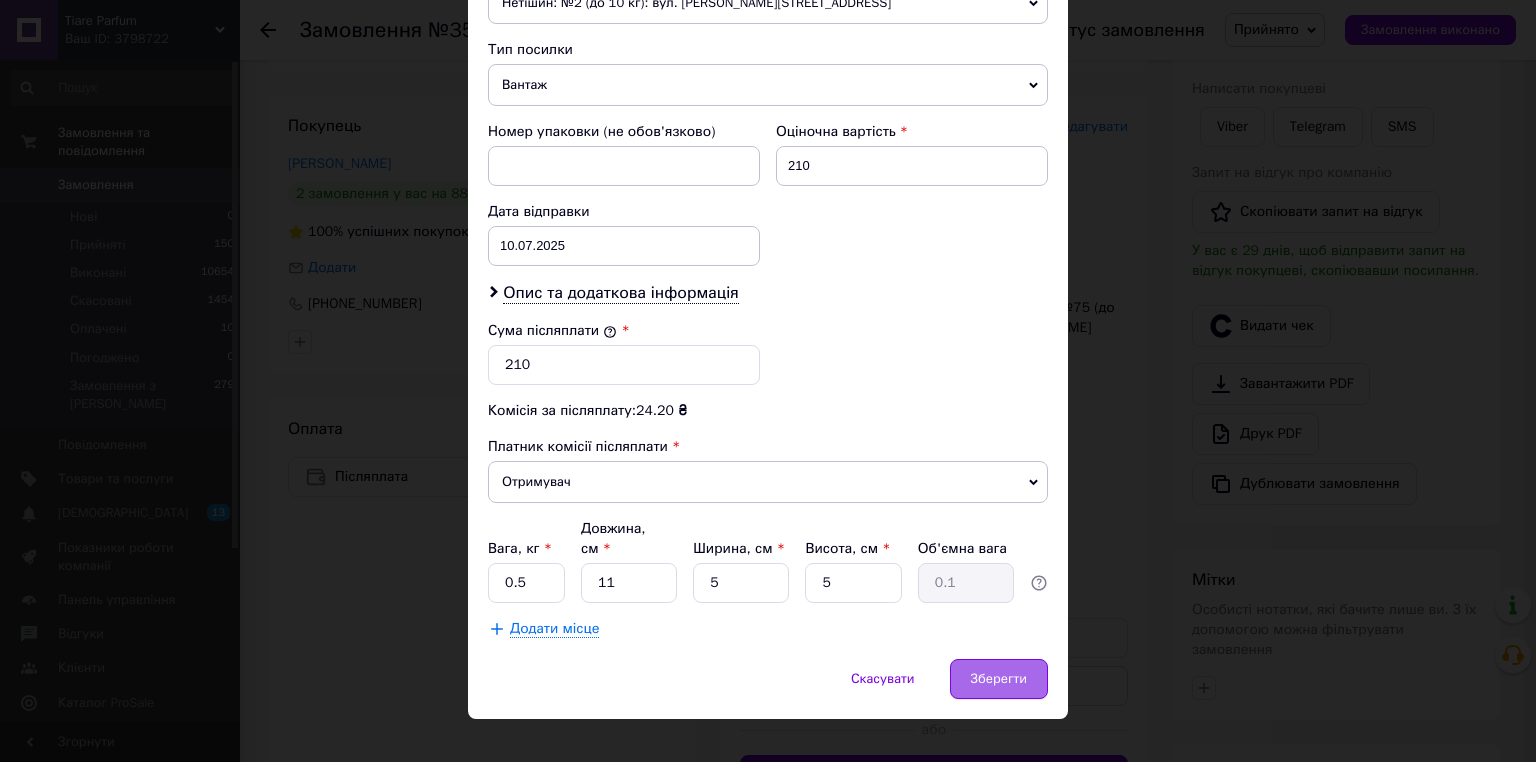 click on "Зберегти" at bounding box center (999, 679) 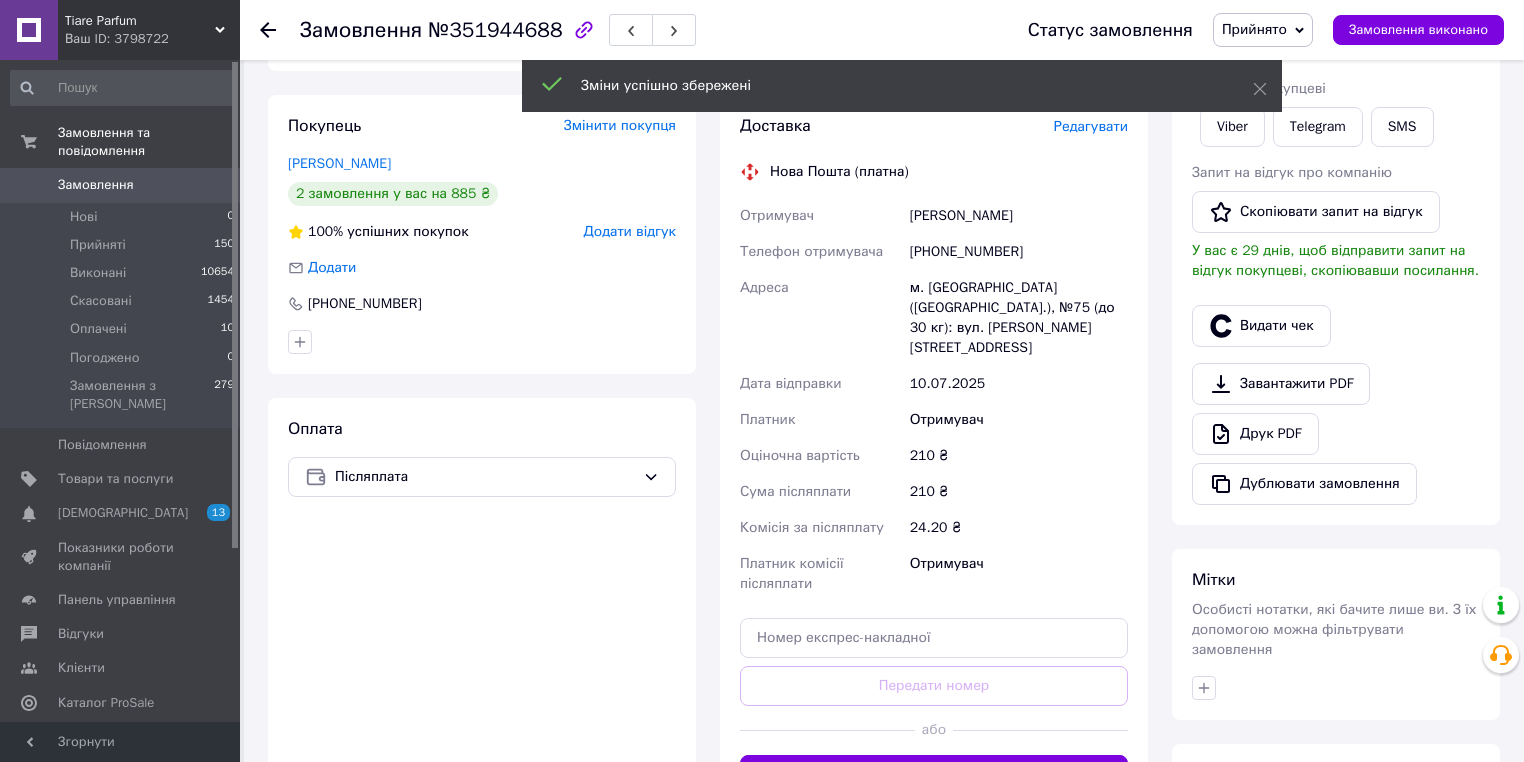 click on "Згенерувати ЕН" at bounding box center [934, 775] 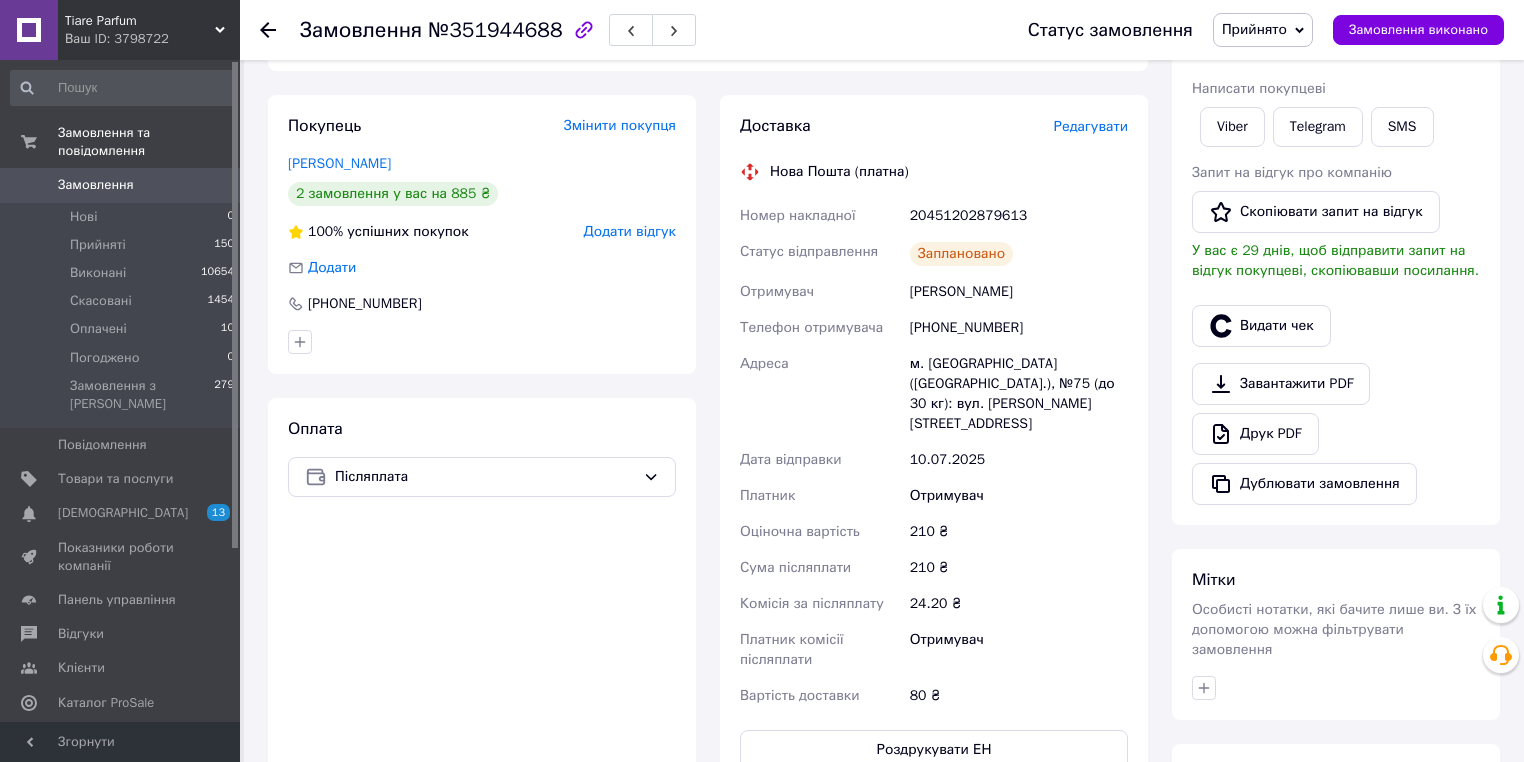 click 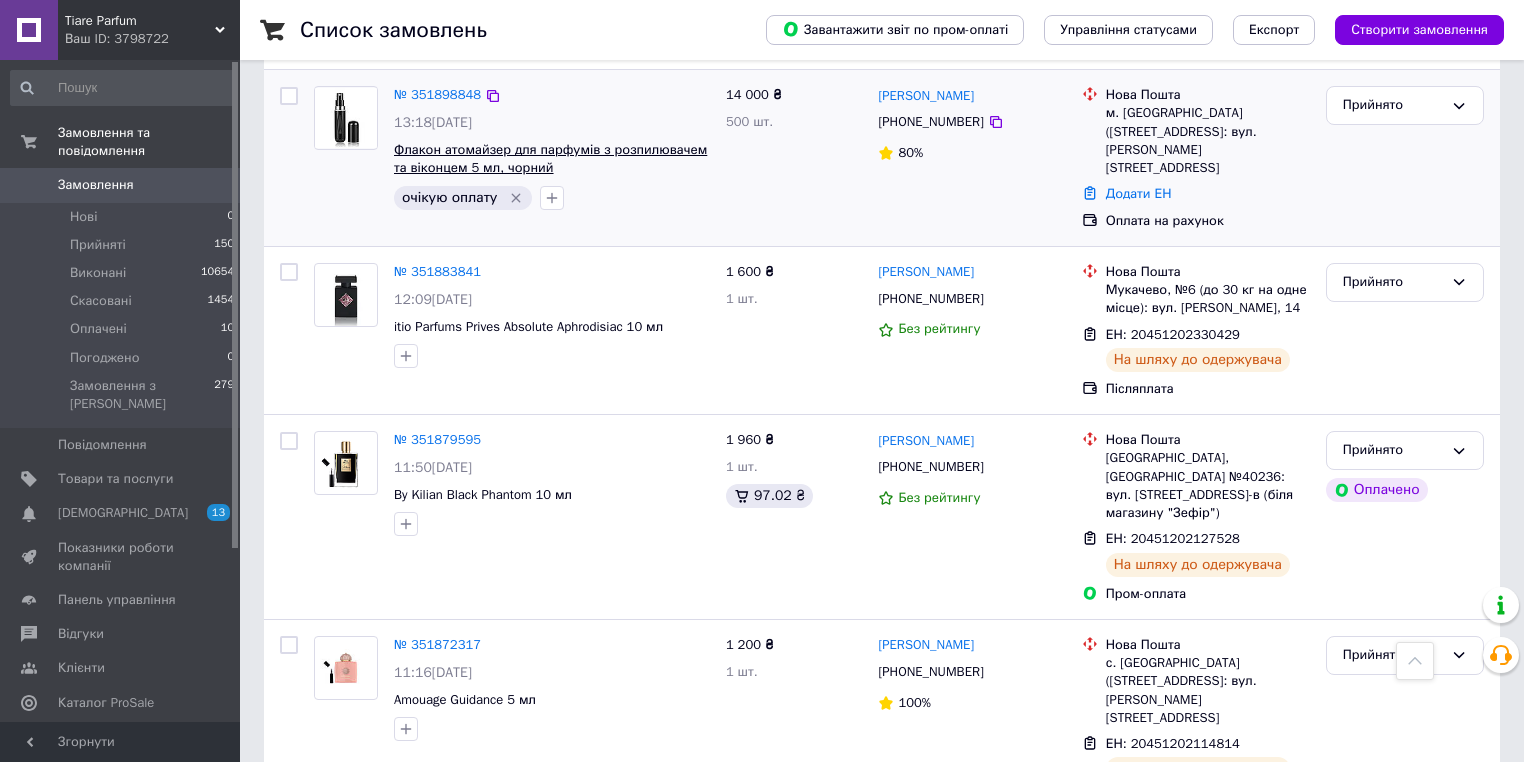 scroll, scrollTop: 3387, scrollLeft: 0, axis: vertical 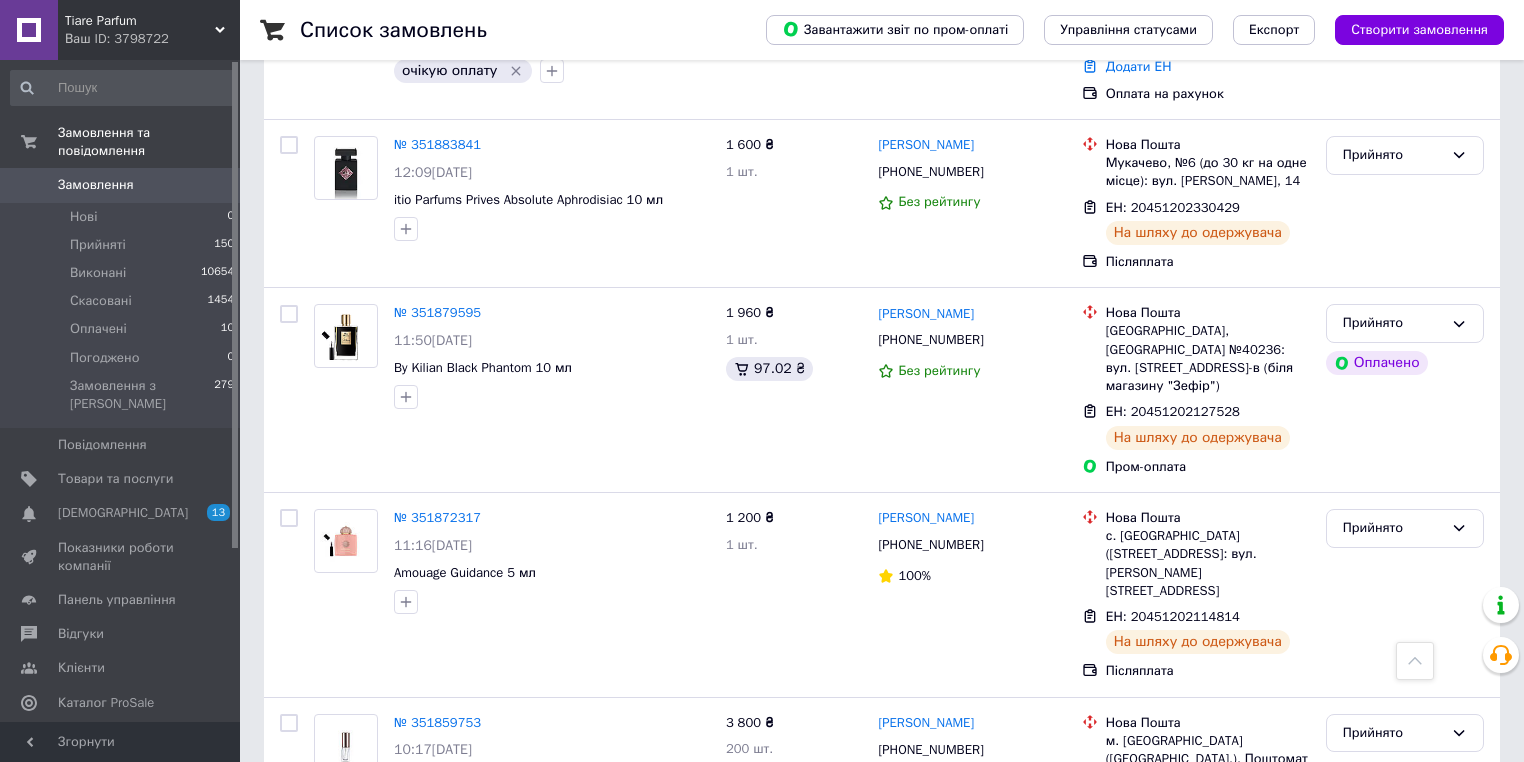 click on "1" at bounding box center [404, 946] 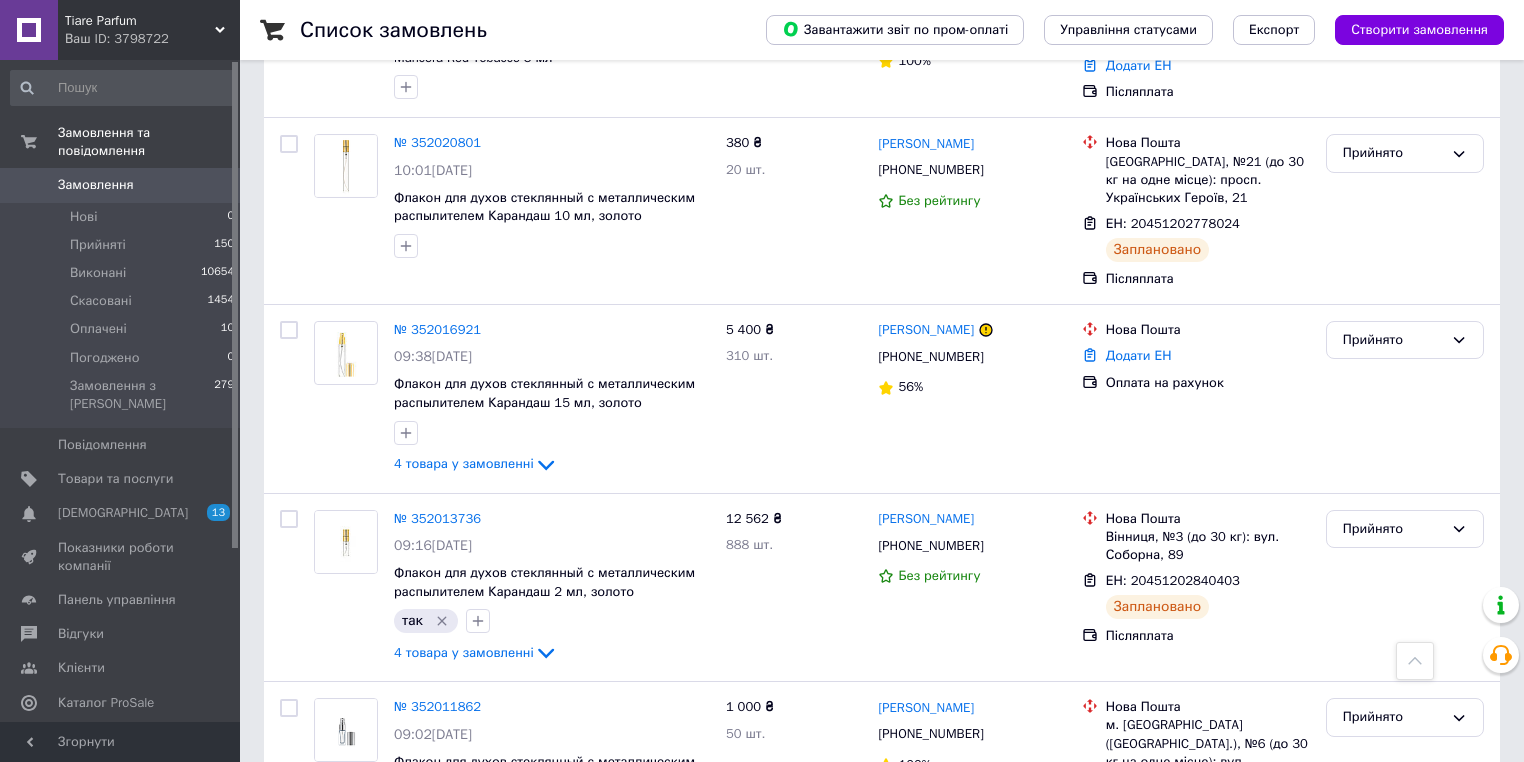 scroll, scrollTop: 1200, scrollLeft: 0, axis: vertical 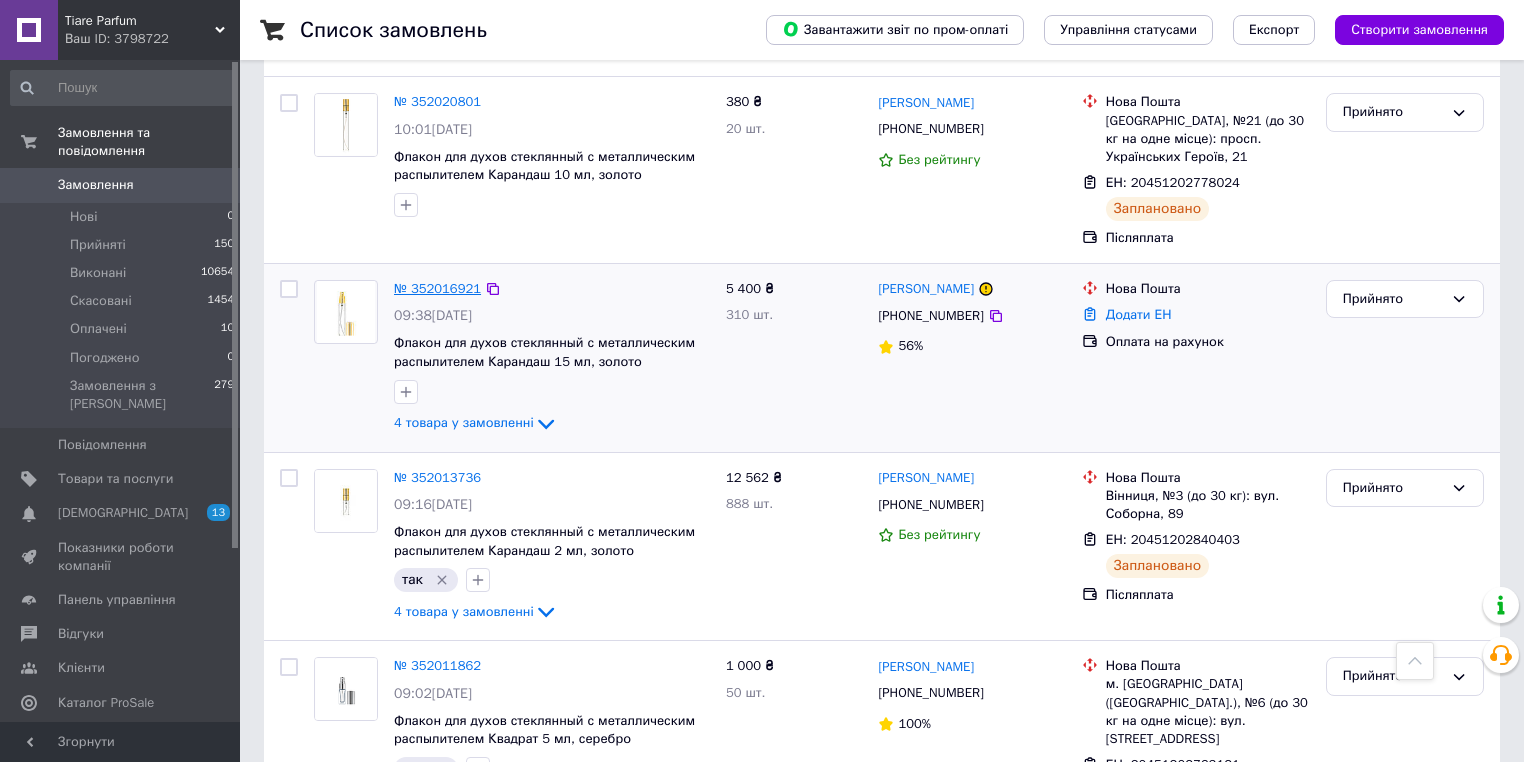 click on "№ 352016921" at bounding box center (437, 288) 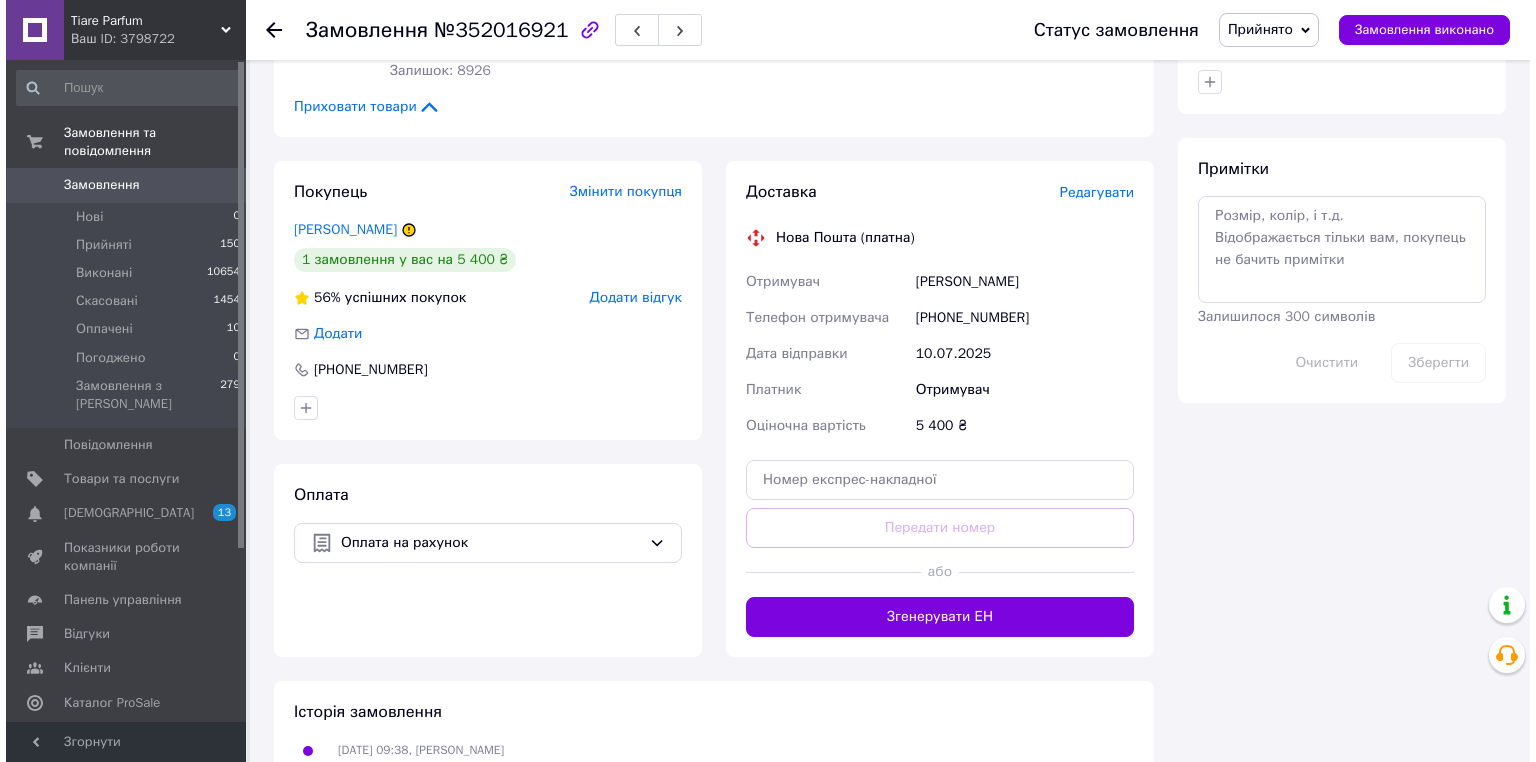 scroll, scrollTop: 917, scrollLeft: 0, axis: vertical 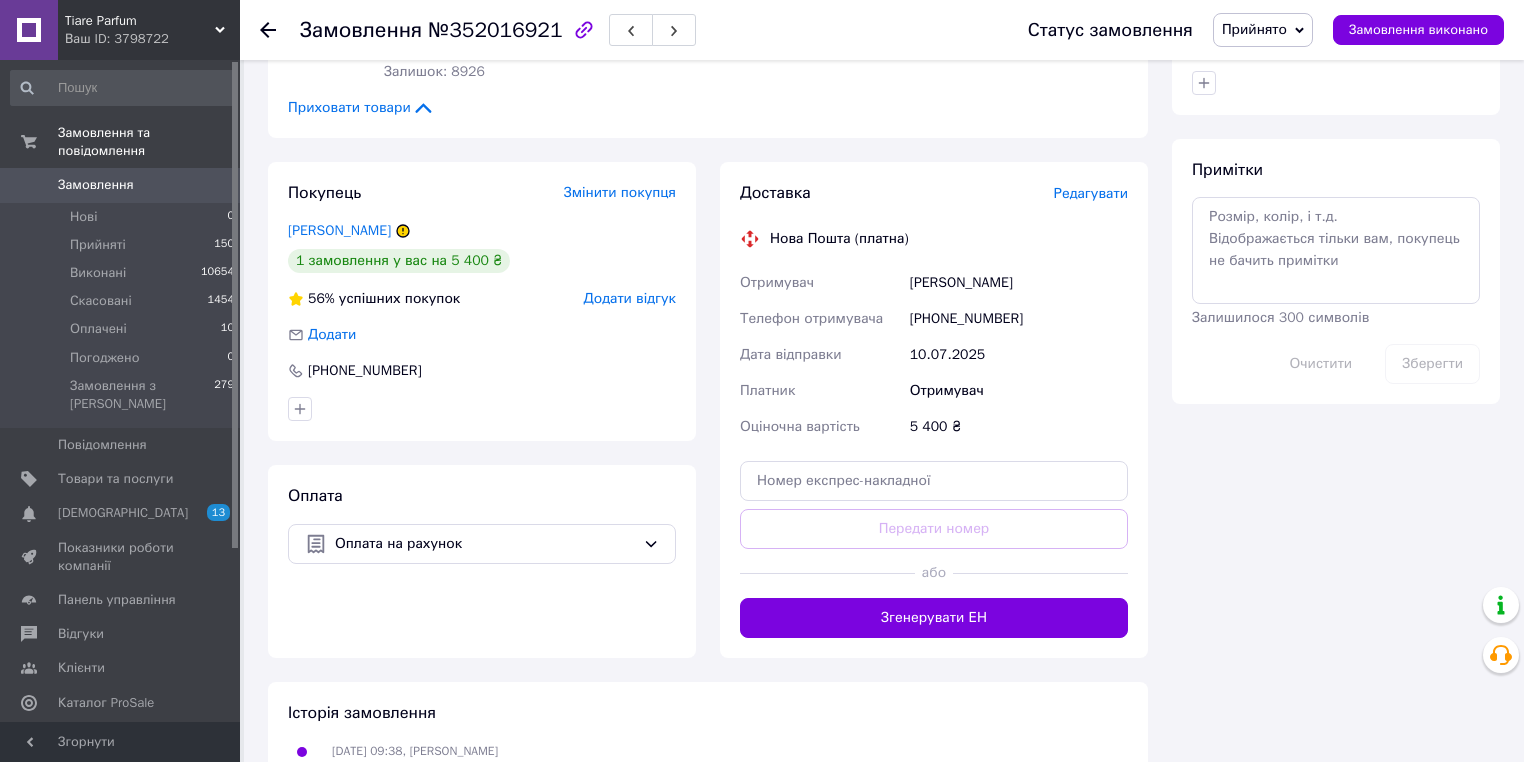click on "Редагувати" at bounding box center (1091, 193) 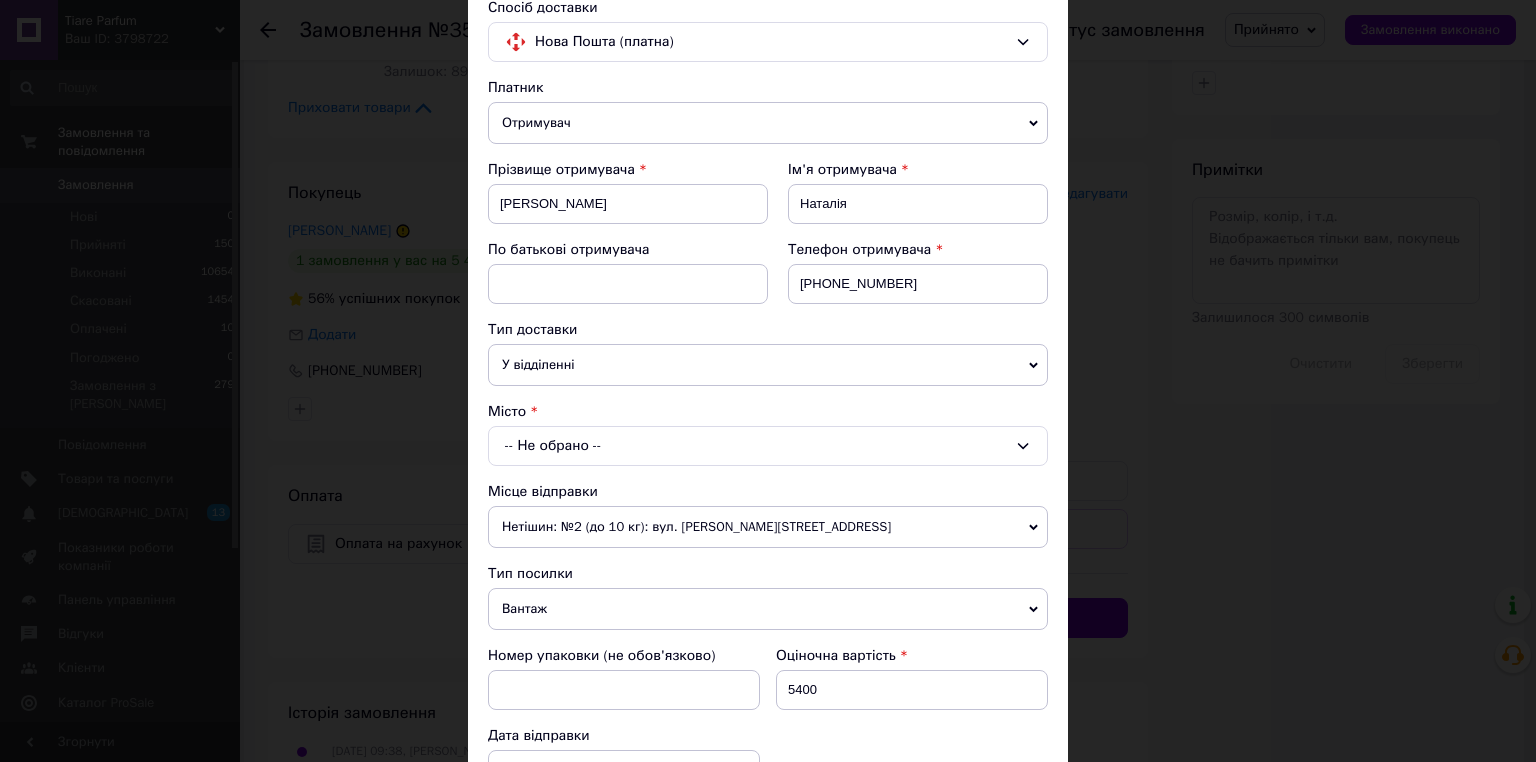 scroll, scrollTop: 160, scrollLeft: 0, axis: vertical 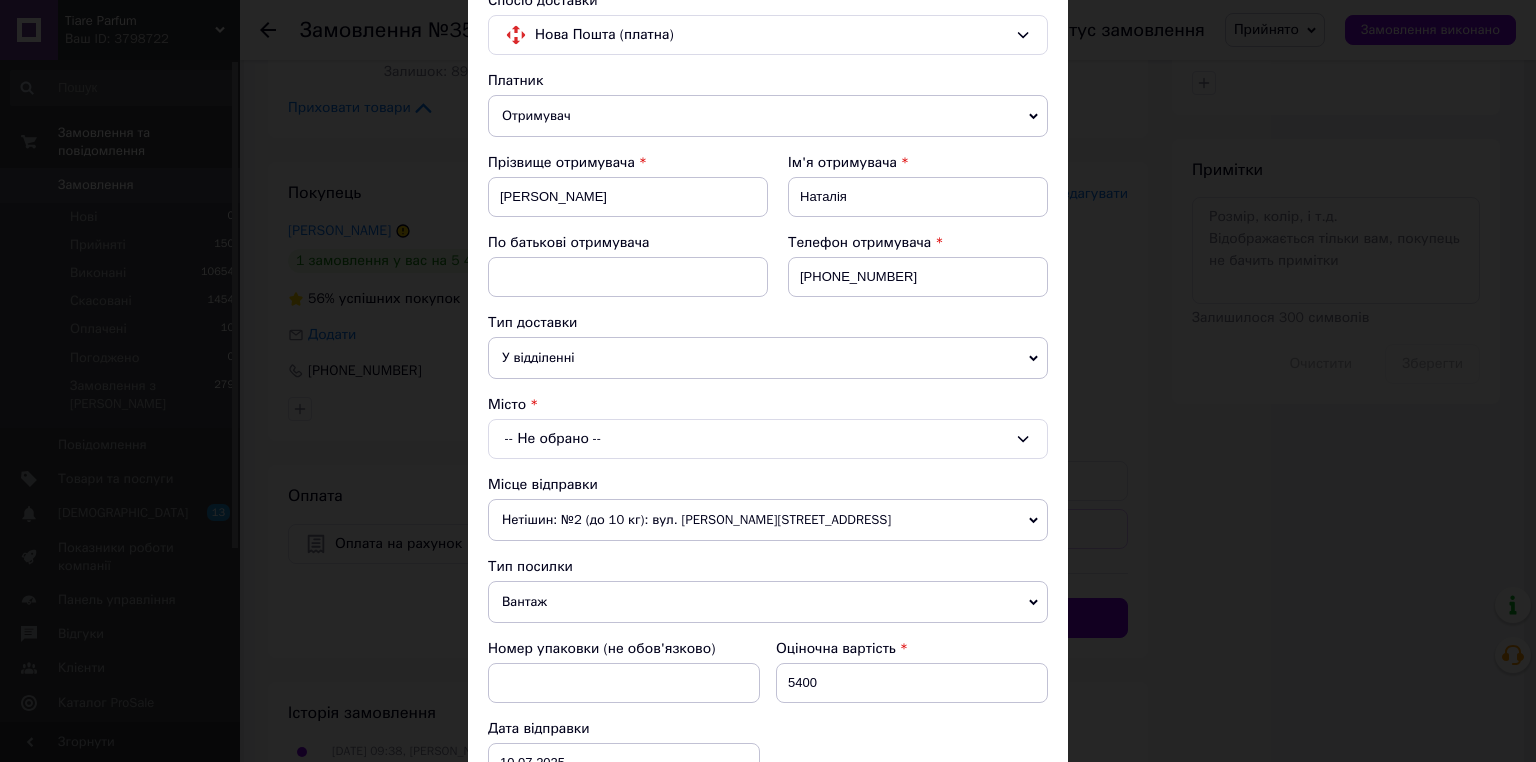 click 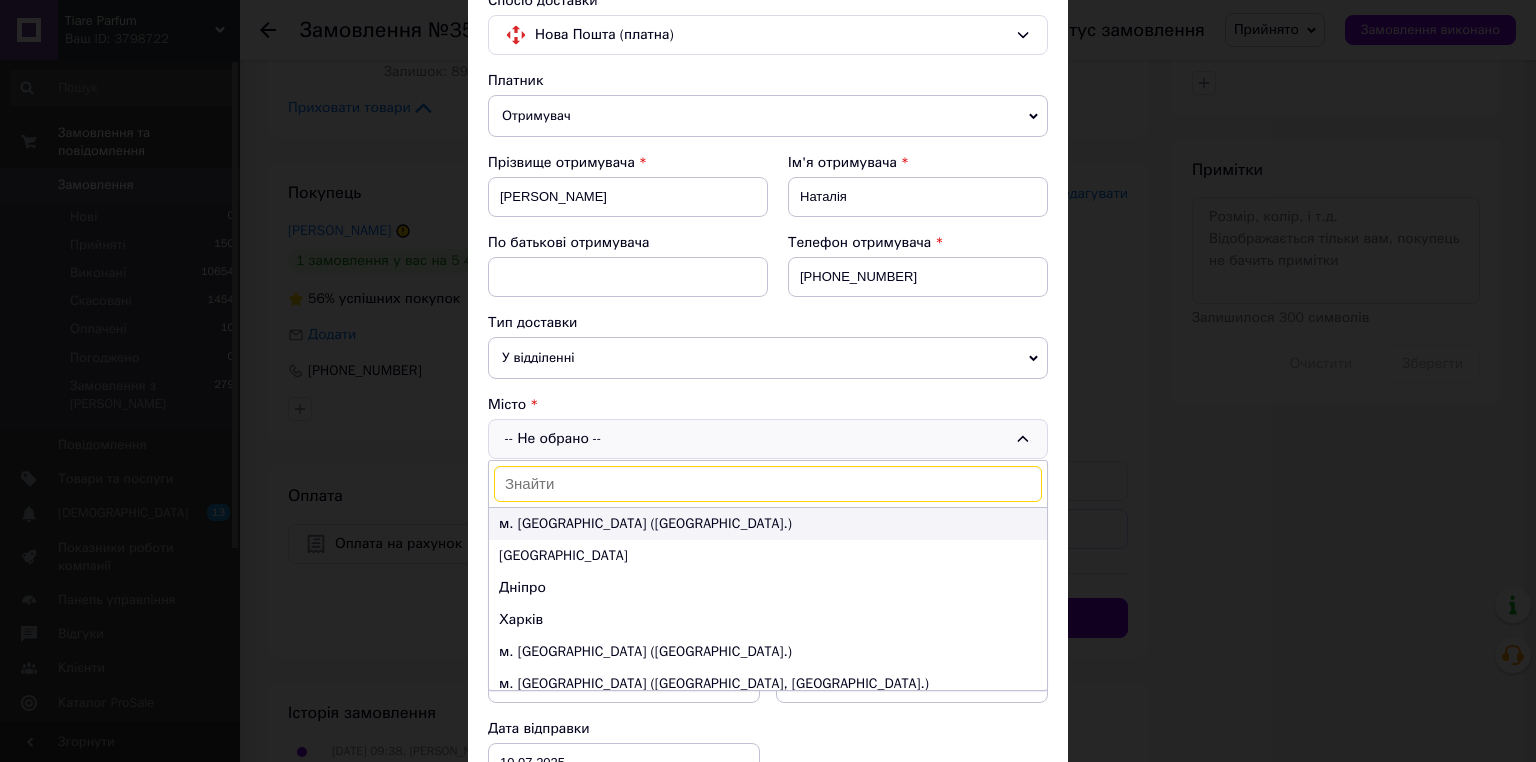 click on "м. Київ (Київська обл.)" at bounding box center [768, 524] 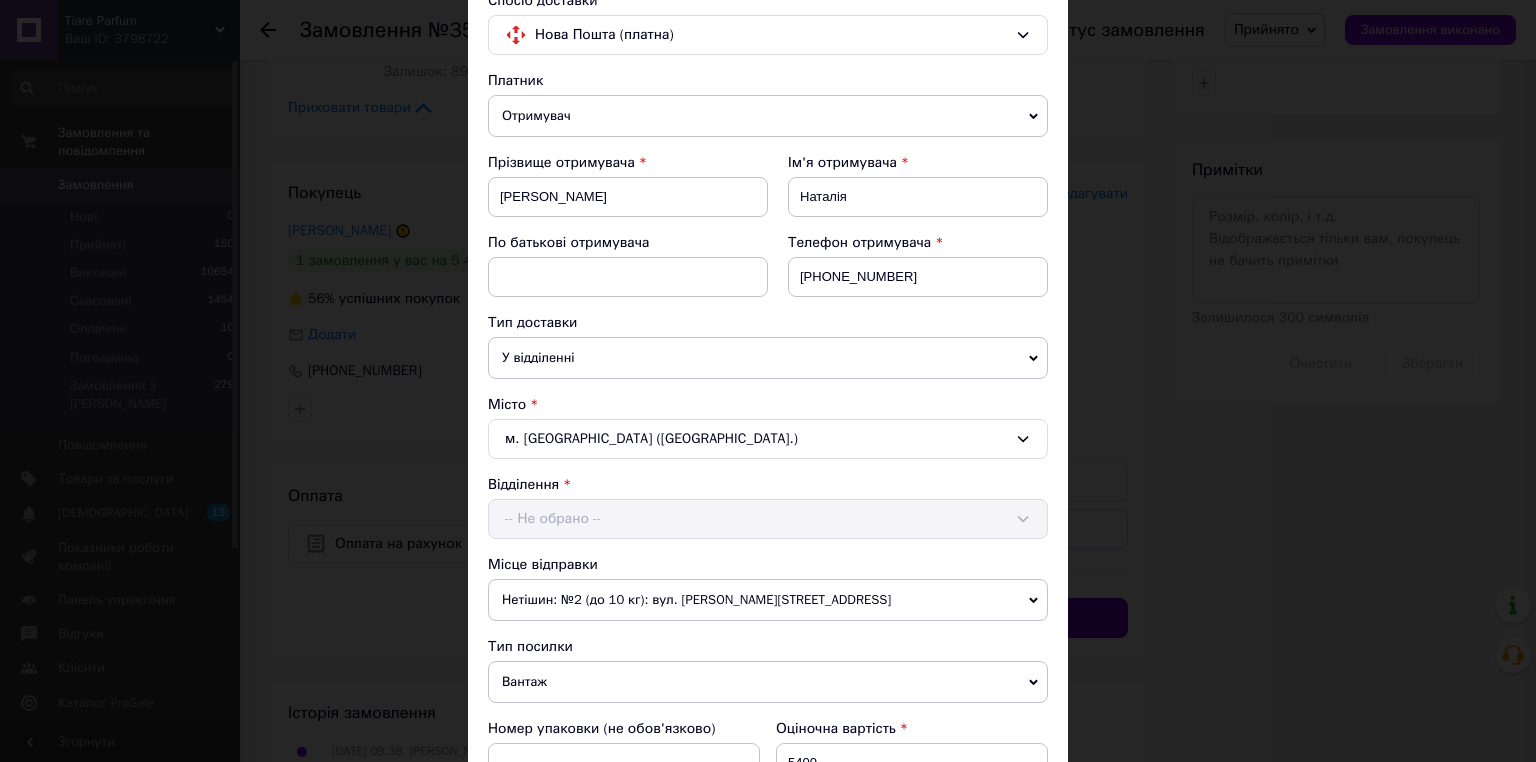 scroll, scrollTop: 400, scrollLeft: 0, axis: vertical 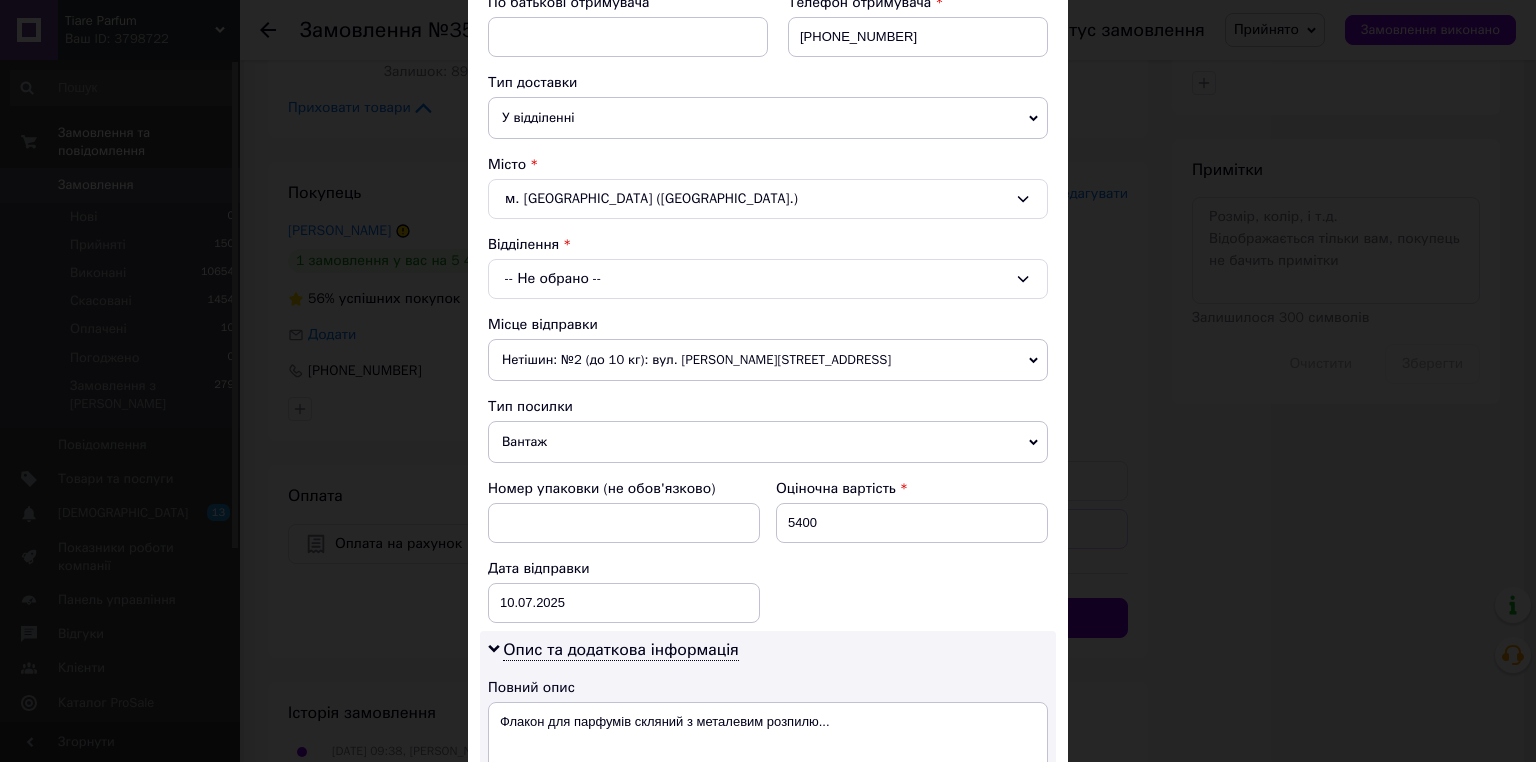 click 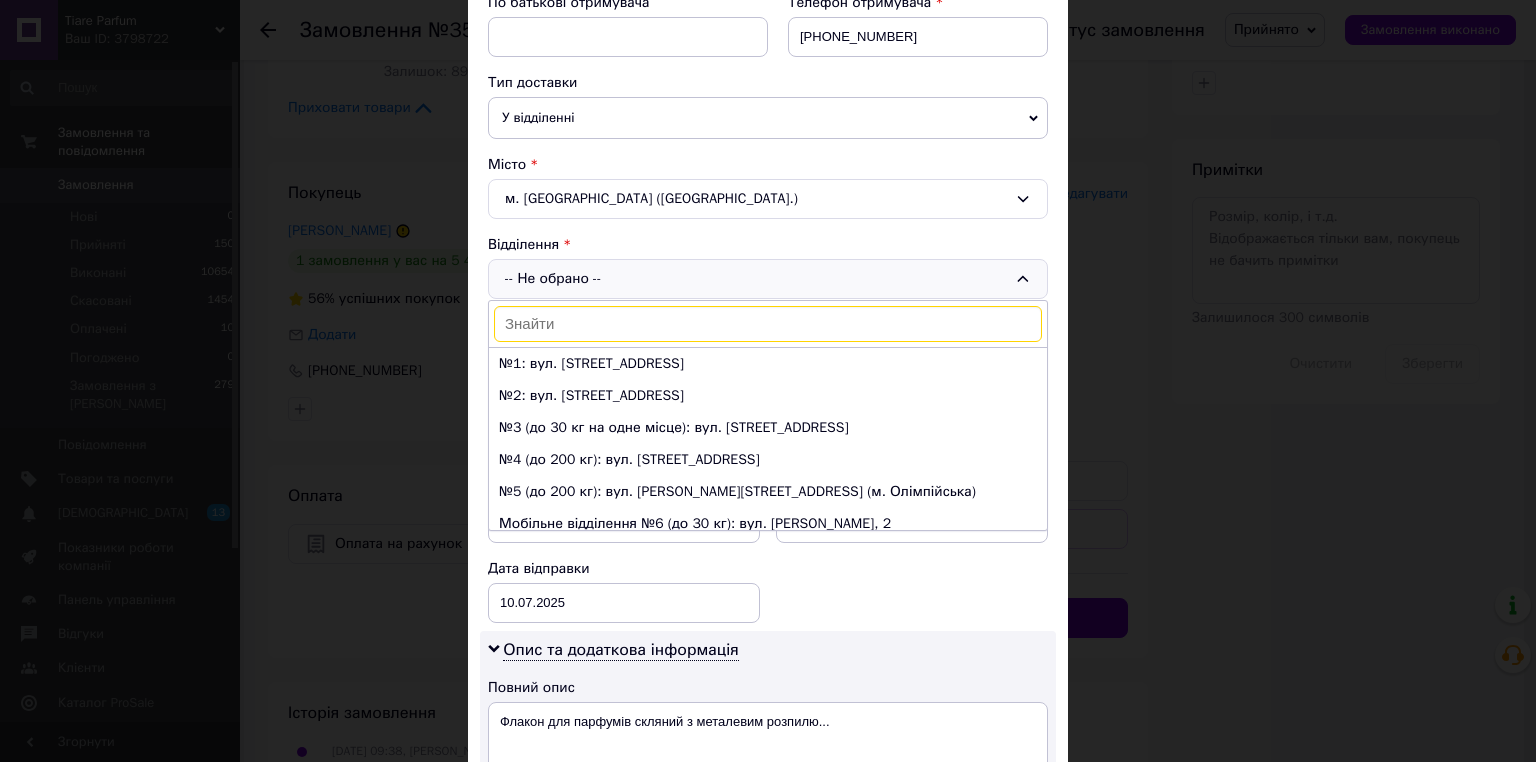 click at bounding box center (768, 324) 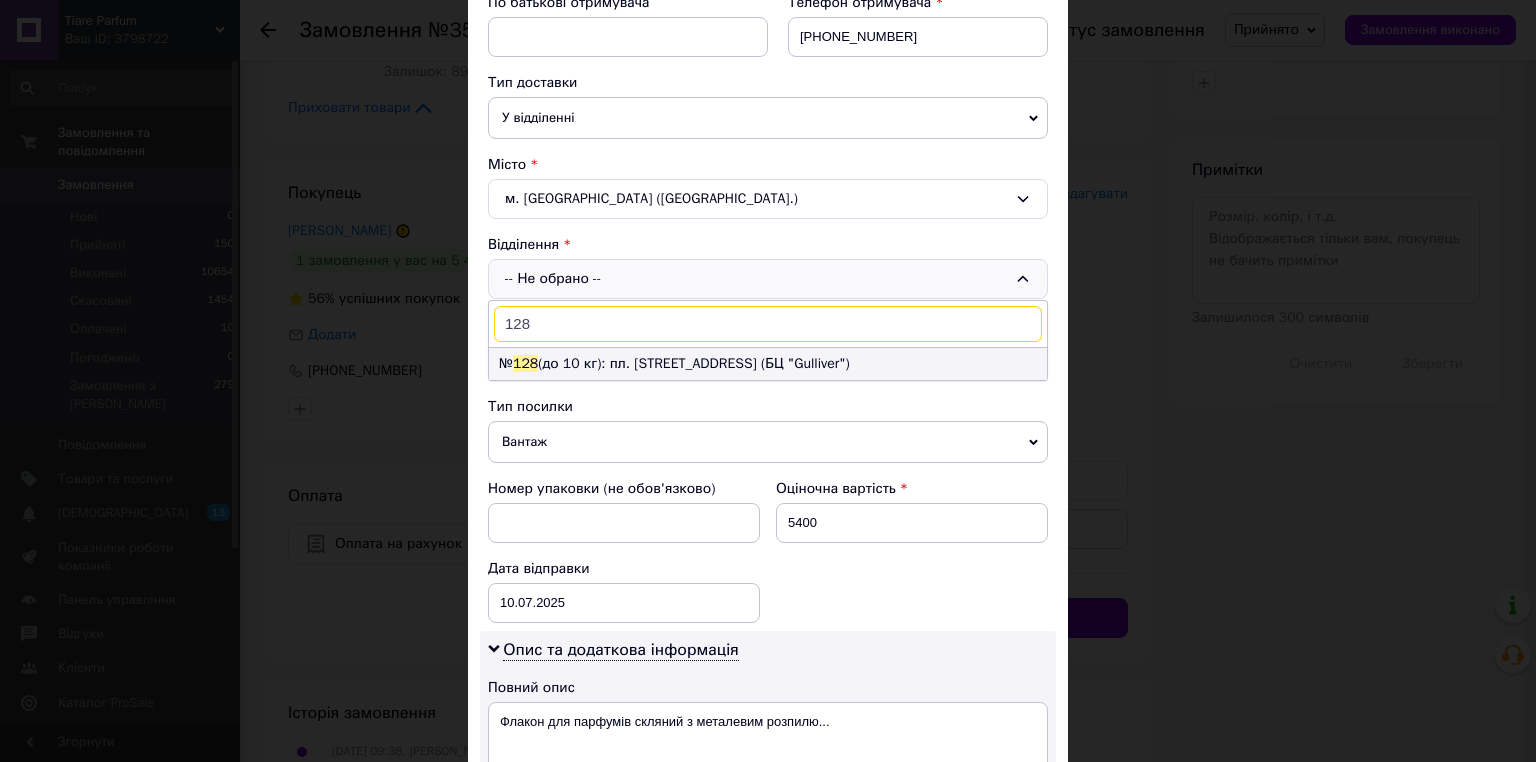 type on "128" 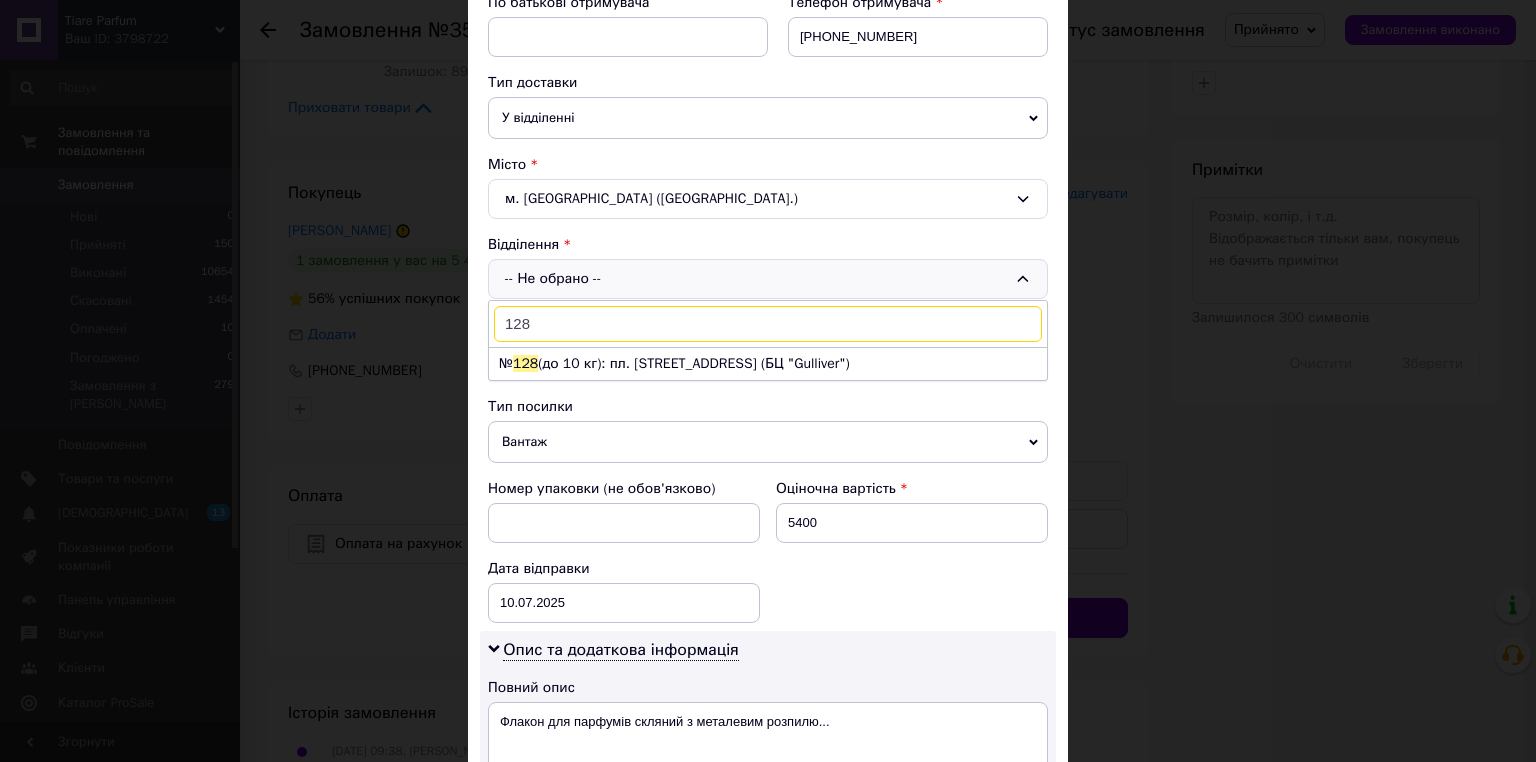 click on "№ 128  (до 10 кг): пл. Спортивна, 1А (БЦ "Gulliver")" at bounding box center [768, 364] 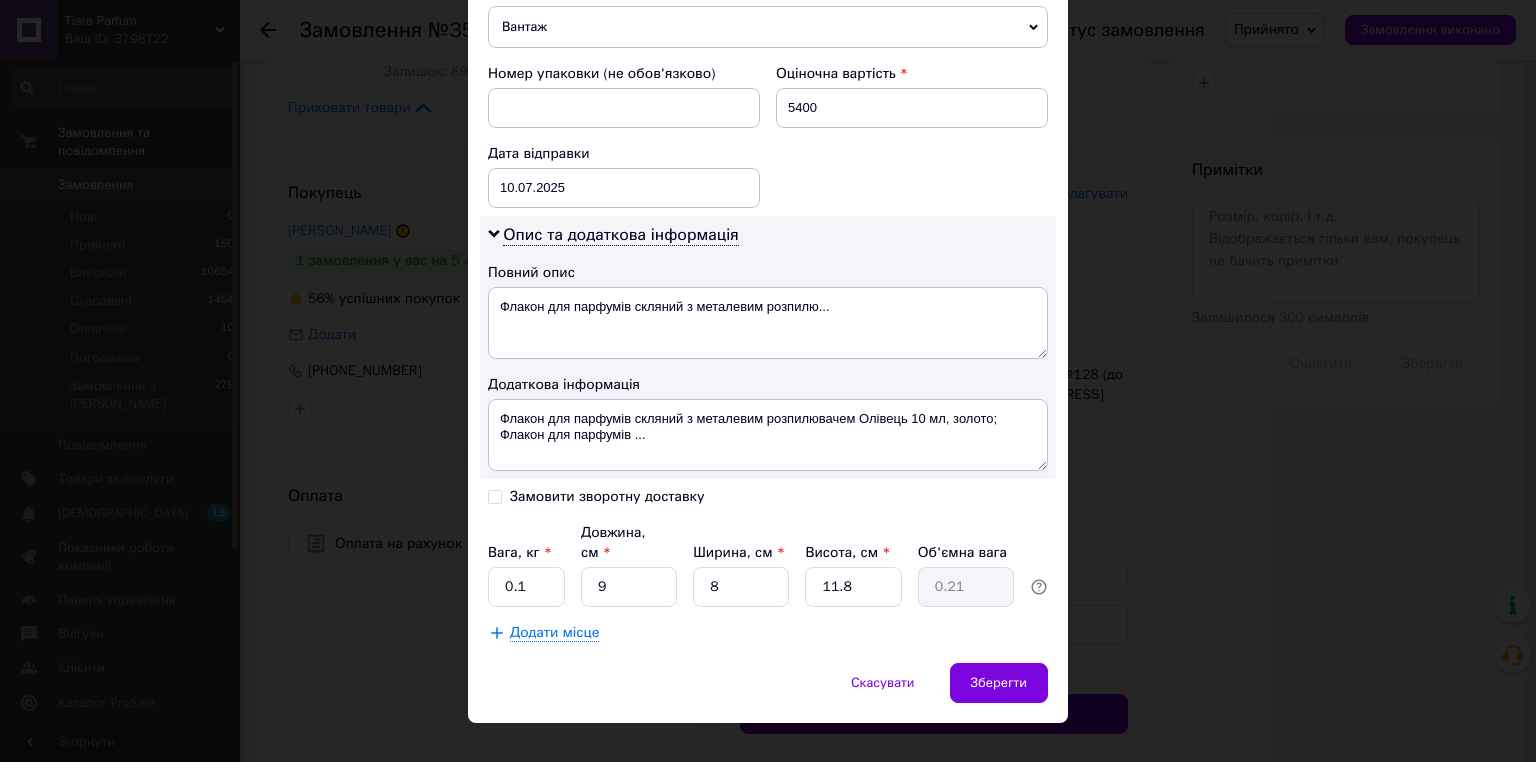scroll, scrollTop: 819, scrollLeft: 0, axis: vertical 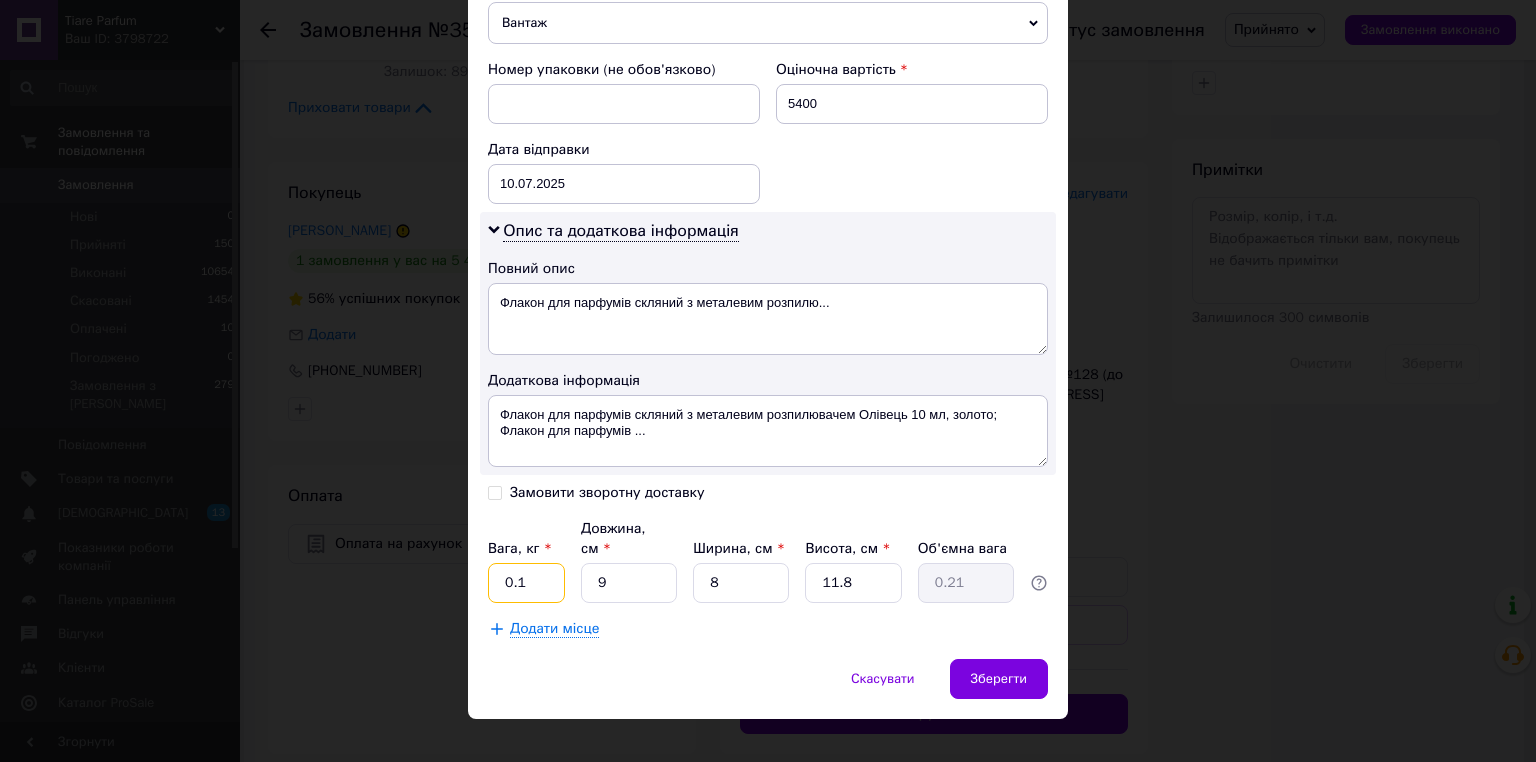 click on "0.1" at bounding box center (526, 583) 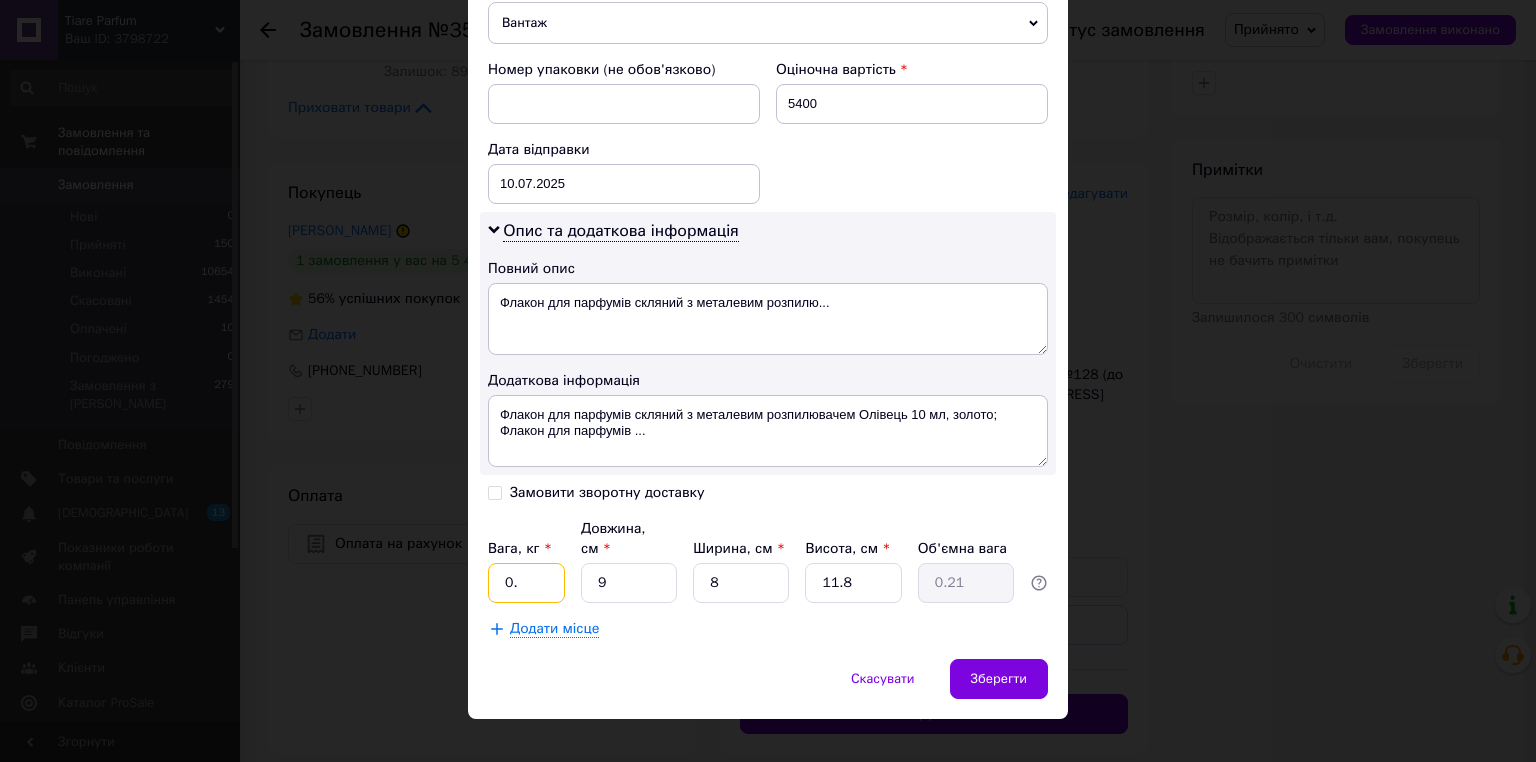 type on "0" 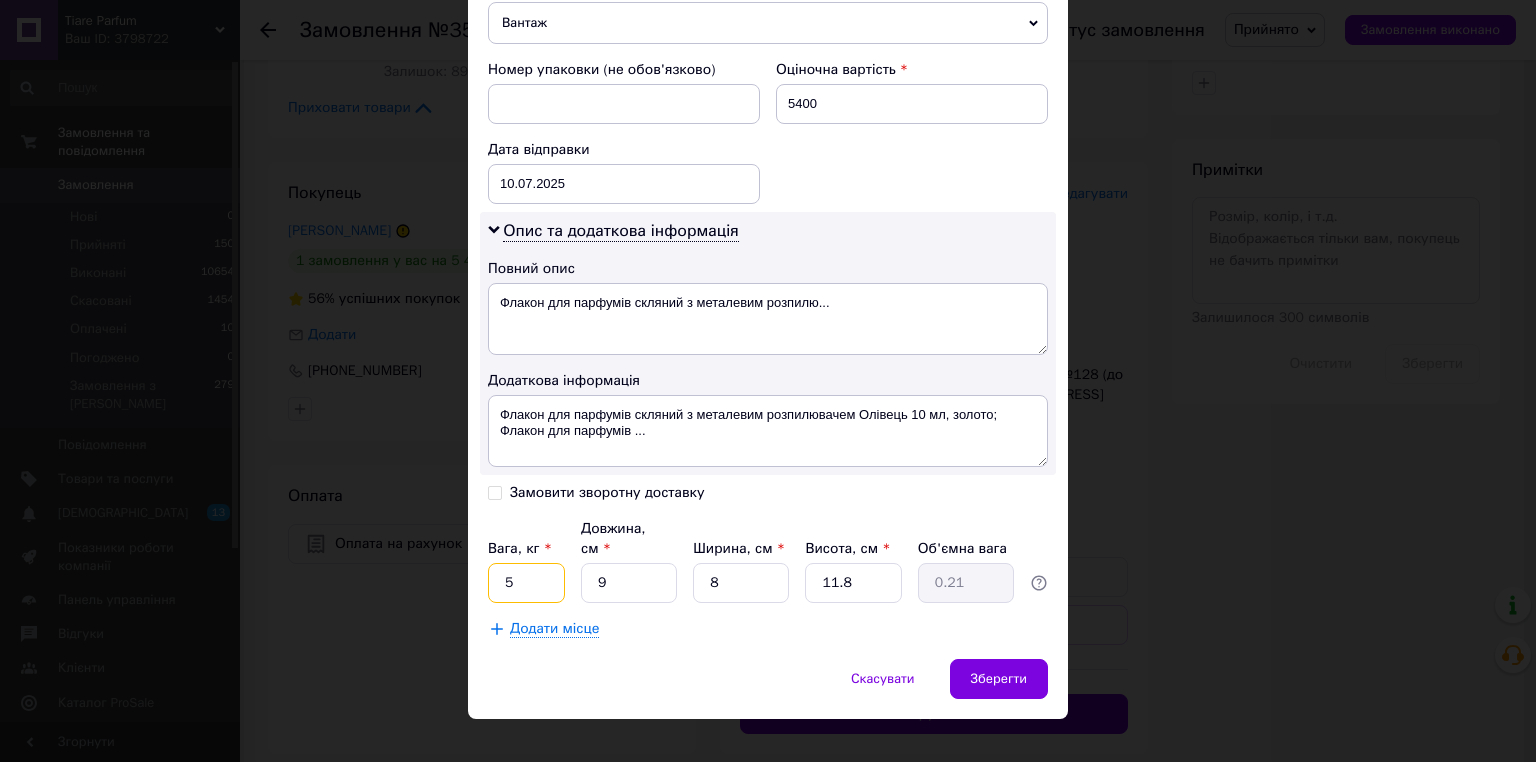 type on "5" 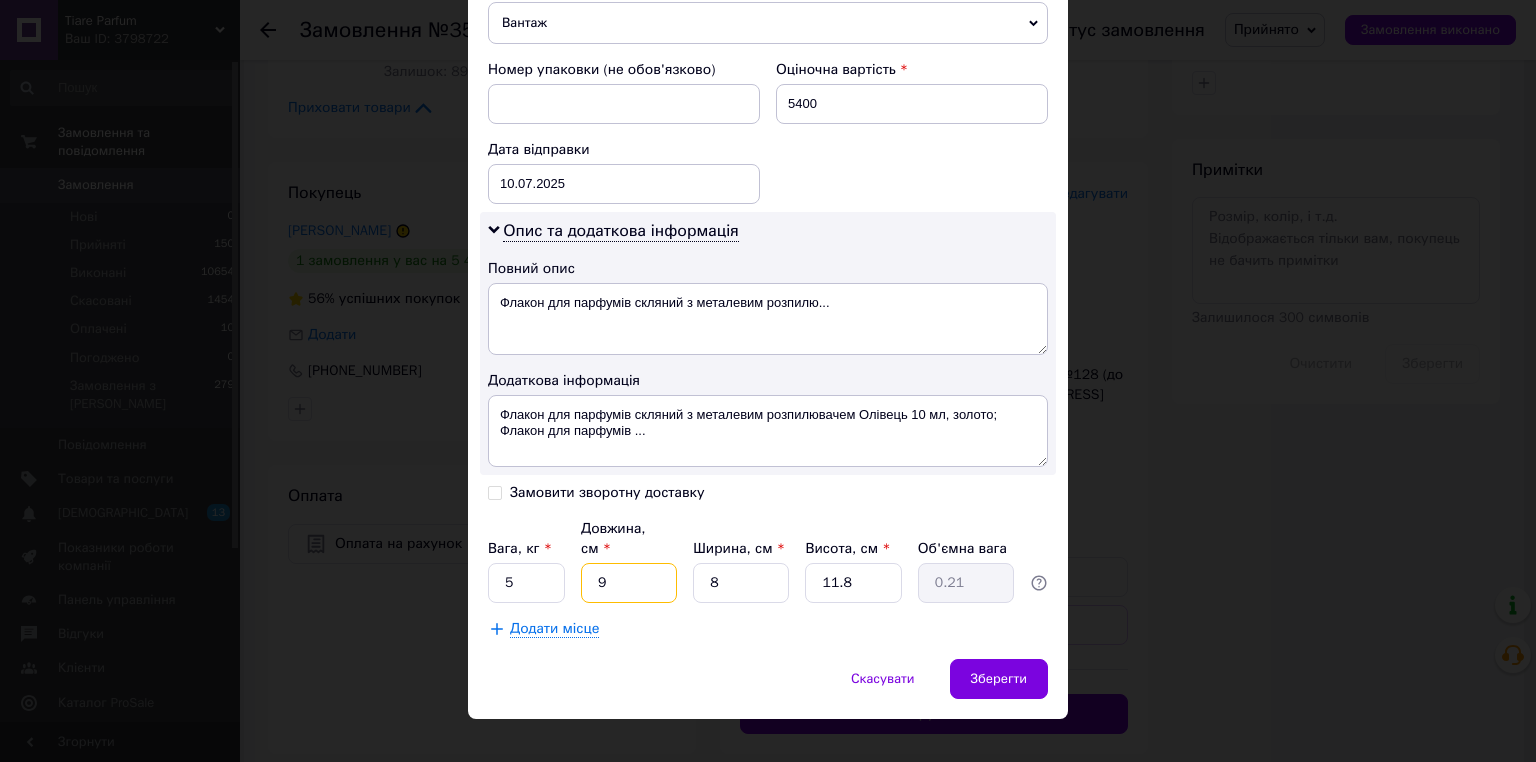 click on "9" at bounding box center [629, 583] 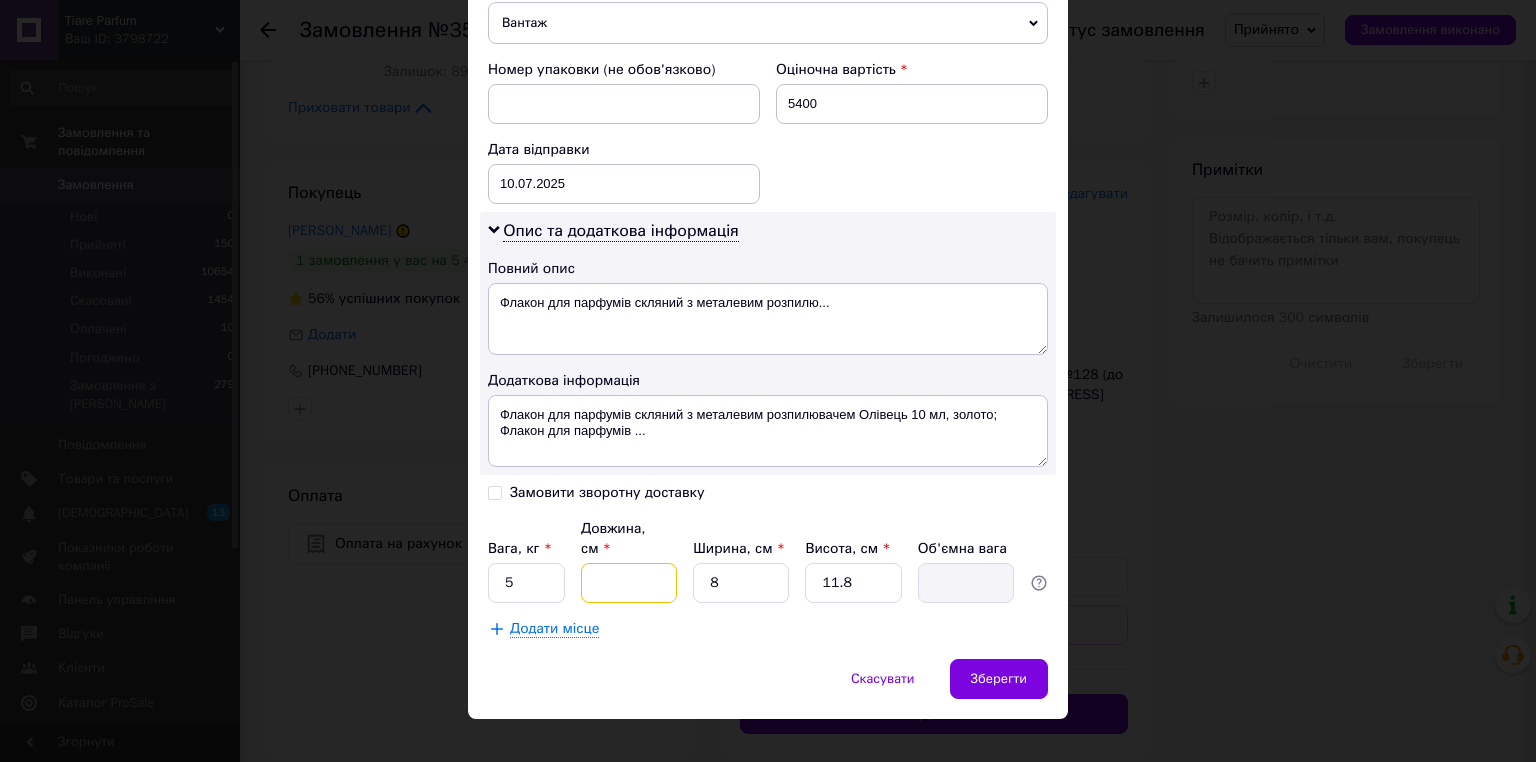 type on "4" 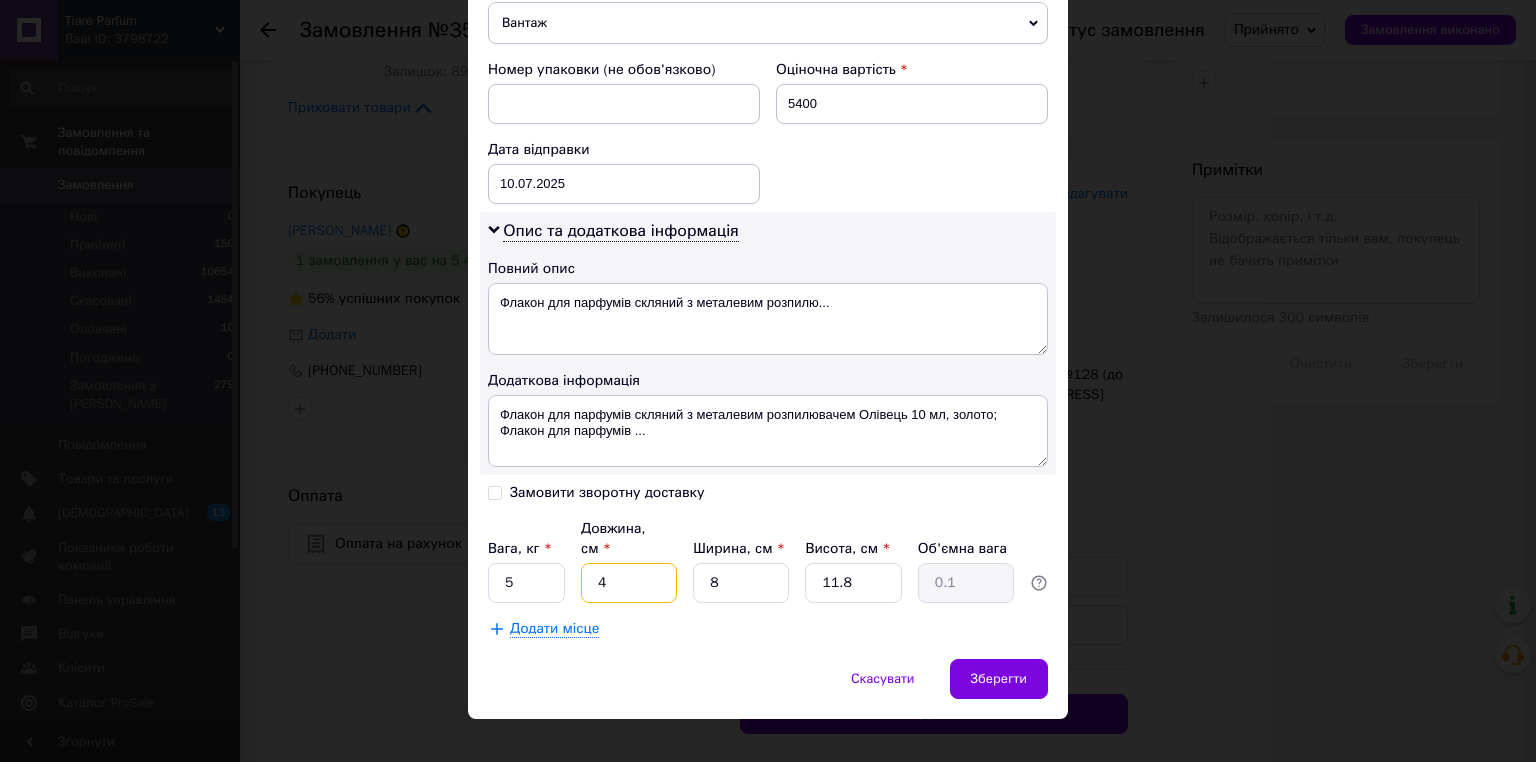 type on "40" 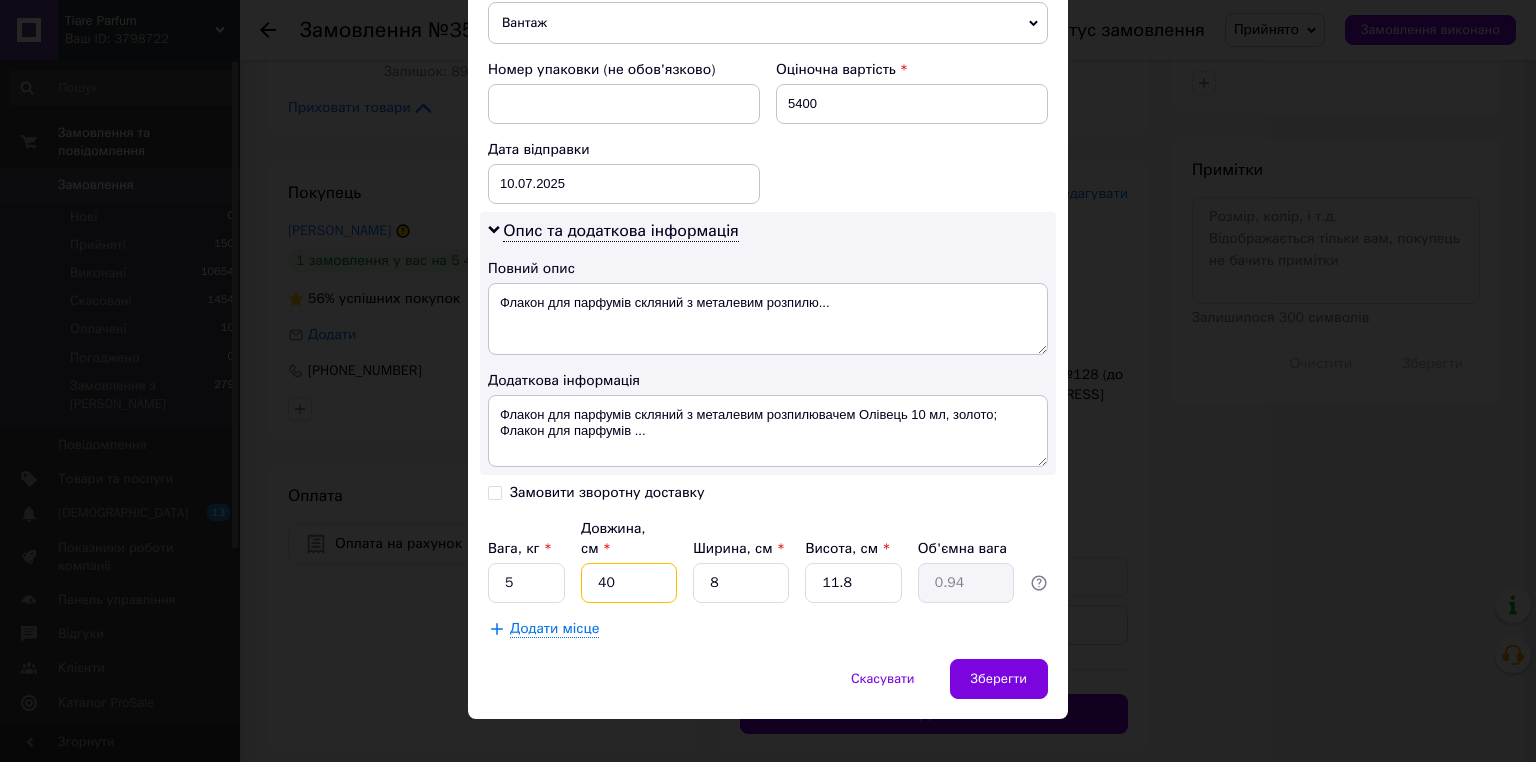 type on "40" 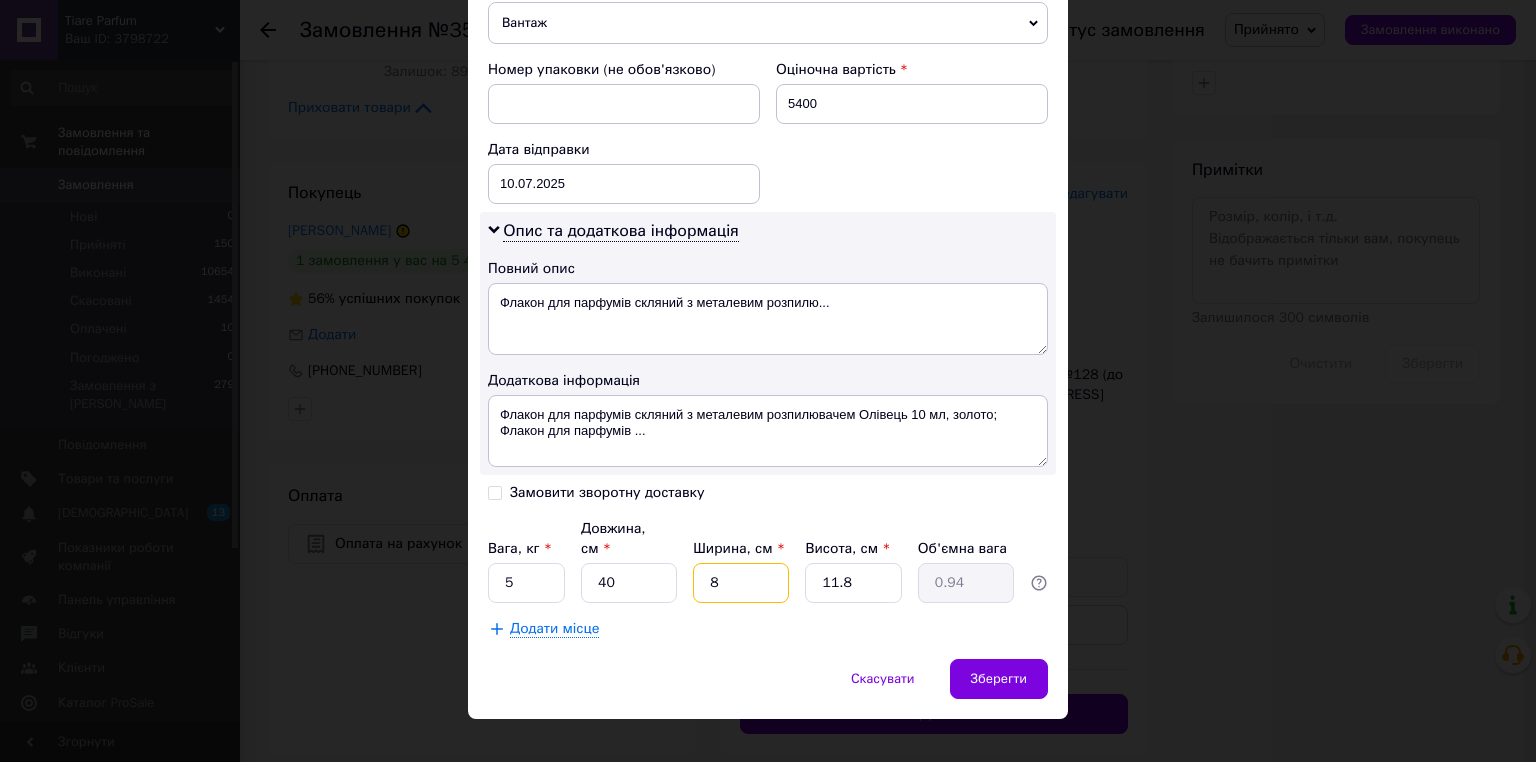 click on "8" at bounding box center (741, 583) 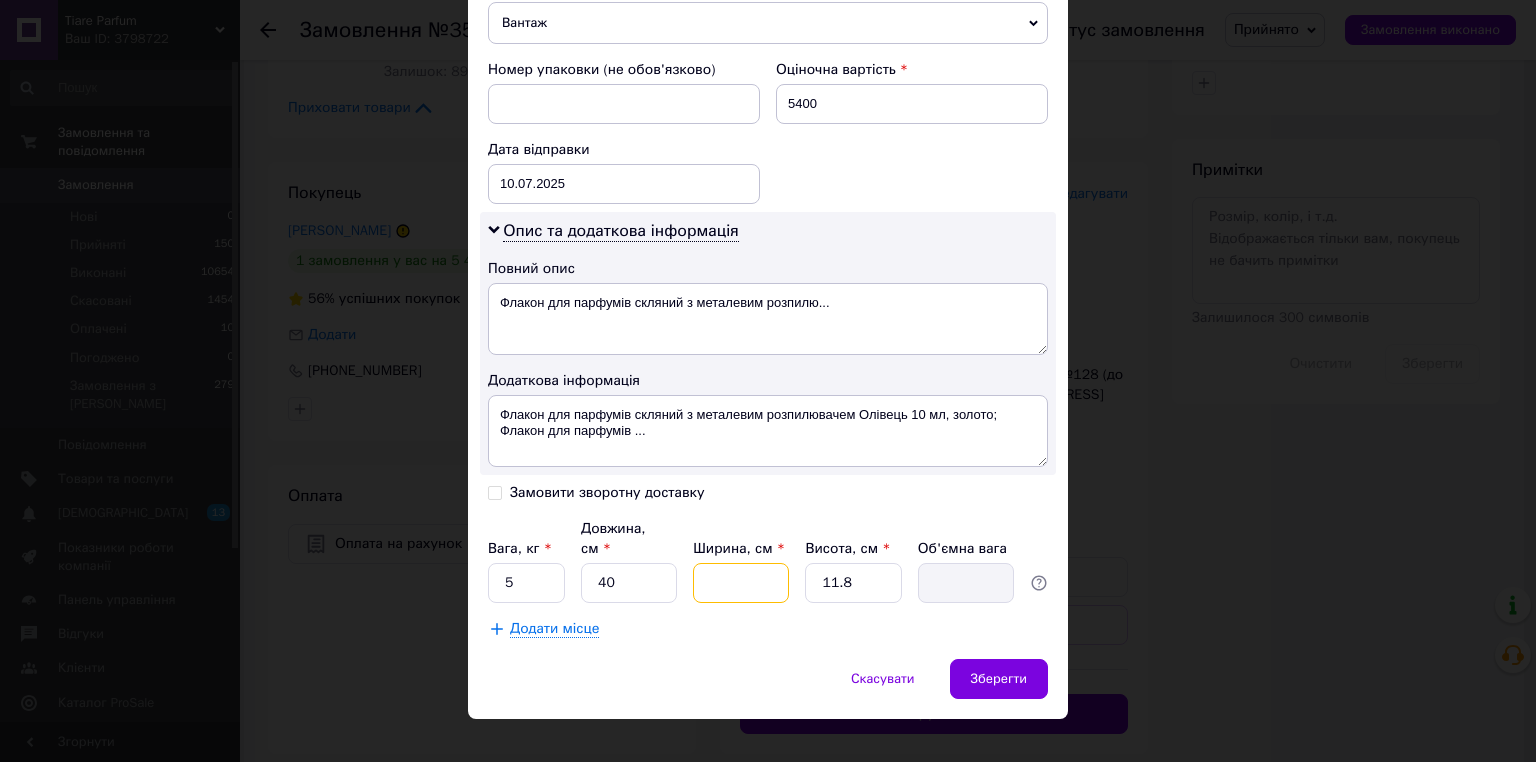 type on "3" 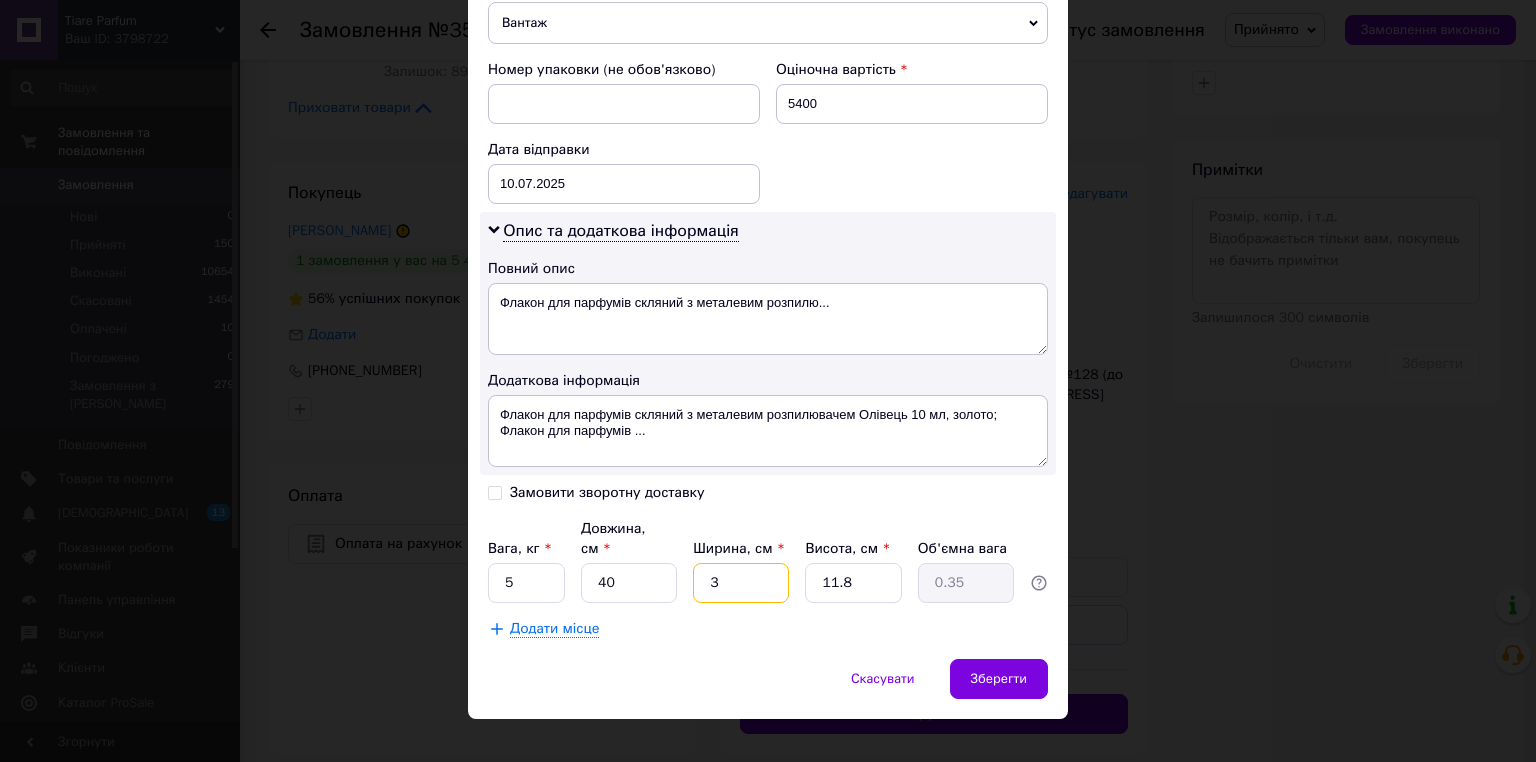 type on "30" 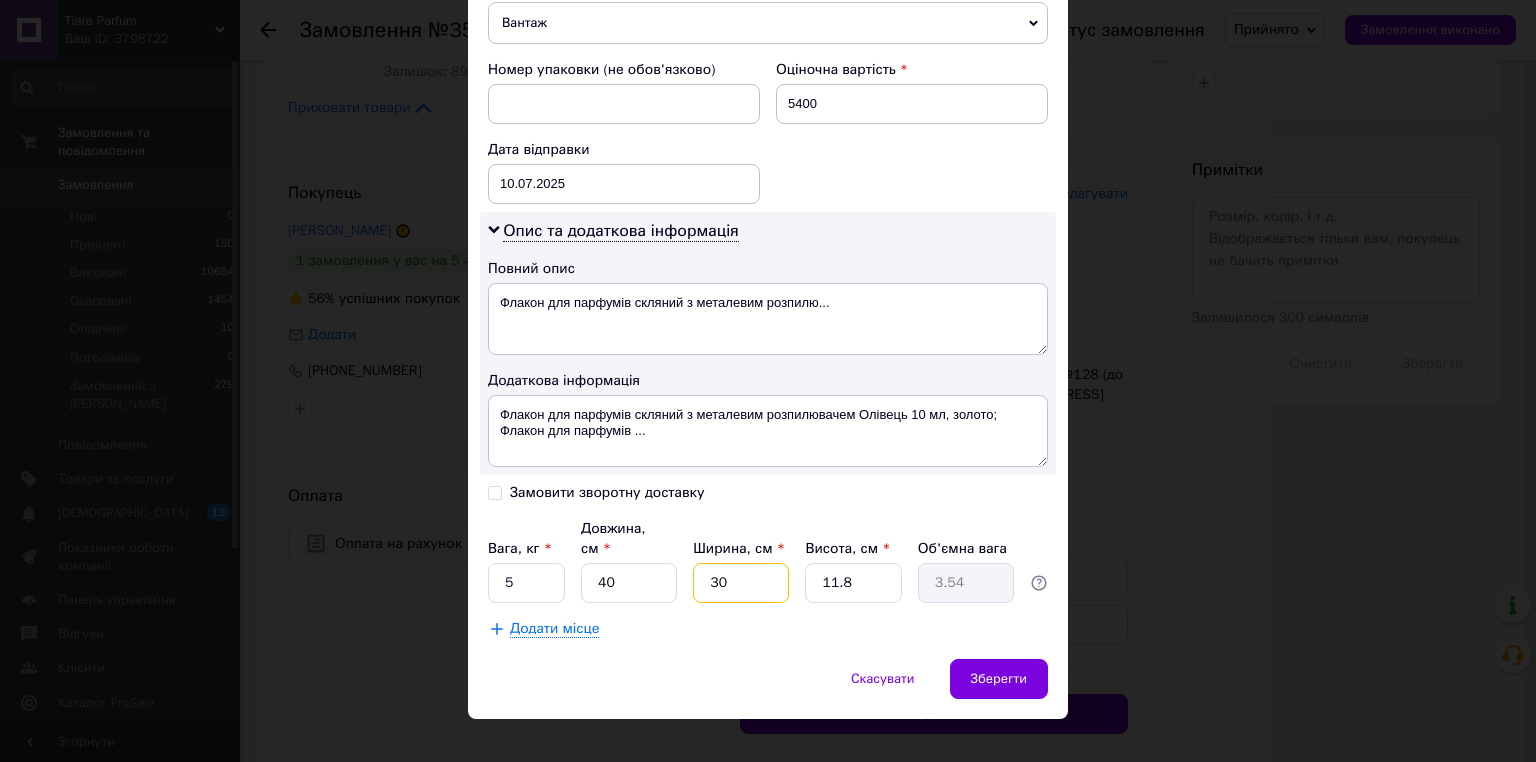 type on "30" 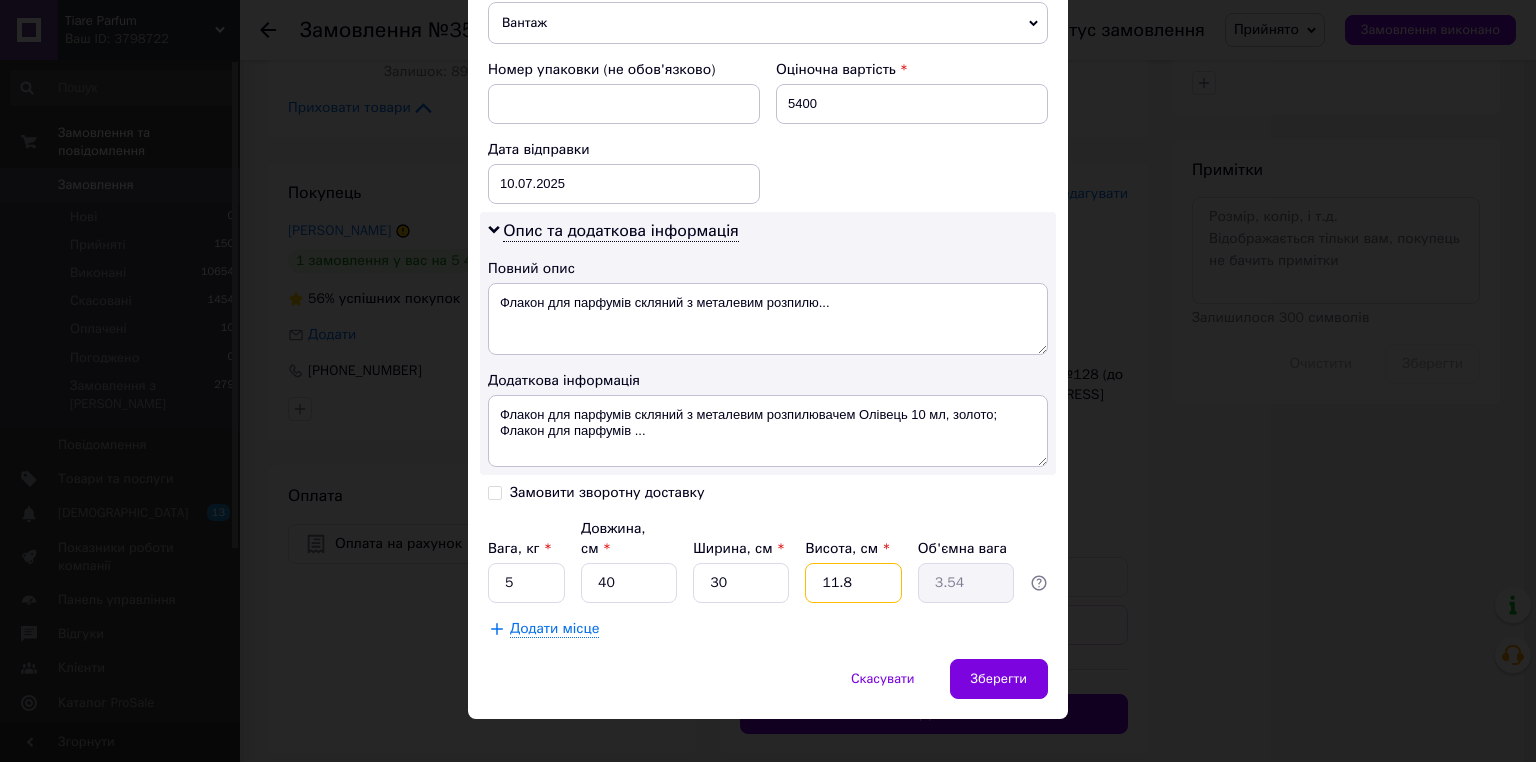 click on "11.8" at bounding box center [853, 583] 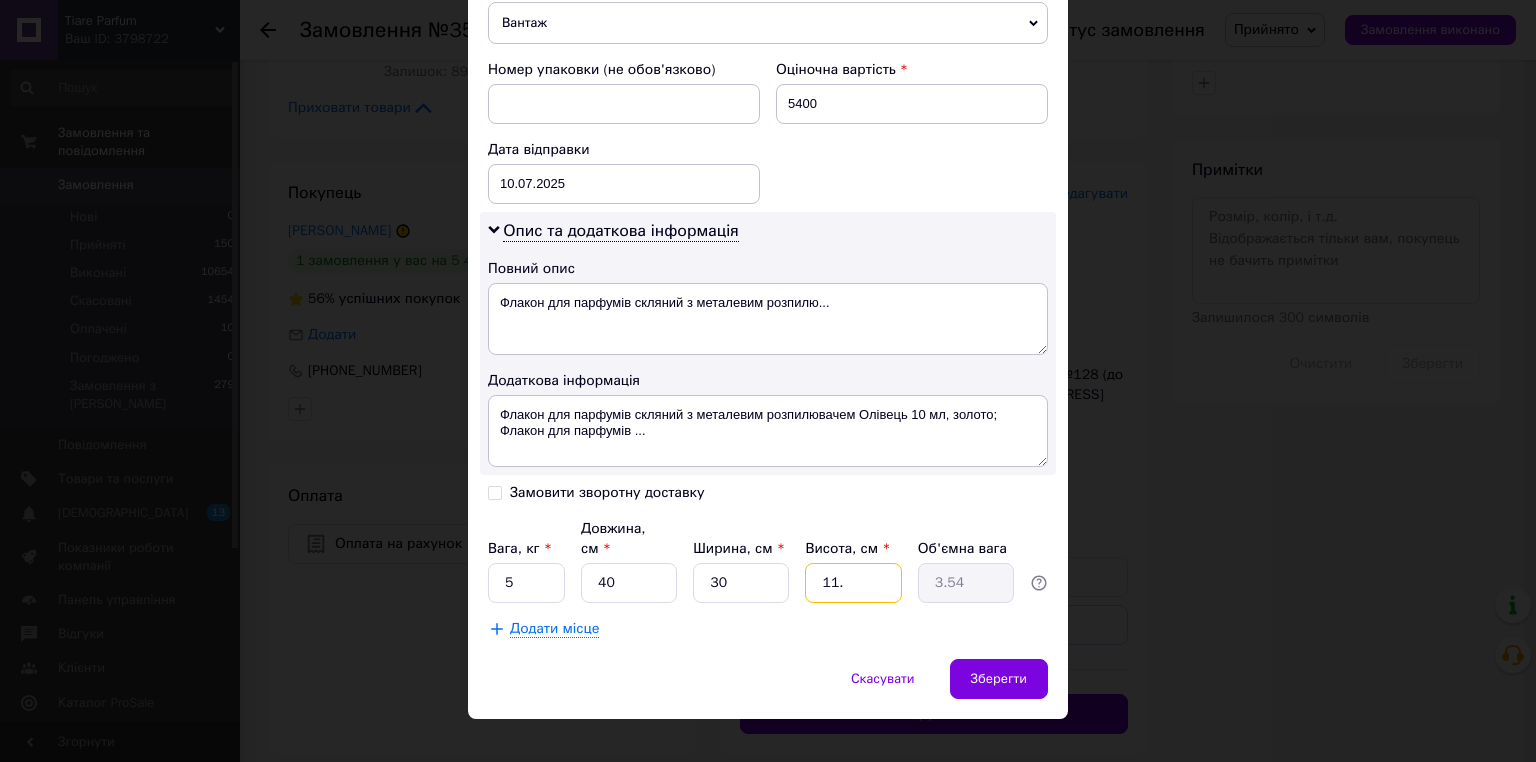 type on "11." 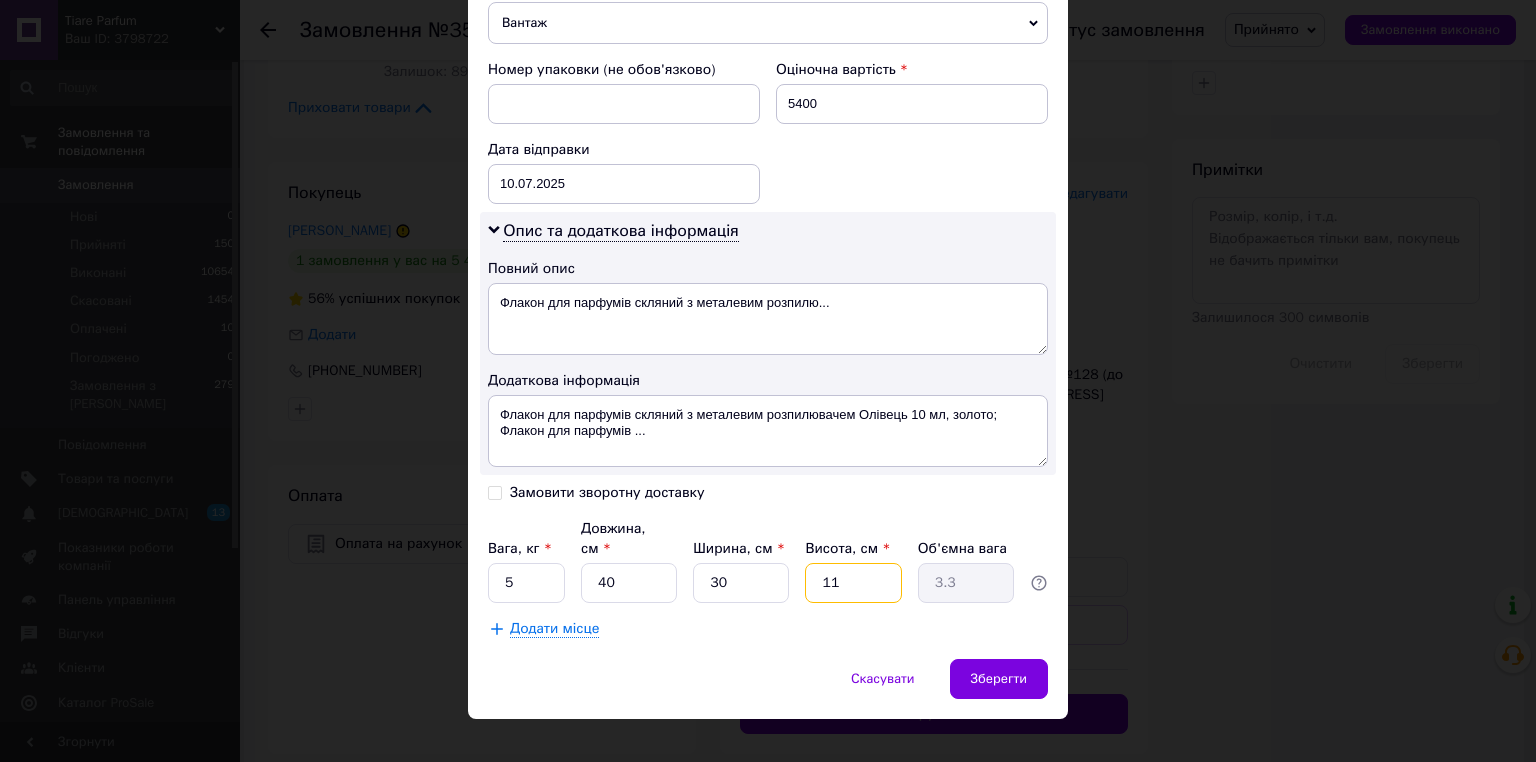type on "1" 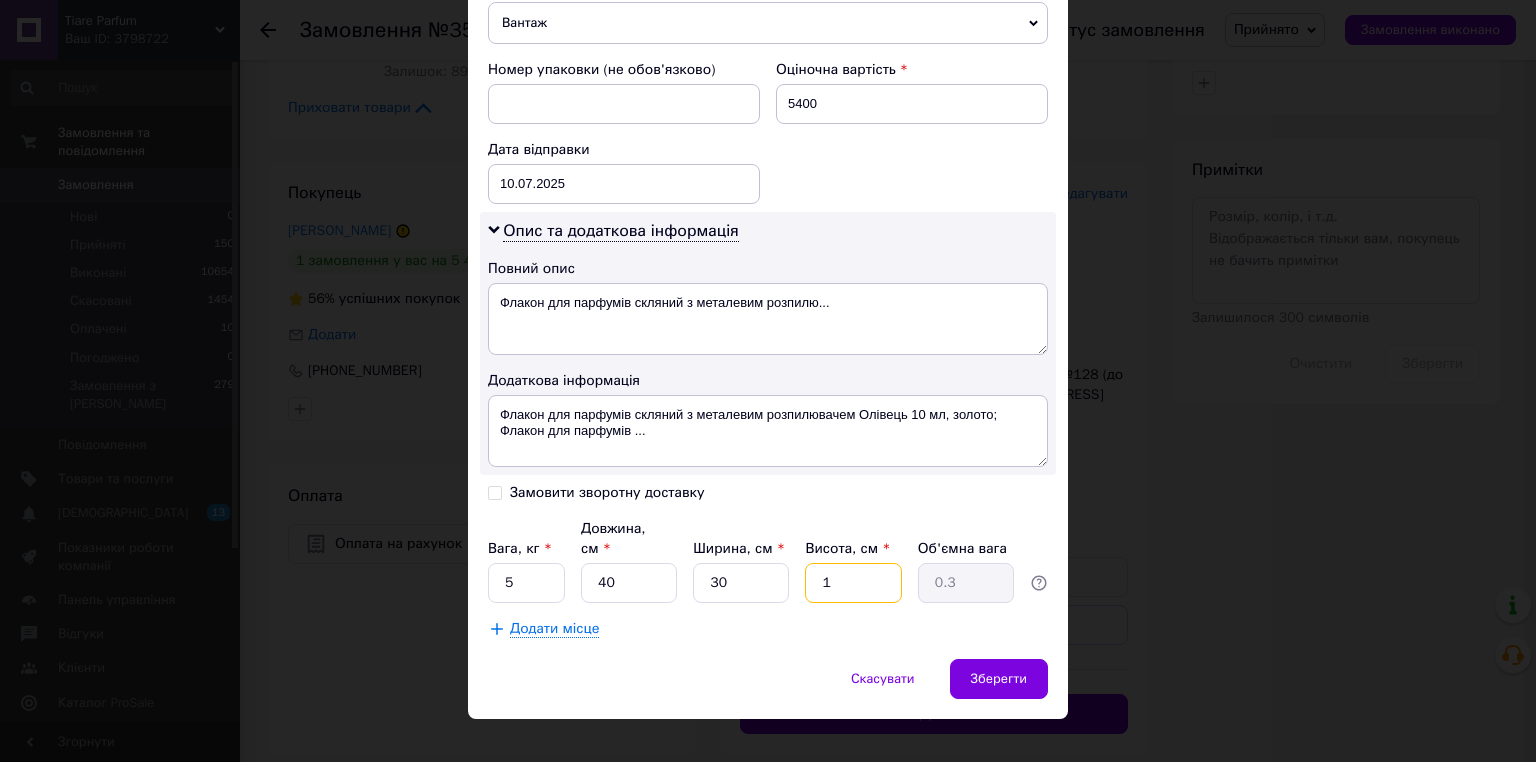 type on "12" 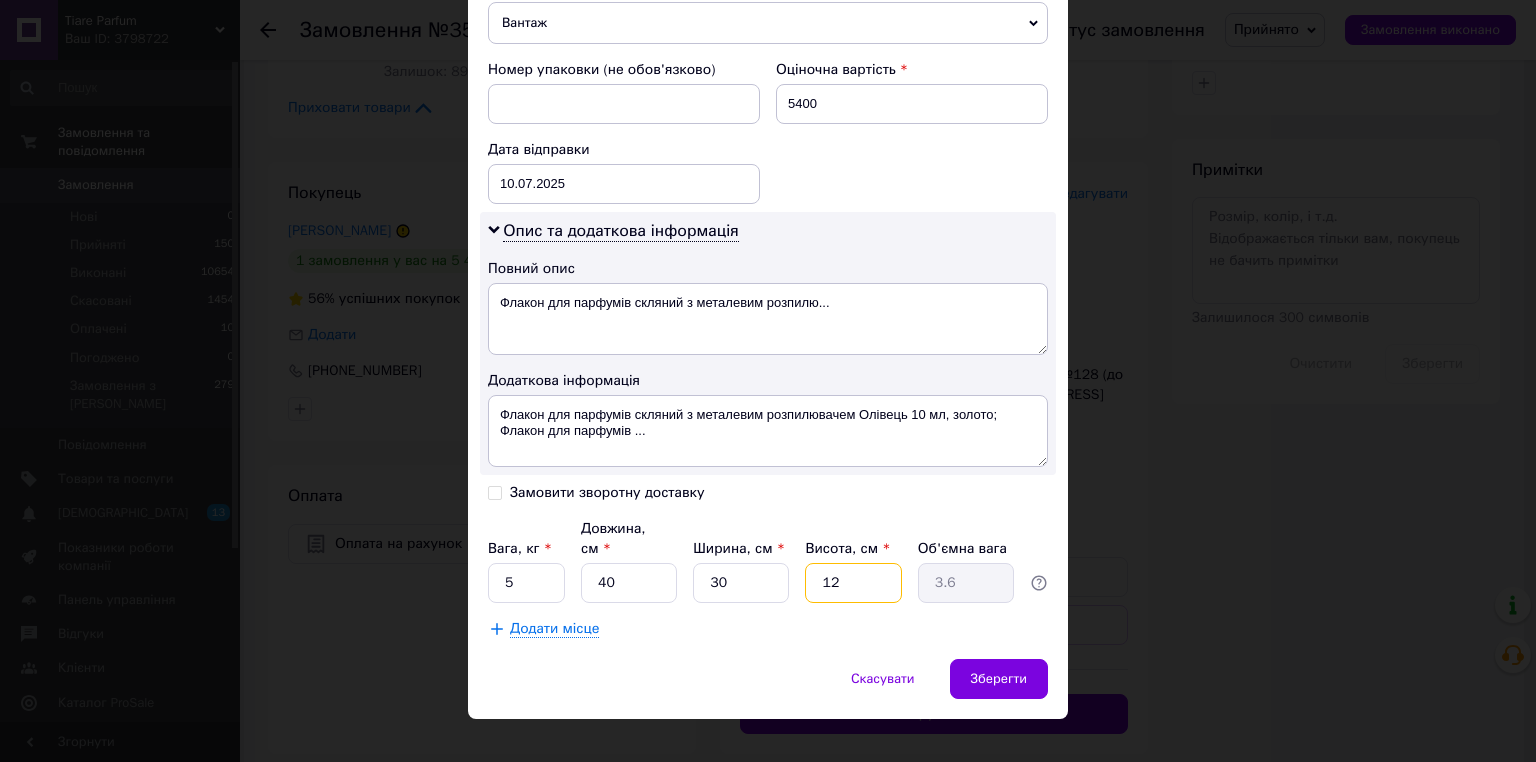 type on "125" 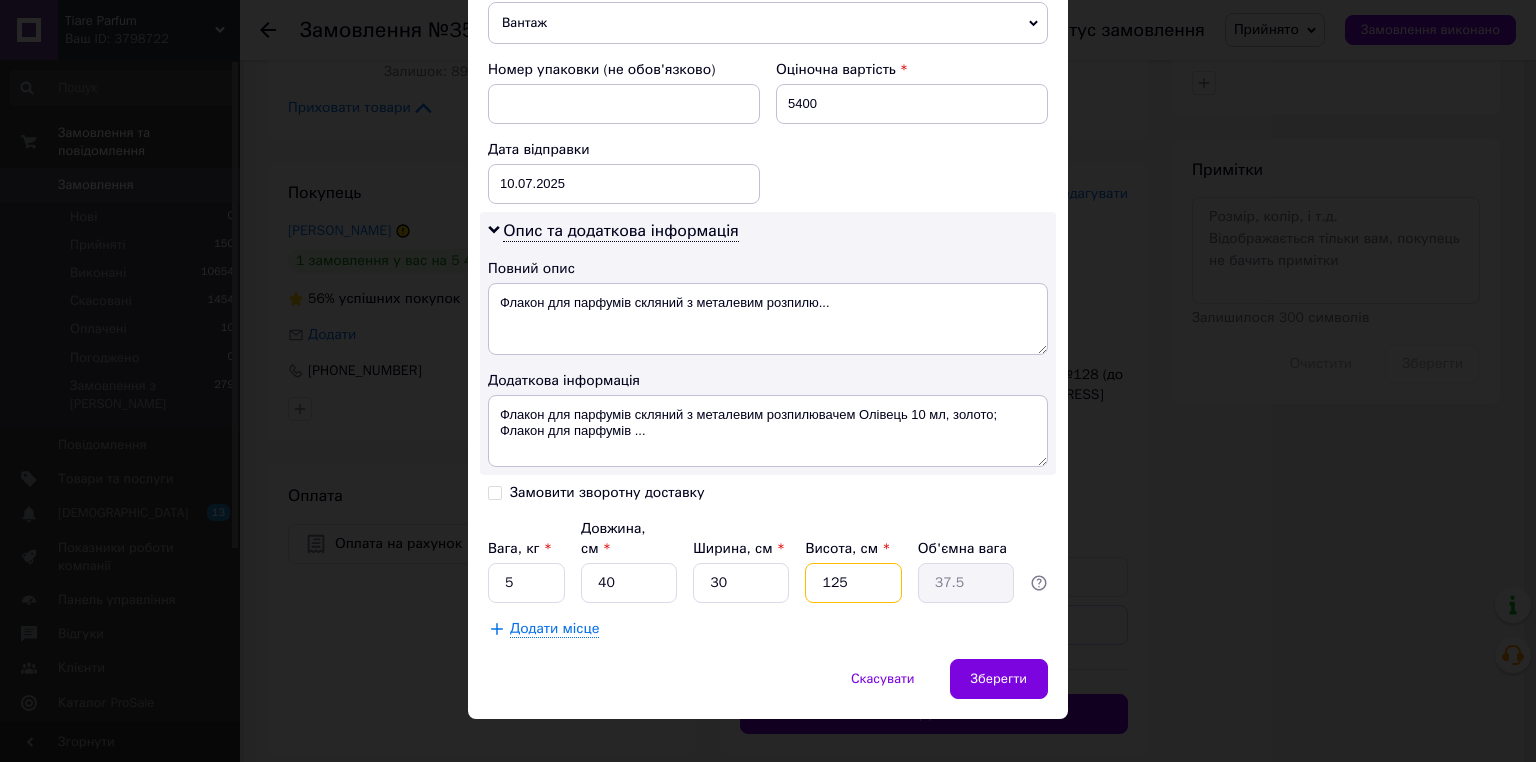 type on "12" 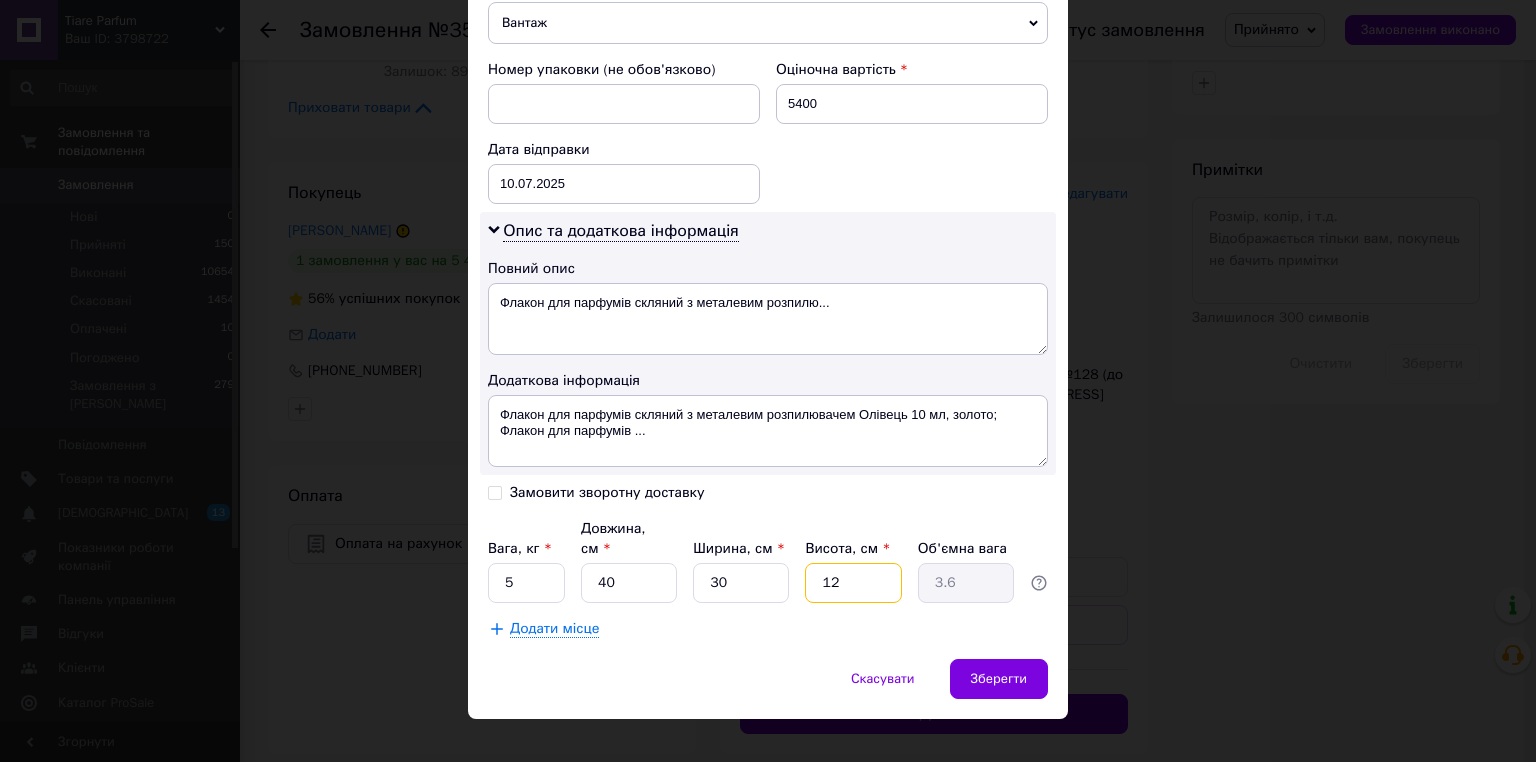 type on "1" 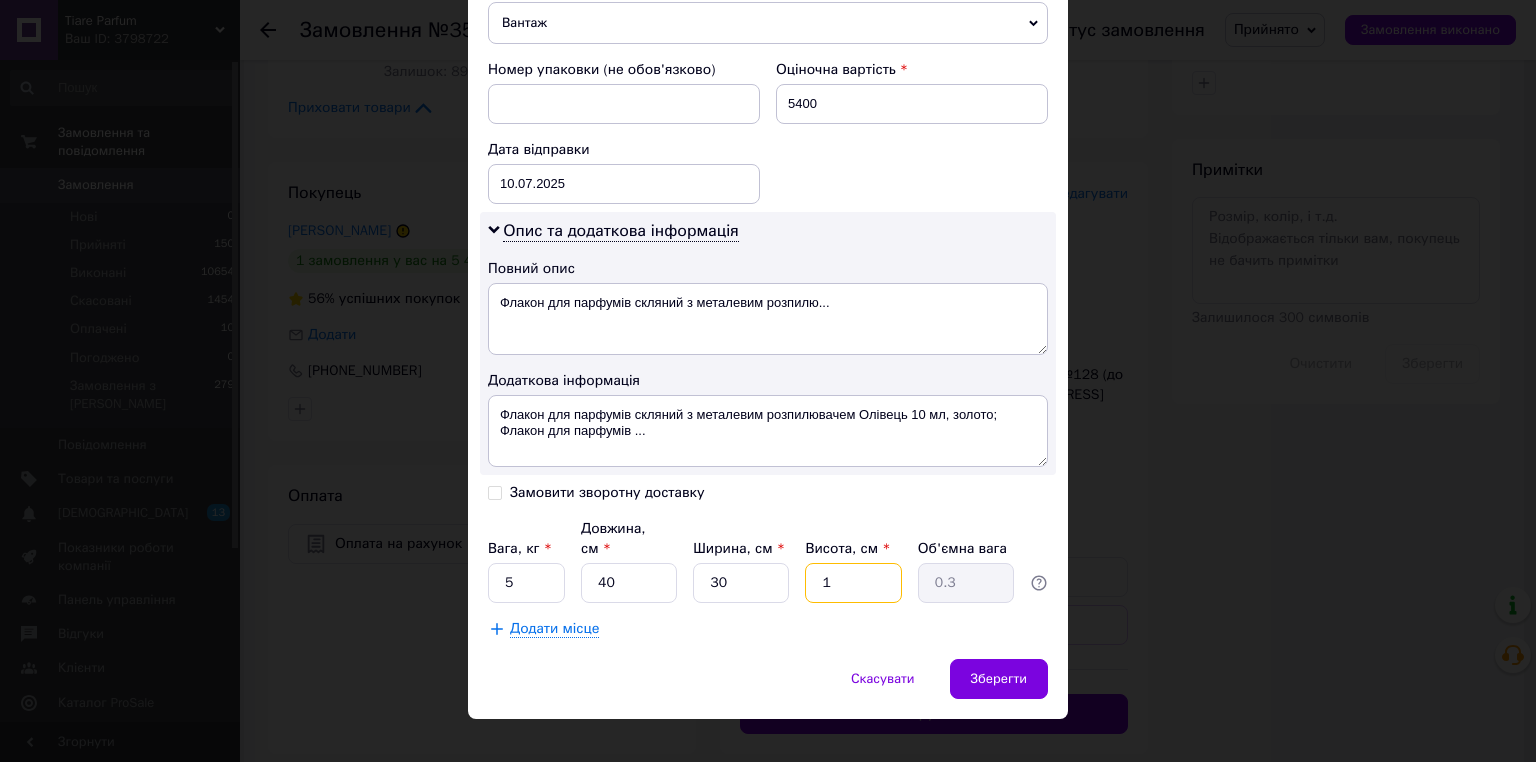 type 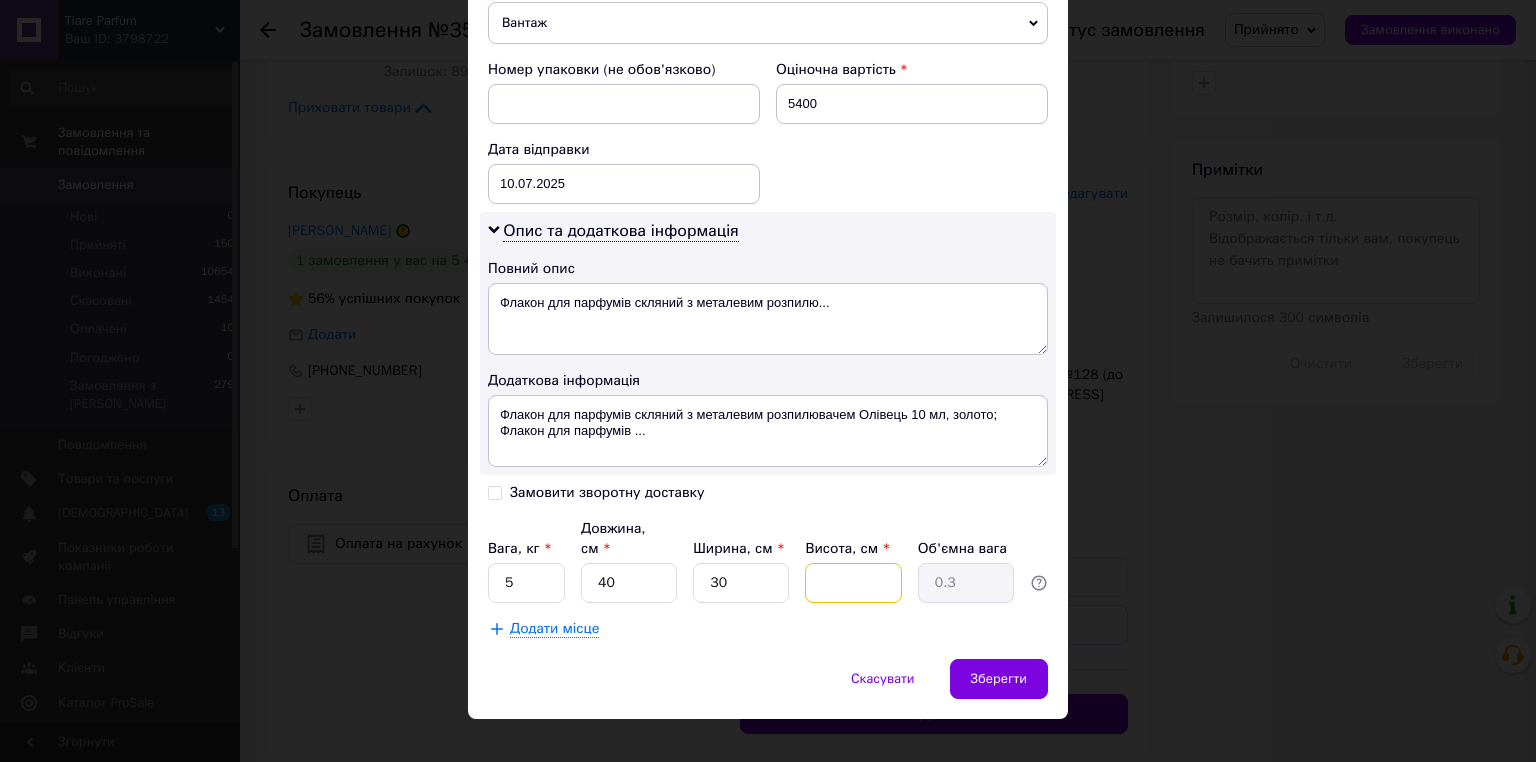 type 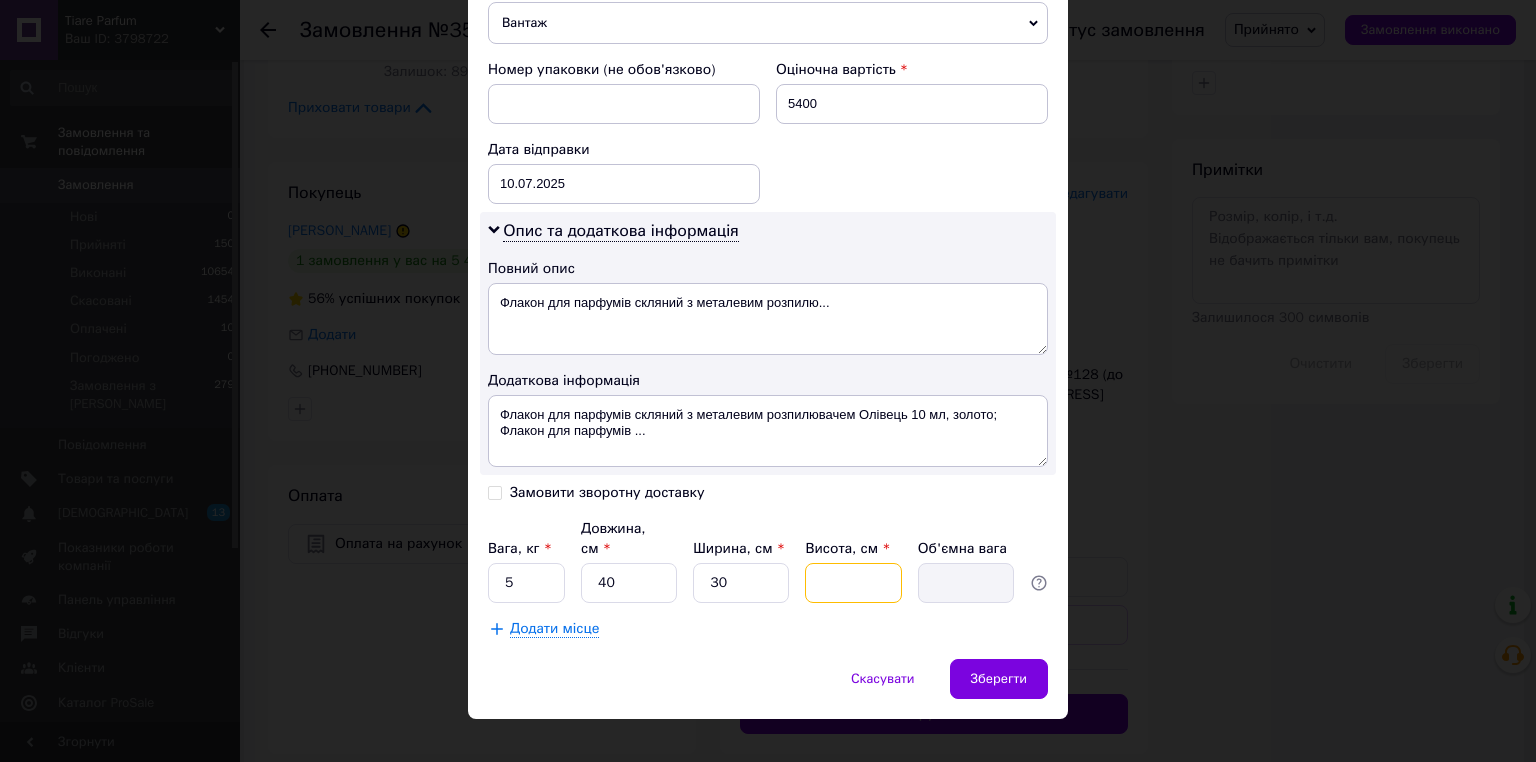 type on "2" 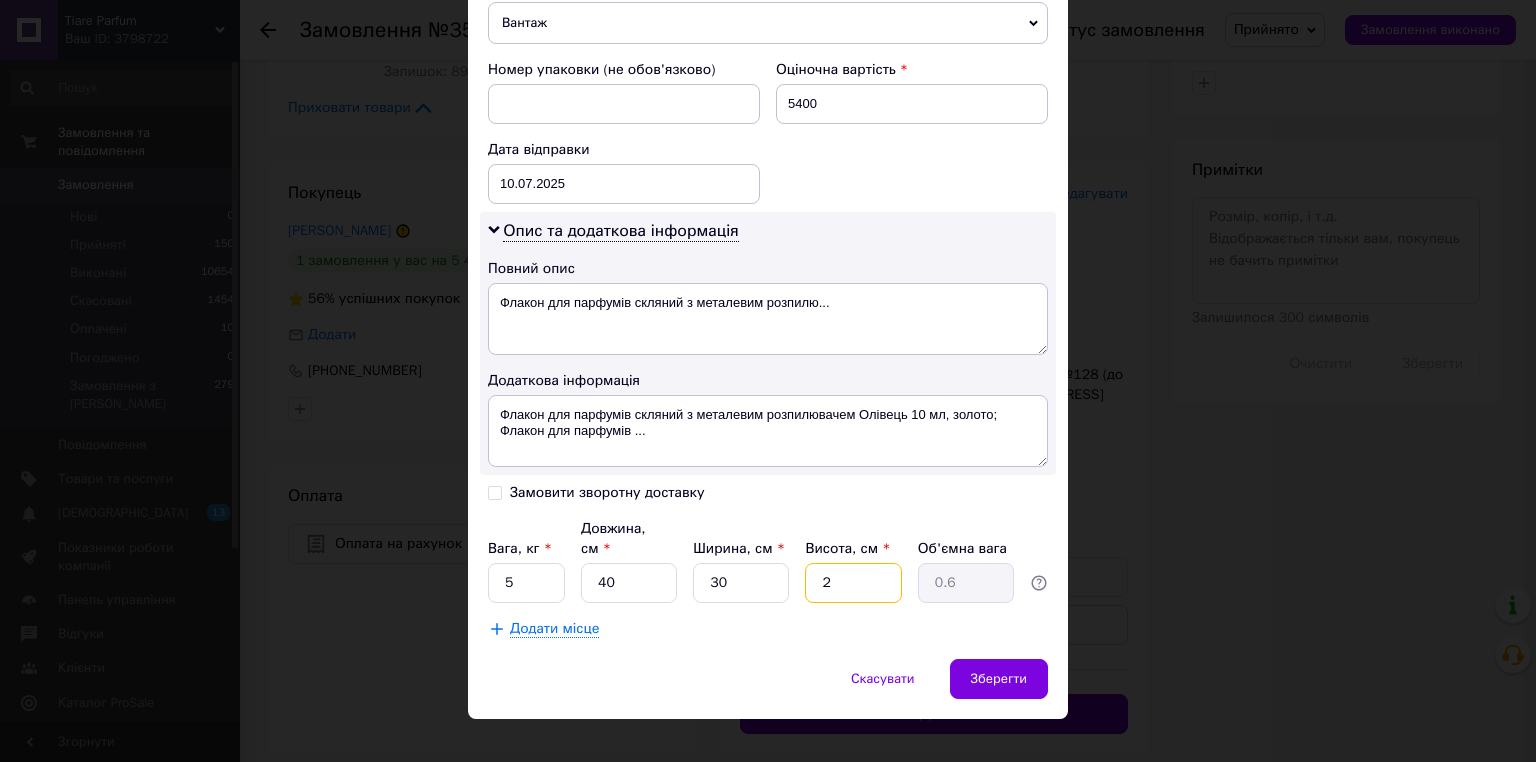 type on "25" 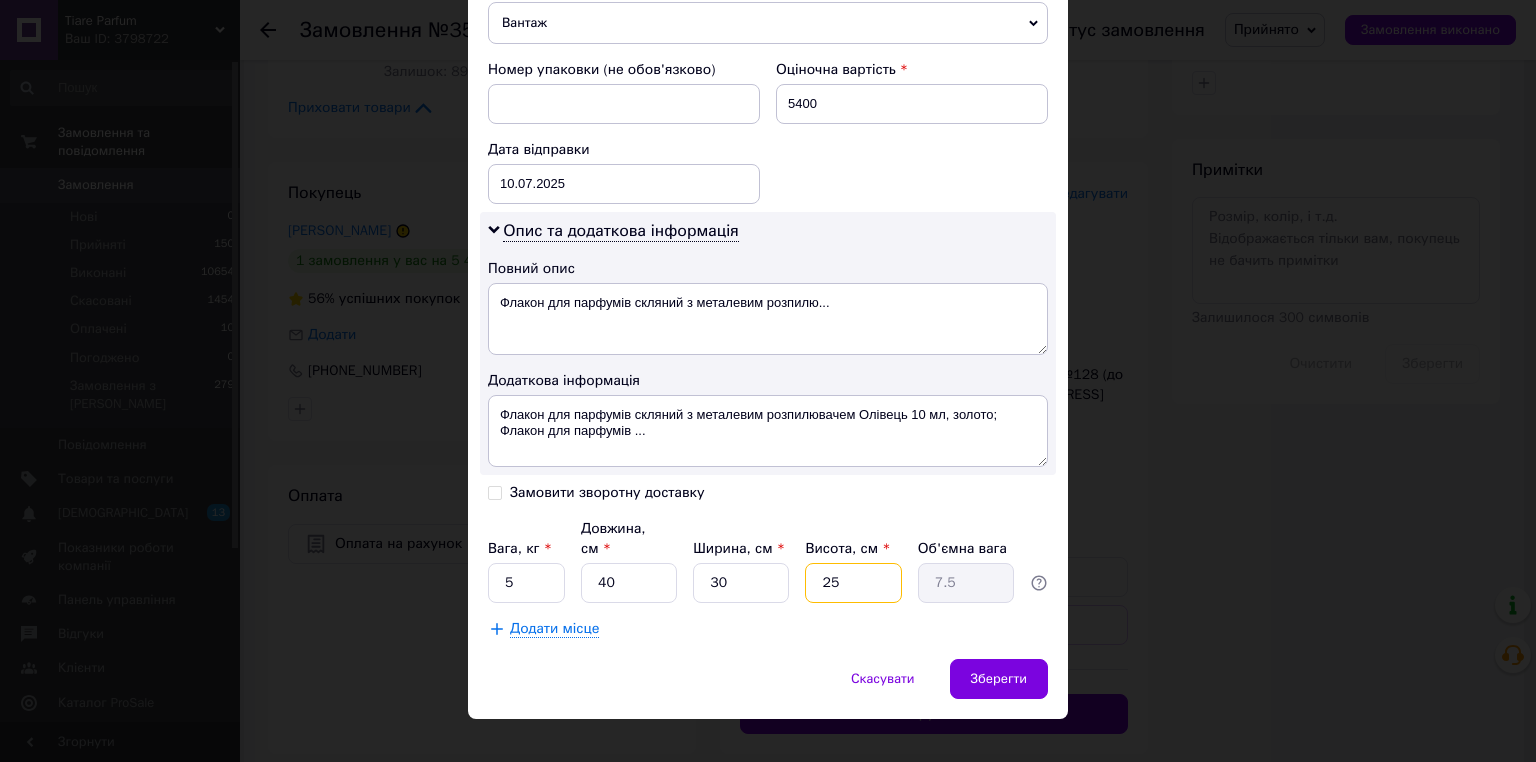 type on "25" 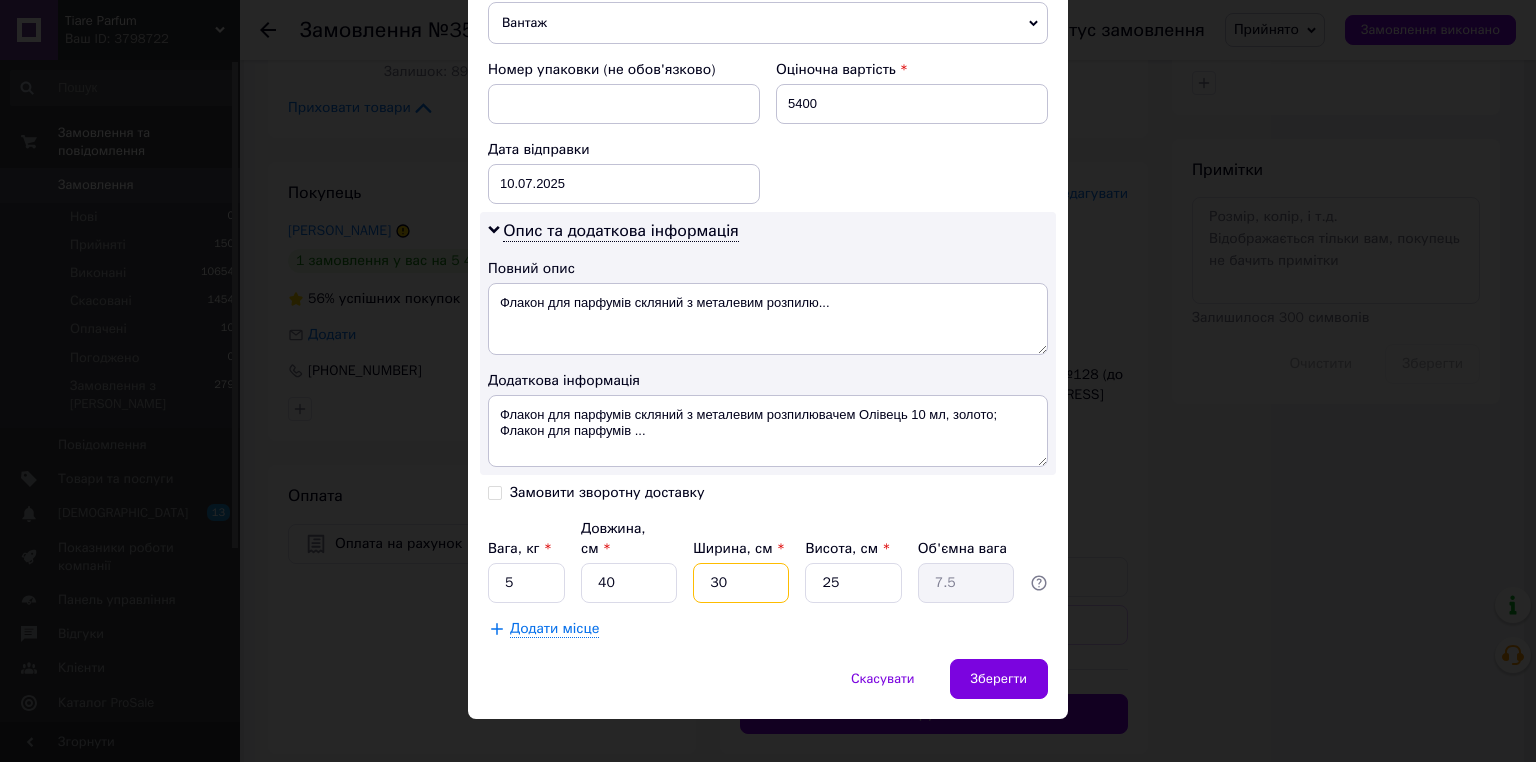click on "30" at bounding box center [741, 583] 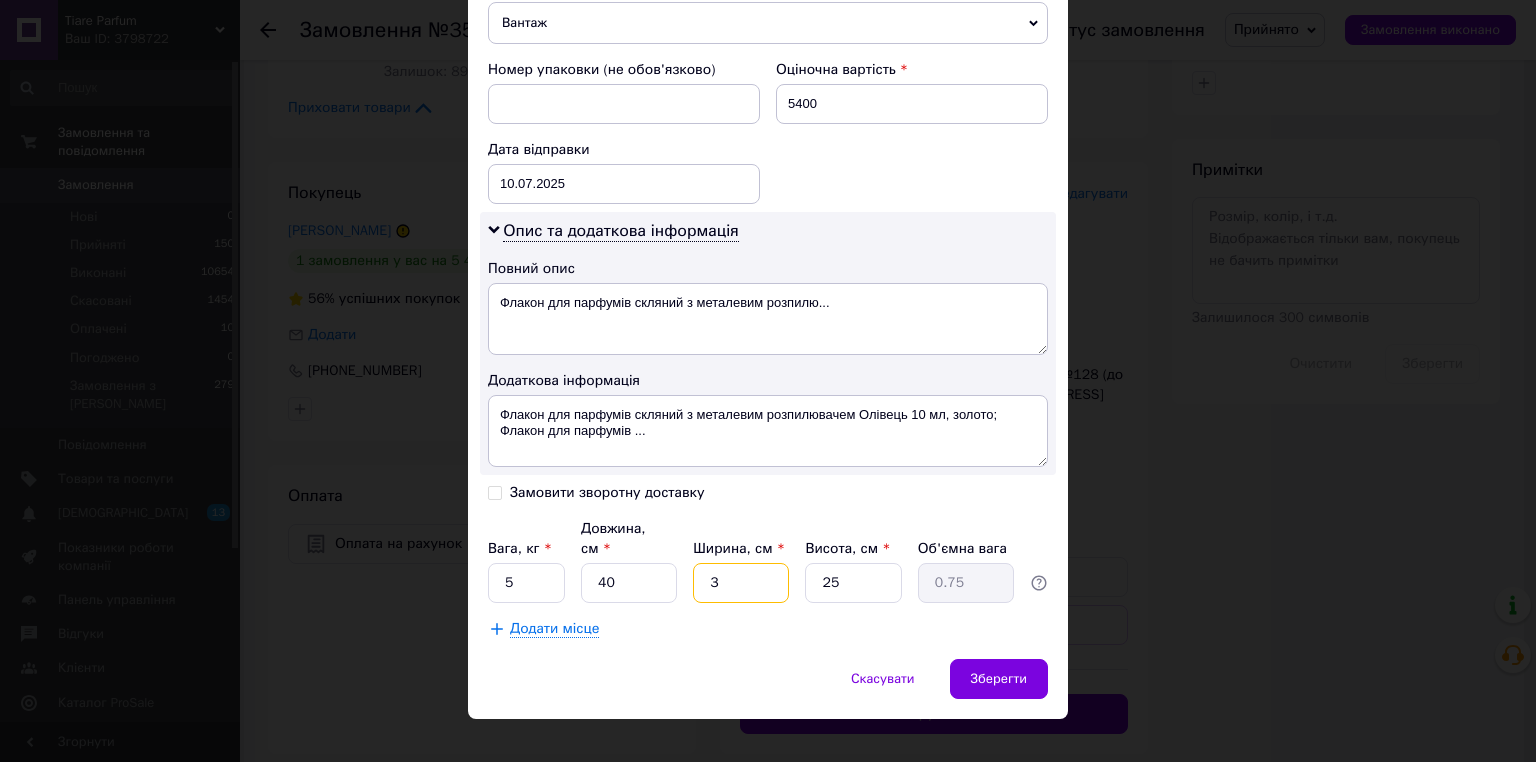 type 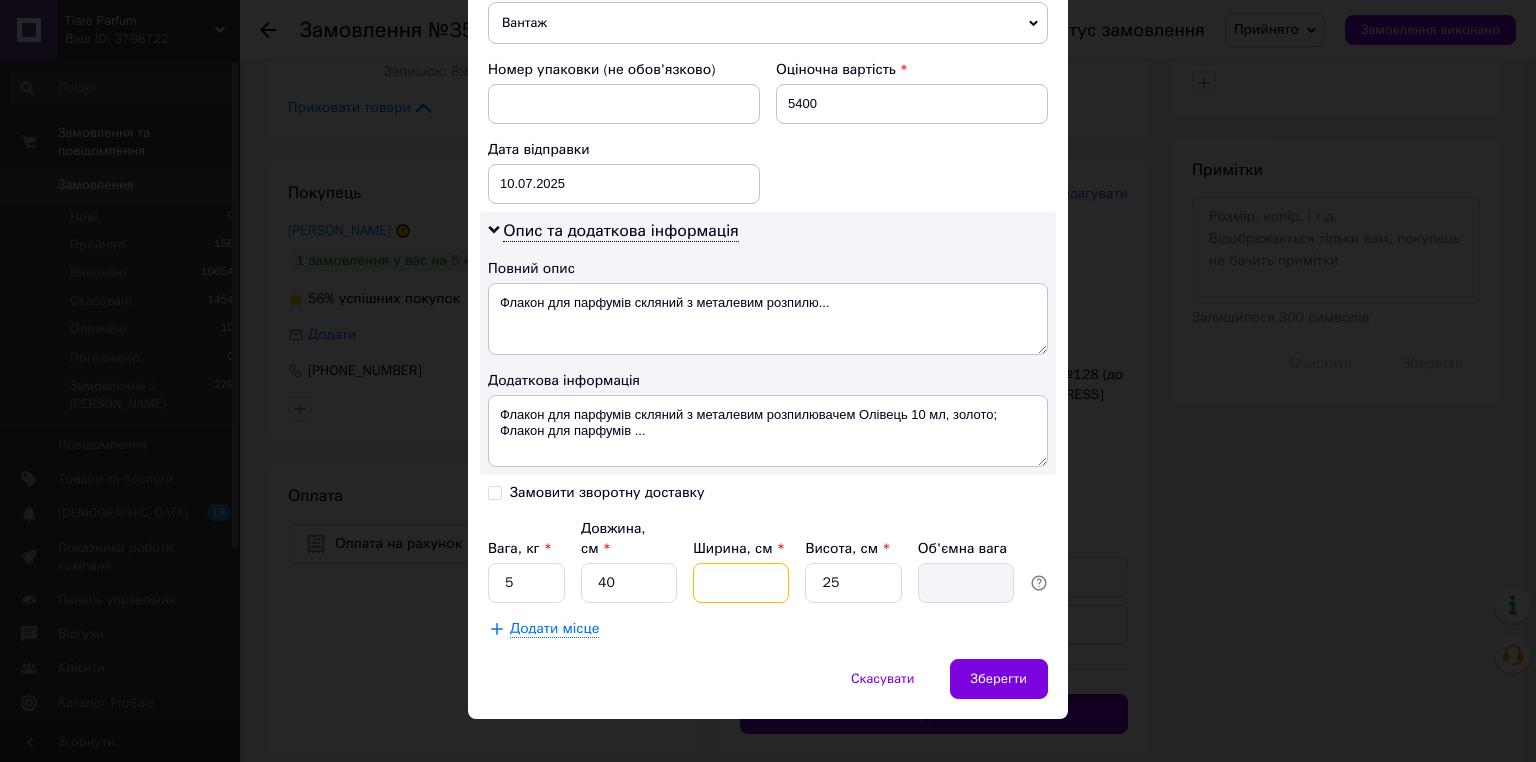 type on "2" 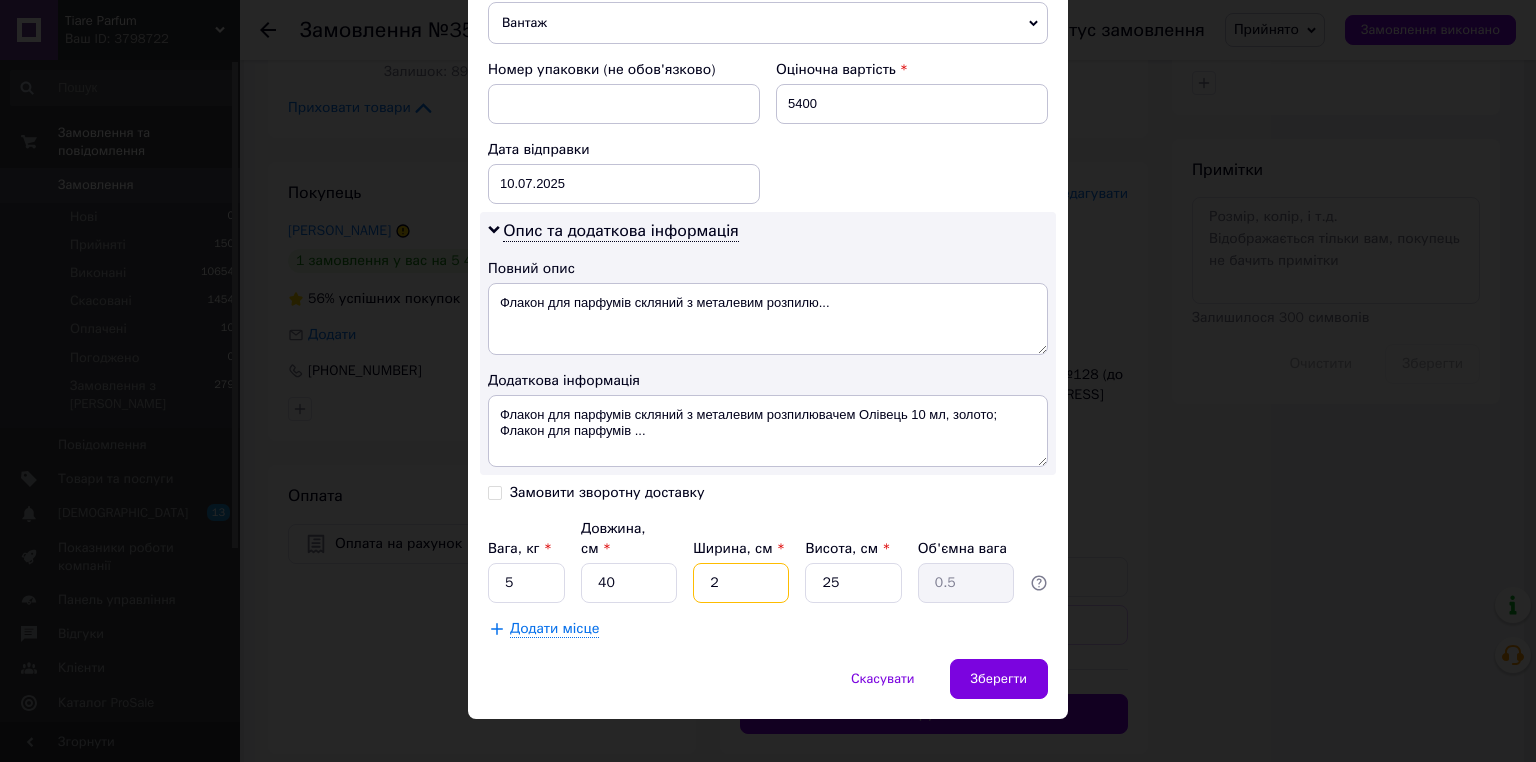 type on "28" 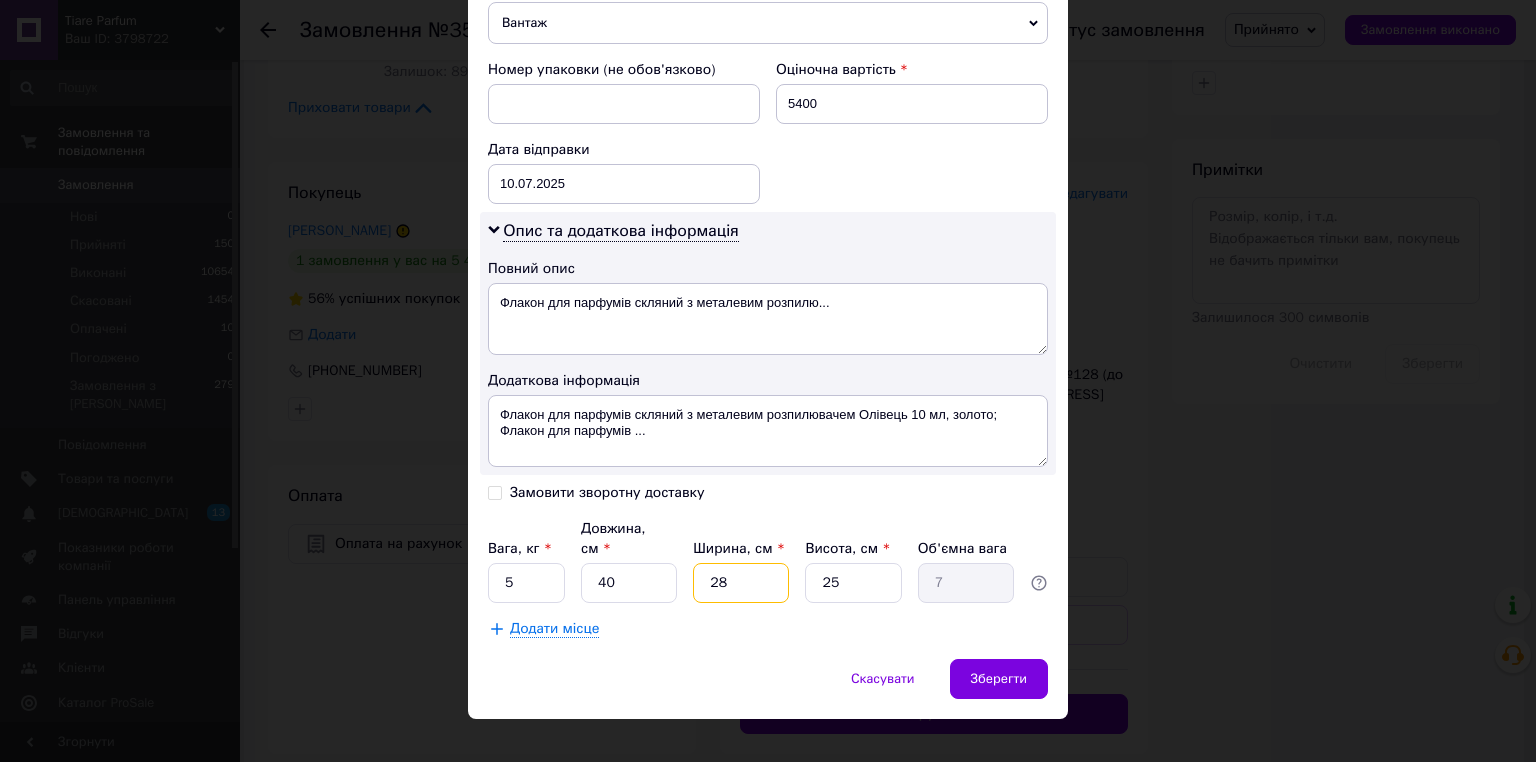 type on "28" 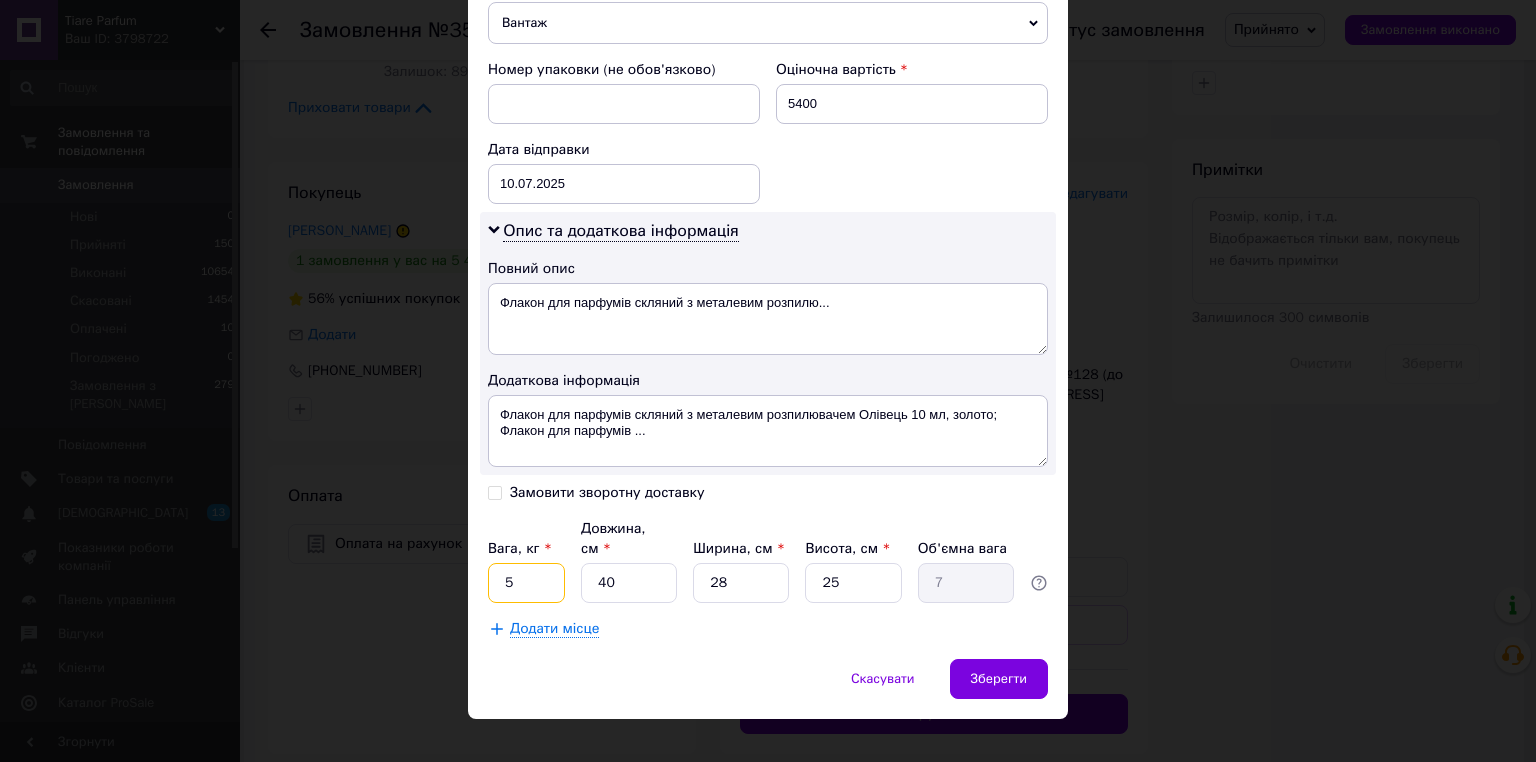 click on "5" at bounding box center (526, 583) 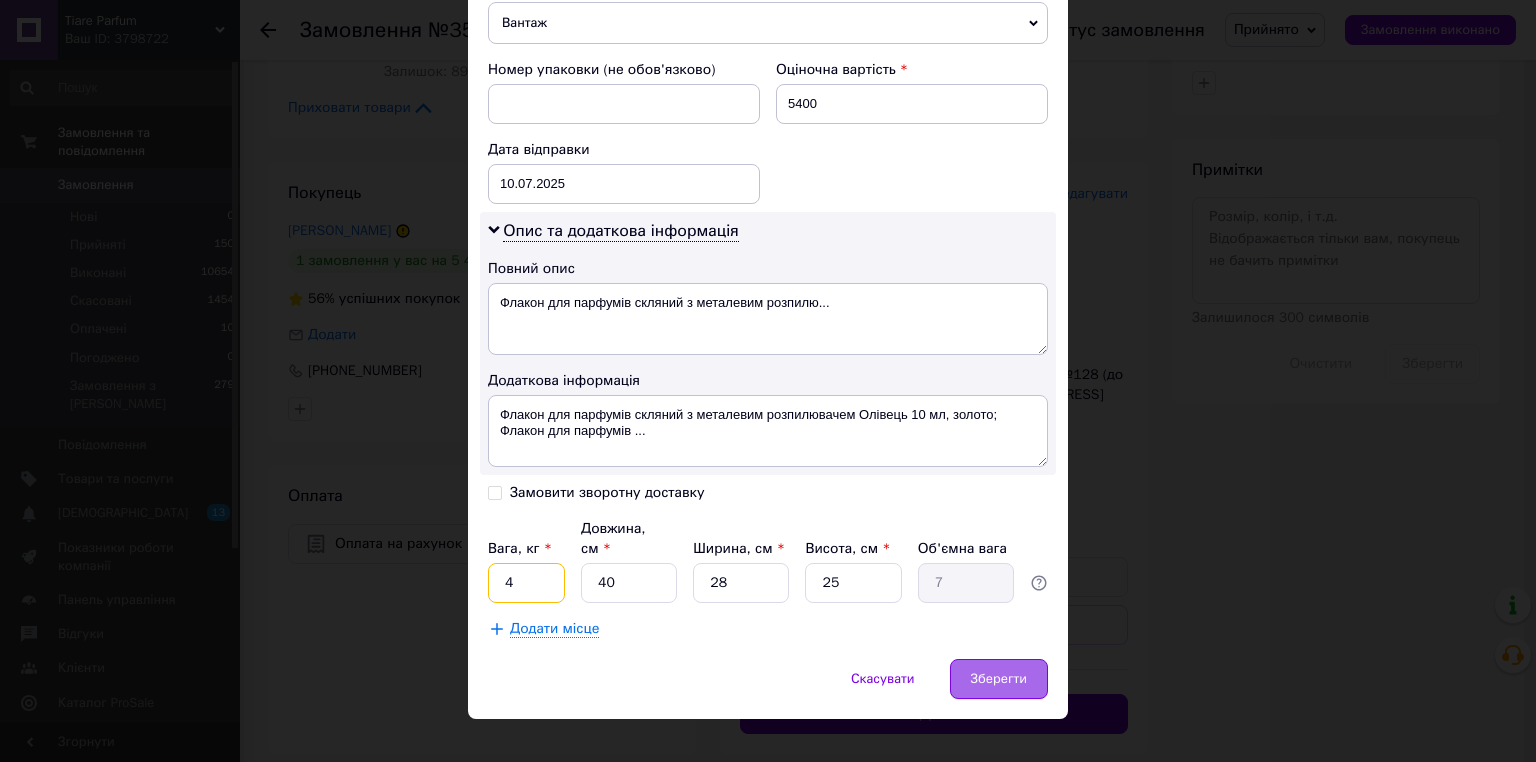 type on "4" 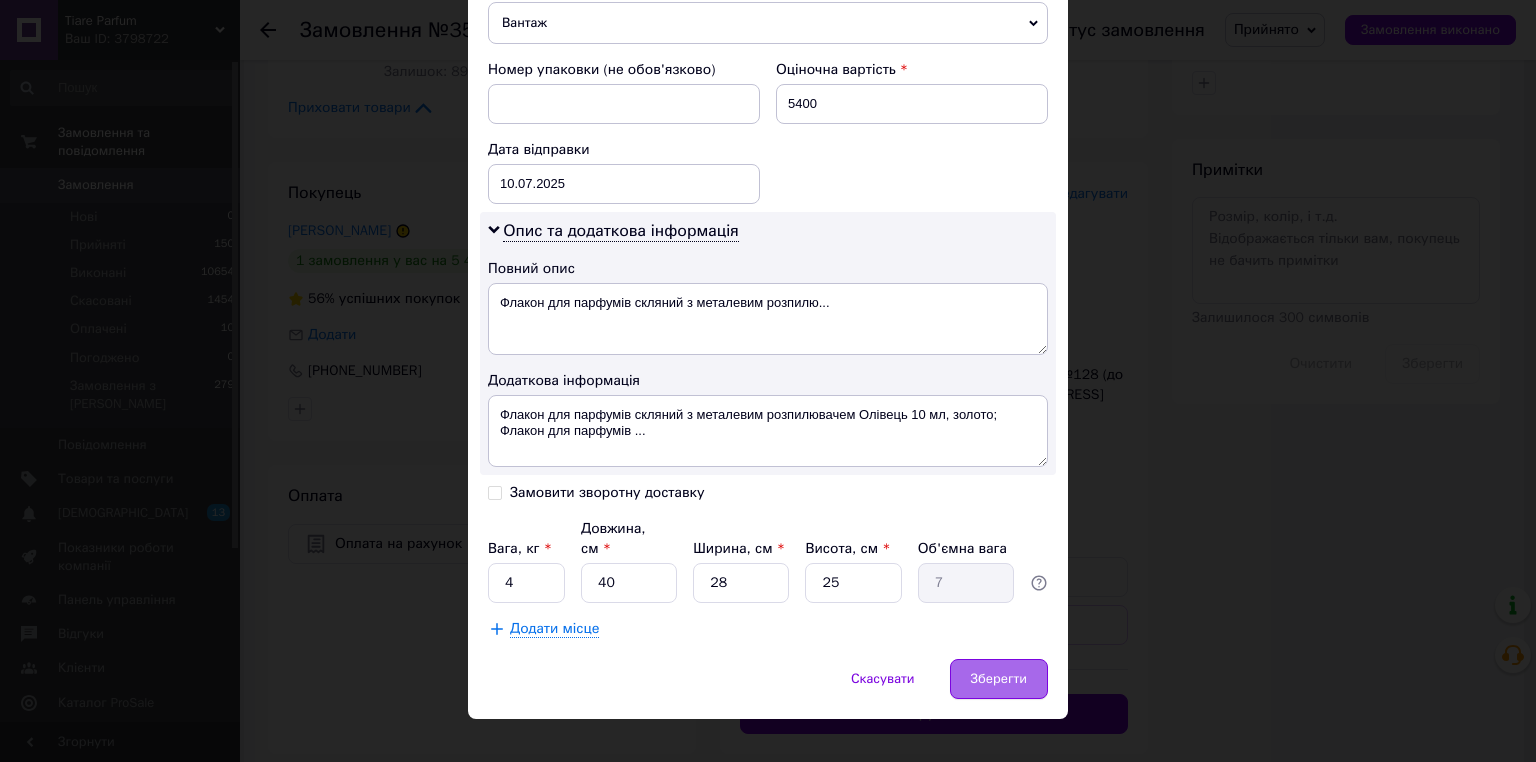 click on "Зберегти" at bounding box center (999, 679) 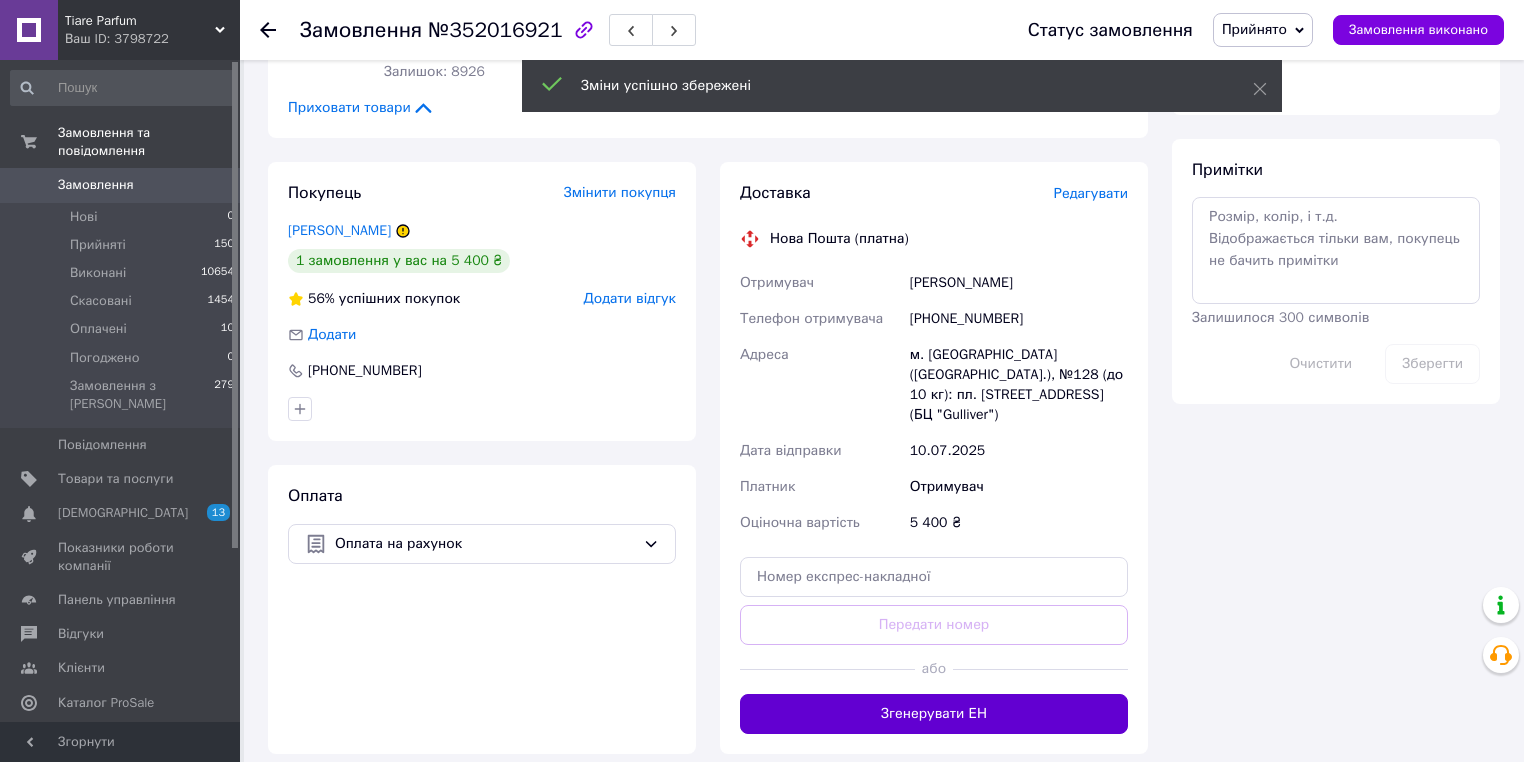 click on "Згенерувати ЕН" at bounding box center [934, 714] 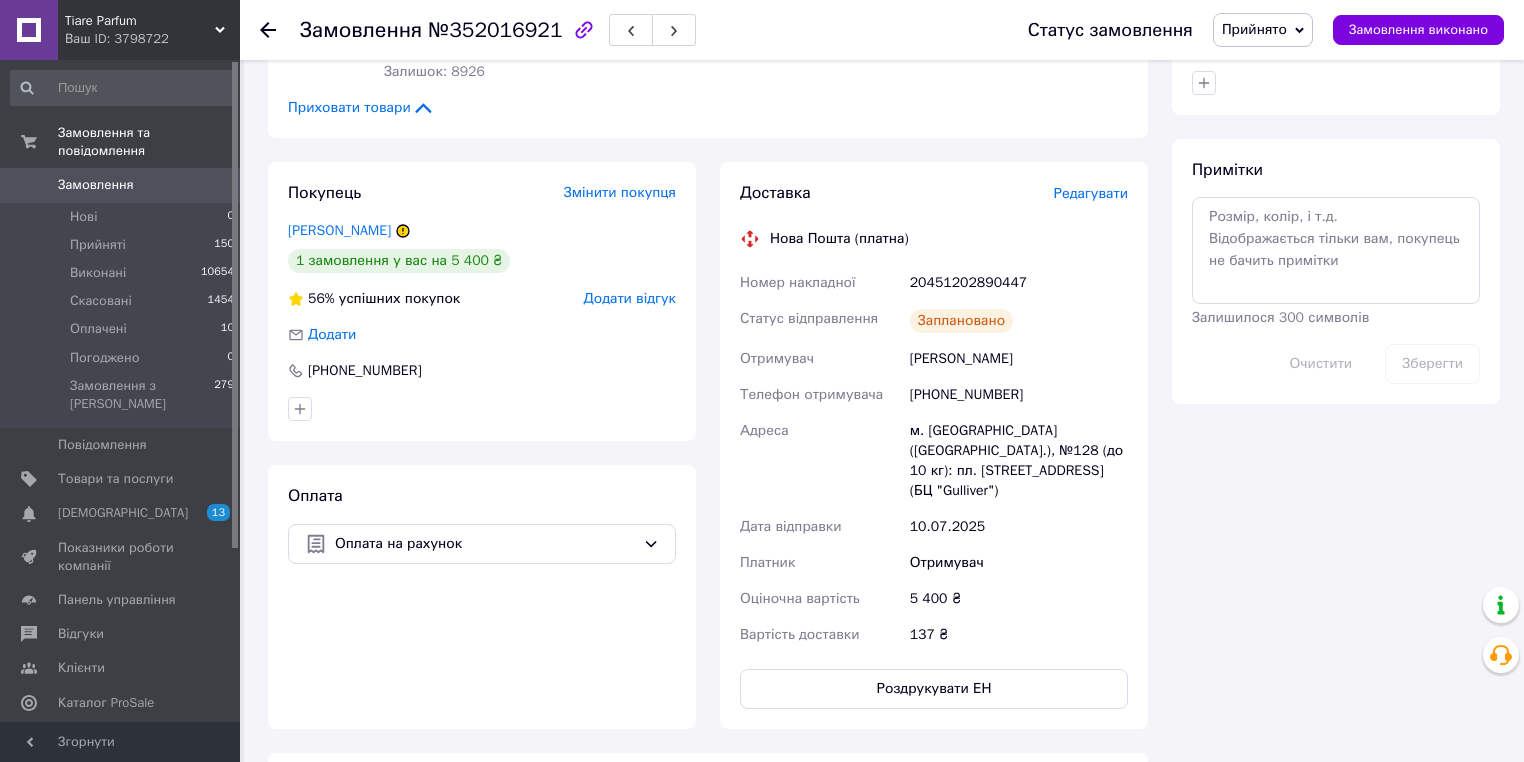 click on "Редагувати" at bounding box center [1091, 193] 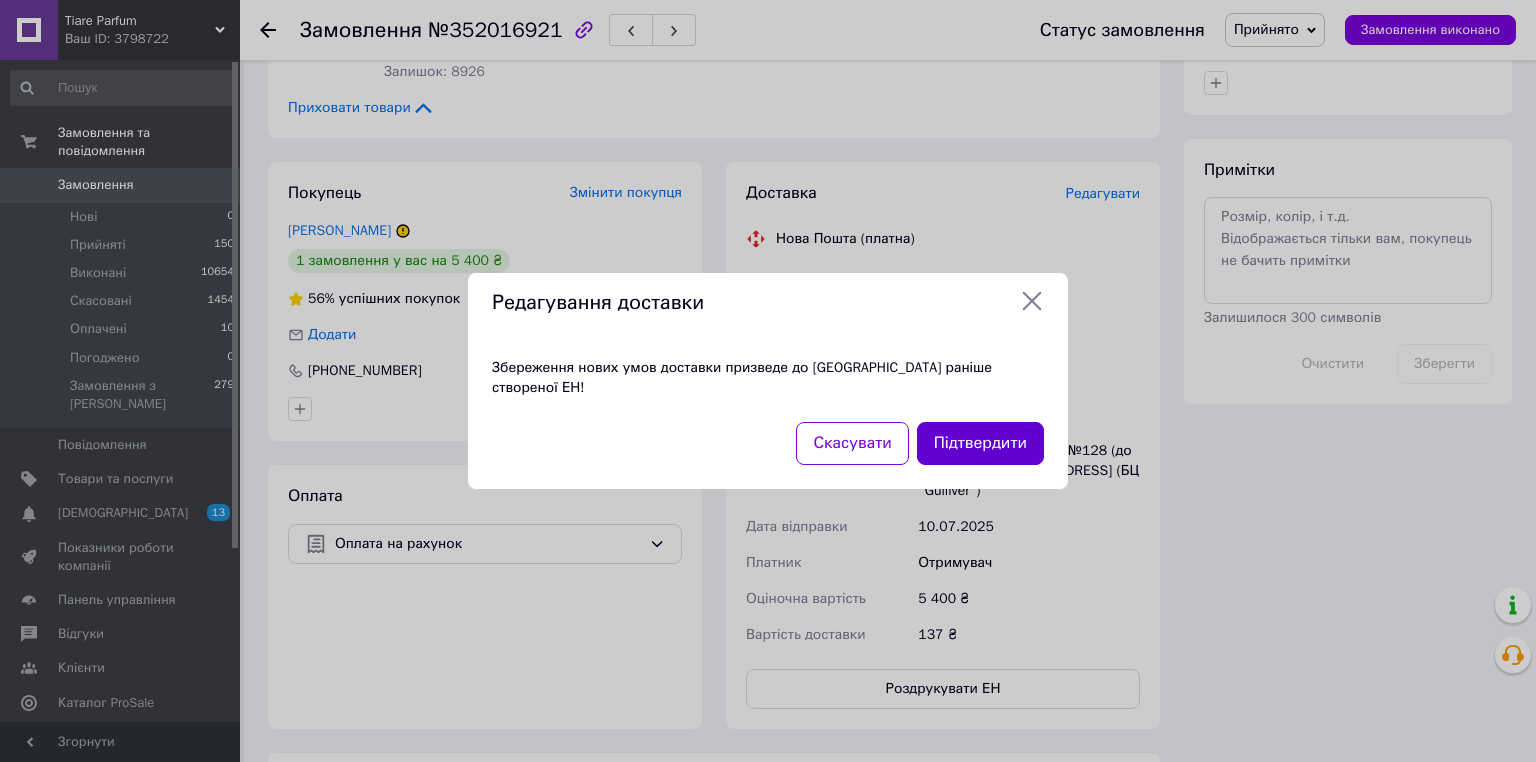 click on "Підтвердити" at bounding box center [980, 443] 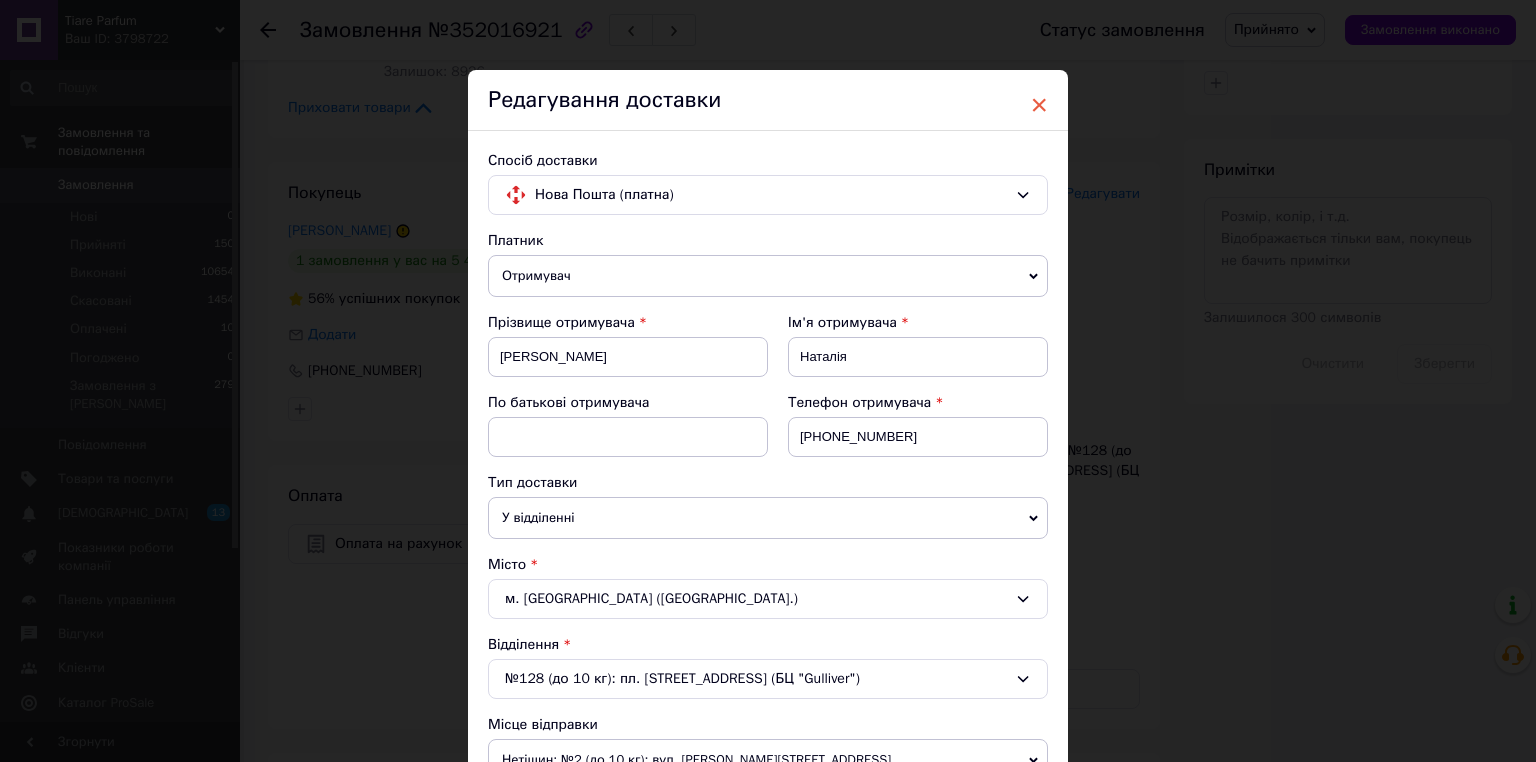 click on "×" at bounding box center [1039, 105] 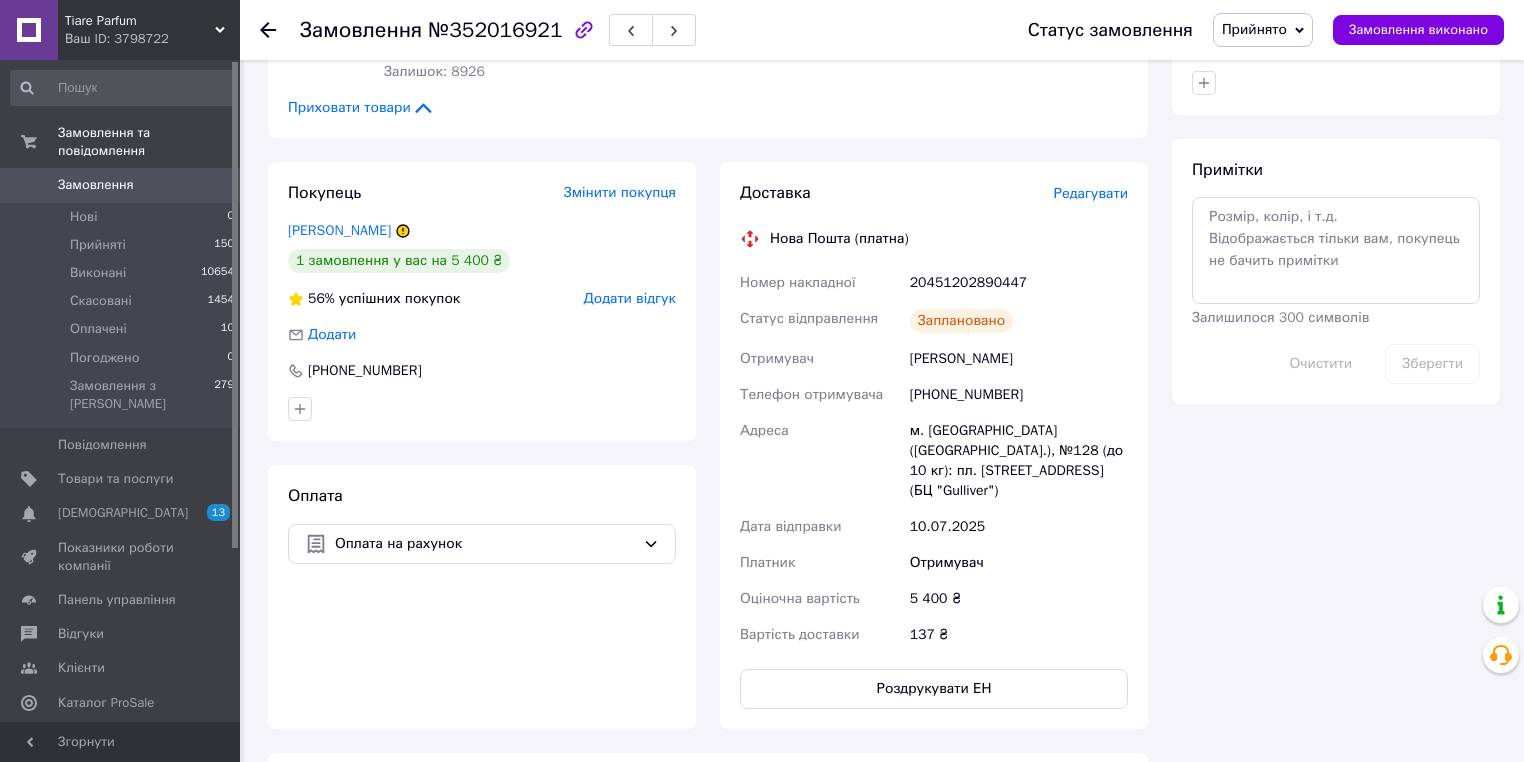 click on "Редагувати" at bounding box center [1091, 193] 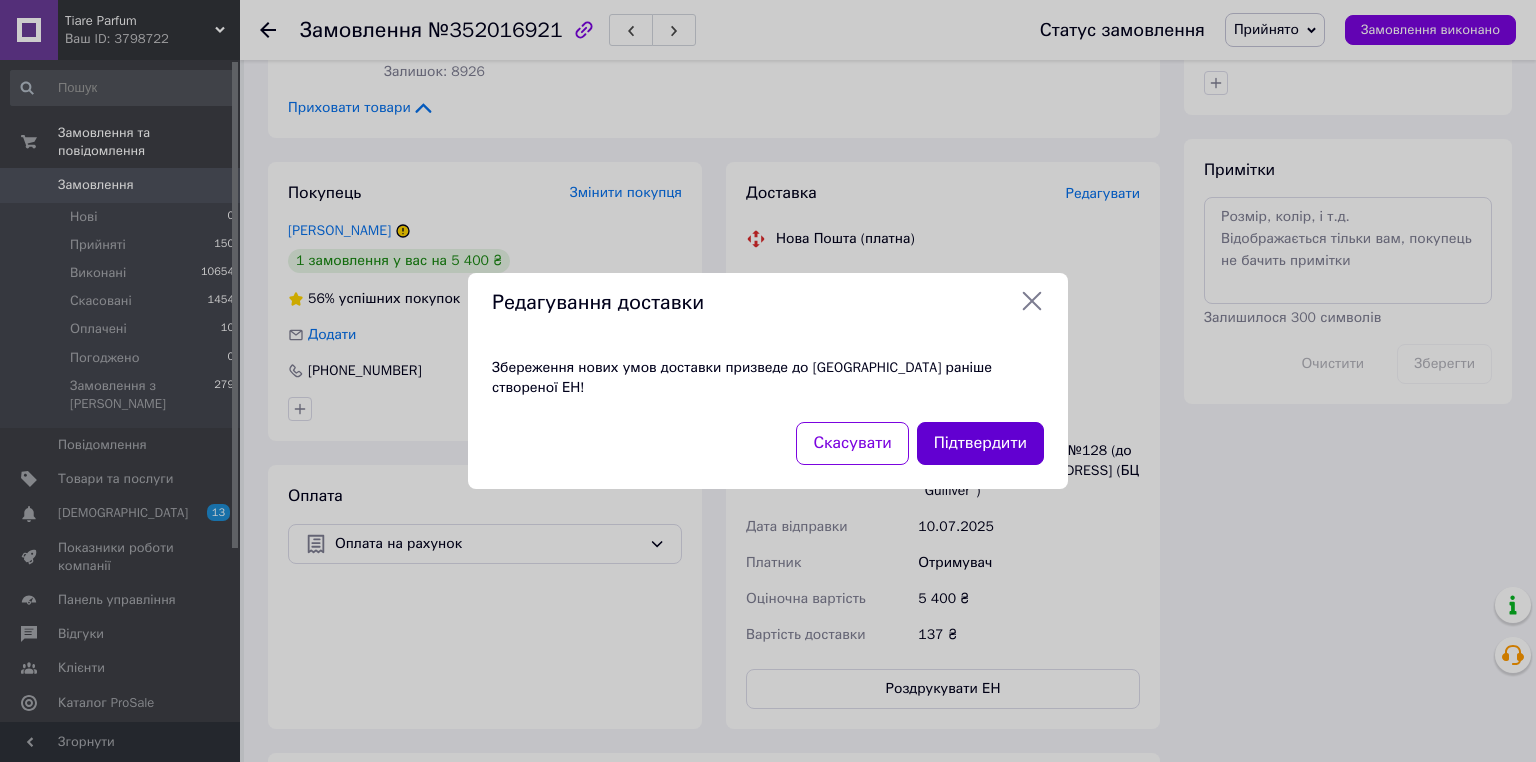 click on "Підтвердити" at bounding box center (980, 443) 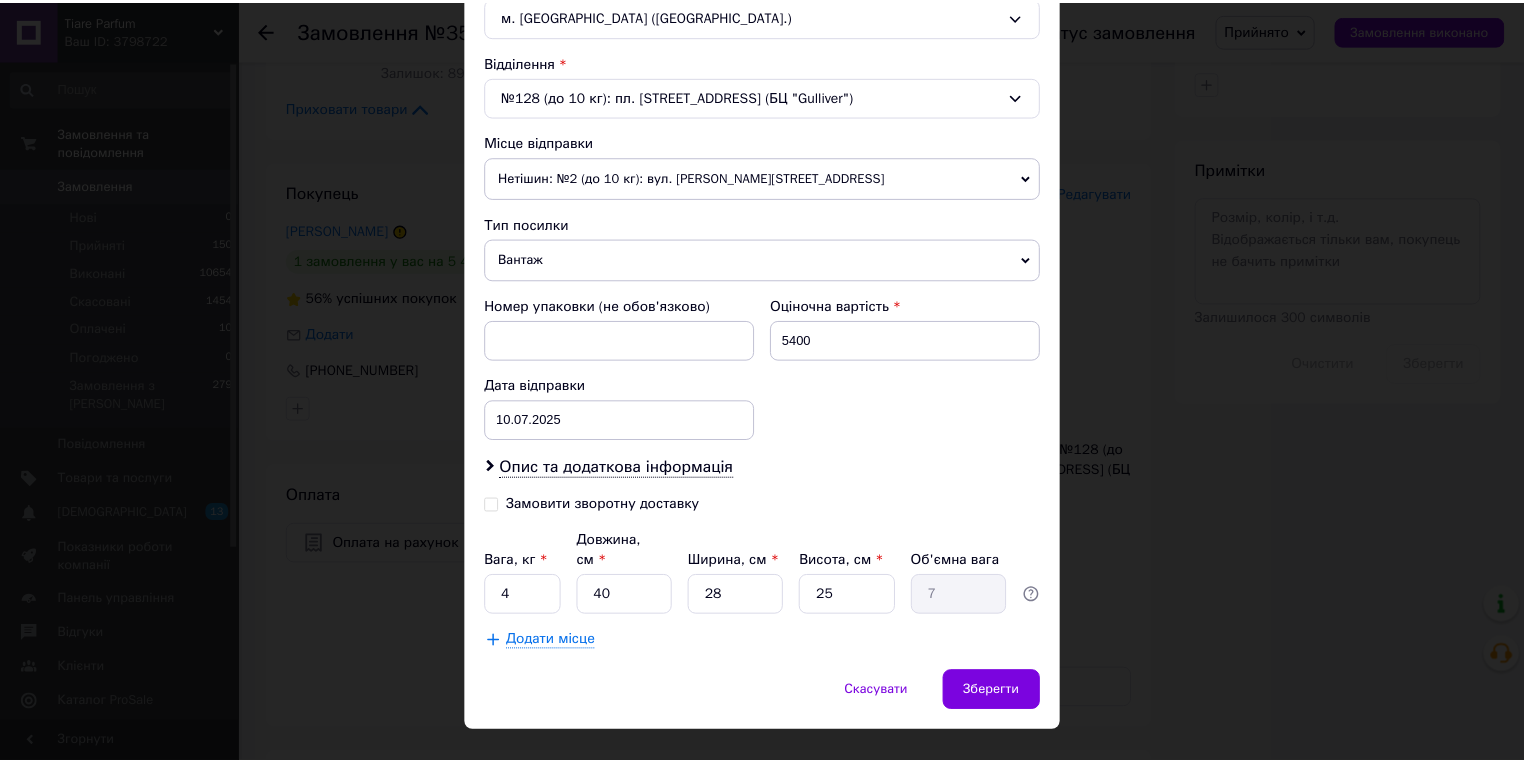 scroll, scrollTop: 596, scrollLeft: 0, axis: vertical 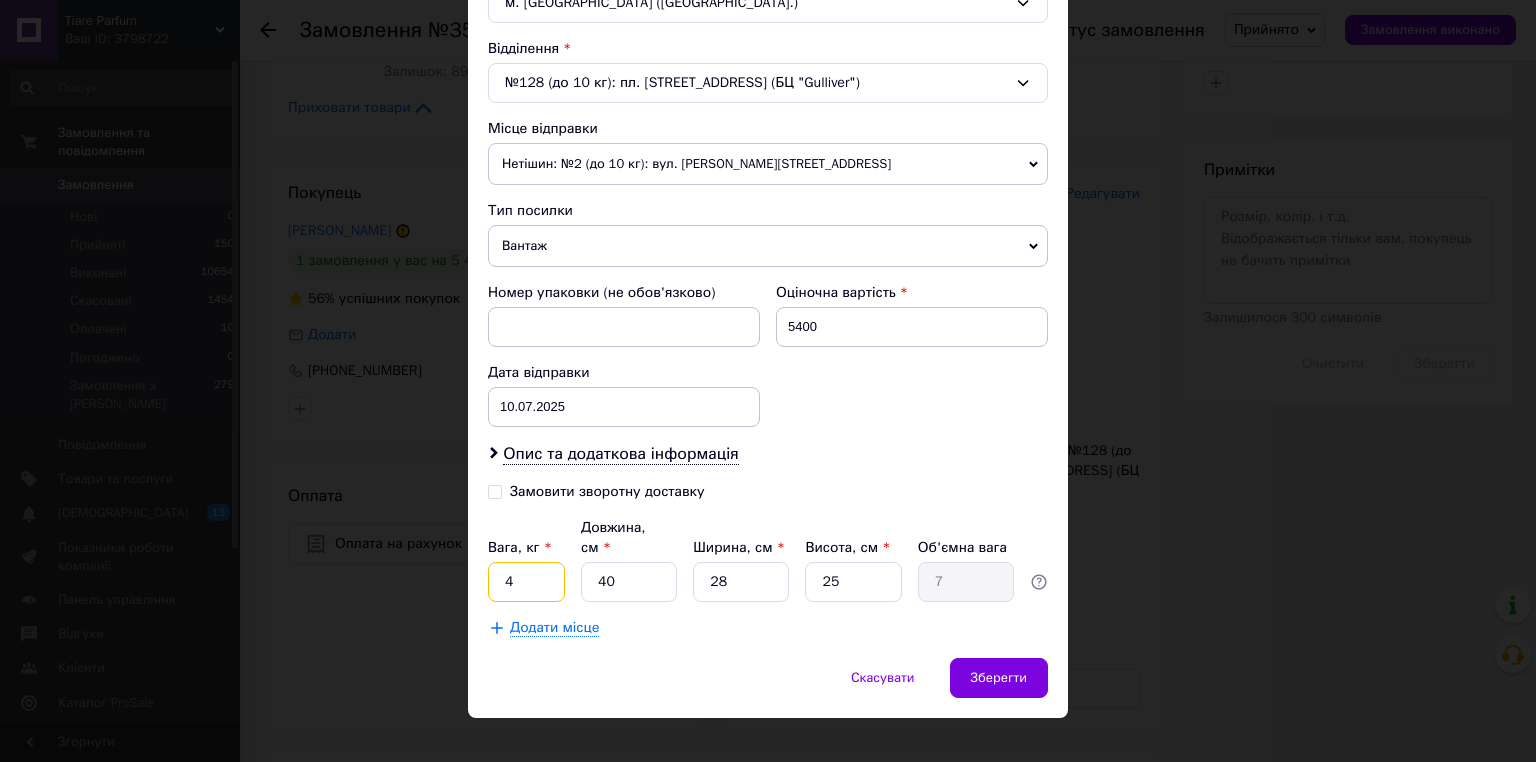 click on "4" at bounding box center [526, 582] 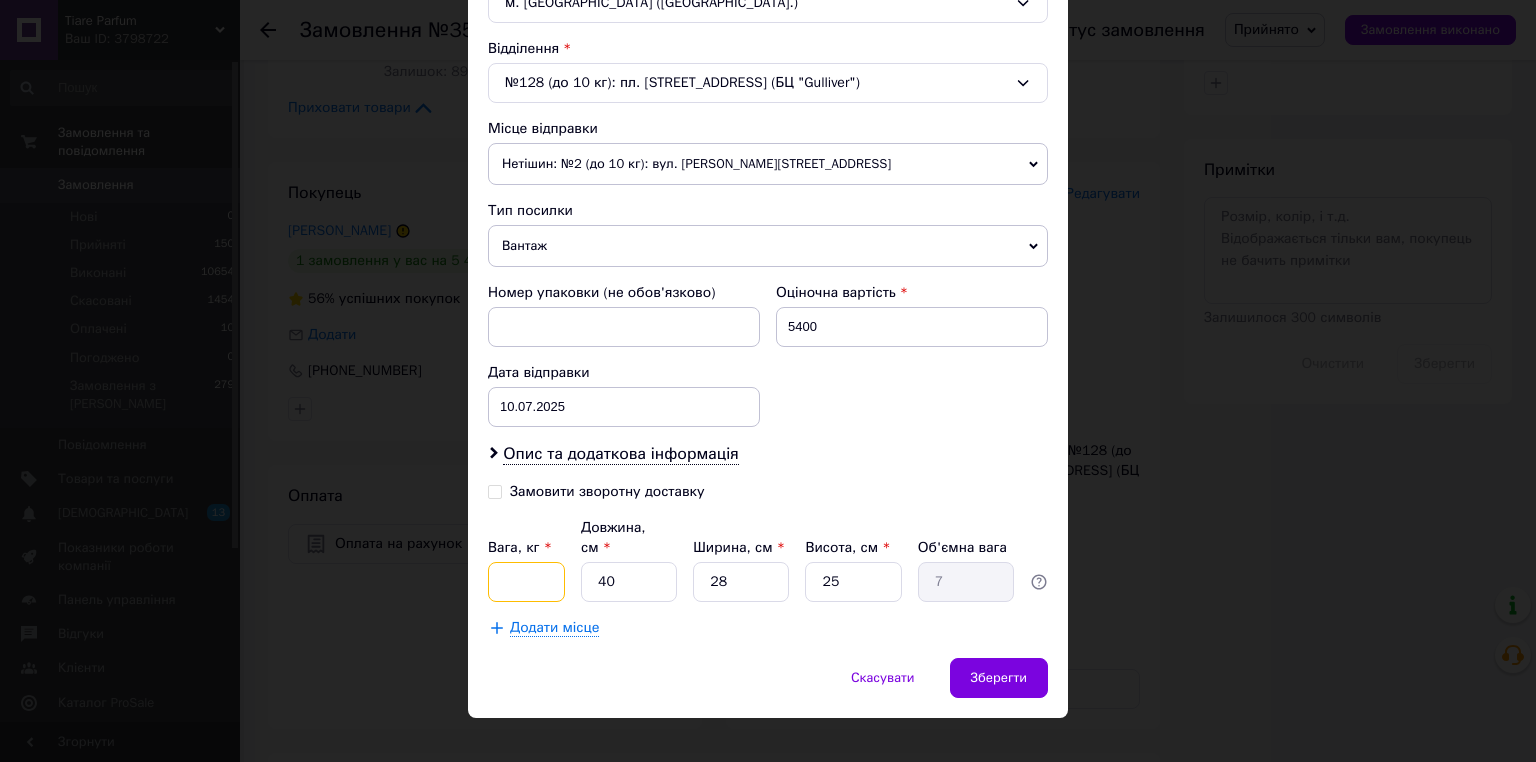 type on "4" 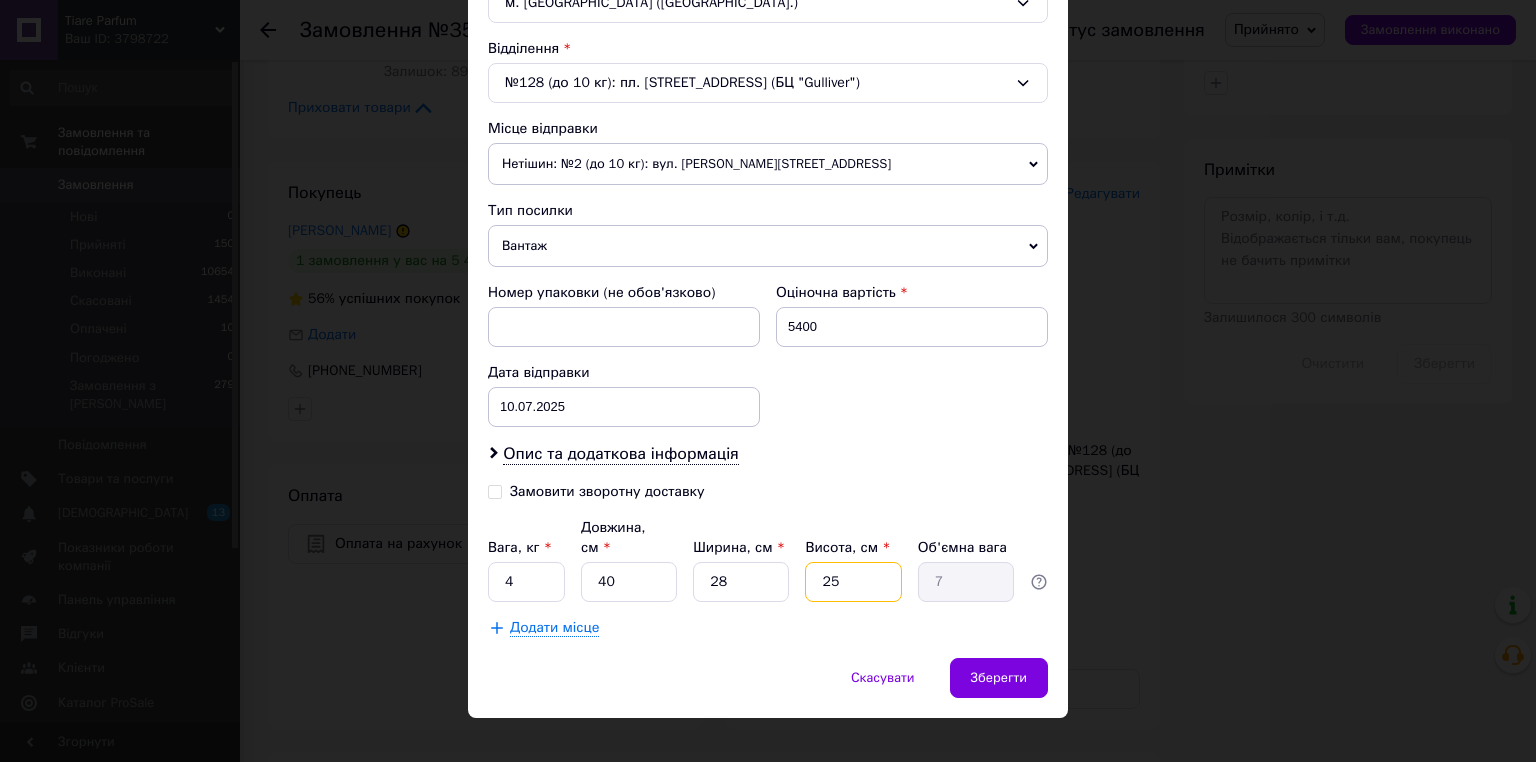 click on "25" at bounding box center [853, 582] 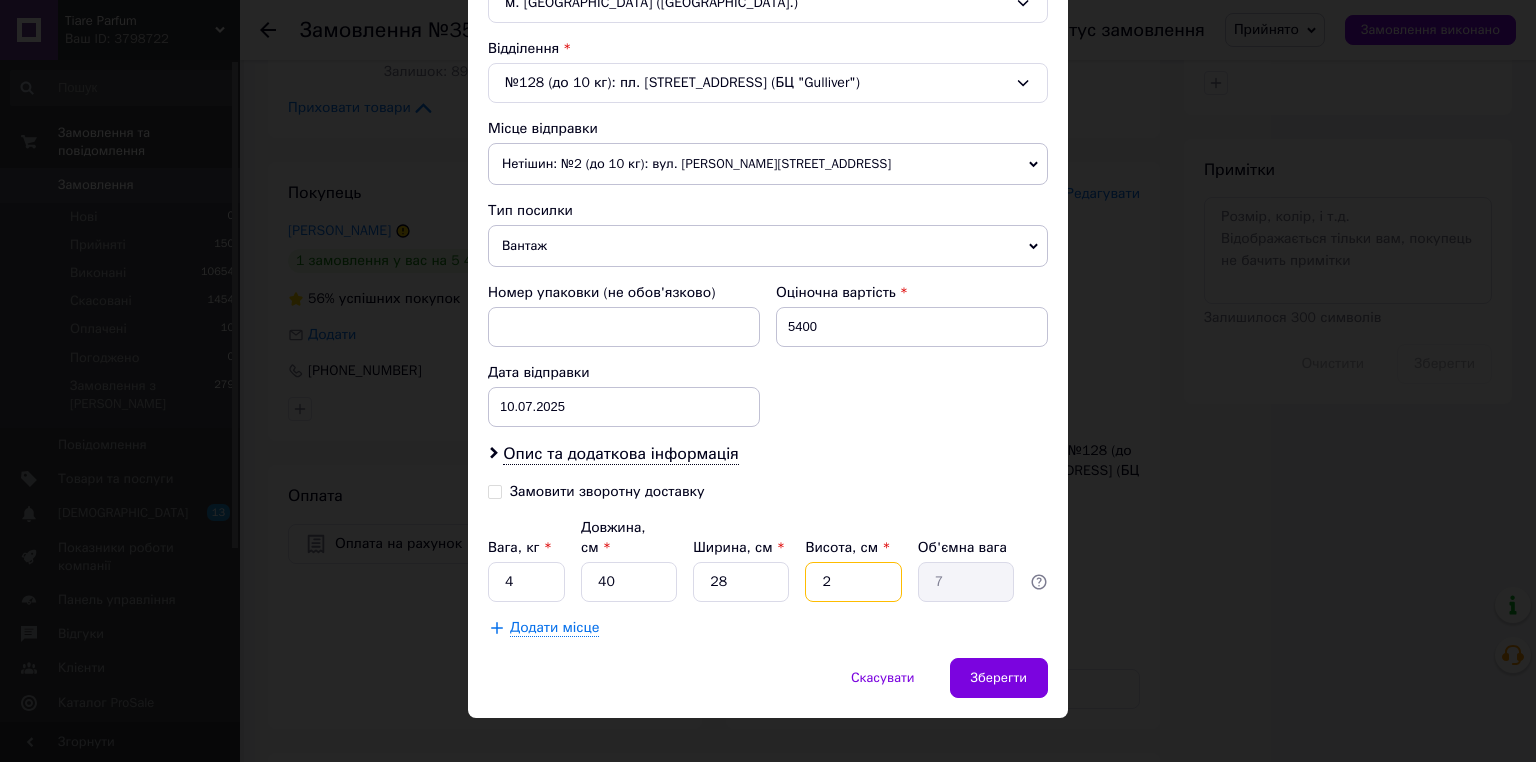 type on "0.56" 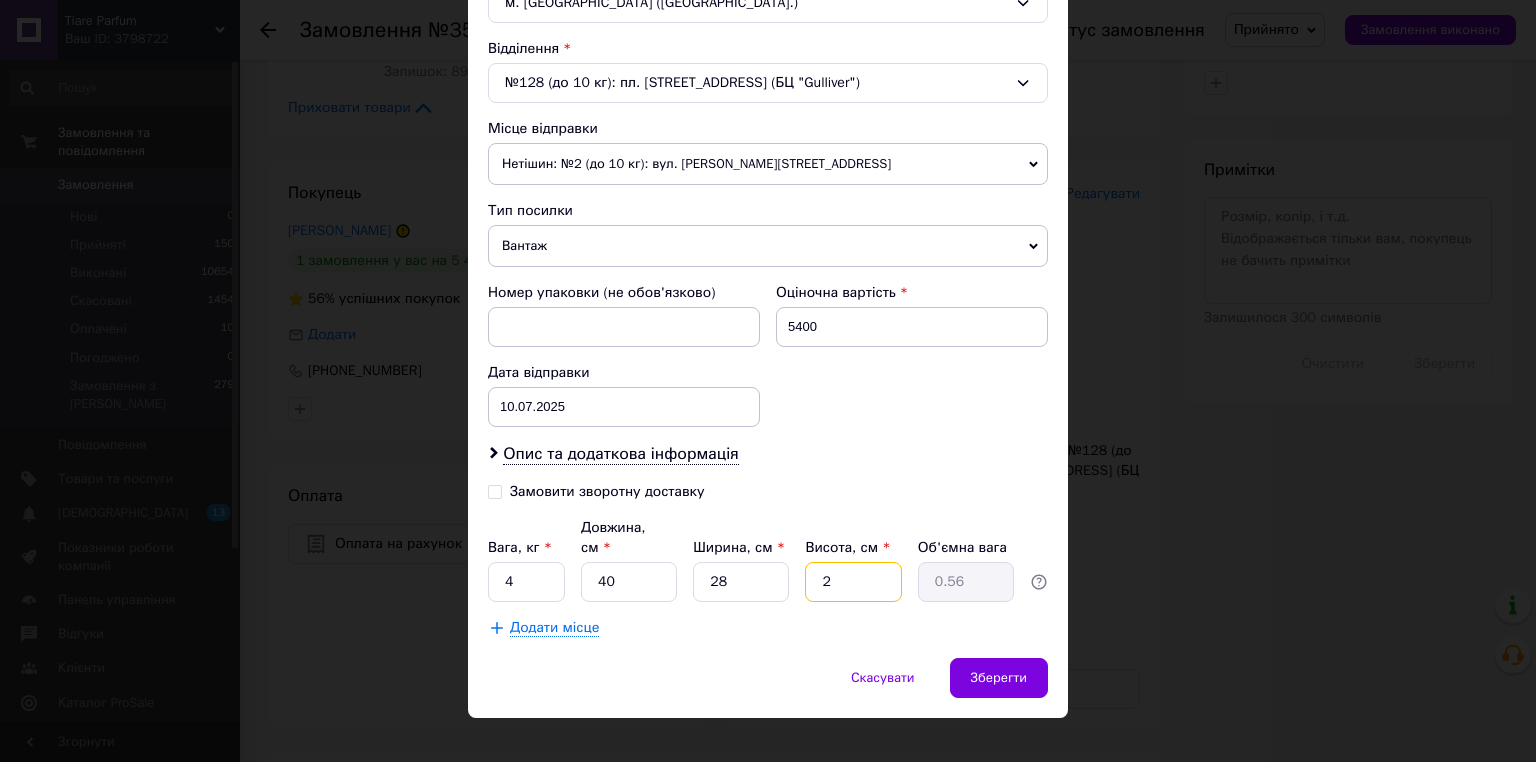 type on "23" 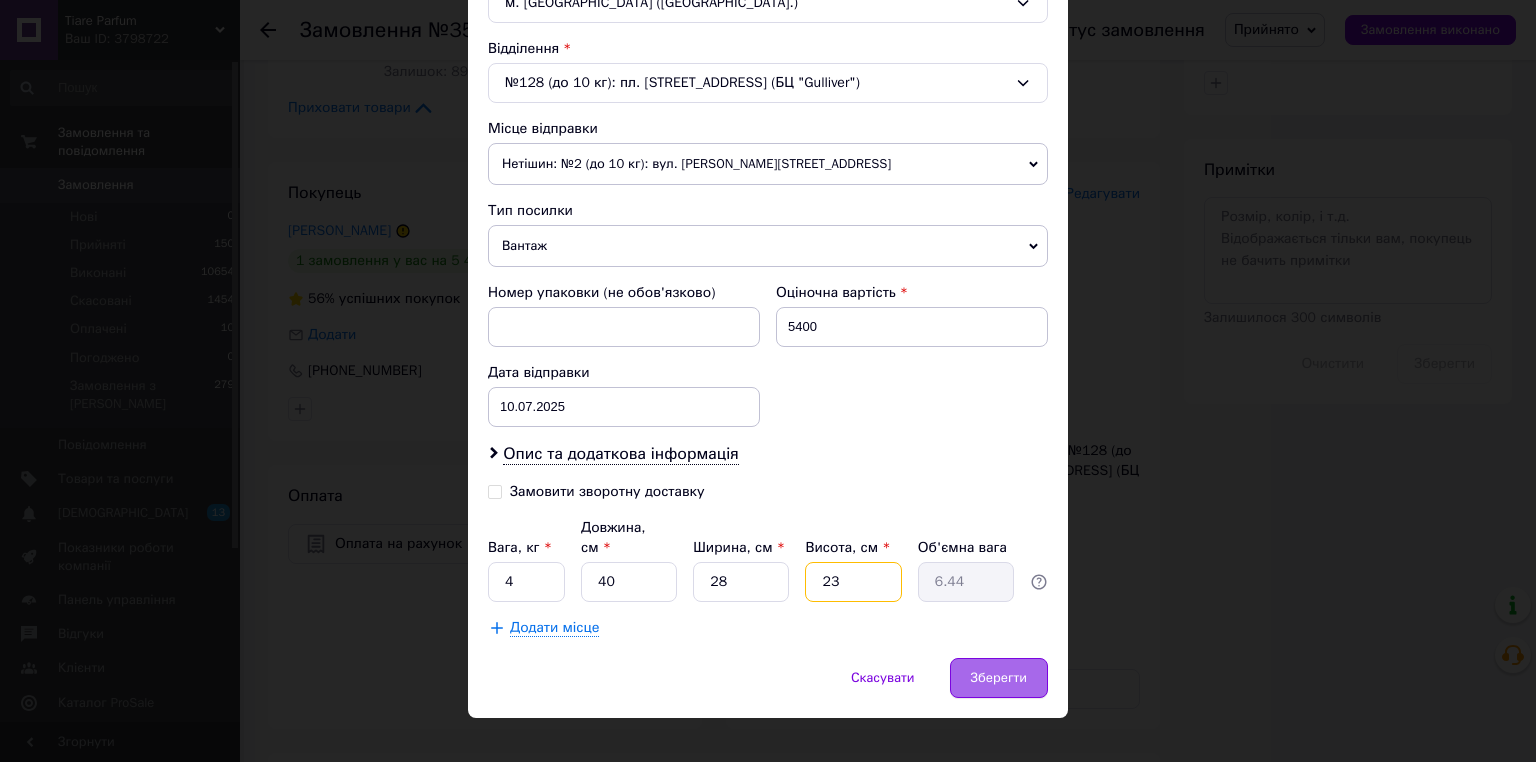 type on "23" 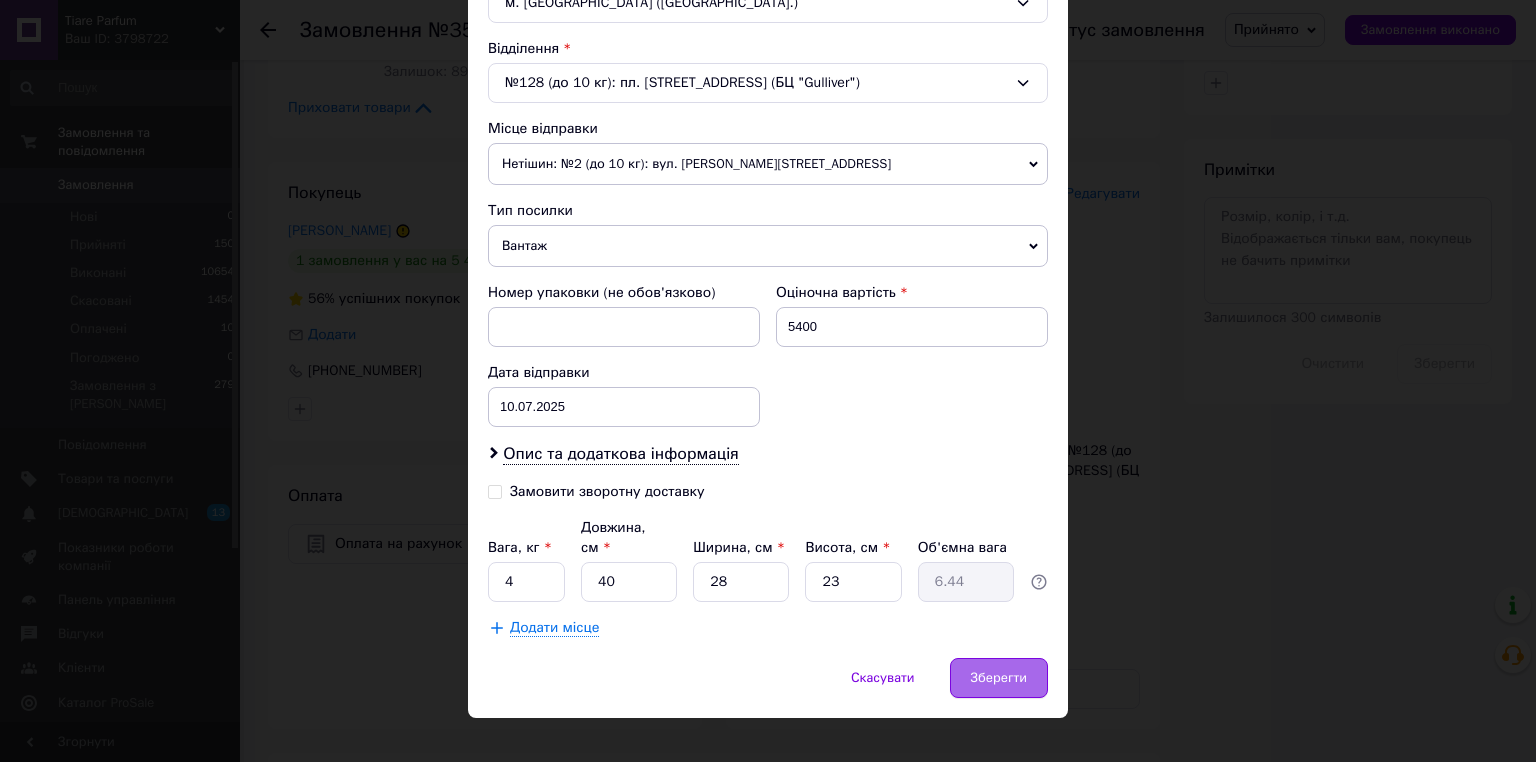 click on "Зберегти" at bounding box center [999, 678] 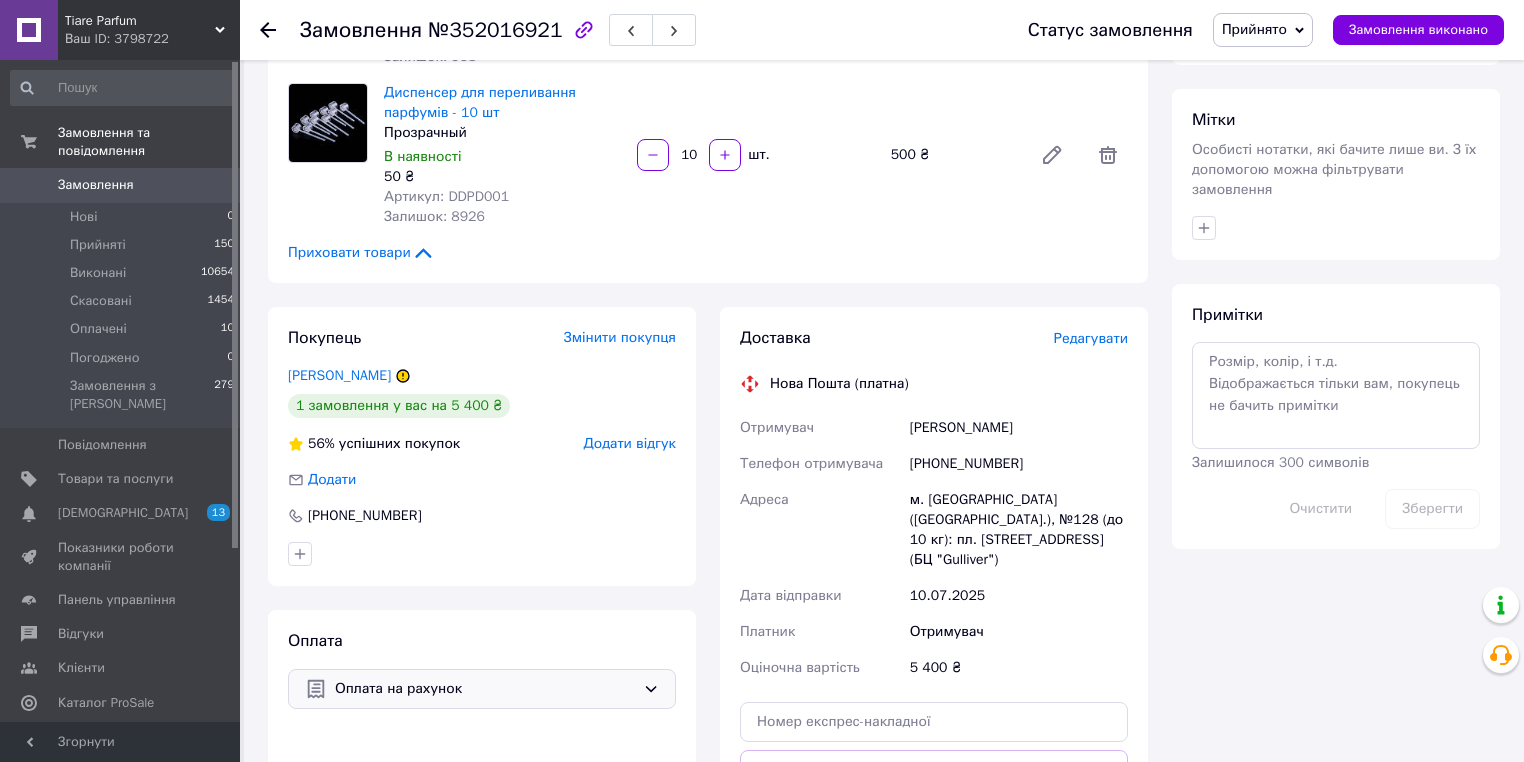 scroll, scrollTop: 917, scrollLeft: 0, axis: vertical 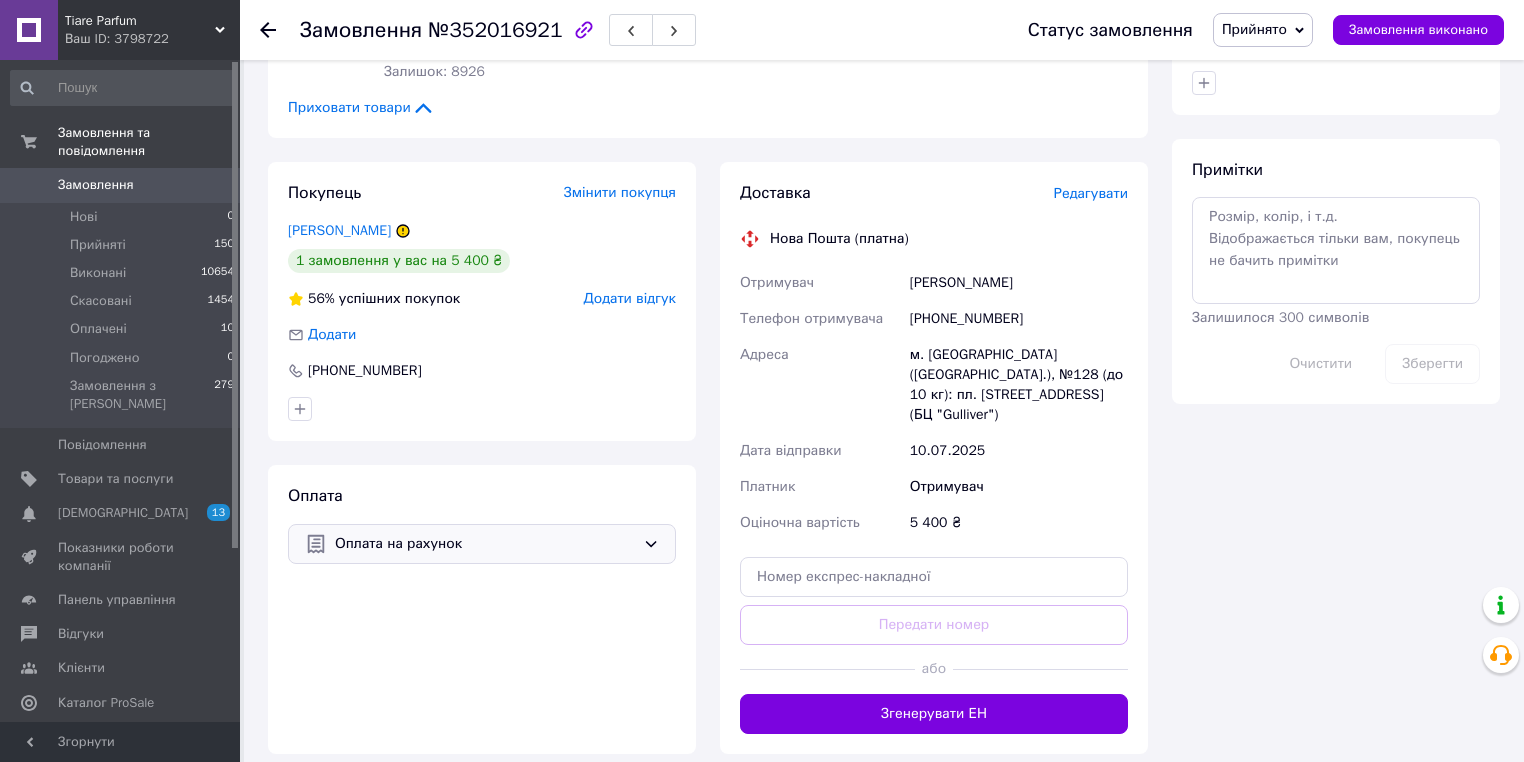 click 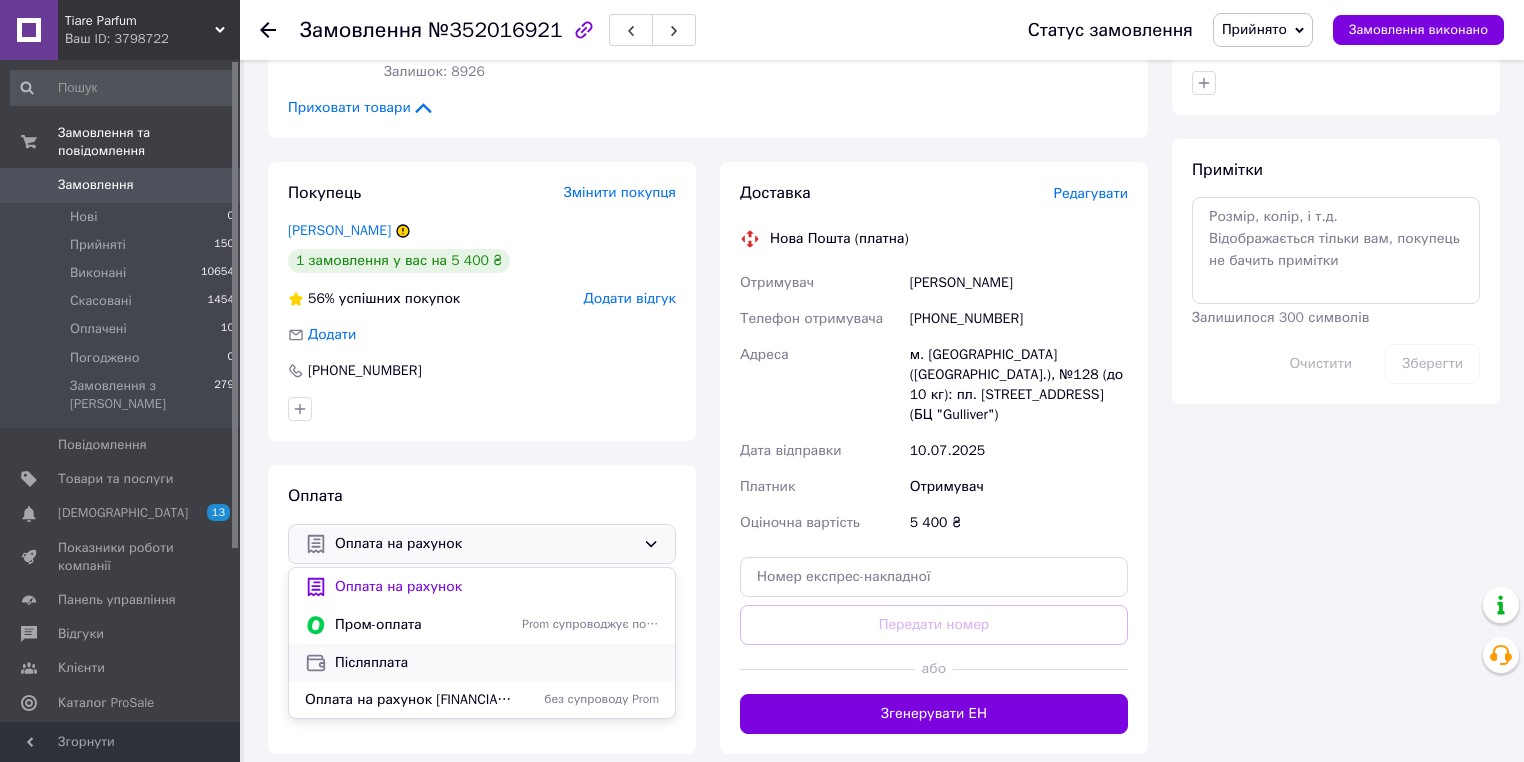 click on "Післяплата" at bounding box center (497, 663) 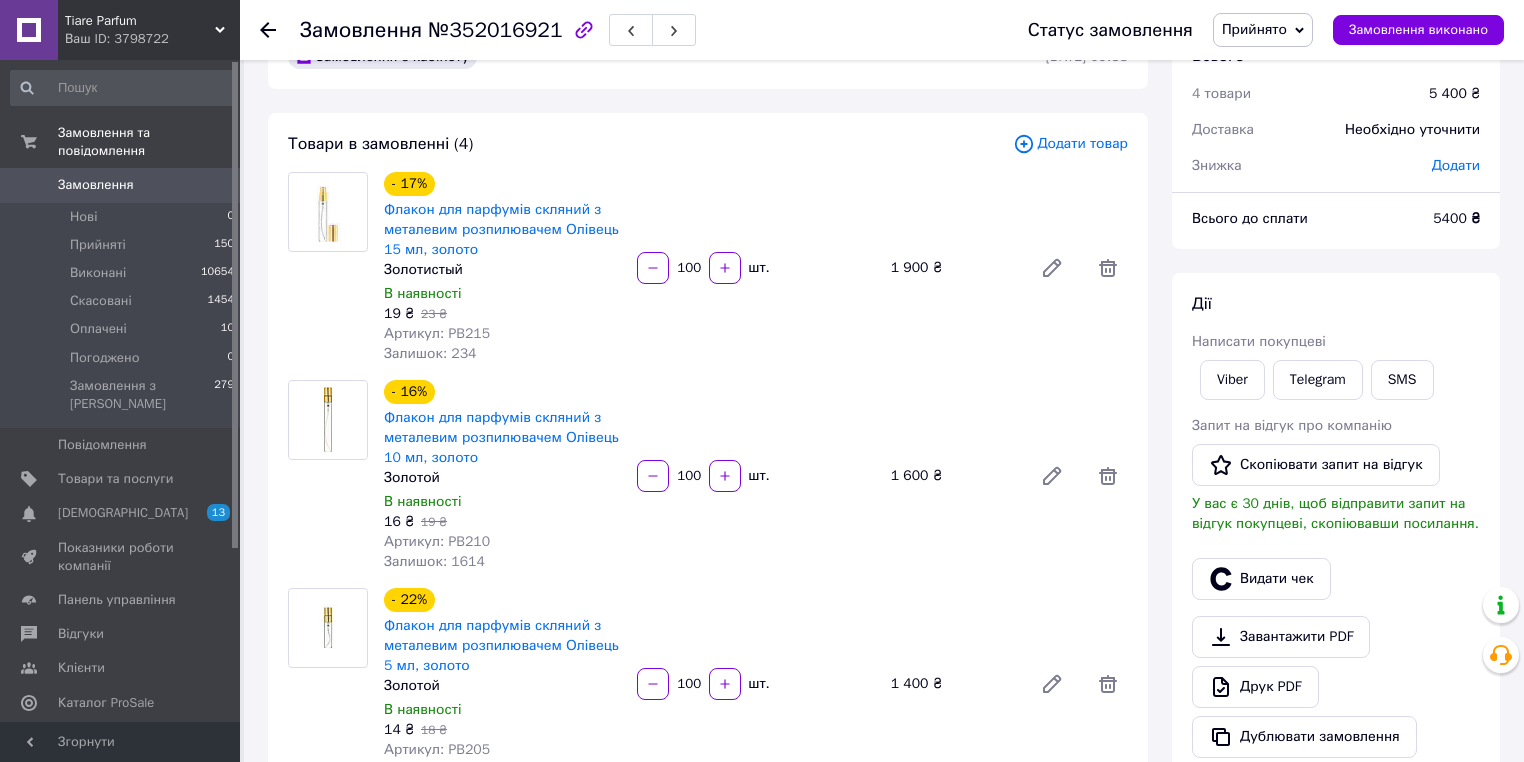 scroll, scrollTop: 0, scrollLeft: 0, axis: both 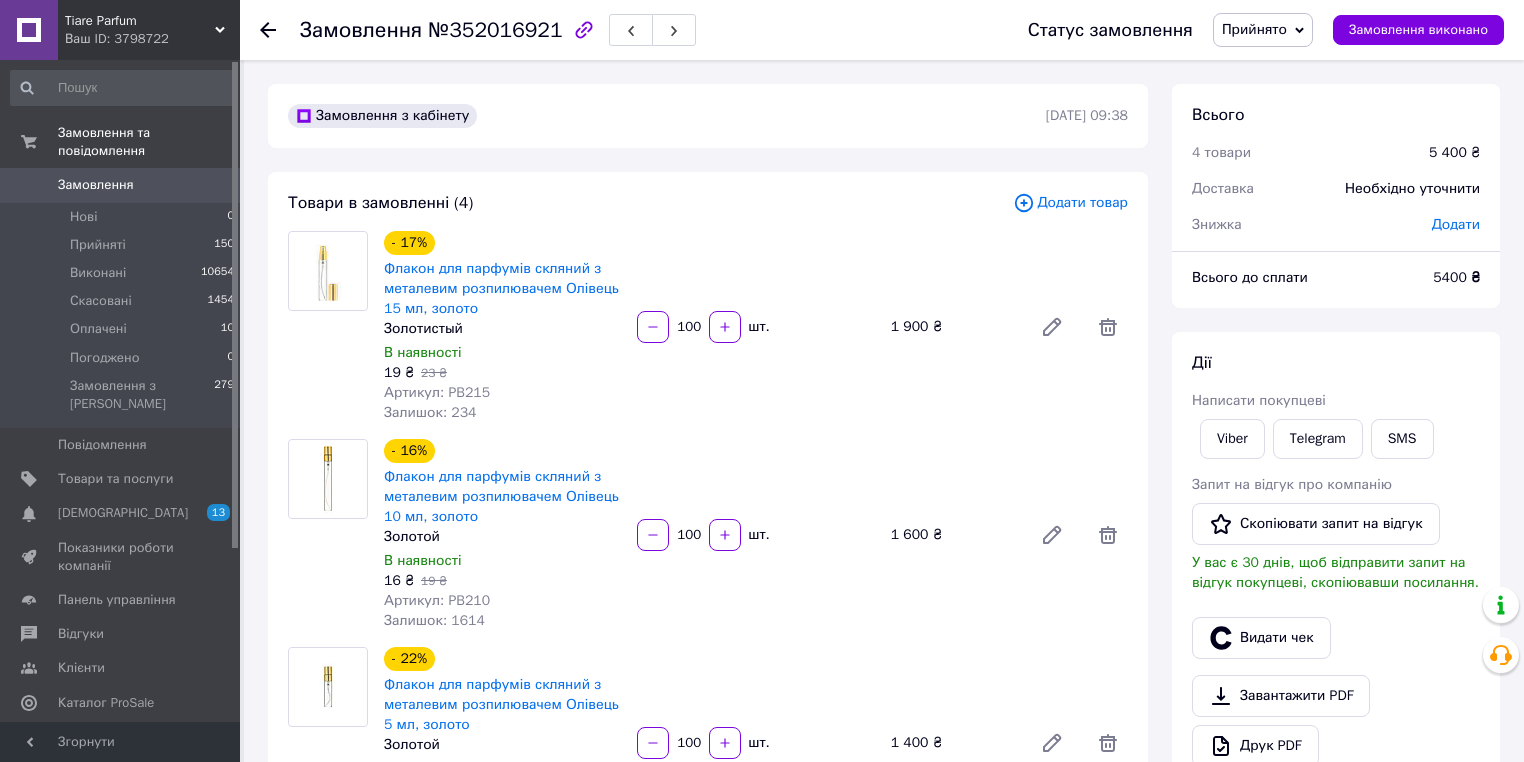click on "Додати" at bounding box center (1456, 224) 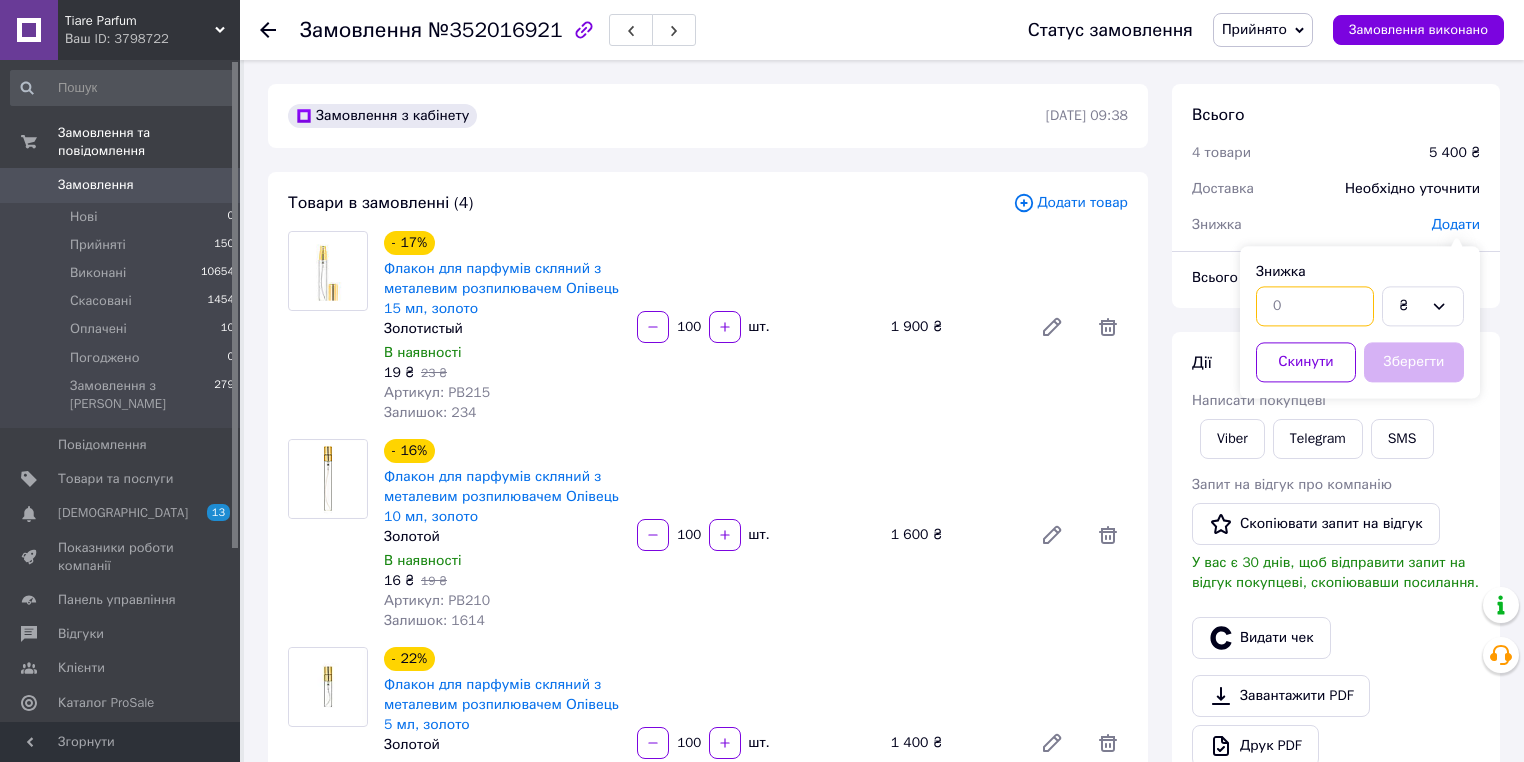 click at bounding box center [1315, 306] 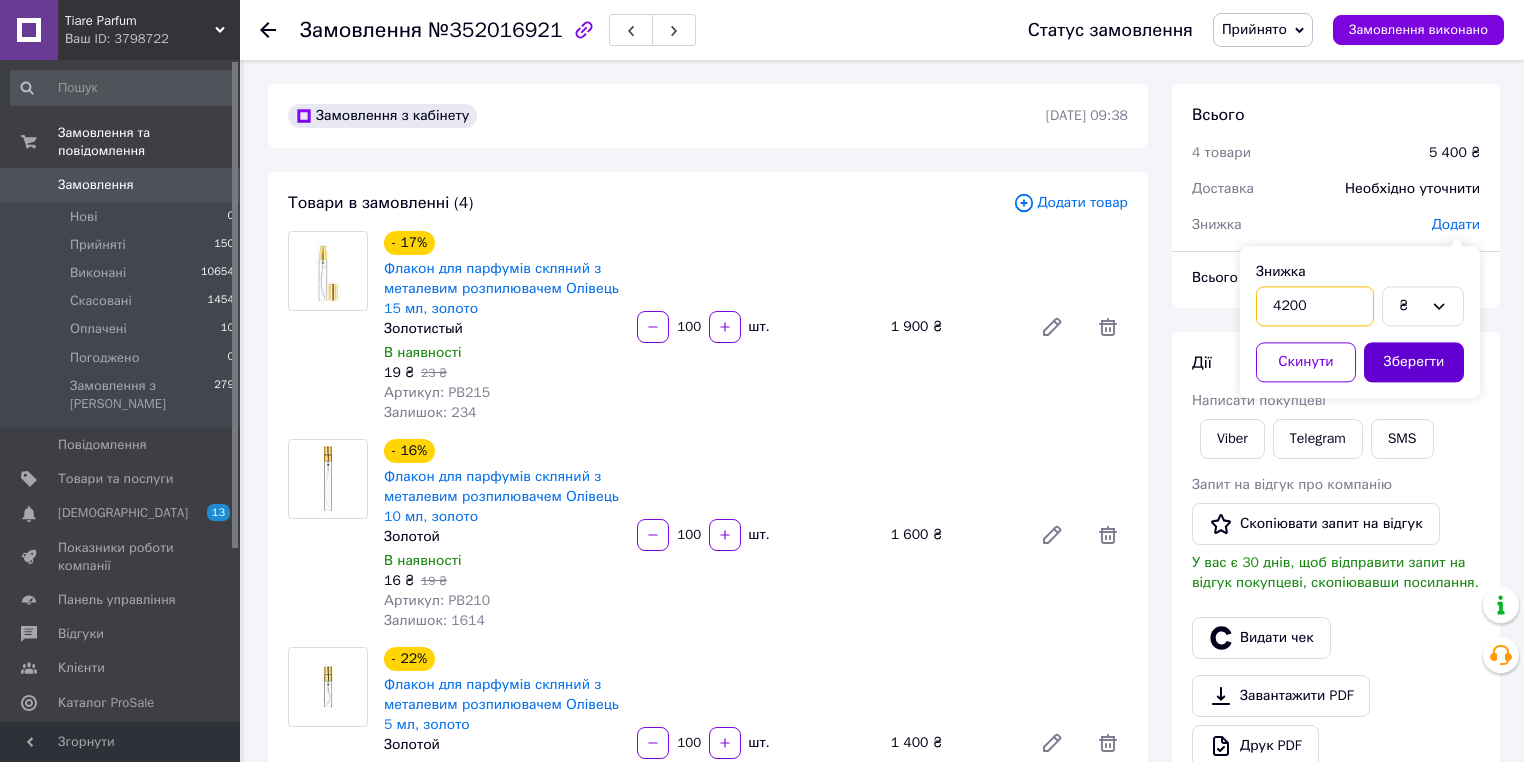 type on "4200" 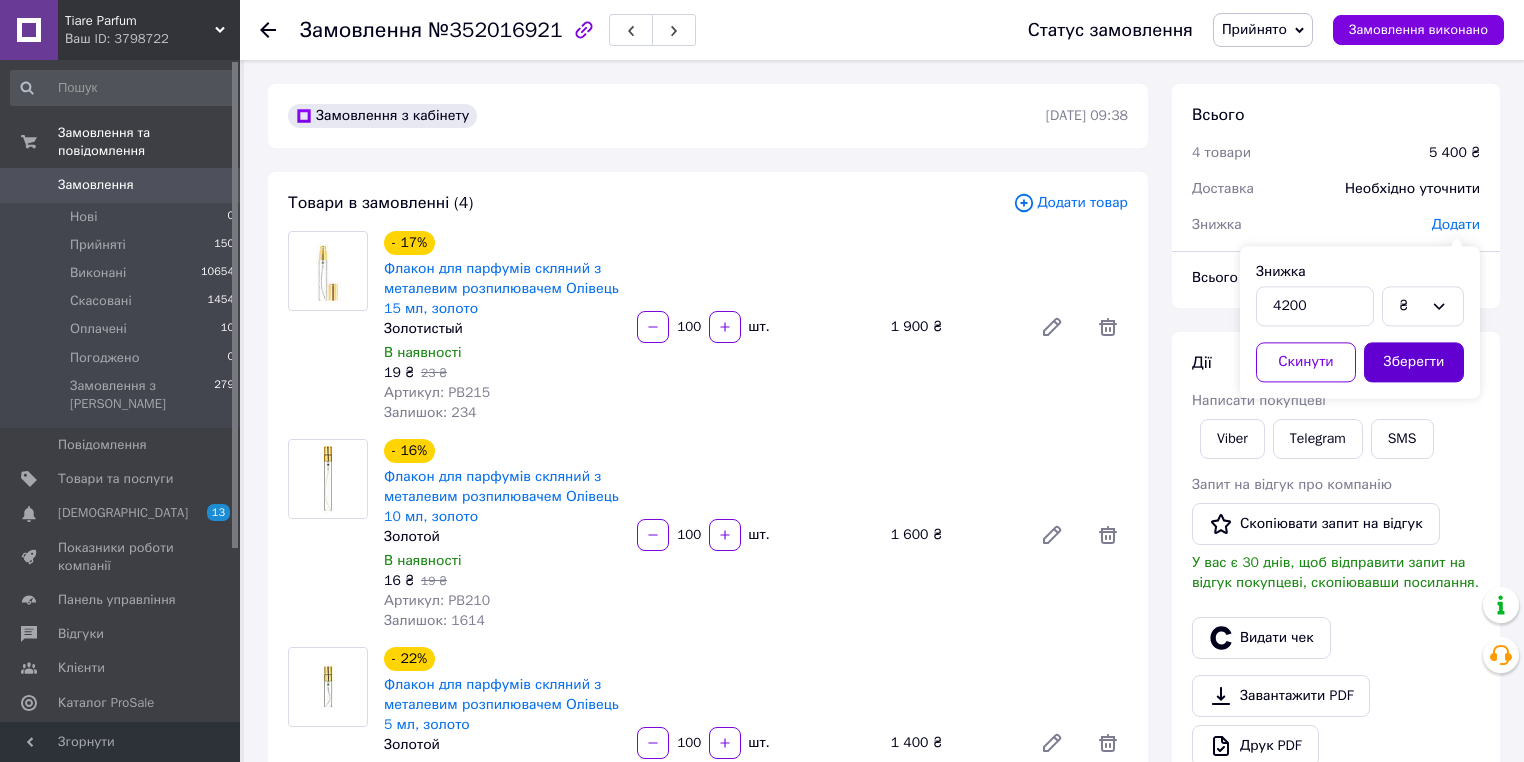 click on "Зберегти" at bounding box center [1414, 362] 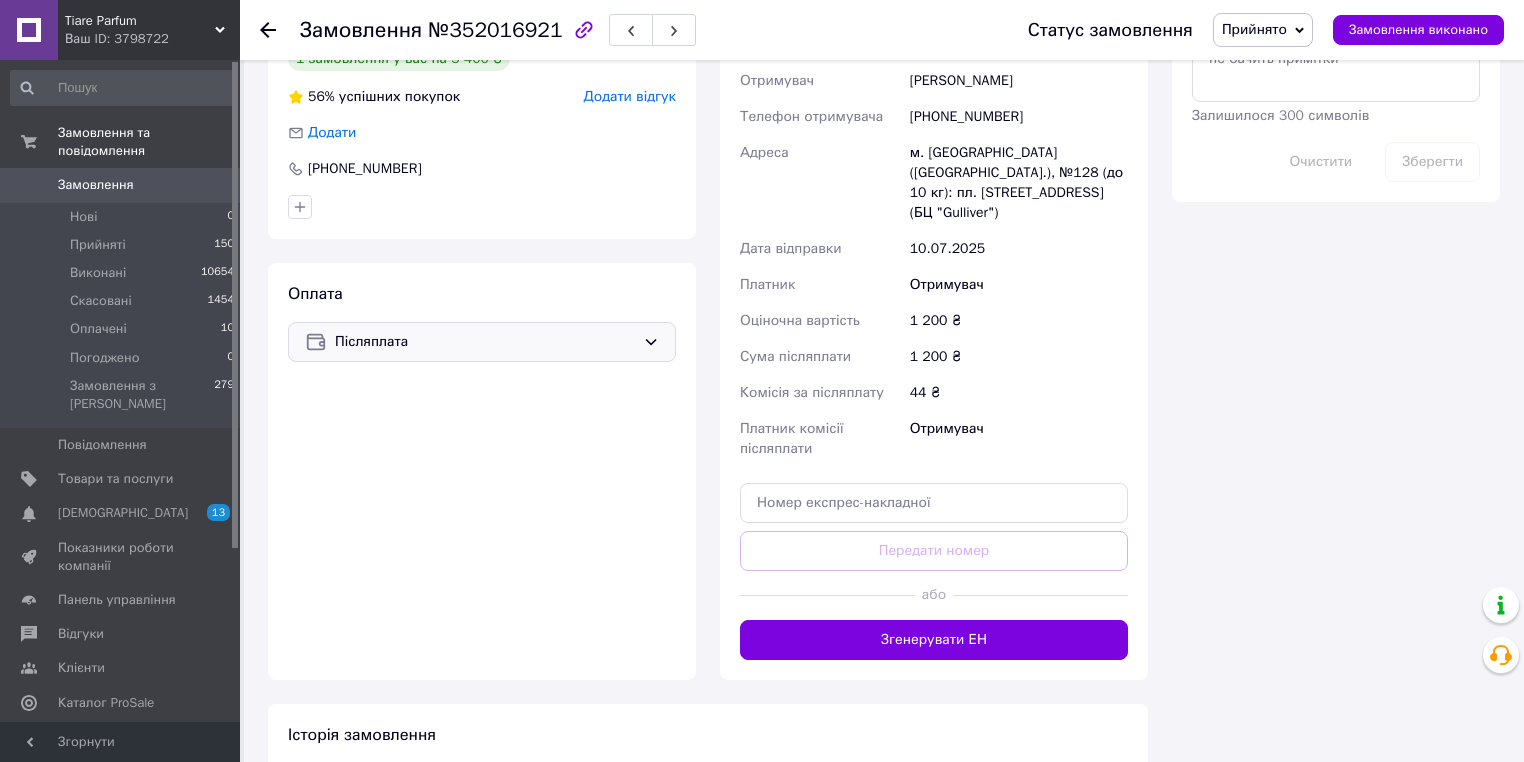 scroll, scrollTop: 1120, scrollLeft: 0, axis: vertical 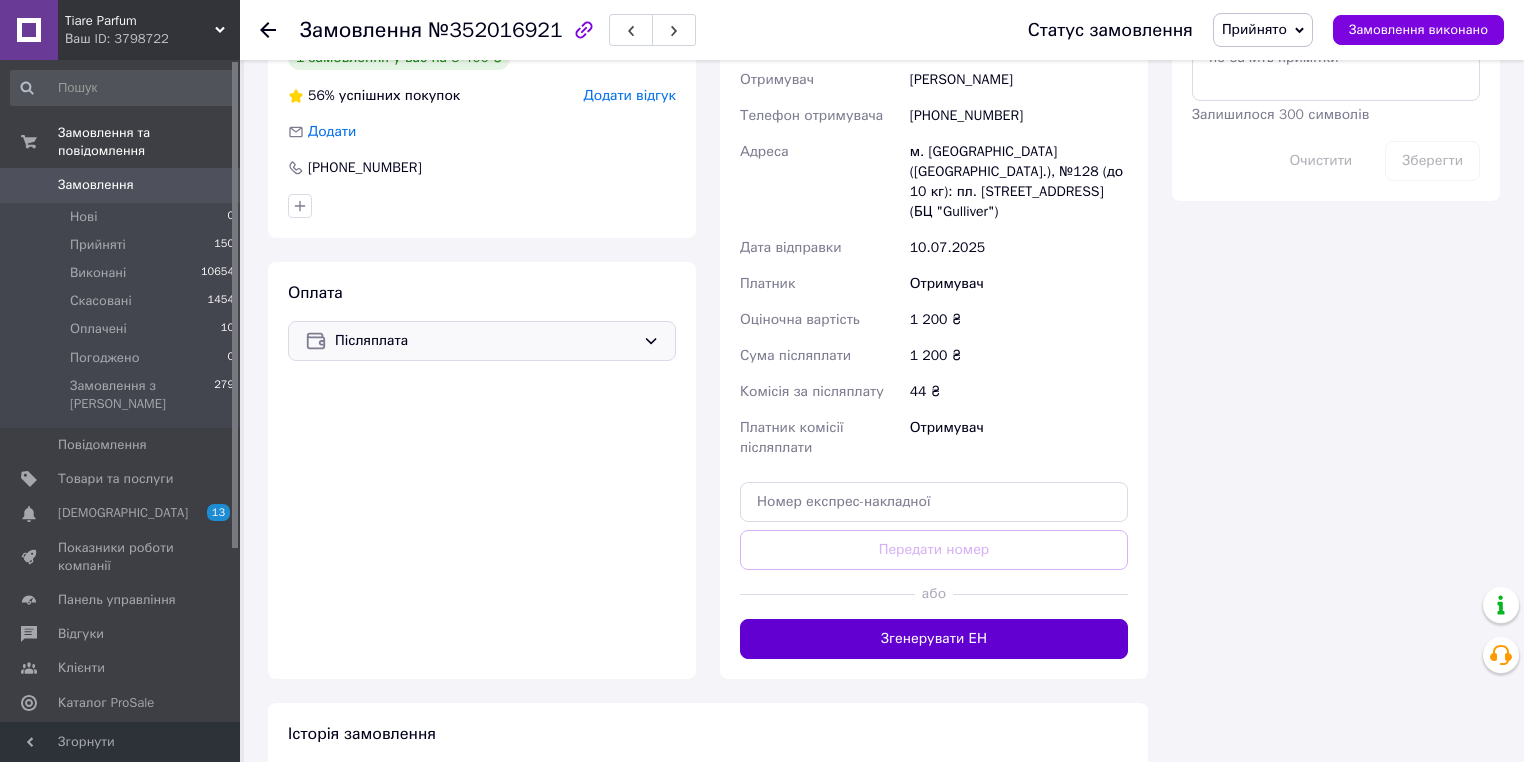 click on "Згенерувати ЕН" at bounding box center [934, 639] 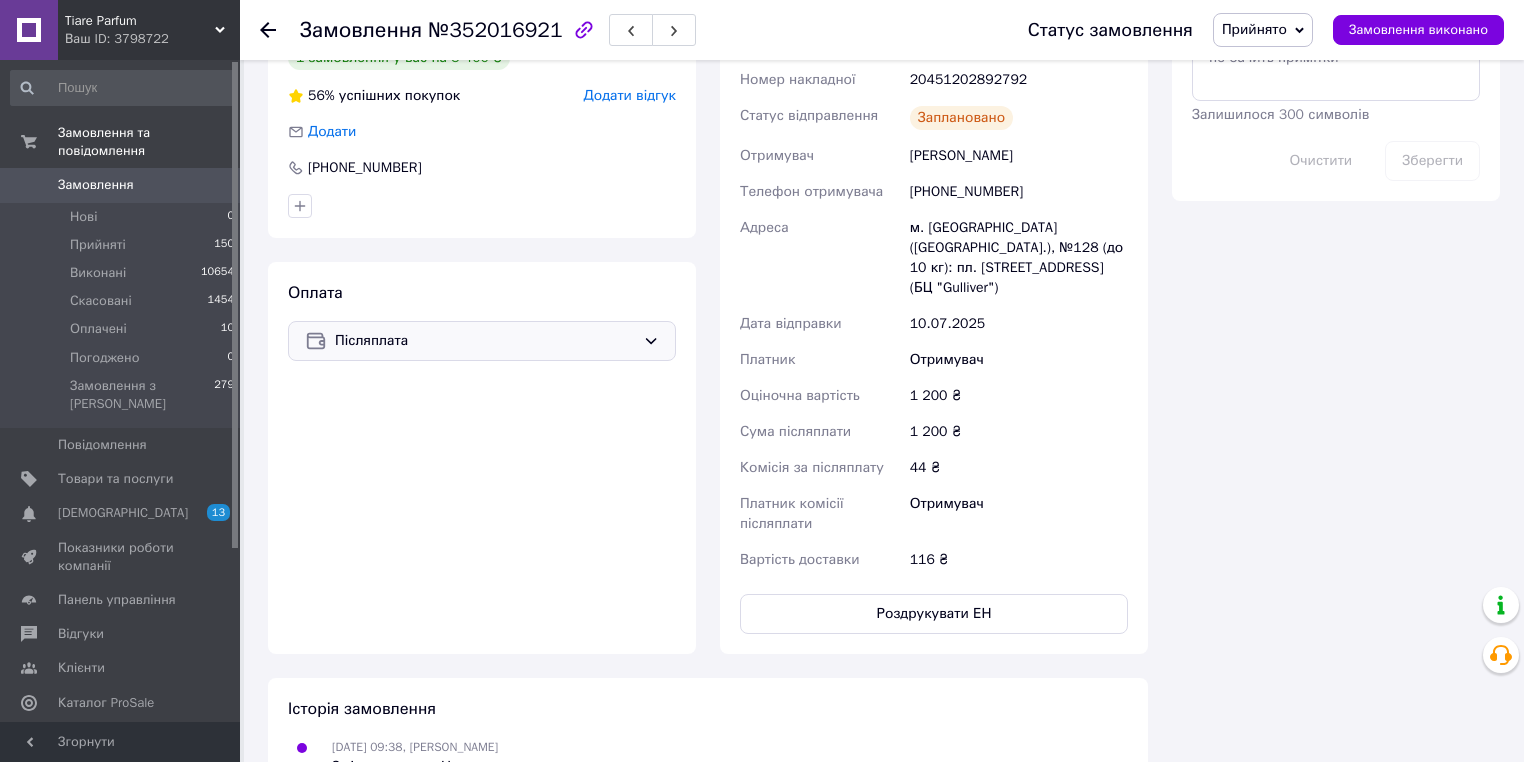 scroll, scrollTop: 44, scrollLeft: 0, axis: vertical 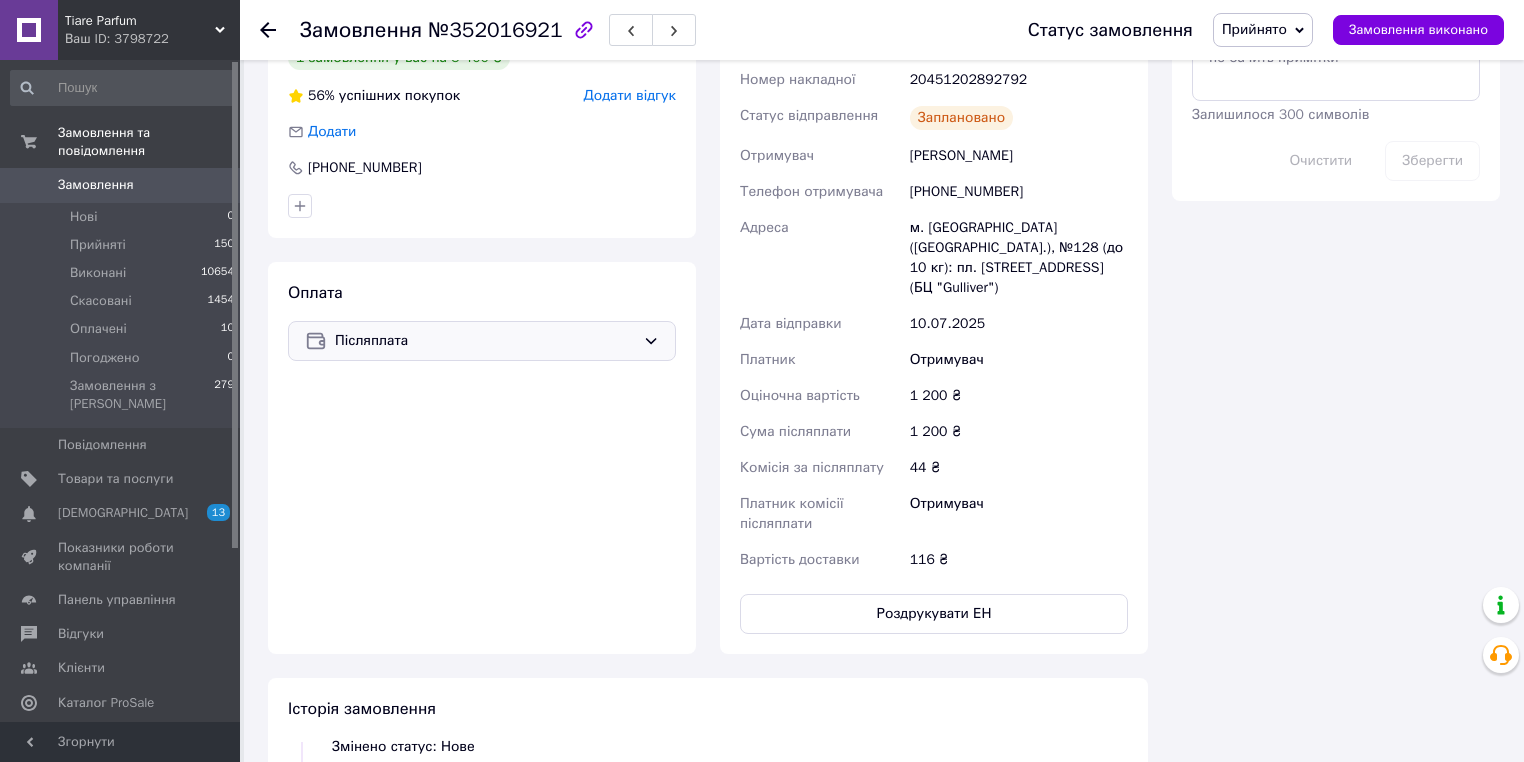 click 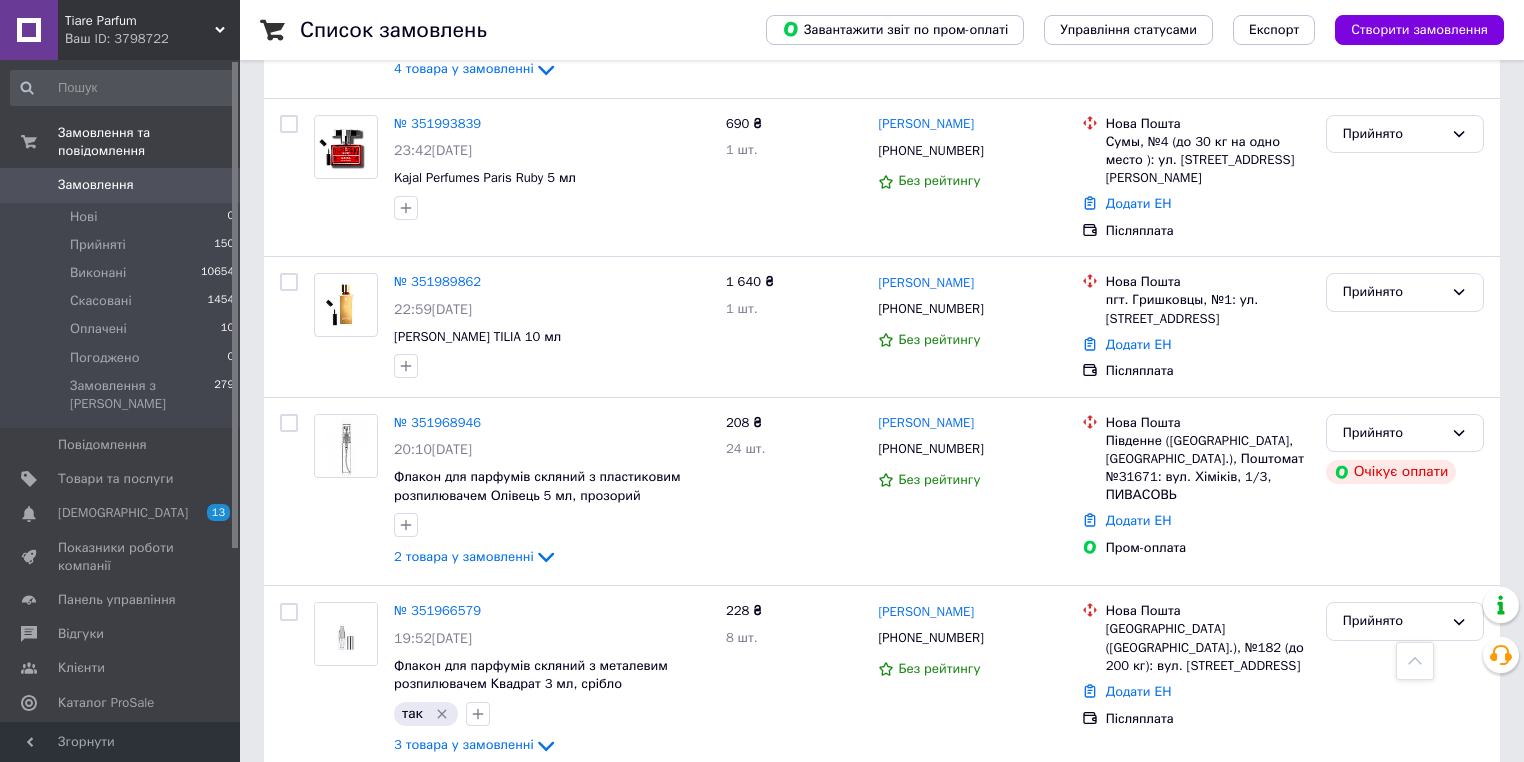 scroll, scrollTop: 2160, scrollLeft: 0, axis: vertical 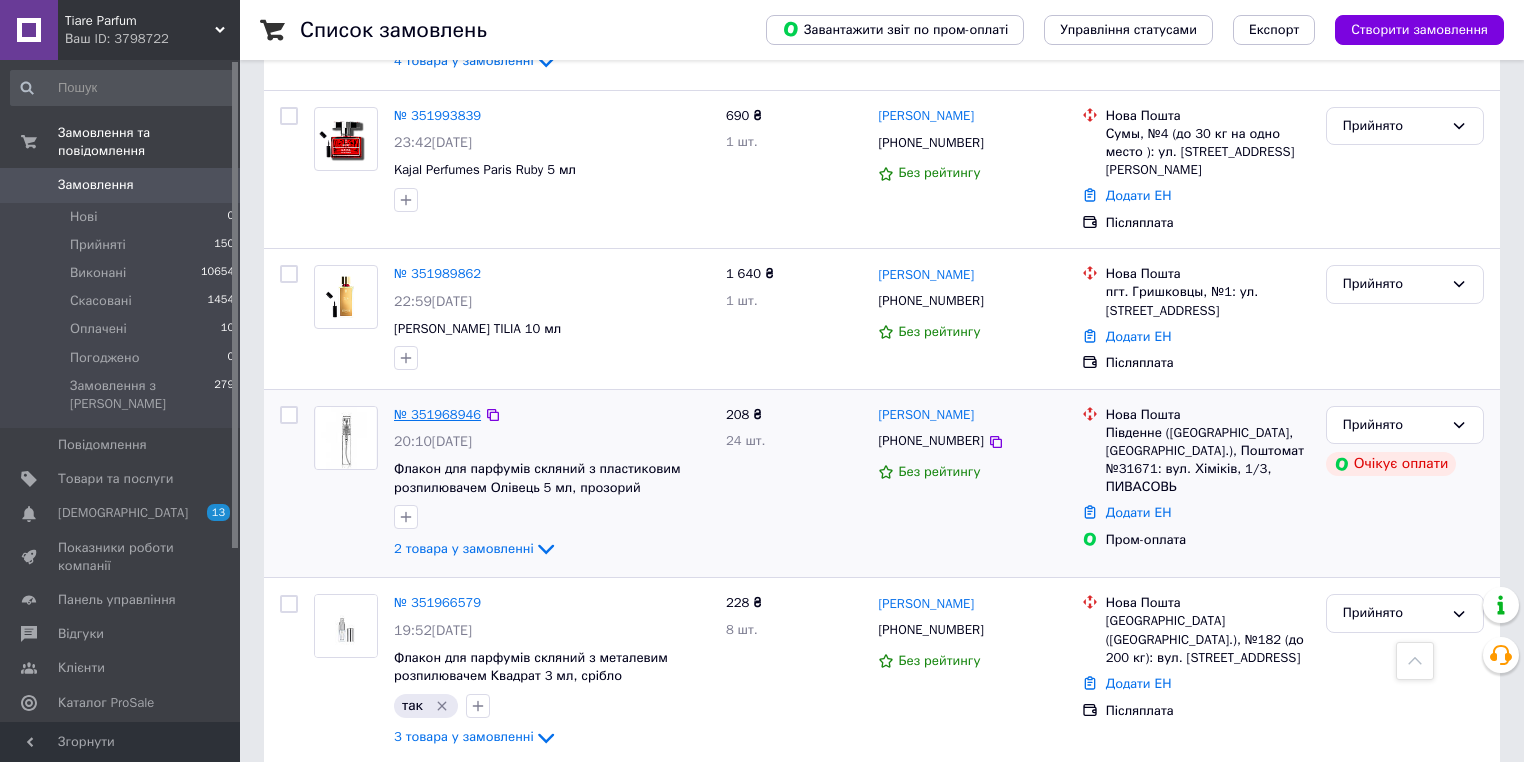 click on "№ 351968946" at bounding box center [437, 414] 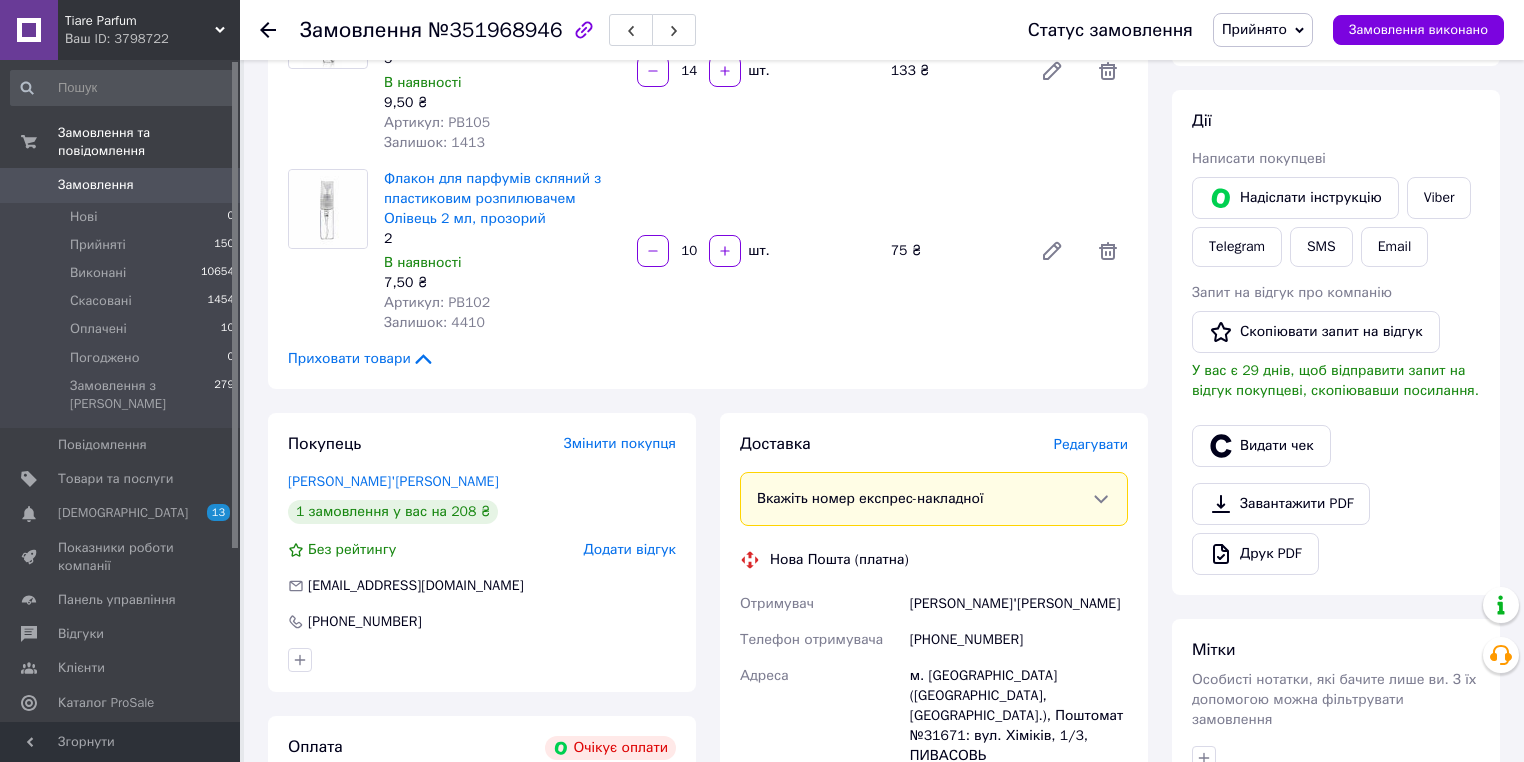 scroll, scrollTop: 240, scrollLeft: 0, axis: vertical 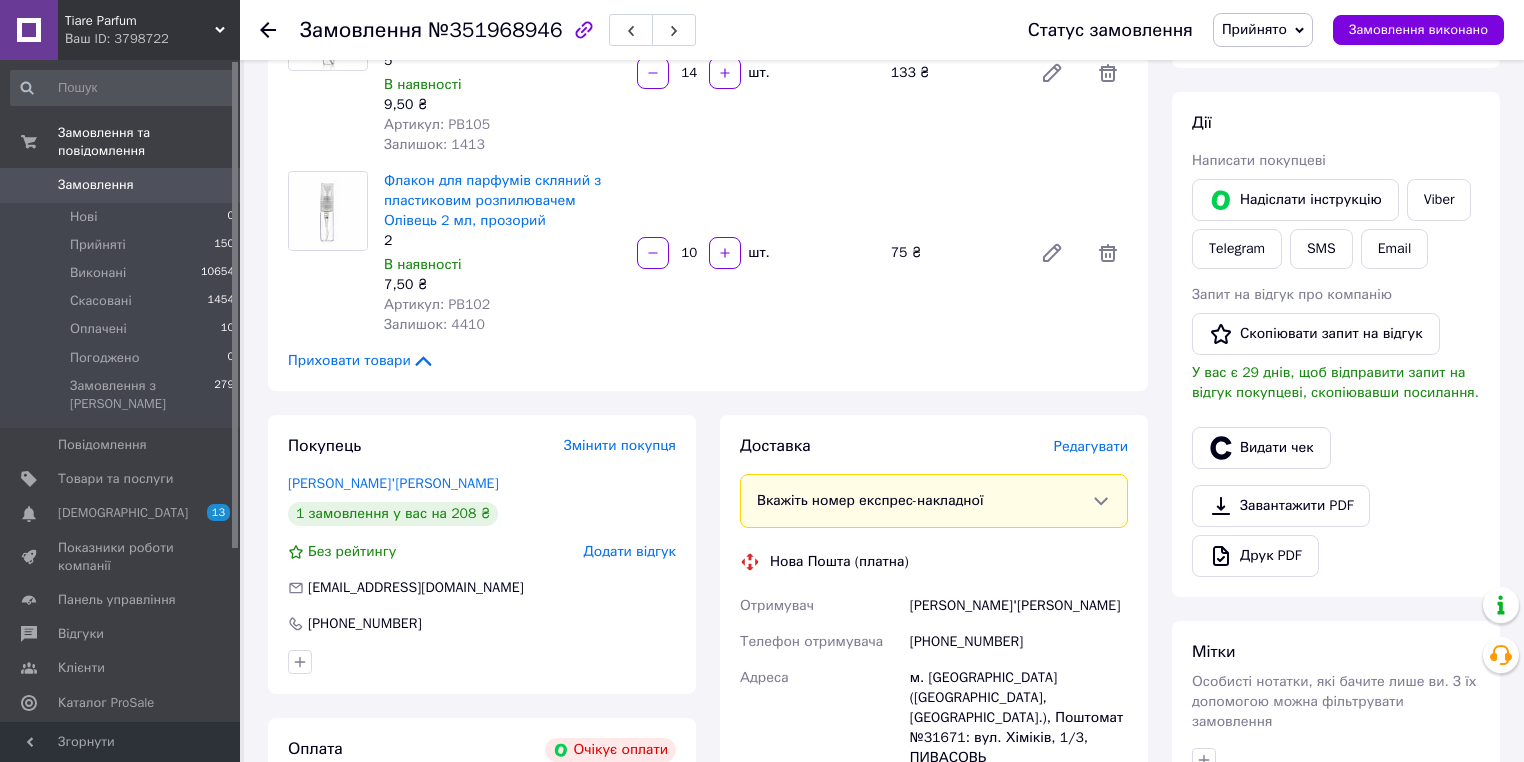 click 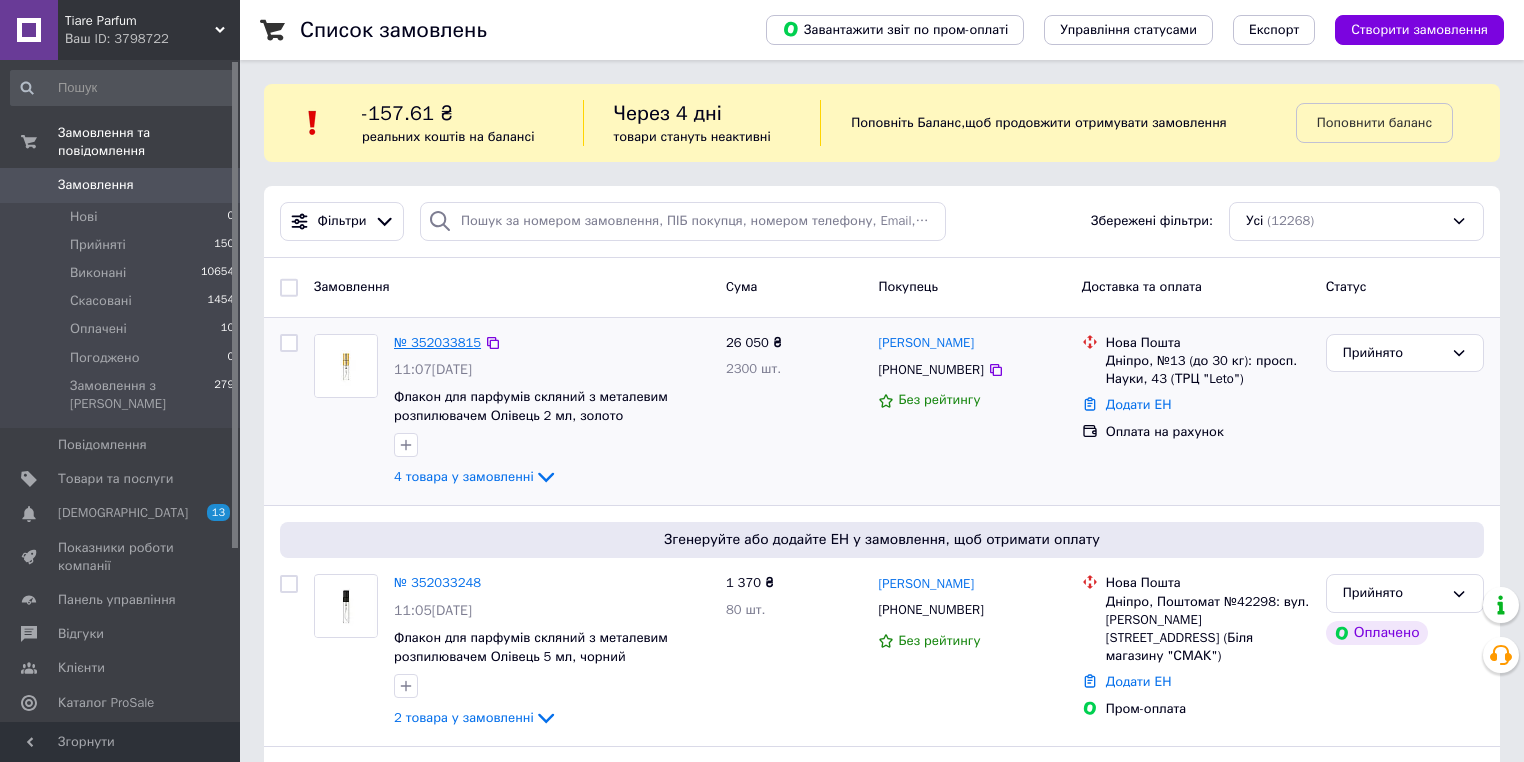 click on "№ 352033815" at bounding box center (437, 342) 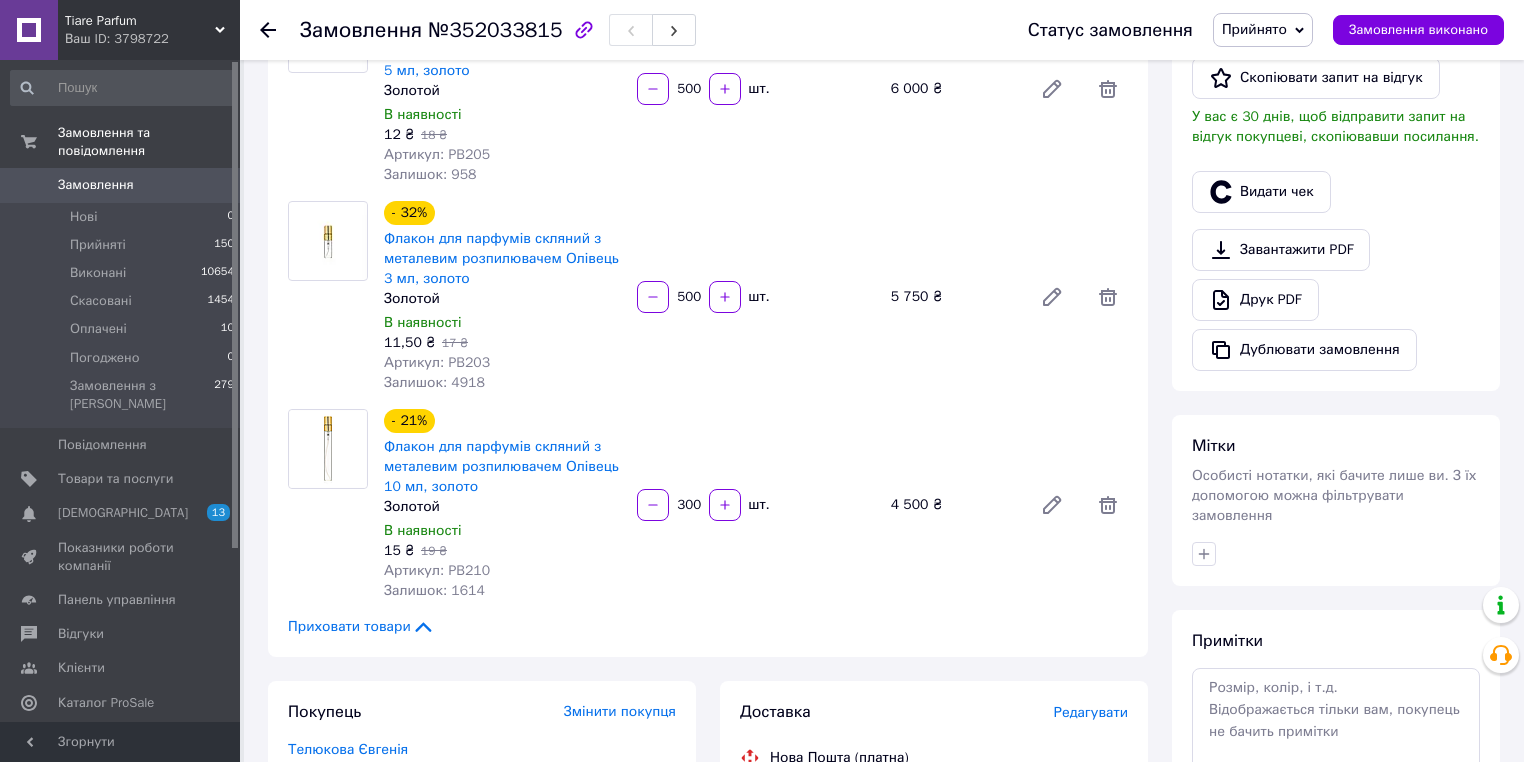 scroll, scrollTop: 720, scrollLeft: 0, axis: vertical 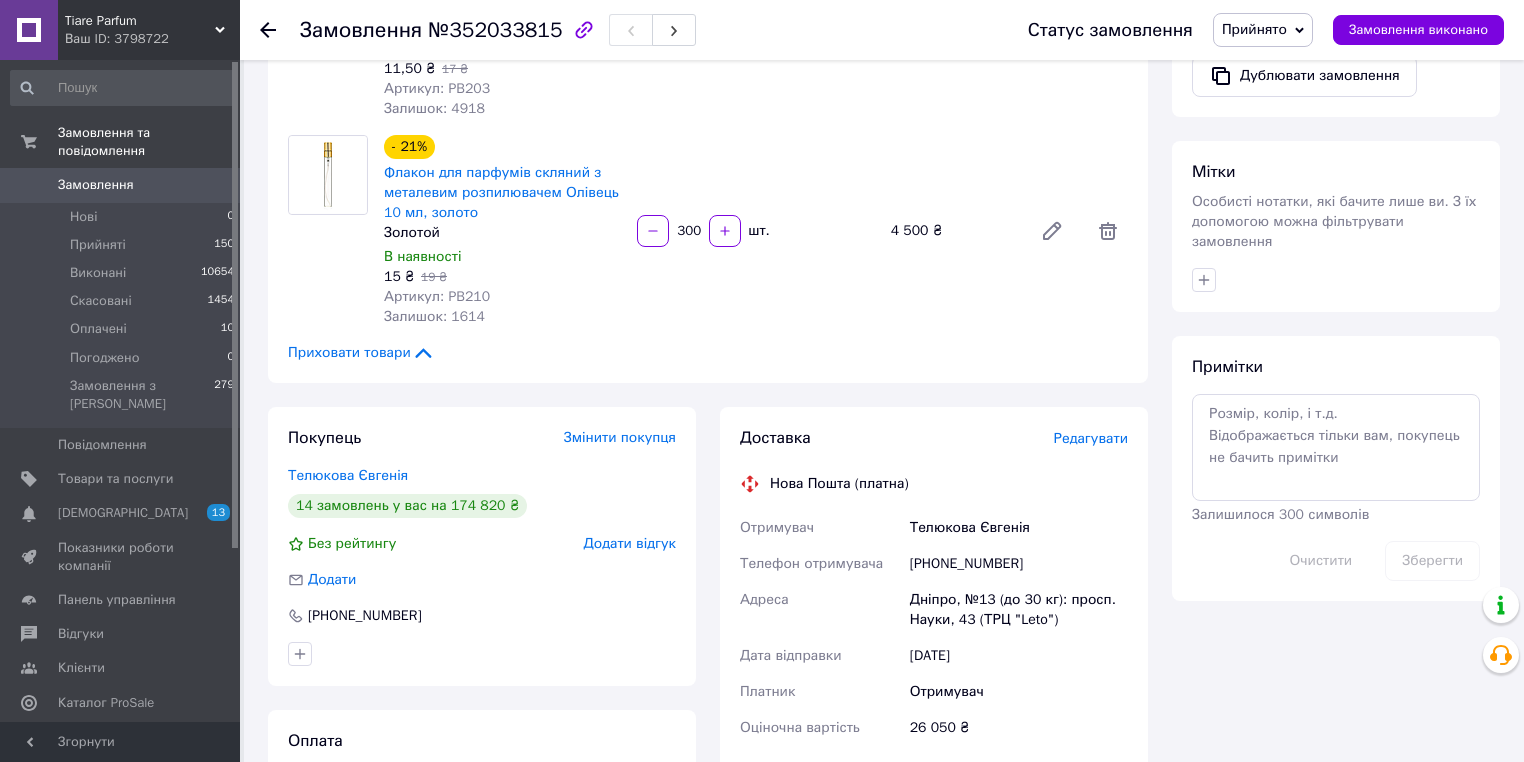 click 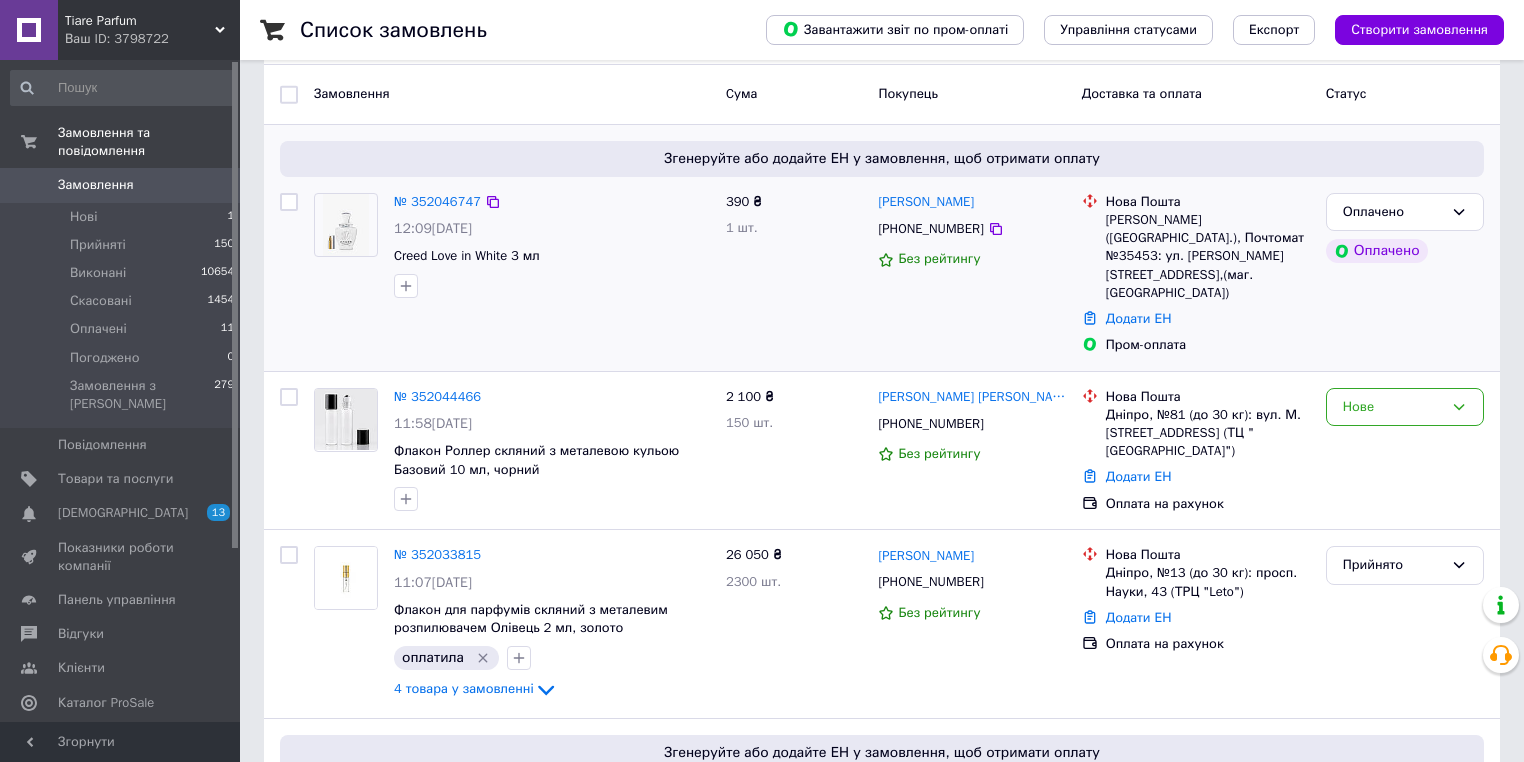 scroll, scrollTop: 320, scrollLeft: 0, axis: vertical 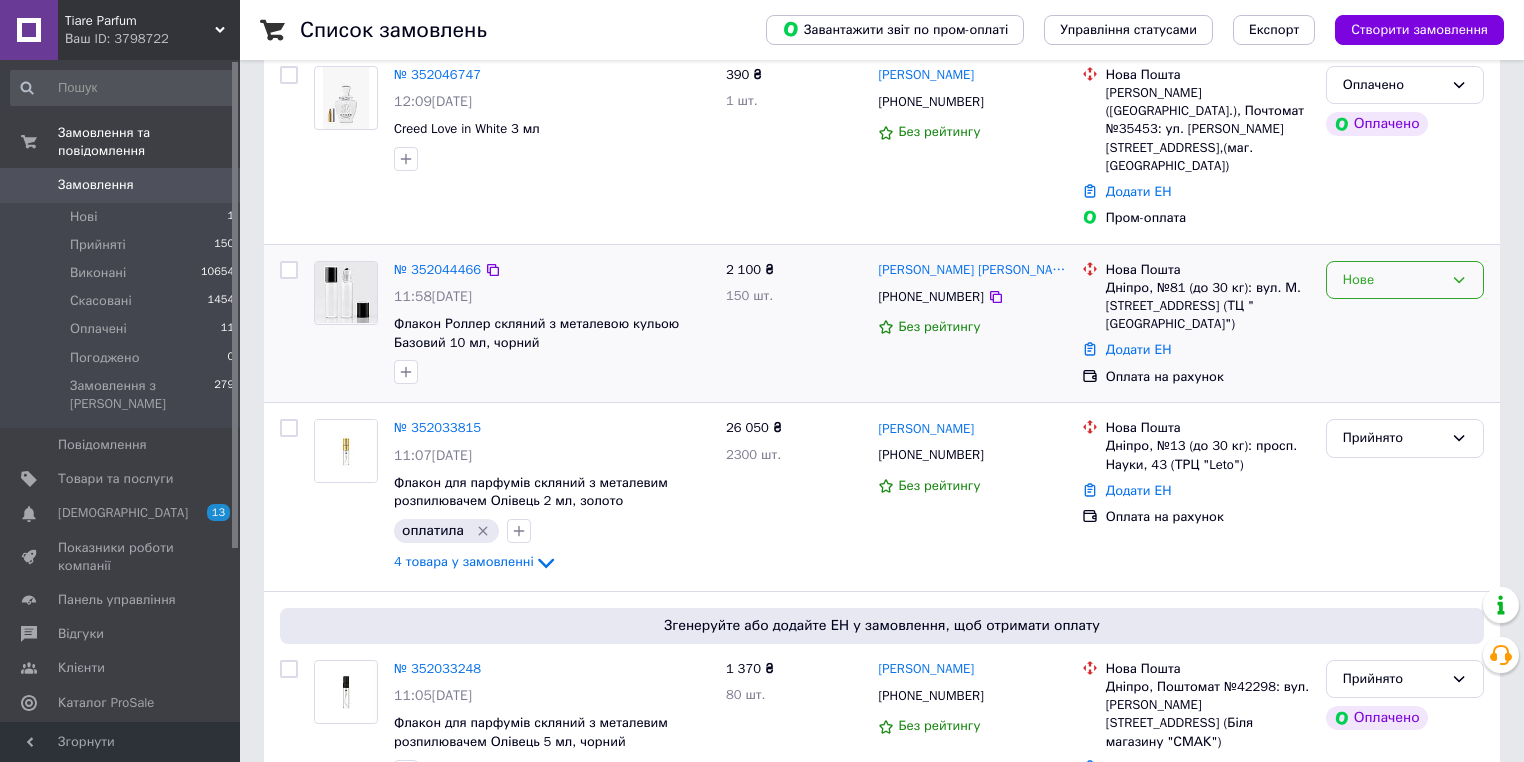 click 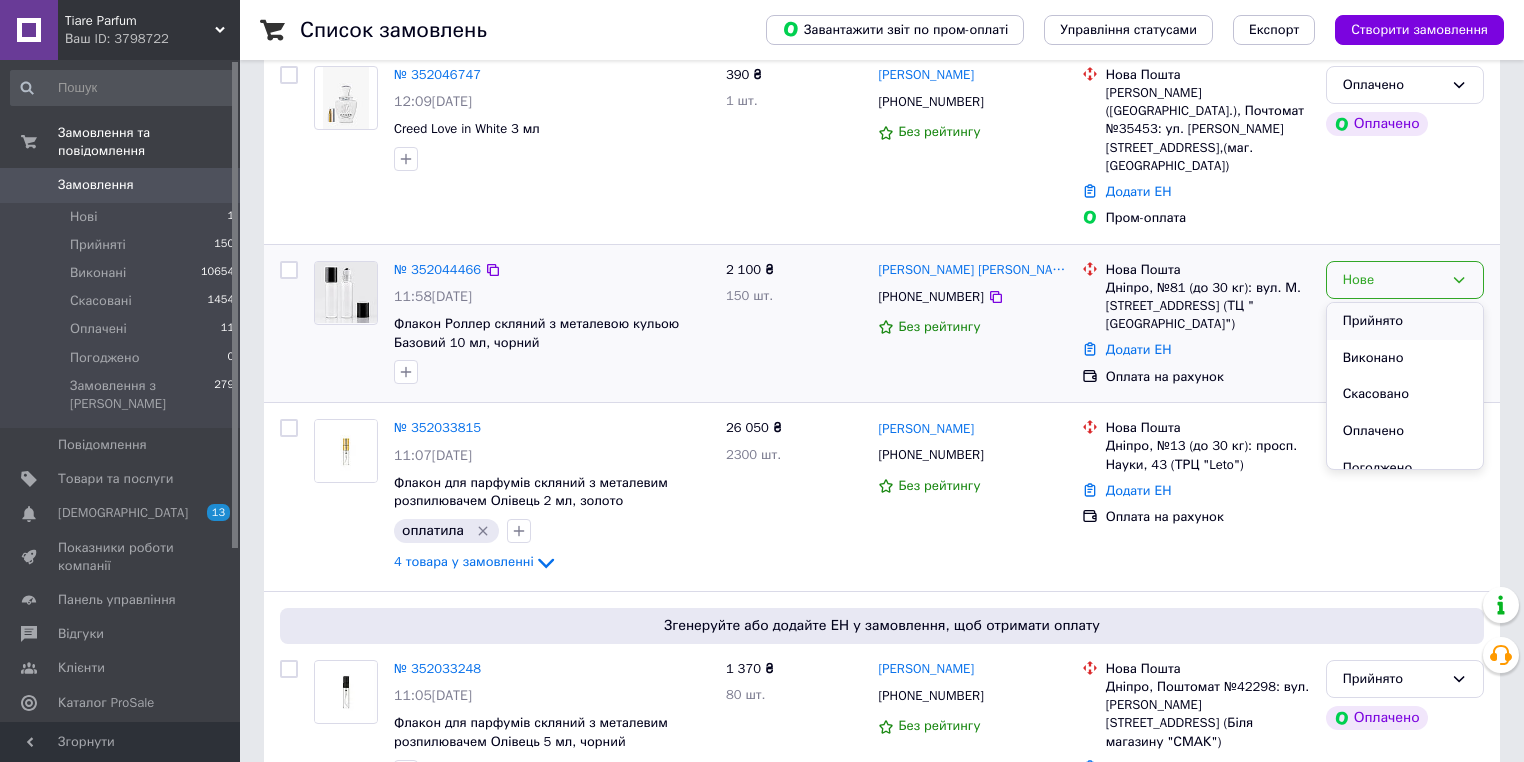 click on "Прийнято" at bounding box center (1405, 321) 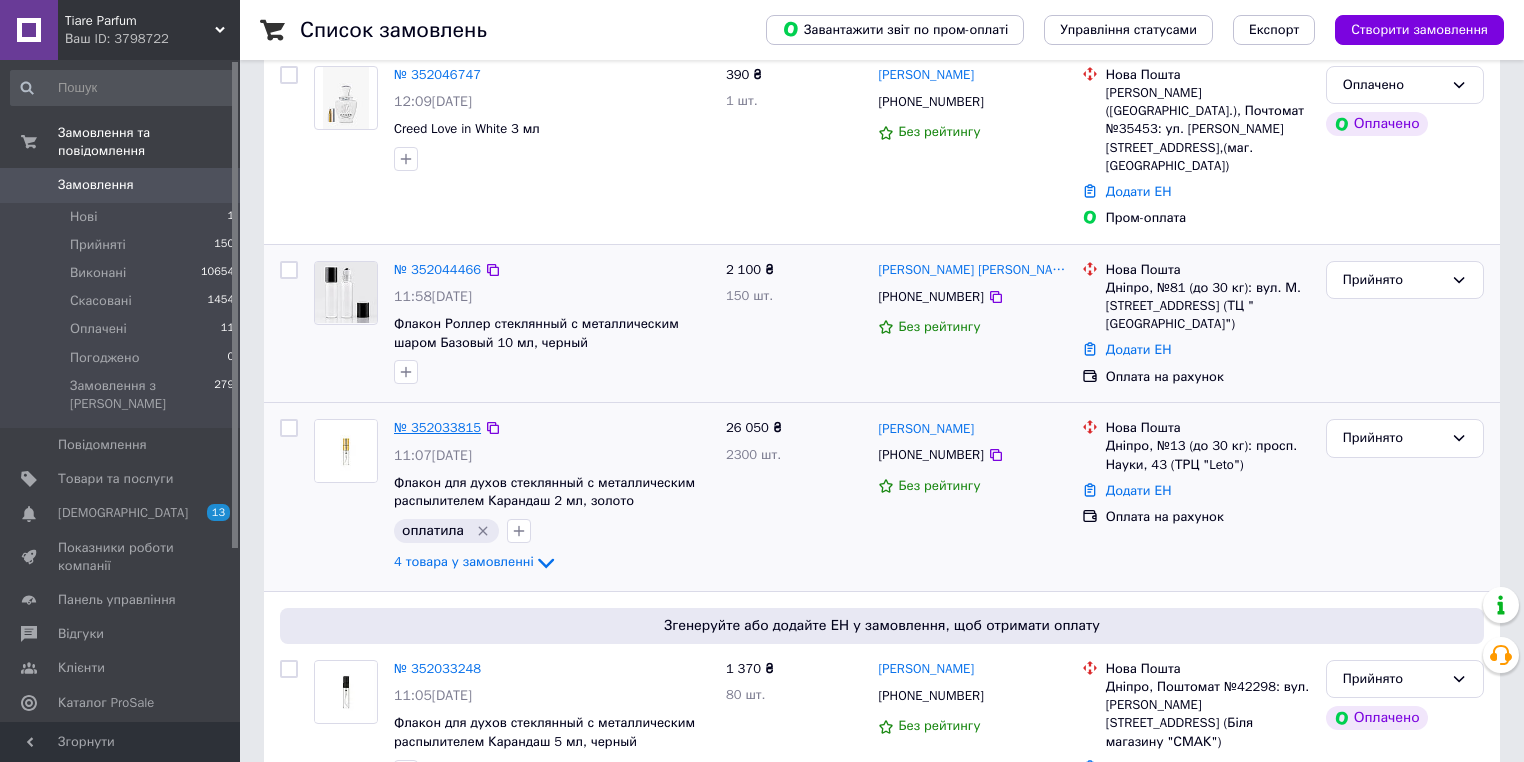 click on "№ 352033815" at bounding box center [437, 427] 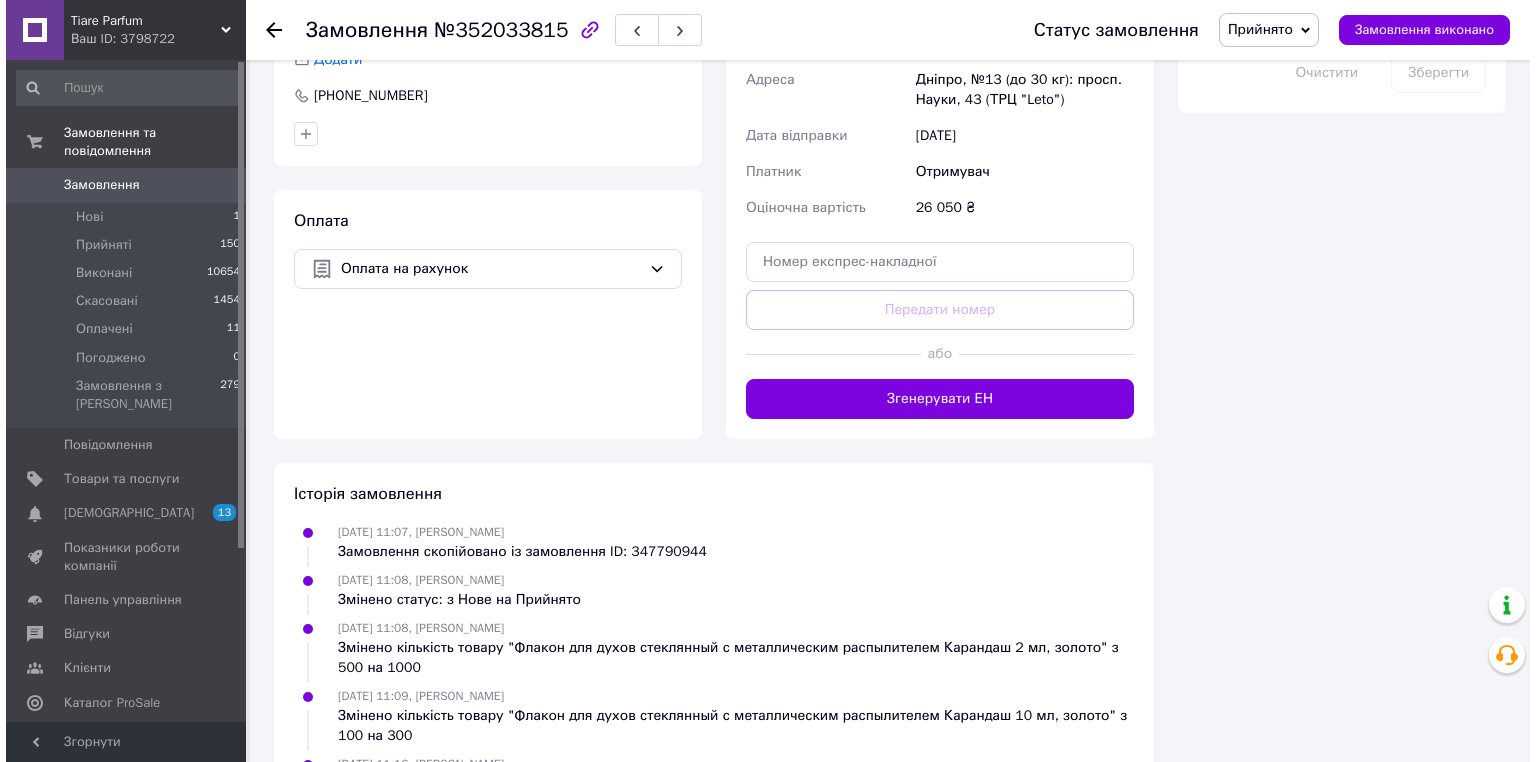 scroll, scrollTop: 920, scrollLeft: 0, axis: vertical 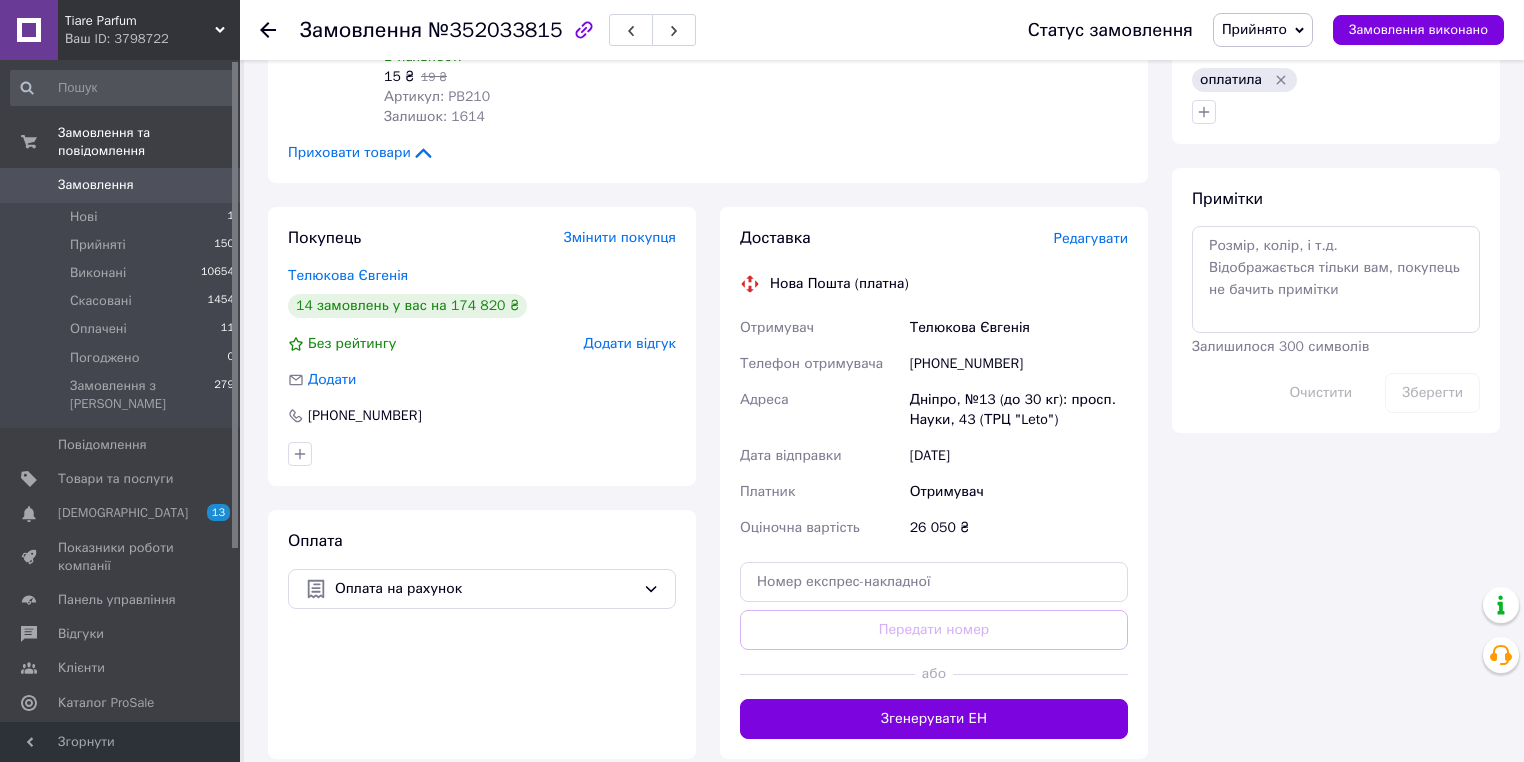 click on "Редагувати" at bounding box center [1091, 238] 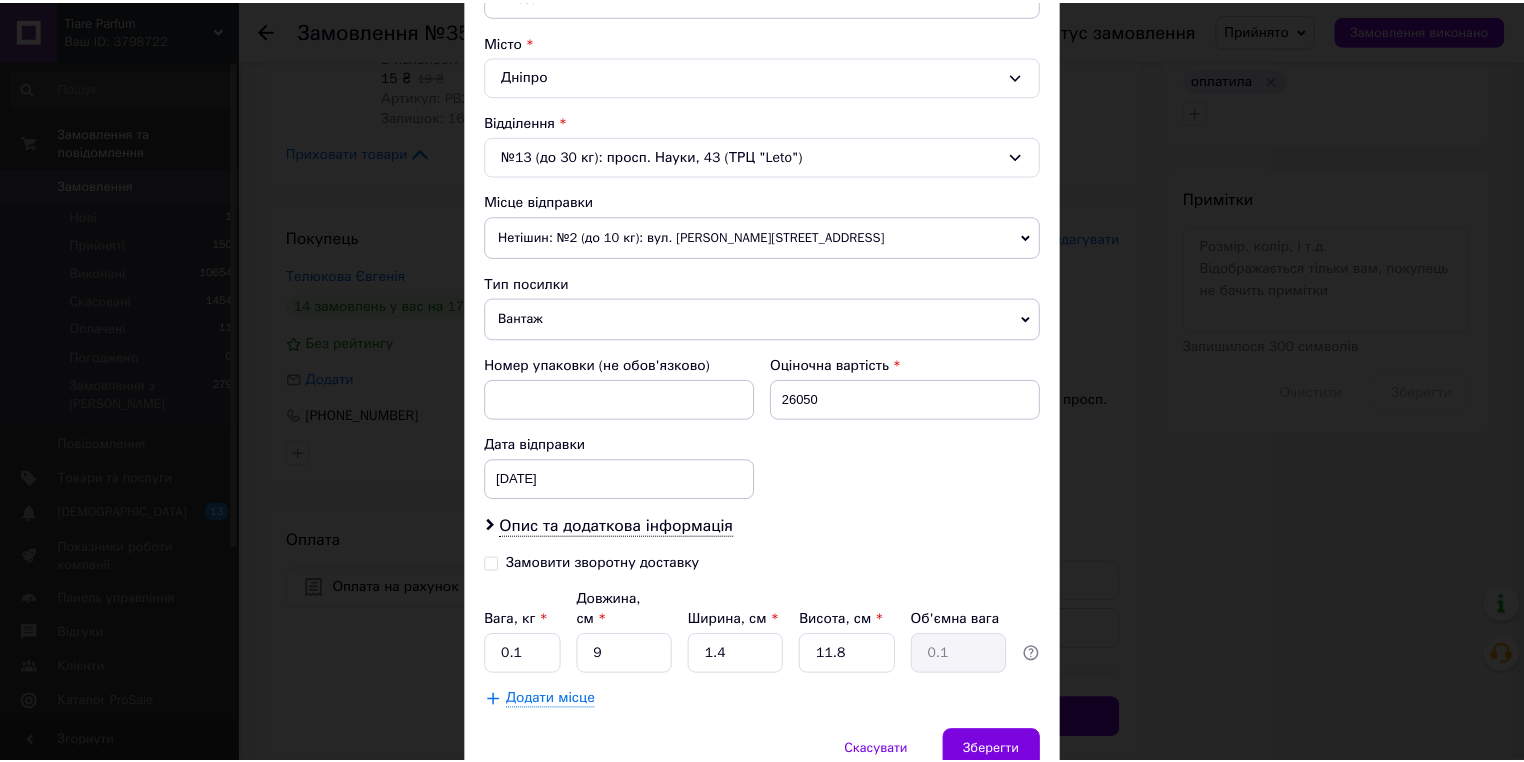 scroll, scrollTop: 596, scrollLeft: 0, axis: vertical 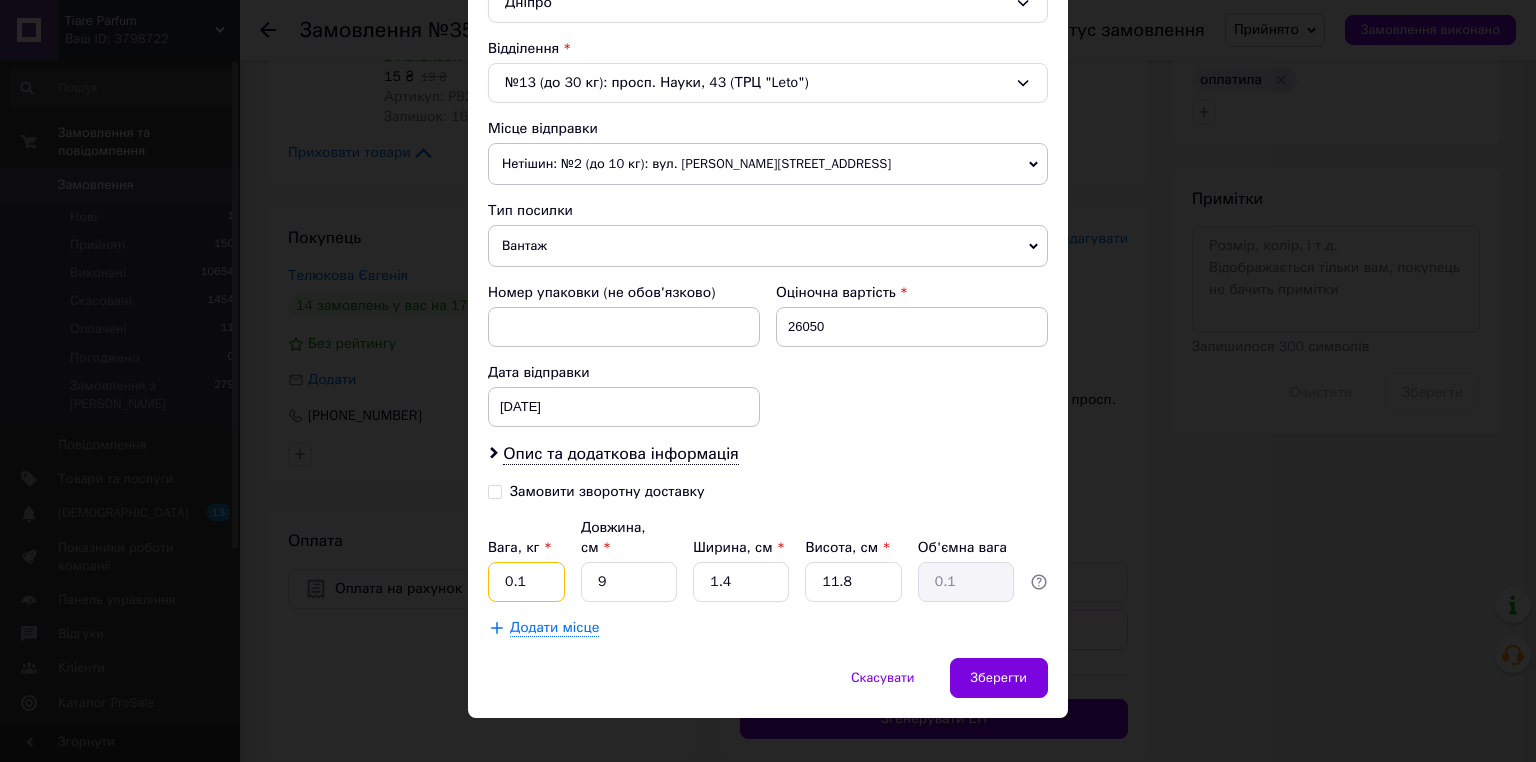 click on "0.1" at bounding box center (526, 582) 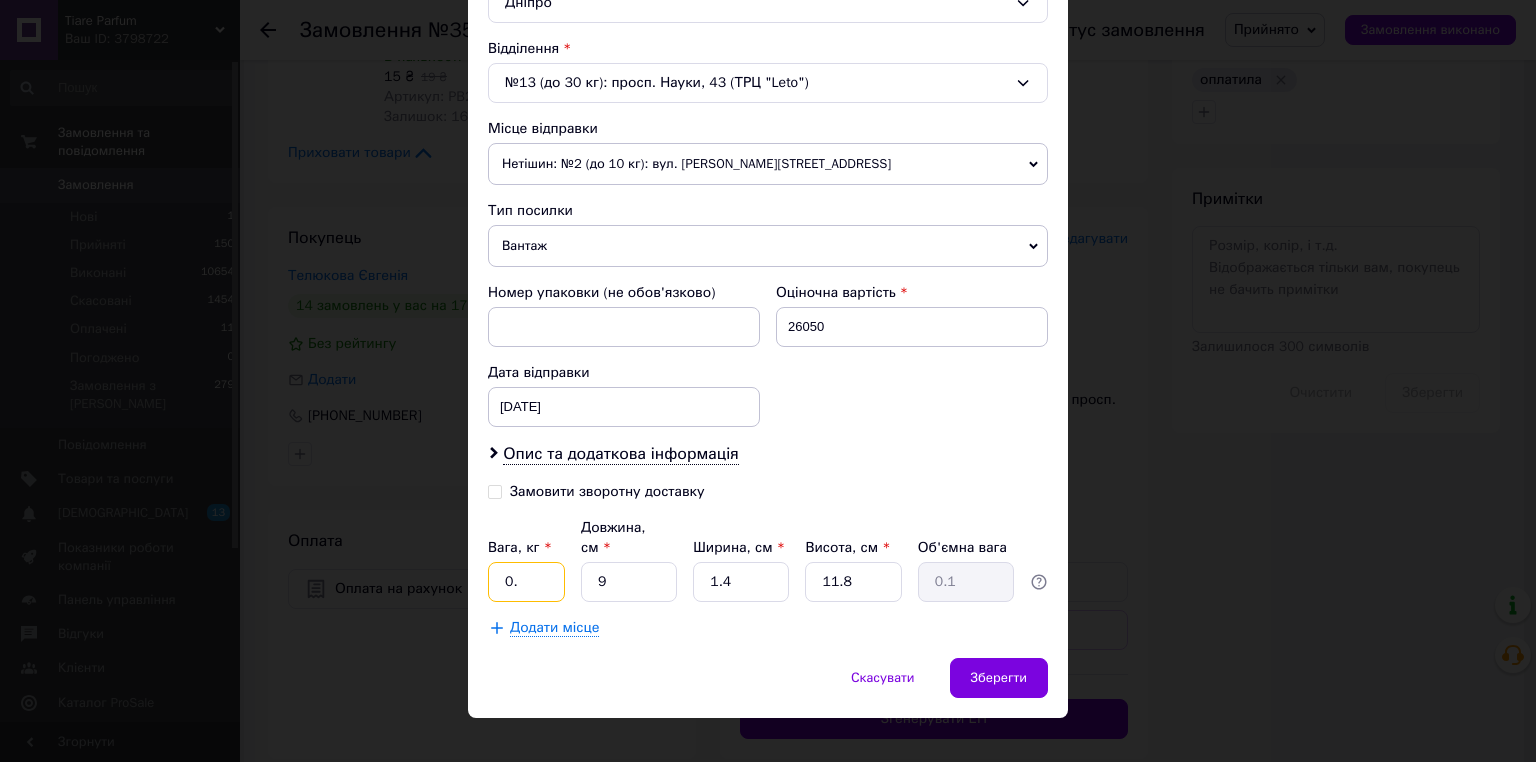 type on "0" 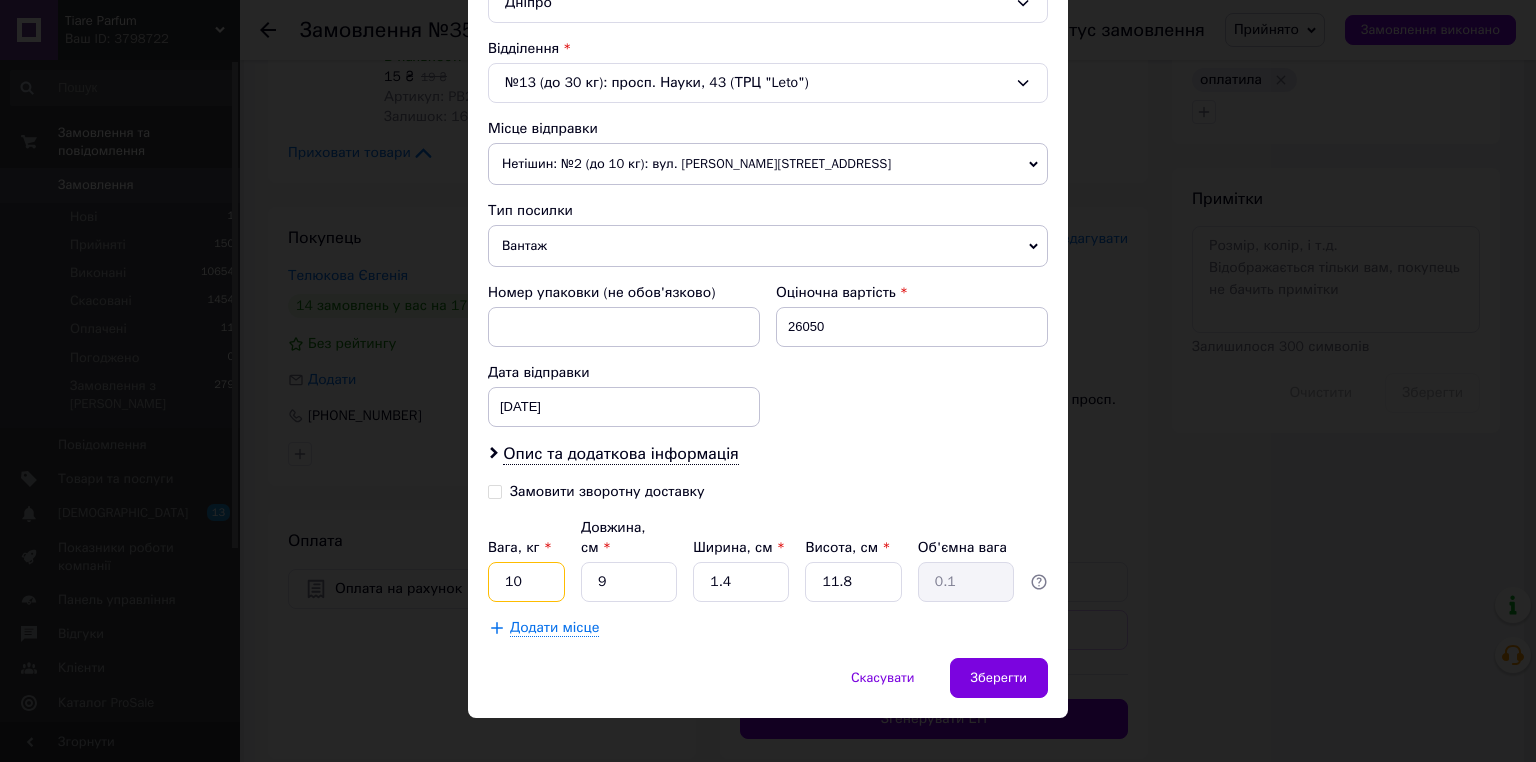 type on "10" 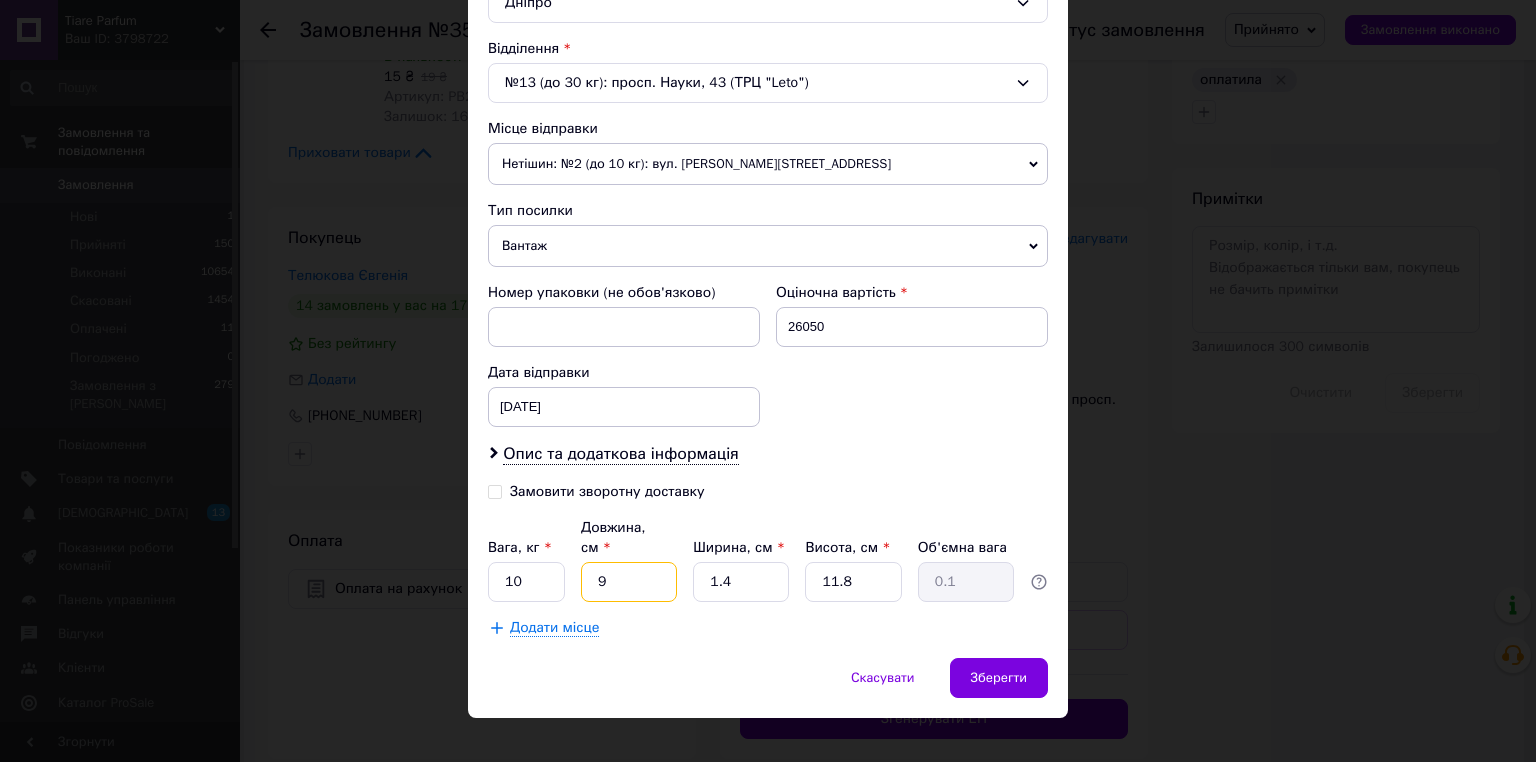 click on "9" at bounding box center (629, 582) 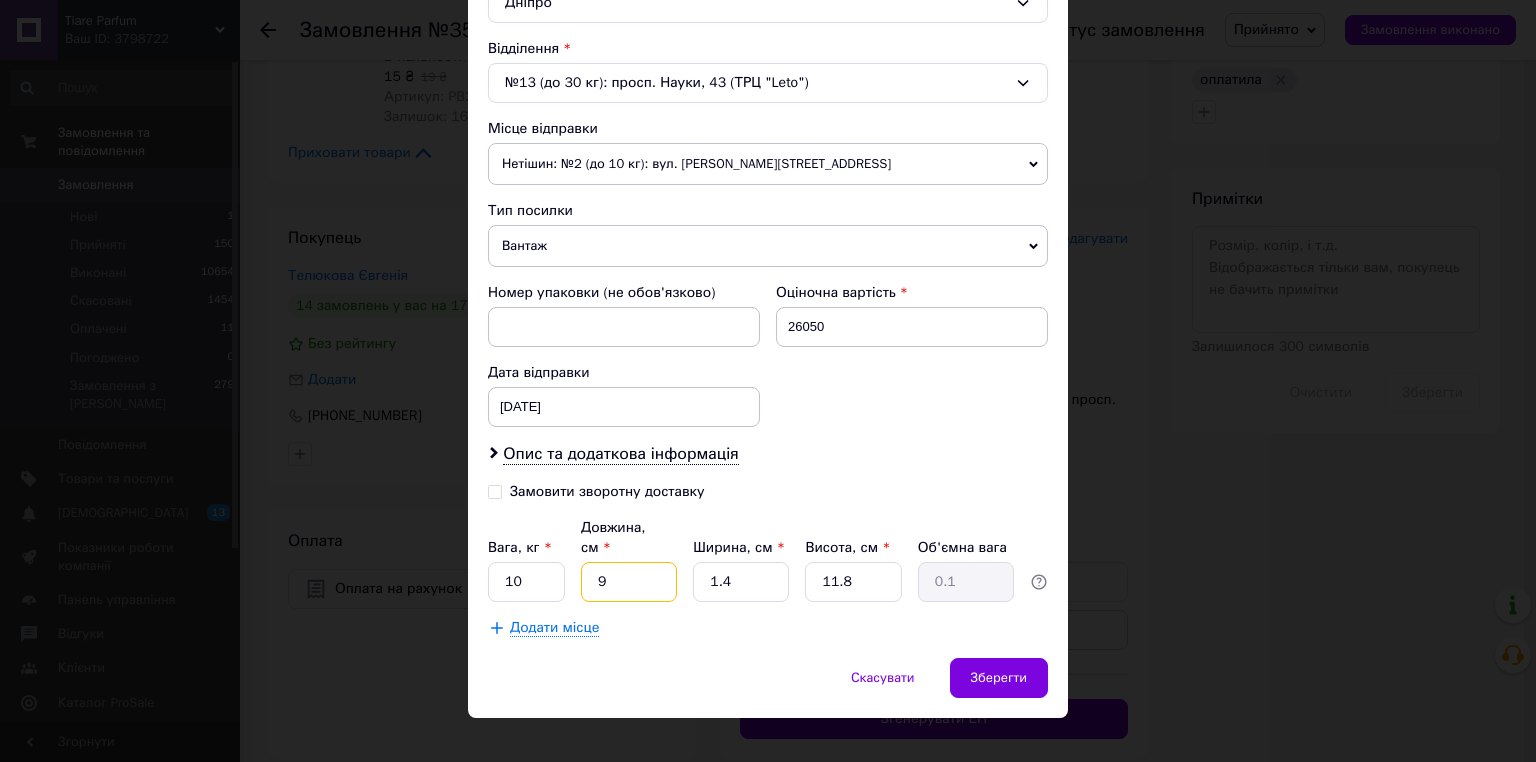 type 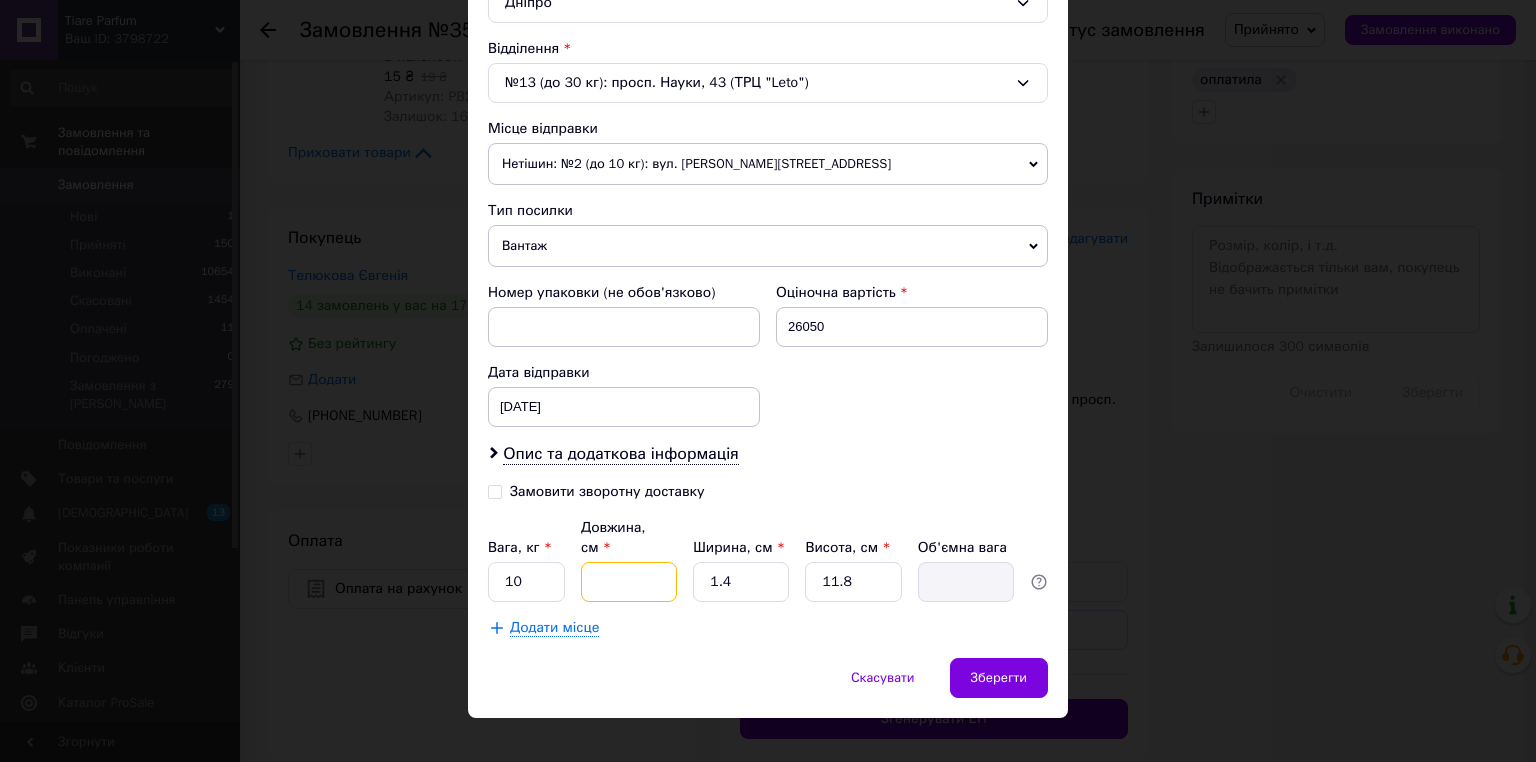 type on "5" 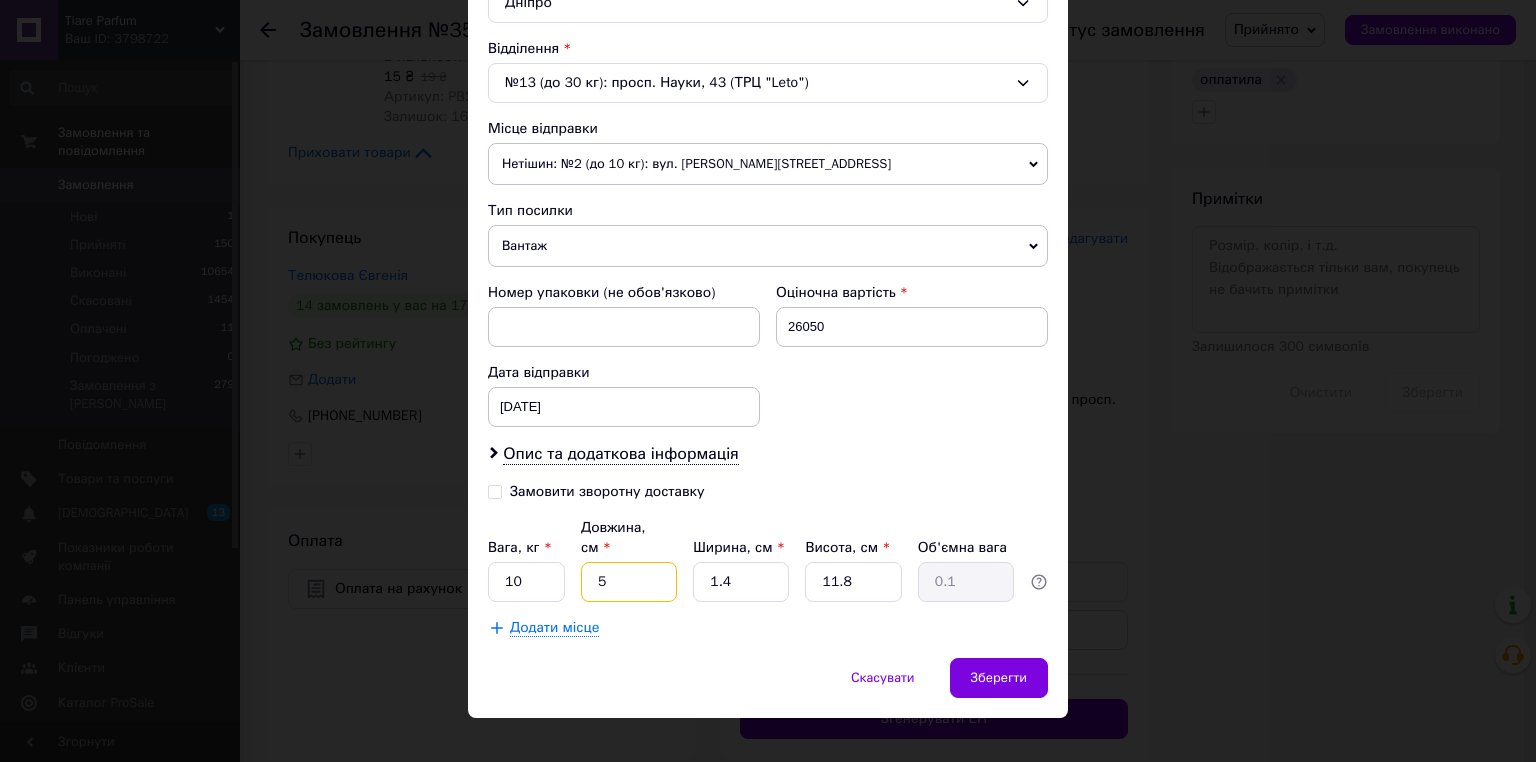 type on "50" 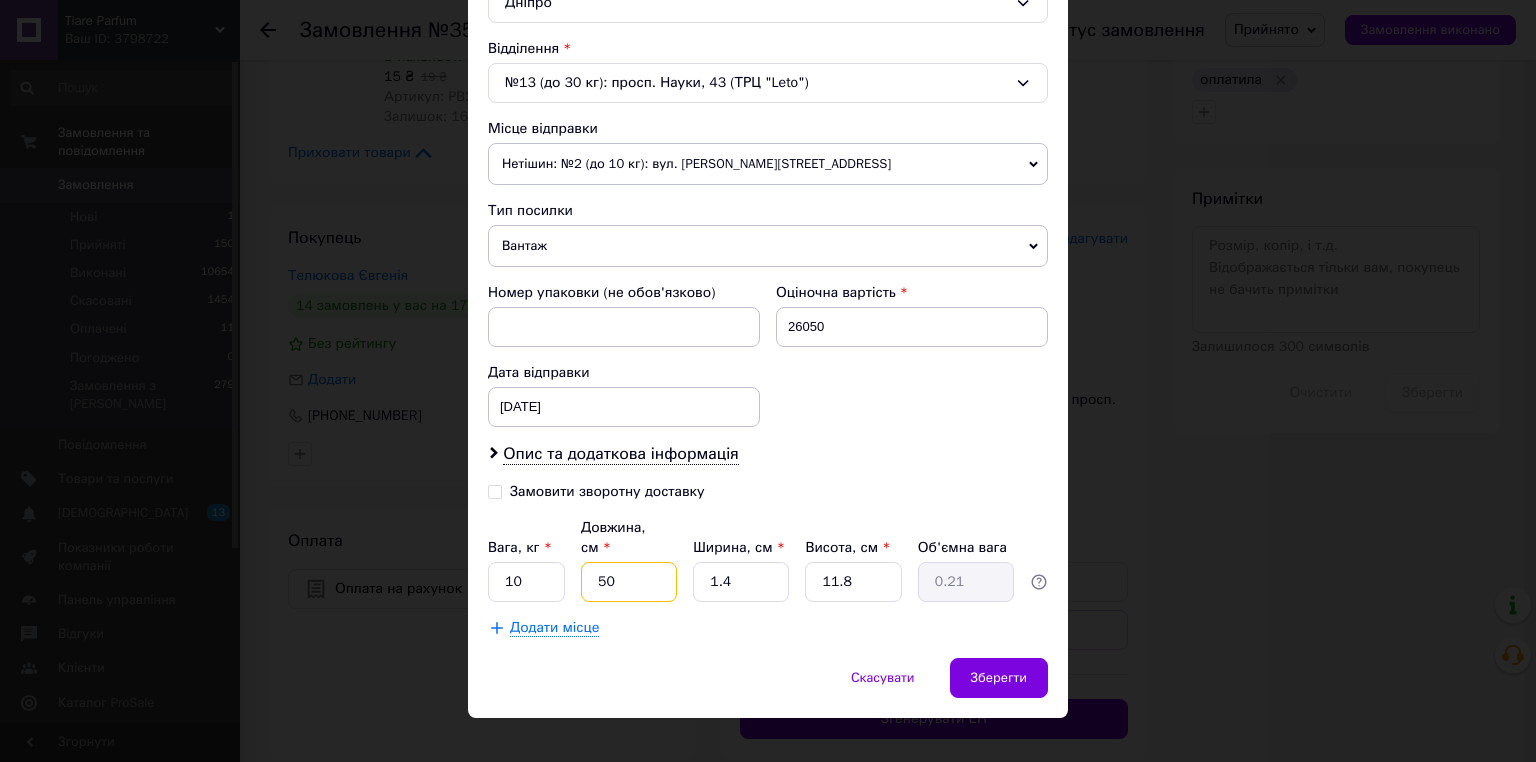 type on "50" 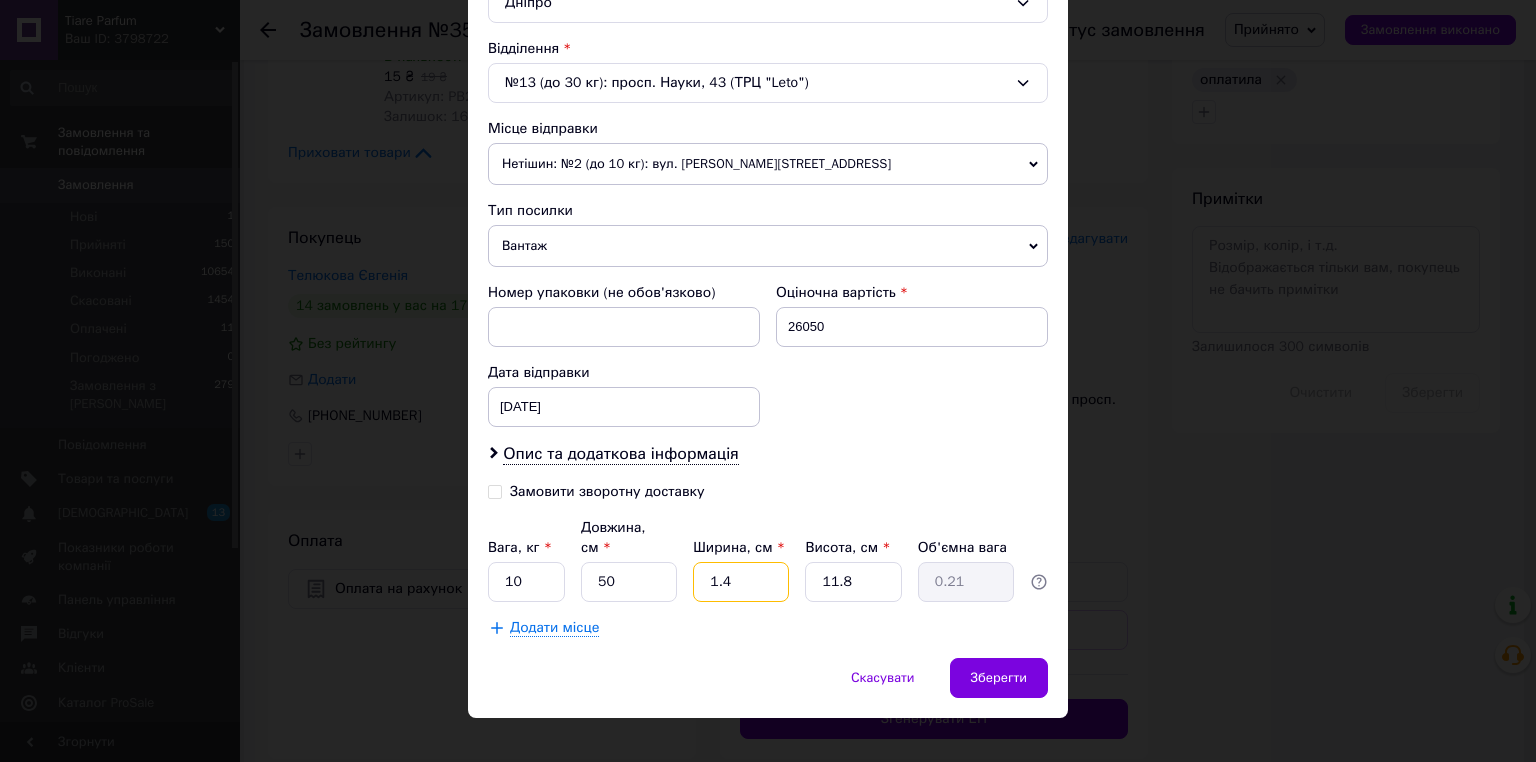 click on "1.4" at bounding box center [741, 582] 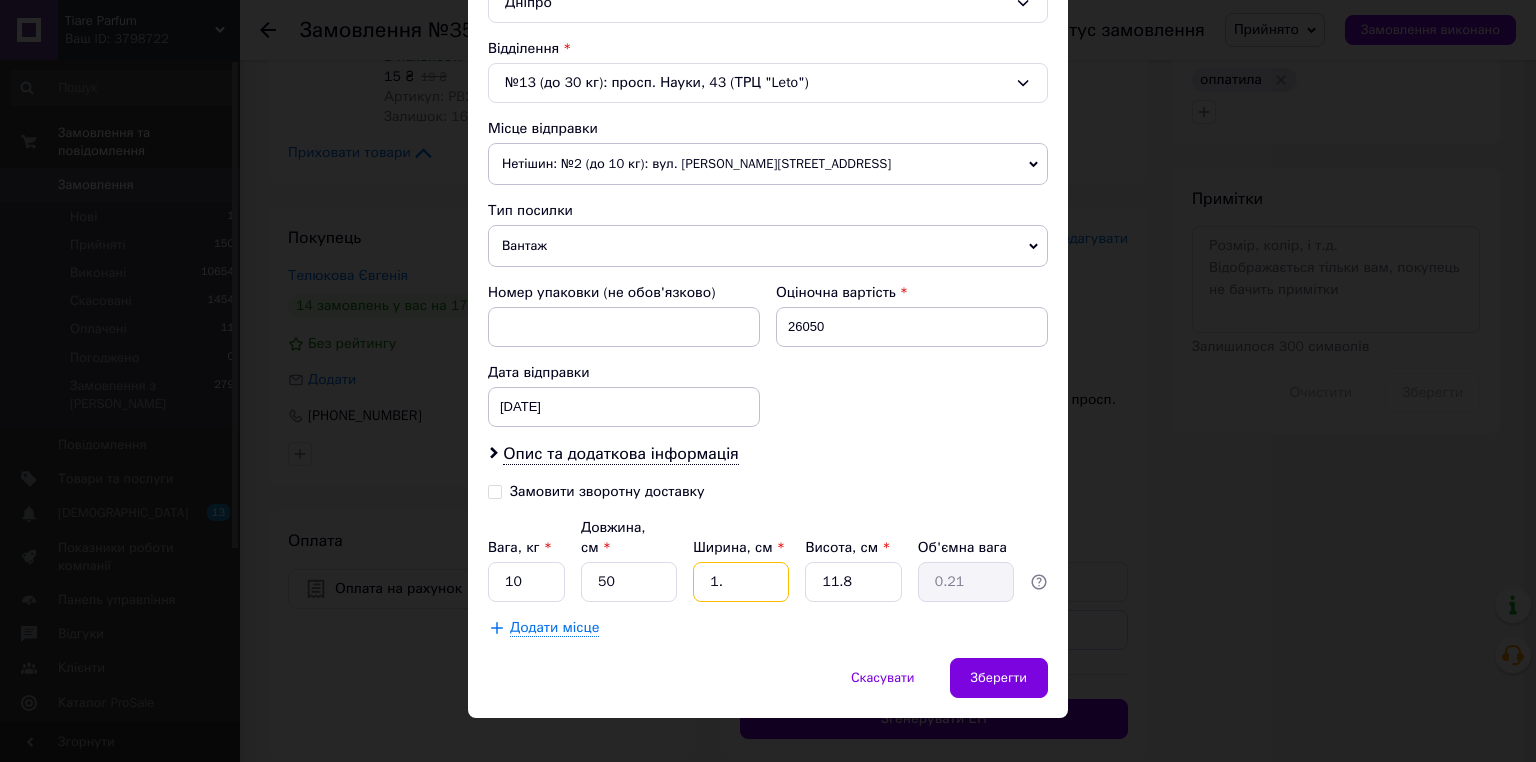 type on "0.15" 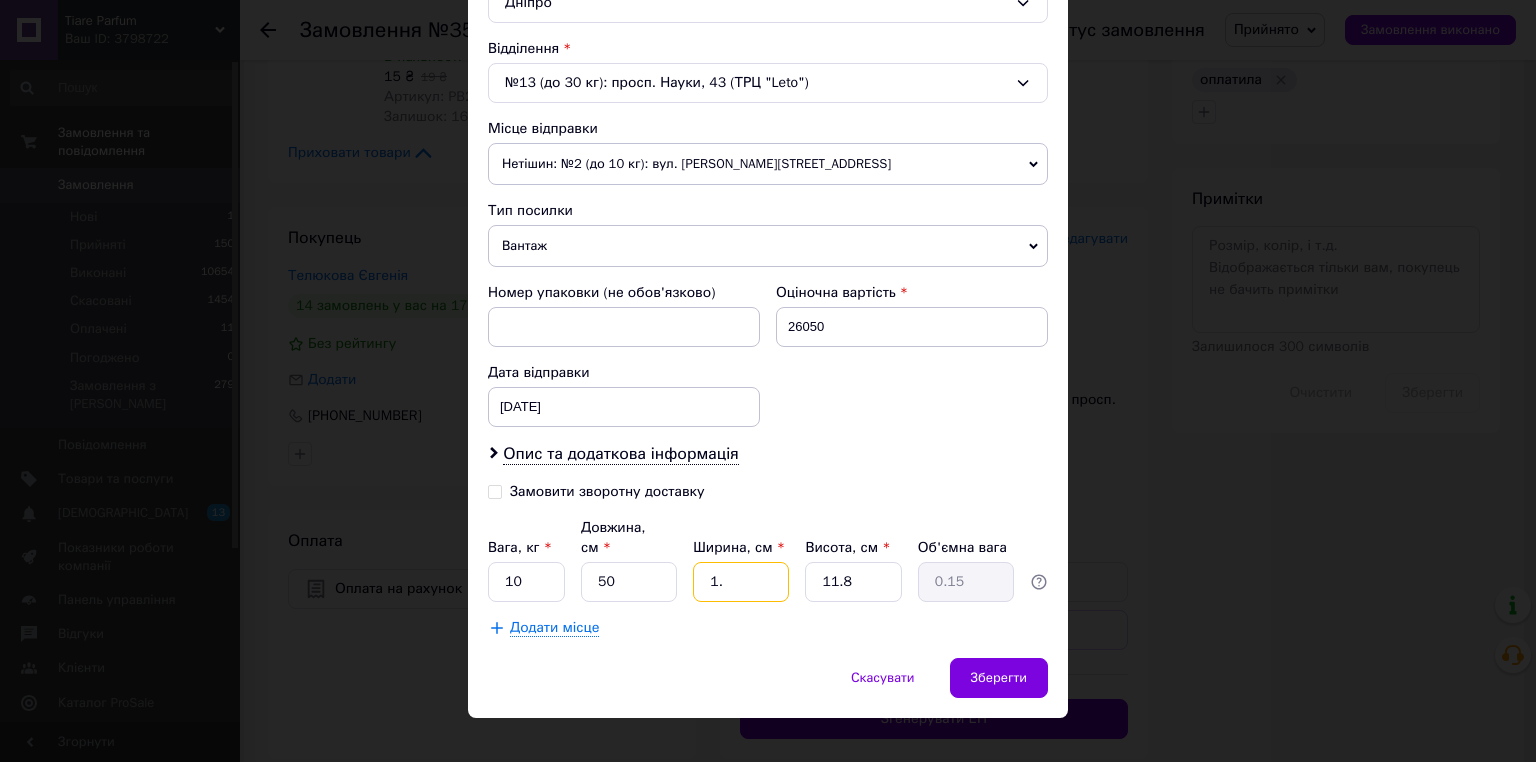 type on "1" 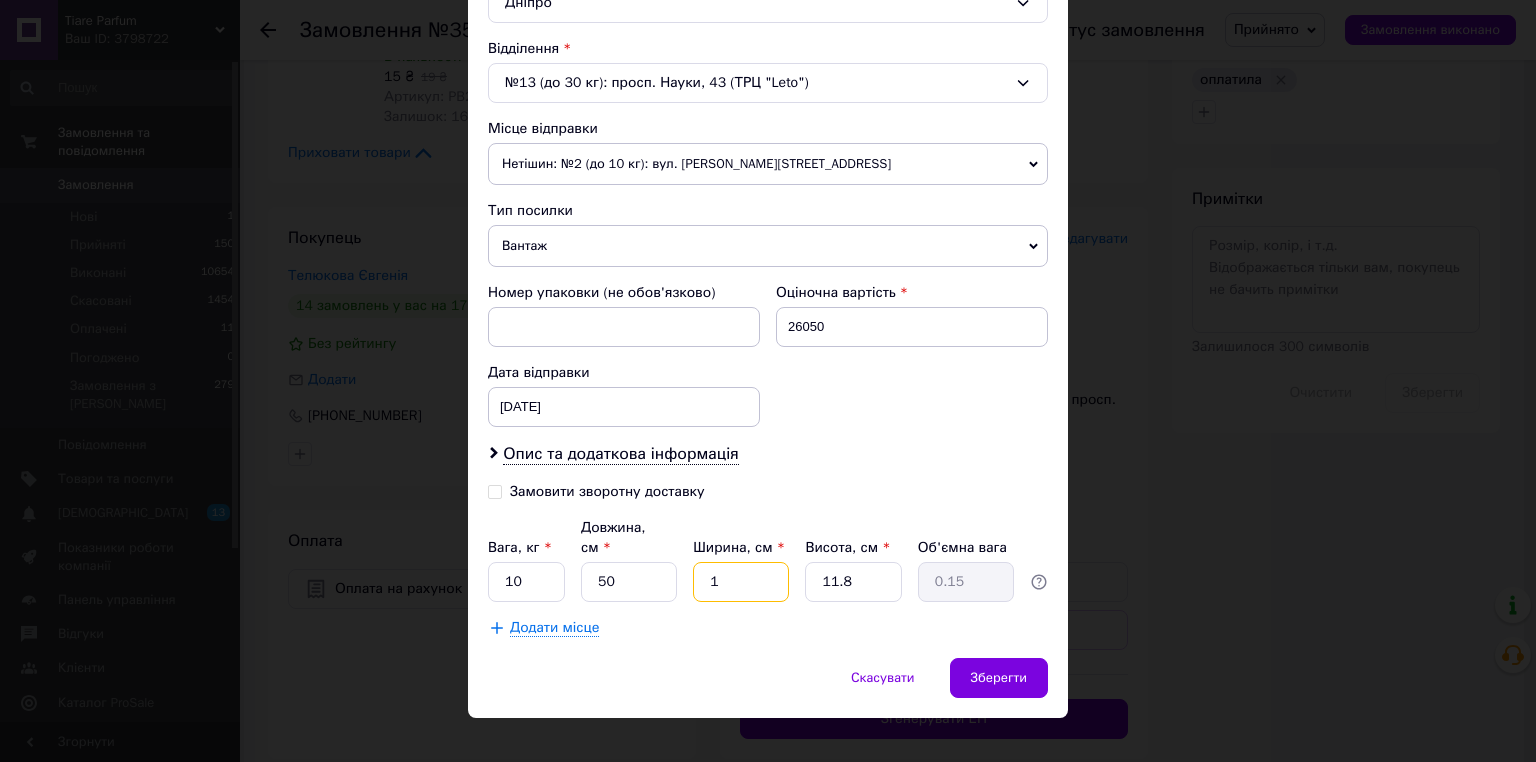 type 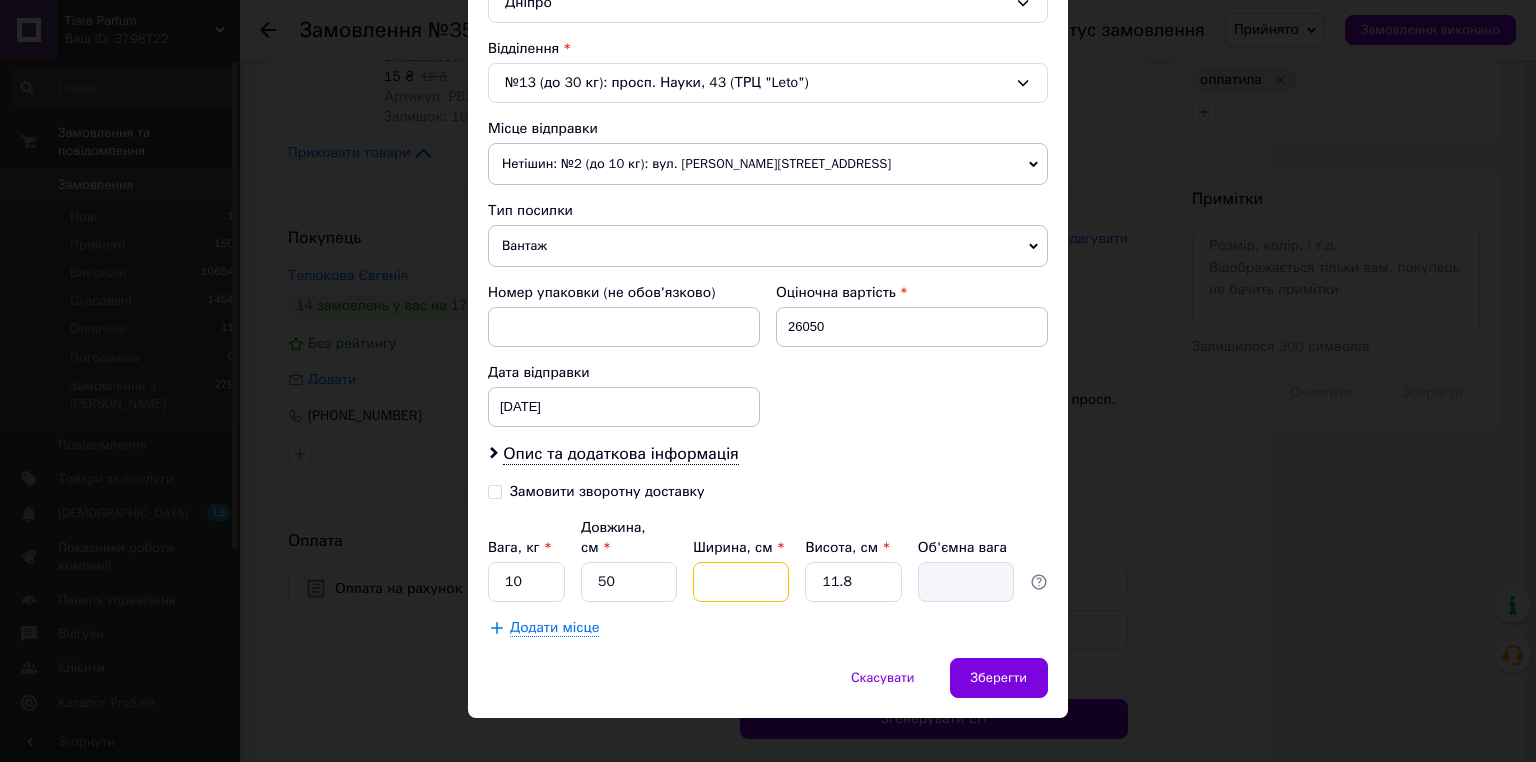 type on "4" 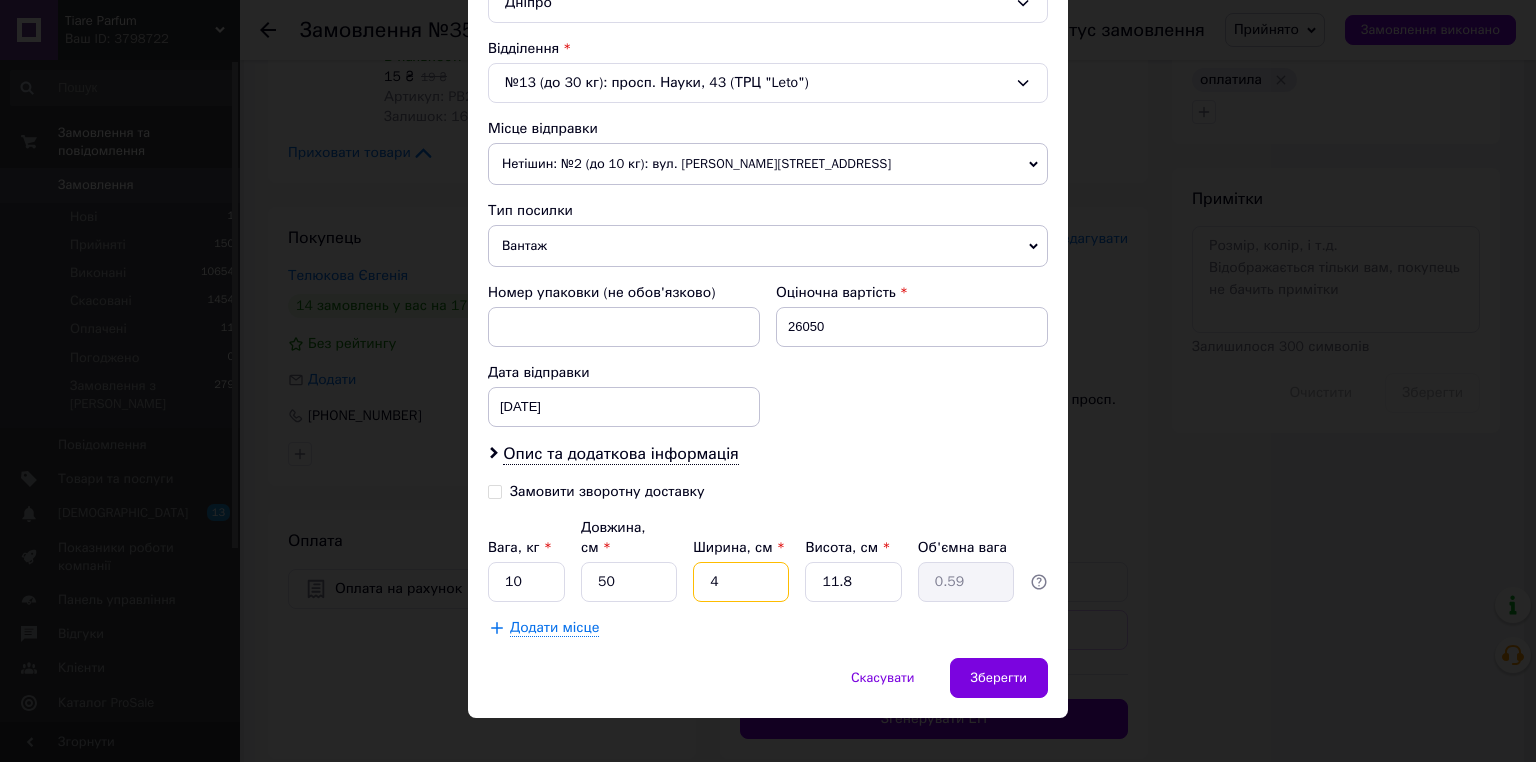 type on "40" 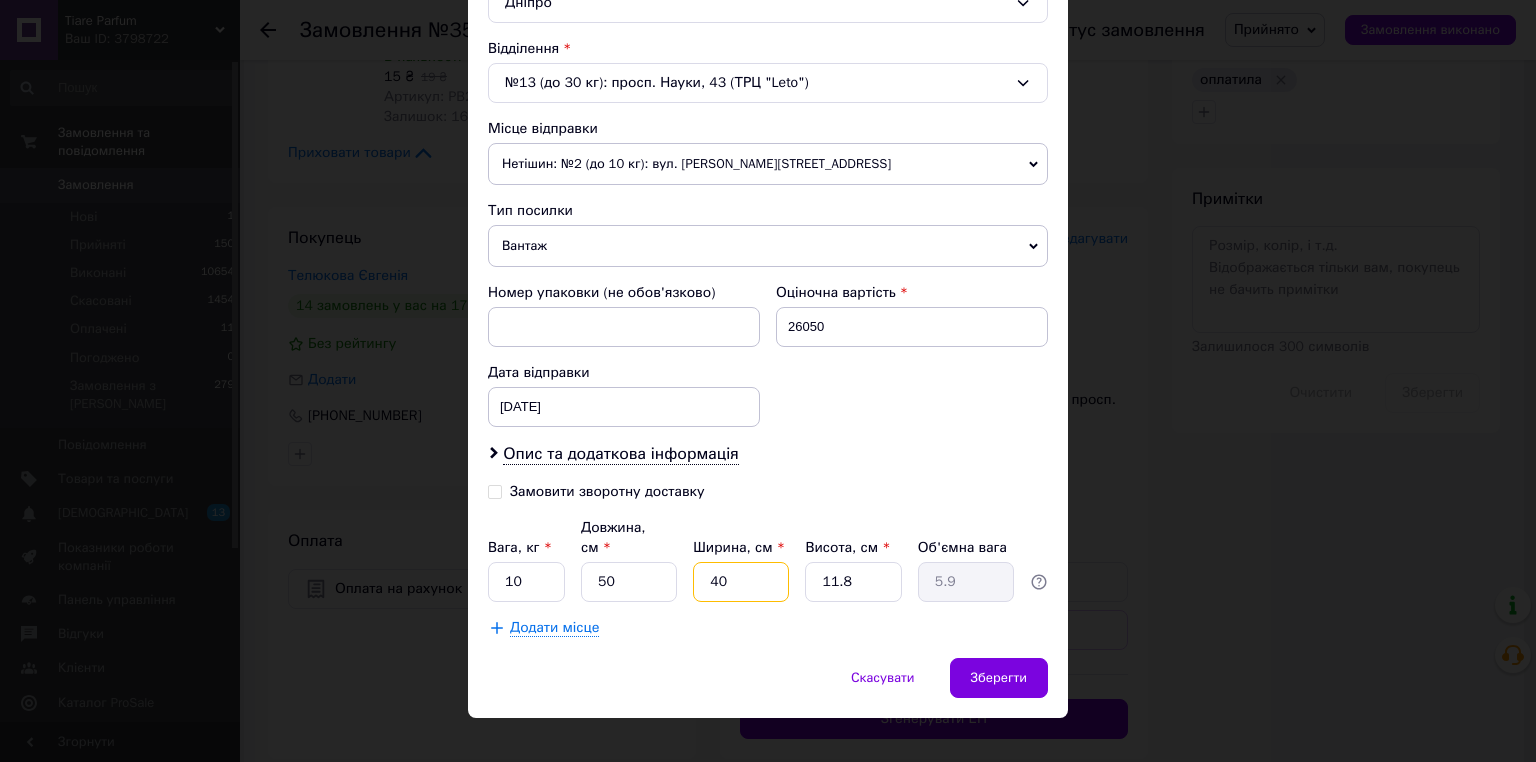 type on "40" 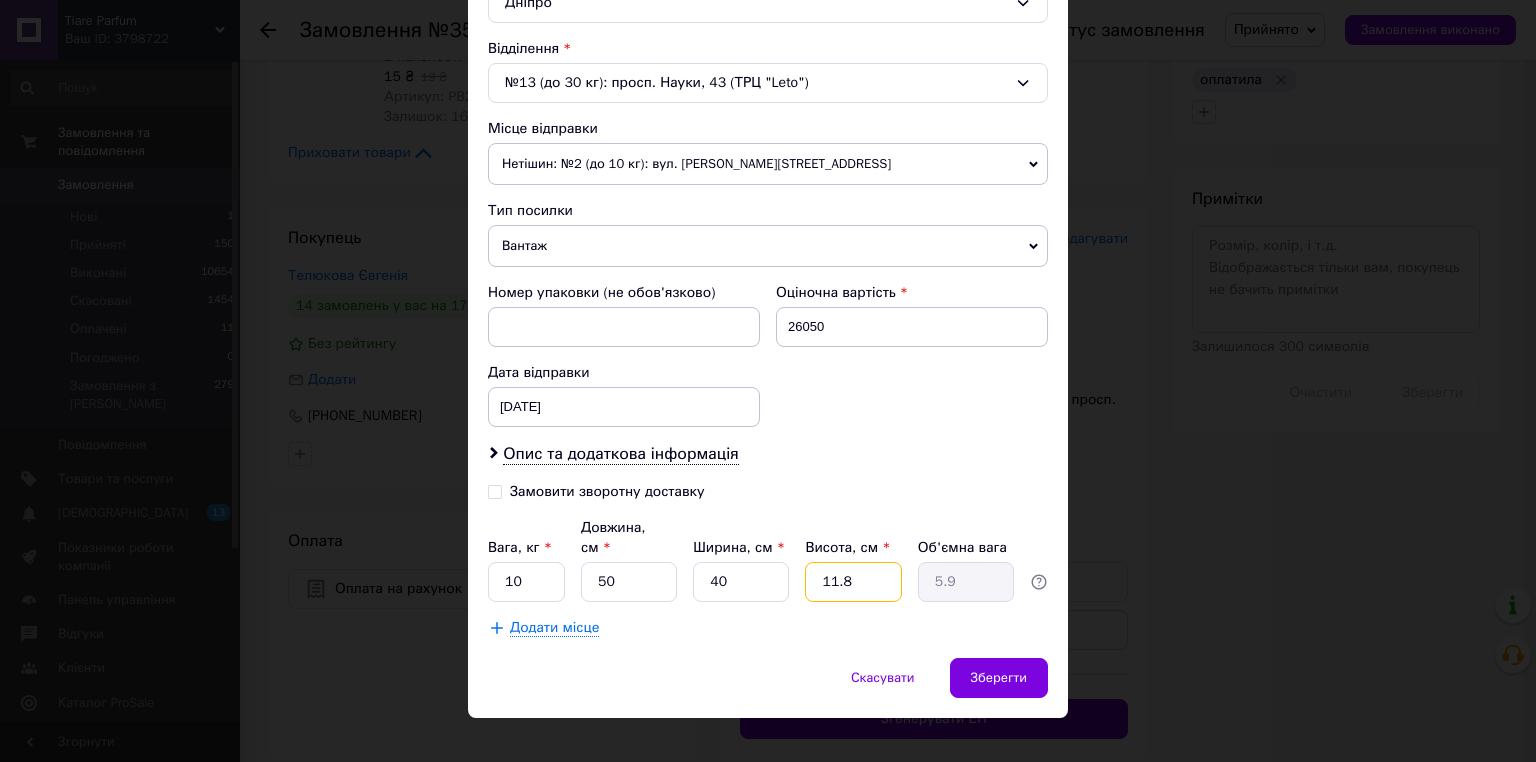 click on "11.8" at bounding box center [853, 582] 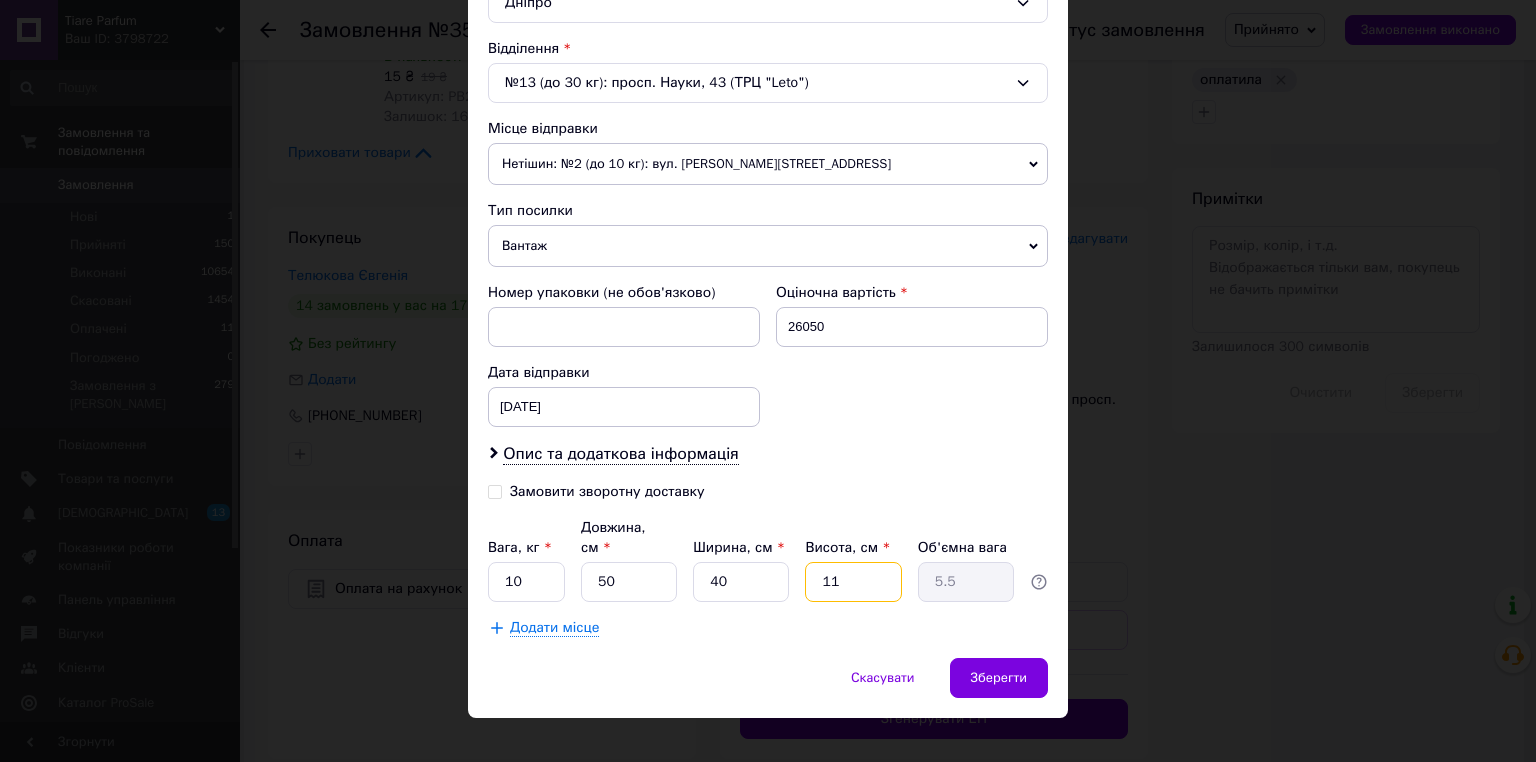 type on "1" 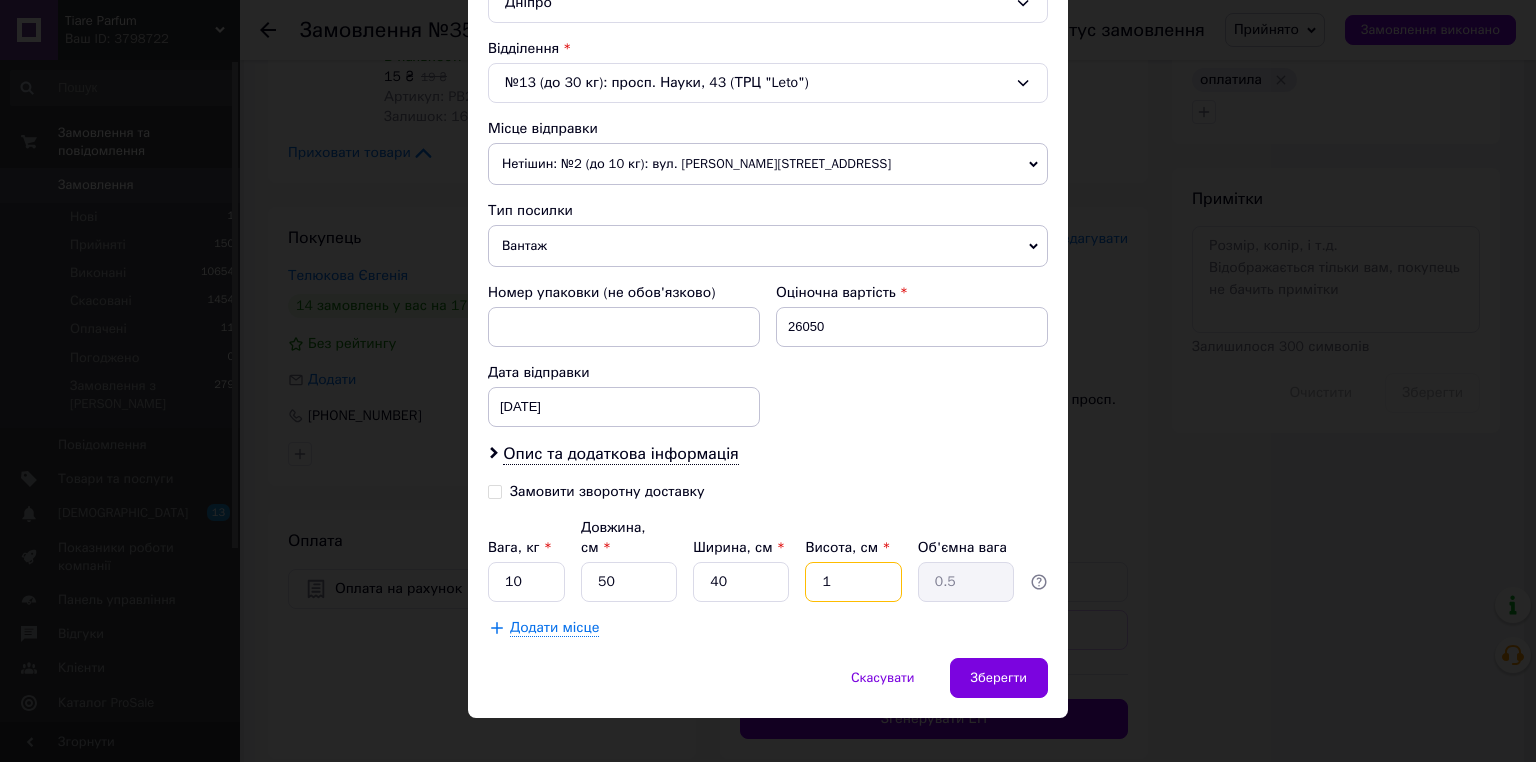 type on "13" 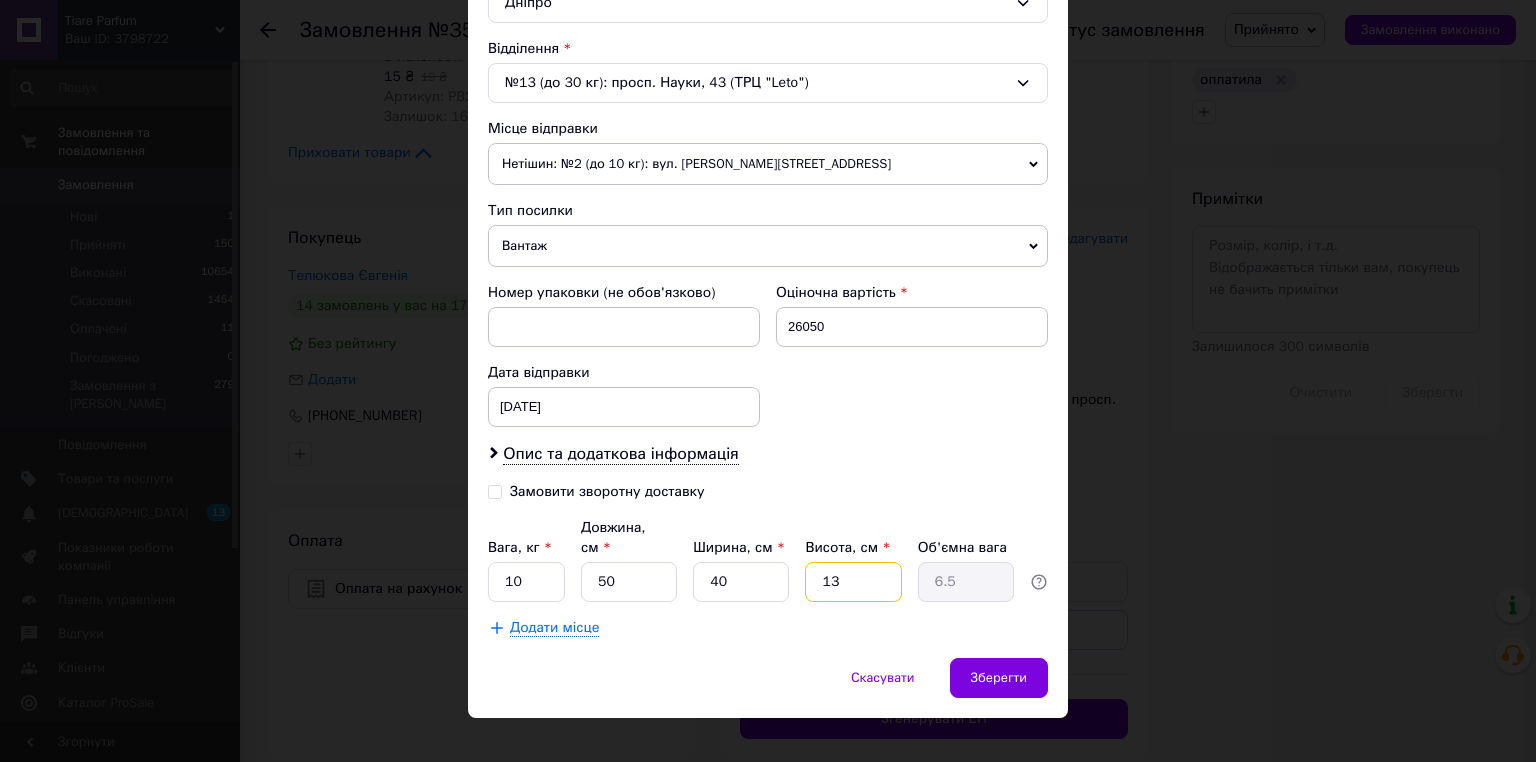 type on "130" 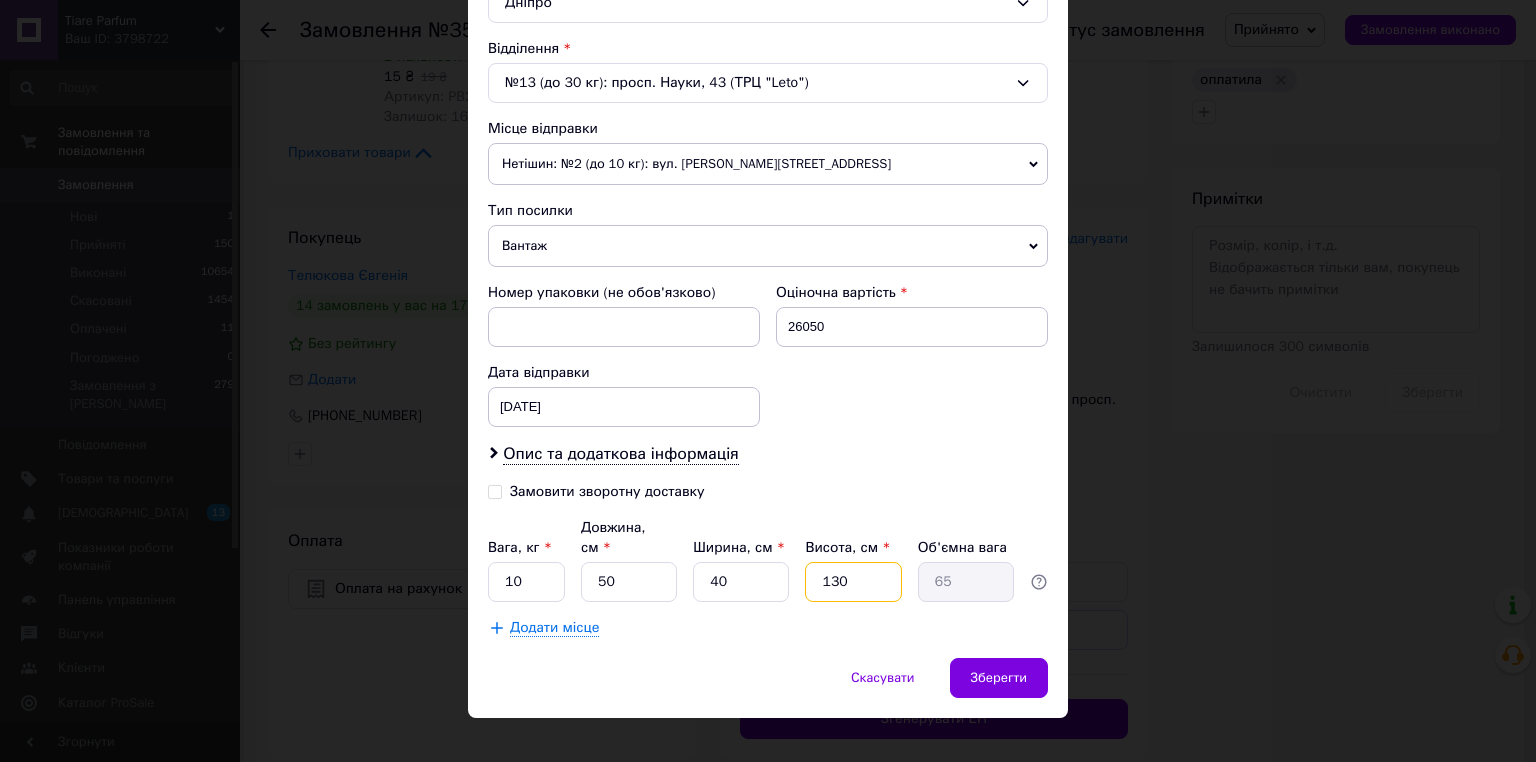 type on "13" 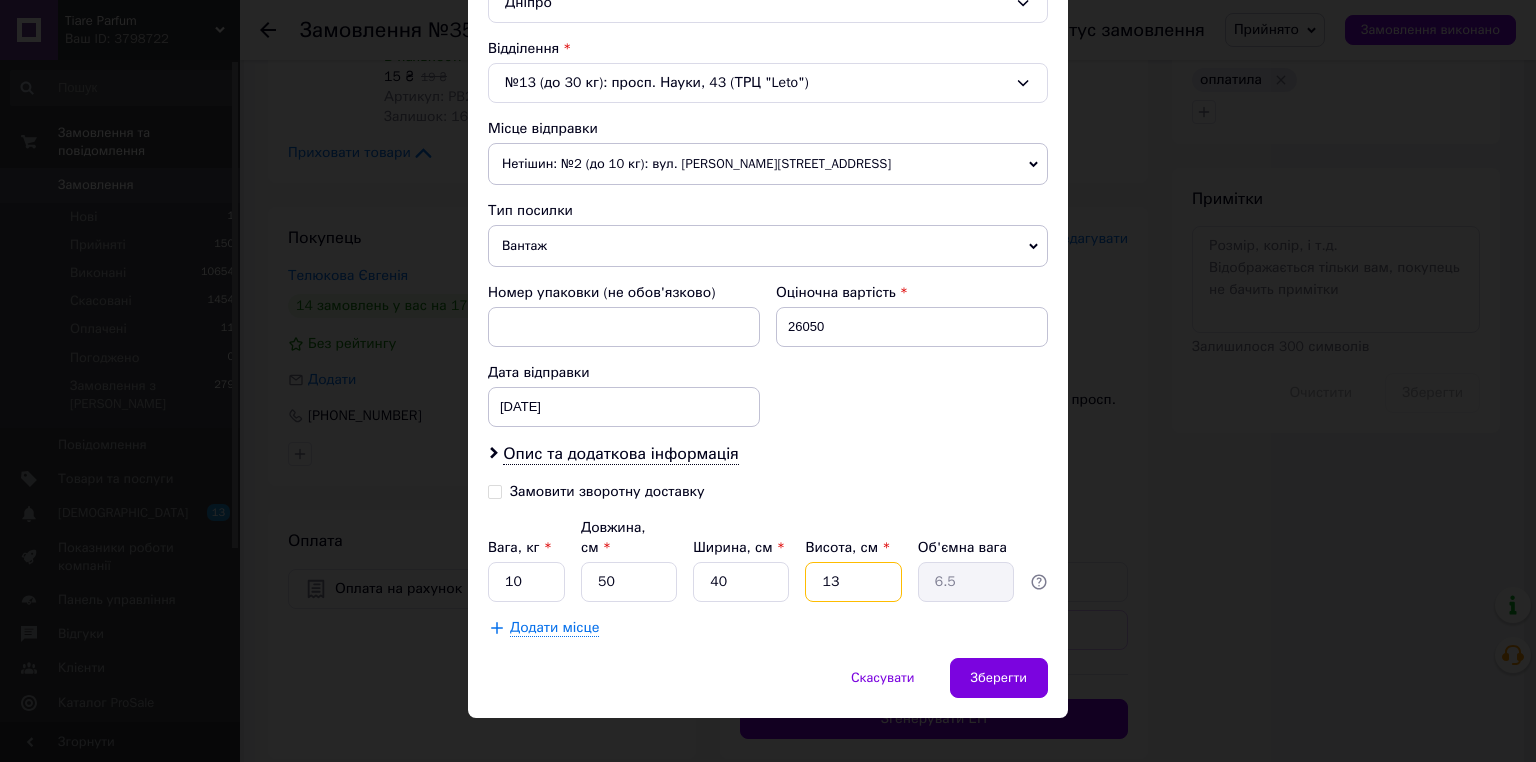 type on "1" 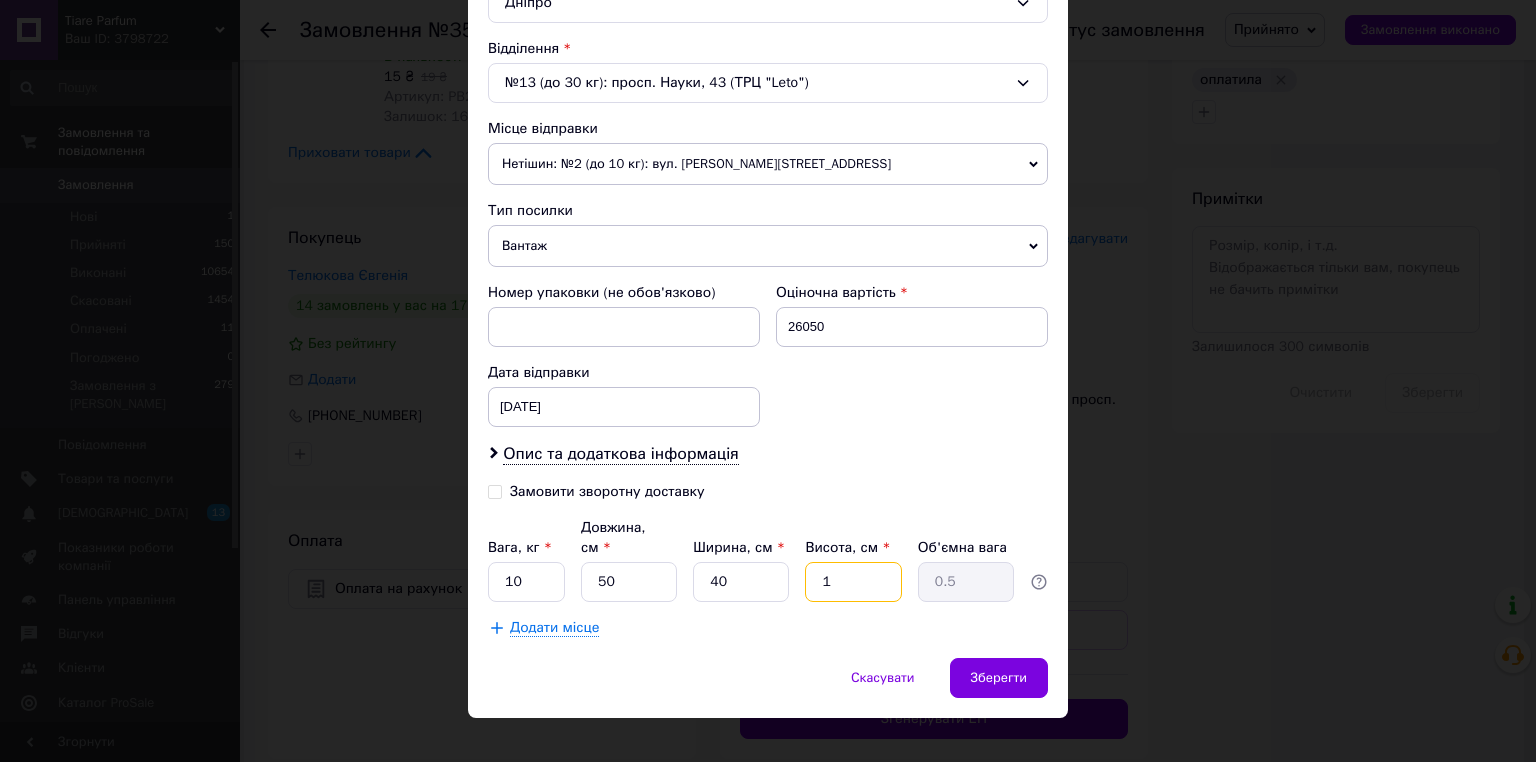 type 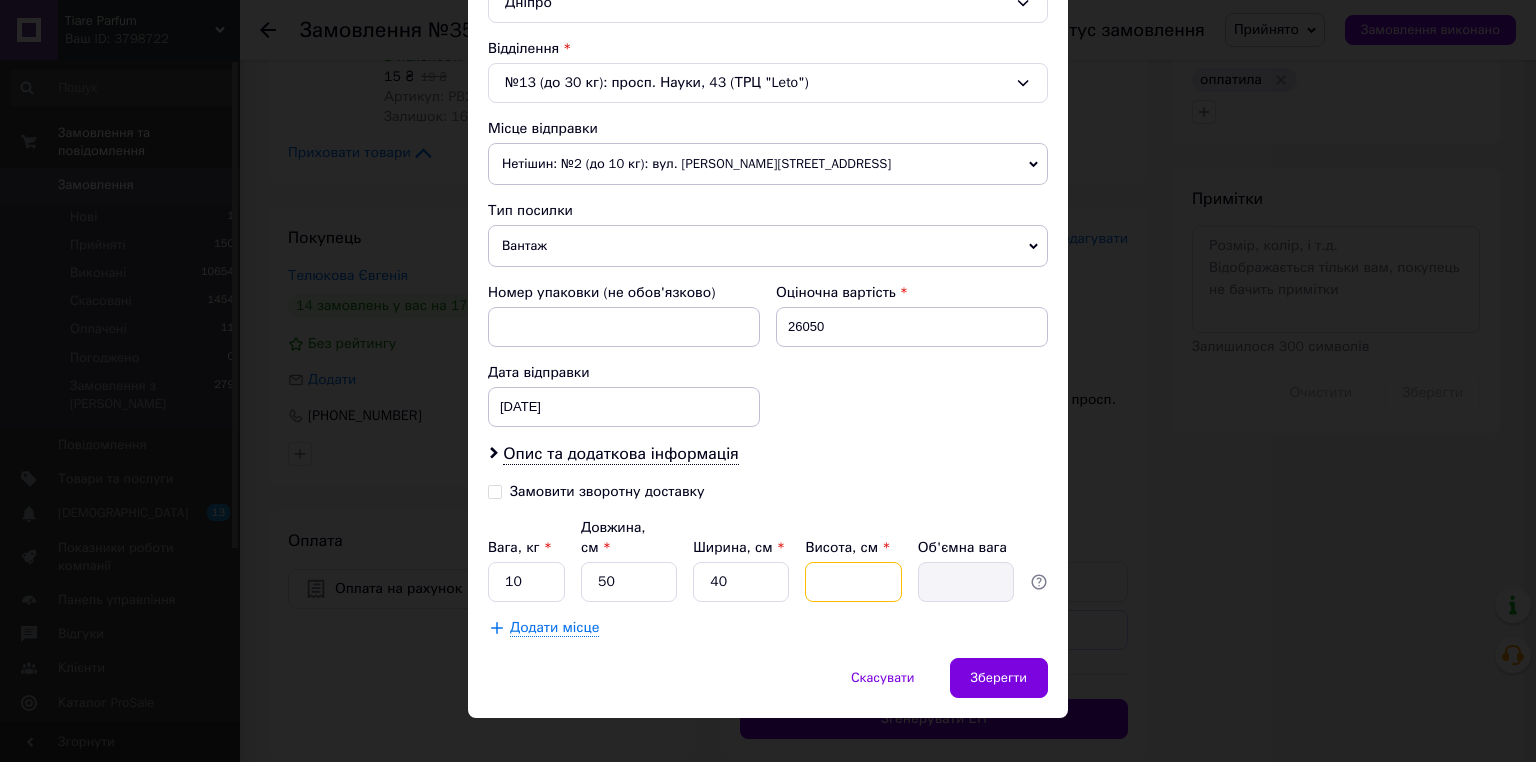type on "3" 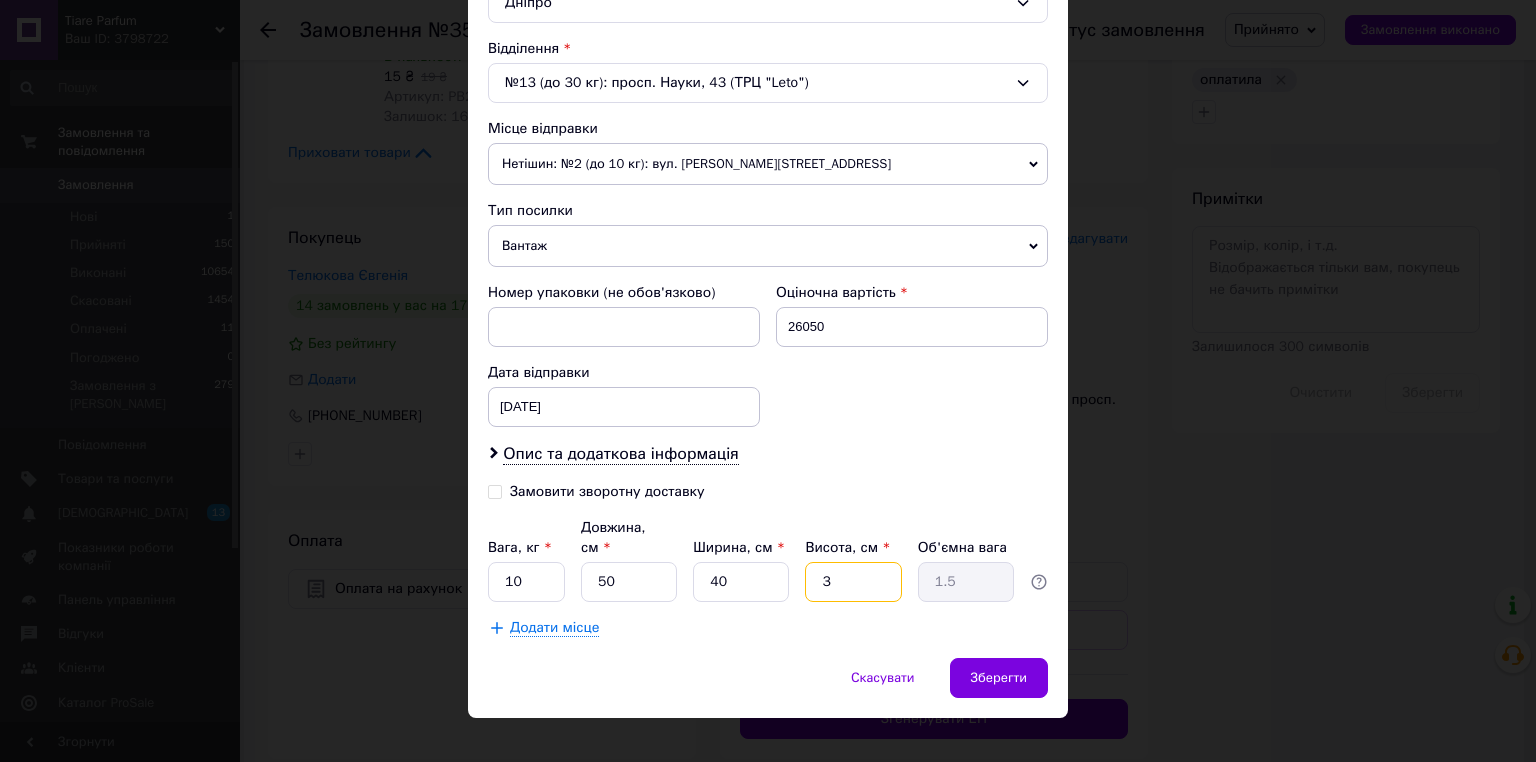 type on "30" 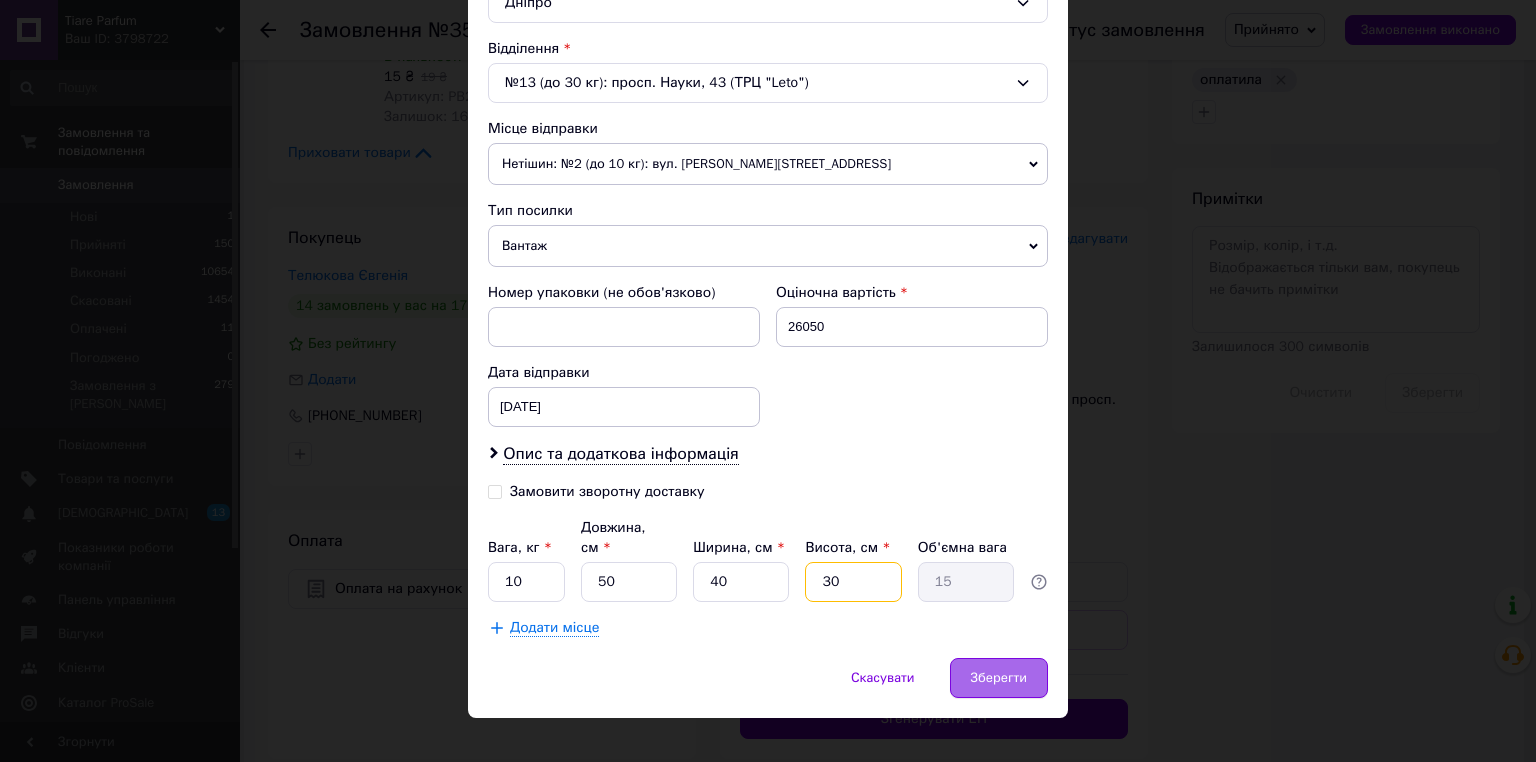 type on "30" 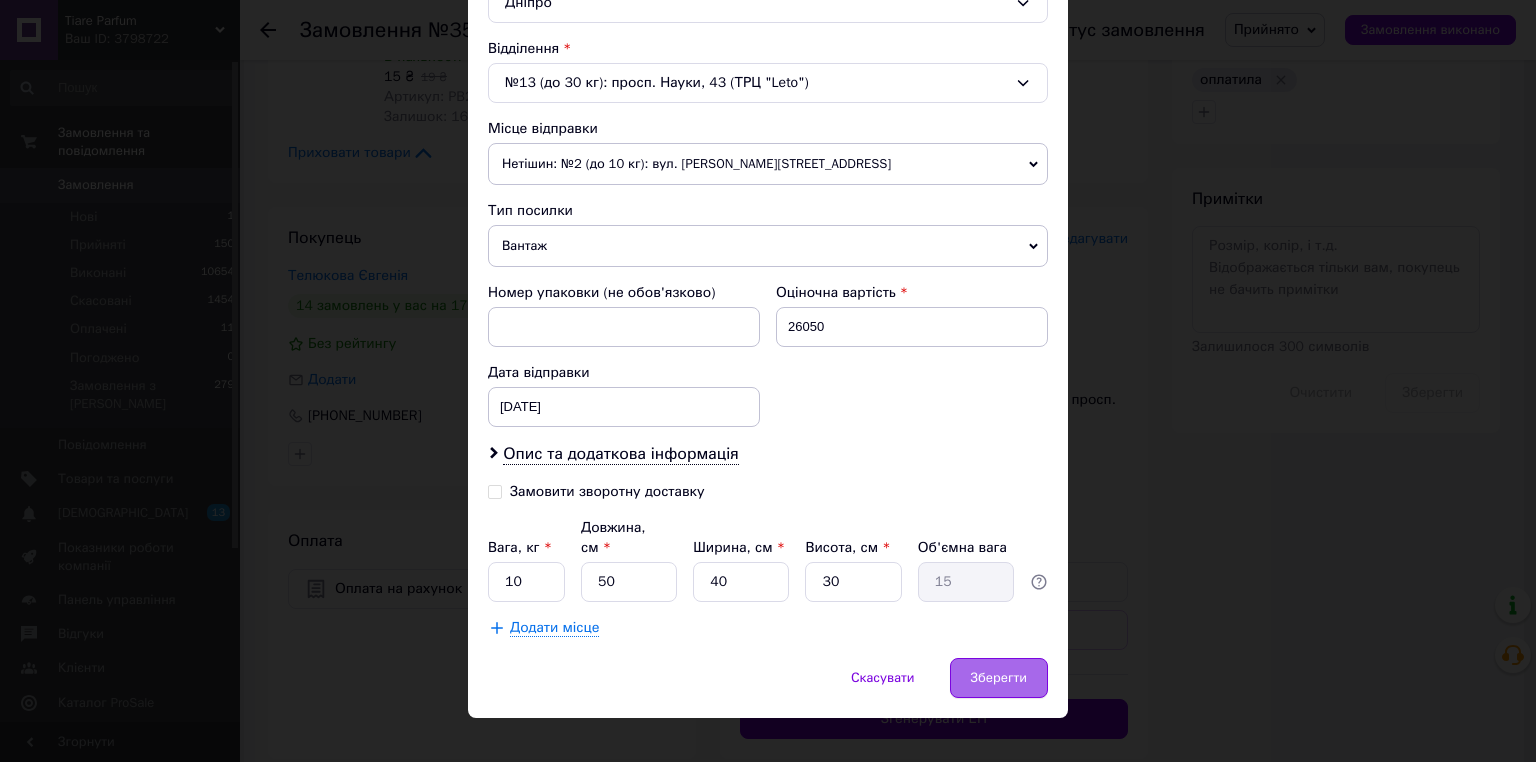 click on "Зберегти" at bounding box center [999, 678] 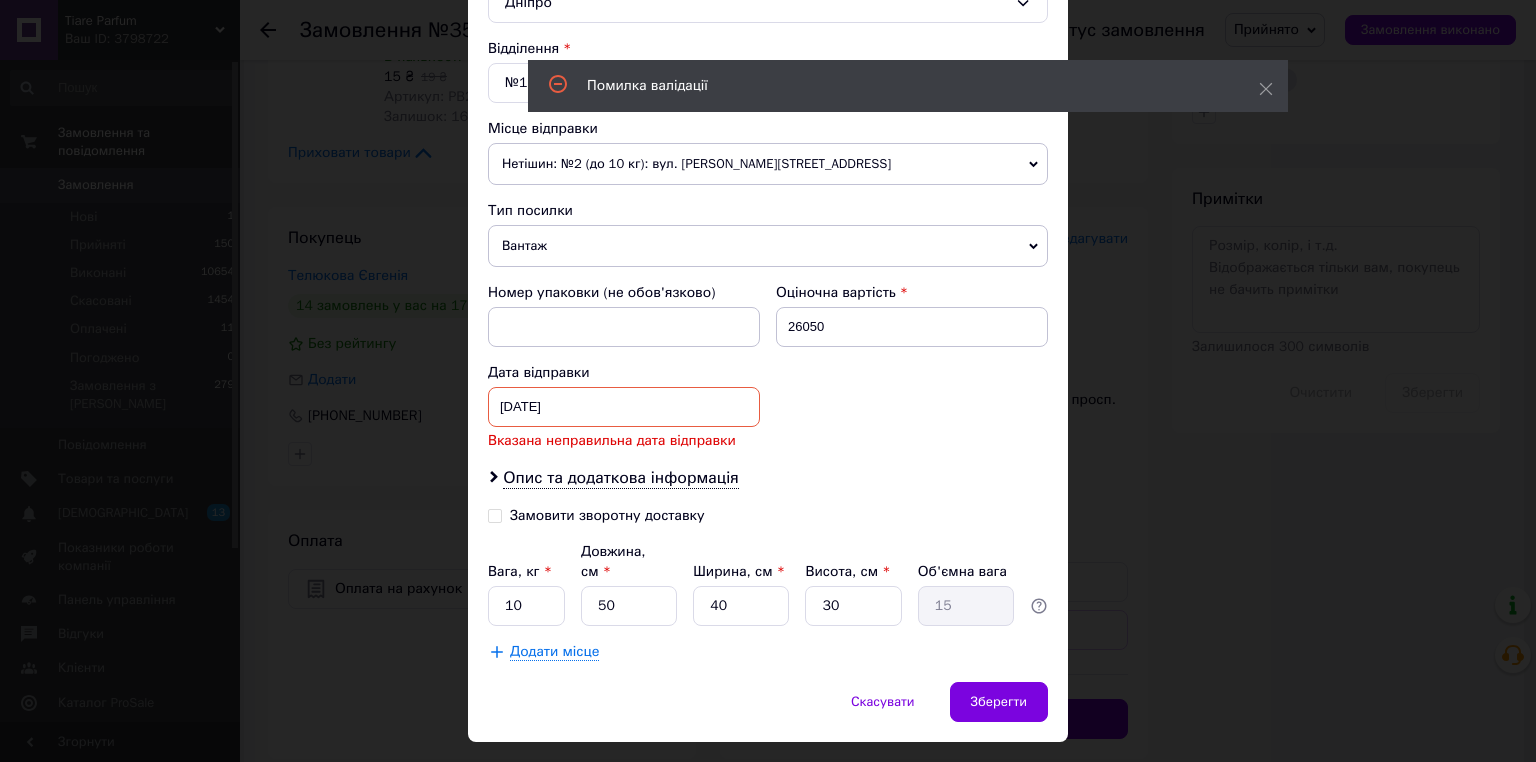 click on "11.06.2025 < 2025 > < Июнь > Пн Вт Ср Чт Пт Сб Вс 26 27 28 29 30 31 1 2 3 4 5 6 7 8 9 10 11 12 13 14 15 16 17 18 19 20 21 22 23 24 25 26 27 28 29 30 1 2 3 4 5 6" at bounding box center (624, 407) 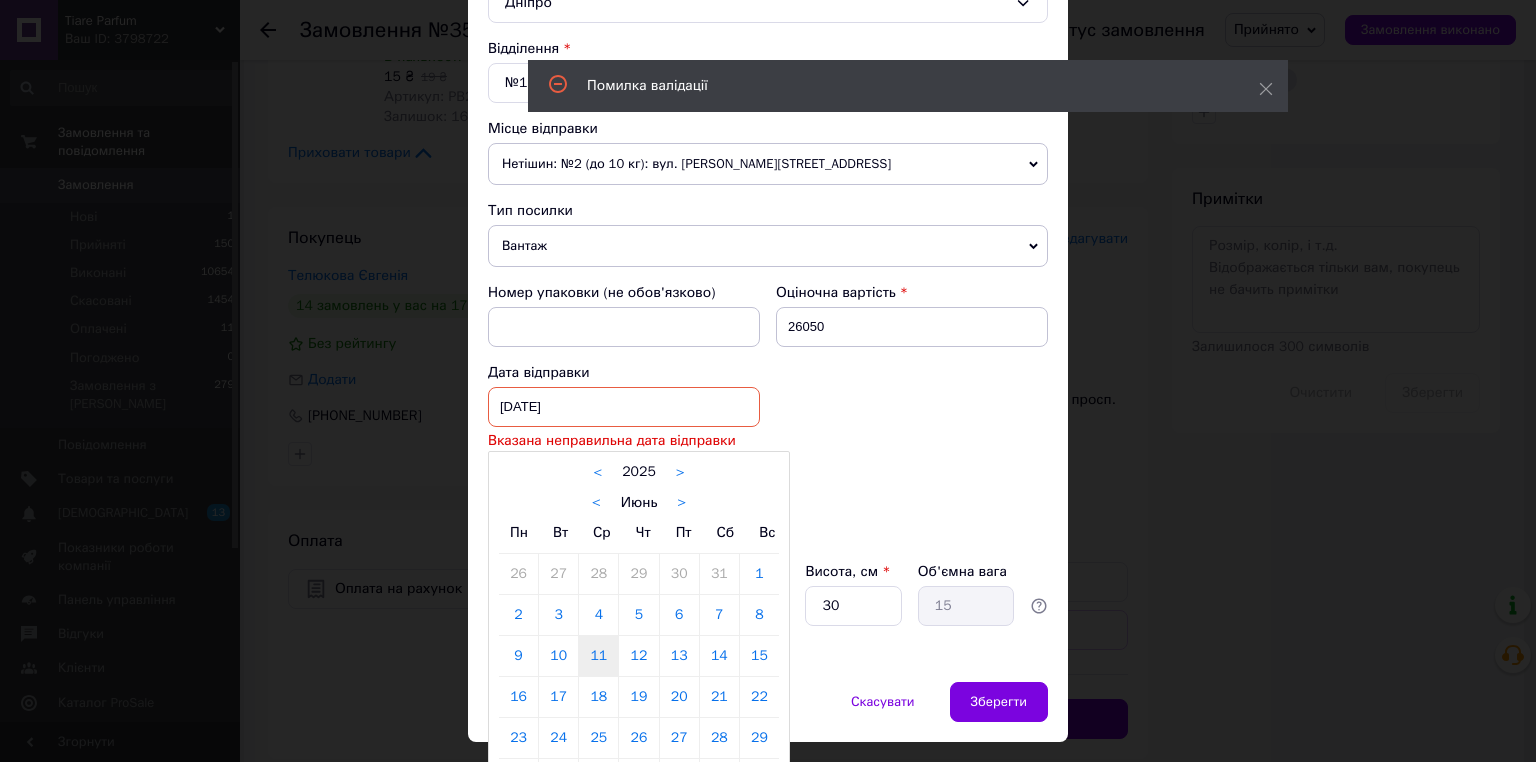 click on ">" at bounding box center [681, 503] 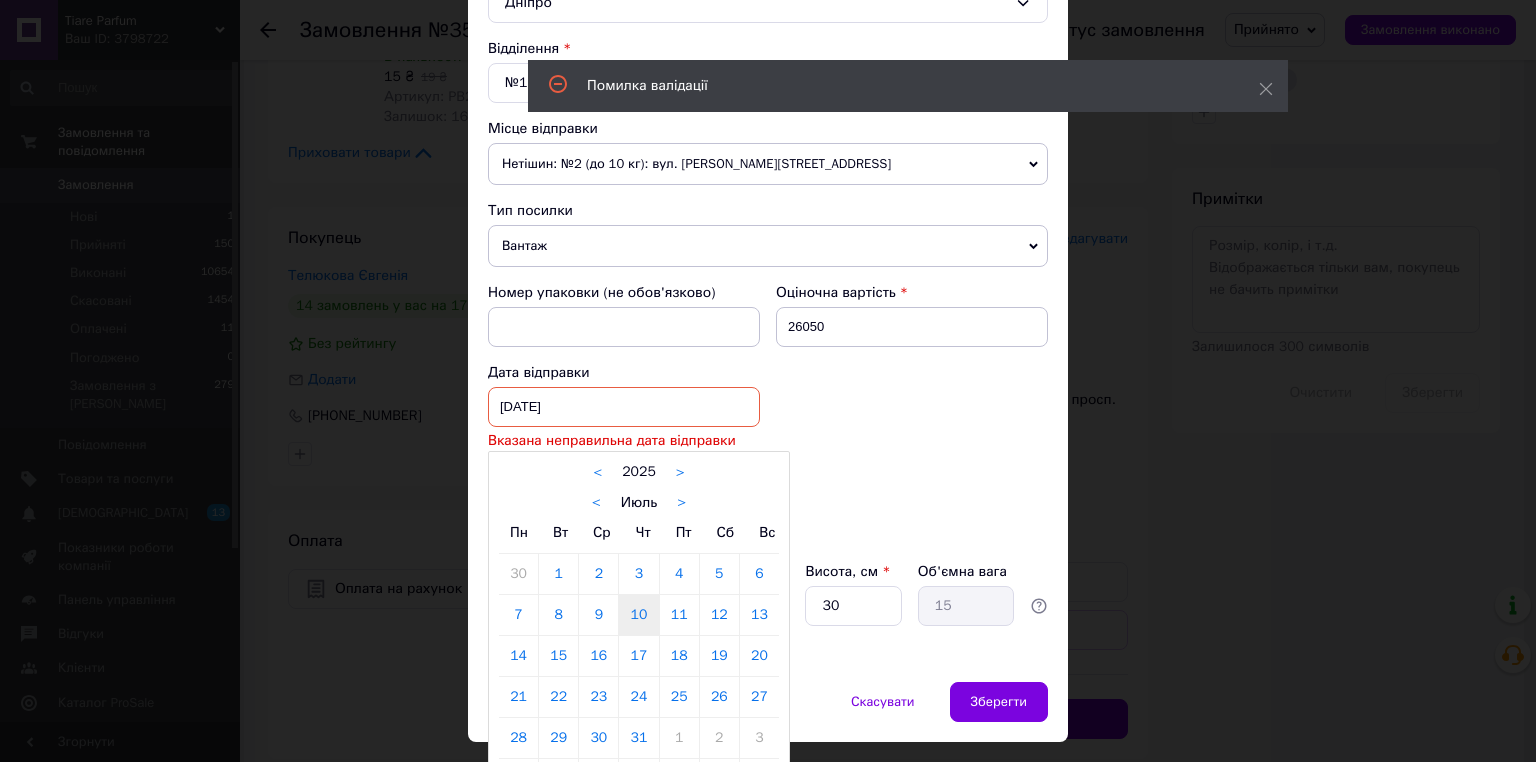 click on "10" at bounding box center (638, 615) 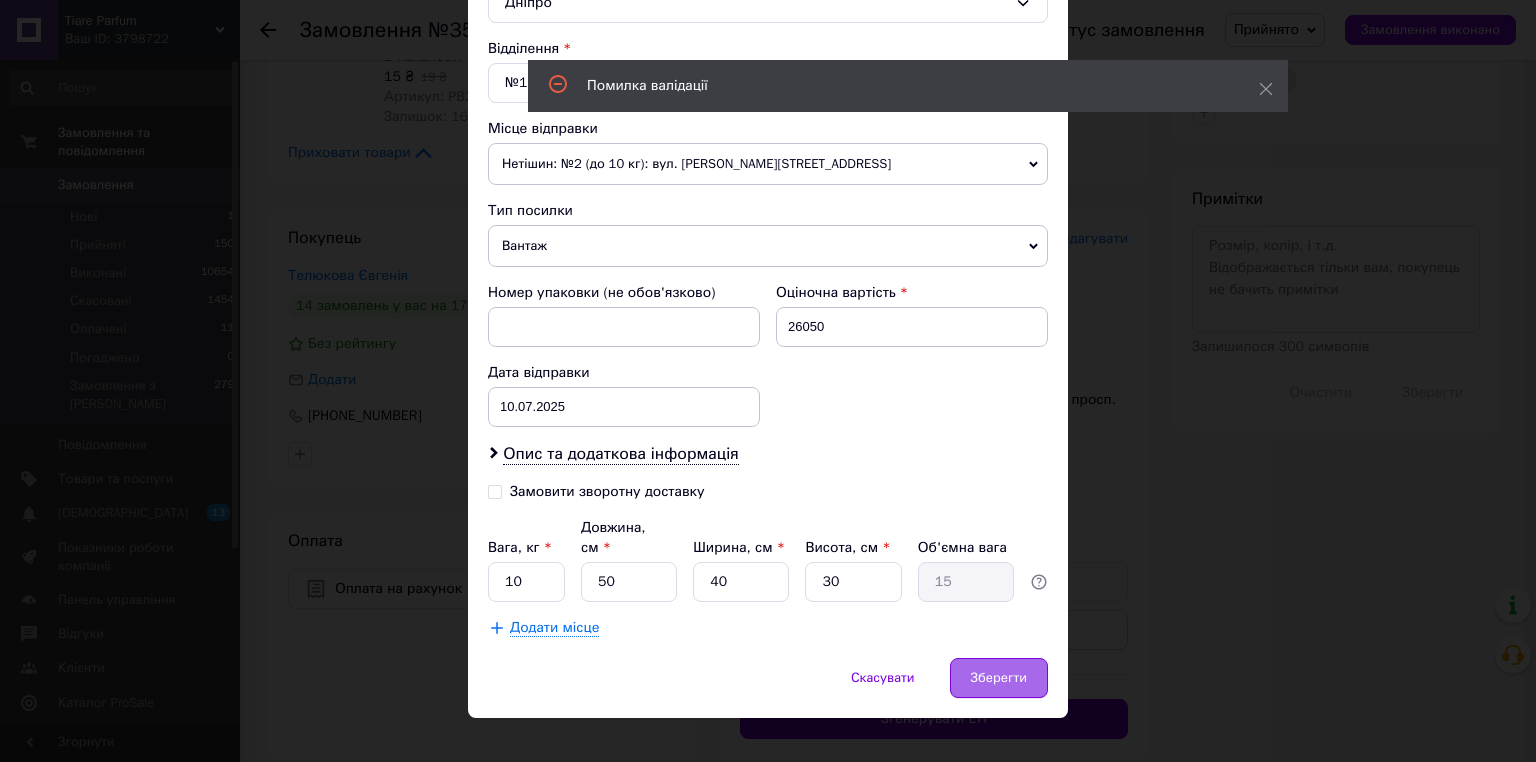 click on "Зберегти" at bounding box center [999, 678] 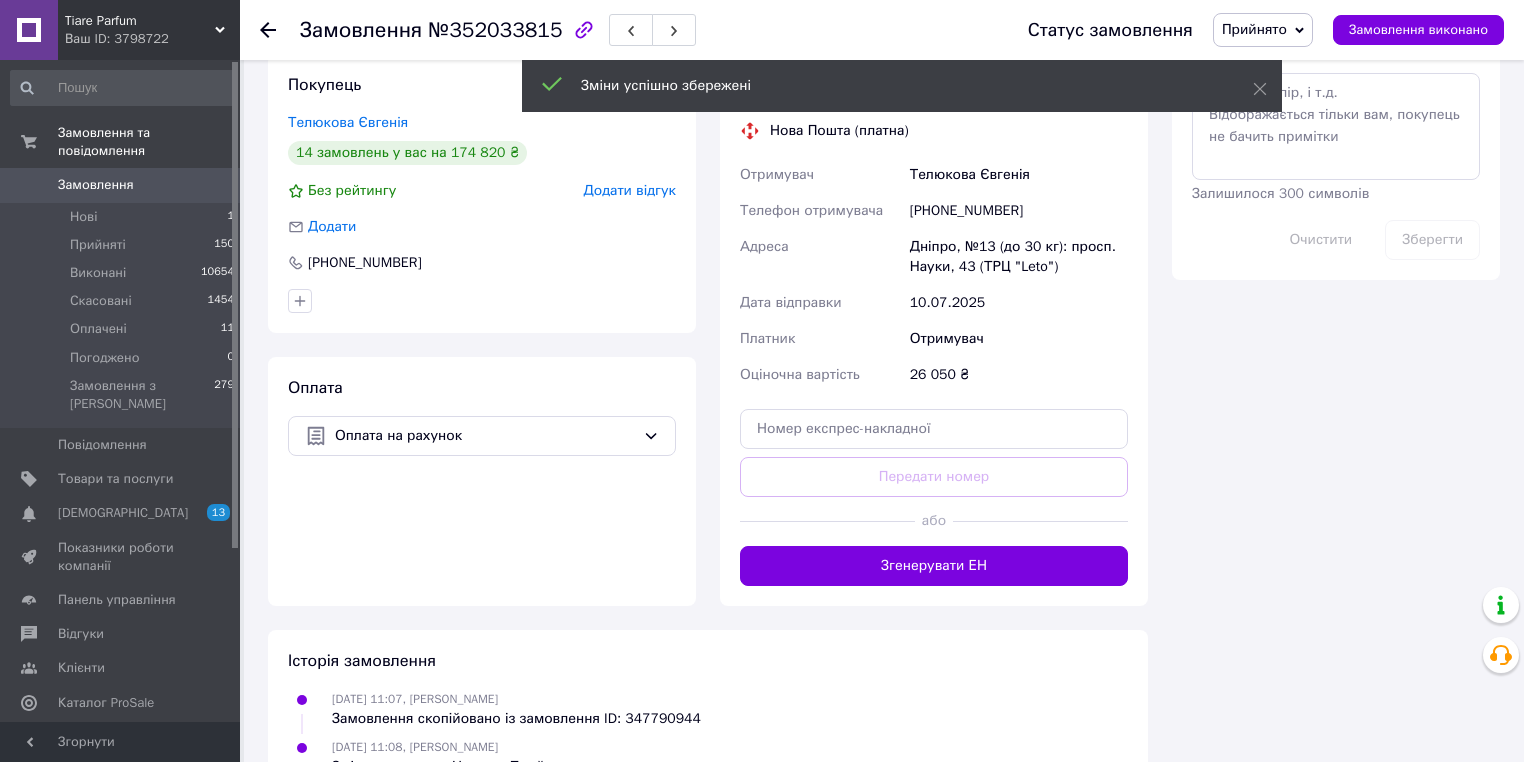 scroll, scrollTop: 1080, scrollLeft: 0, axis: vertical 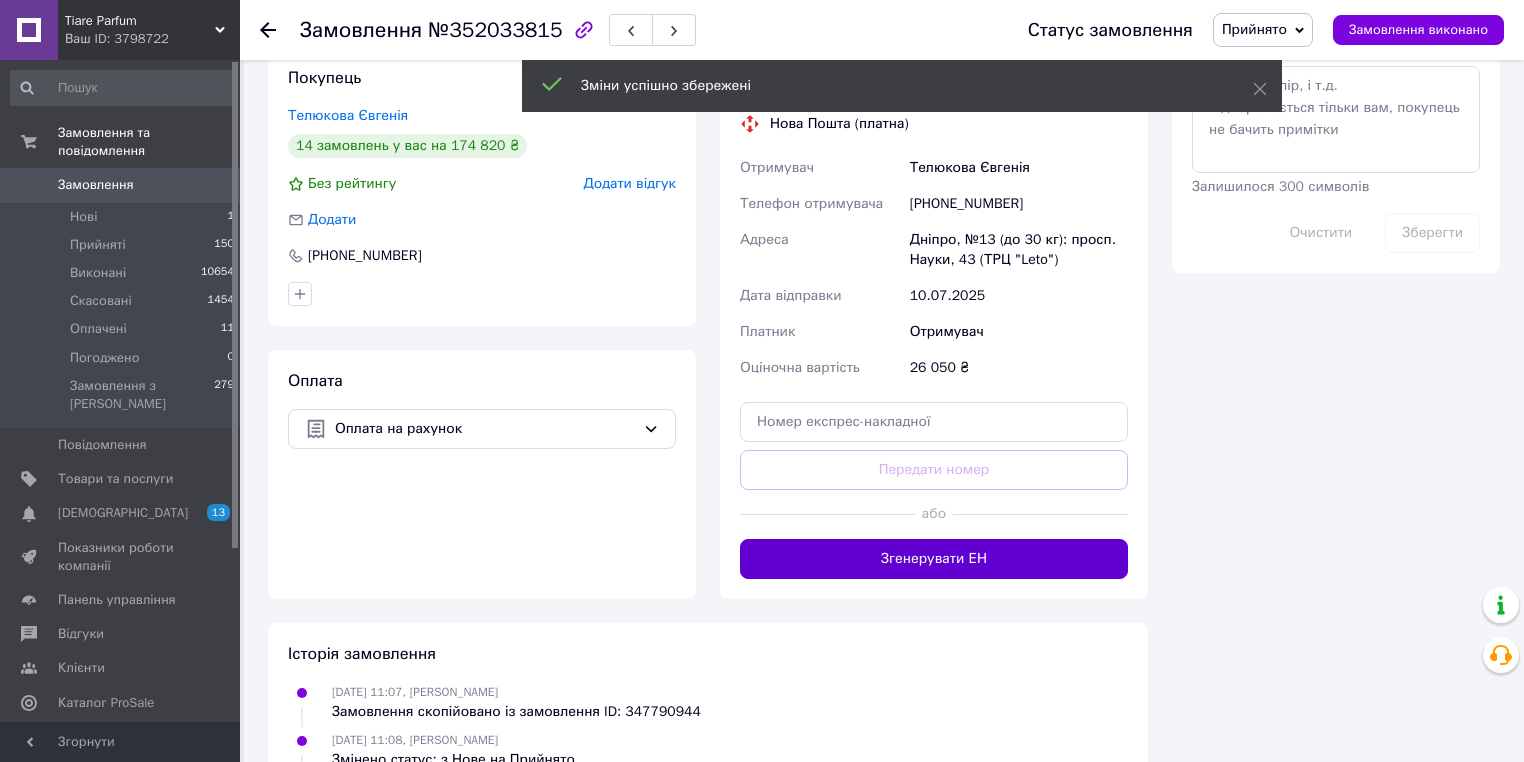 click on "Згенерувати ЕН" at bounding box center (934, 559) 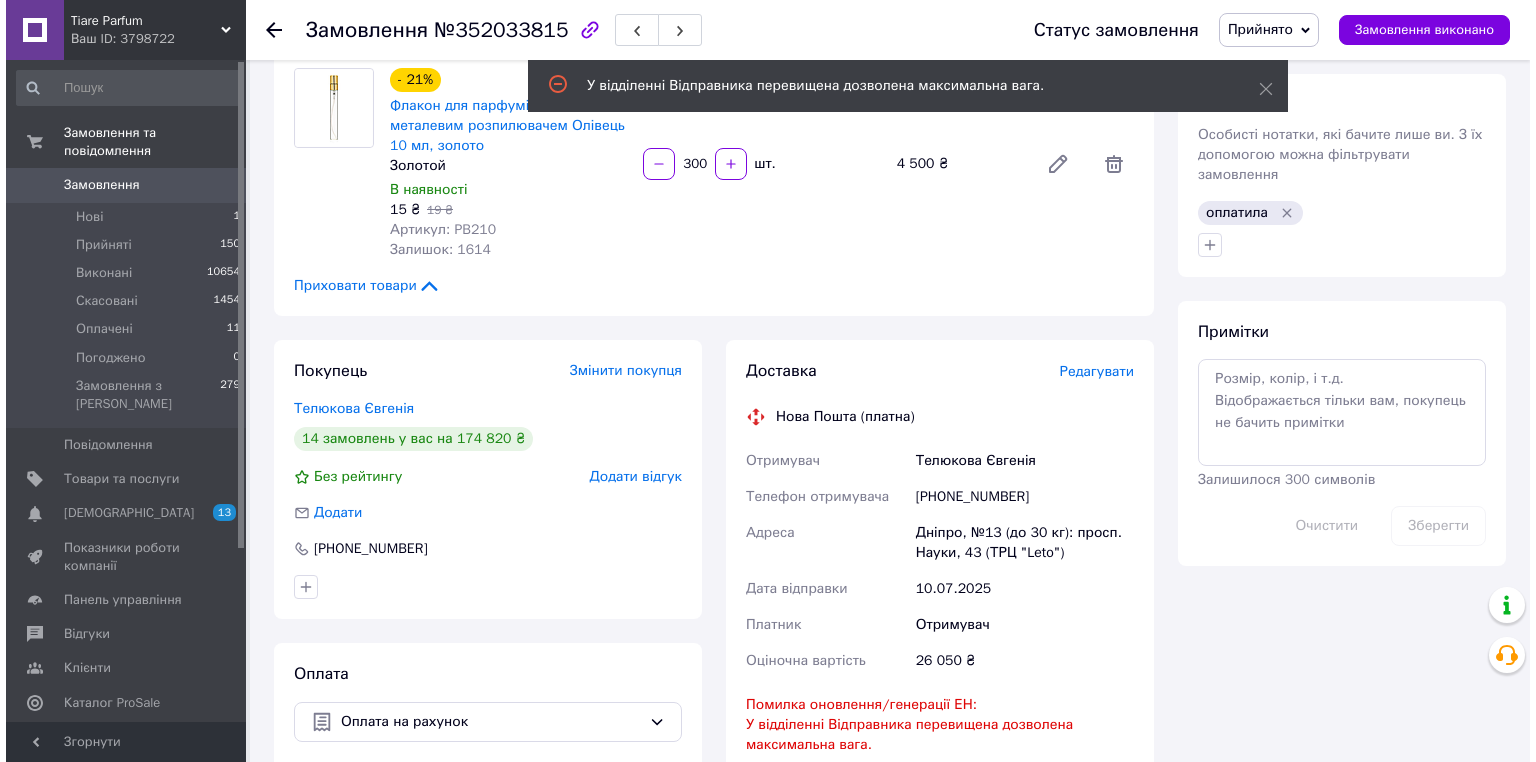 scroll, scrollTop: 760, scrollLeft: 0, axis: vertical 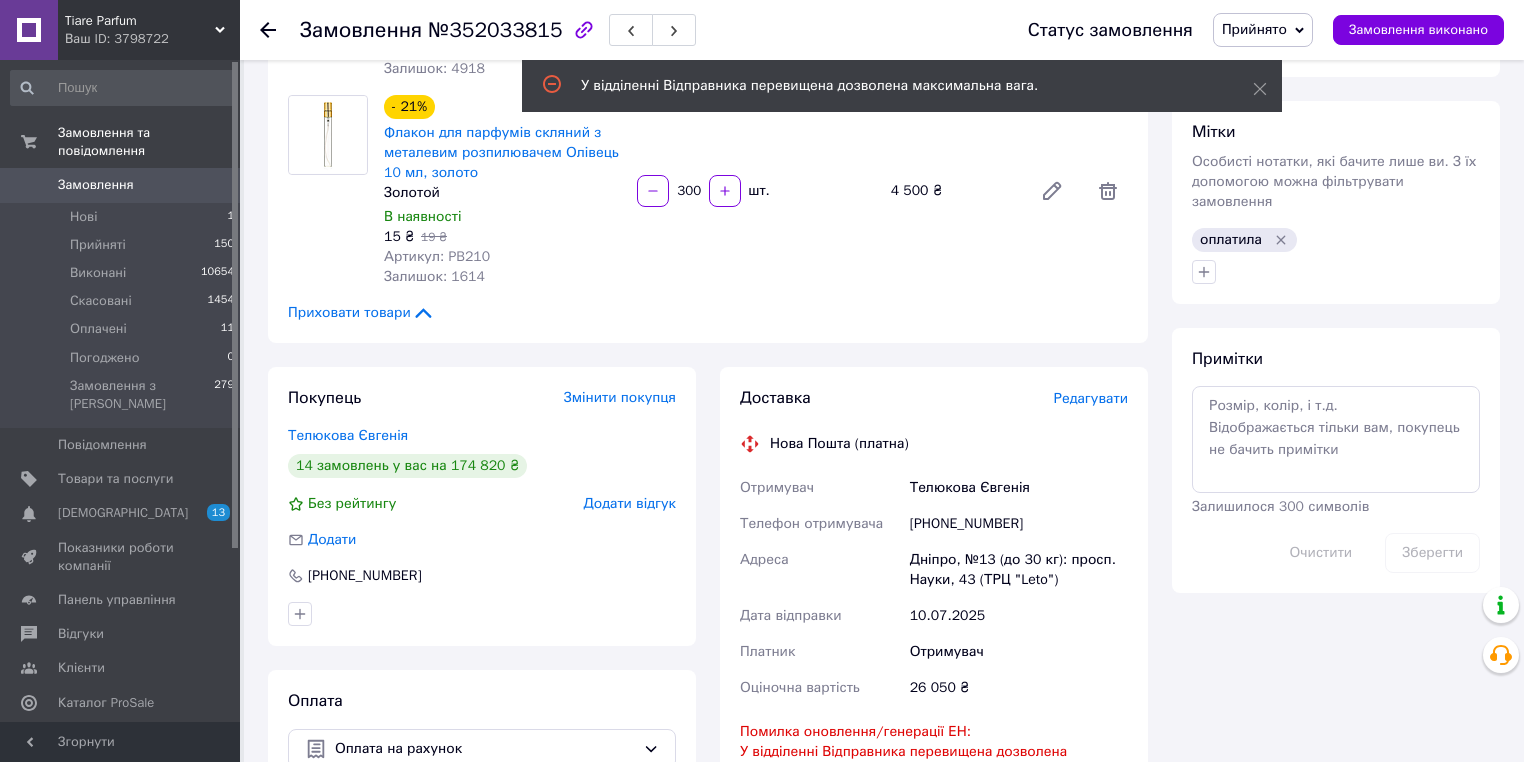 click on "Редагувати" at bounding box center (1091, 398) 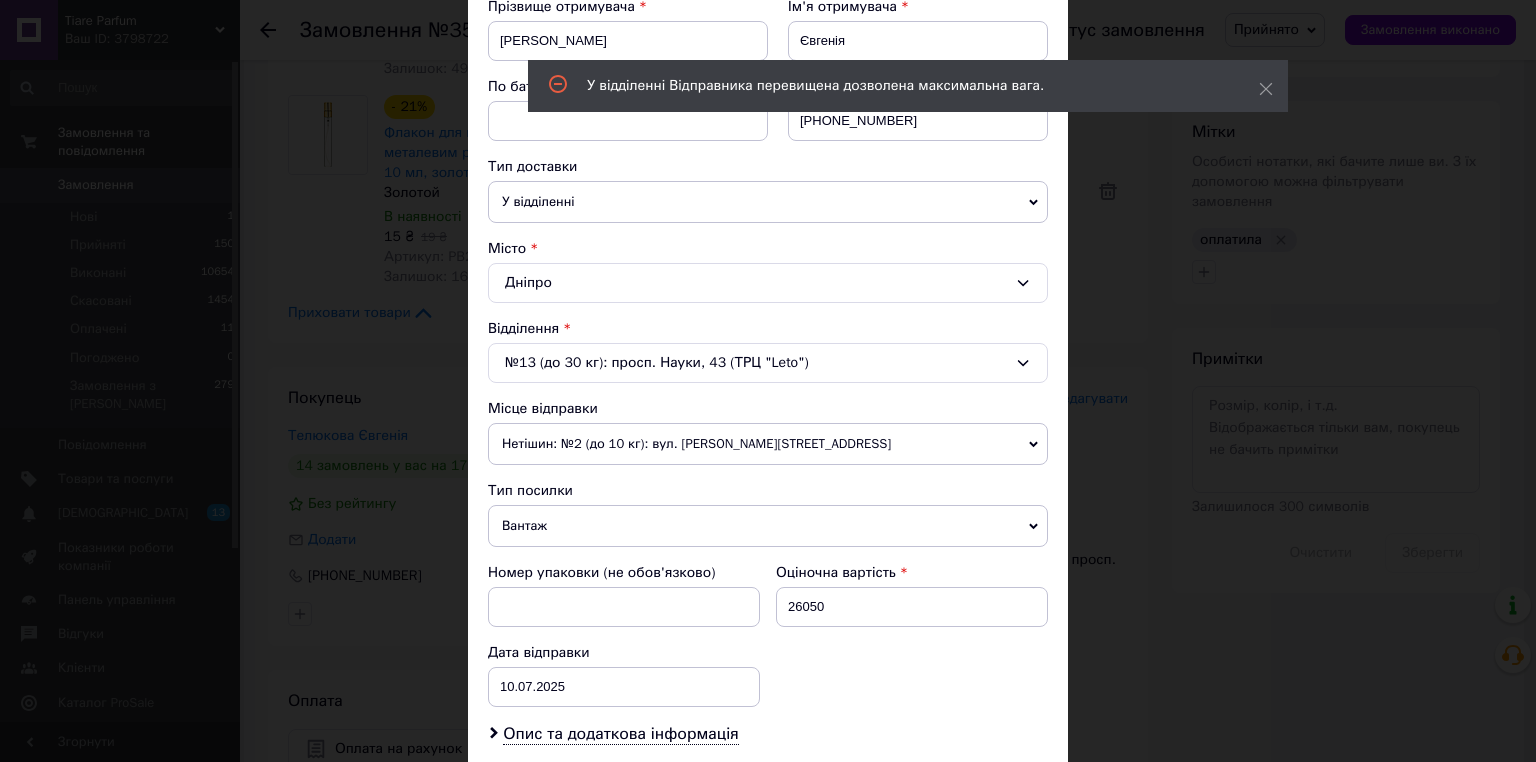 scroll, scrollTop: 320, scrollLeft: 0, axis: vertical 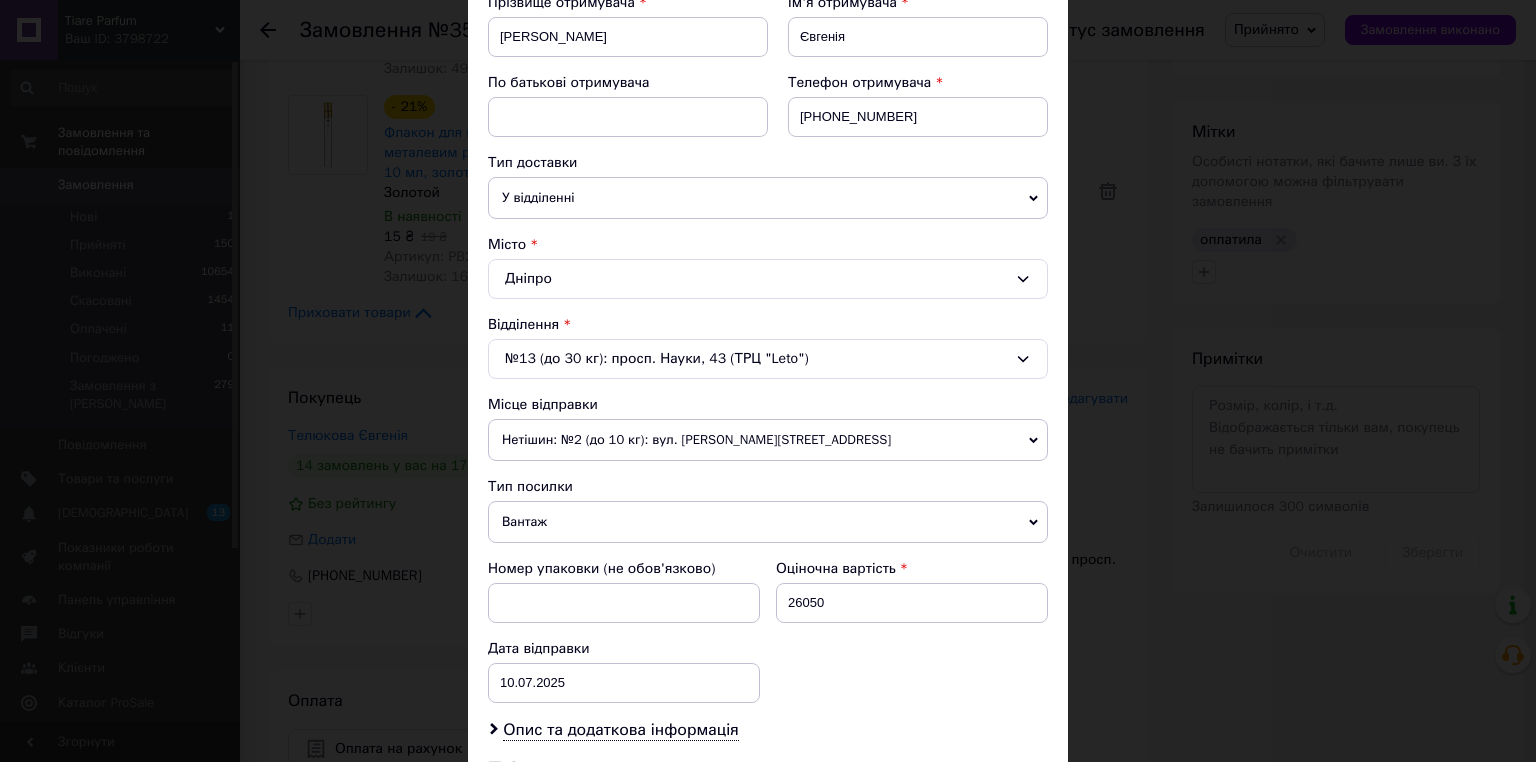 click 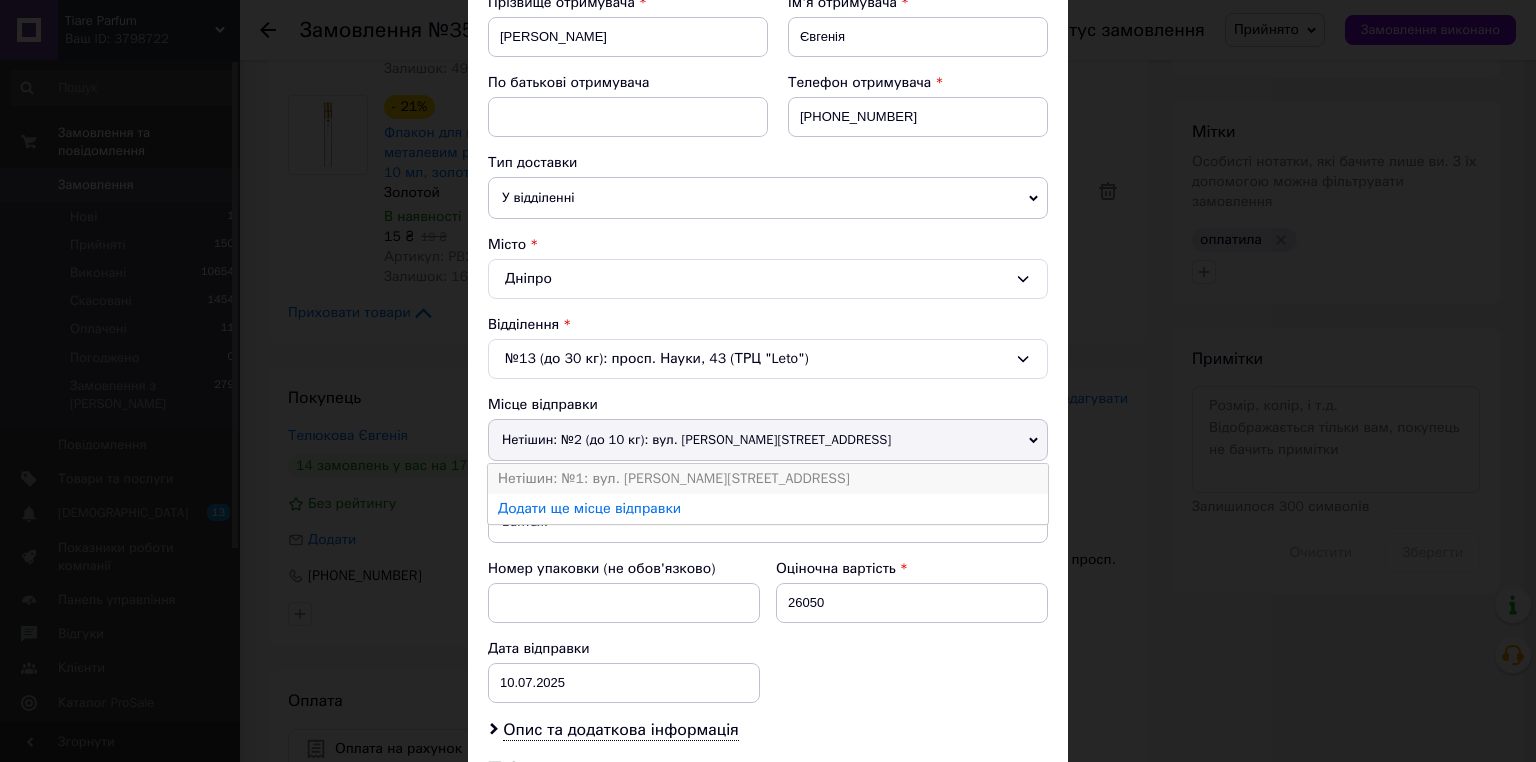 click on "Нетішин: №1: вул. [PERSON_NAME][STREET_ADDRESS]" at bounding box center (768, 479) 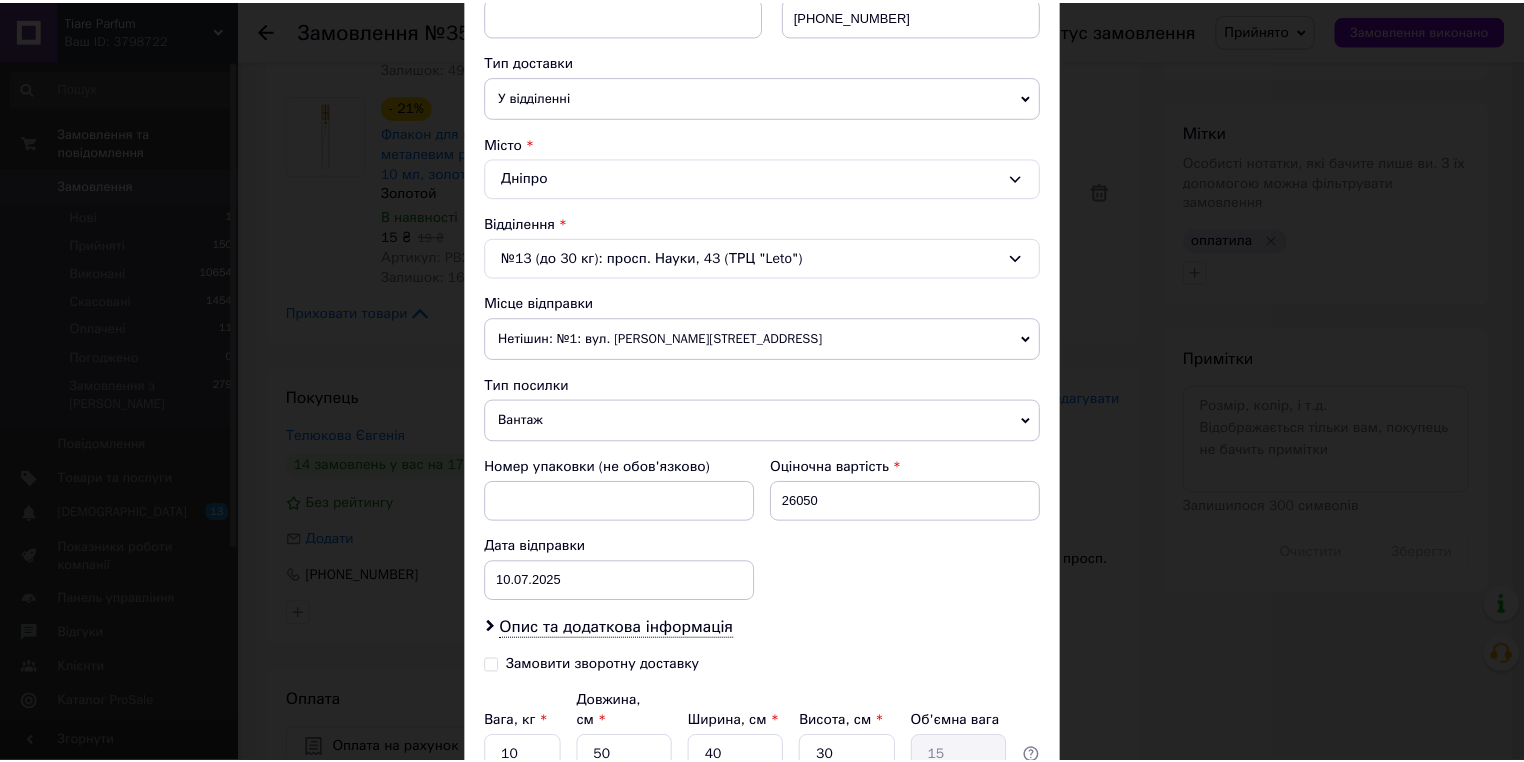 scroll, scrollTop: 596, scrollLeft: 0, axis: vertical 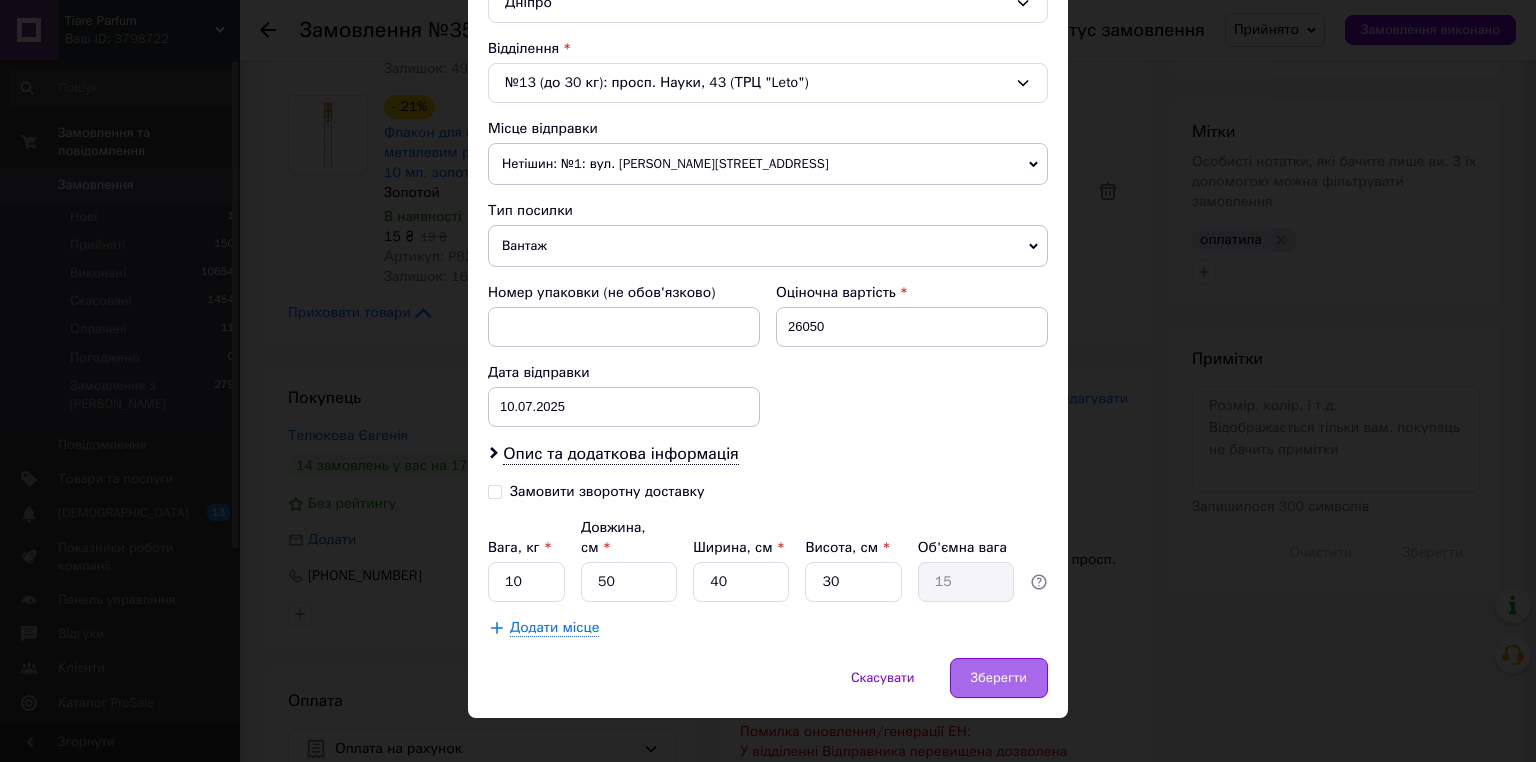 click on "Зберегти" at bounding box center (999, 678) 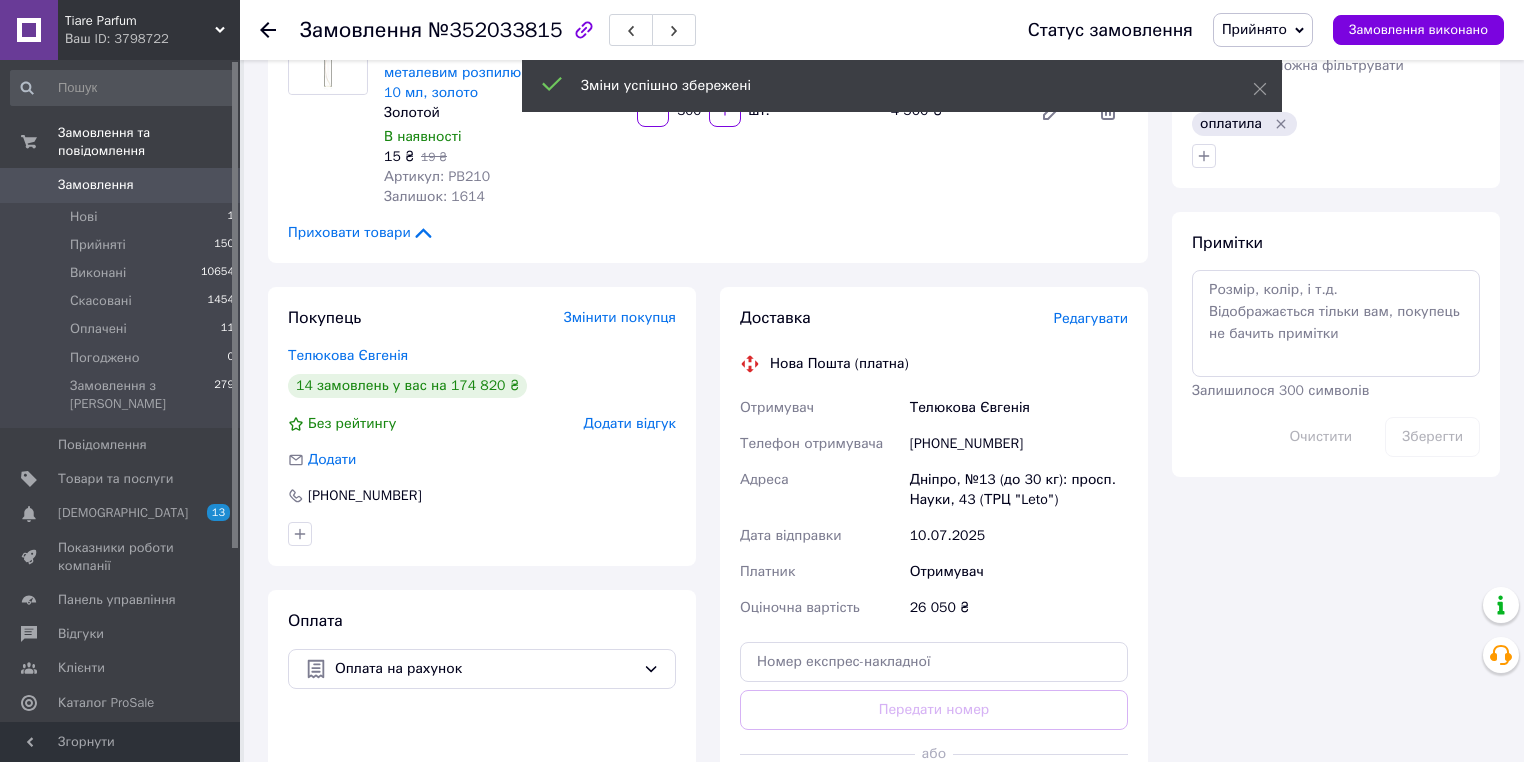scroll, scrollTop: 1080, scrollLeft: 0, axis: vertical 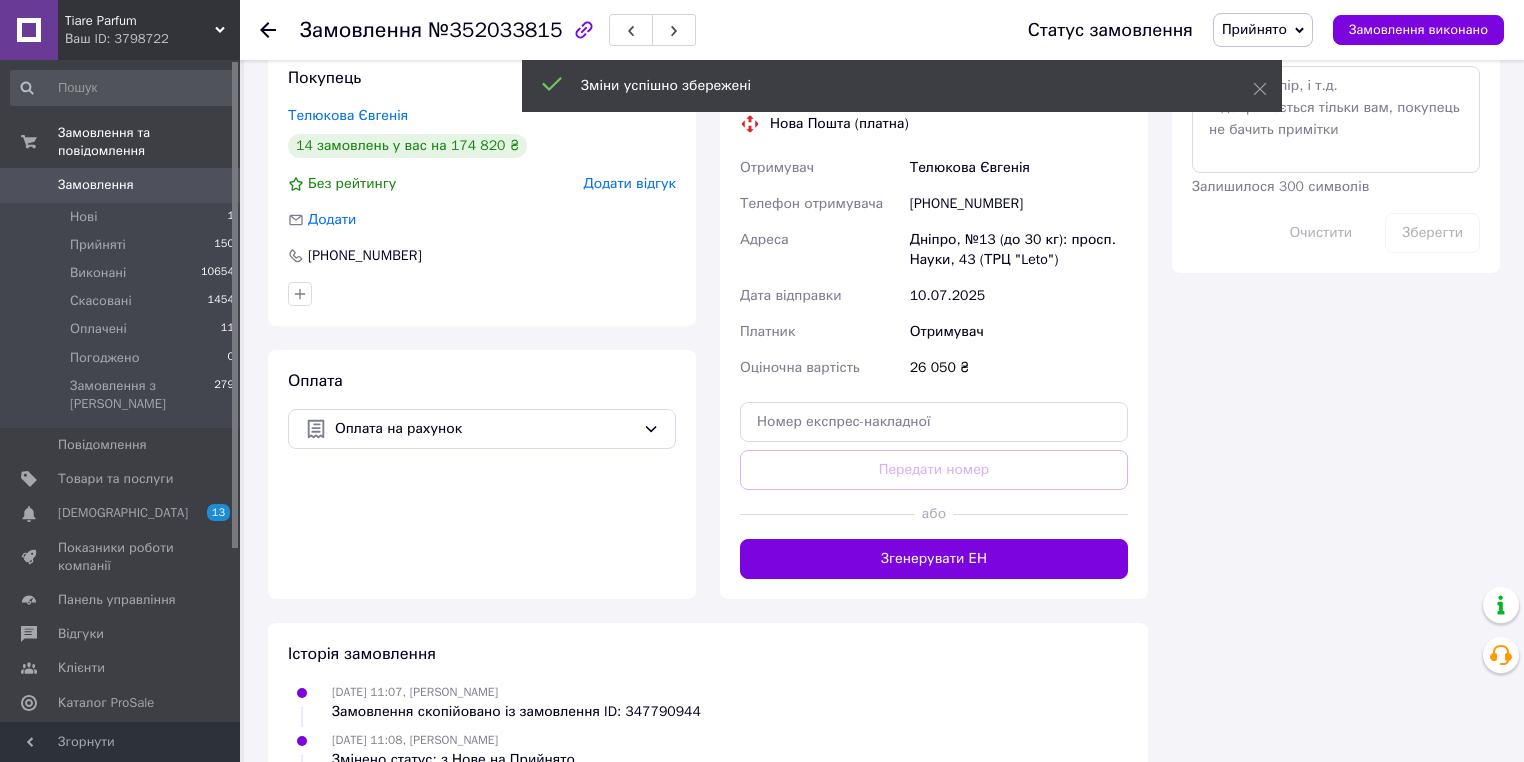 click on "Згенерувати ЕН" at bounding box center [934, 559] 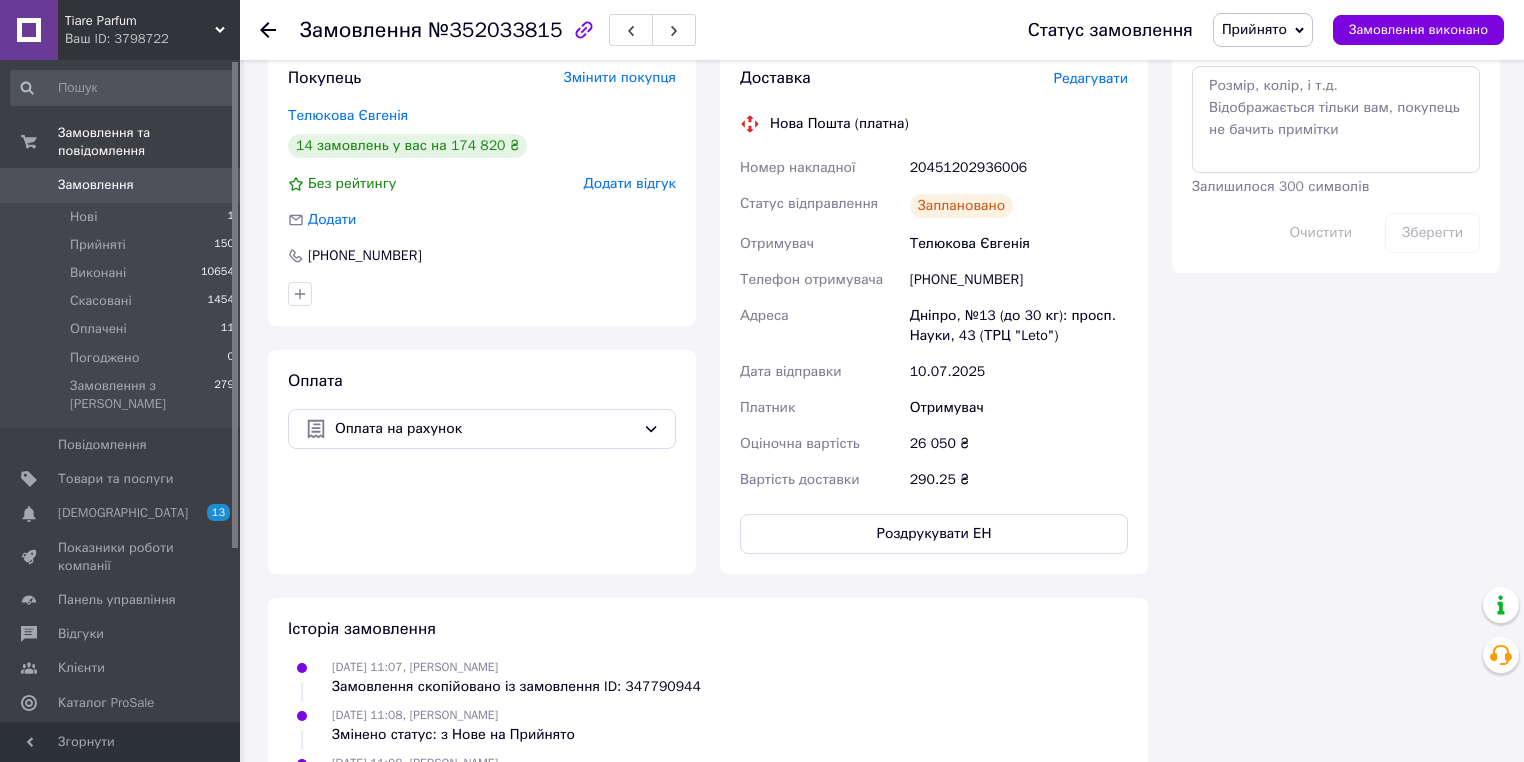 click 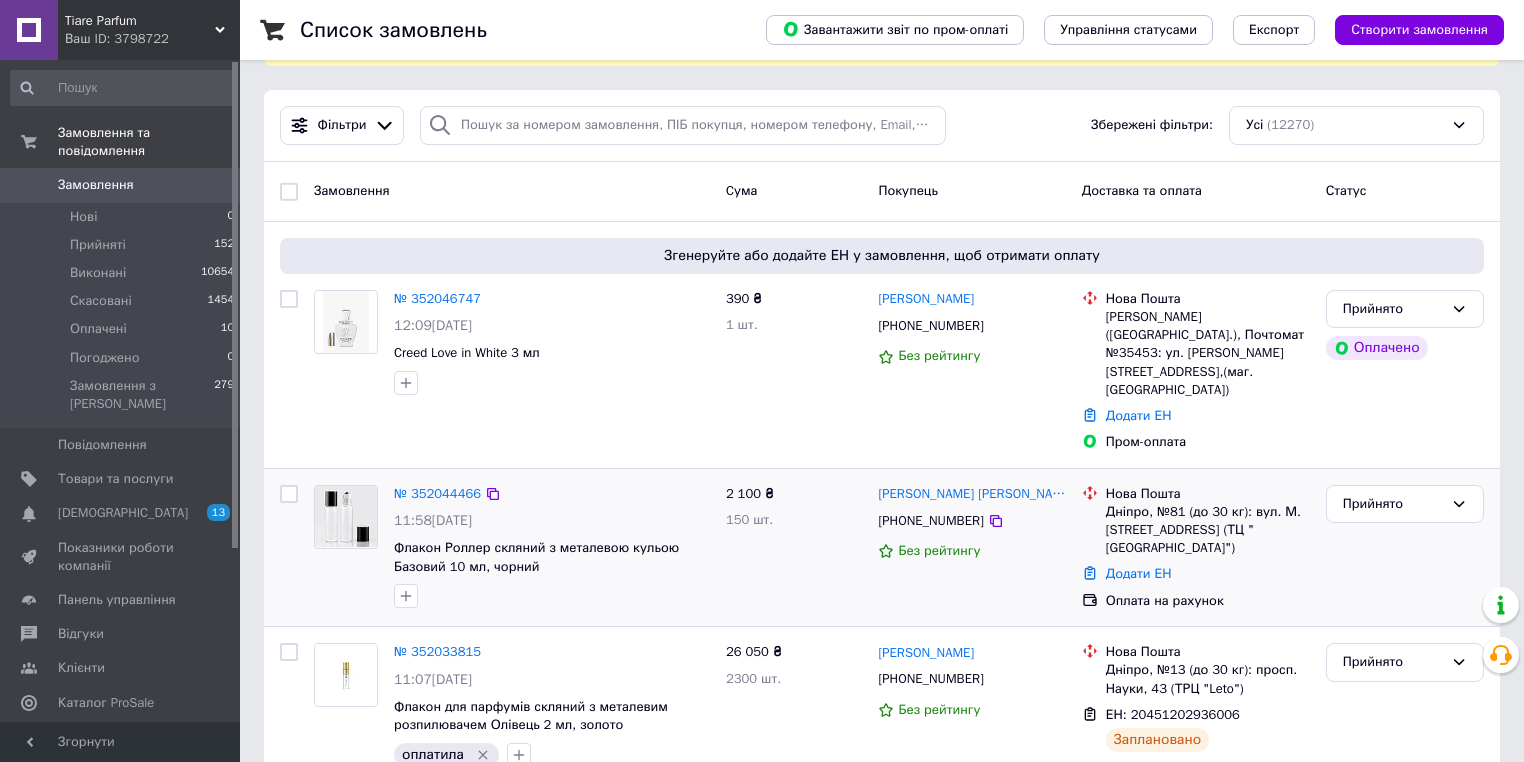 scroll, scrollTop: 240, scrollLeft: 0, axis: vertical 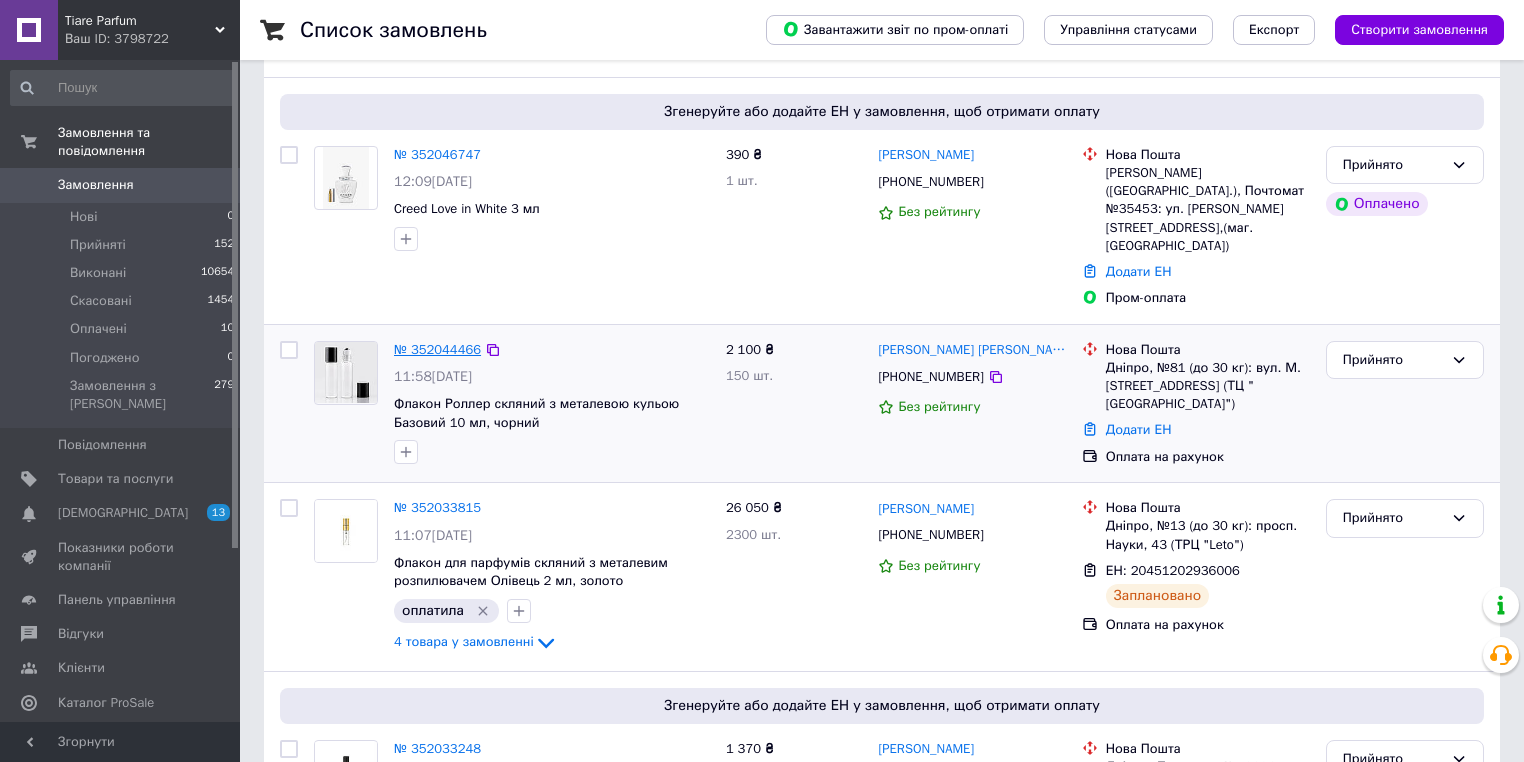 click on "№ 352044466" at bounding box center (437, 349) 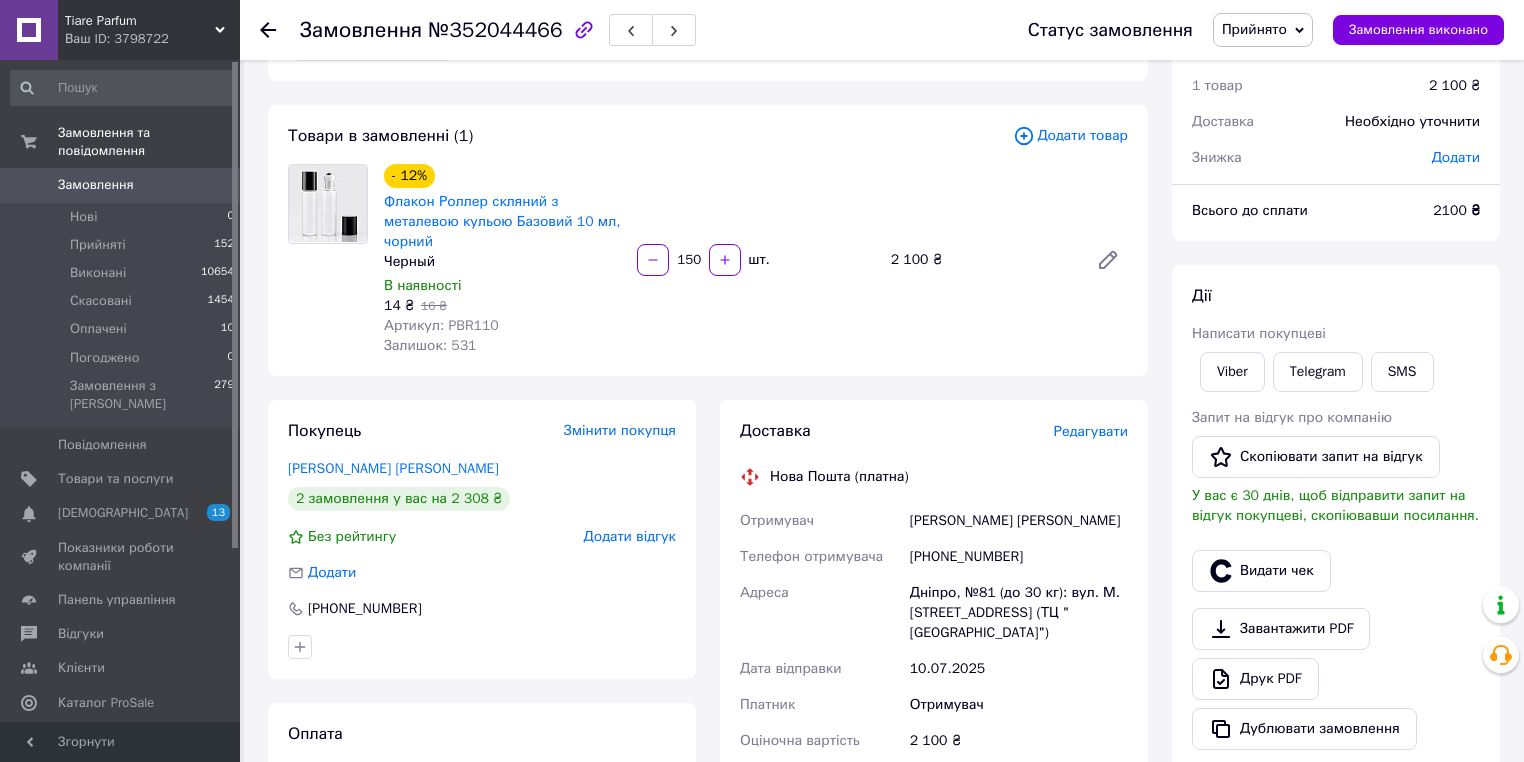 scroll, scrollTop: 160, scrollLeft: 0, axis: vertical 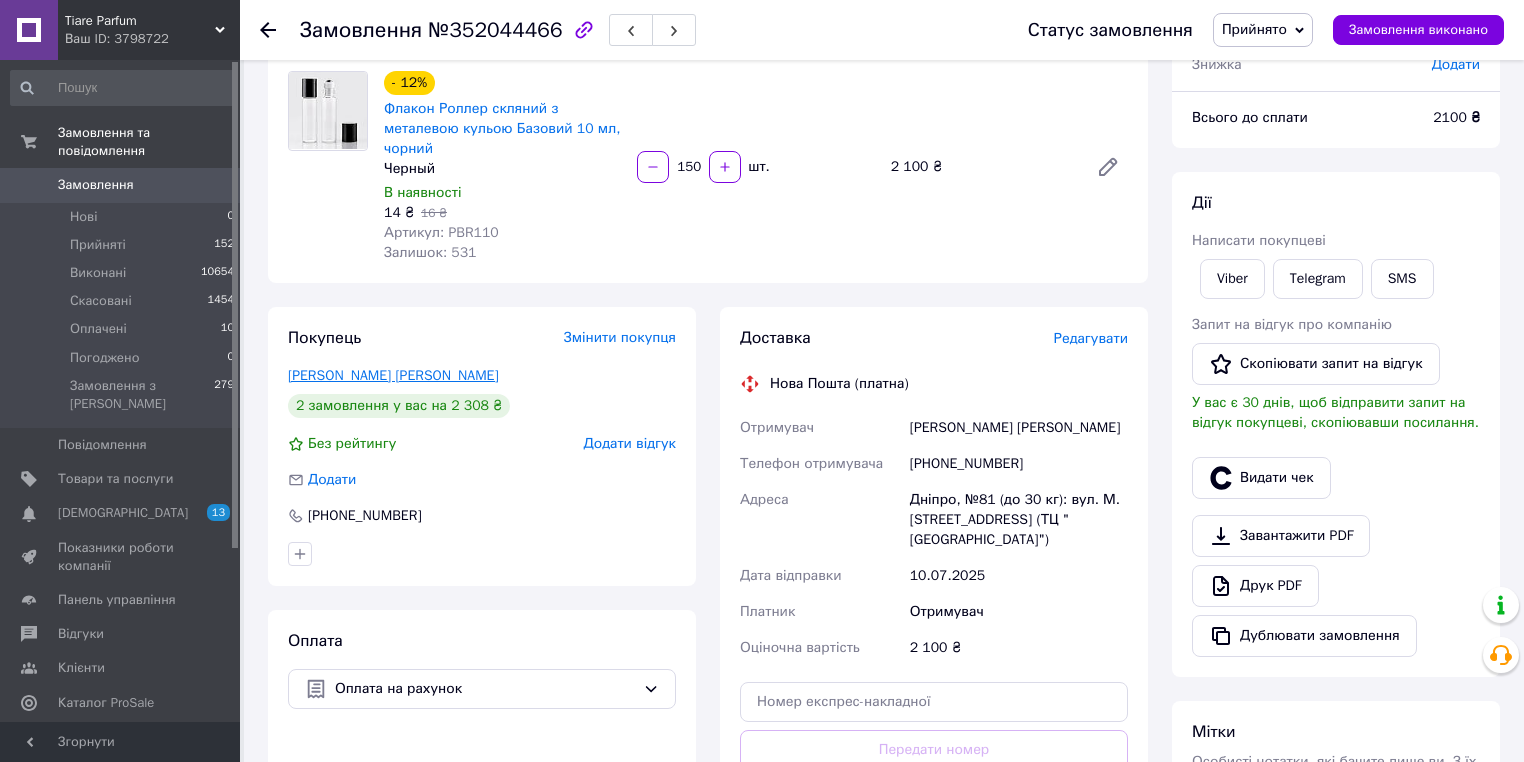 click on "[PERSON_NAME] [PERSON_NAME]" at bounding box center [393, 375] 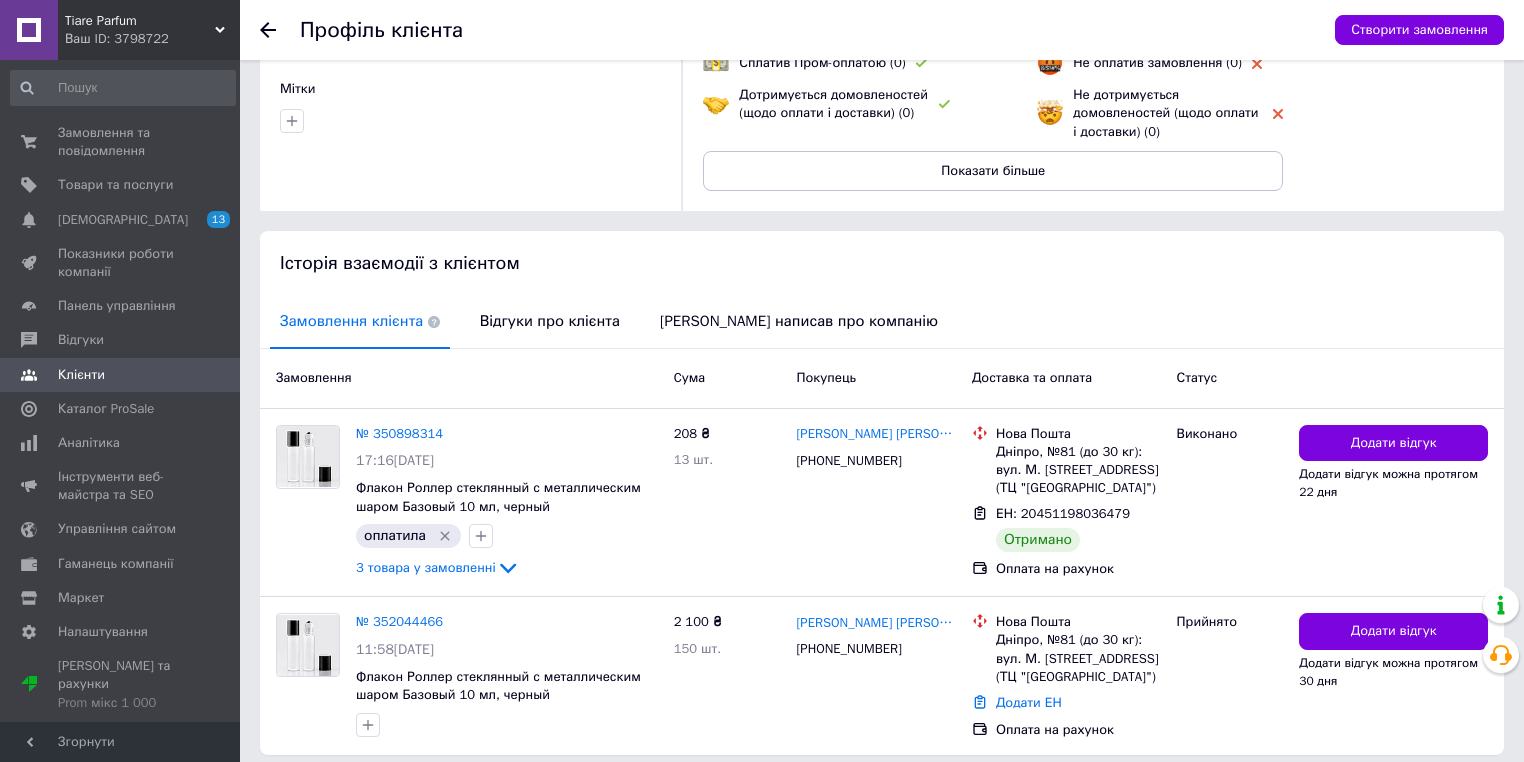 scroll, scrollTop: 240, scrollLeft: 0, axis: vertical 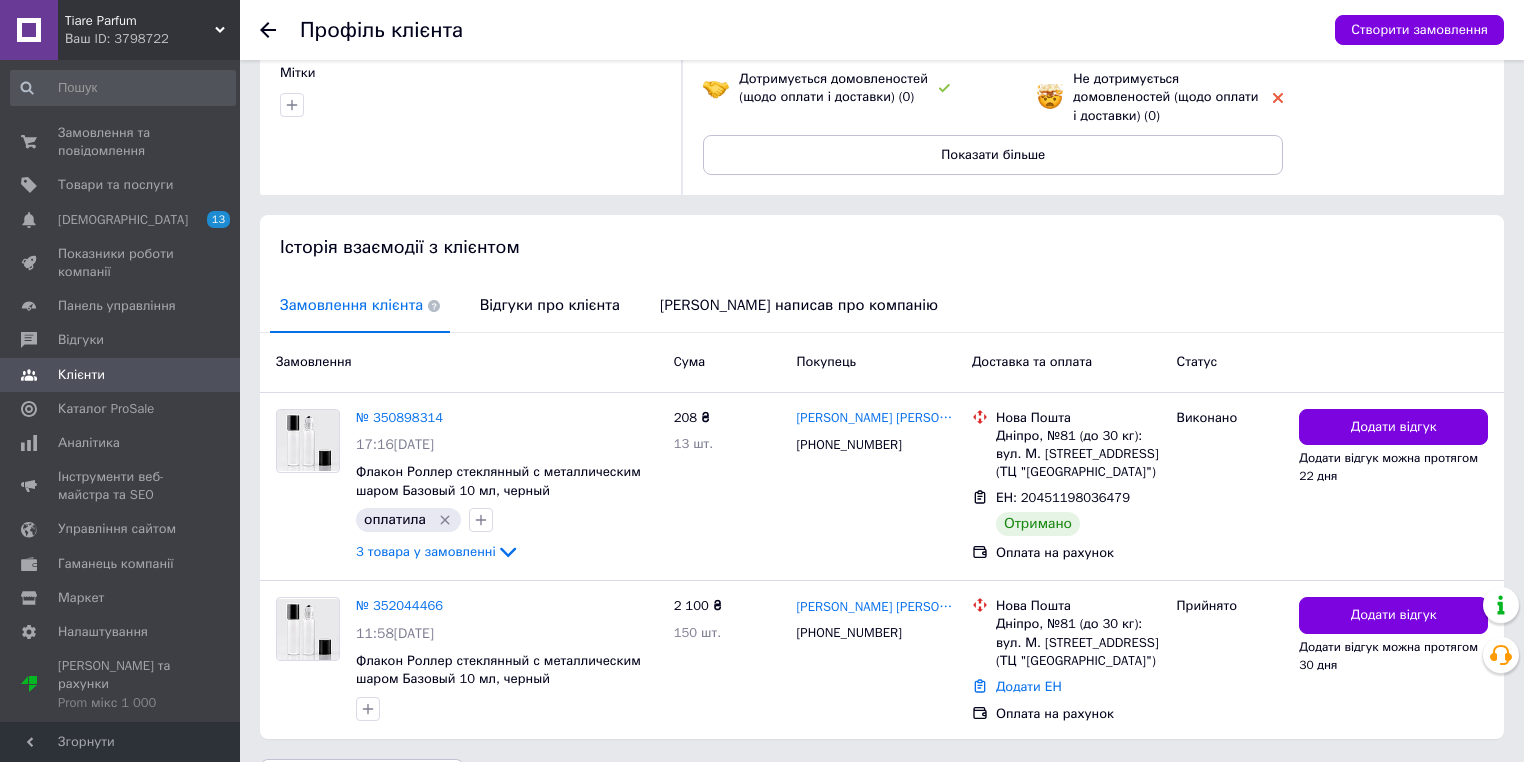 click 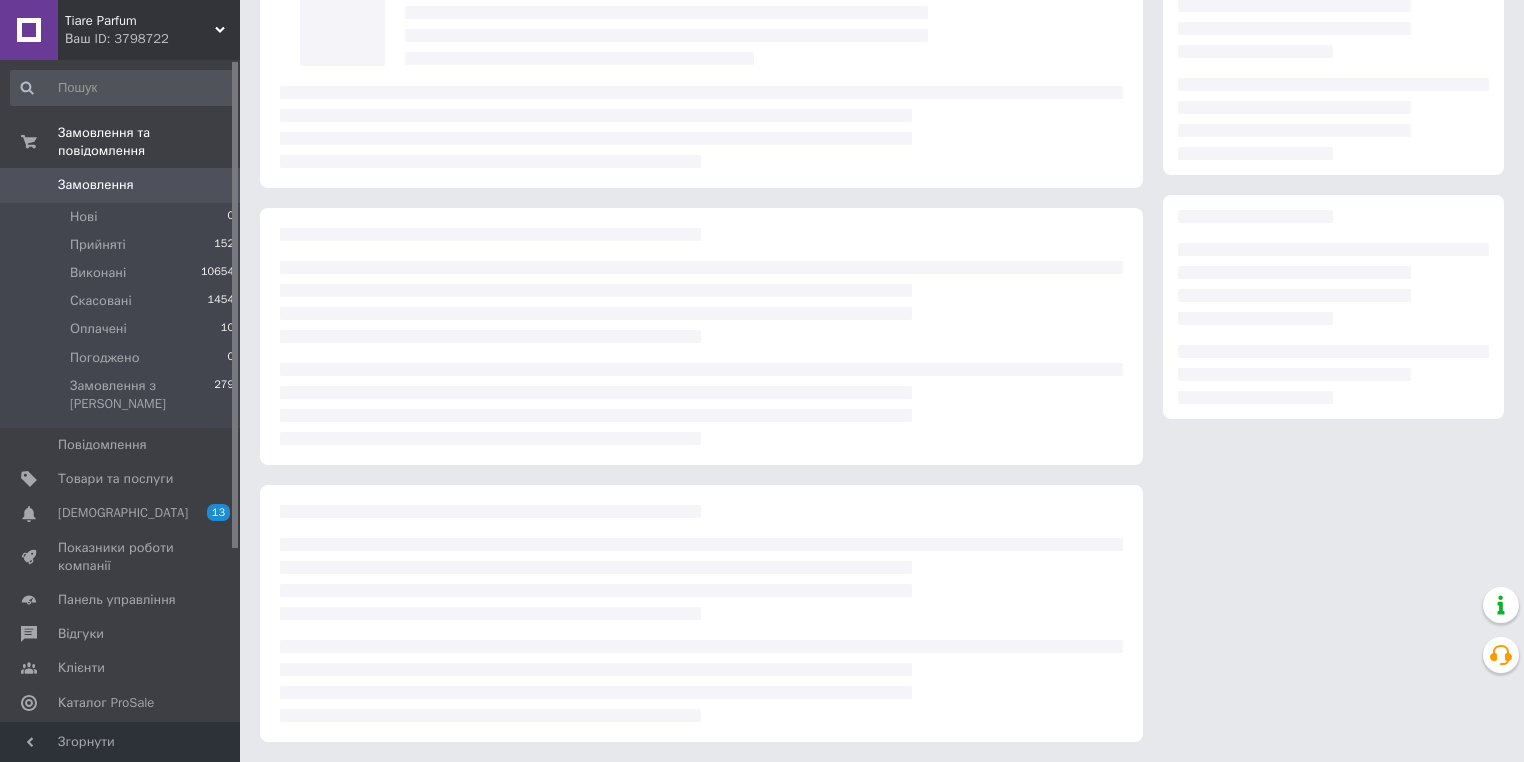 scroll, scrollTop: 152, scrollLeft: 0, axis: vertical 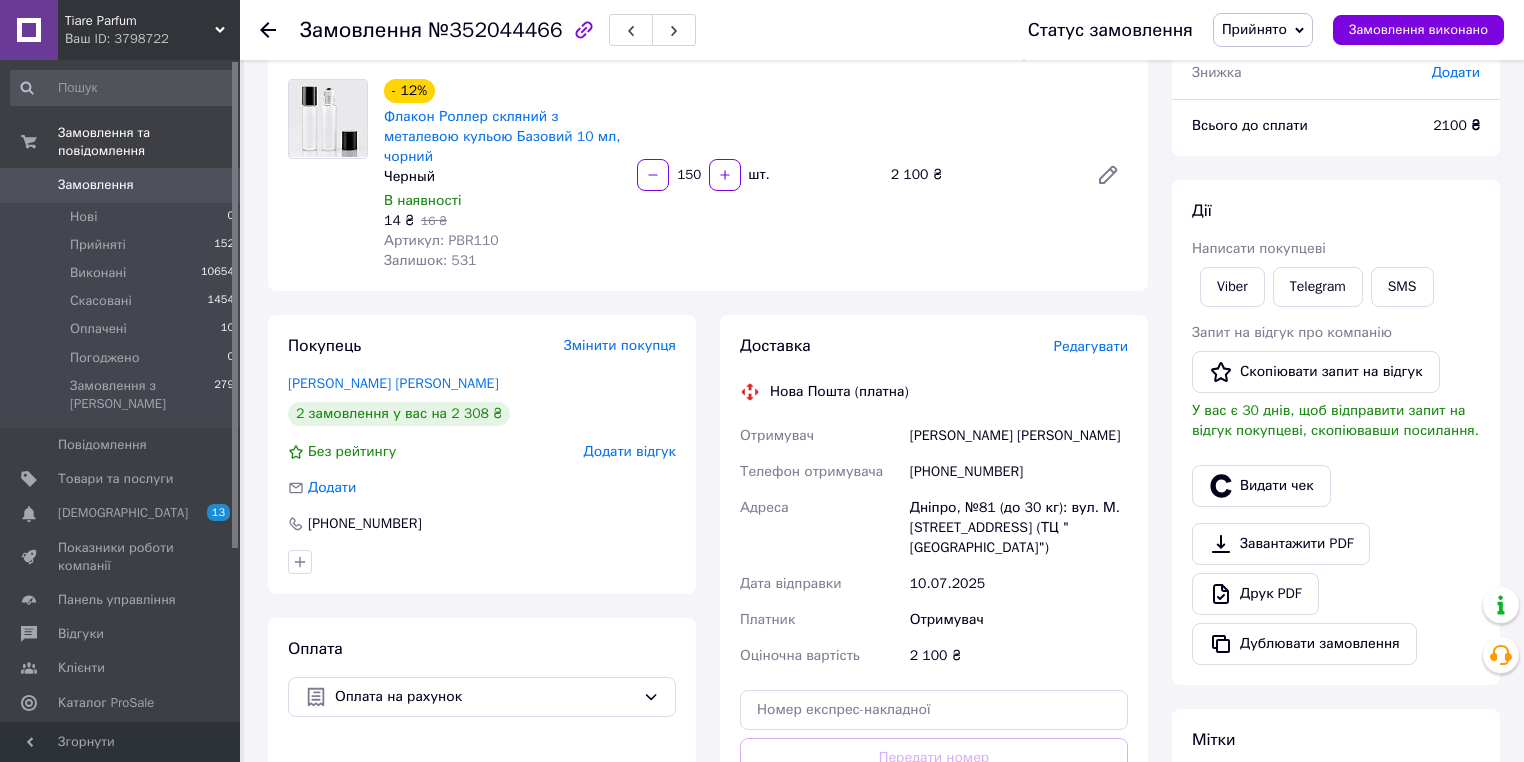 click 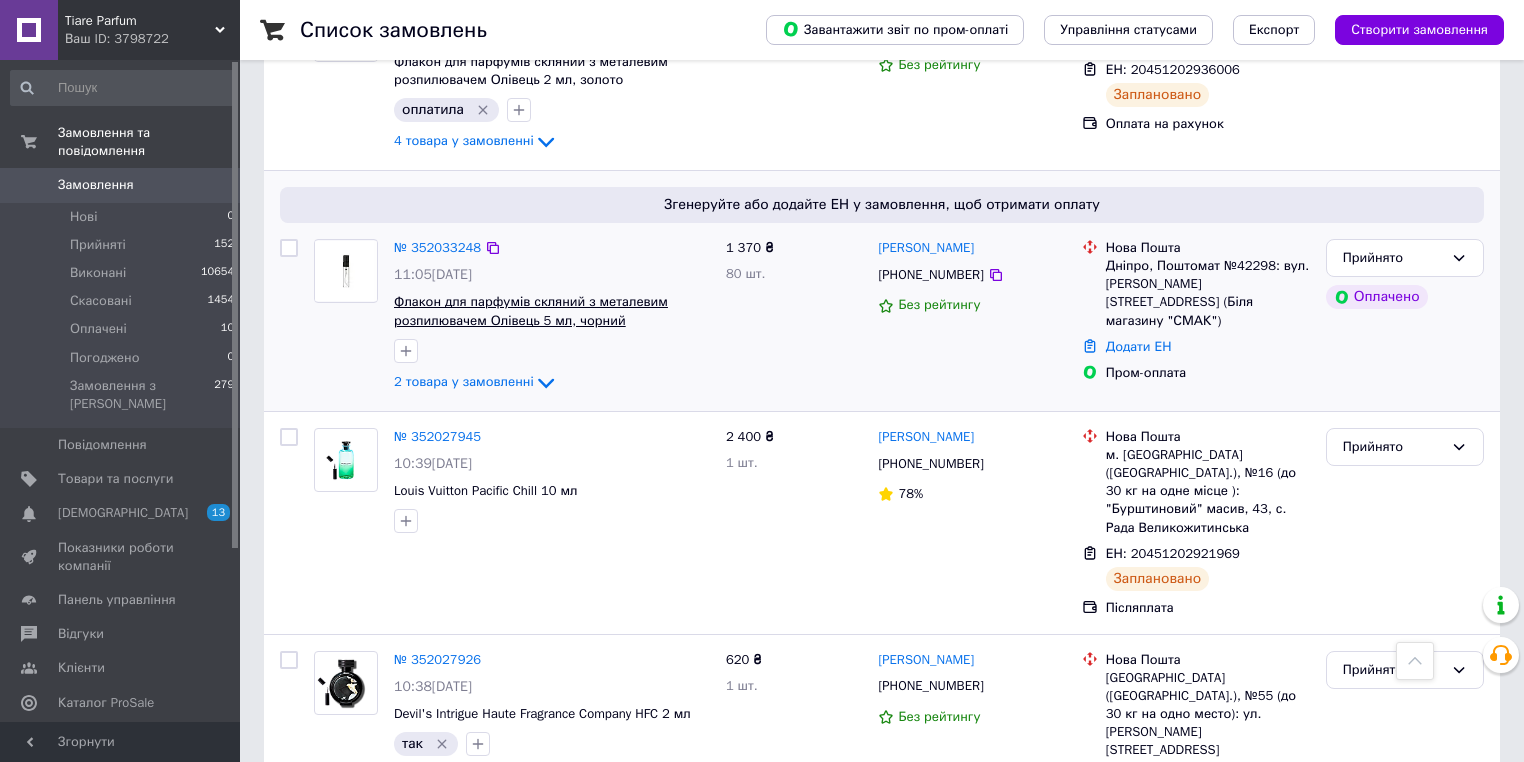 scroll, scrollTop: 880, scrollLeft: 0, axis: vertical 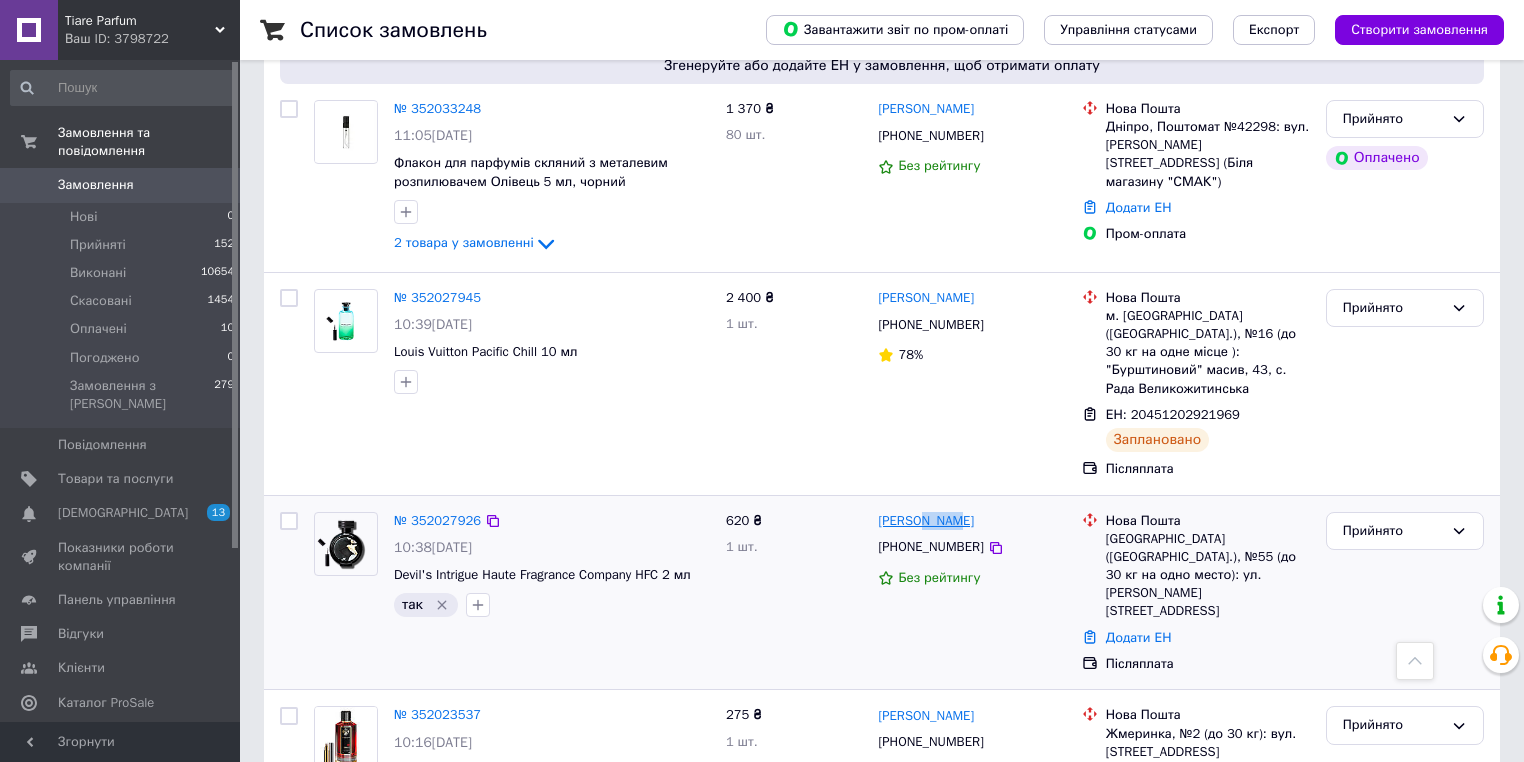 drag, startPoint x: 958, startPoint y: 460, endPoint x: 919, endPoint y: 470, distance: 40.261642 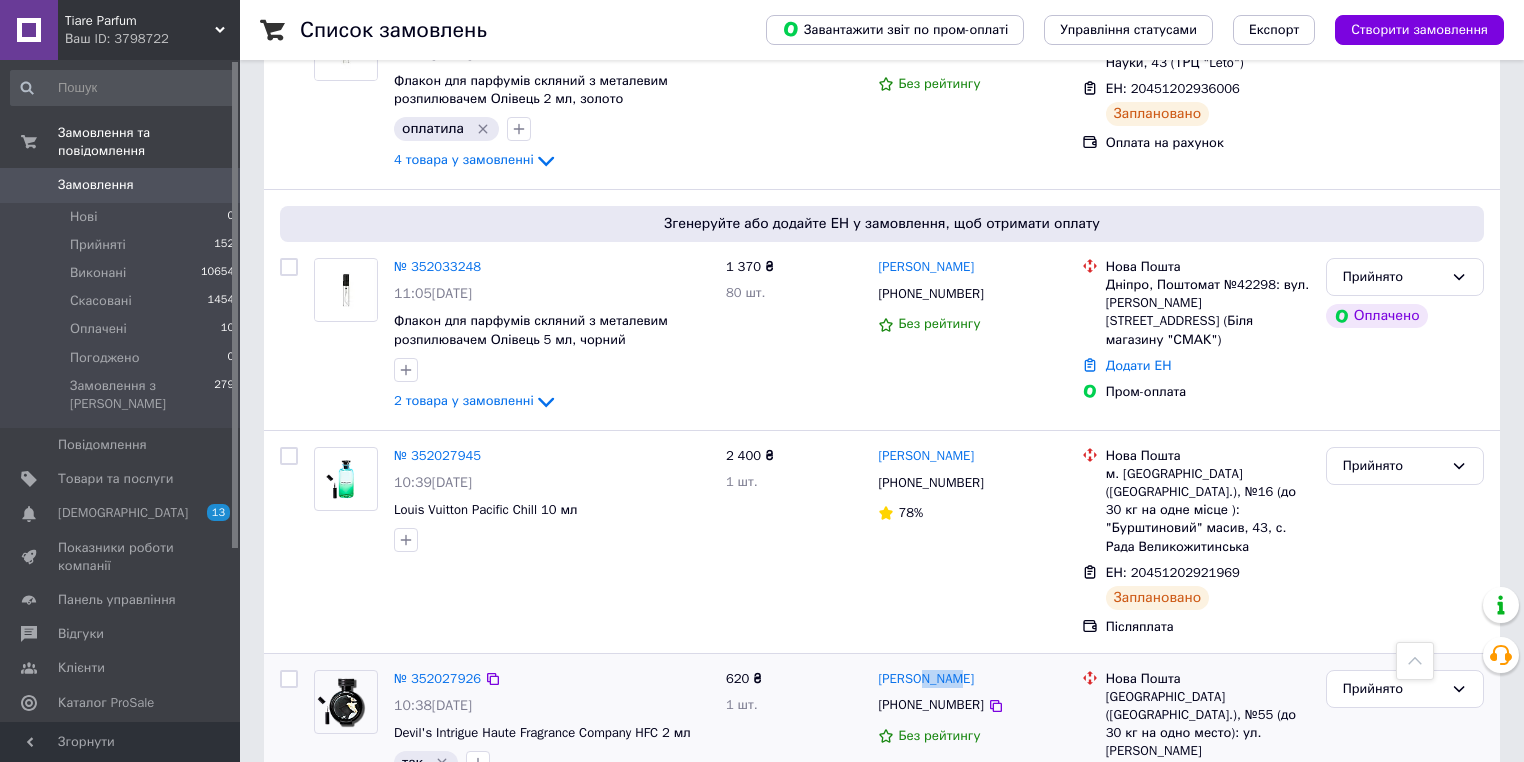 scroll, scrollTop: 720, scrollLeft: 0, axis: vertical 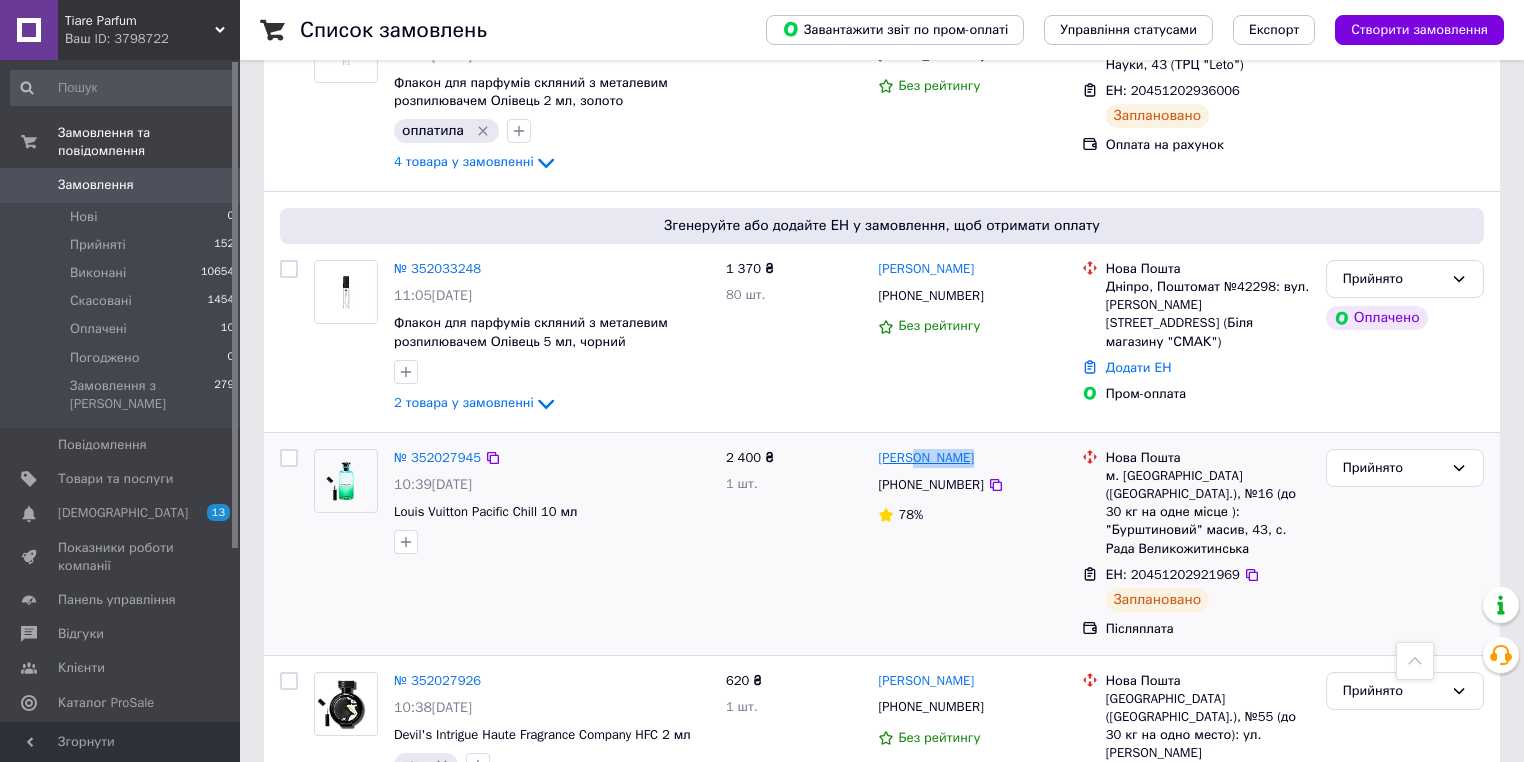 drag, startPoint x: 973, startPoint y: 421, endPoint x: 912, endPoint y: 419, distance: 61.03278 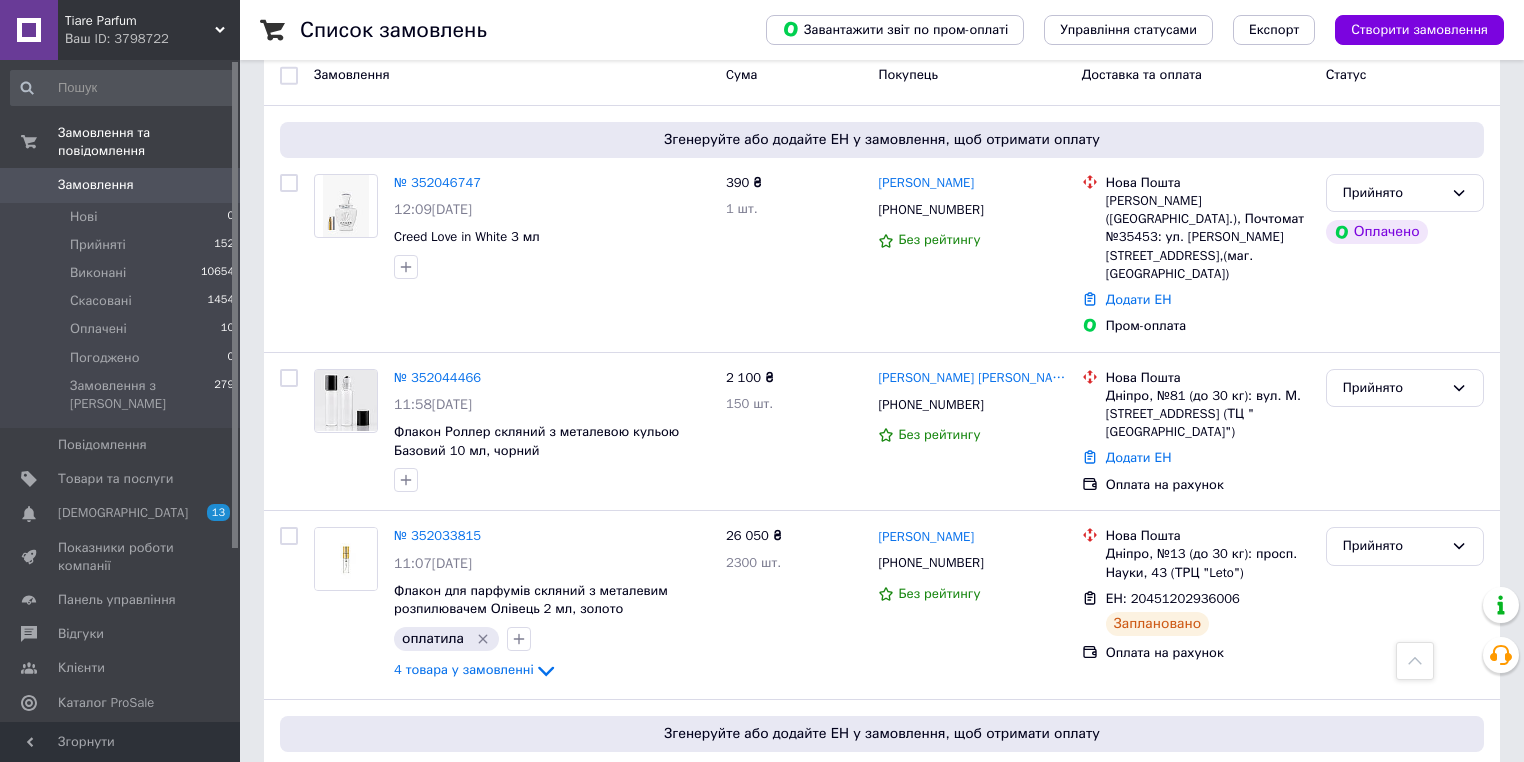 scroll, scrollTop: 160, scrollLeft: 0, axis: vertical 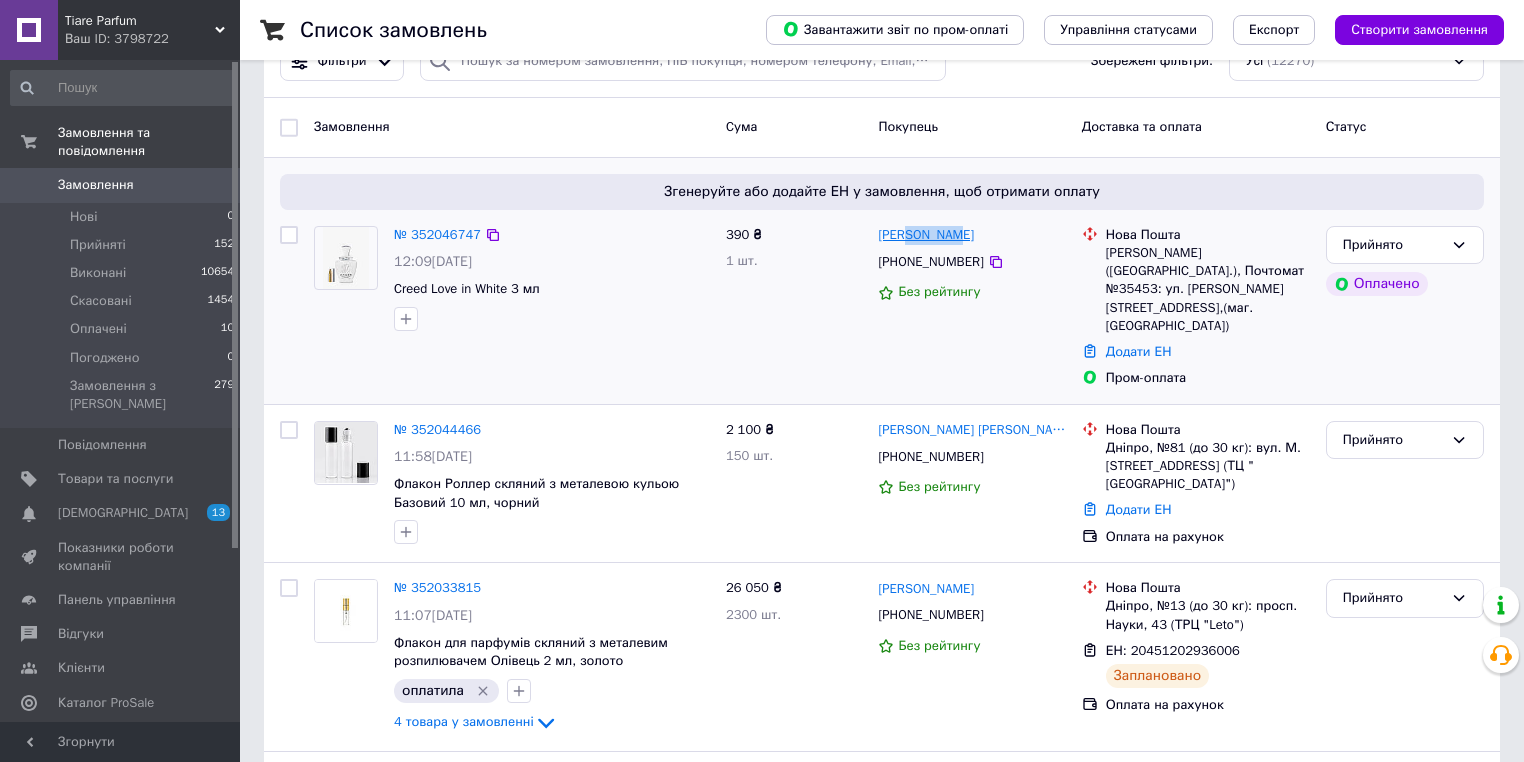 drag, startPoint x: 964, startPoint y: 236, endPoint x: 908, endPoint y: 242, distance: 56.32051 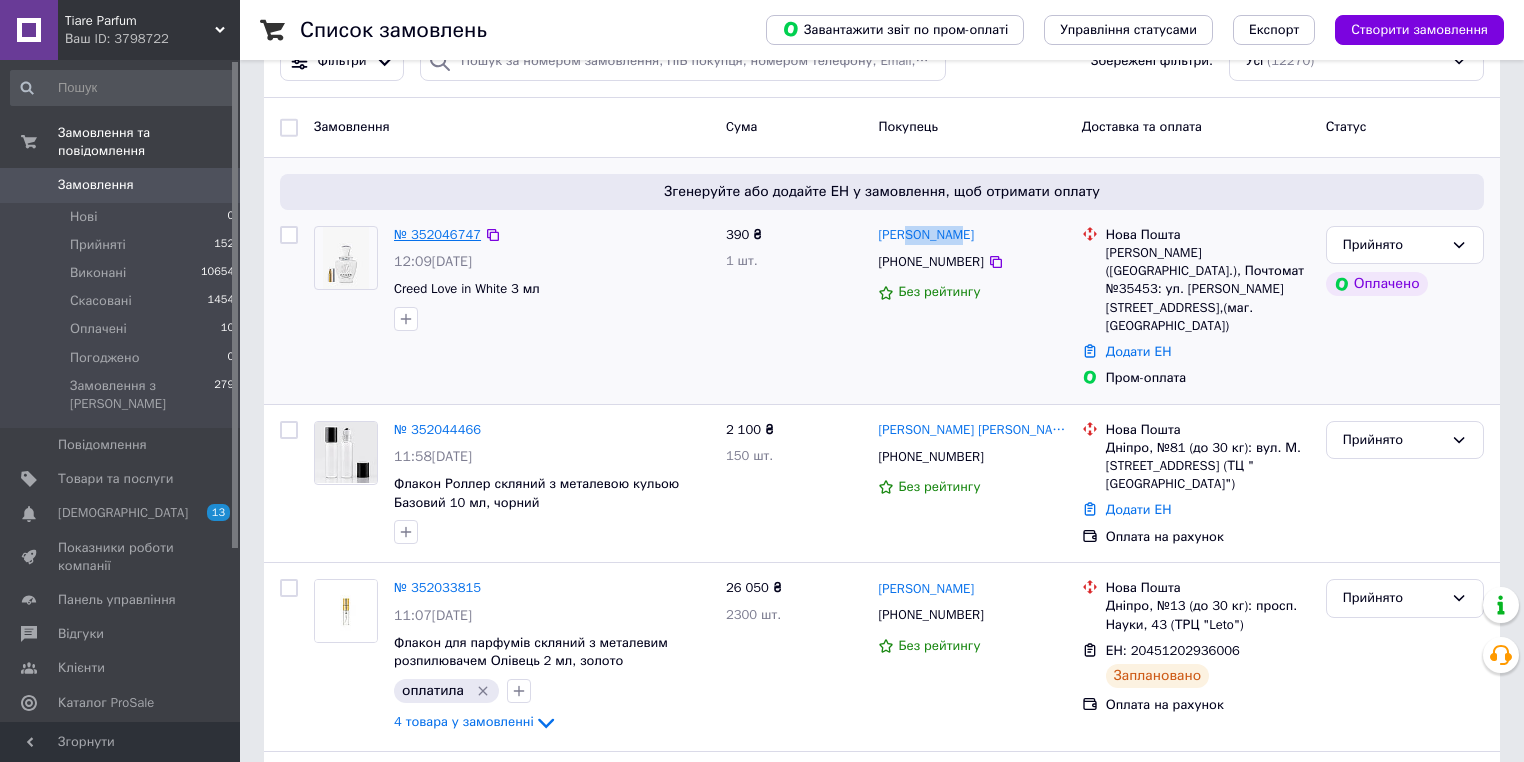 click on "№ 352046747" at bounding box center (437, 234) 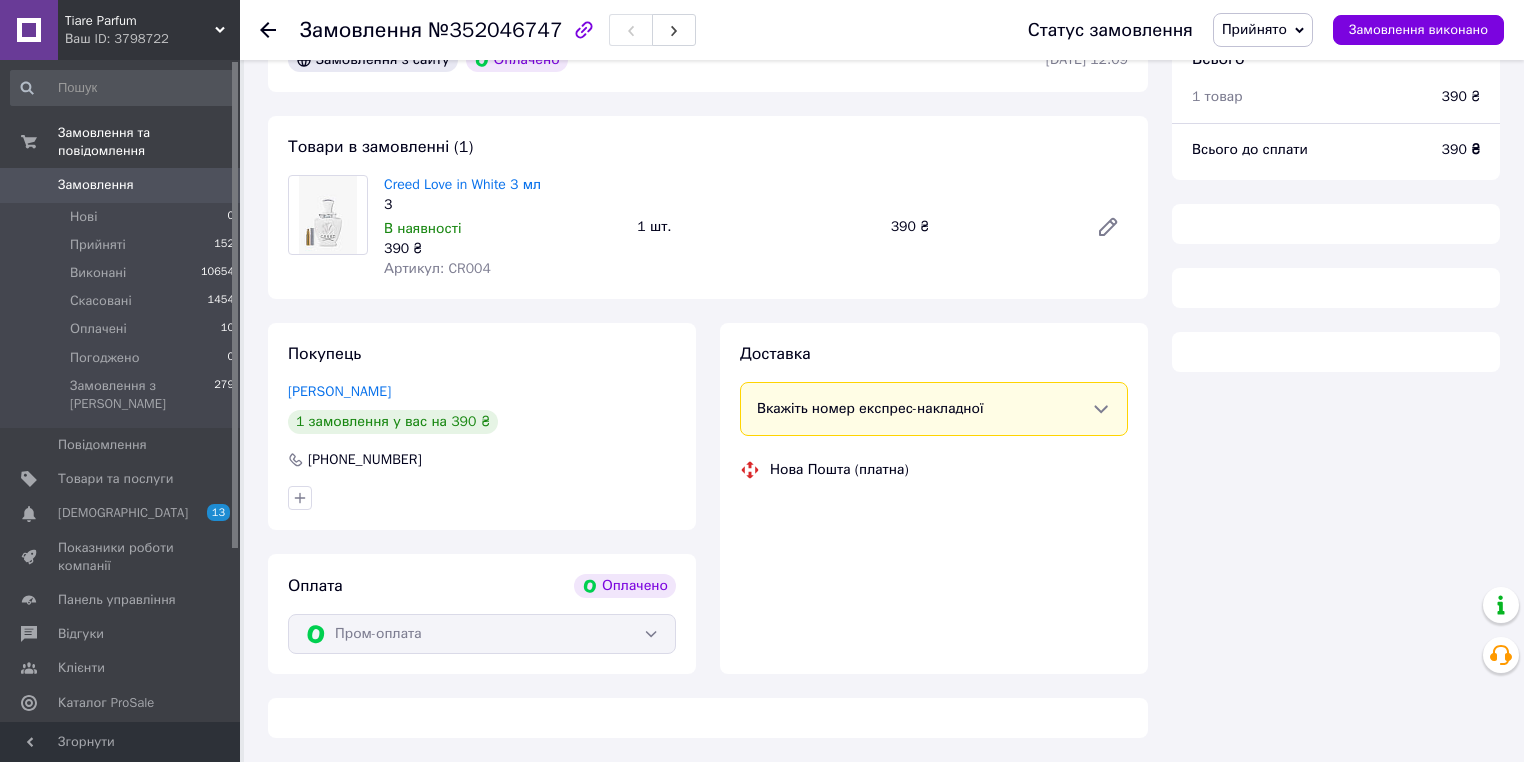 scroll, scrollTop: 160, scrollLeft: 0, axis: vertical 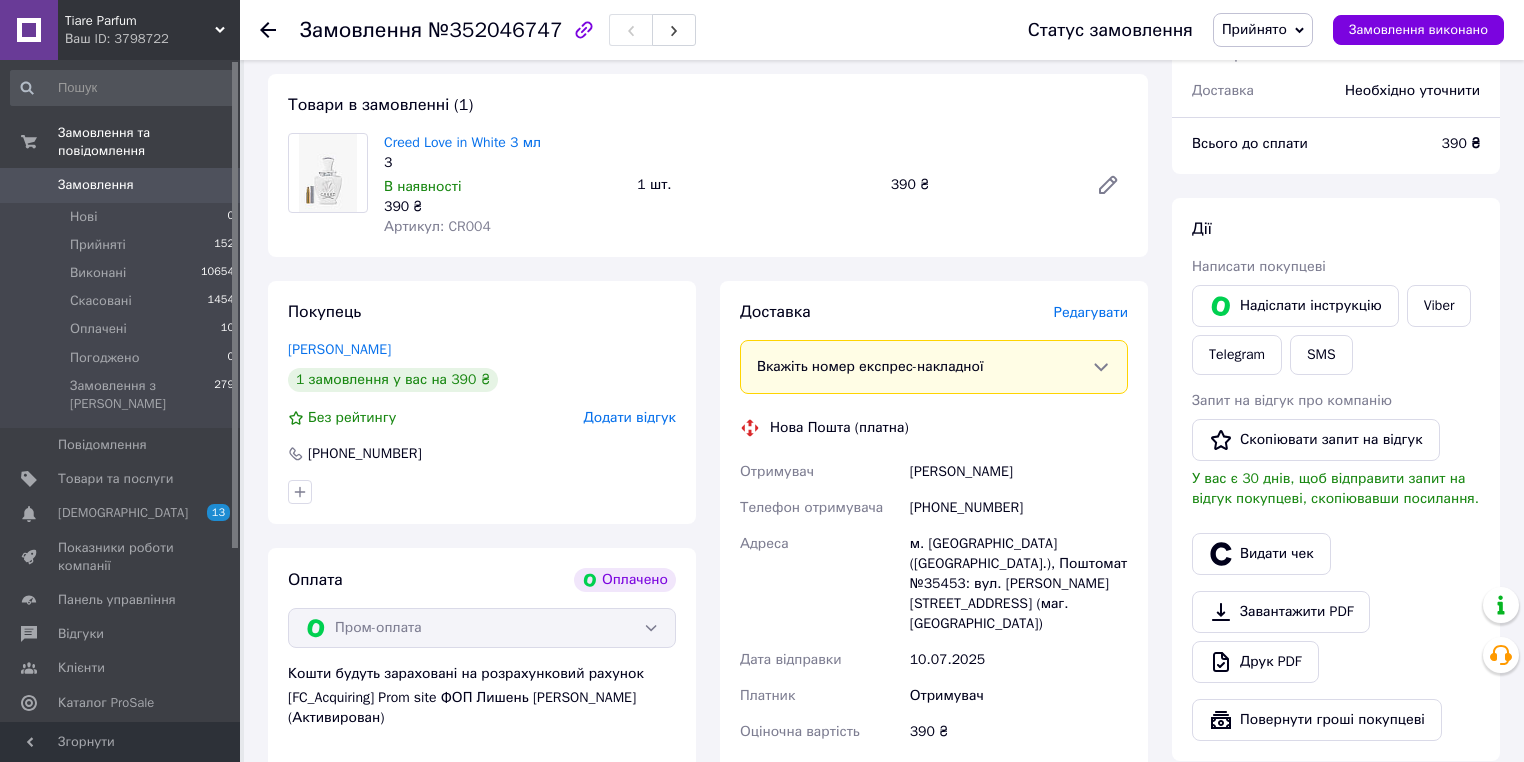 click 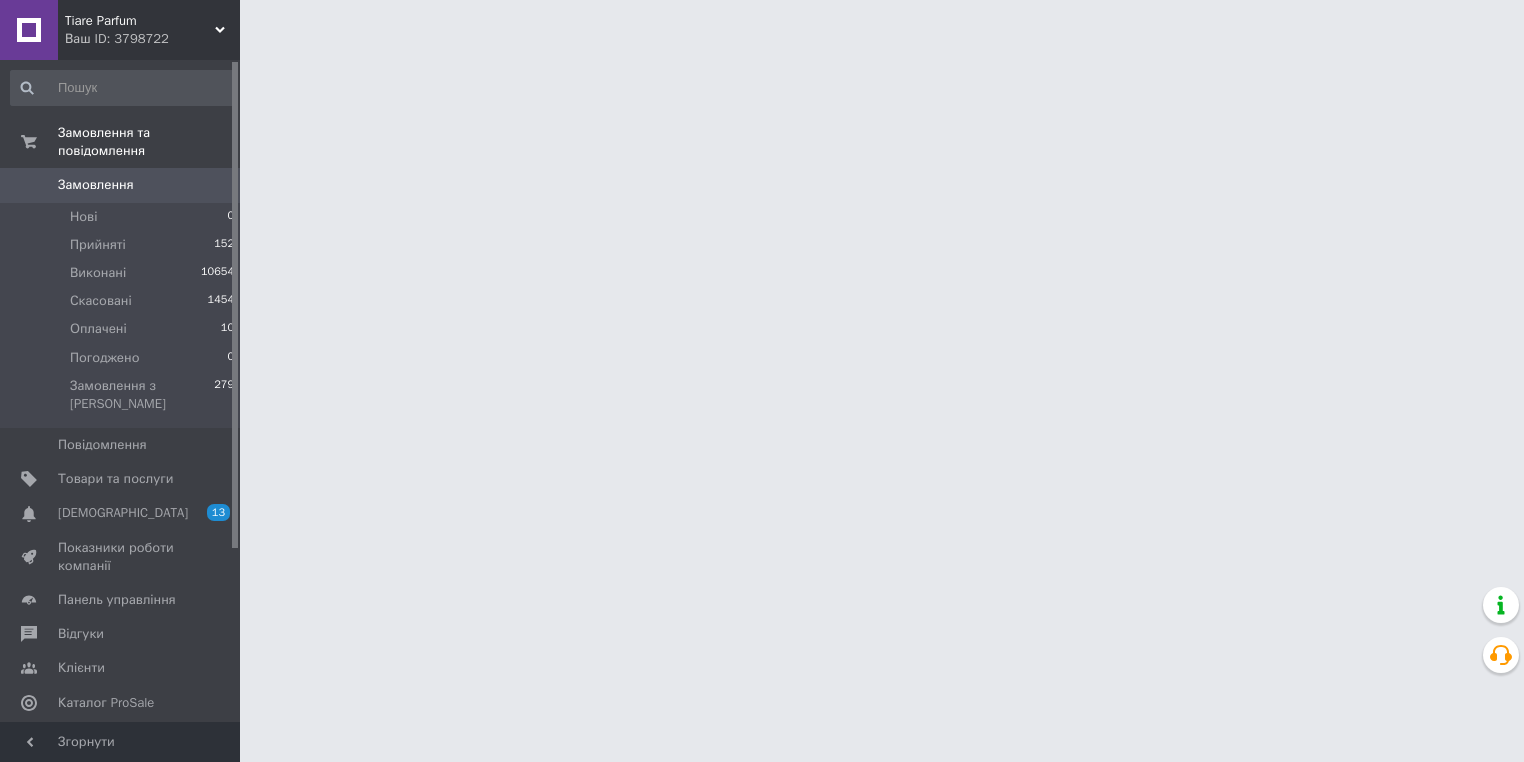 scroll, scrollTop: 0, scrollLeft: 0, axis: both 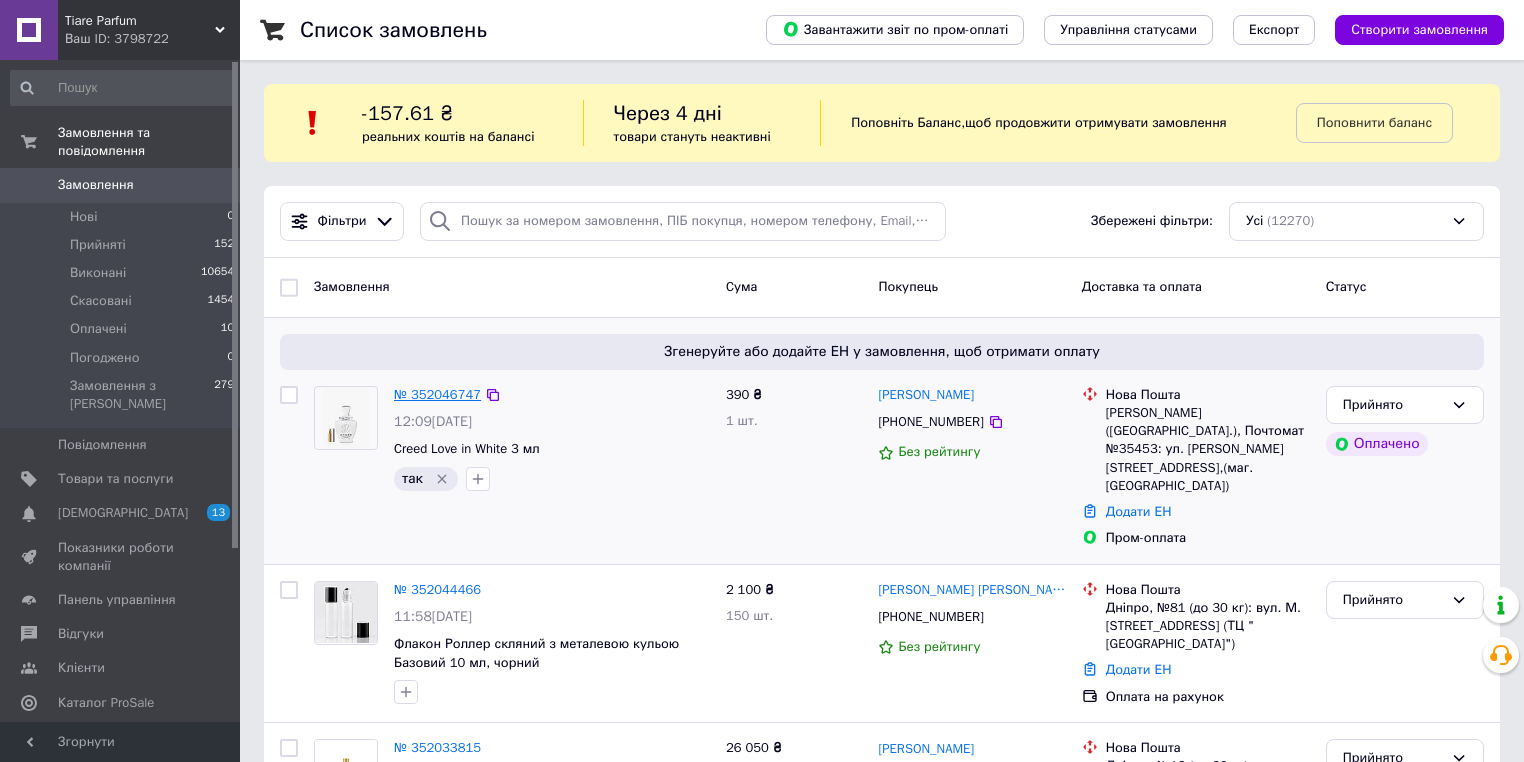 click on "№ 352046747" at bounding box center [437, 394] 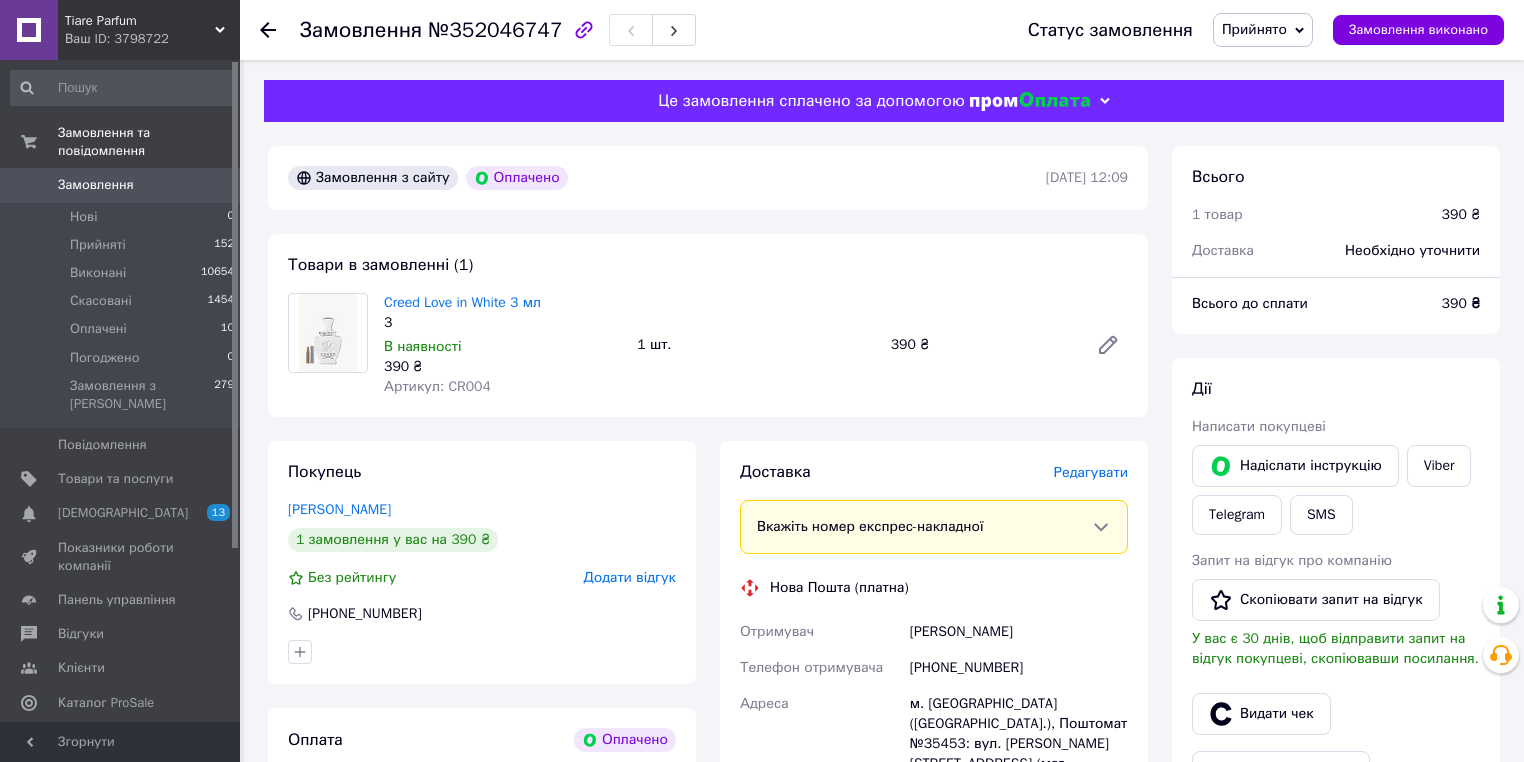 click 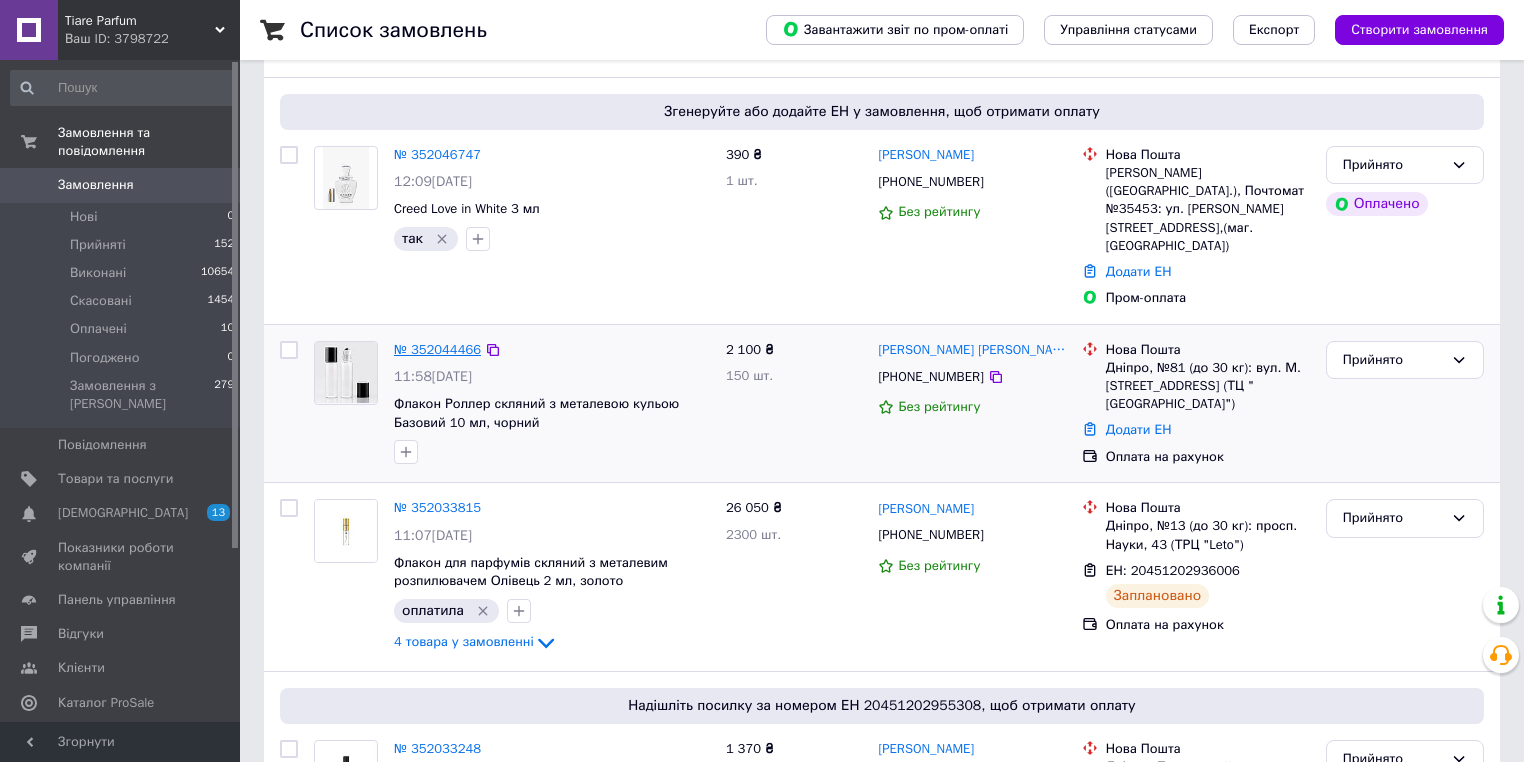 click on "№ 352044466" at bounding box center (437, 349) 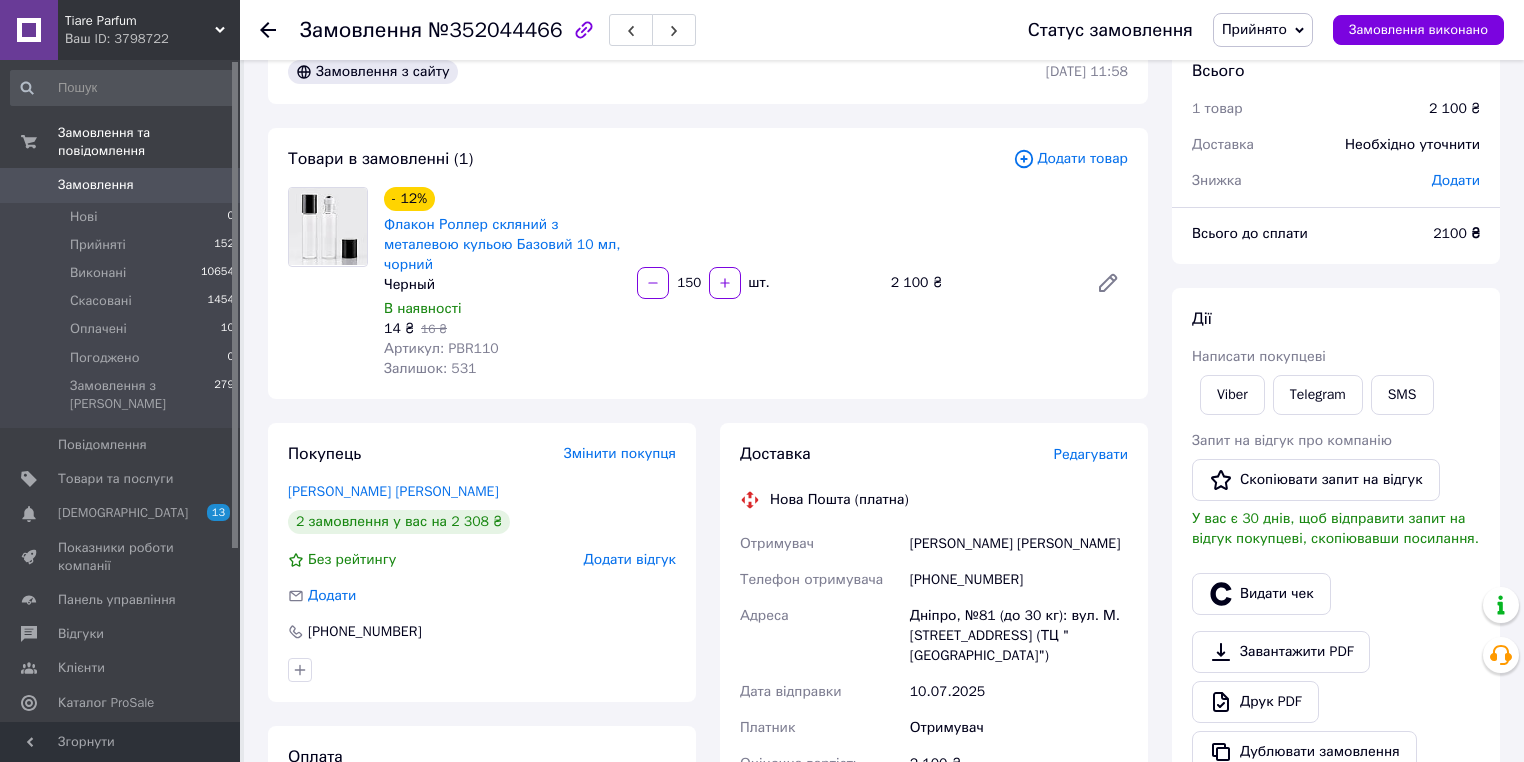scroll, scrollTop: 0, scrollLeft: 0, axis: both 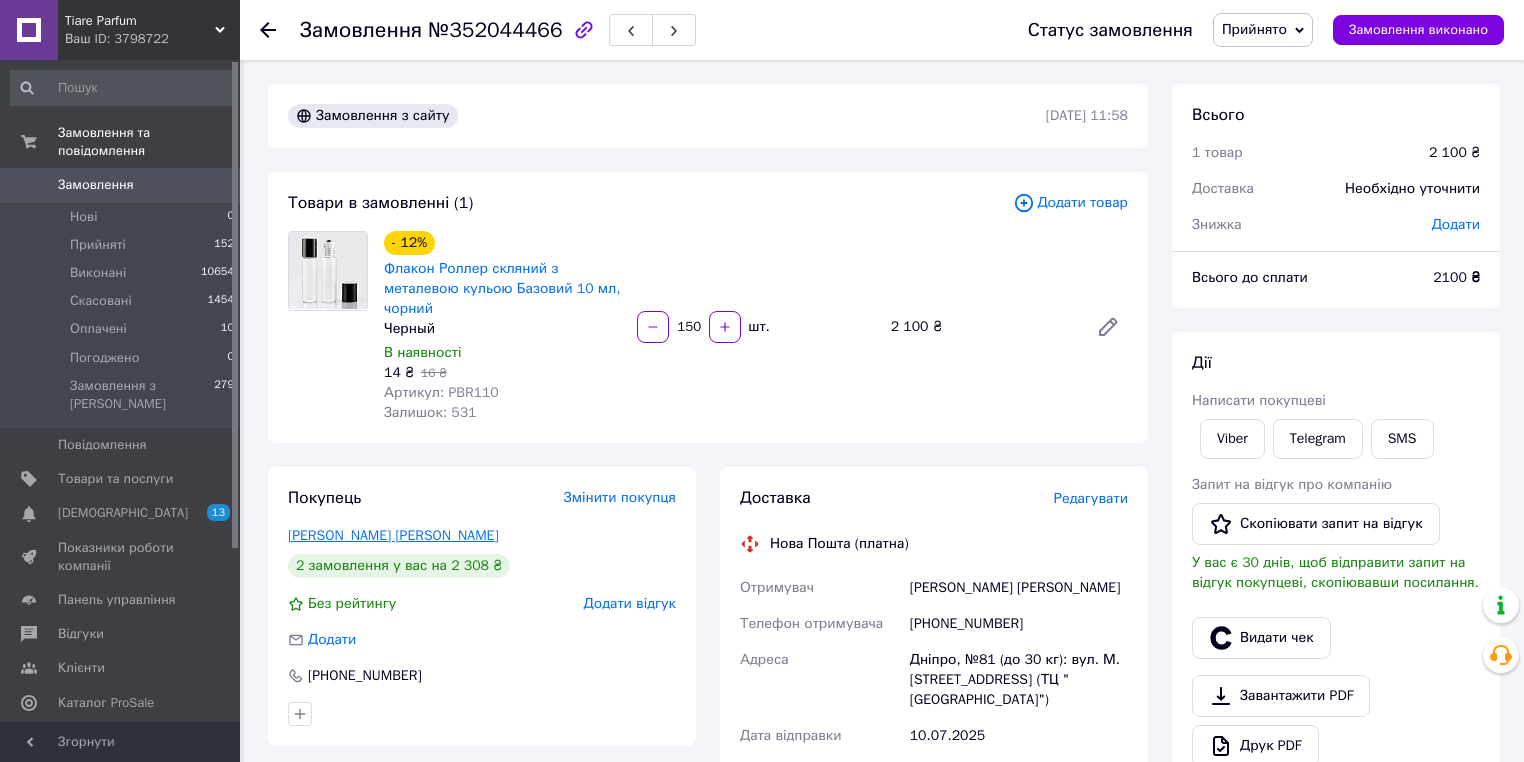 click on "[PERSON_NAME] [PERSON_NAME]" at bounding box center [393, 535] 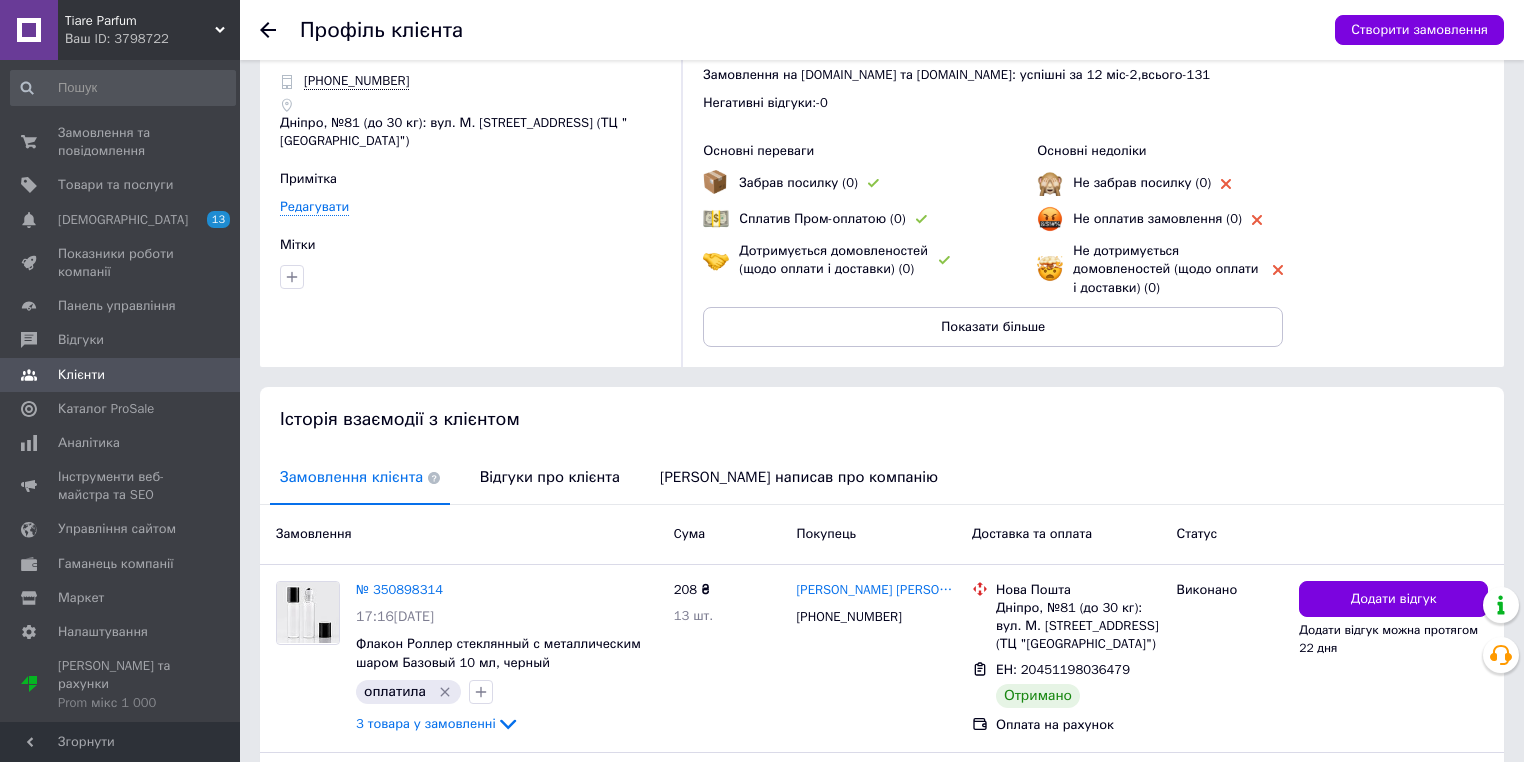 scroll, scrollTop: 160, scrollLeft: 0, axis: vertical 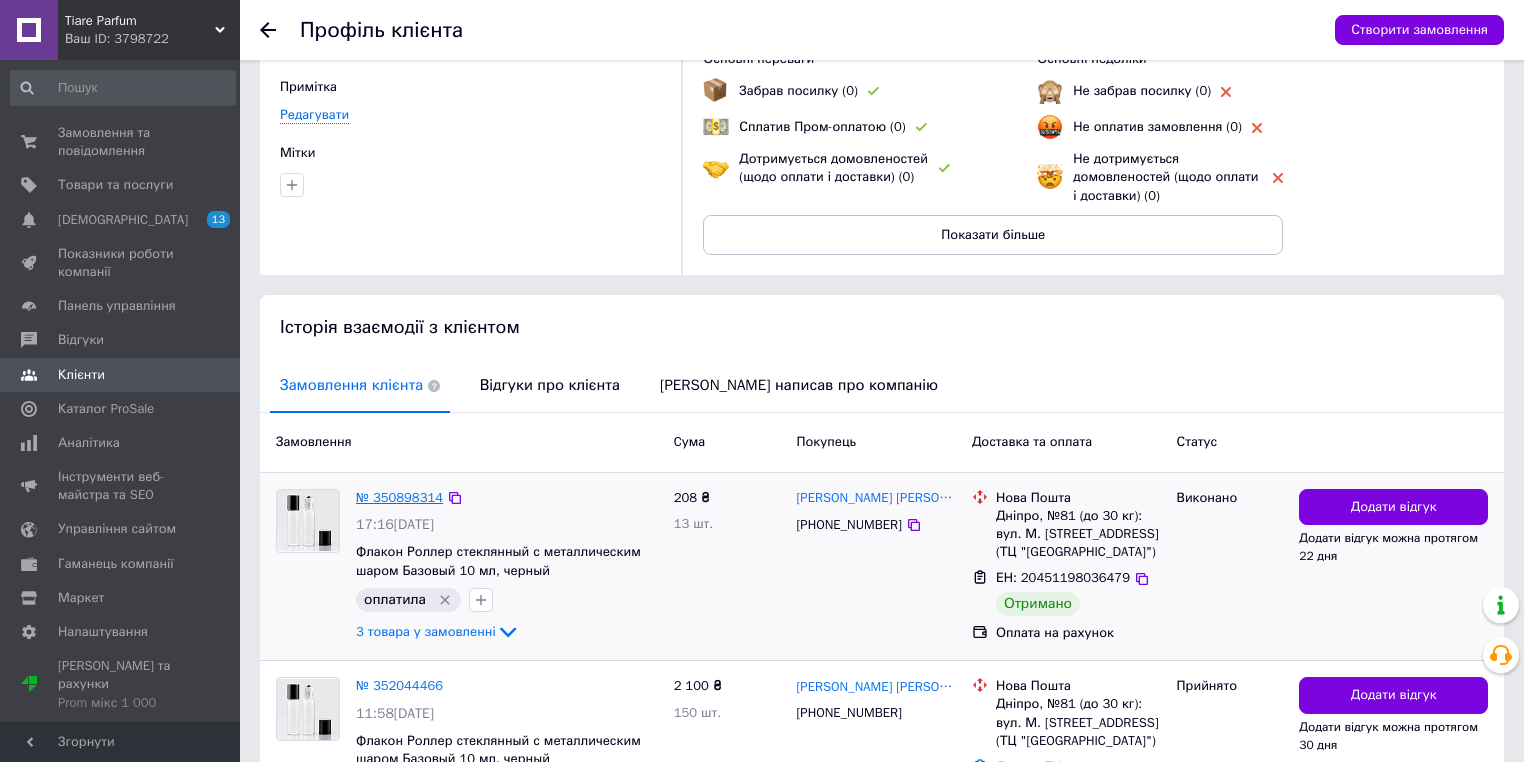 click on "№ 350898314" at bounding box center (399, 497) 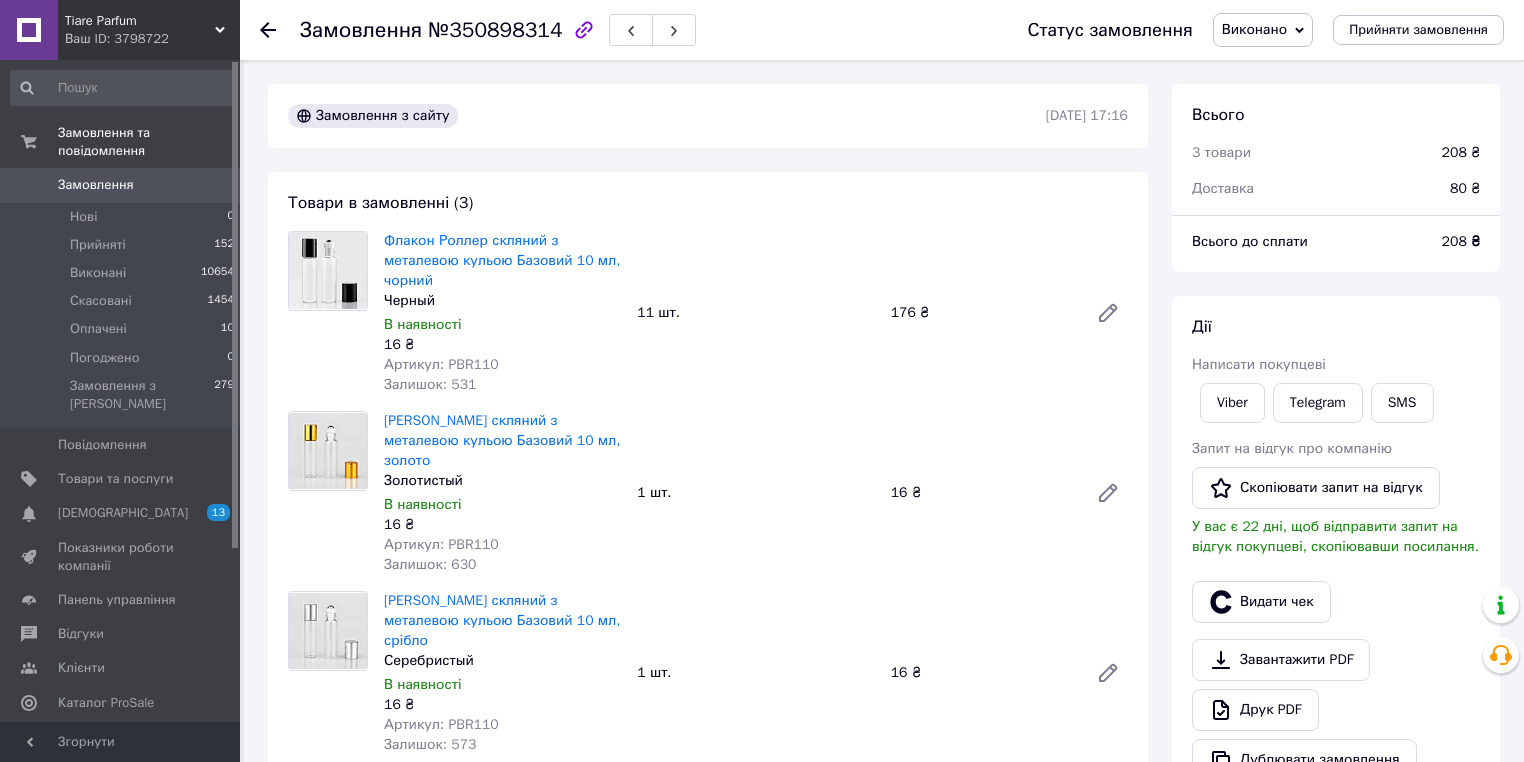 click 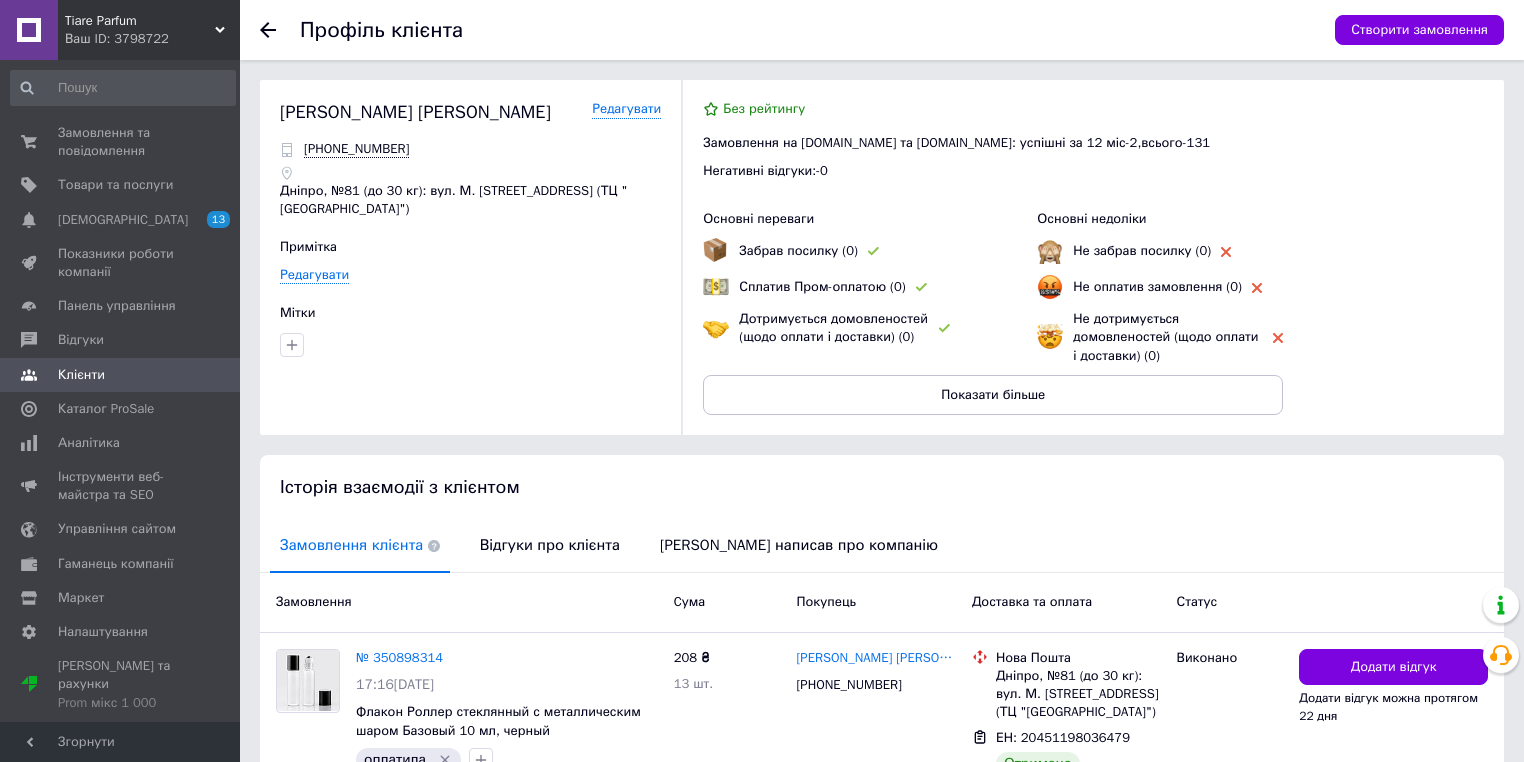 click 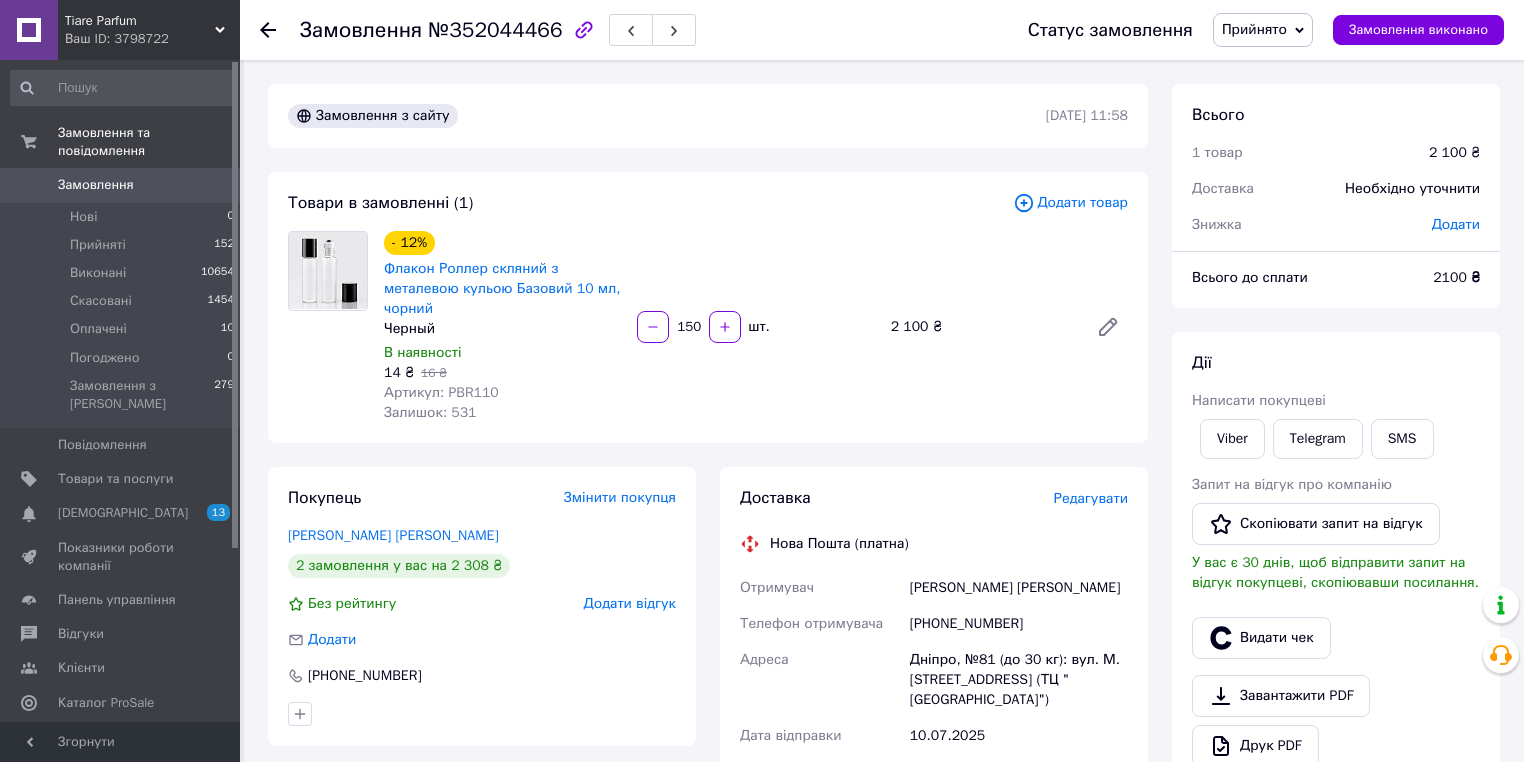 click 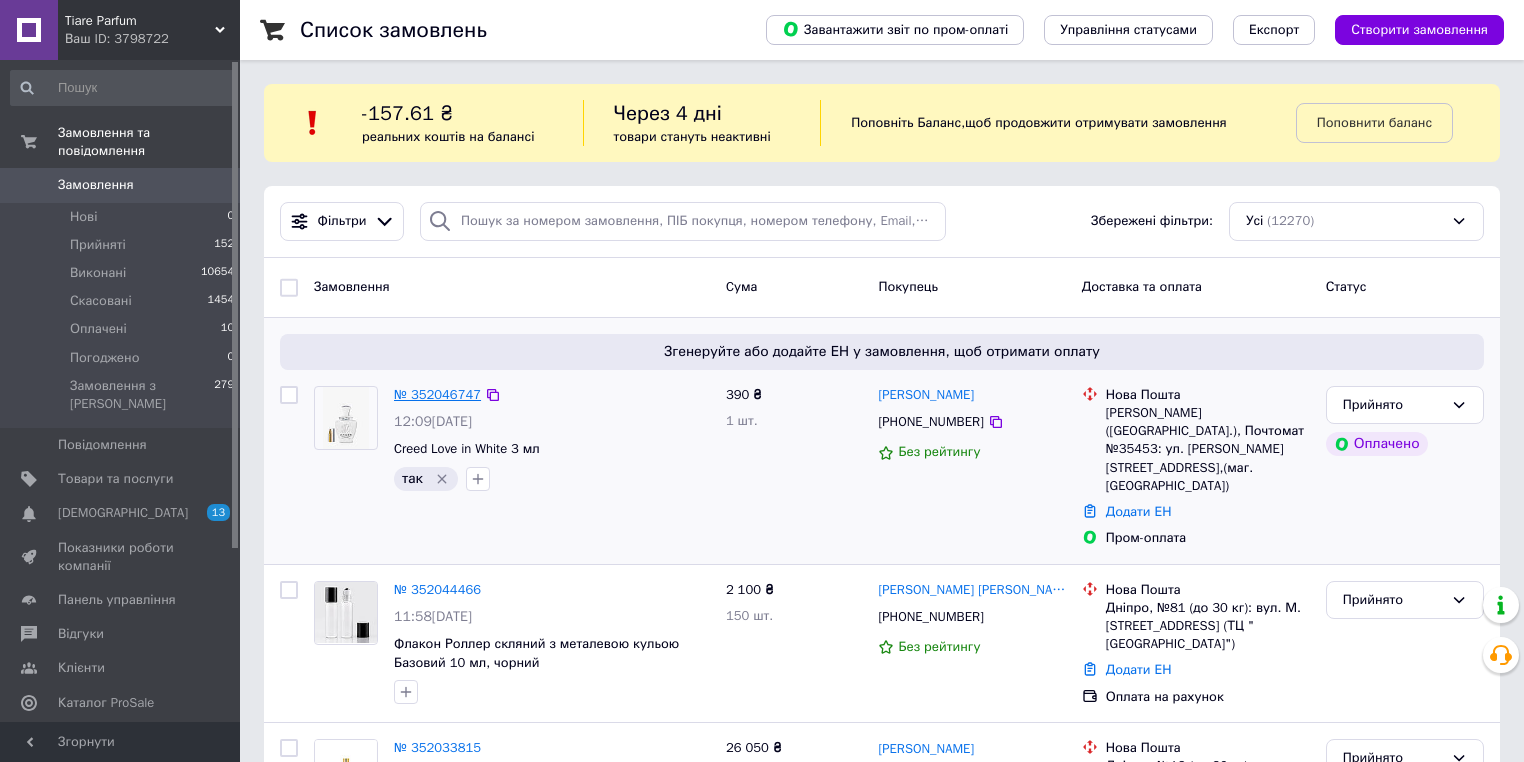 click on "№ 352046747" at bounding box center [437, 394] 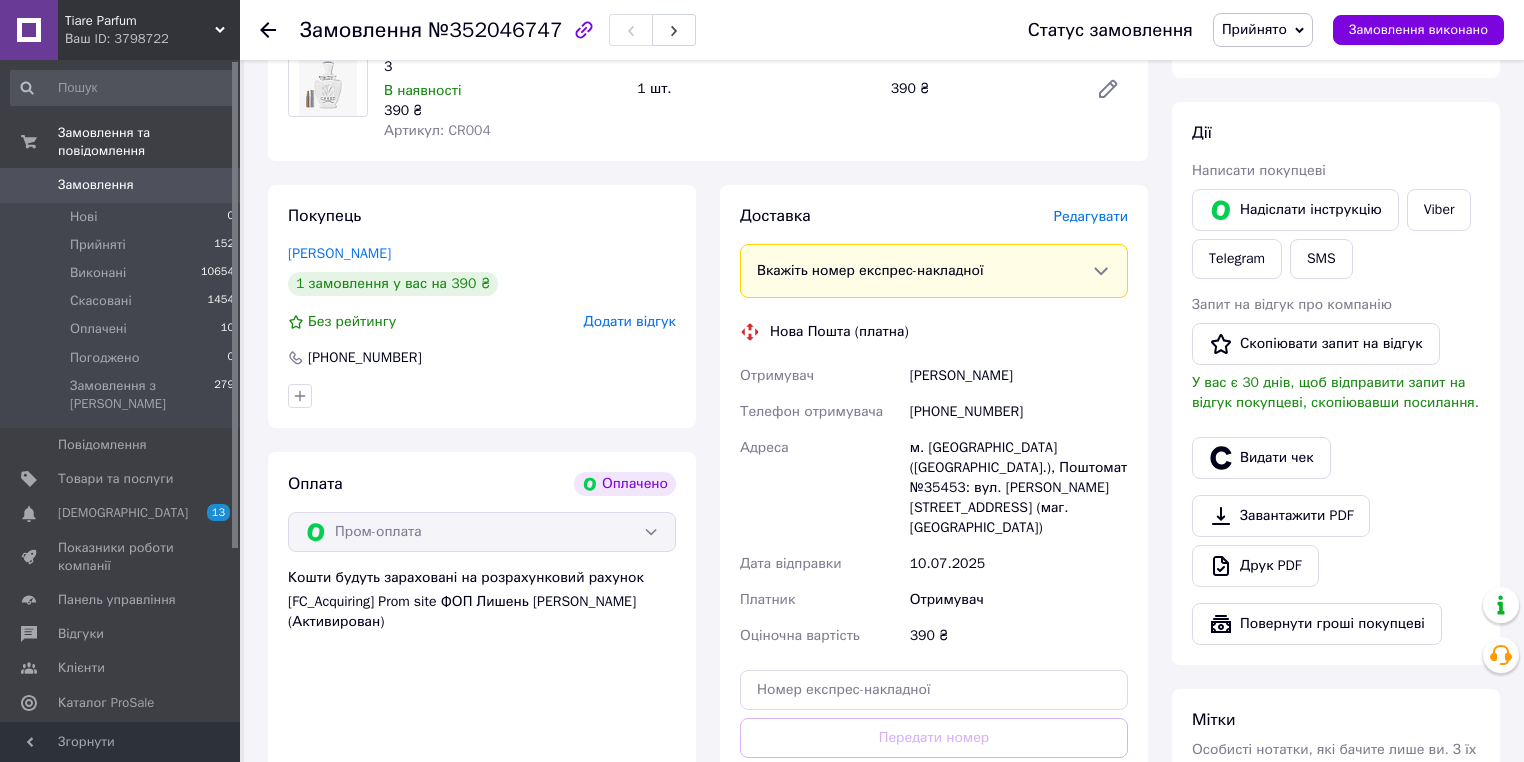 scroll, scrollTop: 360, scrollLeft: 0, axis: vertical 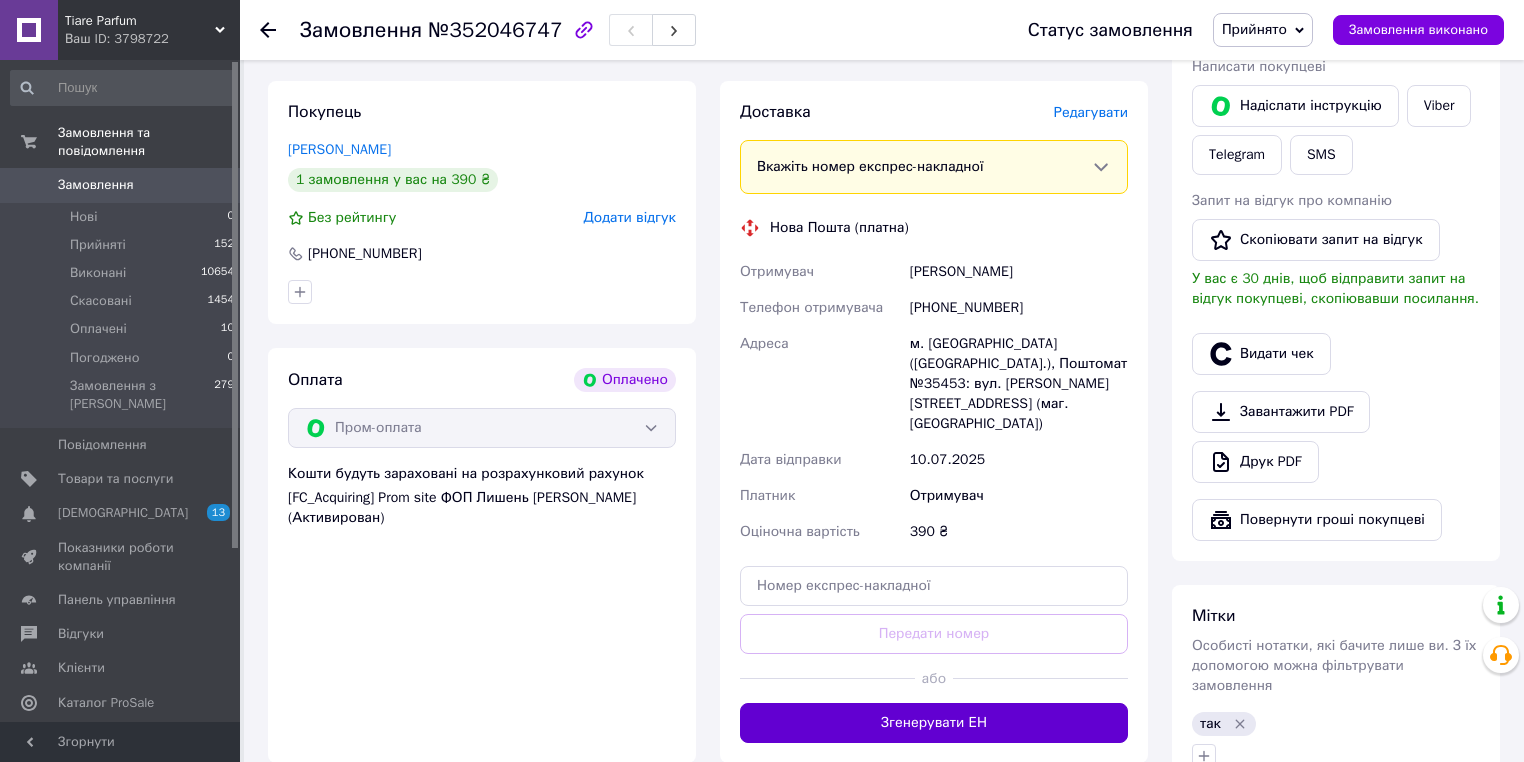 click on "Згенерувати ЕН" at bounding box center [934, 723] 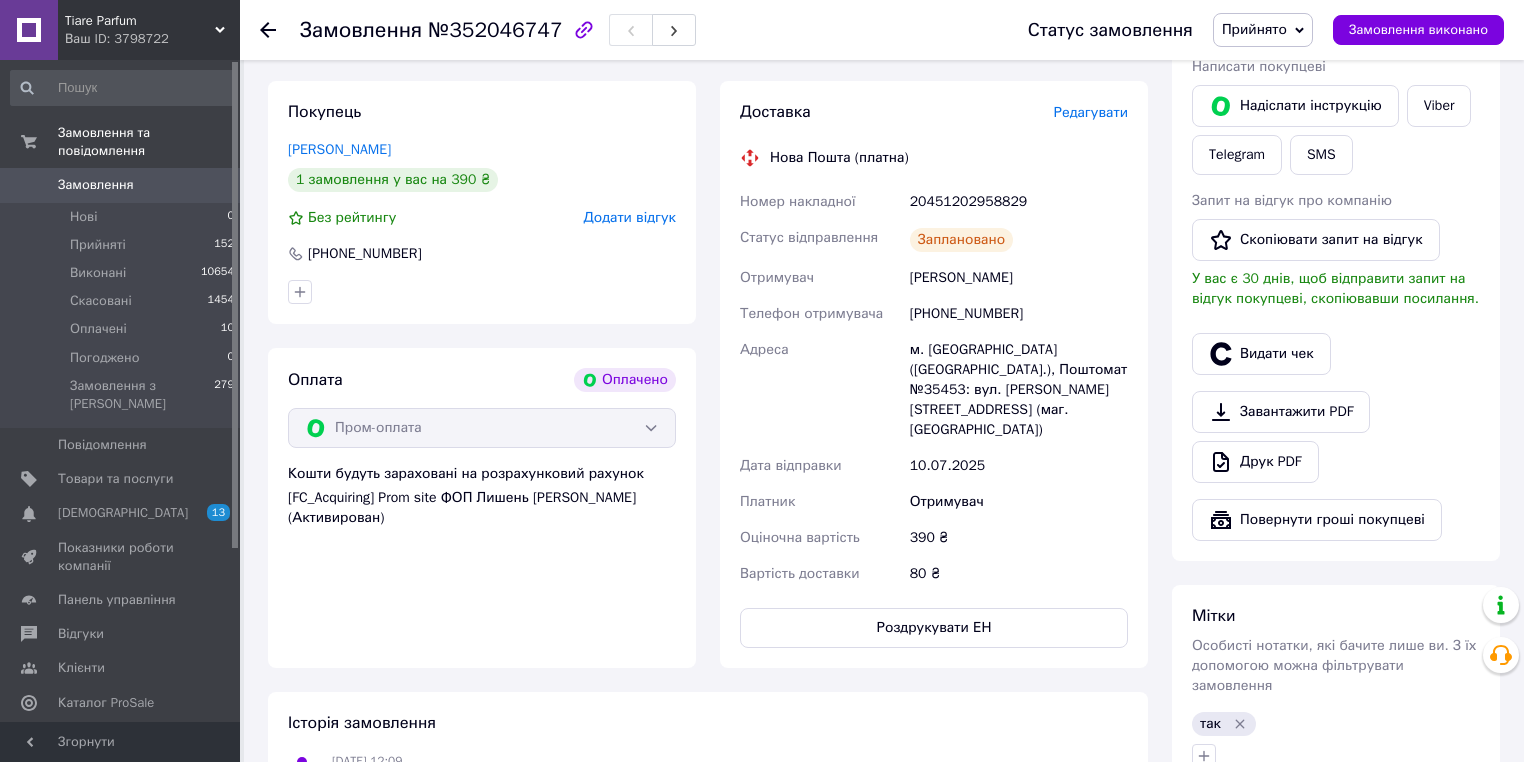click 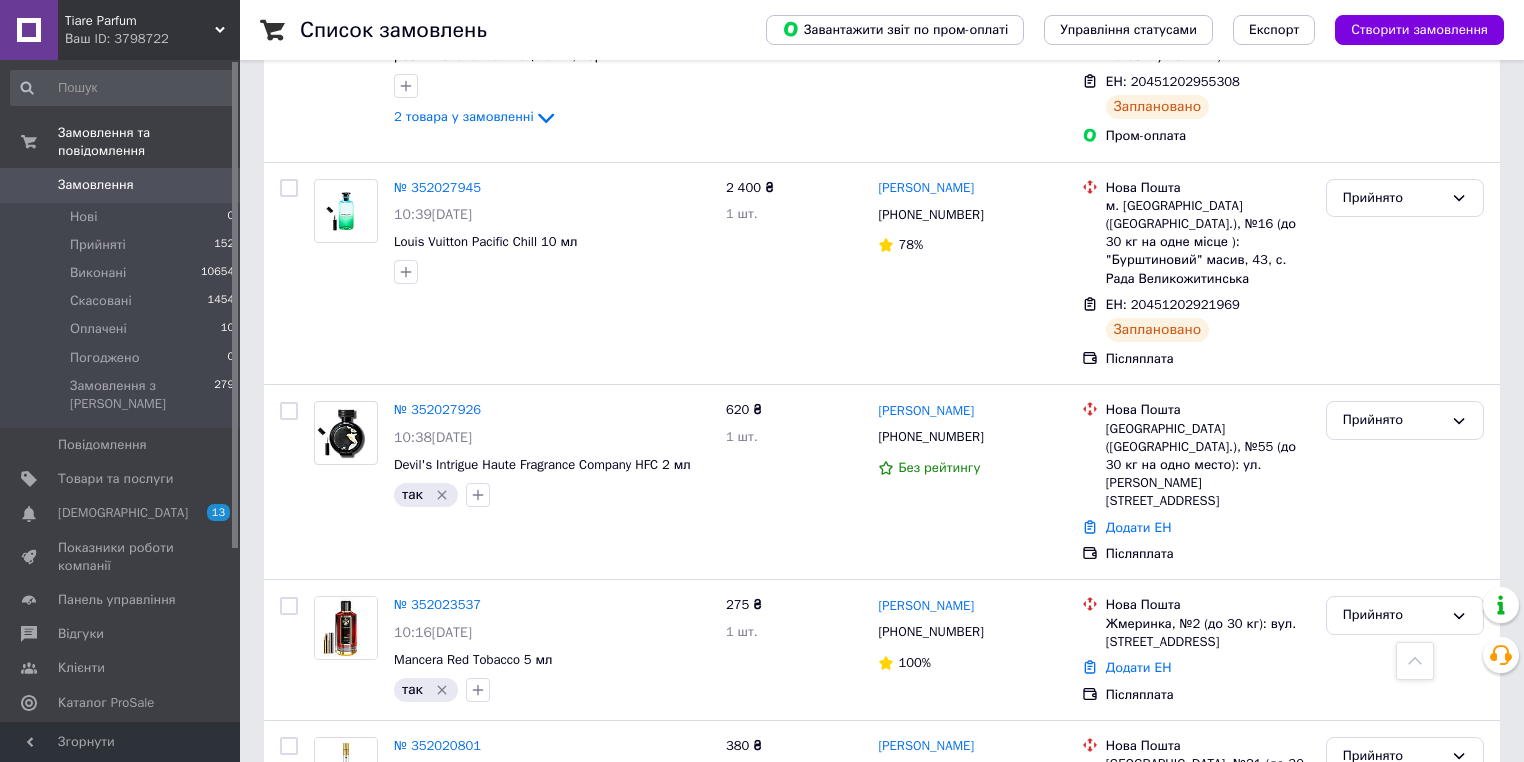 scroll, scrollTop: 1040, scrollLeft: 0, axis: vertical 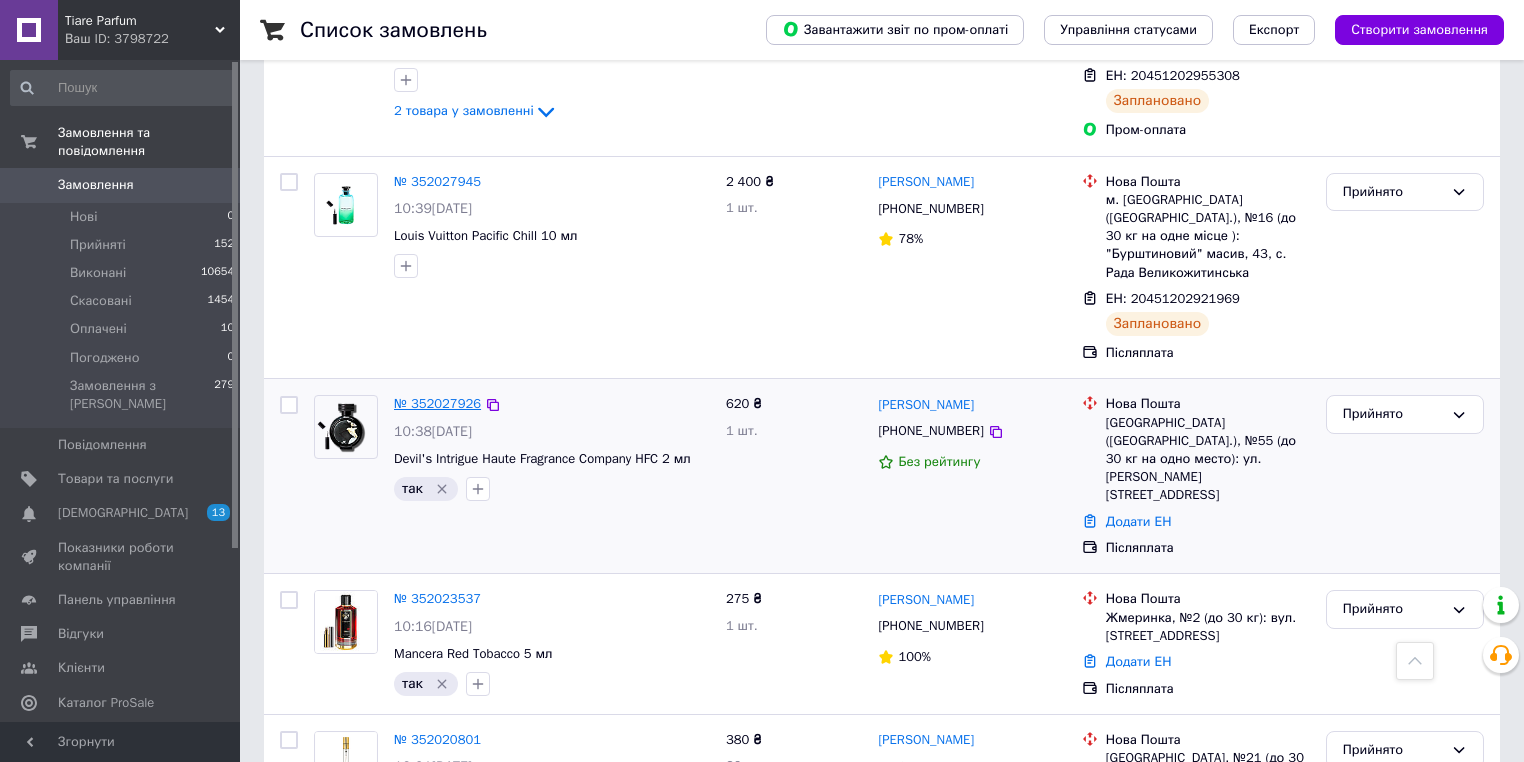 click on "№ 352027926" at bounding box center (437, 403) 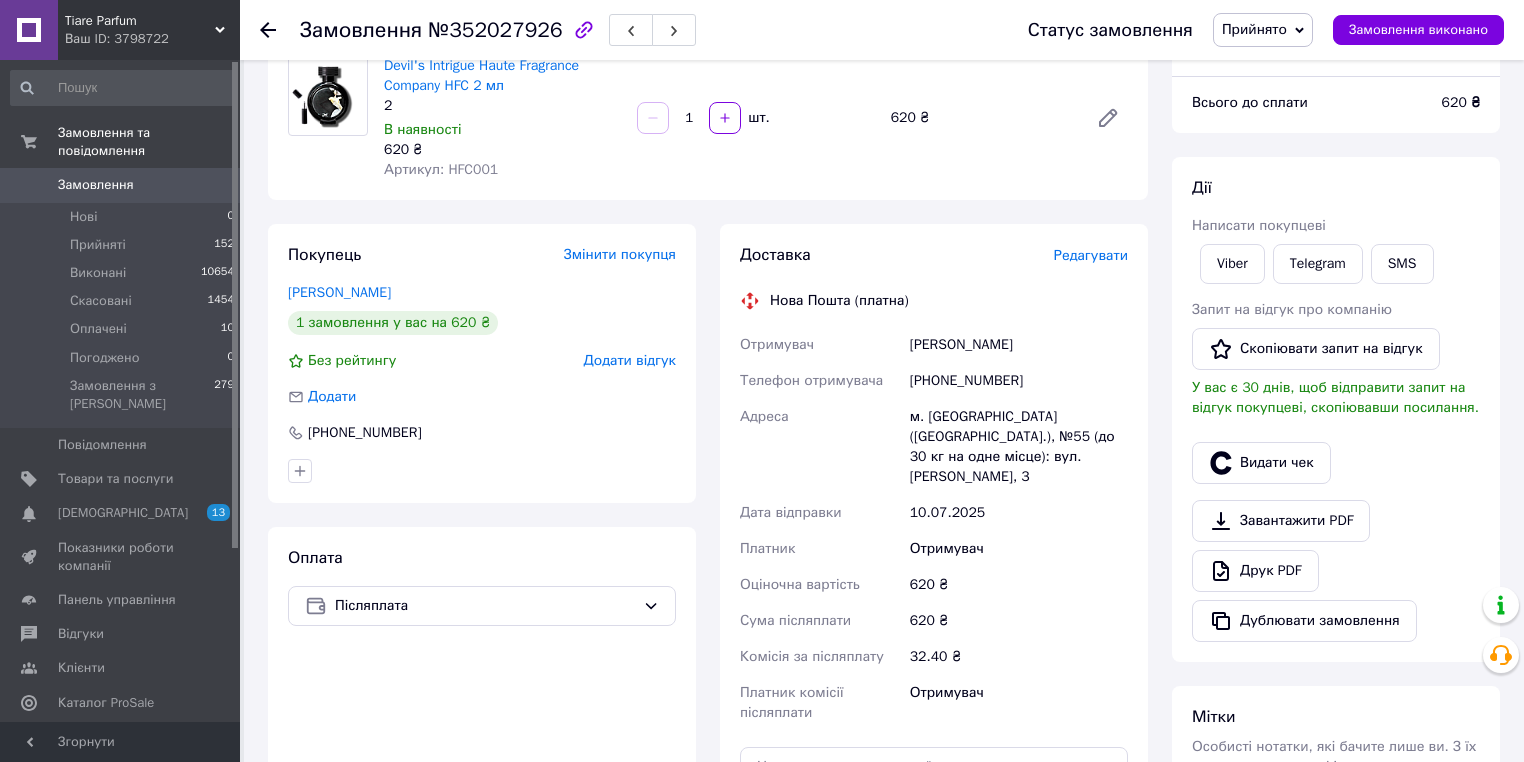 scroll, scrollTop: 359, scrollLeft: 0, axis: vertical 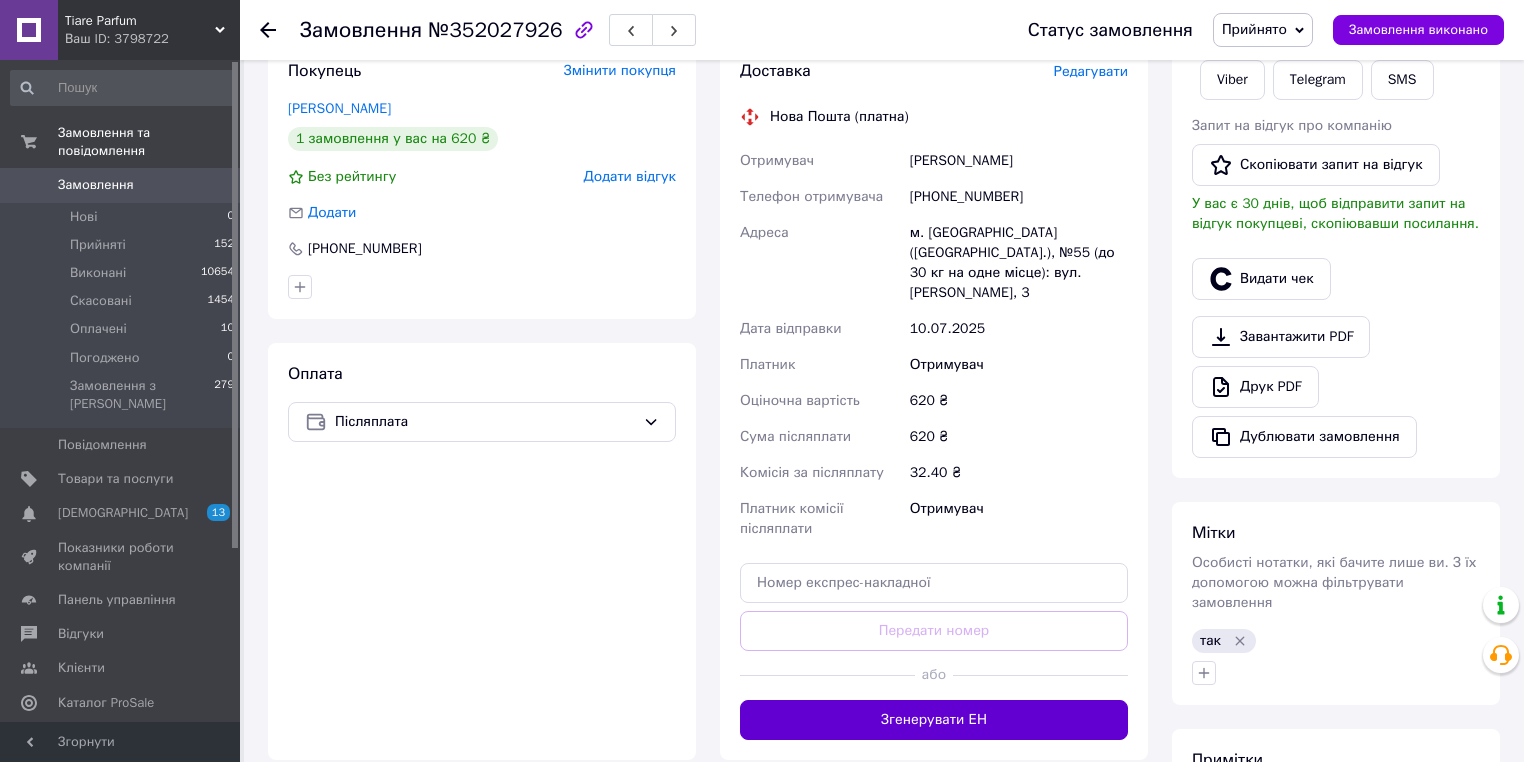 click on "Згенерувати ЕН" at bounding box center [934, 720] 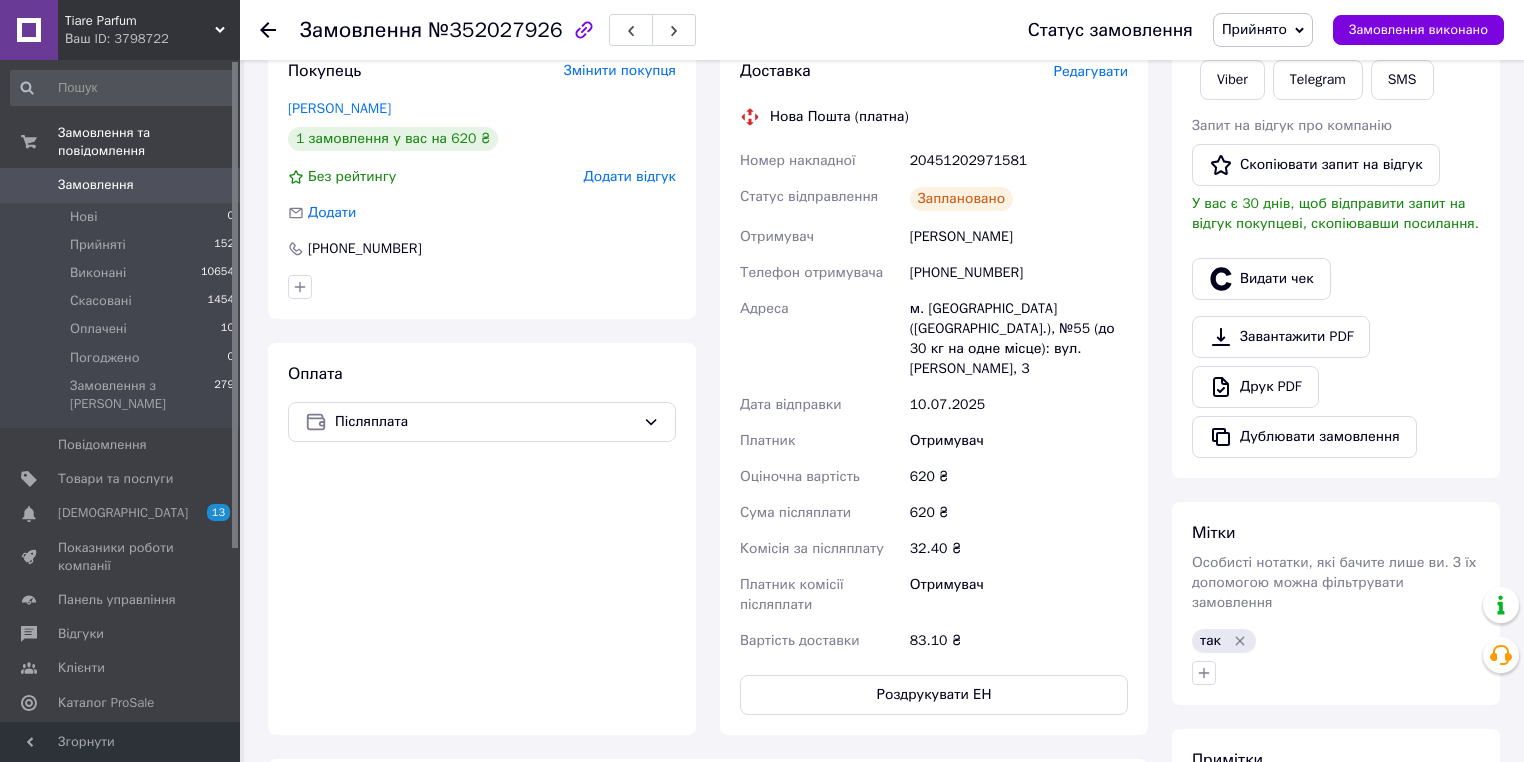 click 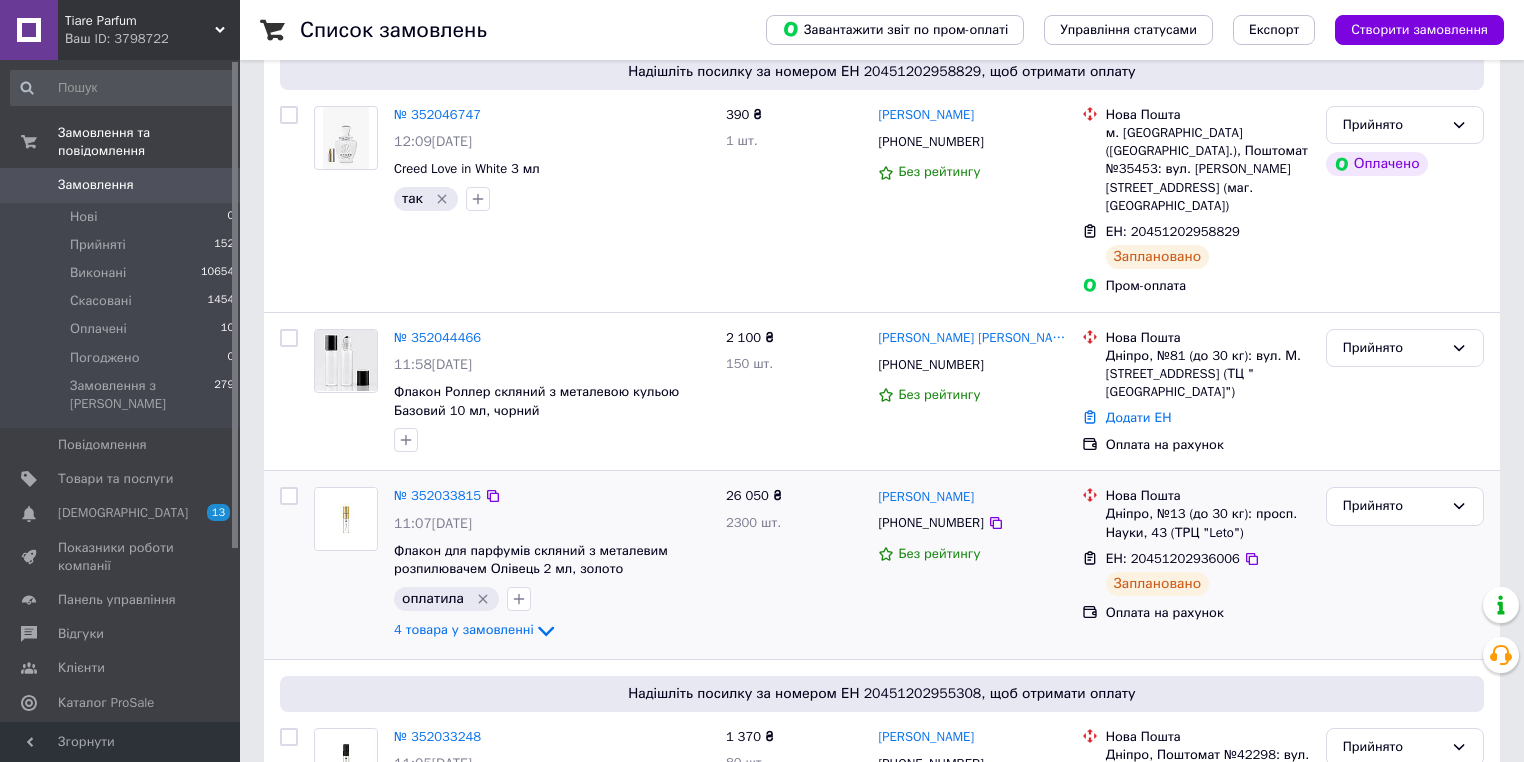 scroll, scrollTop: 400, scrollLeft: 0, axis: vertical 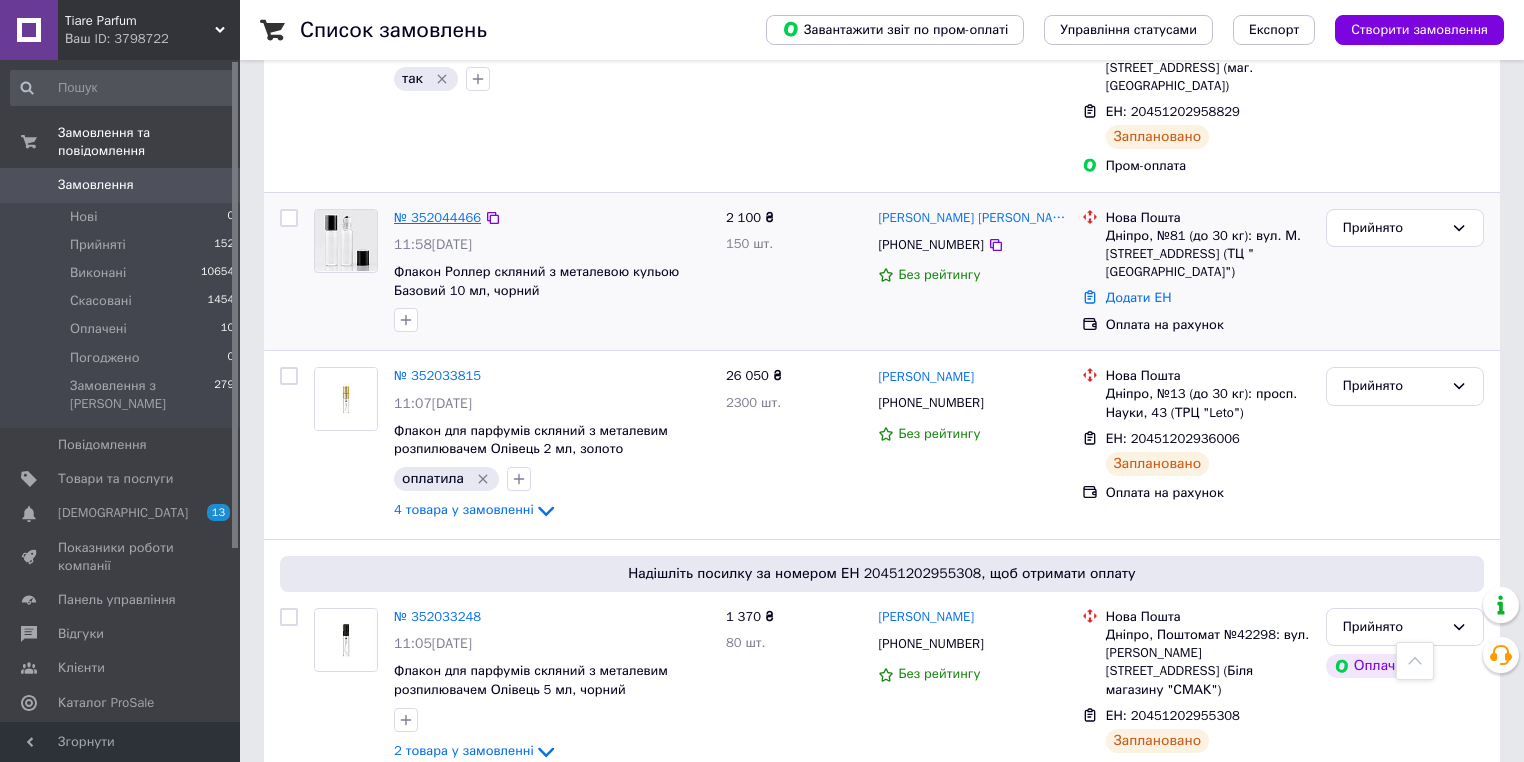 click on "№ 352044466" at bounding box center (437, 217) 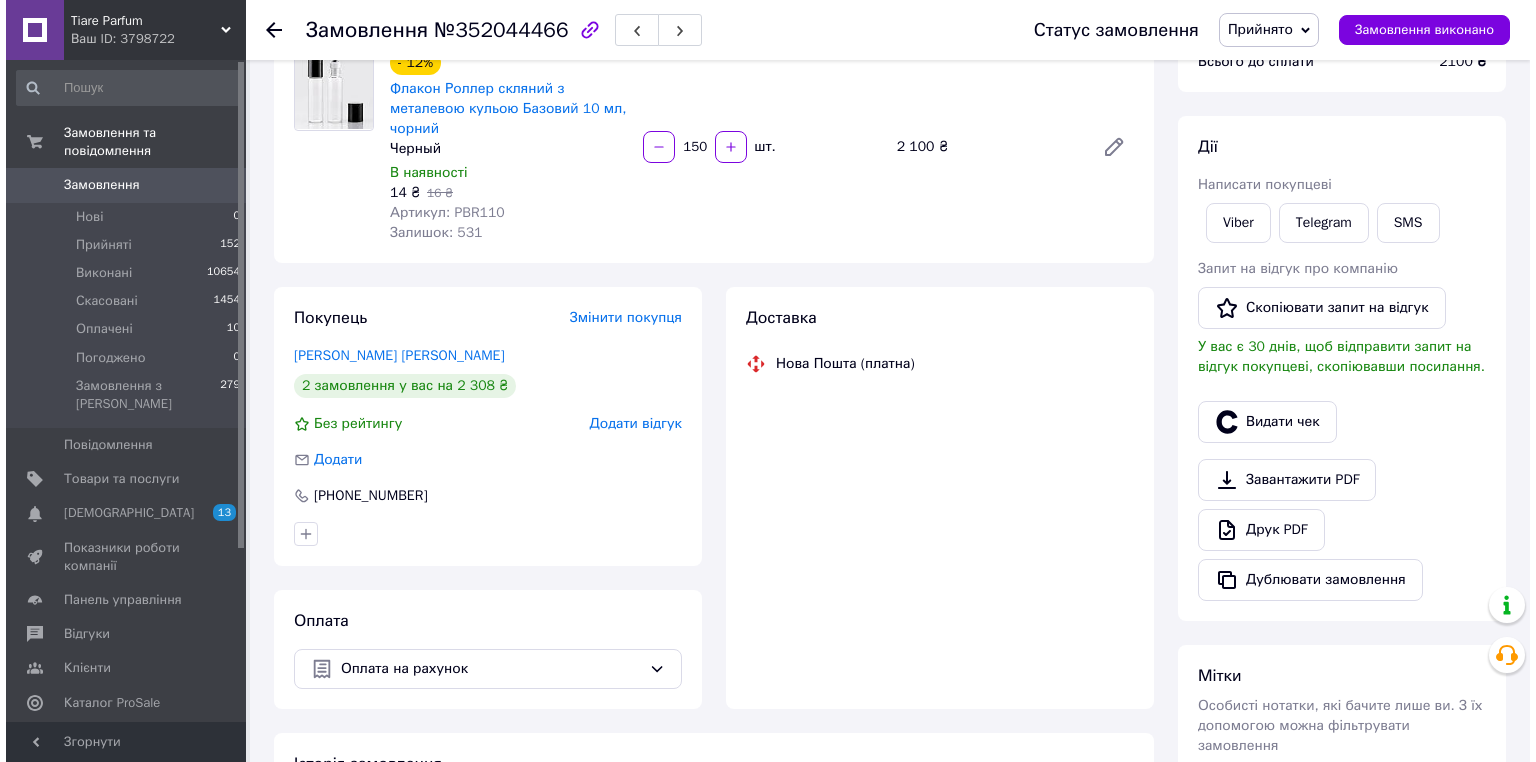 scroll, scrollTop: 400, scrollLeft: 0, axis: vertical 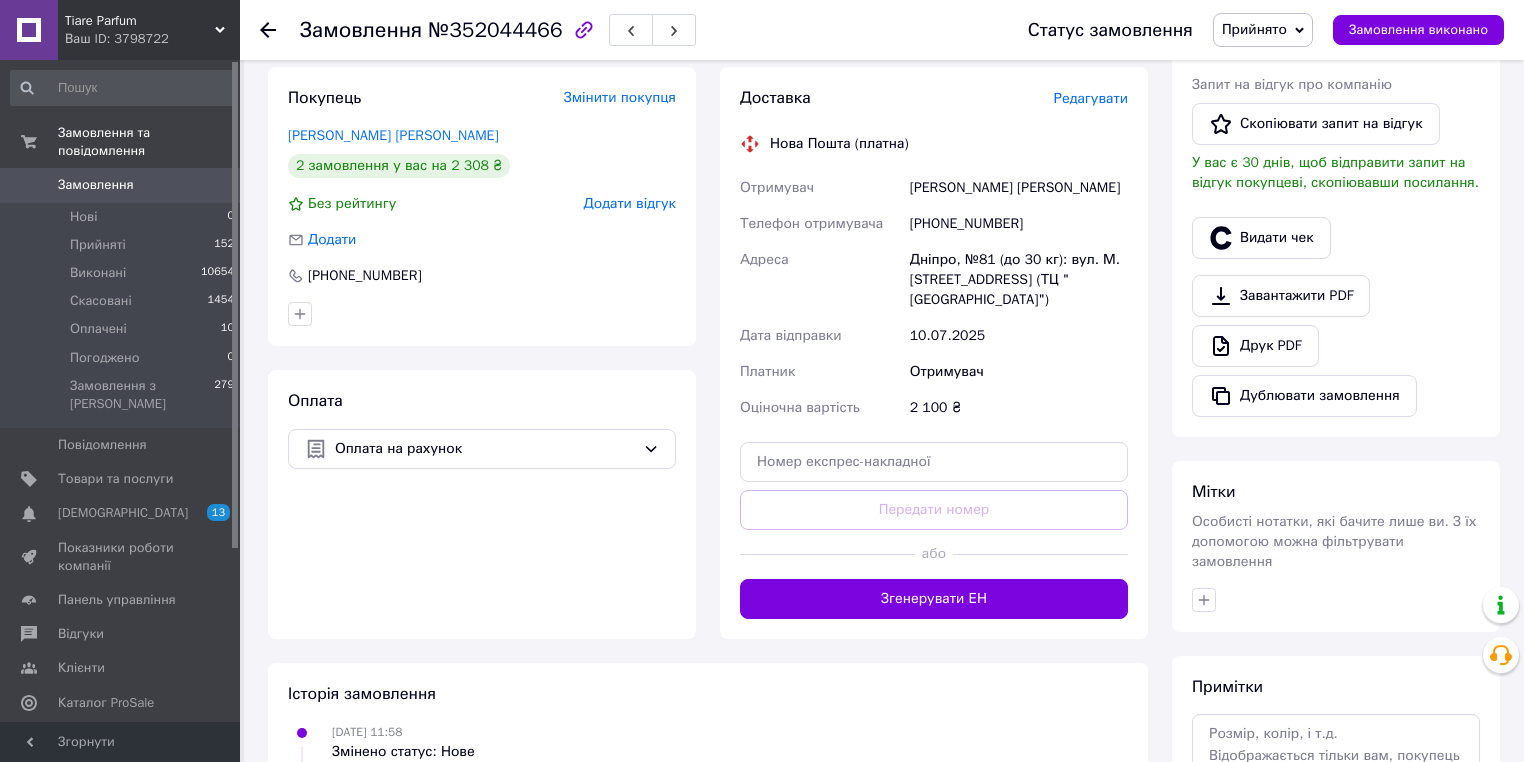 click on "Редагувати" at bounding box center (1091, 98) 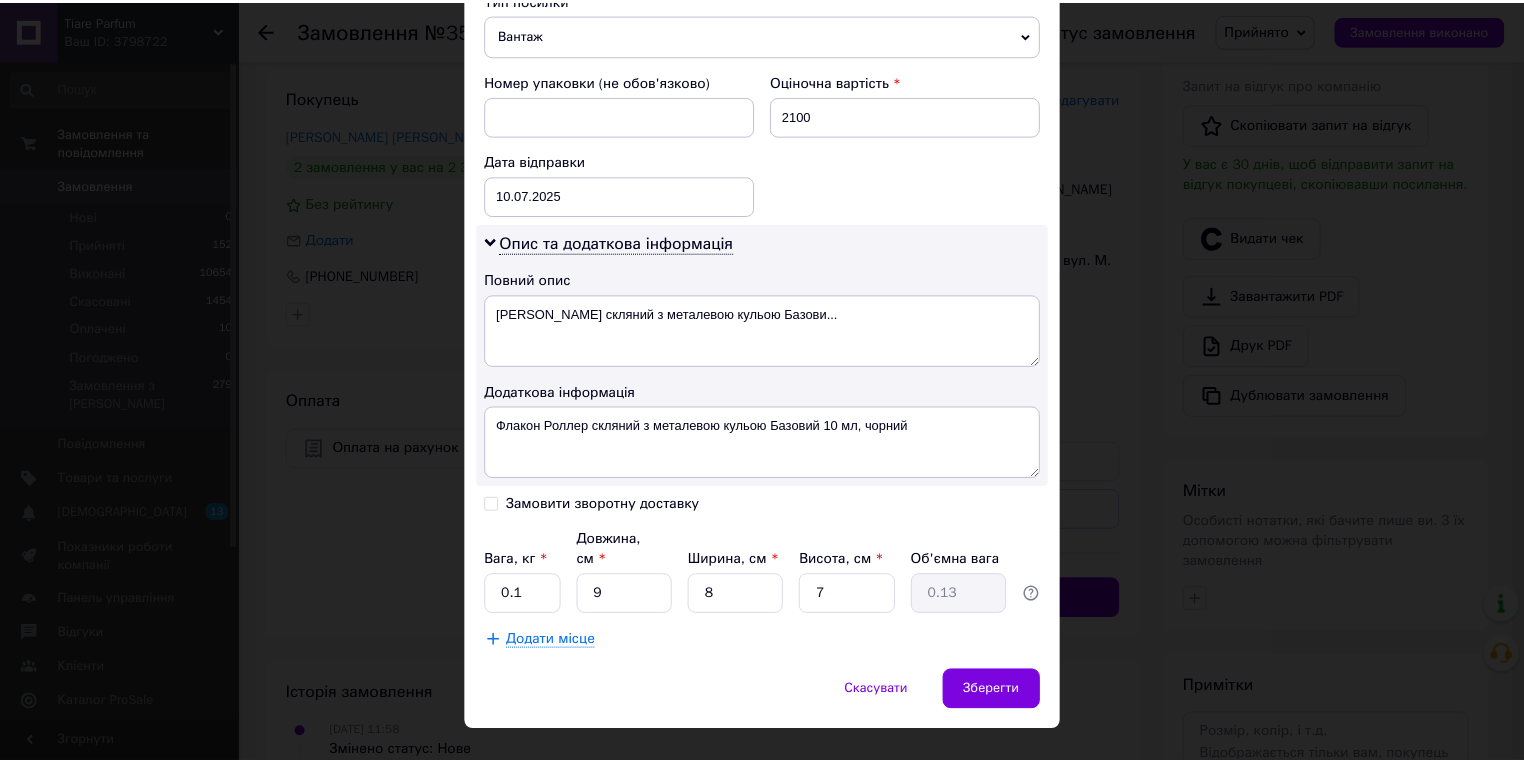 scroll, scrollTop: 819, scrollLeft: 0, axis: vertical 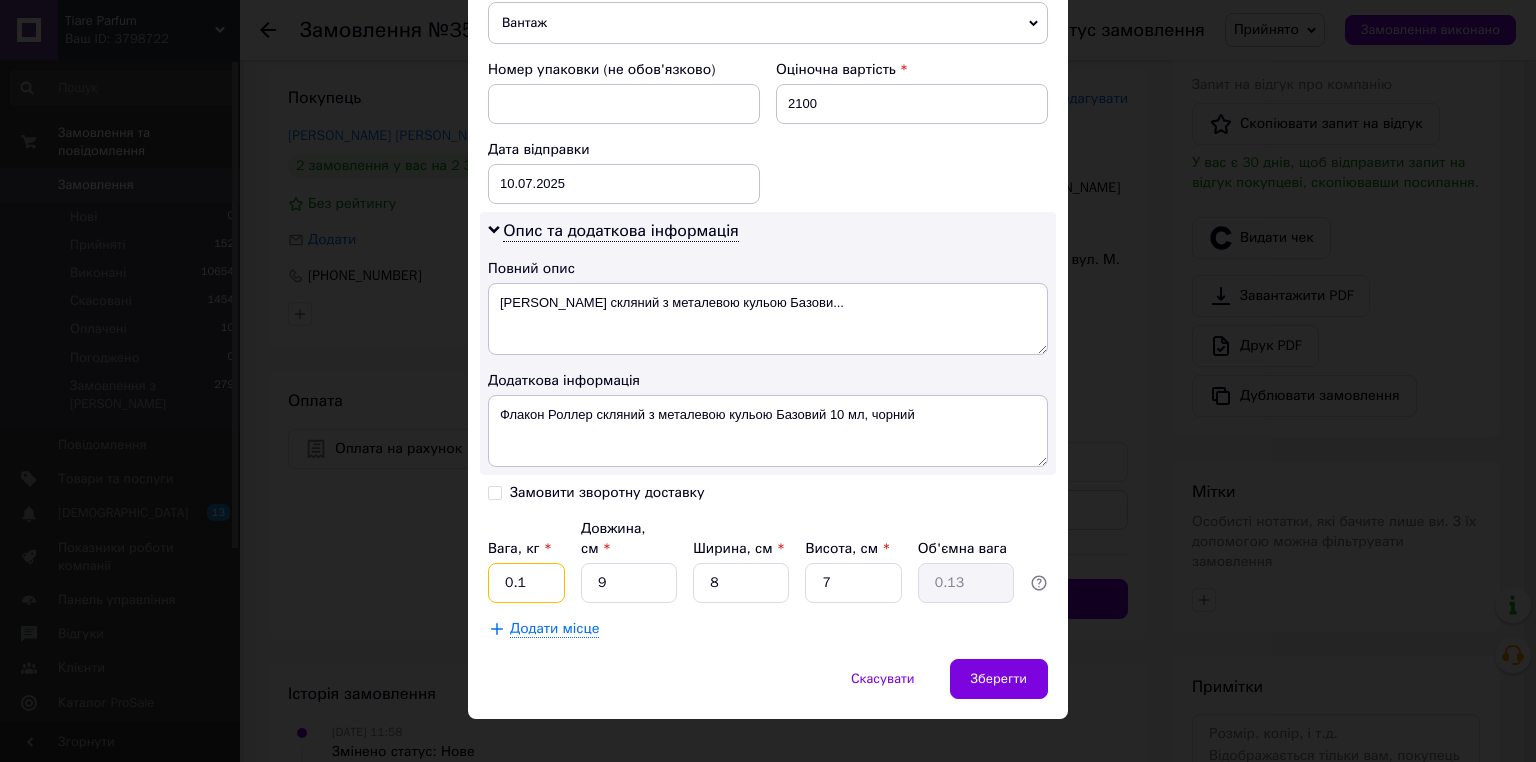 drag, startPoint x: 528, startPoint y: 563, endPoint x: 538, endPoint y: 562, distance: 10.049875 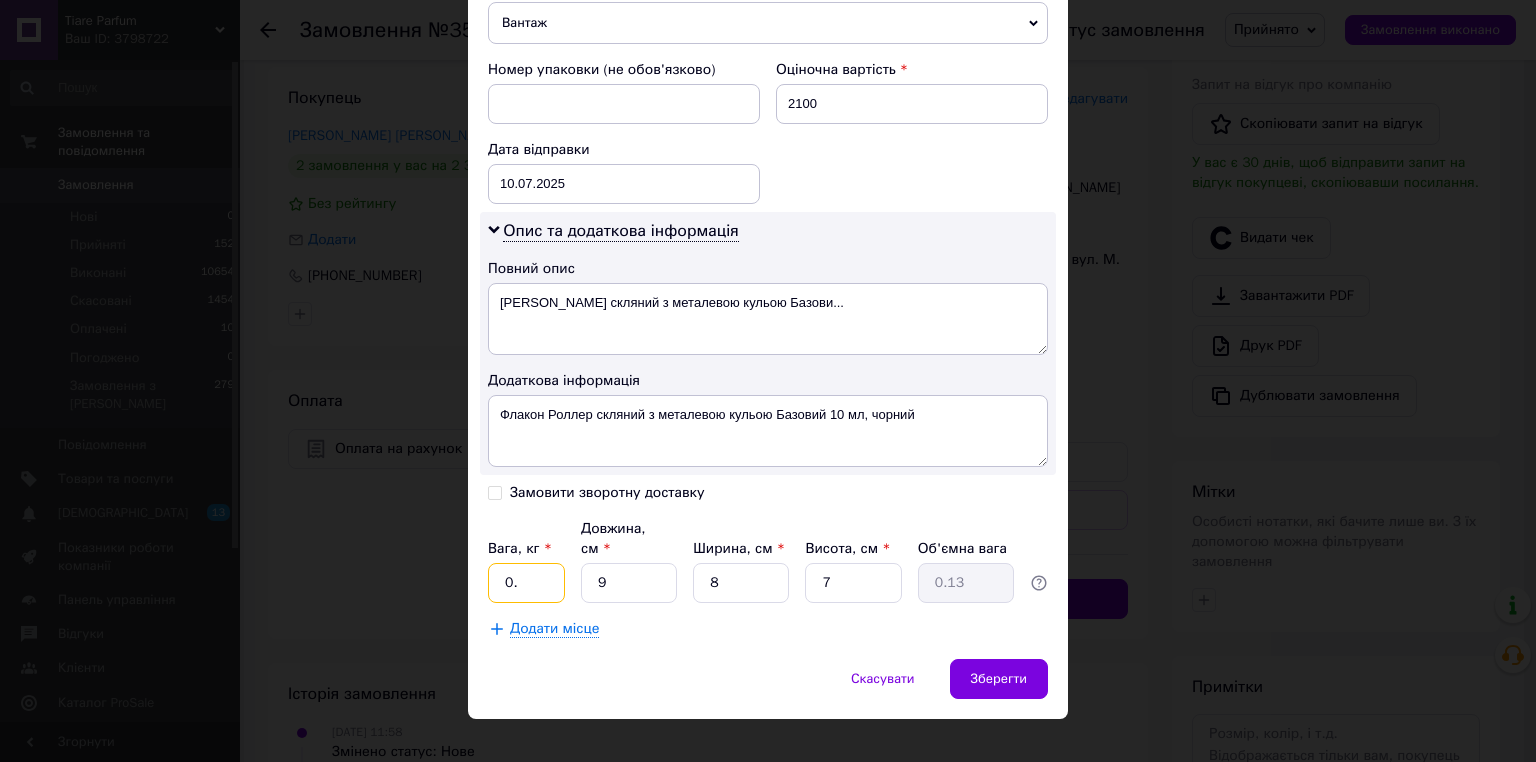 type on "0" 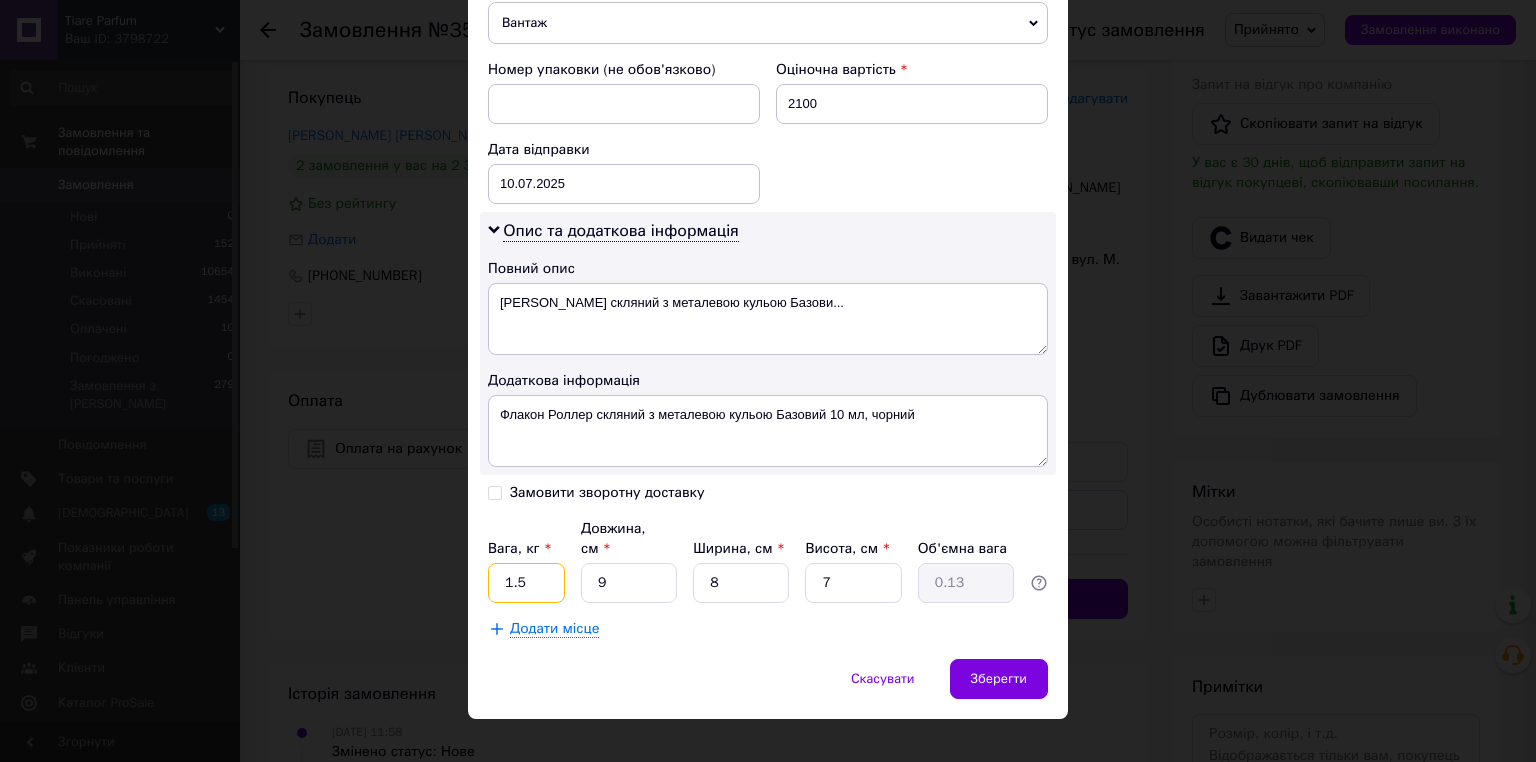 type on "1.5" 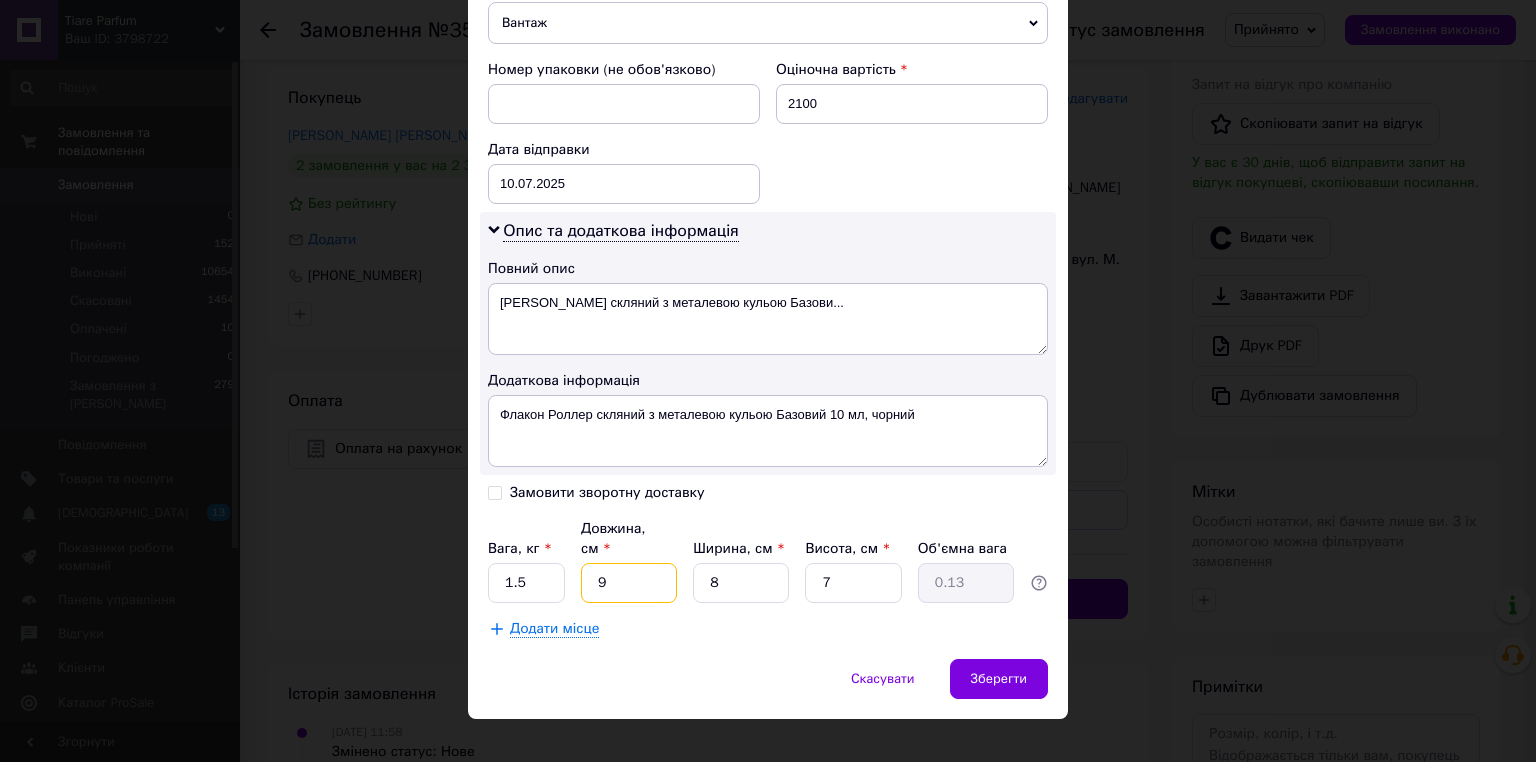 click on "9" at bounding box center (629, 583) 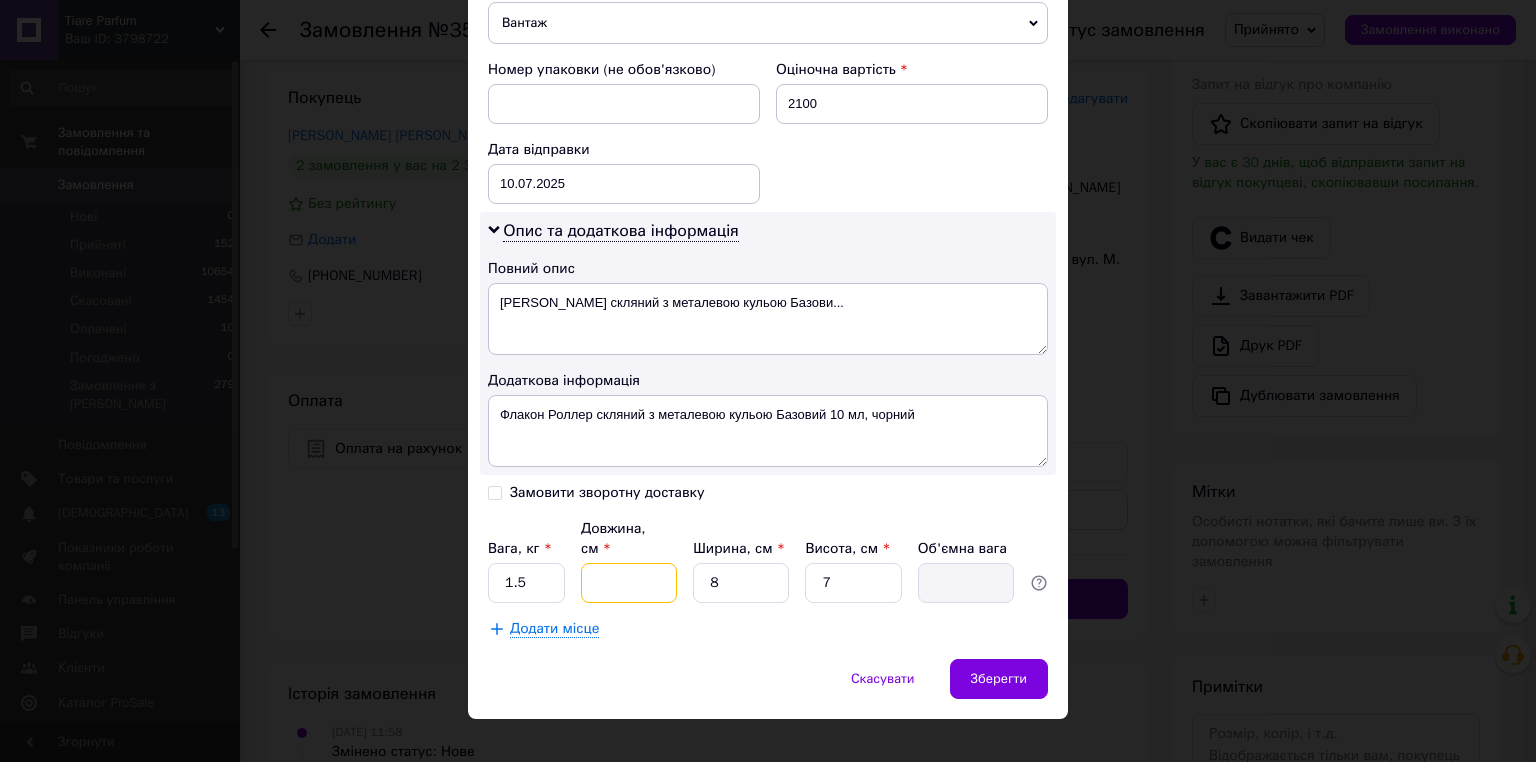 type on "2" 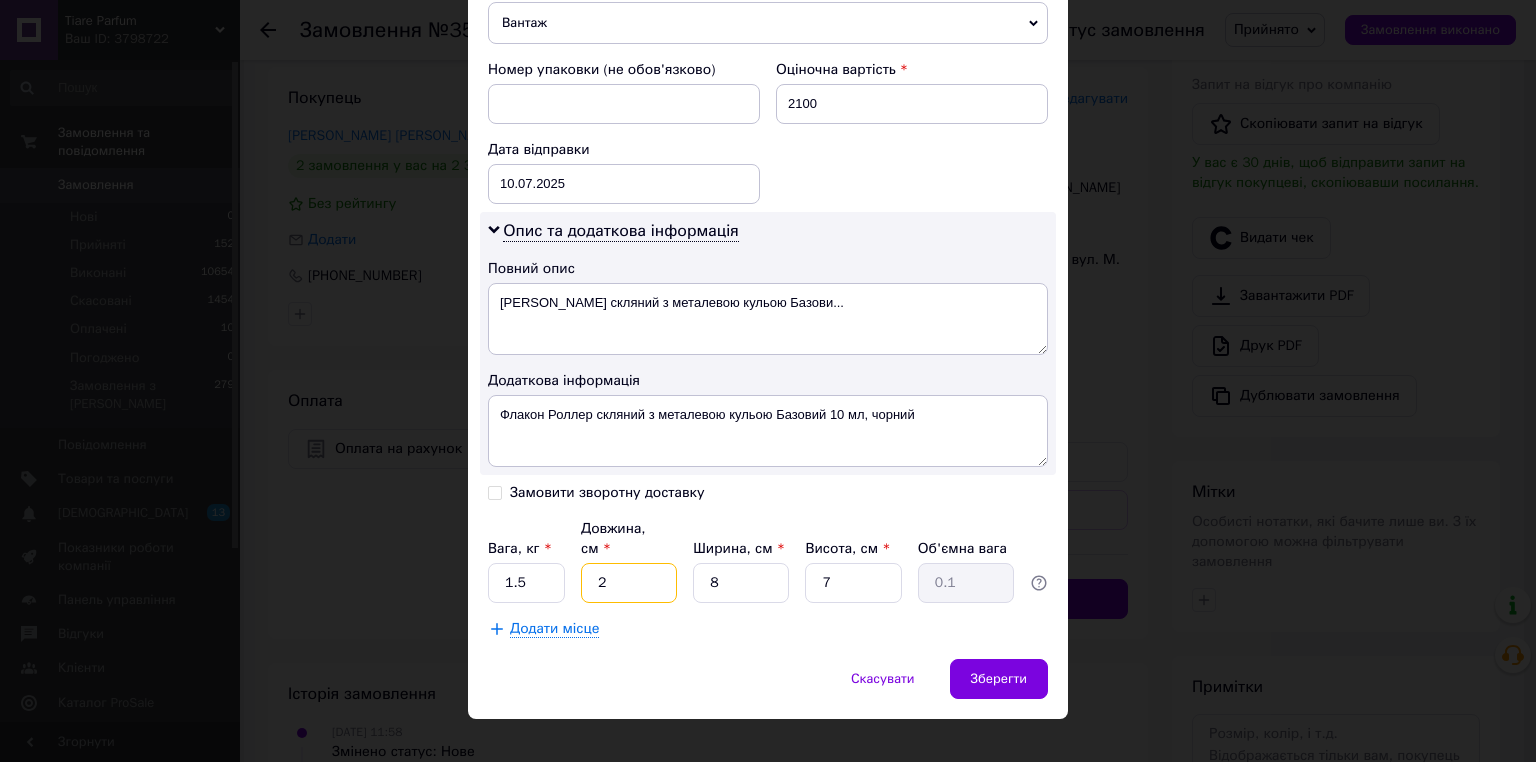 type on "20" 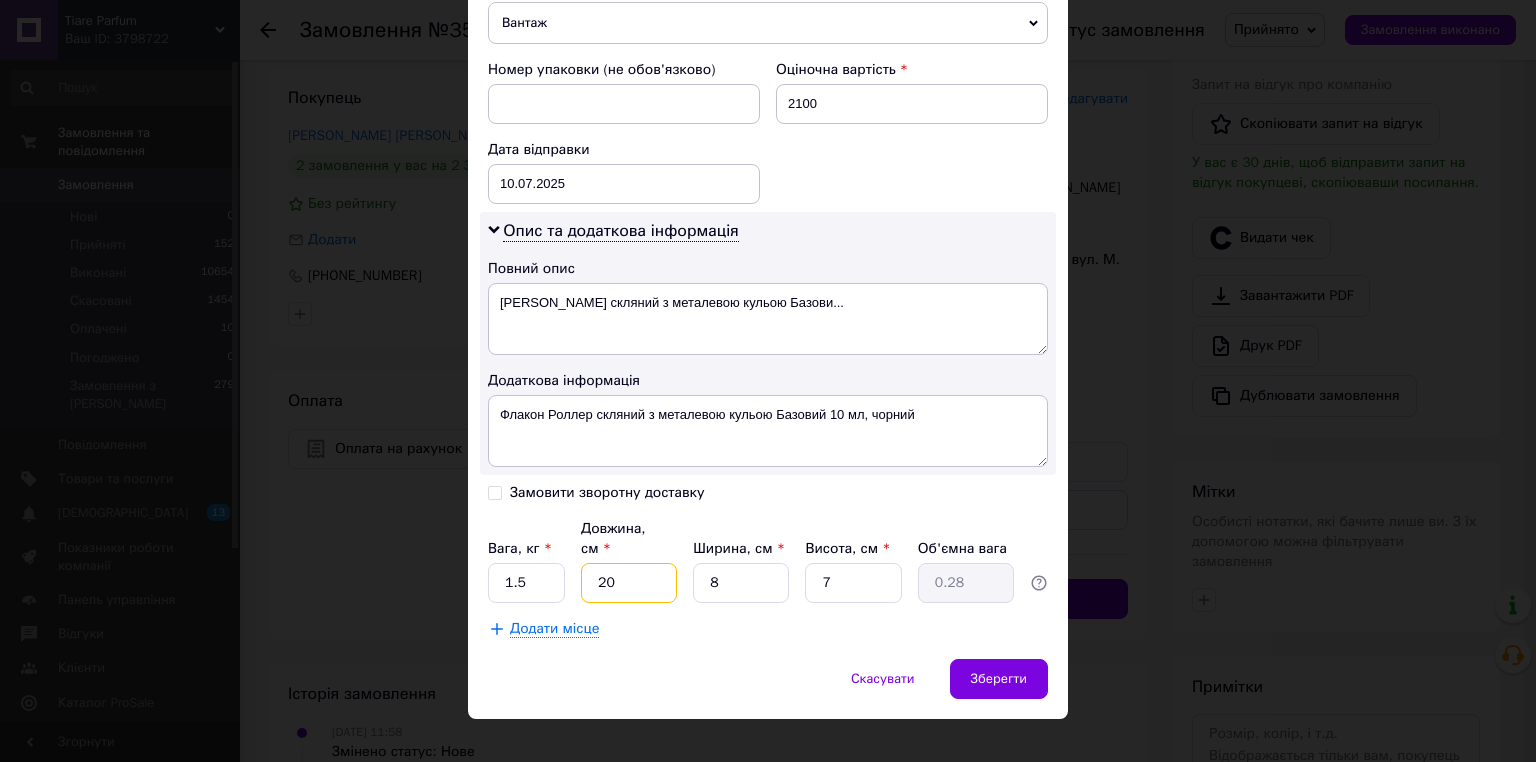 type on "20" 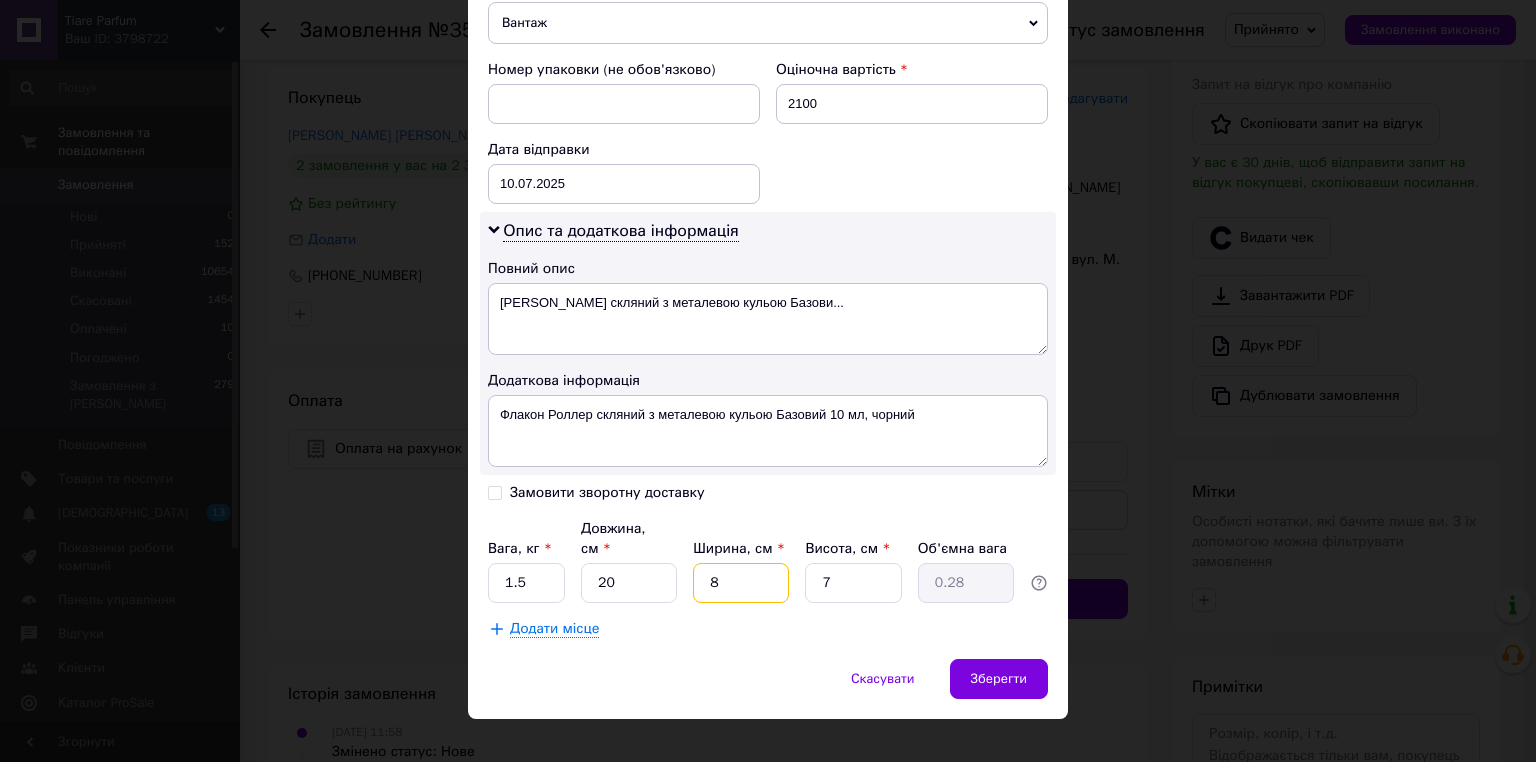 click on "8" at bounding box center (741, 583) 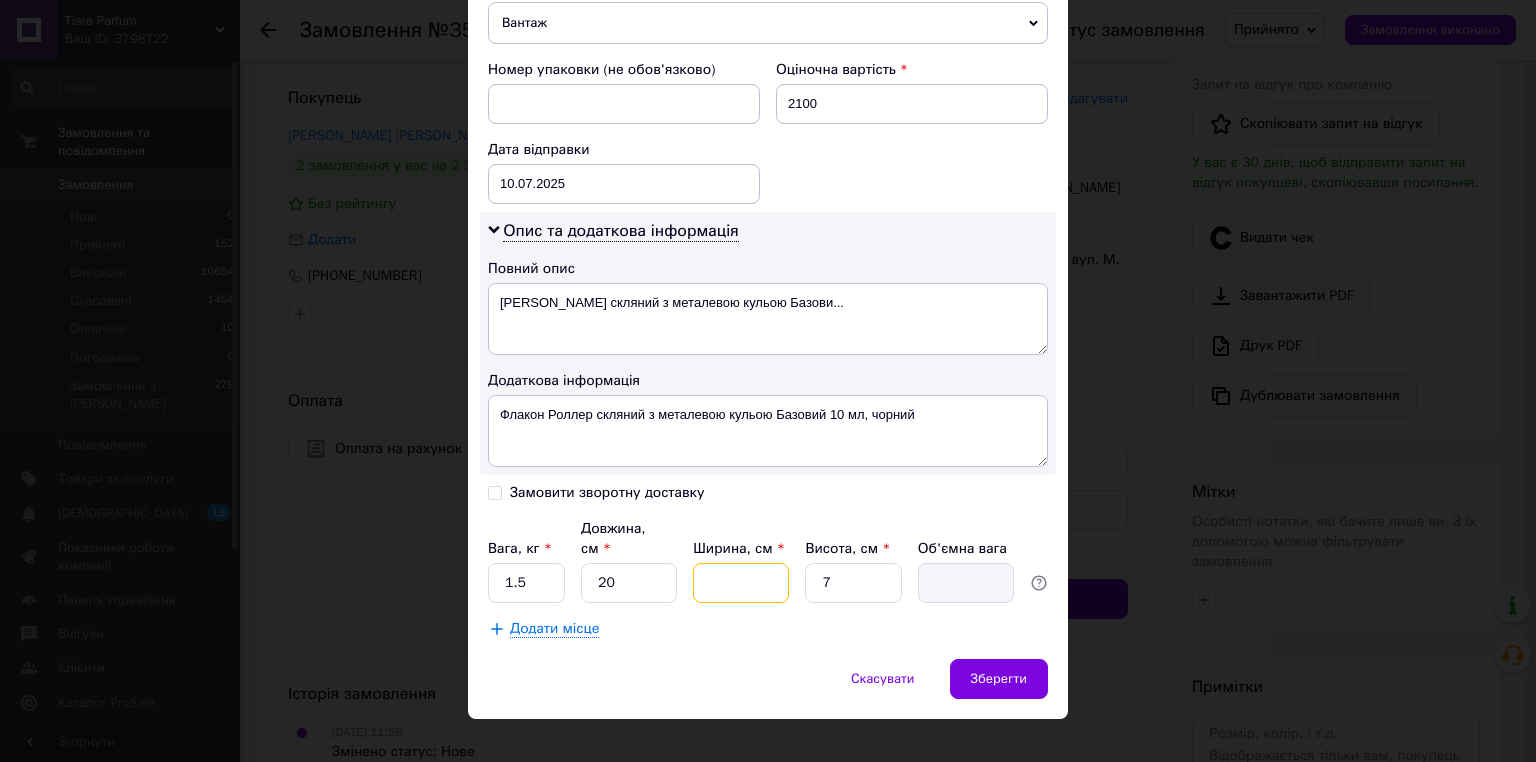 type on "1" 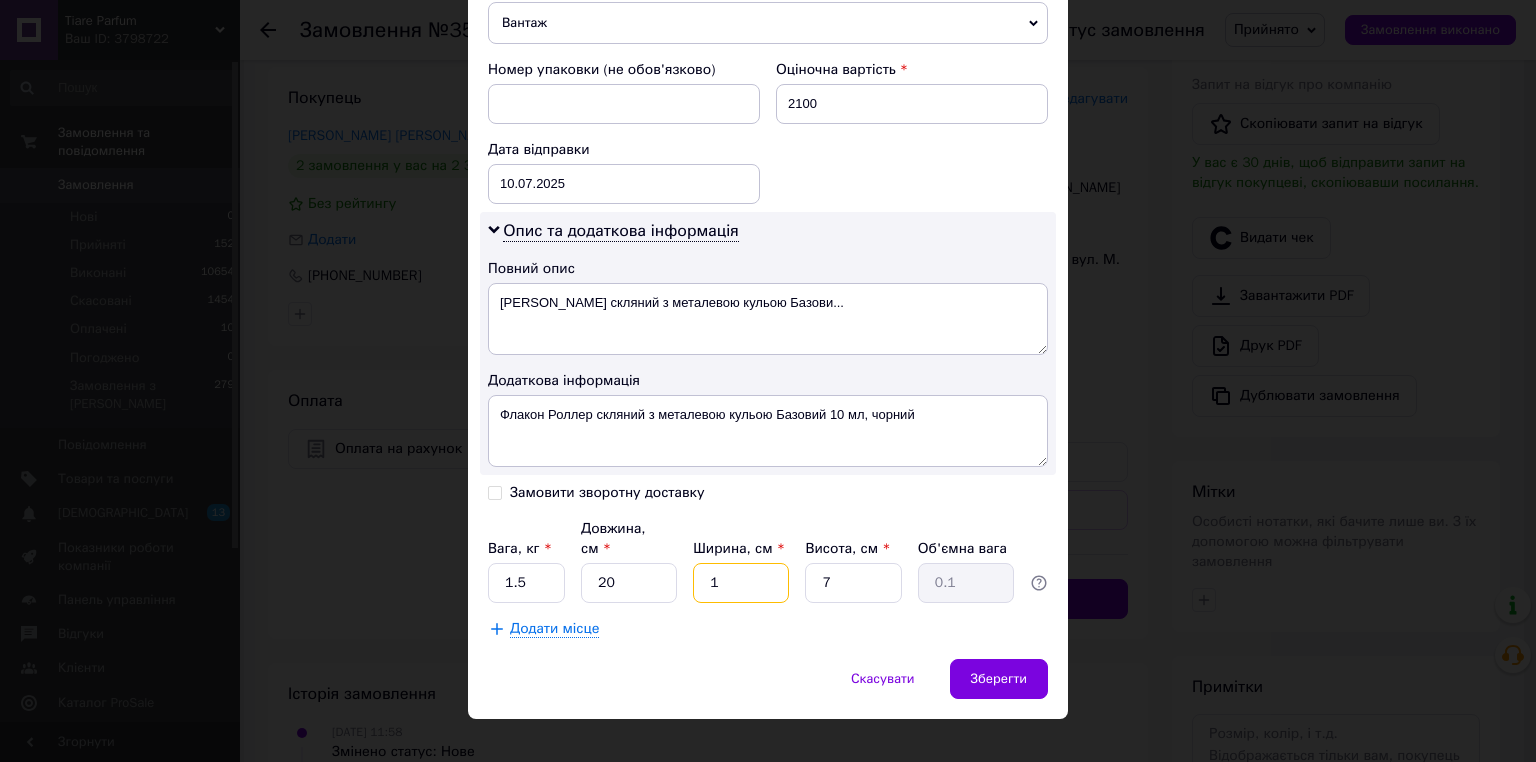 type on "15" 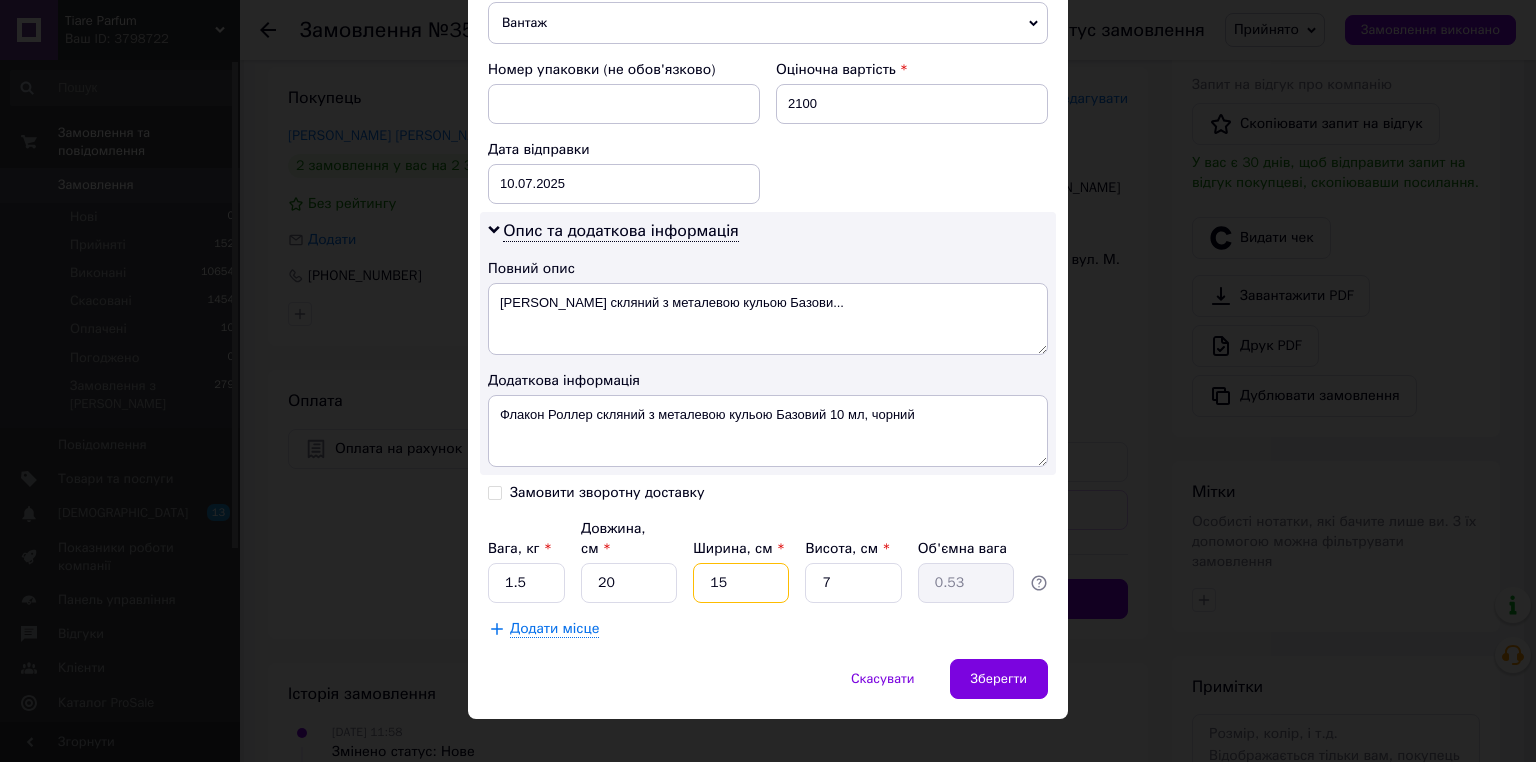 type on "15" 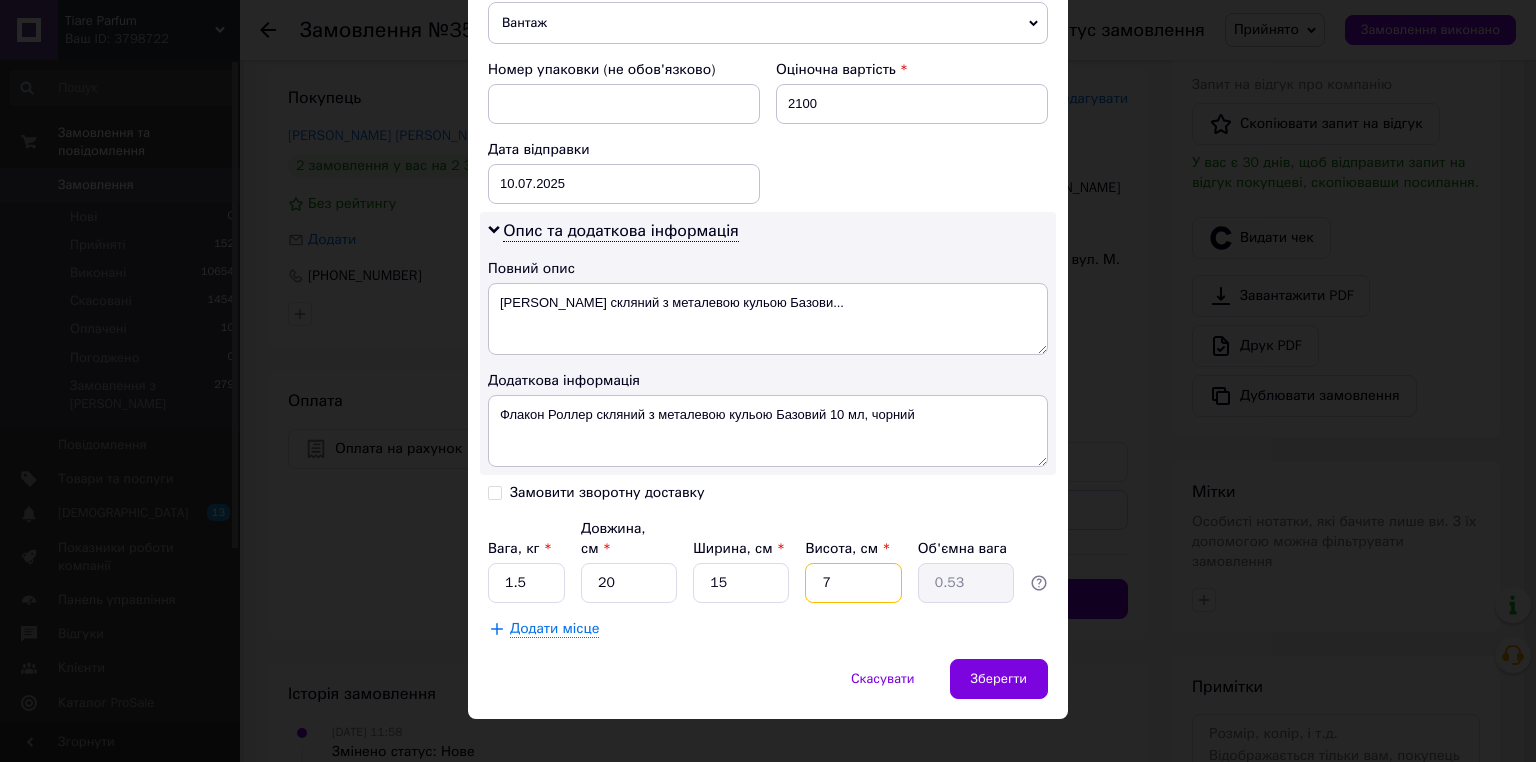 click on "7" at bounding box center [853, 583] 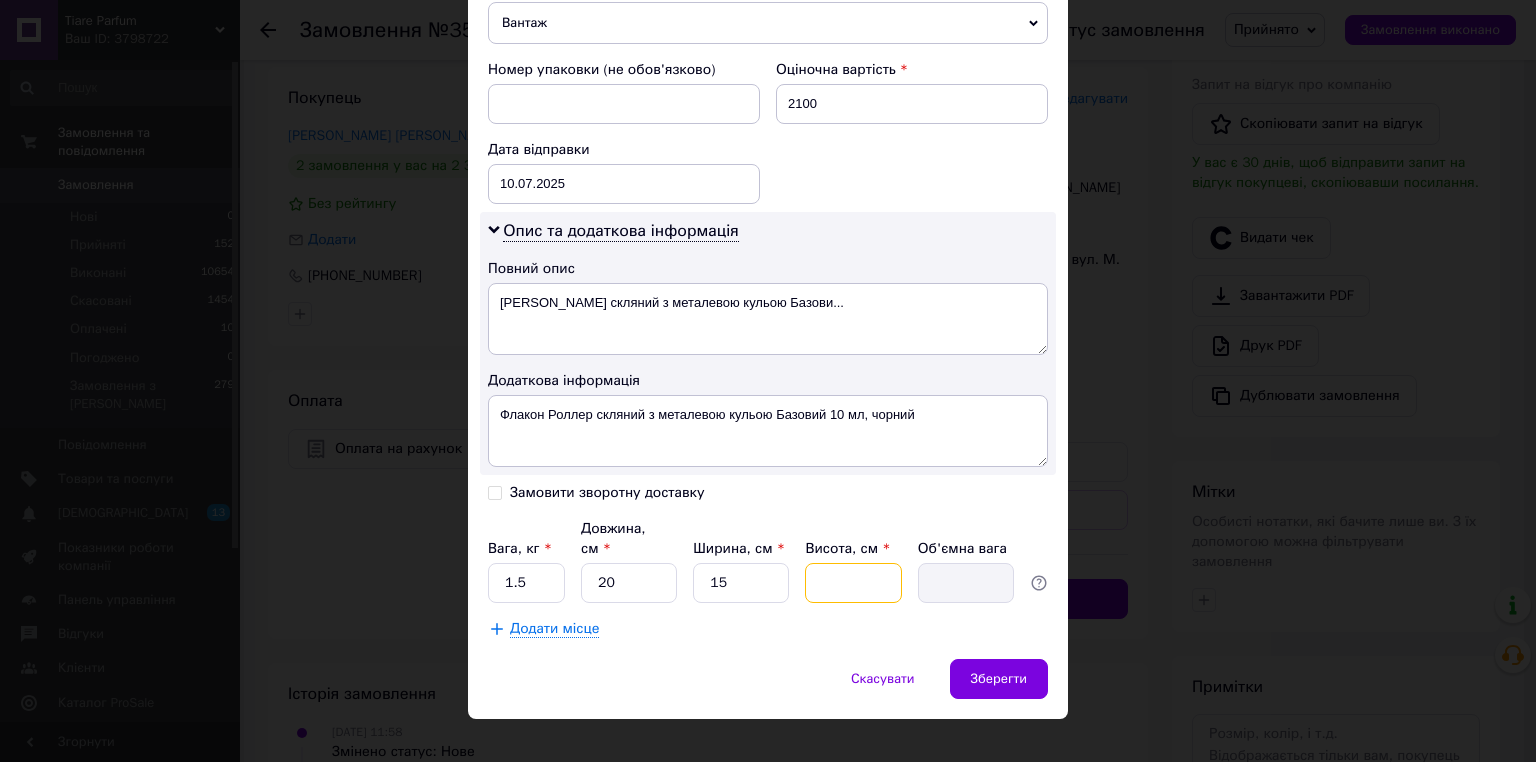 type on "1" 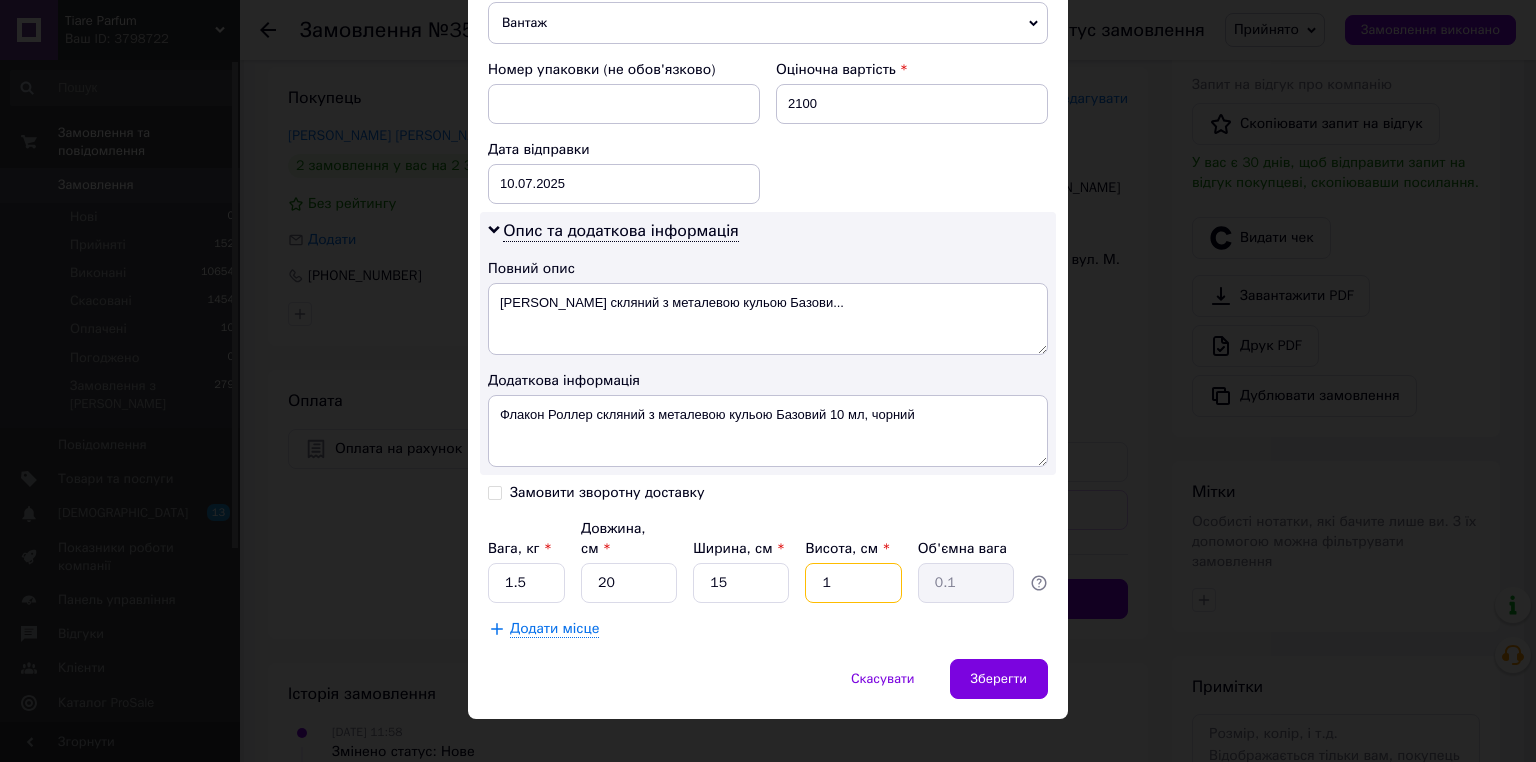 type on "15" 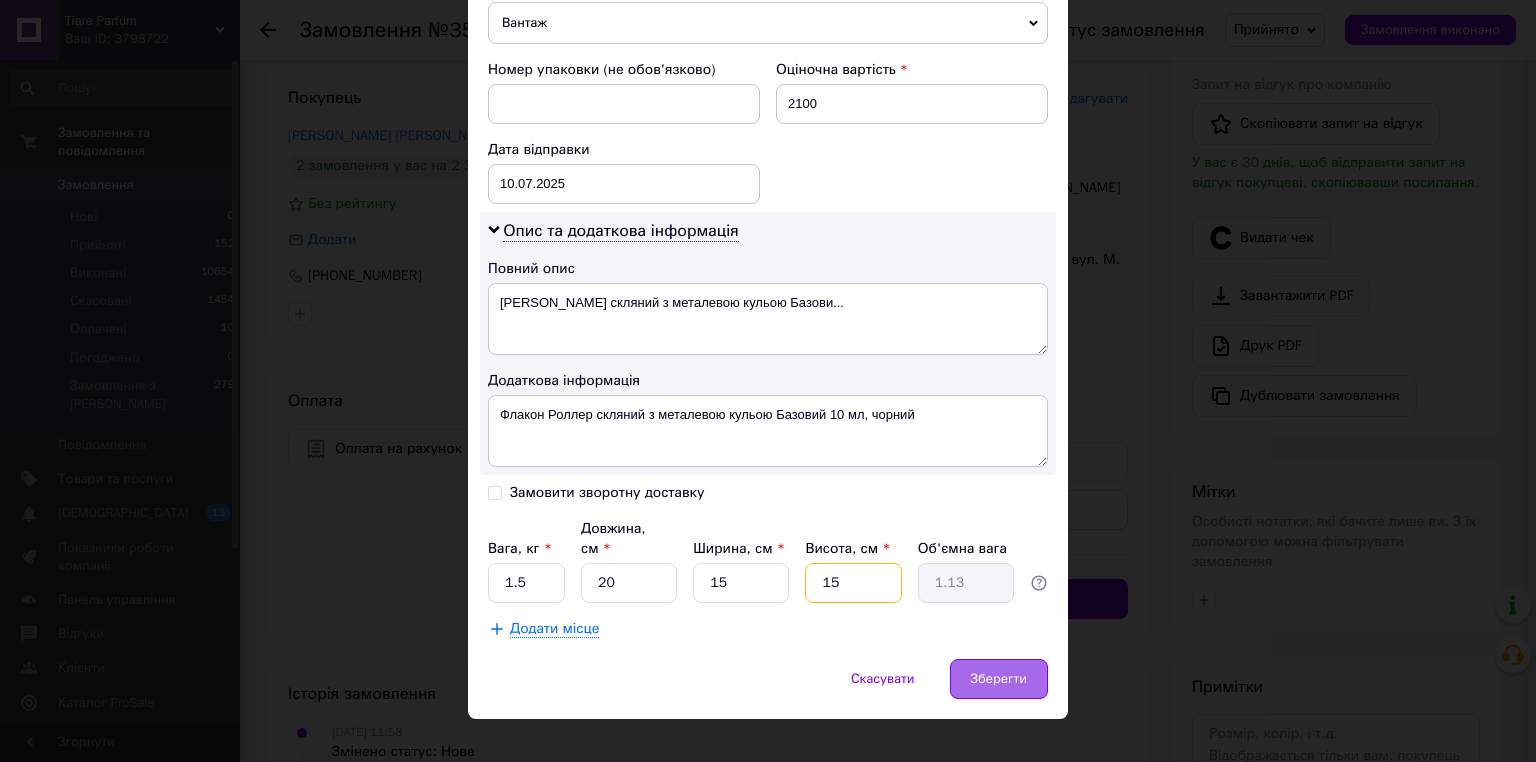 type on "15" 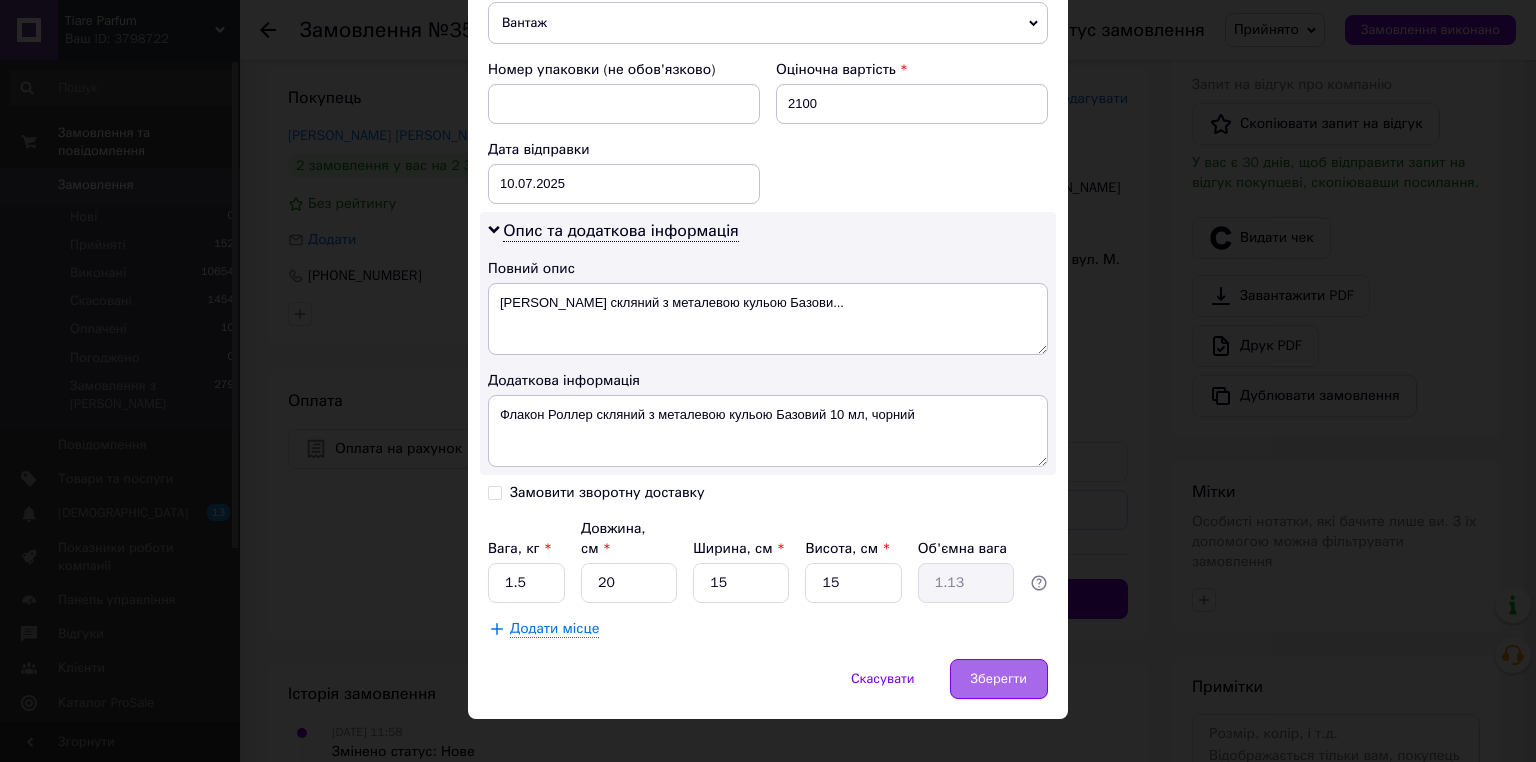 click on "Зберегти" at bounding box center [999, 679] 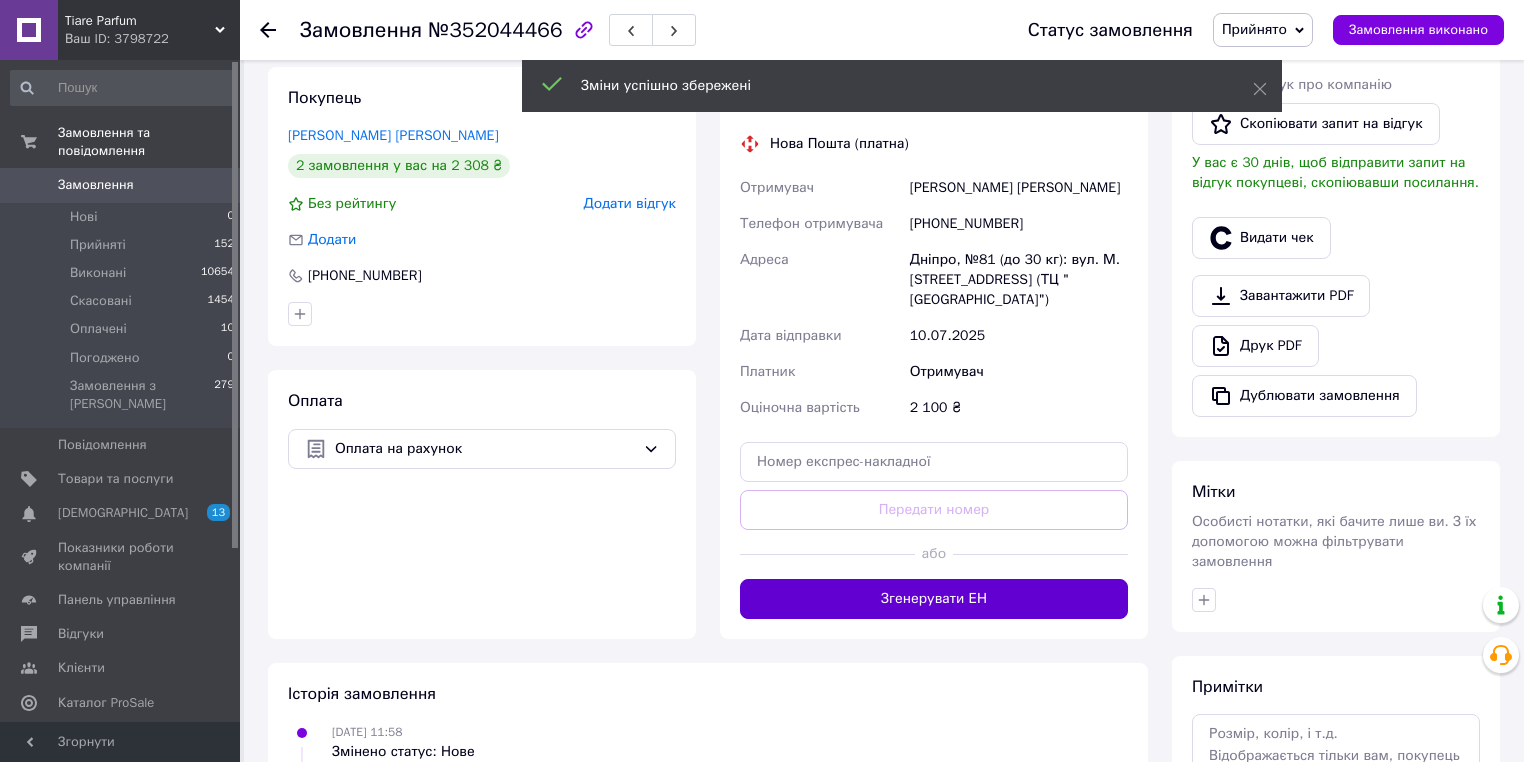 click on "Згенерувати ЕН" at bounding box center [934, 599] 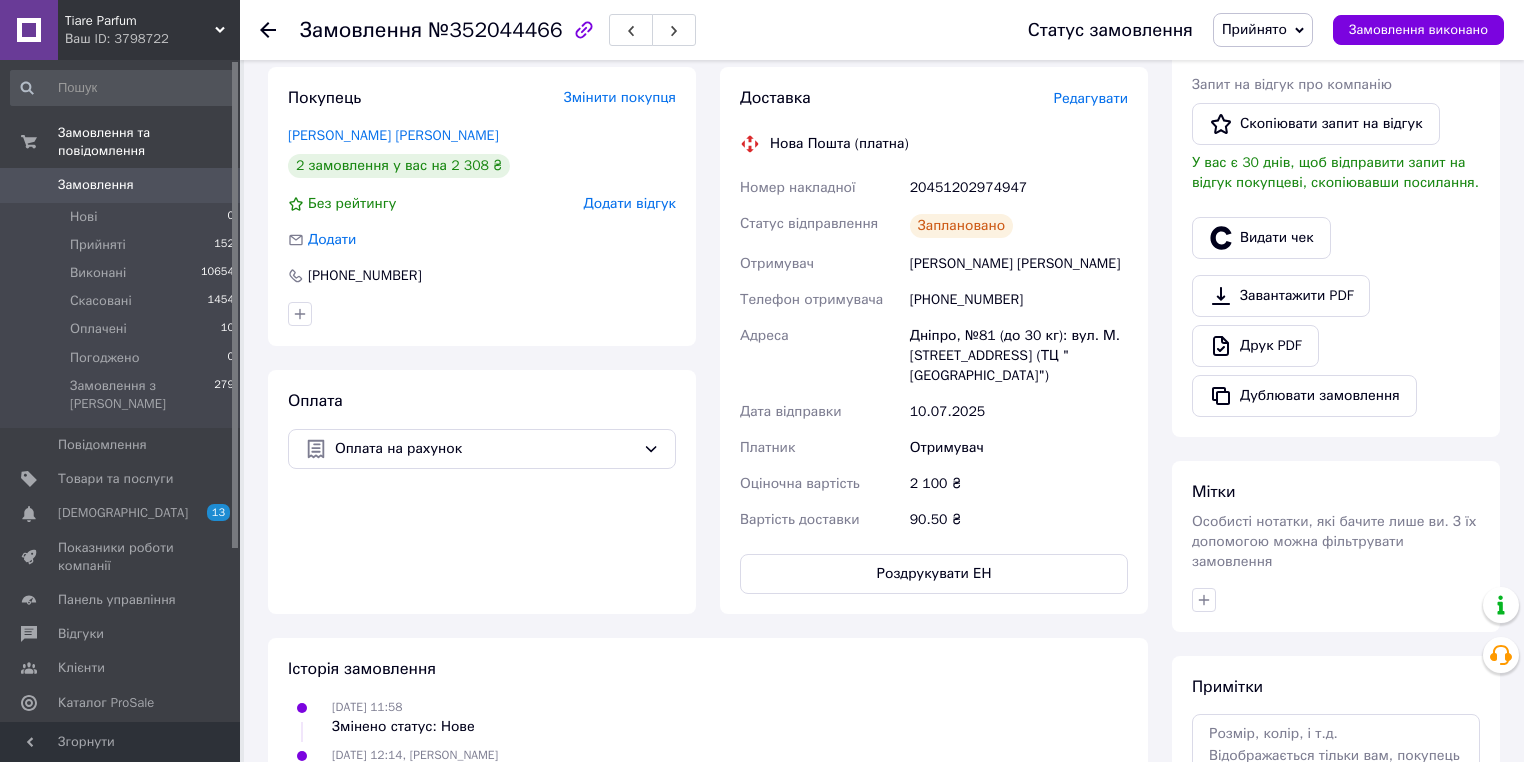 click 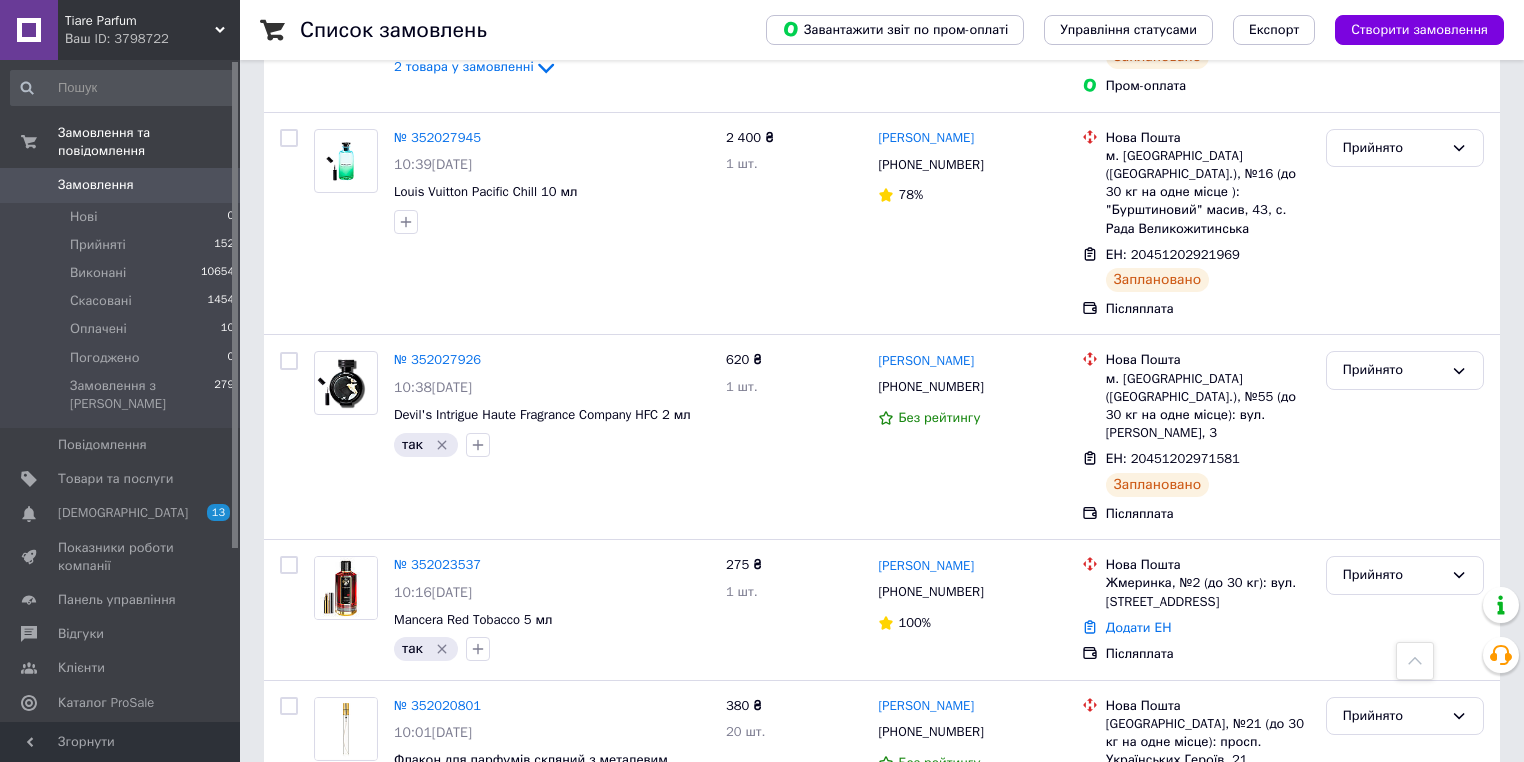 scroll, scrollTop: 1200, scrollLeft: 0, axis: vertical 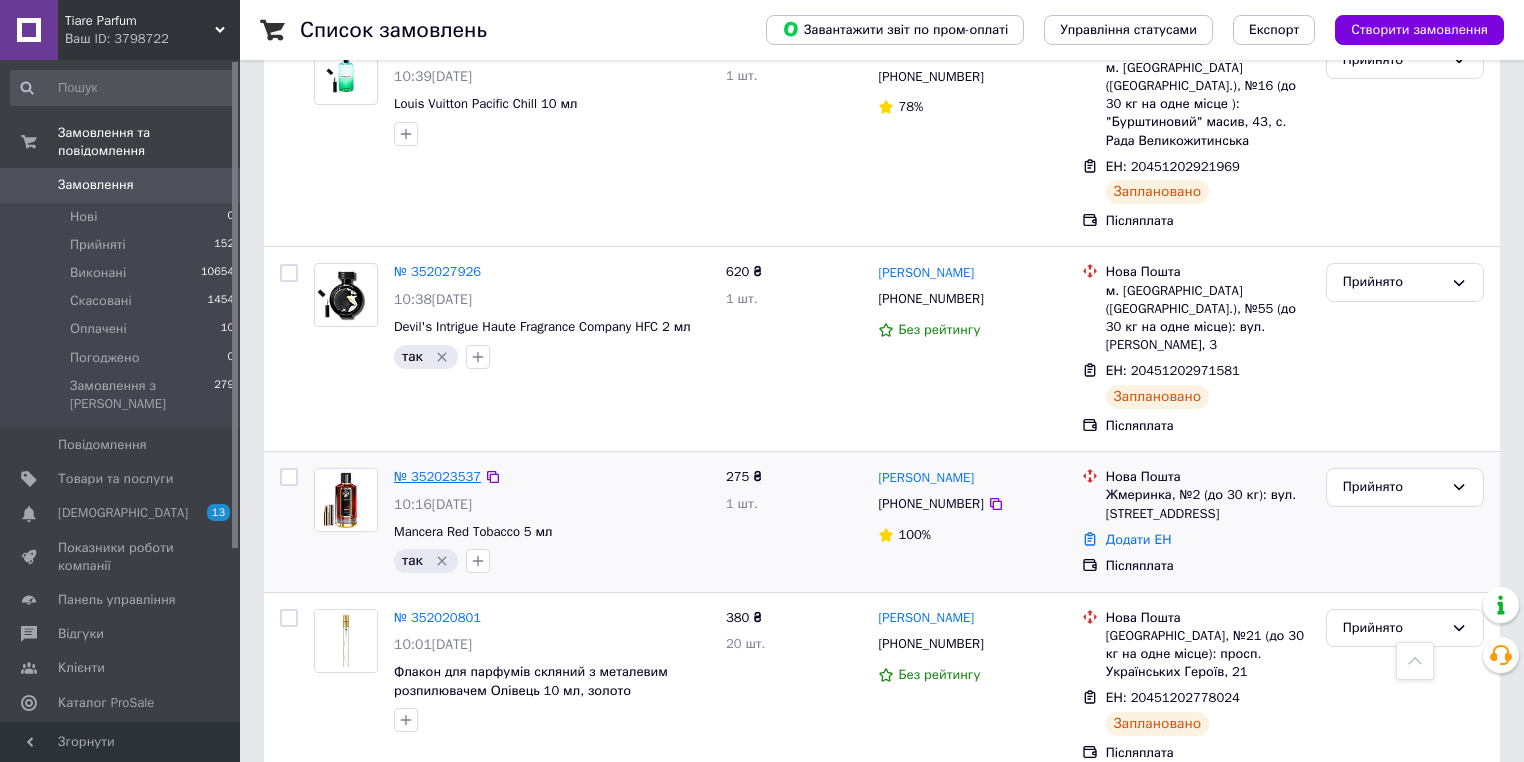 click on "№ 352023537" at bounding box center [437, 476] 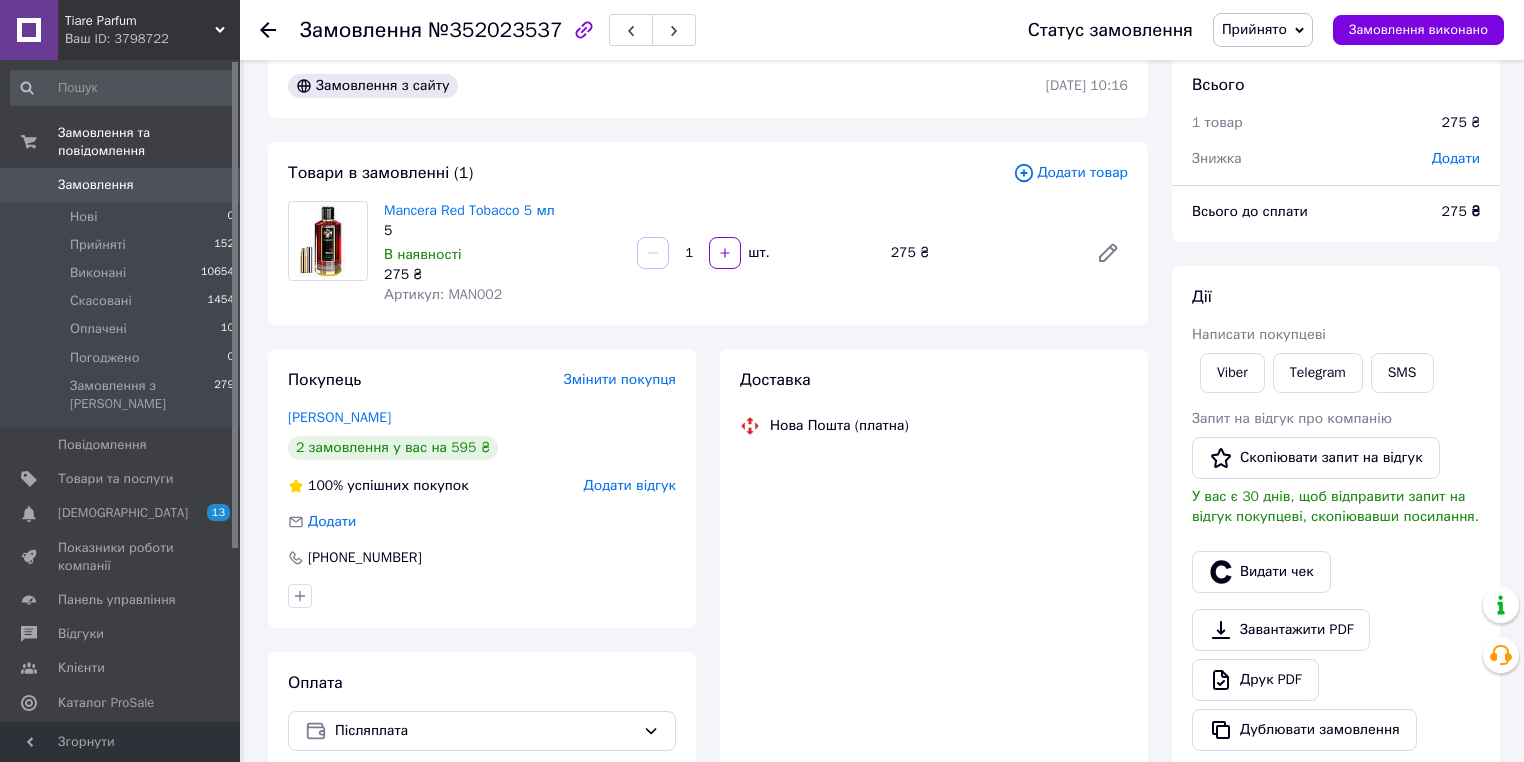 scroll, scrollTop: 0, scrollLeft: 0, axis: both 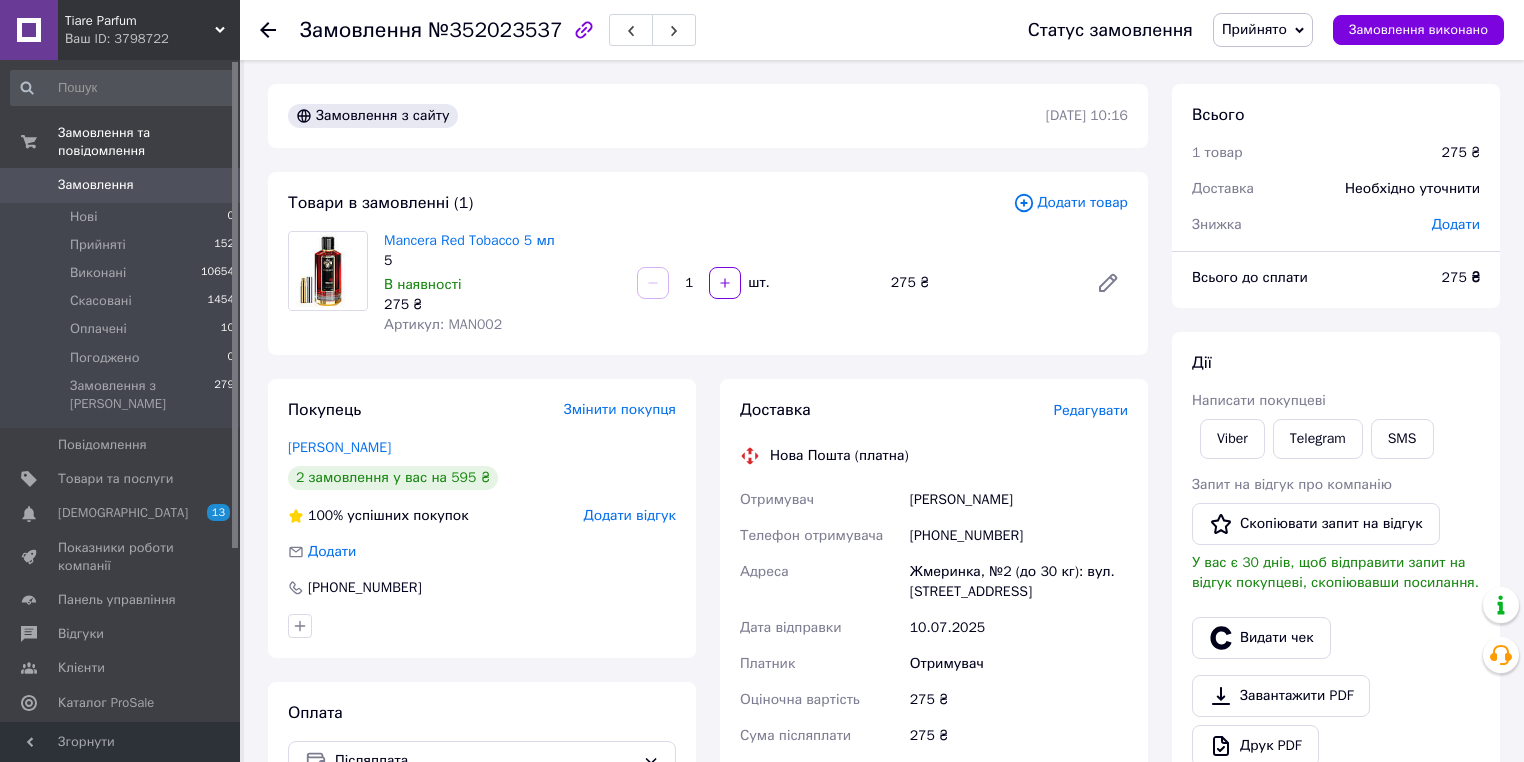 click on "Додати" at bounding box center [482, 552] 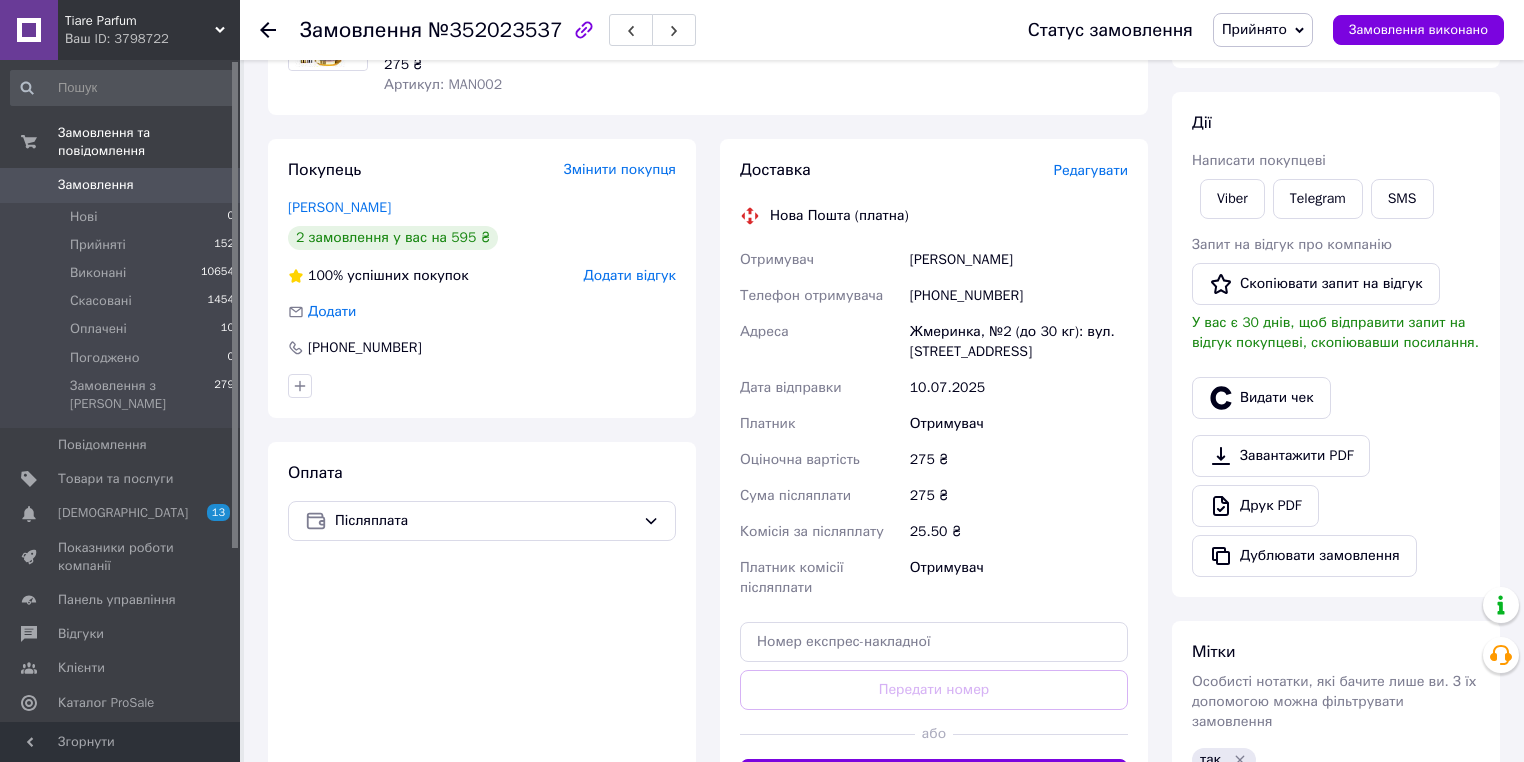 scroll, scrollTop: 320, scrollLeft: 0, axis: vertical 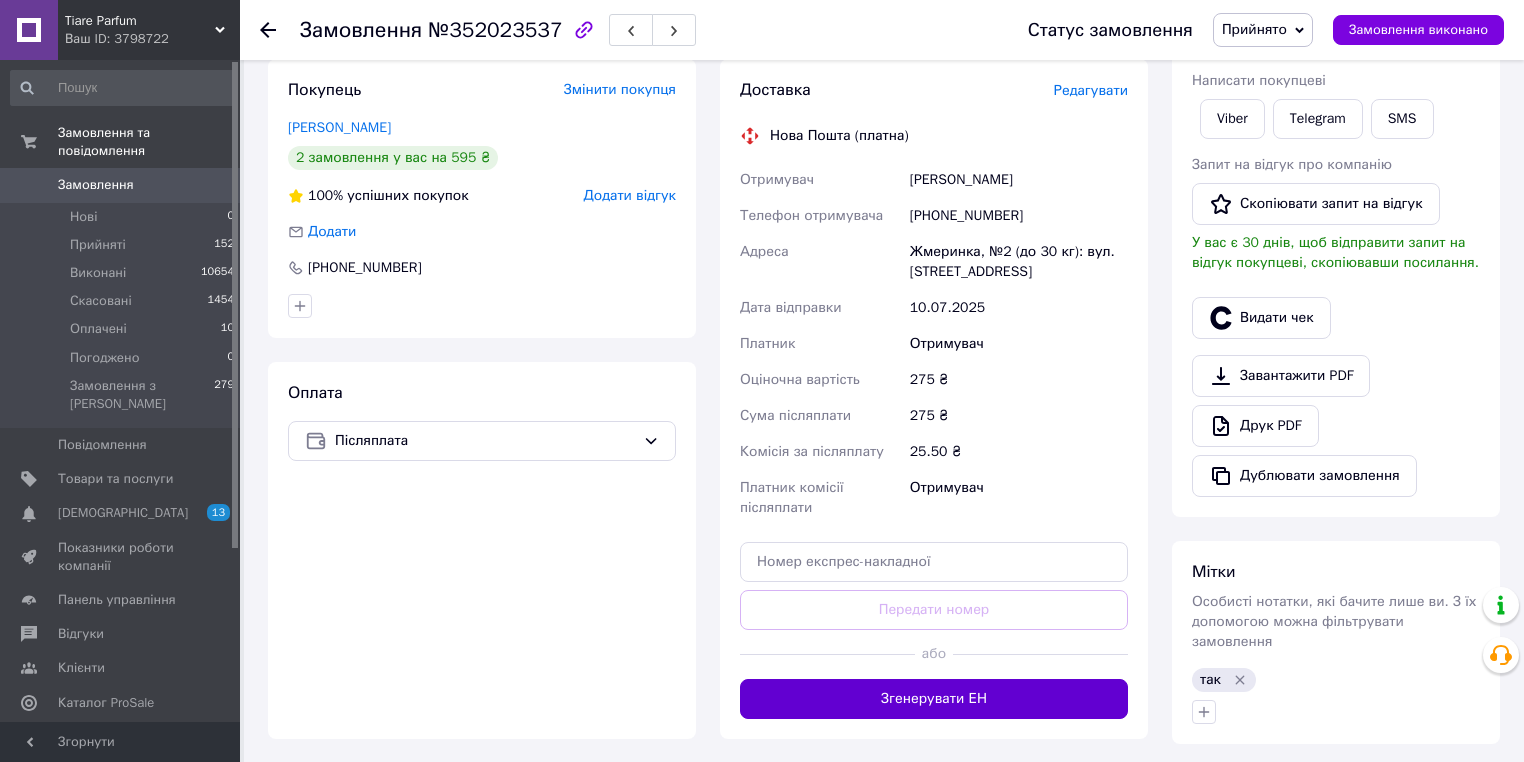 click on "Згенерувати ЕН" at bounding box center [934, 699] 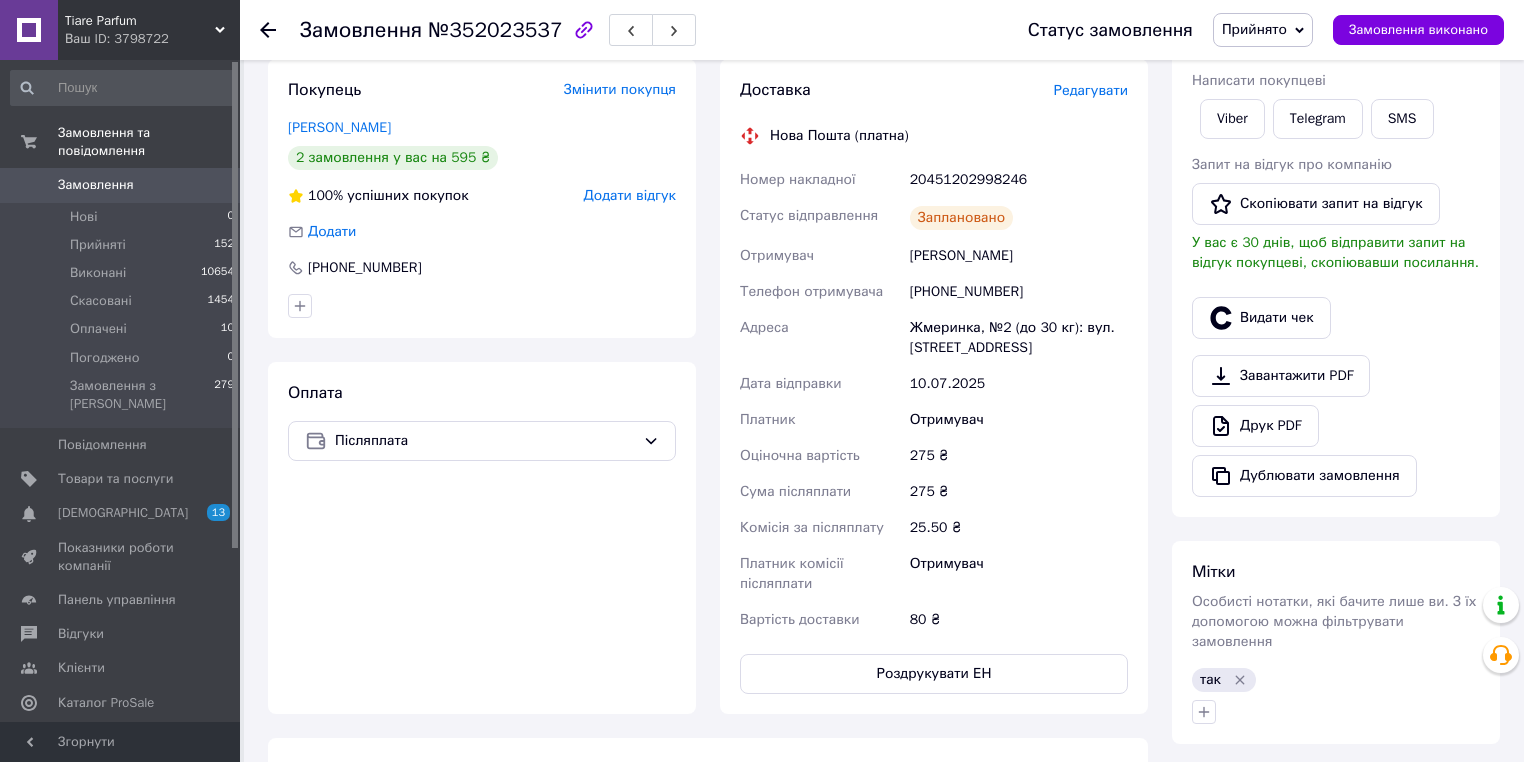 click 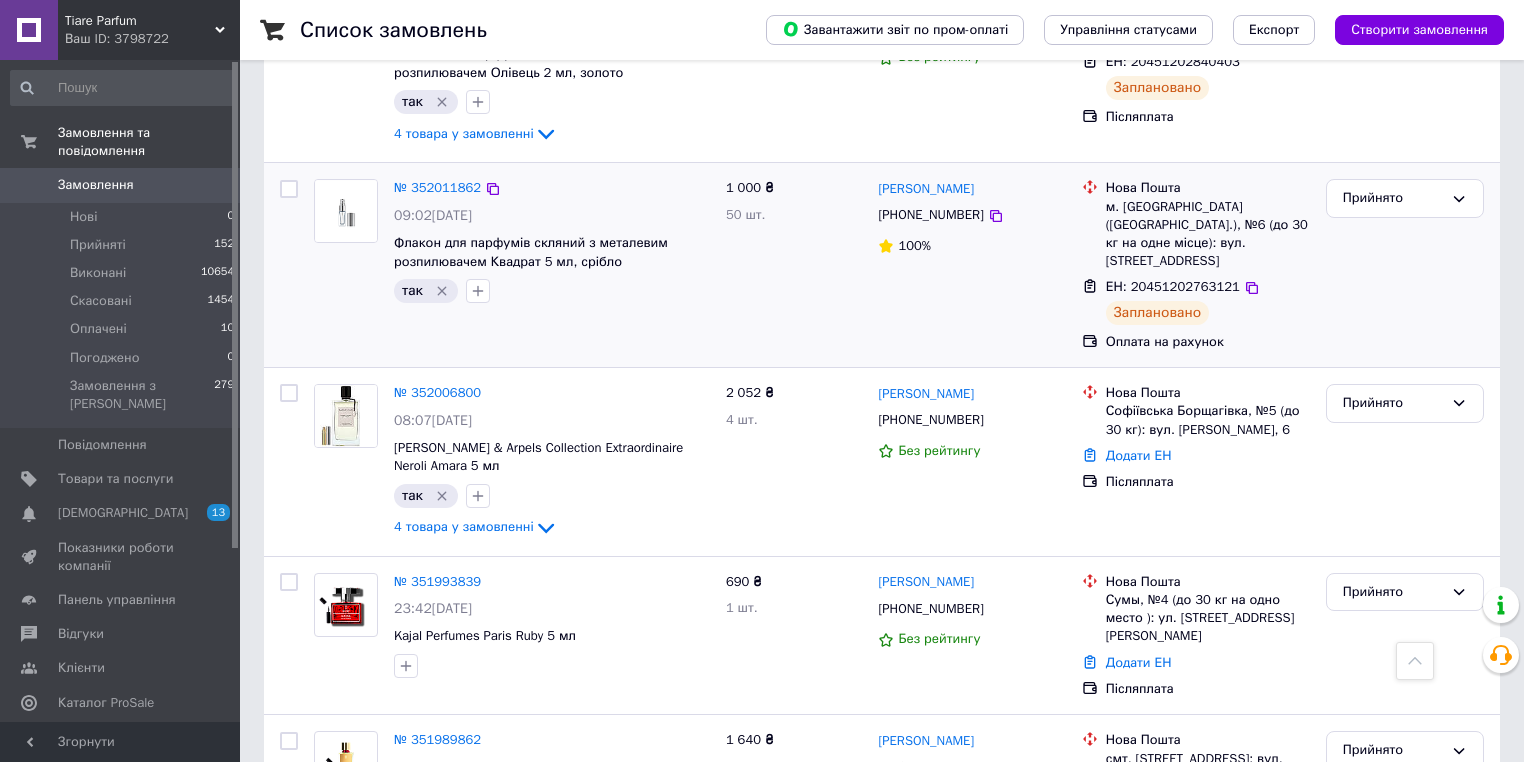 scroll, scrollTop: 2240, scrollLeft: 0, axis: vertical 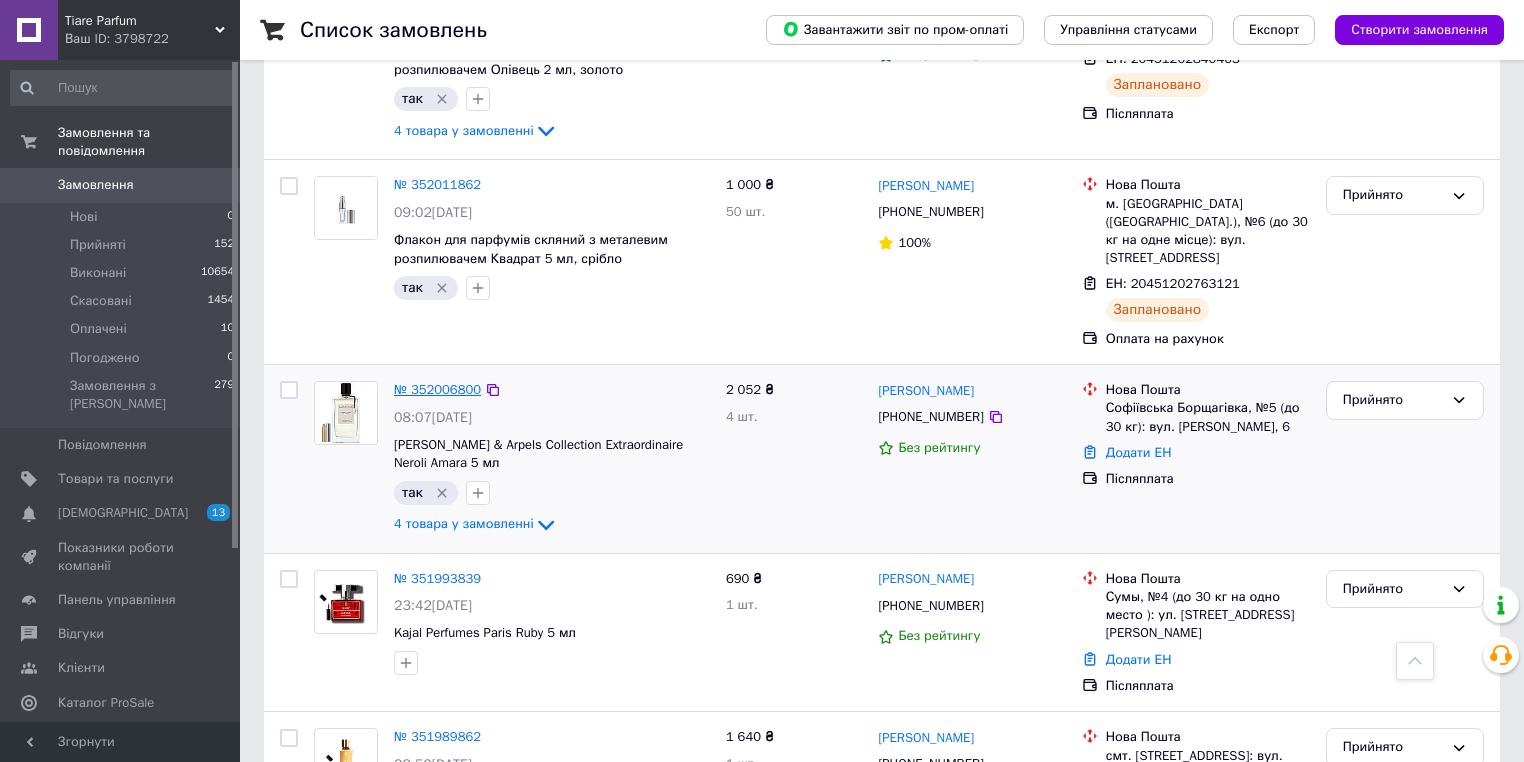 click on "№ 352006800" at bounding box center (437, 389) 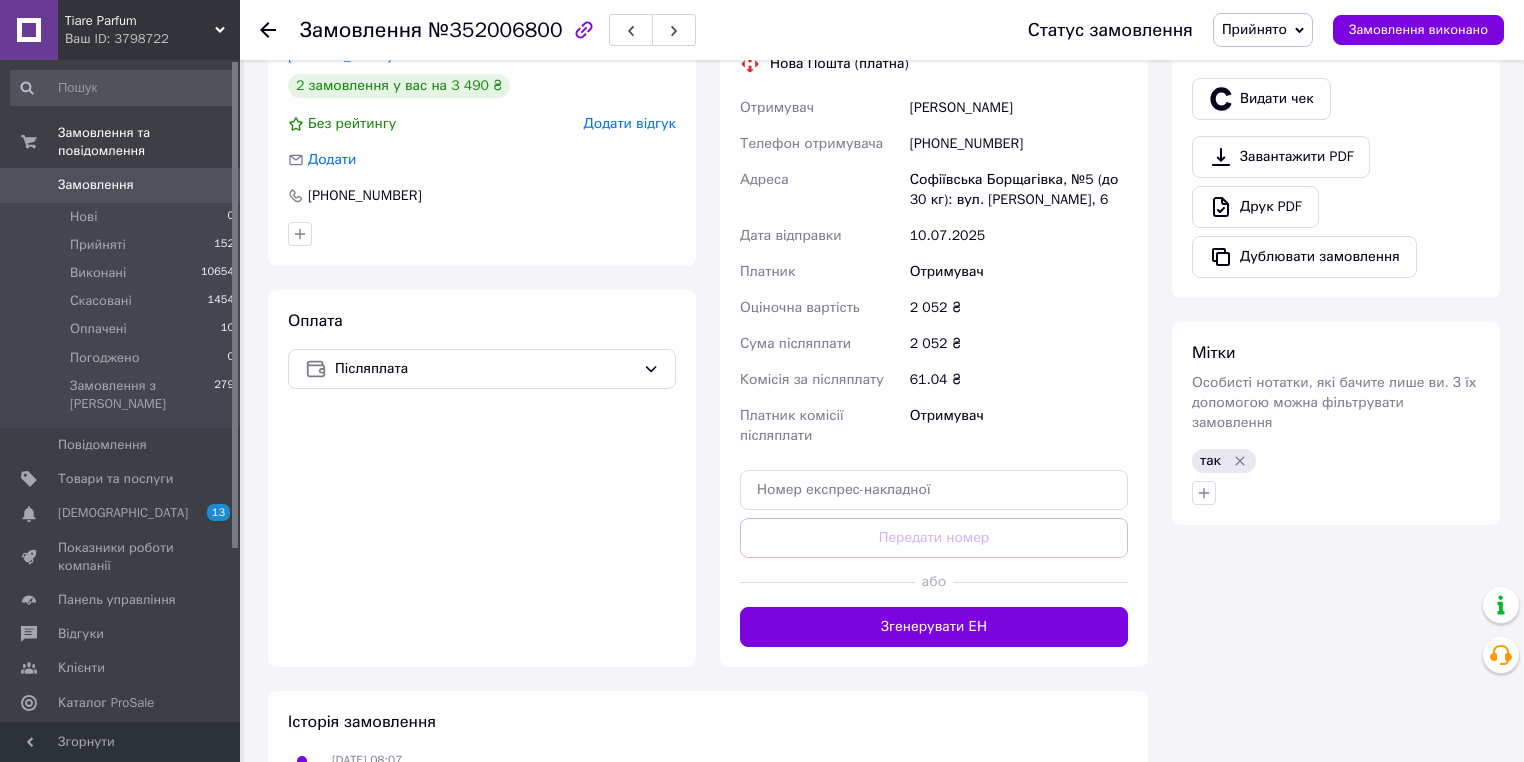 scroll, scrollTop: 800, scrollLeft: 0, axis: vertical 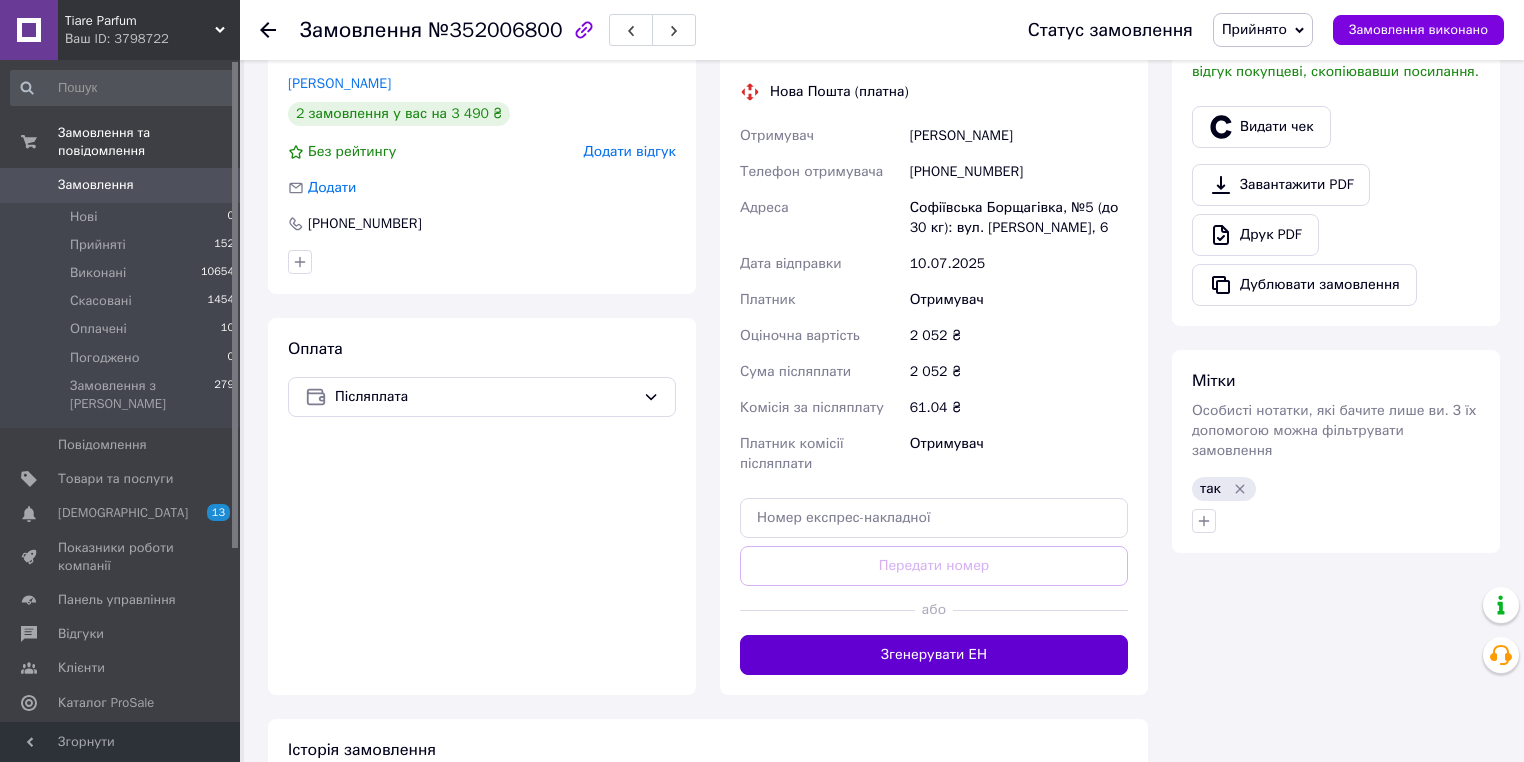 click on "Згенерувати ЕН" at bounding box center (934, 655) 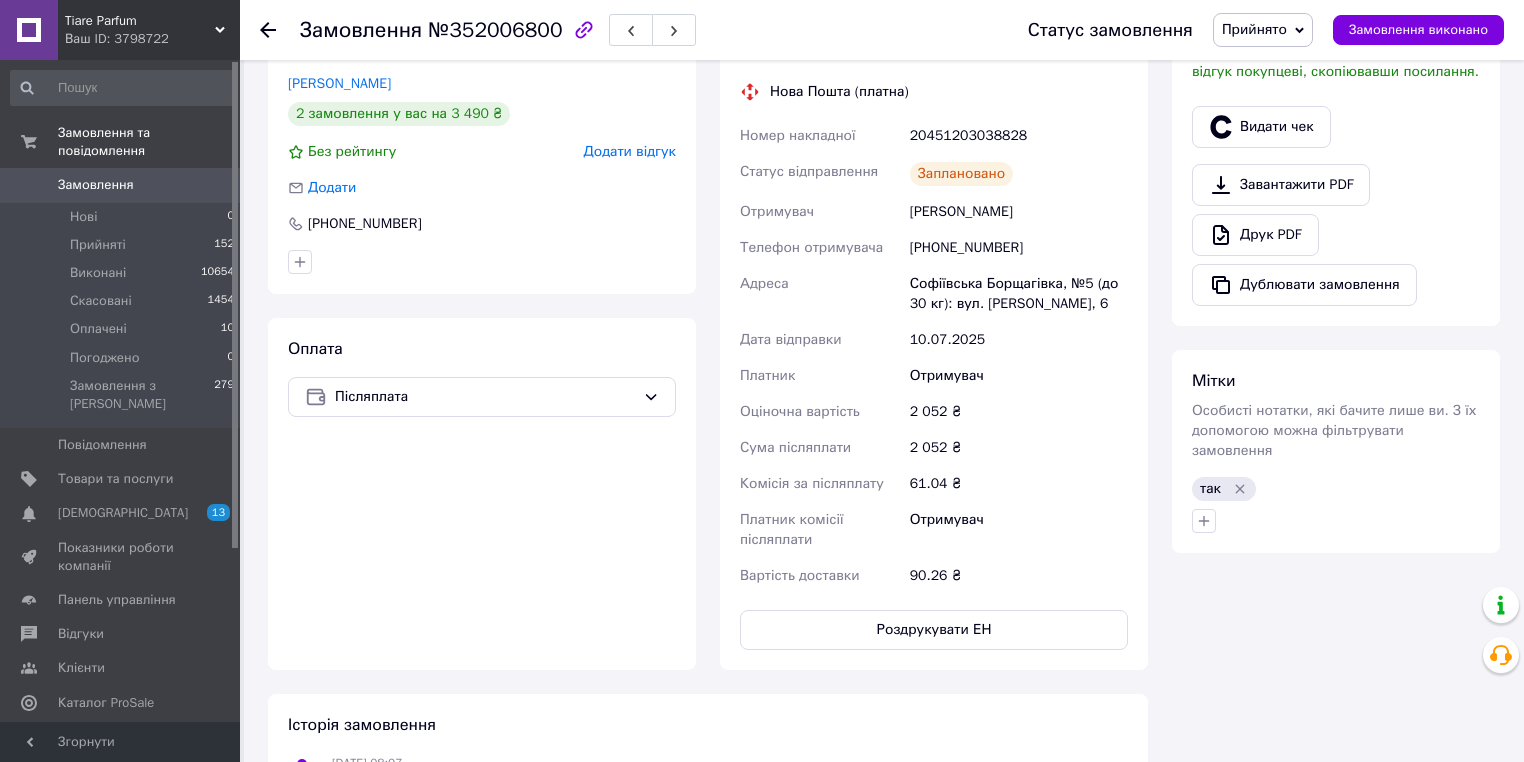 click 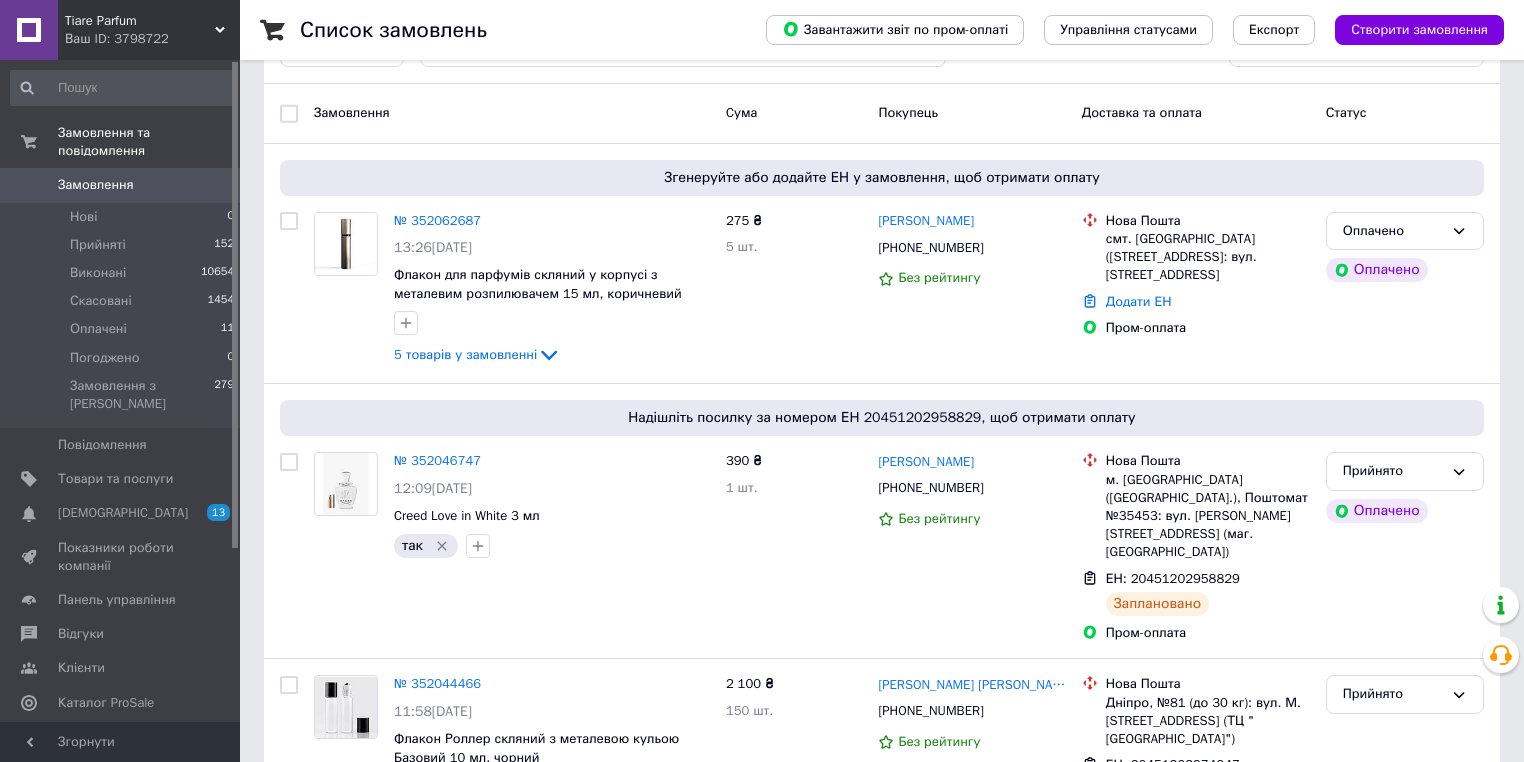 scroll, scrollTop: 240, scrollLeft: 0, axis: vertical 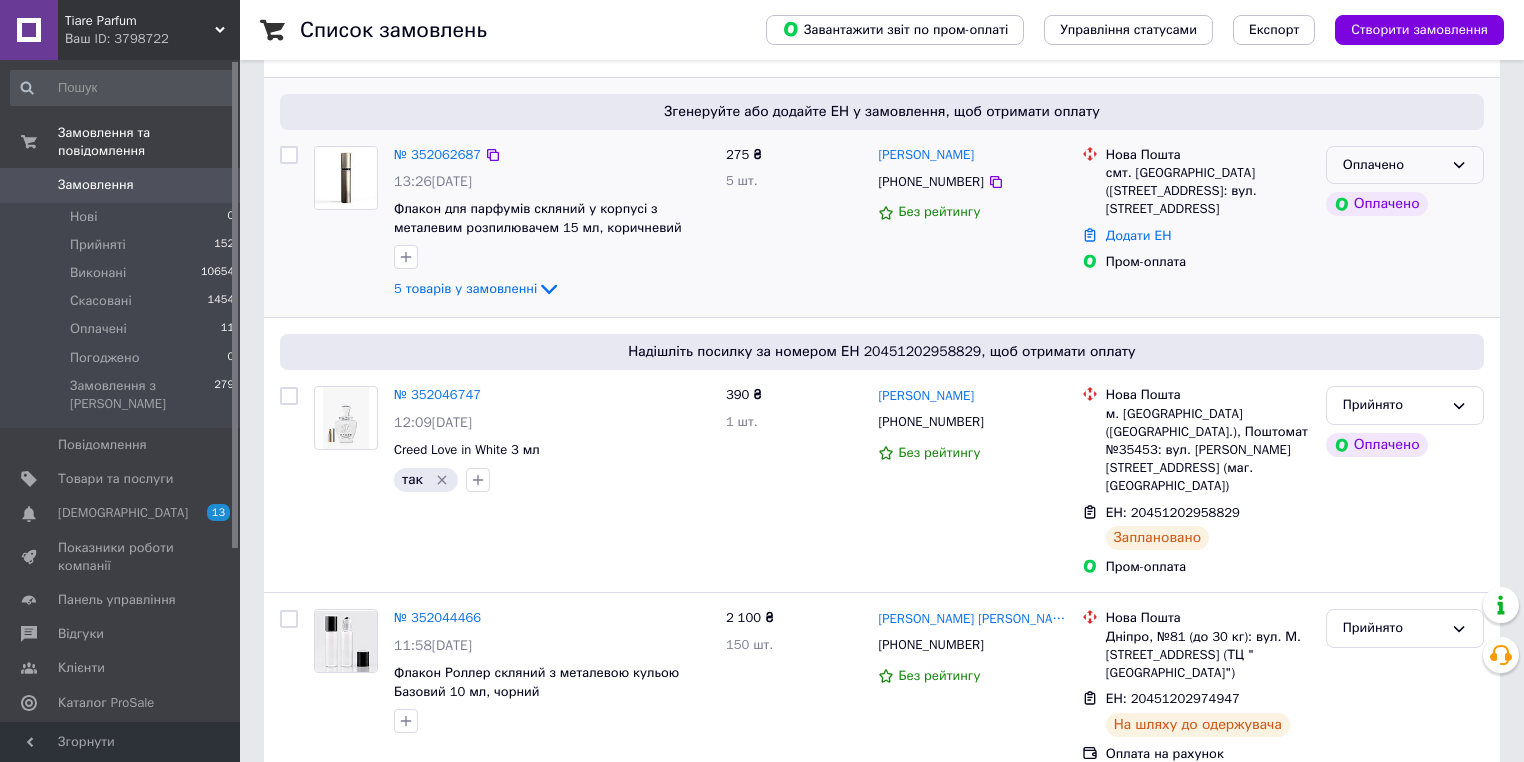 click 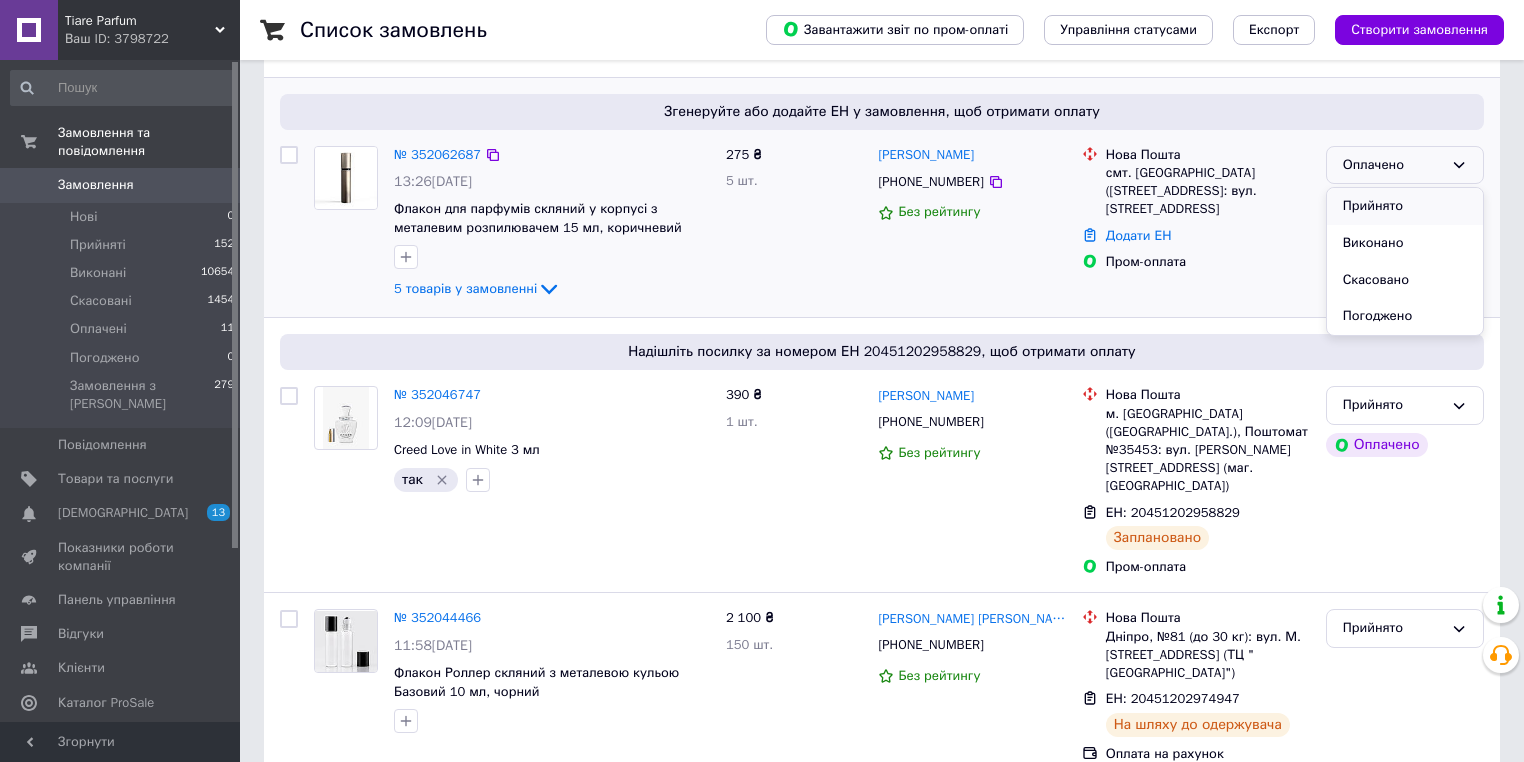 click on "Прийнято" at bounding box center [1405, 206] 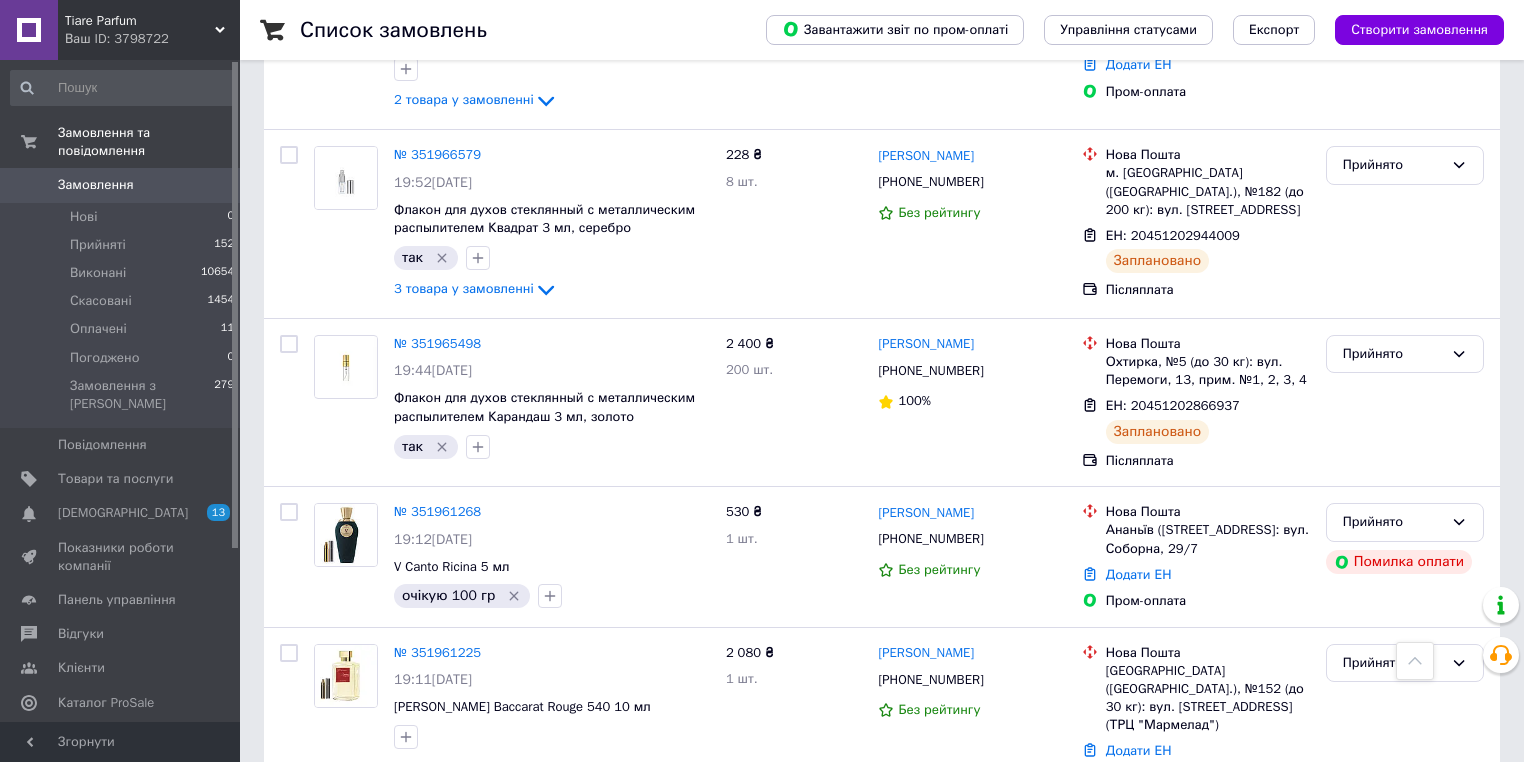 scroll, scrollTop: 3420, scrollLeft: 0, axis: vertical 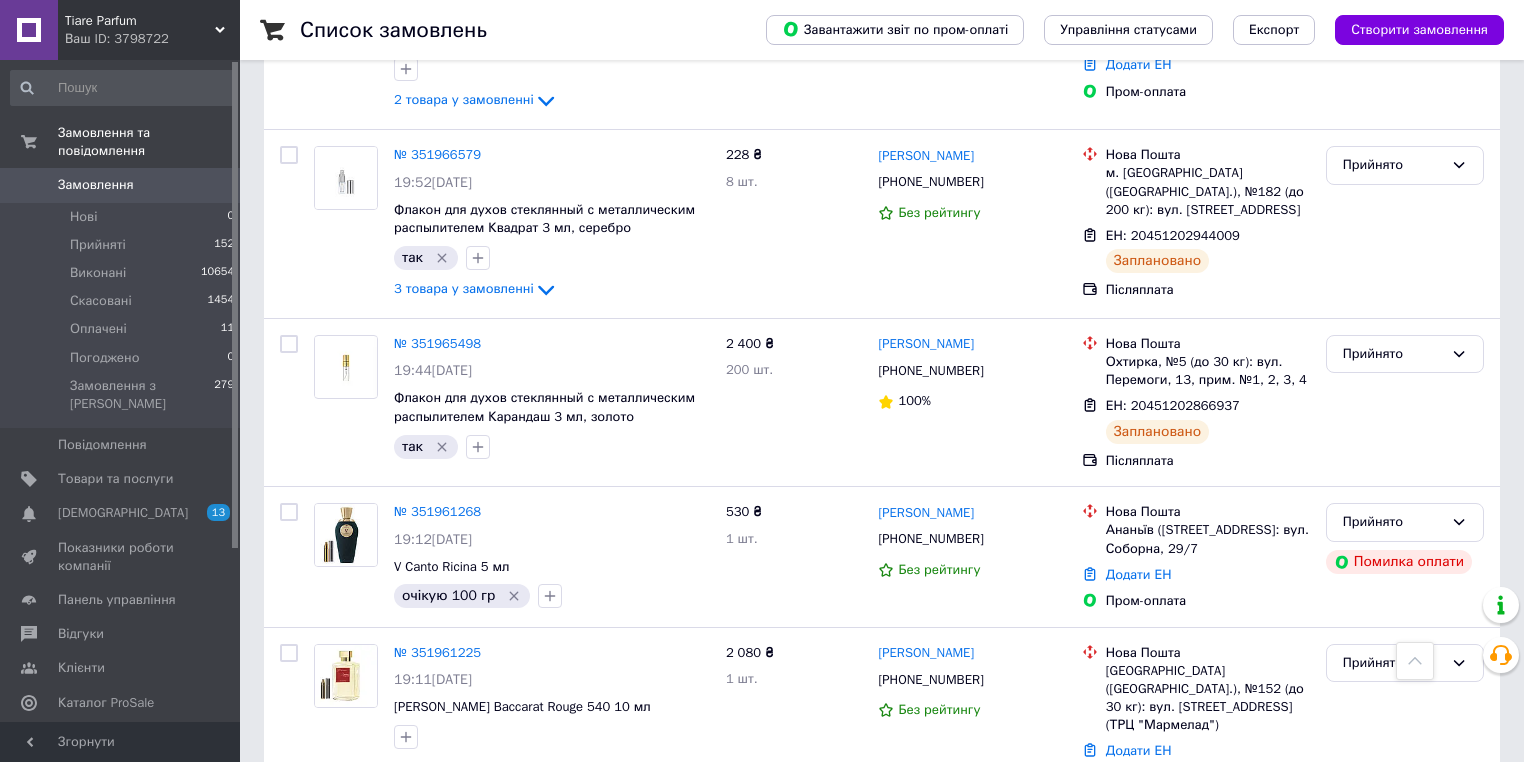 click on "2" at bounding box center (327, 848) 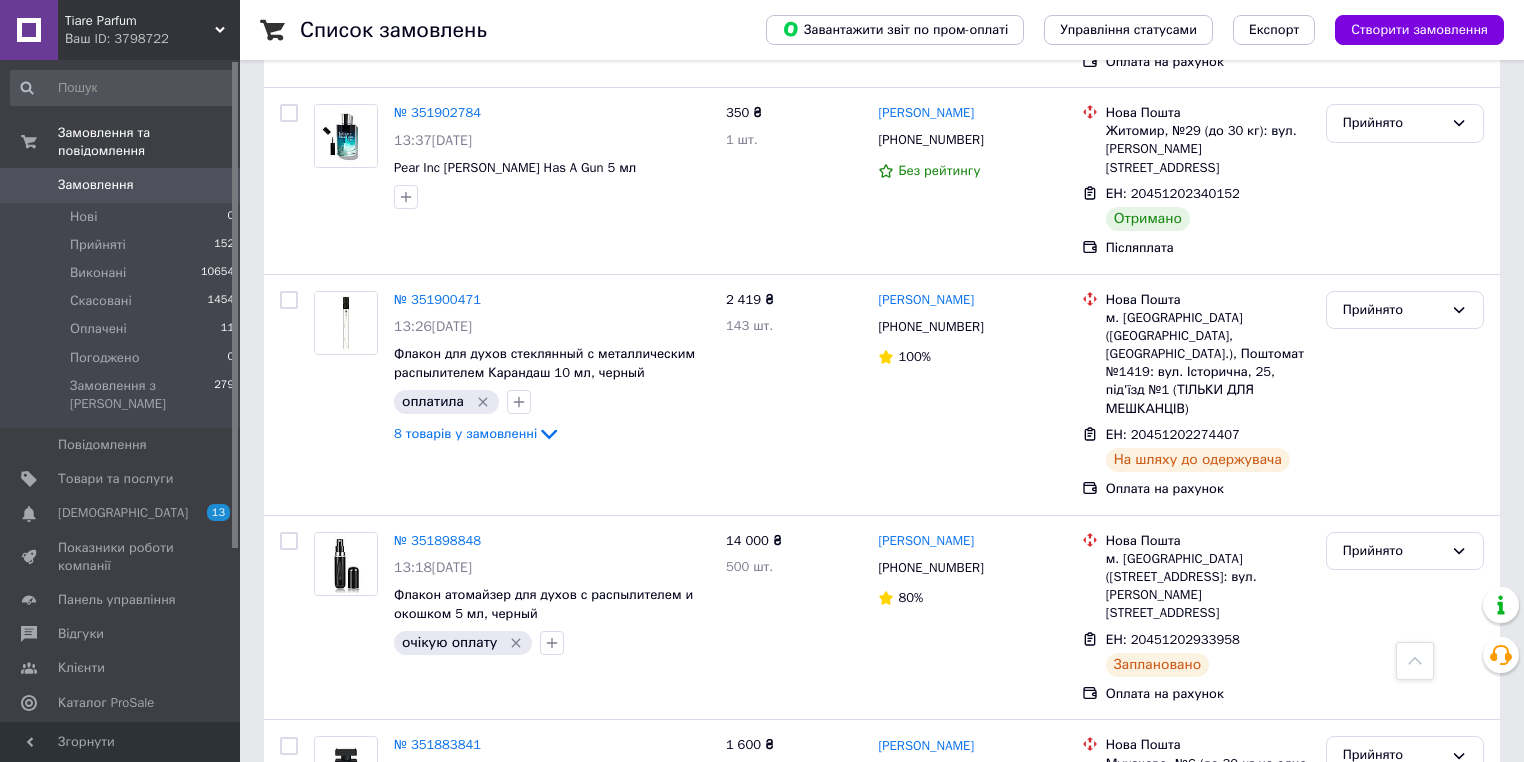scroll, scrollTop: 3336, scrollLeft: 0, axis: vertical 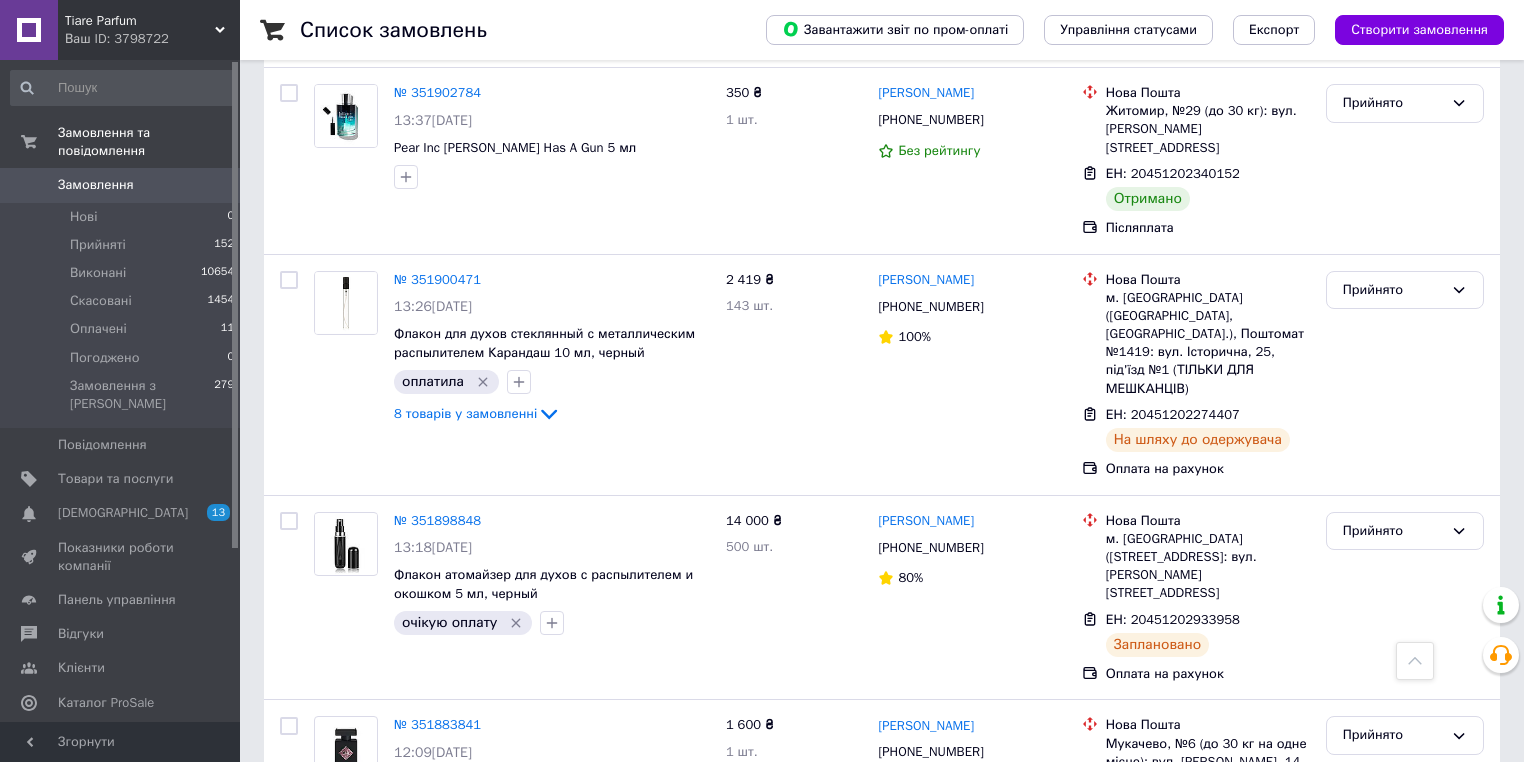 click on "1" at bounding box center [404, 913] 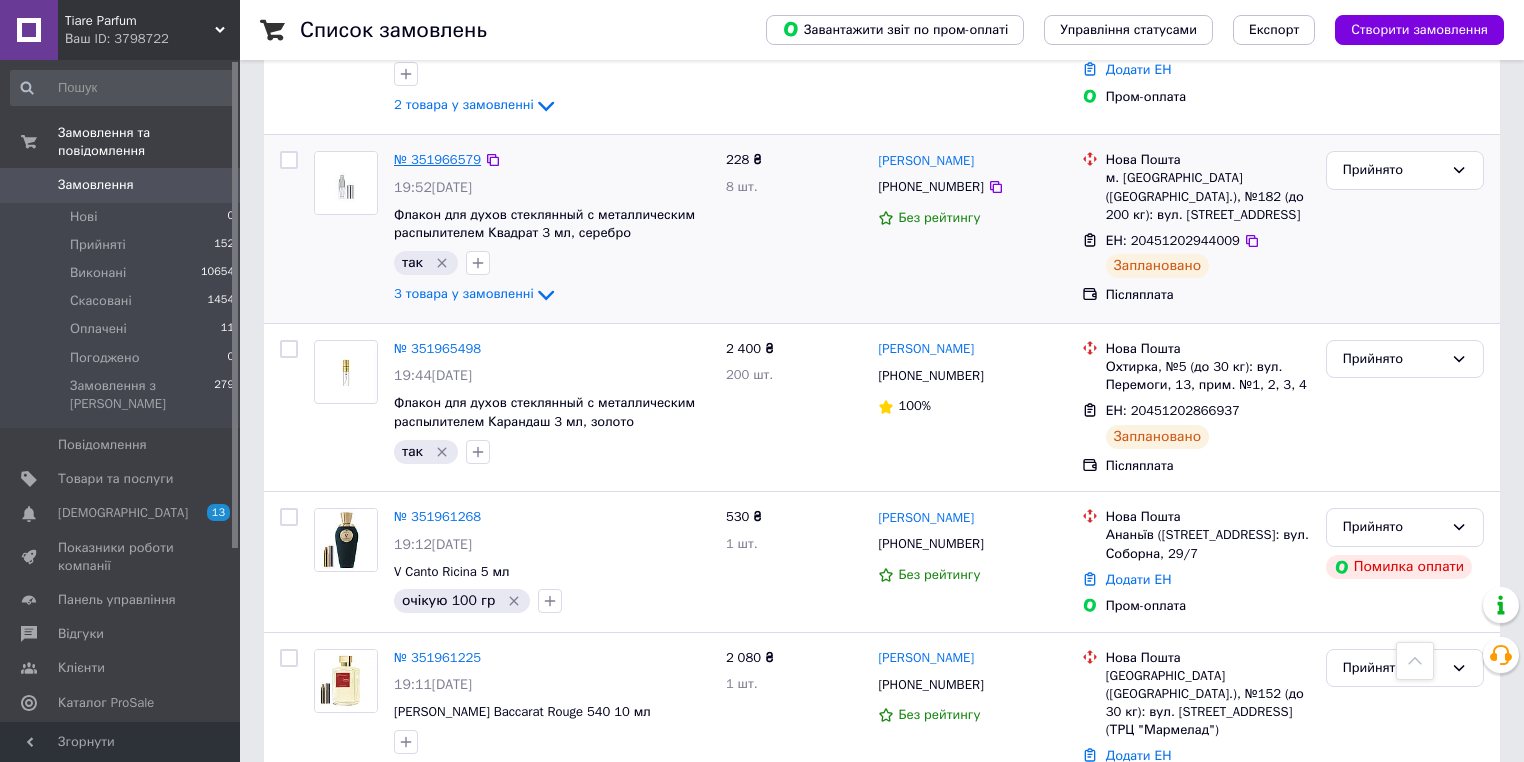 scroll, scrollTop: 3420, scrollLeft: 0, axis: vertical 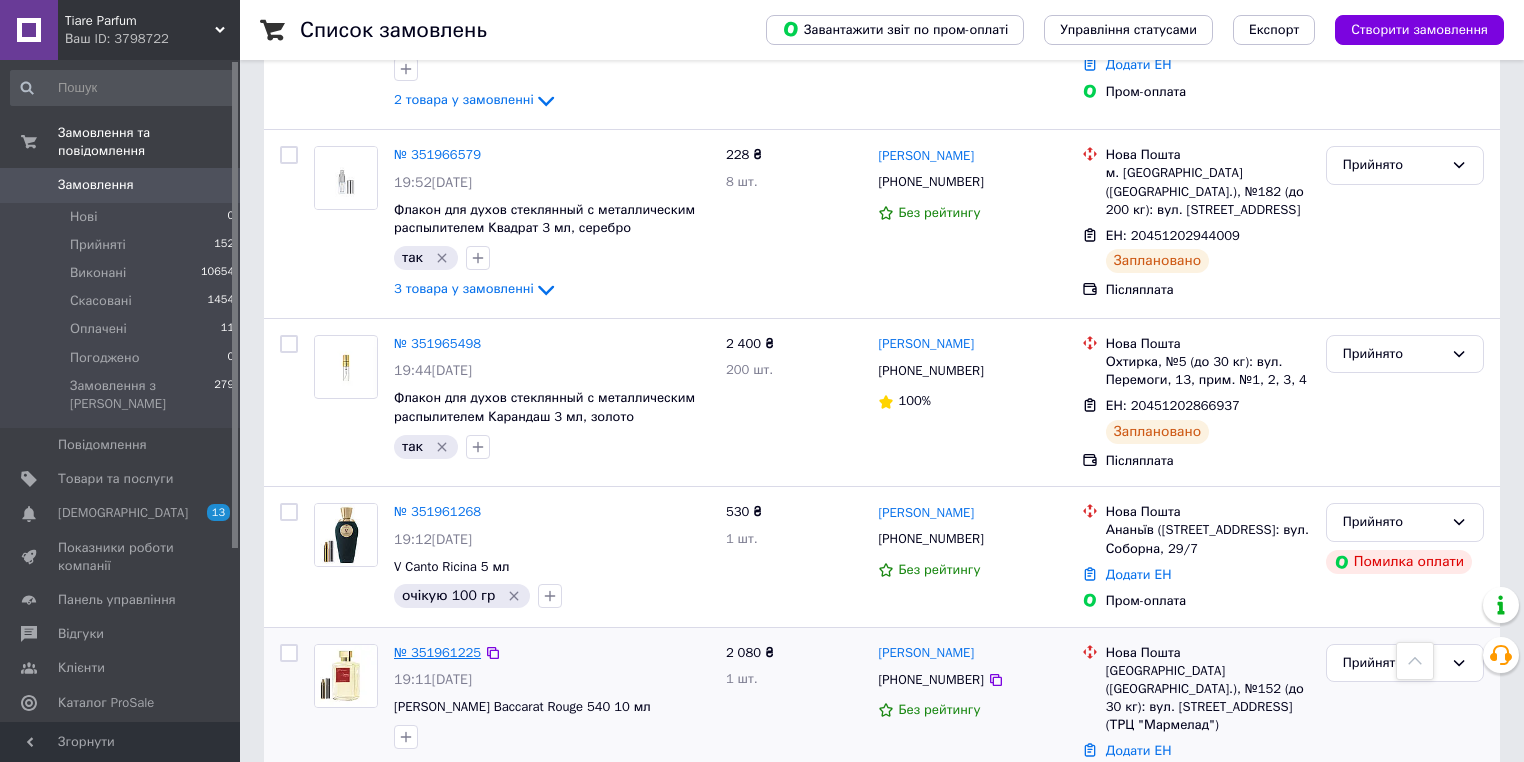 click on "№ 351961225" at bounding box center [437, 652] 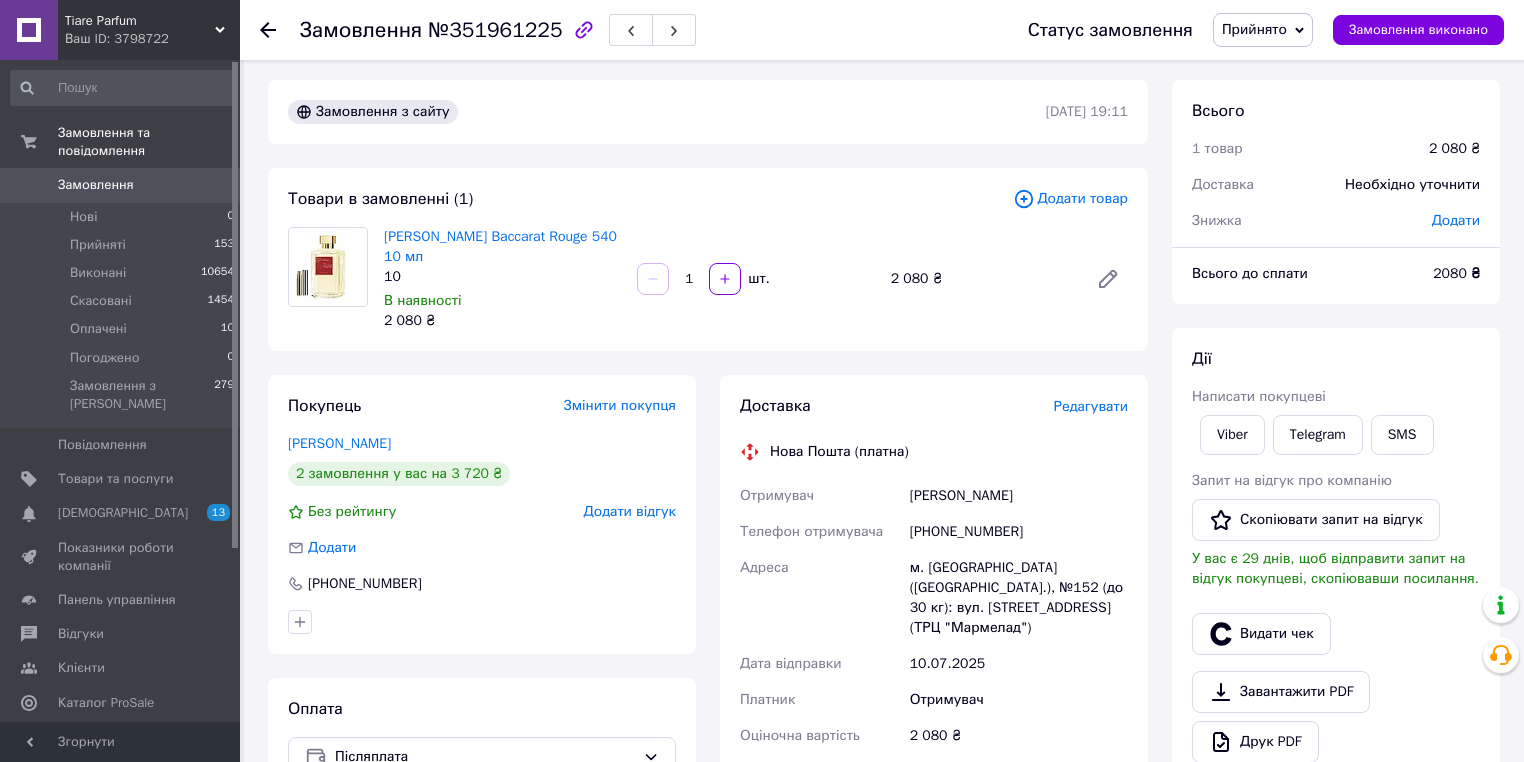 scroll, scrollTop: 0, scrollLeft: 0, axis: both 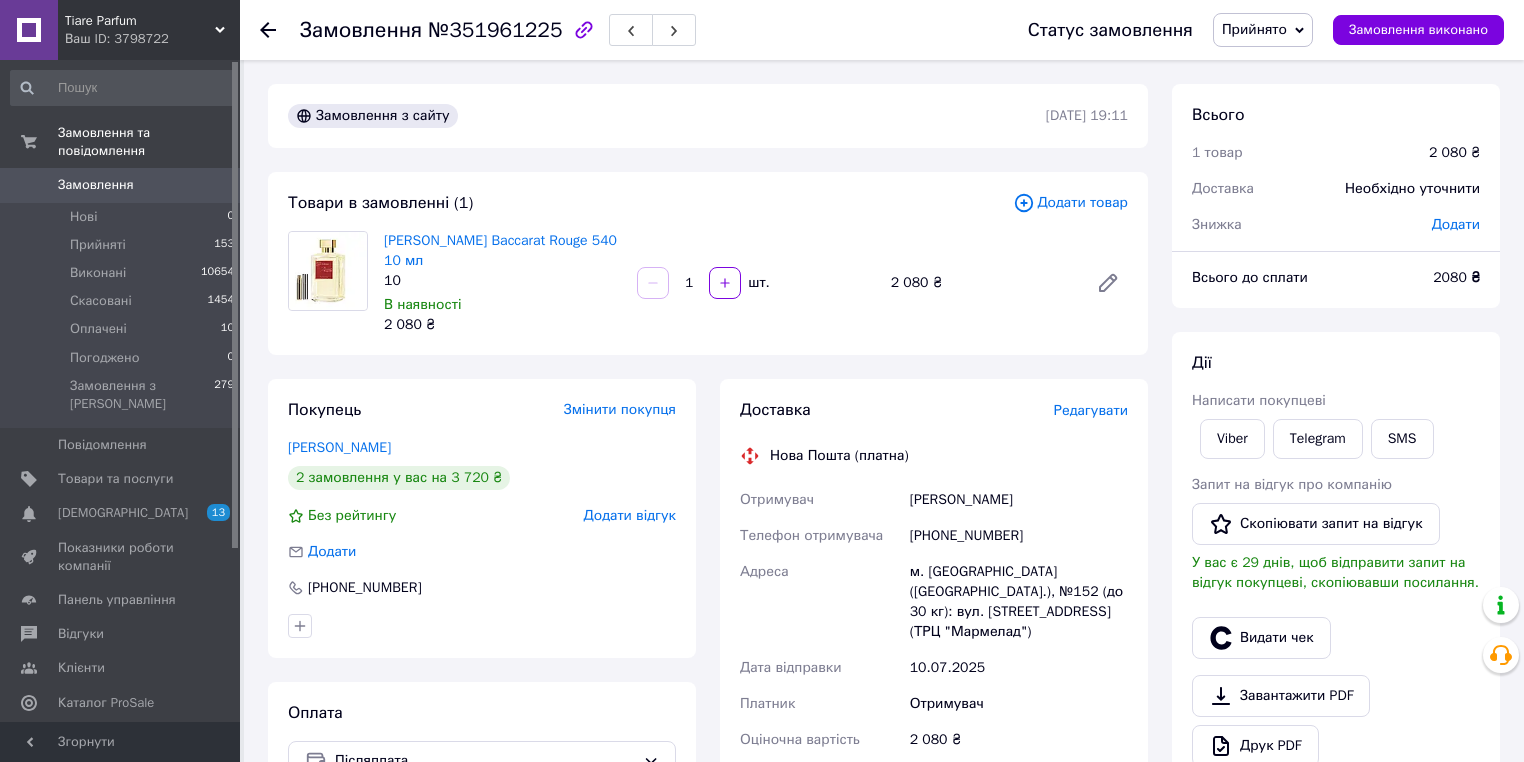 click 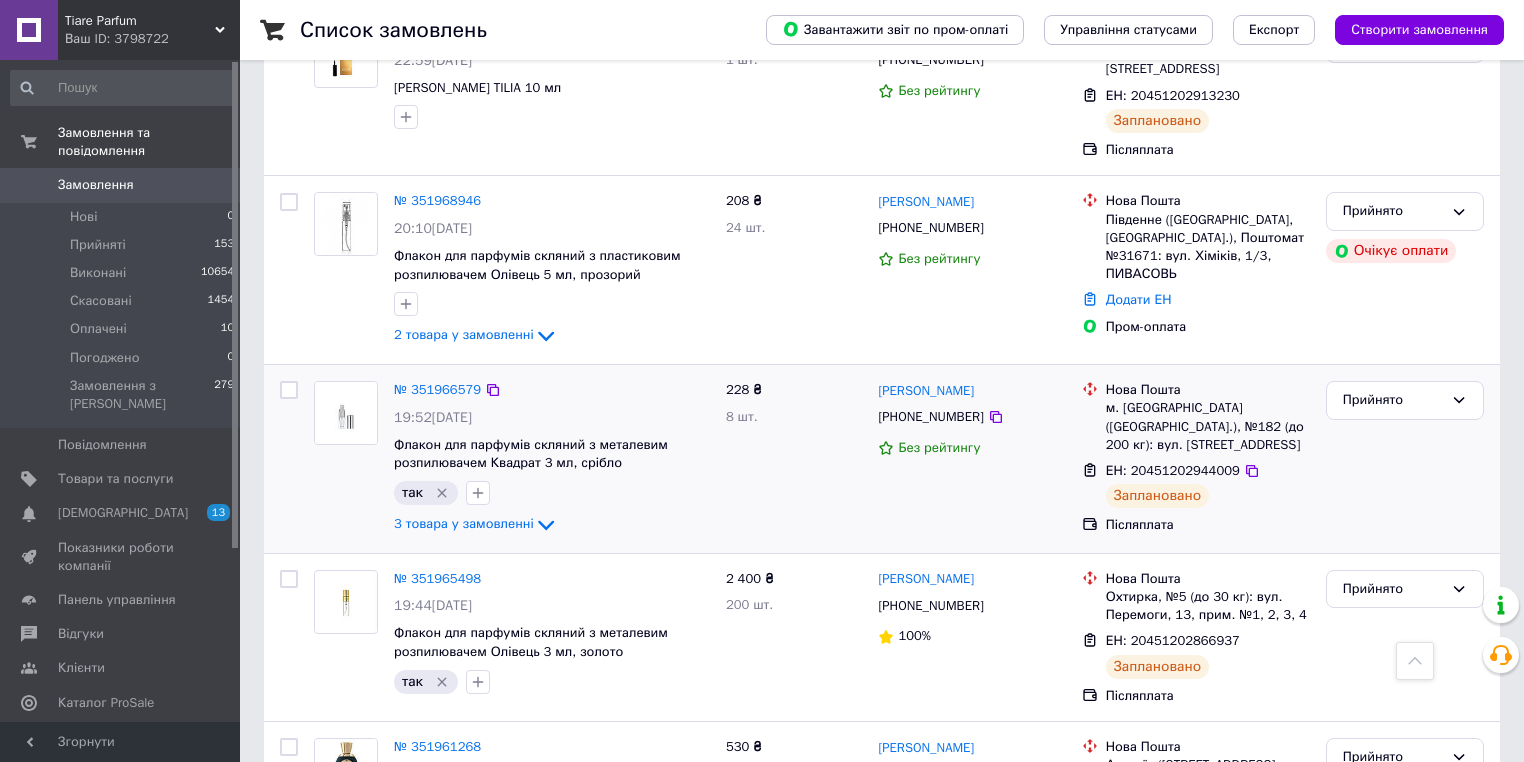 scroll, scrollTop: 3420, scrollLeft: 0, axis: vertical 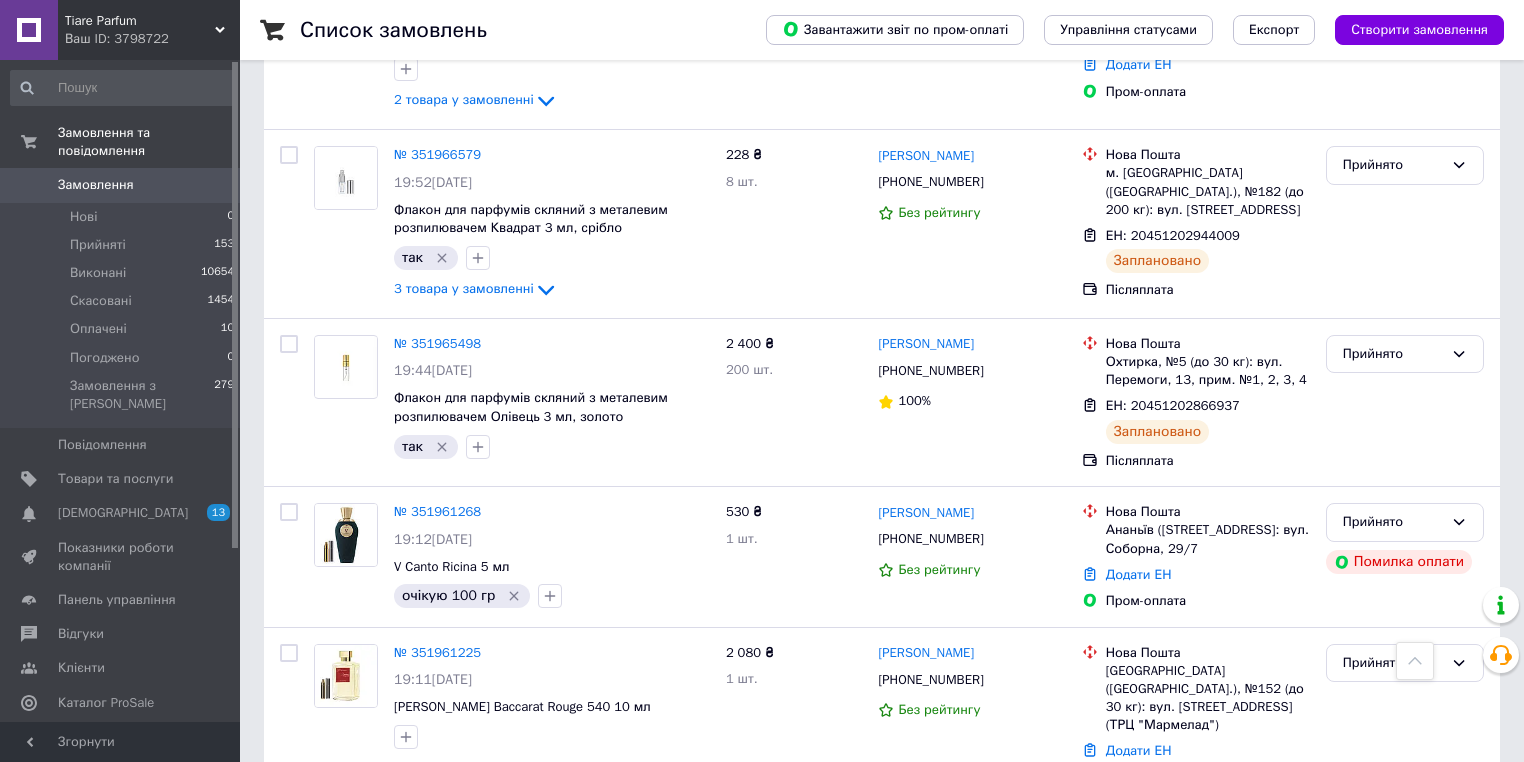 click on "2" at bounding box center [327, 848] 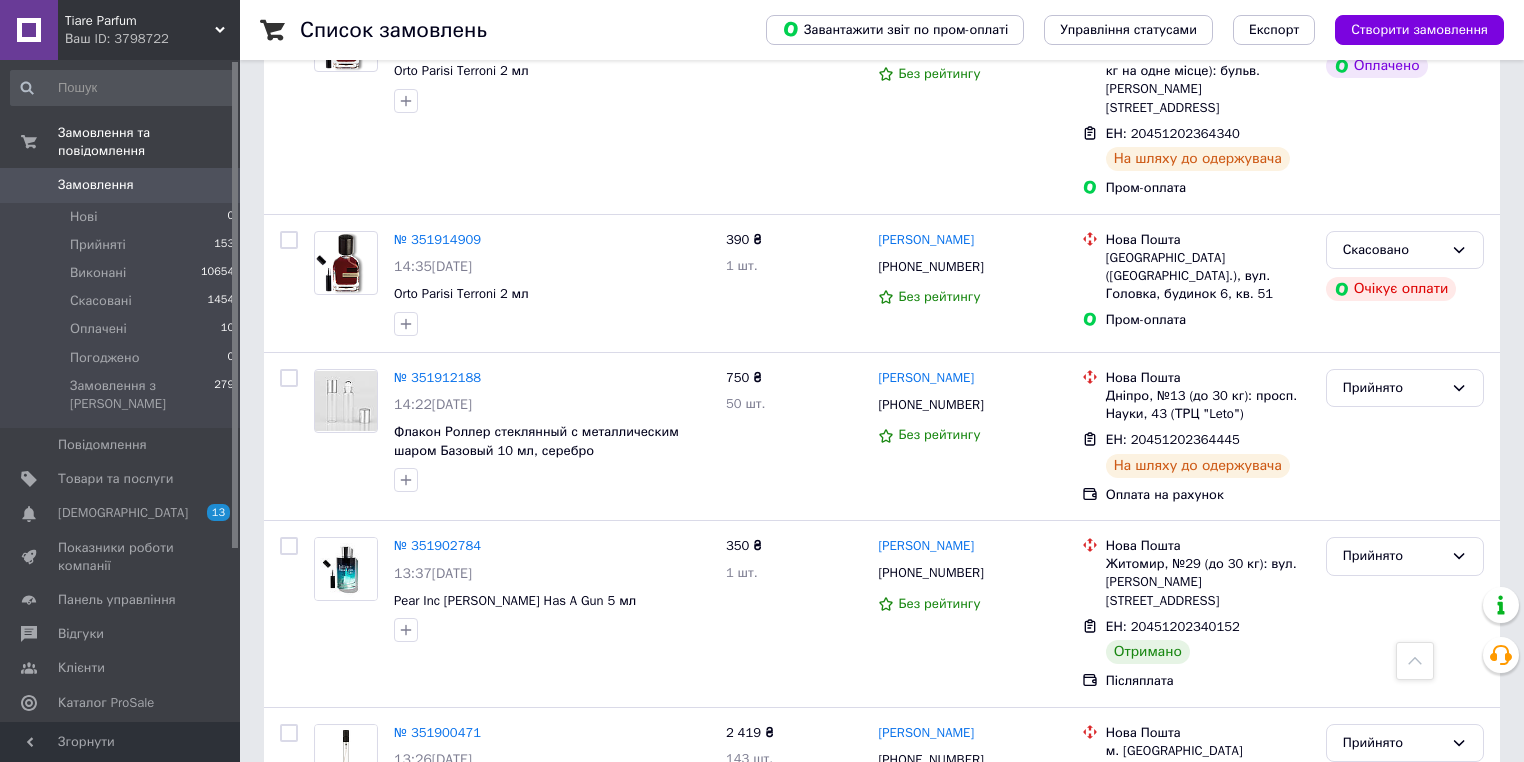 scroll, scrollTop: 2960, scrollLeft: 0, axis: vertical 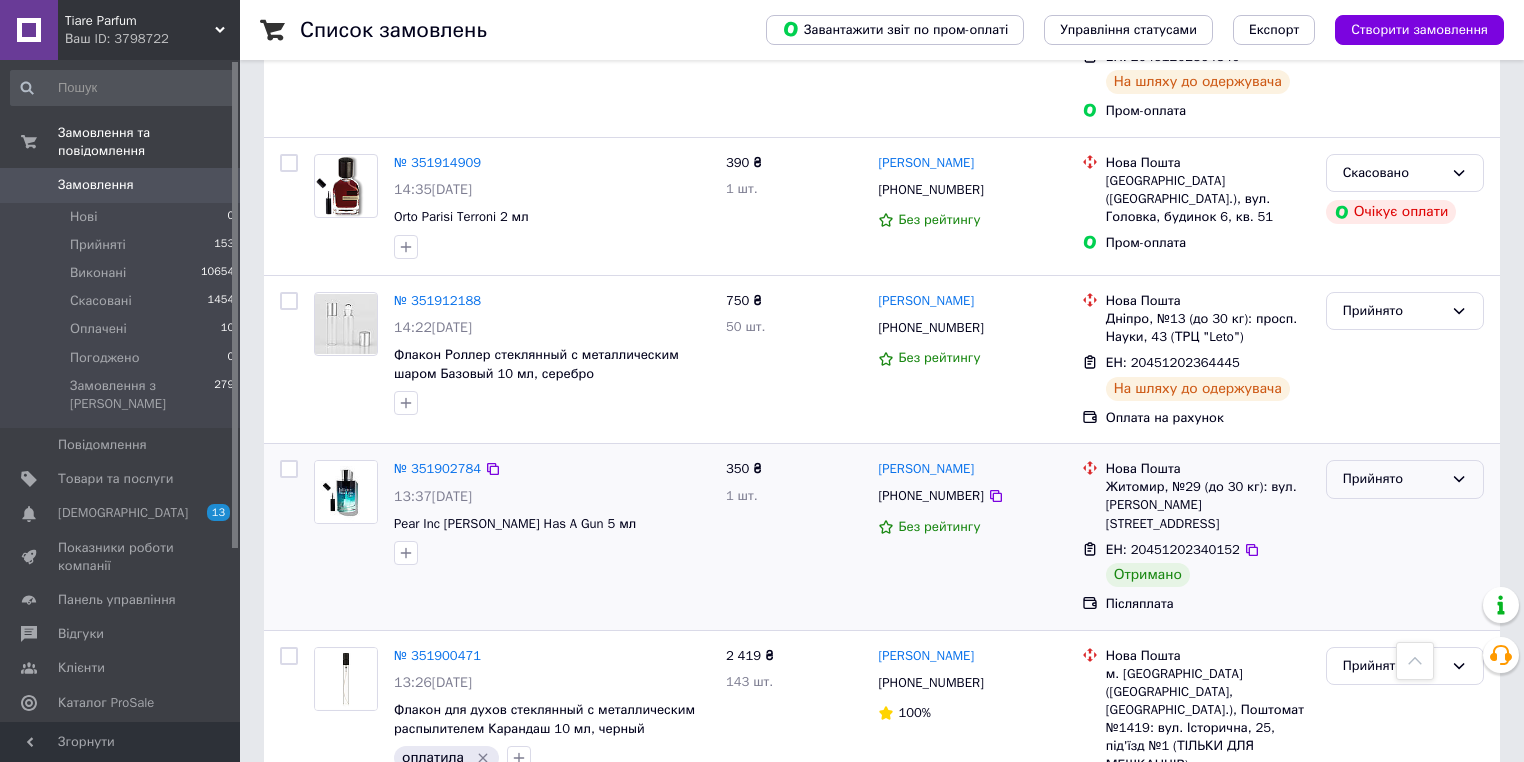 click 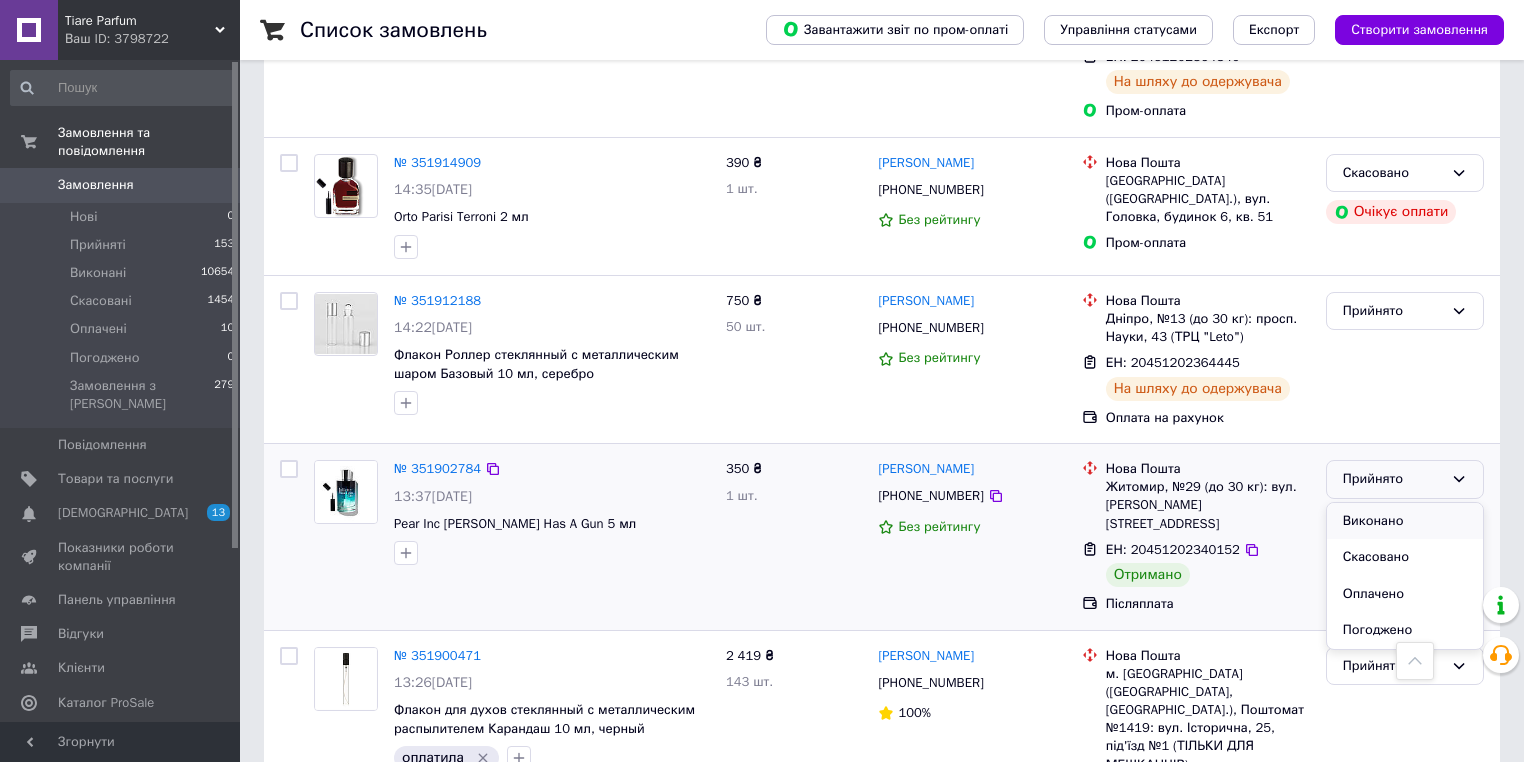 click on "Виконано" at bounding box center (1405, 521) 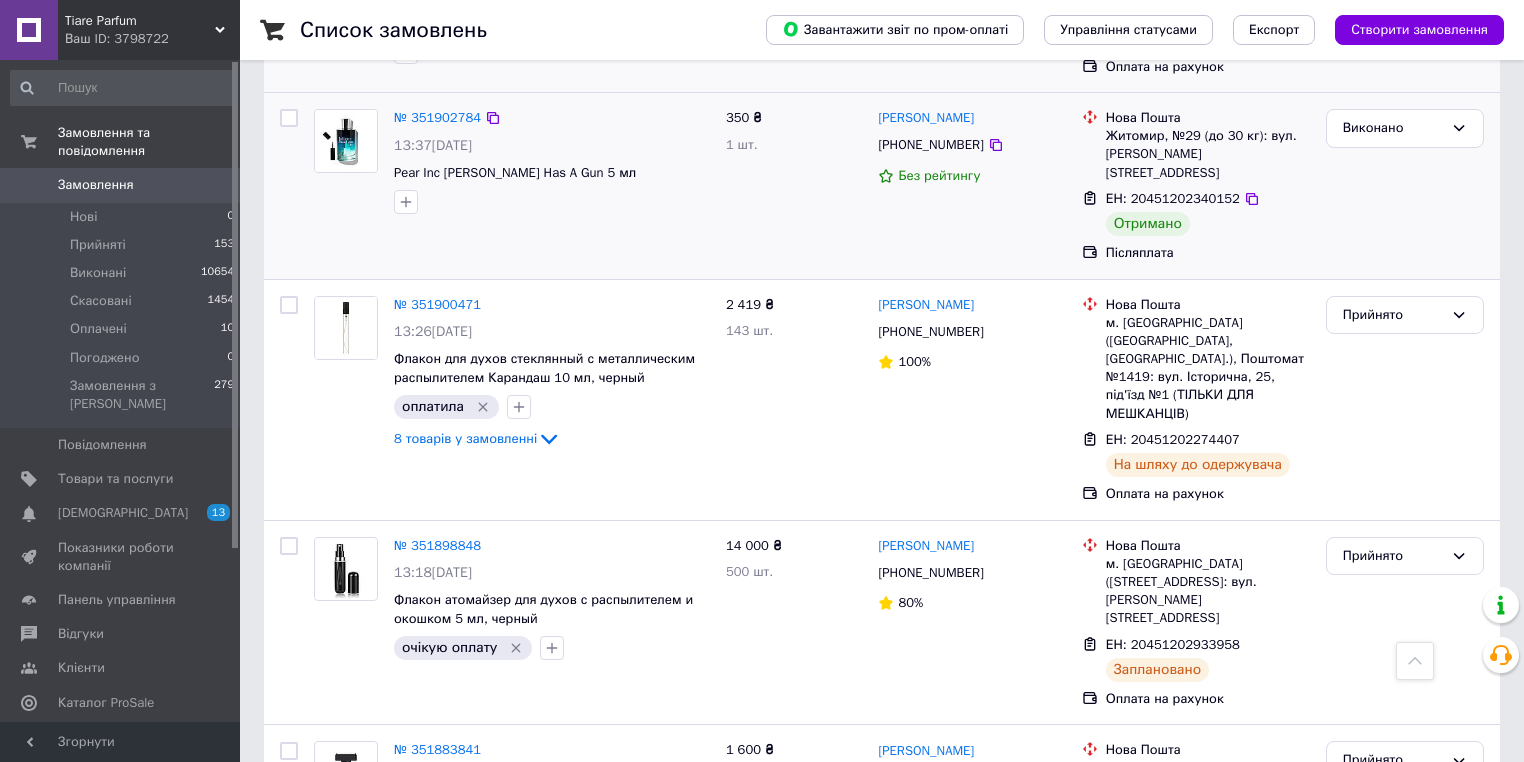 scroll, scrollTop: 3336, scrollLeft: 0, axis: vertical 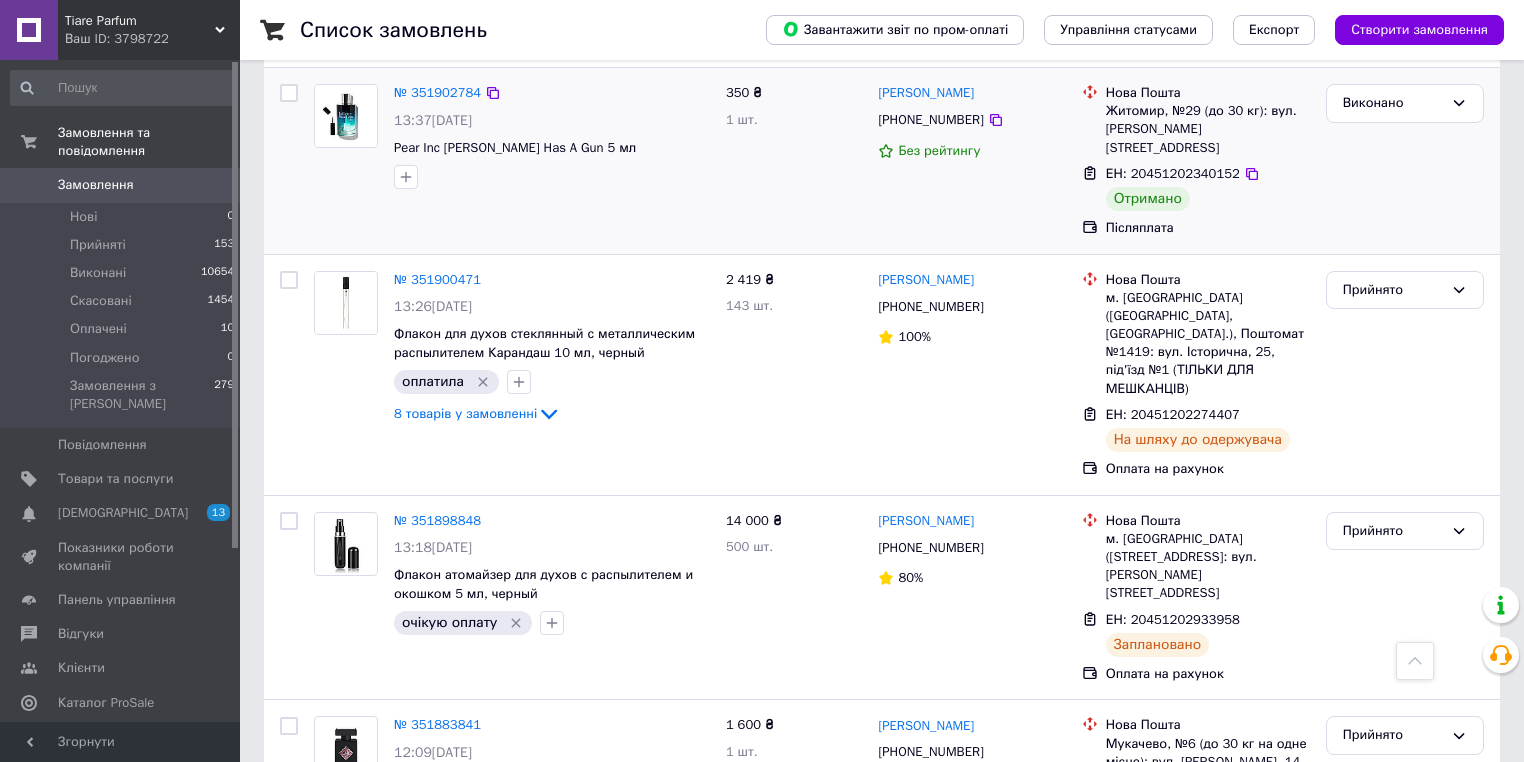 click on "3" at bounding box center [494, 913] 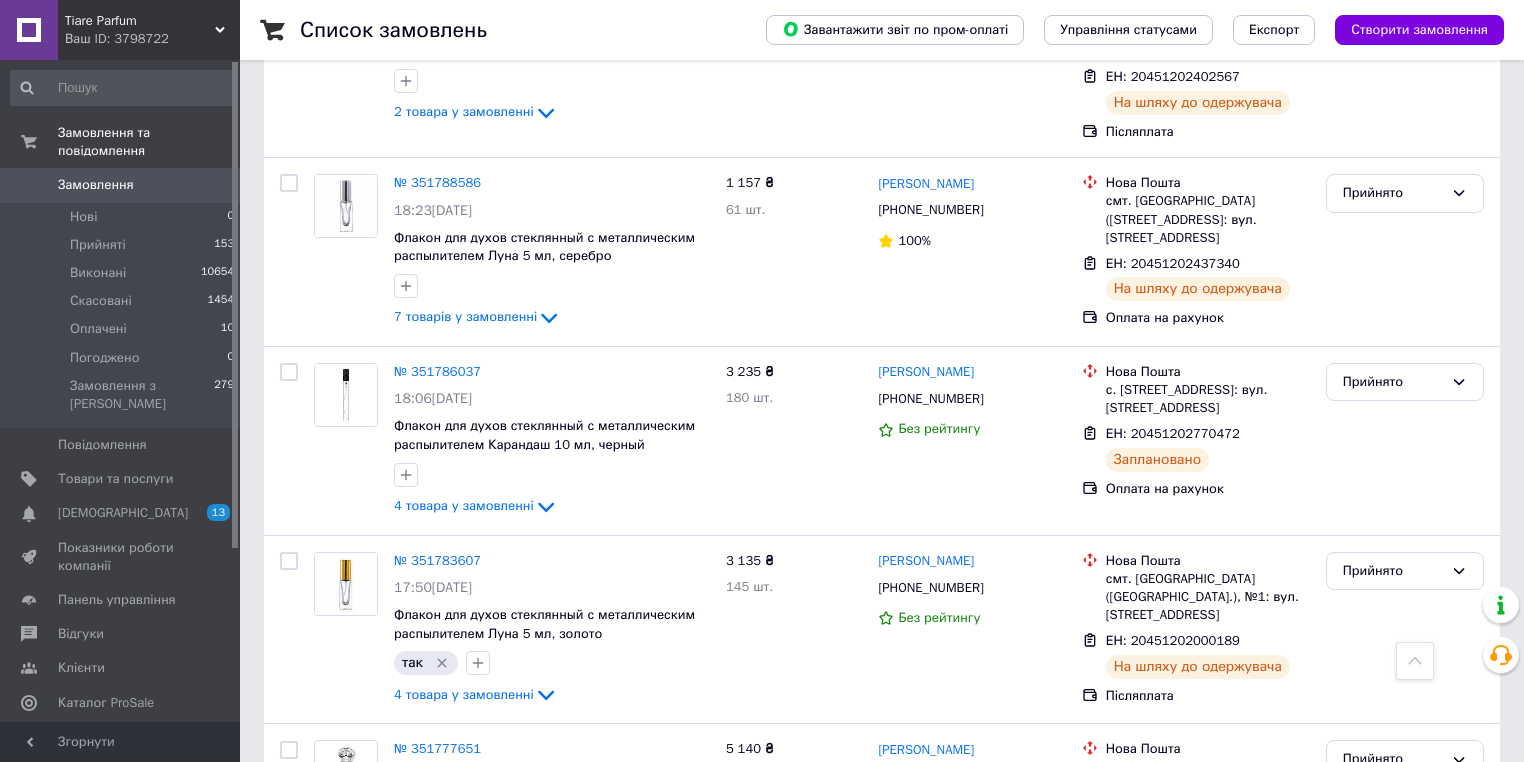 scroll, scrollTop: 3192, scrollLeft: 0, axis: vertical 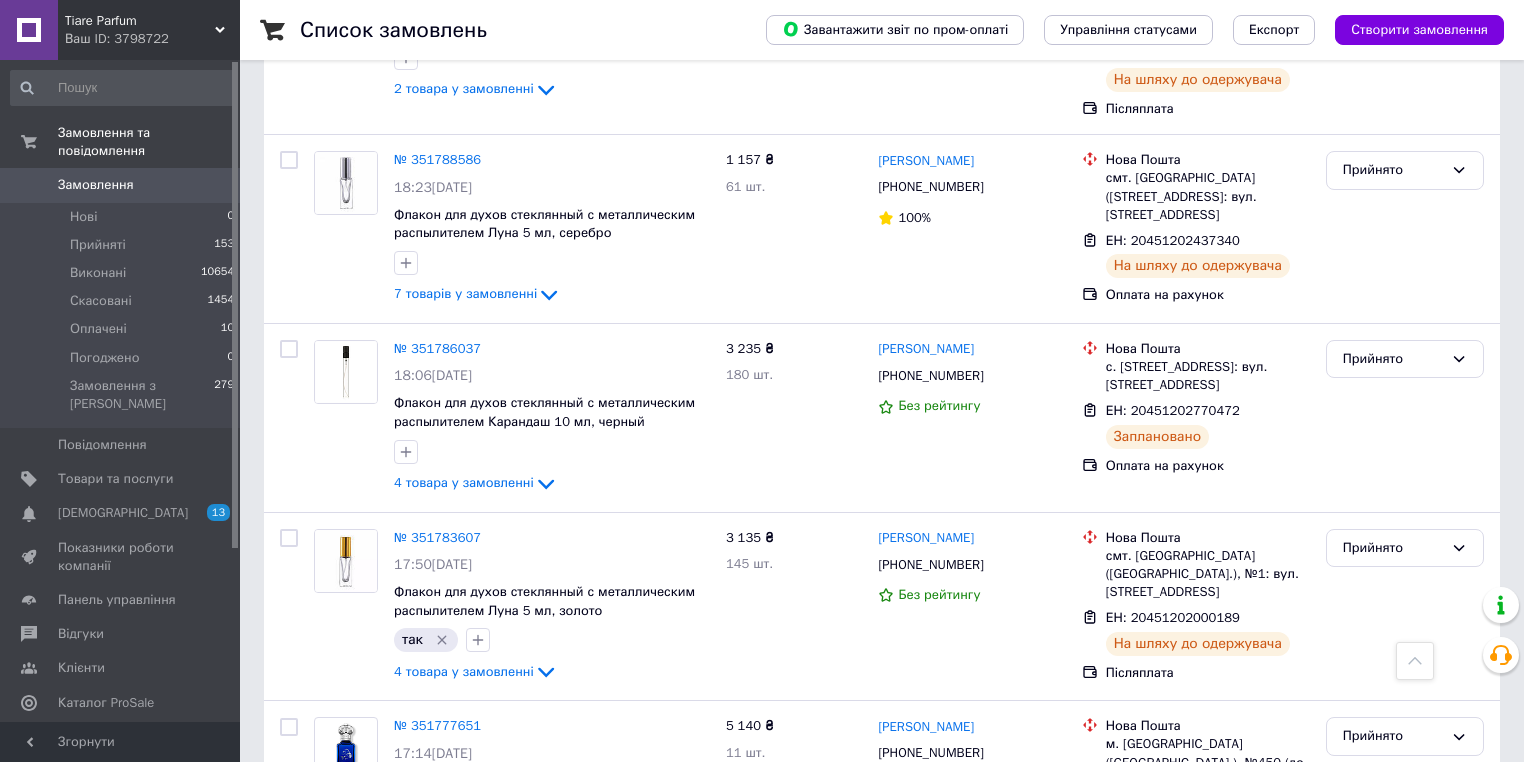 click on "4" at bounding box center (539, 934) 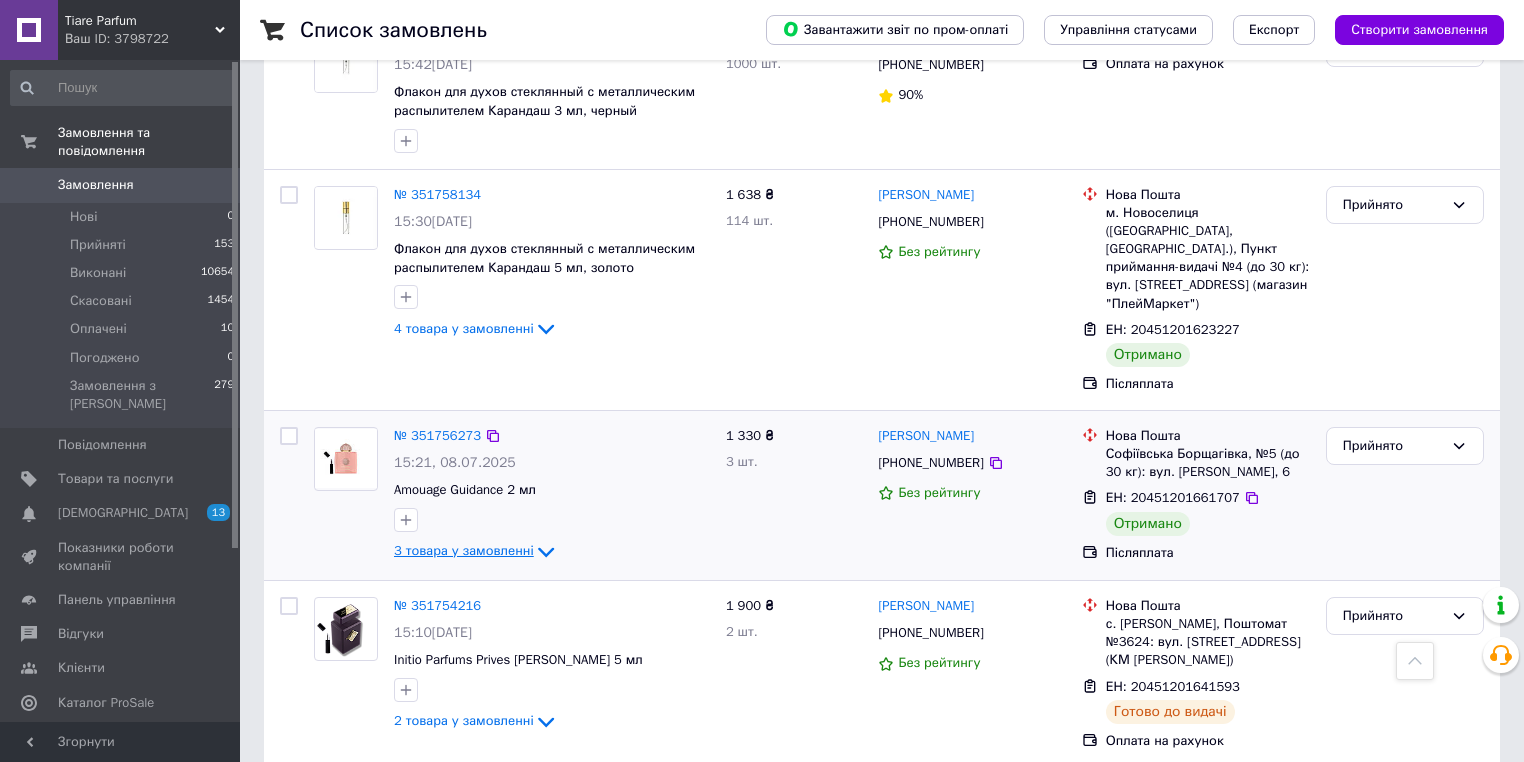 scroll, scrollTop: 1520, scrollLeft: 0, axis: vertical 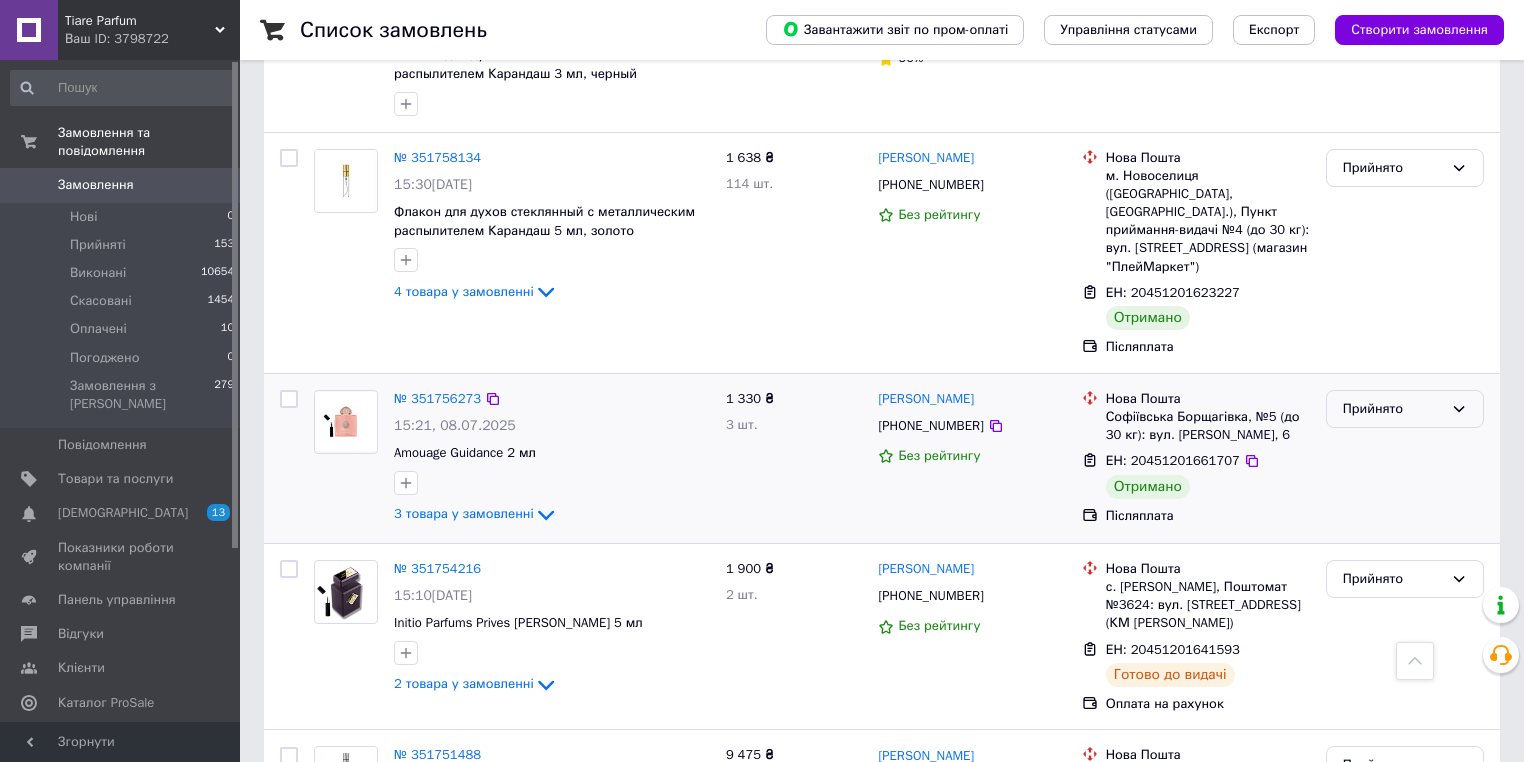 click 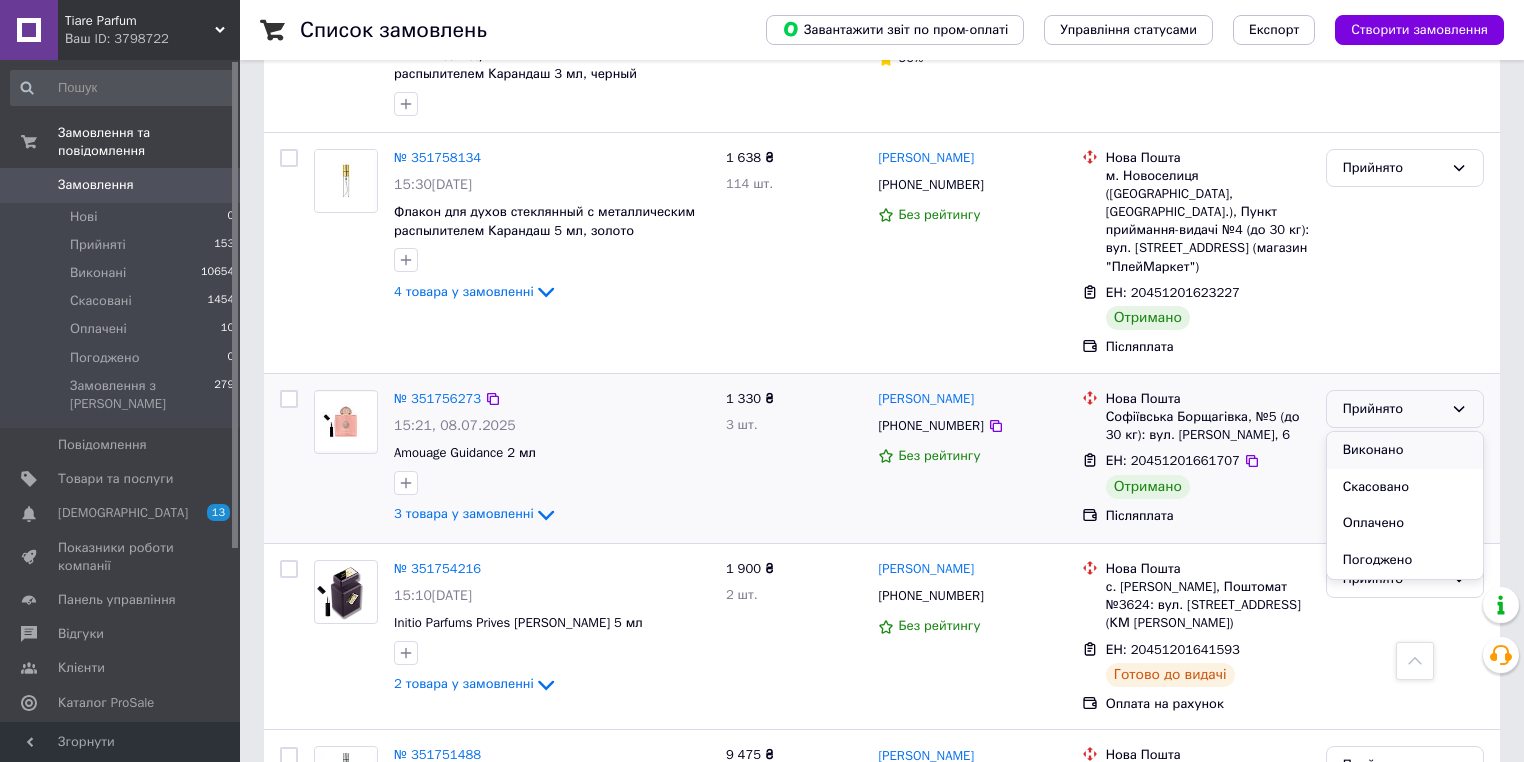 click on "Виконано" at bounding box center [1405, 450] 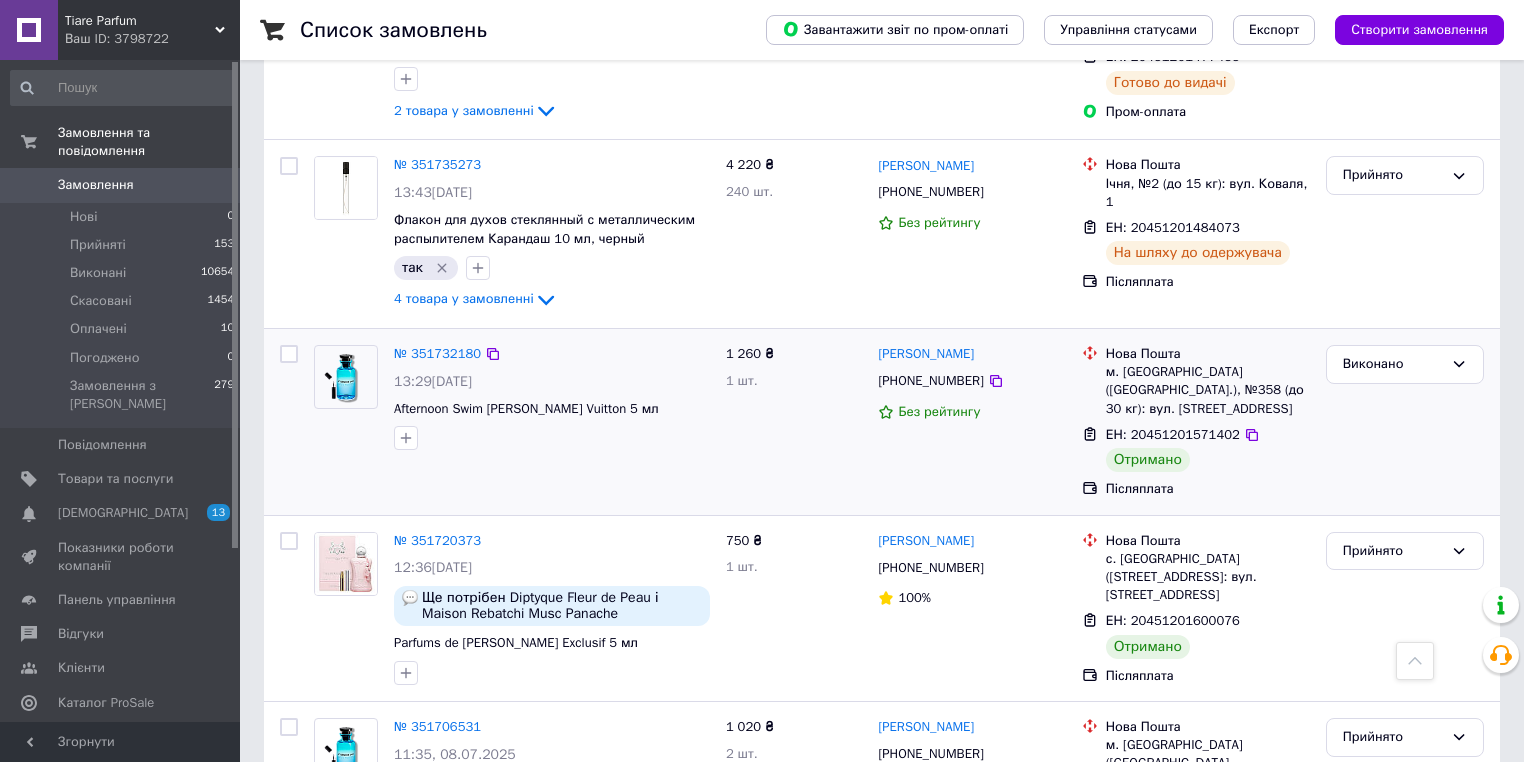 scroll, scrollTop: 3290, scrollLeft: 0, axis: vertical 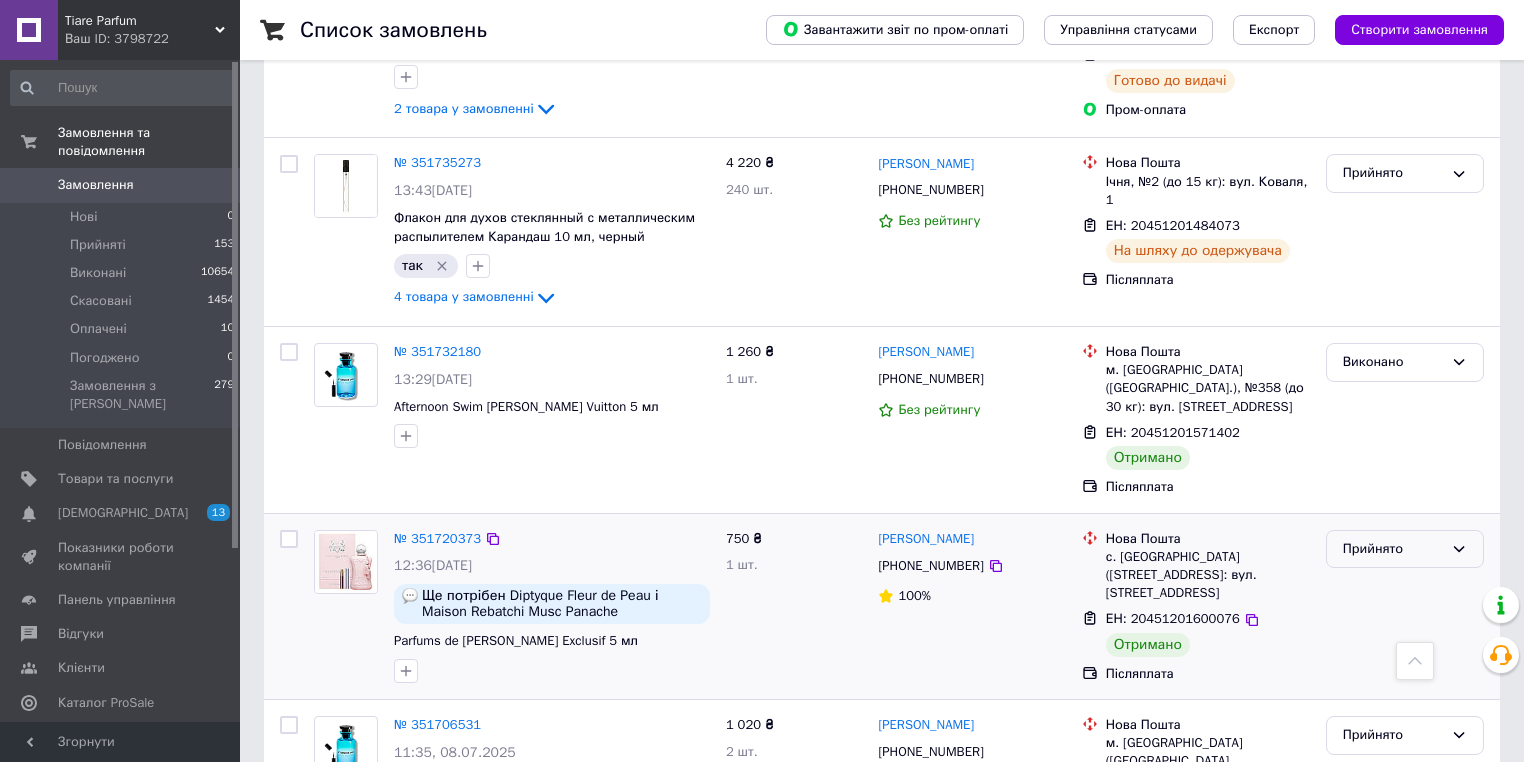 click 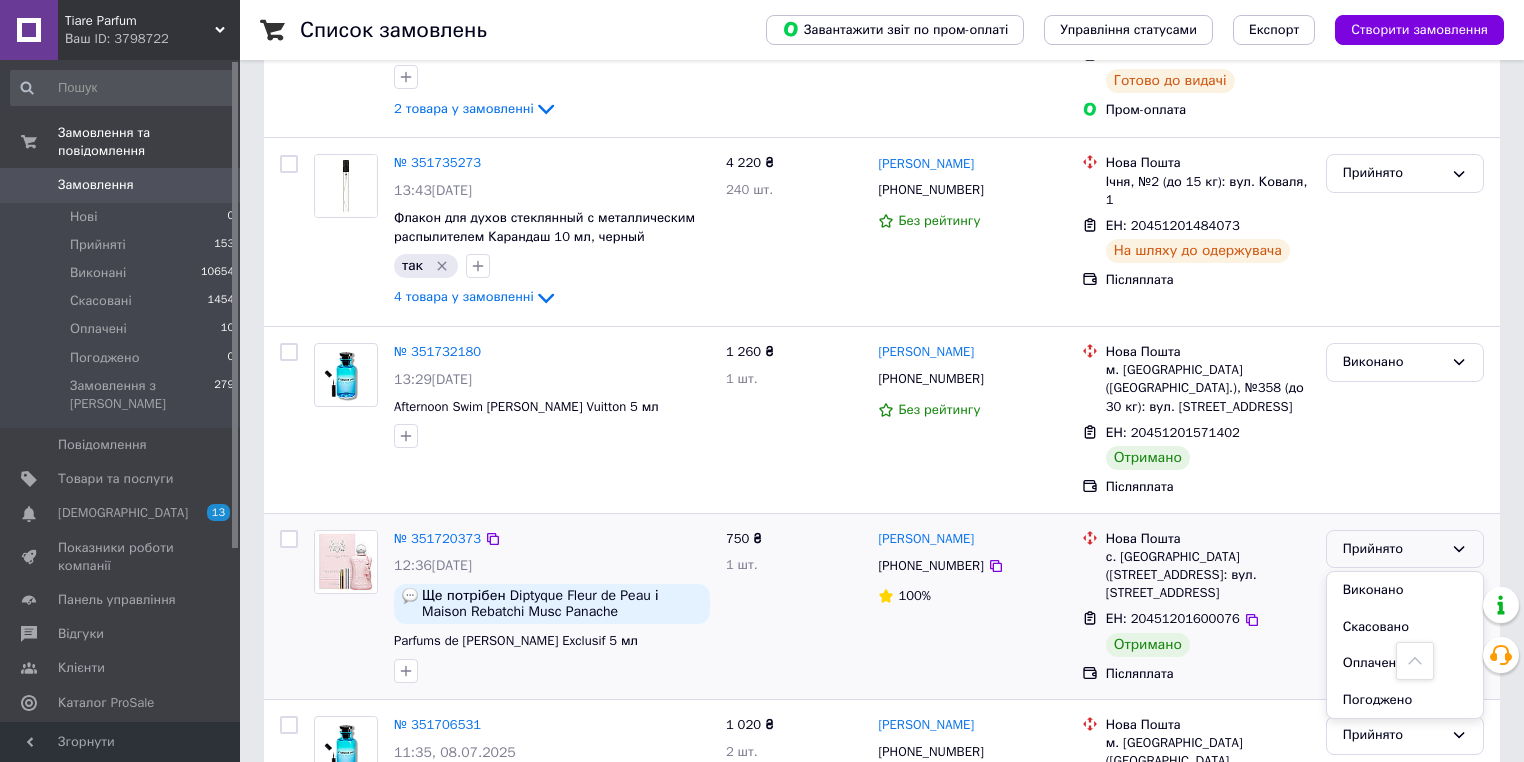 drag, startPoint x: 1443, startPoint y: 384, endPoint x: 1391, endPoint y: 368, distance: 54.405884 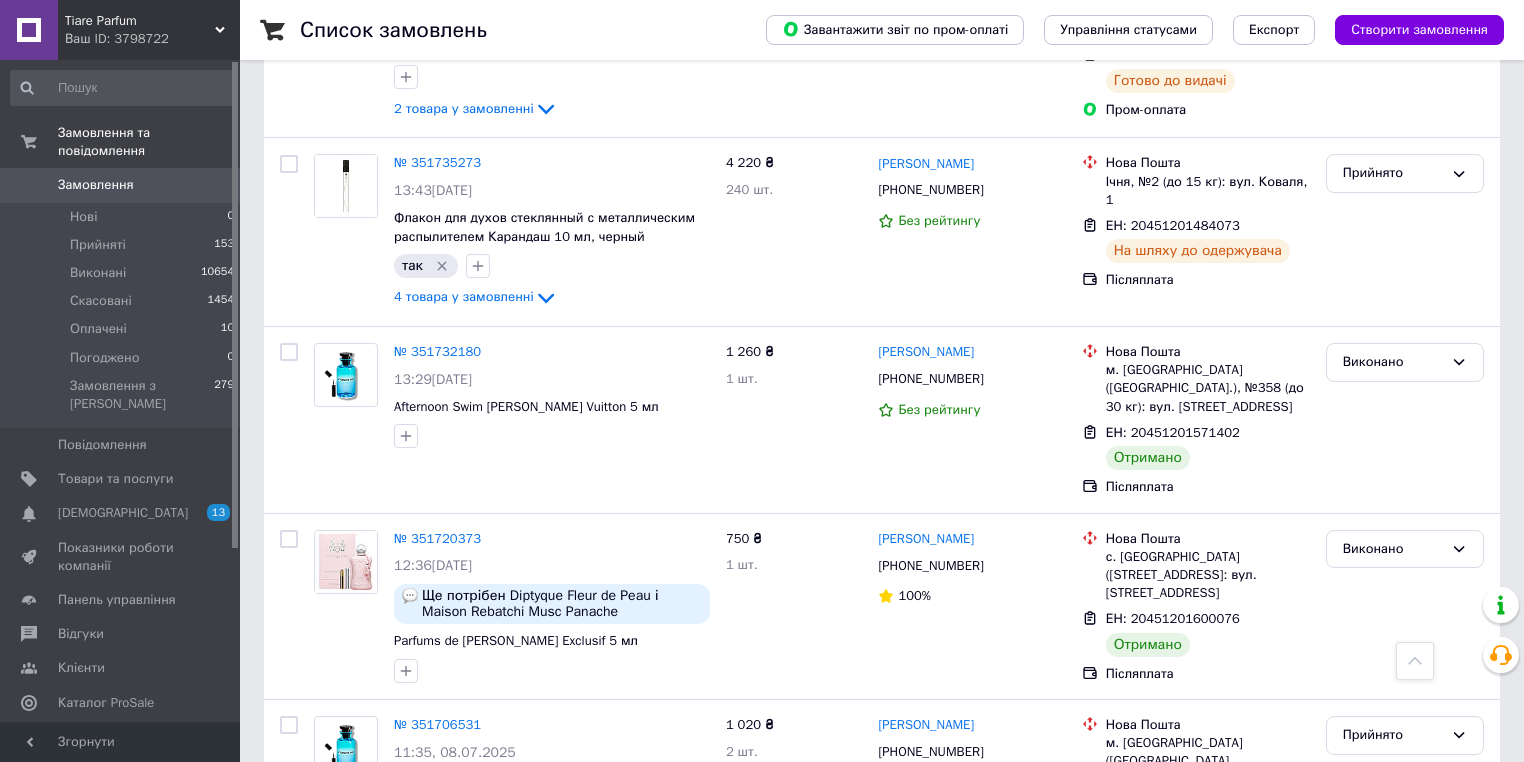 click on "5" at bounding box center [584, 967] 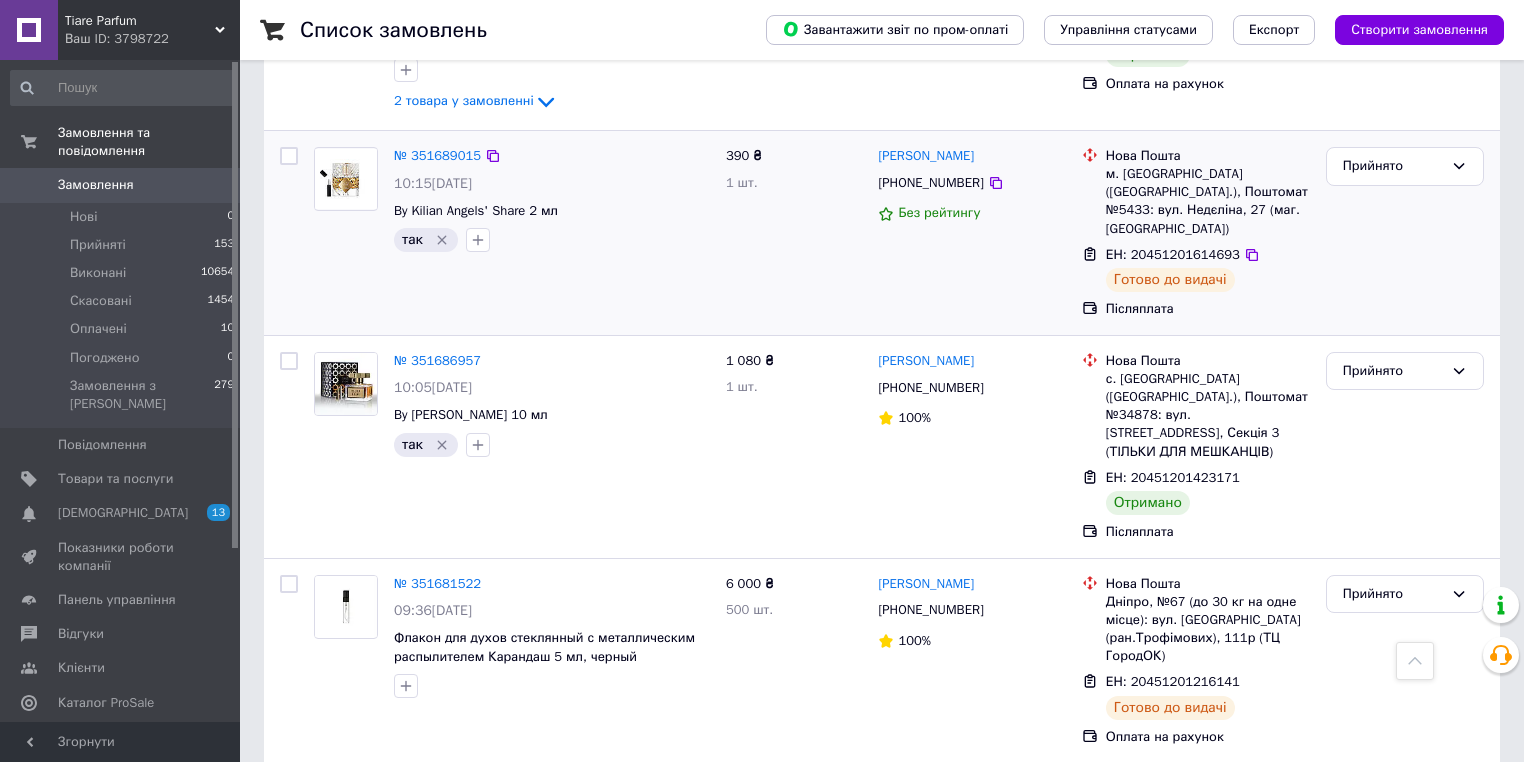 scroll, scrollTop: 1600, scrollLeft: 0, axis: vertical 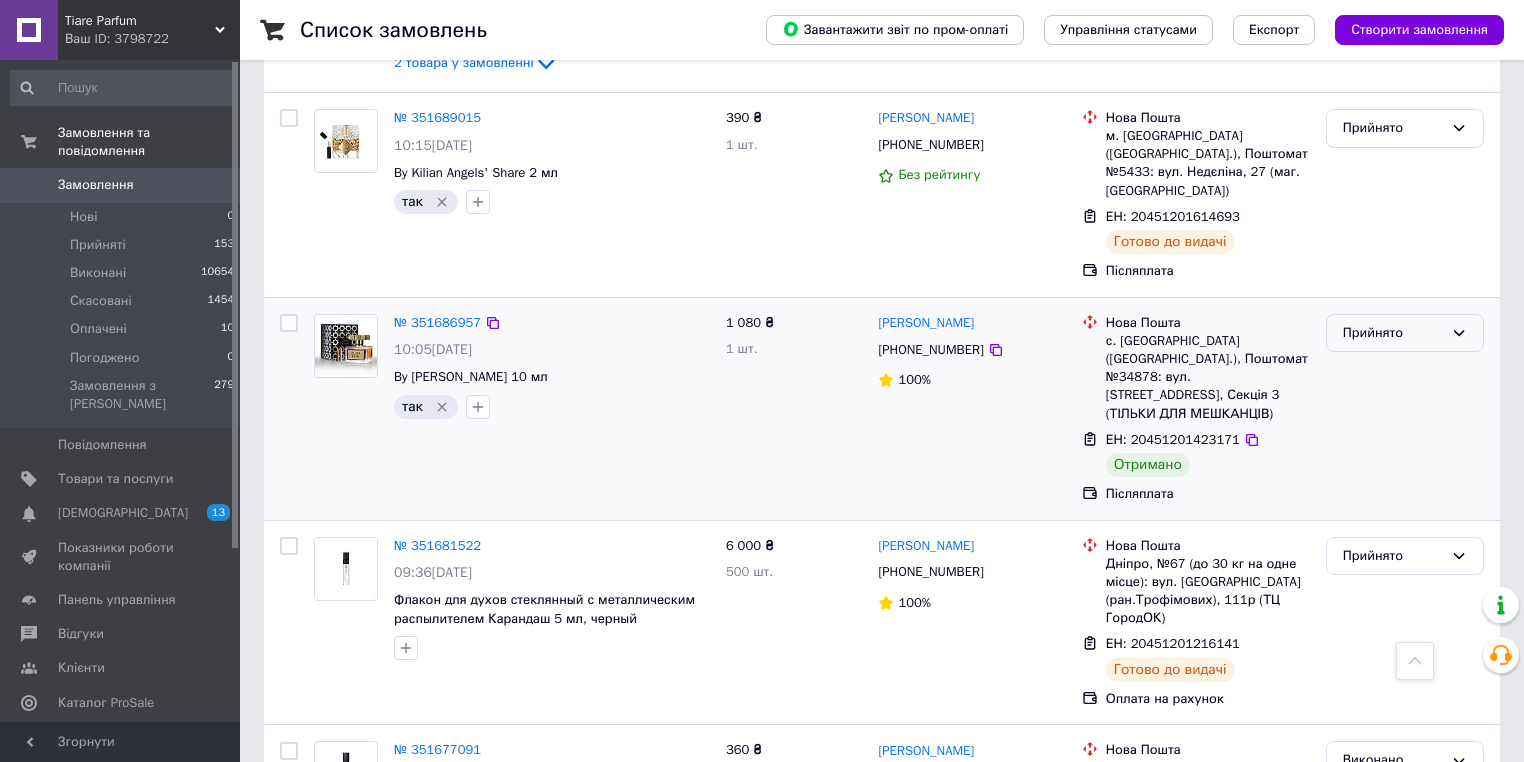 click 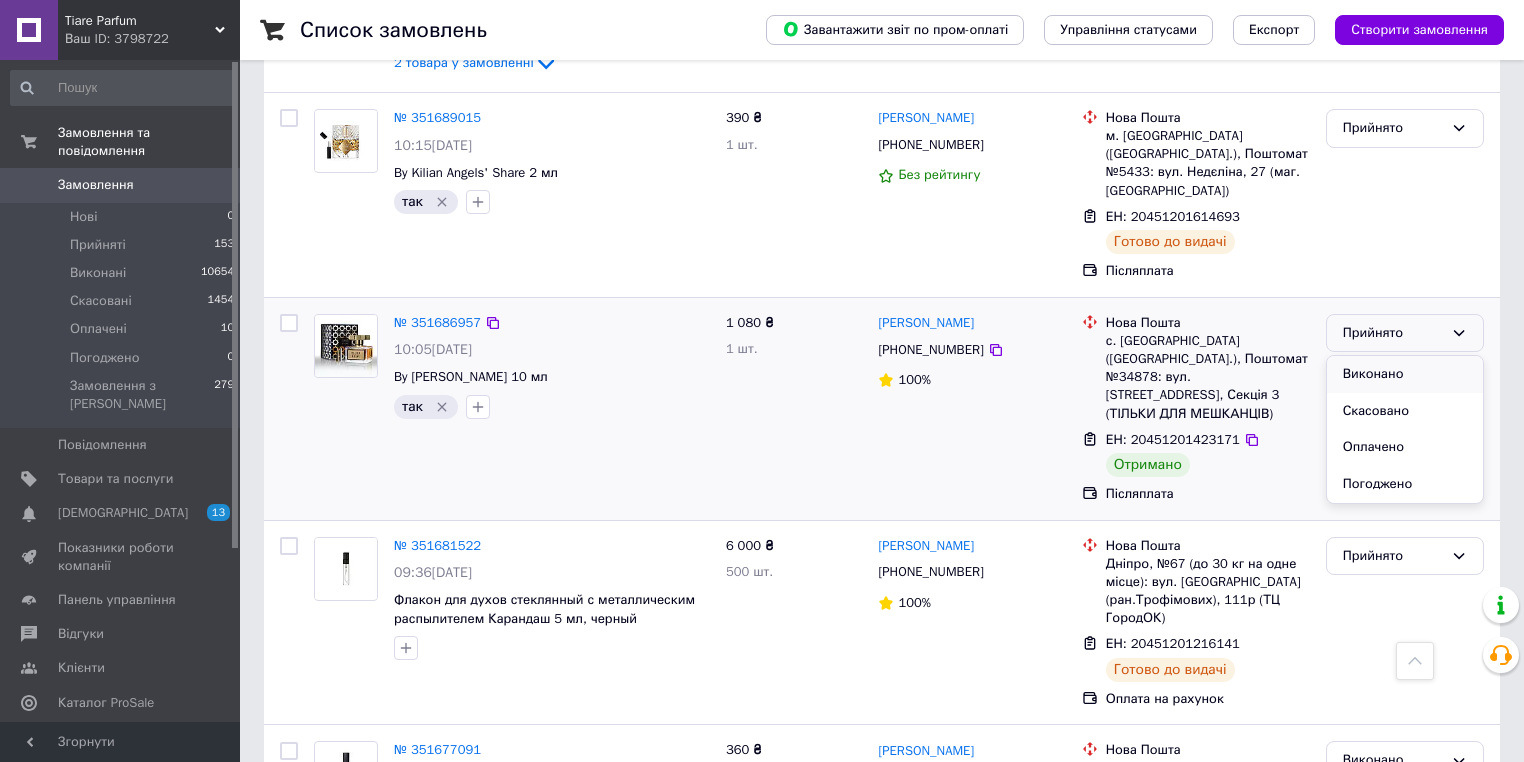 click on "Виконано" at bounding box center (1405, 374) 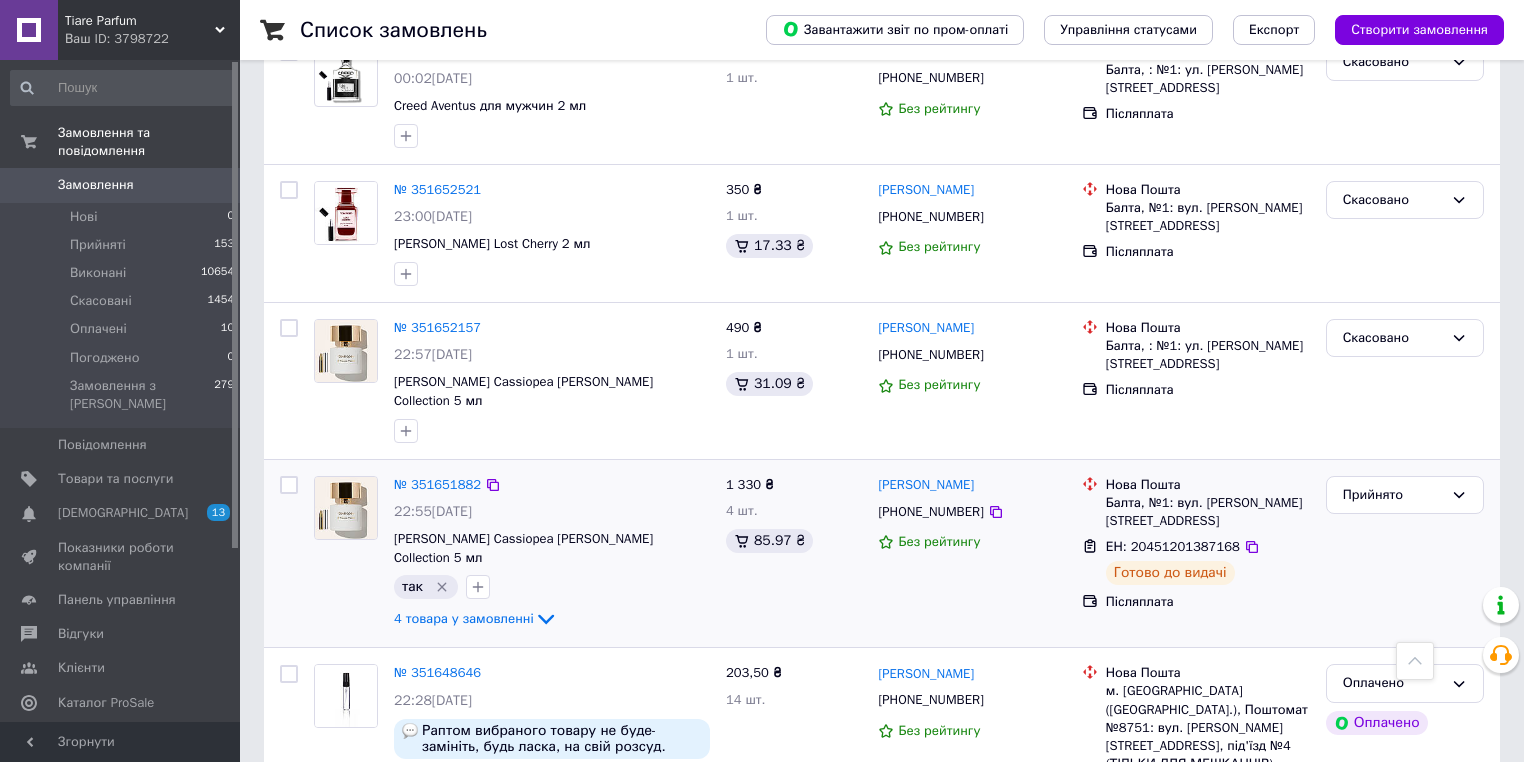 scroll, scrollTop: 3332, scrollLeft: 0, axis: vertical 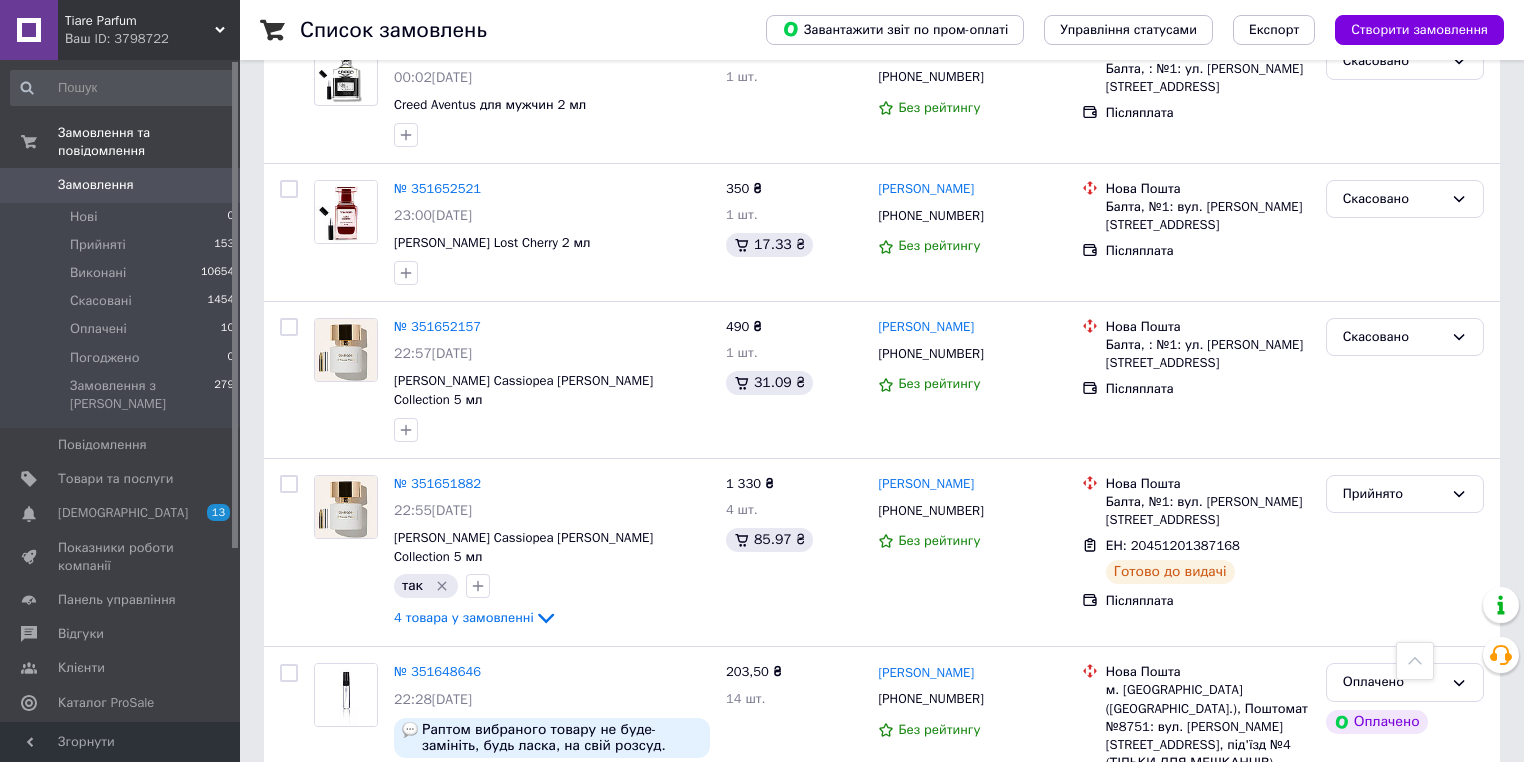 click on "6" at bounding box center (629, 928) 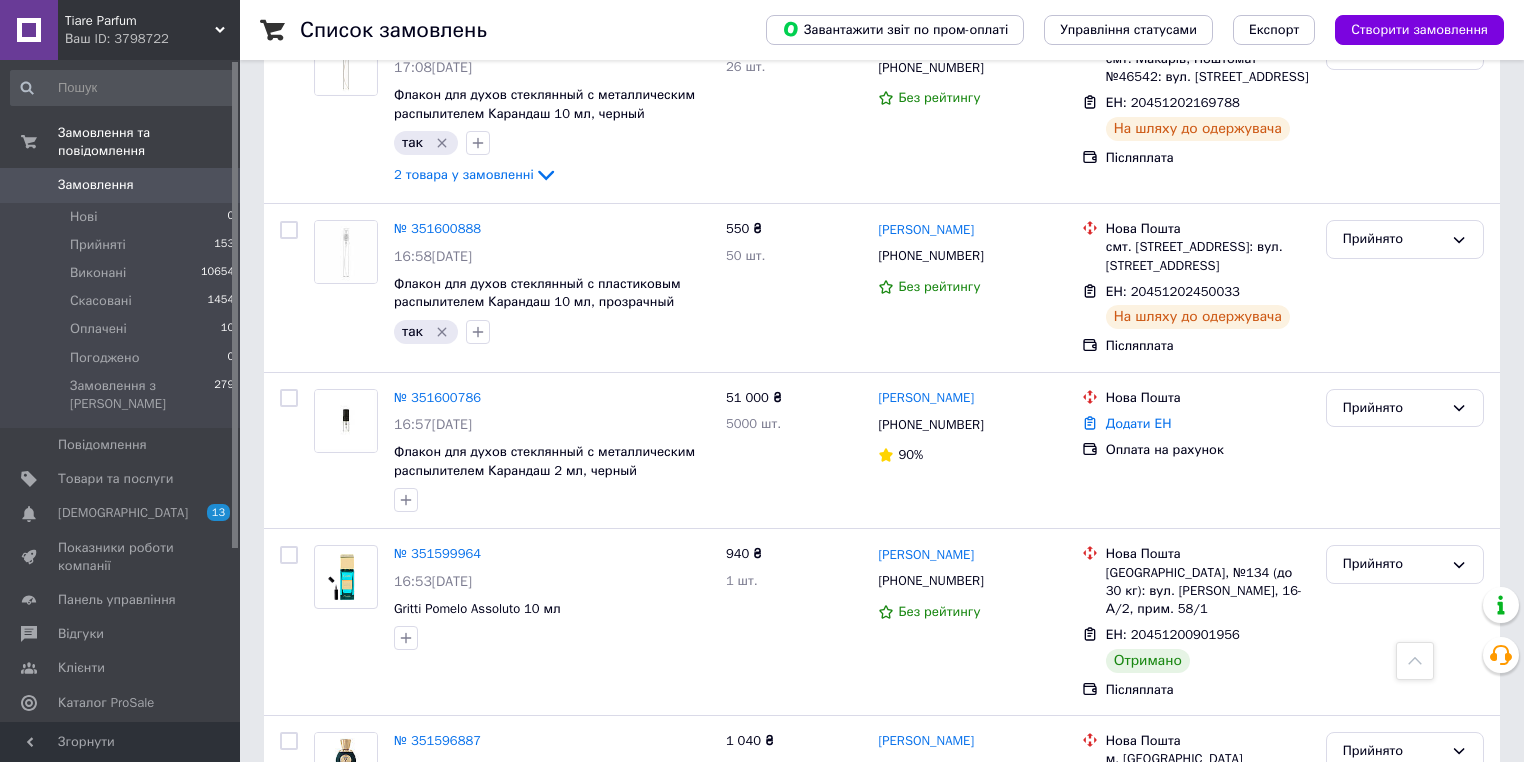 scroll, scrollTop: 2240, scrollLeft: 0, axis: vertical 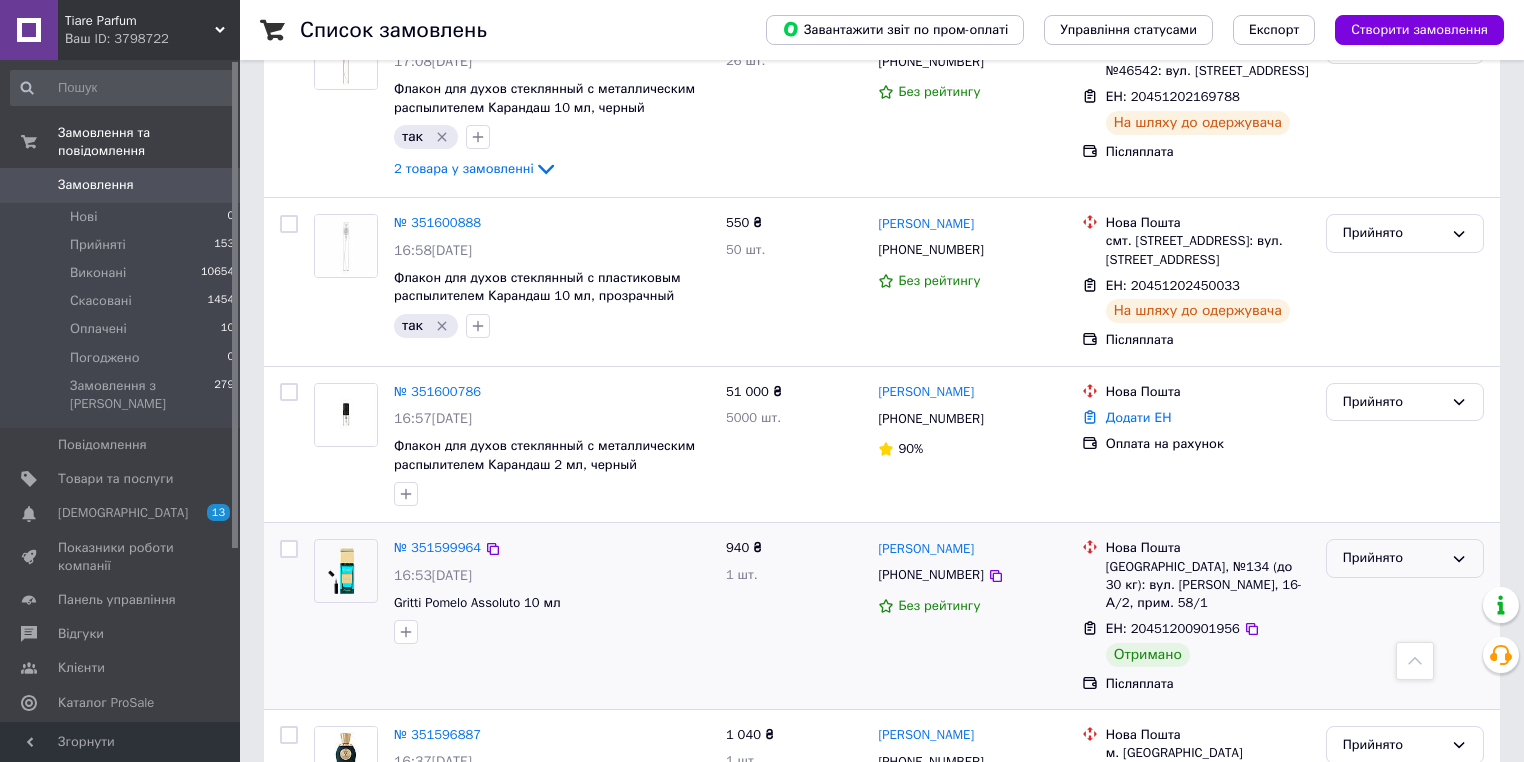 click 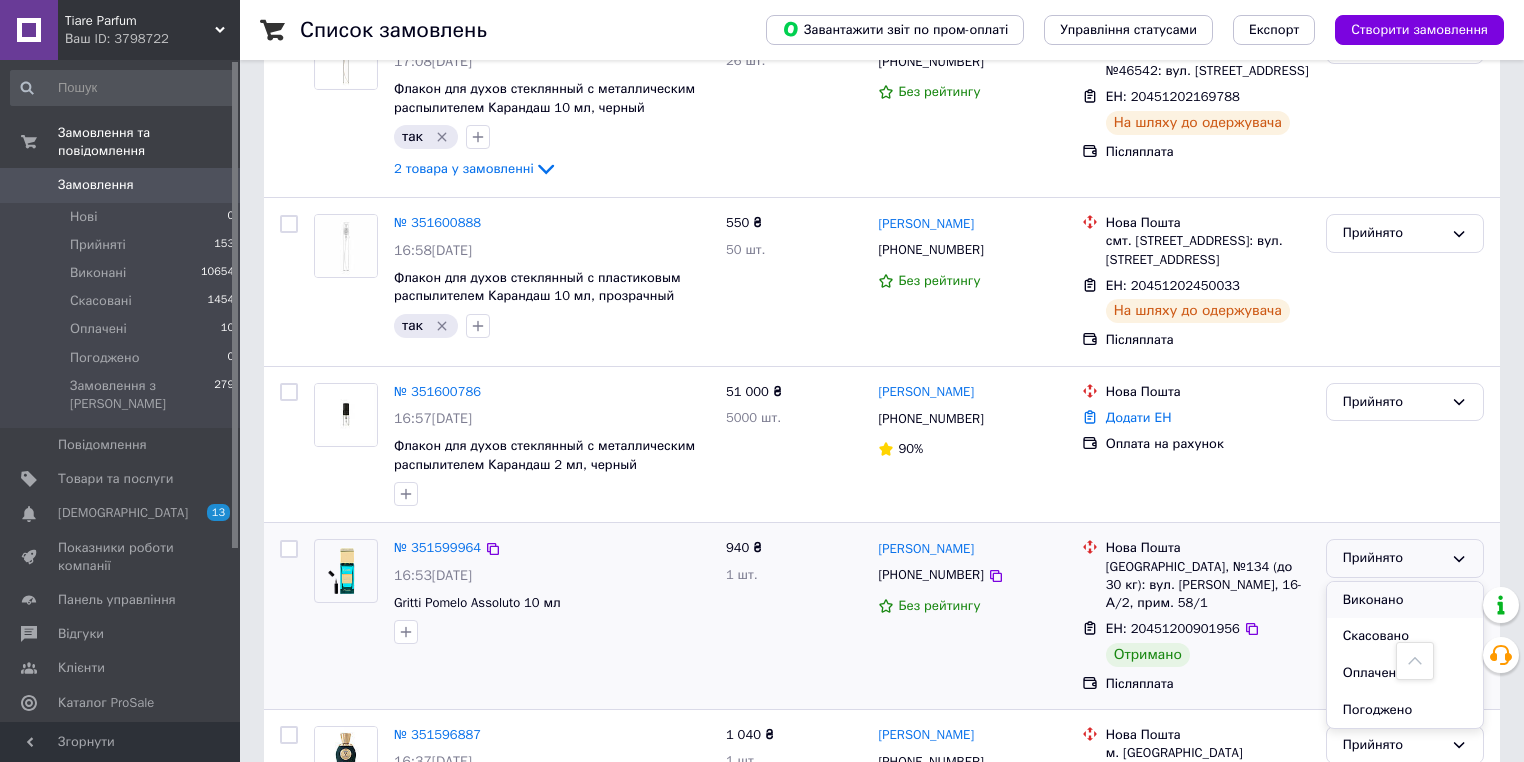 click on "Виконано" at bounding box center (1405, 600) 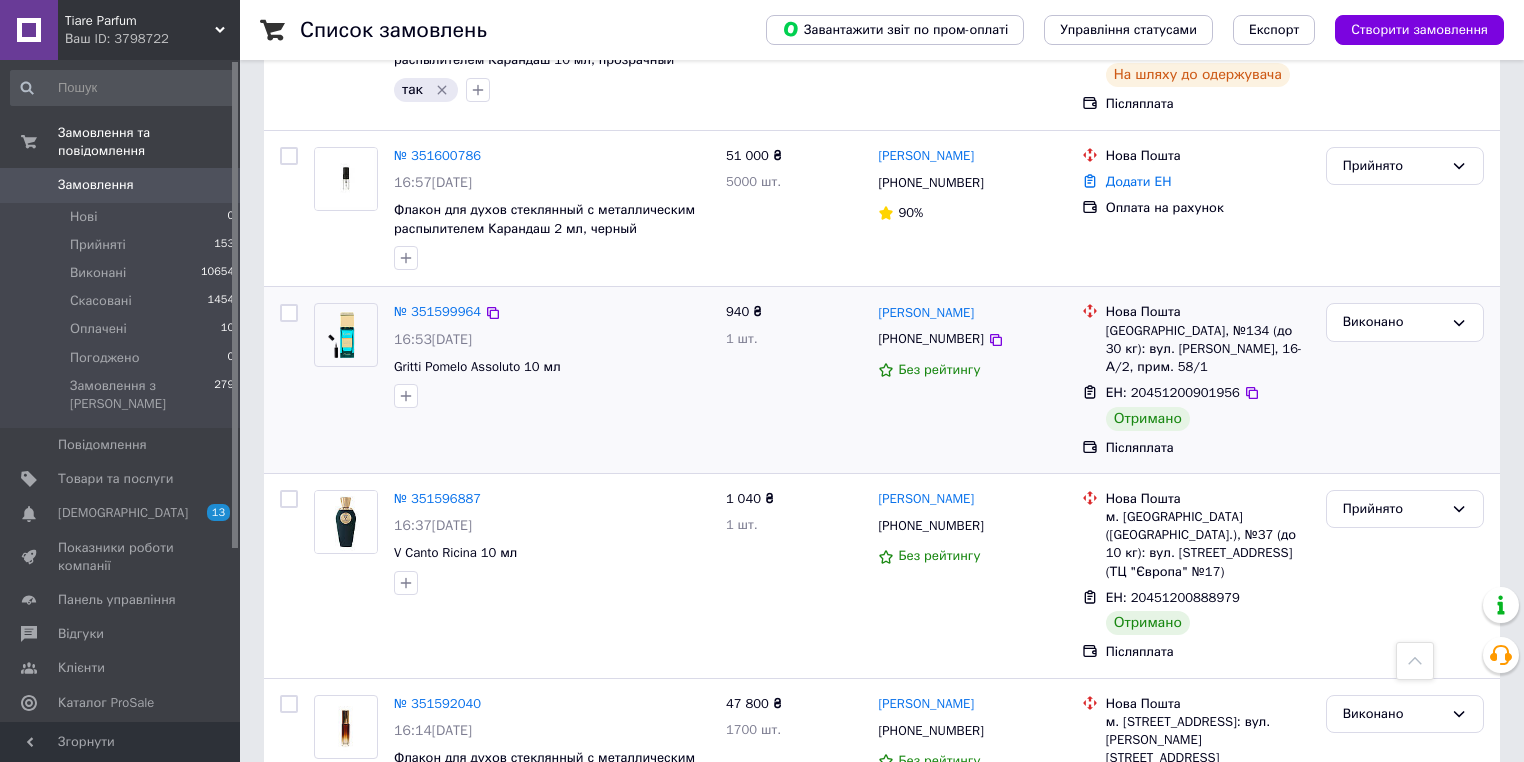 scroll, scrollTop: 2560, scrollLeft: 0, axis: vertical 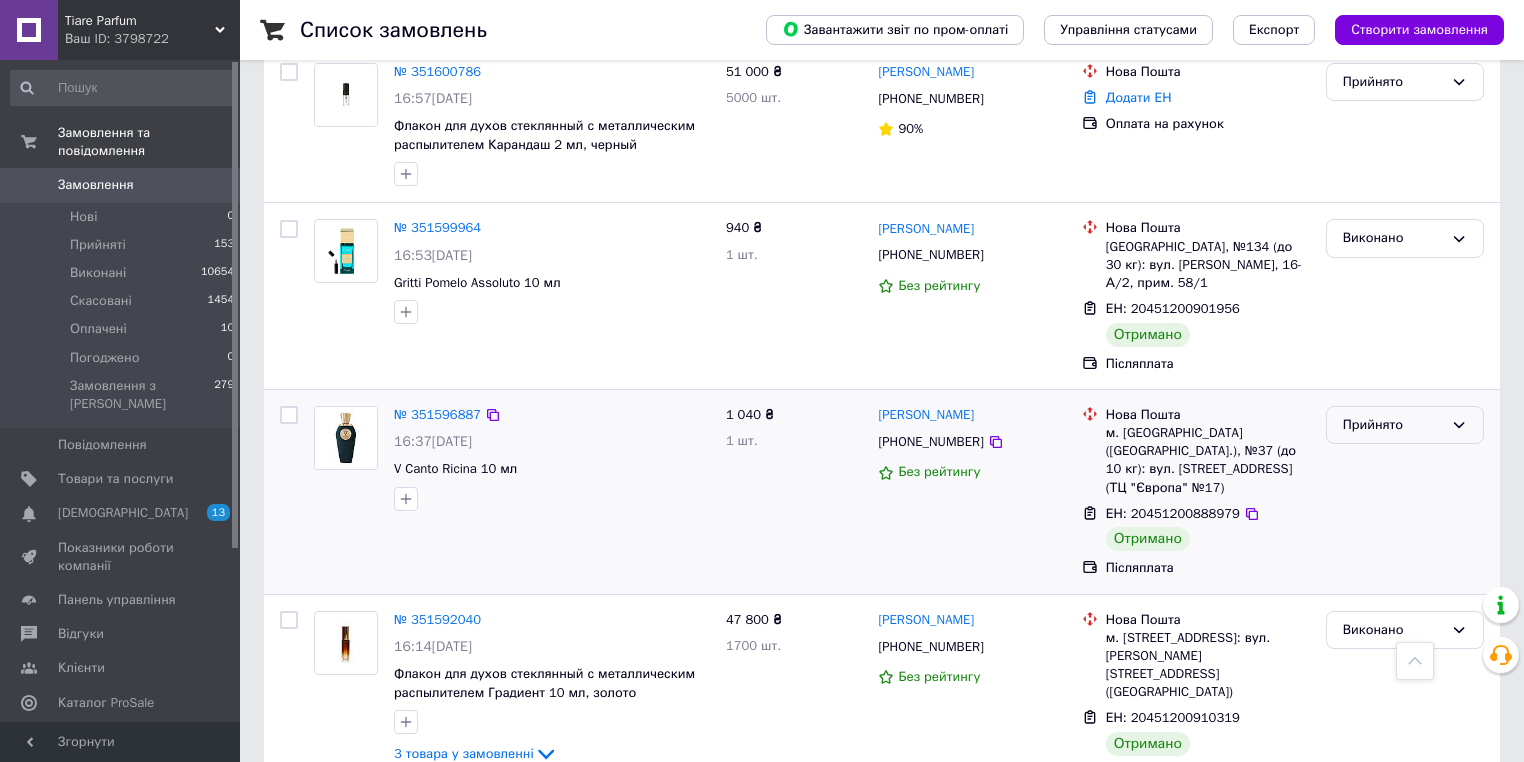 click 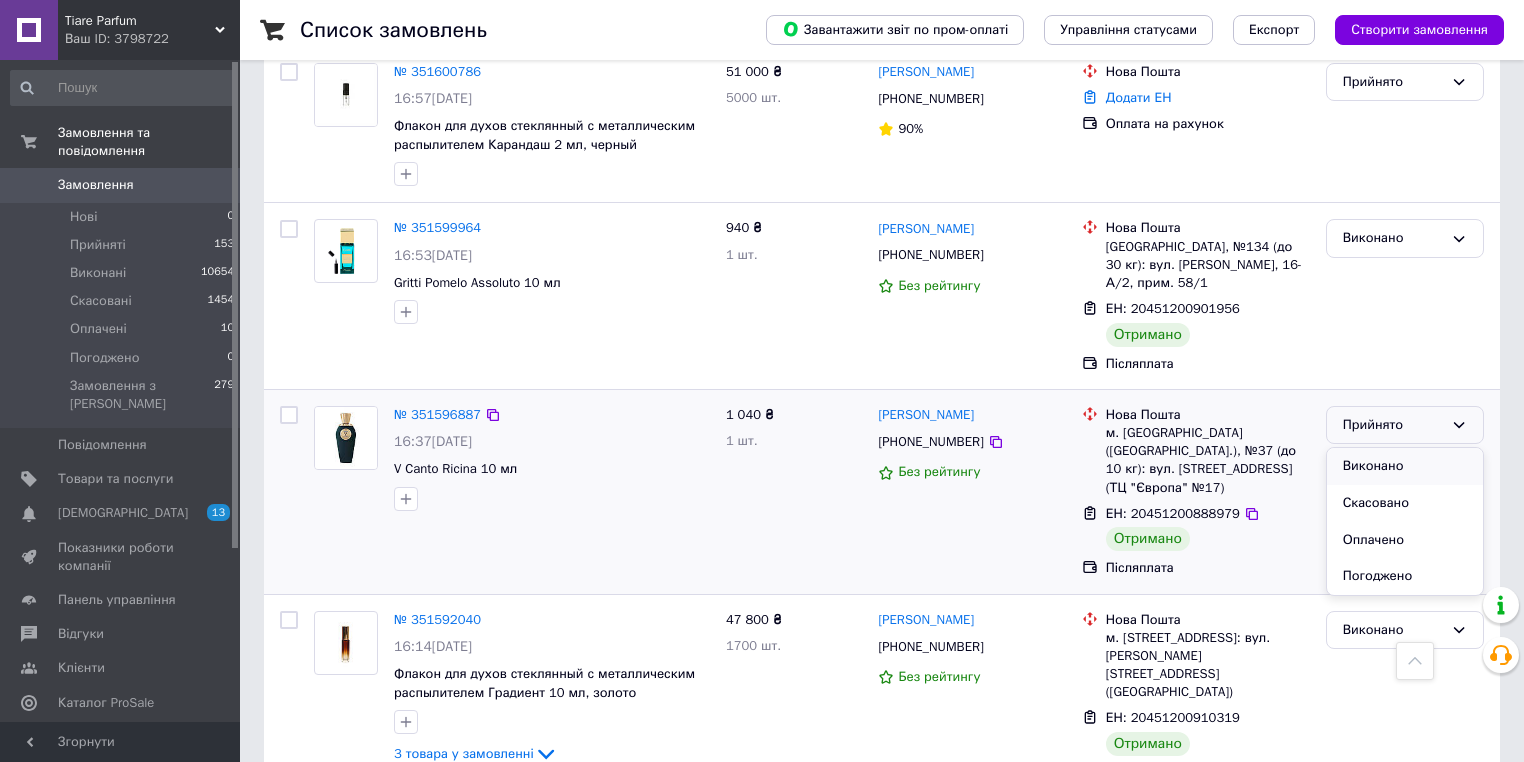 click on "Виконано" at bounding box center [1405, 466] 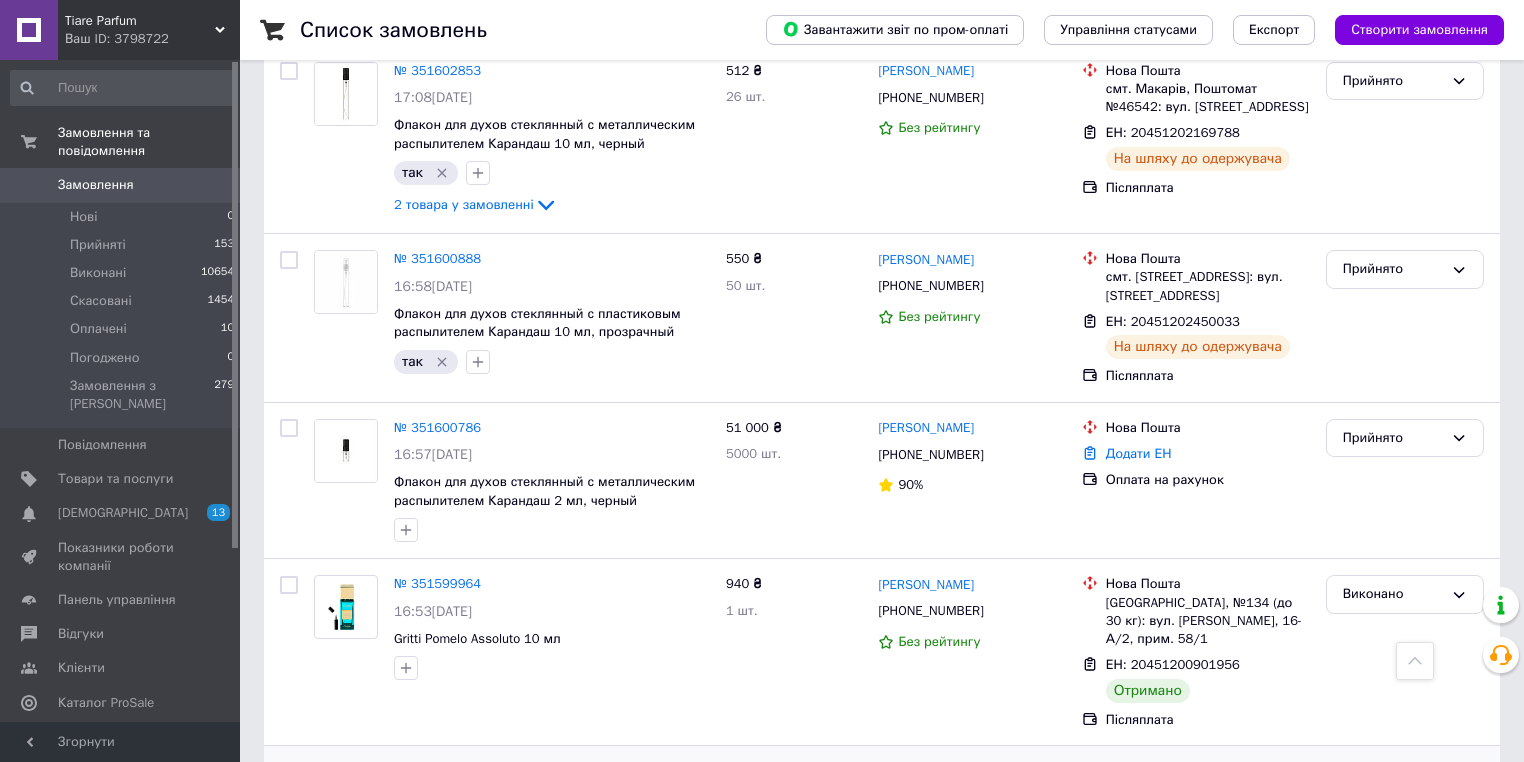scroll, scrollTop: 2255, scrollLeft: 0, axis: vertical 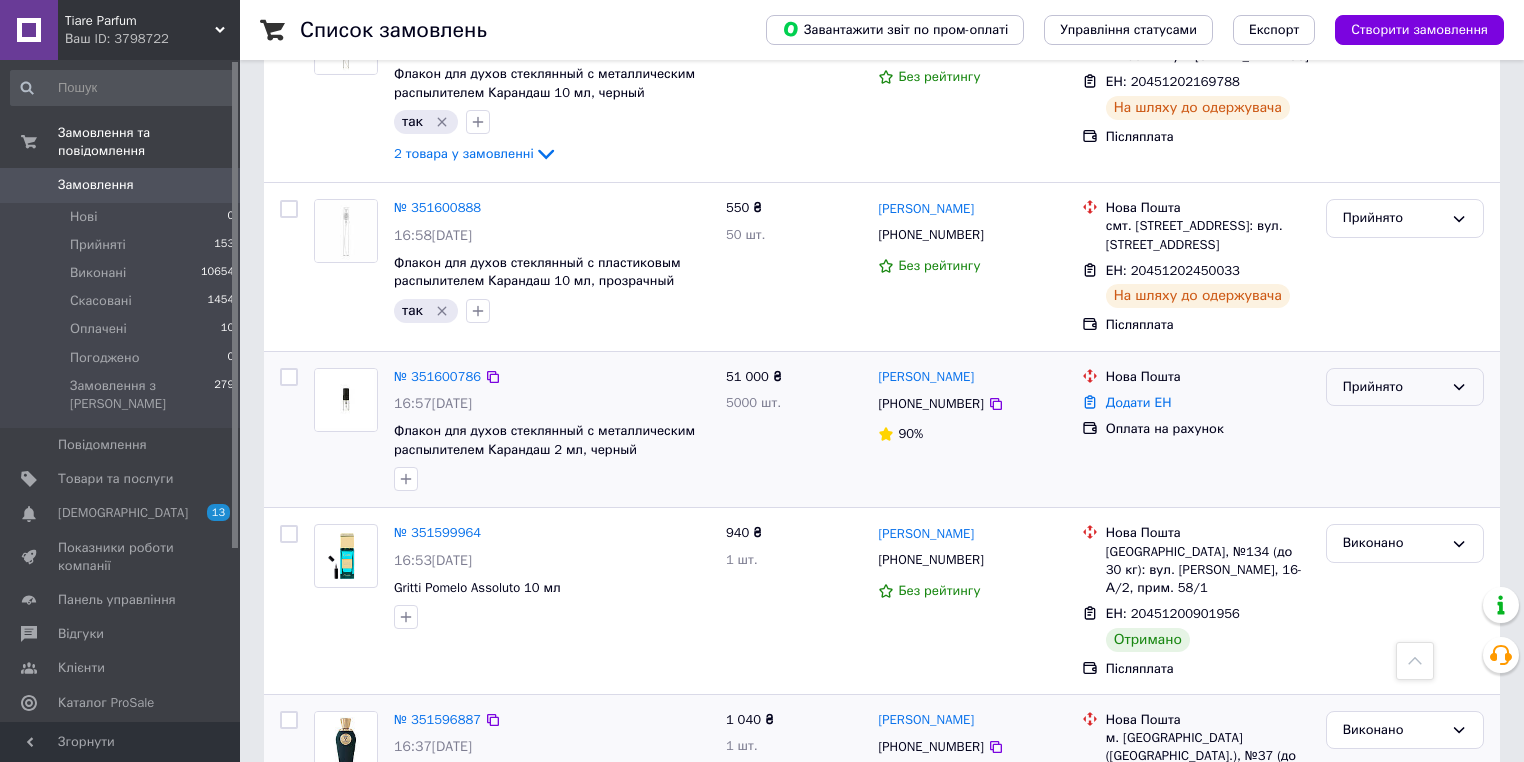 click 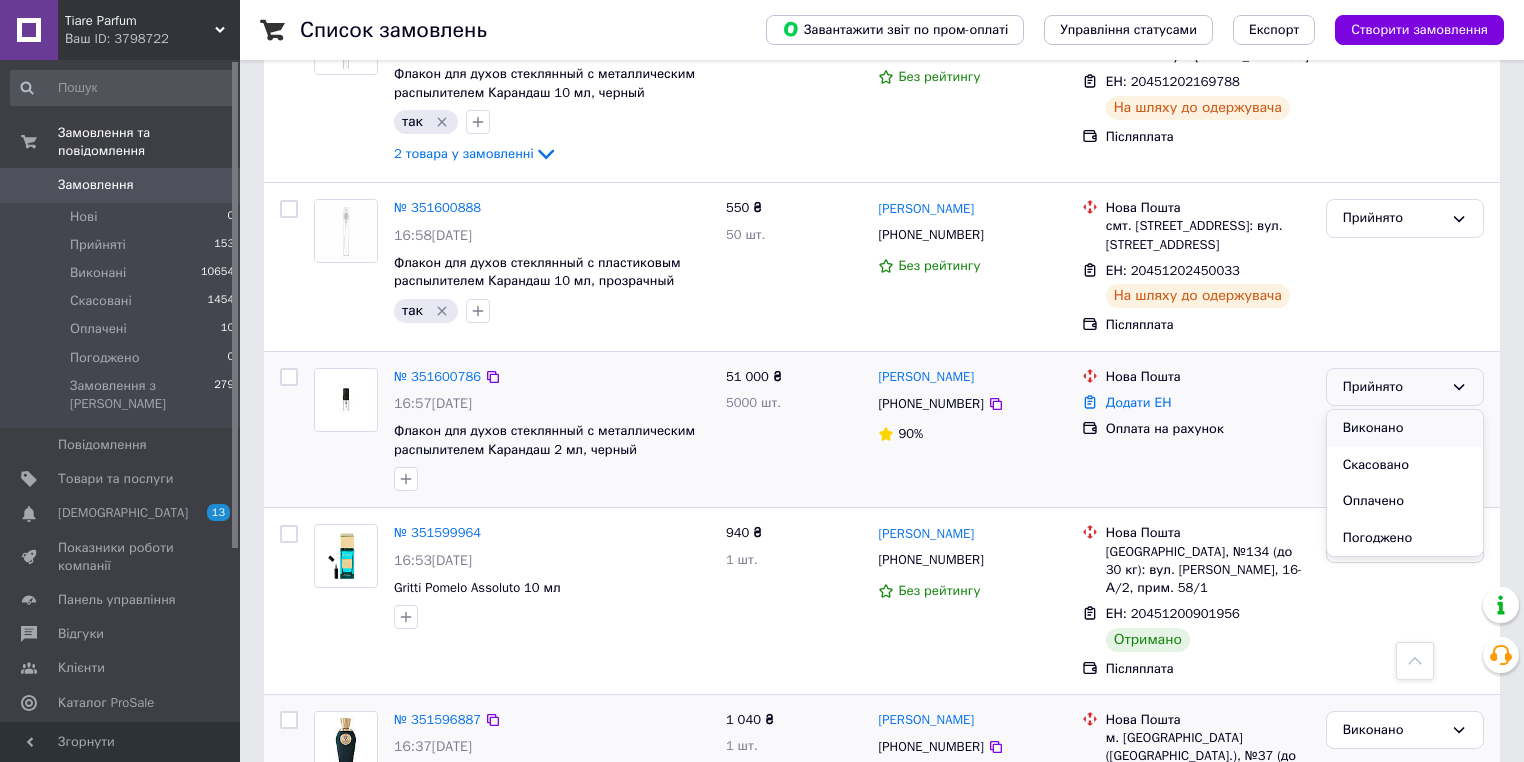 click on "Виконано" at bounding box center [1405, 428] 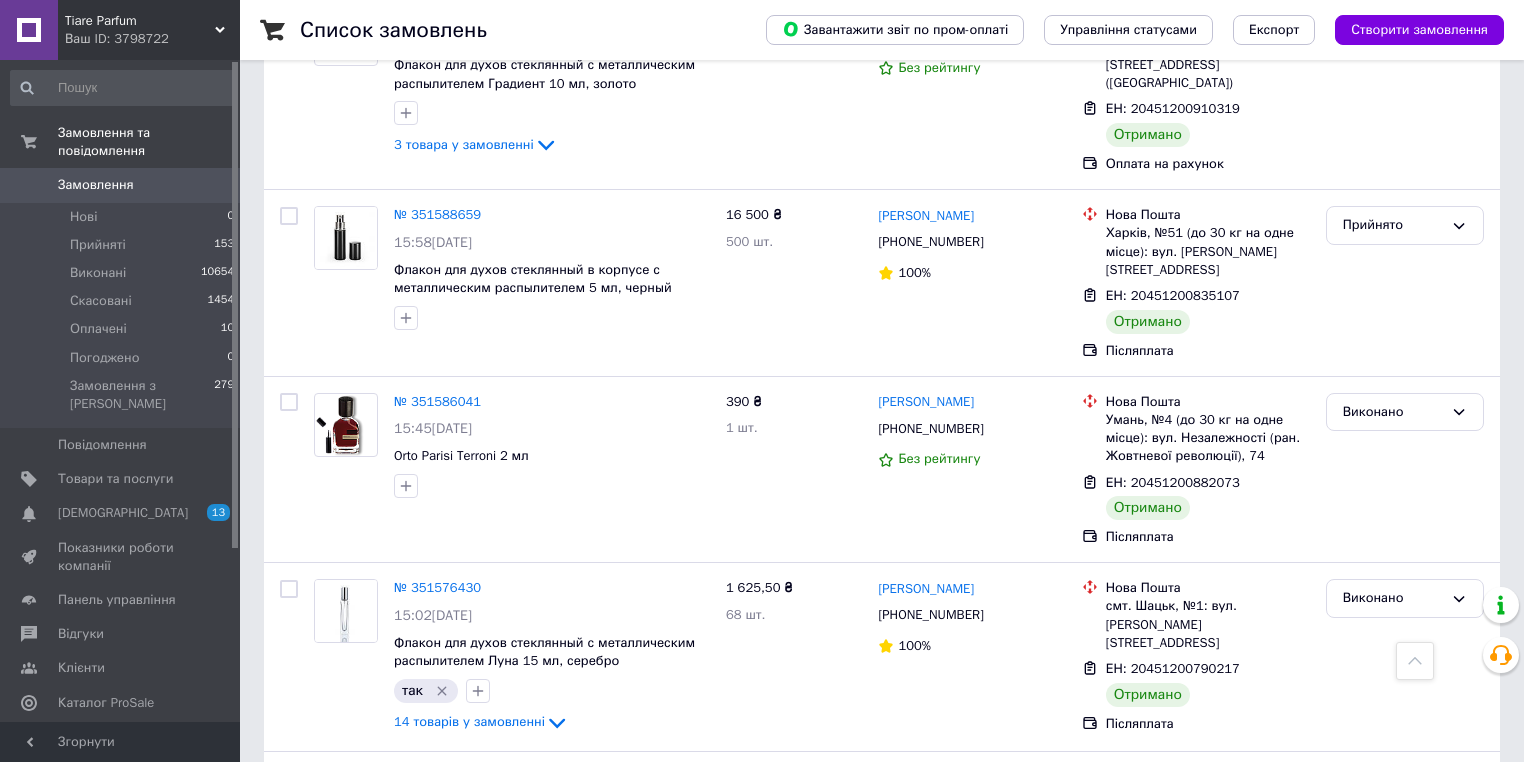 scroll, scrollTop: 3215, scrollLeft: 0, axis: vertical 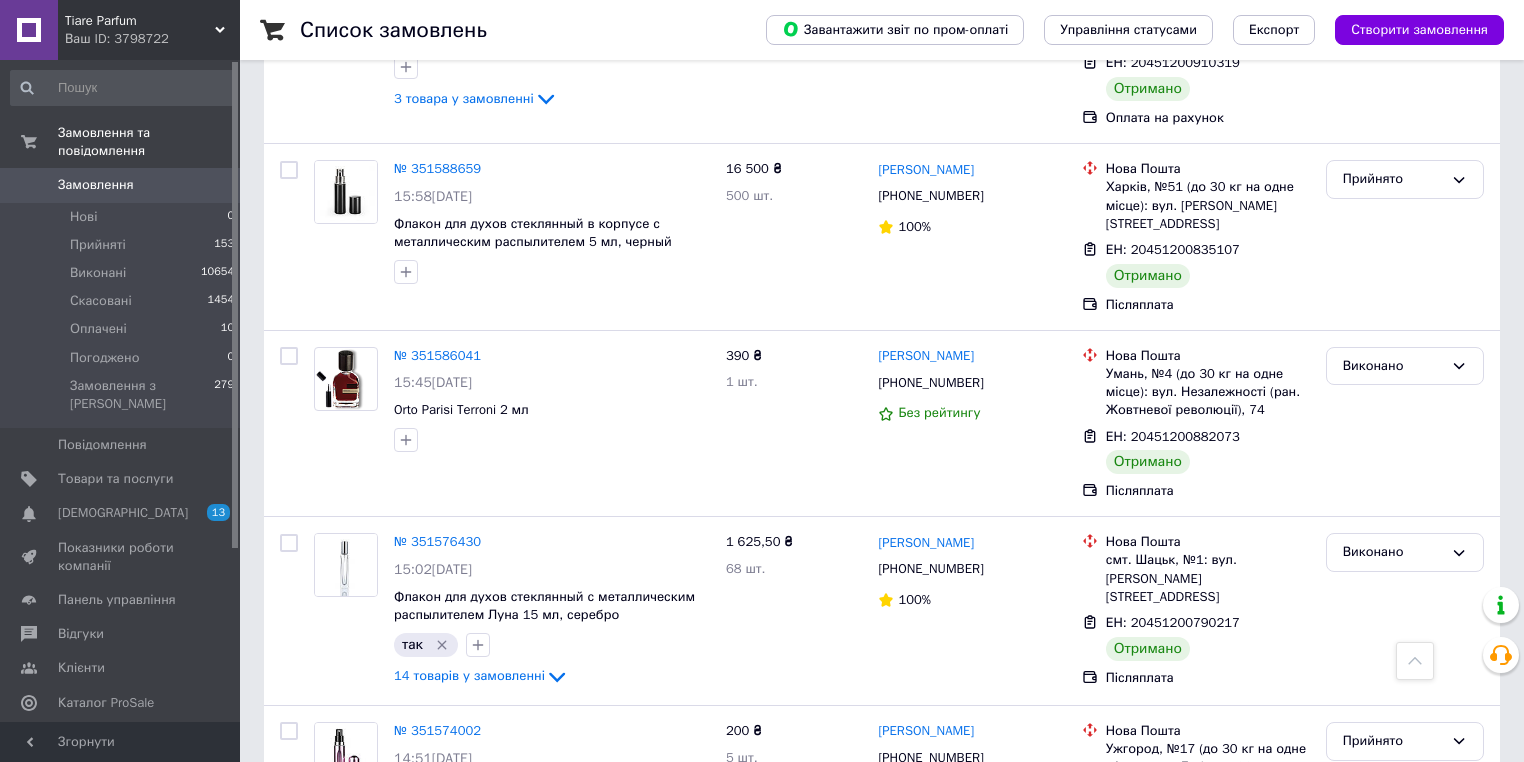 click on "7" at bounding box center (629, 918) 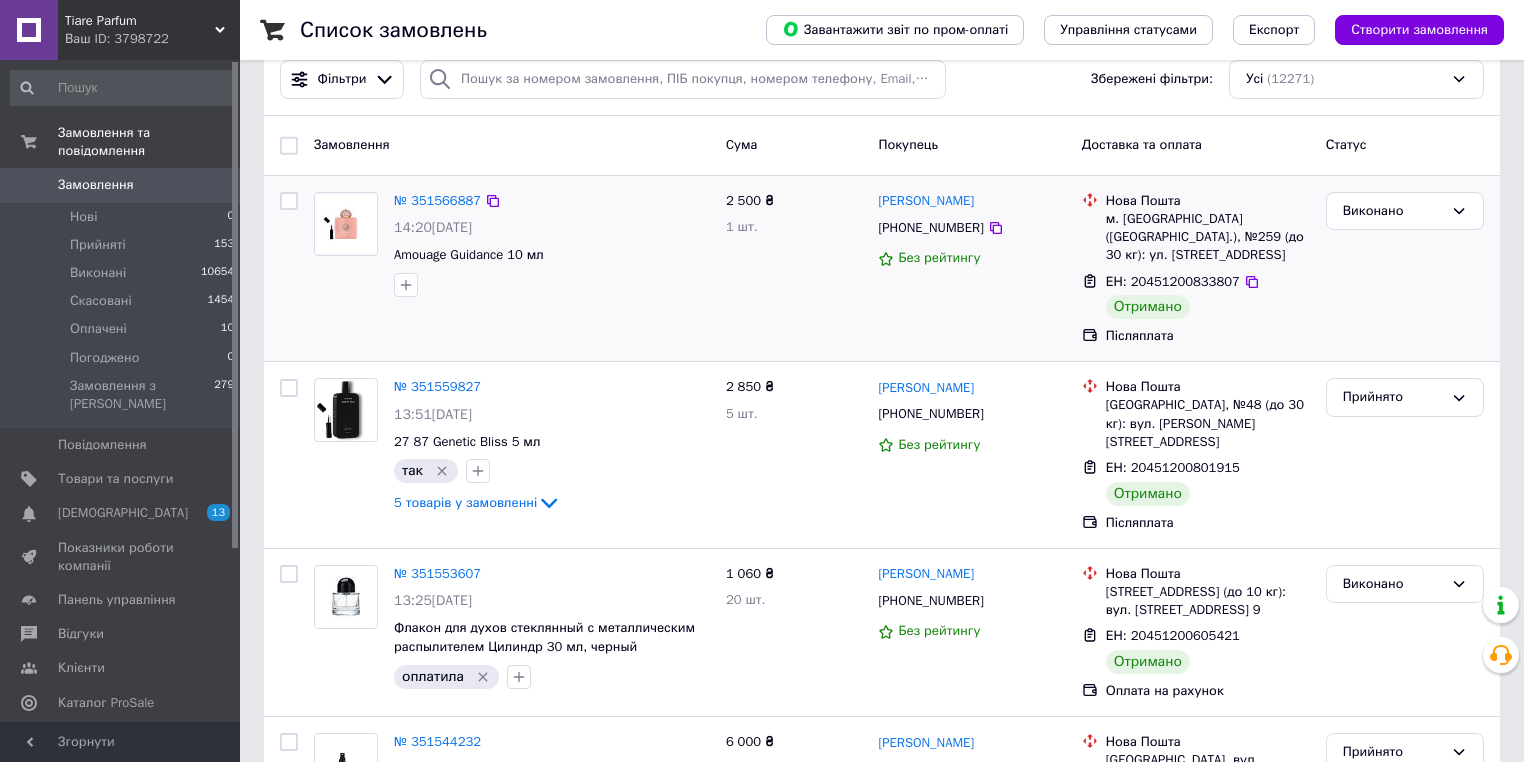 scroll, scrollTop: 240, scrollLeft: 0, axis: vertical 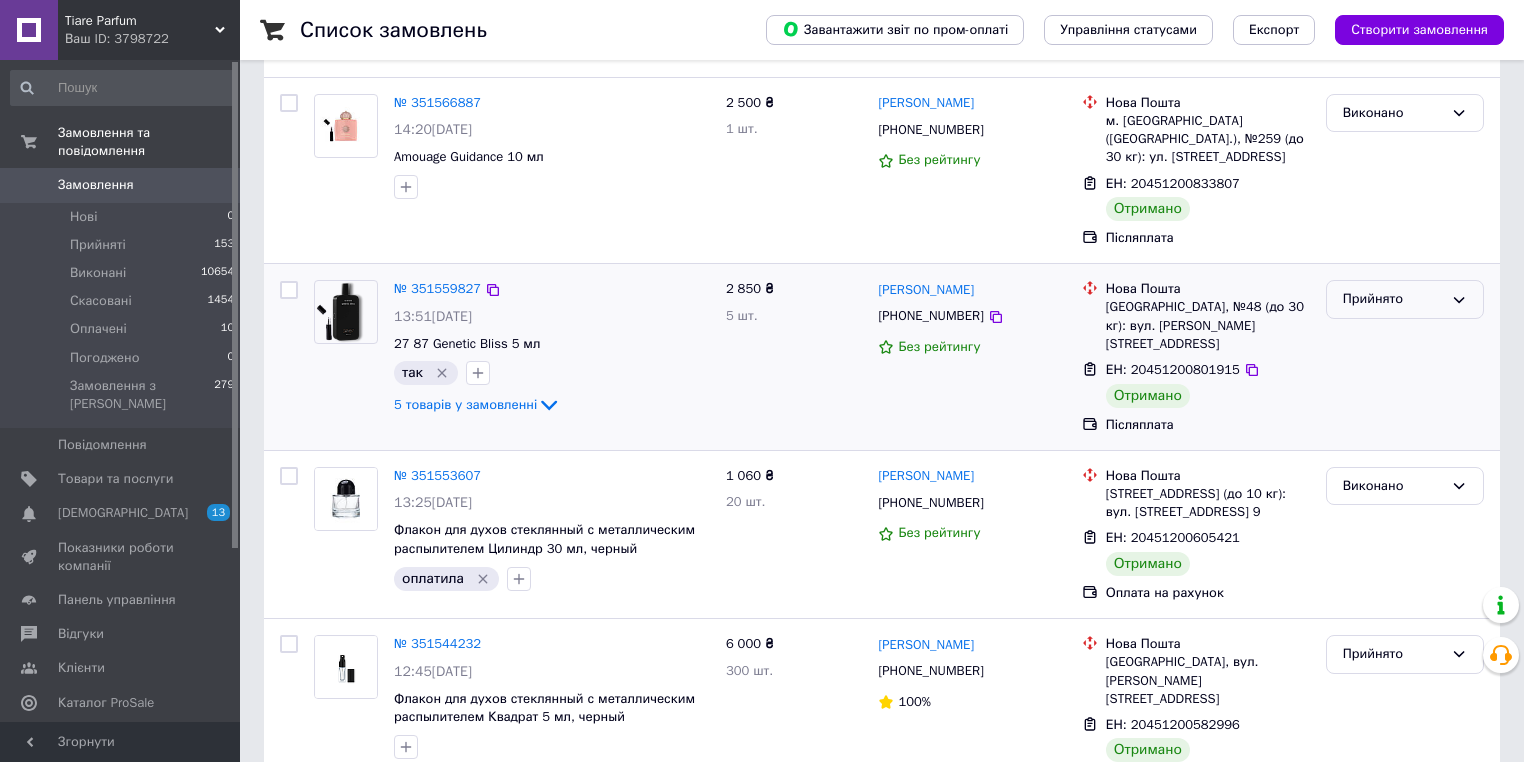 click 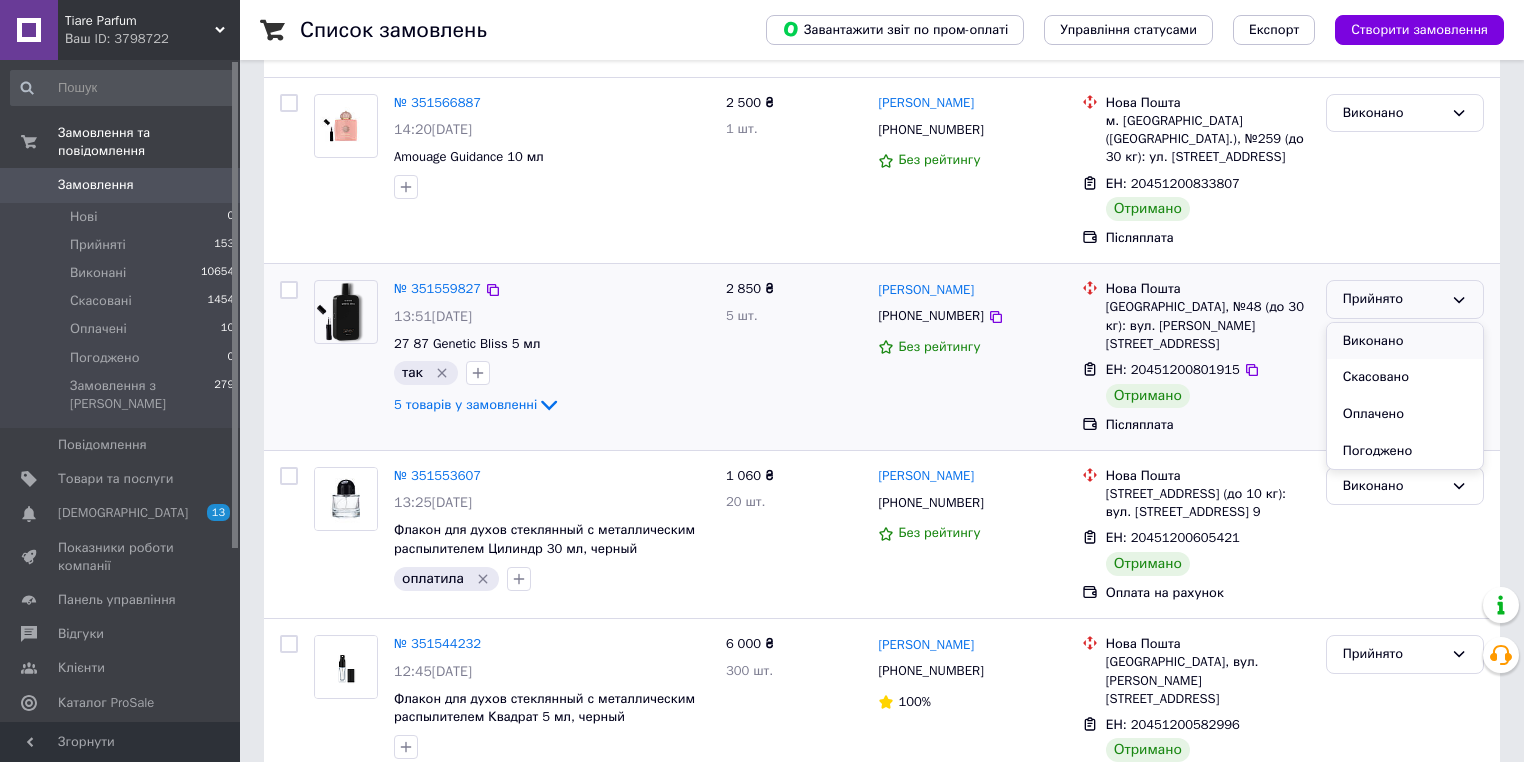 click on "Виконано" at bounding box center (1405, 341) 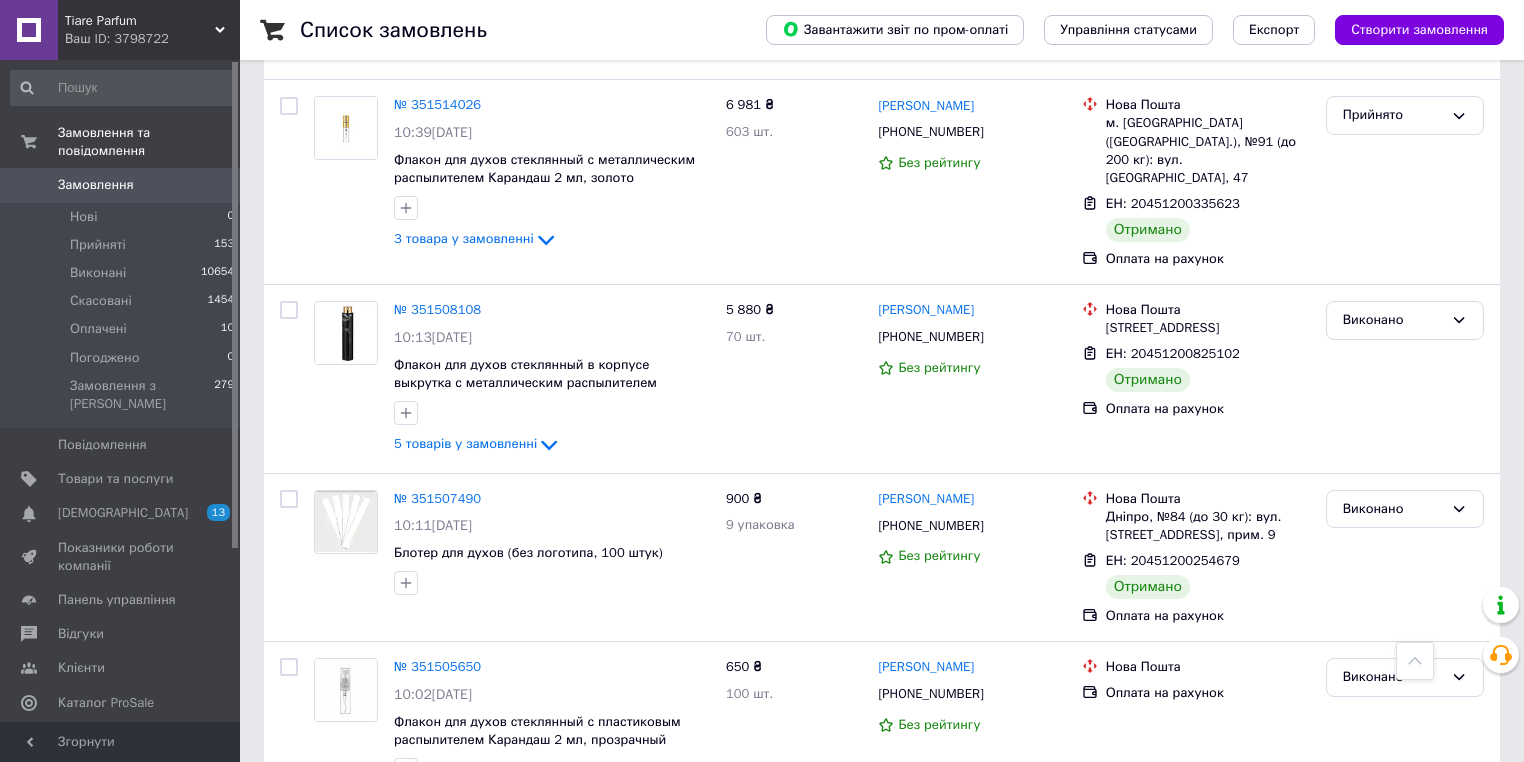 scroll, scrollTop: 3256, scrollLeft: 0, axis: vertical 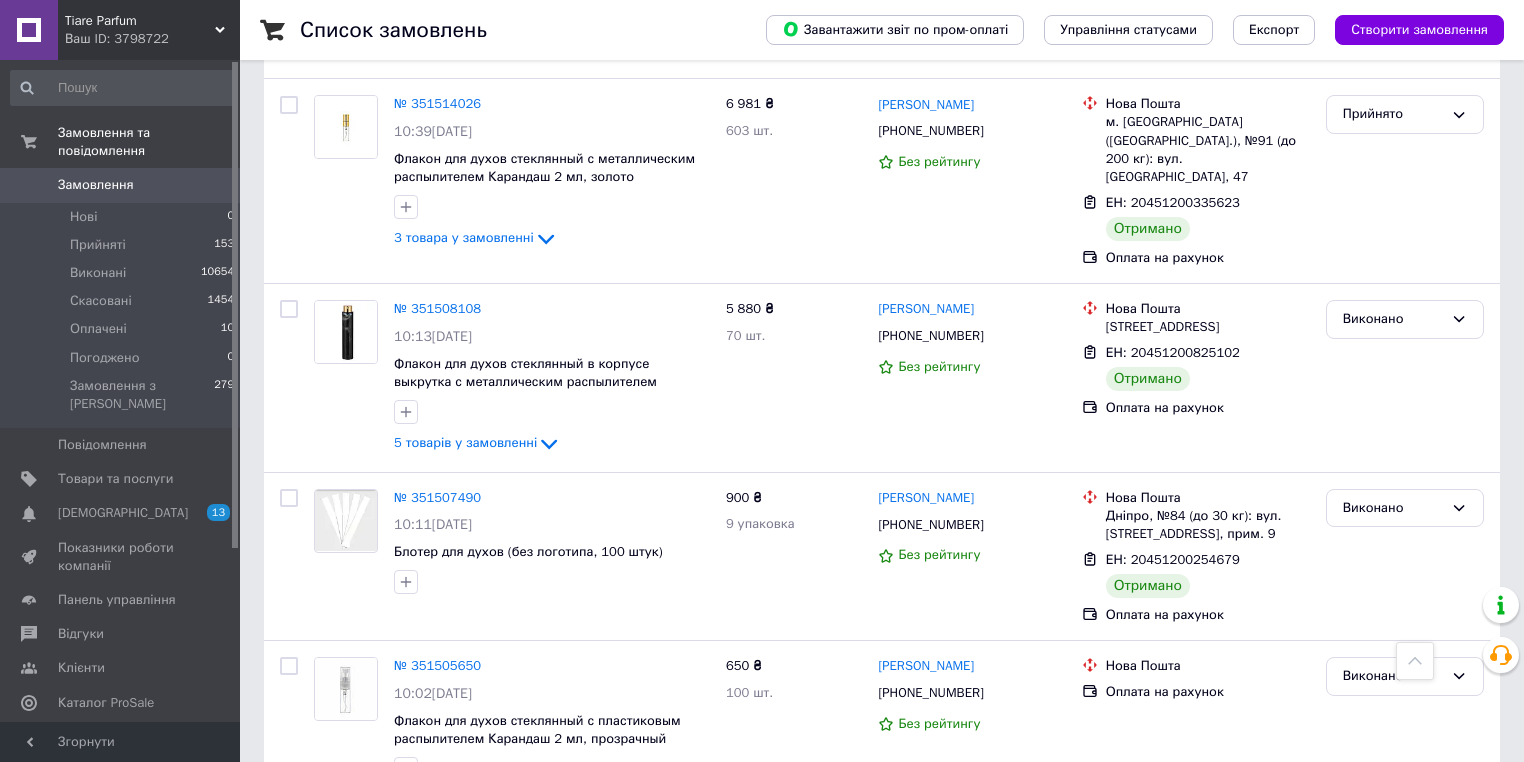 click on "8" at bounding box center (629, 842) 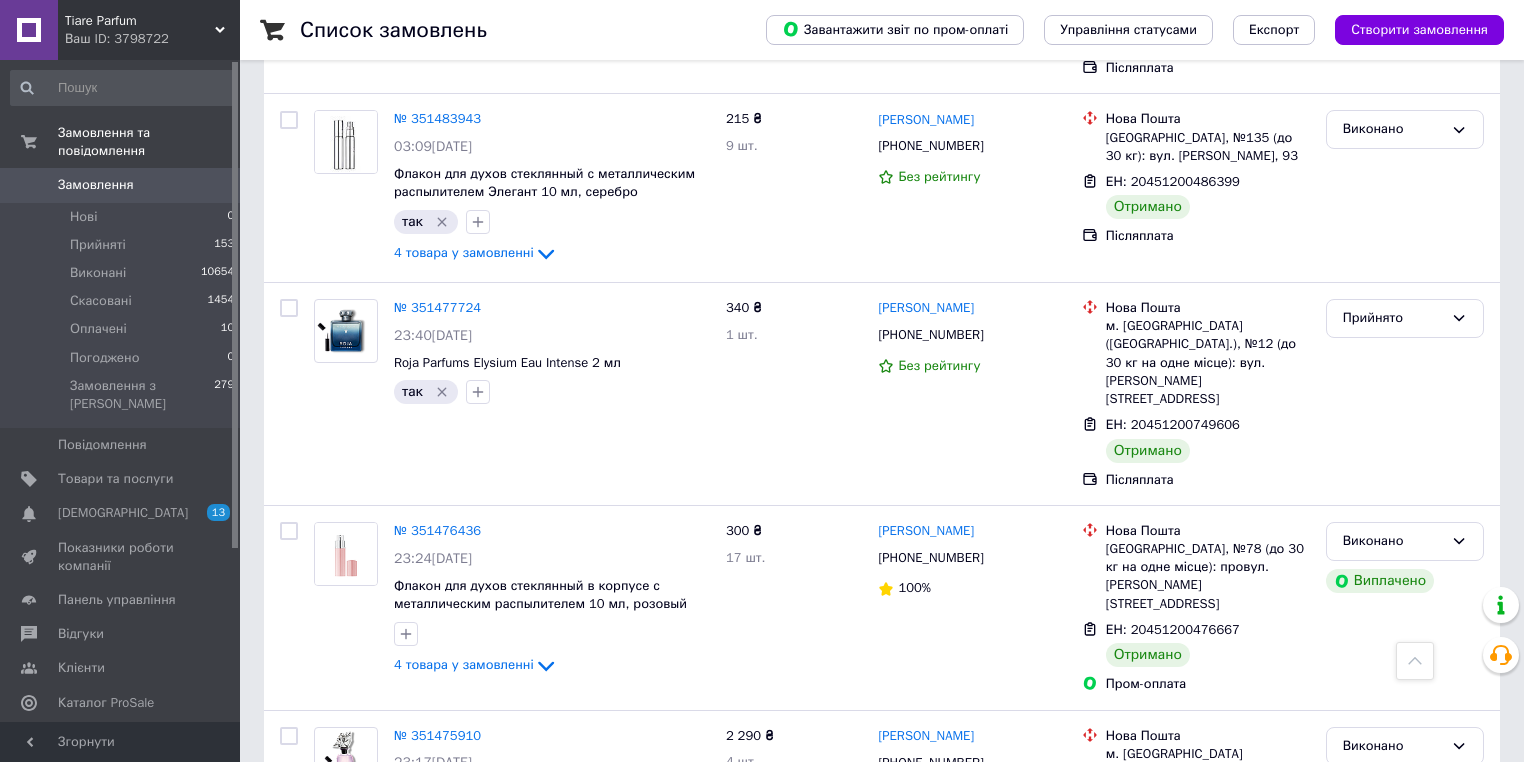 scroll, scrollTop: 800, scrollLeft: 0, axis: vertical 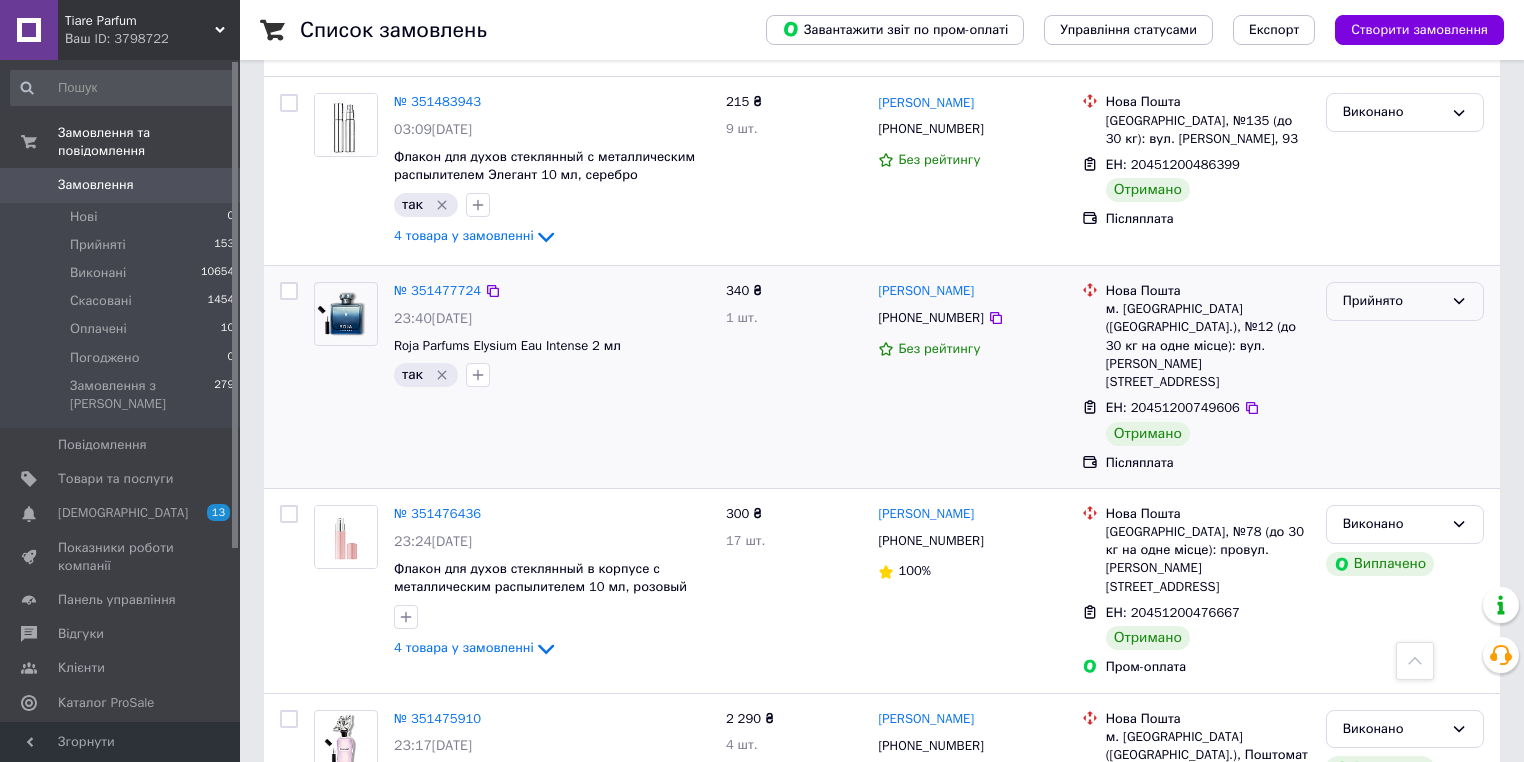 click 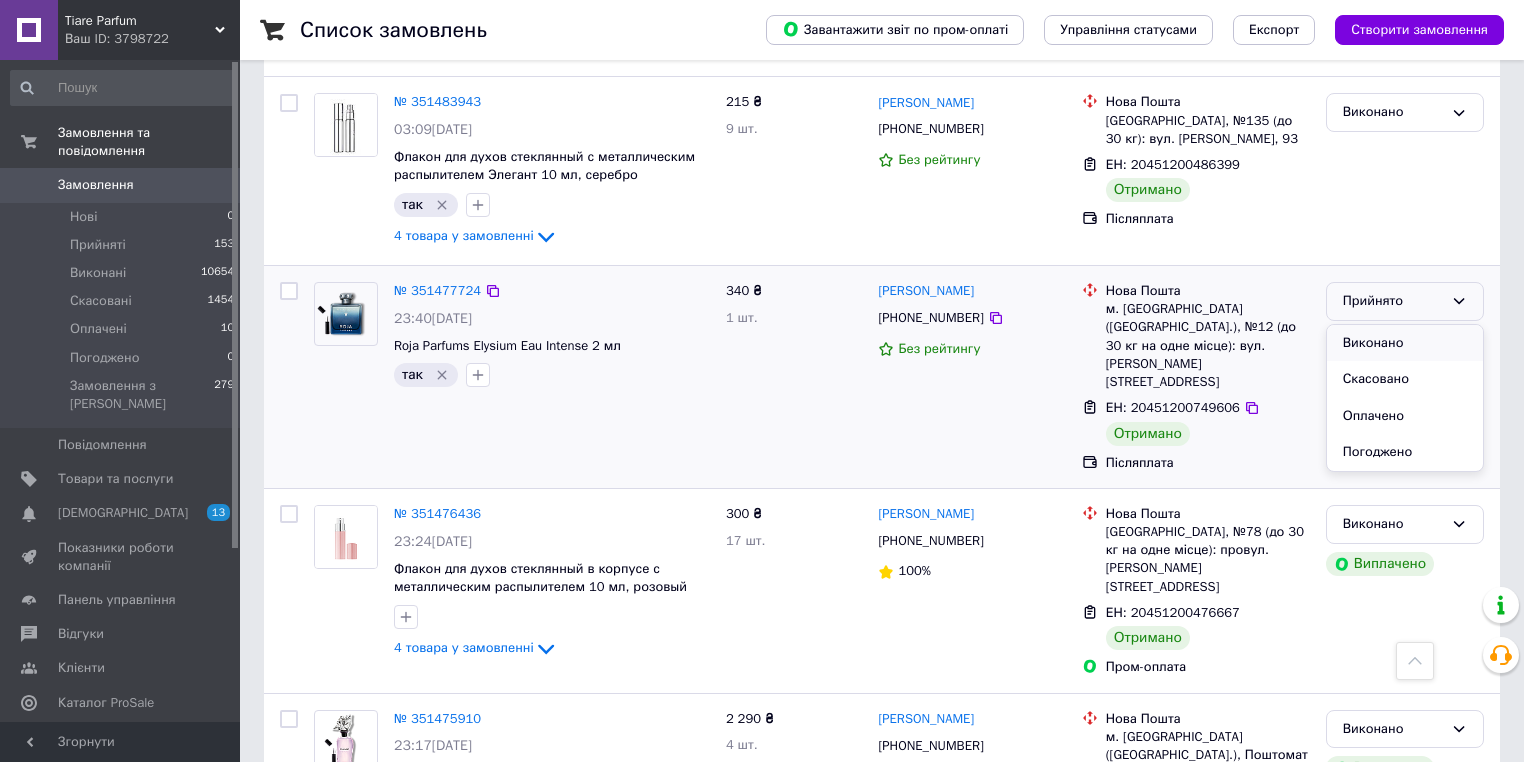 click on "Виконано" at bounding box center [1405, 343] 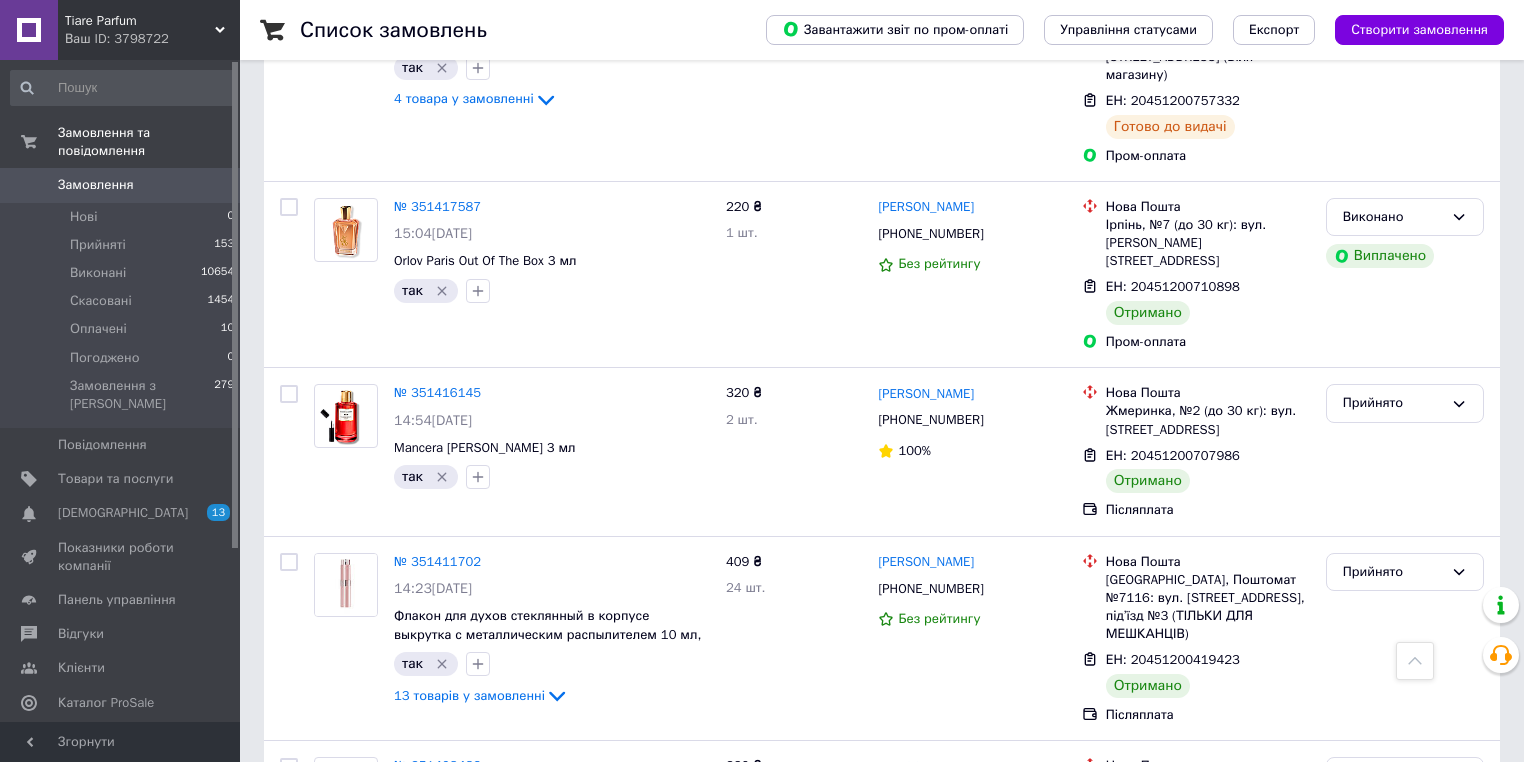 scroll, scrollTop: 2880, scrollLeft: 0, axis: vertical 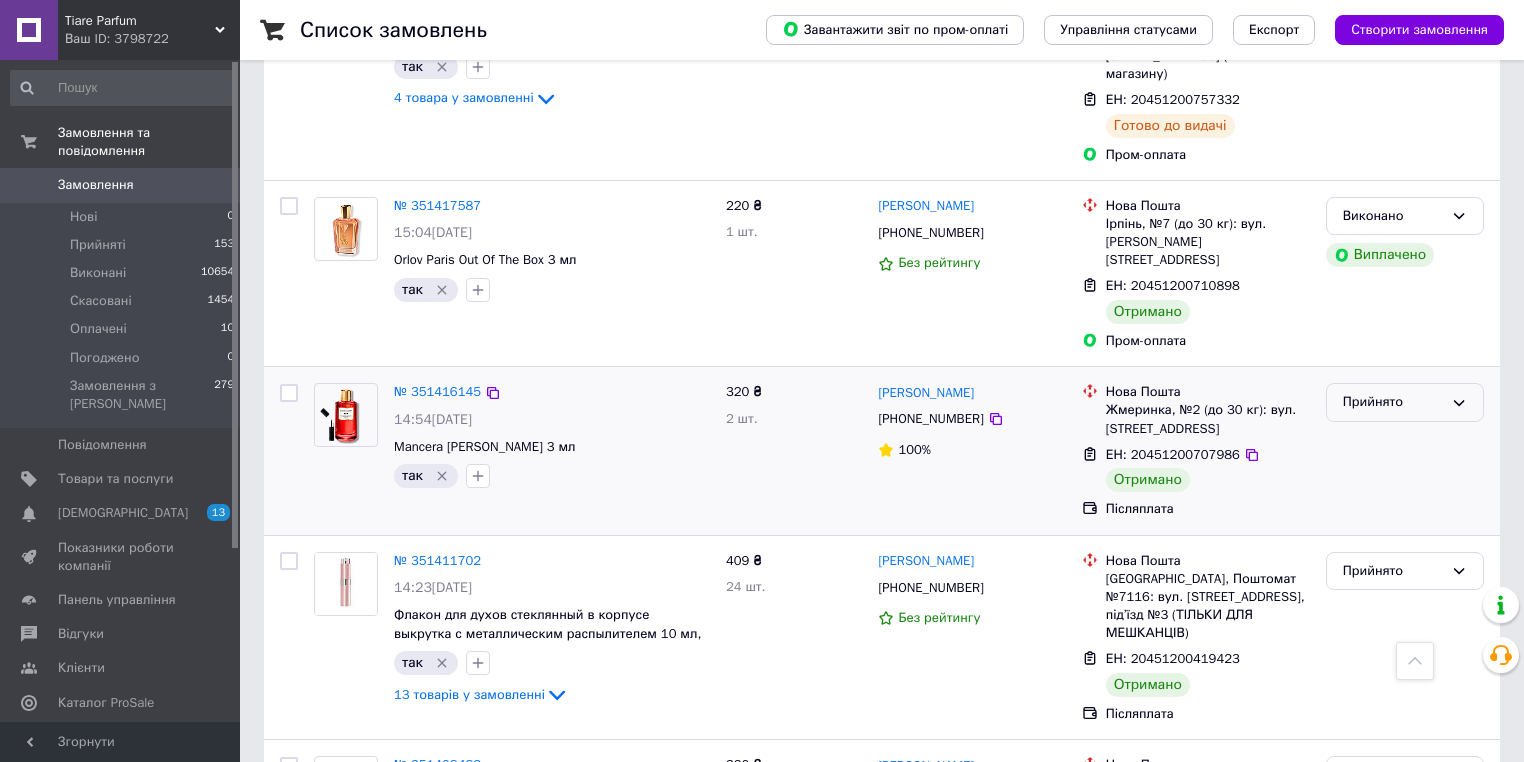 click 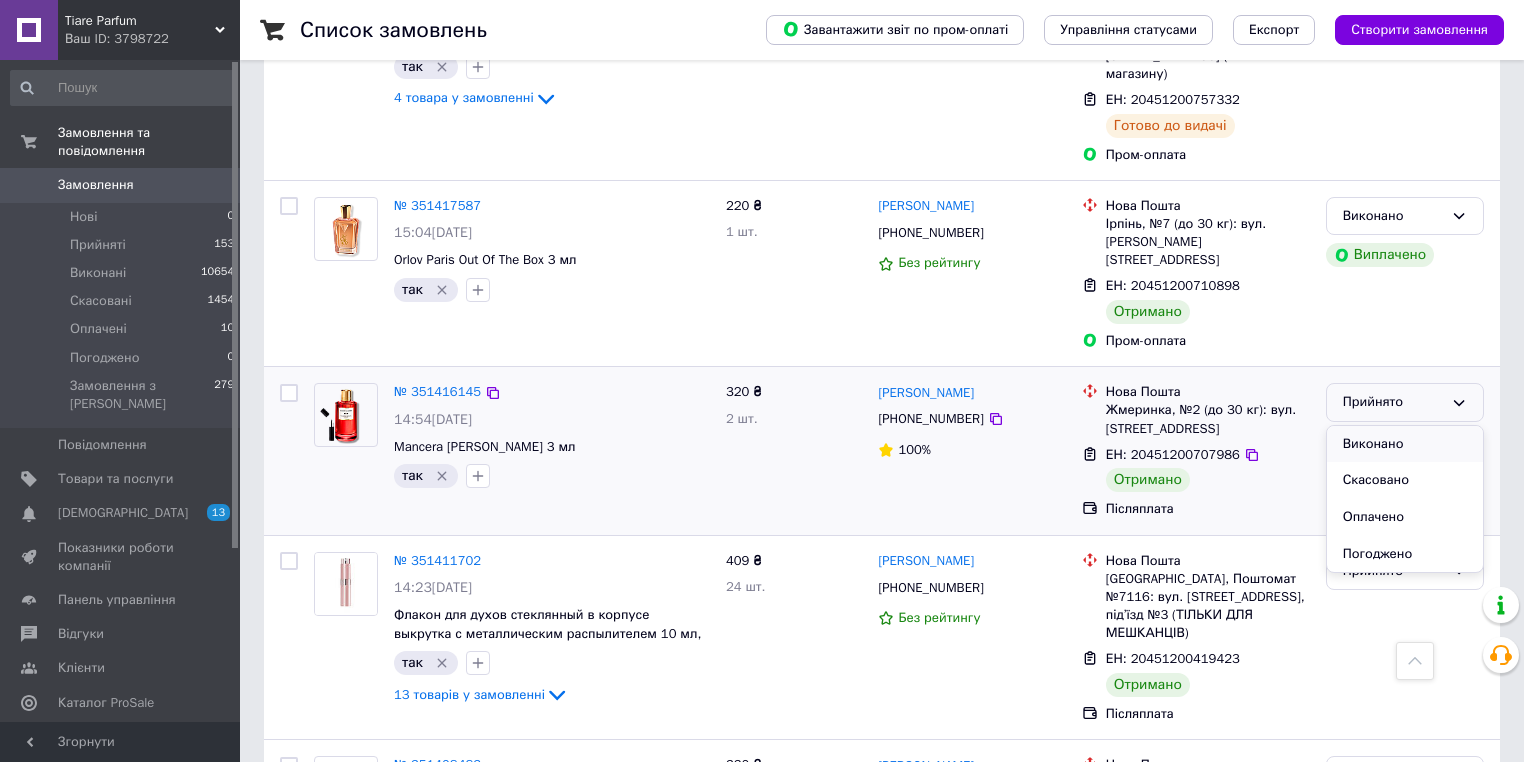 click on "Виконано" at bounding box center [1405, 444] 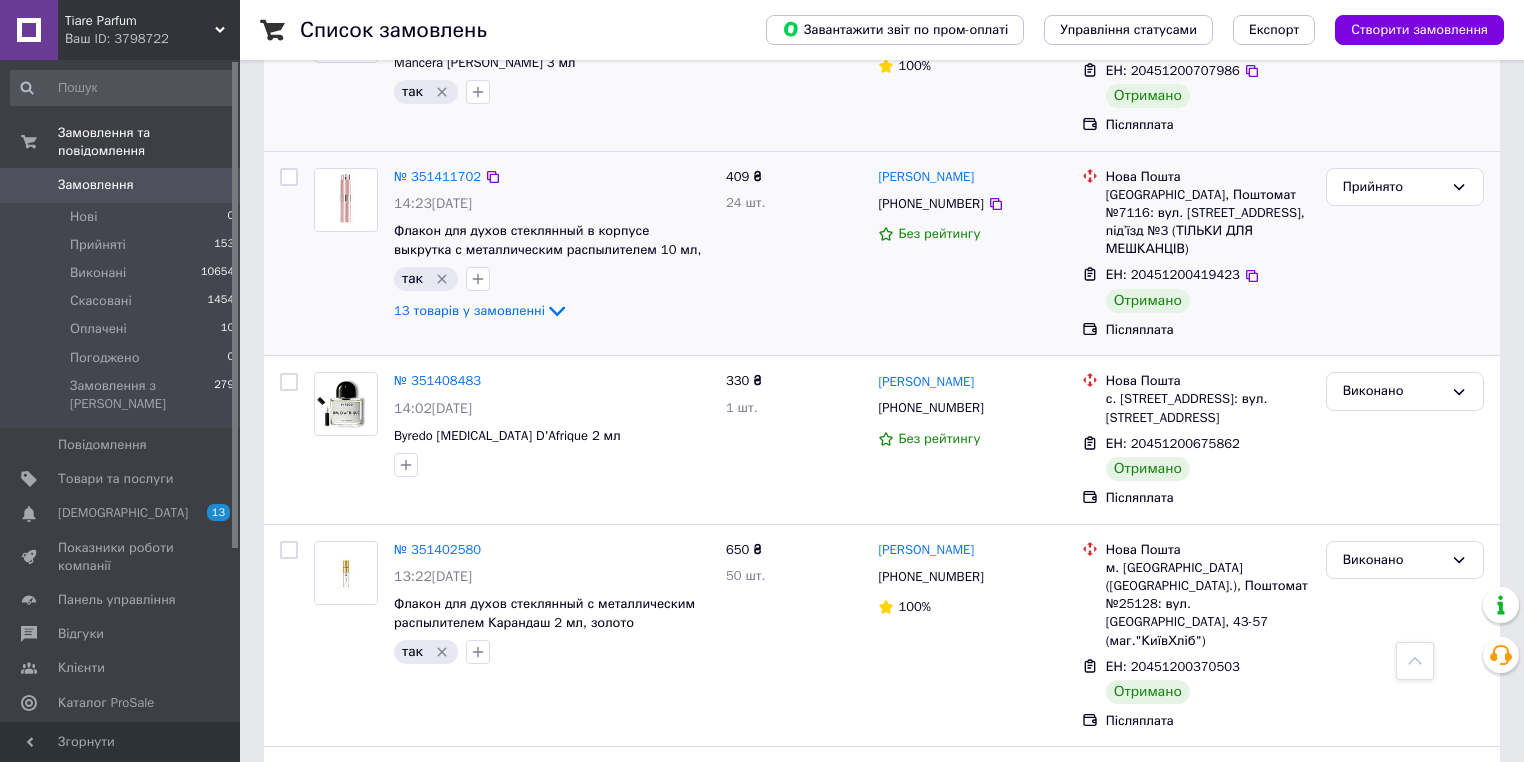 scroll, scrollTop: 3273, scrollLeft: 0, axis: vertical 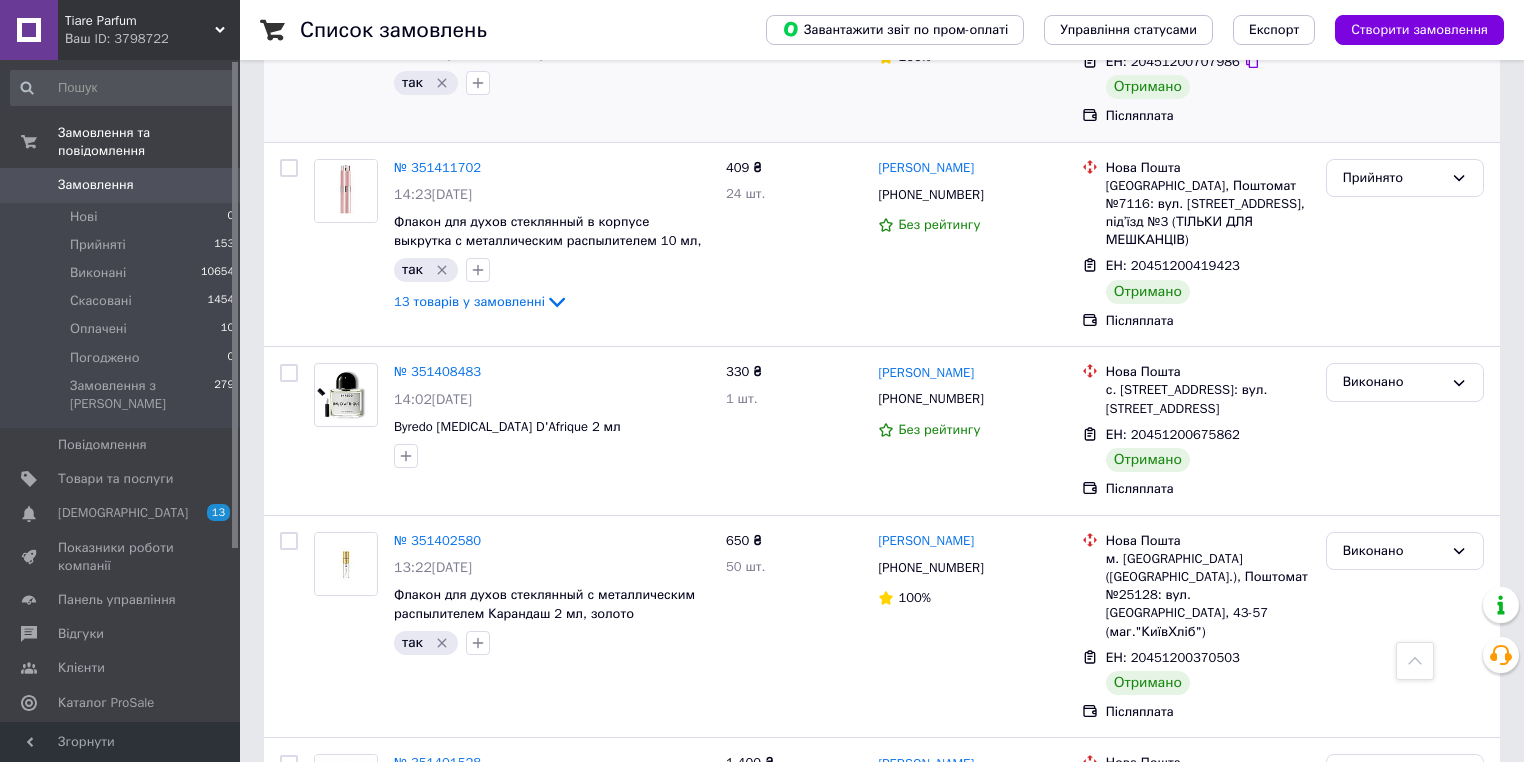 click on "9" at bounding box center [629, 971] 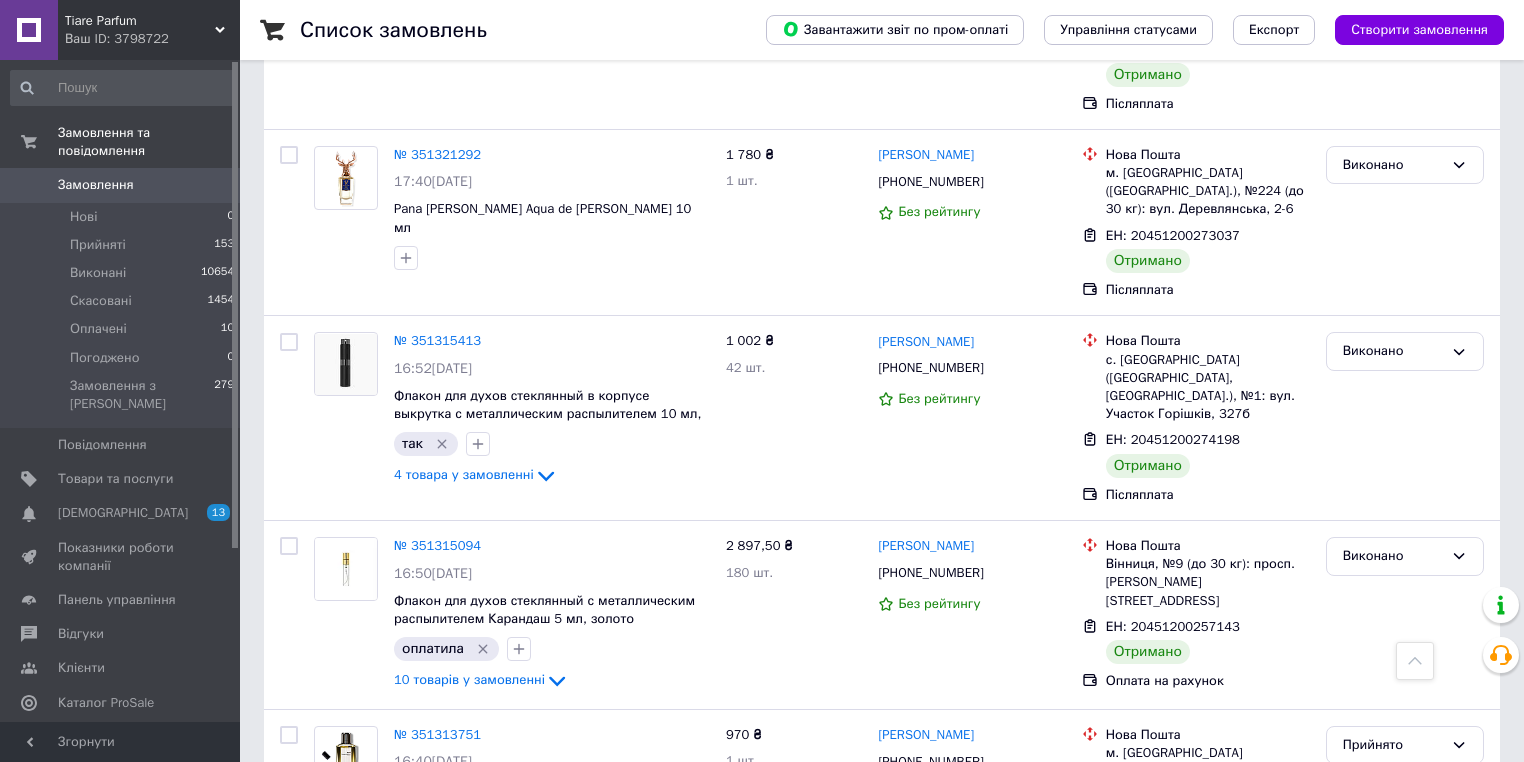 scroll, scrollTop: 3165, scrollLeft: 0, axis: vertical 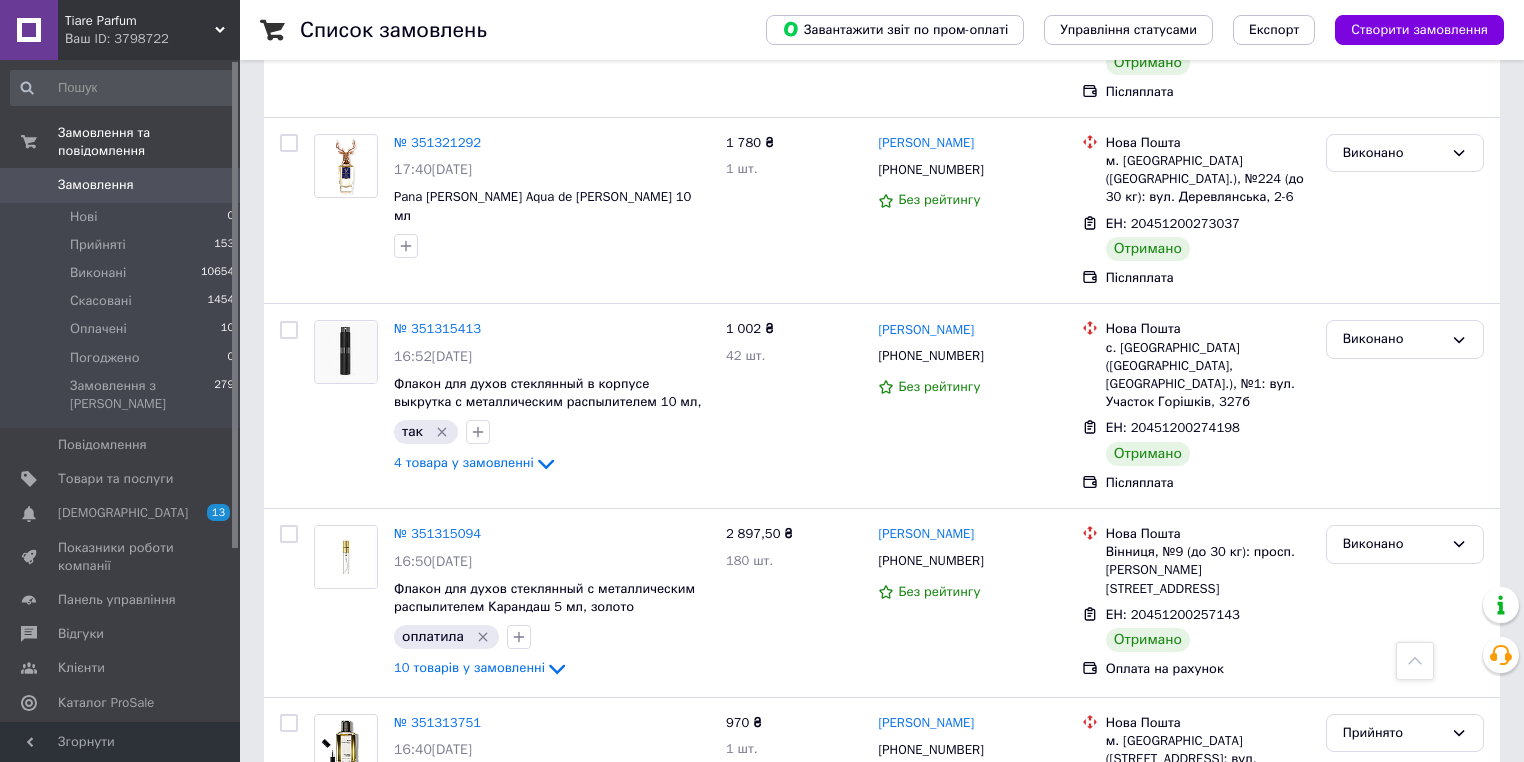 click on "10" at bounding box center [629, 928] 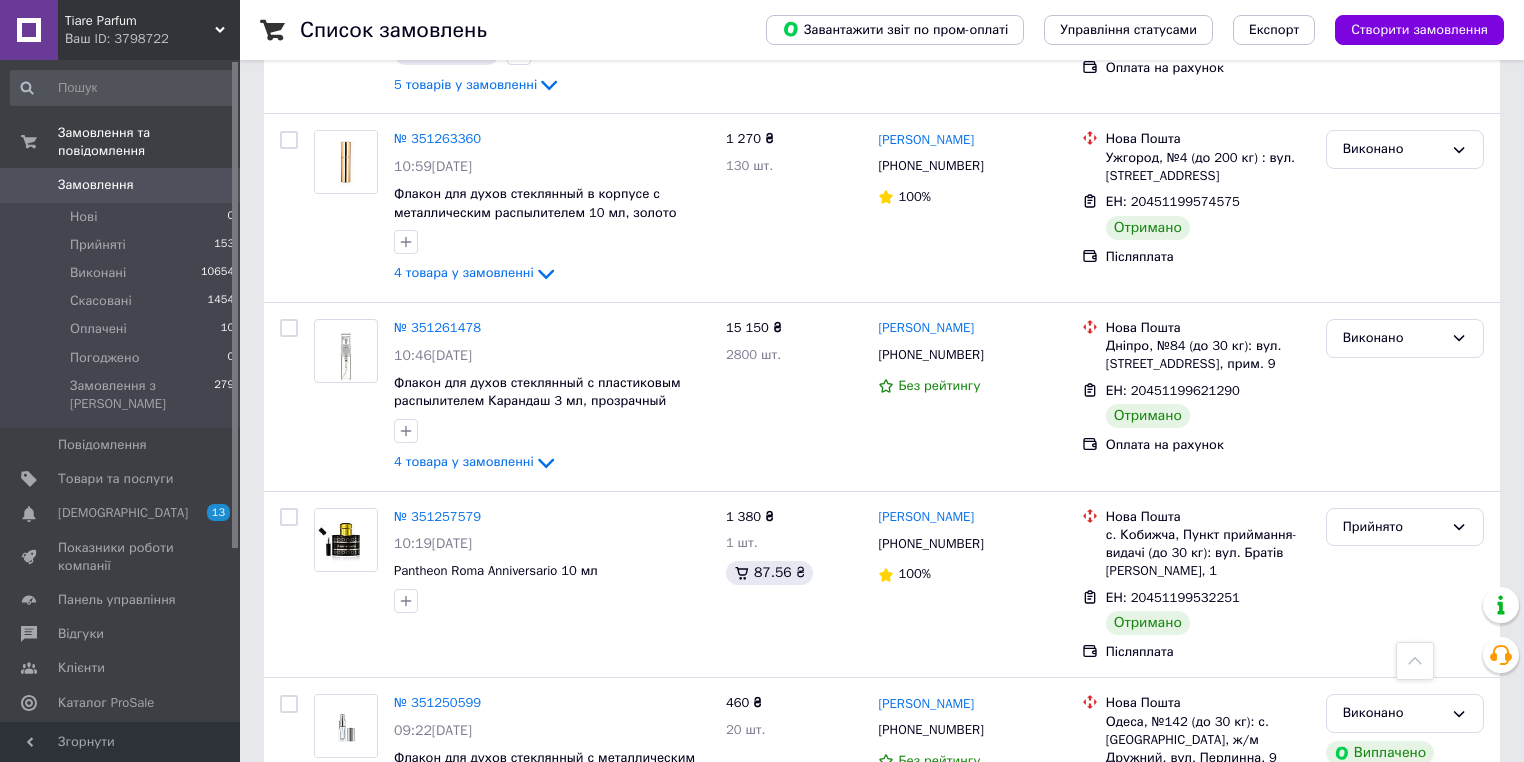 scroll, scrollTop: 1600, scrollLeft: 0, axis: vertical 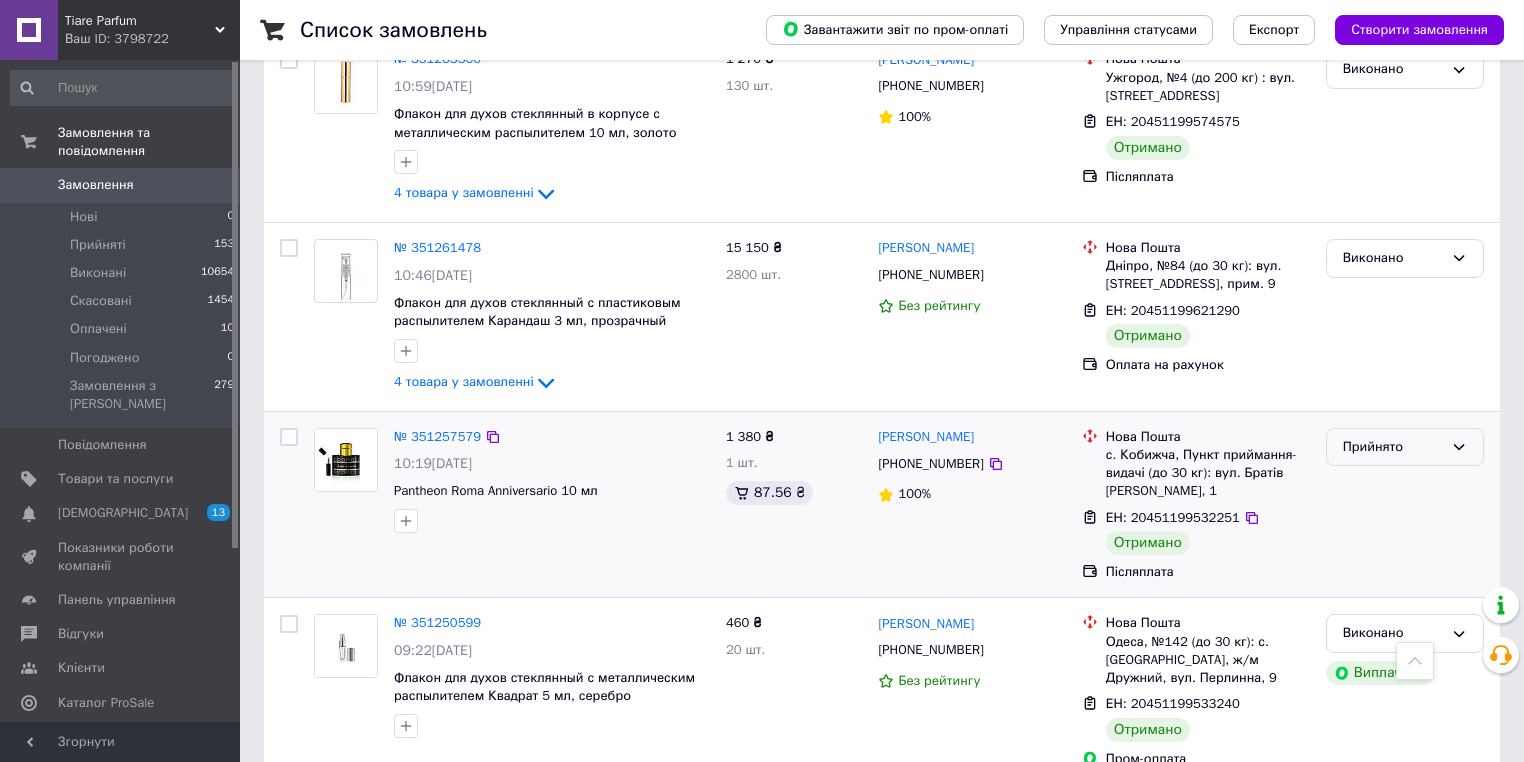 click 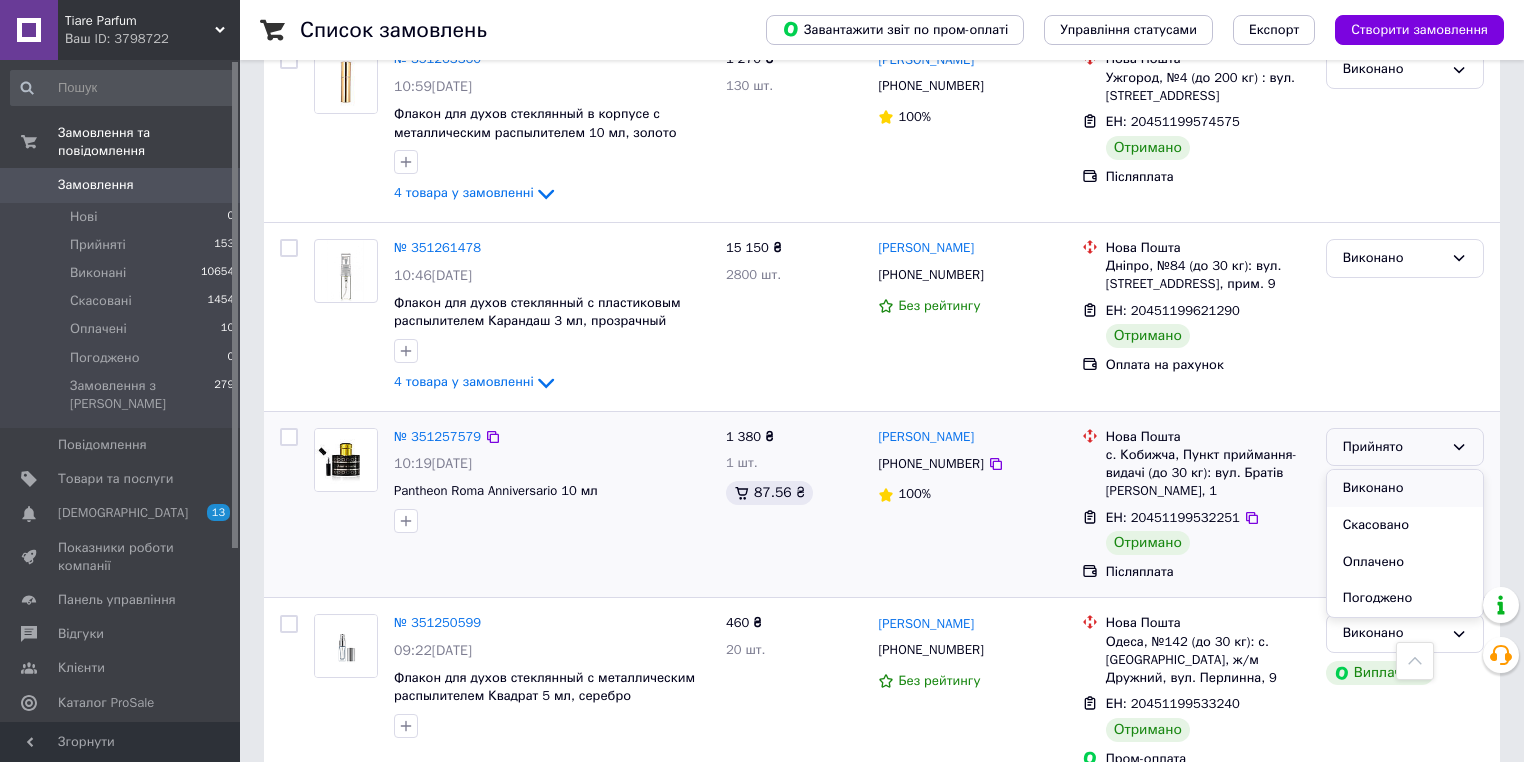 click on "Виконано" at bounding box center [1405, 488] 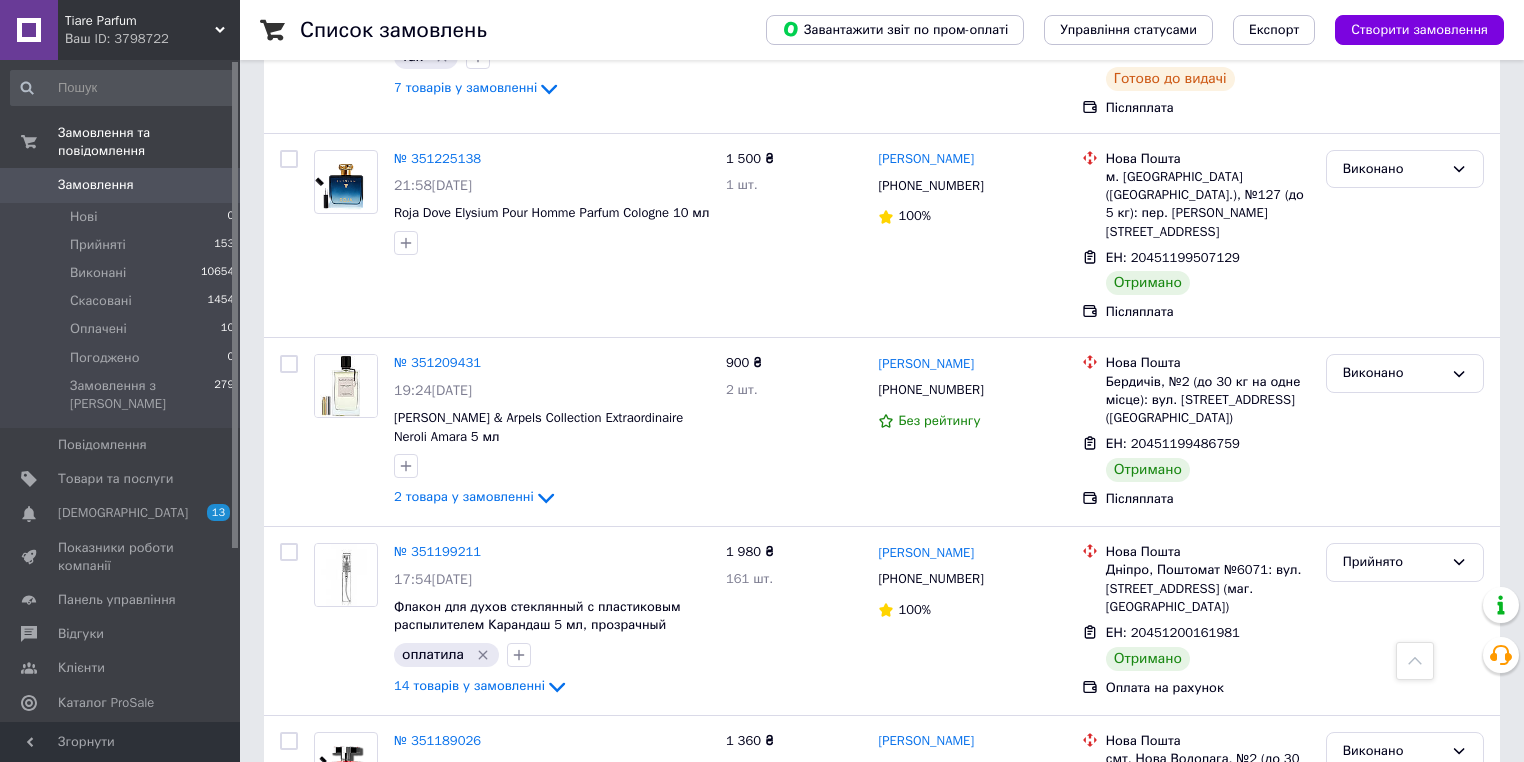 scroll, scrollTop: 3327, scrollLeft: 0, axis: vertical 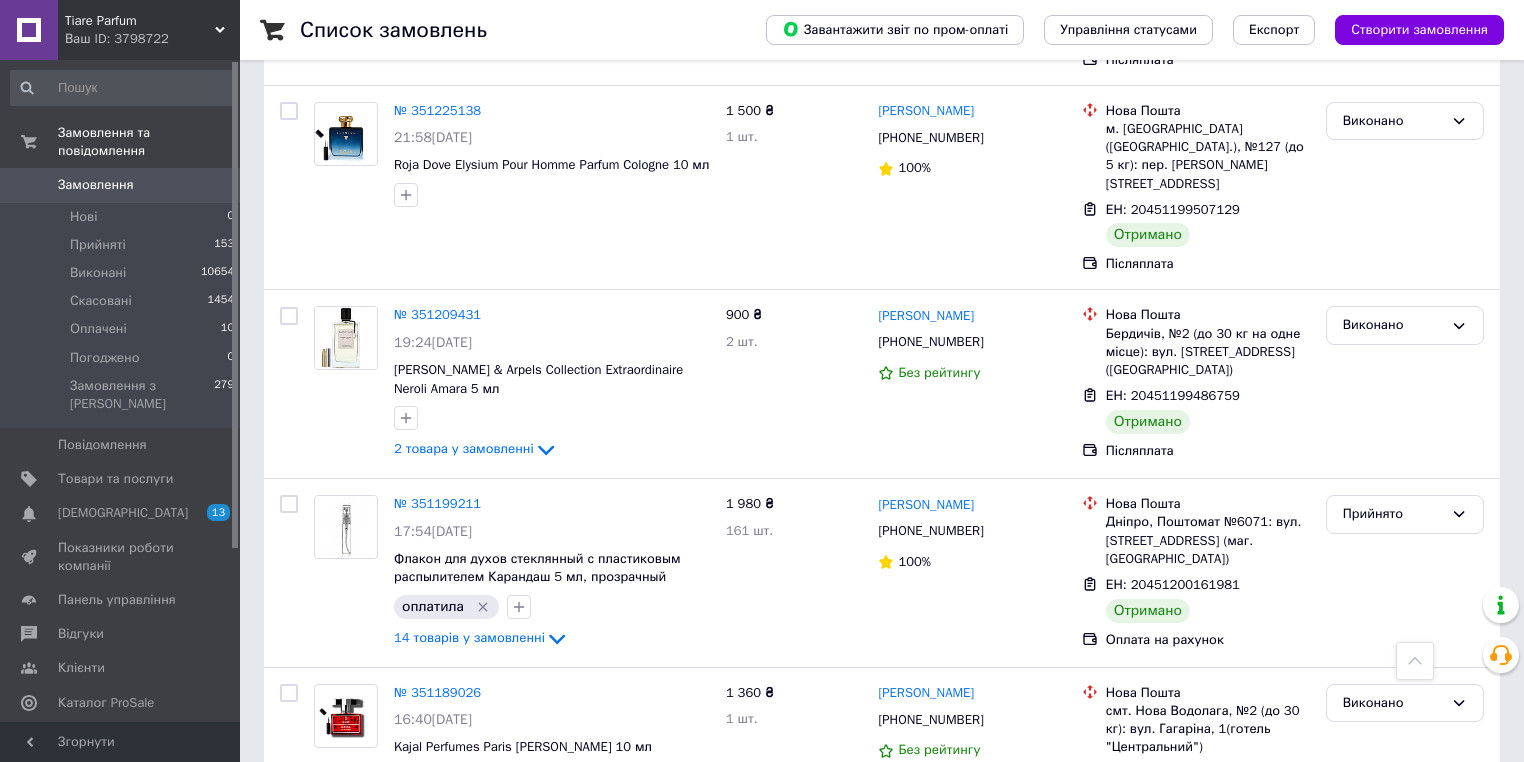 click on "11" at bounding box center [629, 898] 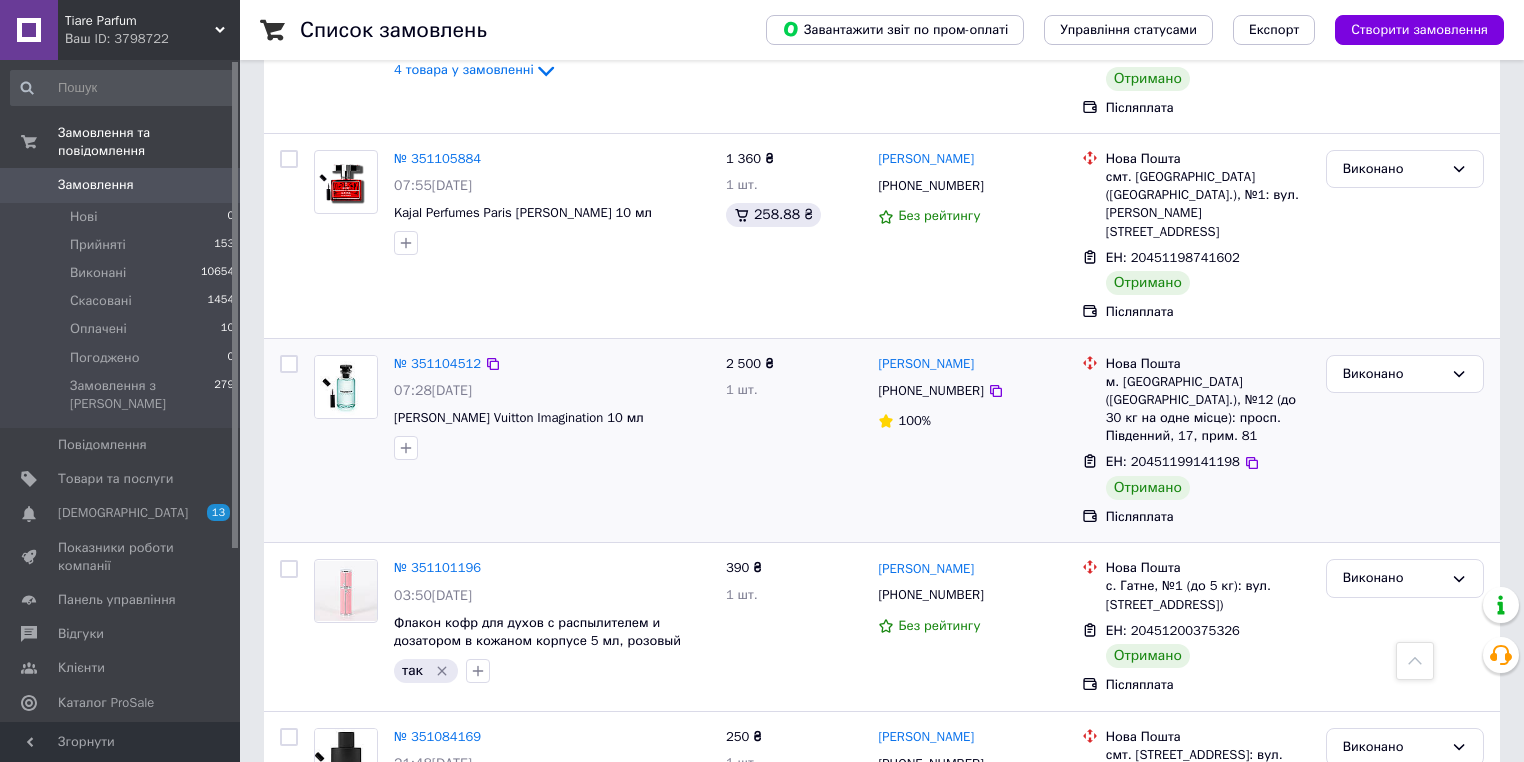 scroll, scrollTop: 3328, scrollLeft: 0, axis: vertical 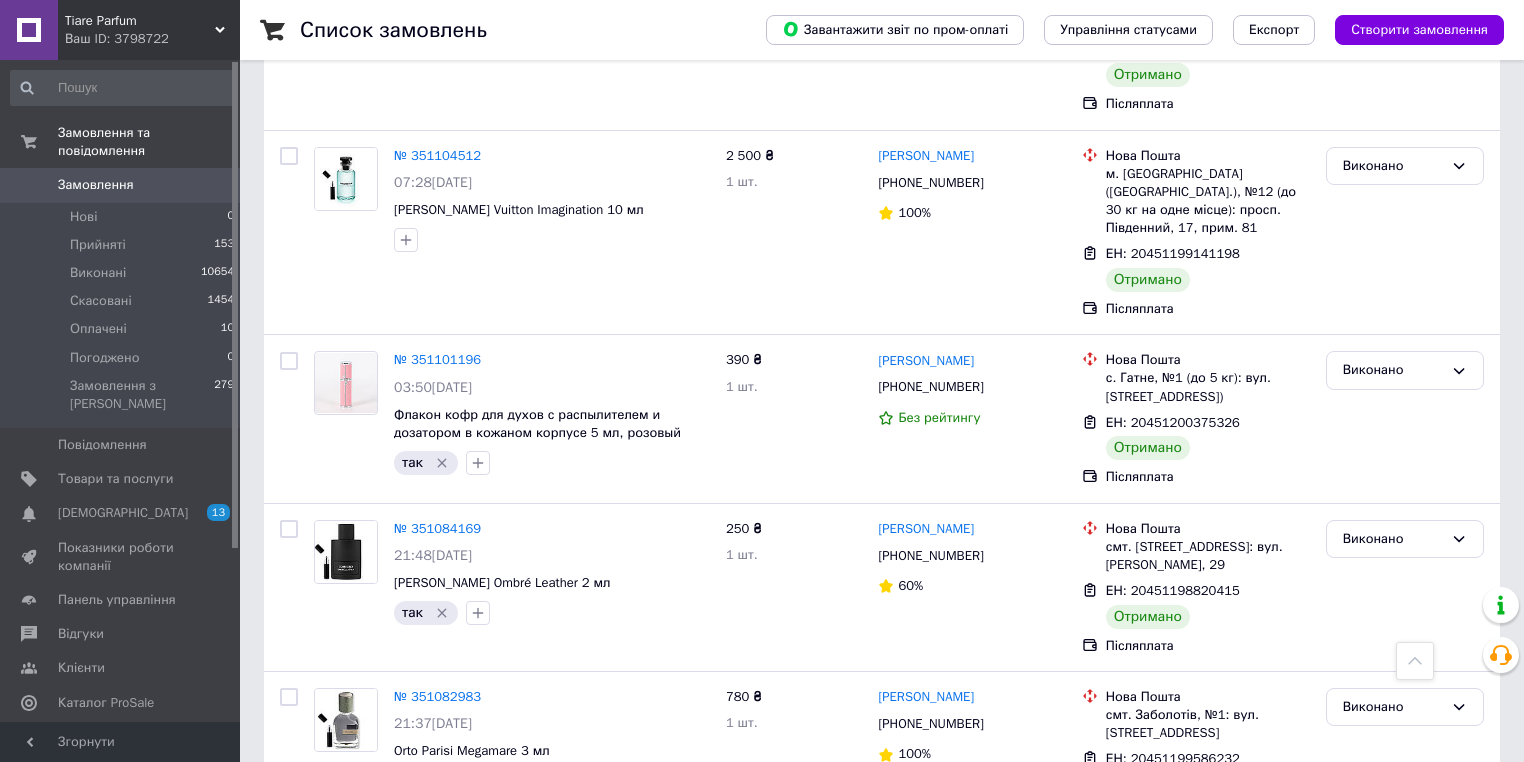 click on "1" at bounding box center [405, 884] 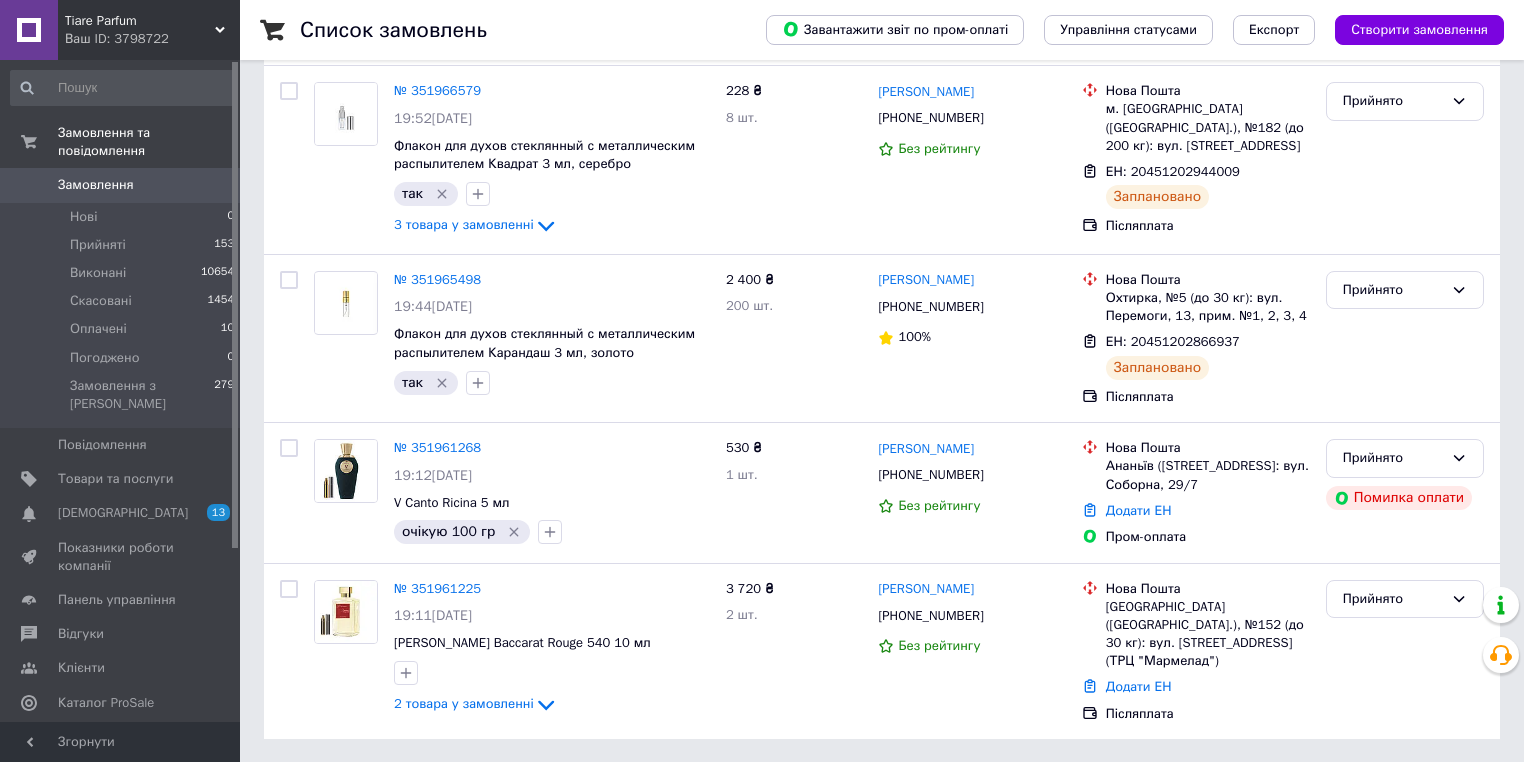 scroll, scrollTop: 0, scrollLeft: 0, axis: both 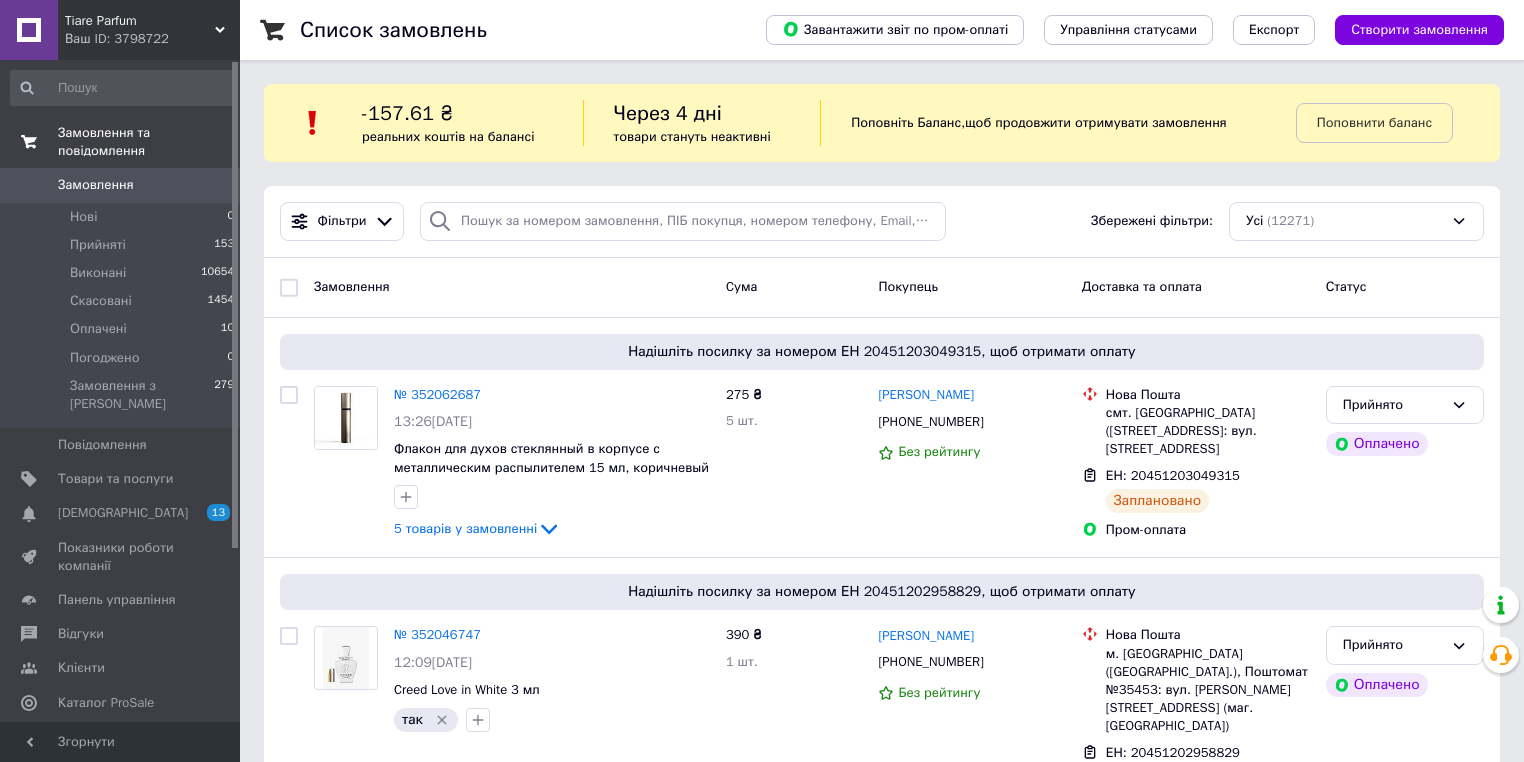 click on "Замовлення та повідомлення" at bounding box center [149, 142] 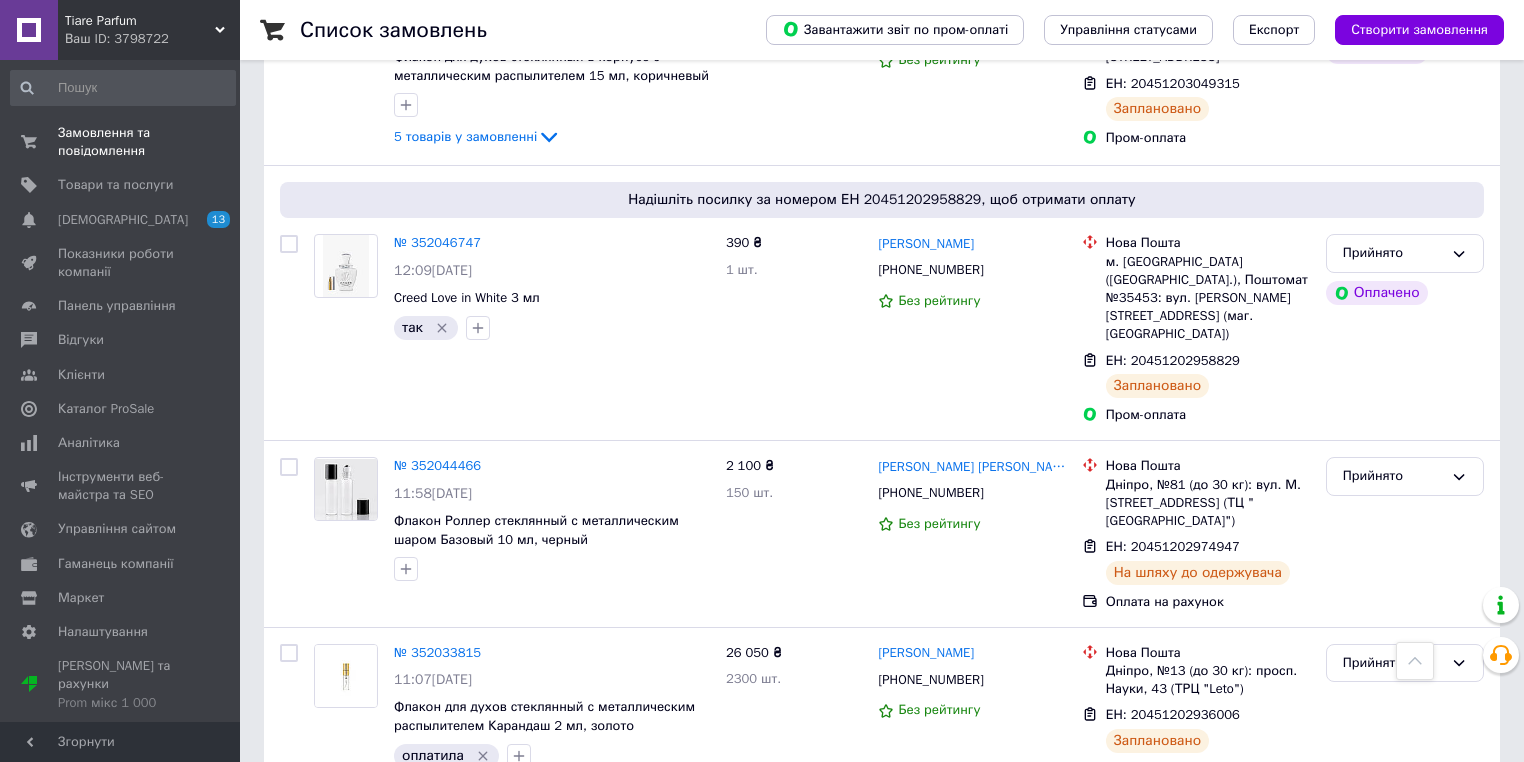 scroll, scrollTop: 0, scrollLeft: 0, axis: both 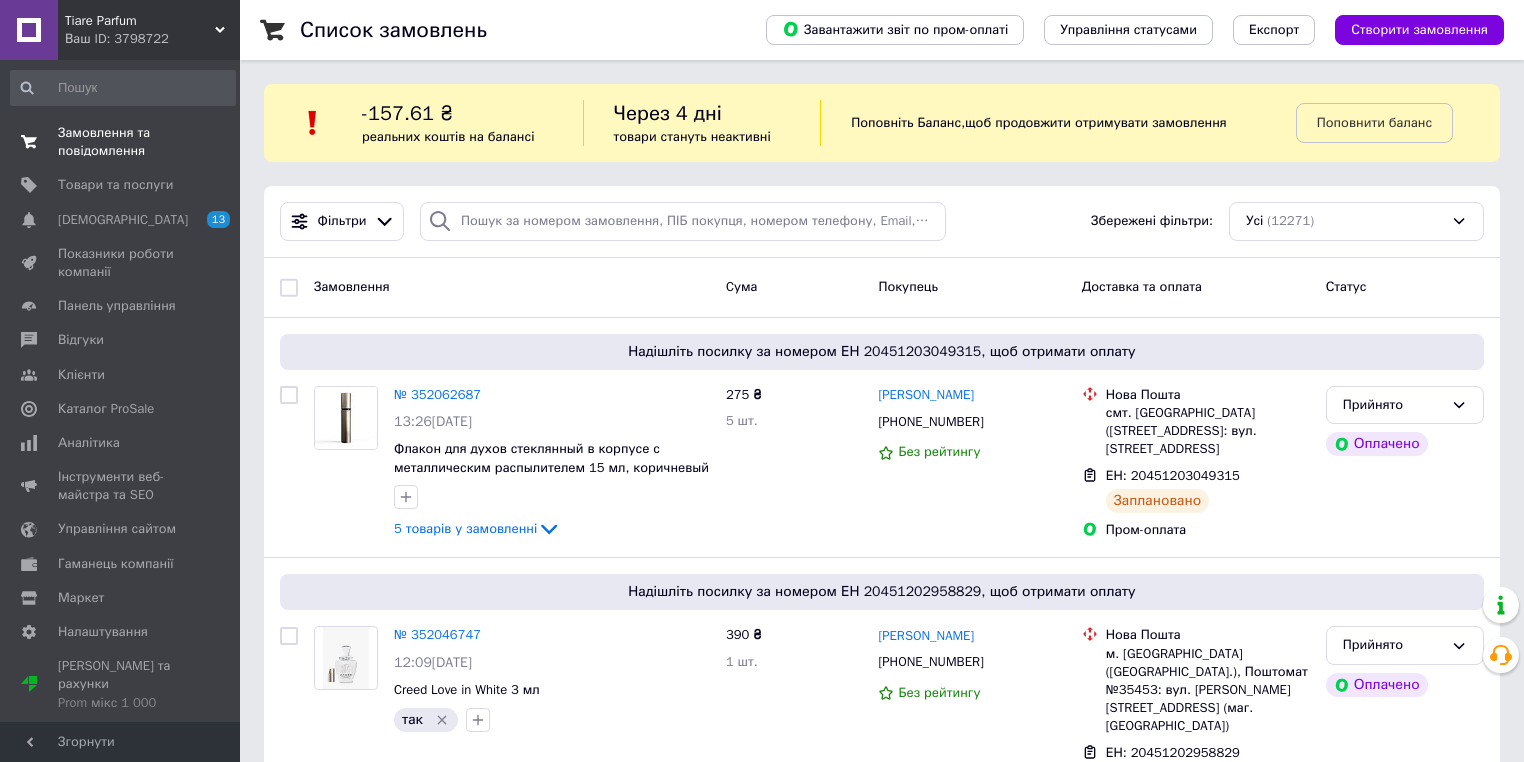 click on "Замовлення та повідомлення" at bounding box center [121, 142] 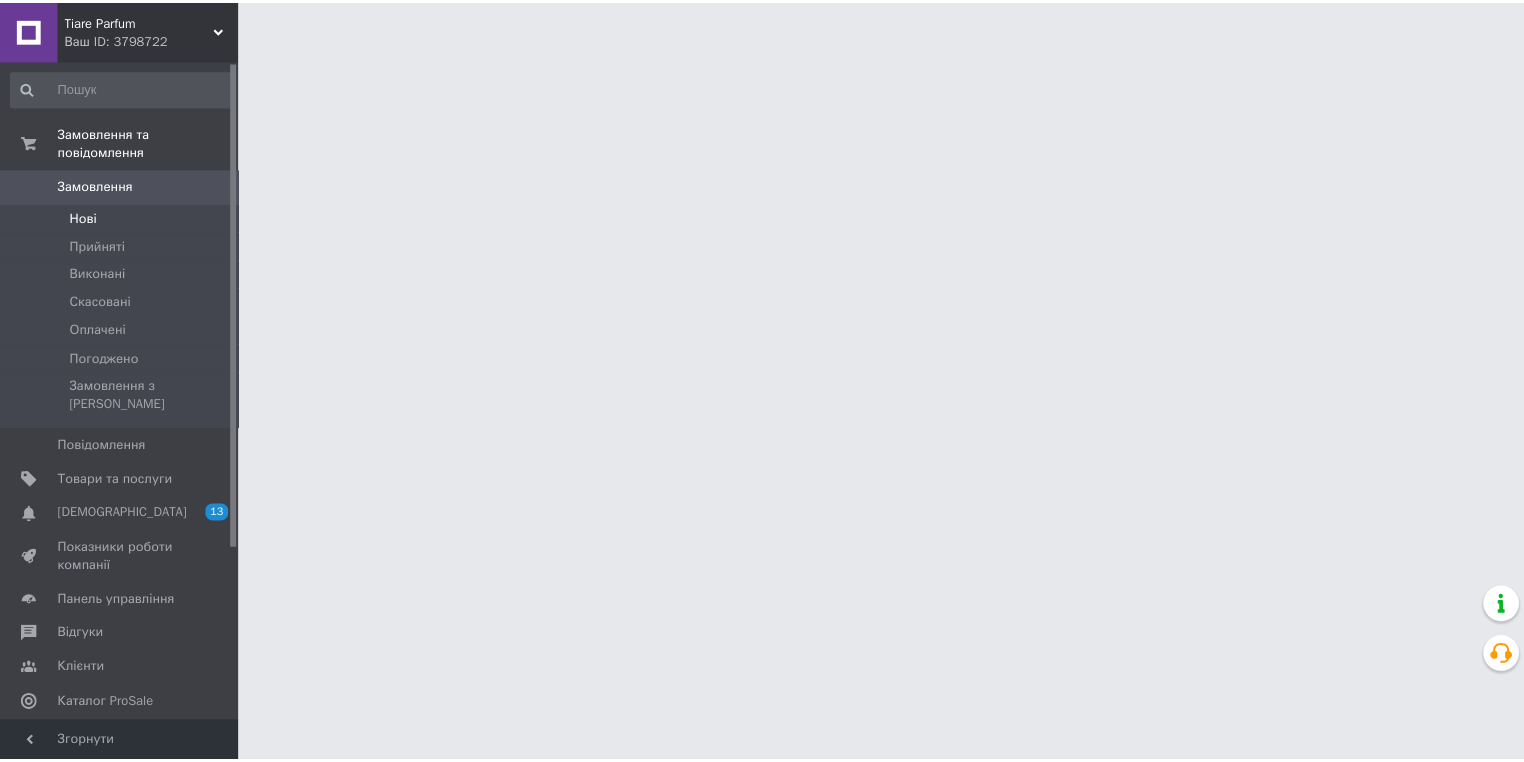 scroll, scrollTop: 0, scrollLeft: 0, axis: both 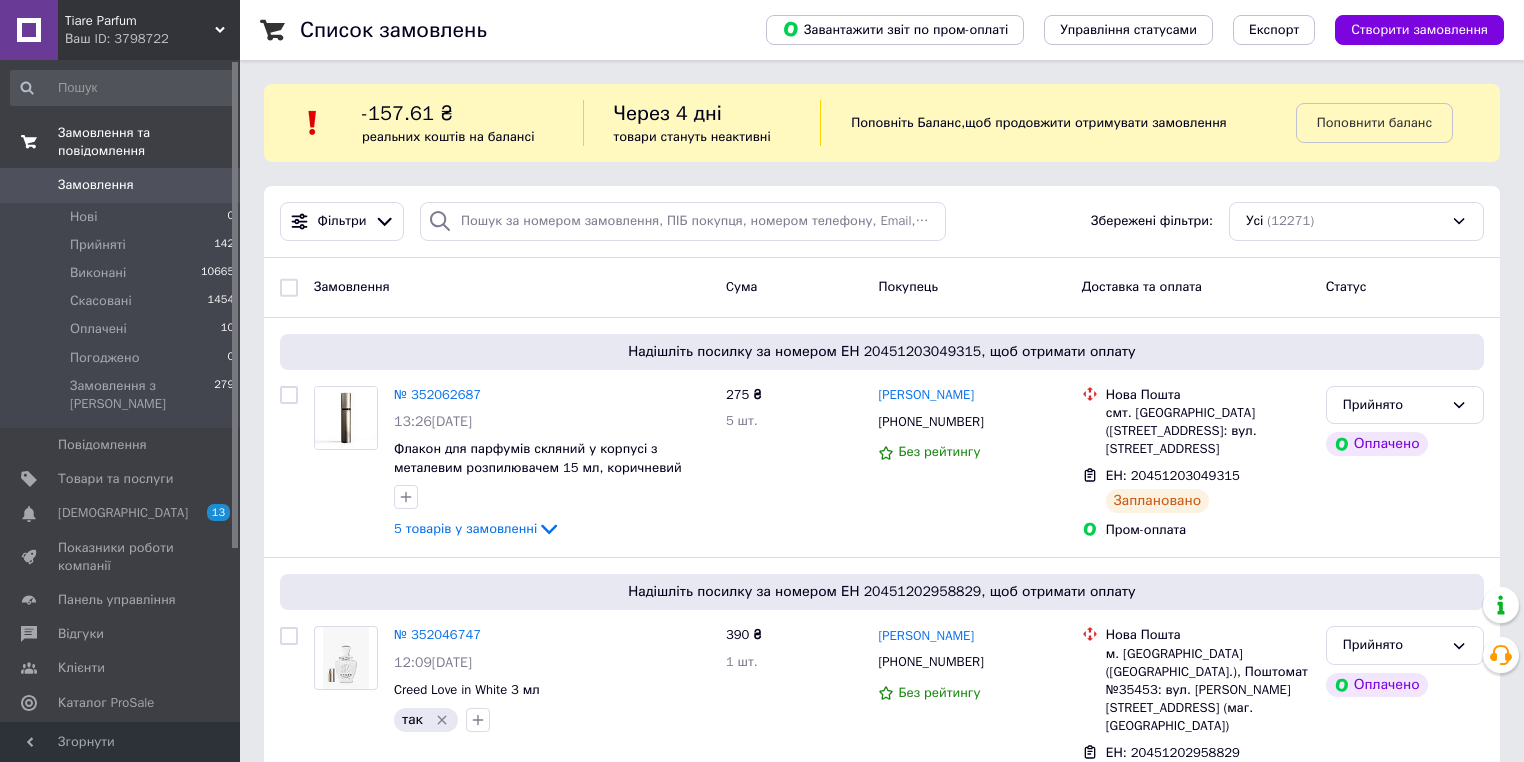 click on "Замовлення та повідомлення" at bounding box center (149, 142) 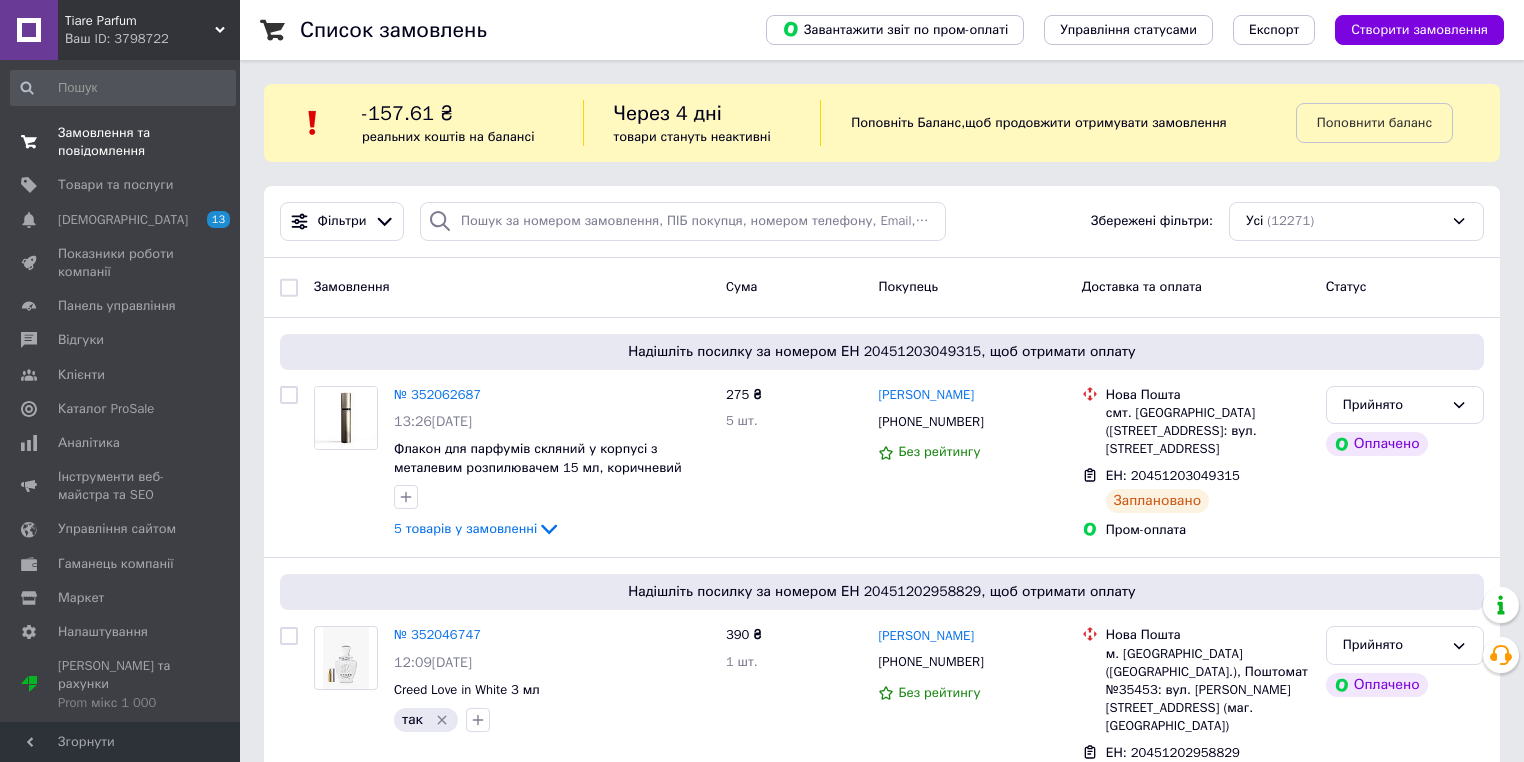 click on "Замовлення та повідомлення" at bounding box center [121, 142] 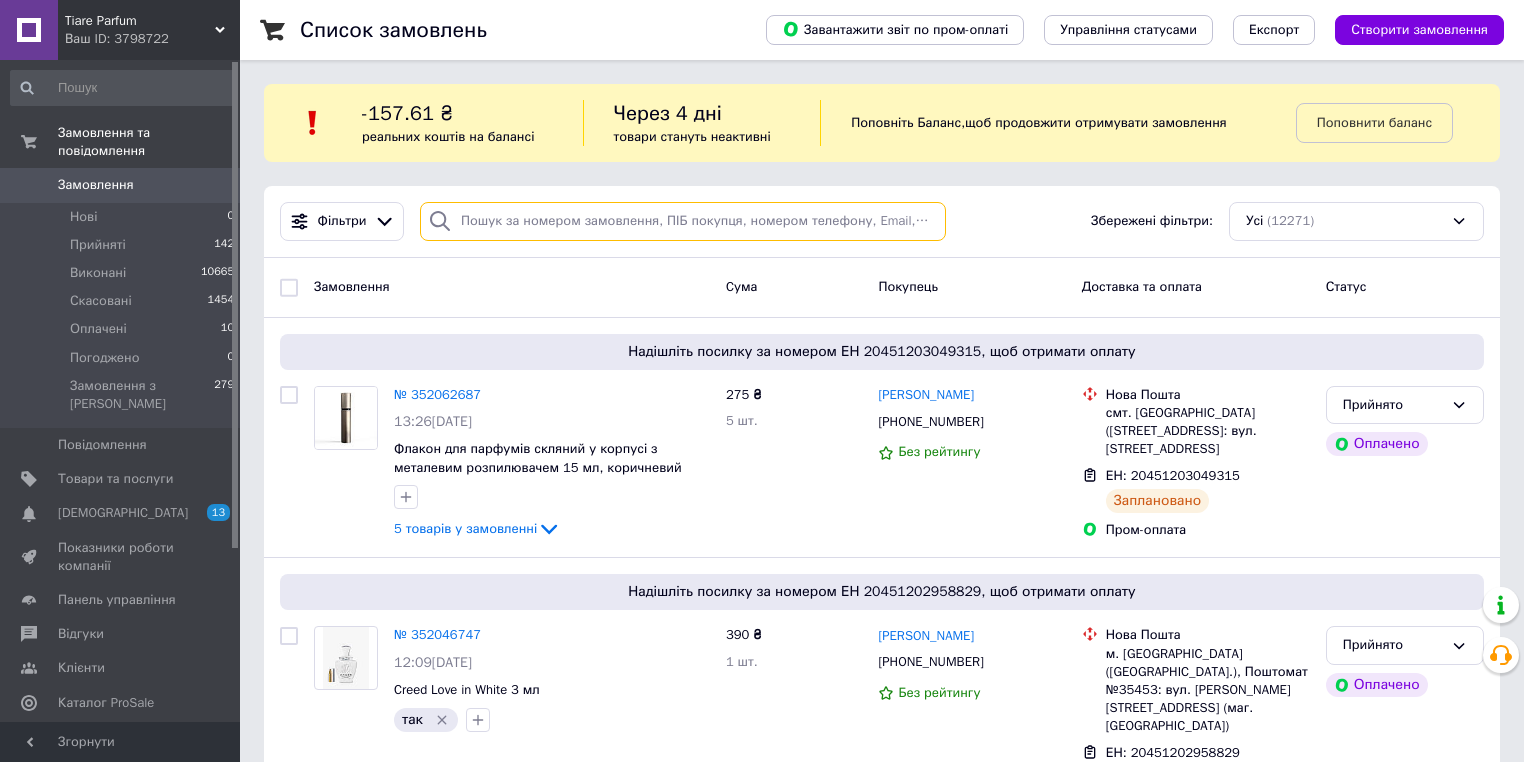 click at bounding box center (683, 221) 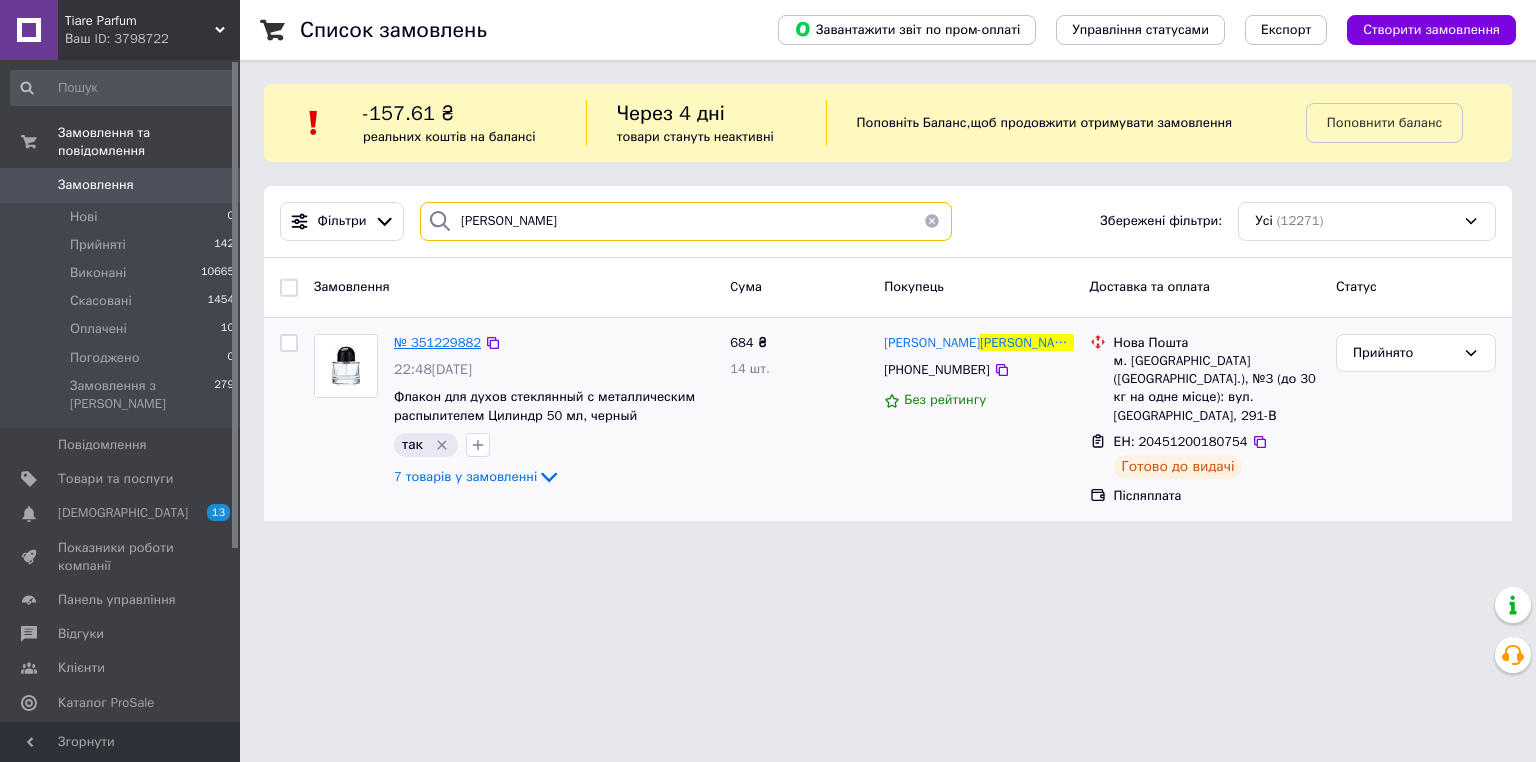 type on "[PERSON_NAME]" 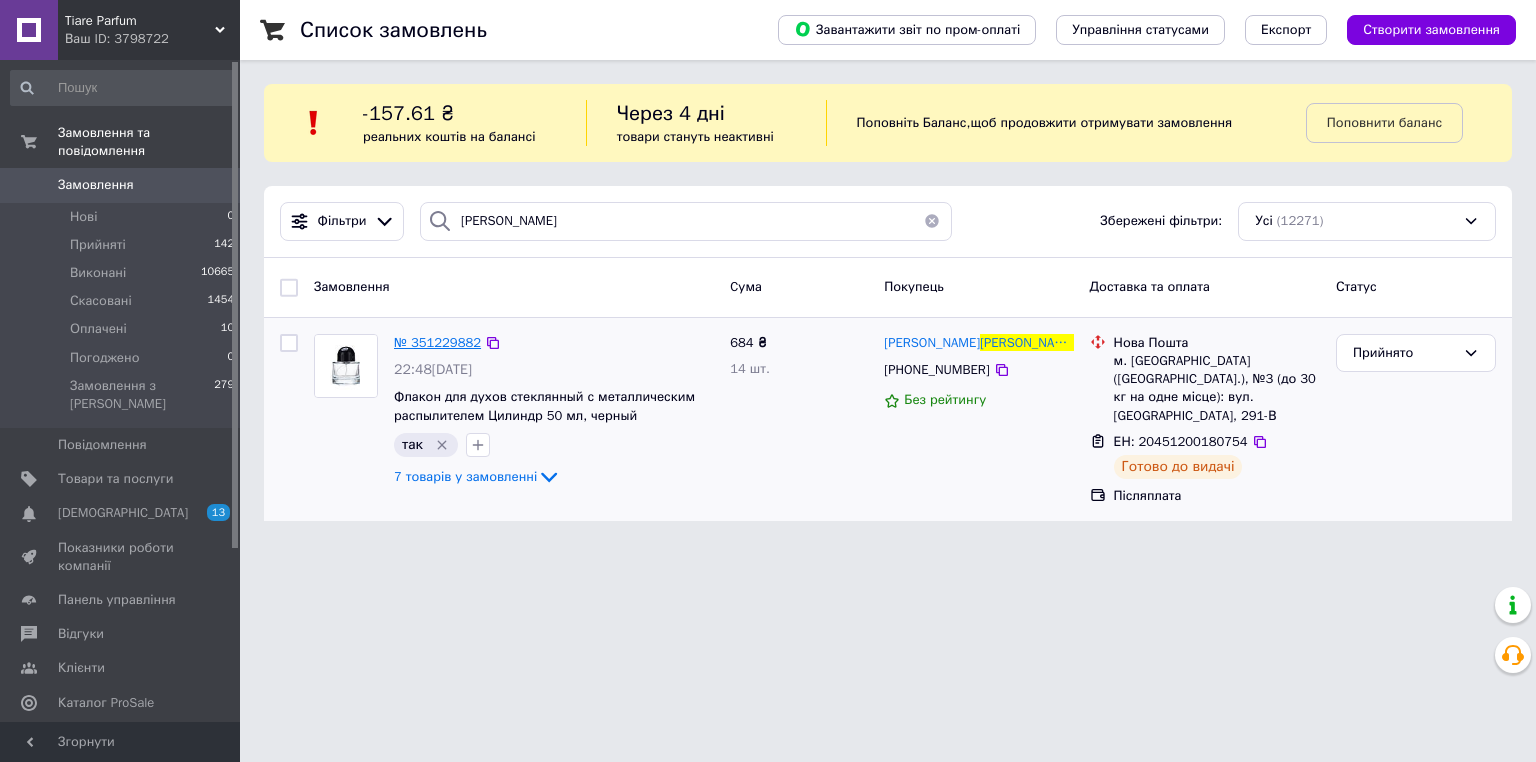 click on "№ 351229882" at bounding box center (437, 342) 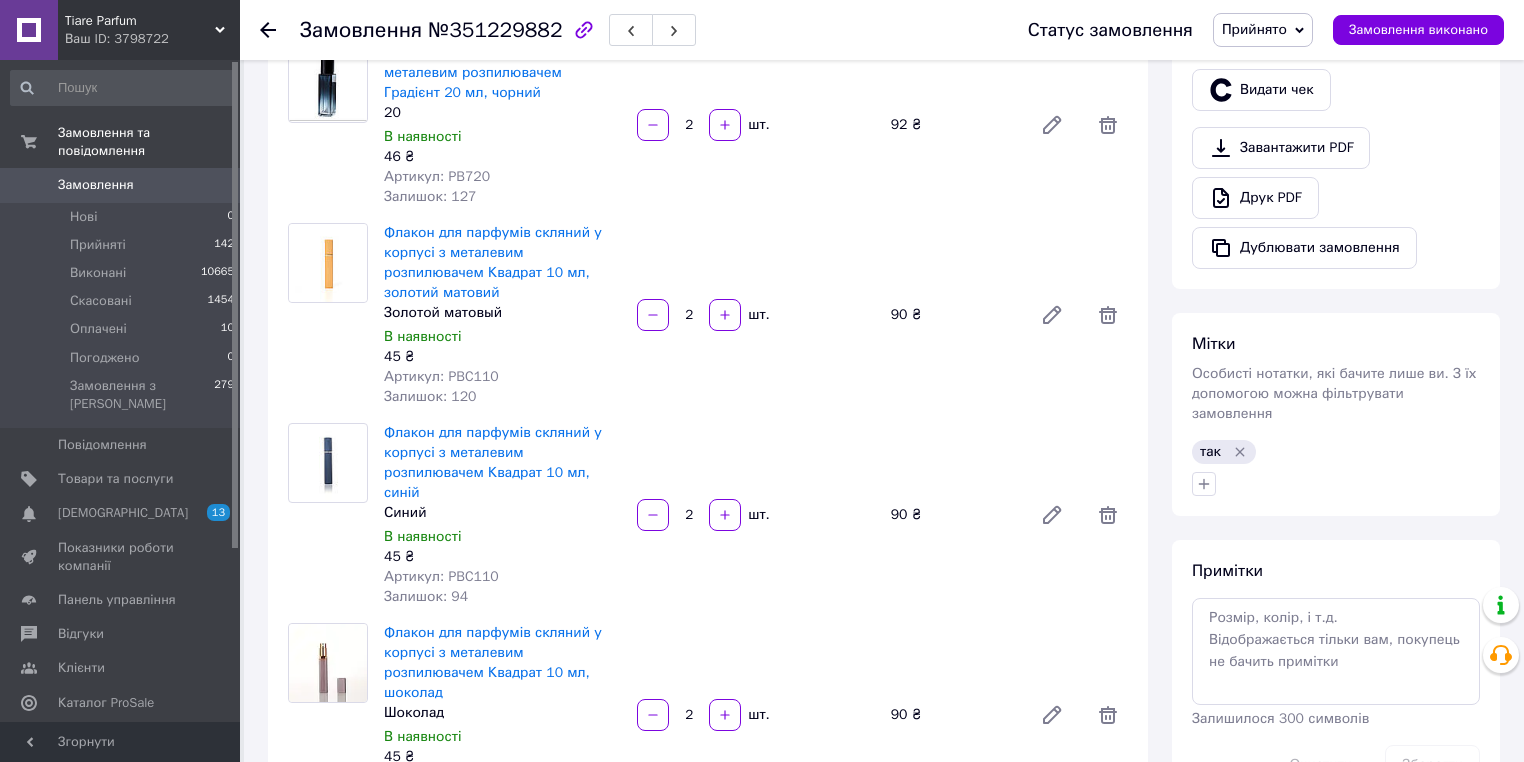 scroll, scrollTop: 400, scrollLeft: 0, axis: vertical 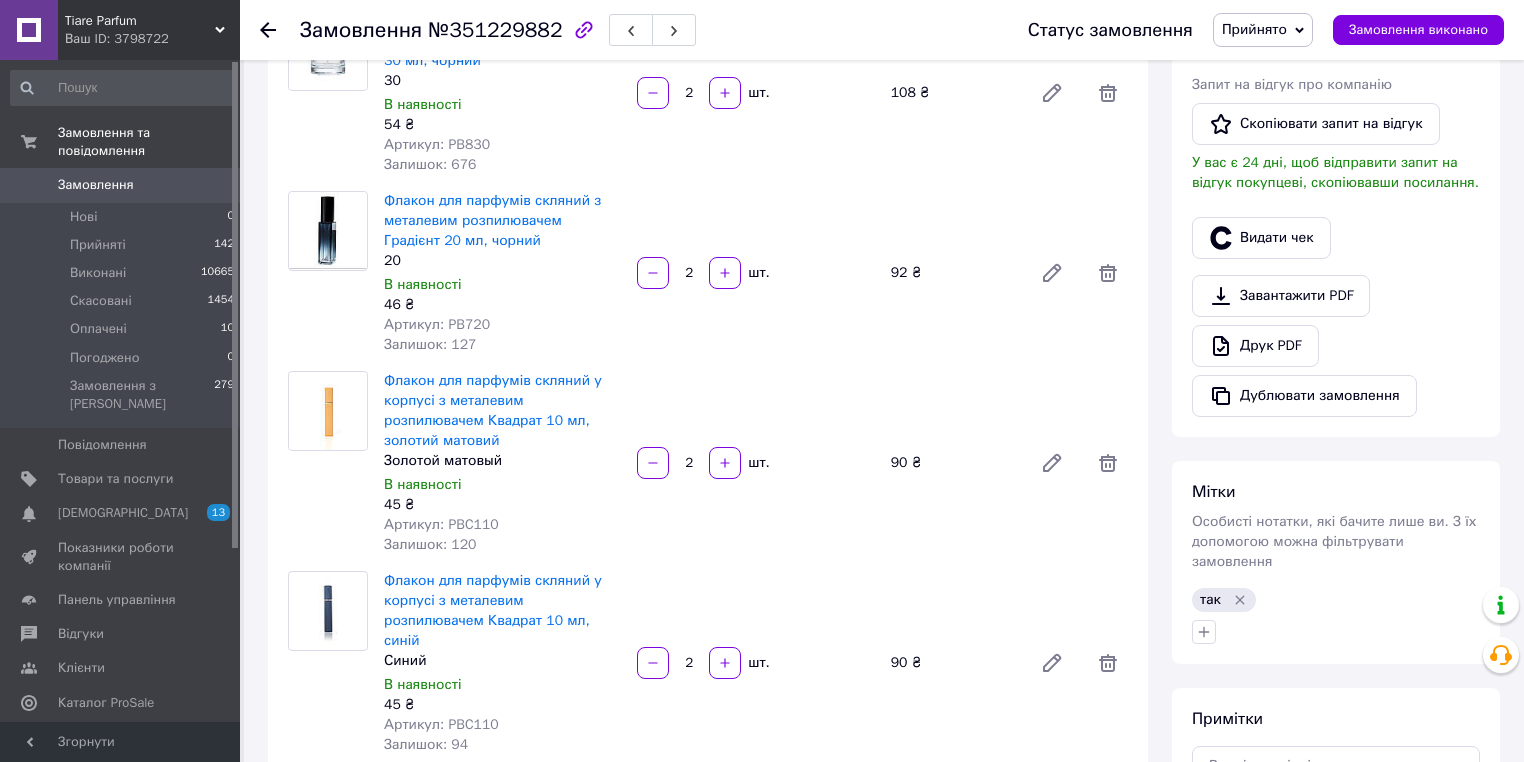 click 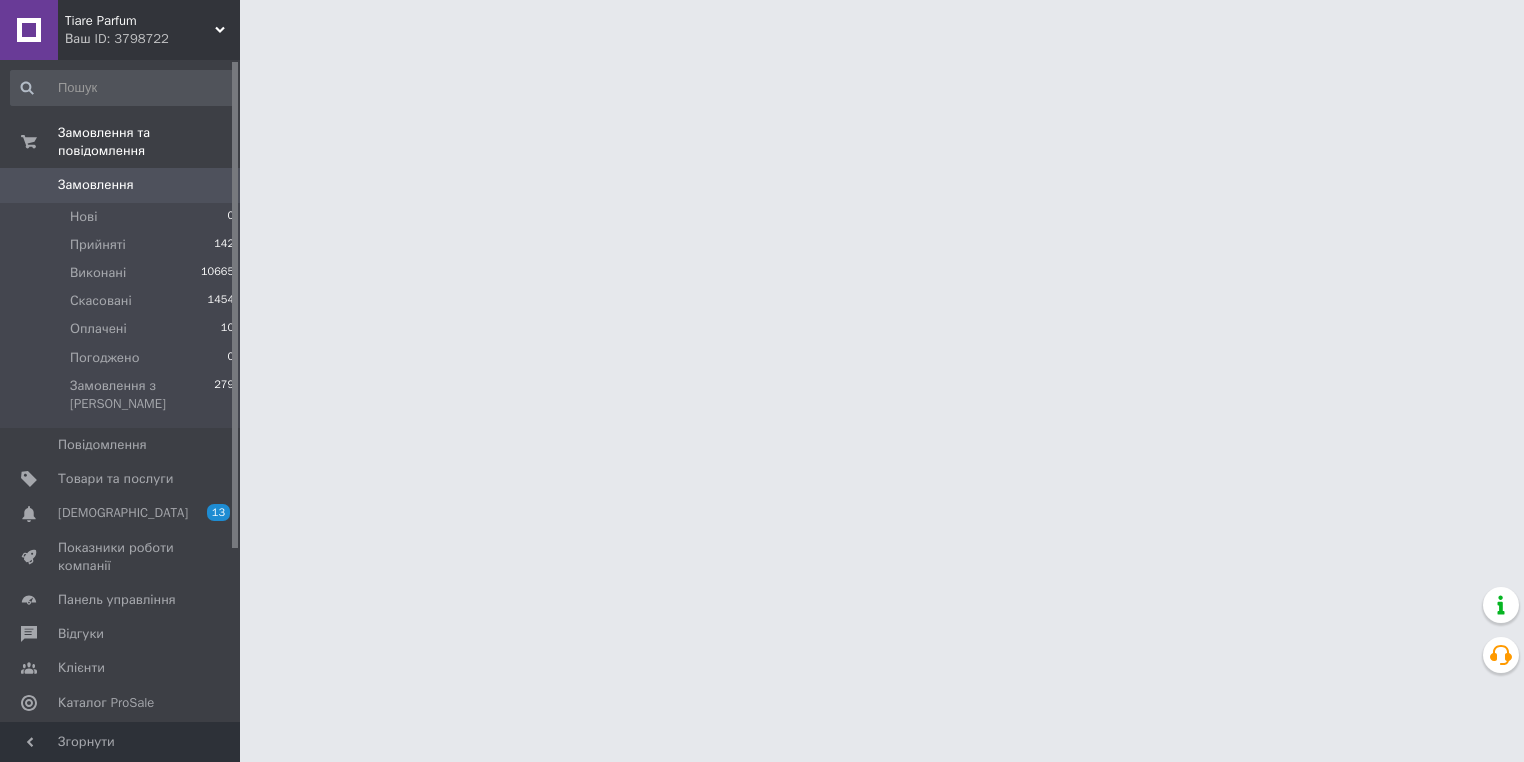 scroll, scrollTop: 0, scrollLeft: 0, axis: both 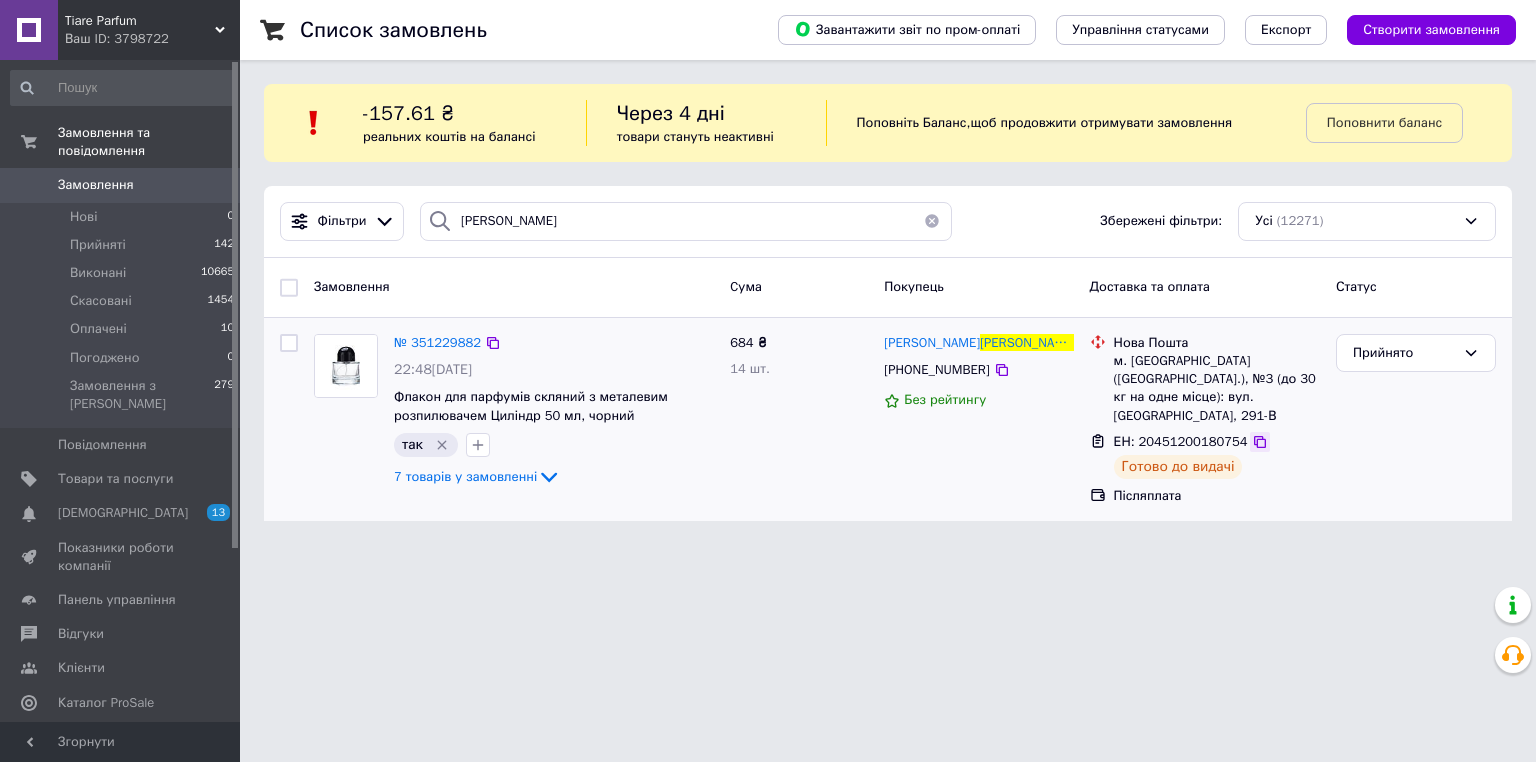 click 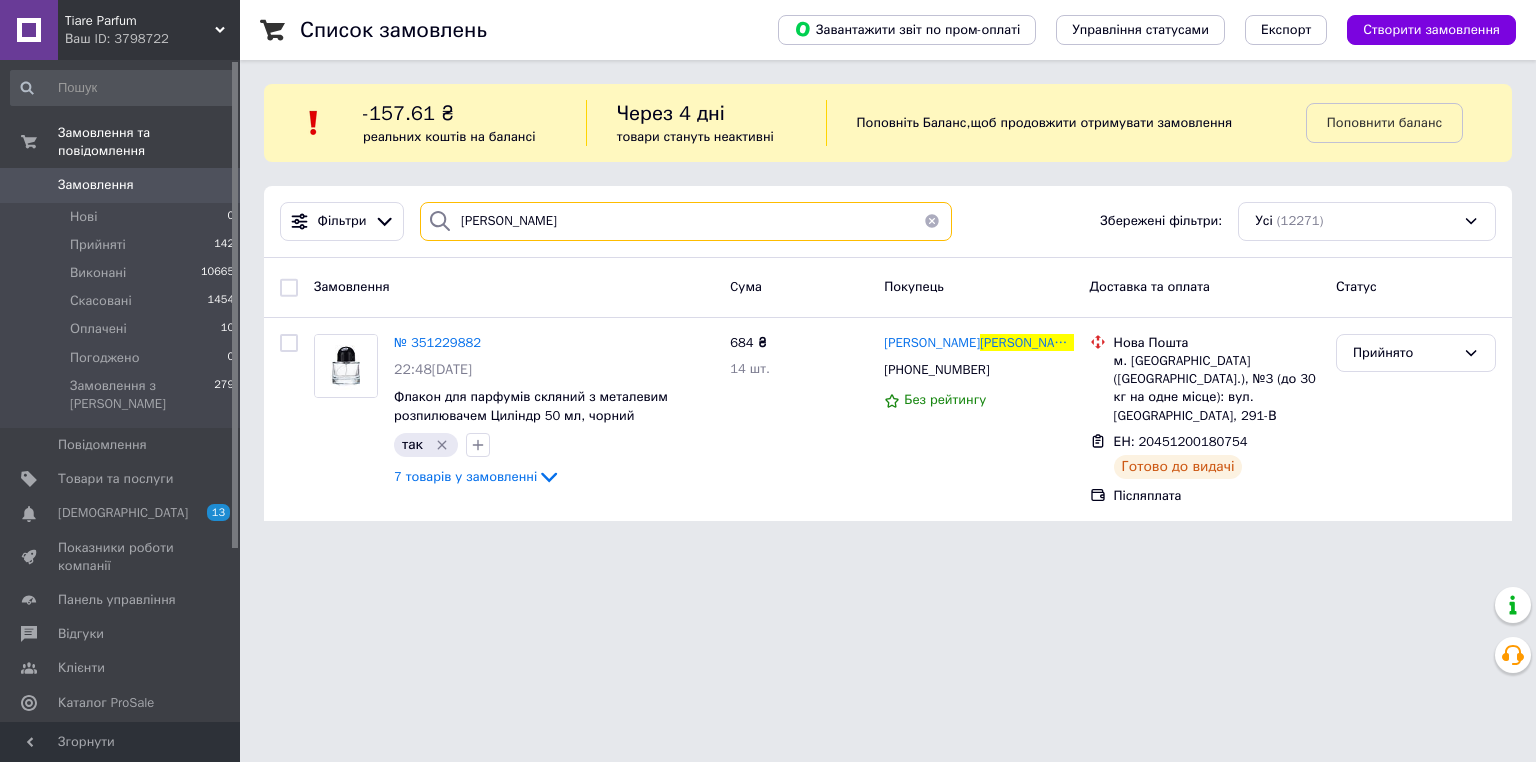click on "[PERSON_NAME]" at bounding box center (686, 221) 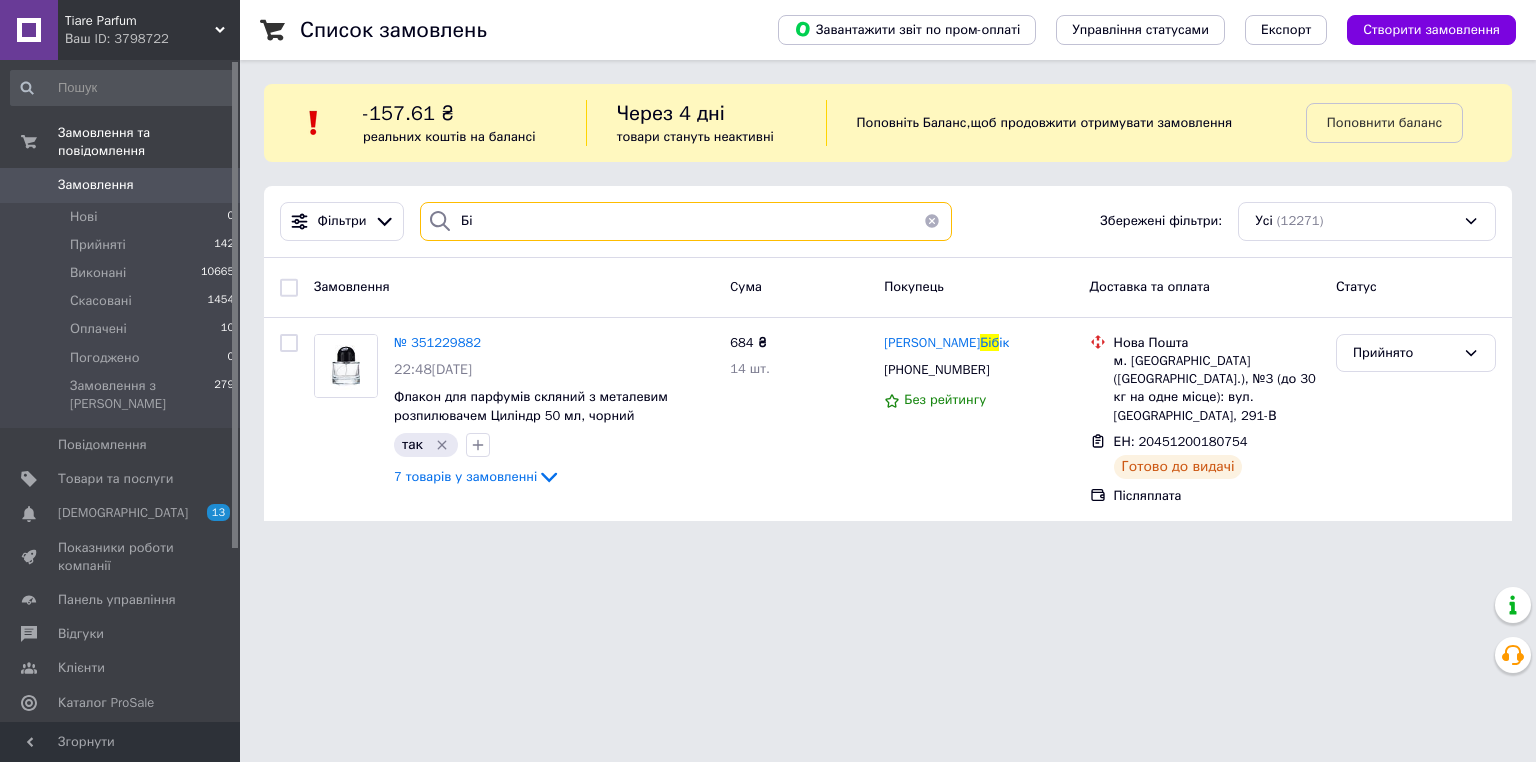 type on "Б" 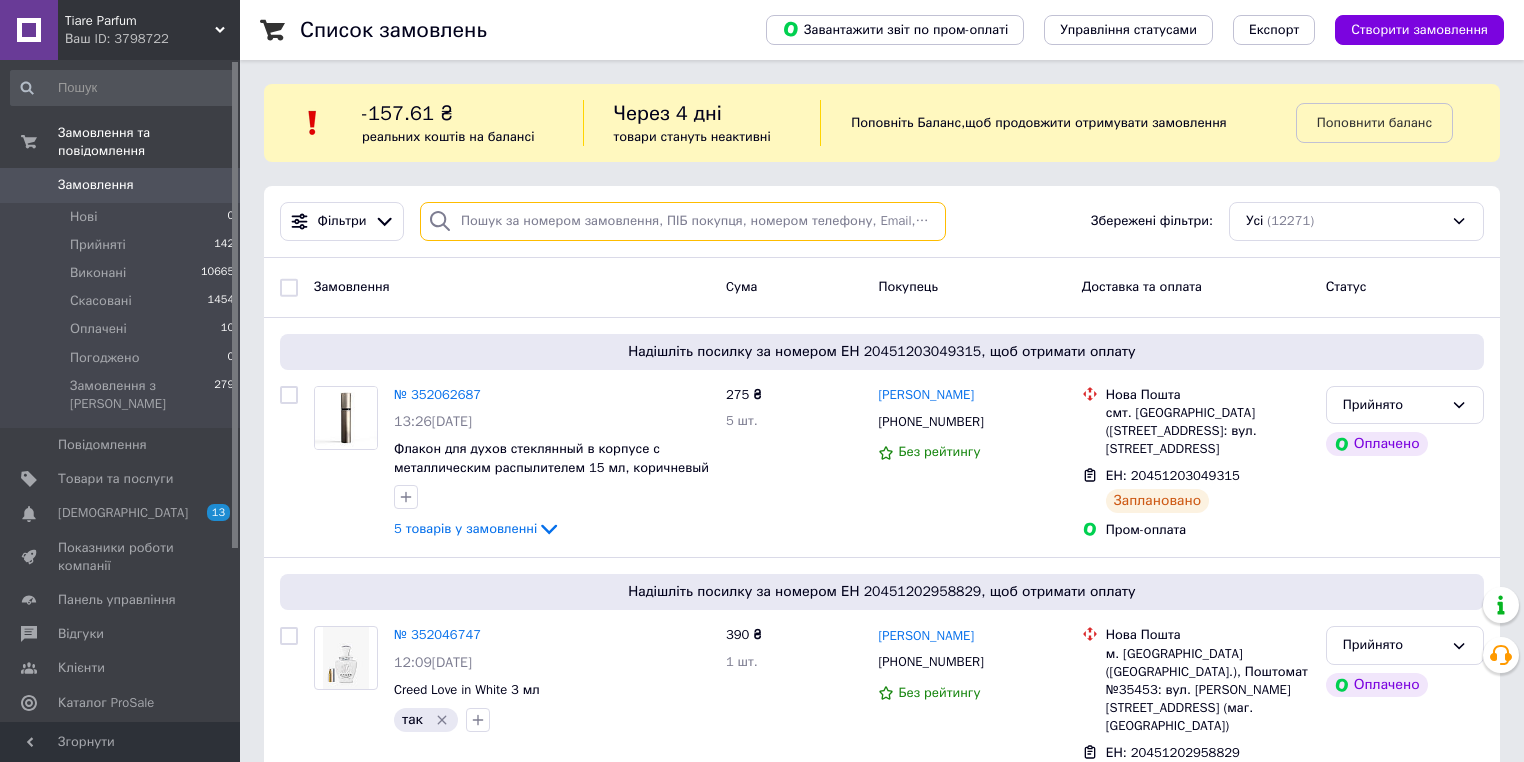 click at bounding box center [683, 221] 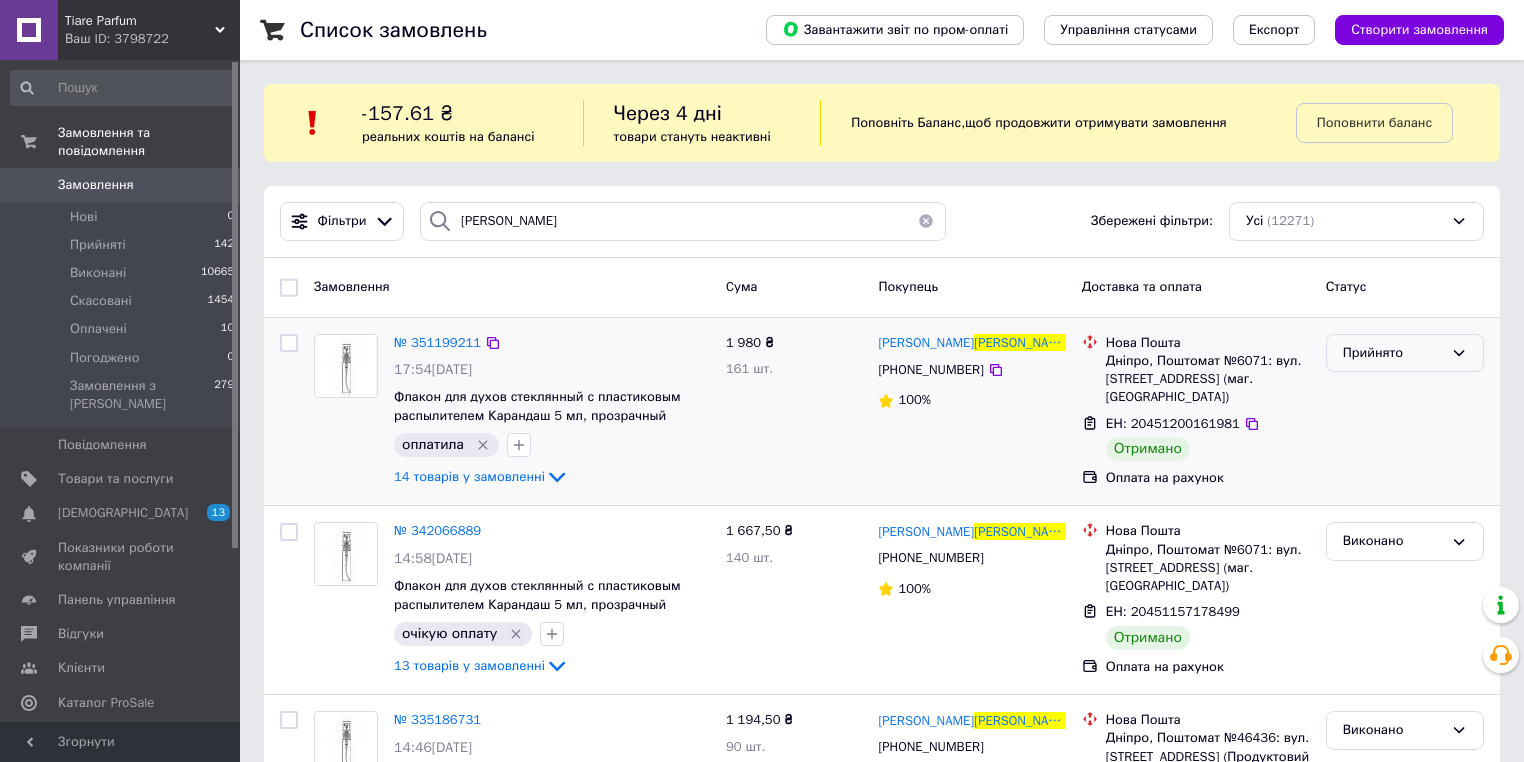 click 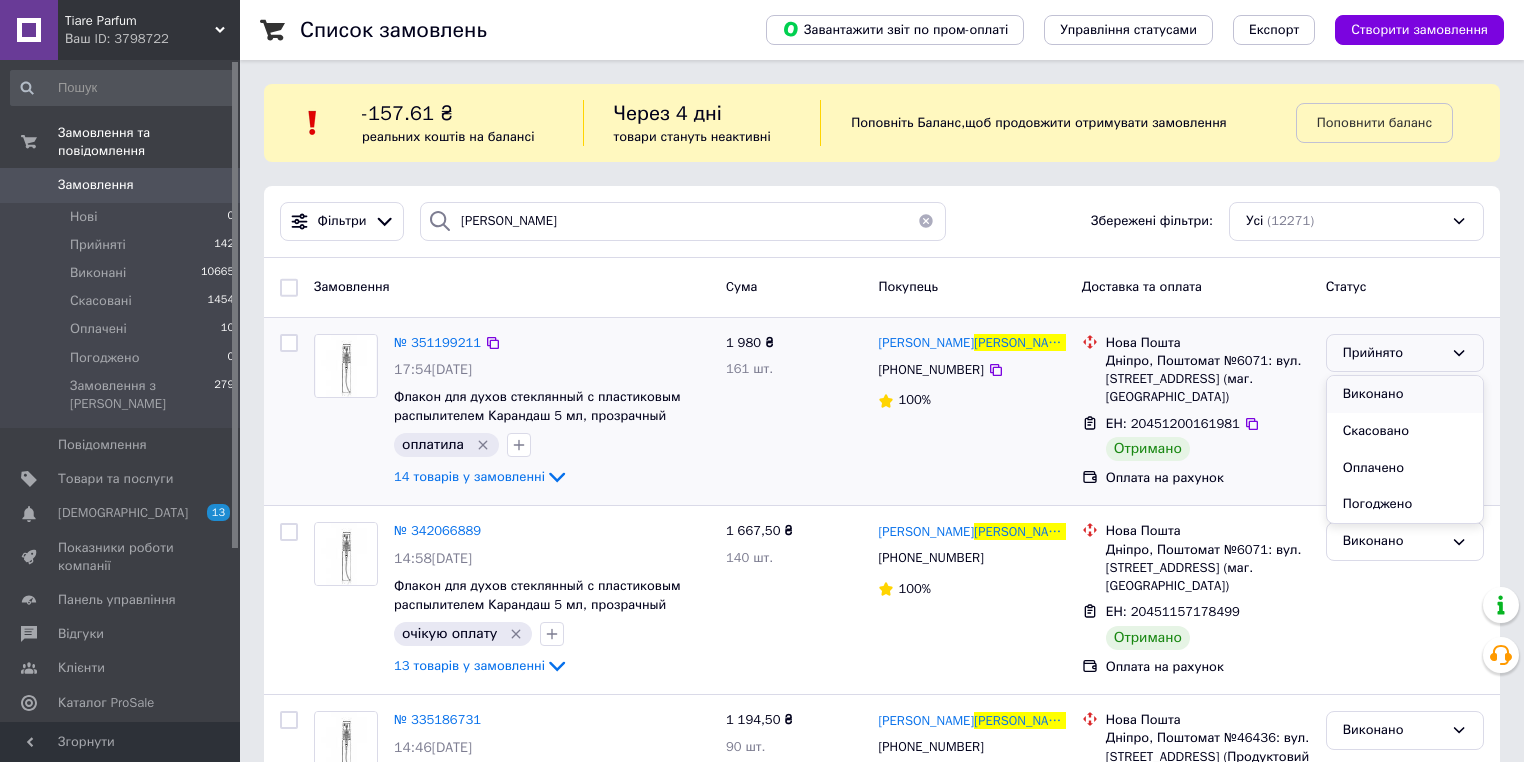 click on "Виконано" at bounding box center (1405, 394) 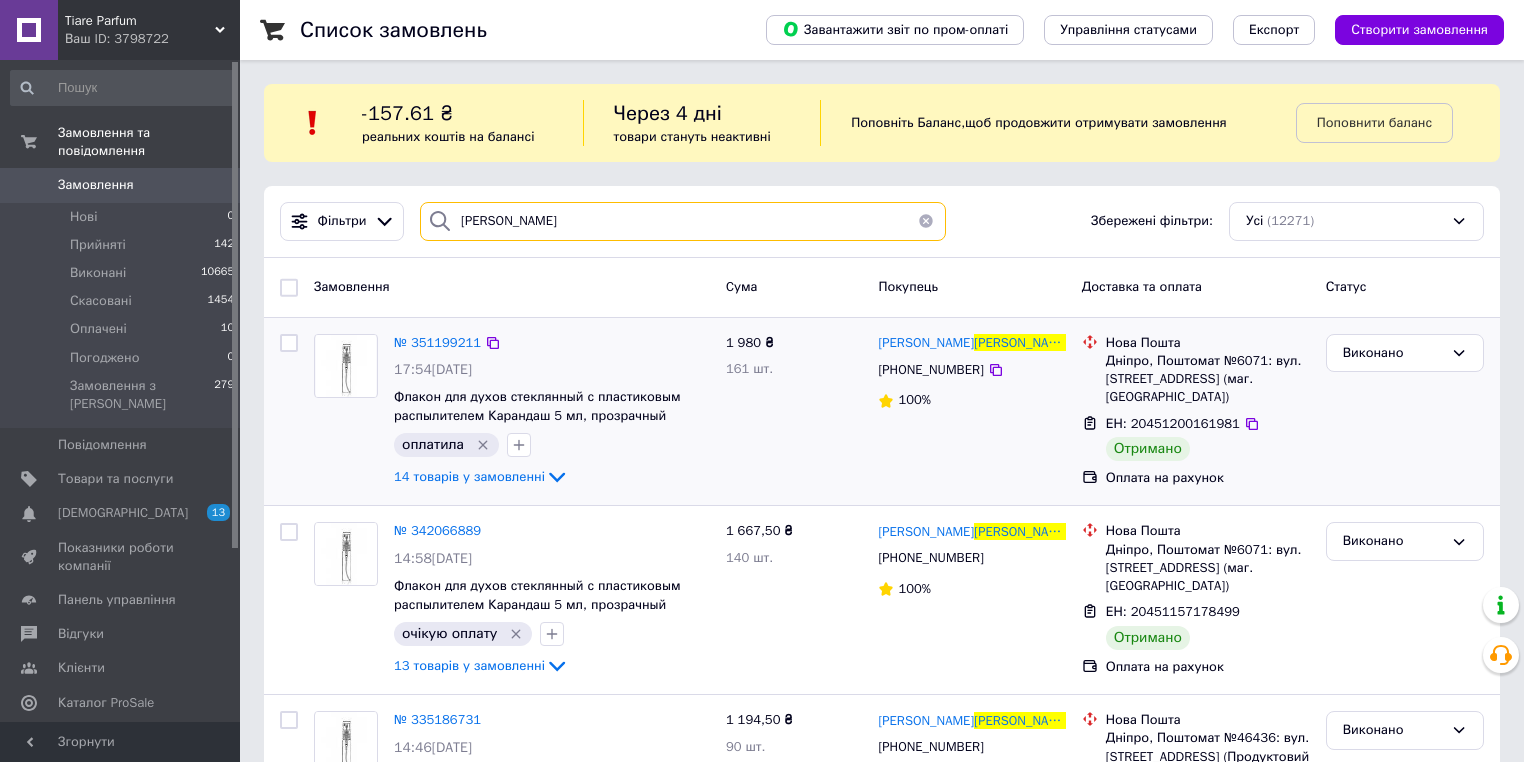 click on "[PERSON_NAME]" at bounding box center (683, 221) 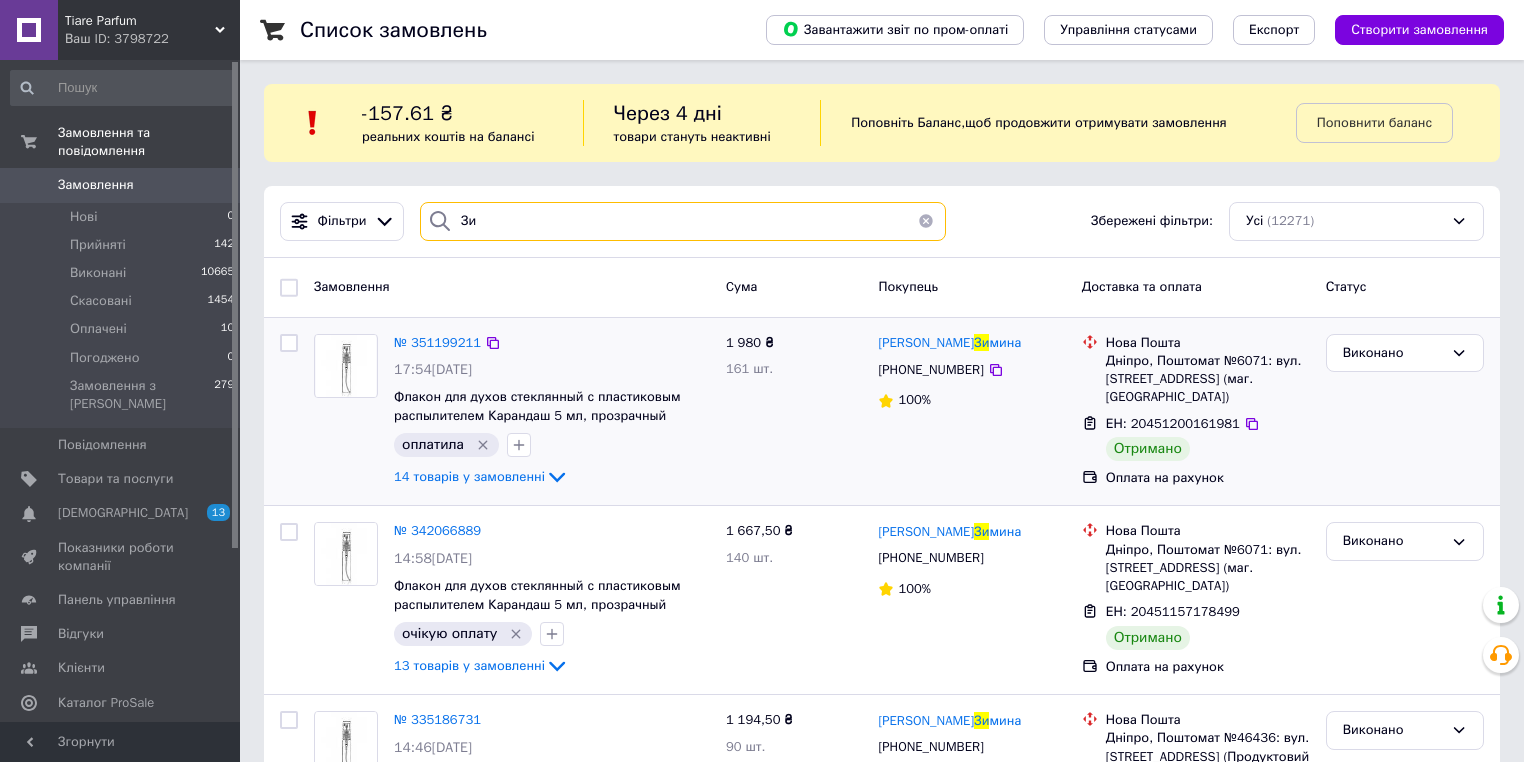 type on "З" 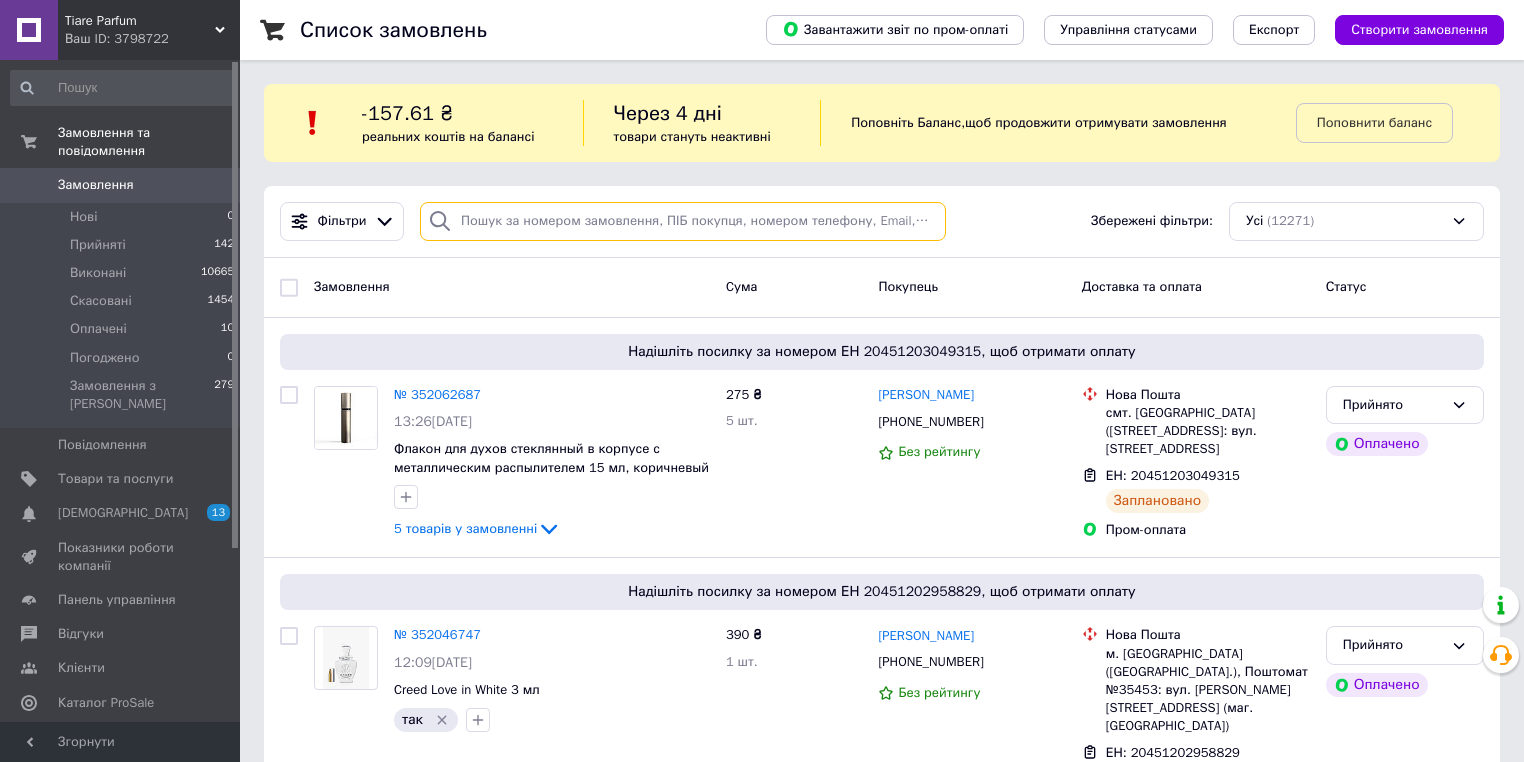 click at bounding box center (683, 221) 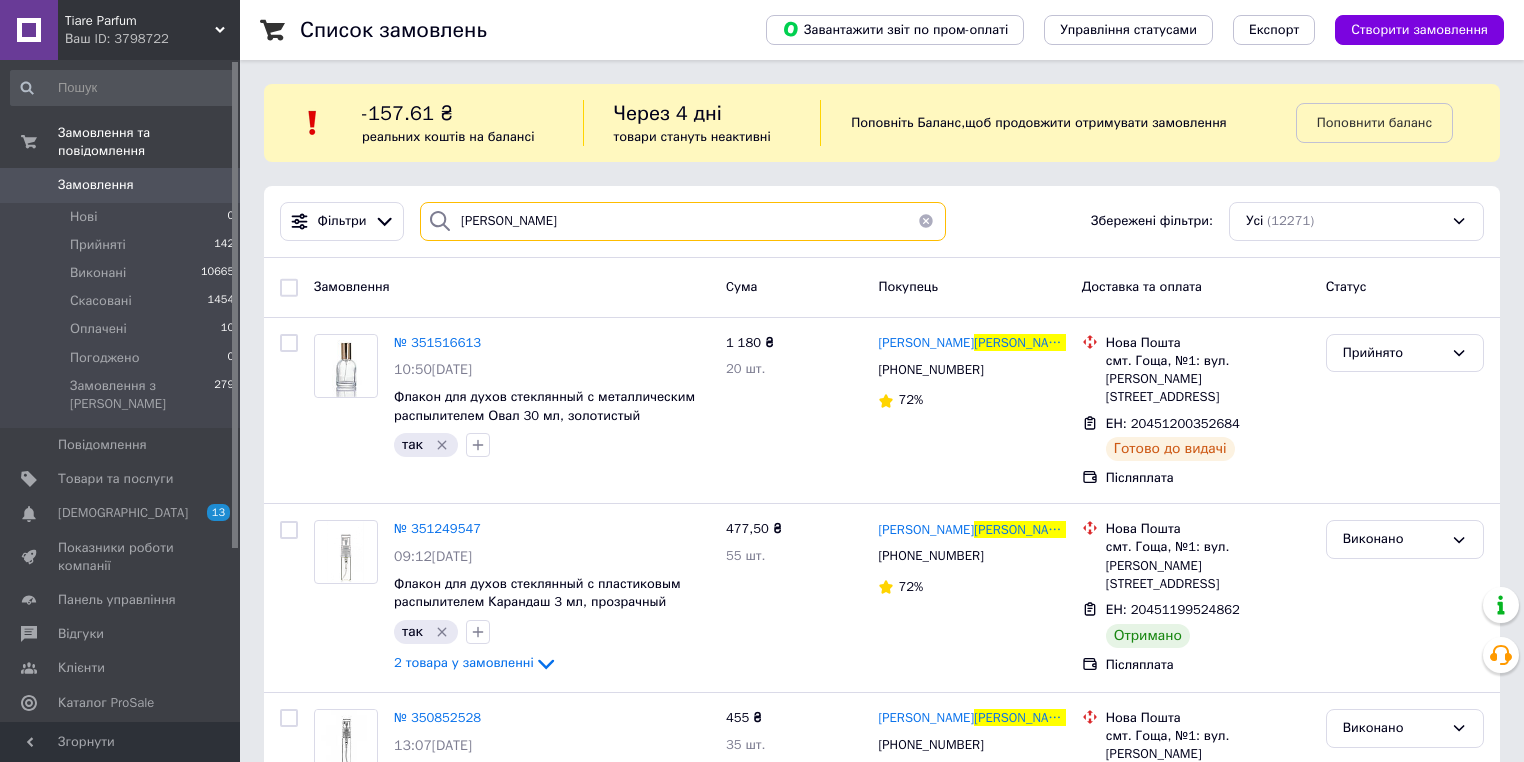 click on "[PERSON_NAME]" at bounding box center [683, 221] 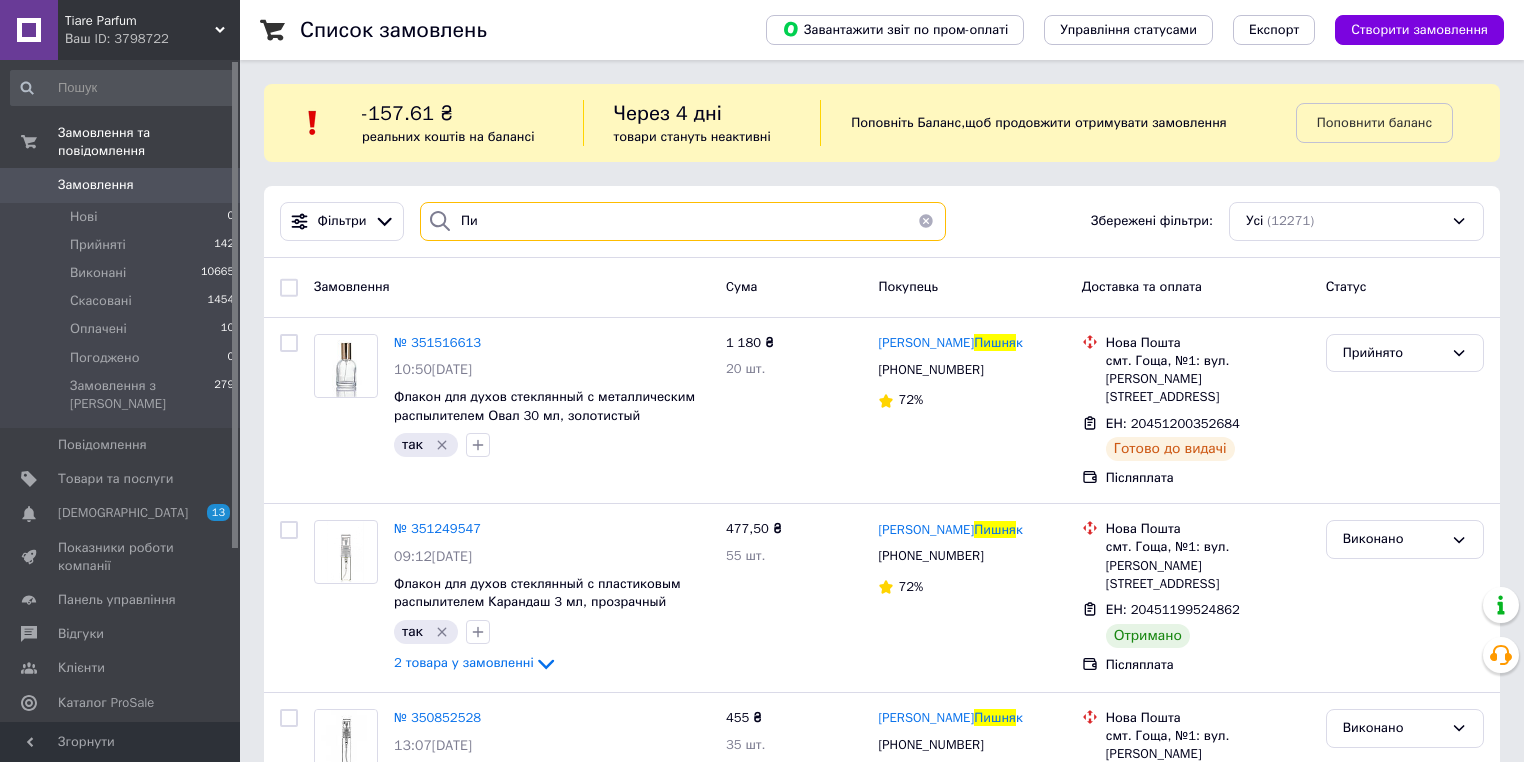 type on "П" 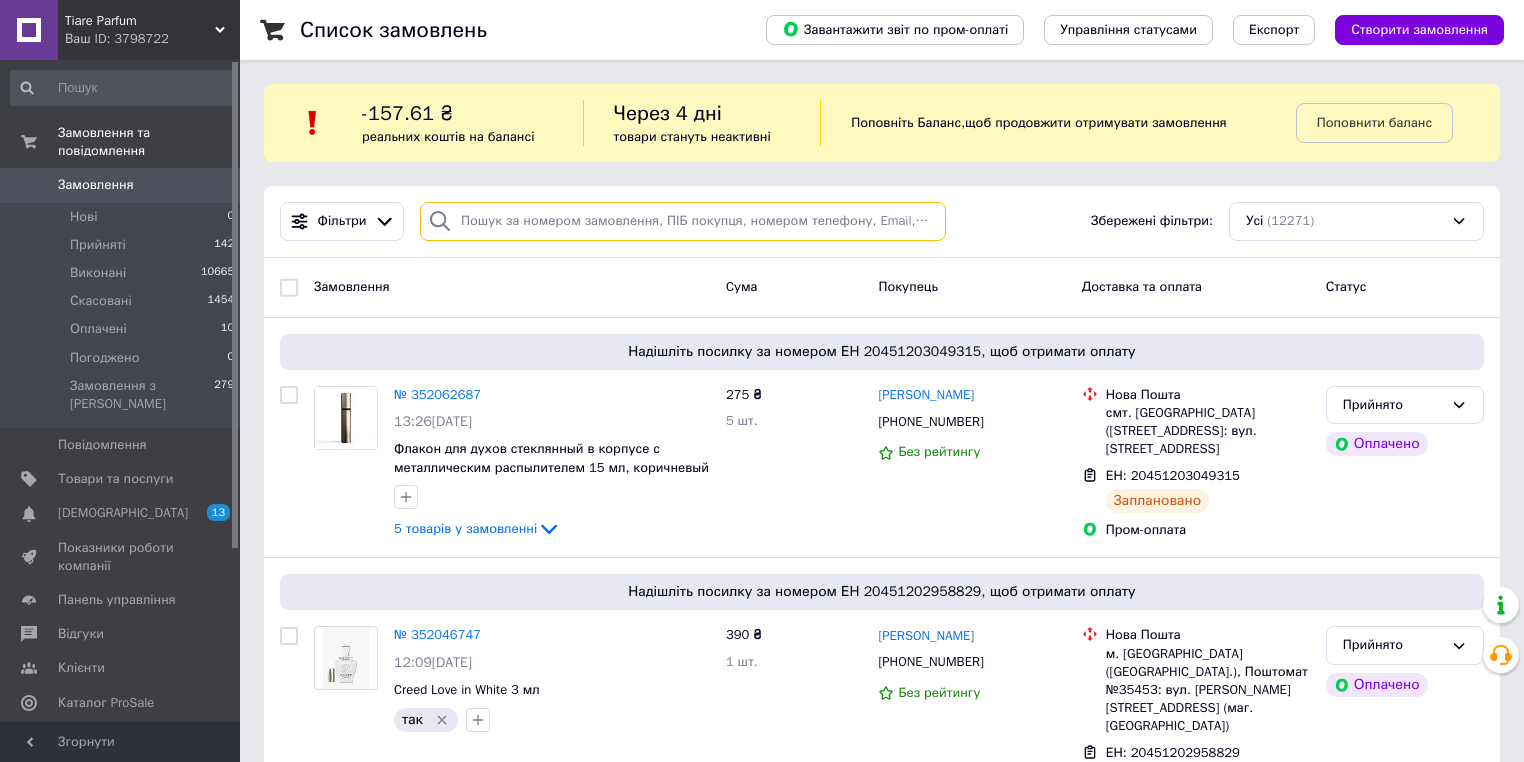 click at bounding box center (683, 221) 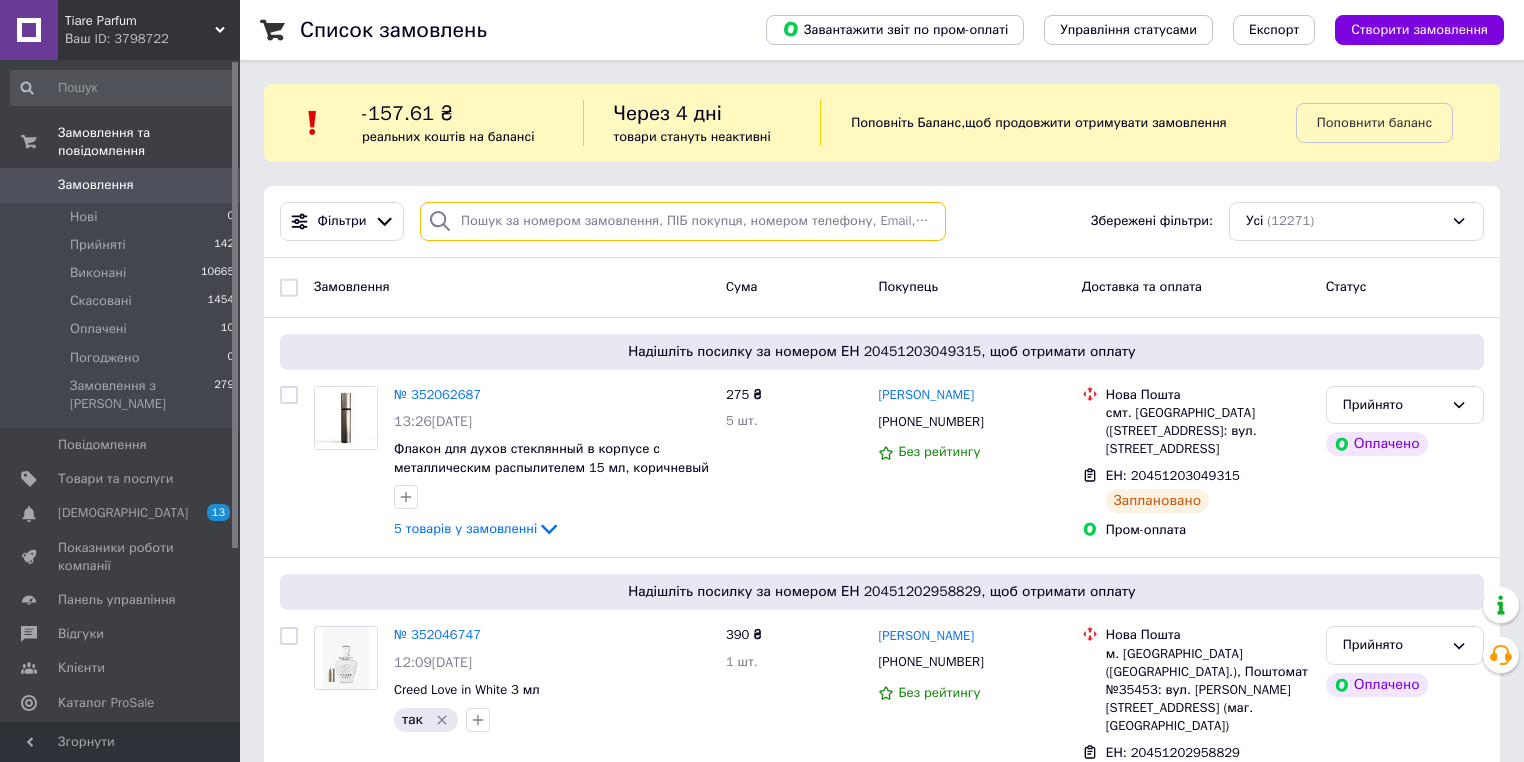 paste on "[PERSON_NAME]" 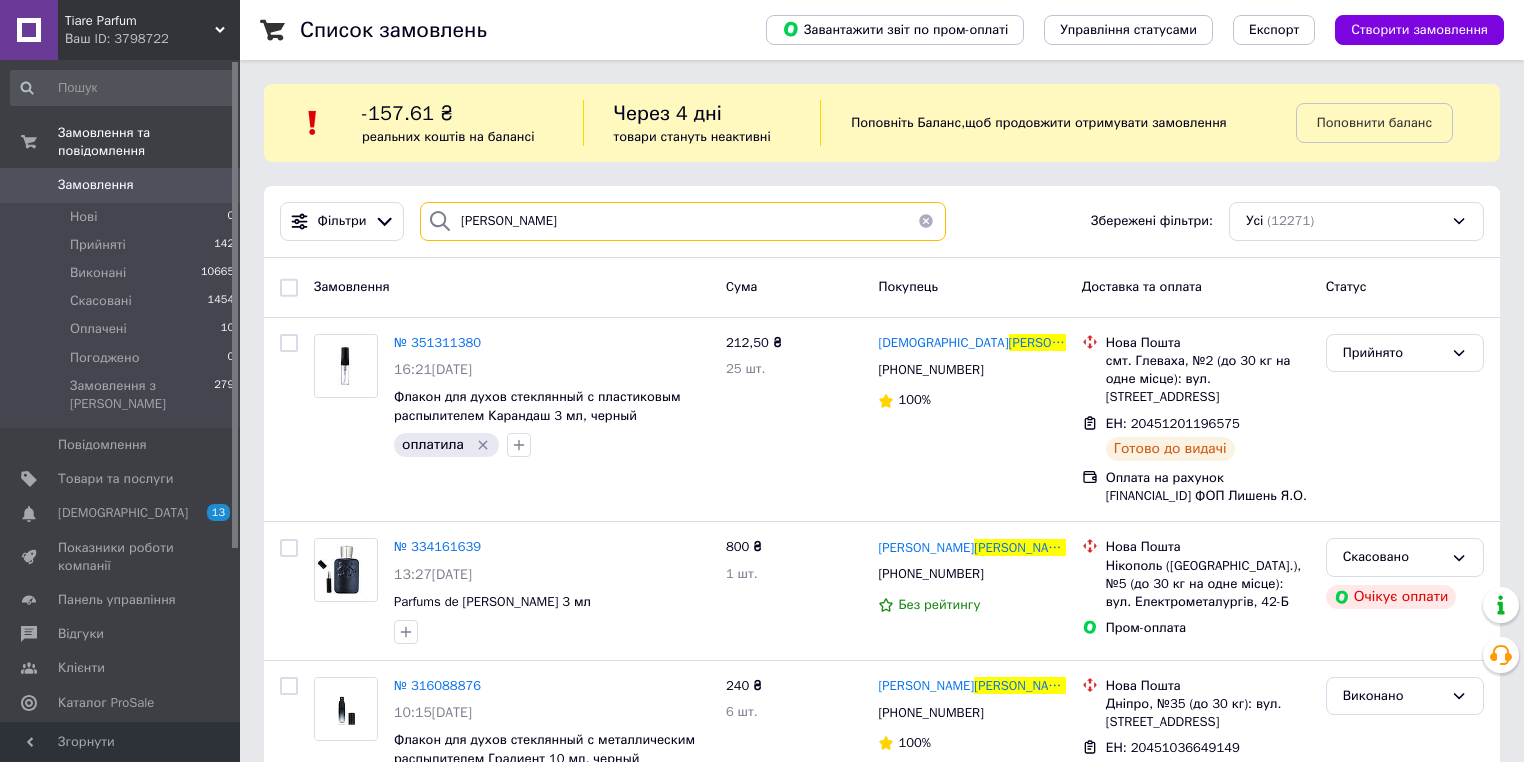 click on "[PERSON_NAME]" at bounding box center [683, 221] 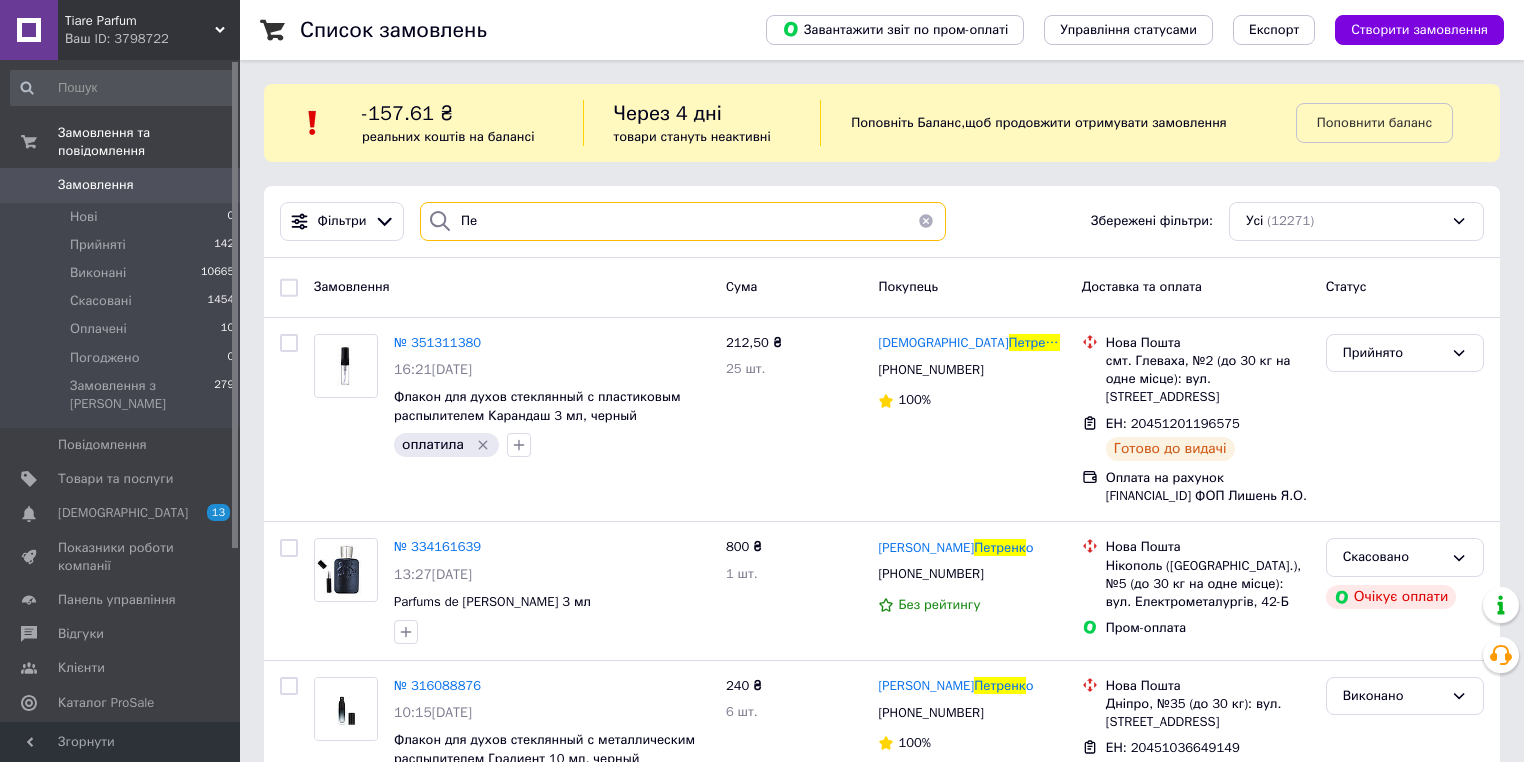 type on "П" 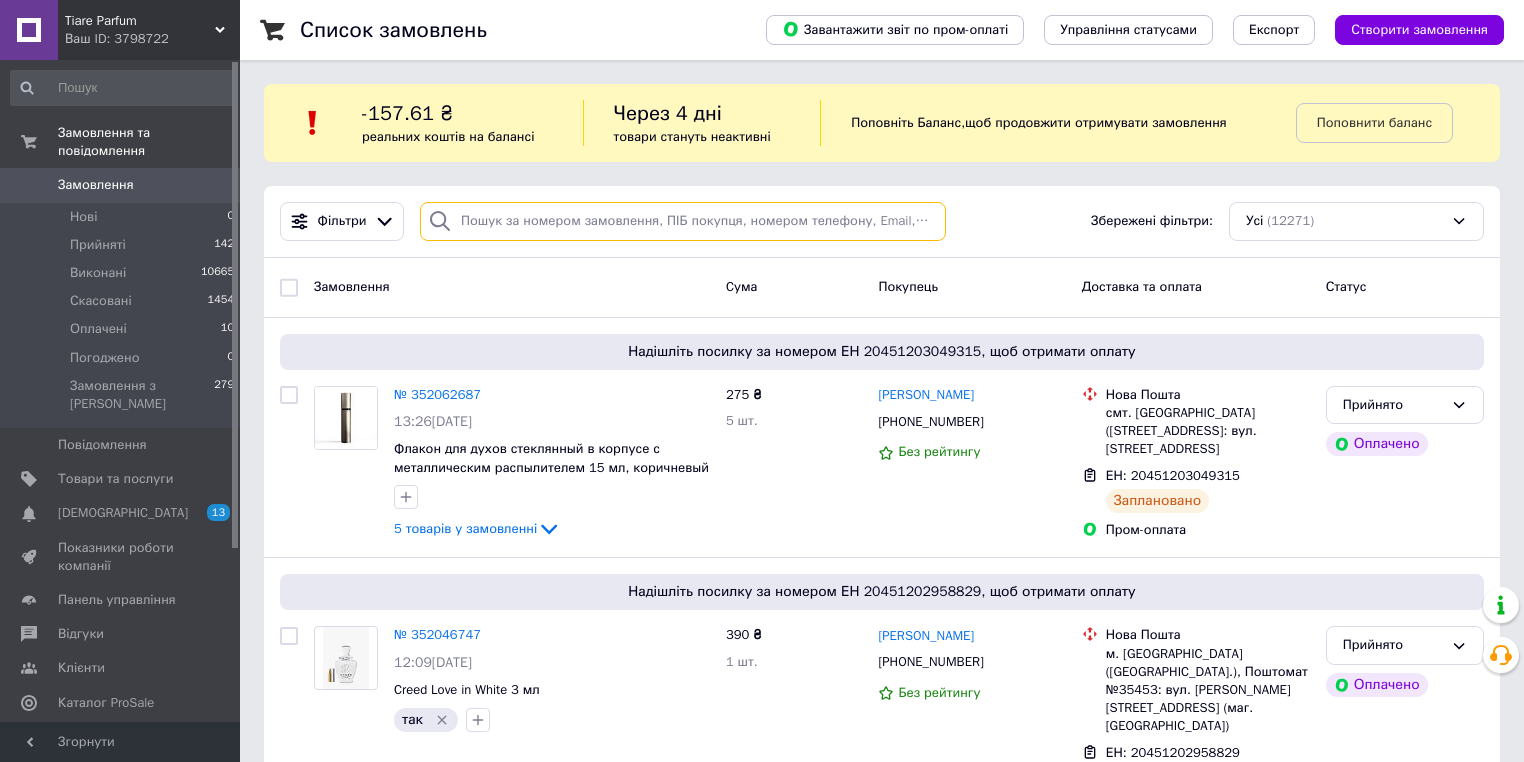 click at bounding box center [683, 221] 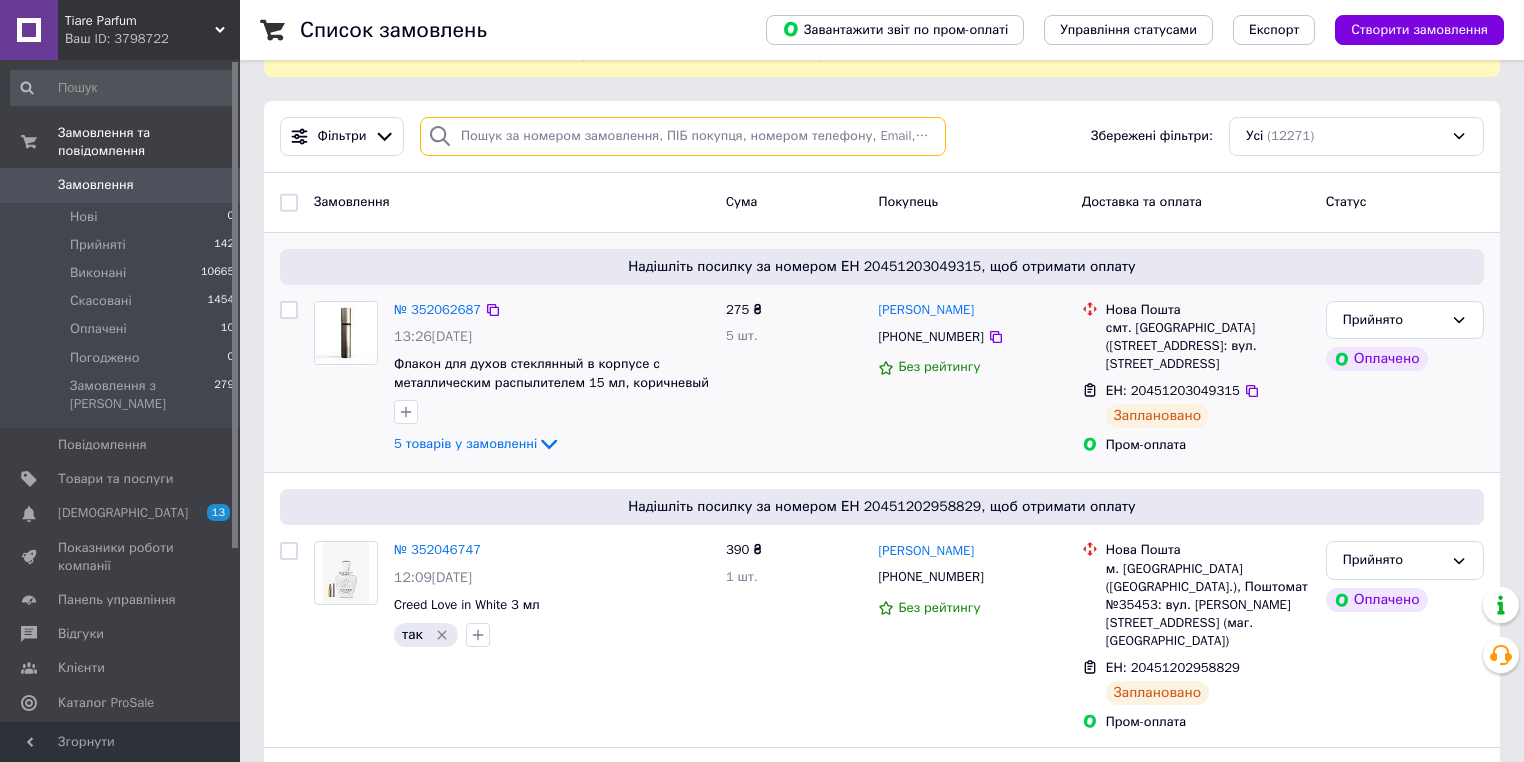 scroll, scrollTop: 80, scrollLeft: 0, axis: vertical 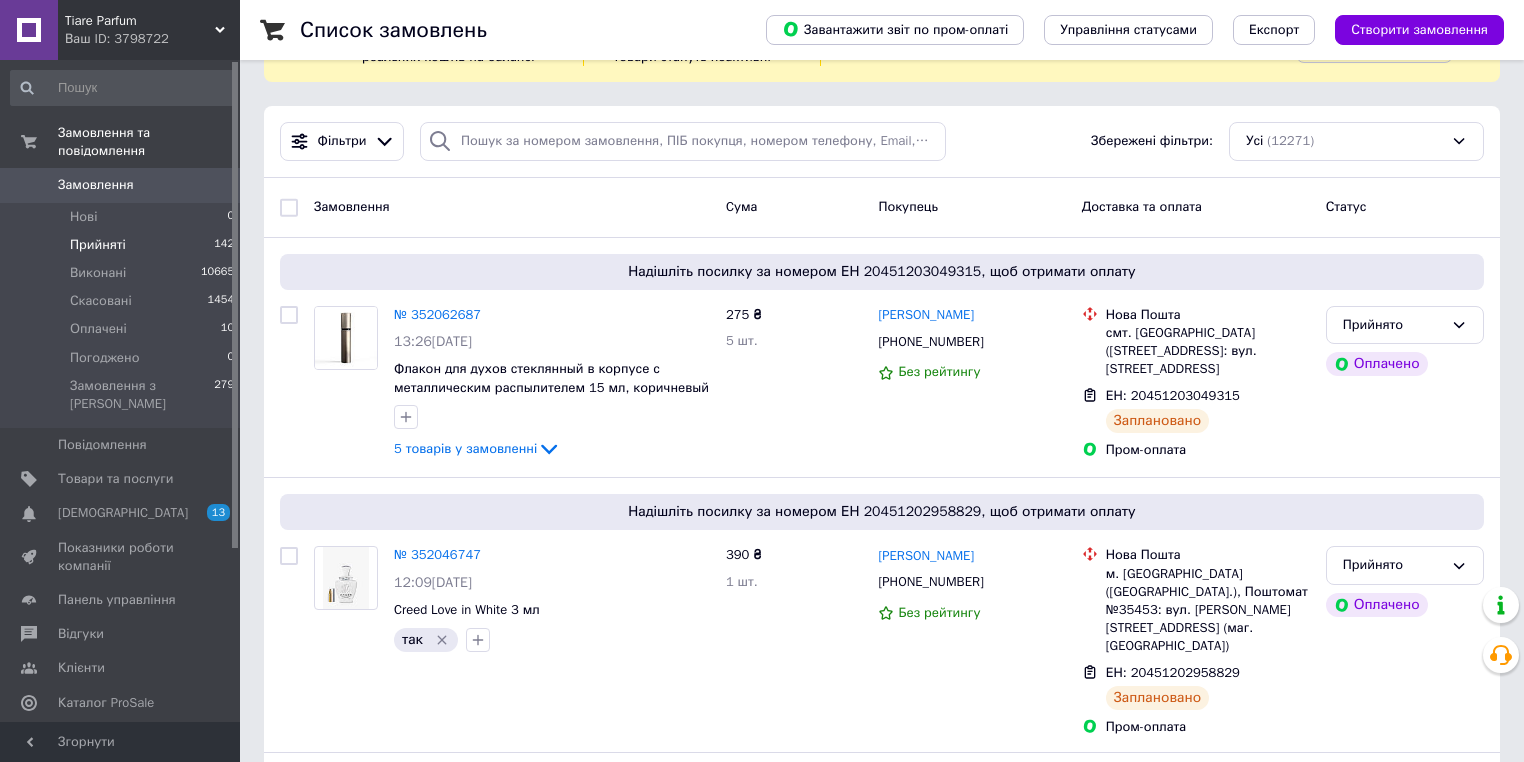 click on "Прийняті" at bounding box center [98, 245] 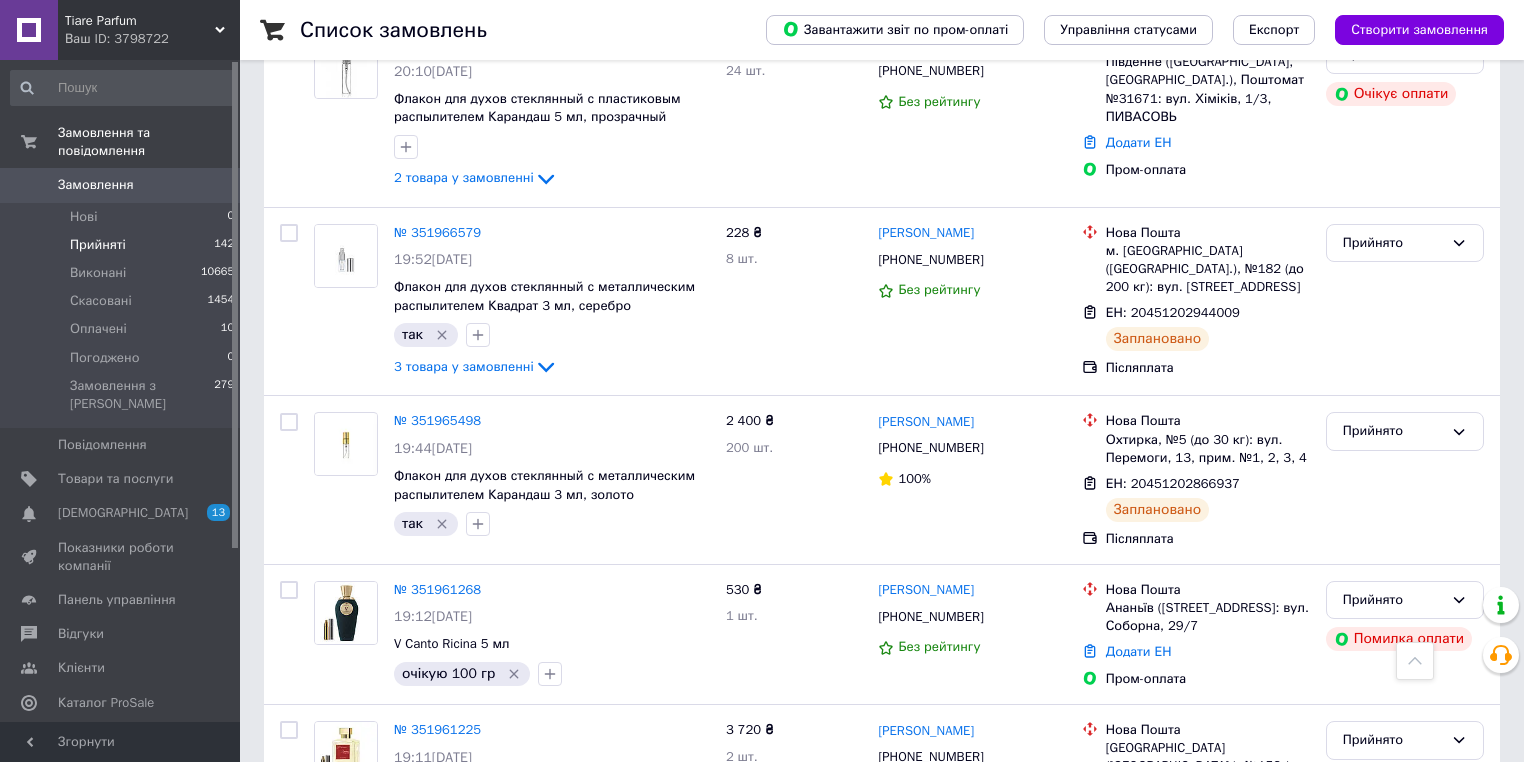 scroll, scrollTop: 3503, scrollLeft: 0, axis: vertical 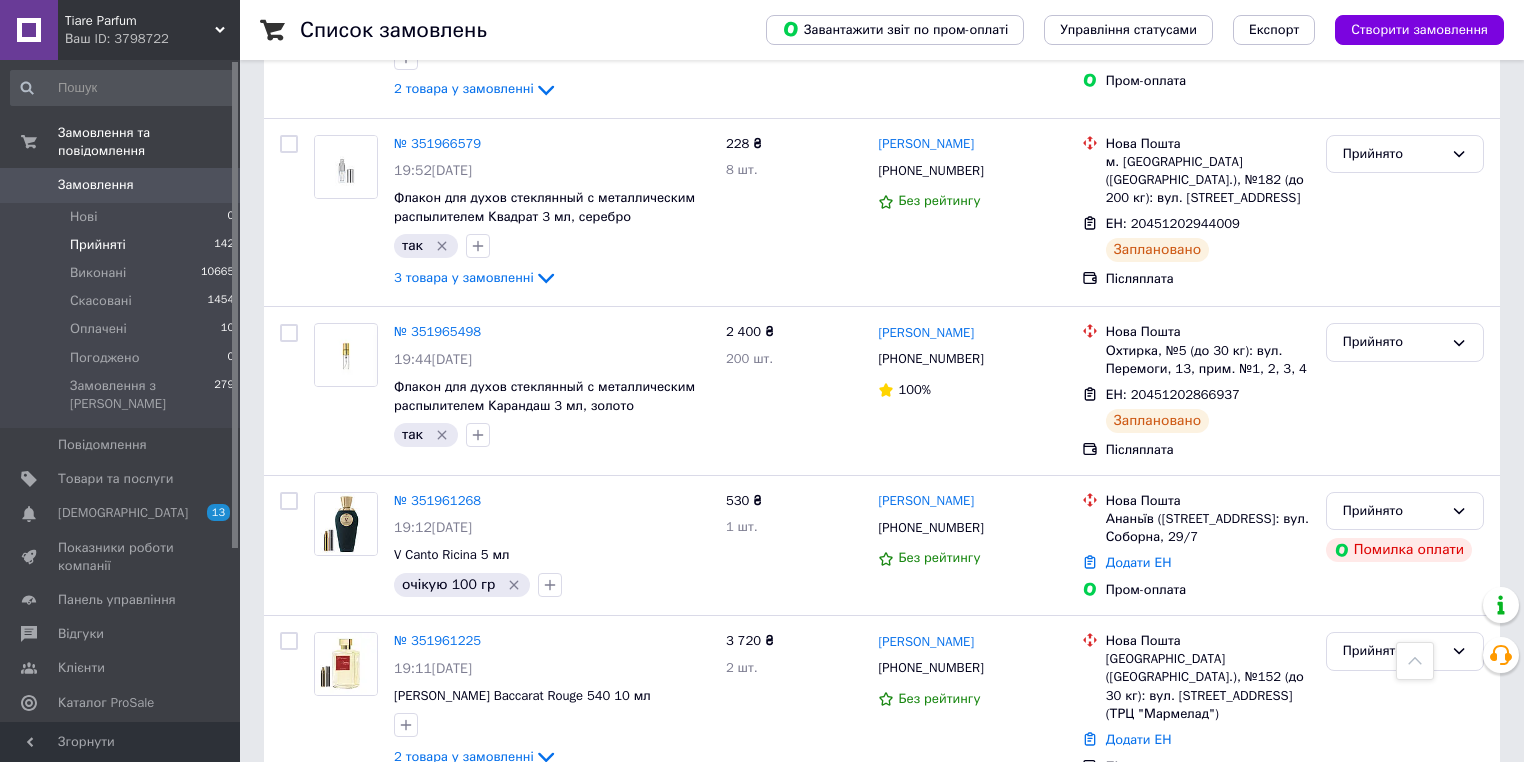 click on "2" at bounding box center (327, 837) 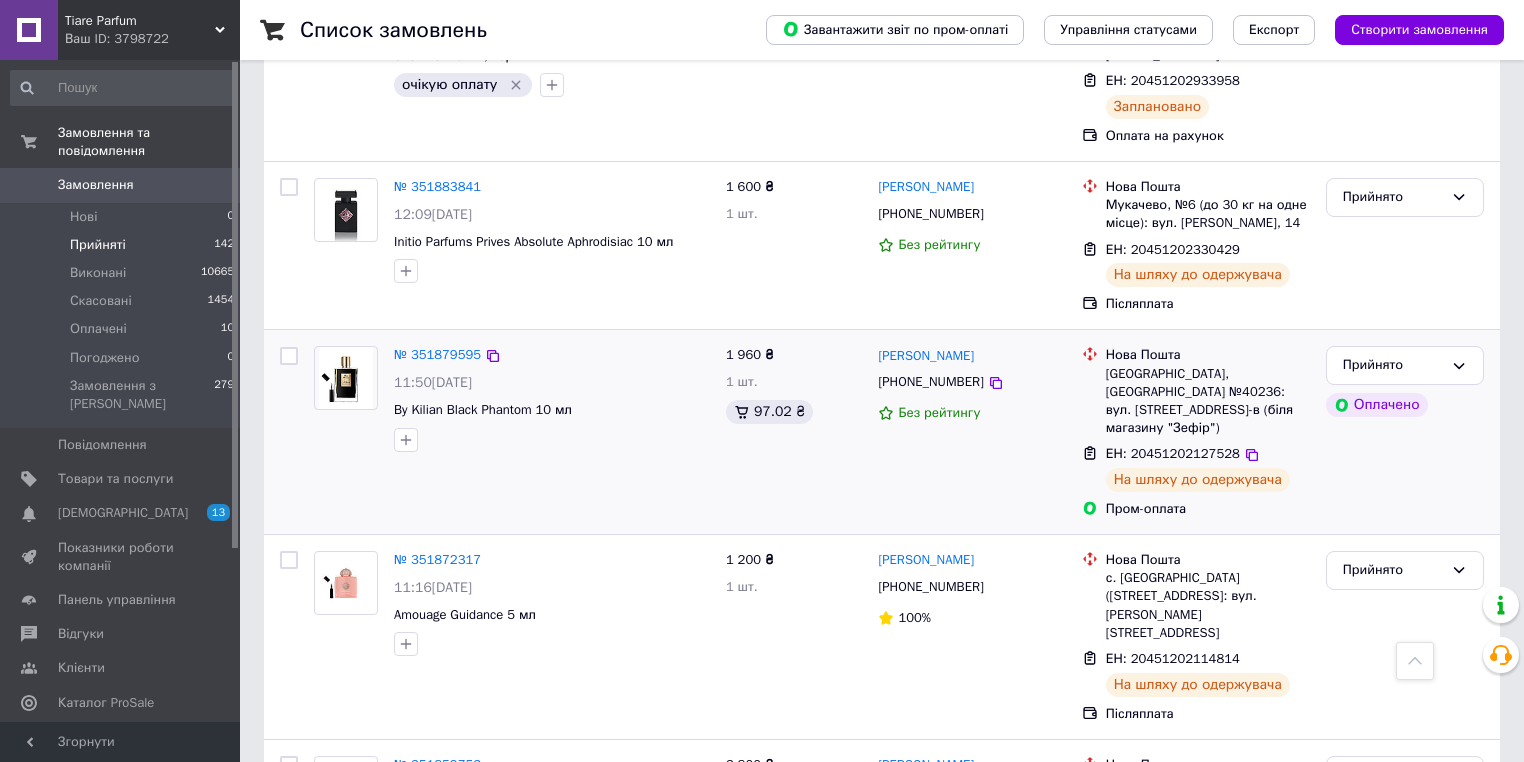 scroll, scrollTop: 3506, scrollLeft: 0, axis: vertical 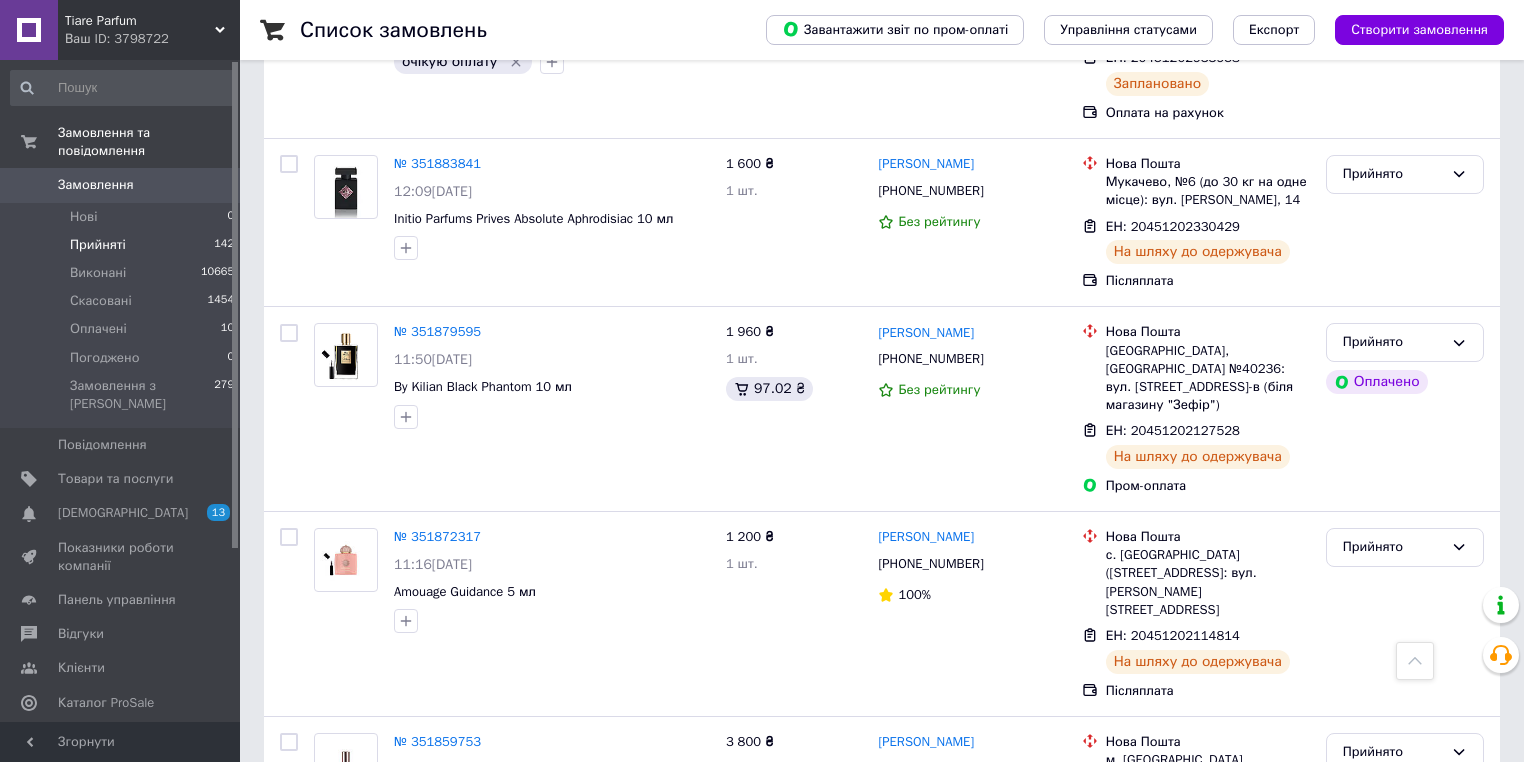 click on "3" at bounding box center (494, 966) 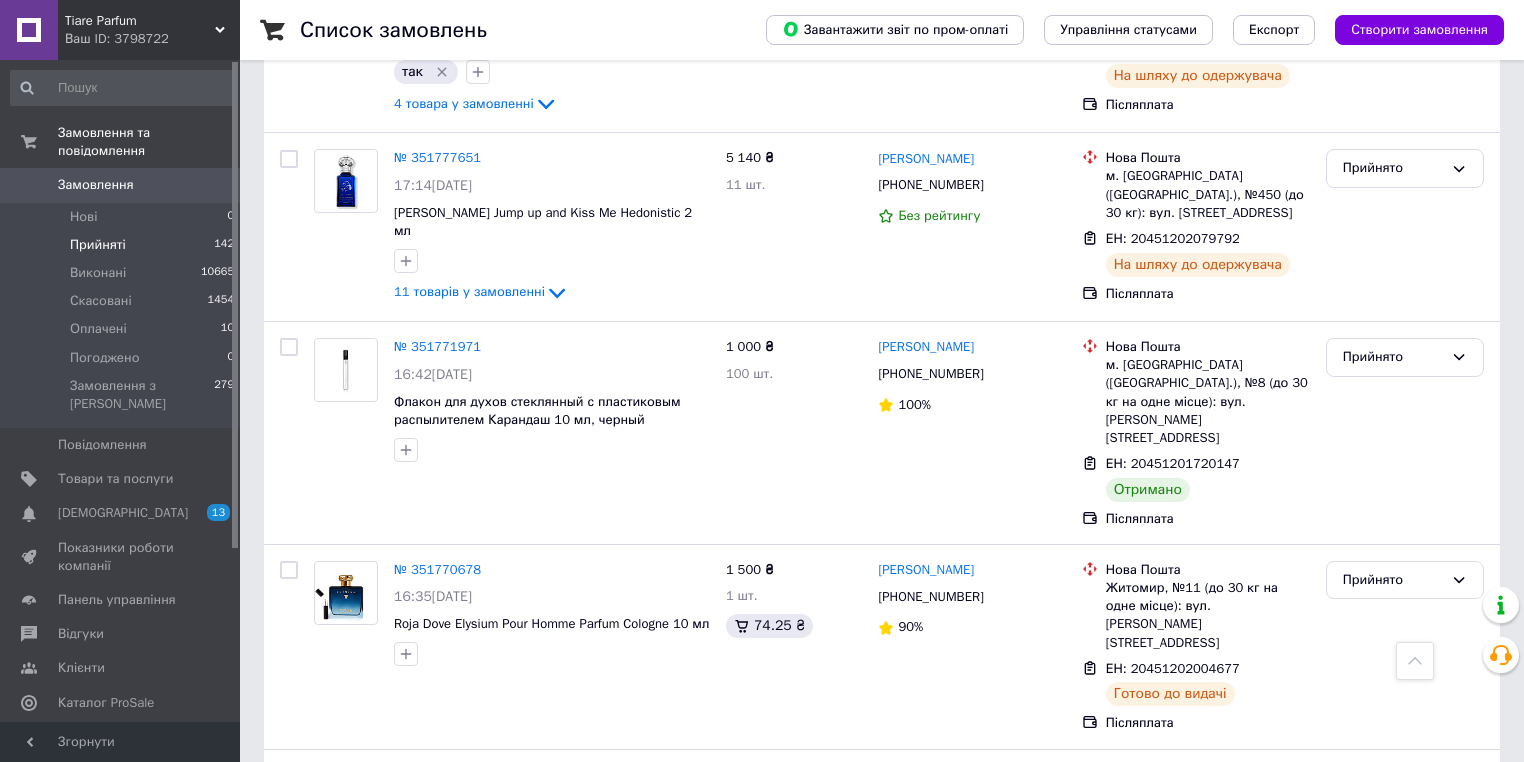 scroll, scrollTop: 3040, scrollLeft: 0, axis: vertical 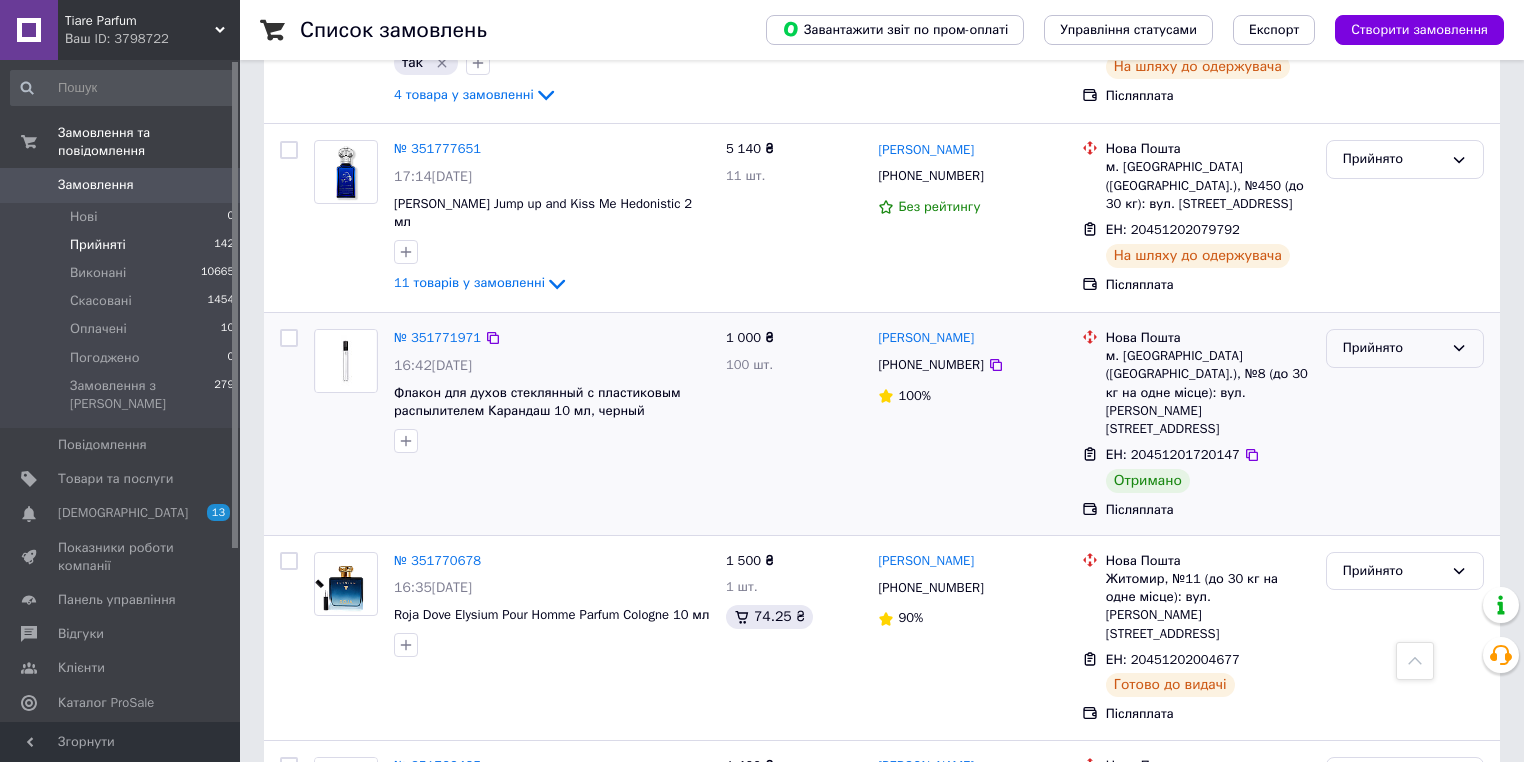 click 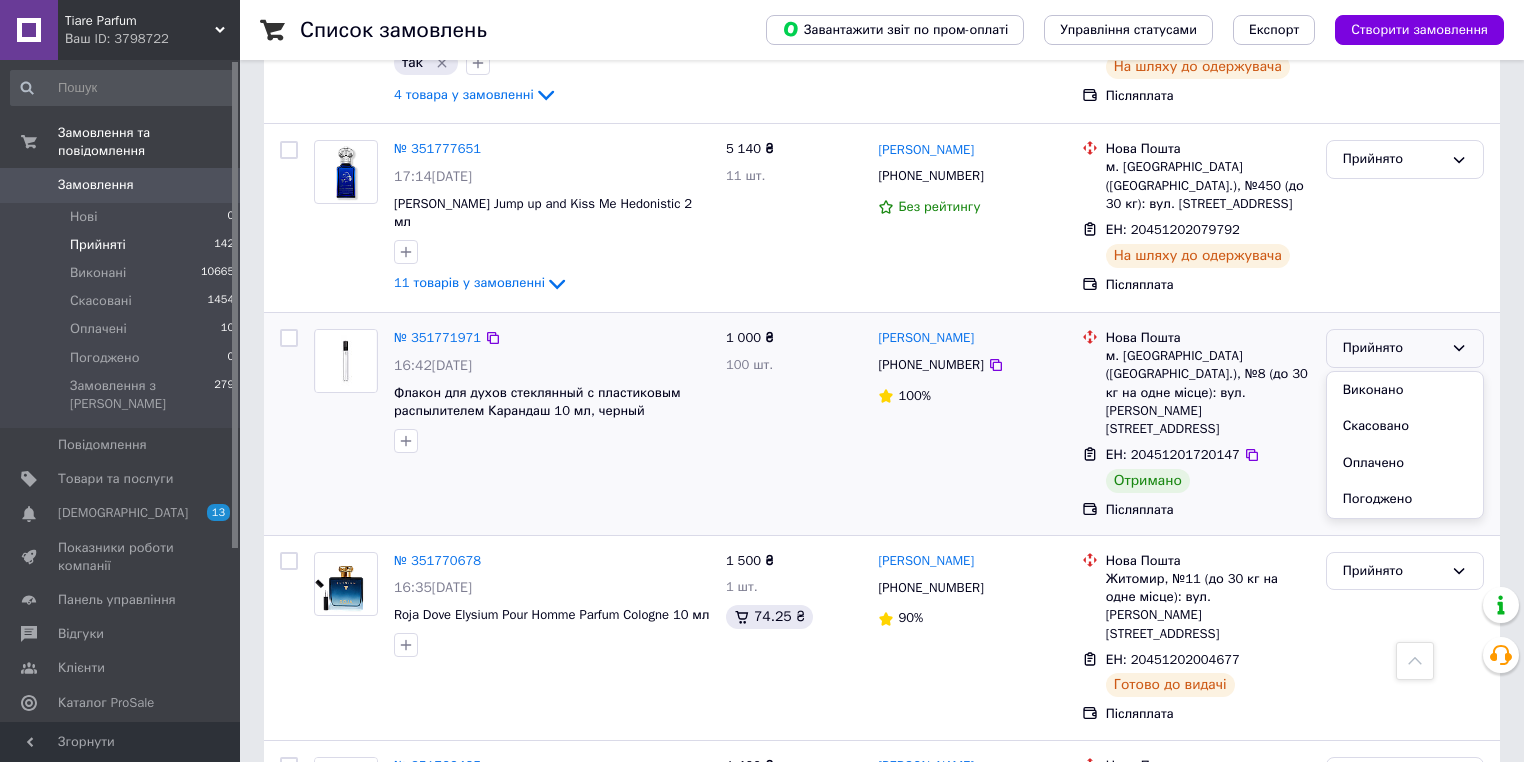 drag, startPoint x: 1455, startPoint y: 247, endPoint x: 1443, endPoint y: 248, distance: 12.0415945 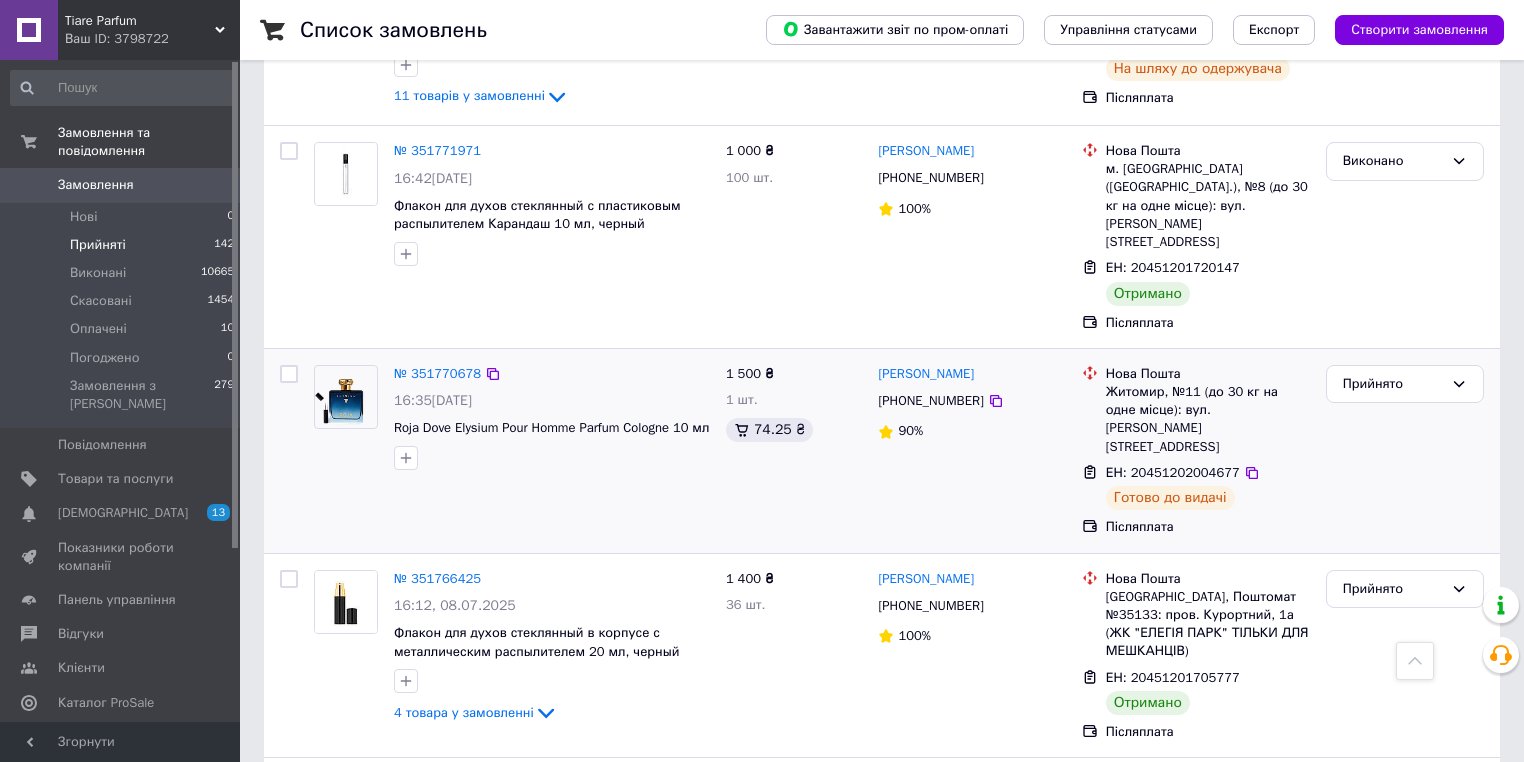 scroll, scrollTop: 3299, scrollLeft: 0, axis: vertical 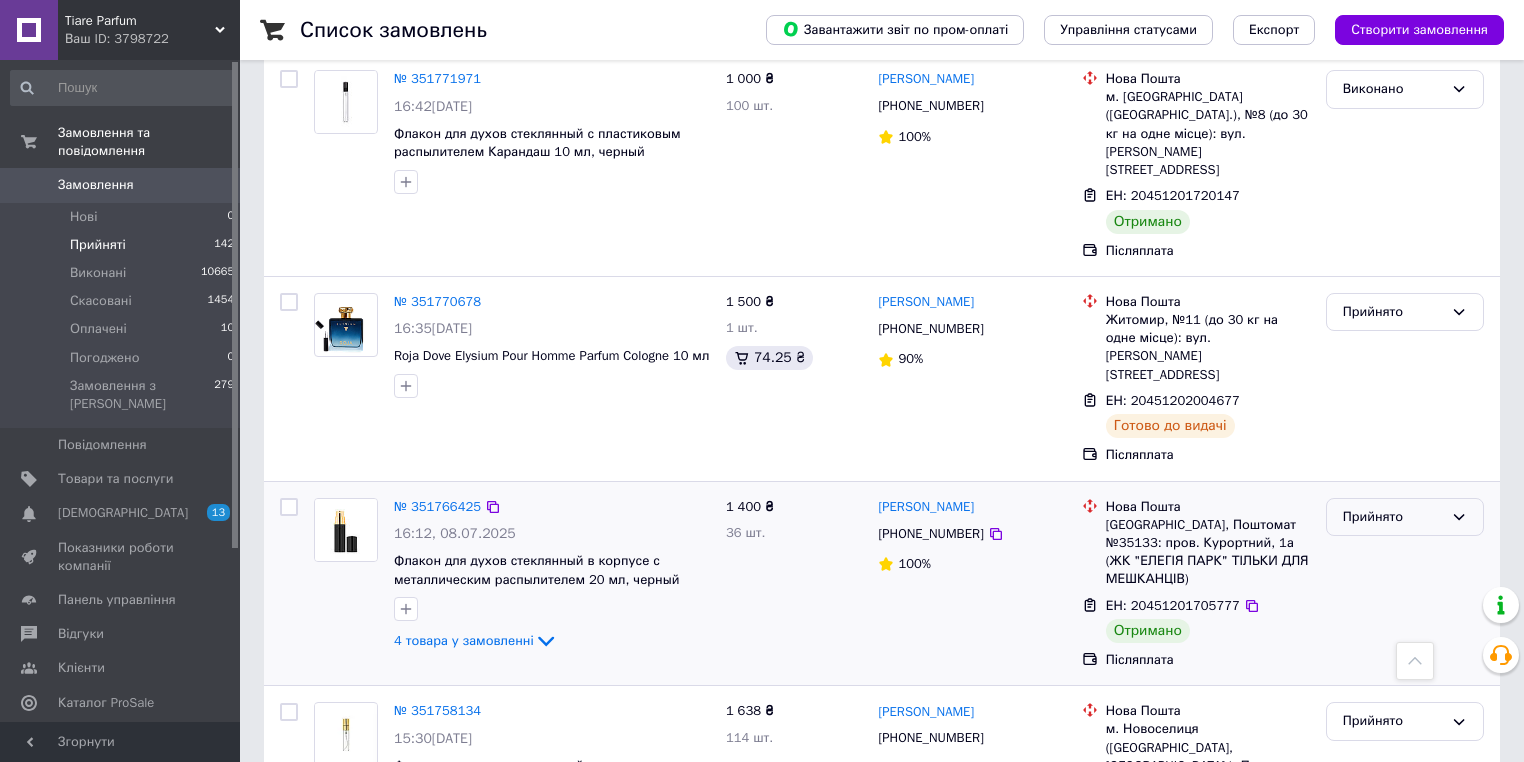 click 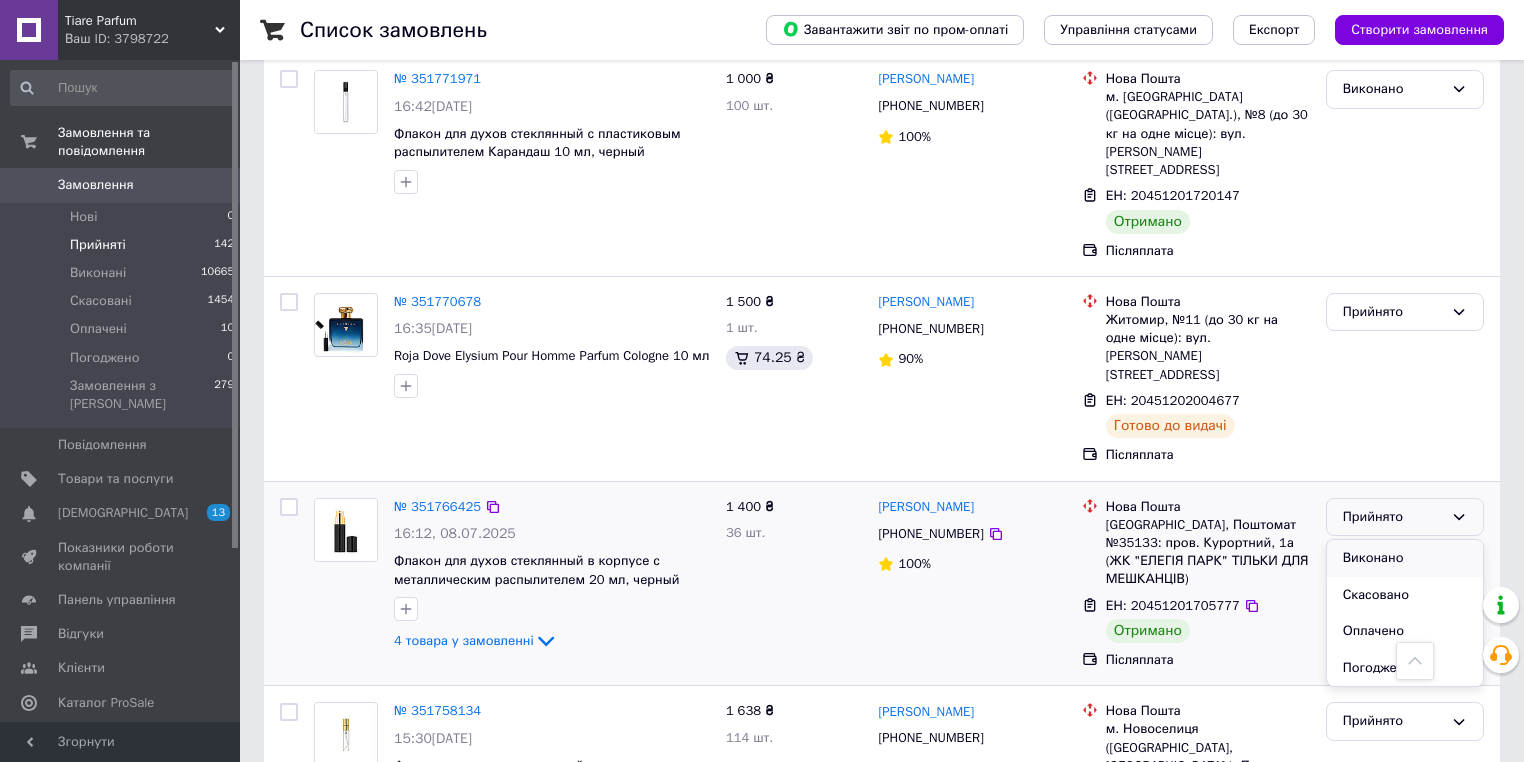 click on "Виконано" at bounding box center (1405, 558) 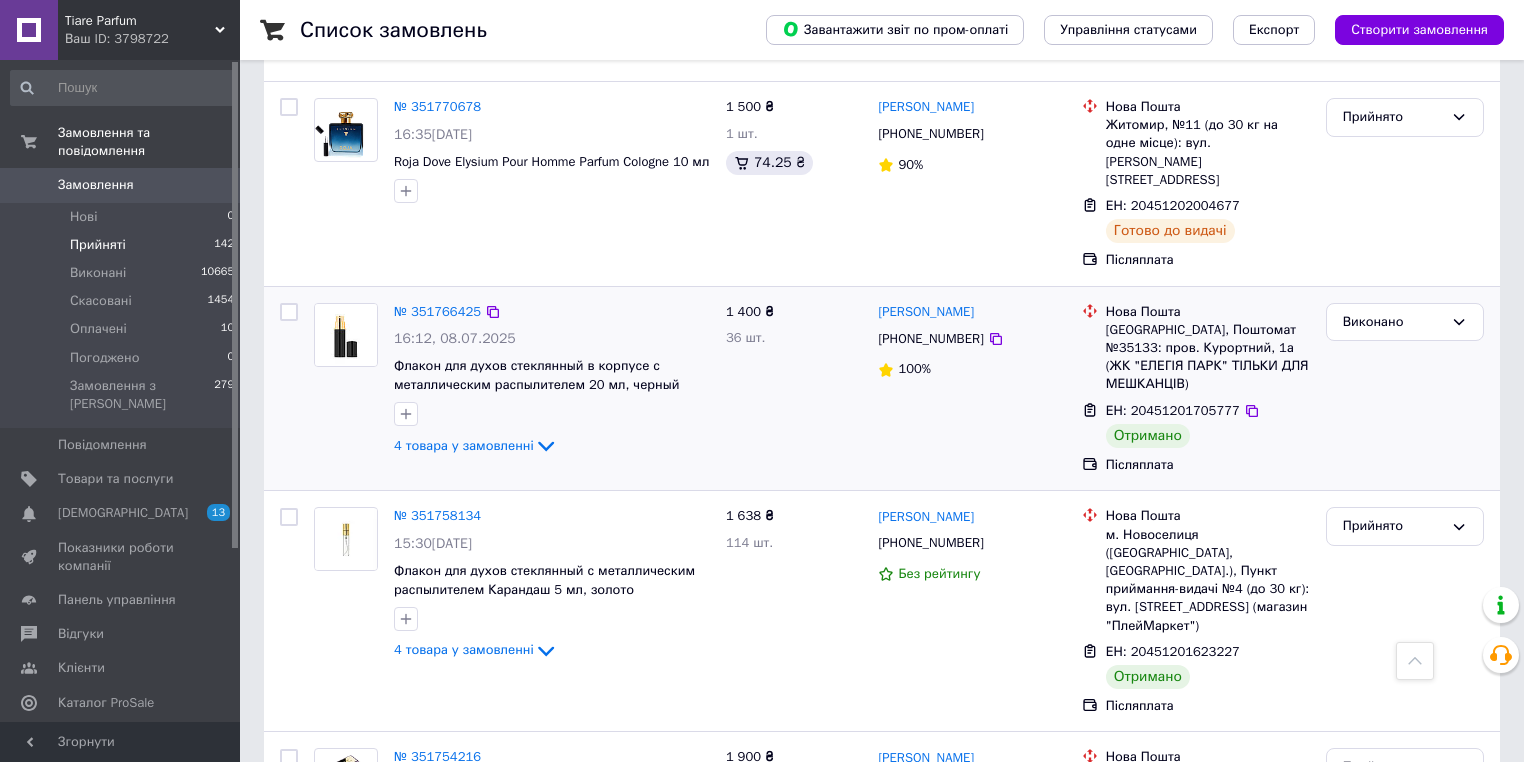 scroll, scrollTop: 3272, scrollLeft: 0, axis: vertical 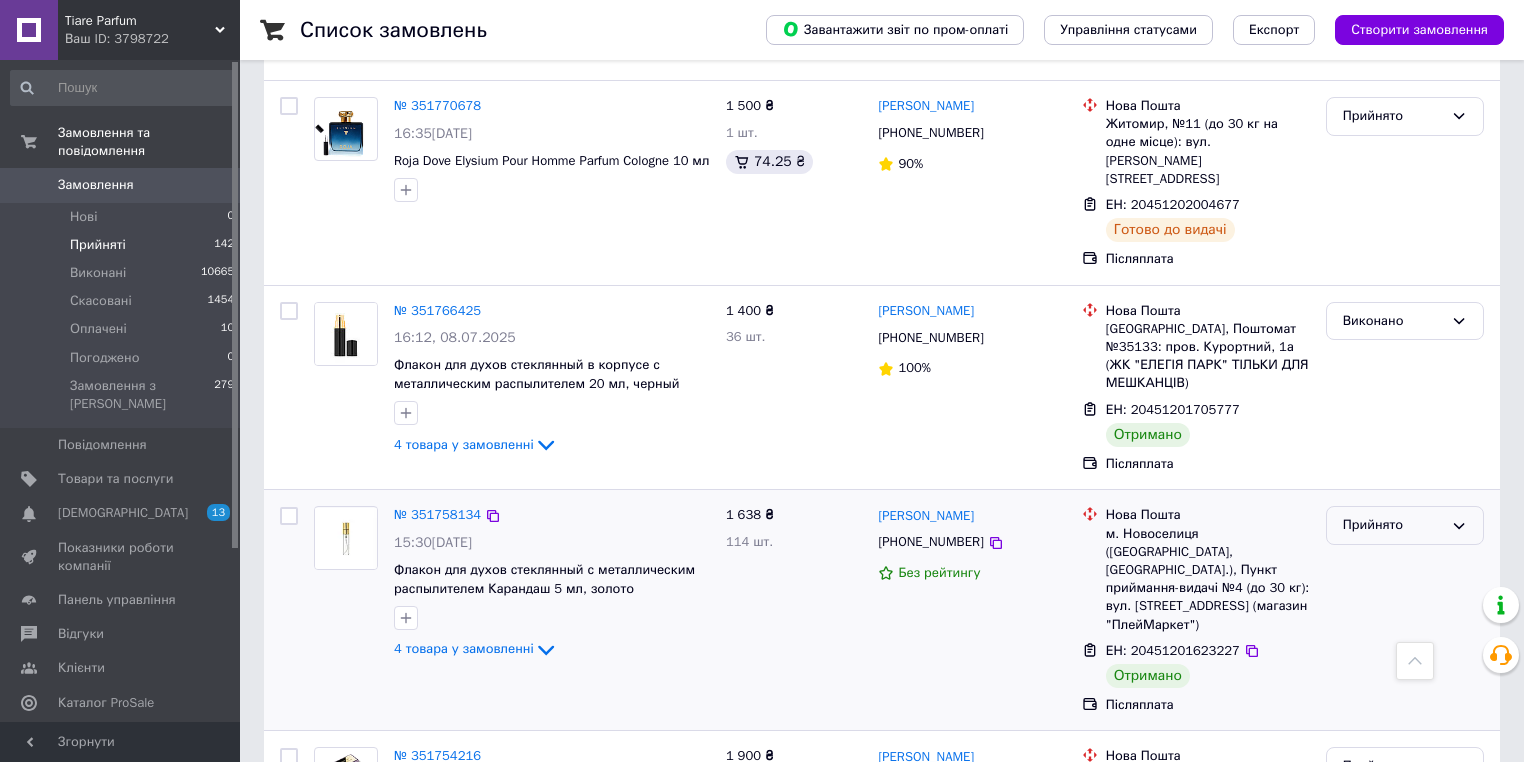click 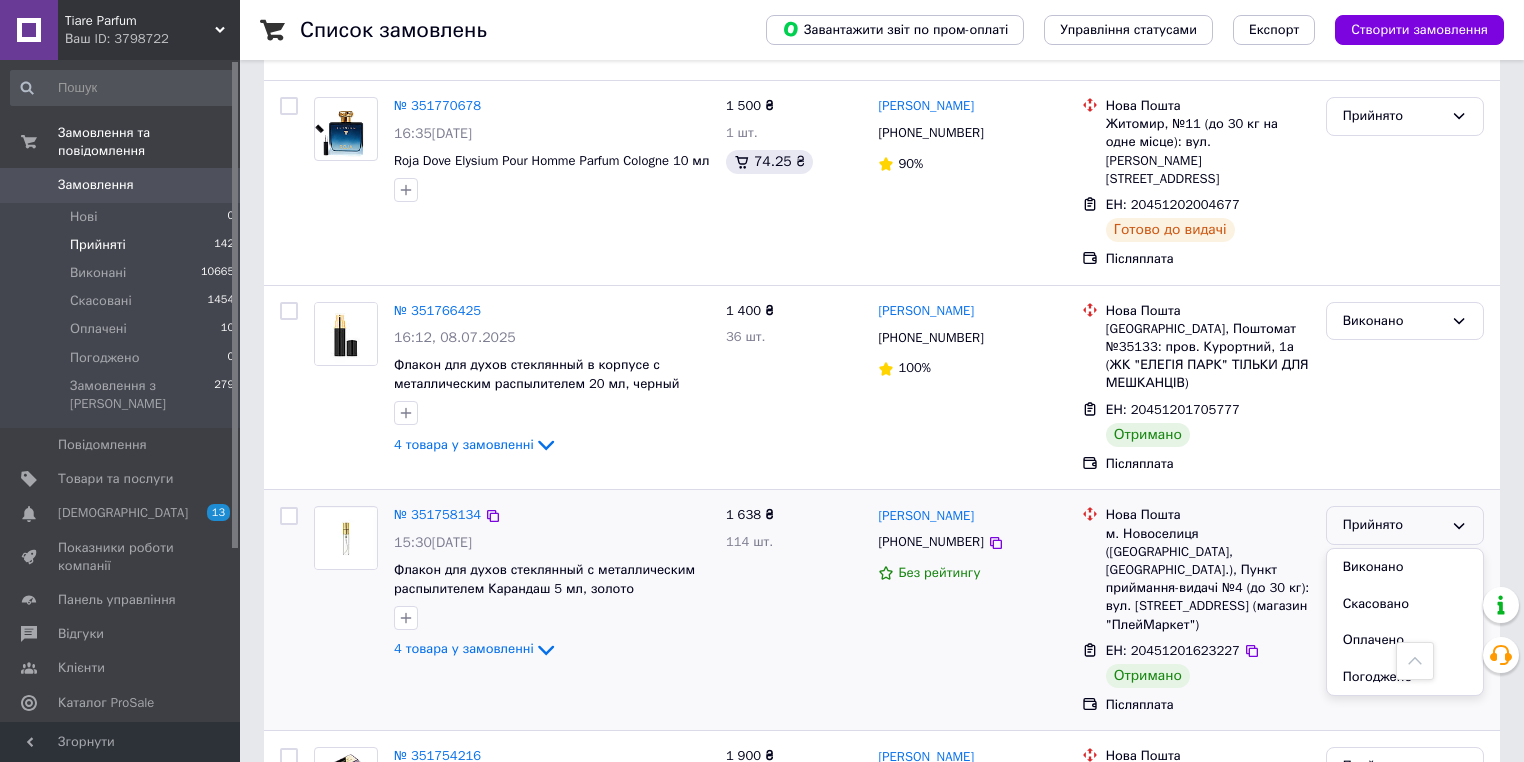 click on "Виконано" at bounding box center [1405, 567] 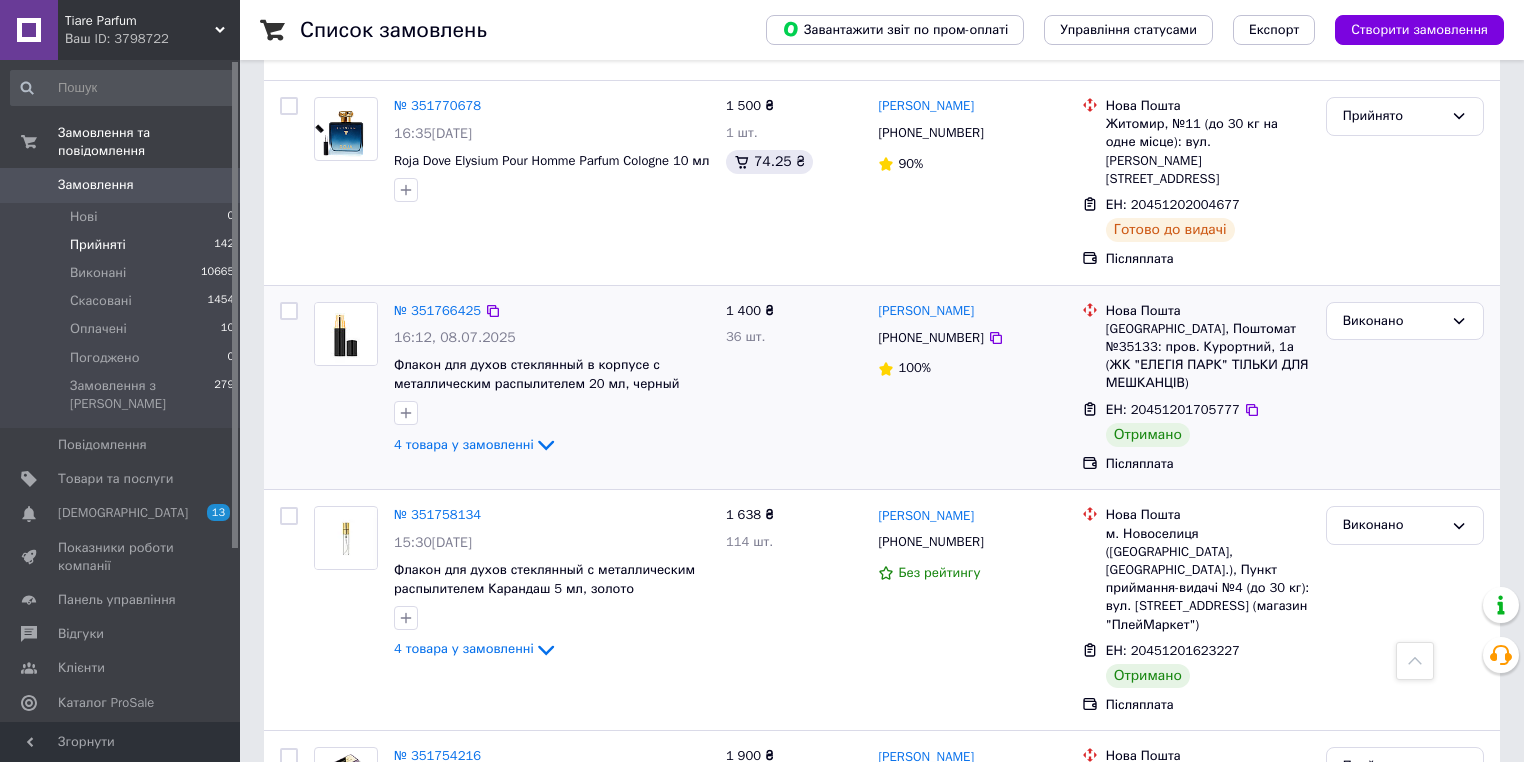 scroll, scrollTop: 3299, scrollLeft: 0, axis: vertical 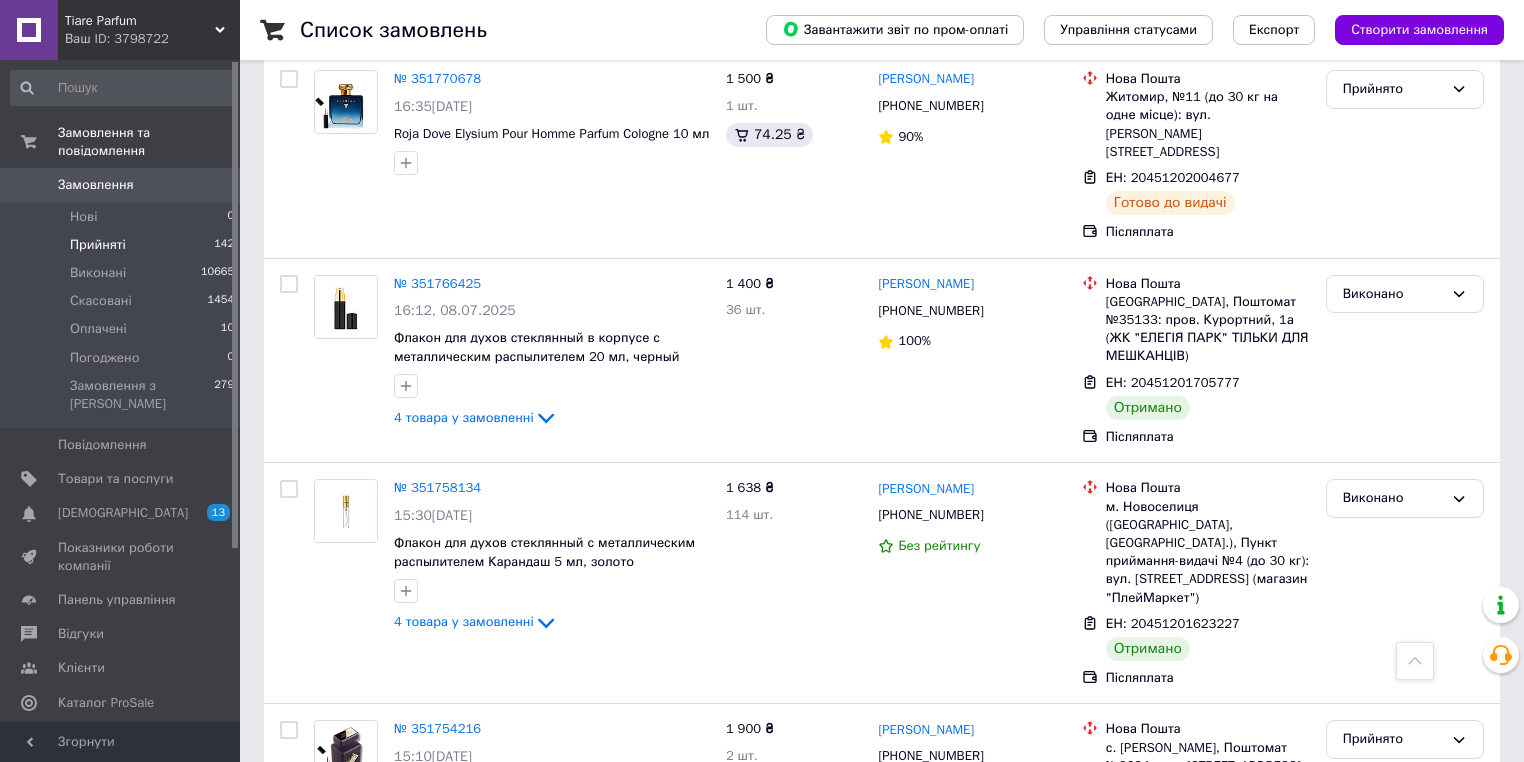 click on "4" at bounding box center [539, 935] 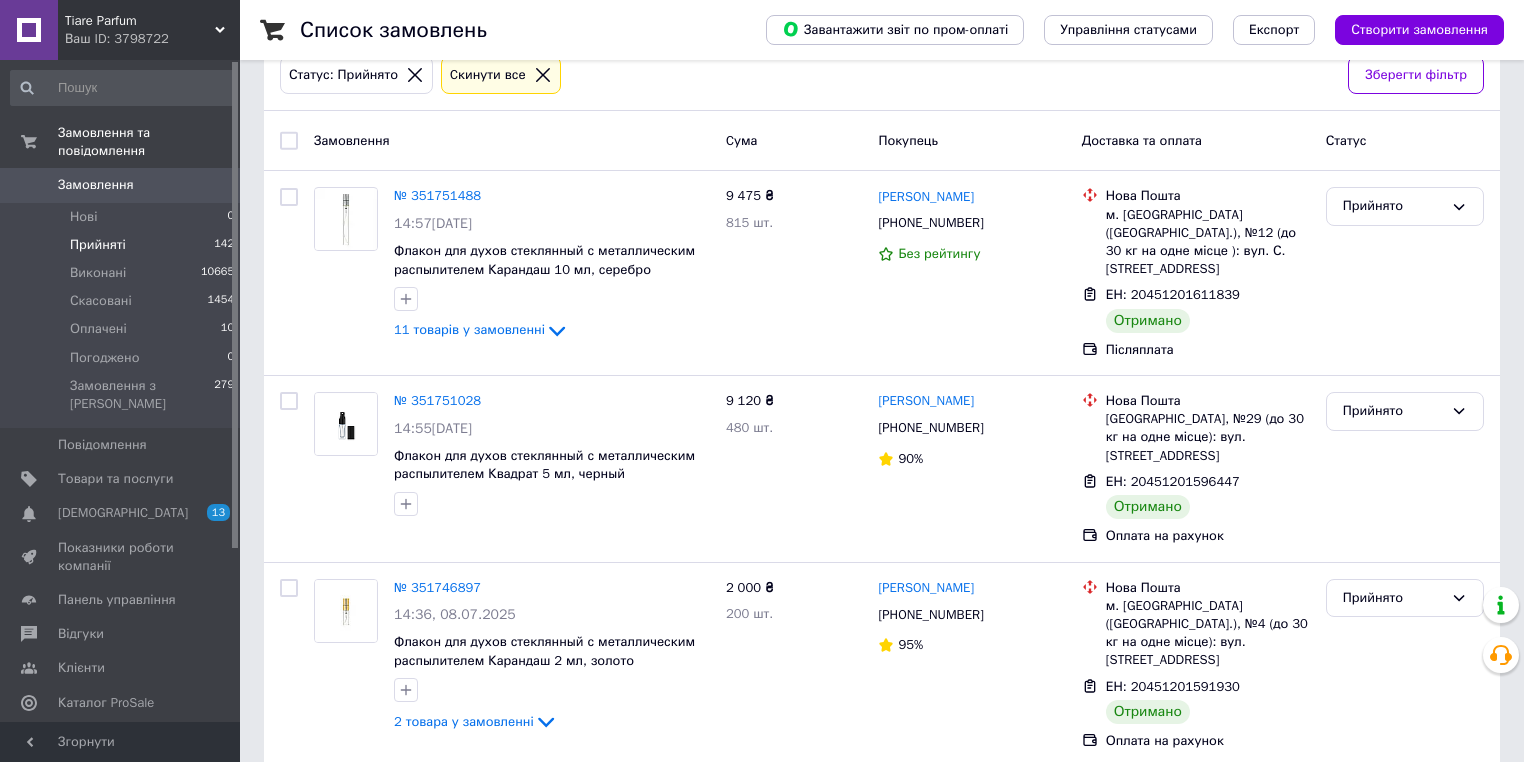 scroll, scrollTop: 240, scrollLeft: 0, axis: vertical 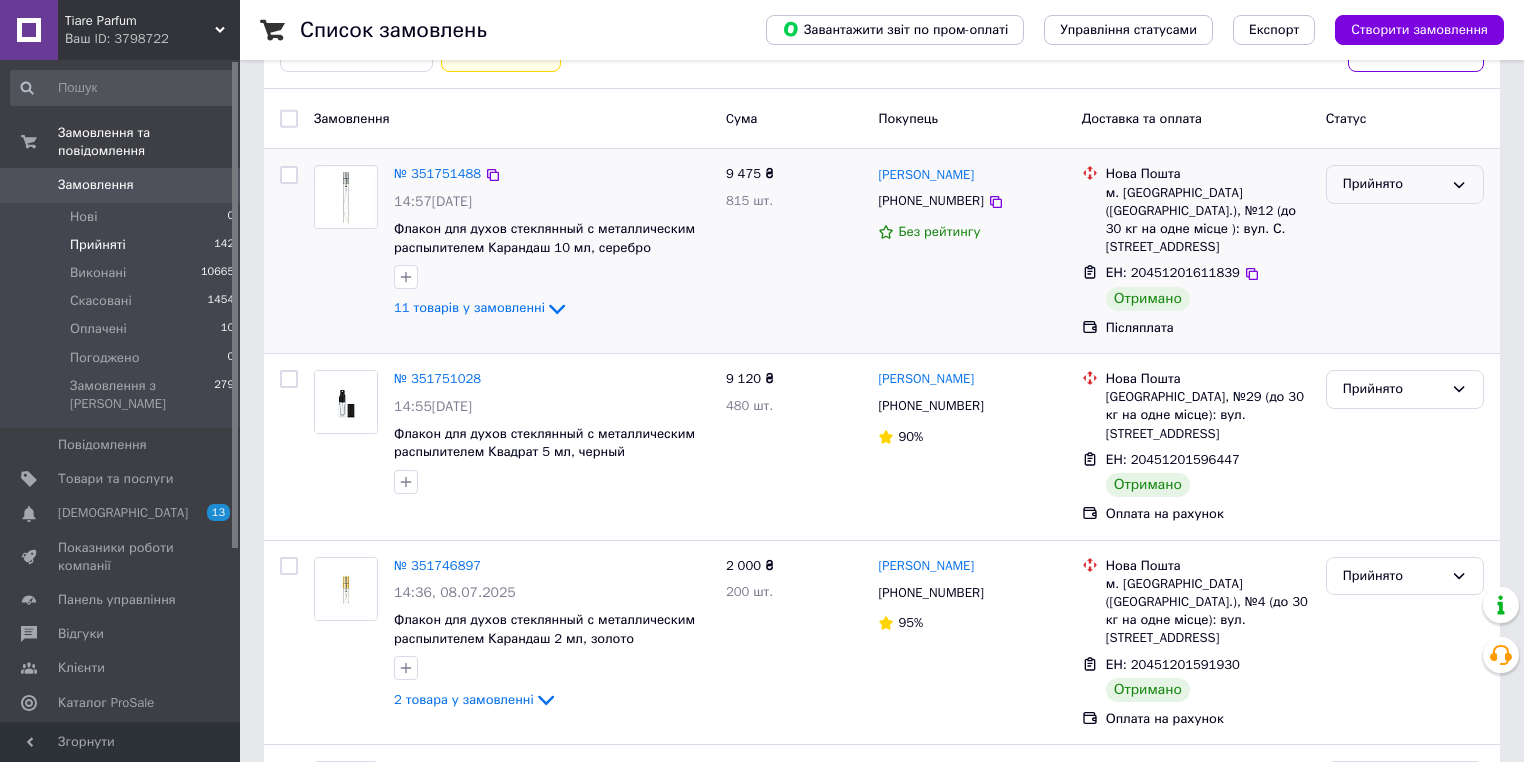 click 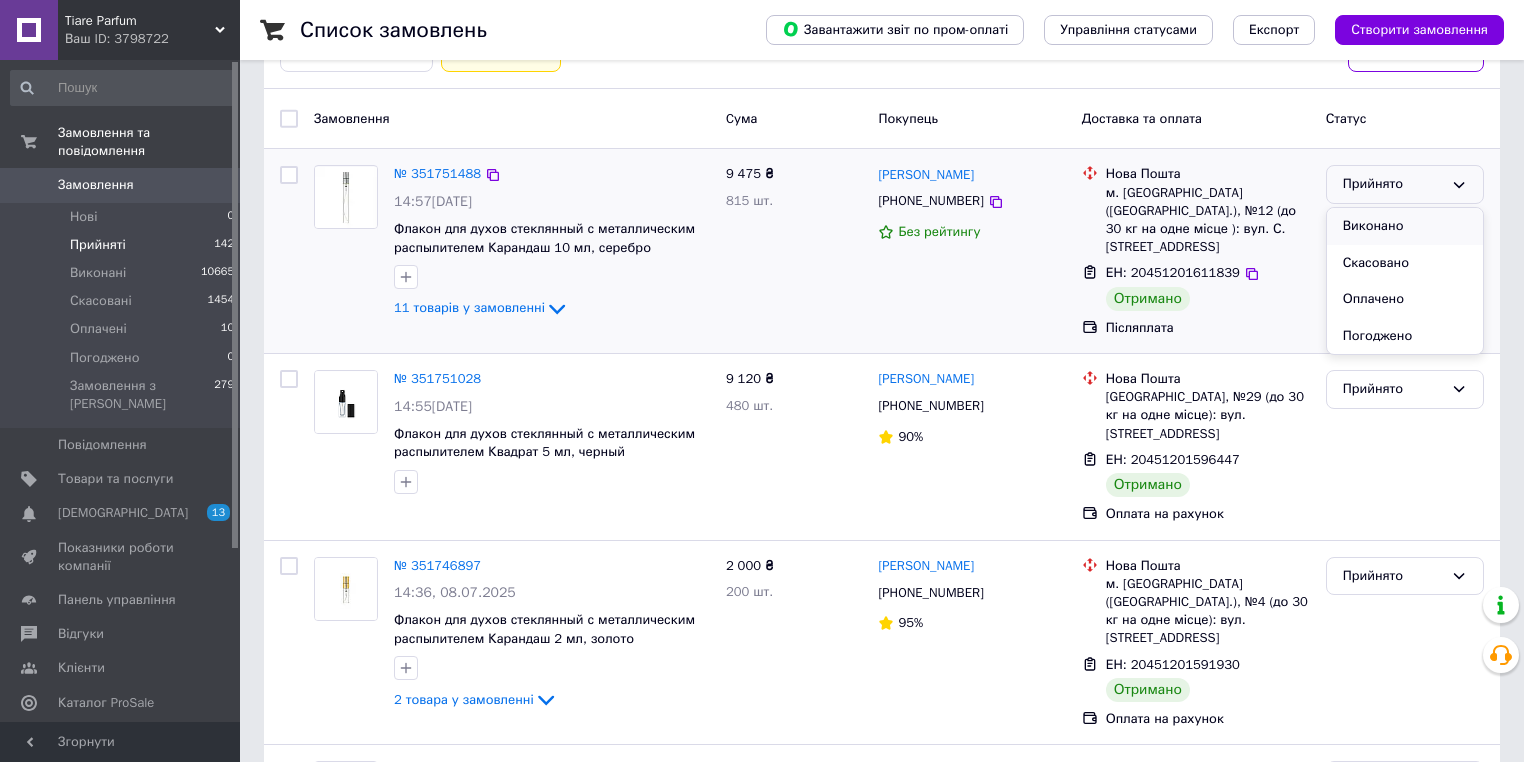 click on "Виконано" at bounding box center (1405, 226) 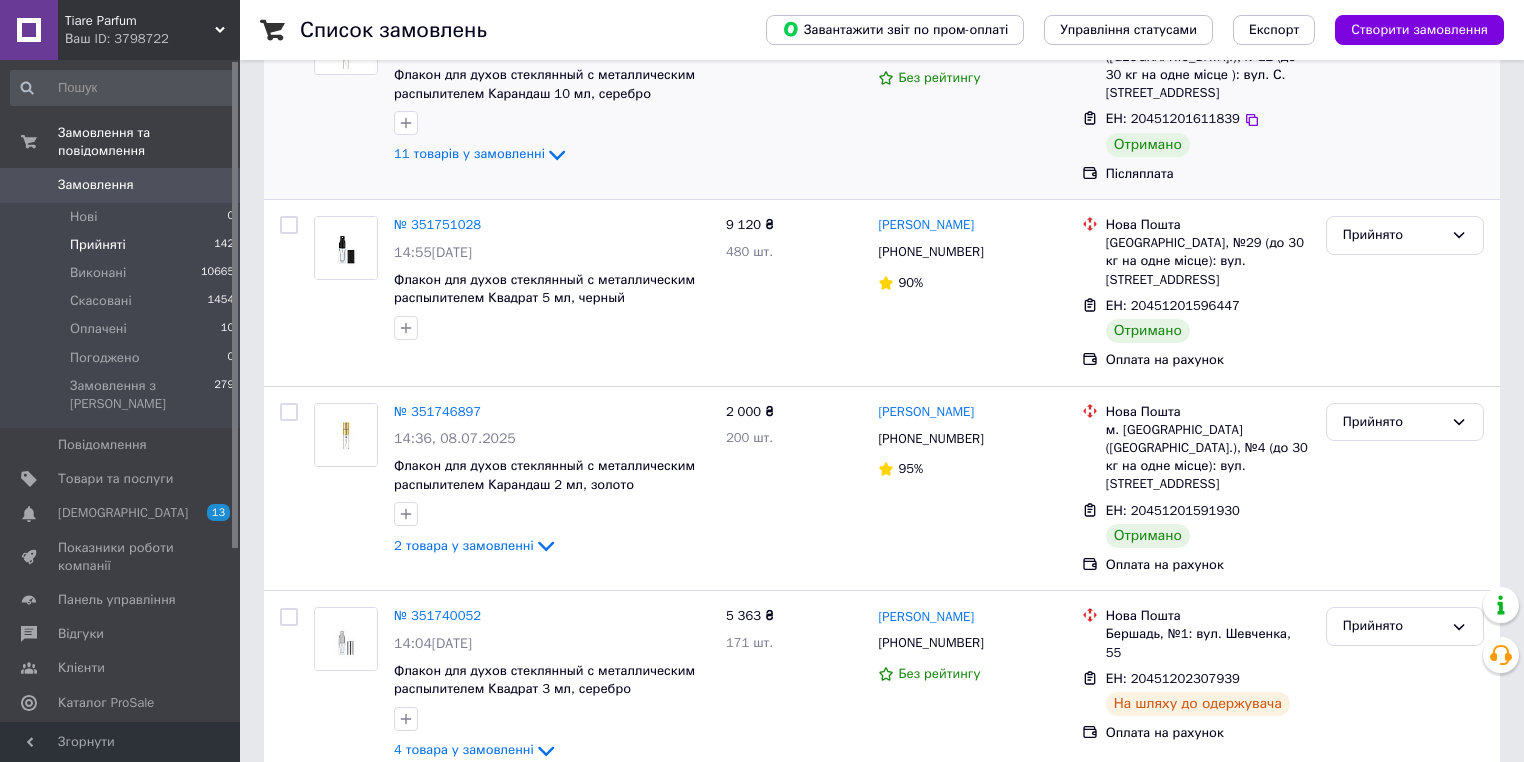 scroll, scrollTop: 400, scrollLeft: 0, axis: vertical 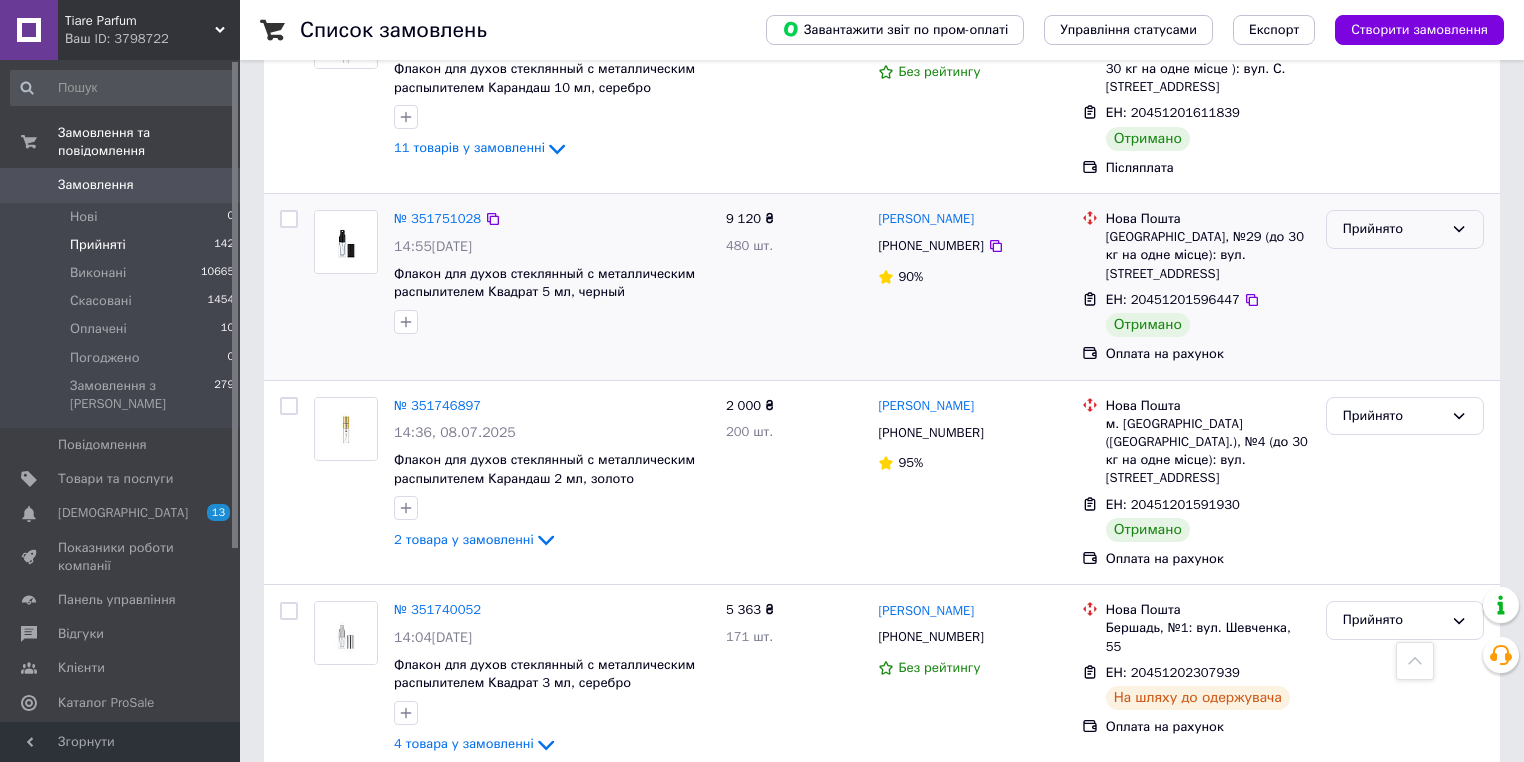 click 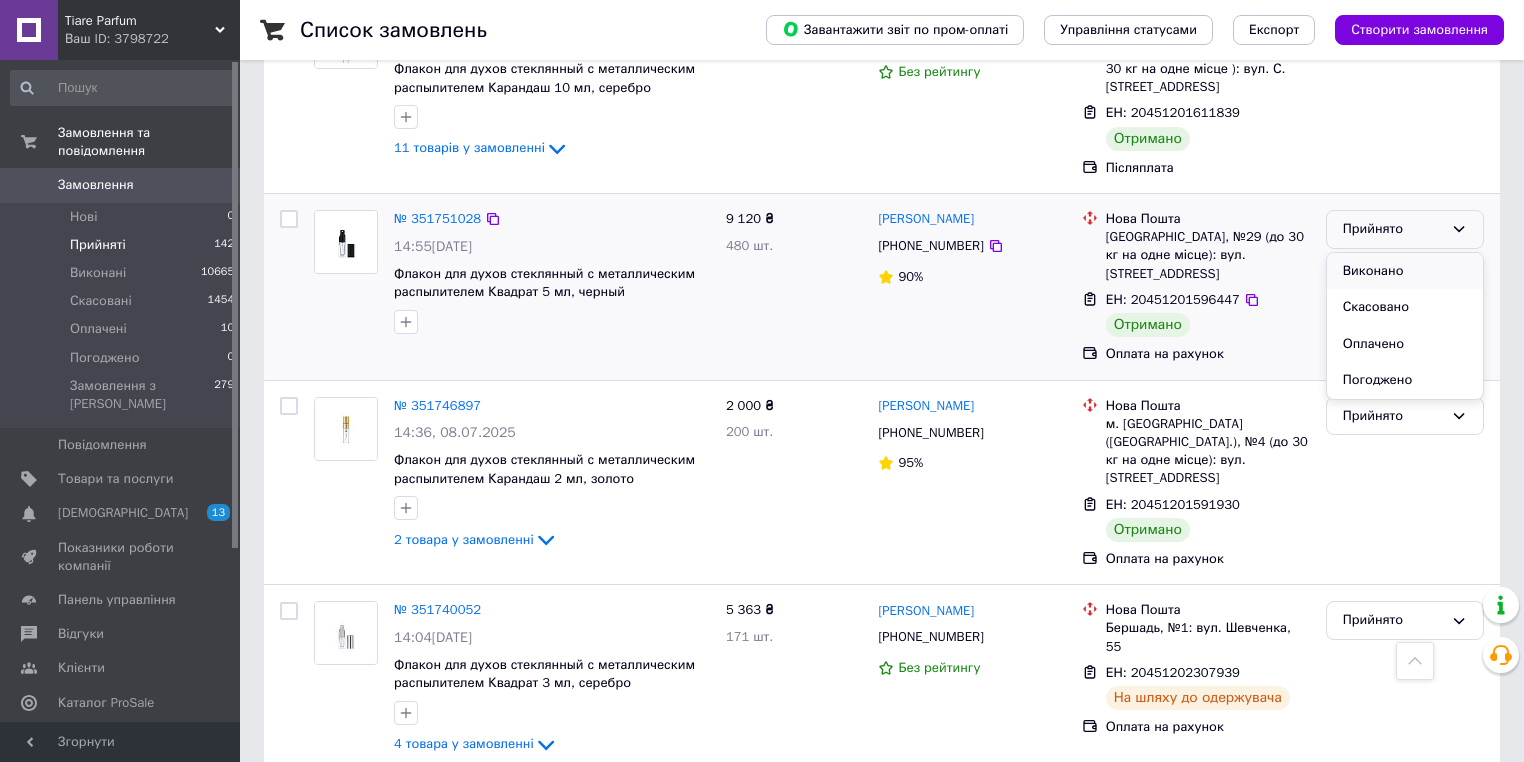 click on "Виконано" at bounding box center (1405, 271) 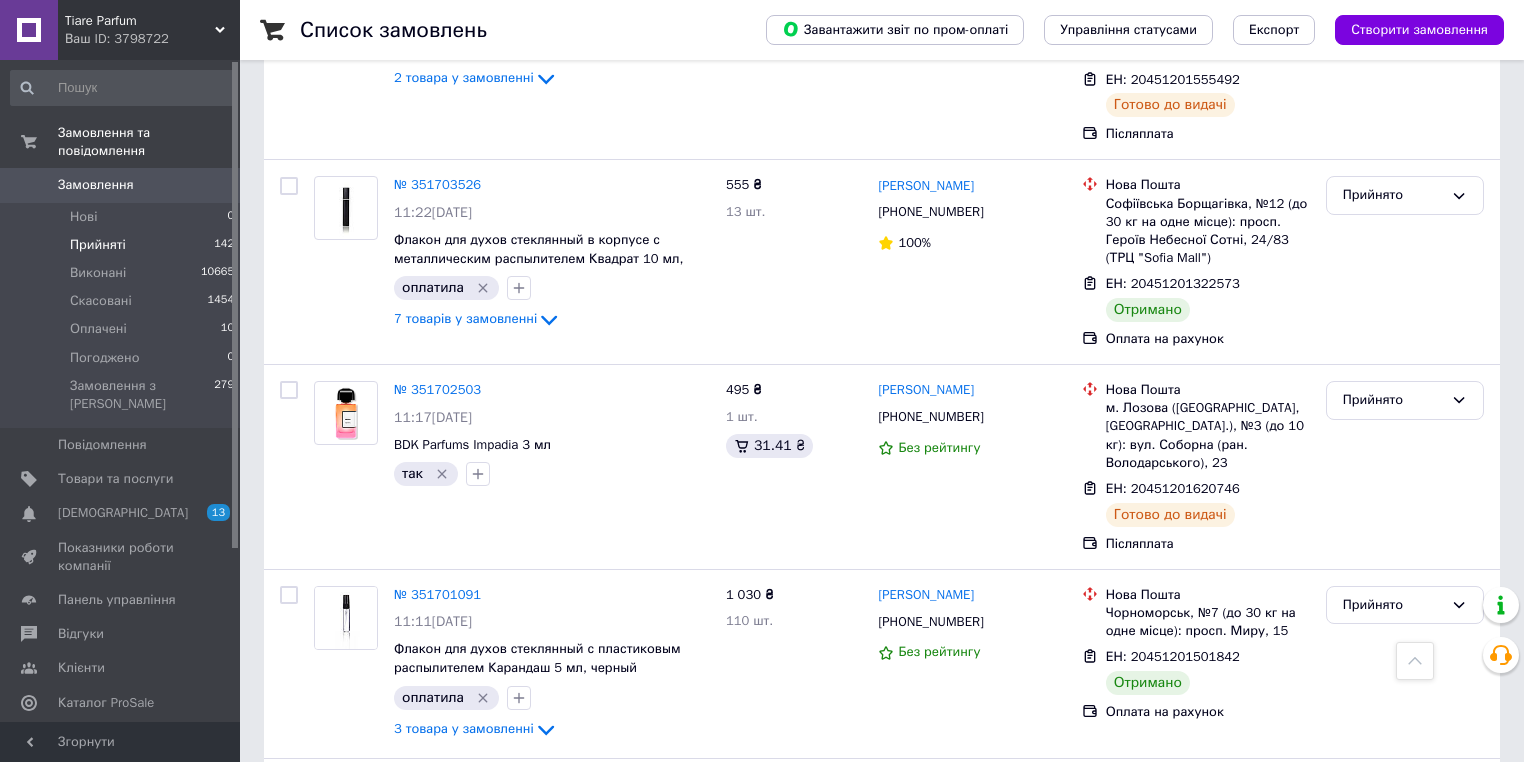 scroll, scrollTop: 1040, scrollLeft: 0, axis: vertical 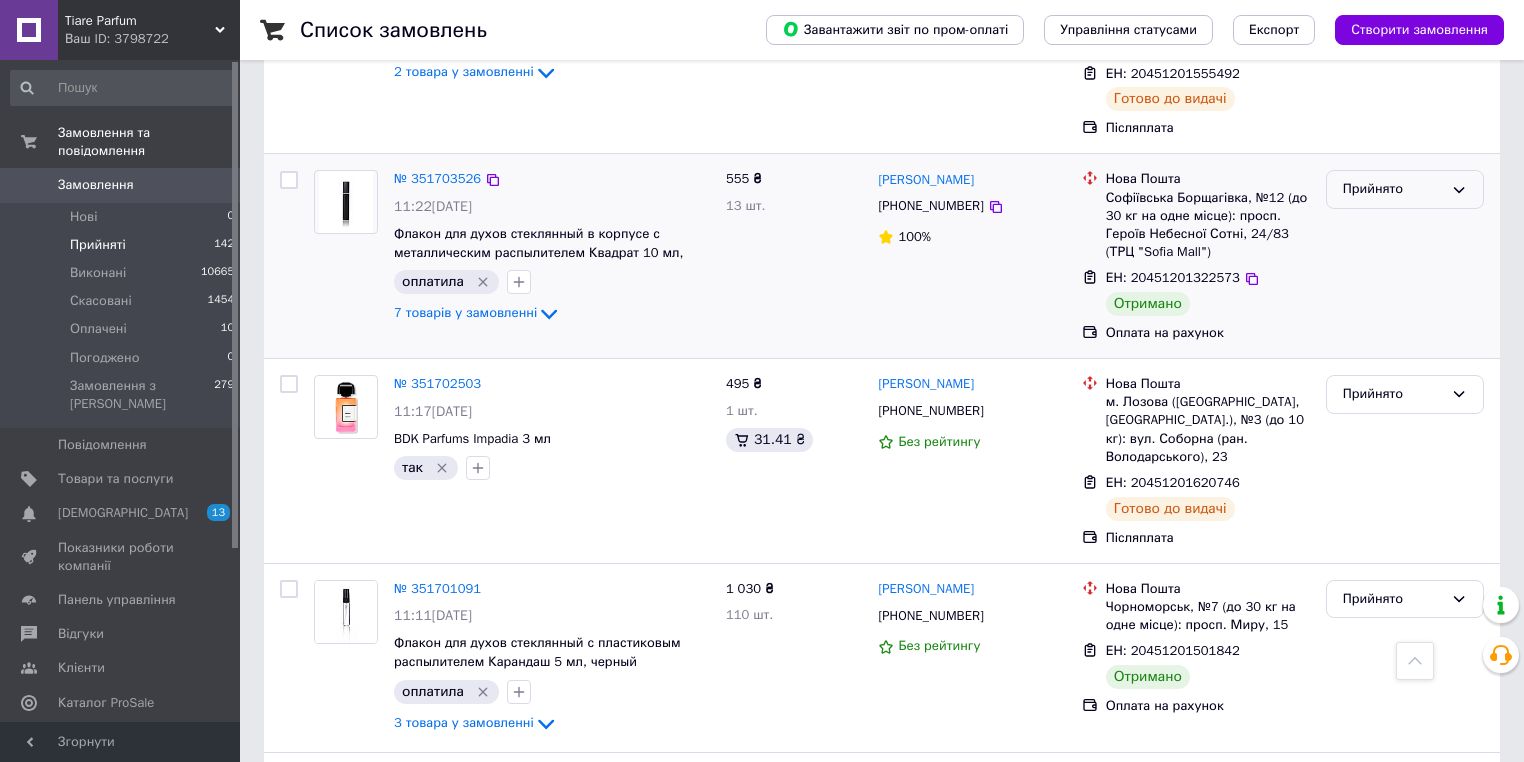 click 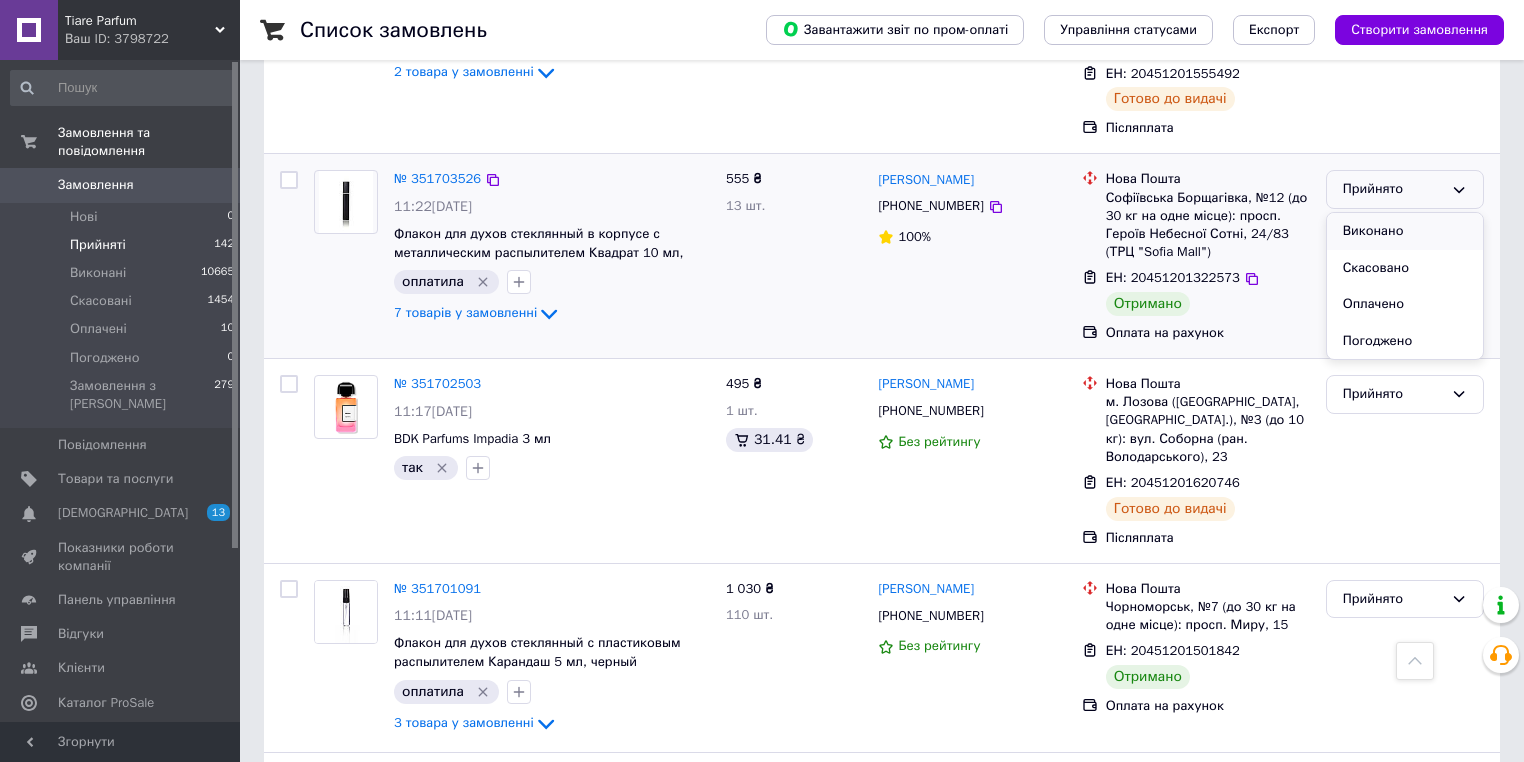 click on "Виконано" at bounding box center [1405, 231] 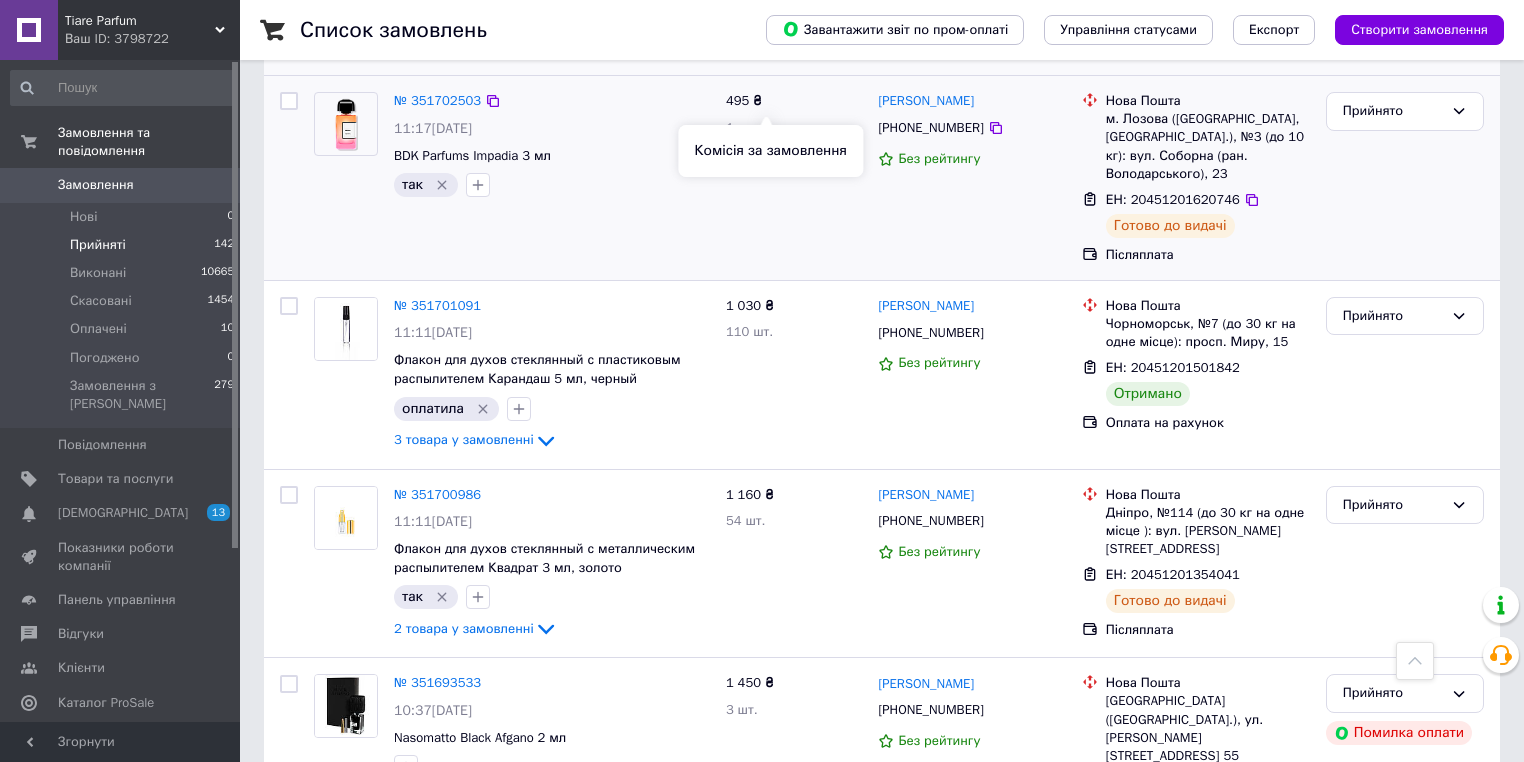 scroll, scrollTop: 1360, scrollLeft: 0, axis: vertical 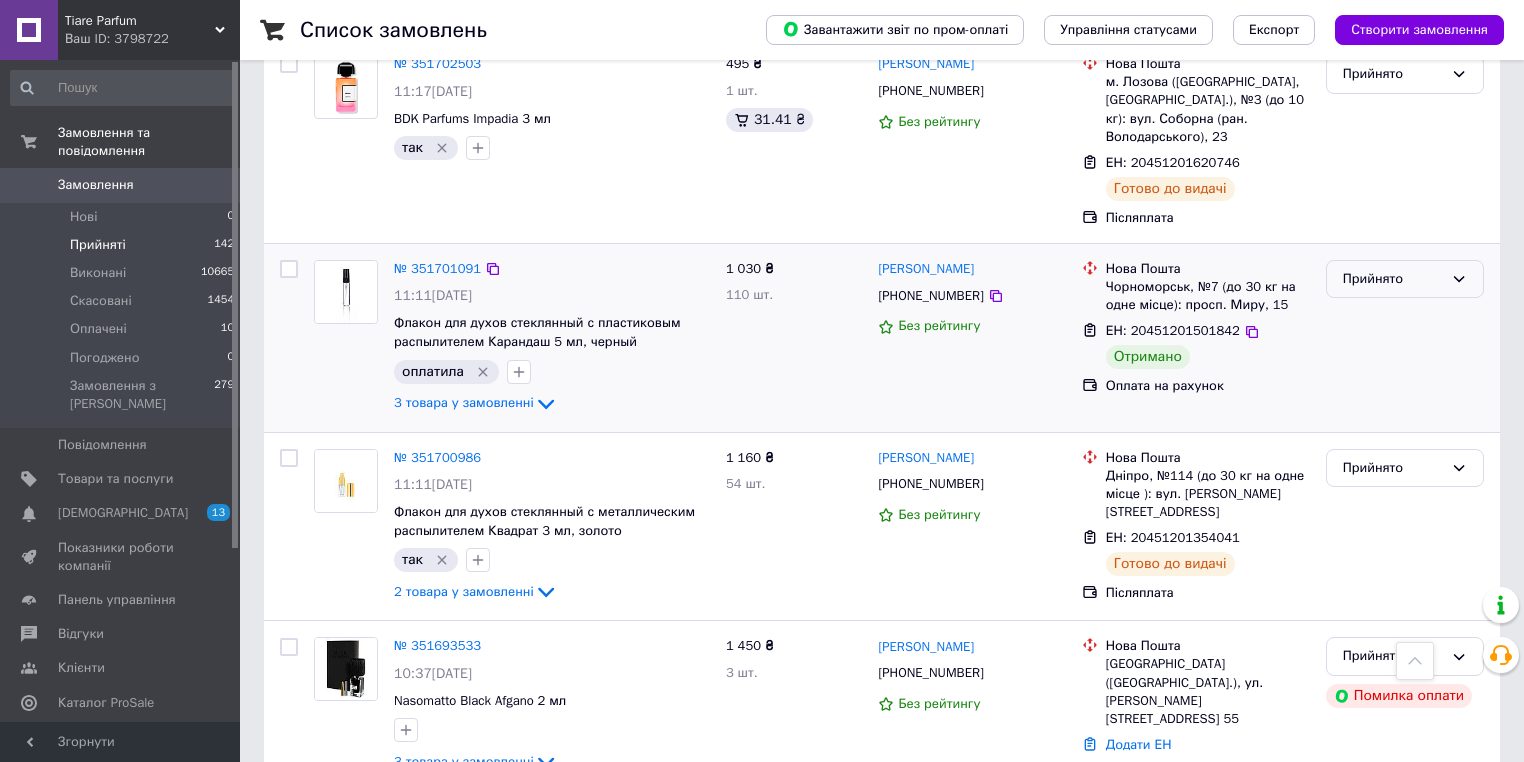 click 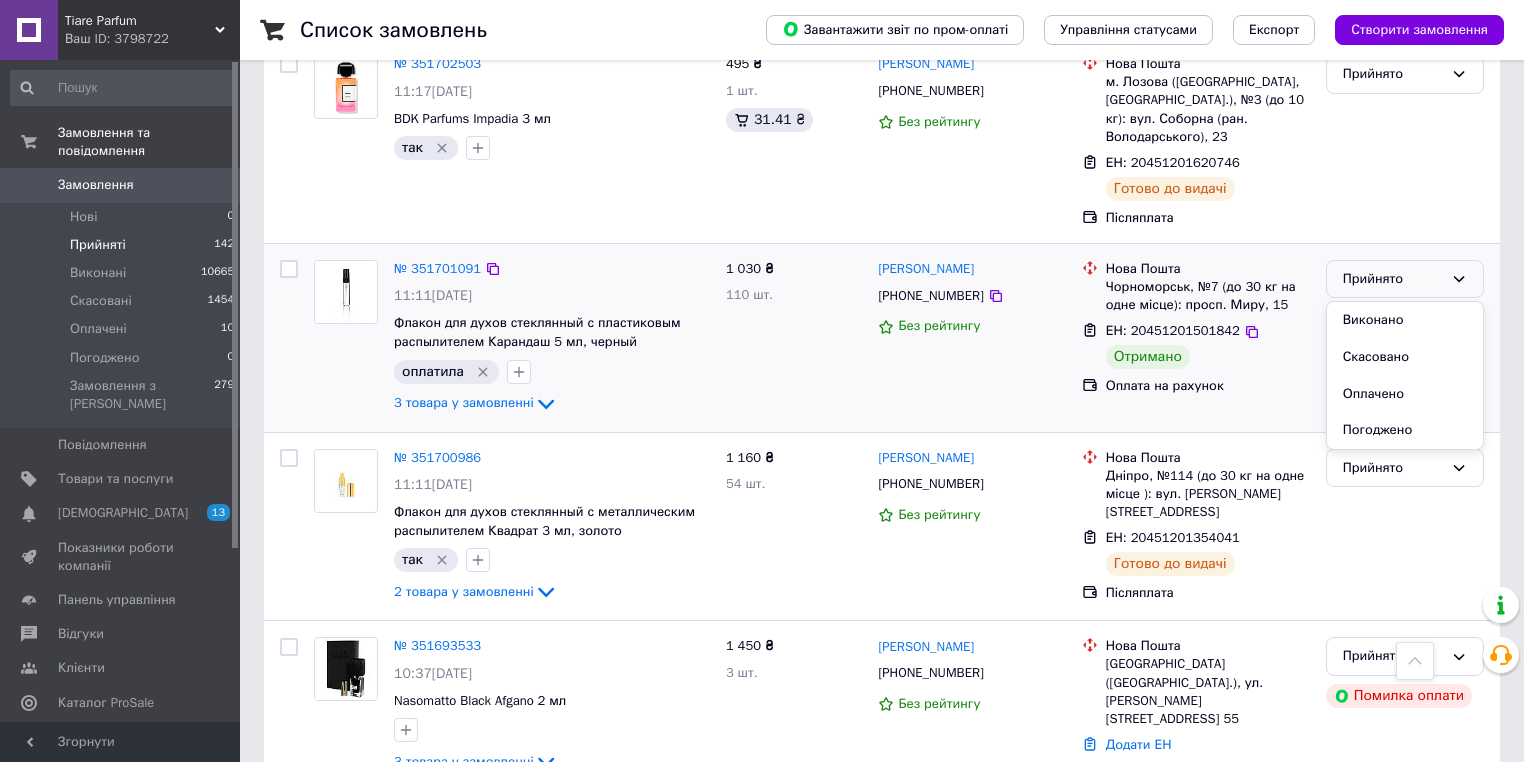 click on "Виконано" at bounding box center [1405, 320] 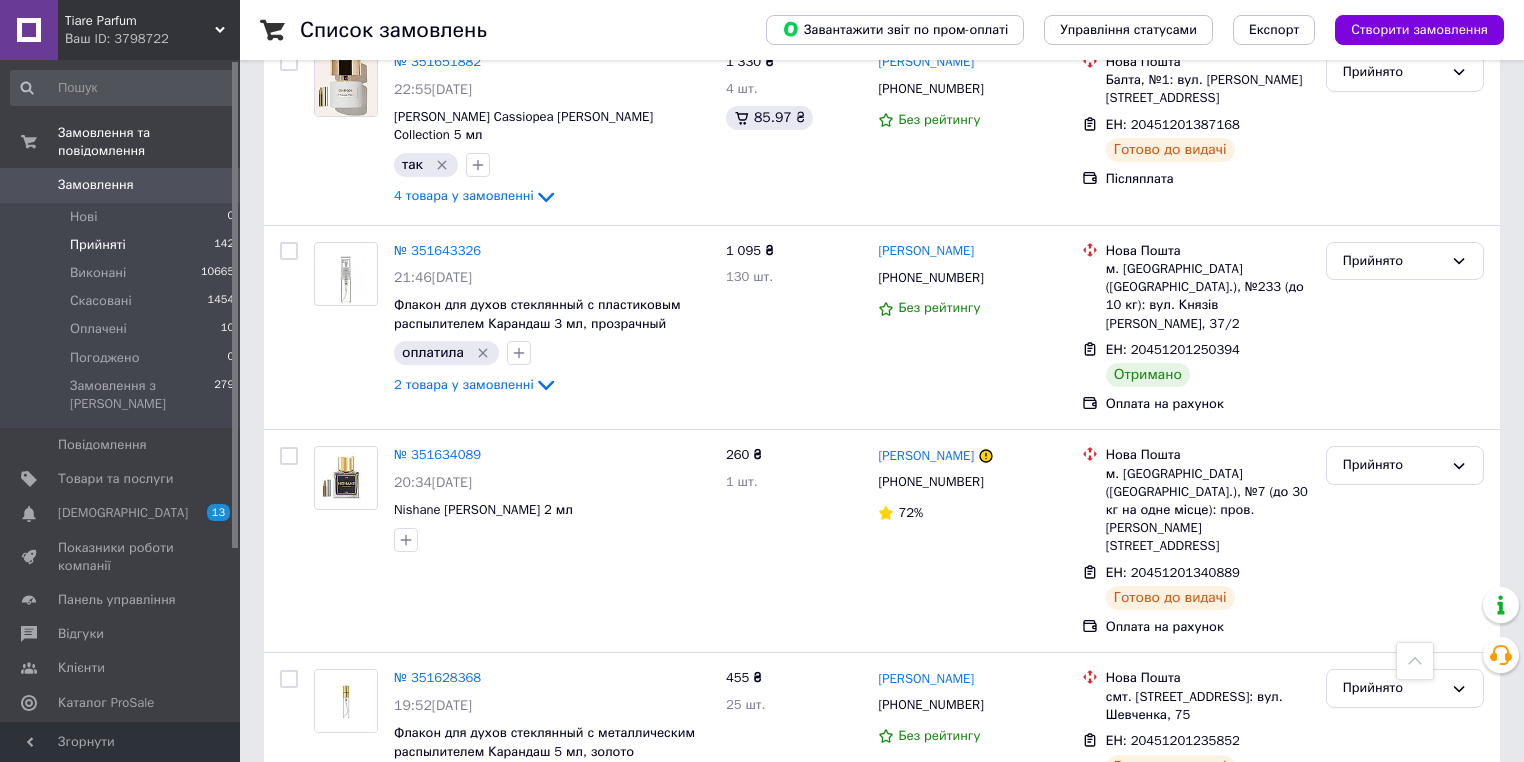scroll, scrollTop: 2720, scrollLeft: 0, axis: vertical 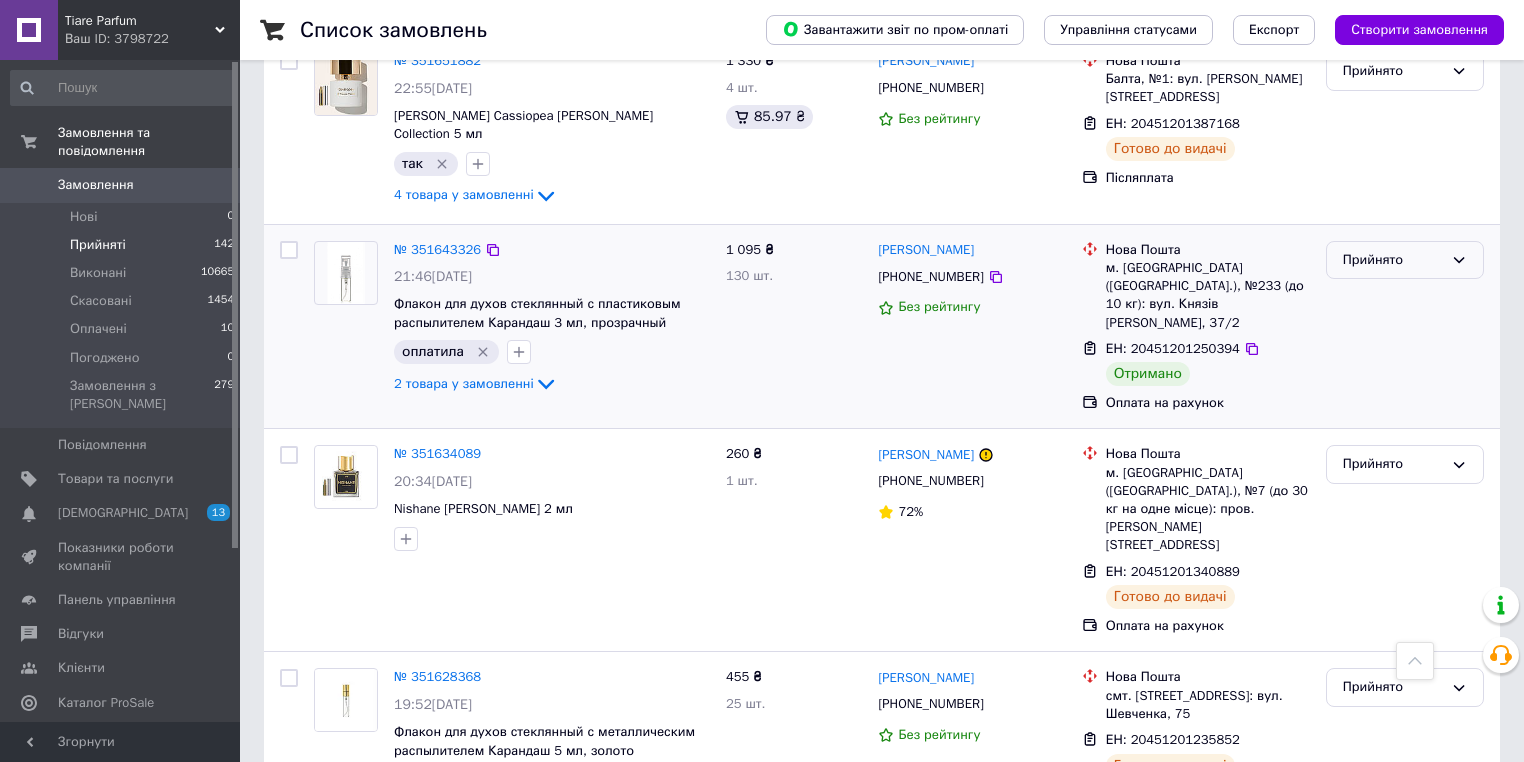 click 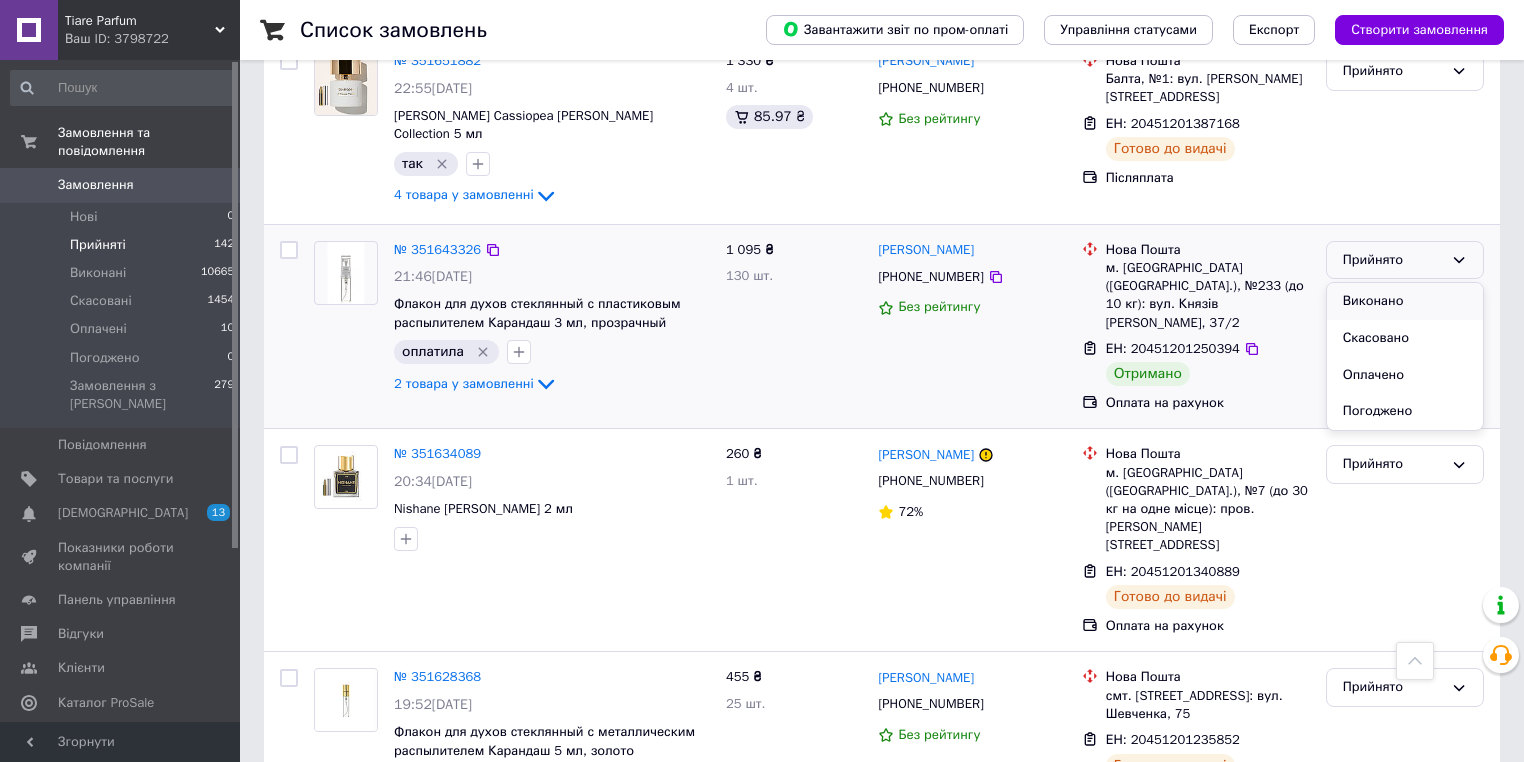 click on "Виконано" at bounding box center [1405, 301] 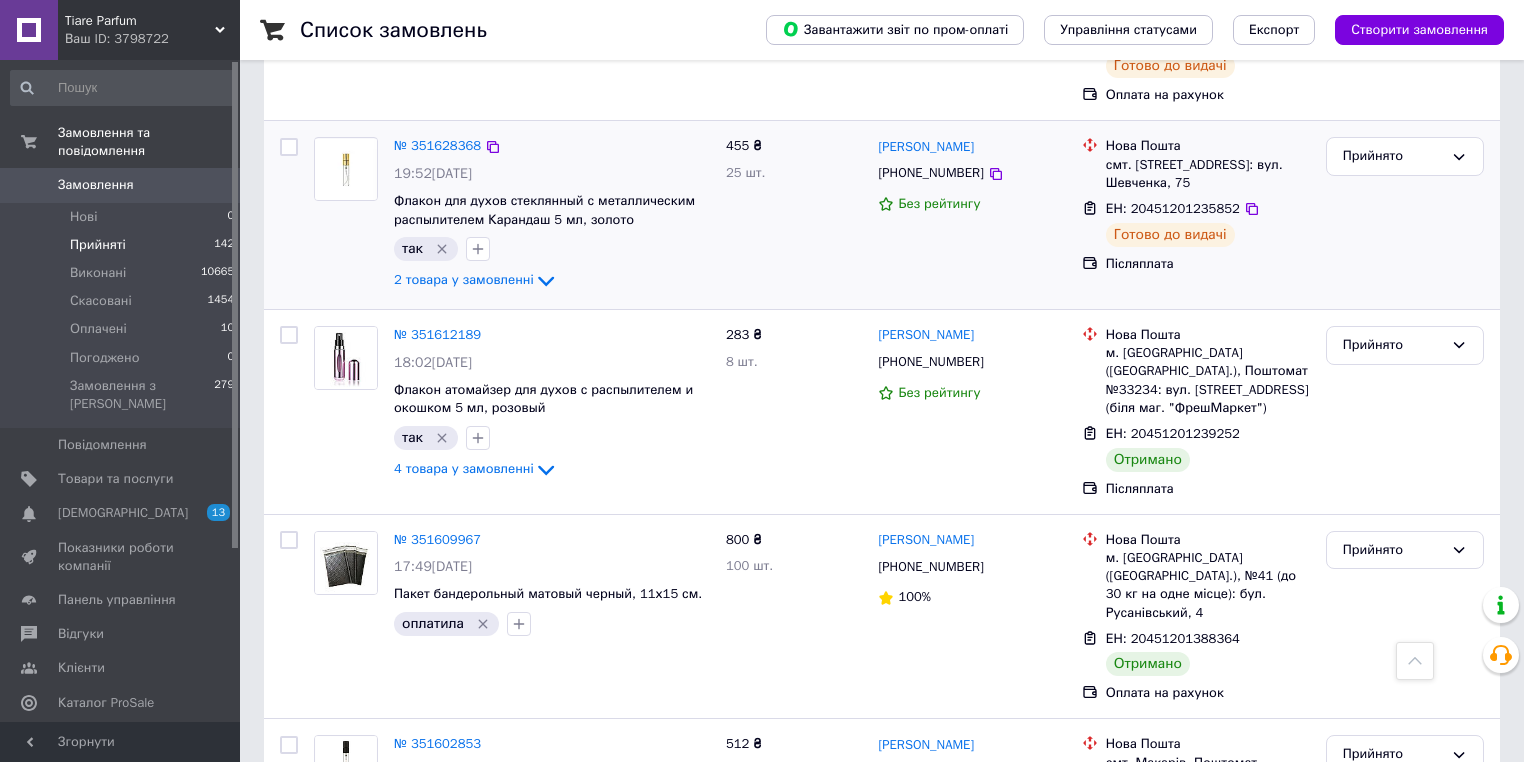 scroll, scrollTop: 3280, scrollLeft: 0, axis: vertical 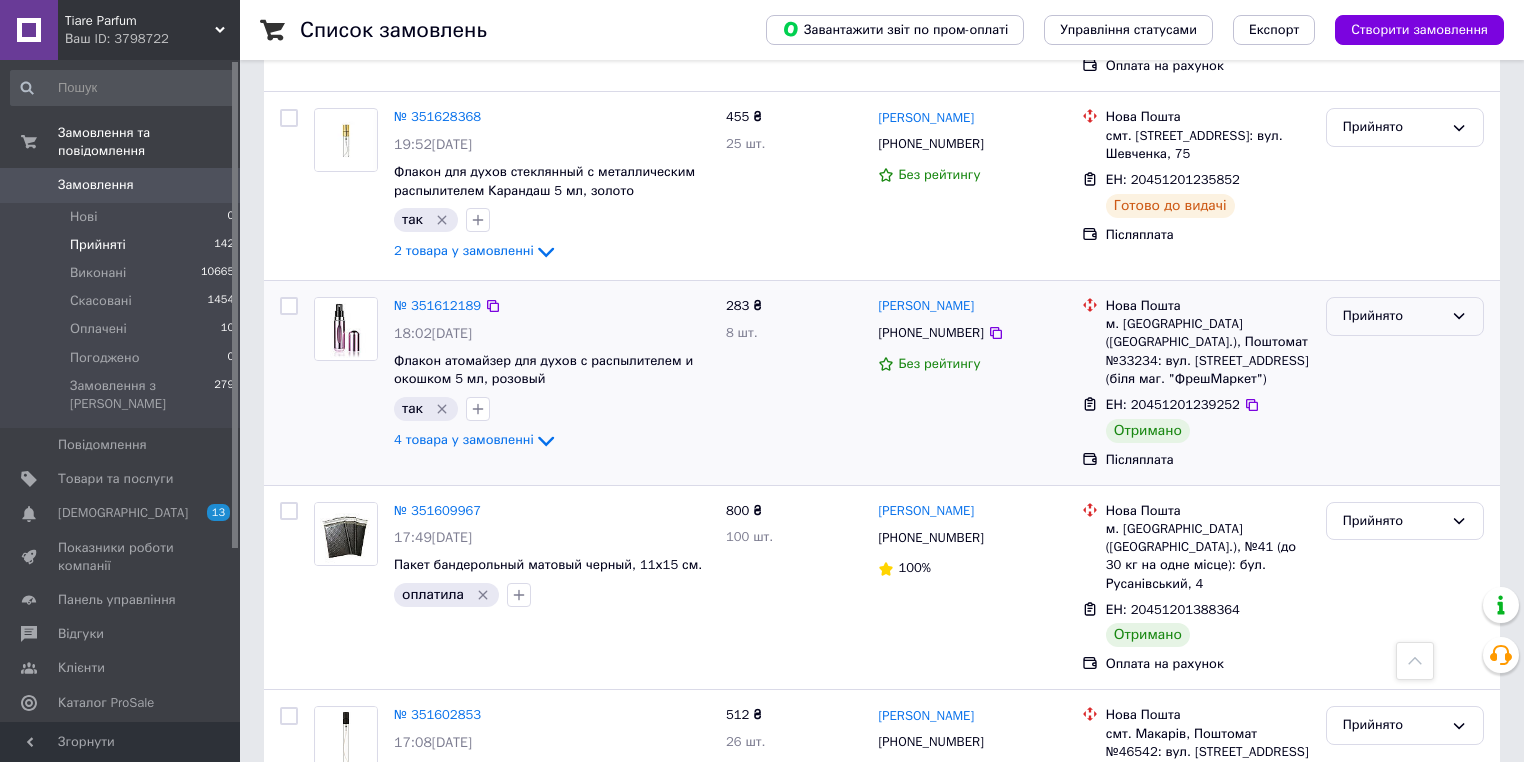 click 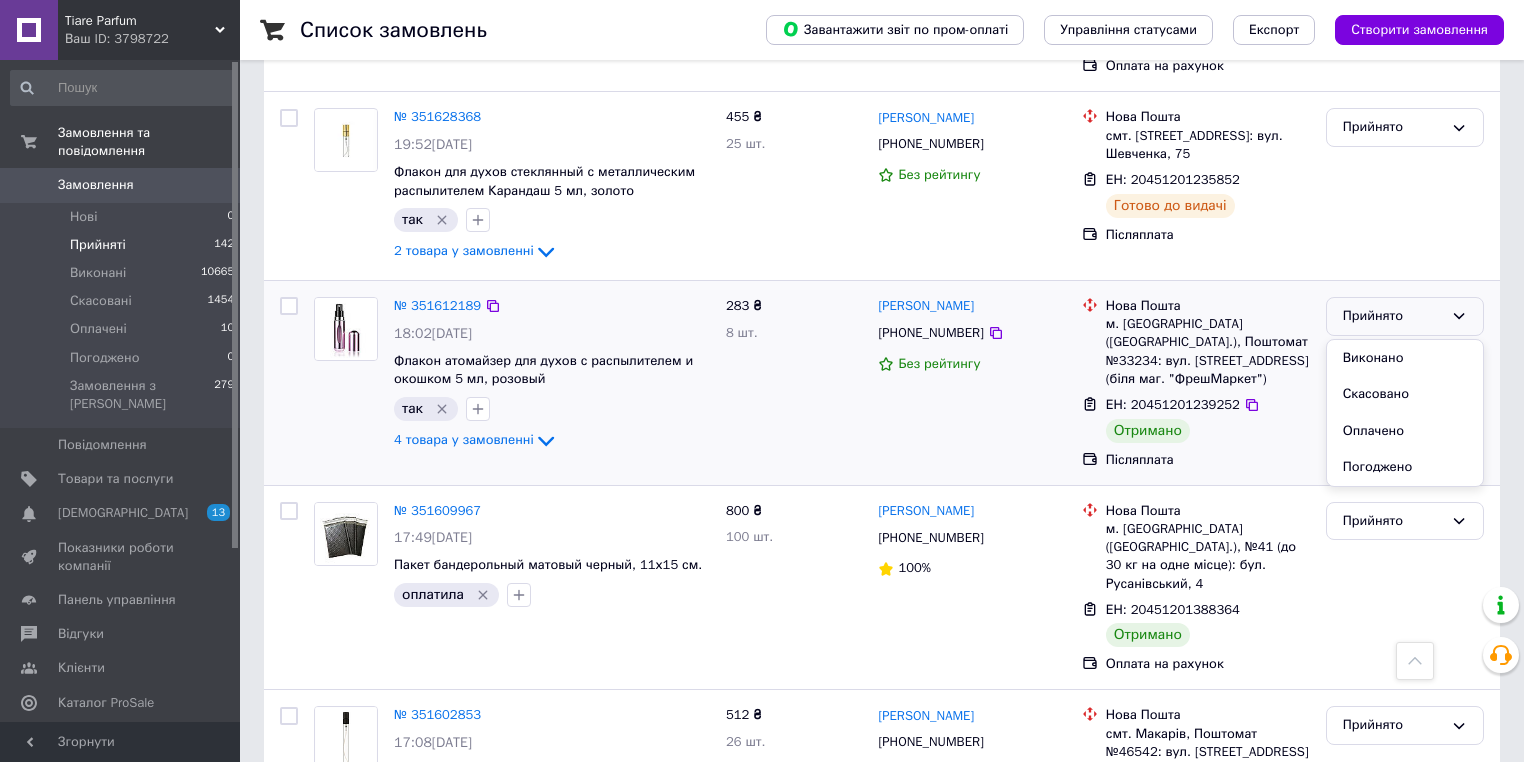 click on "Виконано" at bounding box center [1405, 358] 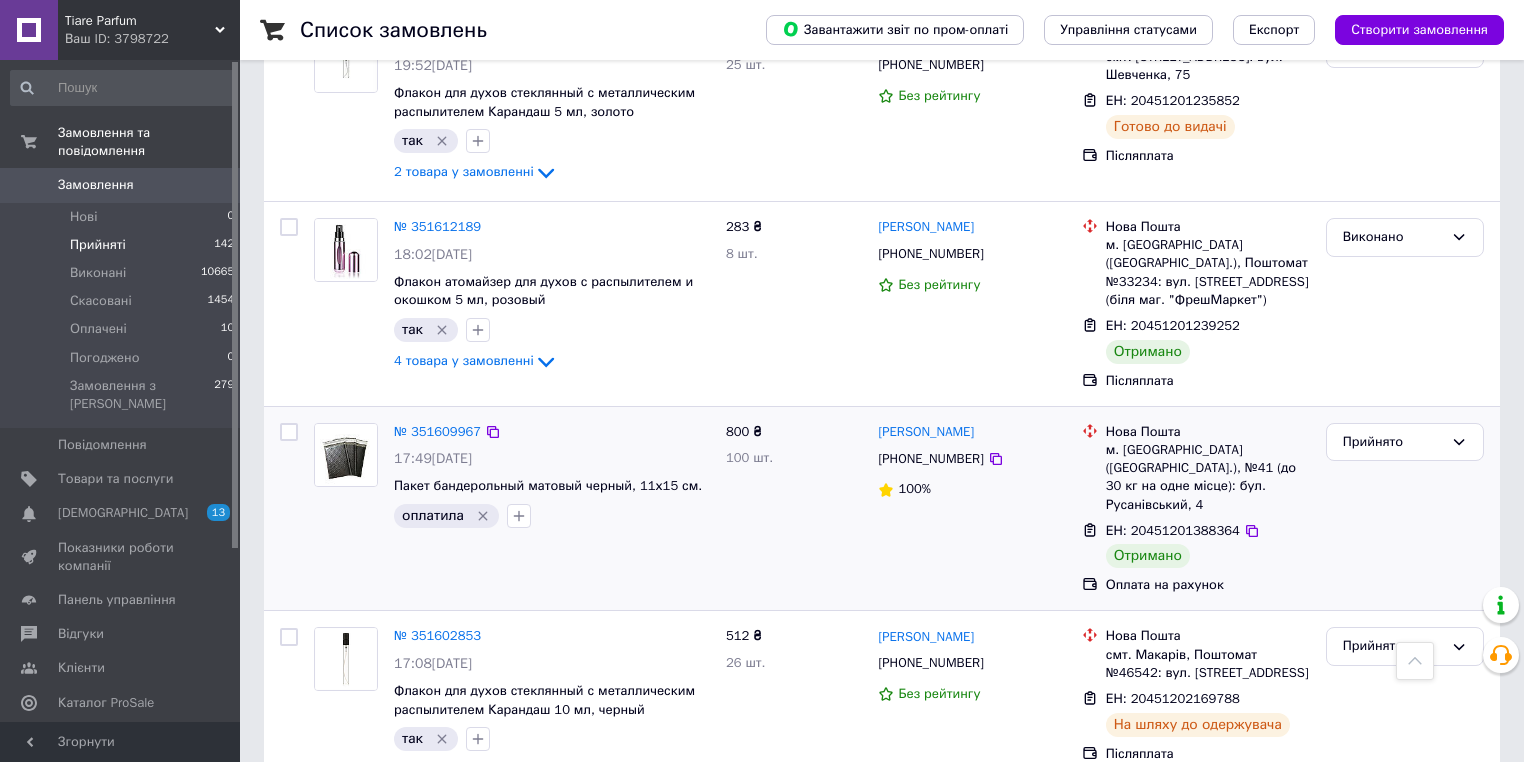 scroll, scrollTop: 3360, scrollLeft: 0, axis: vertical 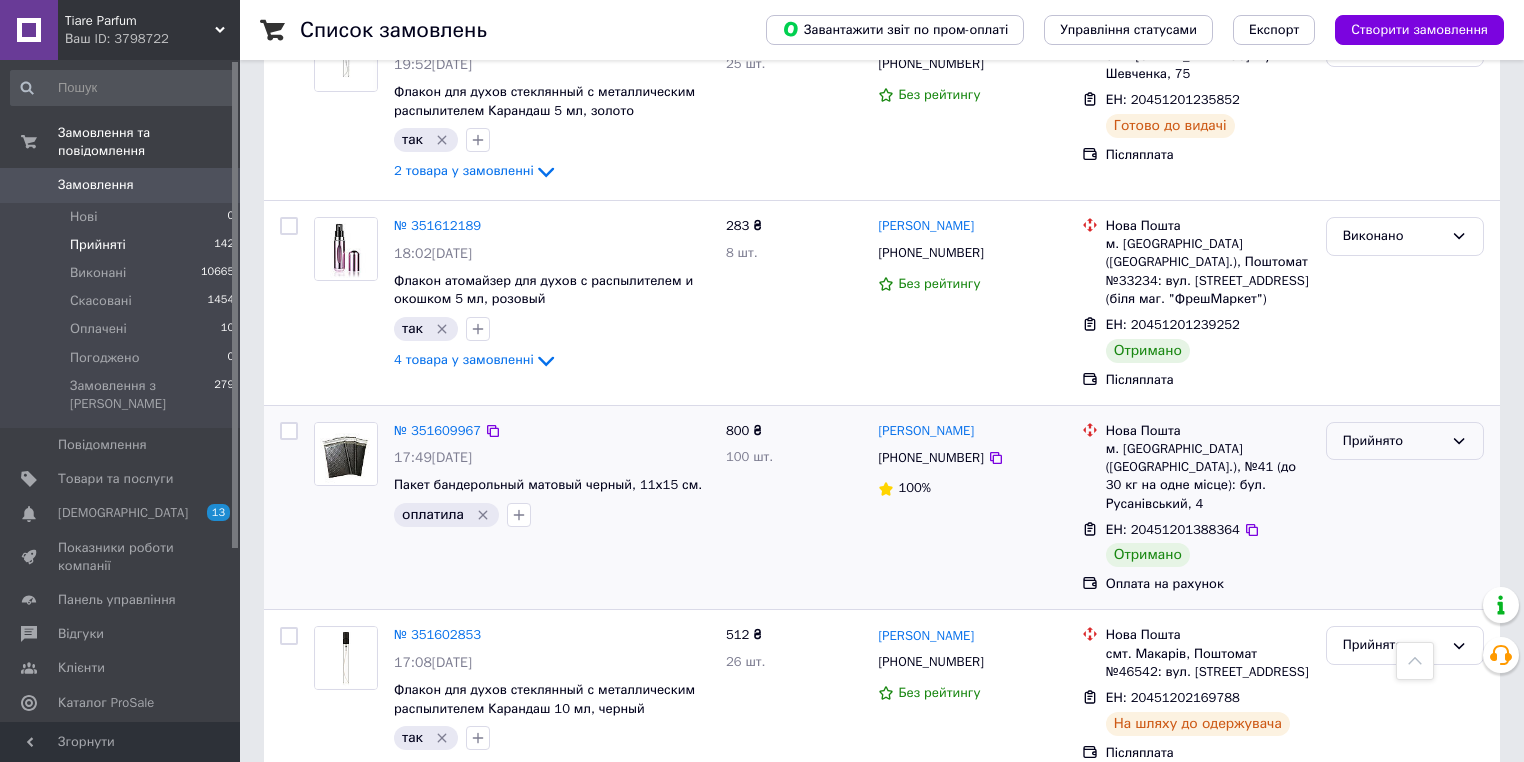 click 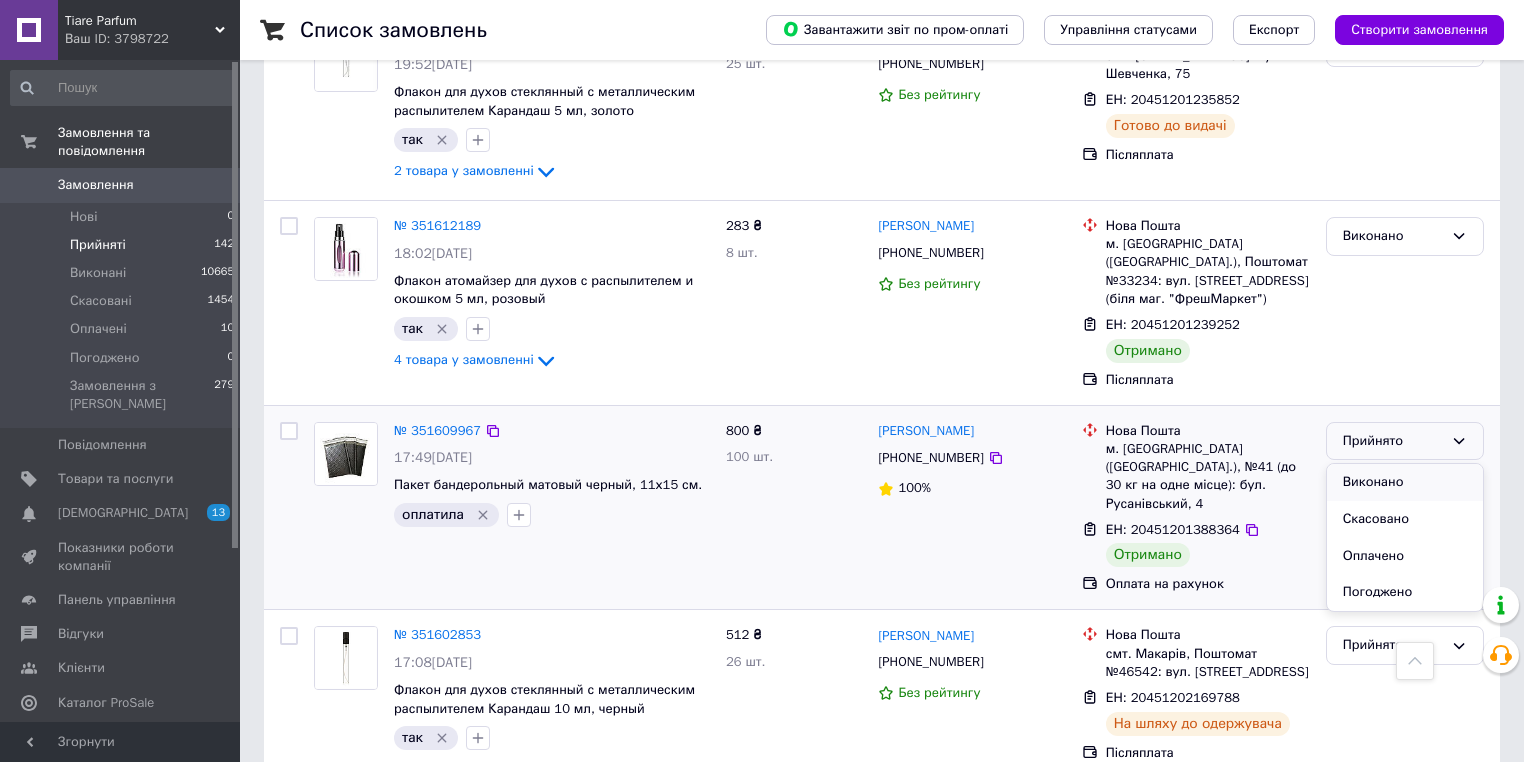 click on "Виконано" at bounding box center (1405, 482) 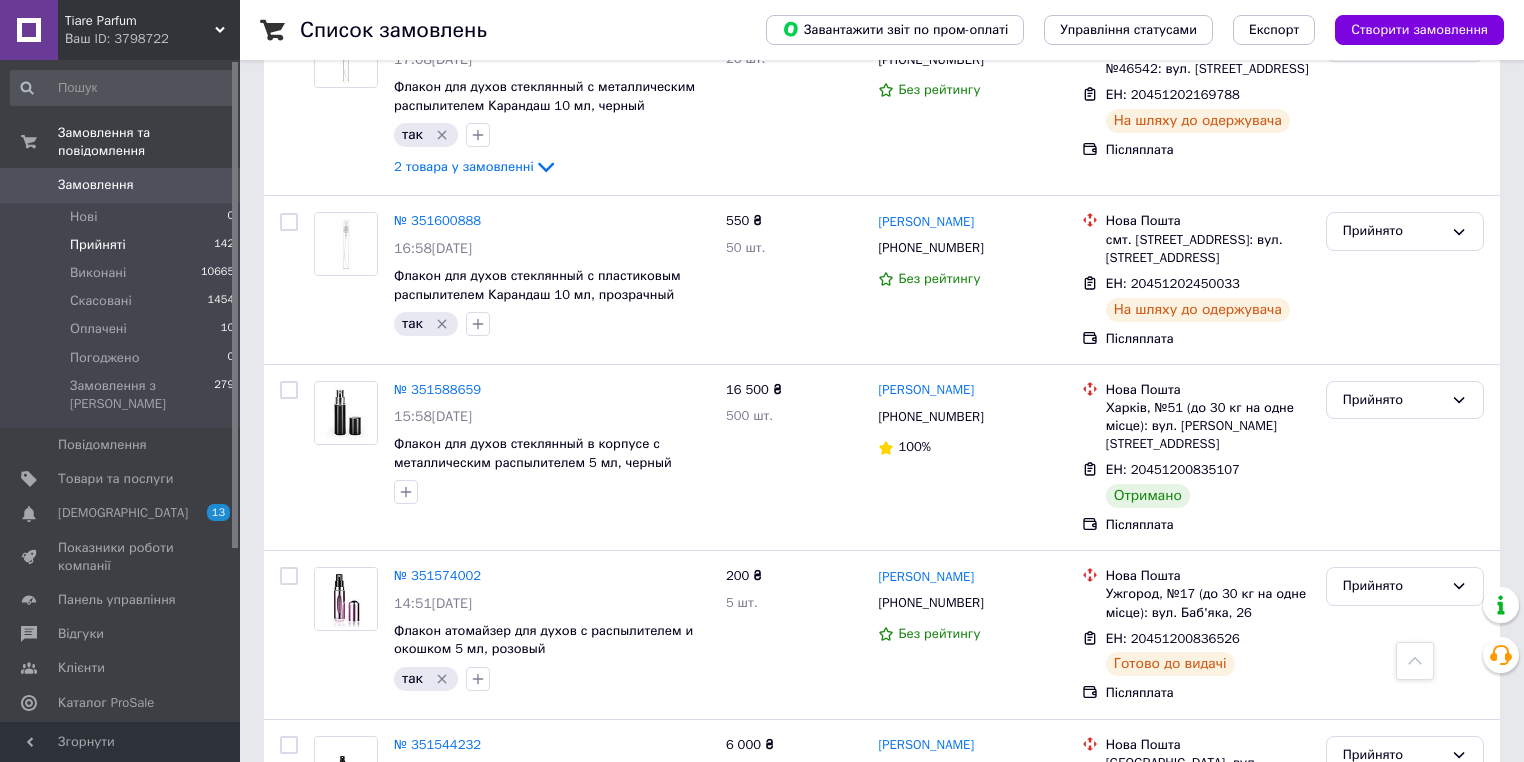 scroll, scrollTop: 3229, scrollLeft: 0, axis: vertical 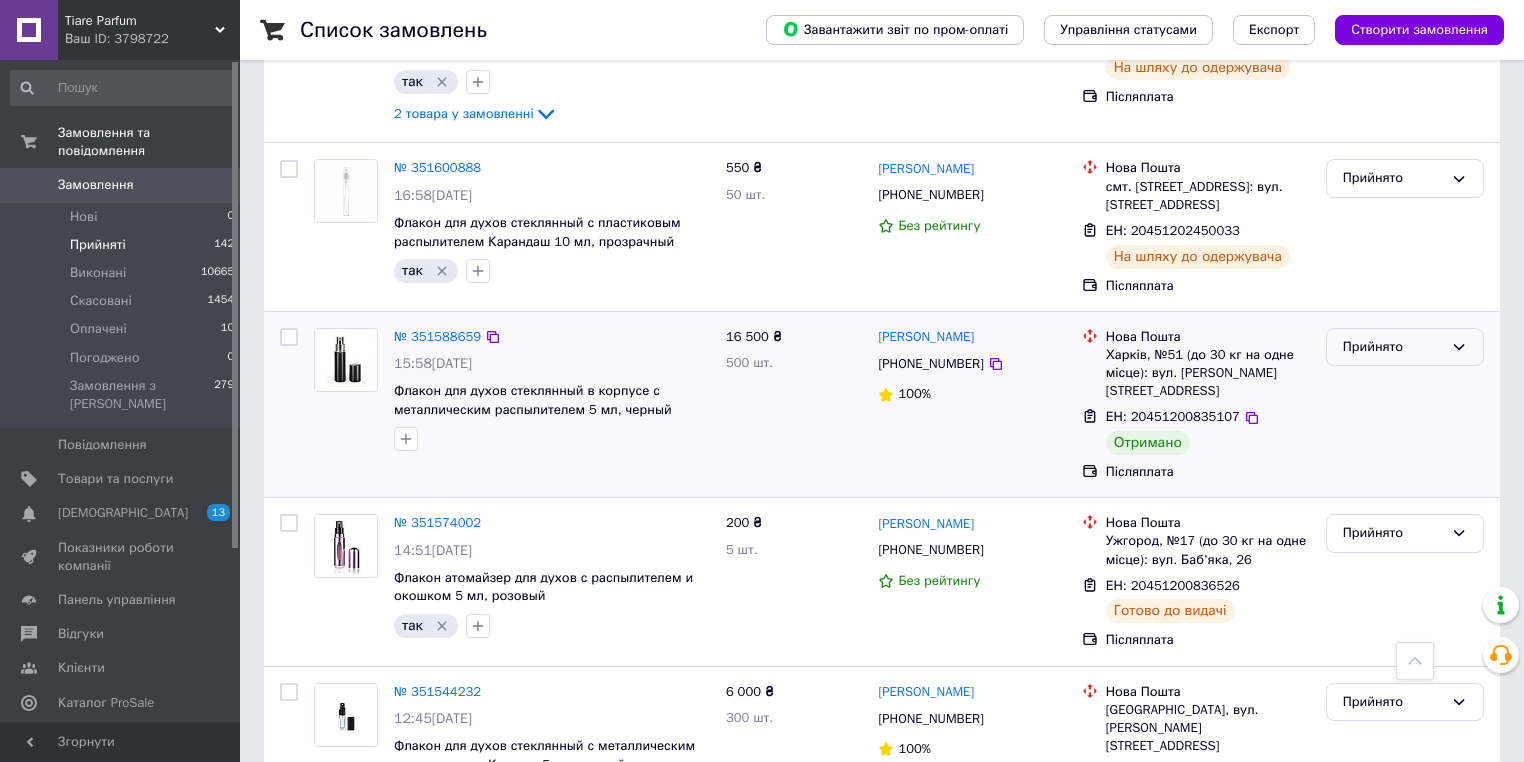 click 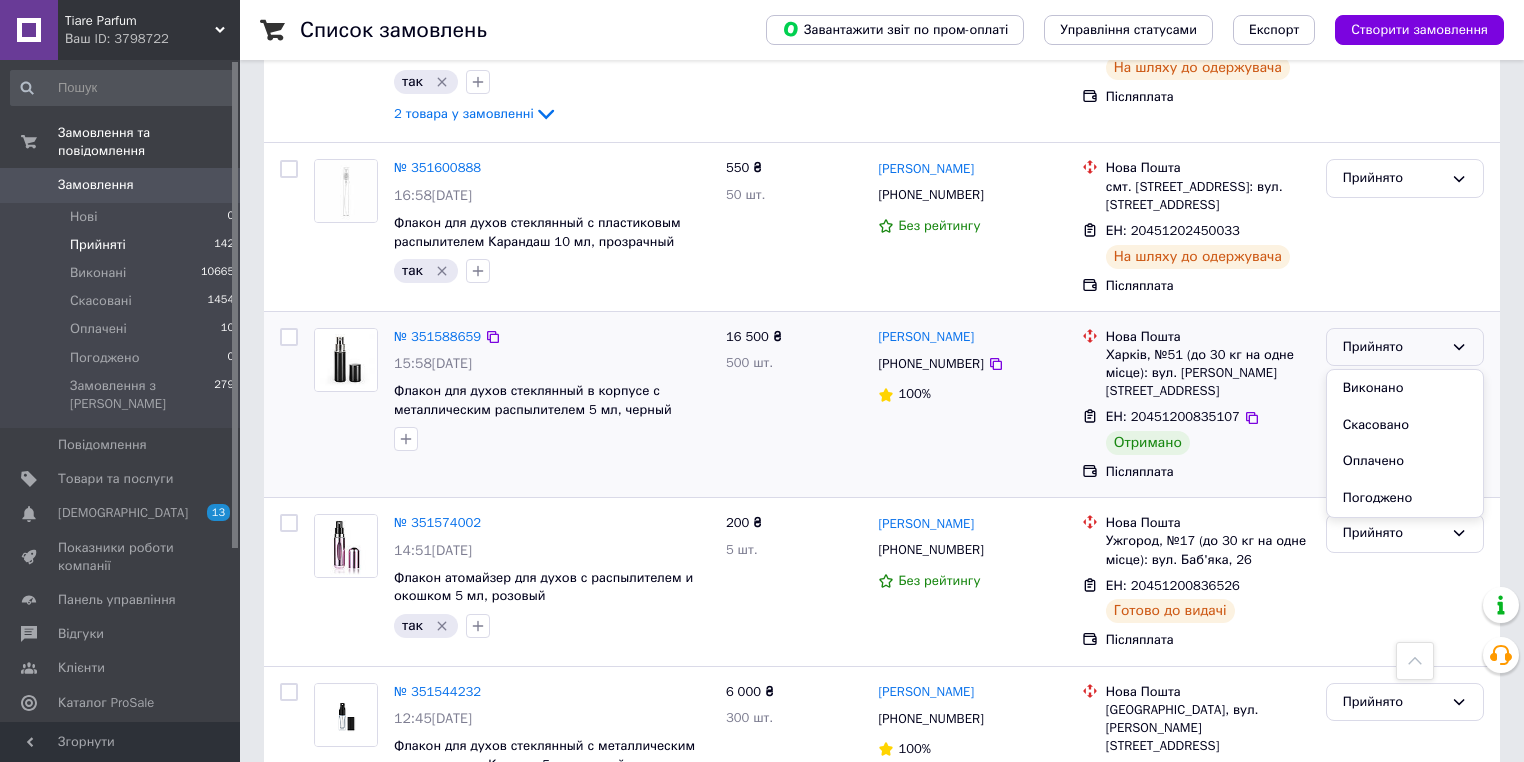 click on "Виконано" at bounding box center [1405, 388] 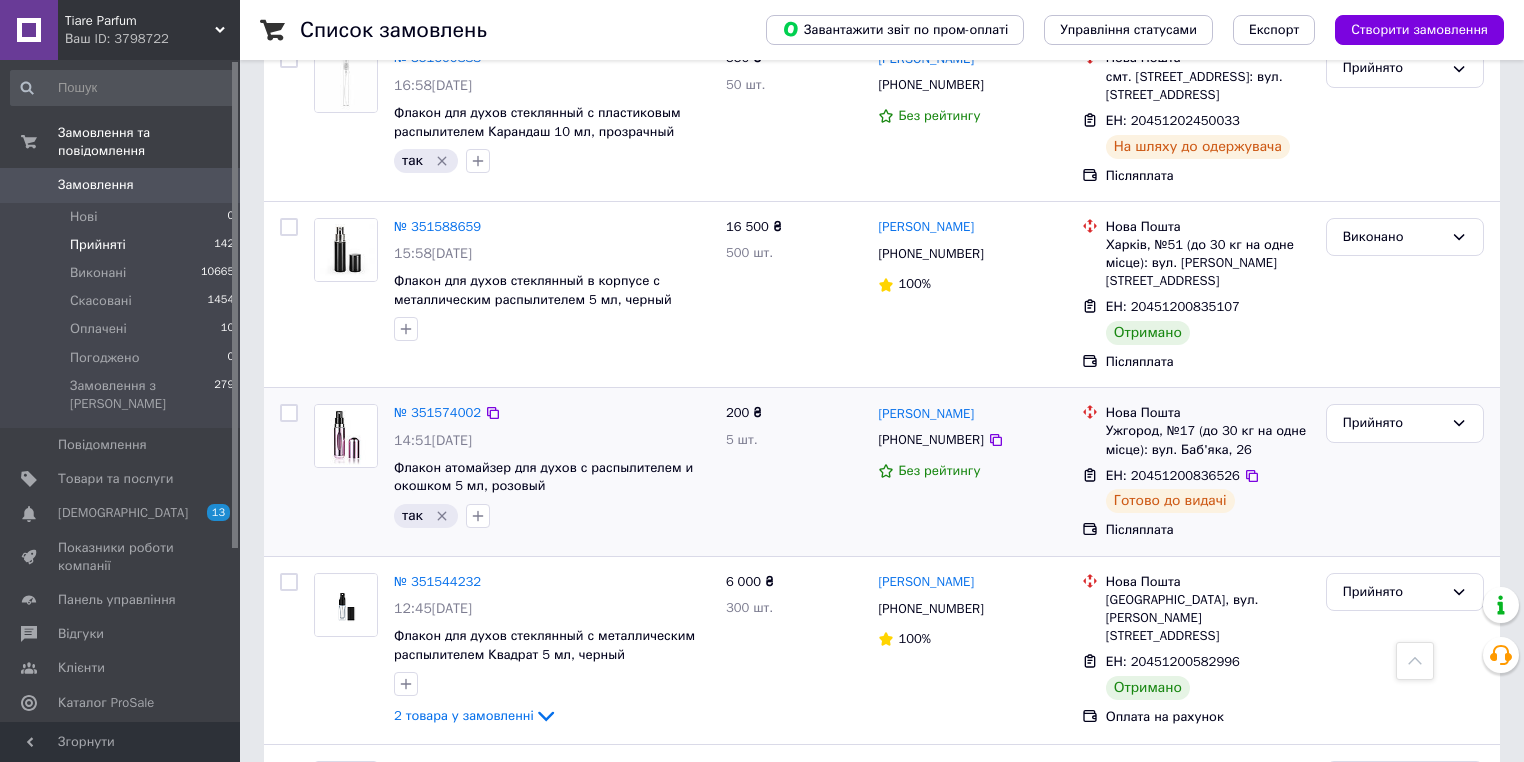 scroll, scrollTop: 3386, scrollLeft: 0, axis: vertical 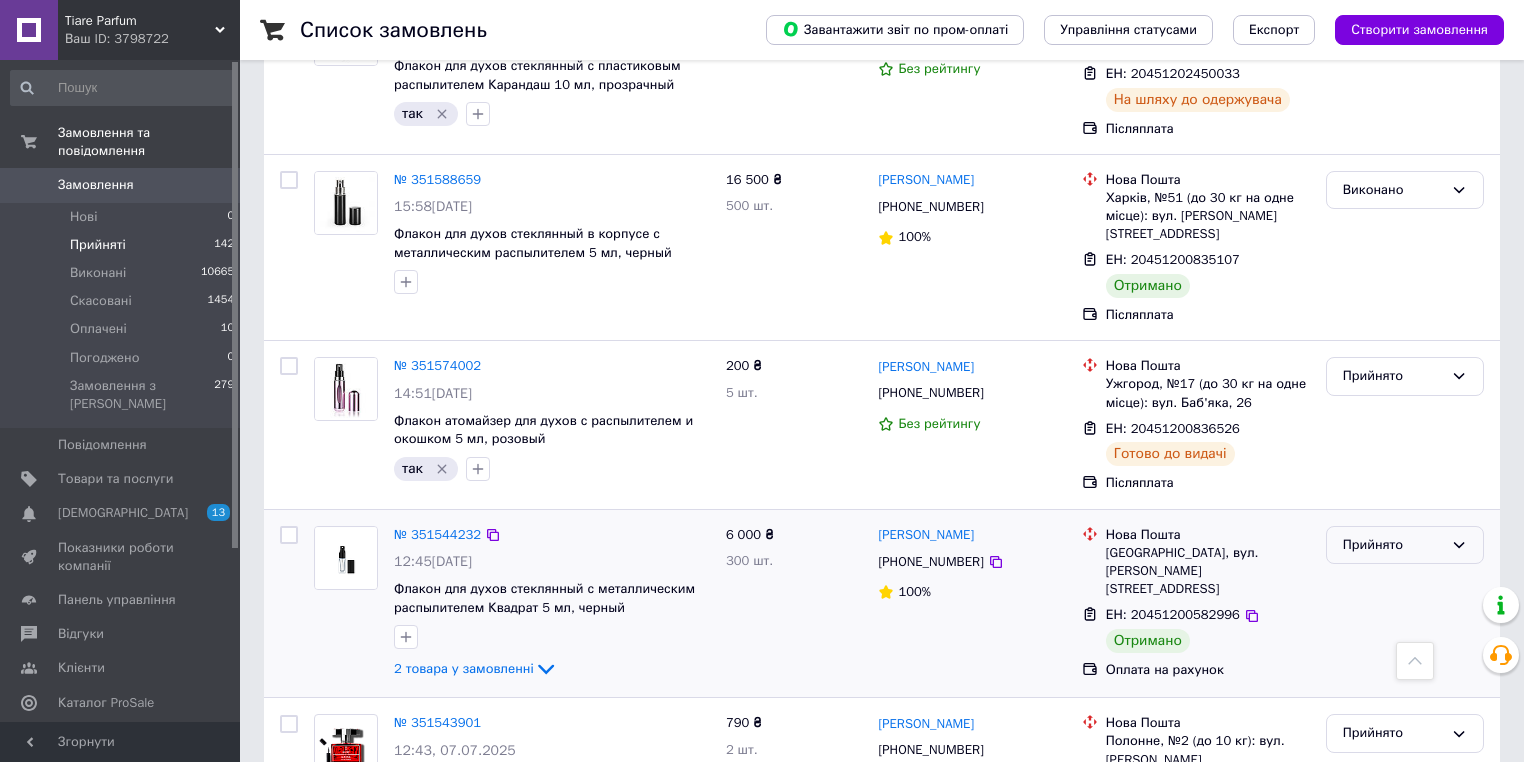click 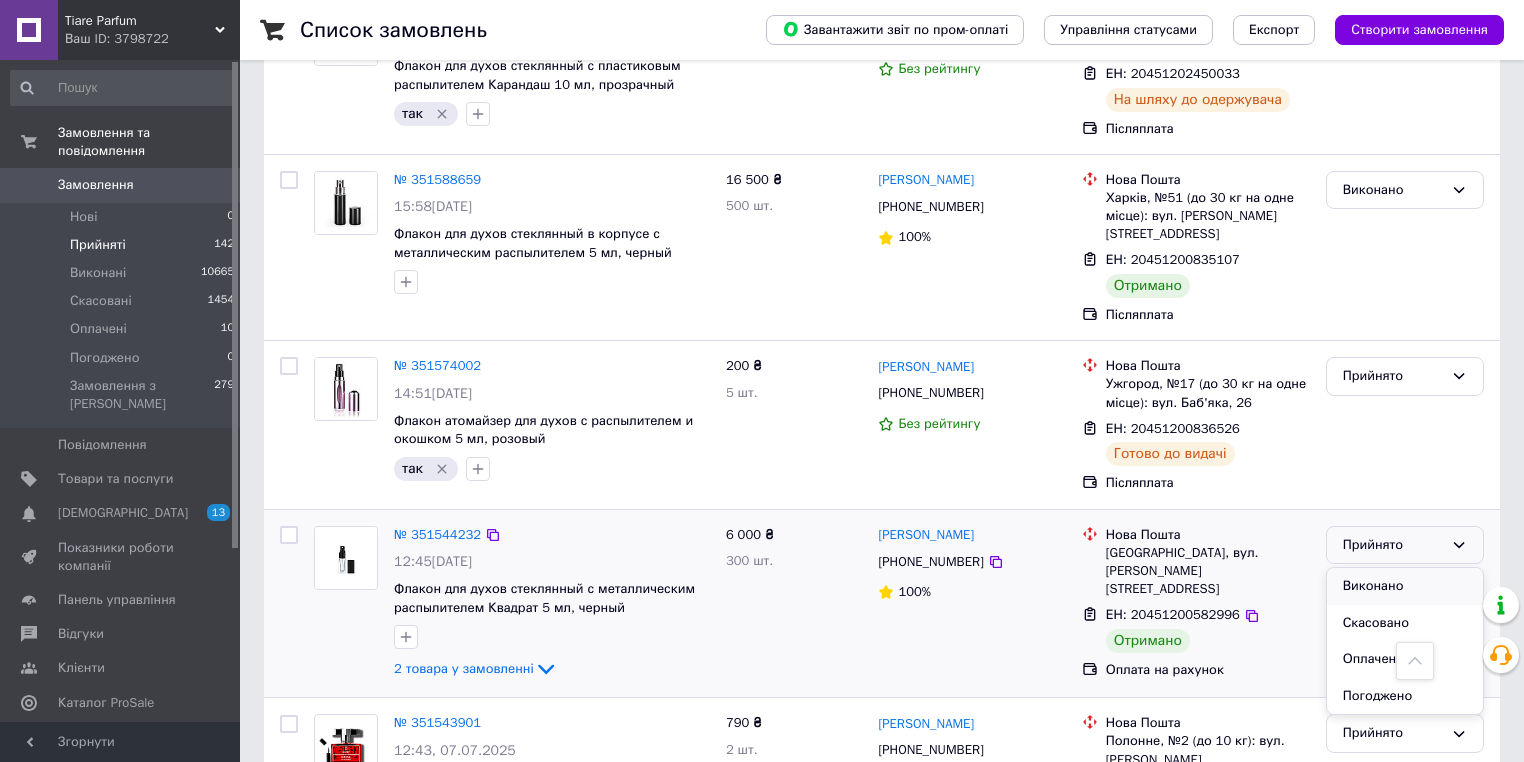 click on "Виконано" at bounding box center [1405, 586] 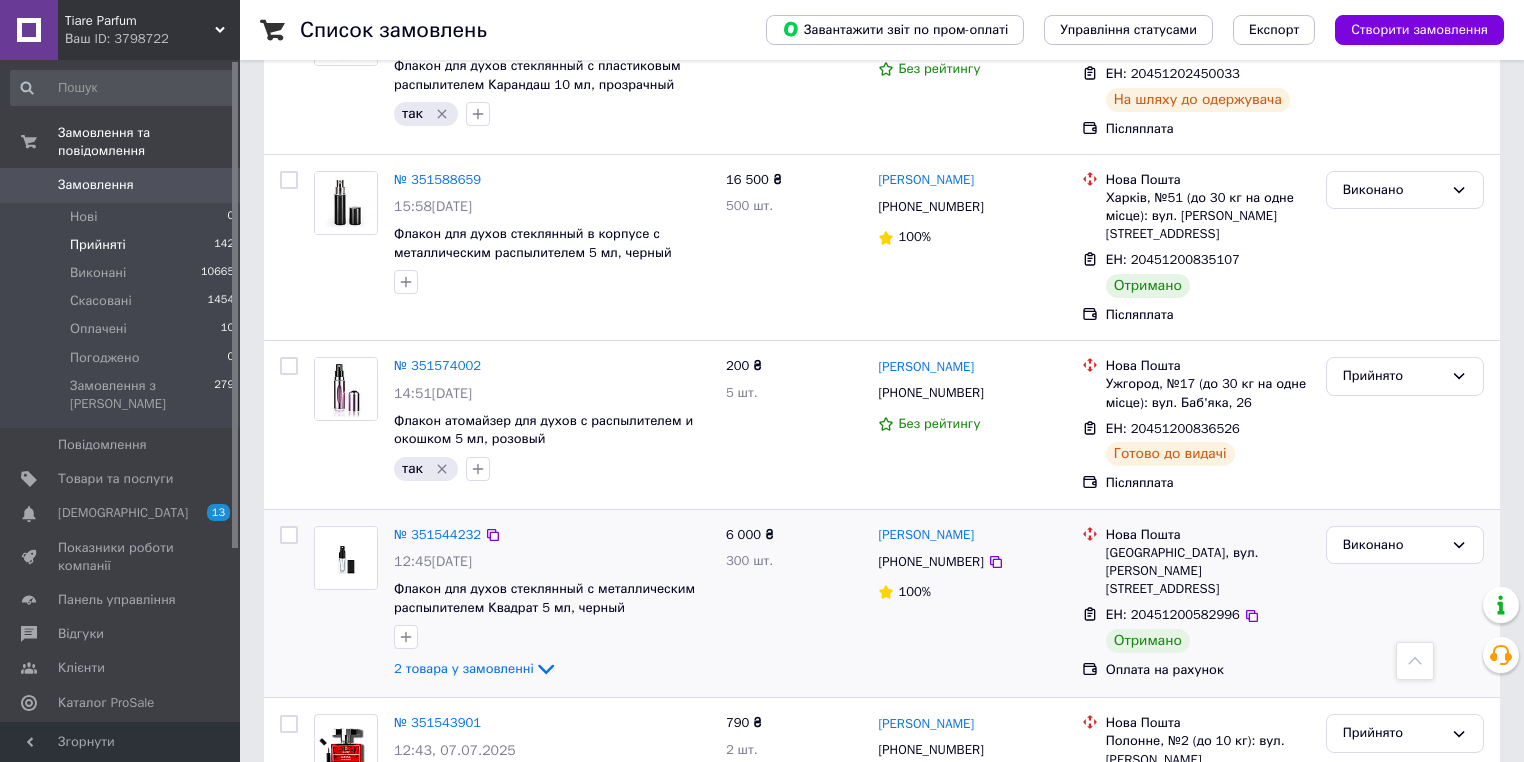 click on "5" at bounding box center (584, 929) 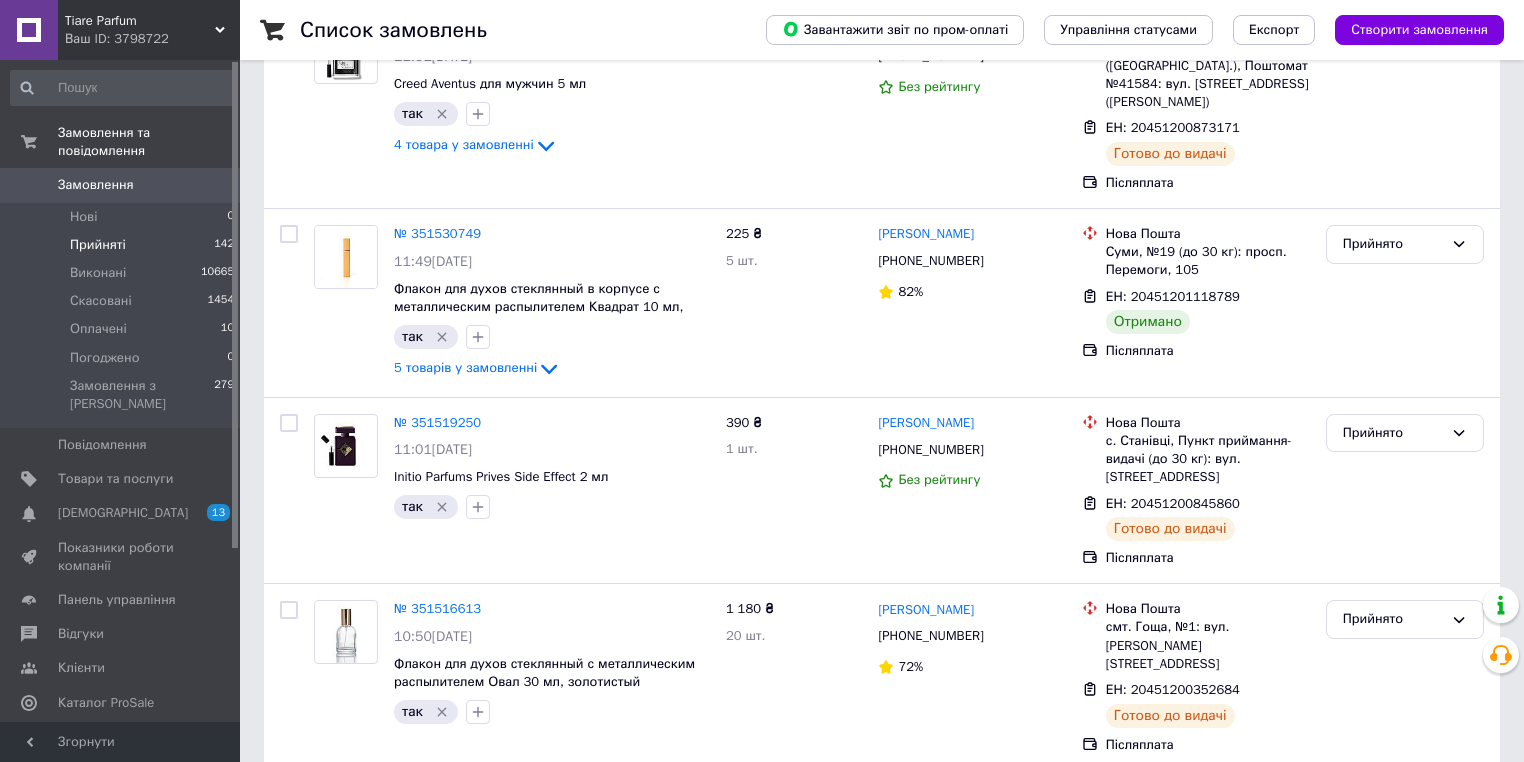 scroll, scrollTop: 480, scrollLeft: 0, axis: vertical 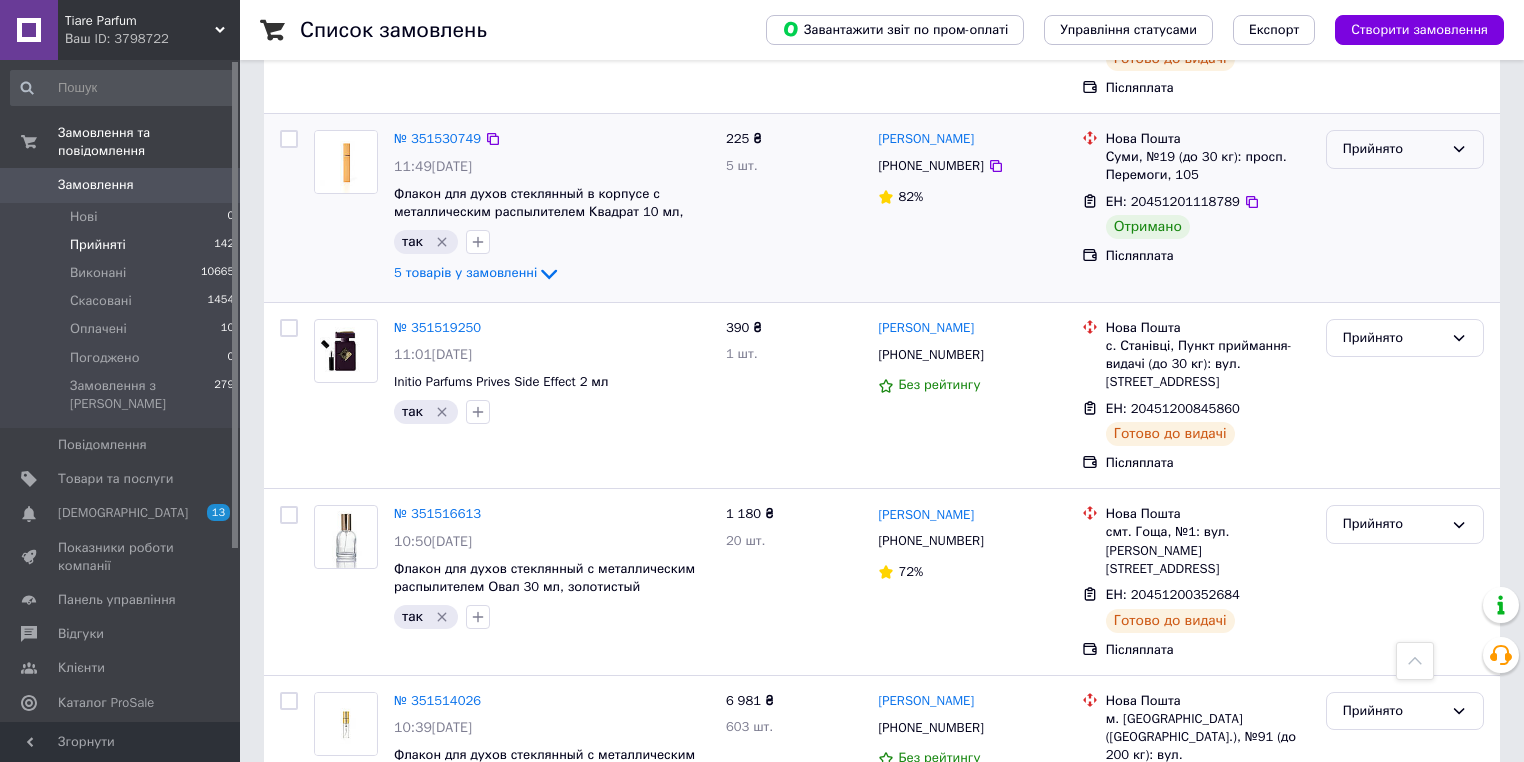 click 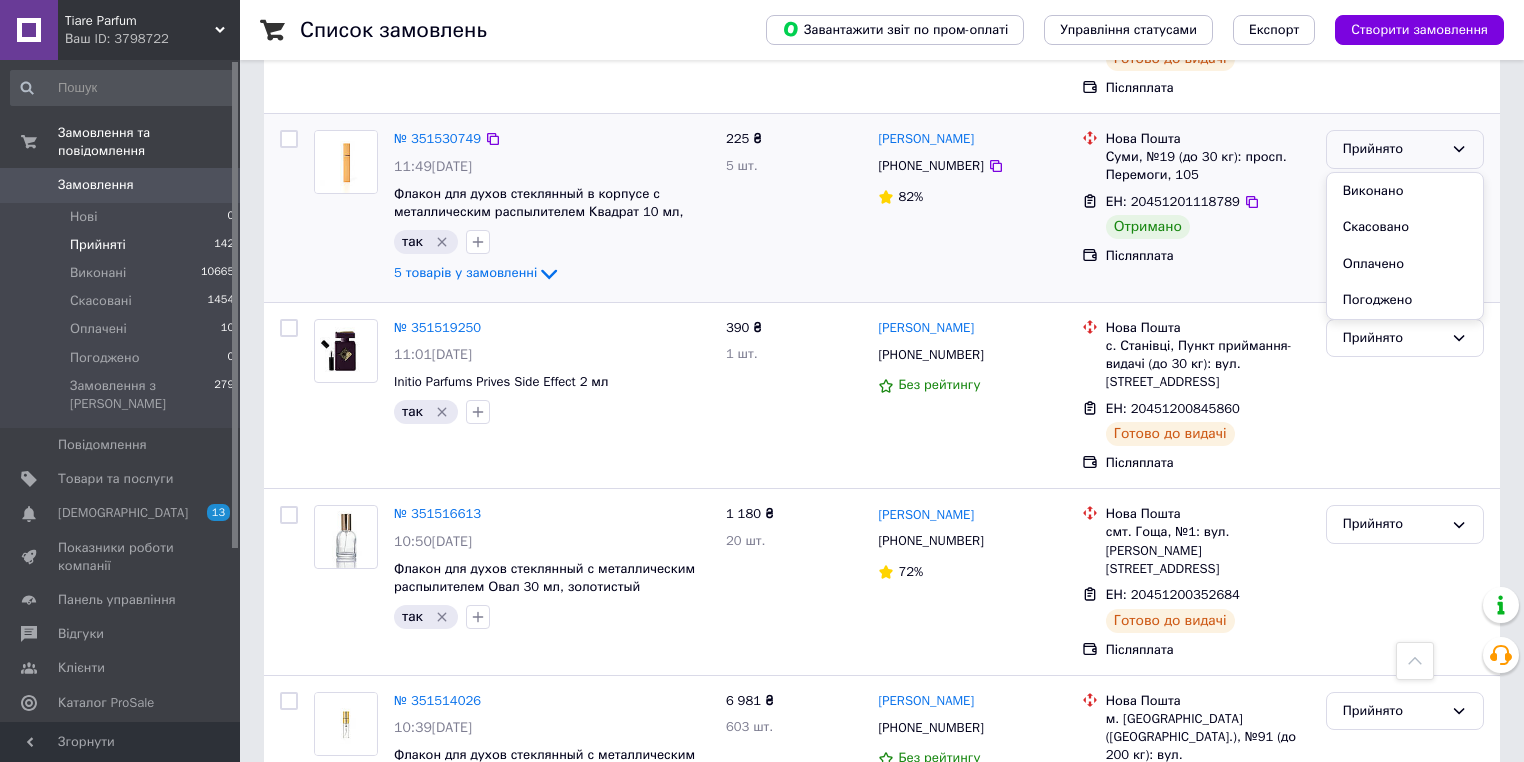 drag, startPoint x: 1450, startPoint y: 166, endPoint x: 1396, endPoint y: 179, distance: 55.542778 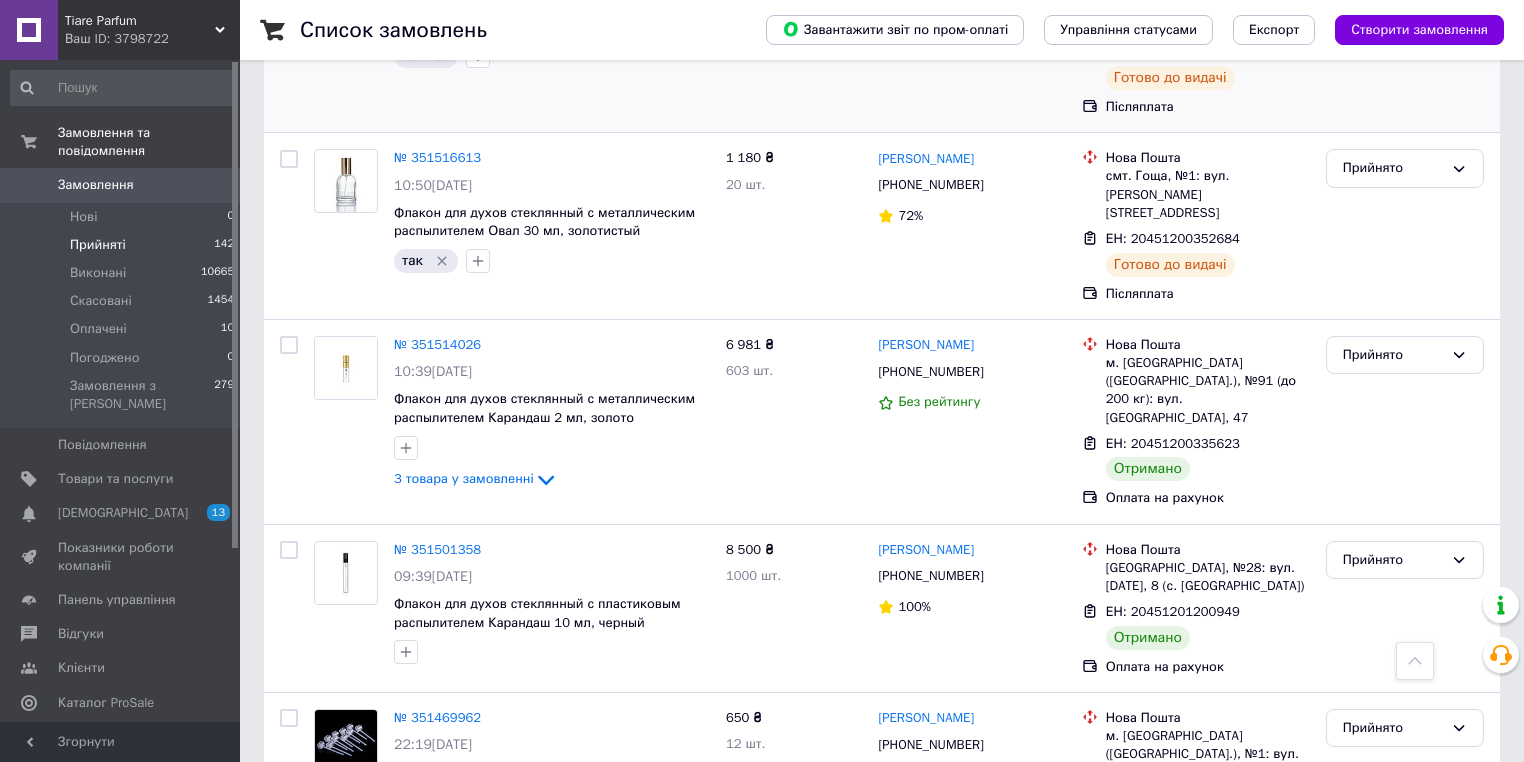 scroll, scrollTop: 880, scrollLeft: 0, axis: vertical 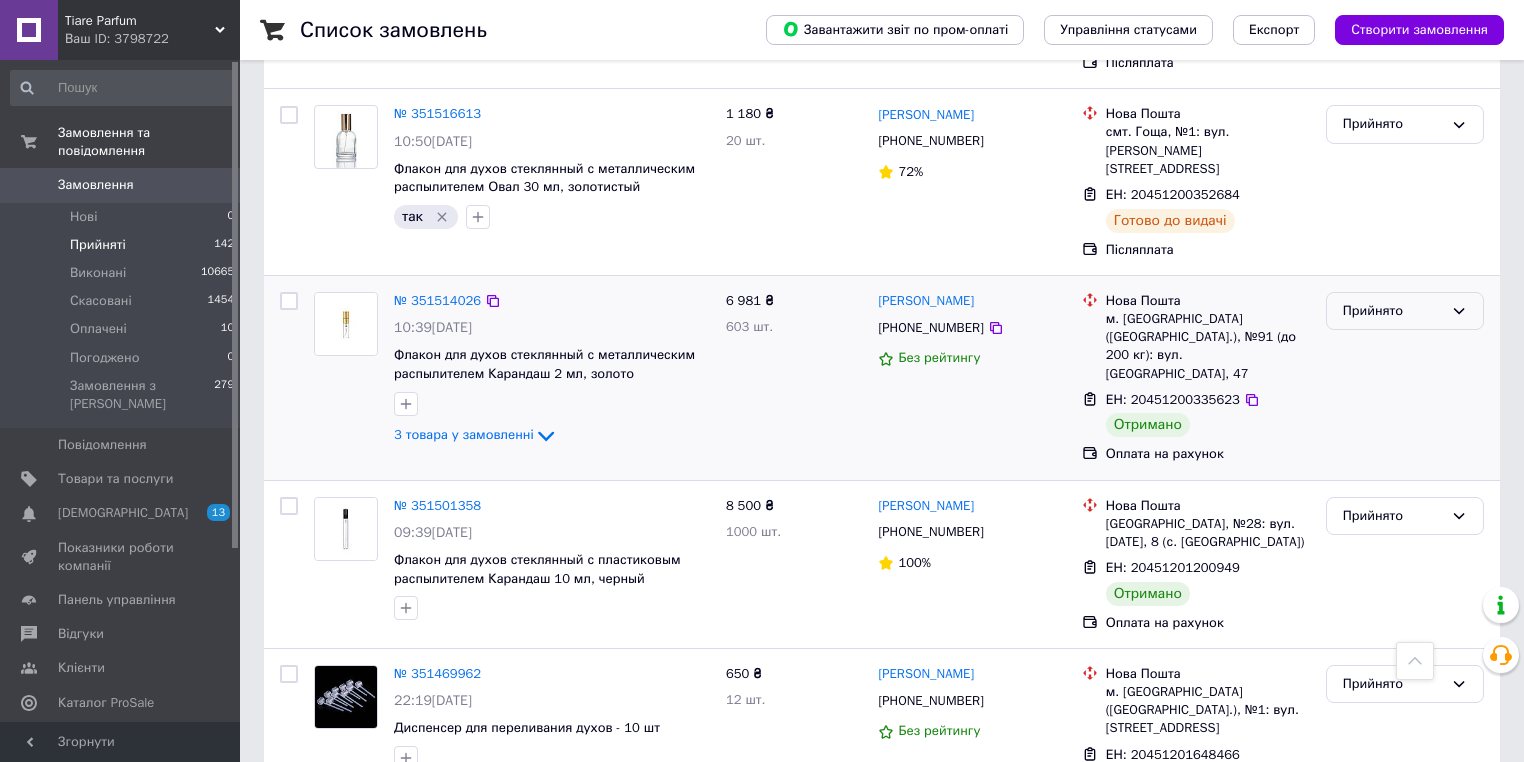 click 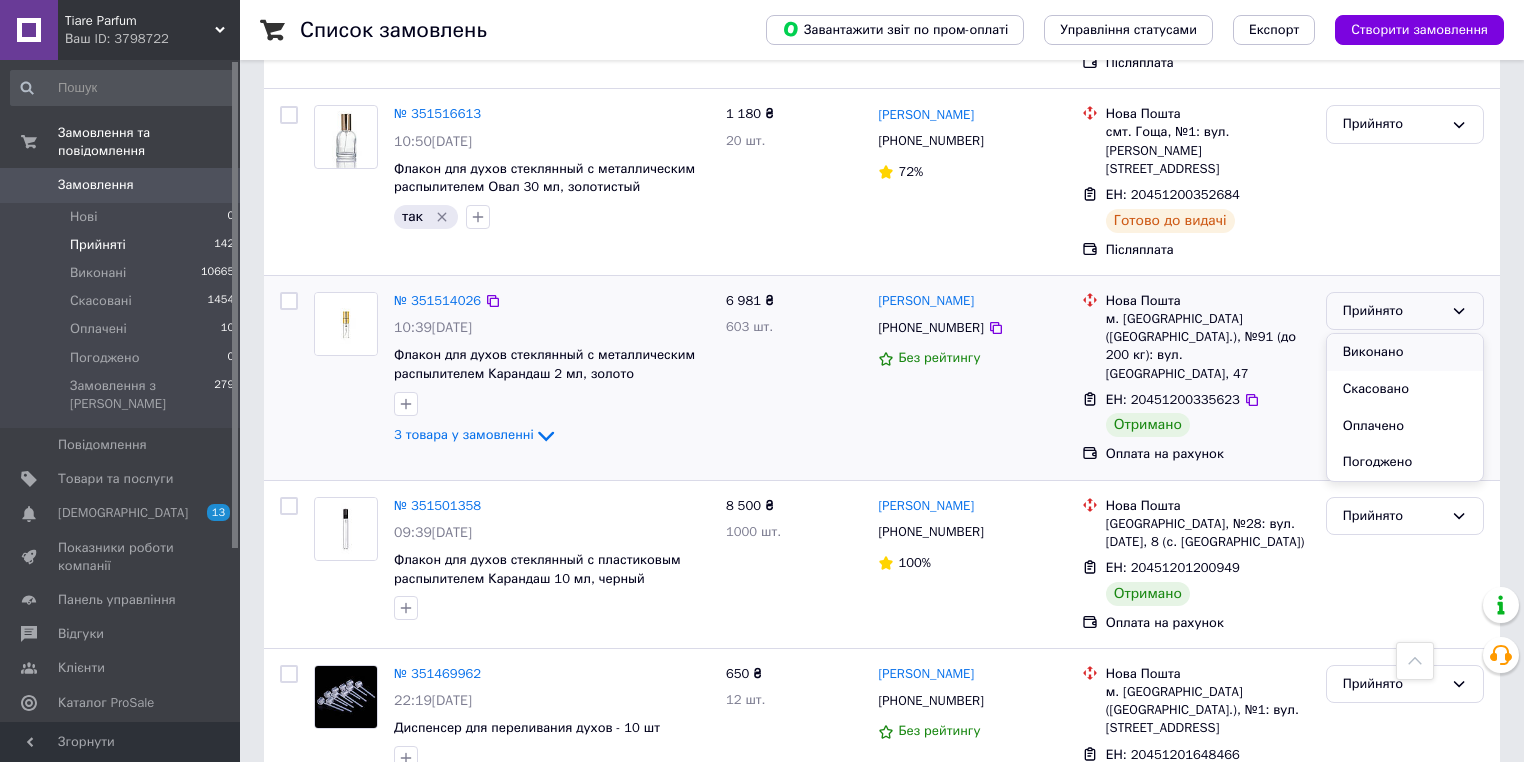 click on "Виконано" at bounding box center [1405, 352] 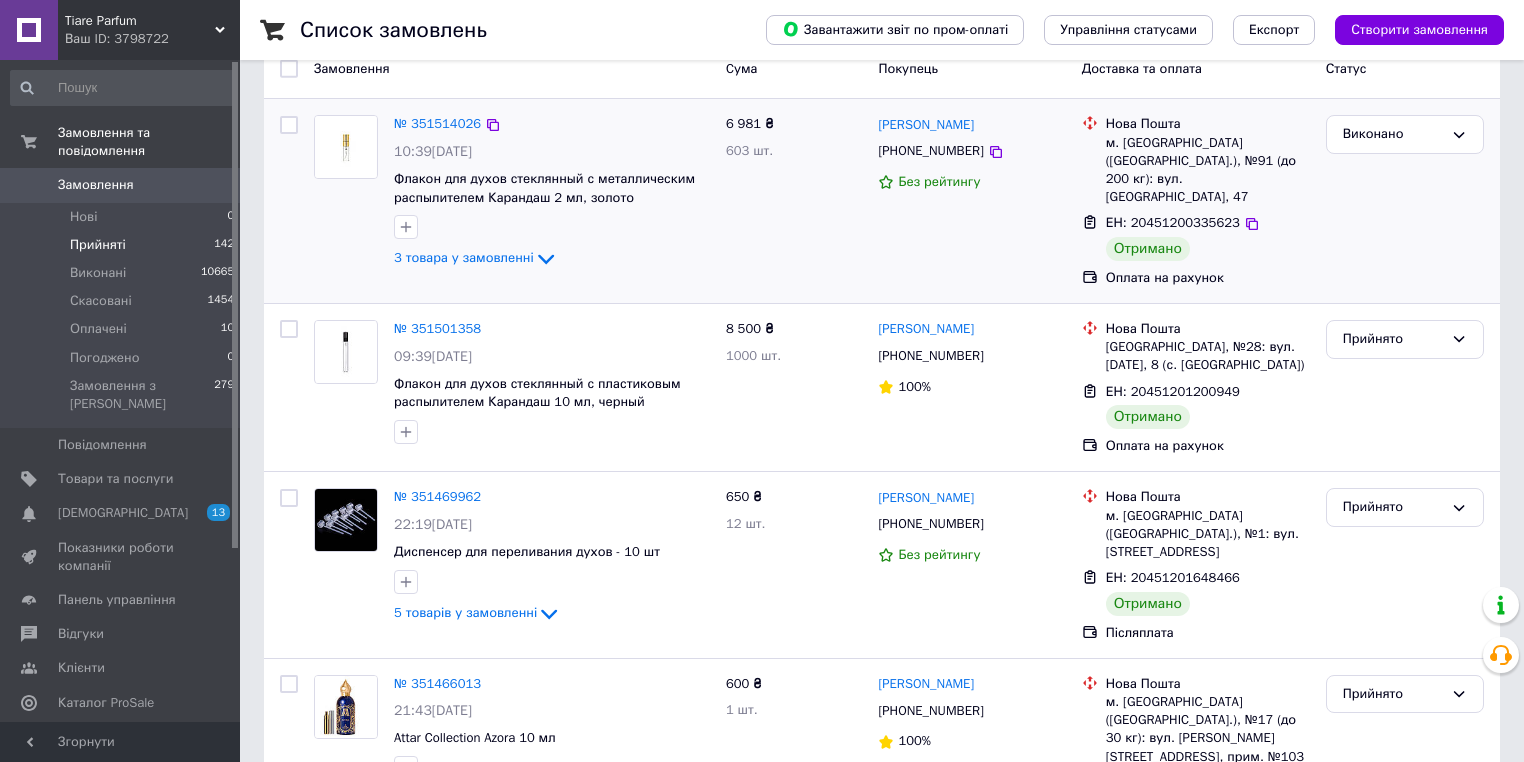 scroll, scrollTop: 310, scrollLeft: 0, axis: vertical 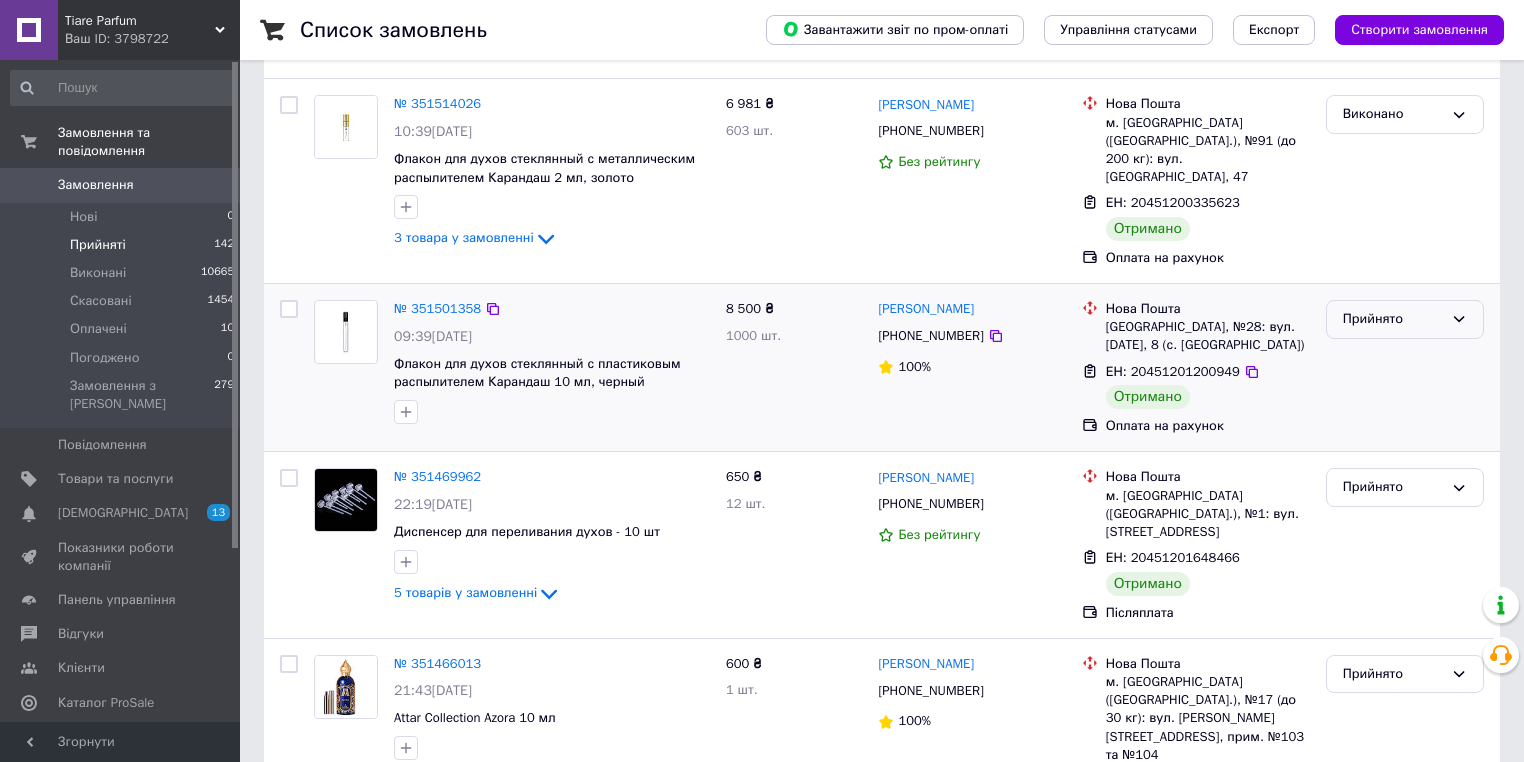 click 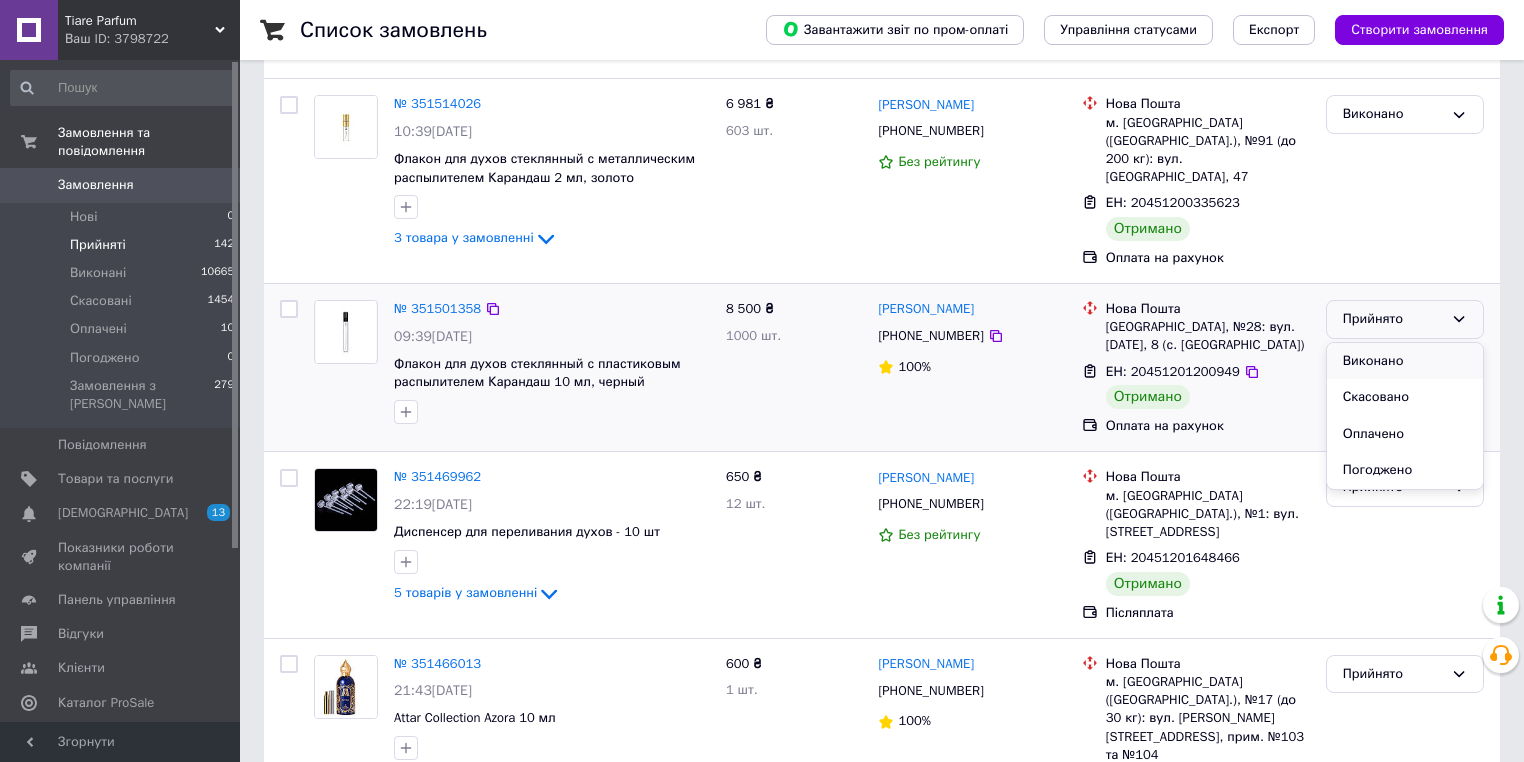 click on "Виконано" at bounding box center (1405, 361) 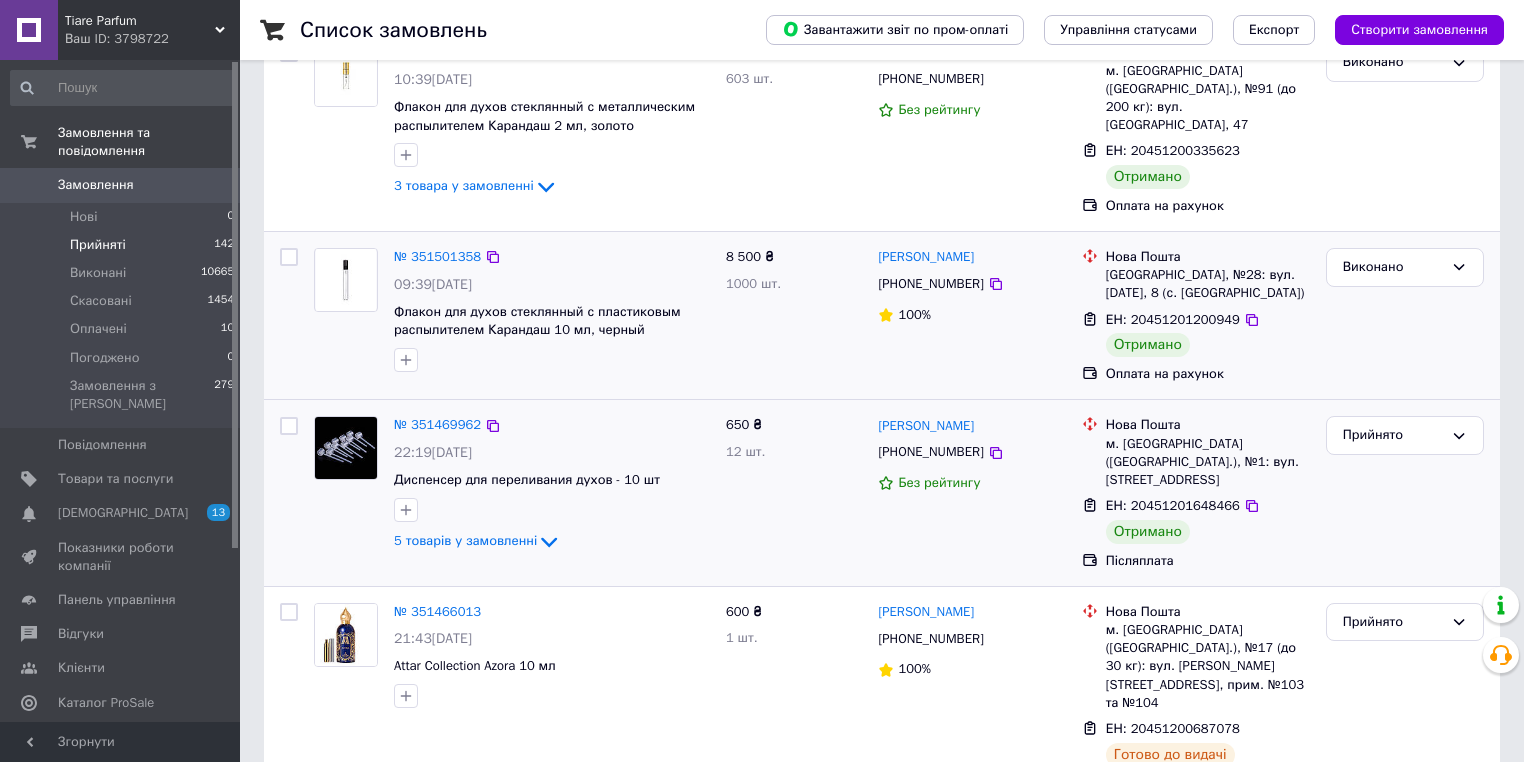 scroll, scrollTop: 390, scrollLeft: 0, axis: vertical 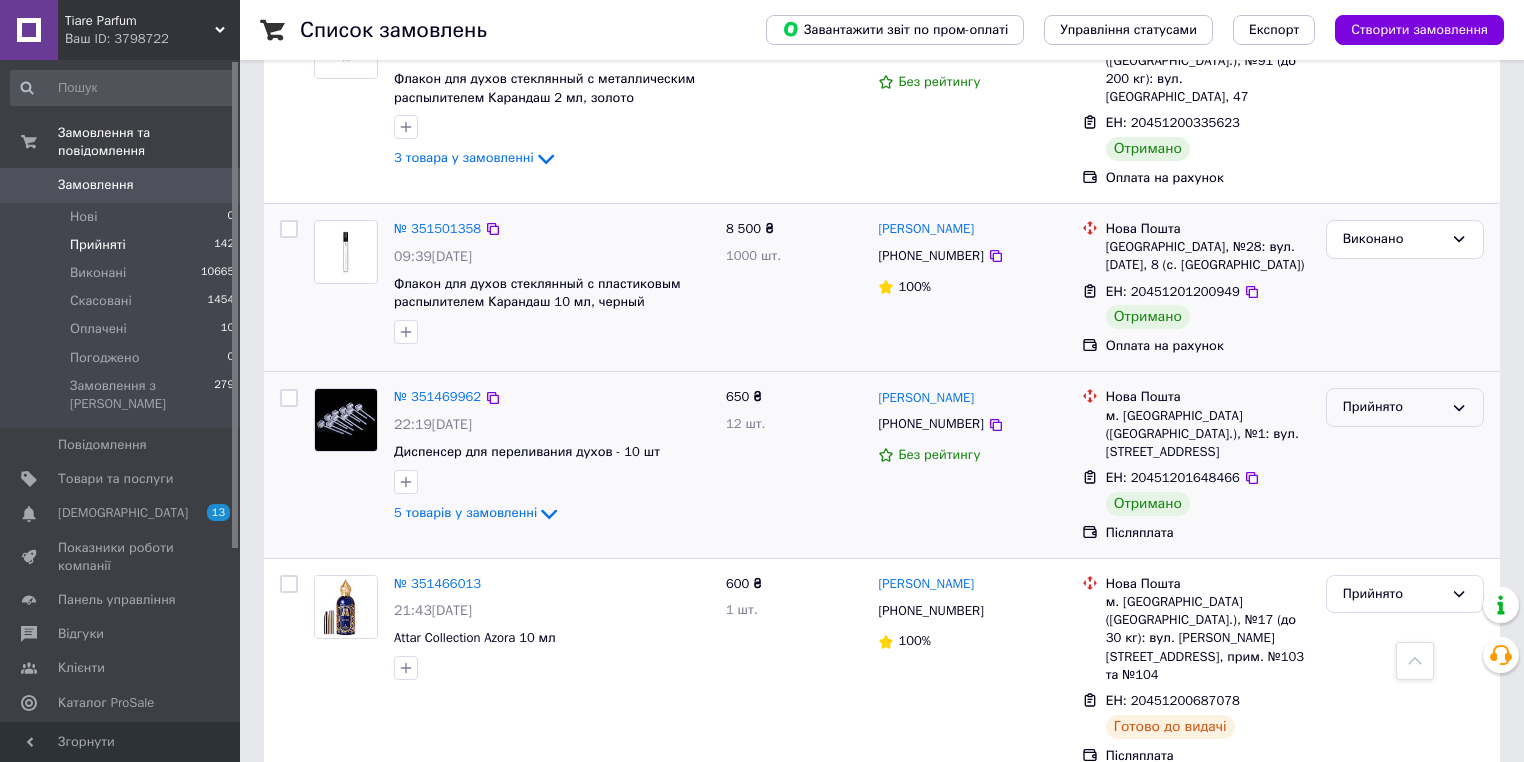 click 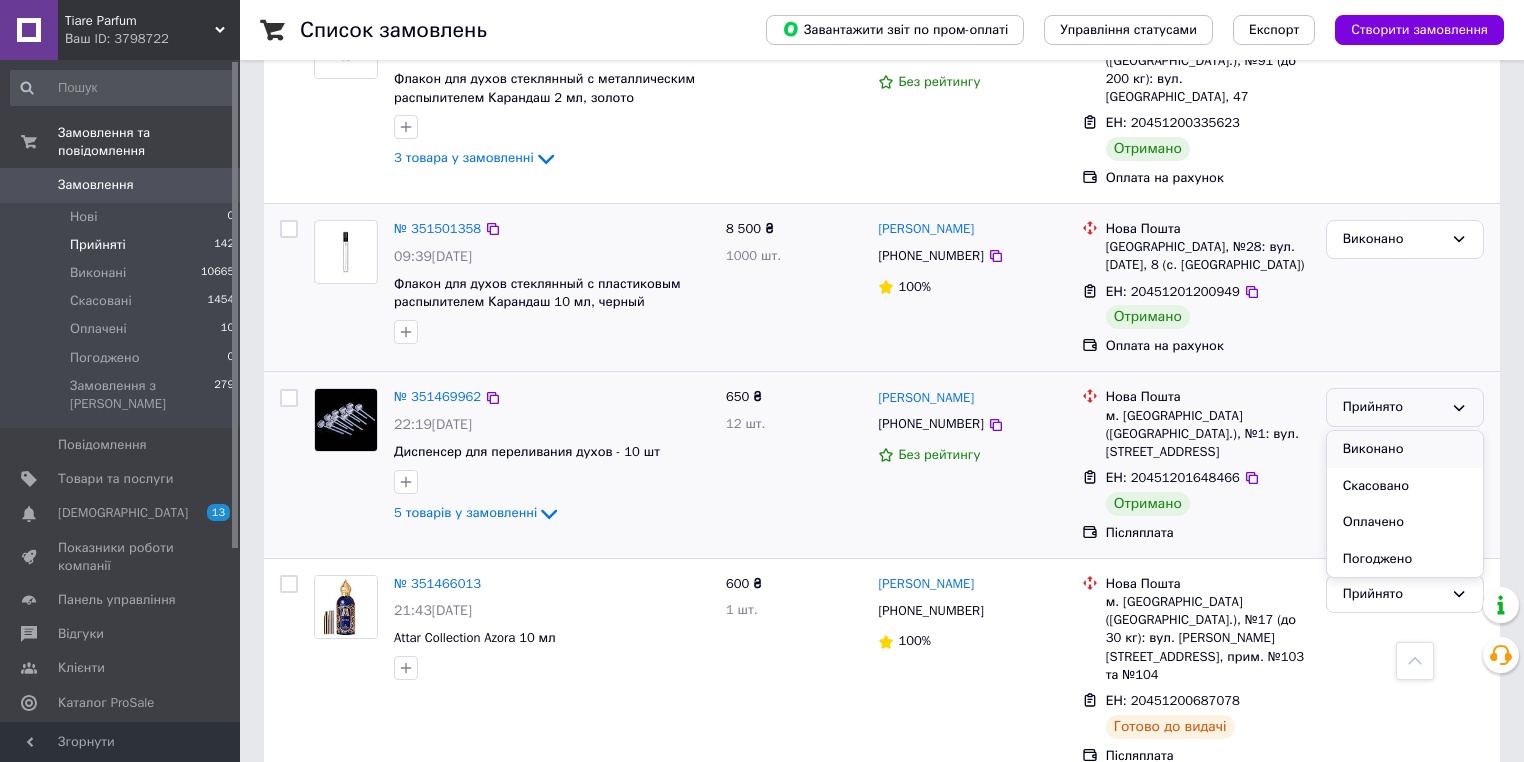 click on "Виконано" at bounding box center (1405, 449) 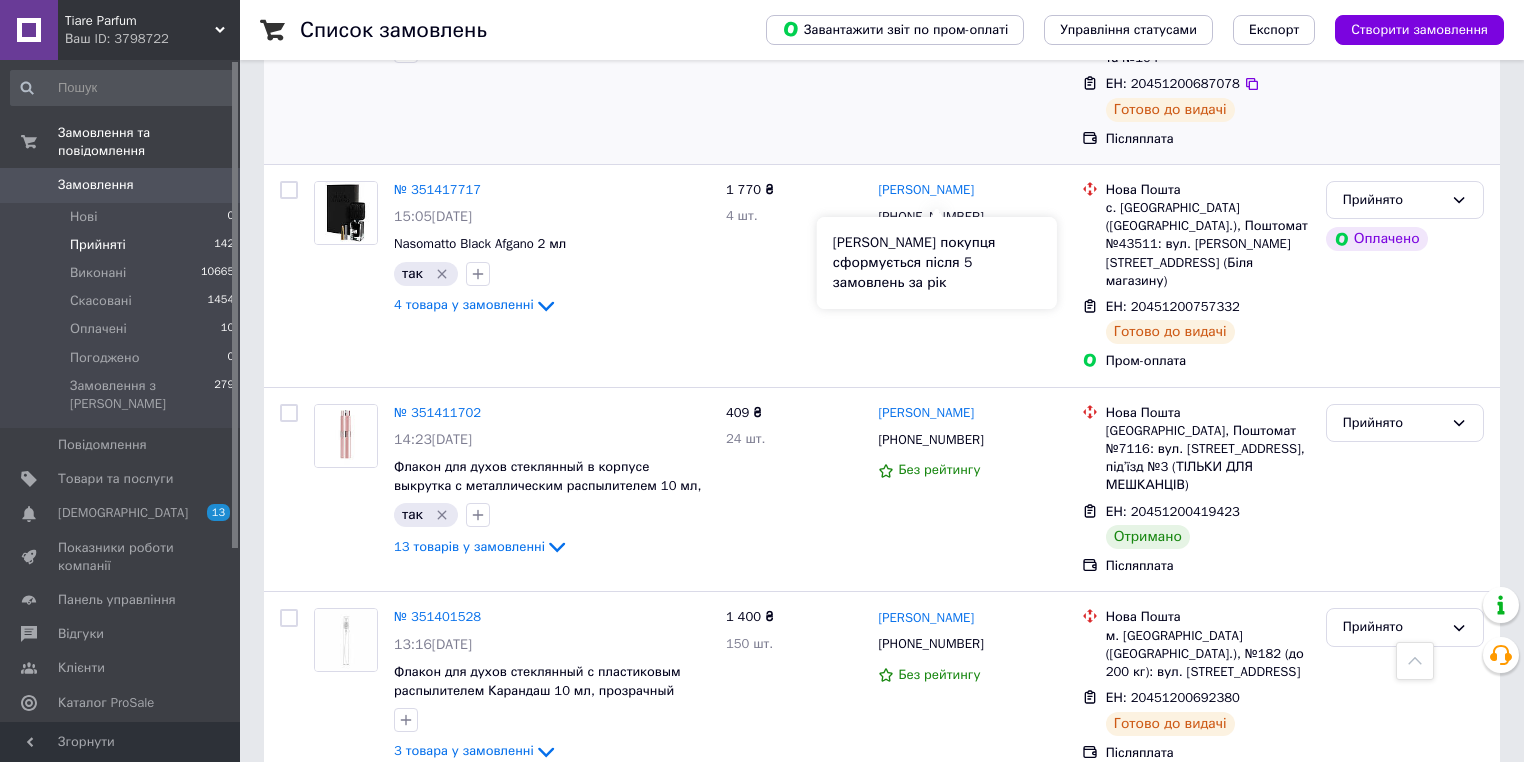 scroll, scrollTop: 1110, scrollLeft: 0, axis: vertical 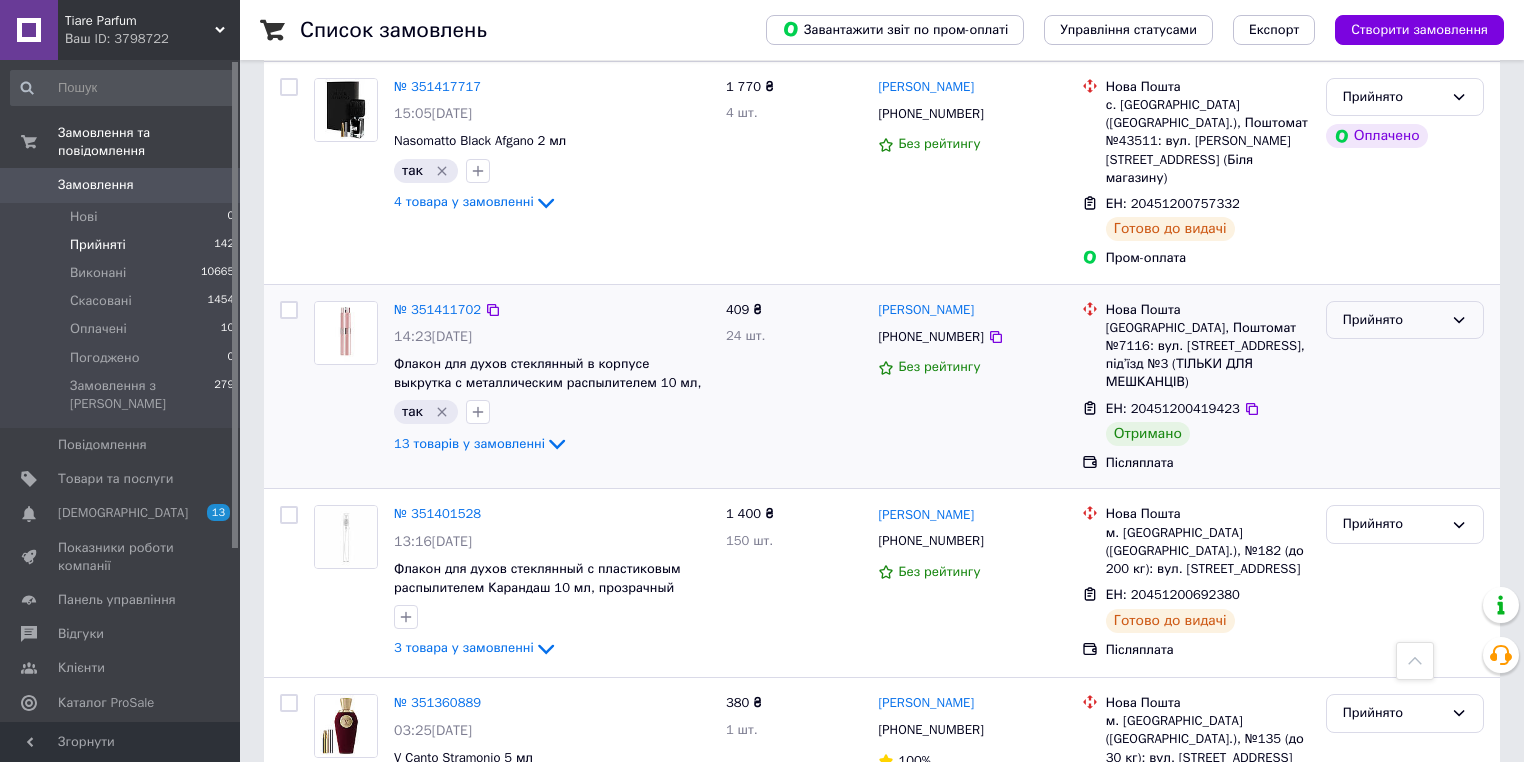 click 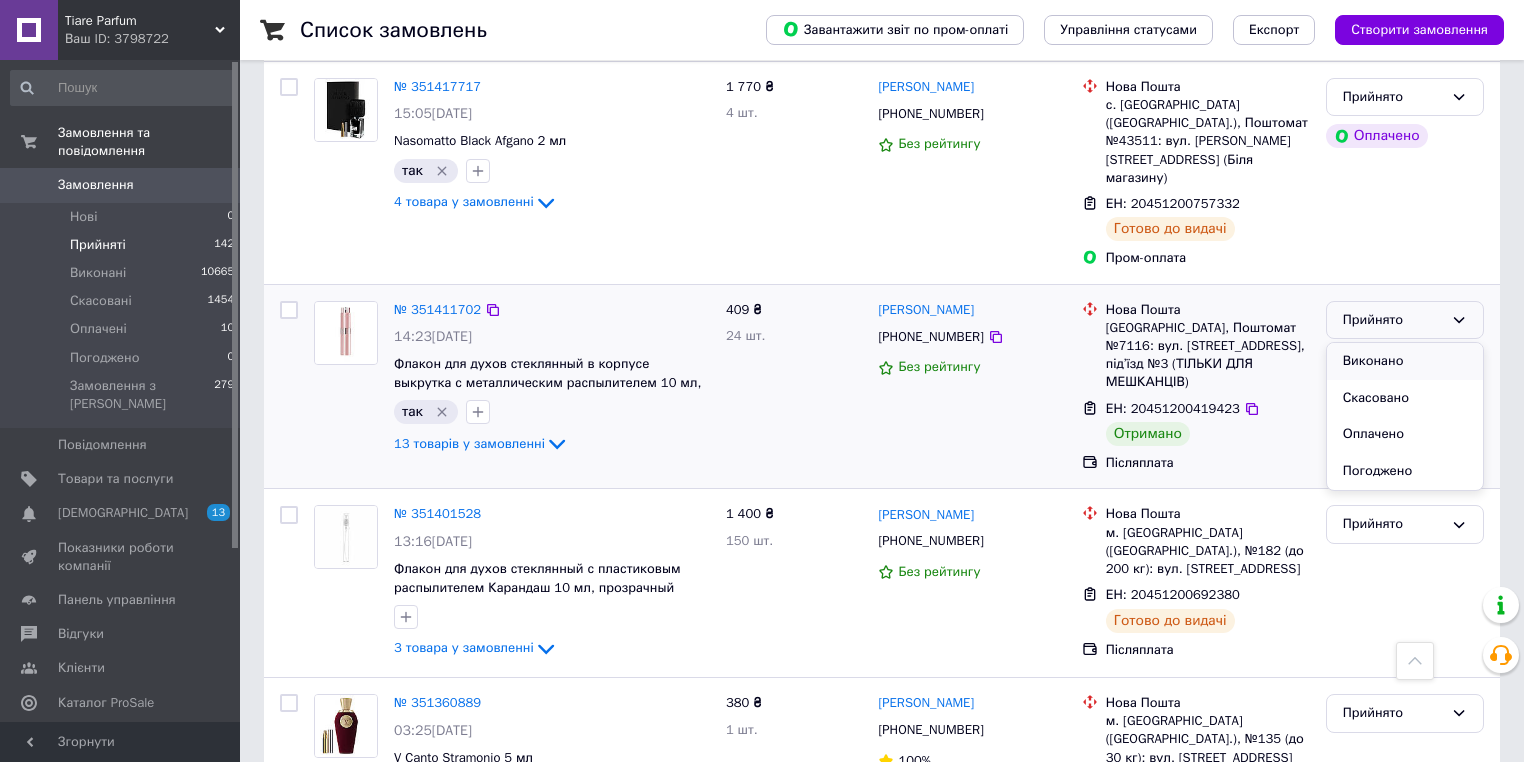 click on "Виконано" at bounding box center [1405, 361] 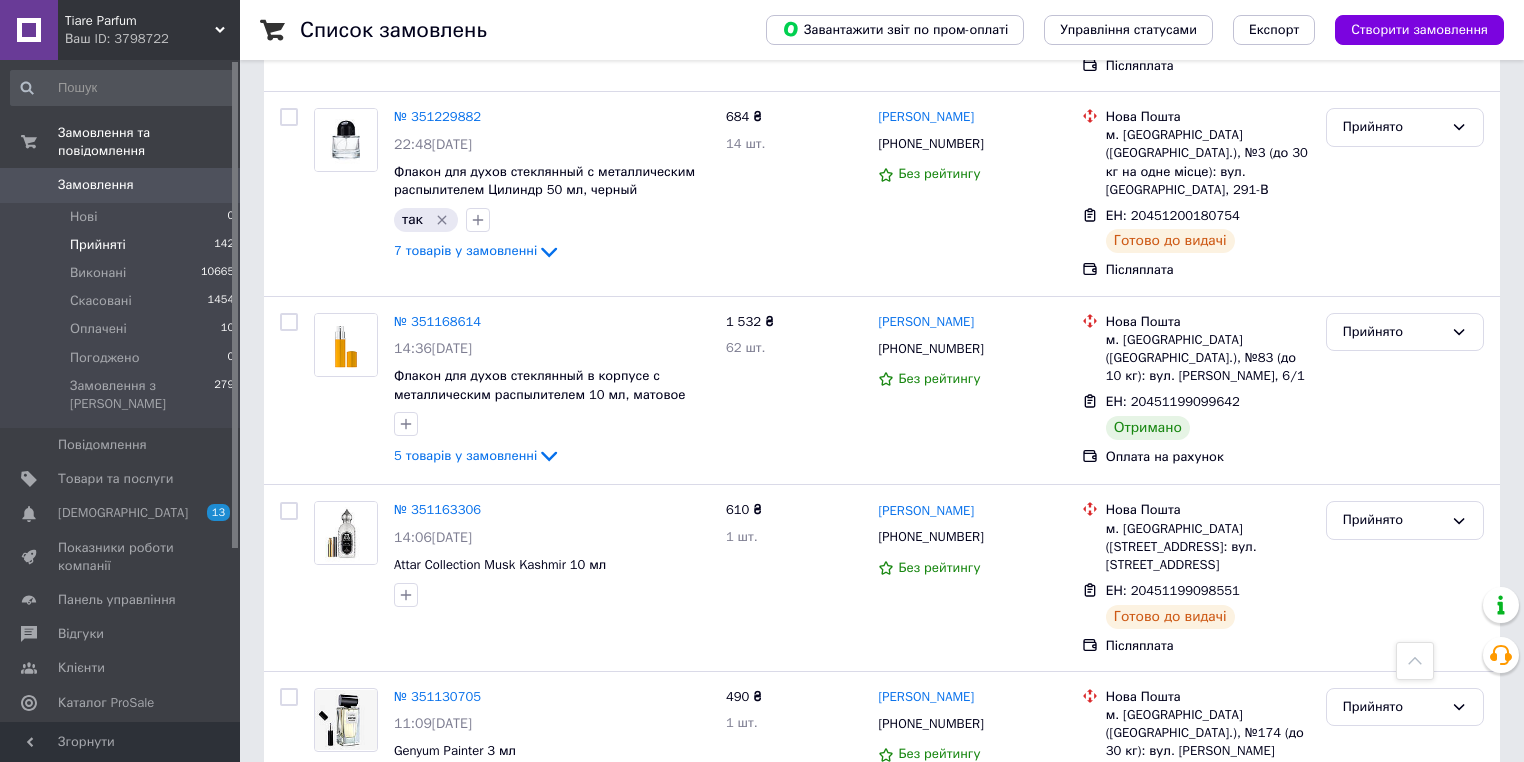 scroll, scrollTop: 2059, scrollLeft: 0, axis: vertical 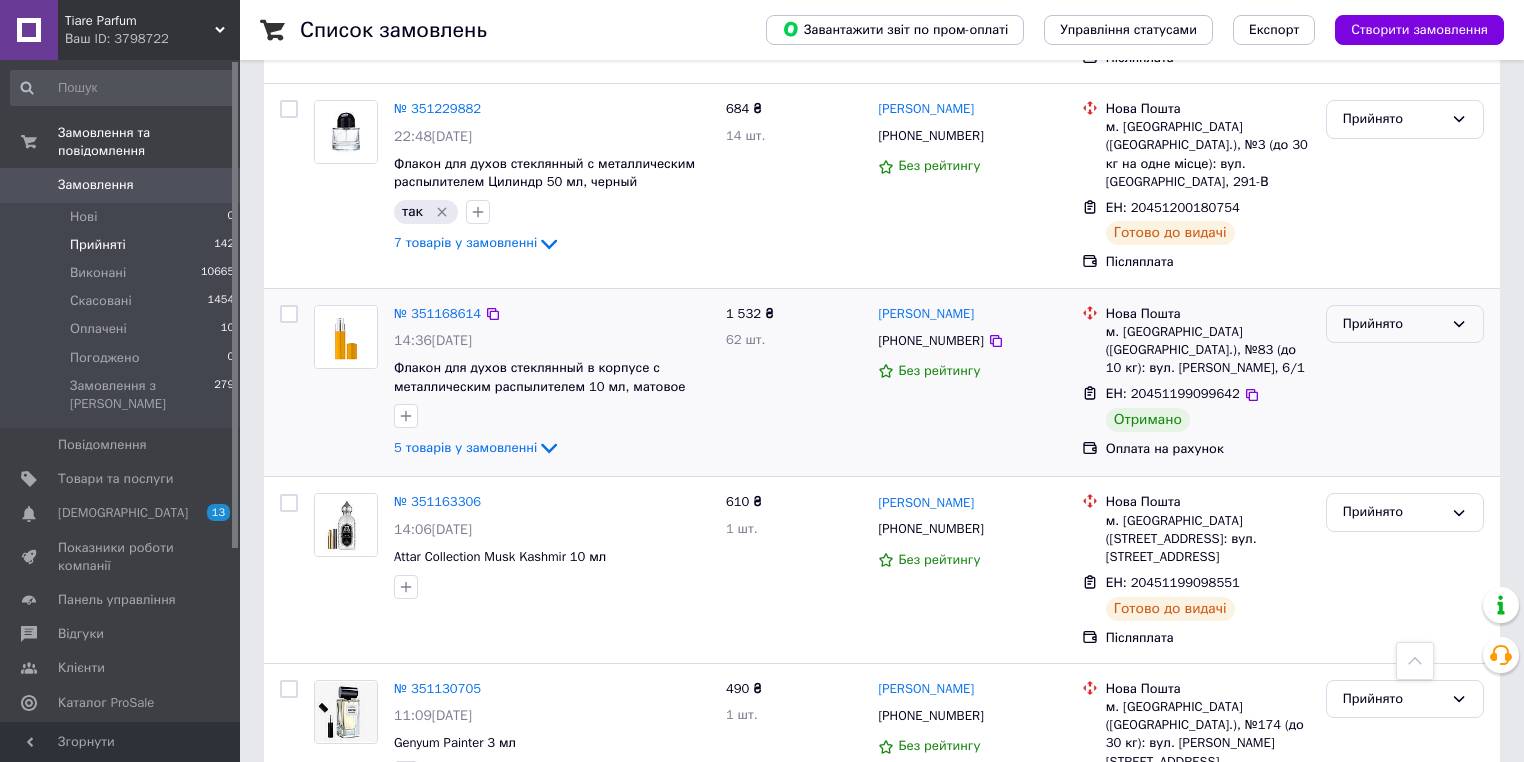 click 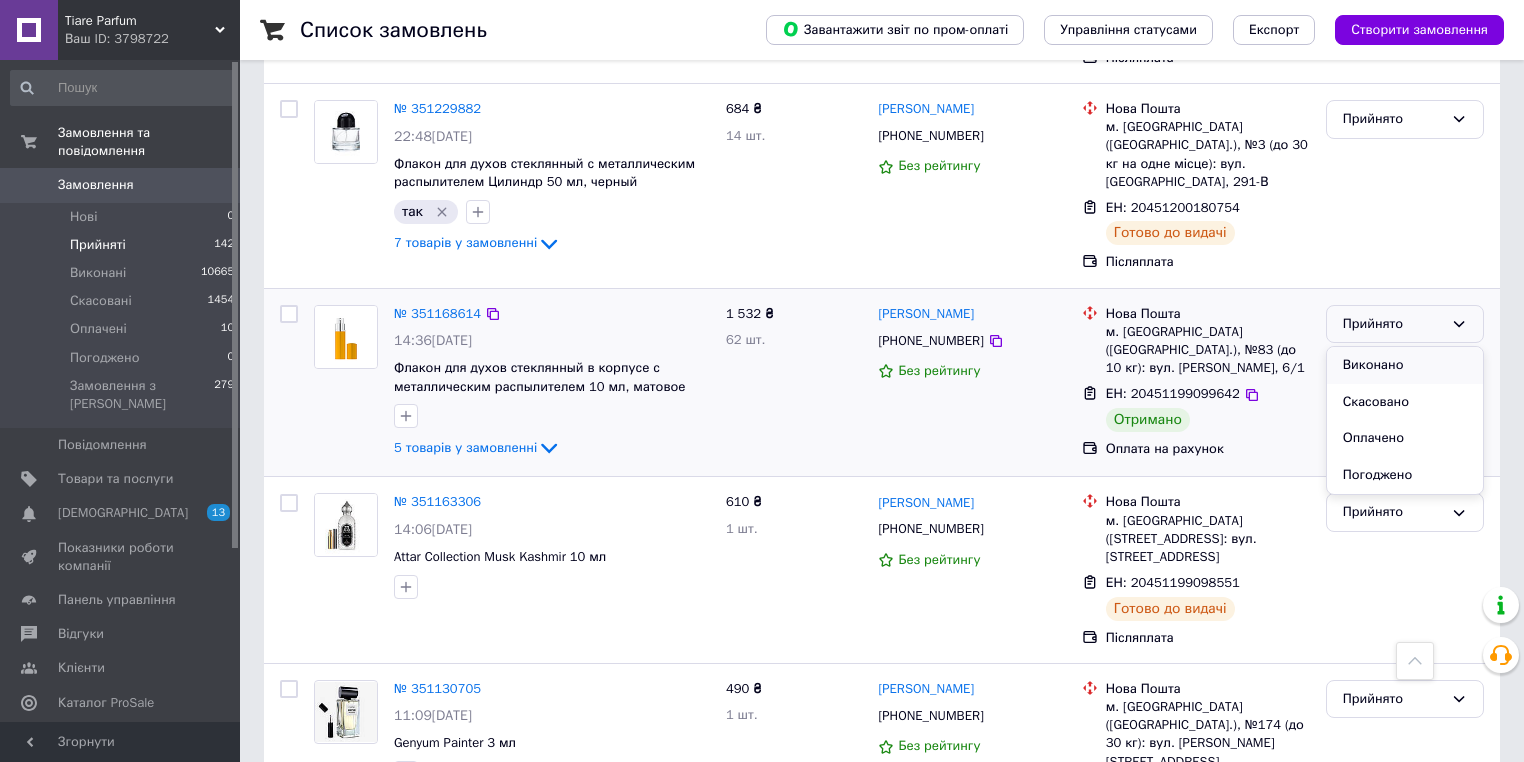 click on "Виконано" at bounding box center [1405, 365] 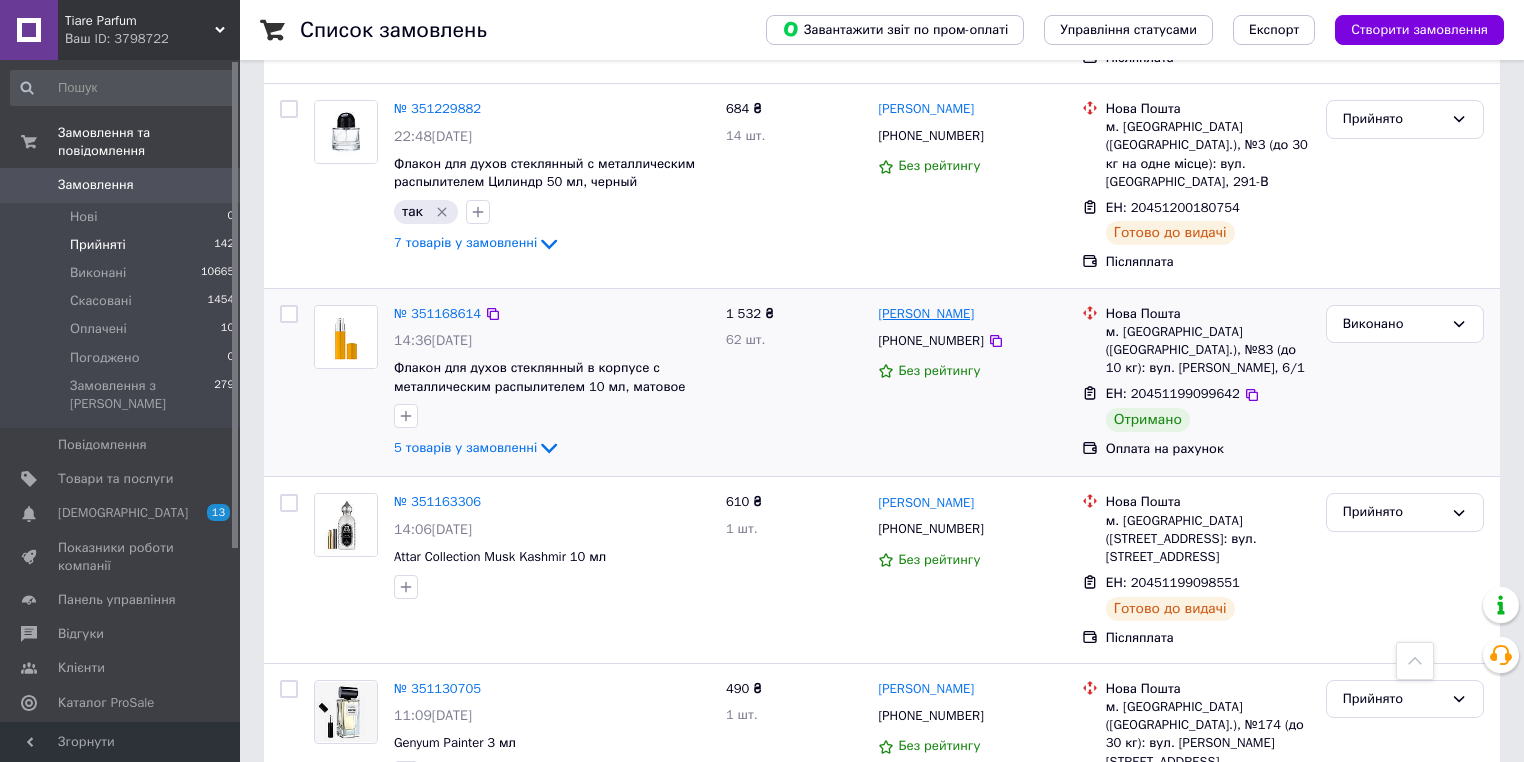 drag, startPoint x: 980, startPoint y: 209, endPoint x: 910, endPoint y: 208, distance: 70.00714 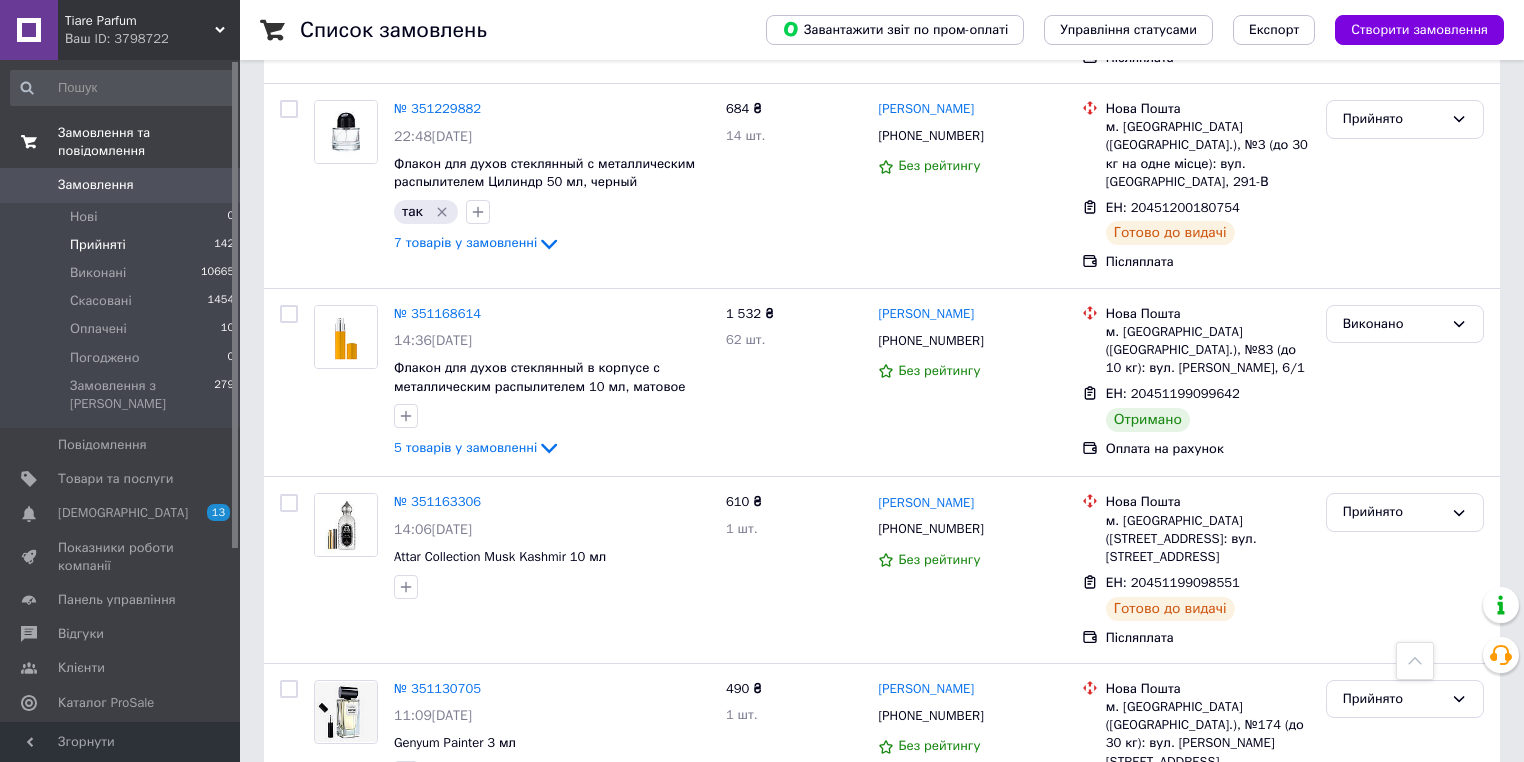 click on "Замовлення та повідомлення" at bounding box center [149, 142] 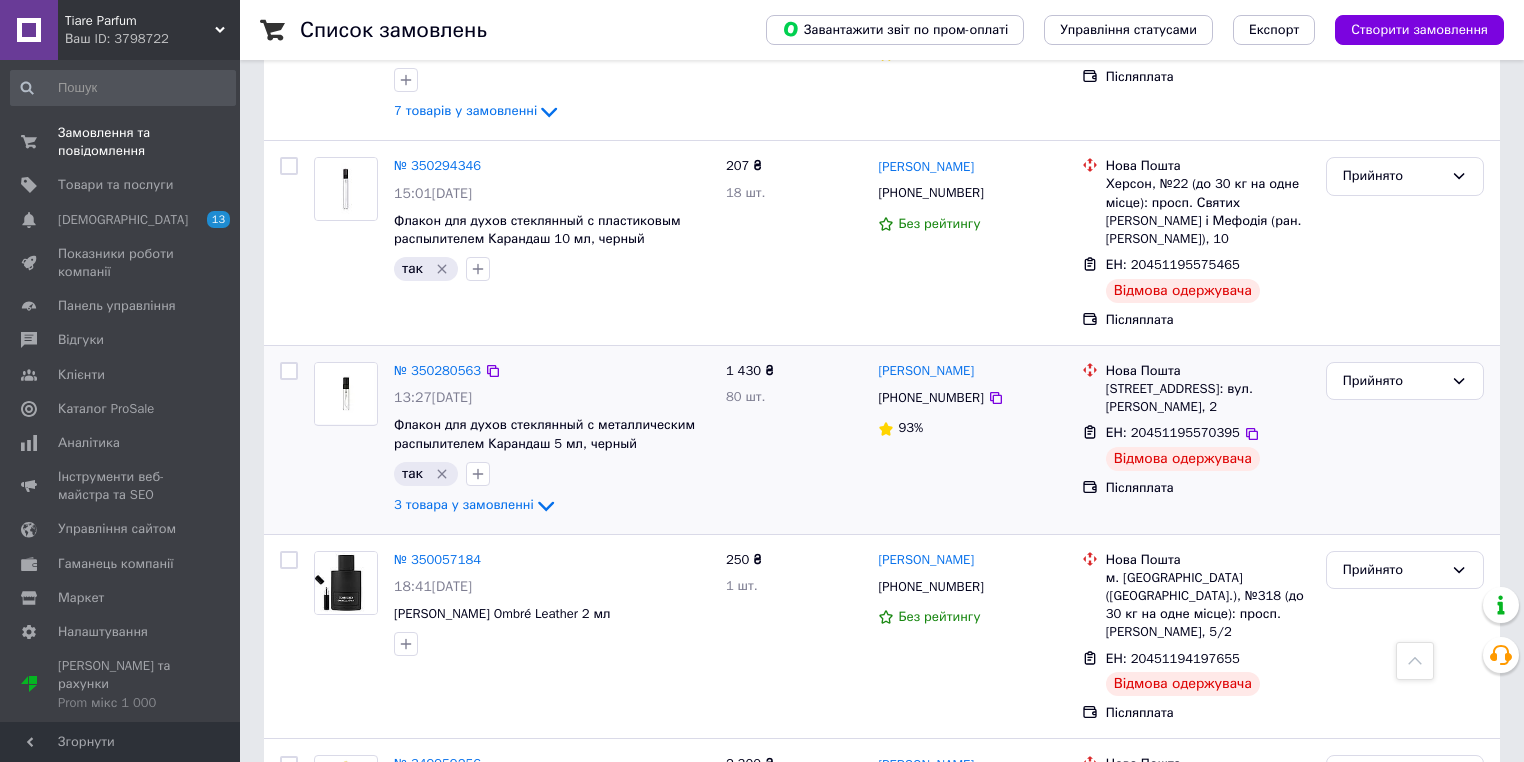 scroll, scrollTop: 3368, scrollLeft: 0, axis: vertical 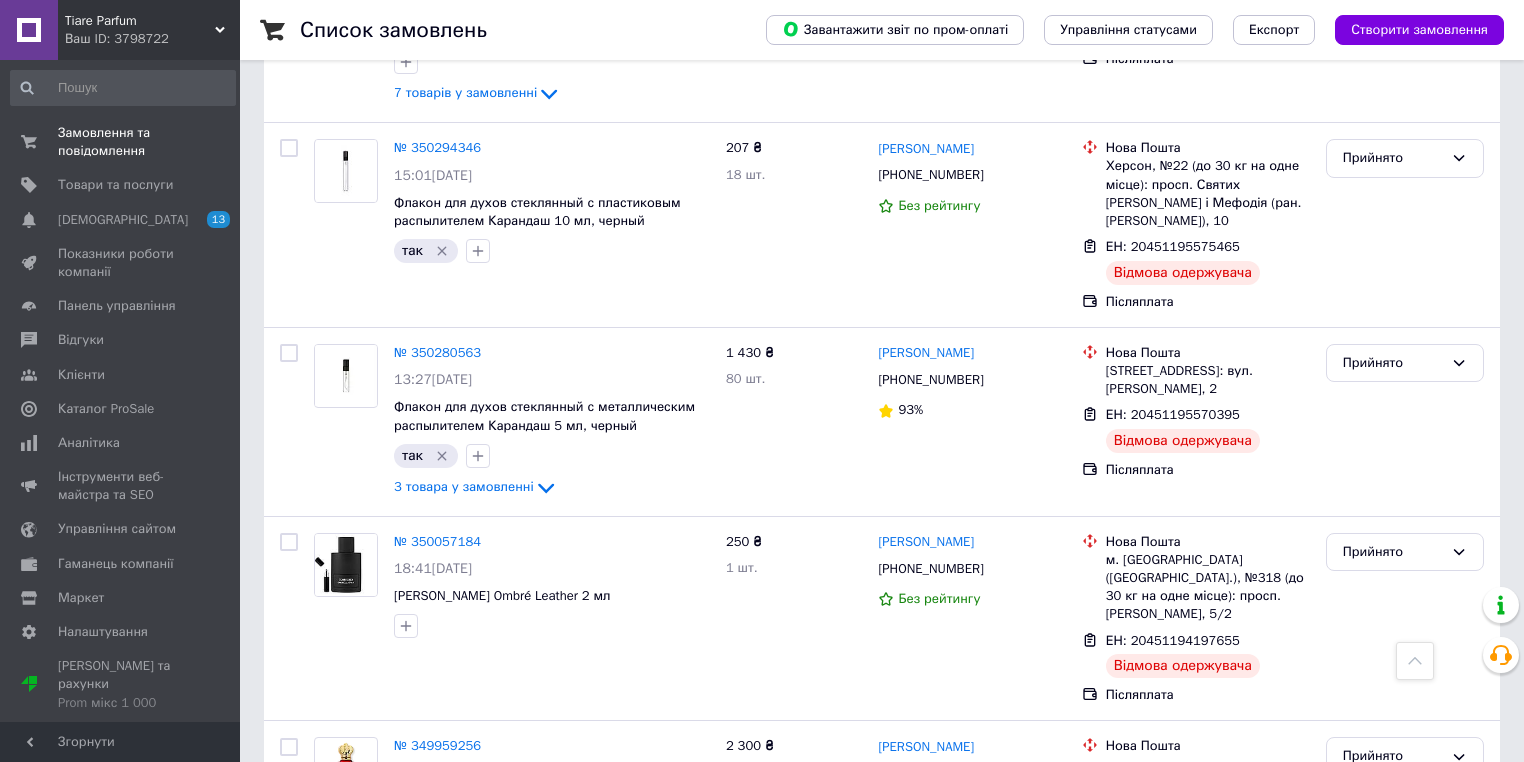 click on "1" at bounding box center [405, 903] 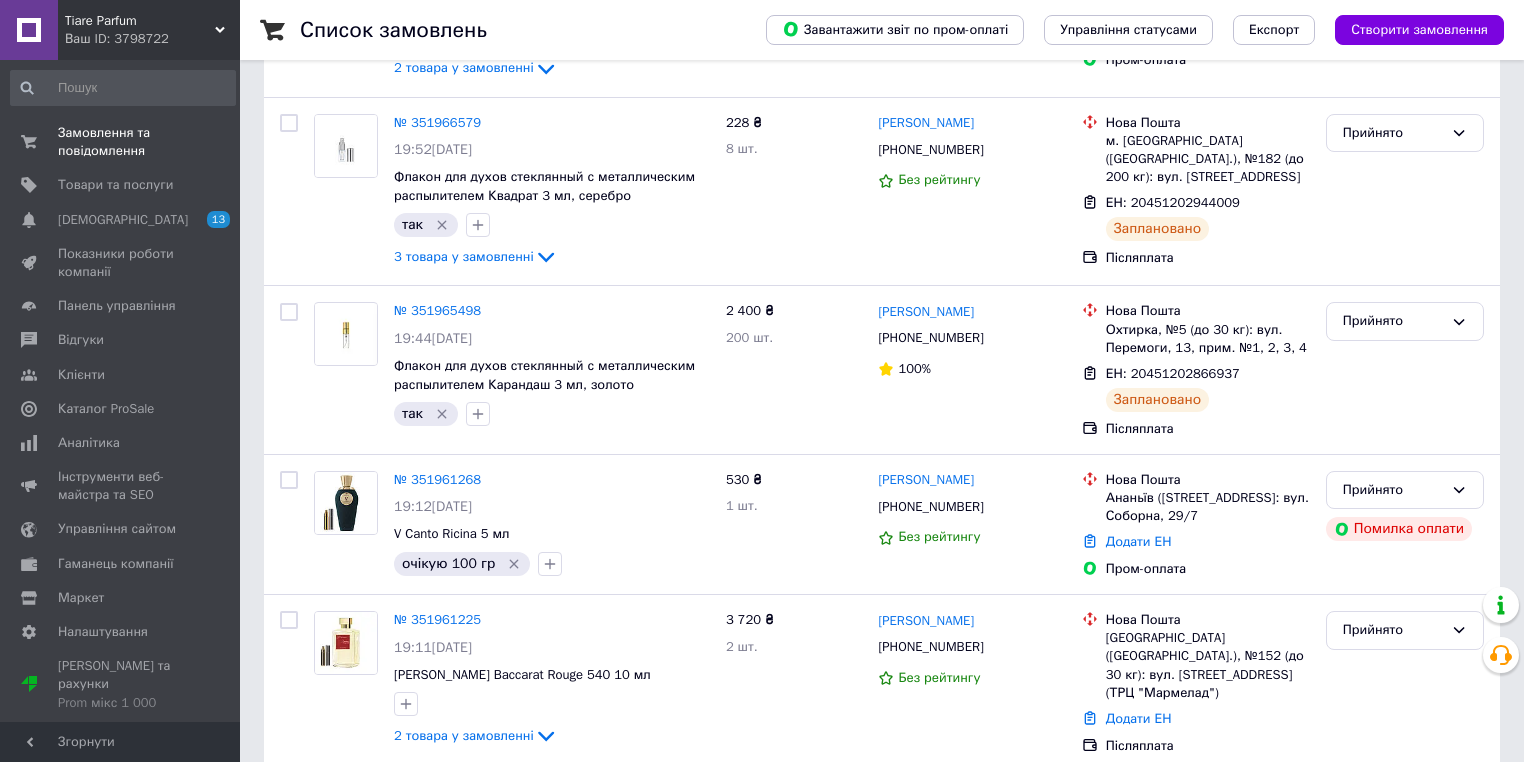 scroll, scrollTop: 0, scrollLeft: 0, axis: both 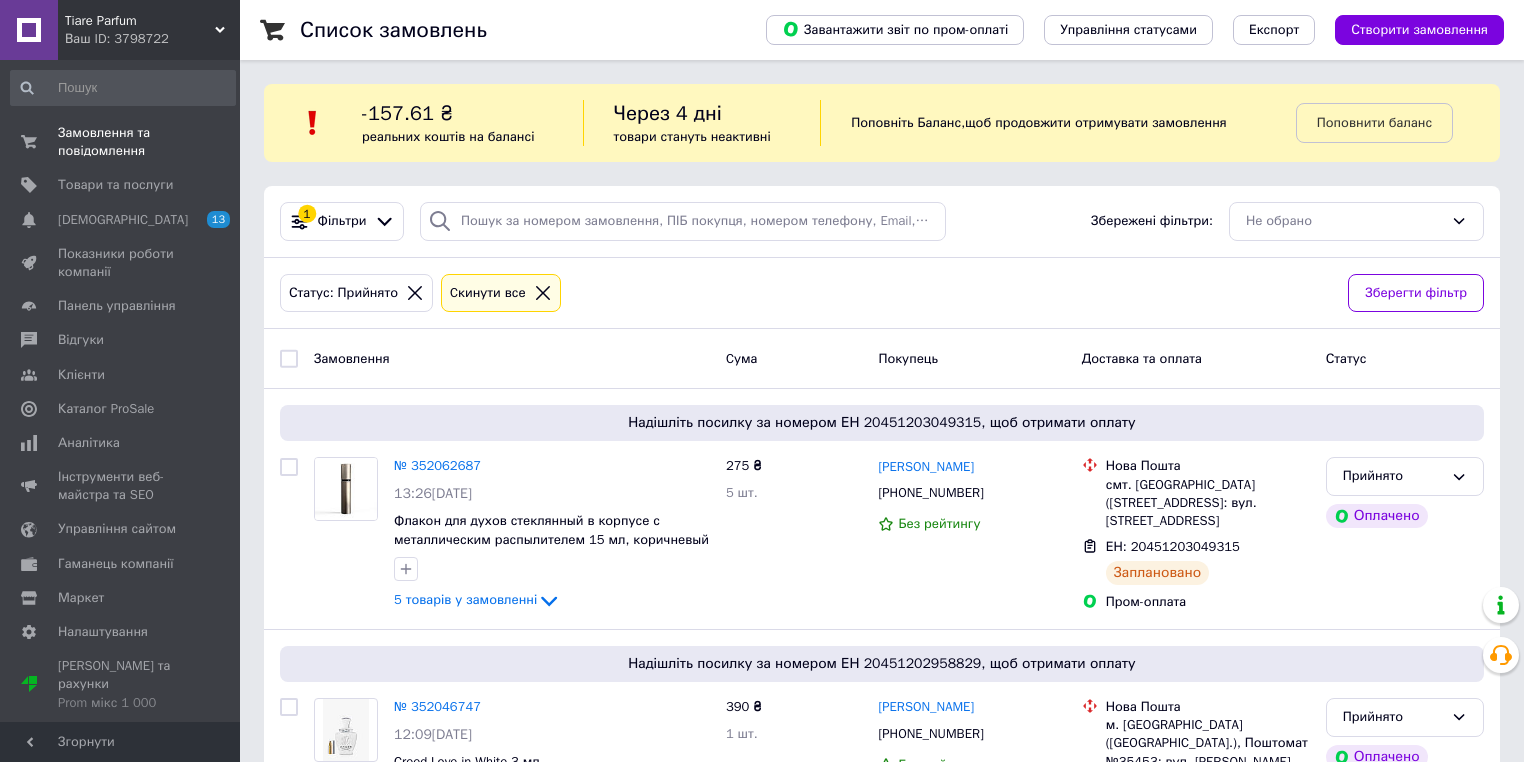 click 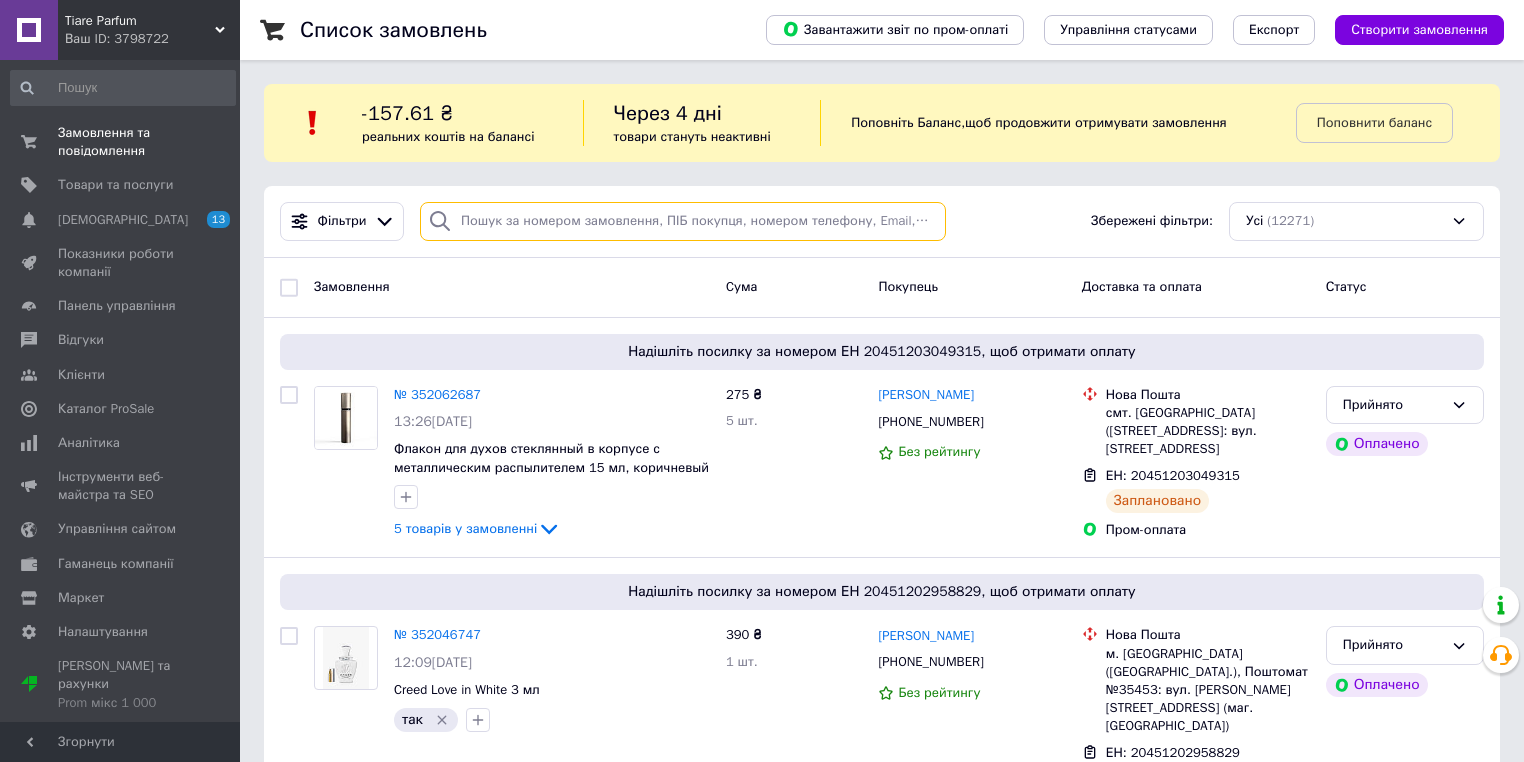 click at bounding box center (683, 221) 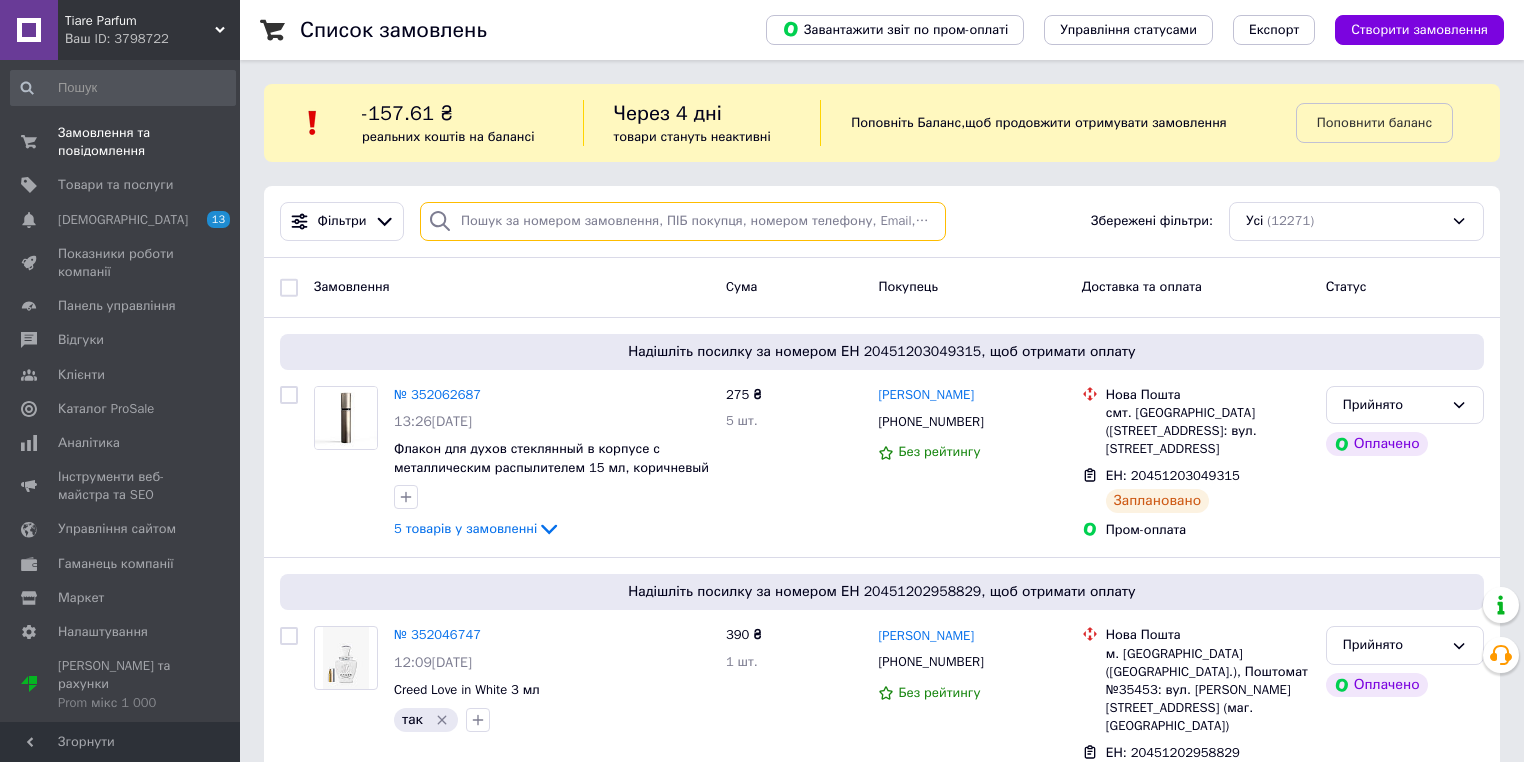 click at bounding box center (683, 221) 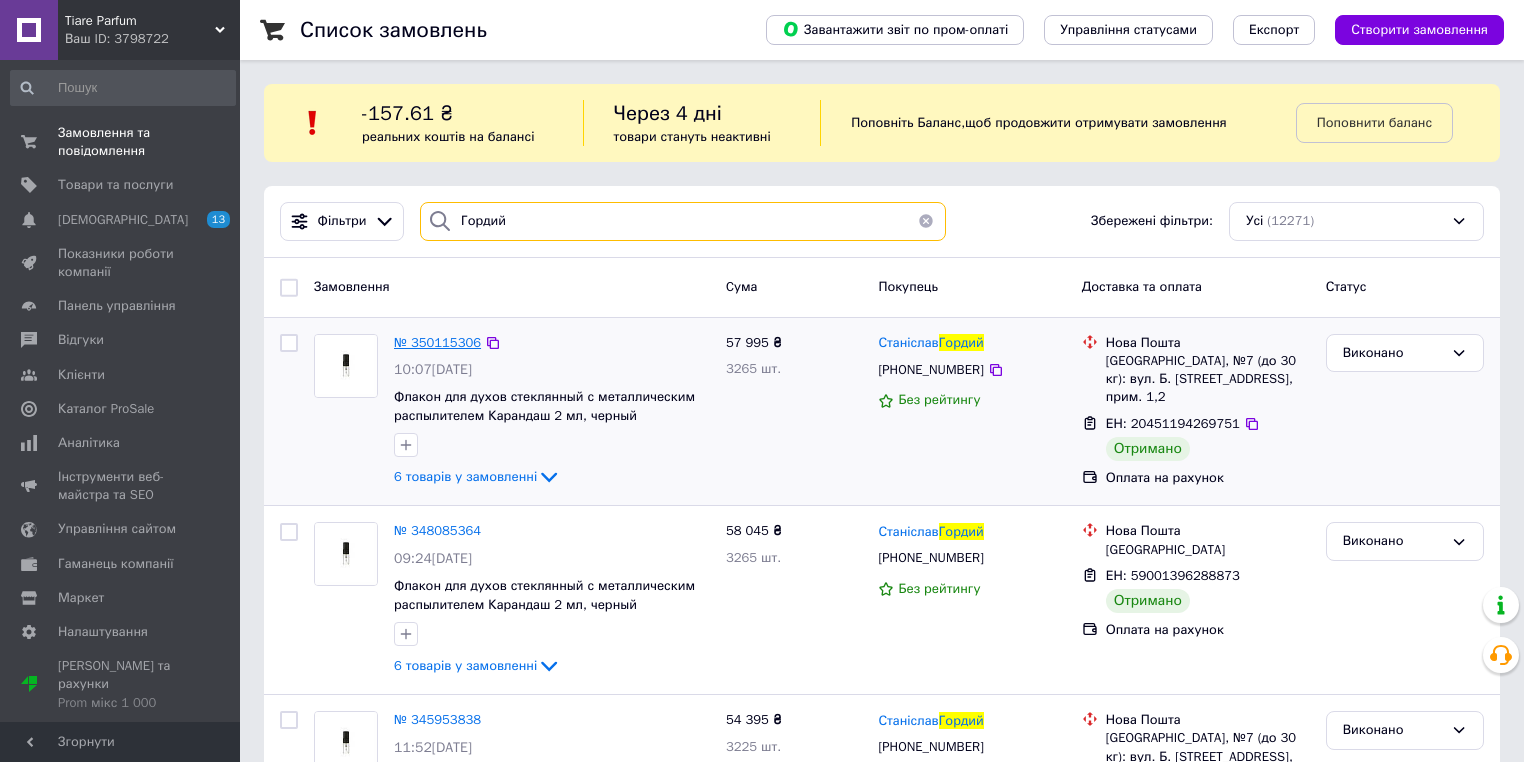 type on "Гордий" 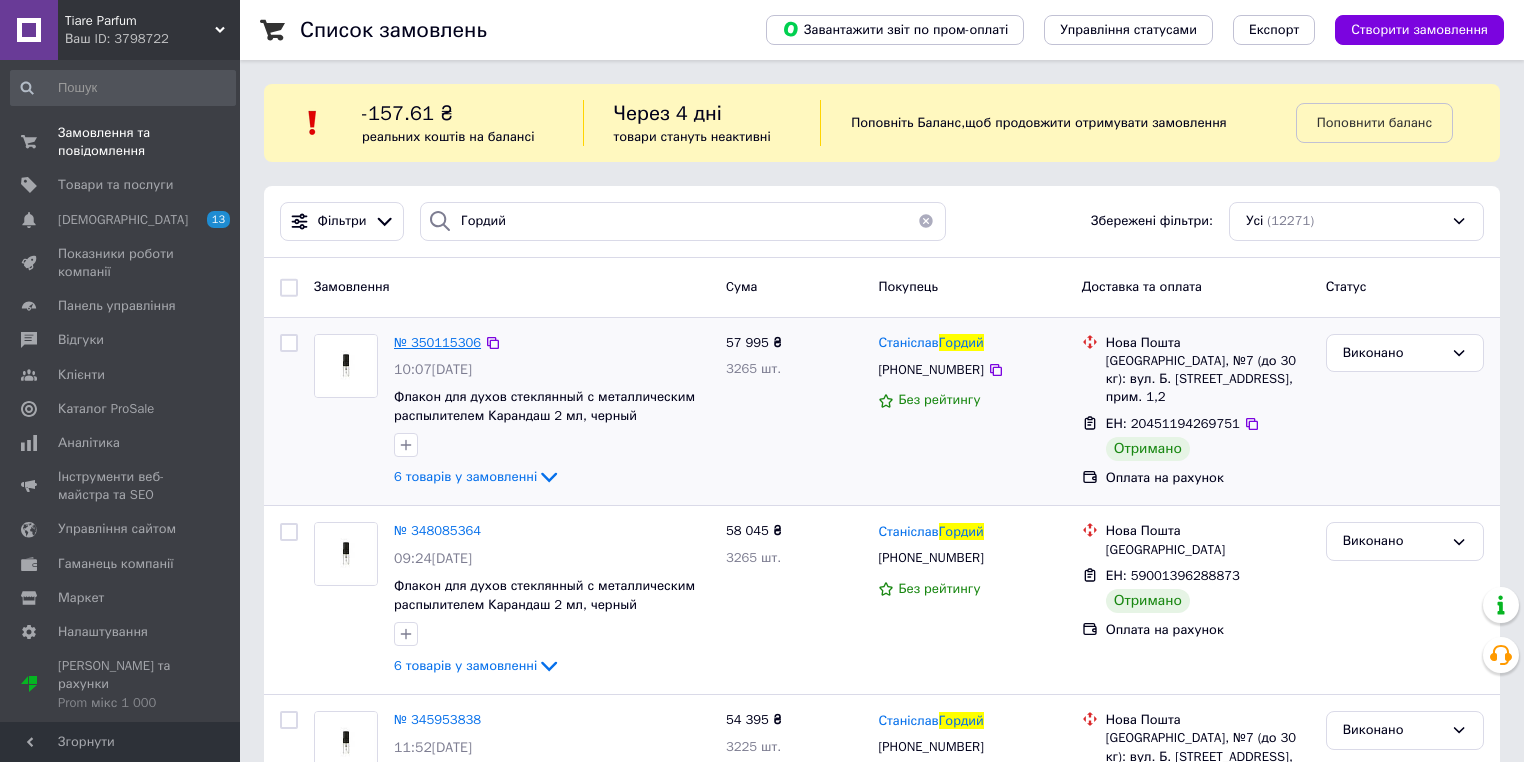 click on "№ 350115306" at bounding box center [437, 342] 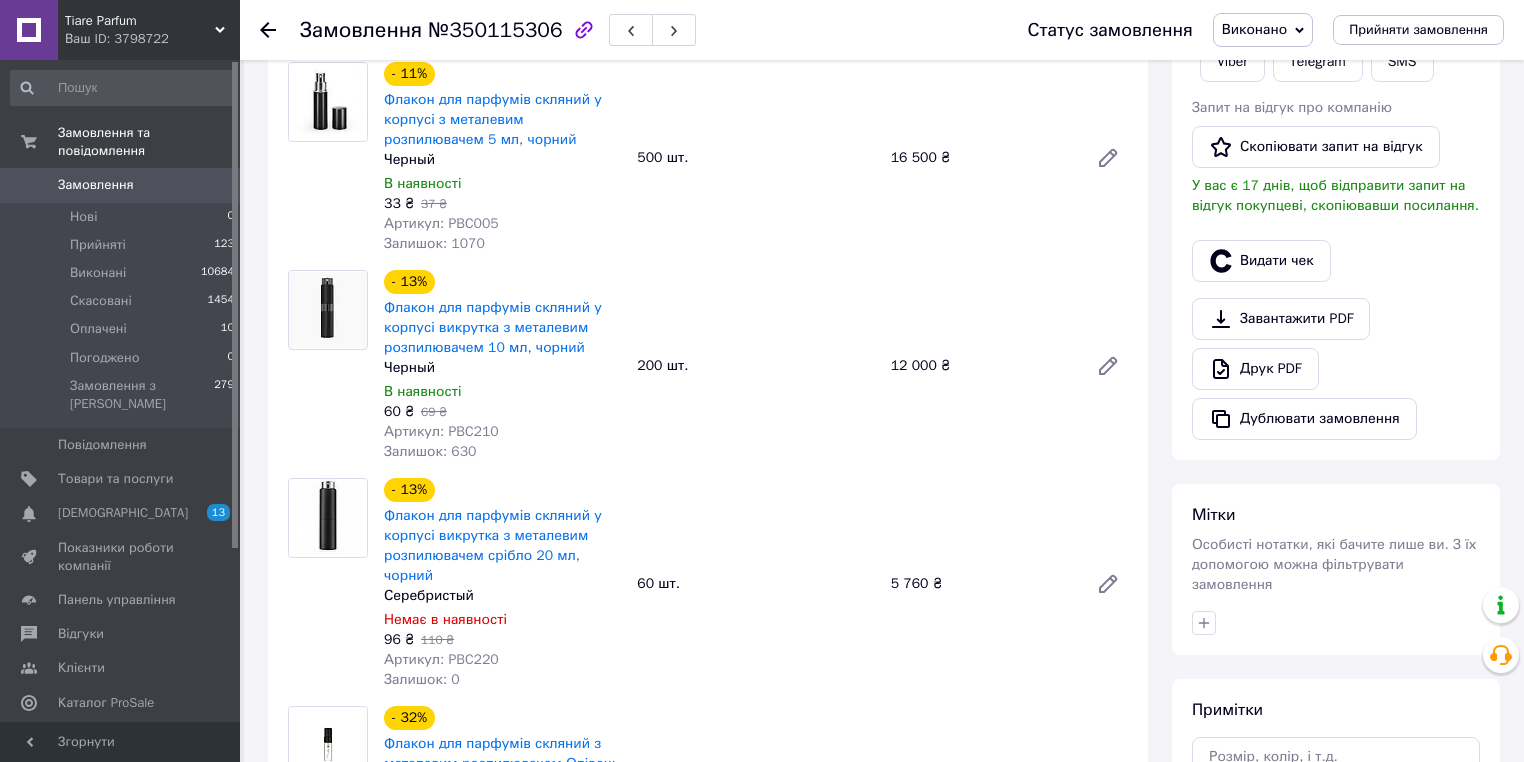 scroll, scrollTop: 320, scrollLeft: 0, axis: vertical 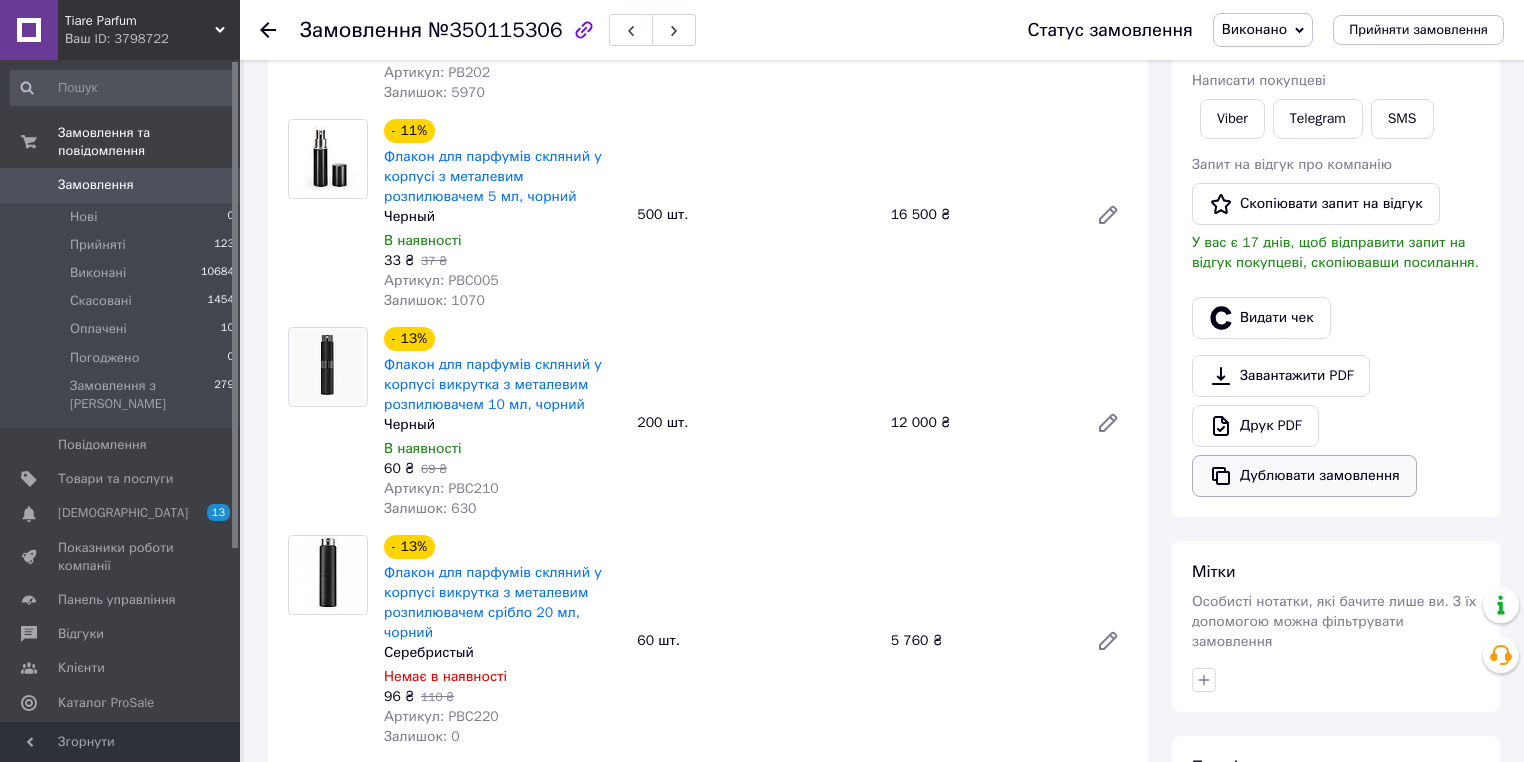 click 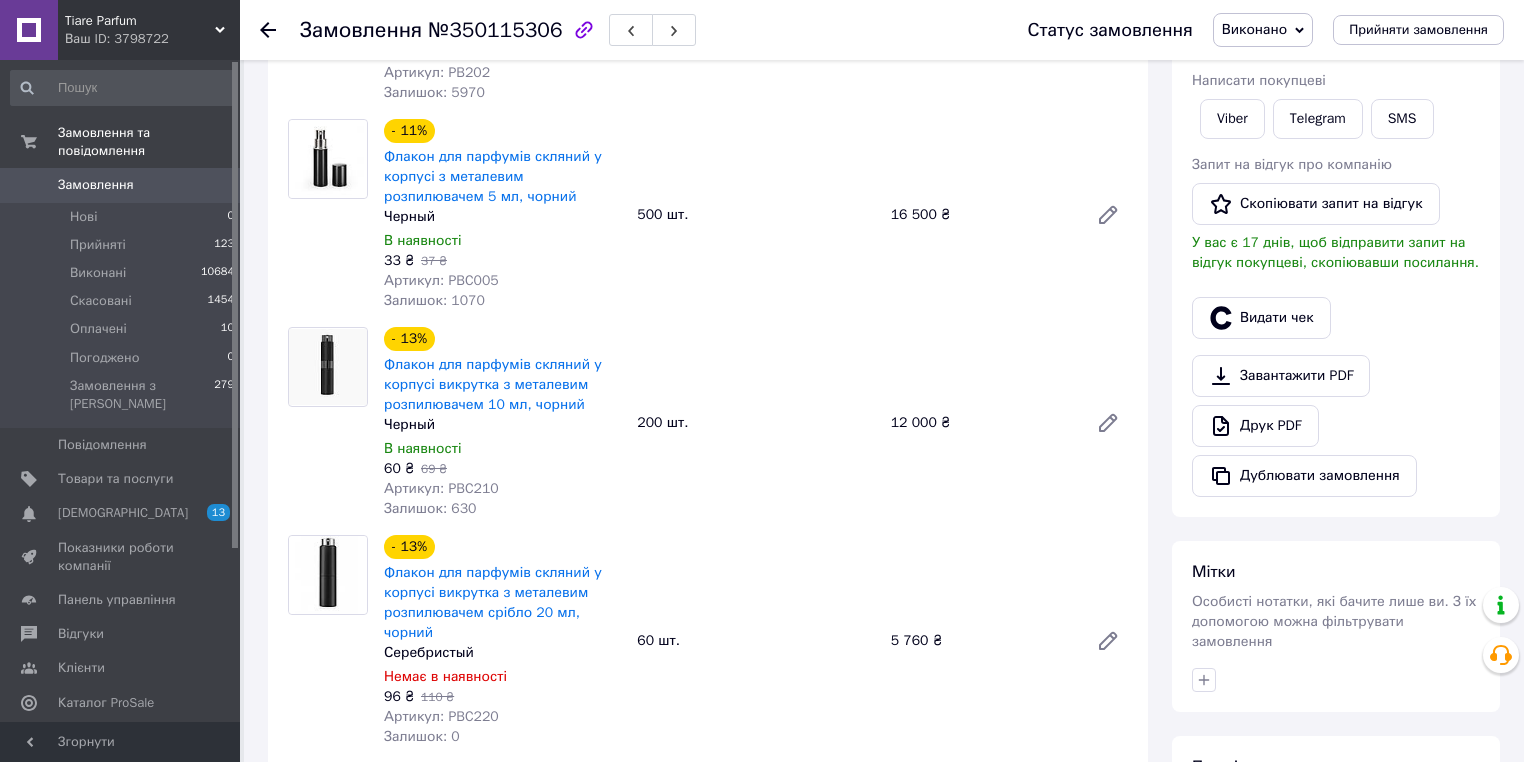 click 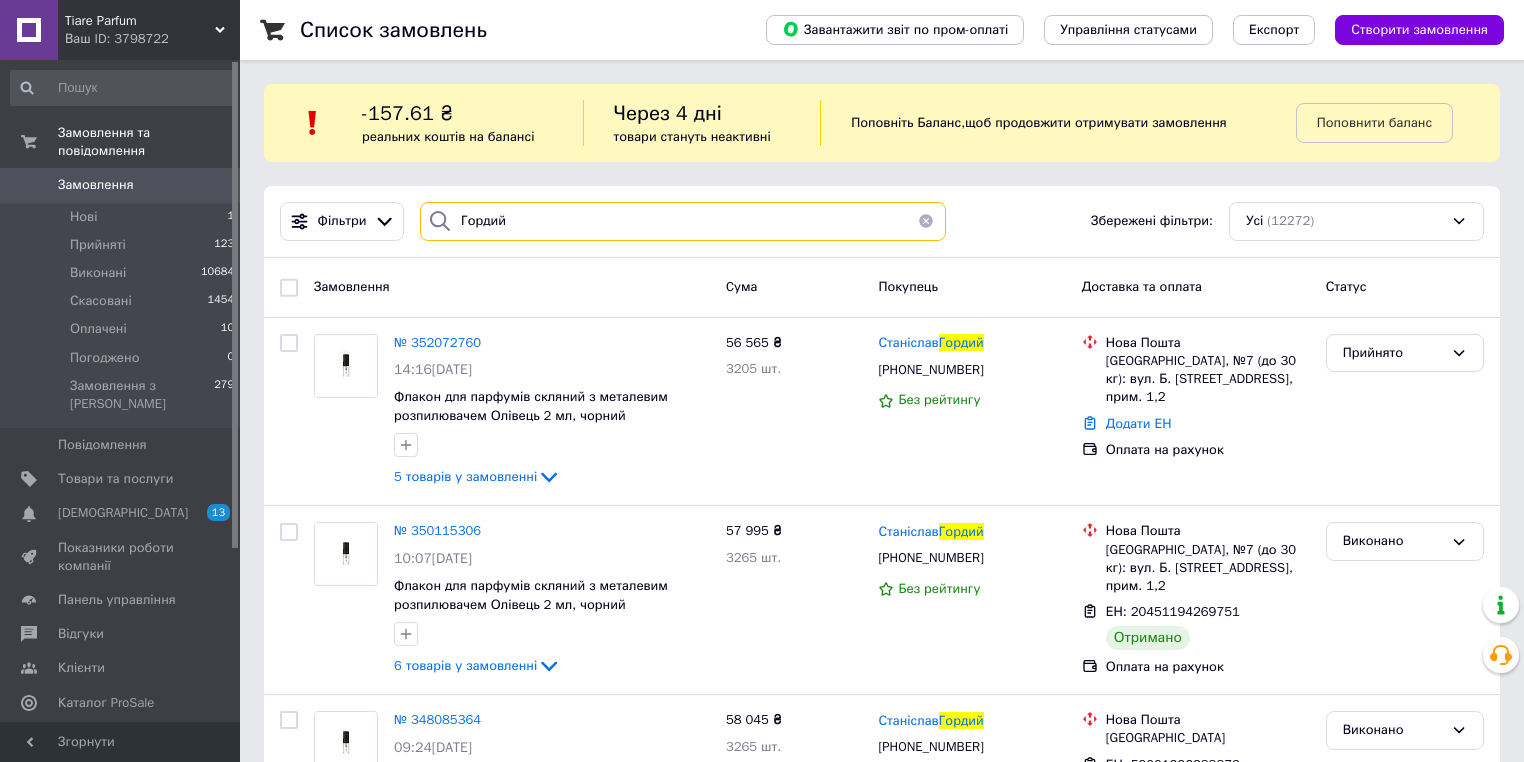click on "Гордий" at bounding box center [683, 221] 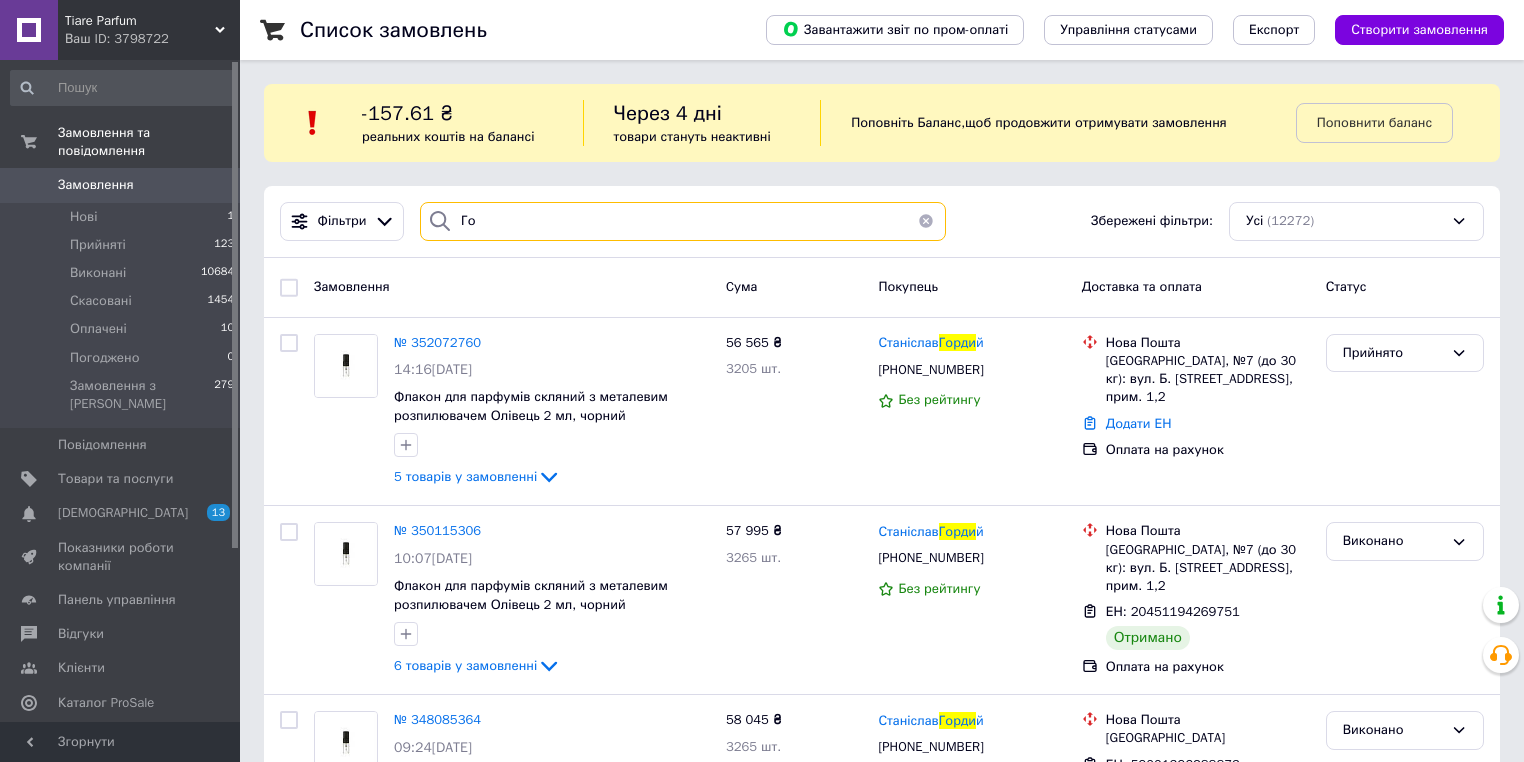 type on "Г" 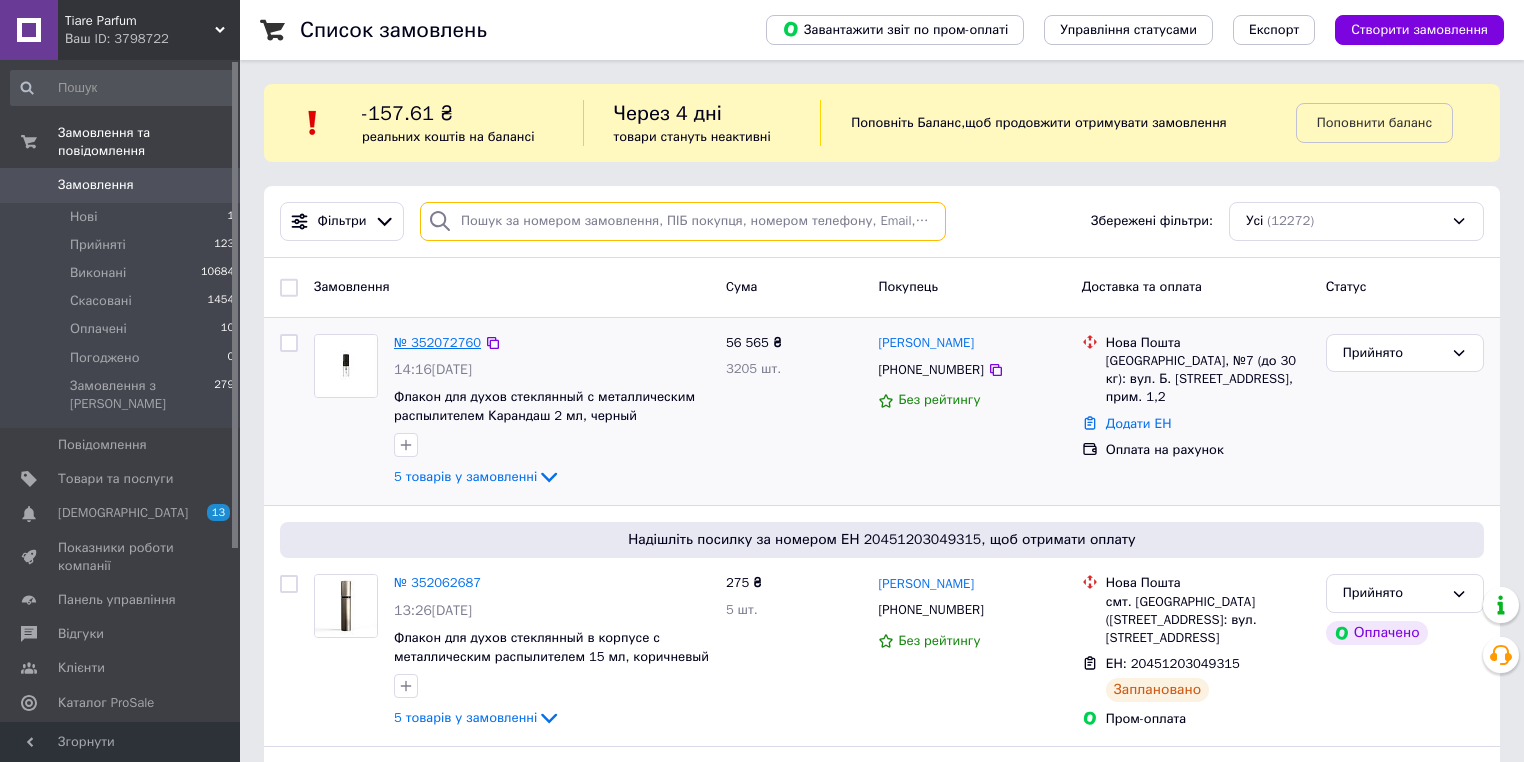 type 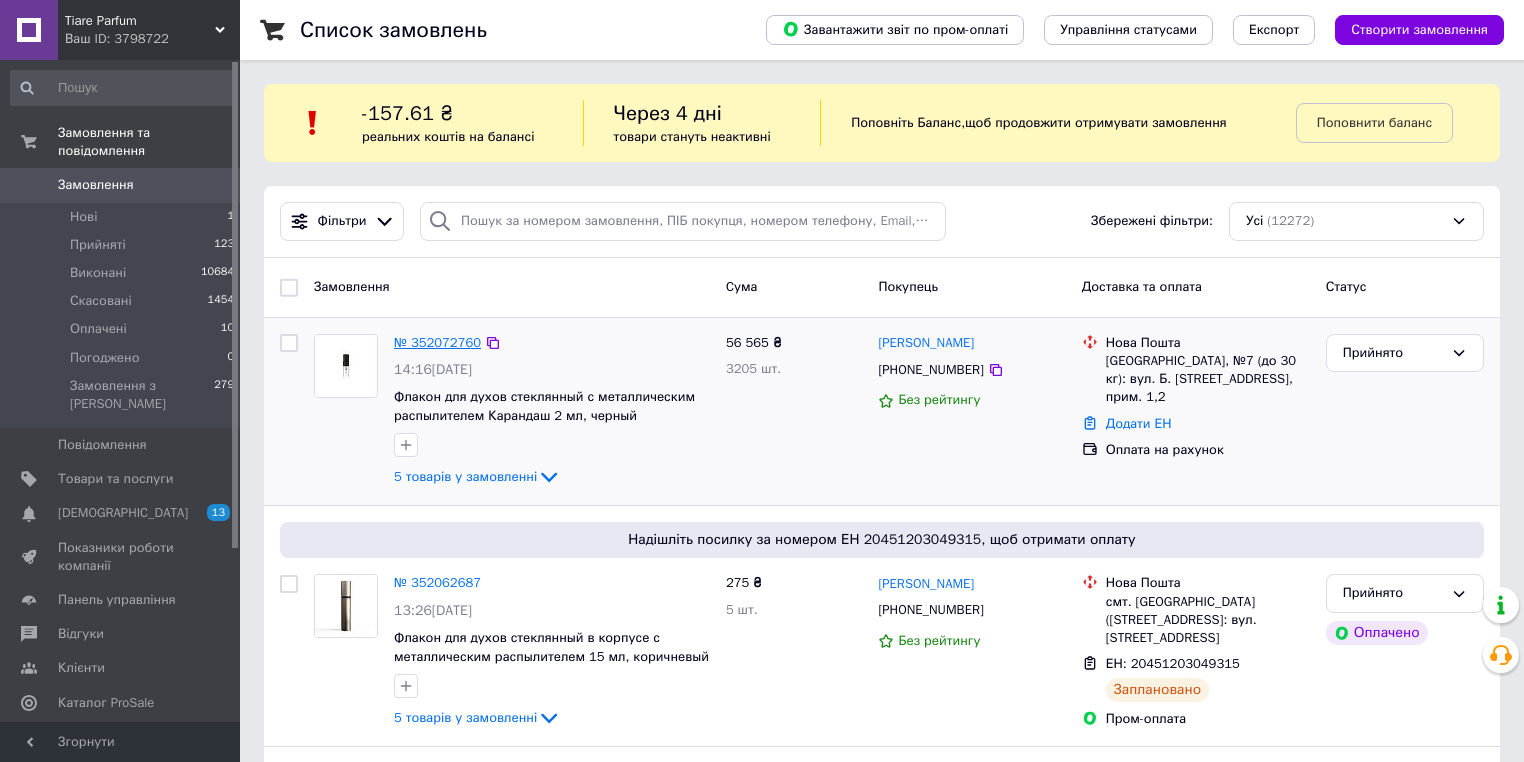 click on "№ 352072760" at bounding box center [437, 342] 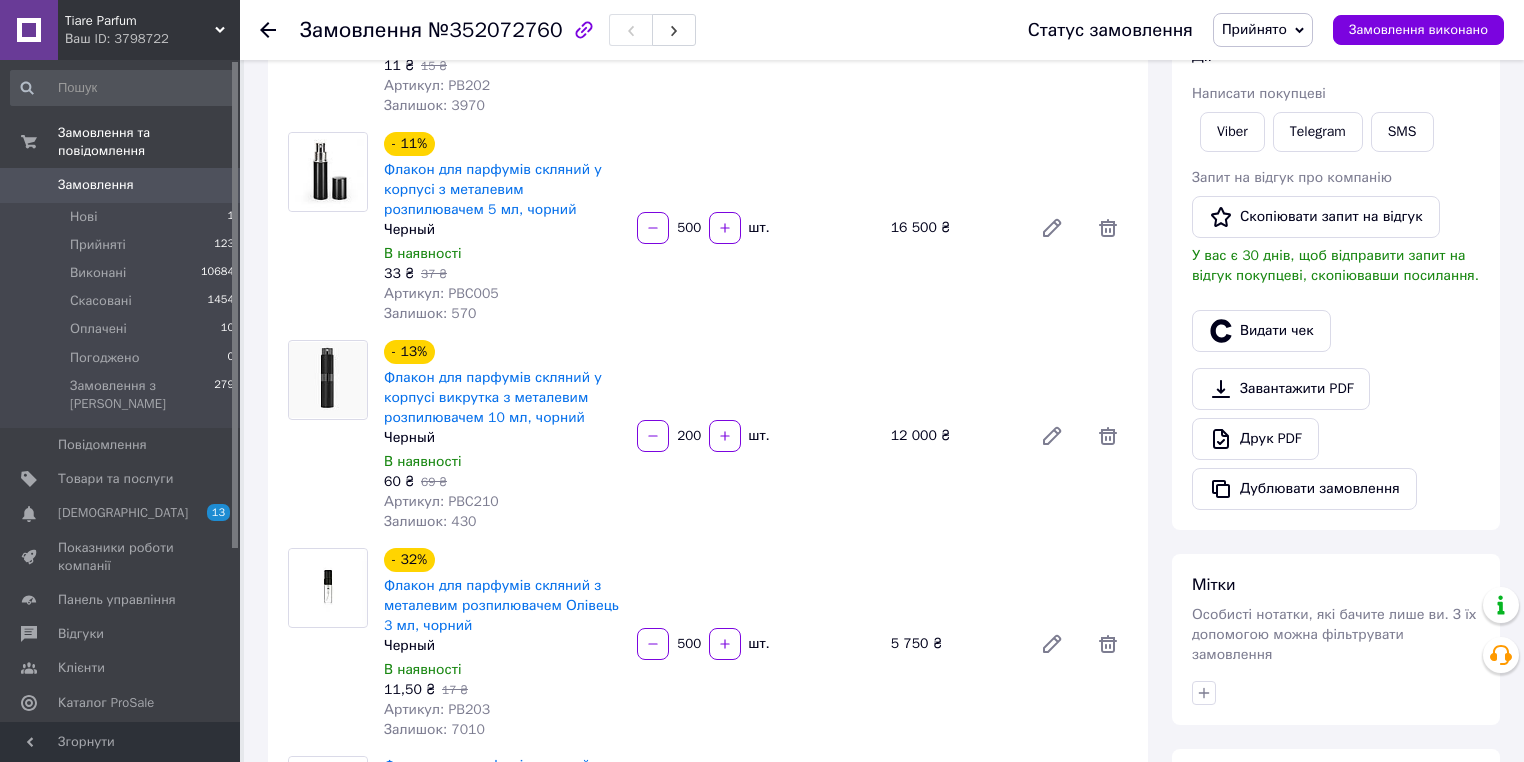 scroll, scrollTop: 320, scrollLeft: 0, axis: vertical 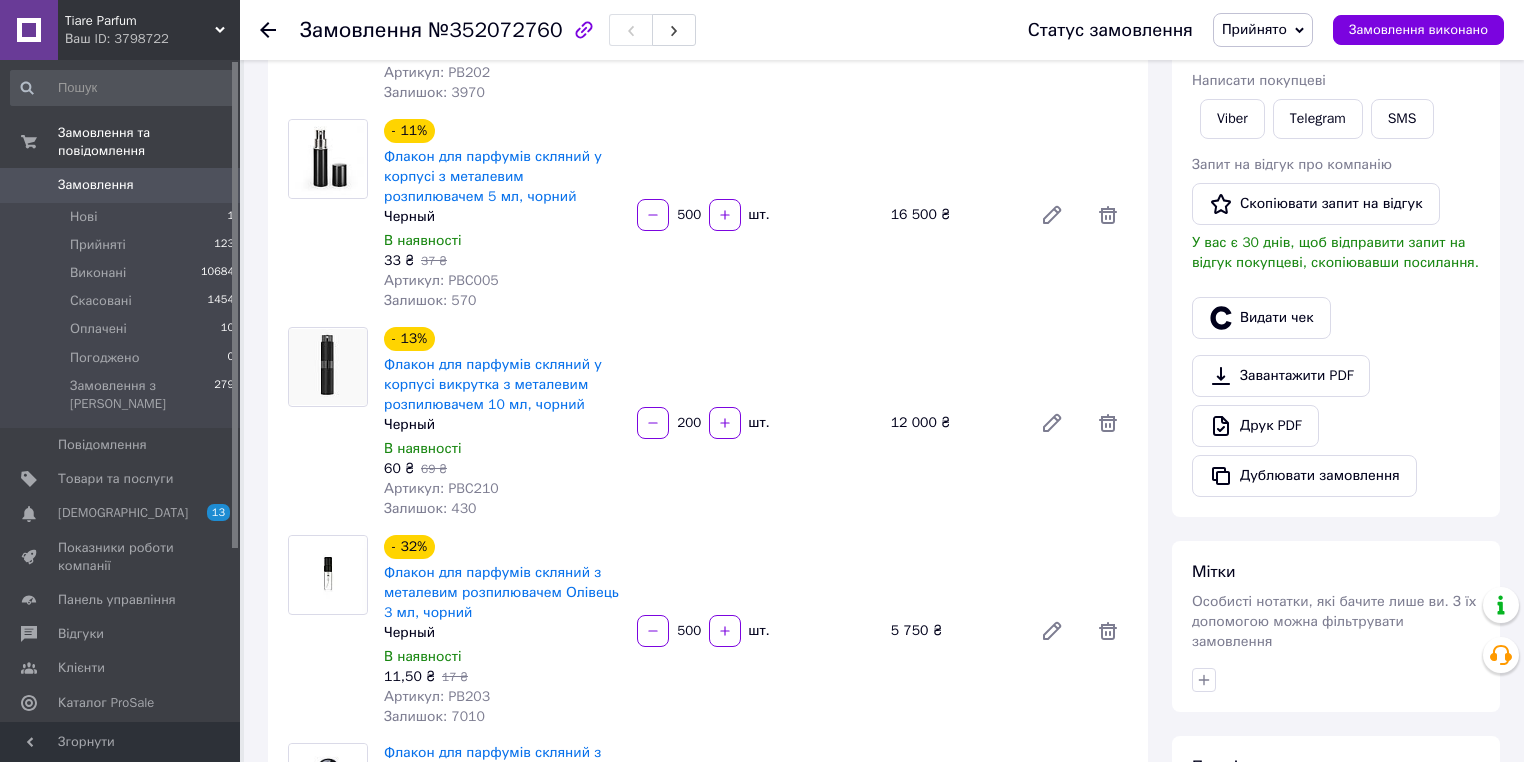 click on "200" at bounding box center (689, 423) 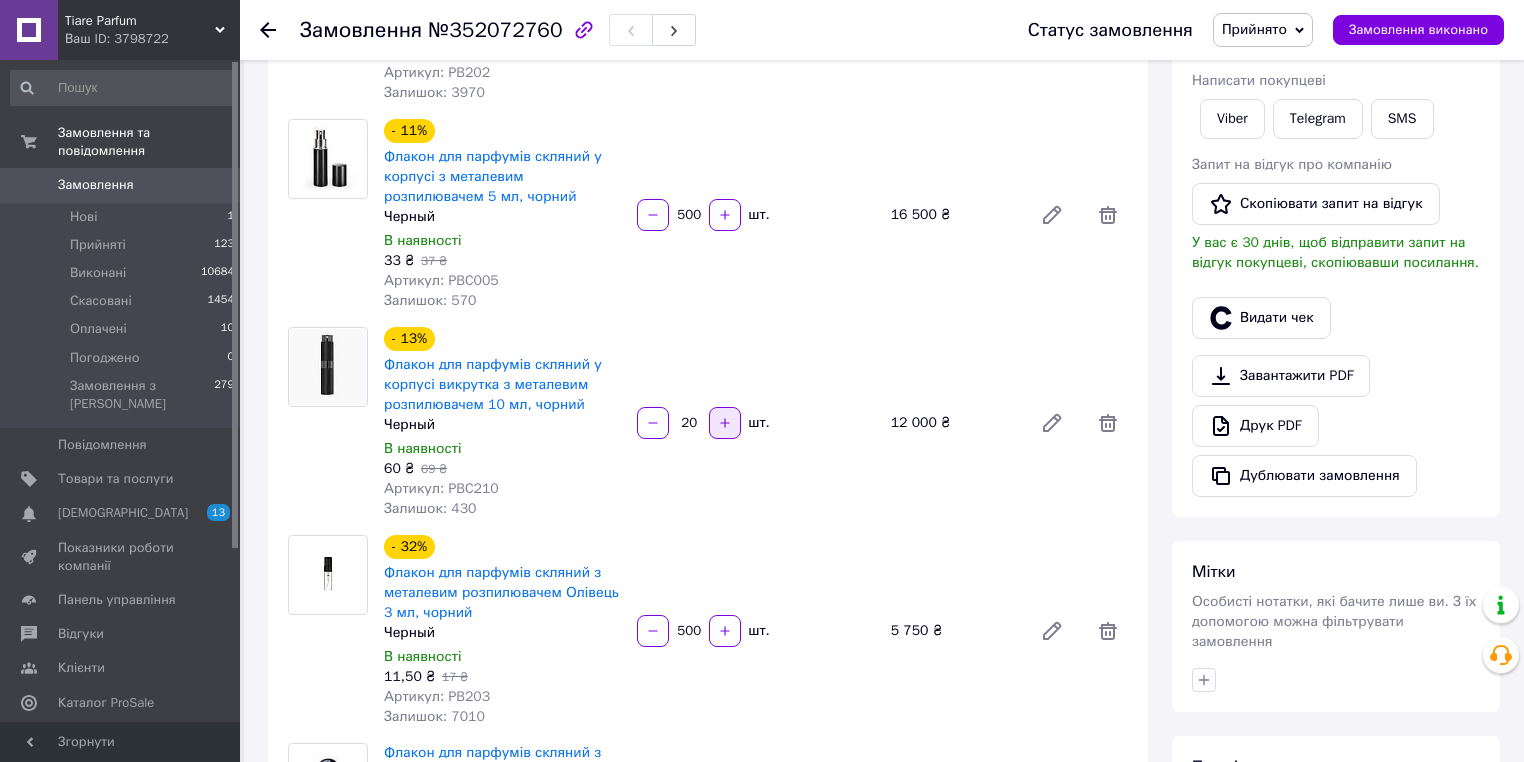 type on "2" 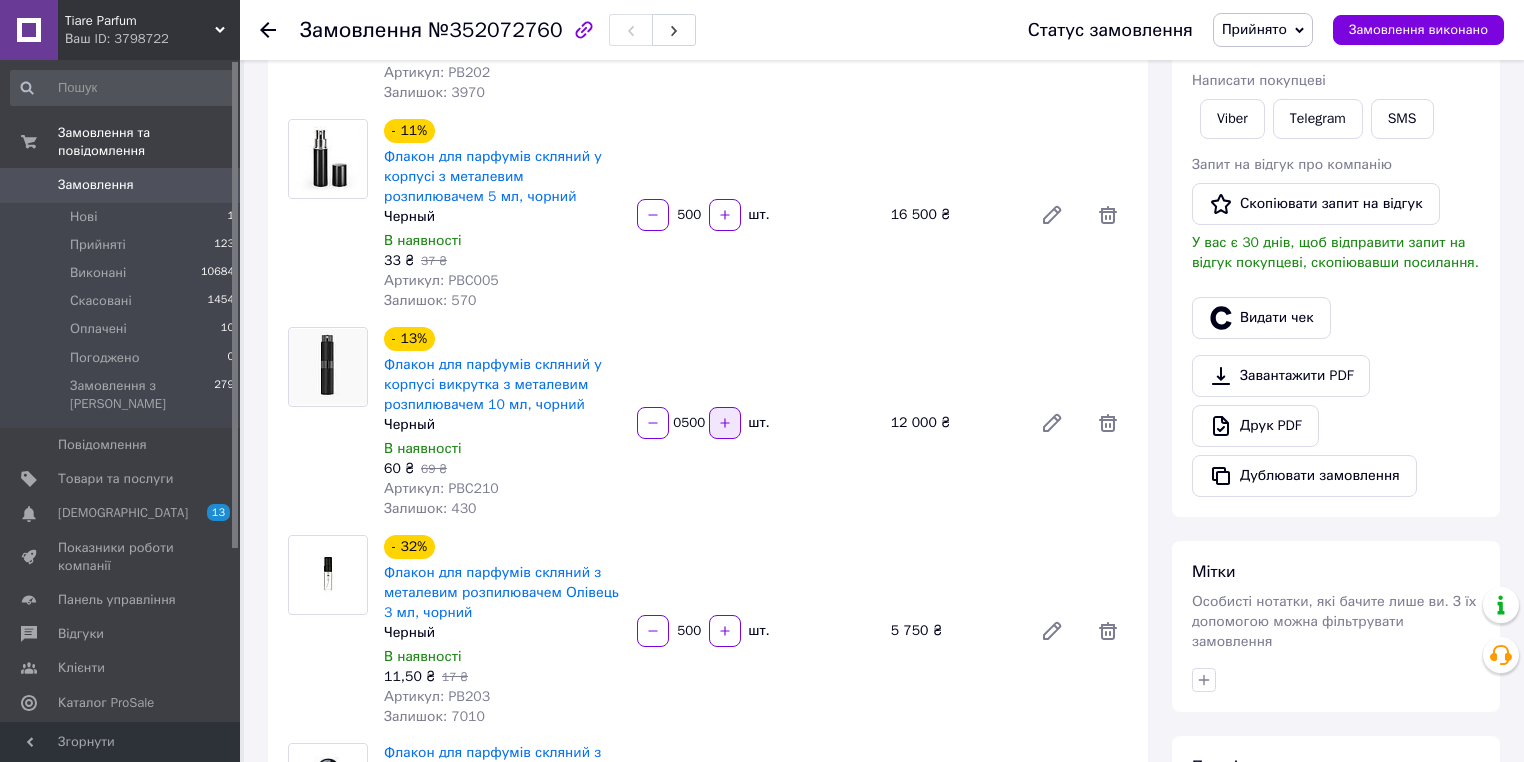 type on "500" 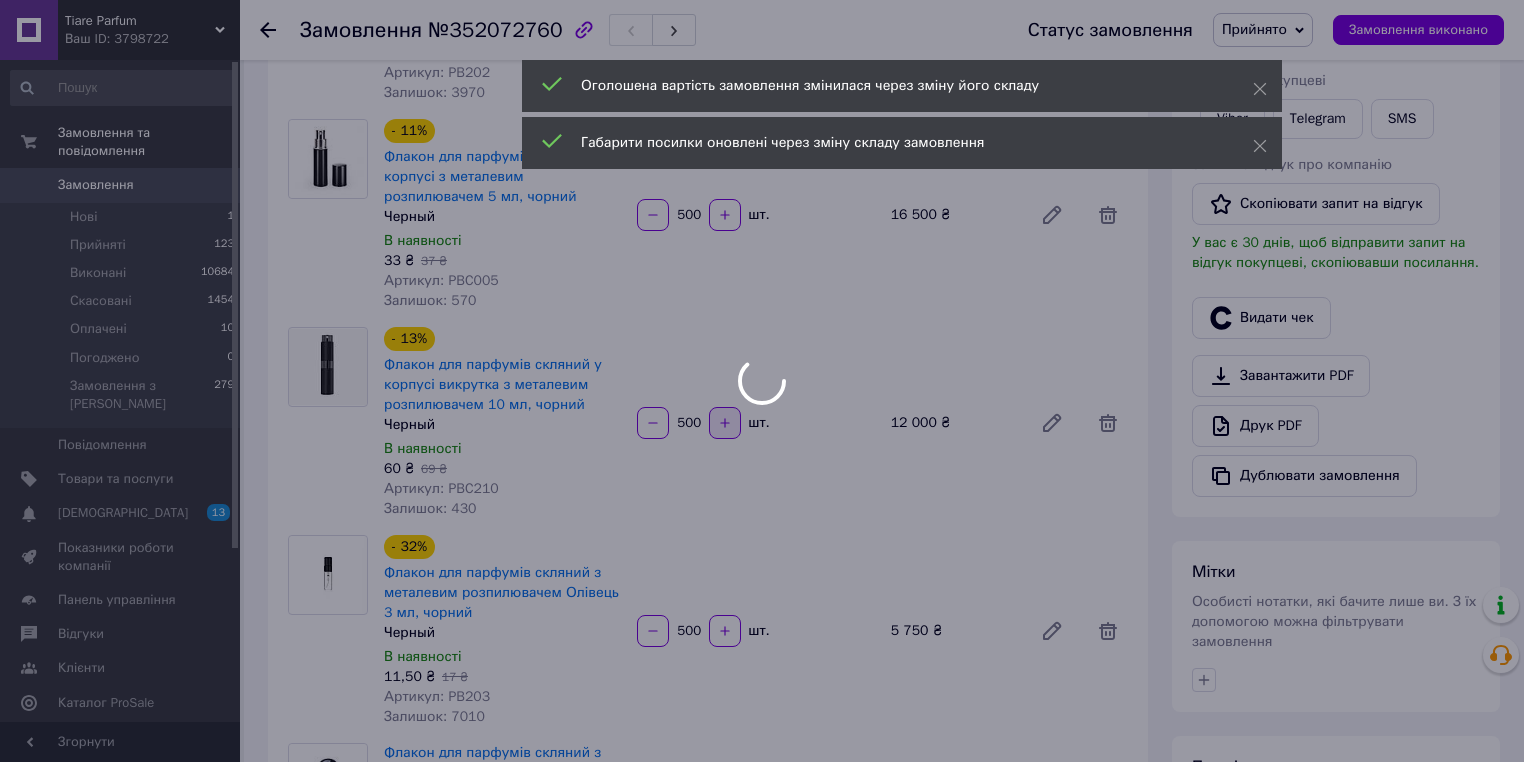 type on "500" 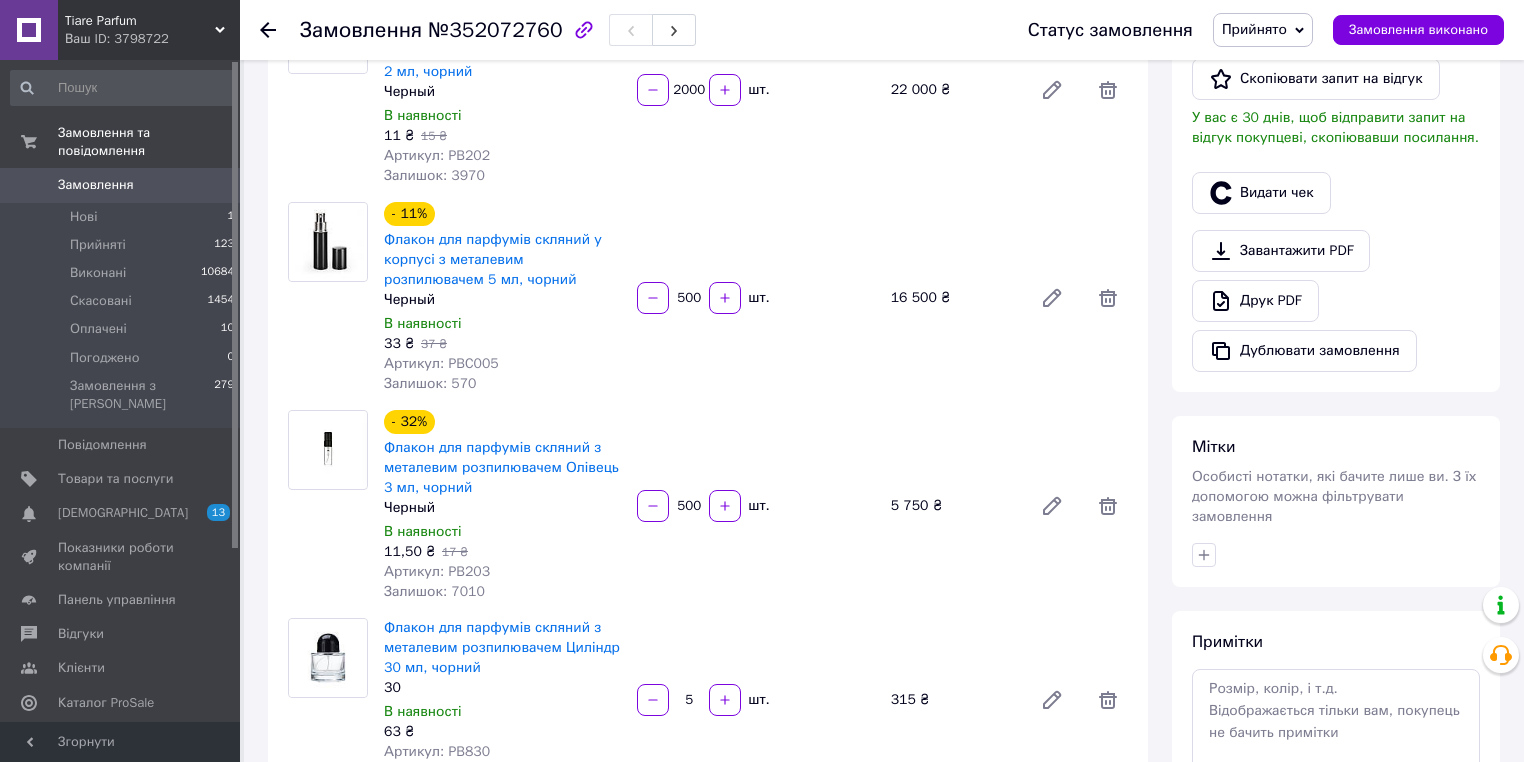 scroll, scrollTop: 640, scrollLeft: 0, axis: vertical 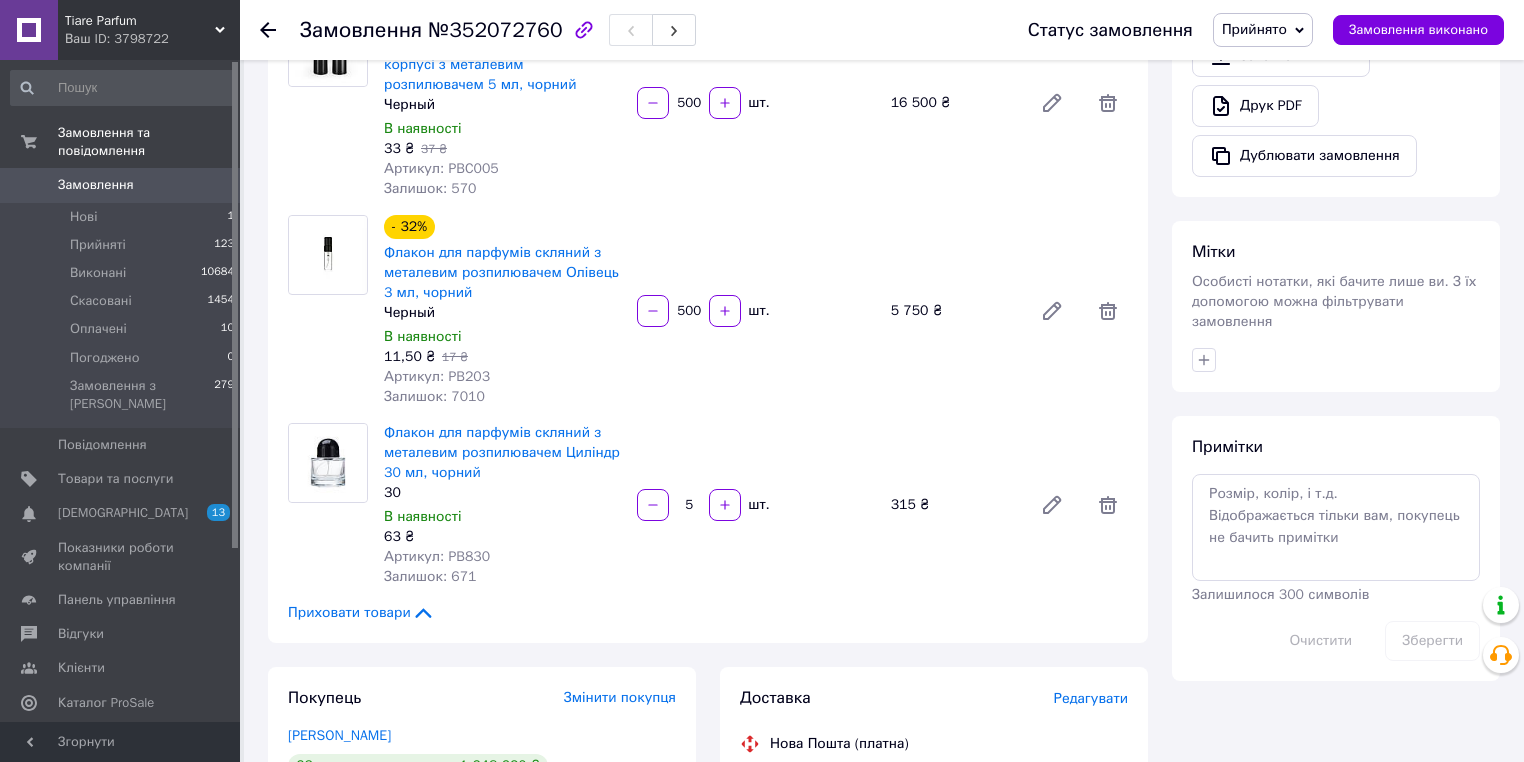 click on "500" at bounding box center [689, 311] 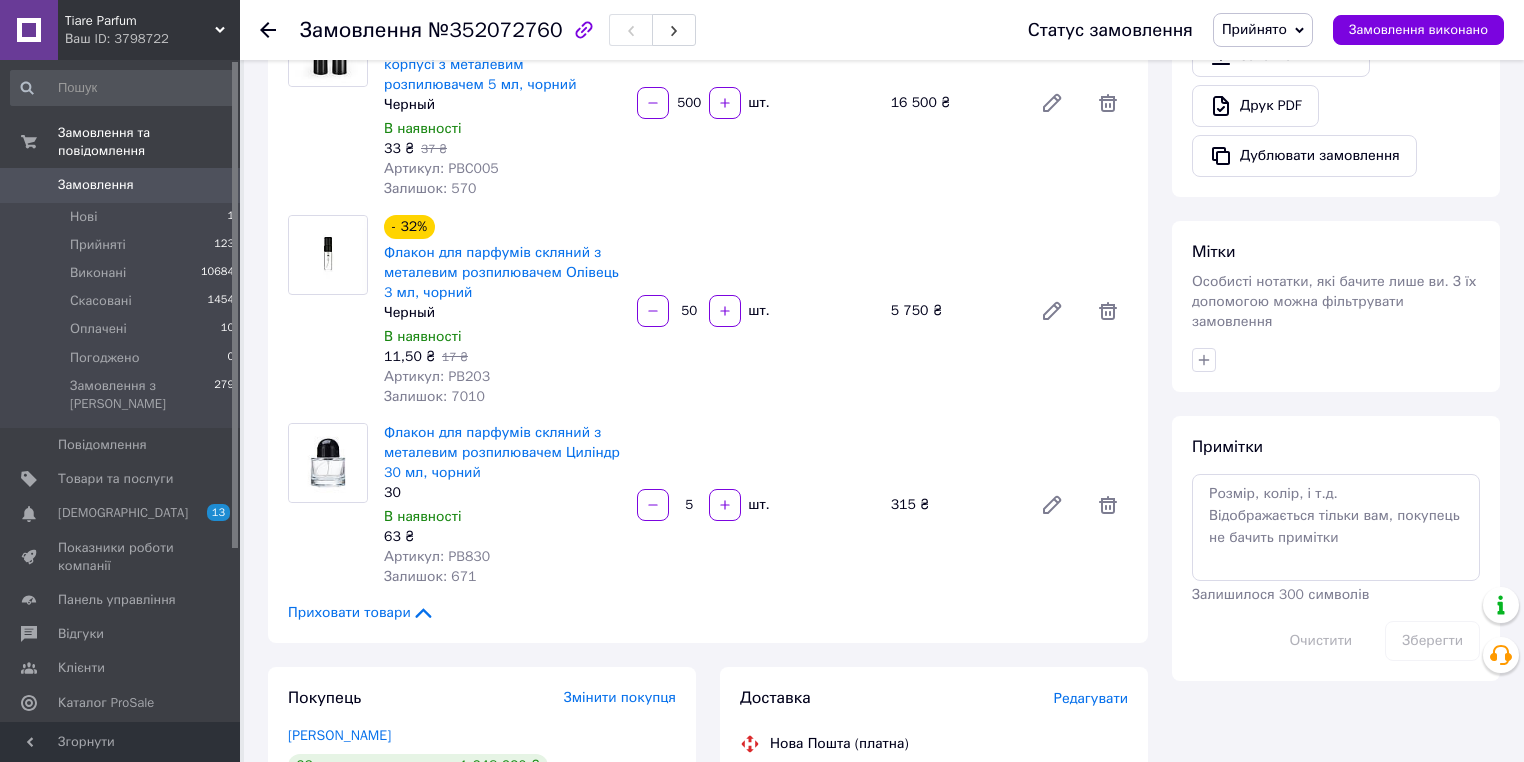 type on "5" 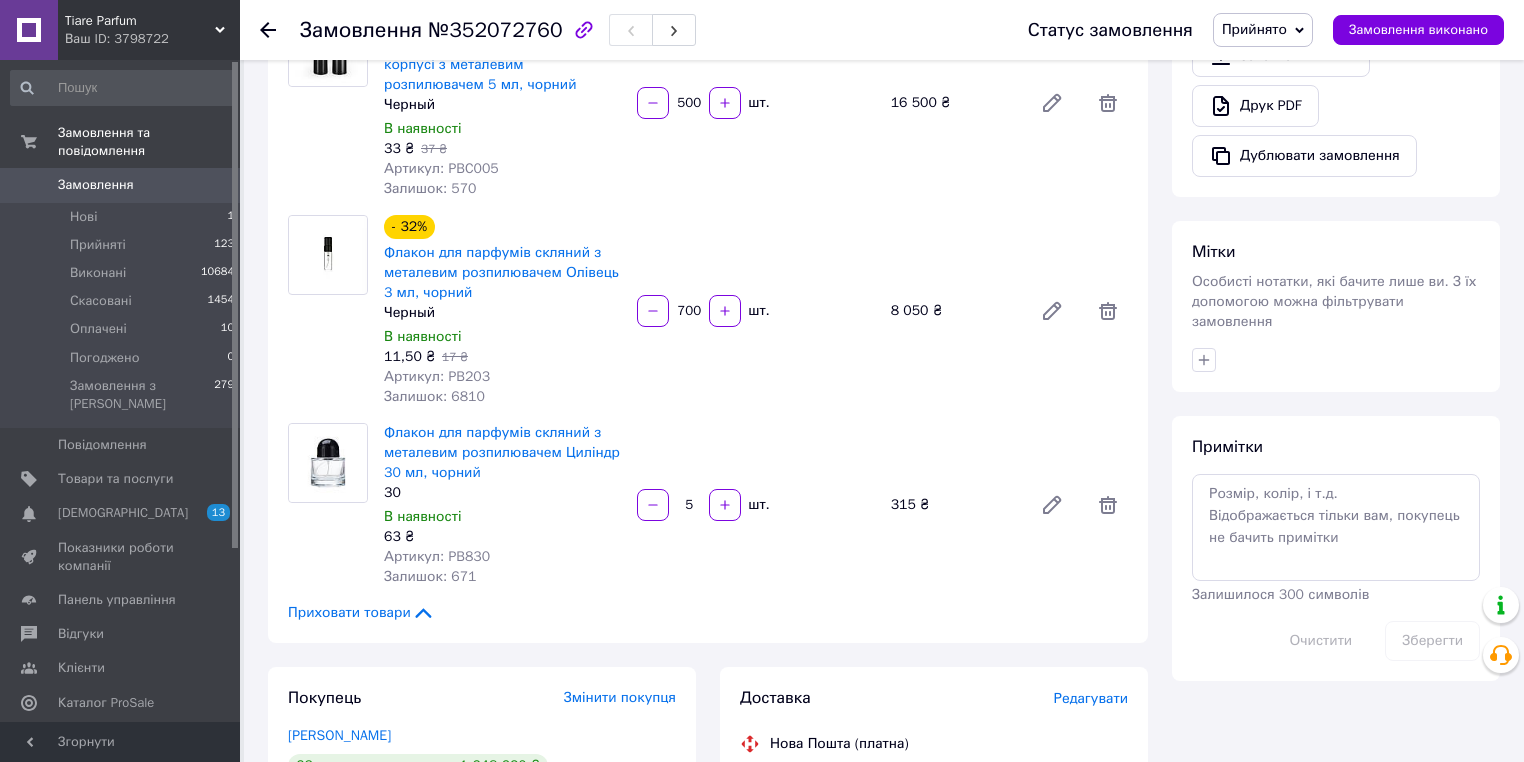 type on "700" 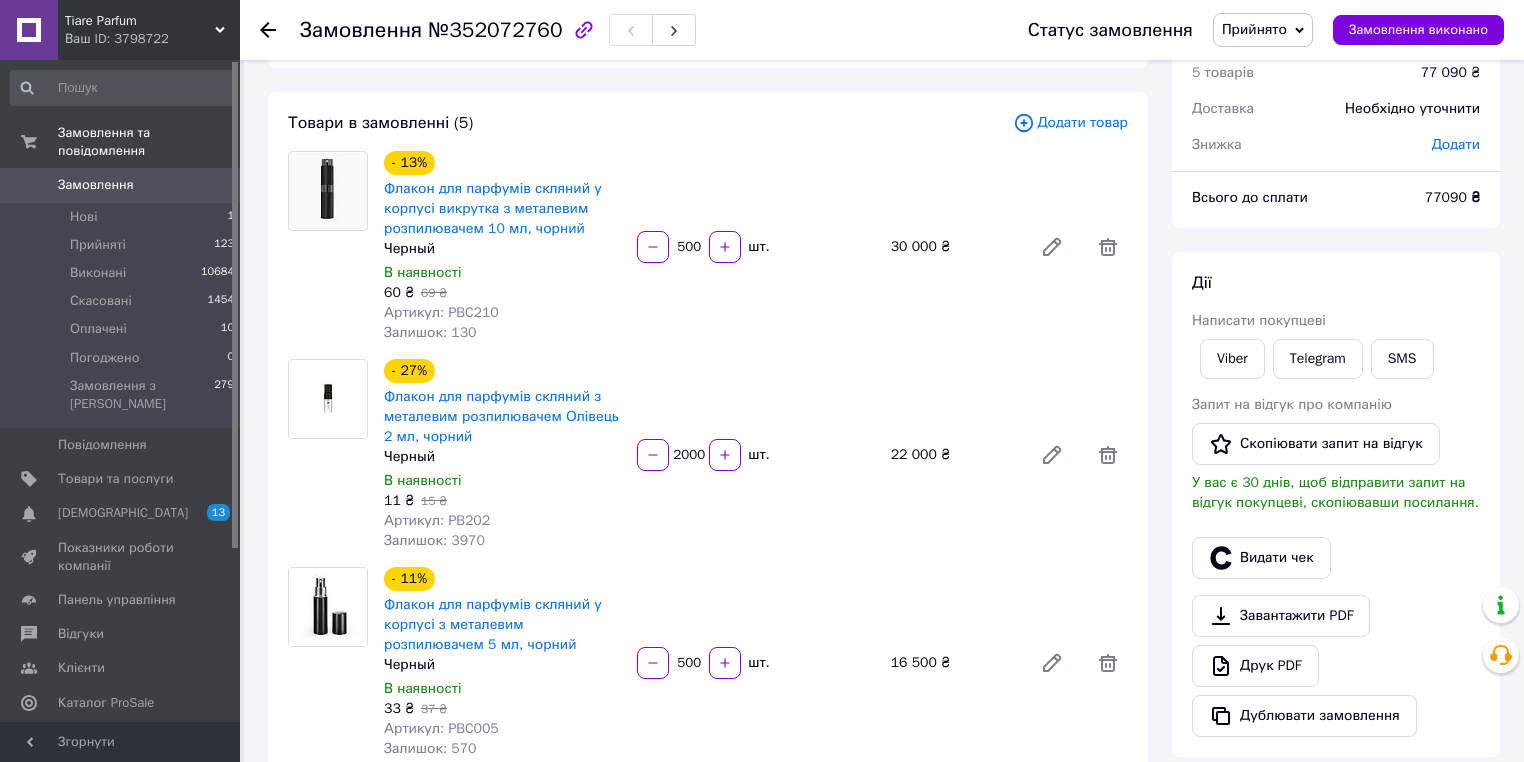 scroll, scrollTop: 0, scrollLeft: 0, axis: both 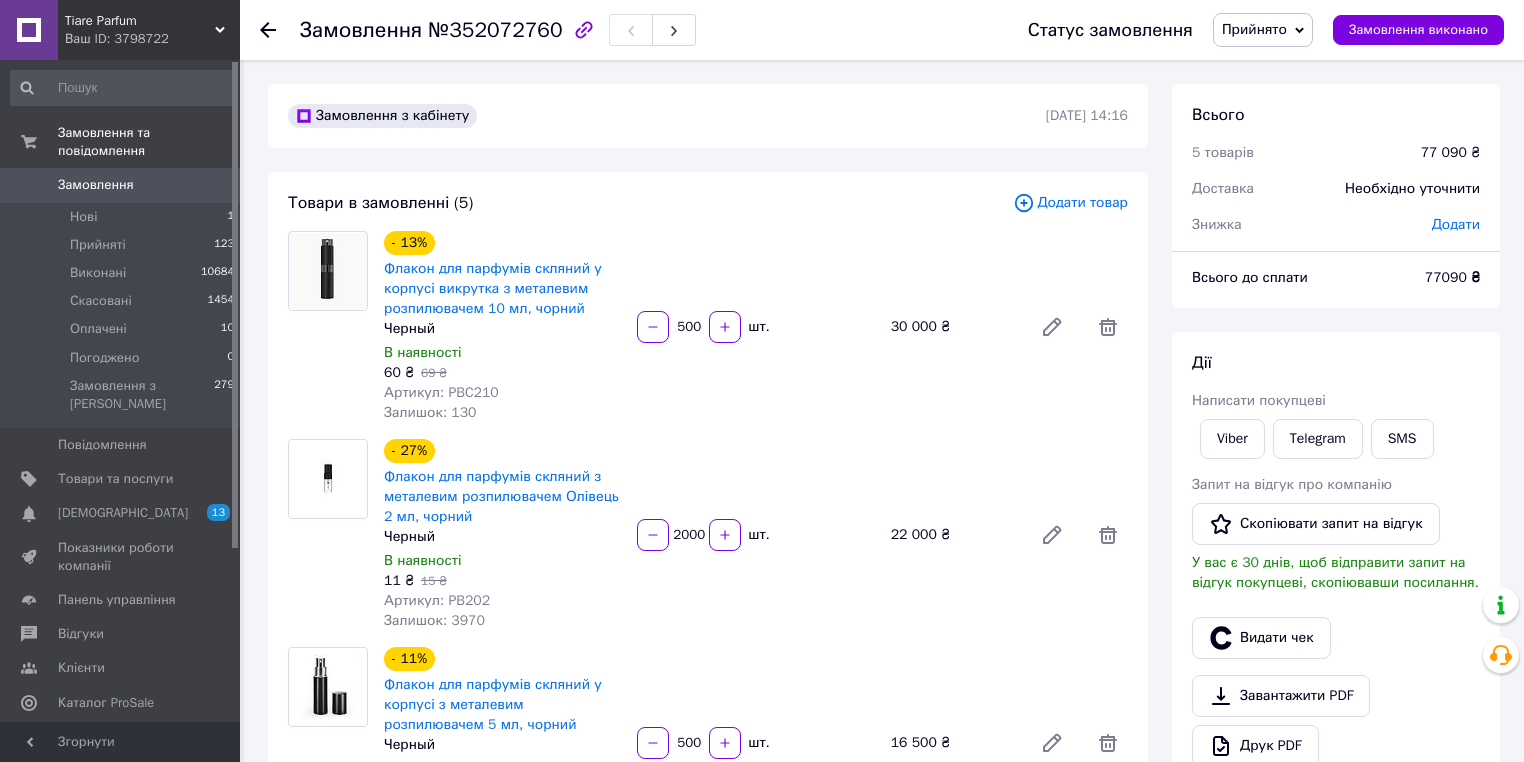type on "10" 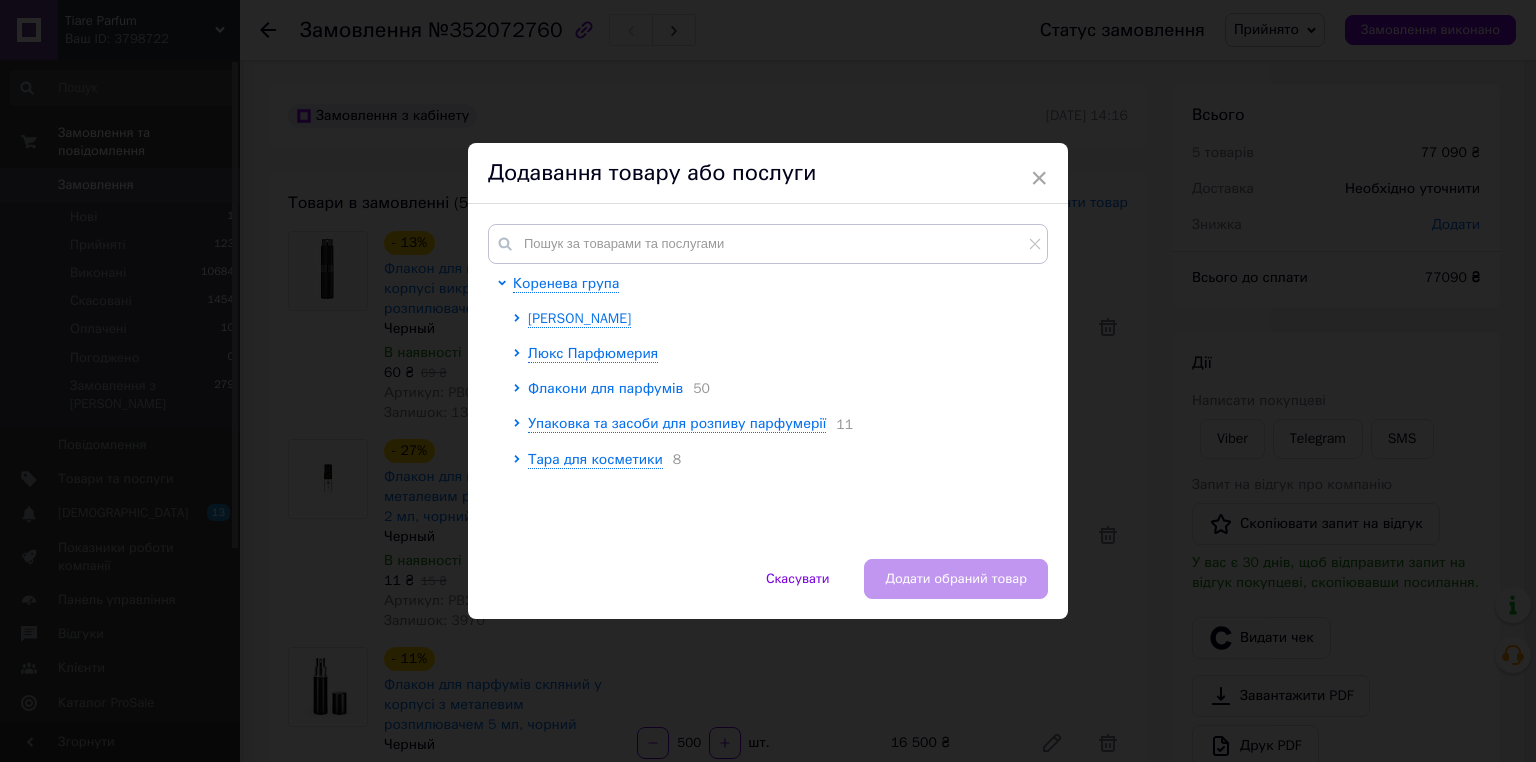 click on "Флакони для парфумів" at bounding box center (605, 388) 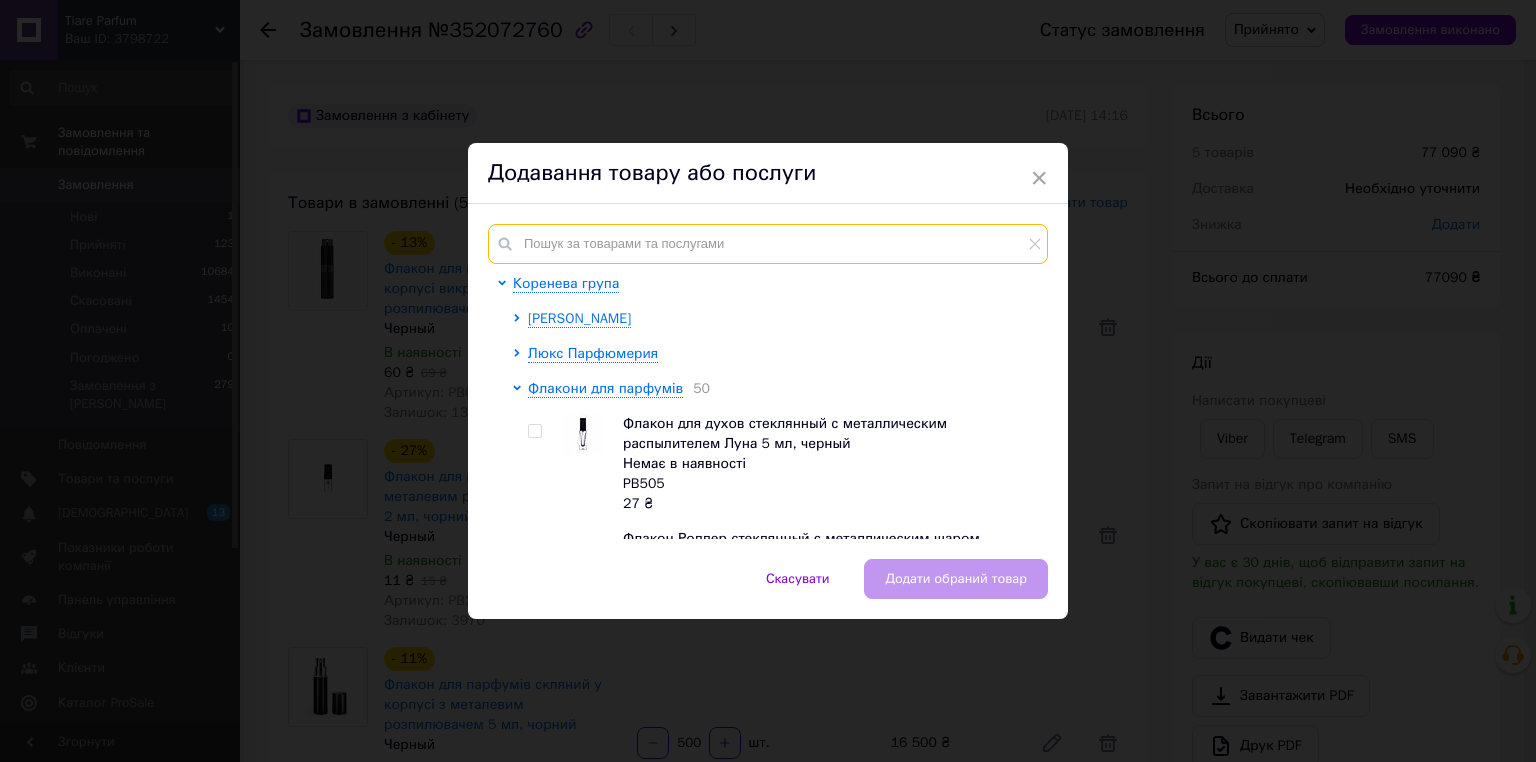 click at bounding box center [768, 244] 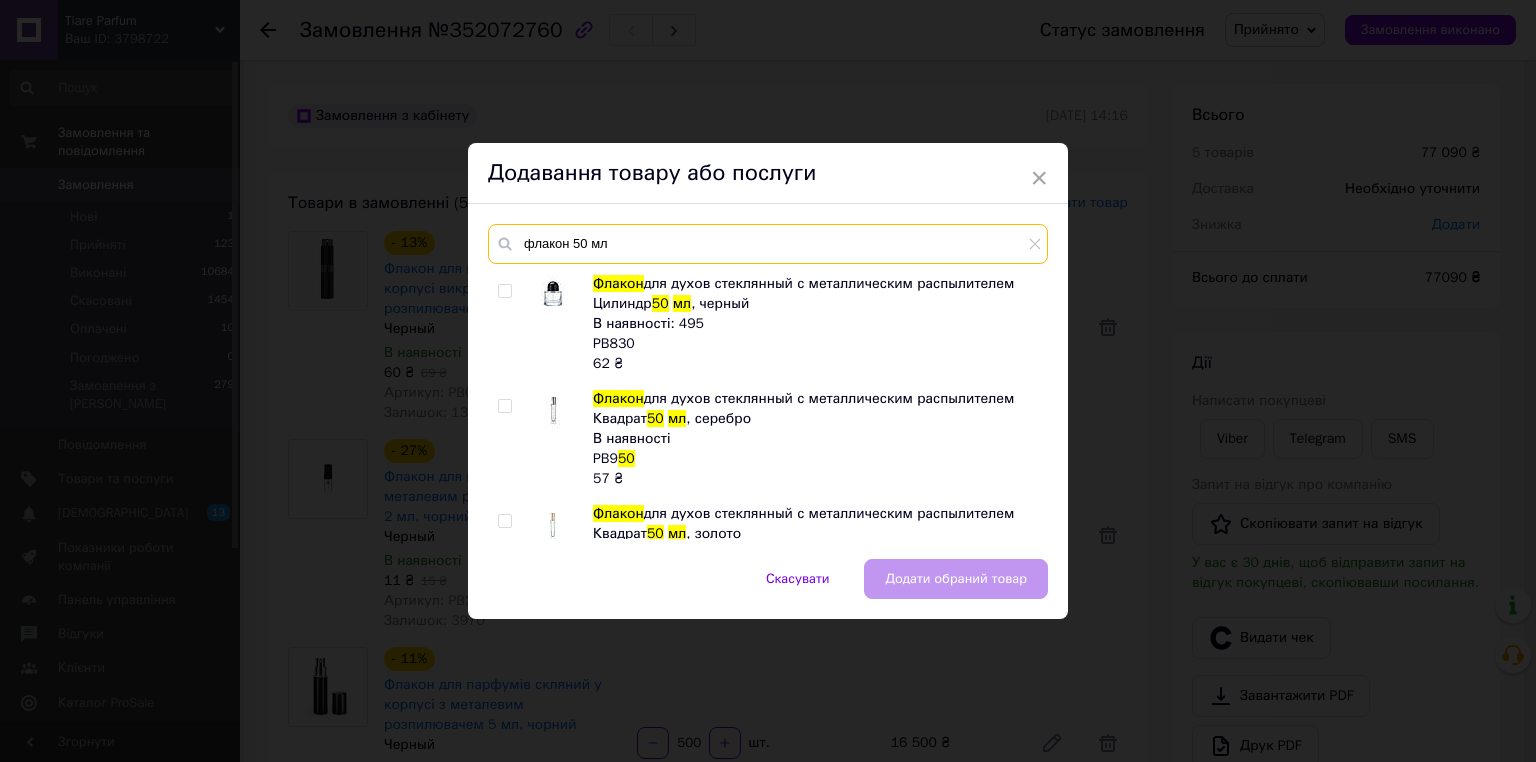 type on "флакон 50 мл" 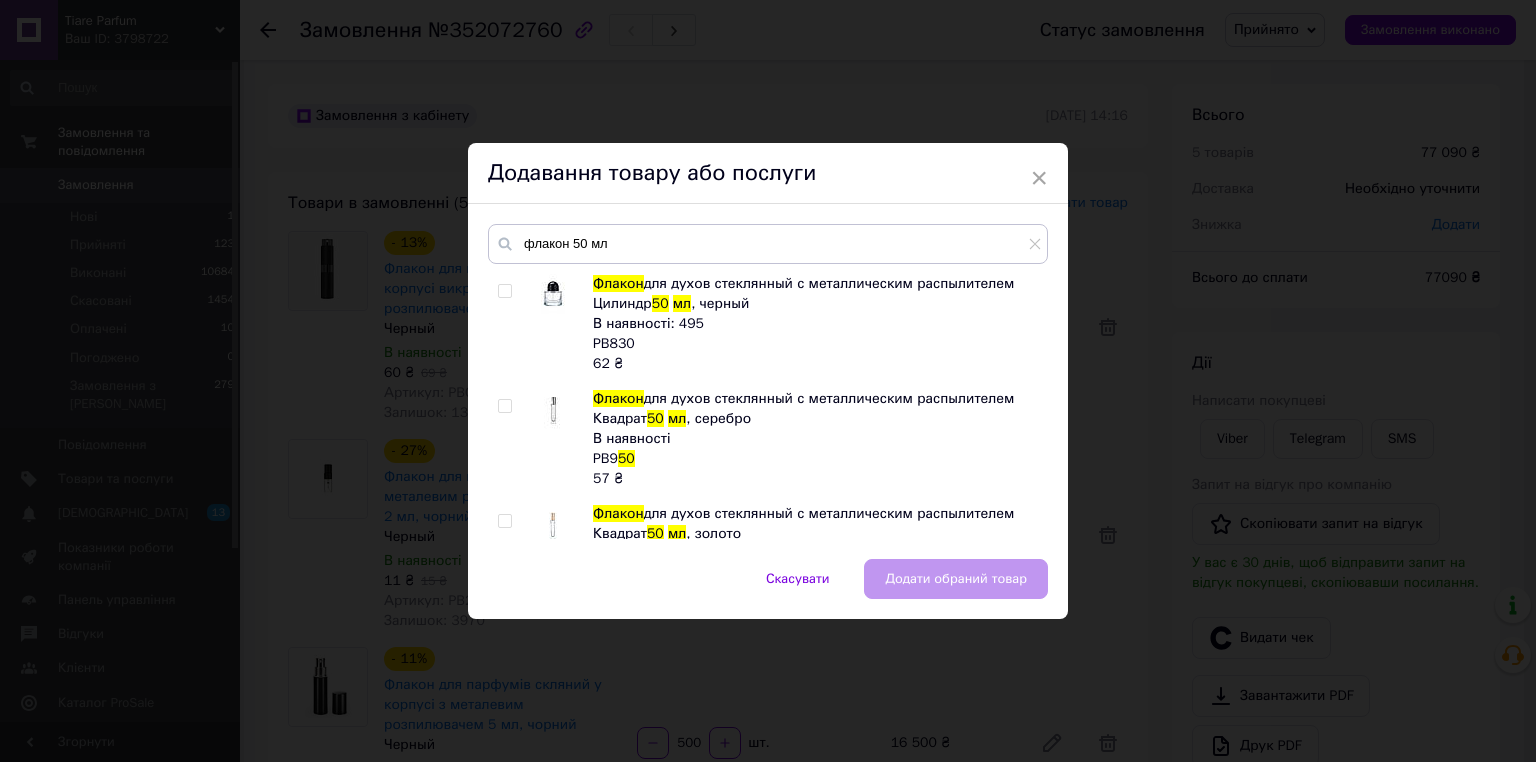 click at bounding box center (504, 291) 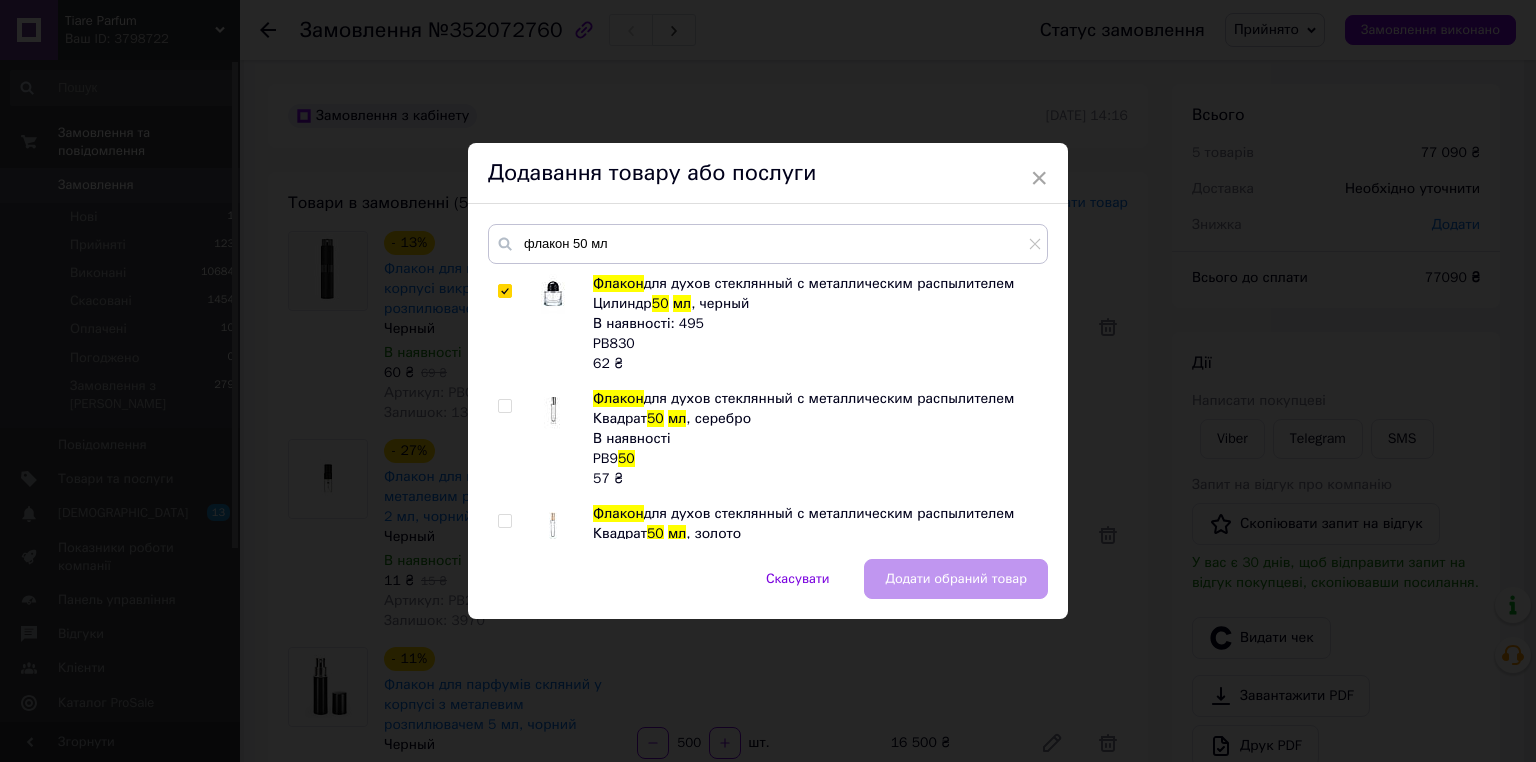 checkbox on "true" 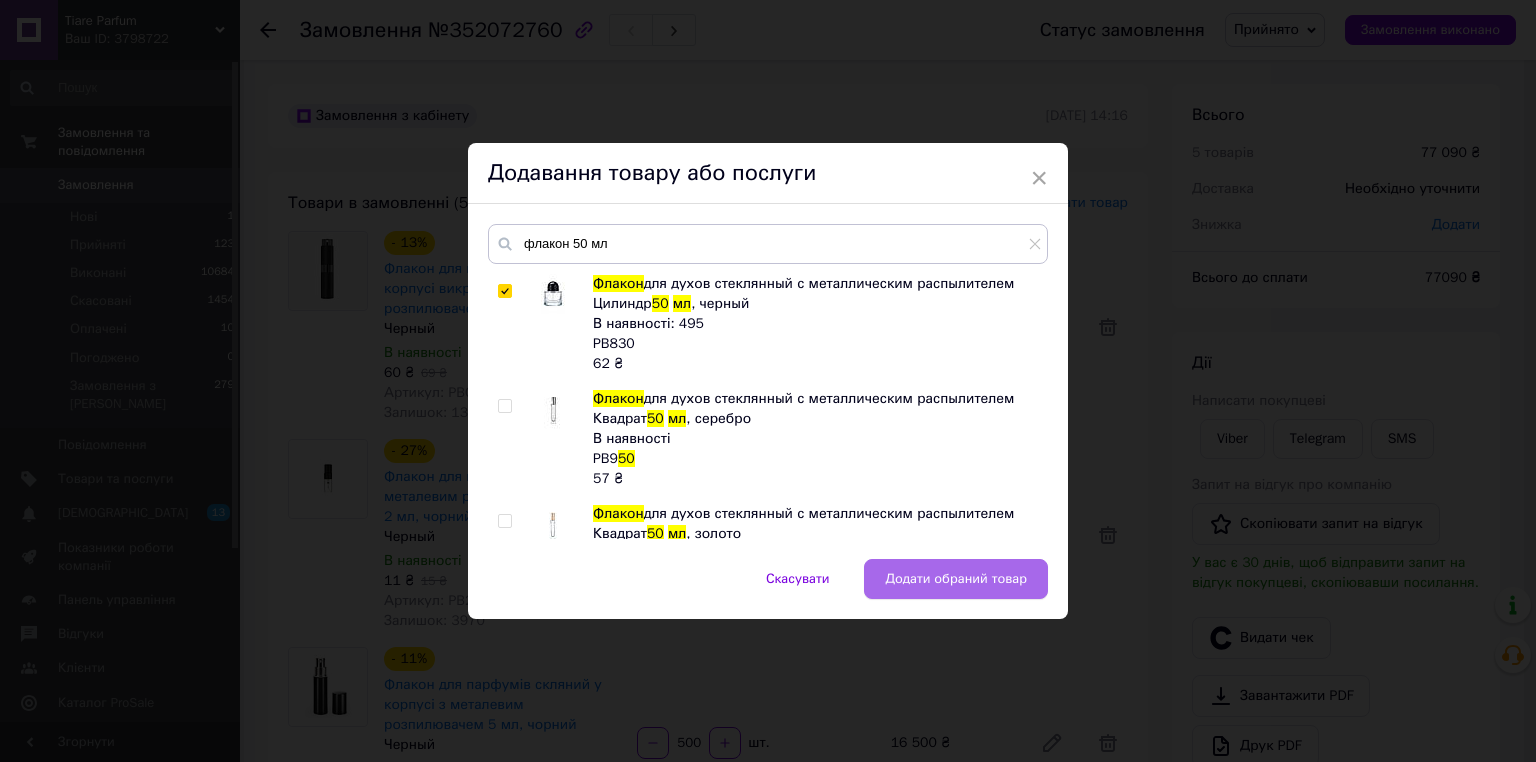 click on "Додати обраний товар" at bounding box center (956, 579) 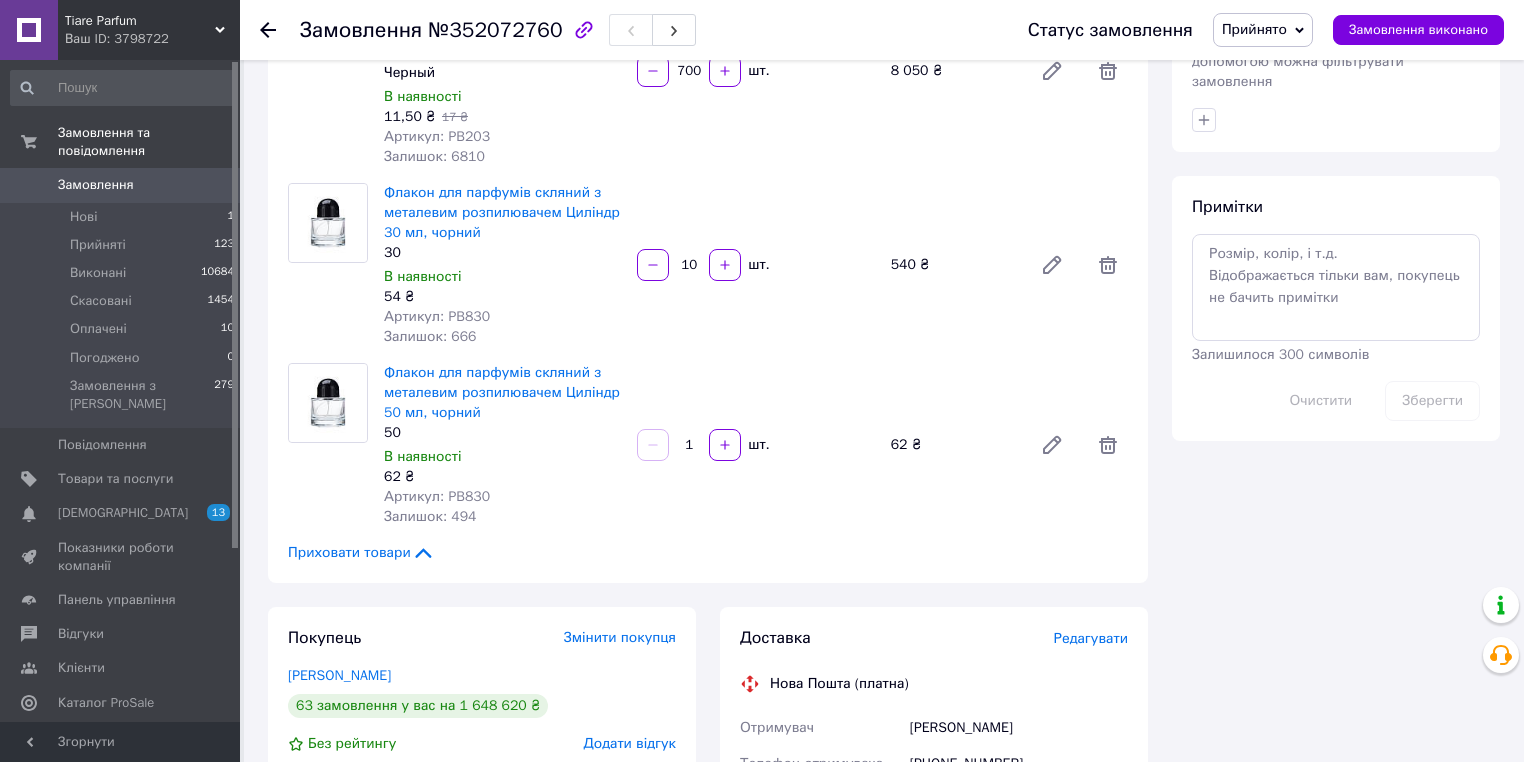 scroll, scrollTop: 880, scrollLeft: 0, axis: vertical 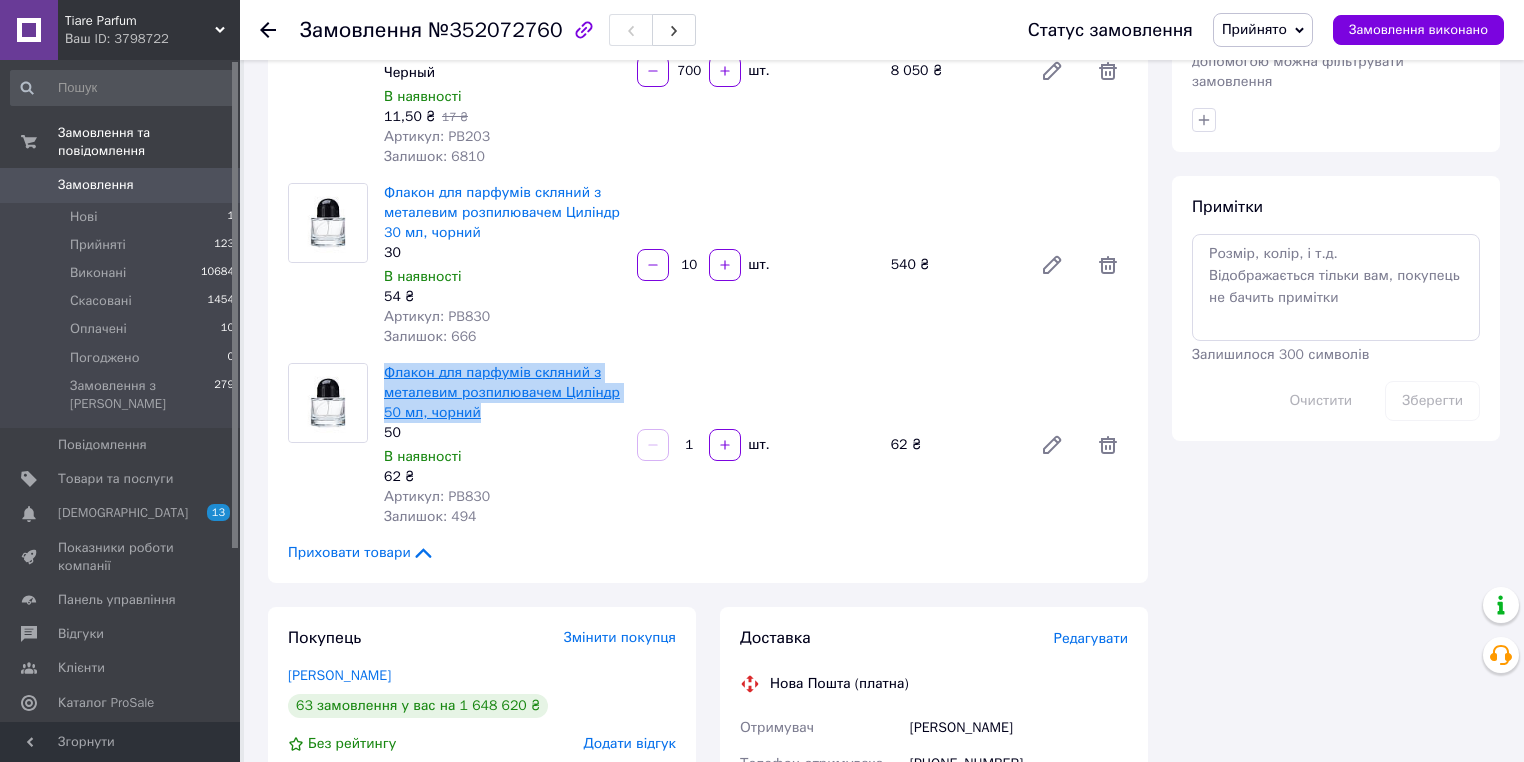 drag, startPoint x: 480, startPoint y: 416, endPoint x: 384, endPoint y: 376, distance: 104 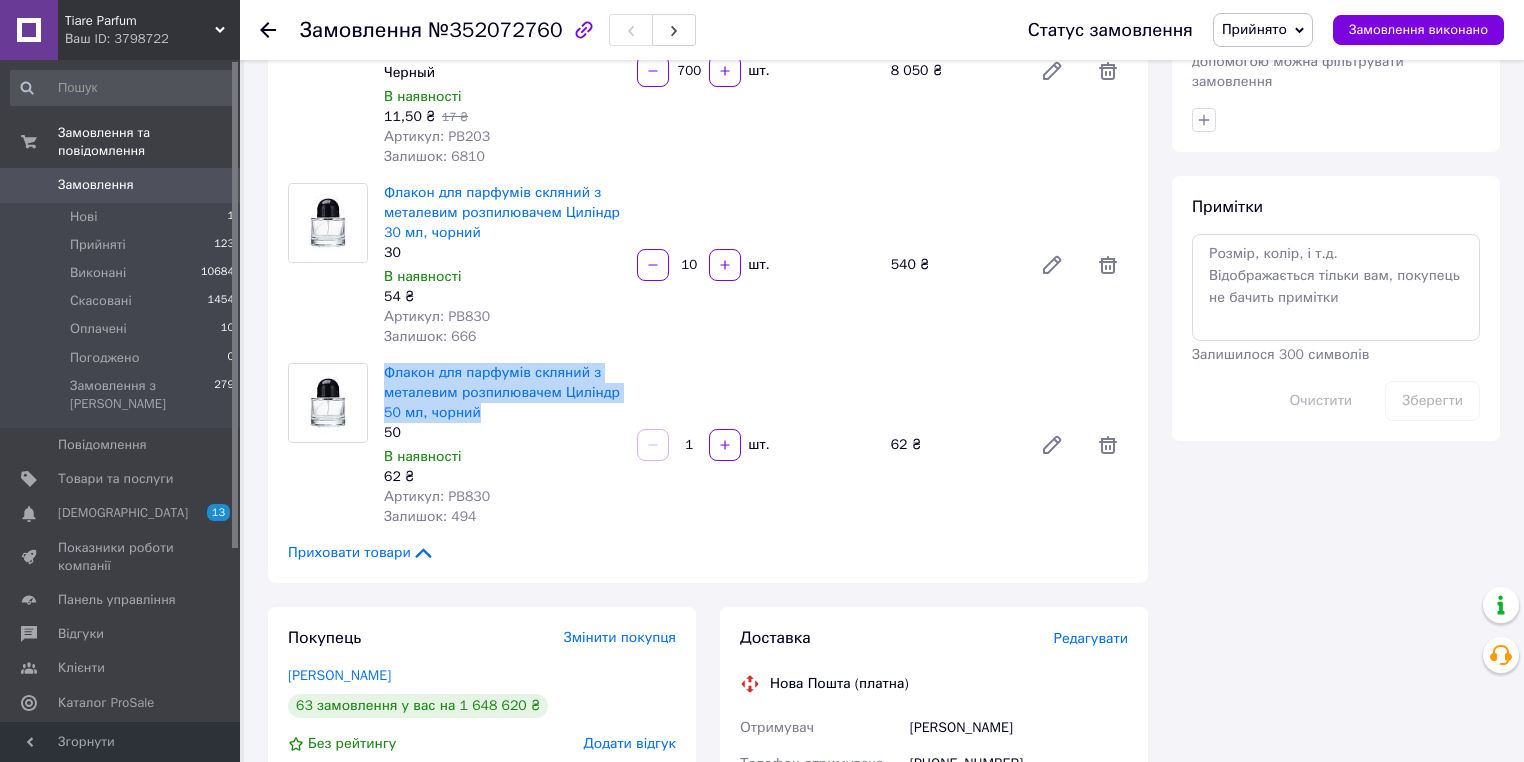 click on "54 ₴" at bounding box center [502, 297] 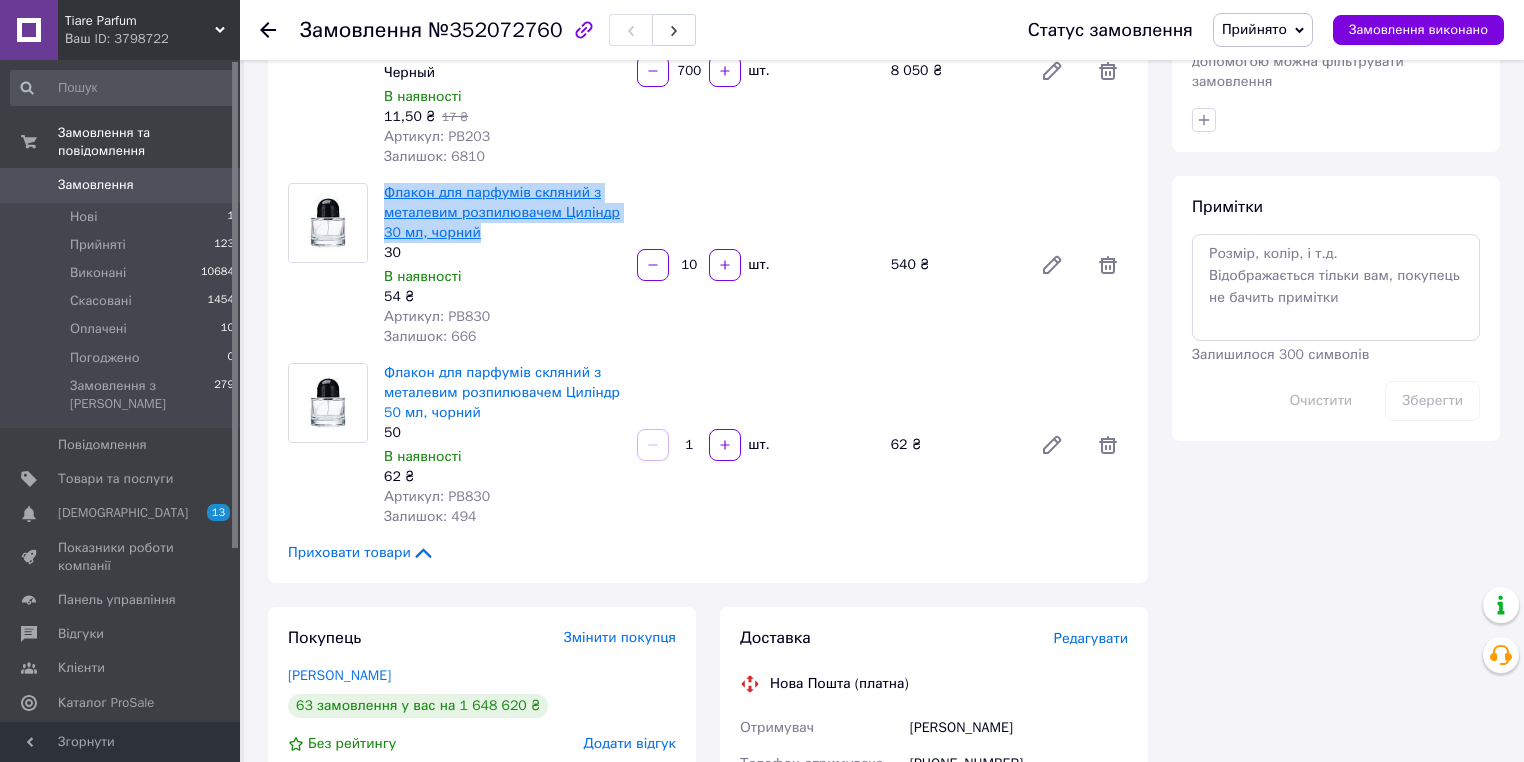 drag, startPoint x: 478, startPoint y: 233, endPoint x: 389, endPoint y: 198, distance: 95.63472 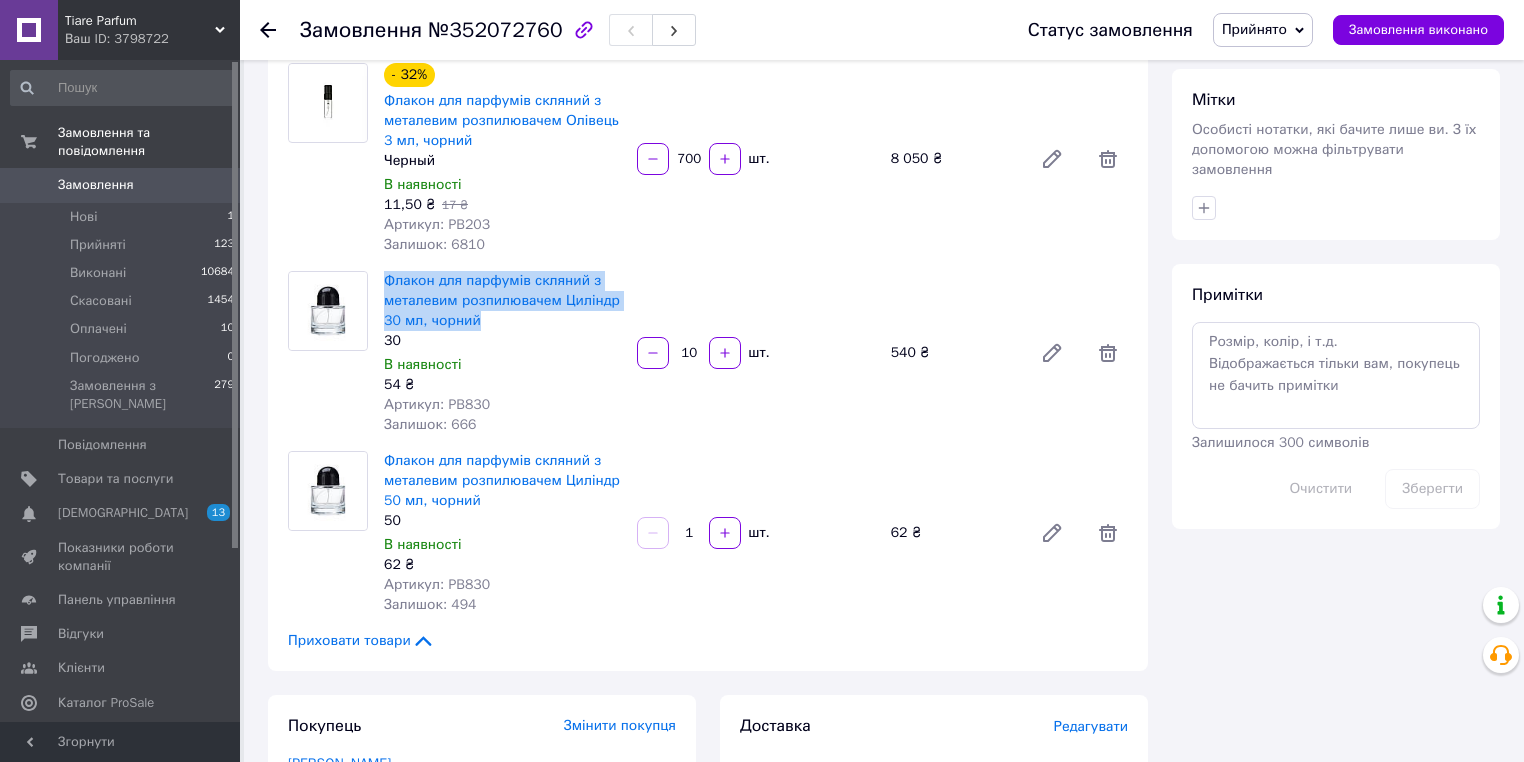 scroll, scrollTop: 640, scrollLeft: 0, axis: vertical 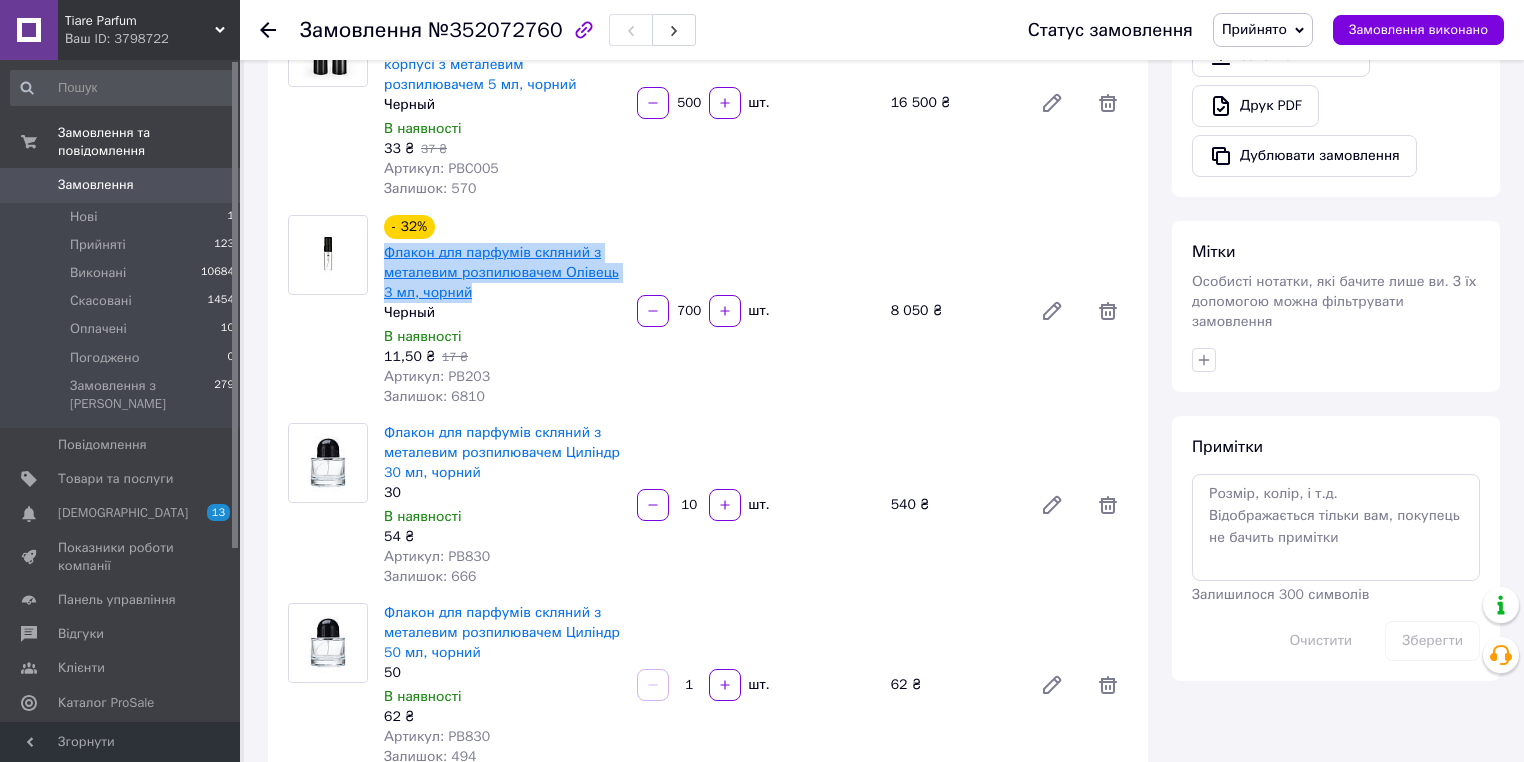 drag, startPoint x: 472, startPoint y: 295, endPoint x: 386, endPoint y: 260, distance: 92.84934 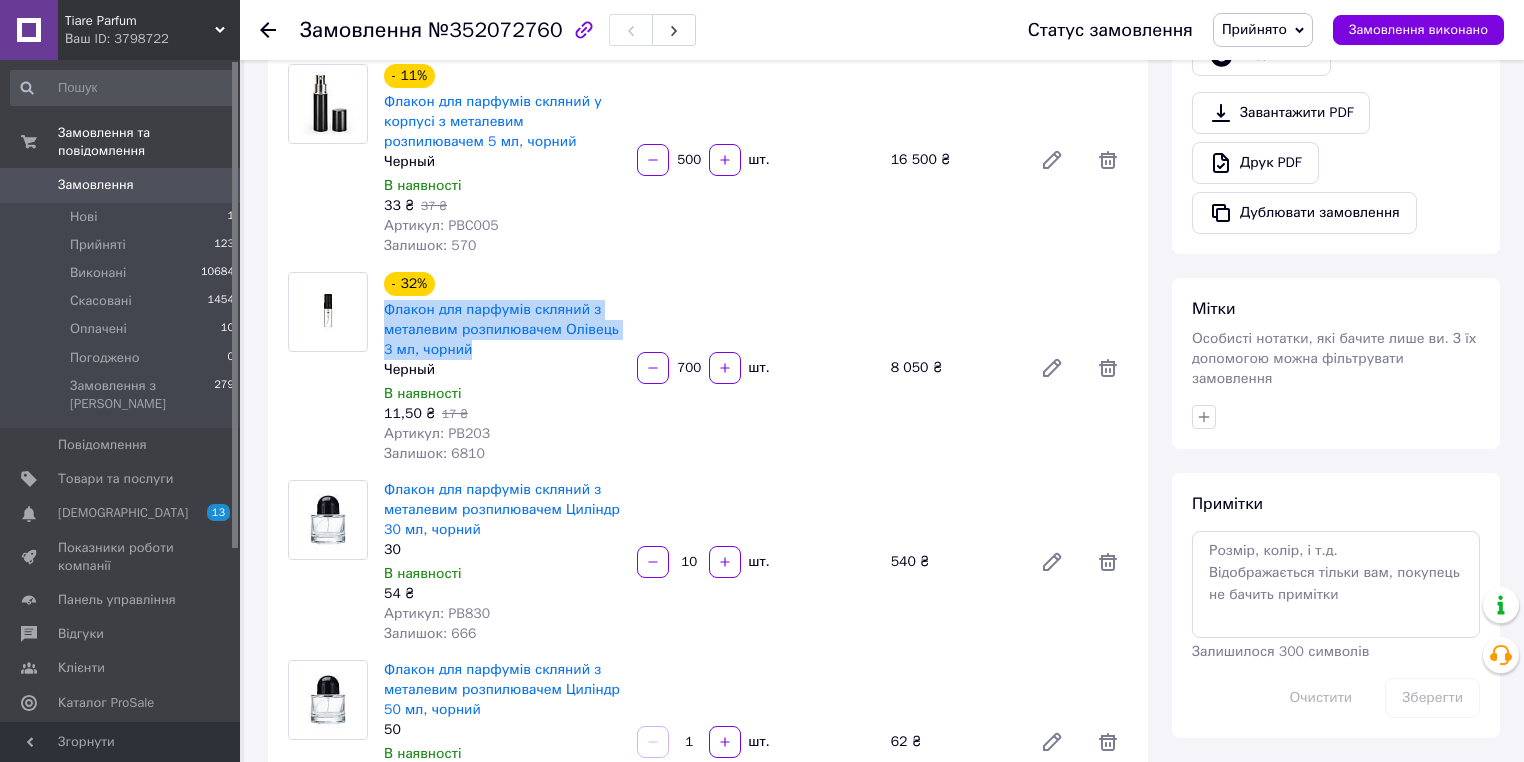 scroll, scrollTop: 400, scrollLeft: 0, axis: vertical 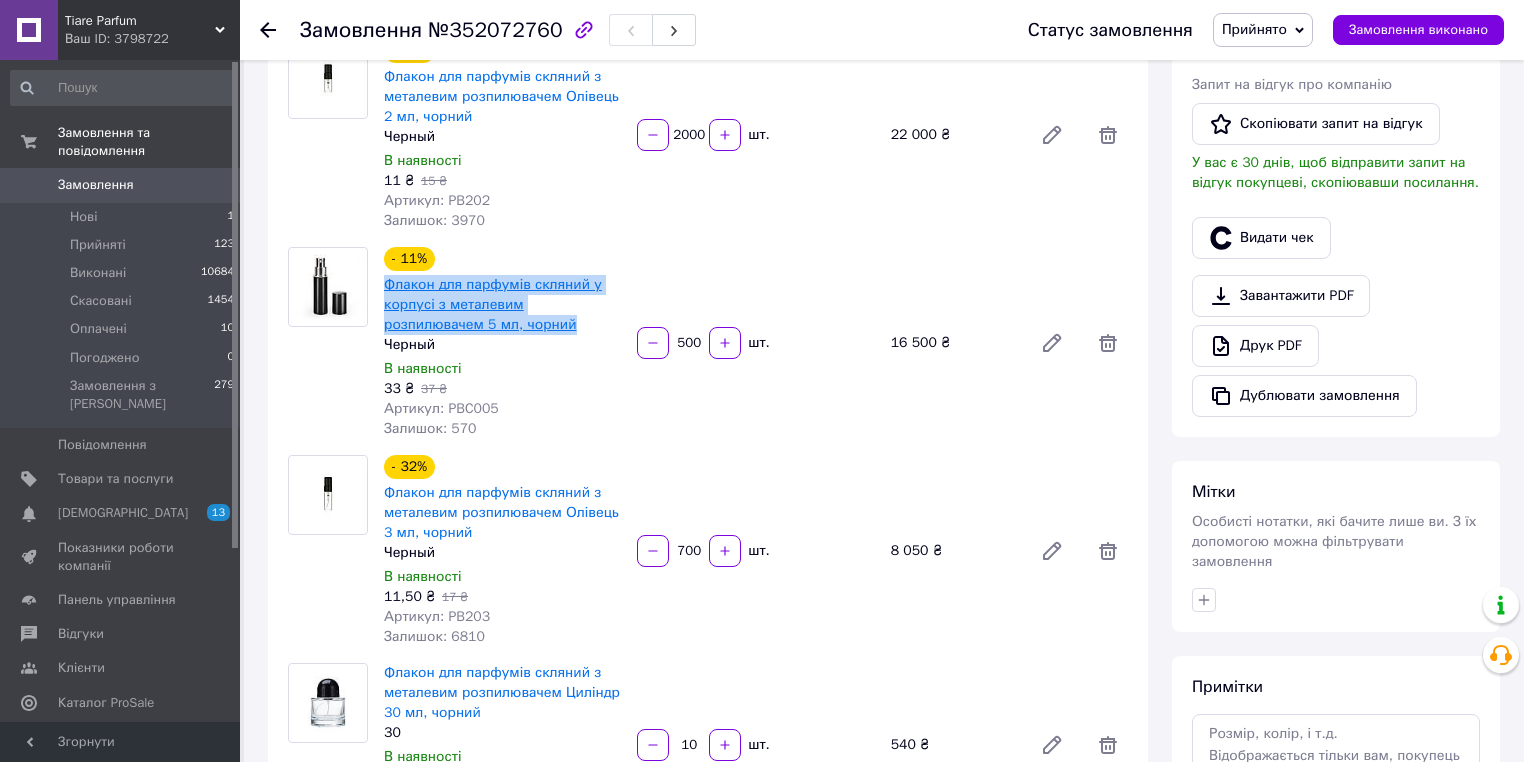 drag, startPoint x: 471, startPoint y: 326, endPoint x: 386, endPoint y: 285, distance: 94.371605 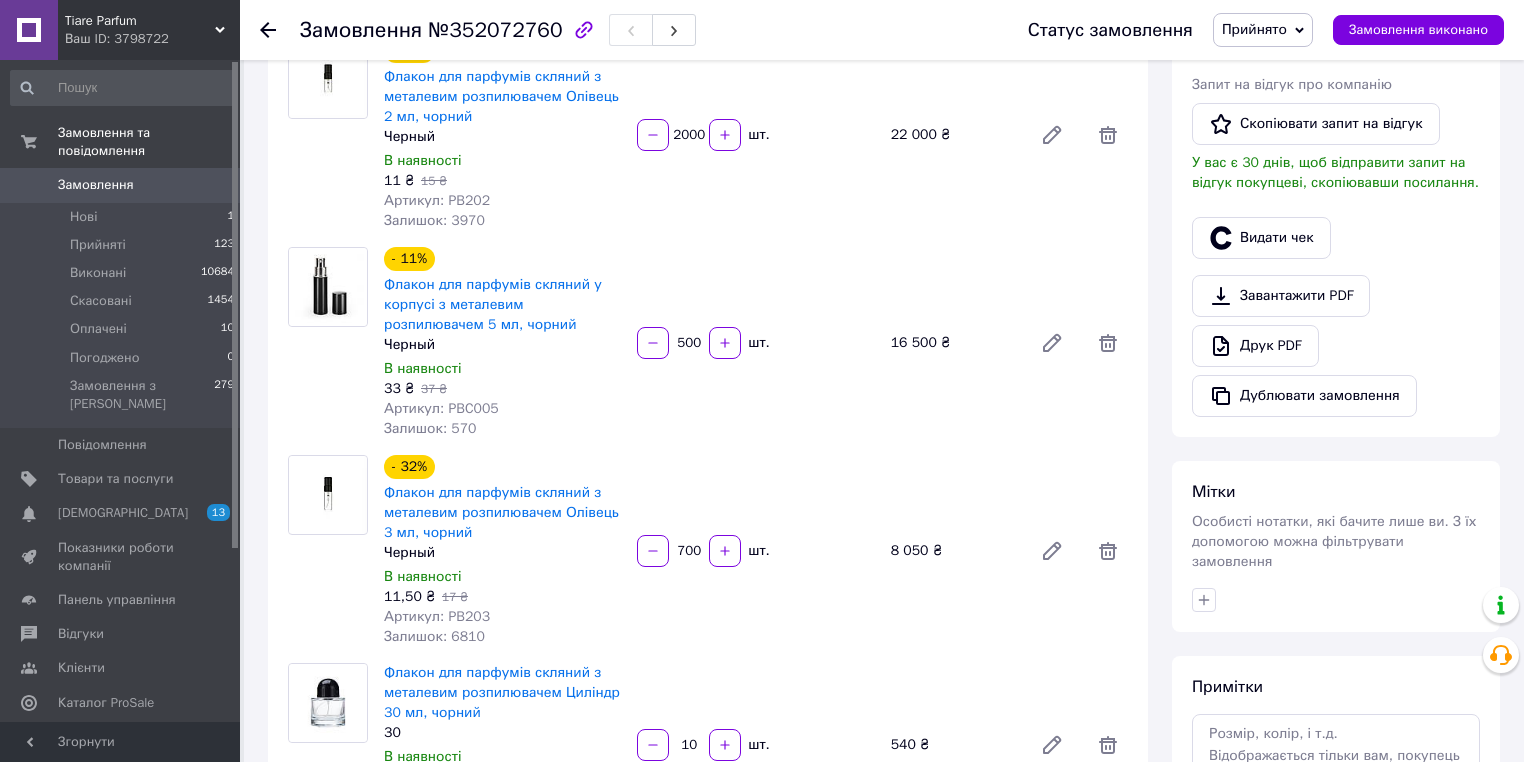 click on "- 32% Флакон для парфумів скляний з металевим розпилювачем Олівець 3 мл, чорний Черный В наявності 11,50 ₴   17 ₴ Артикул: PB203 Залишок: 6810 700   шт. 8 050 ₴" at bounding box center (756, 551) 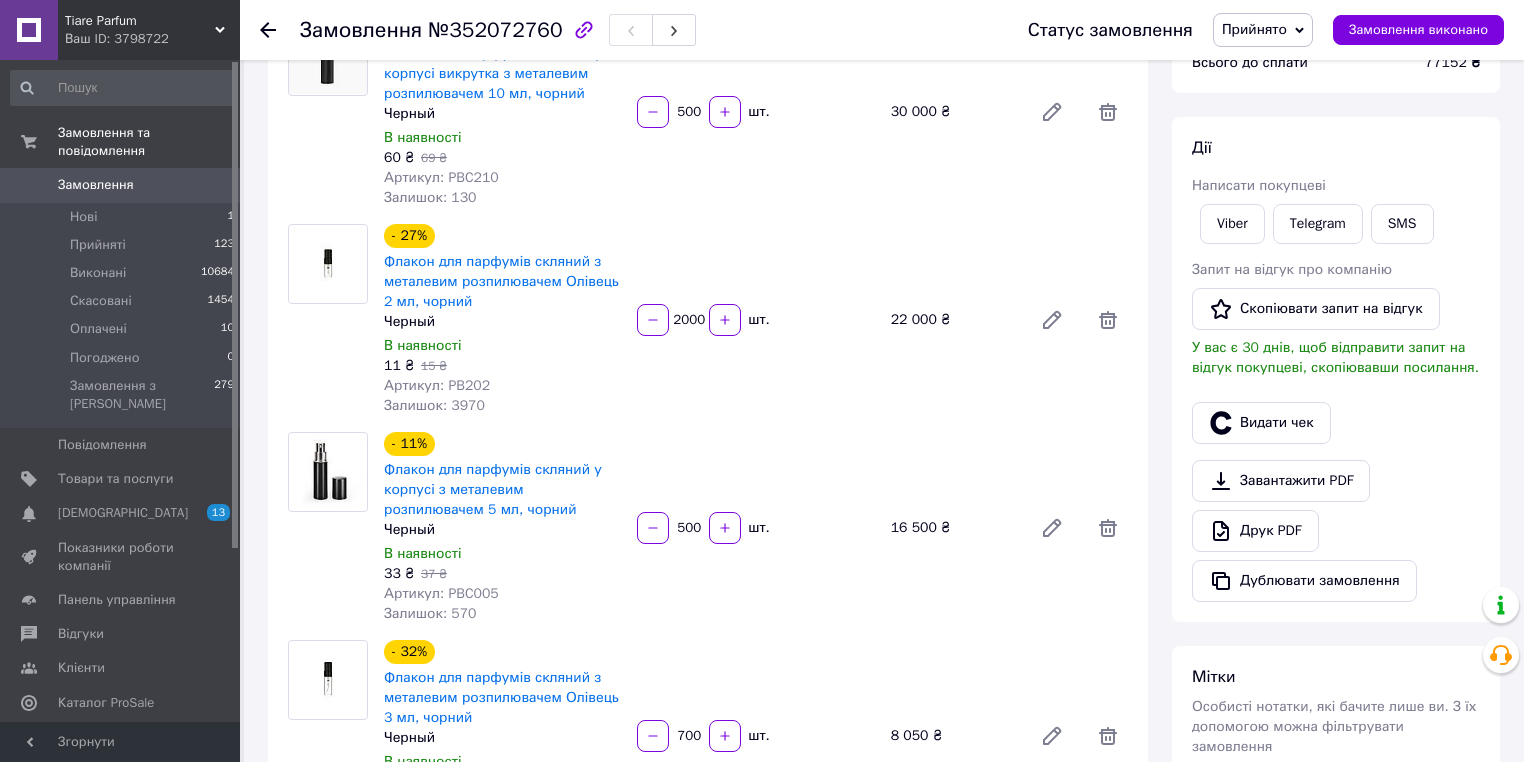 scroll, scrollTop: 160, scrollLeft: 0, axis: vertical 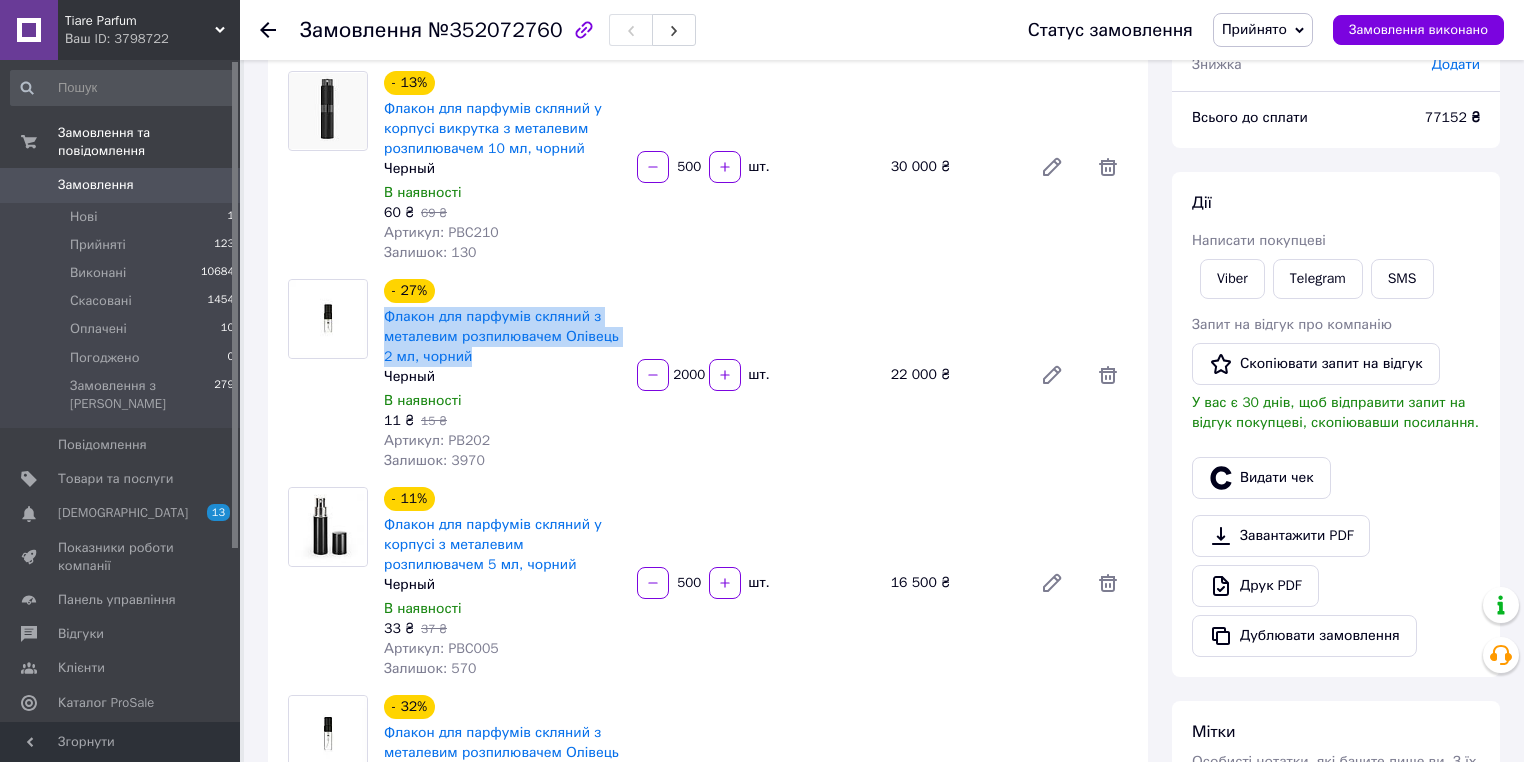 drag, startPoint x: 471, startPoint y: 355, endPoint x: 377, endPoint y: 320, distance: 100.304535 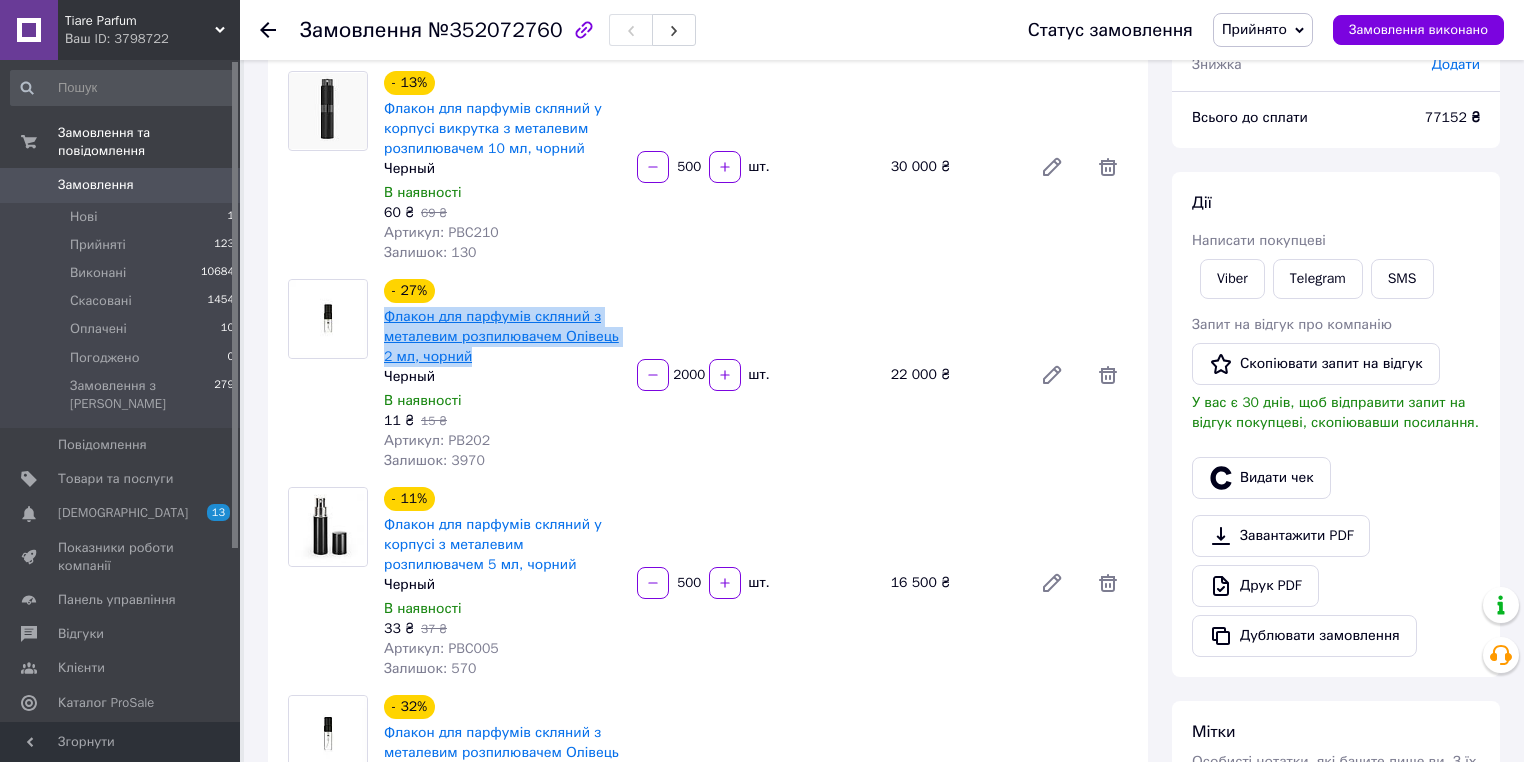 copy on "Флакон для парфумів скляний з металевим розпилювачем Олівець 2 мл, чорний" 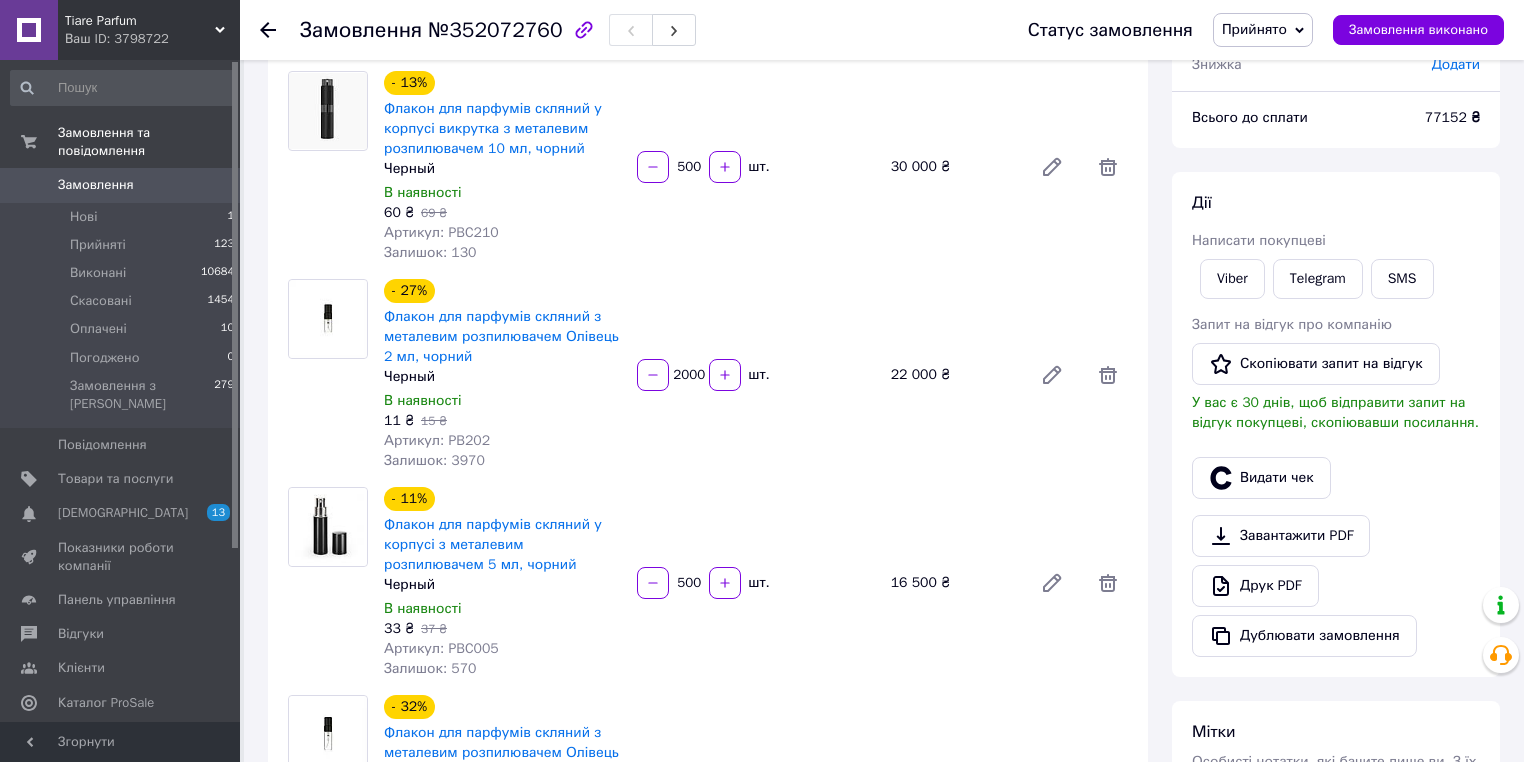 click on "Залишок: 3970" at bounding box center [502, 461] 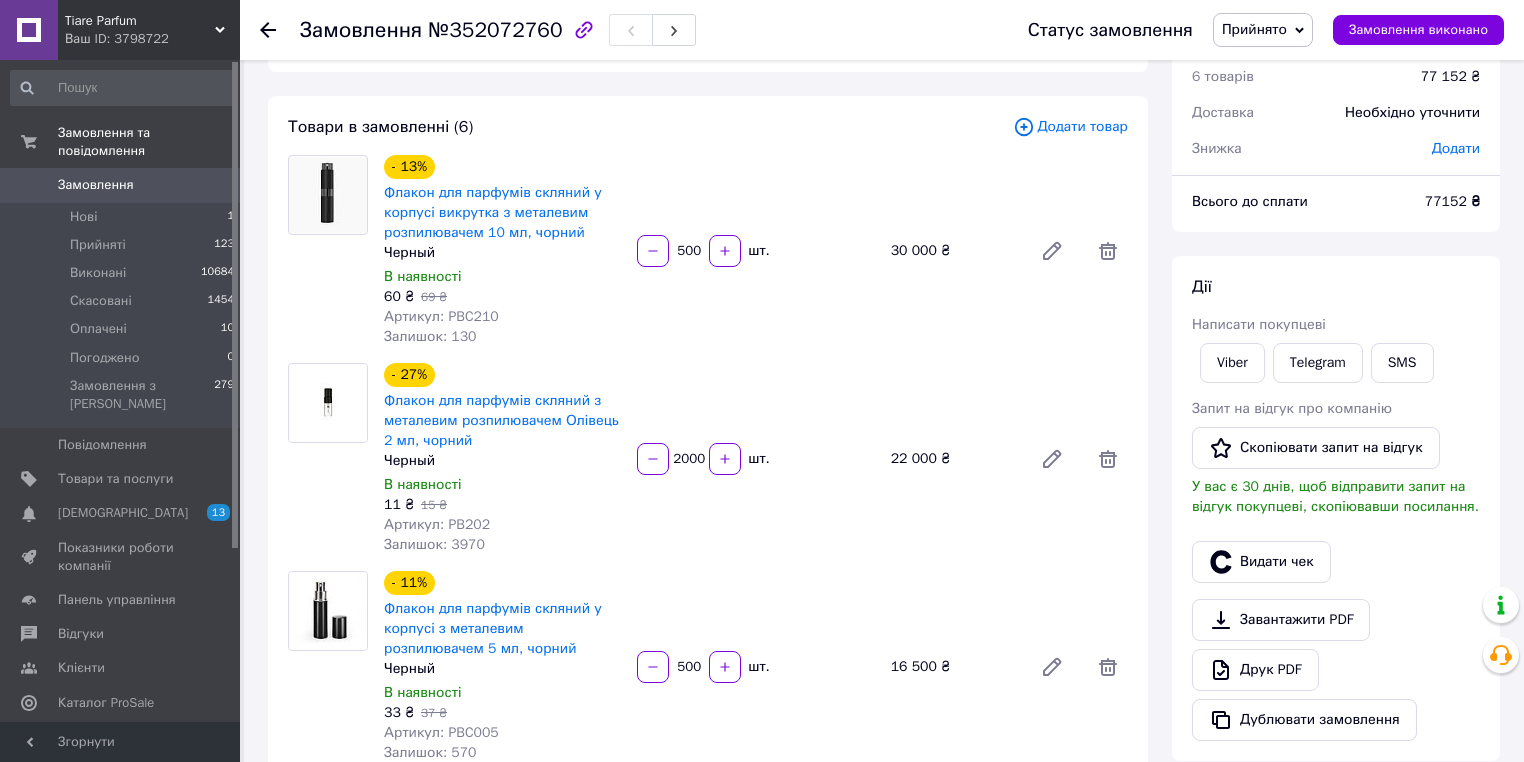 scroll, scrollTop: 0, scrollLeft: 0, axis: both 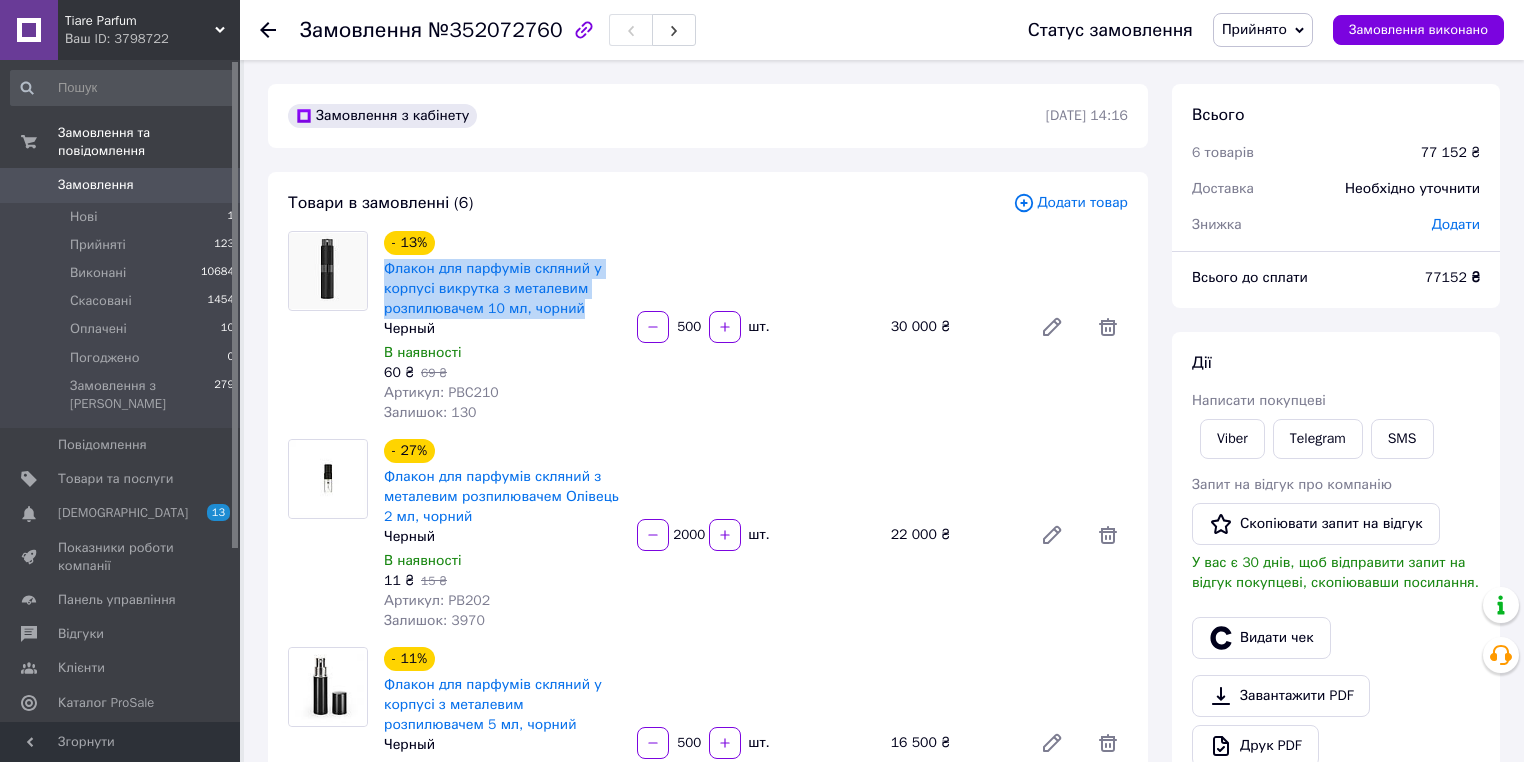 drag, startPoint x: 589, startPoint y: 306, endPoint x: 381, endPoint y: 276, distance: 210.15233 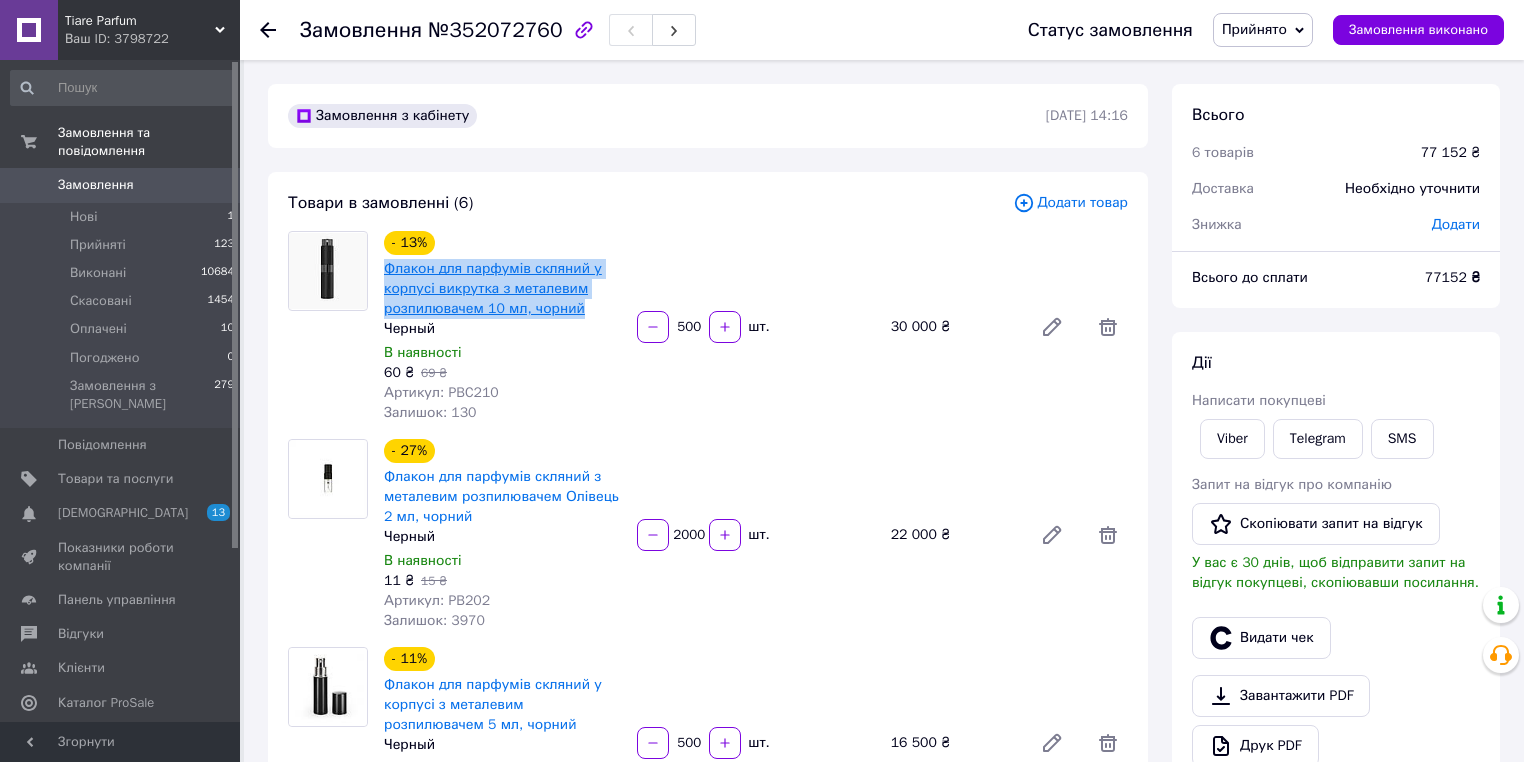 copy on "Флакон для парфумів скляний у корпусі викрутка з металевим розпилювачем 10 мл, чорний" 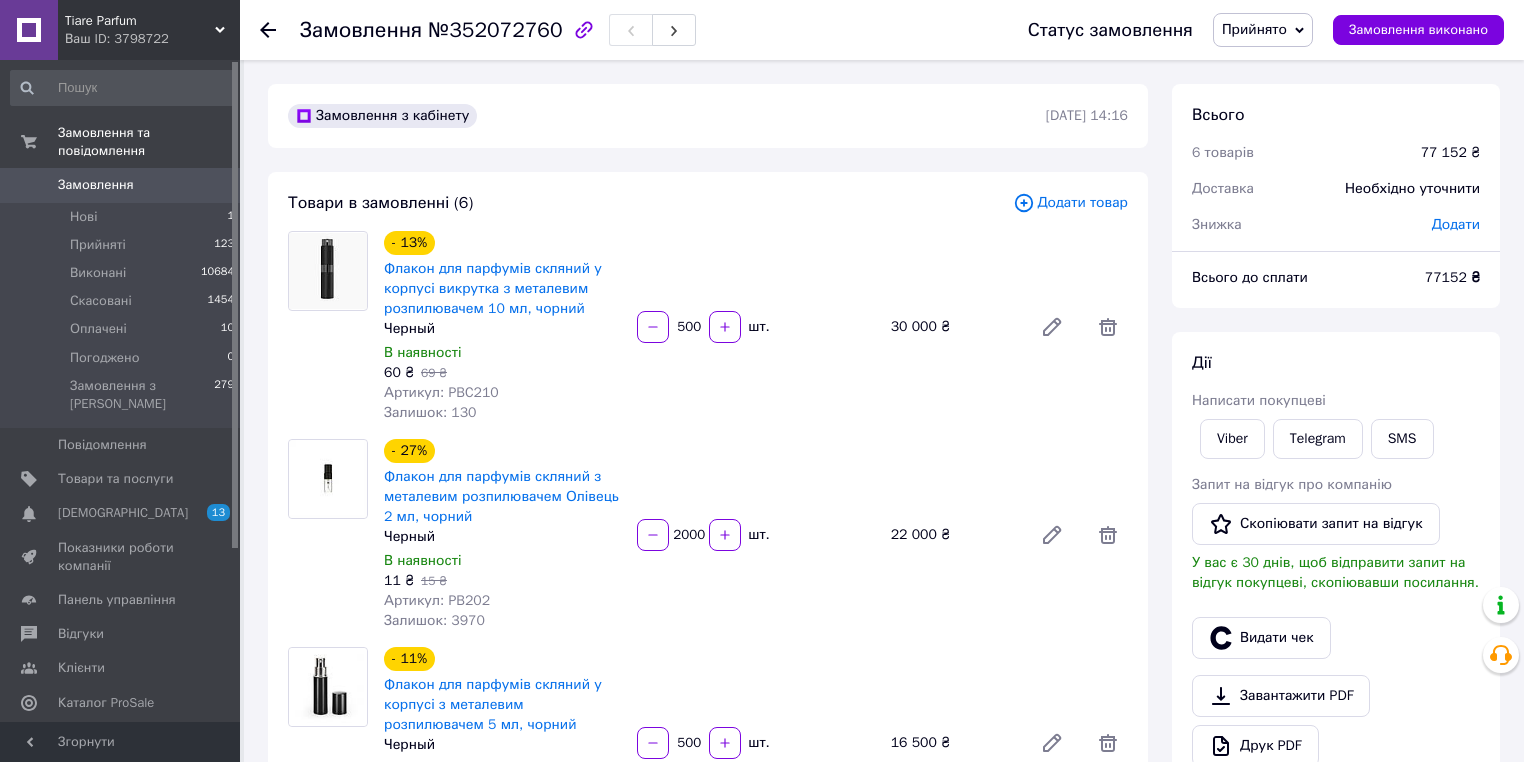 click 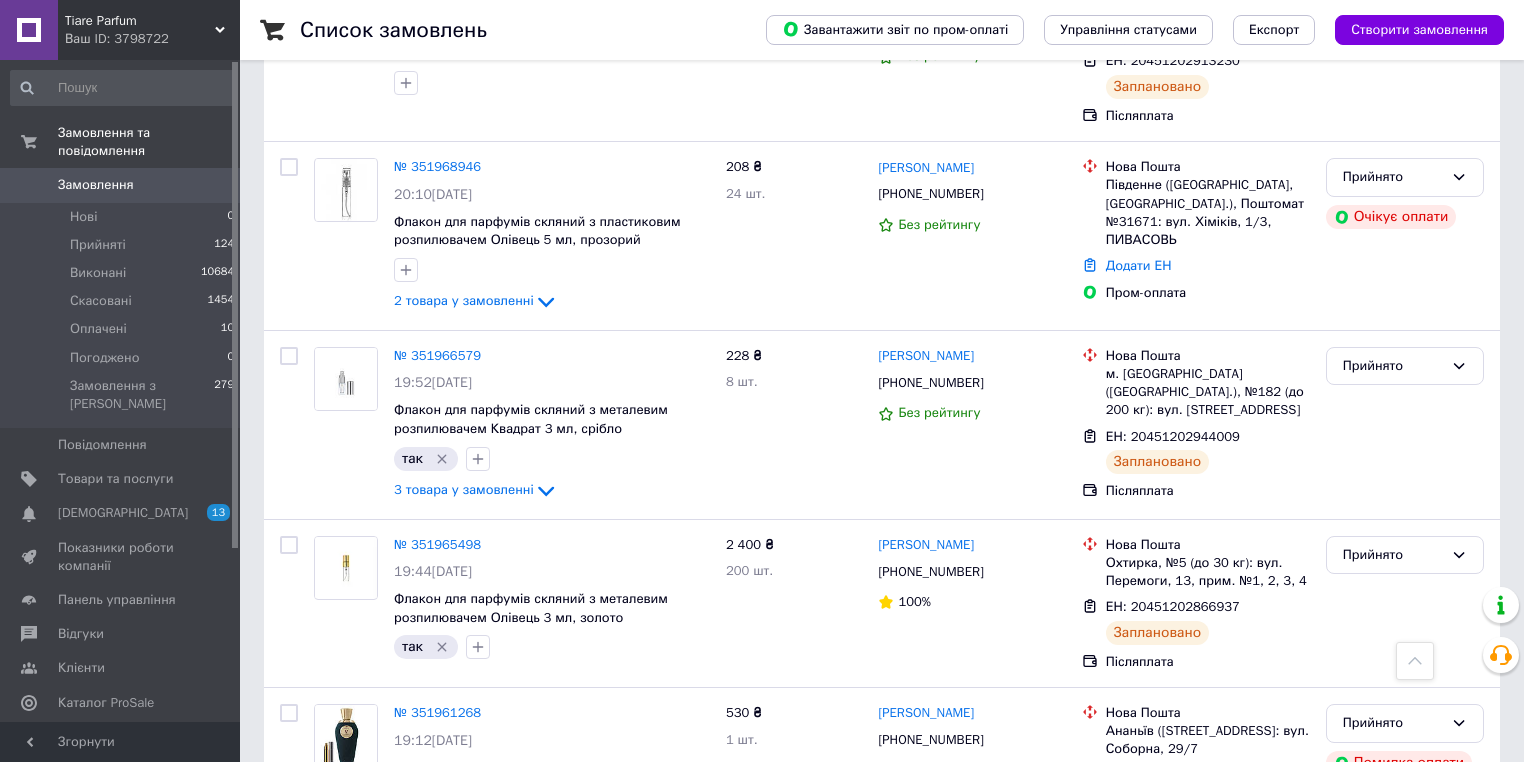scroll, scrollTop: 3451, scrollLeft: 0, axis: vertical 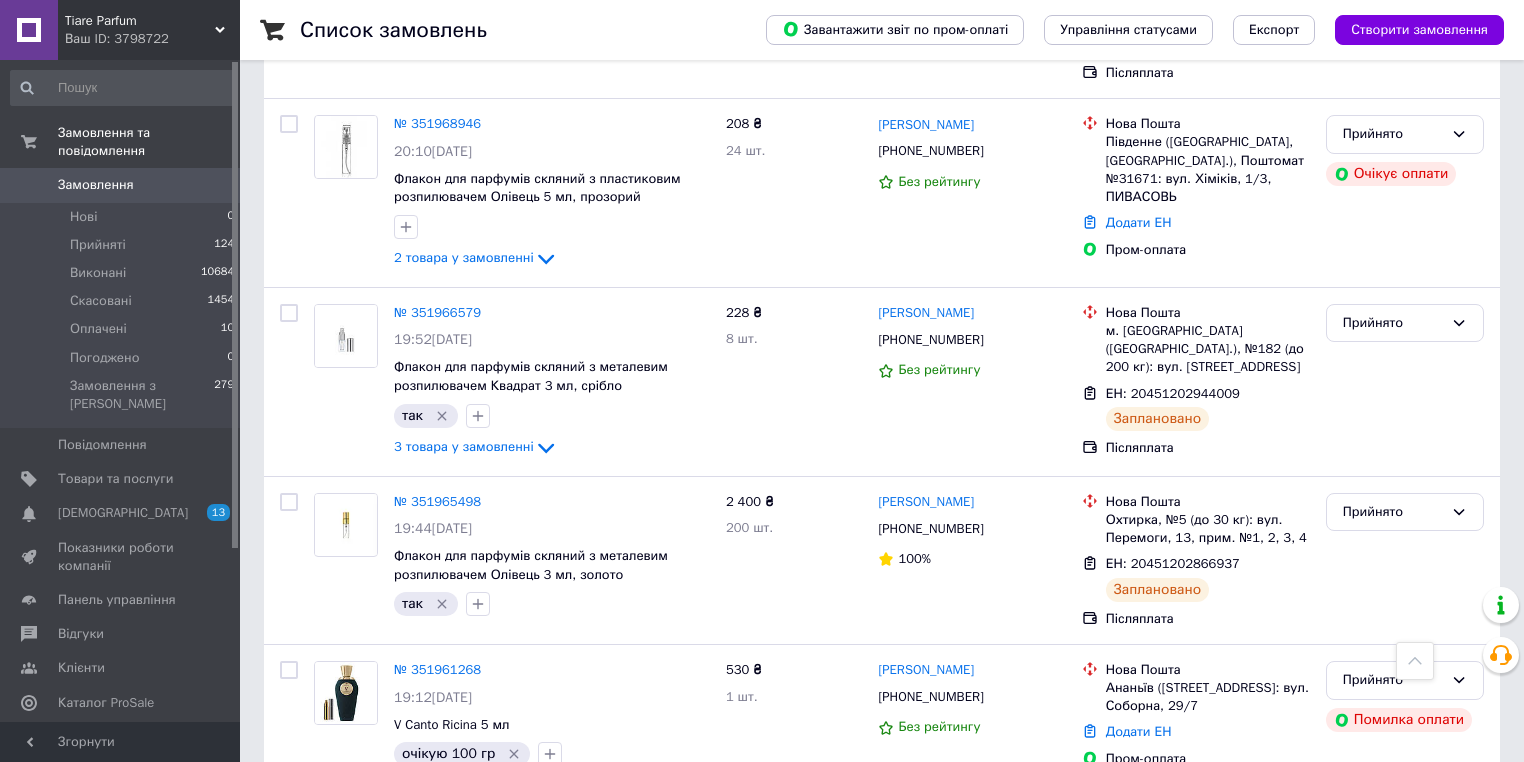 click on "2" at bounding box center [327, 829] 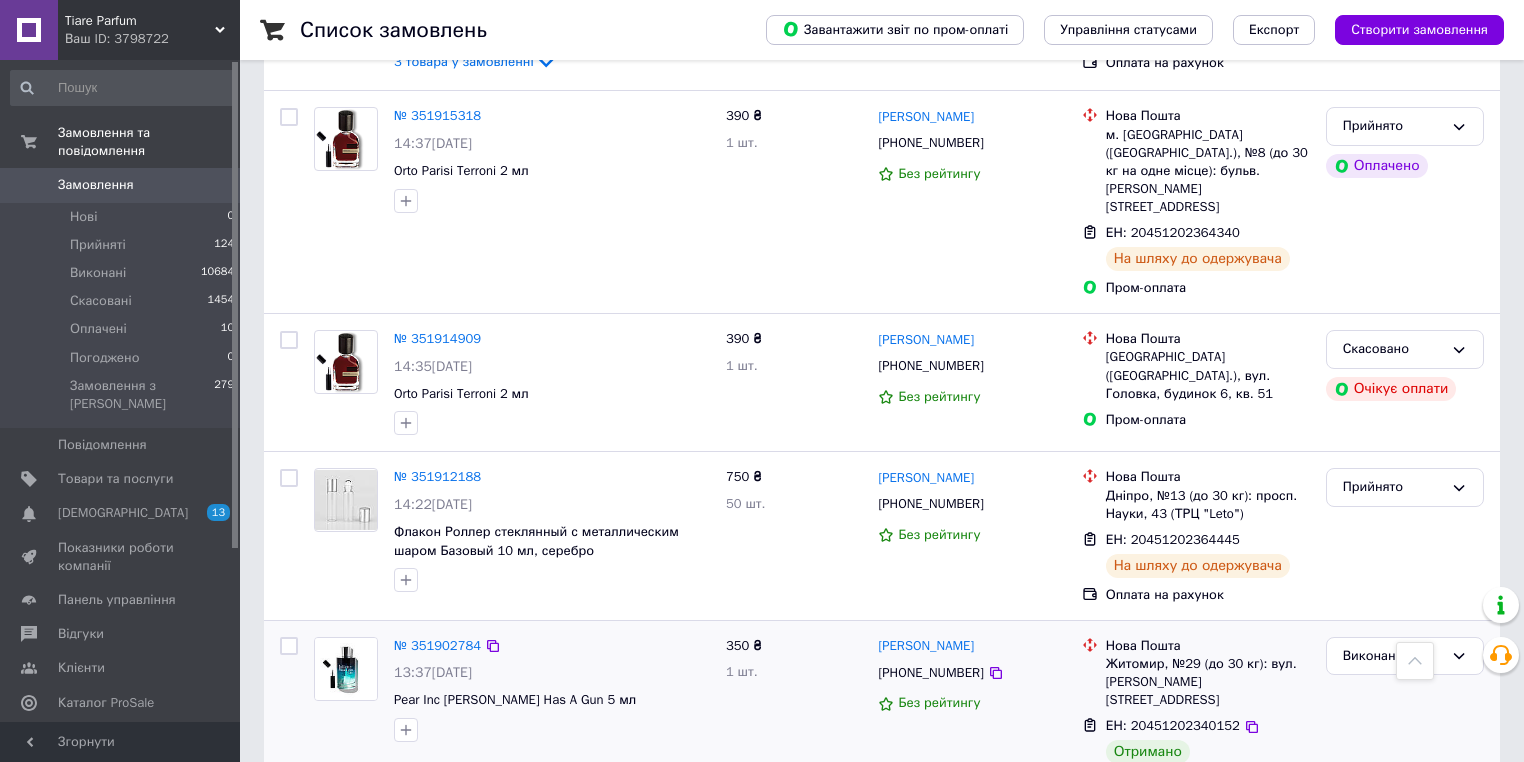 scroll, scrollTop: 3338, scrollLeft: 0, axis: vertical 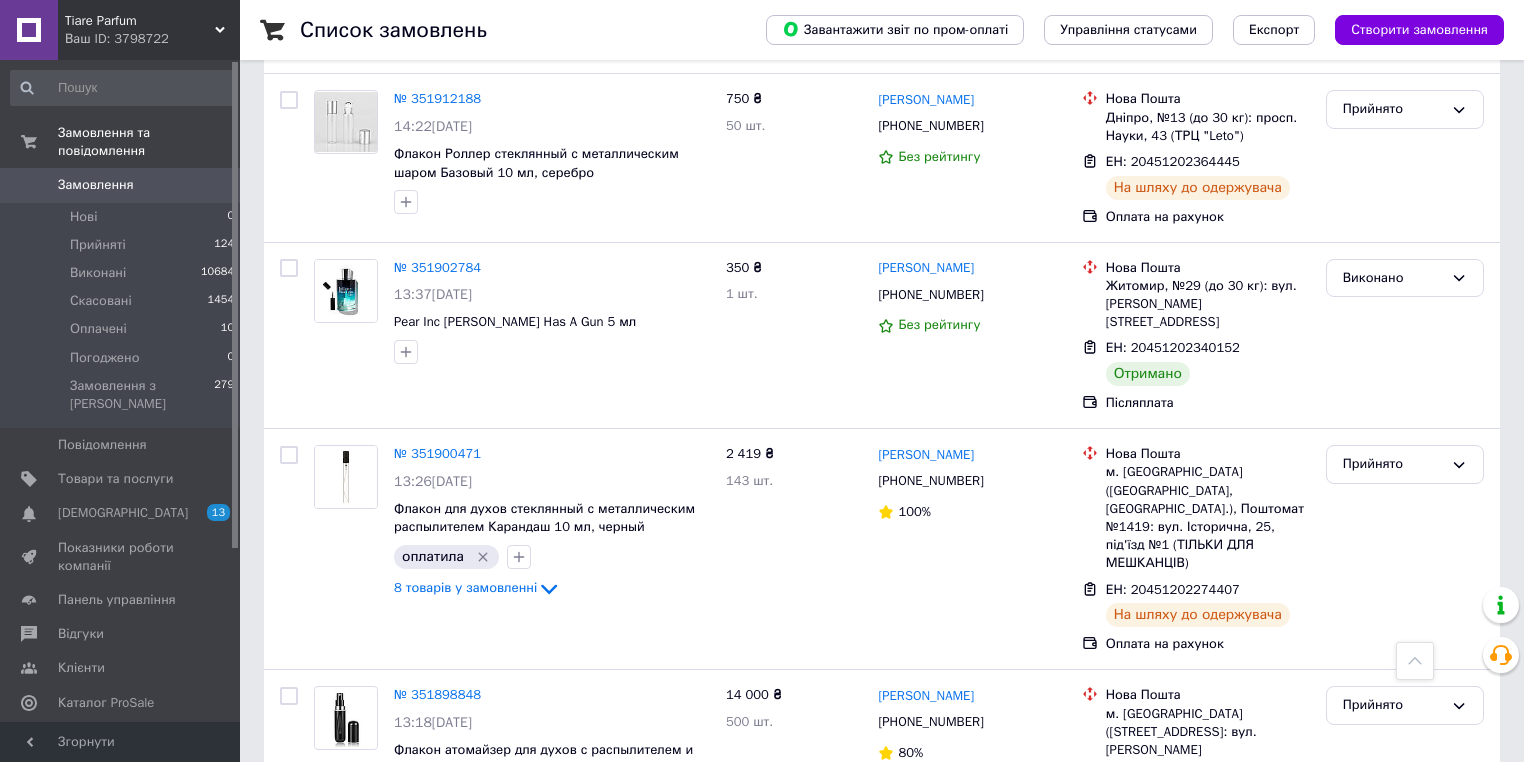 click on "1" at bounding box center [404, 919] 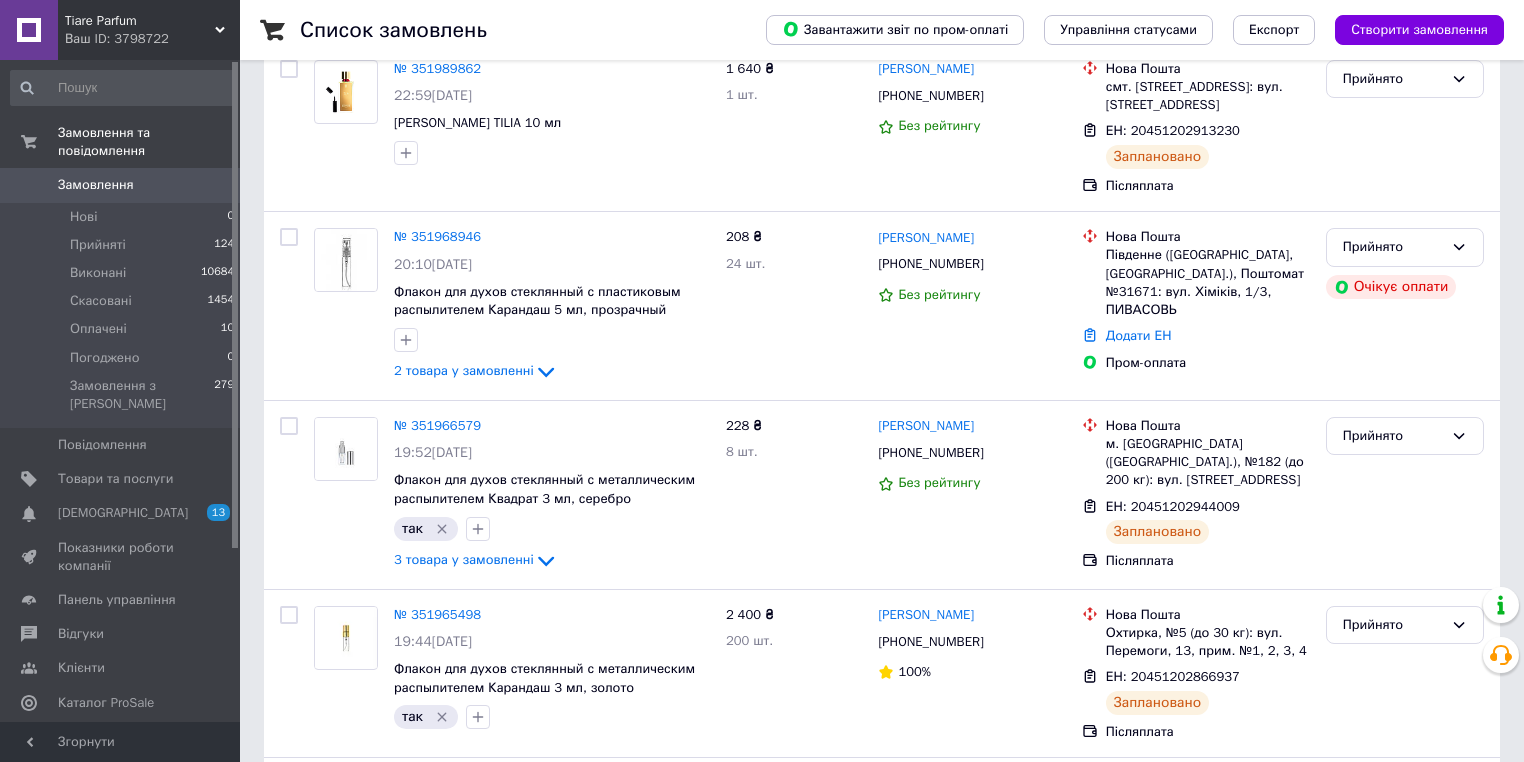 scroll, scrollTop: 0, scrollLeft: 0, axis: both 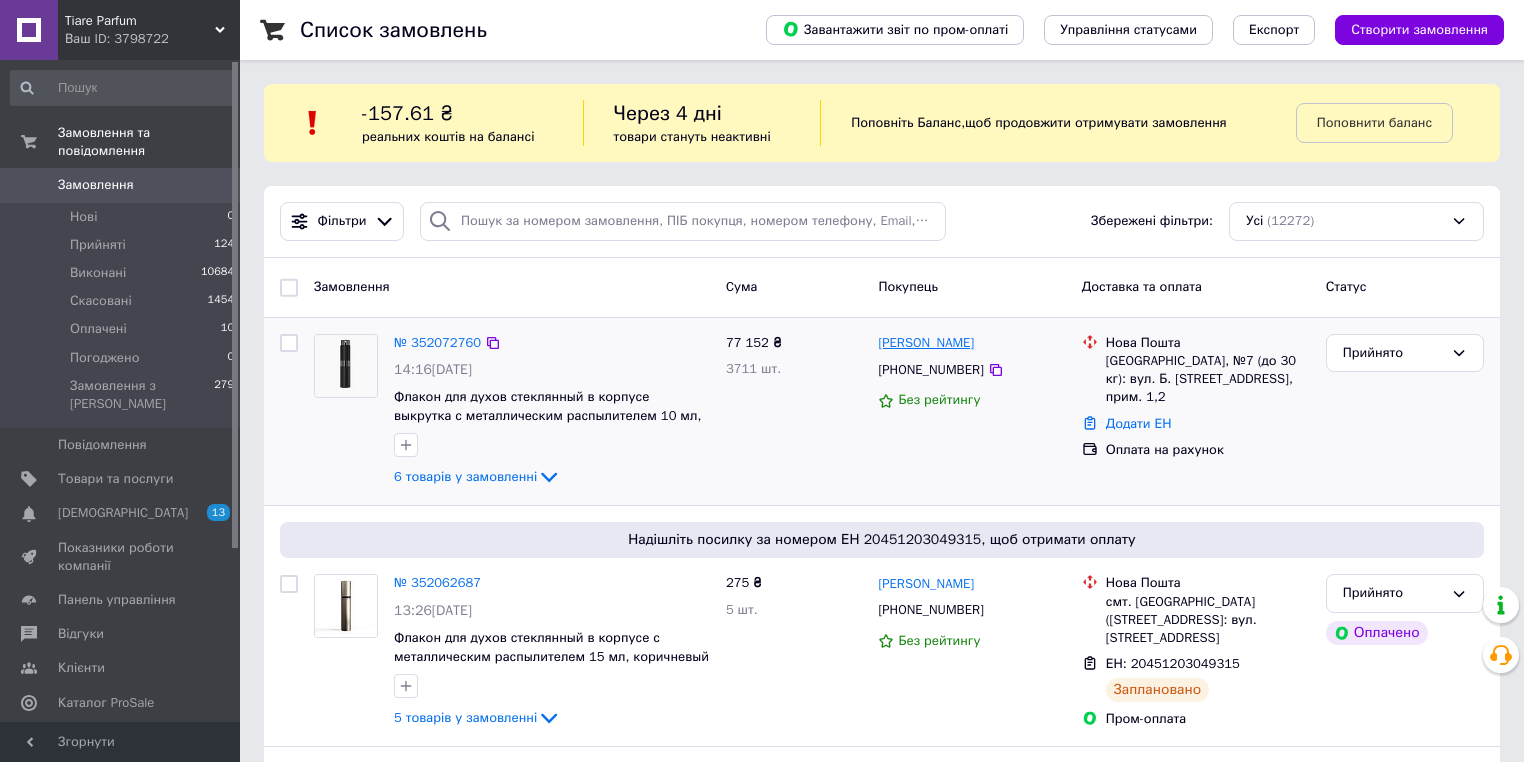 drag, startPoint x: 986, startPoint y: 342, endPoint x: 940, endPoint y: 341, distance: 46.010868 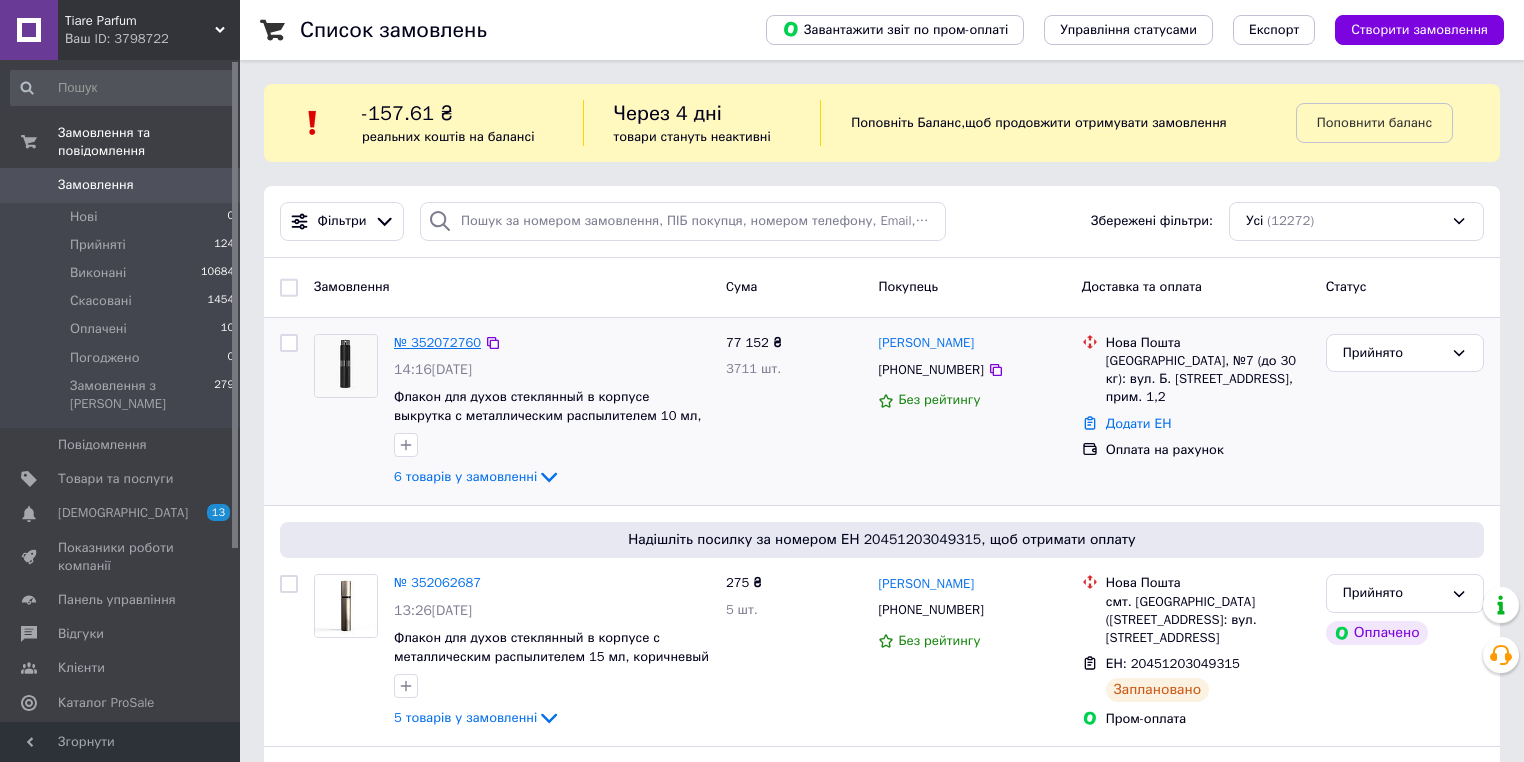 click on "№ 352072760" at bounding box center (437, 342) 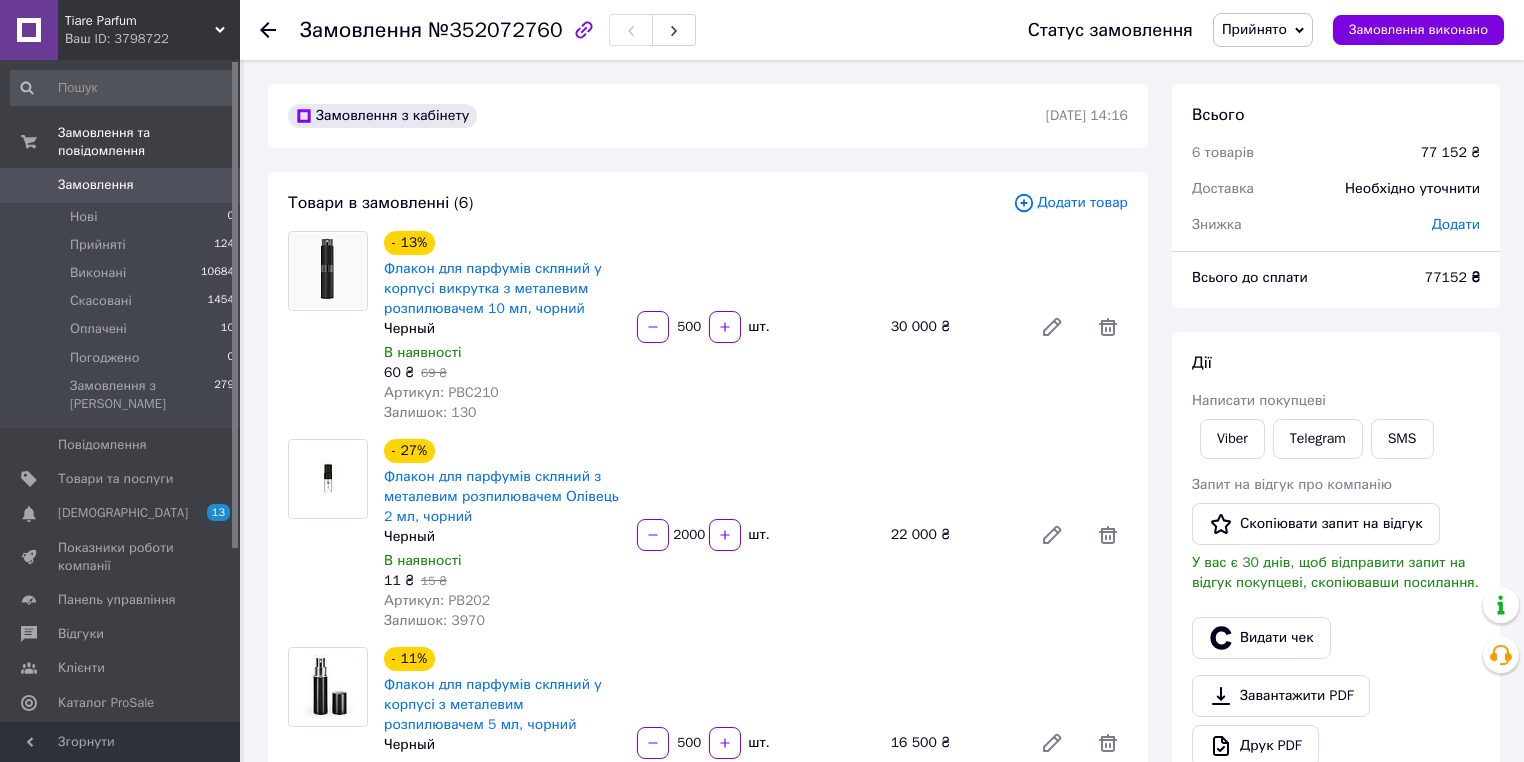 click on "Додати" at bounding box center (1456, 224) 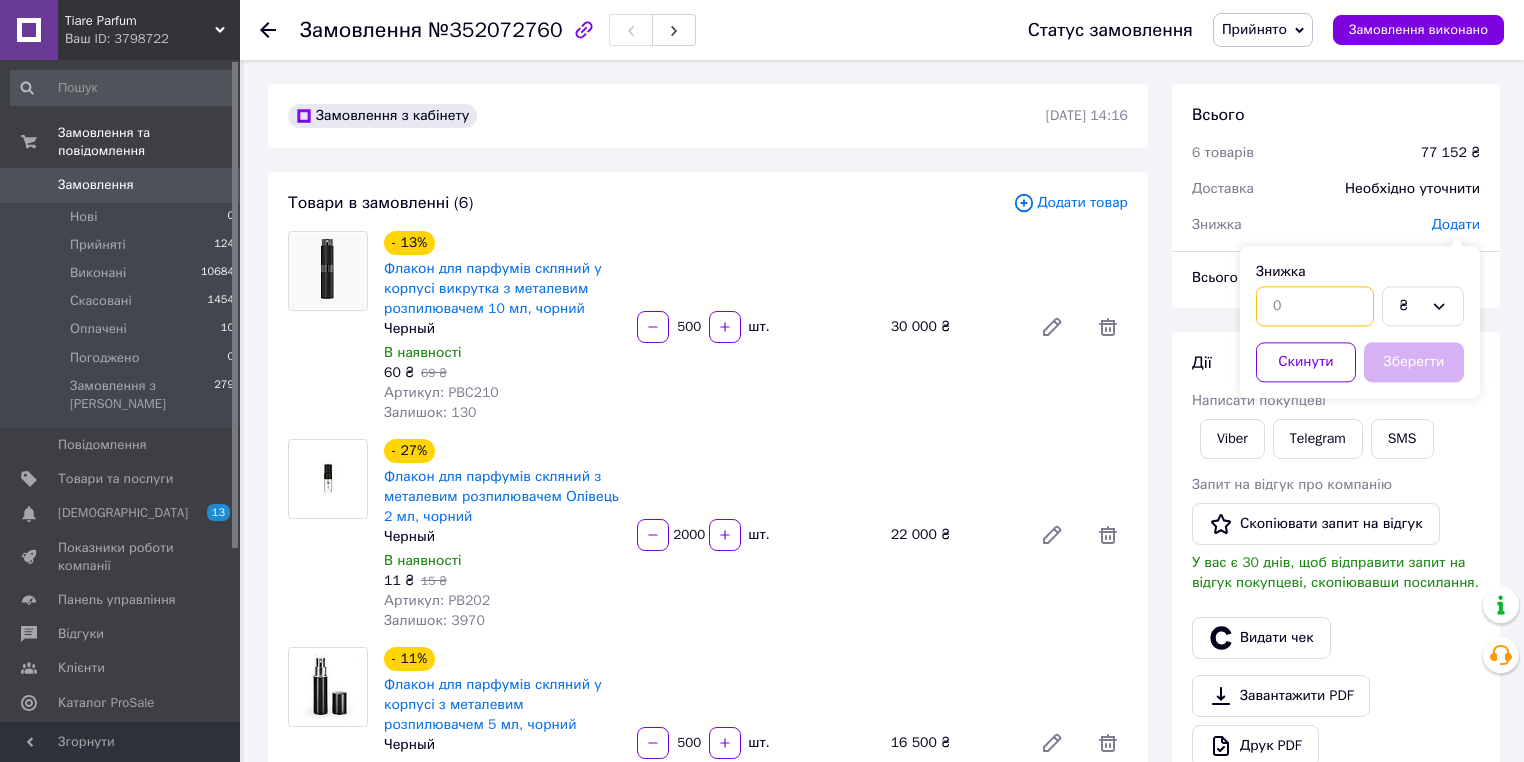 click at bounding box center (1315, 306) 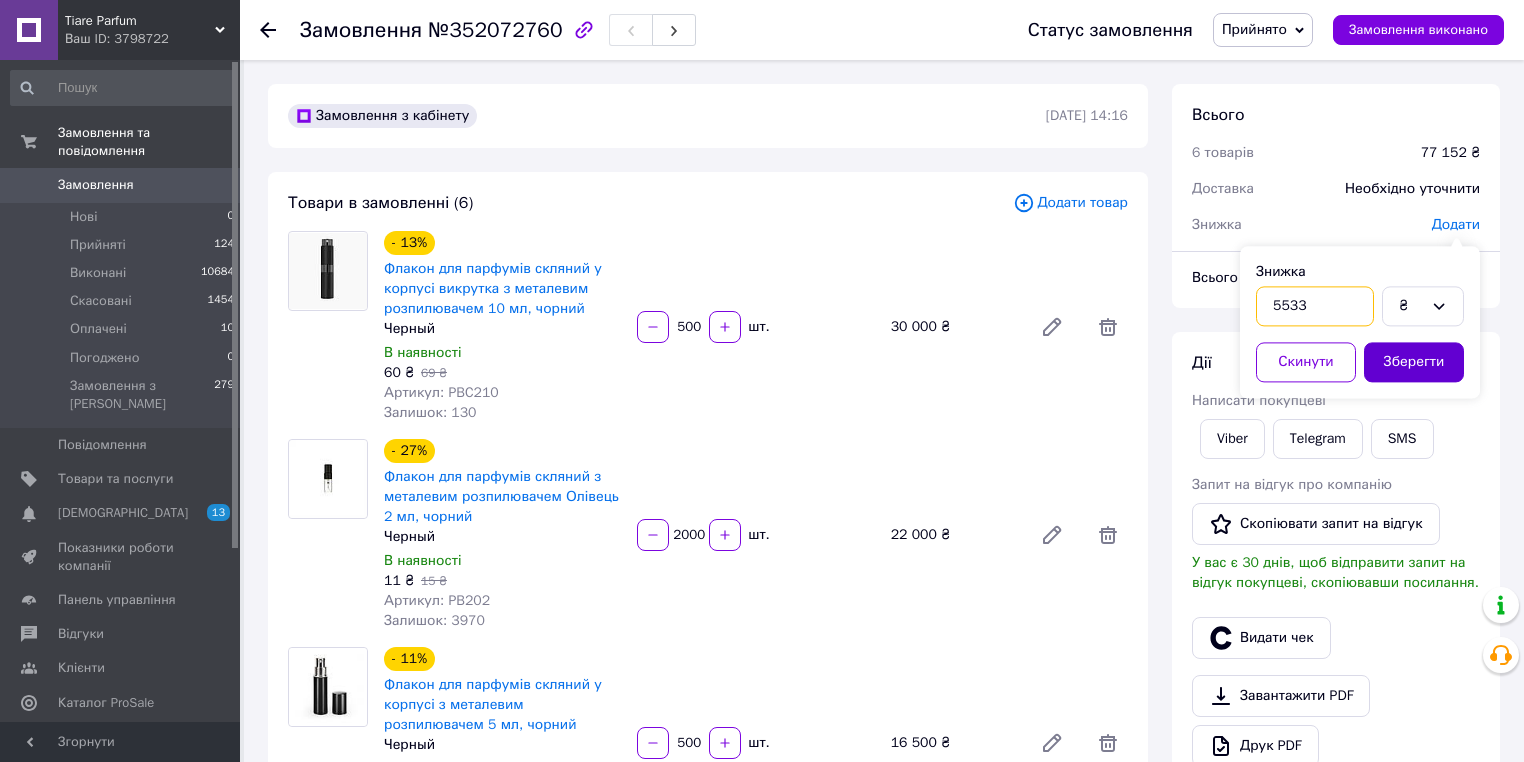type on "5533" 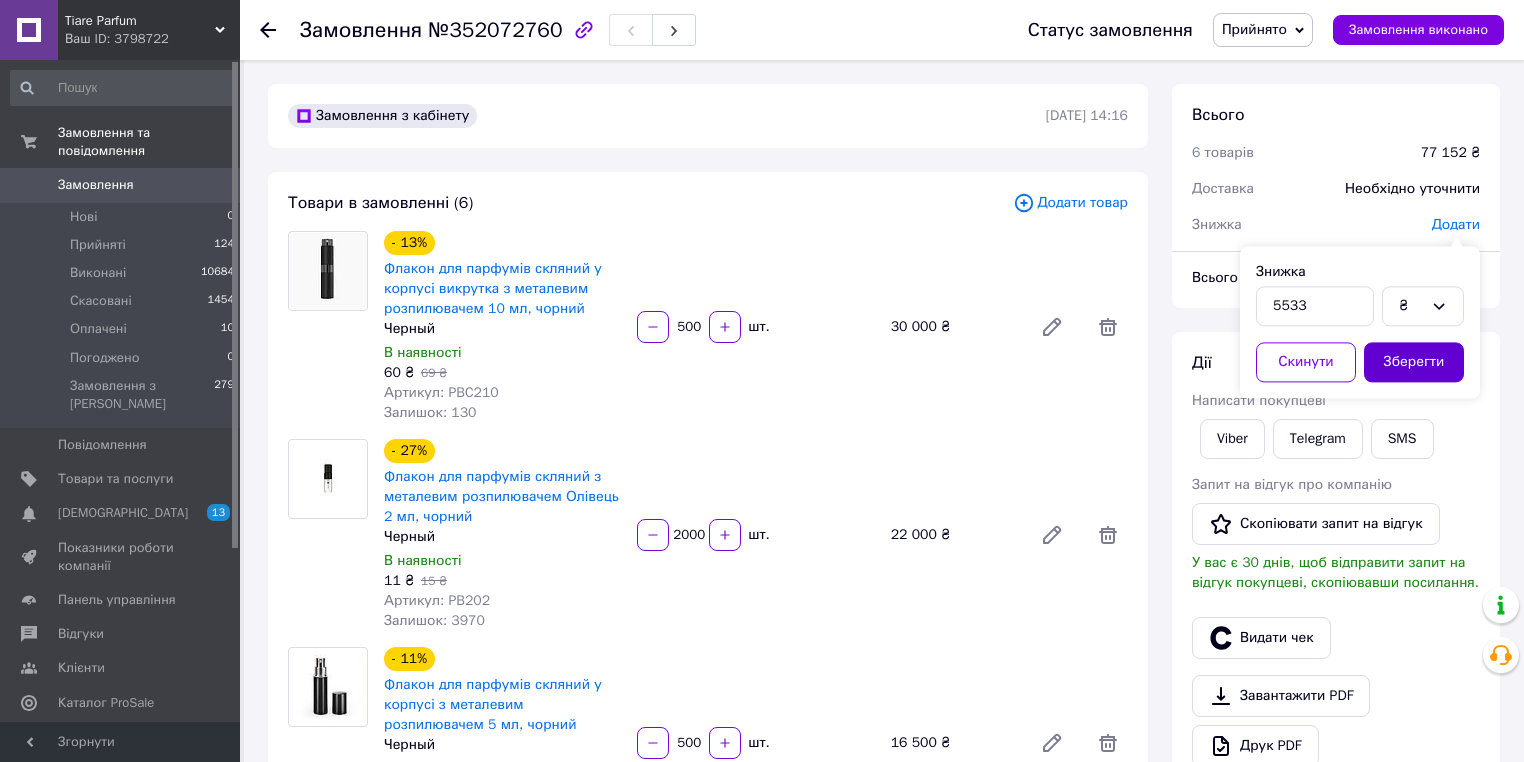 click on "Зберегти" at bounding box center (1414, 362) 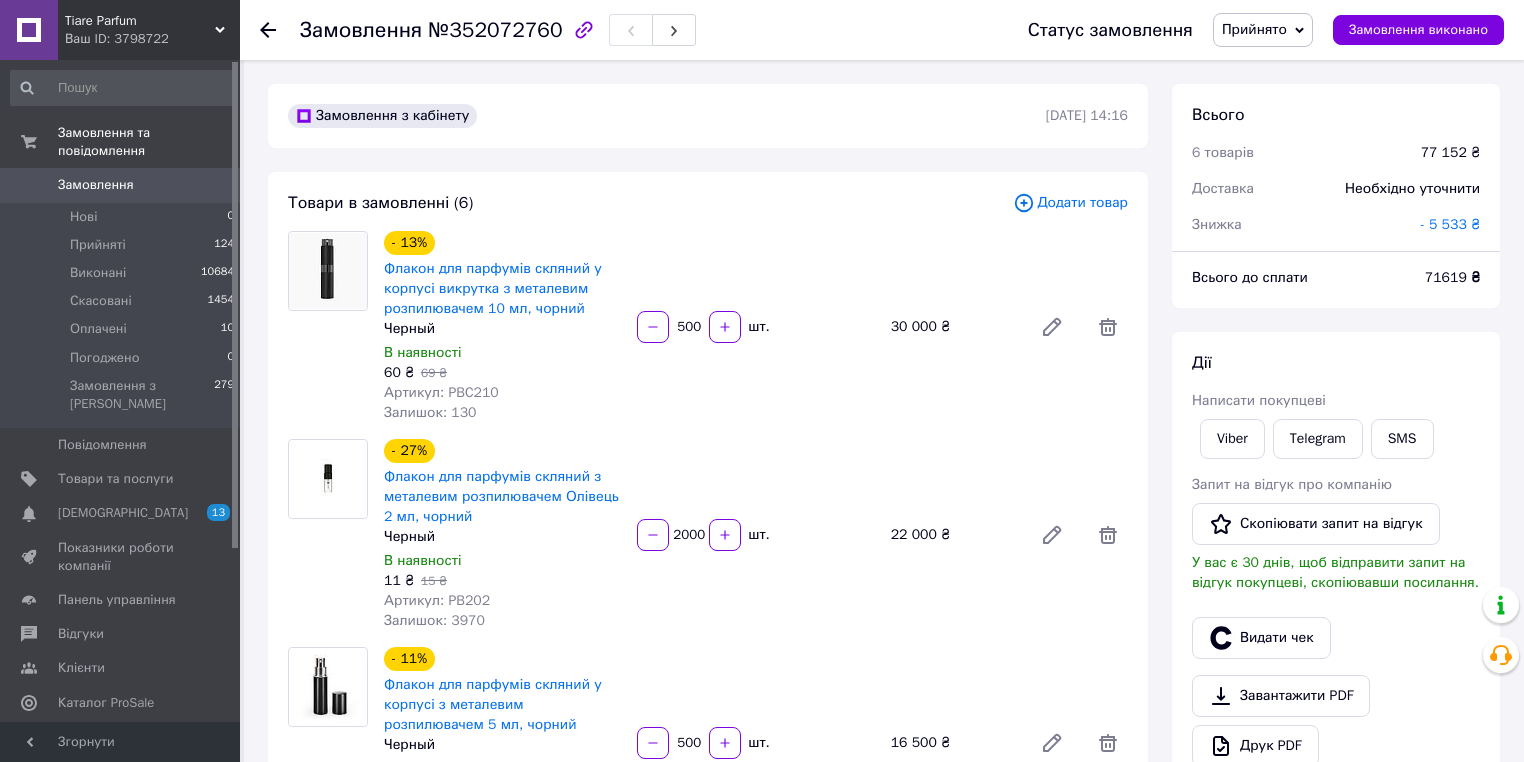 click 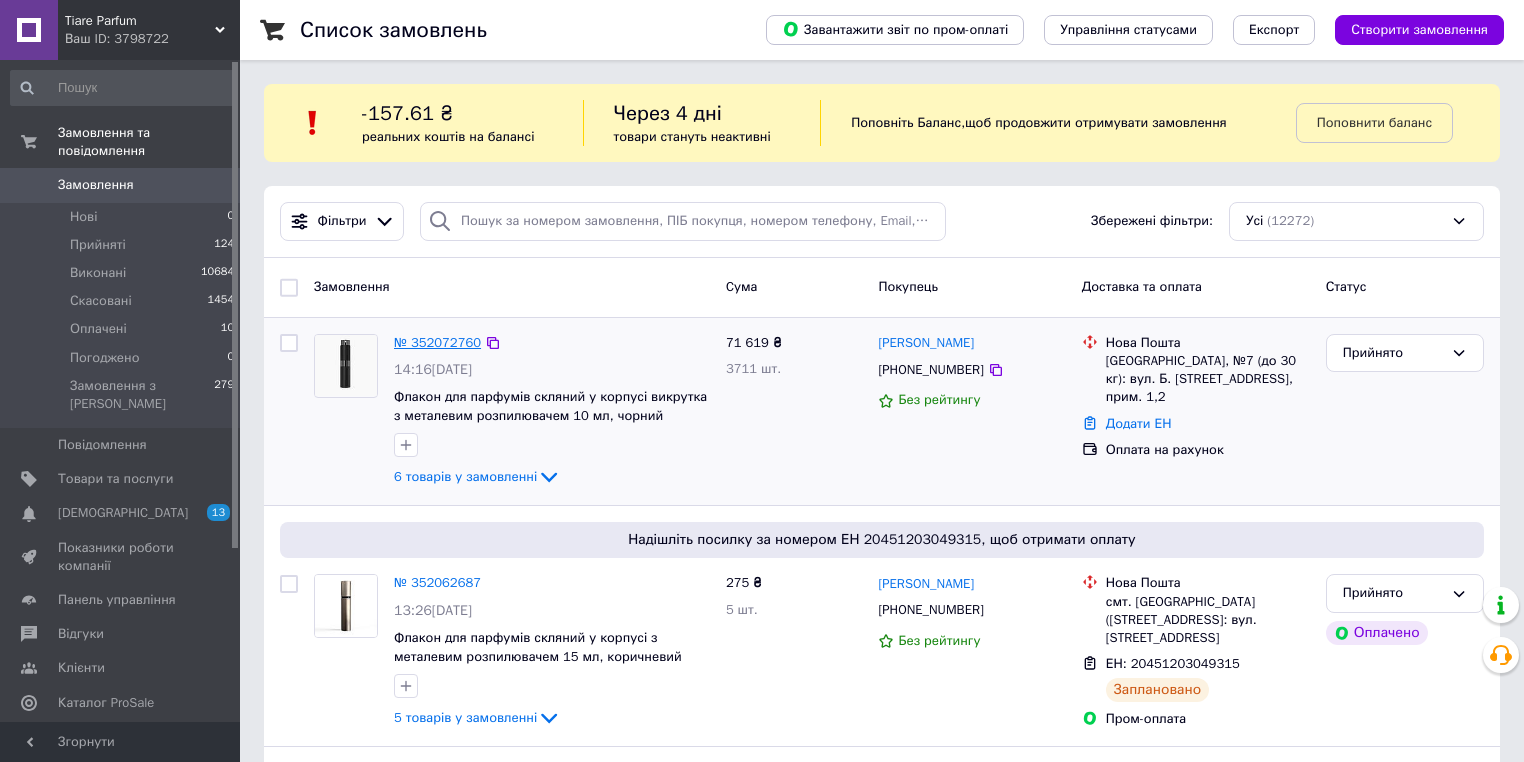 click on "№ 352072760" at bounding box center (437, 342) 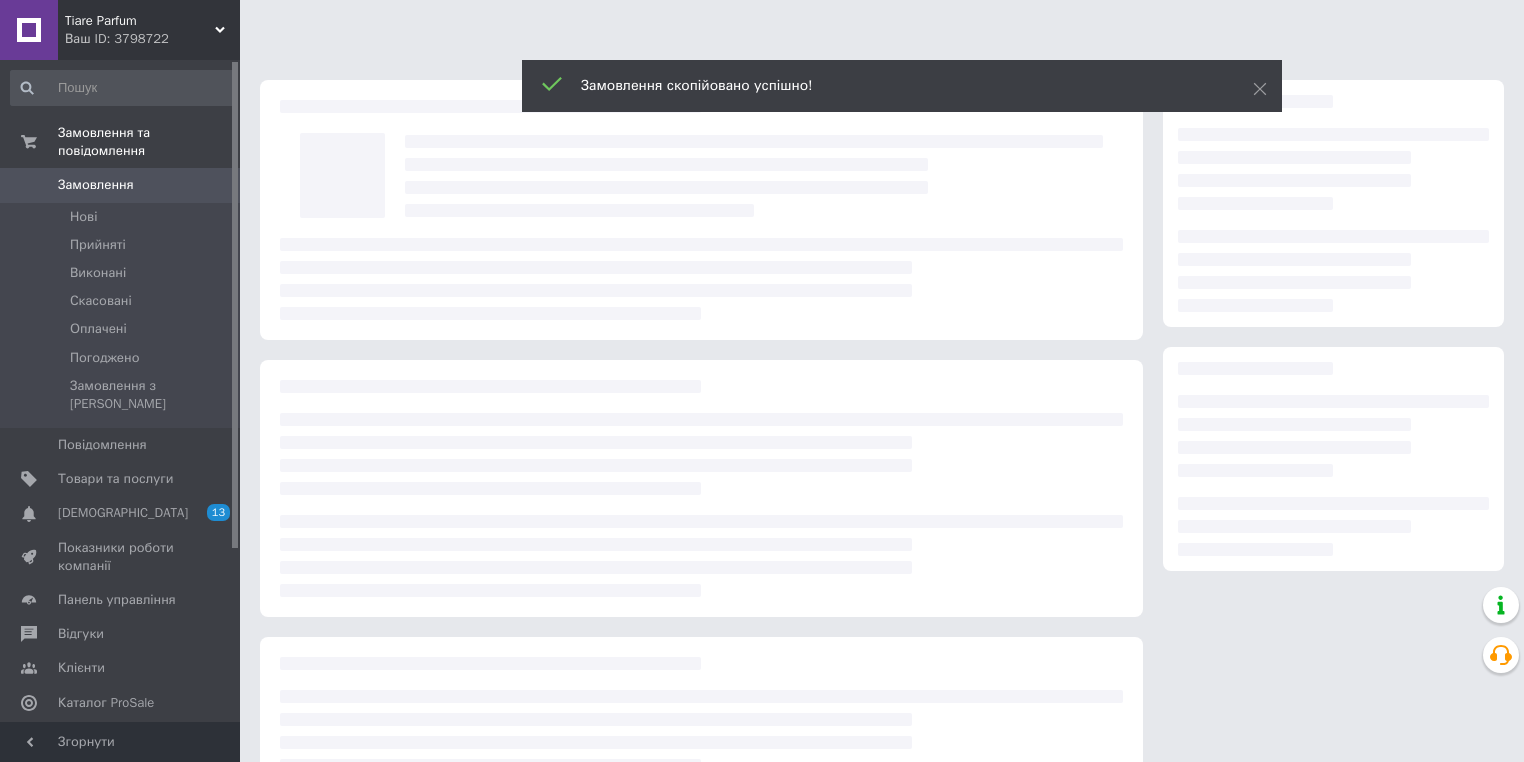 scroll, scrollTop: 0, scrollLeft: 0, axis: both 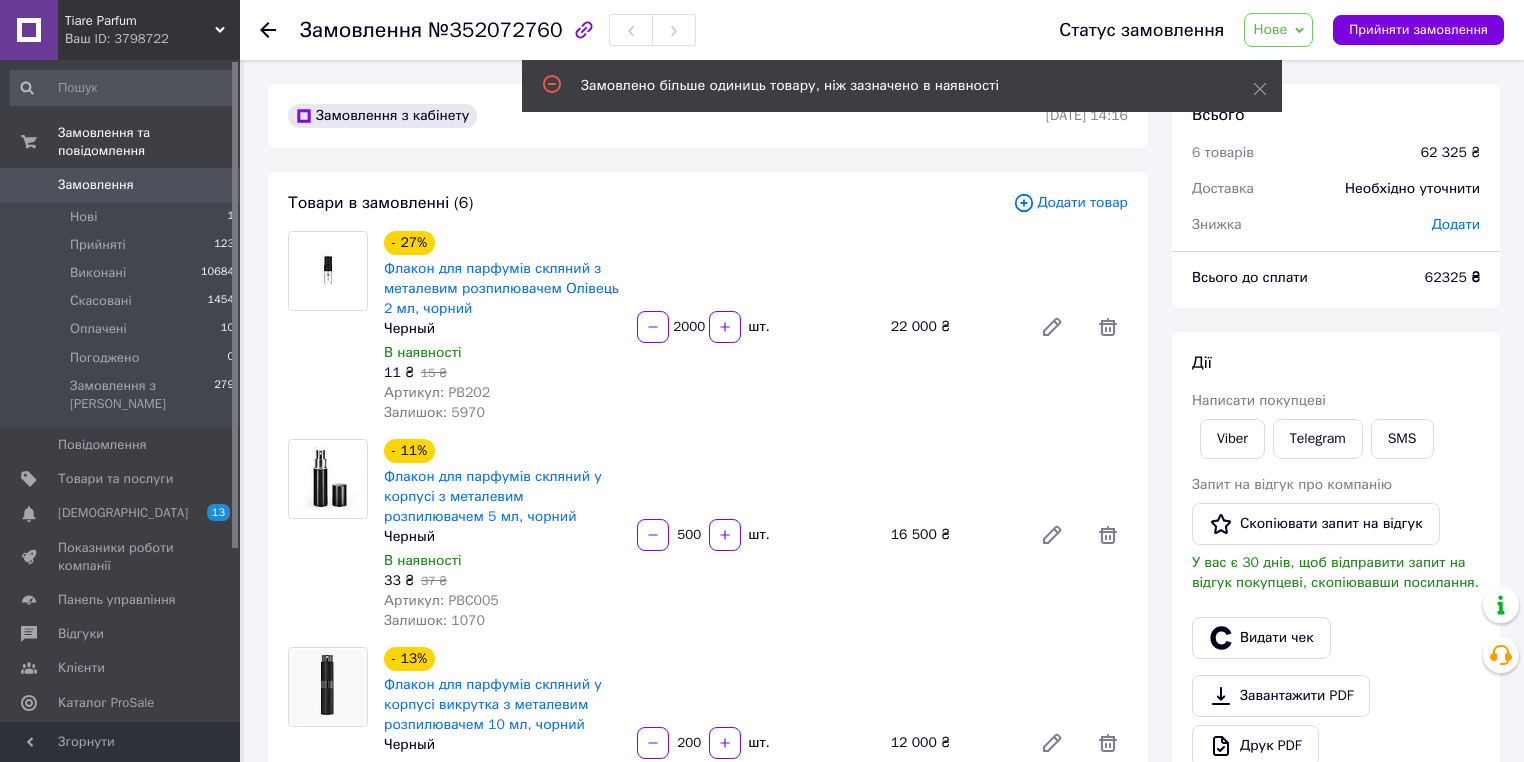 click 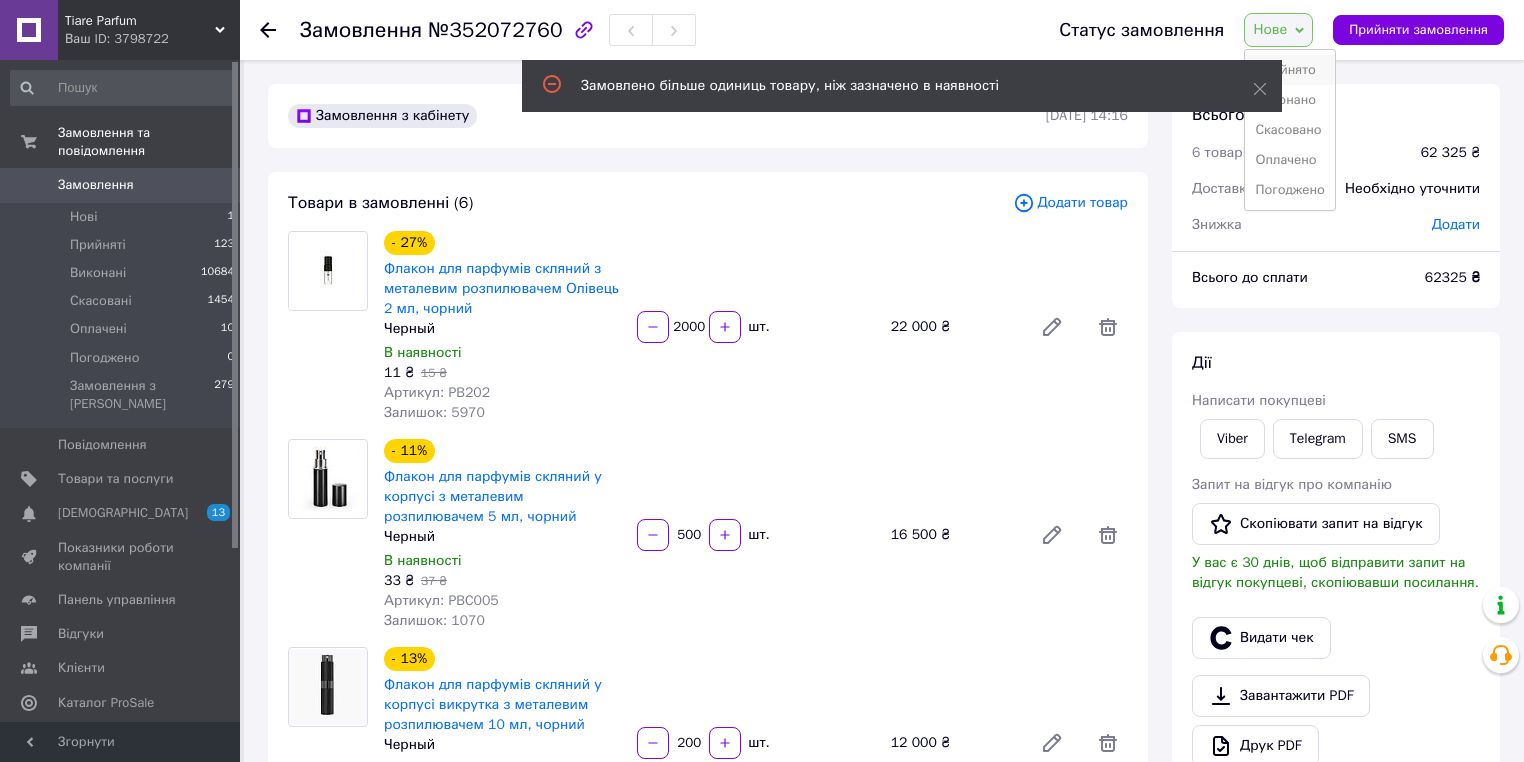 click on "Прийнято" at bounding box center (1289, 70) 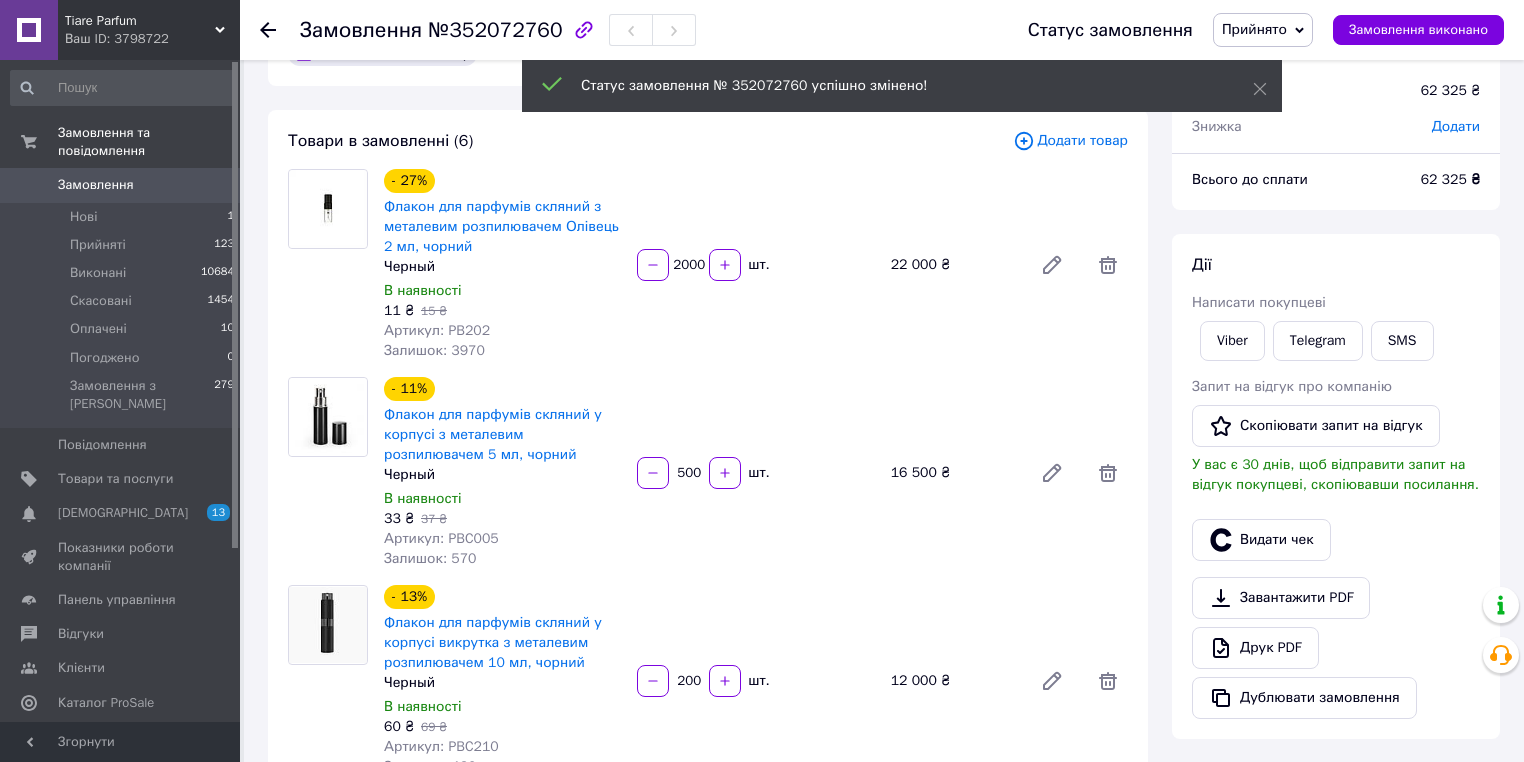 scroll, scrollTop: 400, scrollLeft: 0, axis: vertical 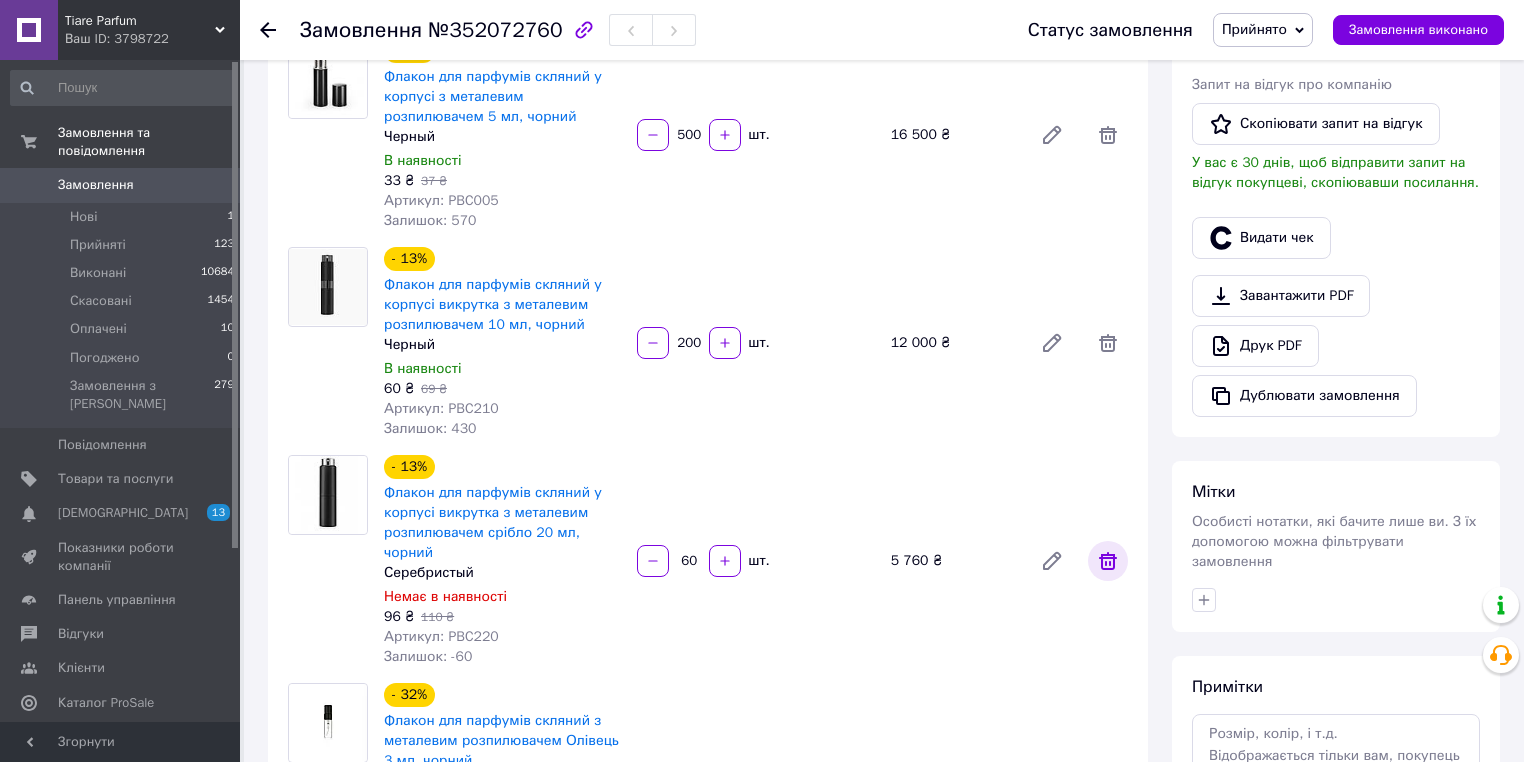 click 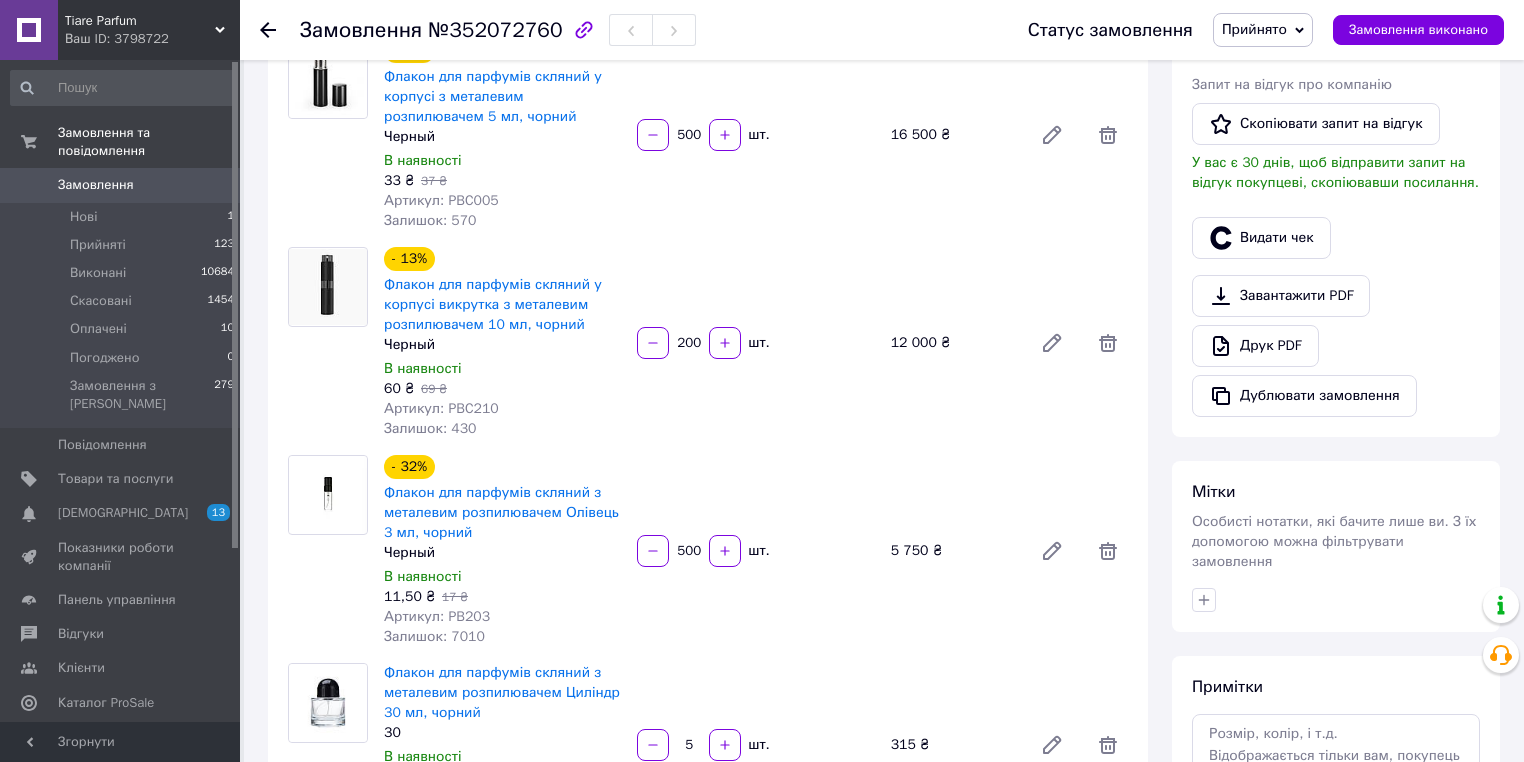 click 